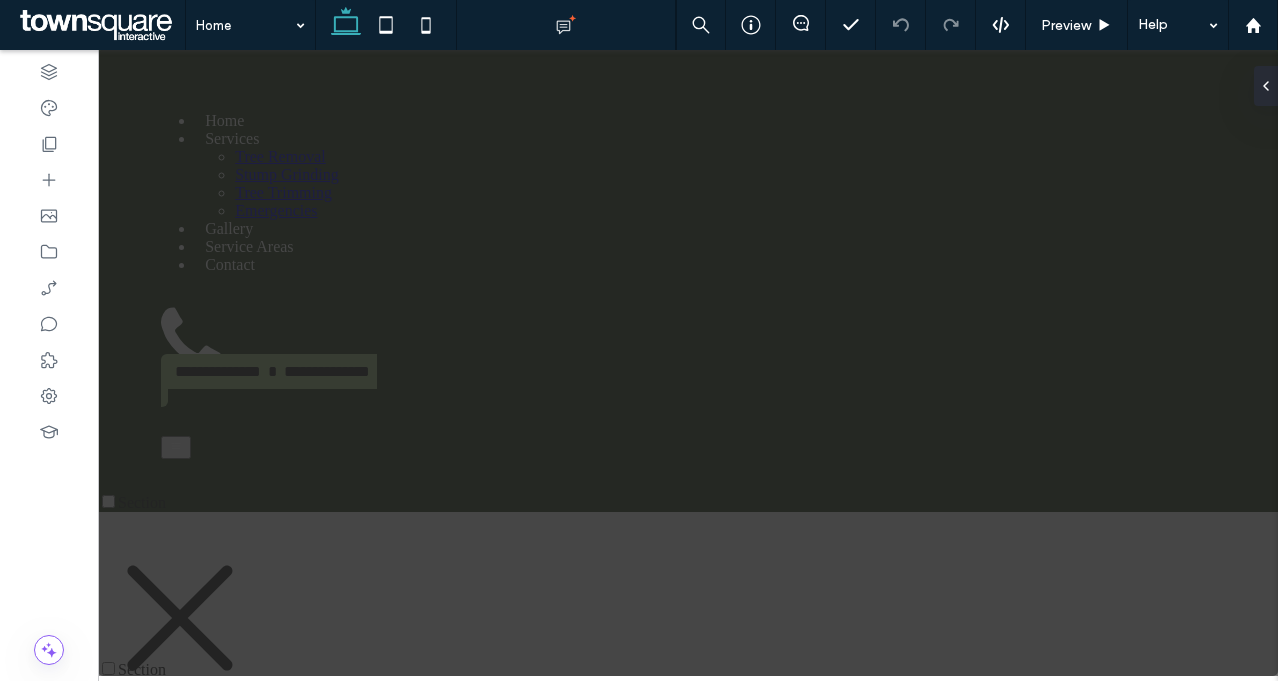 scroll, scrollTop: 0, scrollLeft: 0, axis: both 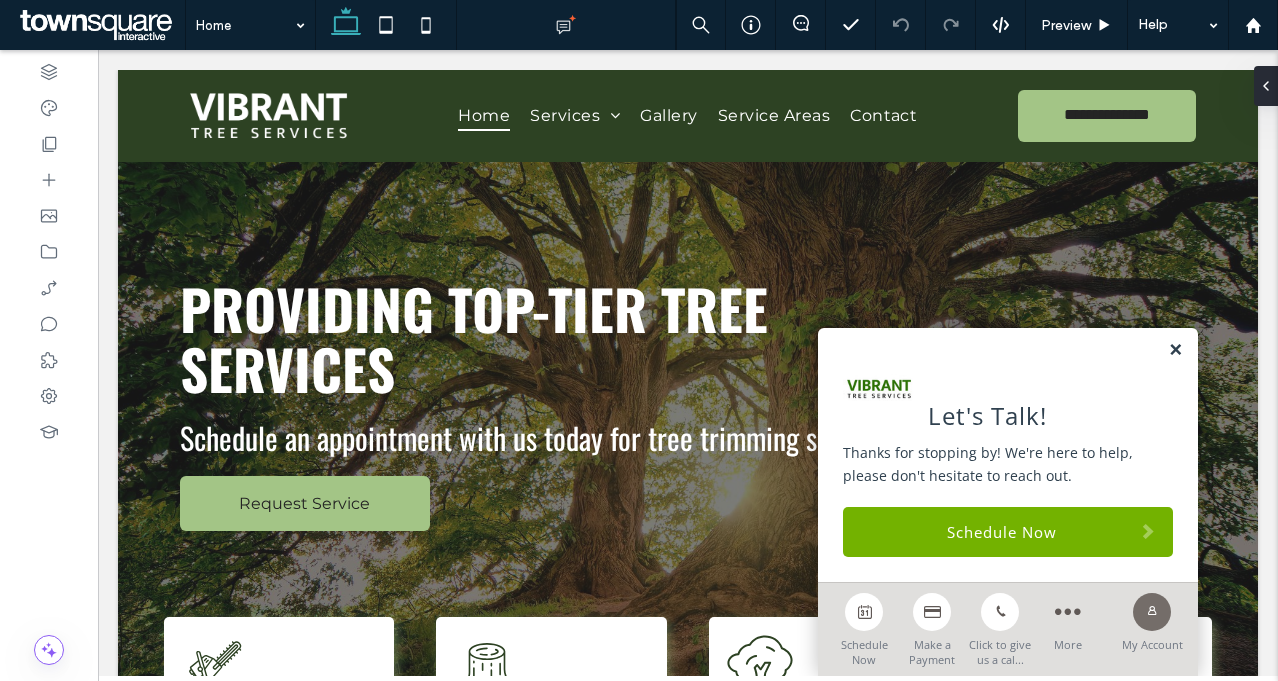 click at bounding box center [1175, 350] 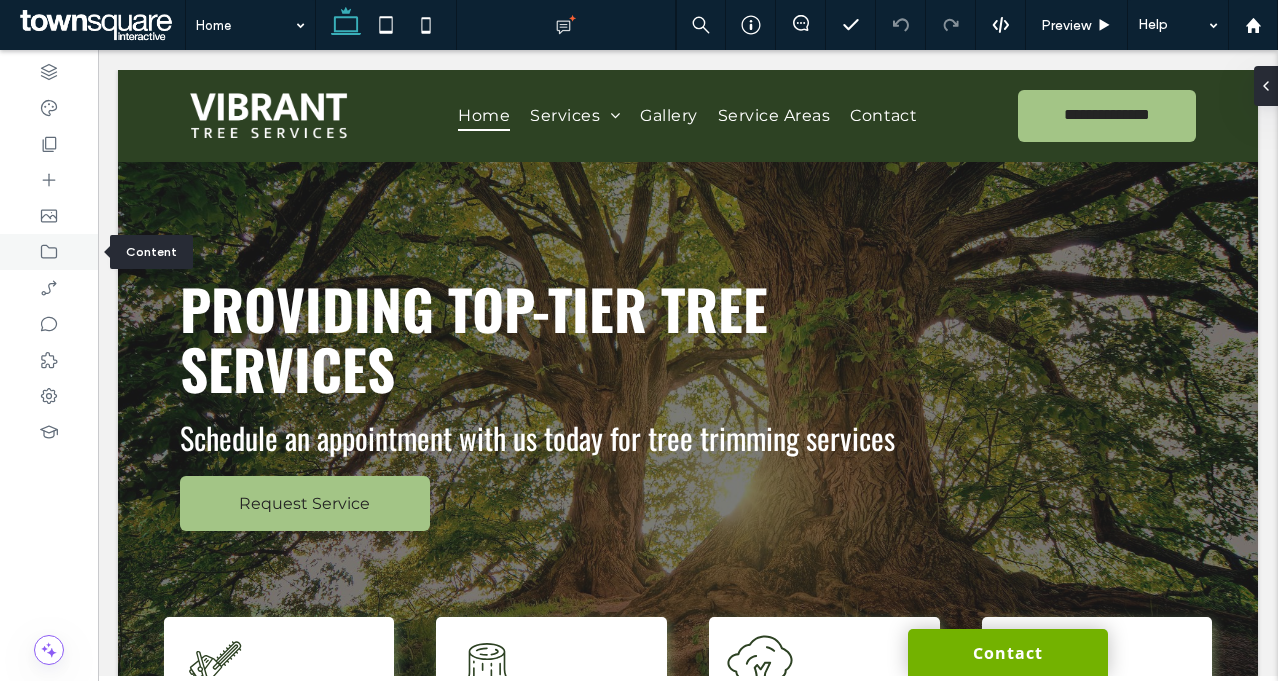 click at bounding box center [49, 252] 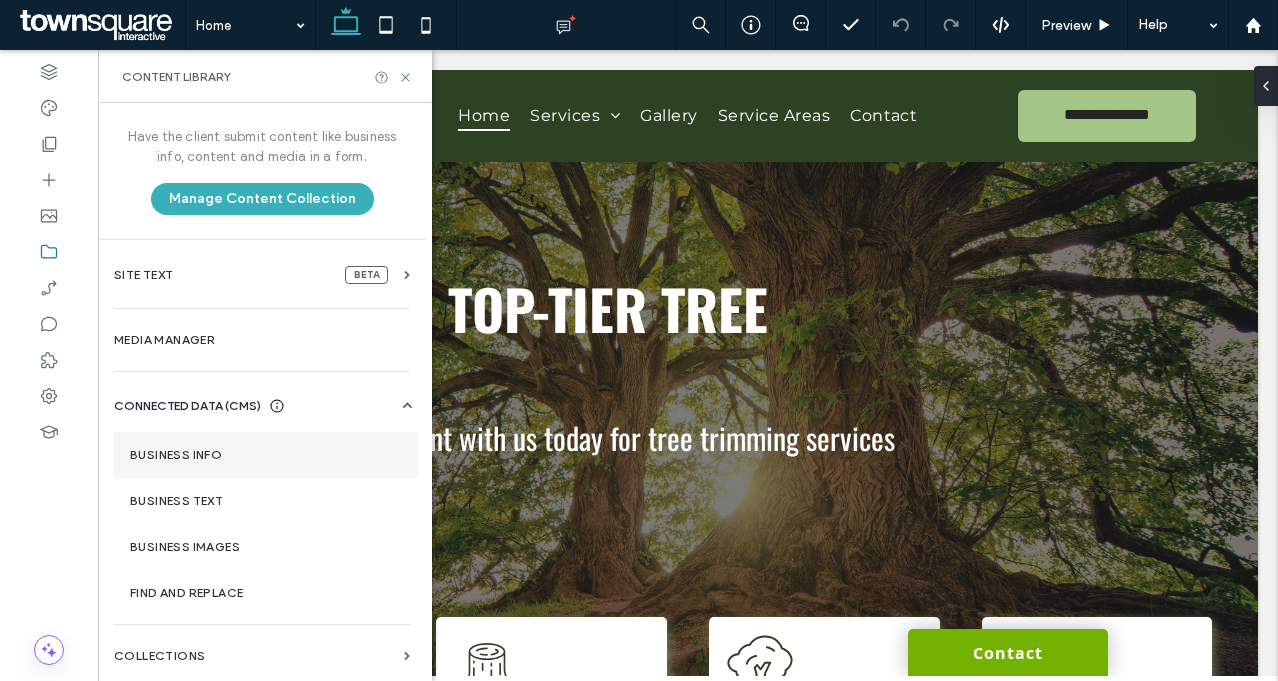 click on "Business Info" at bounding box center [266, 455] 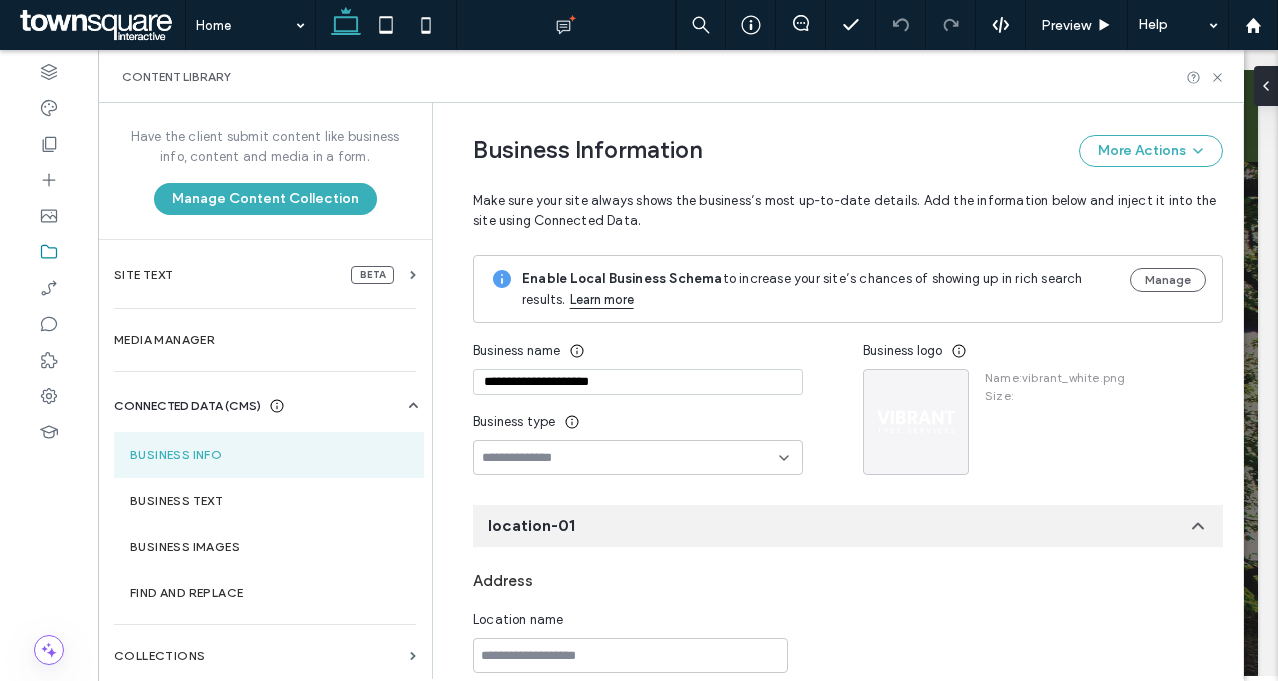 scroll, scrollTop: 103, scrollLeft: 0, axis: vertical 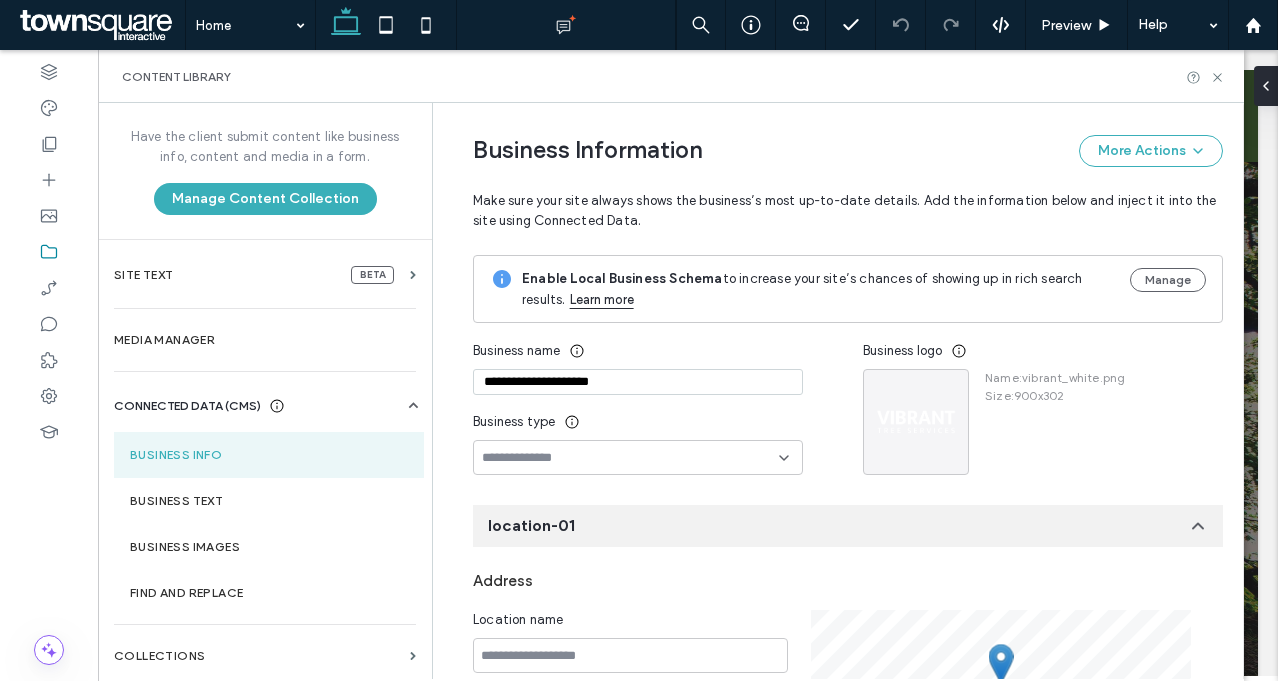 drag, startPoint x: 616, startPoint y: 381, endPoint x: 447, endPoint y: 381, distance: 169 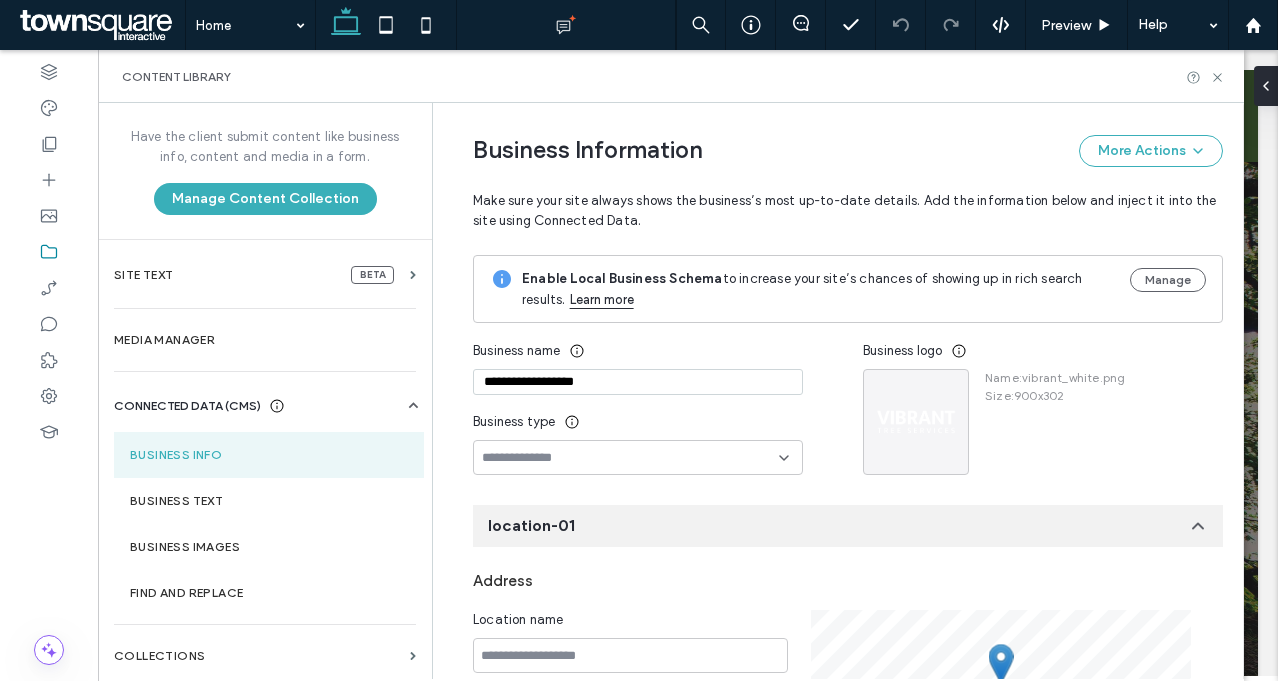 type on "**********" 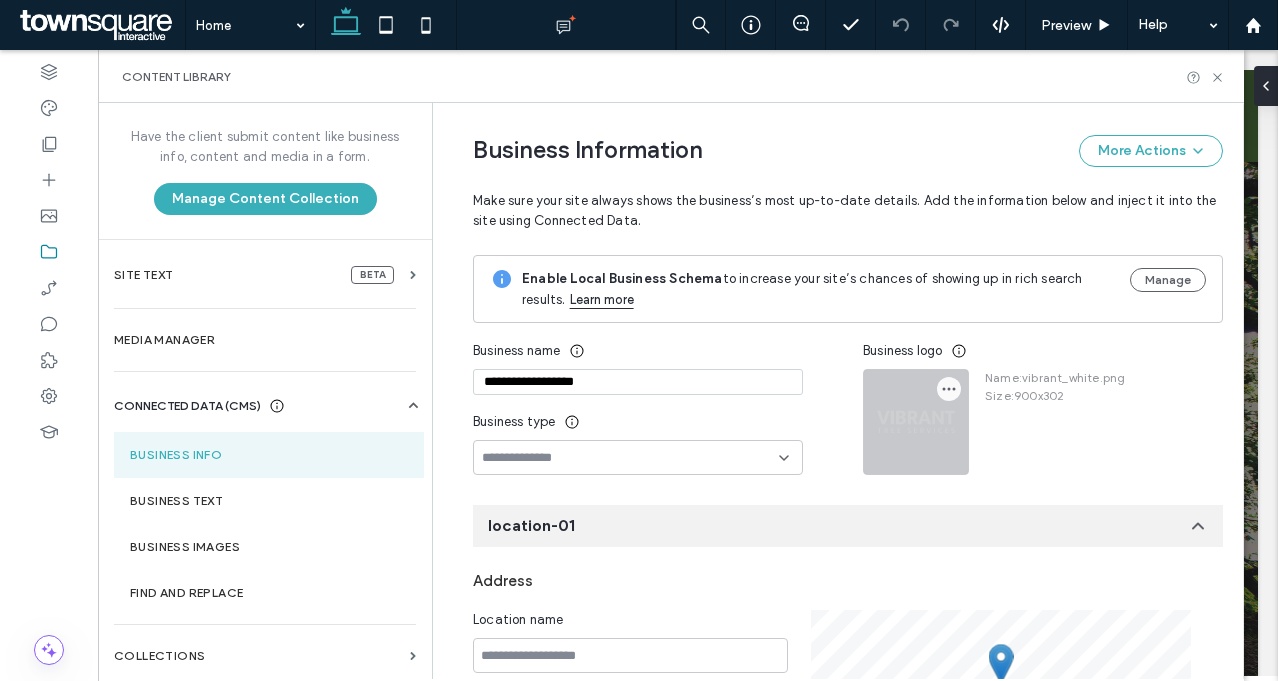 click at bounding box center (949, 389) 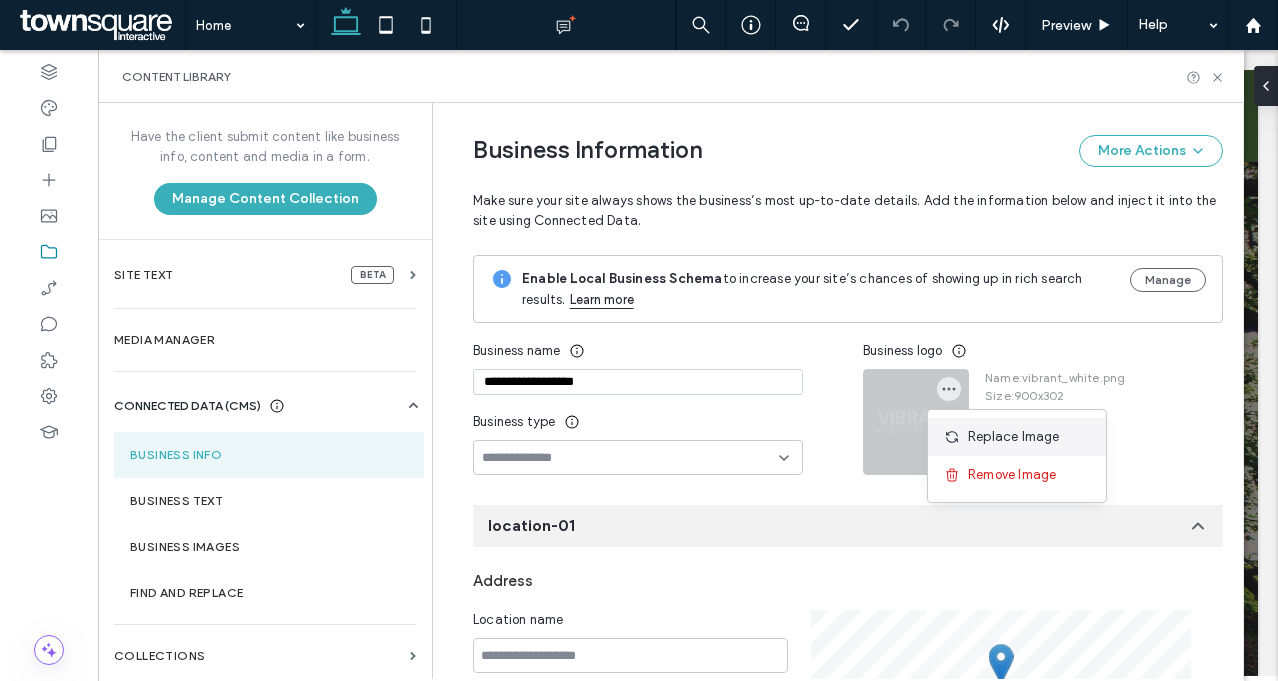 click at bounding box center [956, 437] 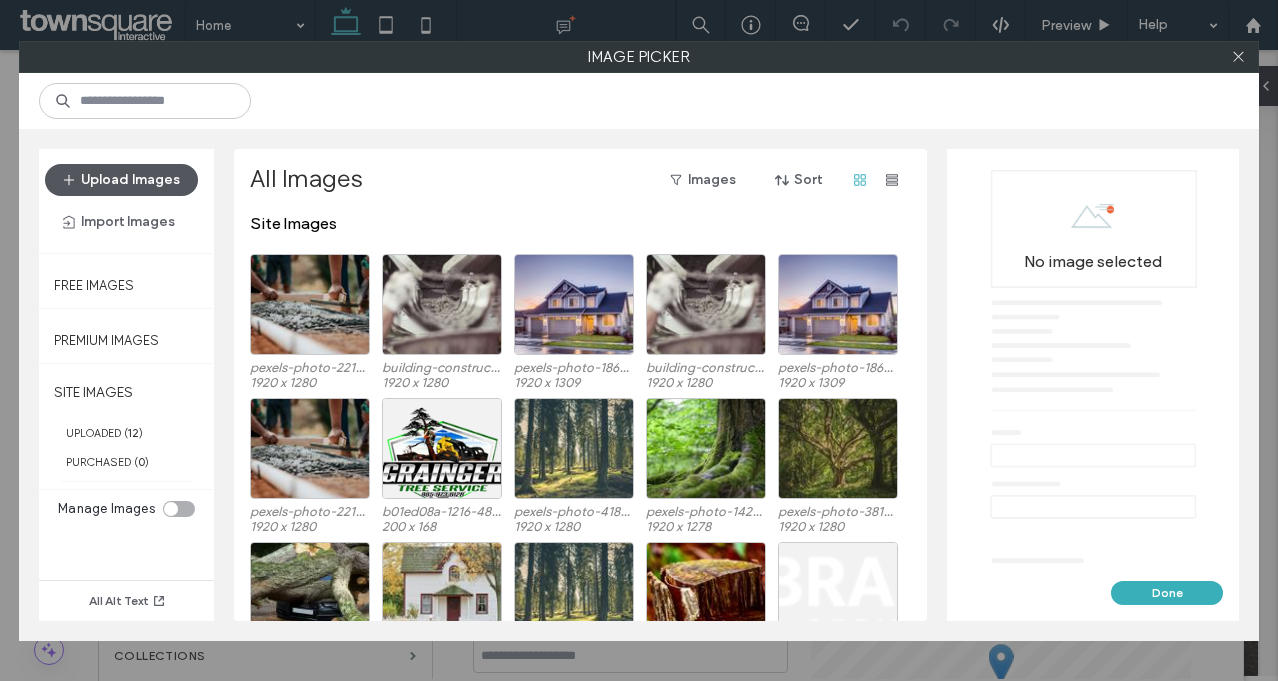 click on "Upload Images" at bounding box center [121, 180] 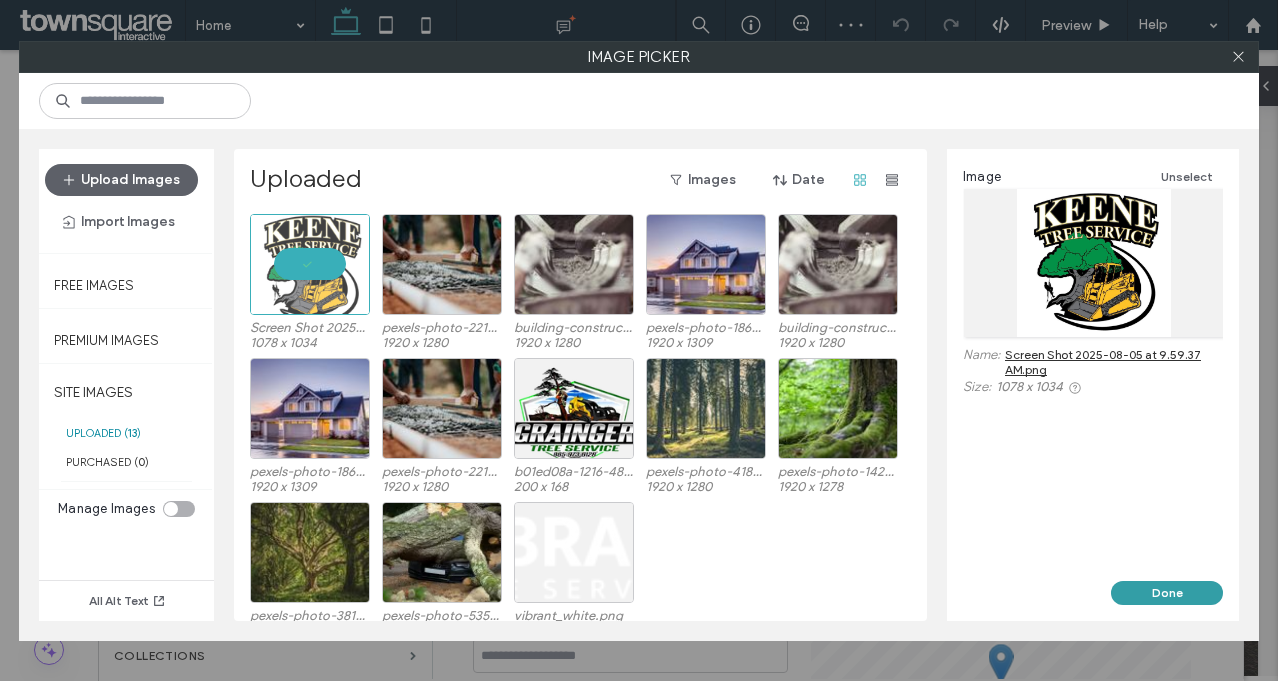 click on "Done" at bounding box center [1167, 593] 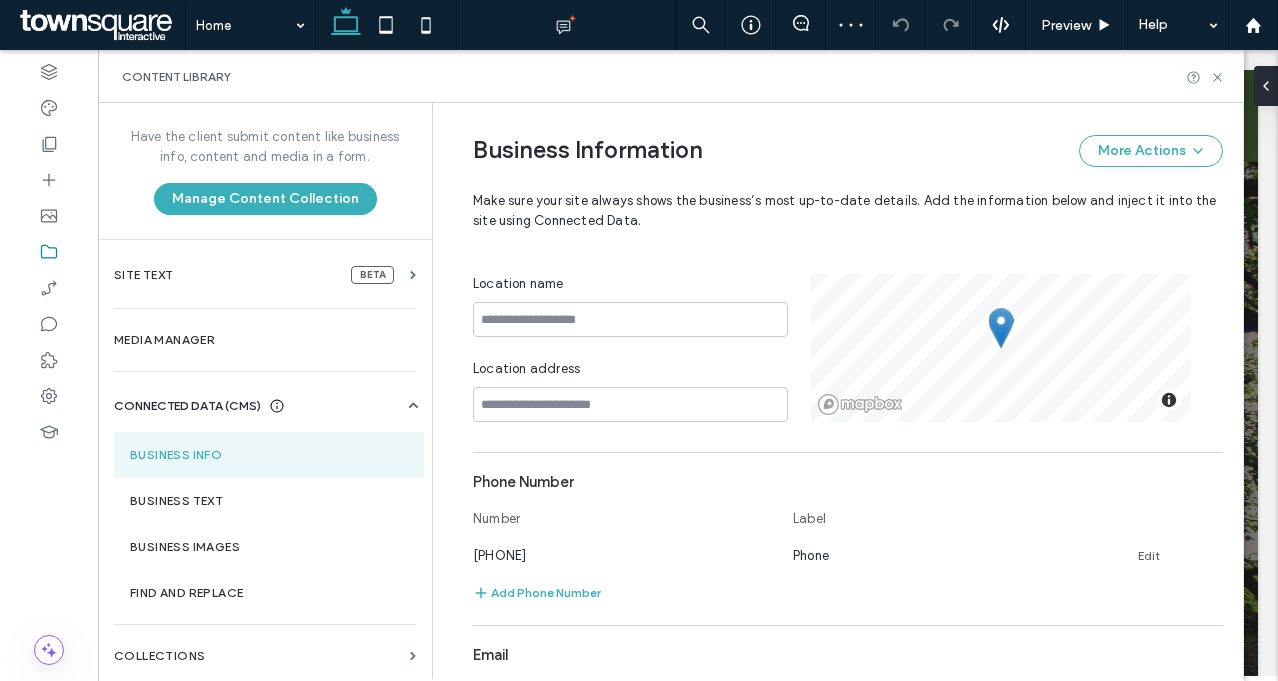 scroll, scrollTop: 346, scrollLeft: 0, axis: vertical 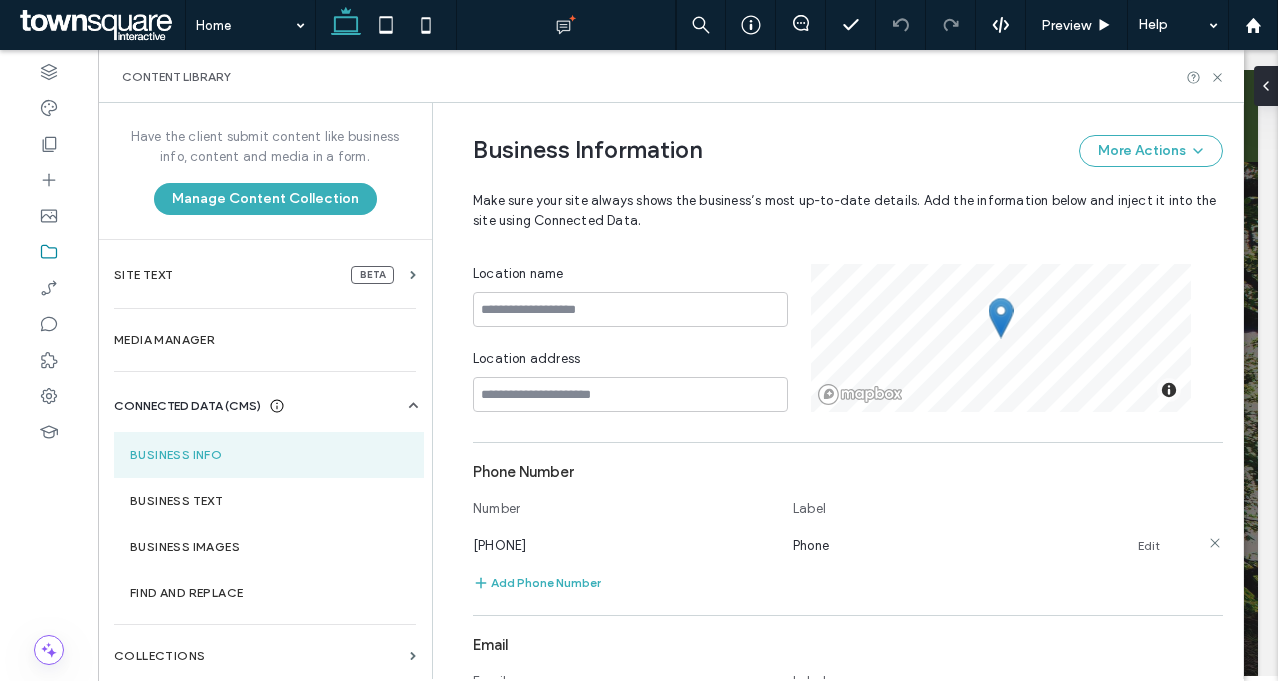 click on "Edit" at bounding box center (1149, 546) 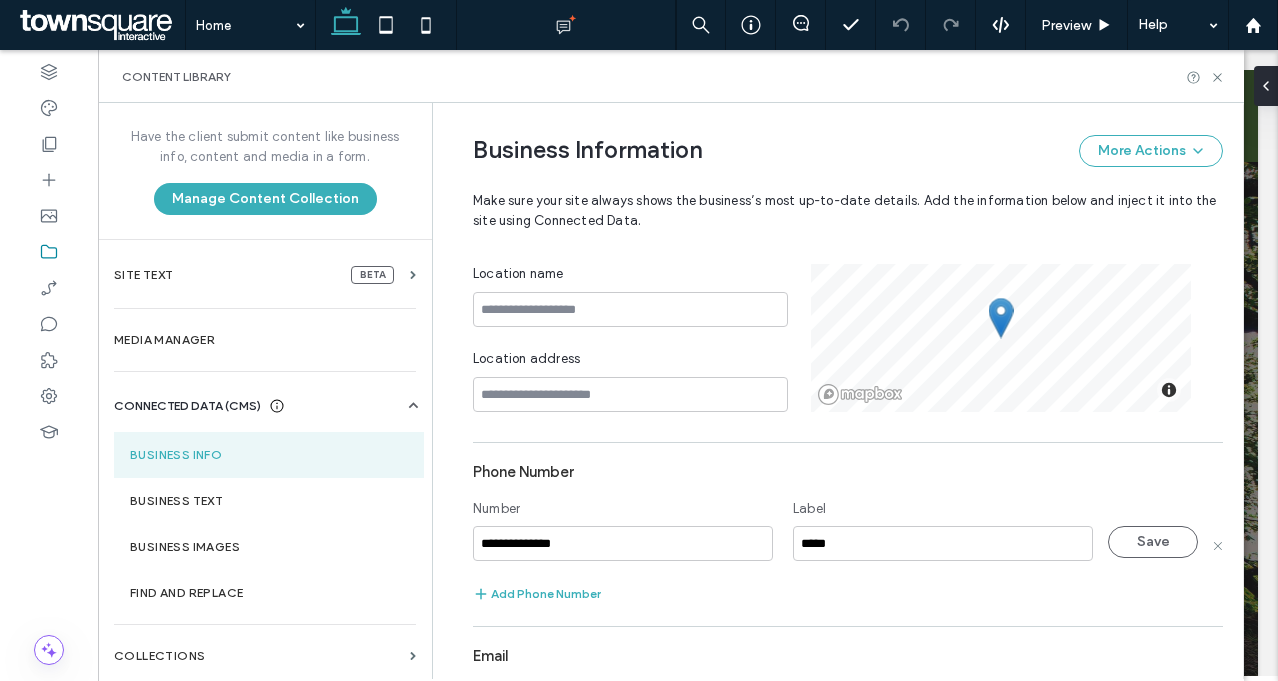drag, startPoint x: 631, startPoint y: 532, endPoint x: 440, endPoint y: 525, distance: 191.12823 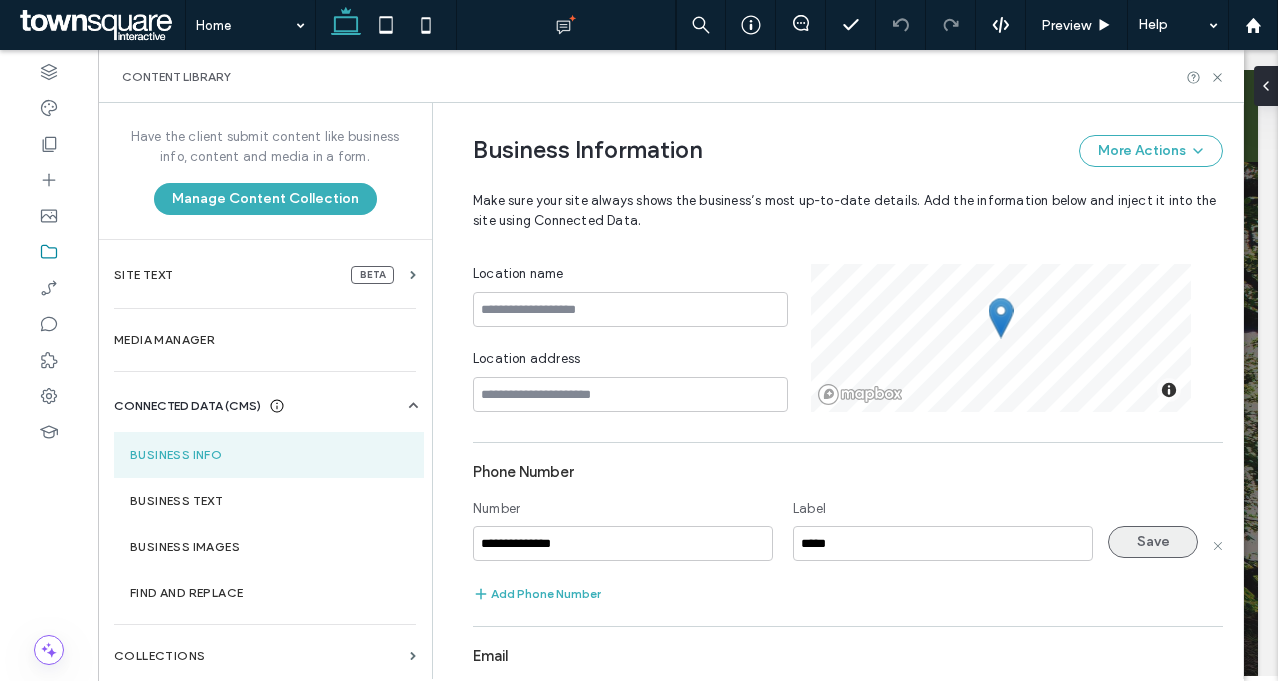 type on "**********" 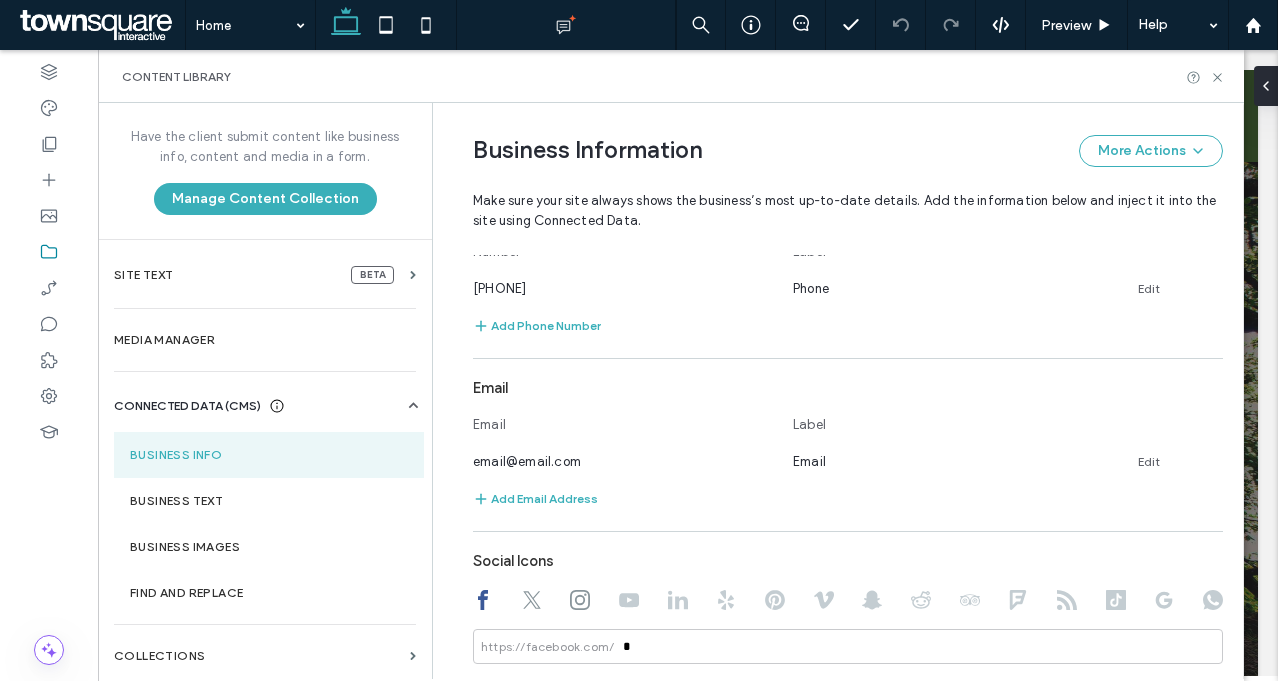 scroll, scrollTop: 612, scrollLeft: 0, axis: vertical 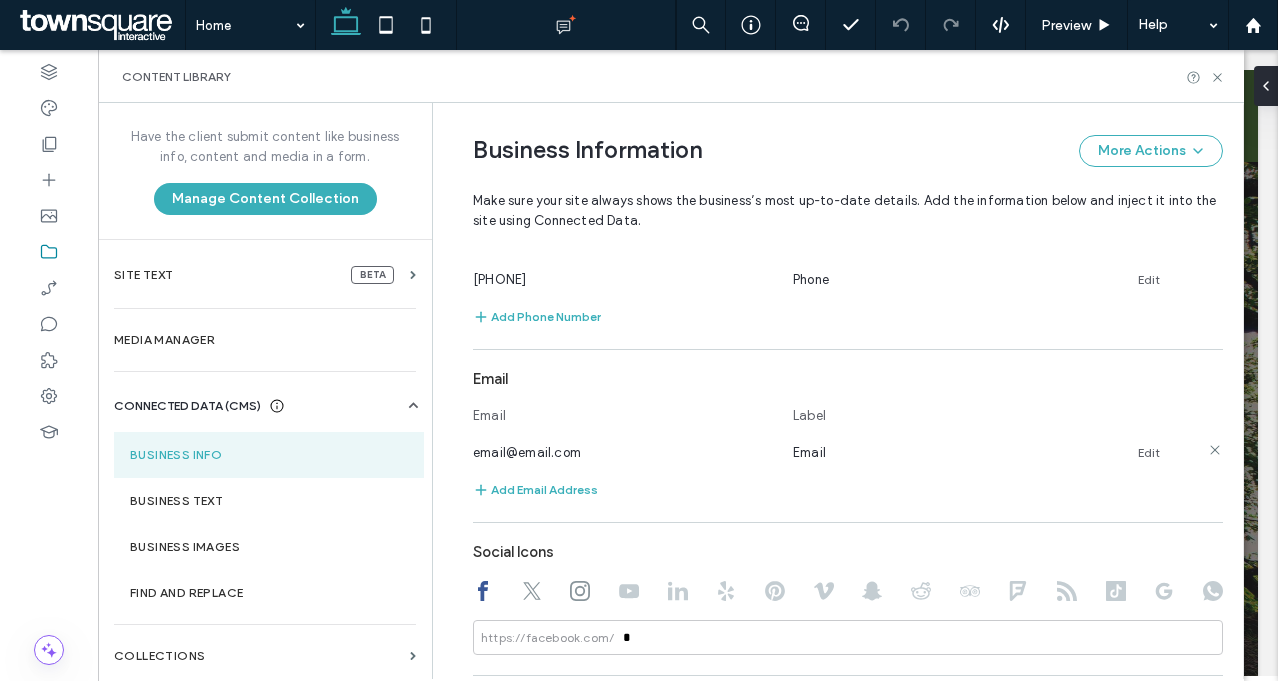 click on "Edit" at bounding box center (1149, 453) 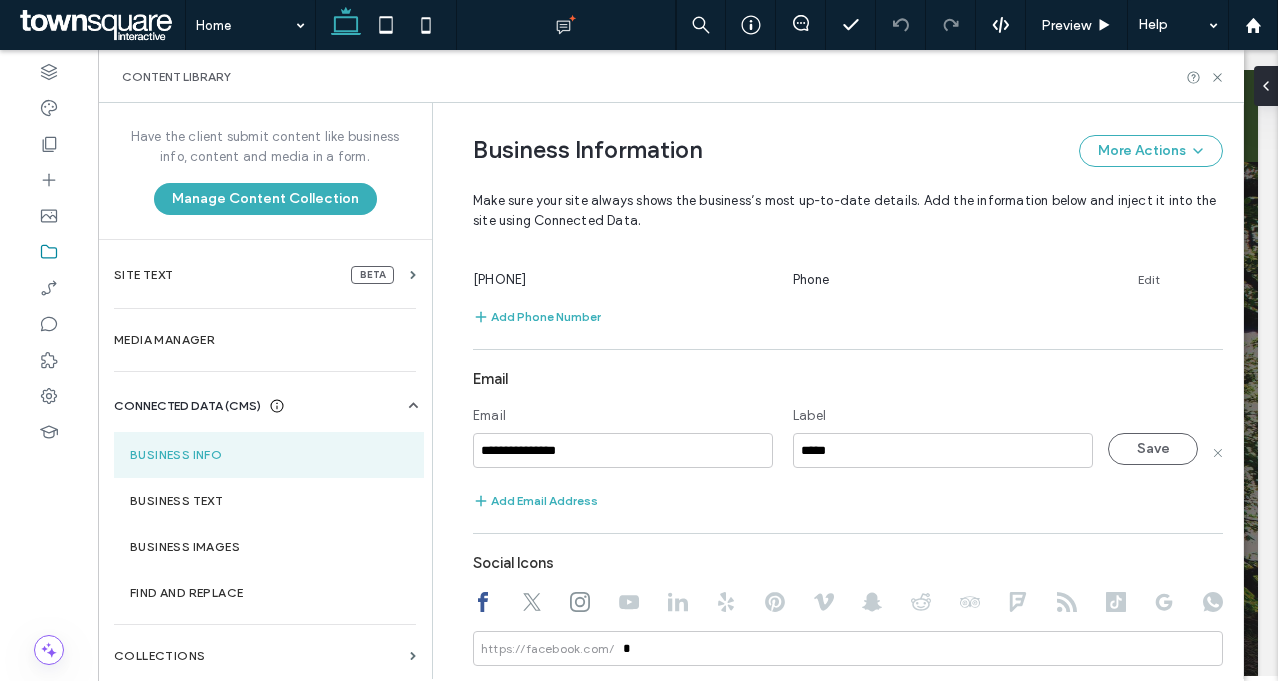drag, startPoint x: 637, startPoint y: 452, endPoint x: 432, endPoint y: 449, distance: 205.02196 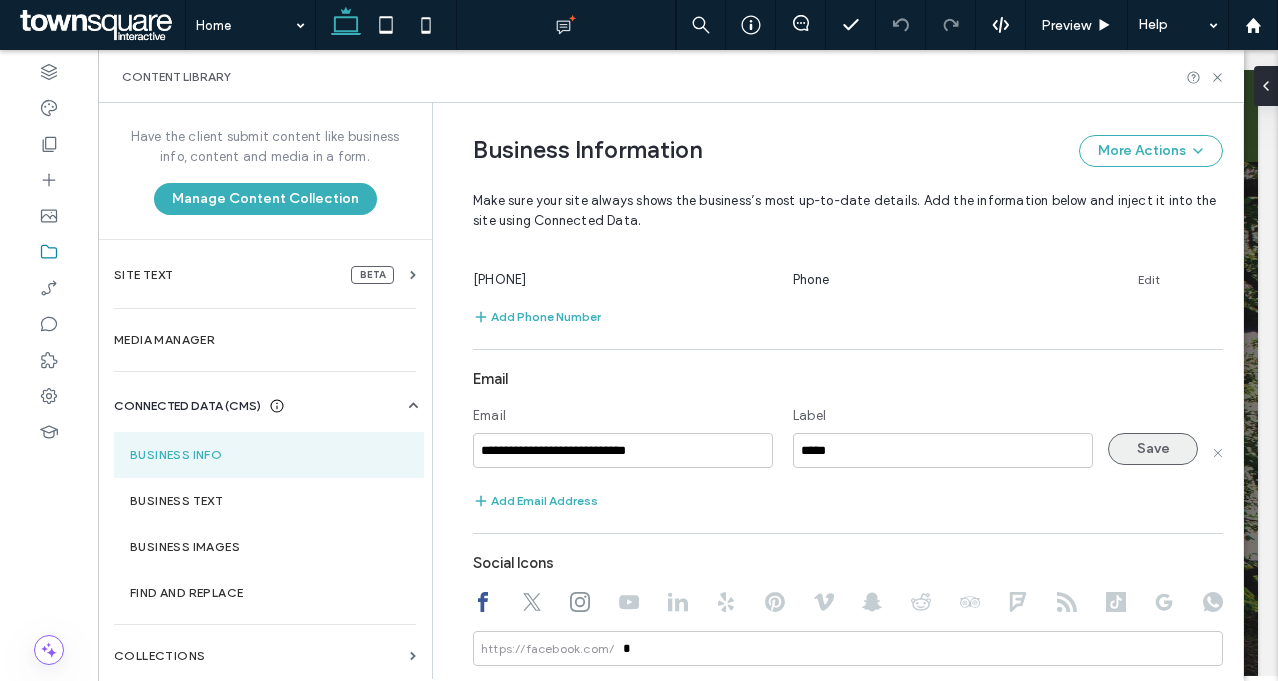 type on "**********" 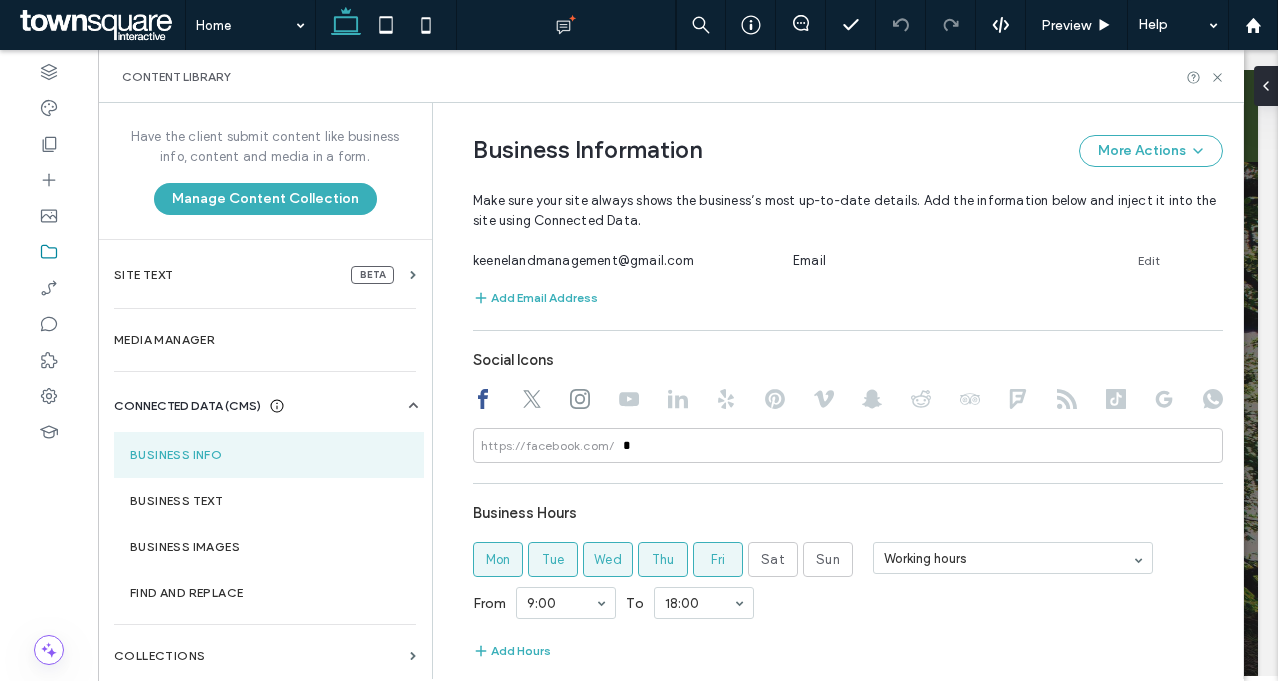 scroll, scrollTop: 828, scrollLeft: 0, axis: vertical 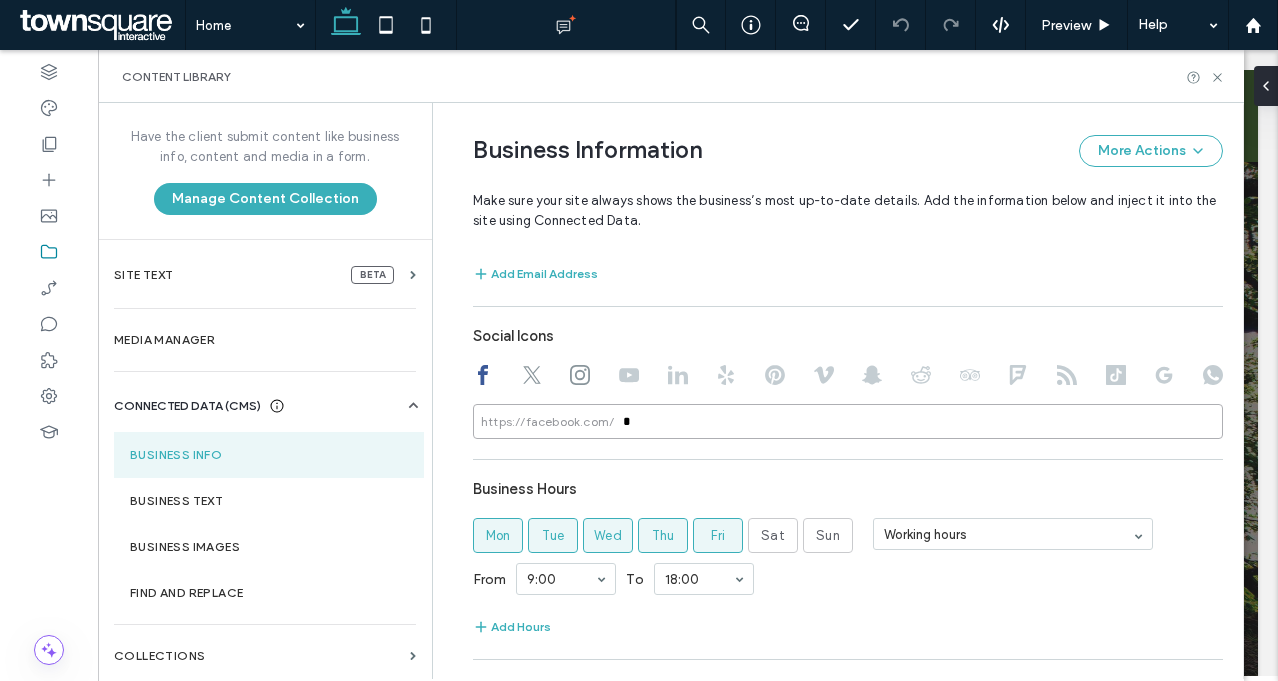 drag, startPoint x: 670, startPoint y: 425, endPoint x: 543, endPoint y: 424, distance: 127.00394 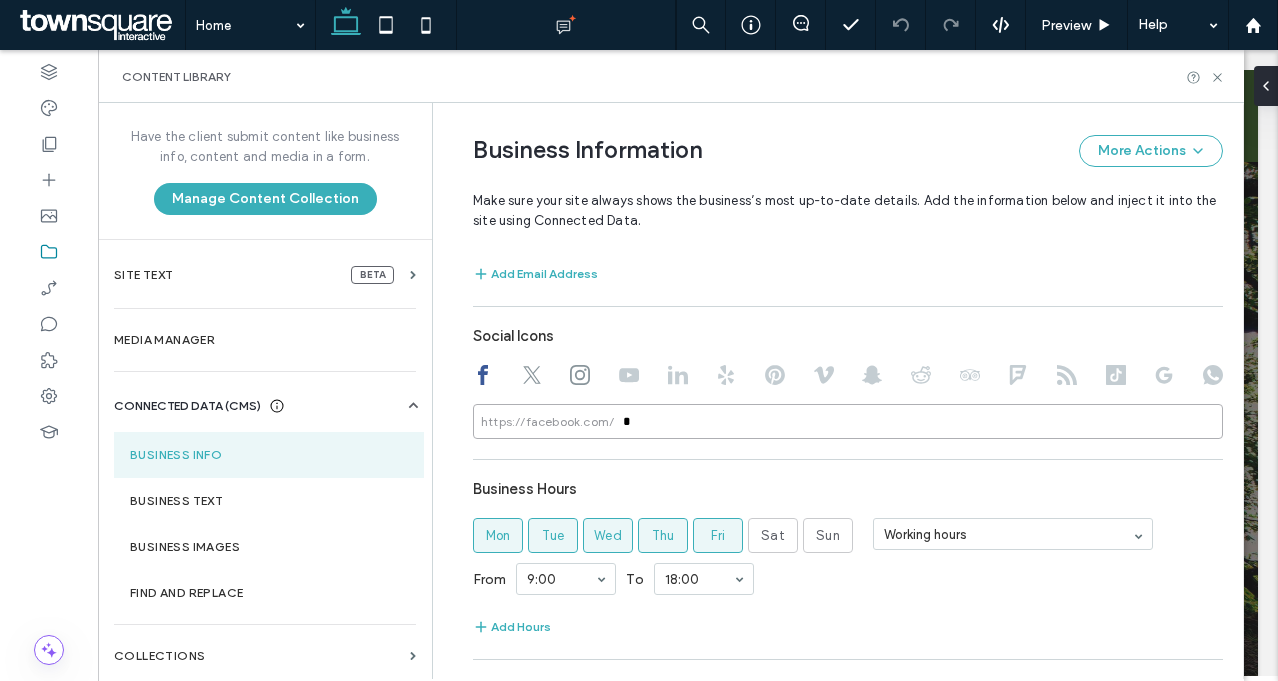 click on "https://facebook.com/ *" at bounding box center [848, 421] 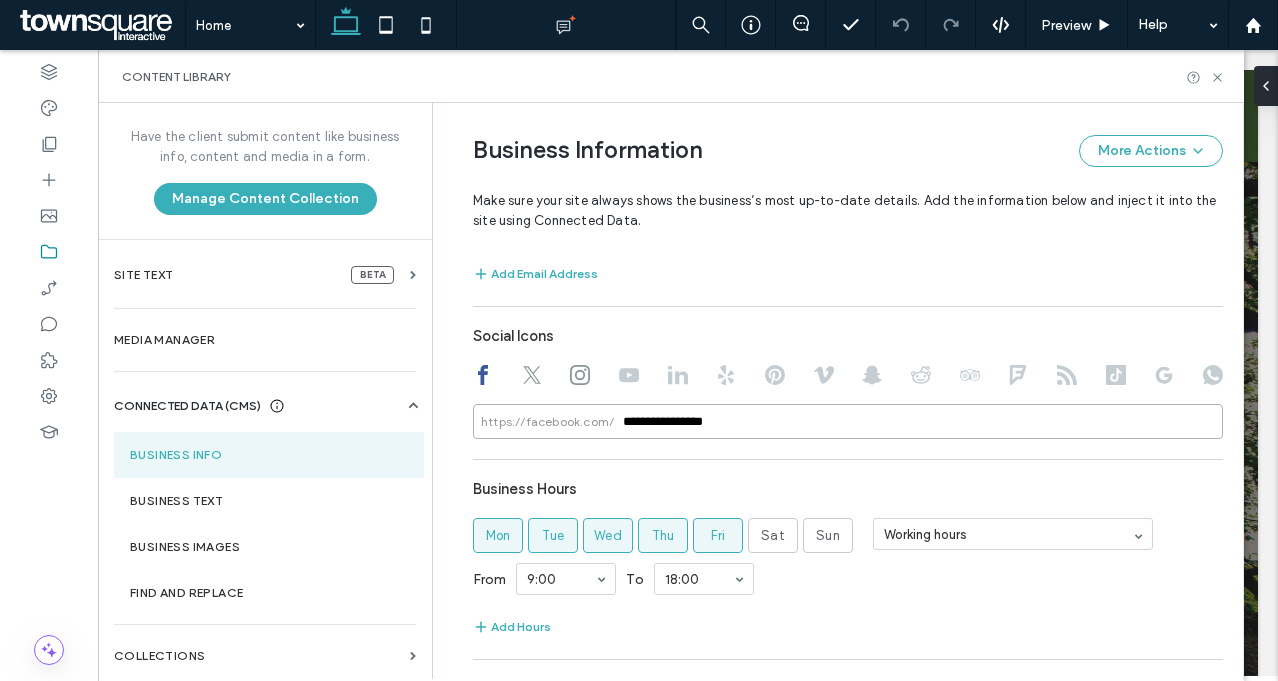 type on "**********" 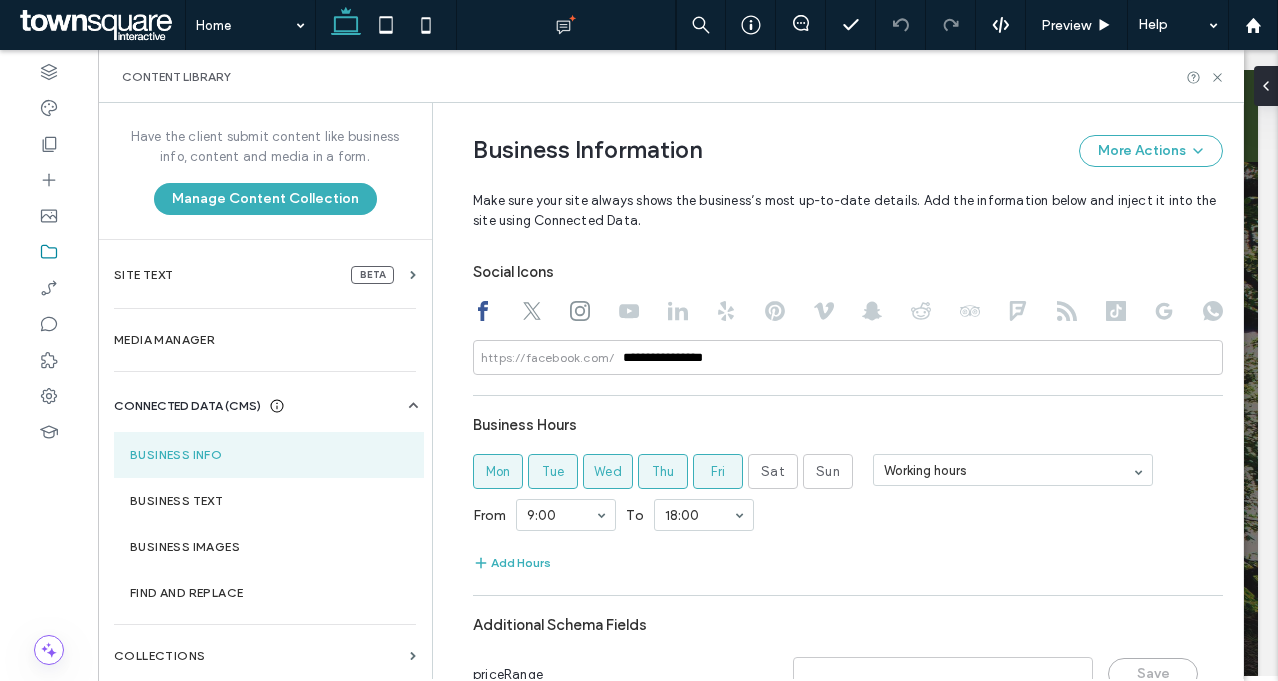 scroll, scrollTop: 907, scrollLeft: 0, axis: vertical 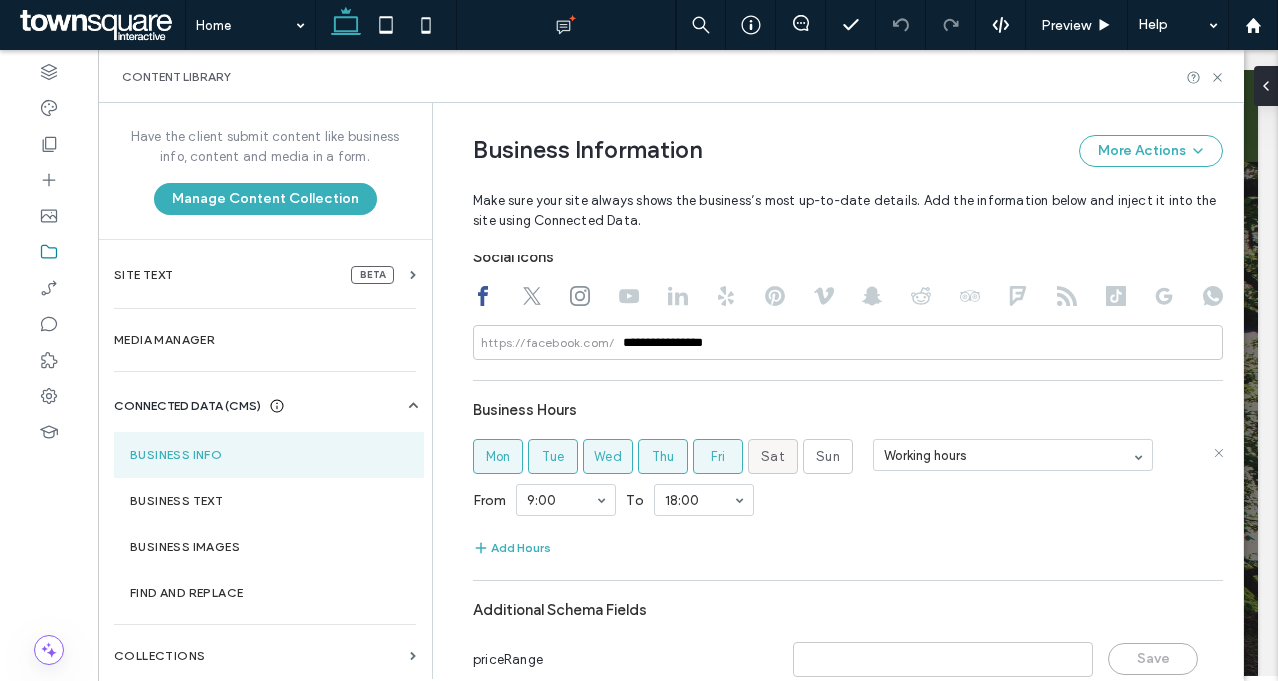 click on "Sat" at bounding box center (773, 457) 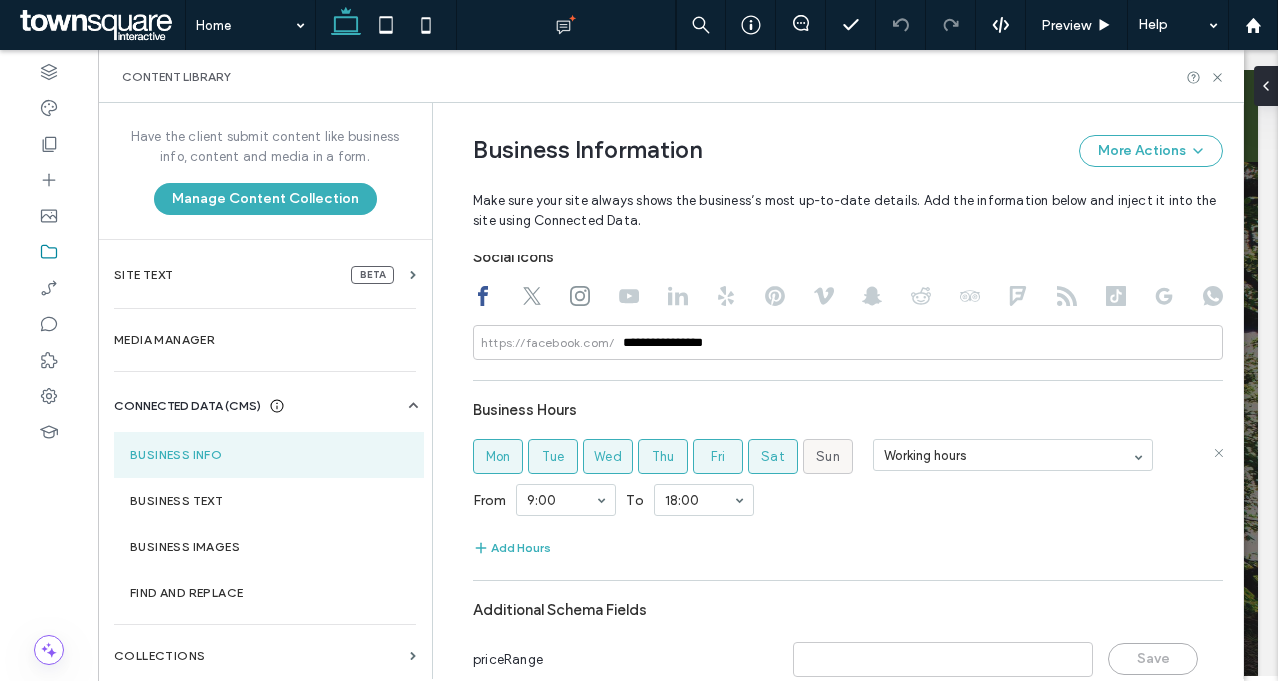 click on "Sun" at bounding box center (828, 457) 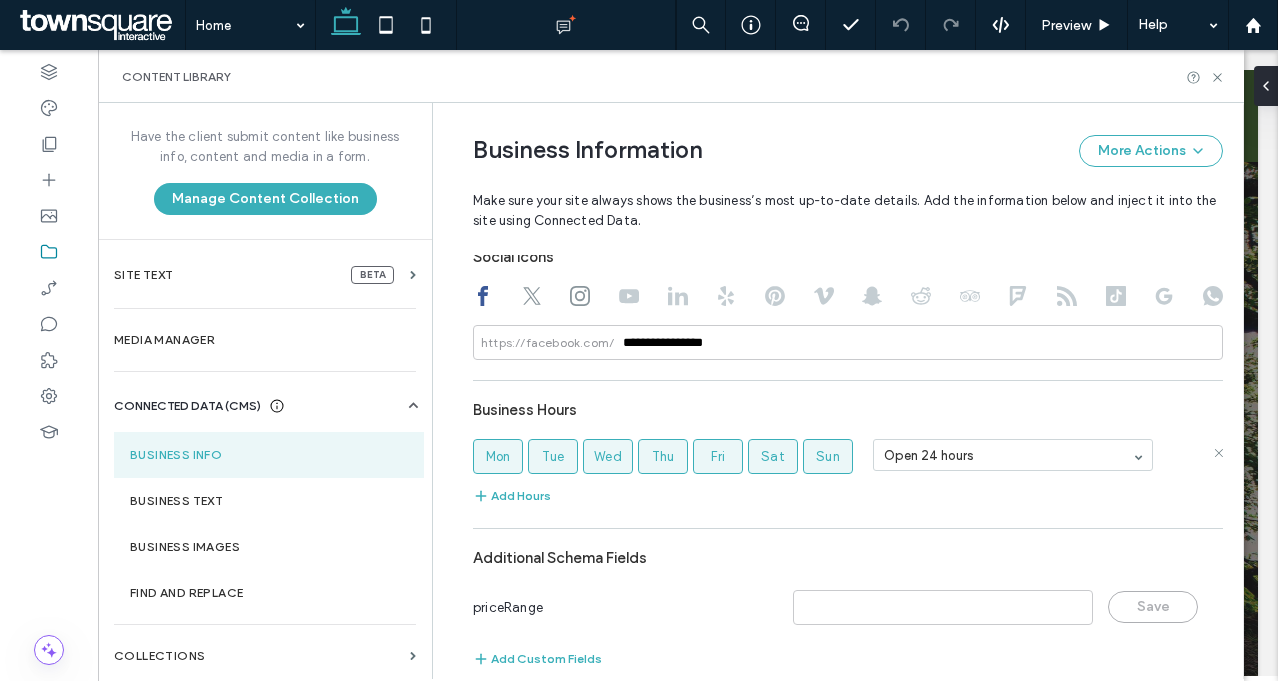 click on "Add Hours" at bounding box center [848, 496] 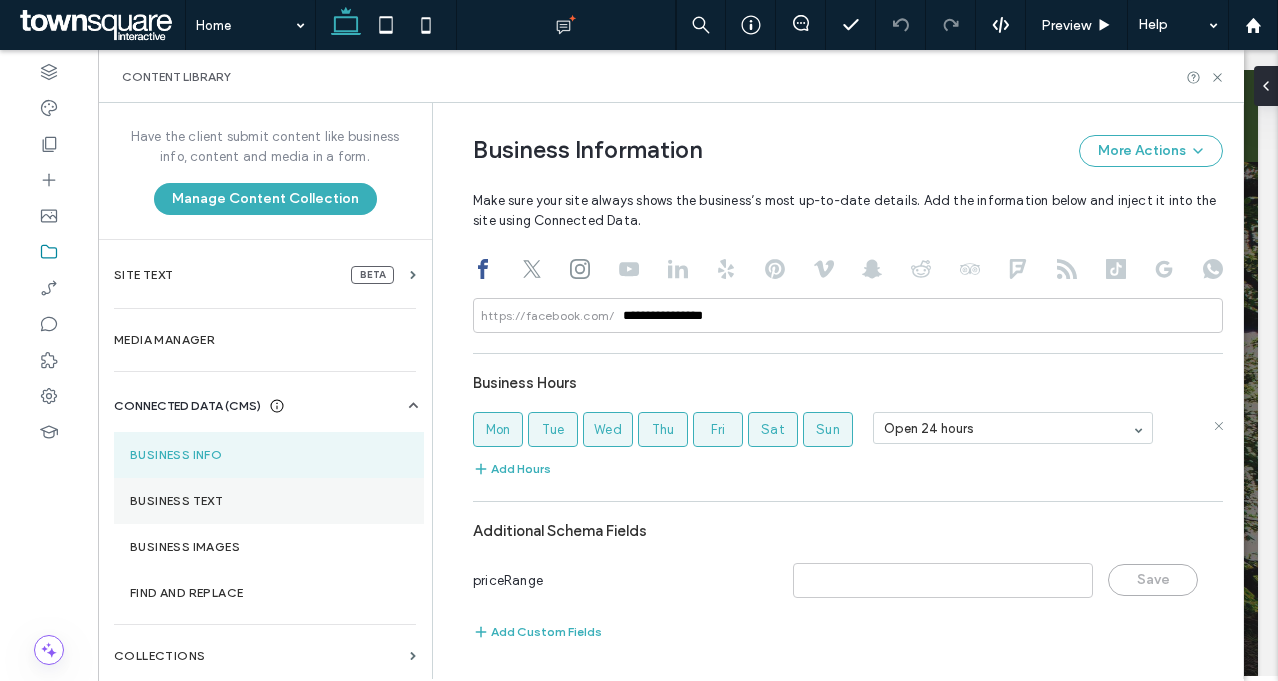 click on "Business Text" at bounding box center (269, 501) 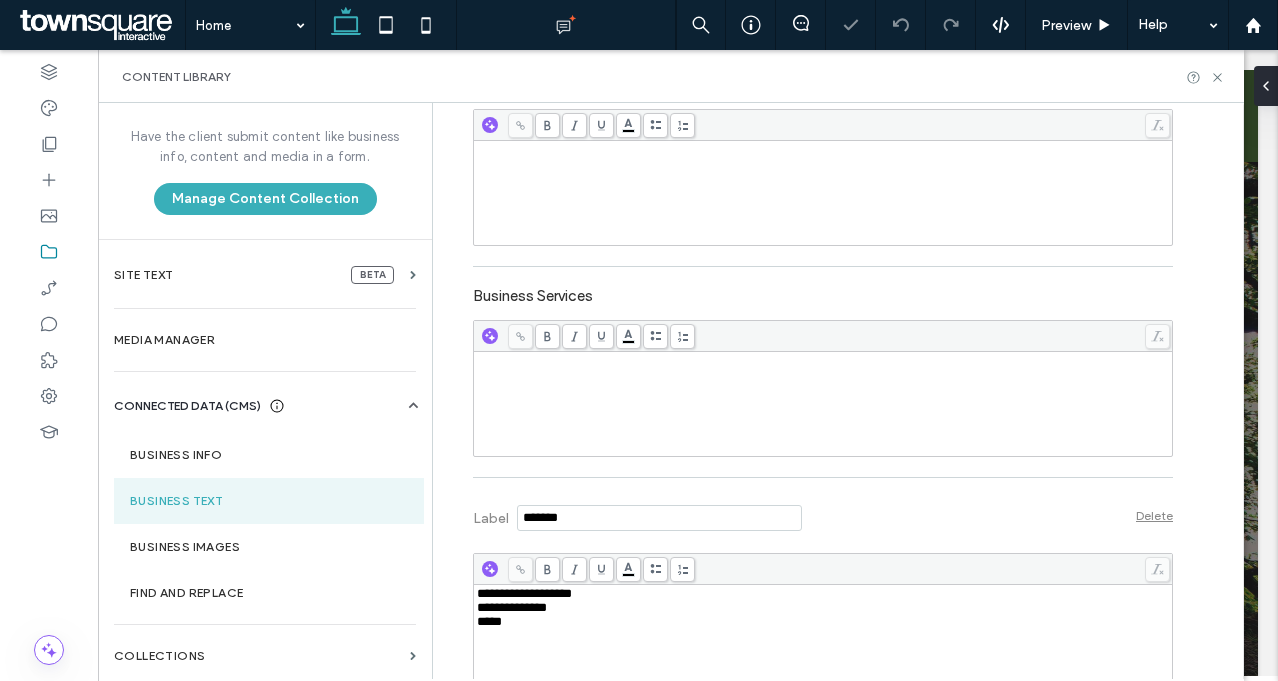 scroll, scrollTop: 533, scrollLeft: 0, axis: vertical 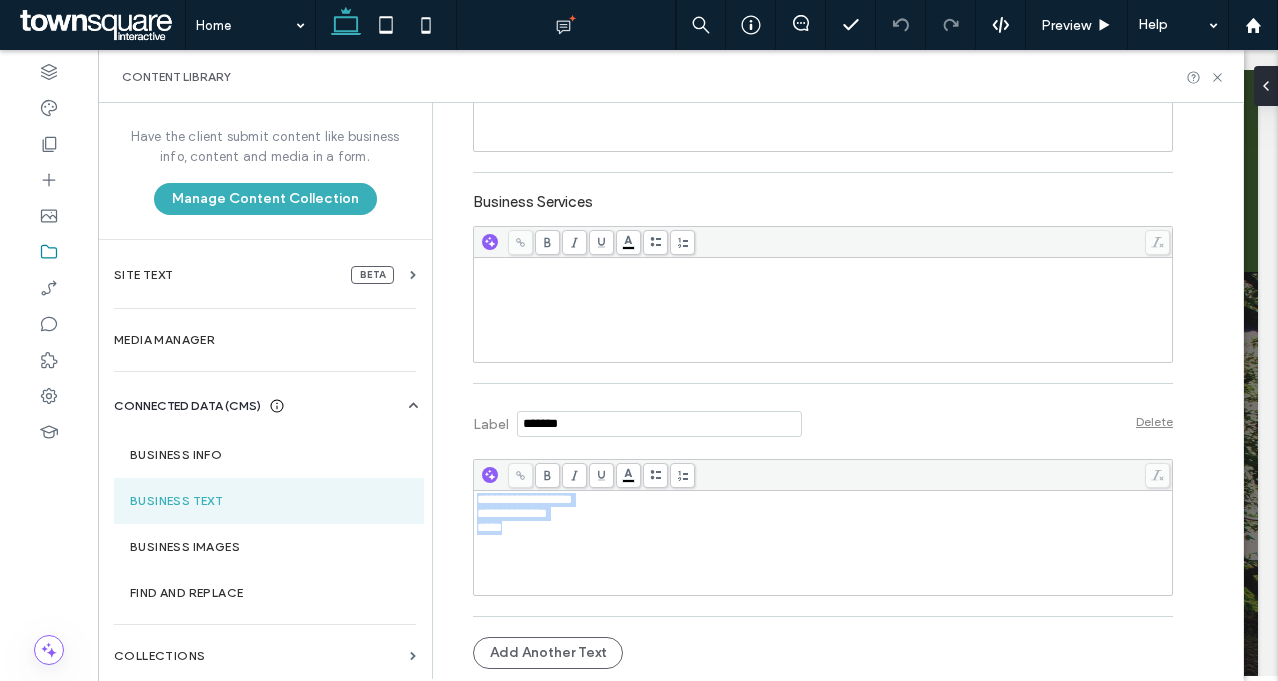 drag, startPoint x: 561, startPoint y: 579, endPoint x: 439, endPoint y: 478, distance: 158.38245 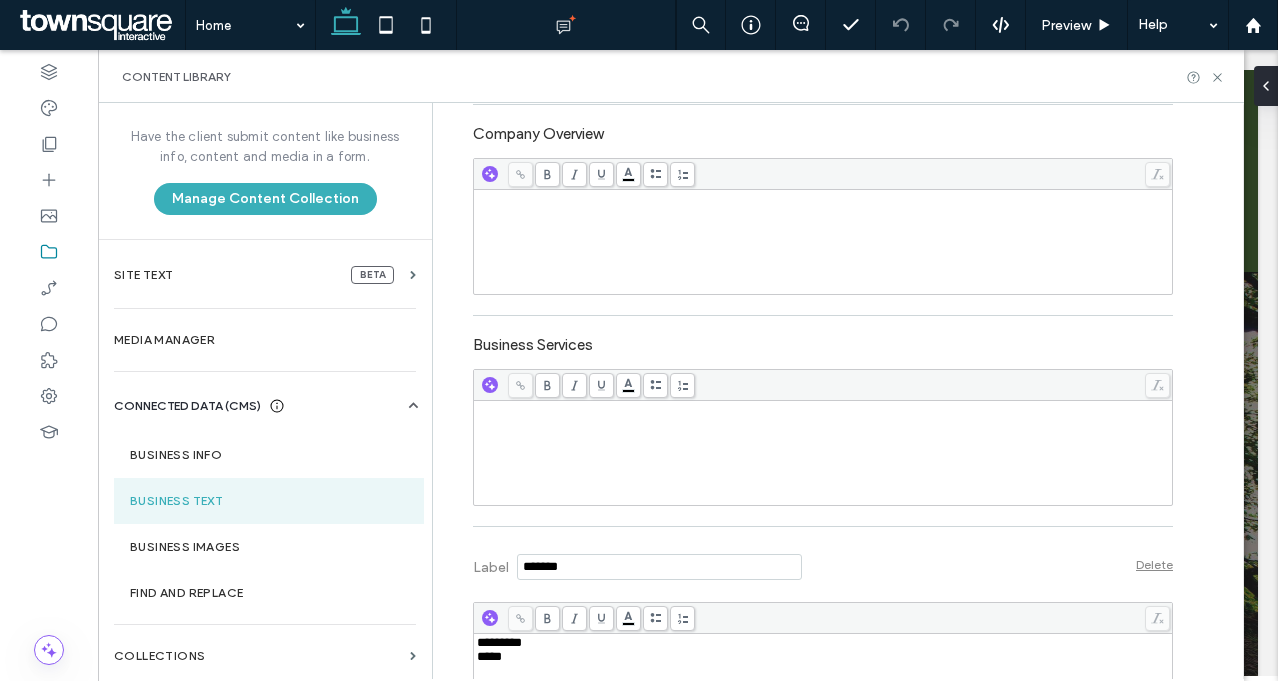 scroll, scrollTop: 453, scrollLeft: 0, axis: vertical 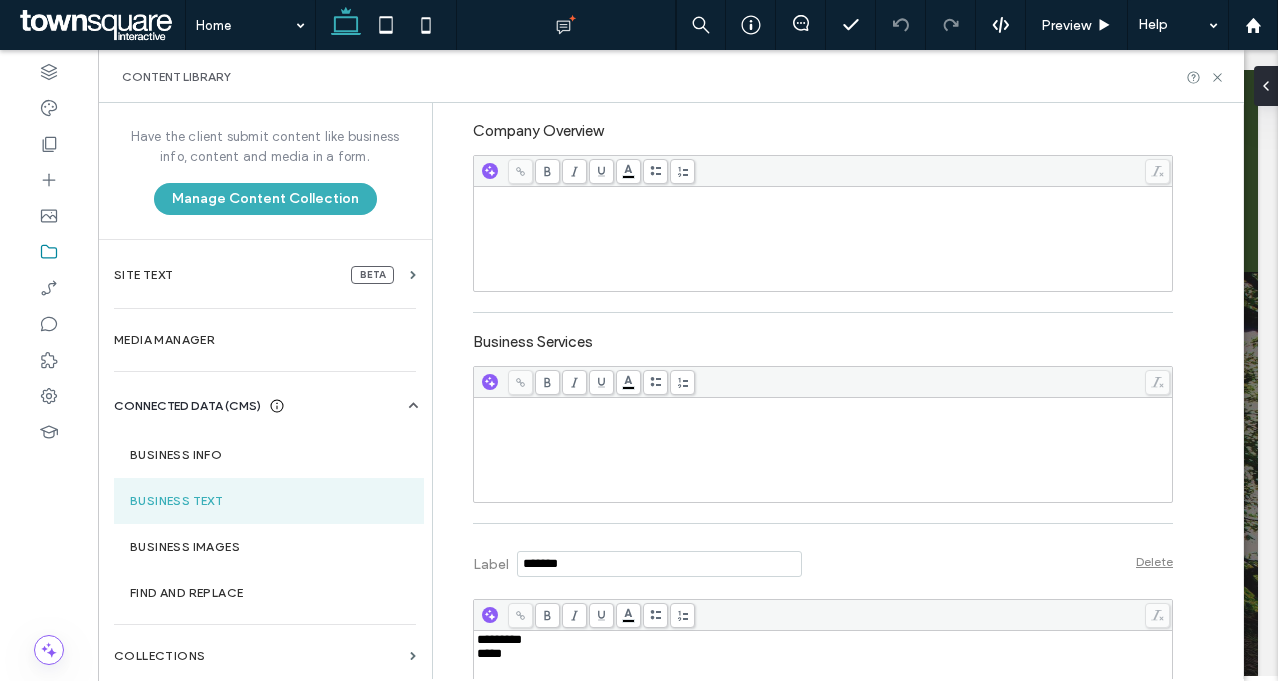 click at bounding box center (823, 450) 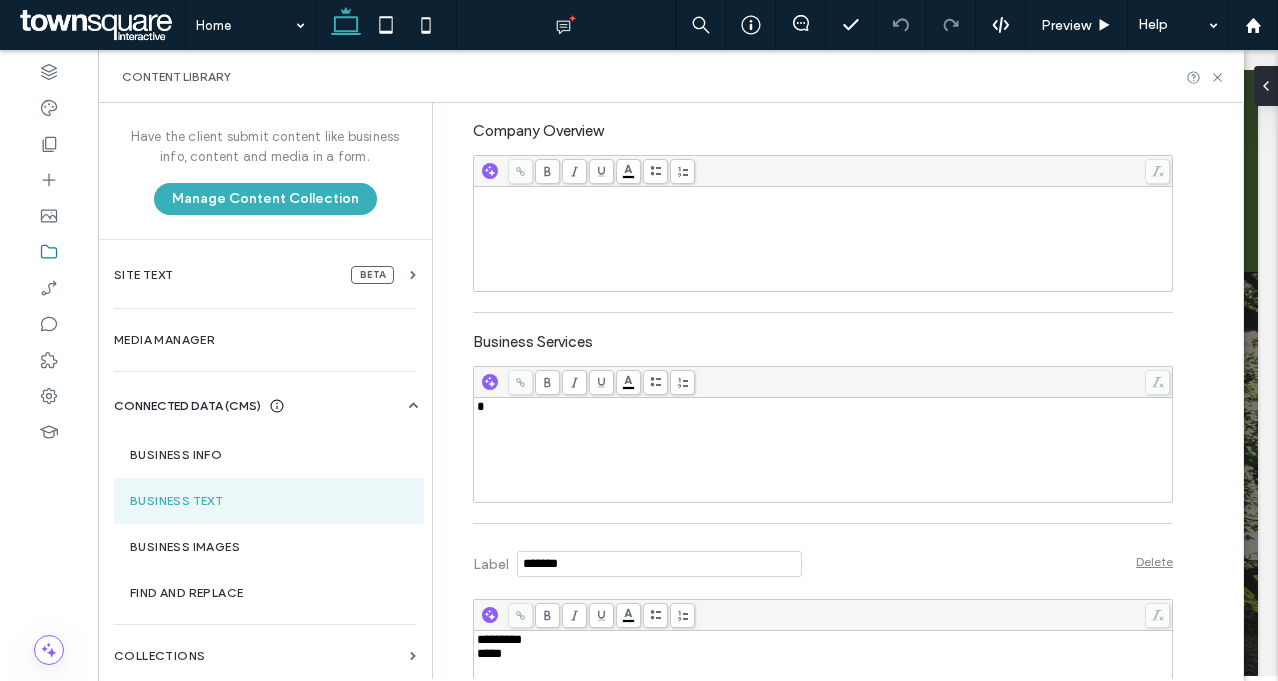 type 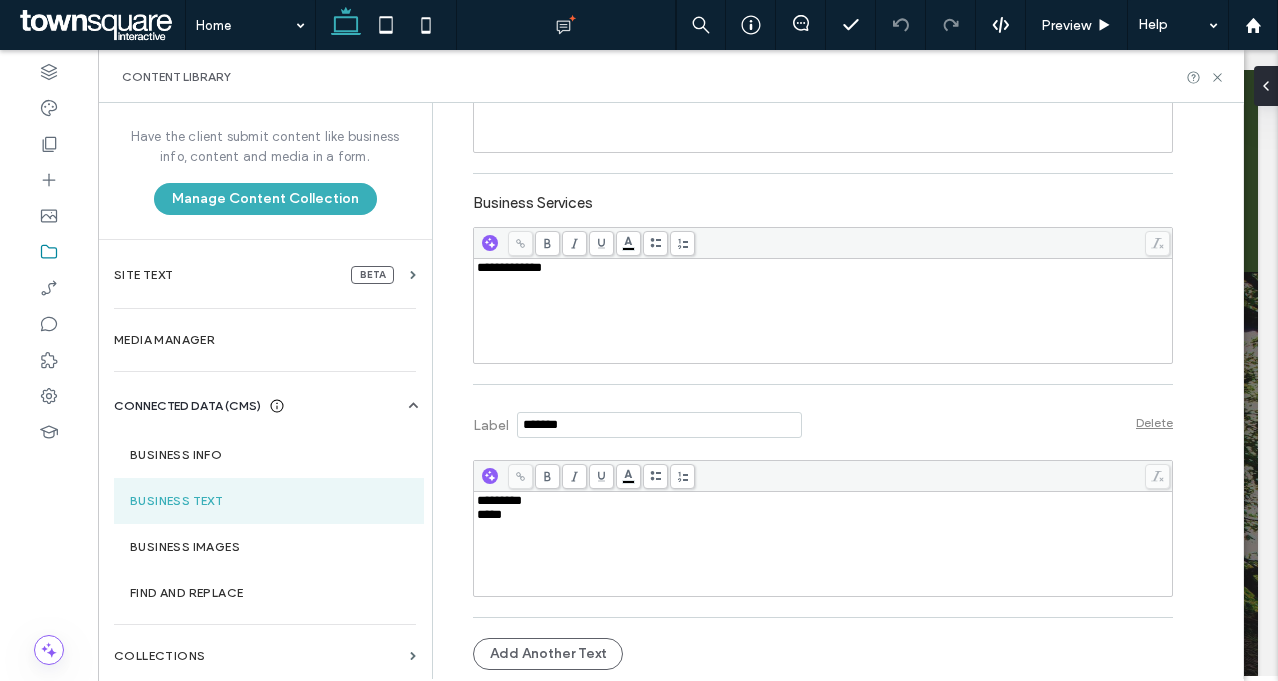 scroll, scrollTop: 594, scrollLeft: 0, axis: vertical 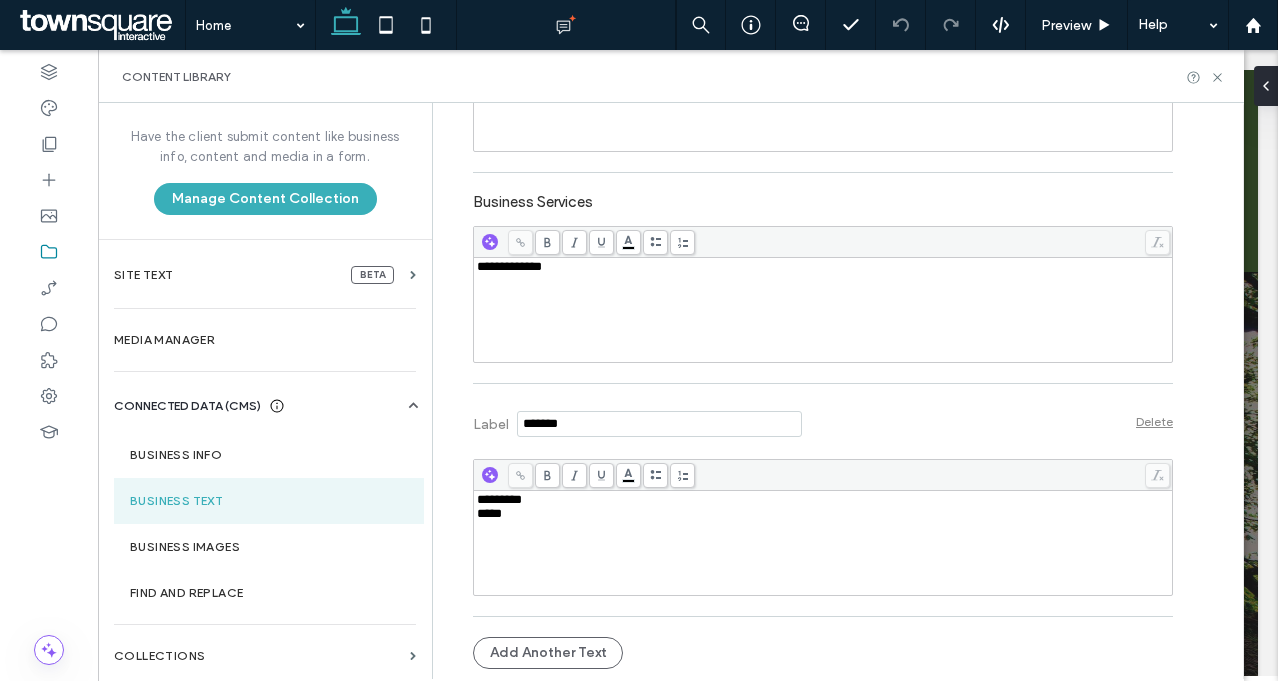 drag, startPoint x: 1260, startPoint y: 82, endPoint x: 1265, endPoint y: 173, distance: 91.13726 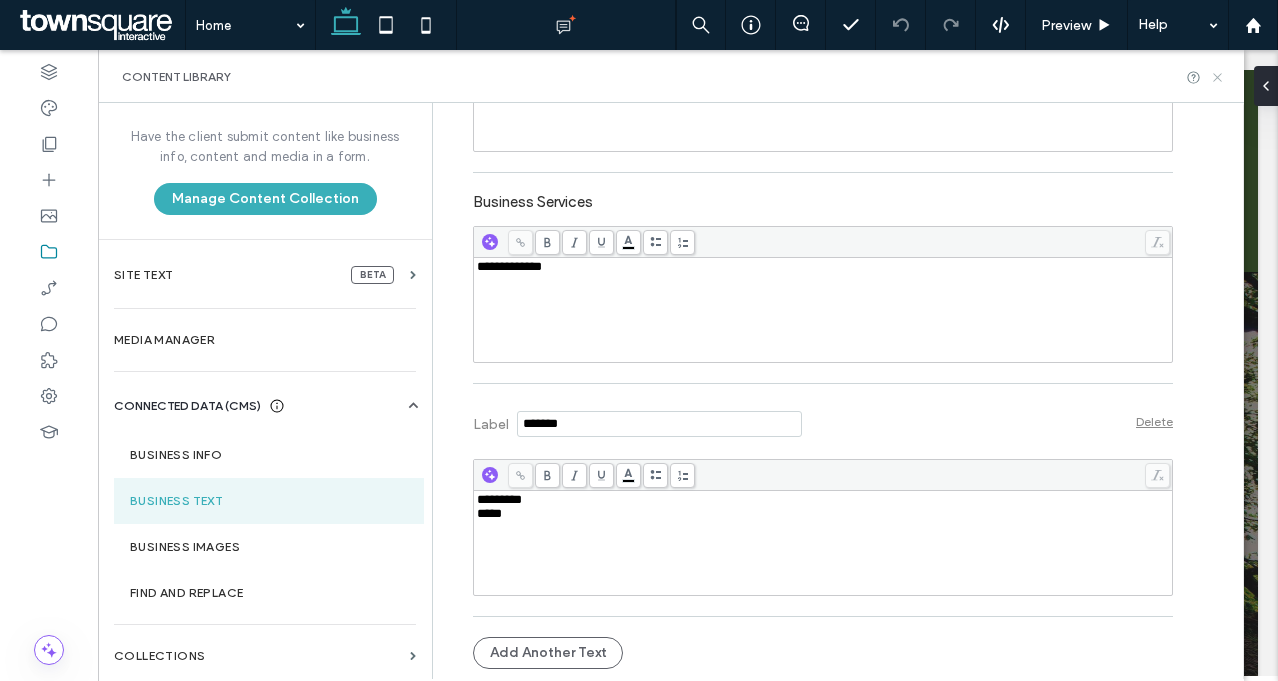 click 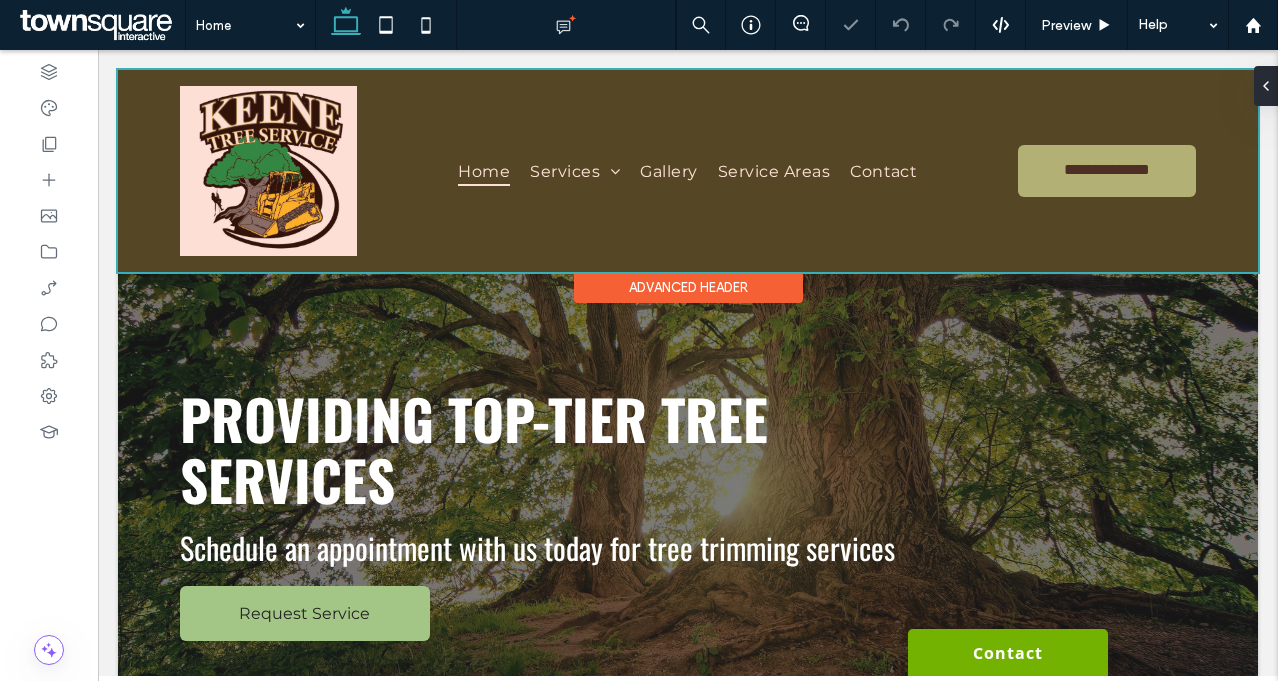 scroll, scrollTop: 0, scrollLeft: 0, axis: both 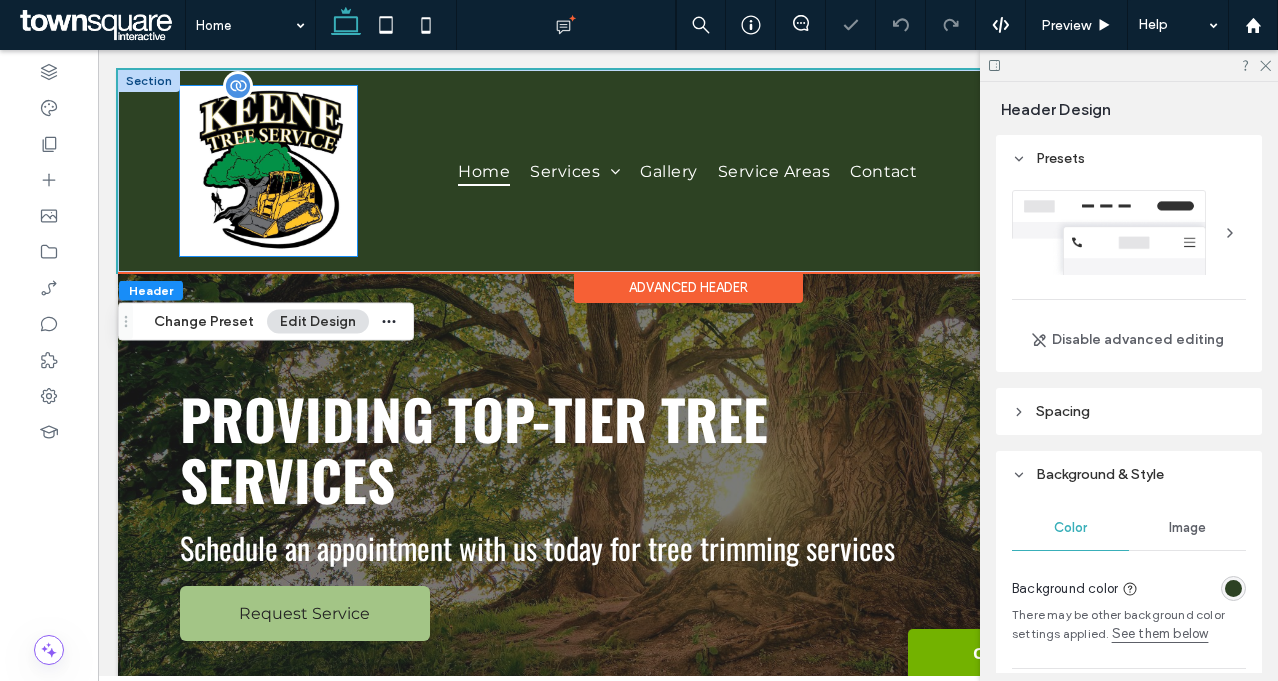 click at bounding box center [269, 171] 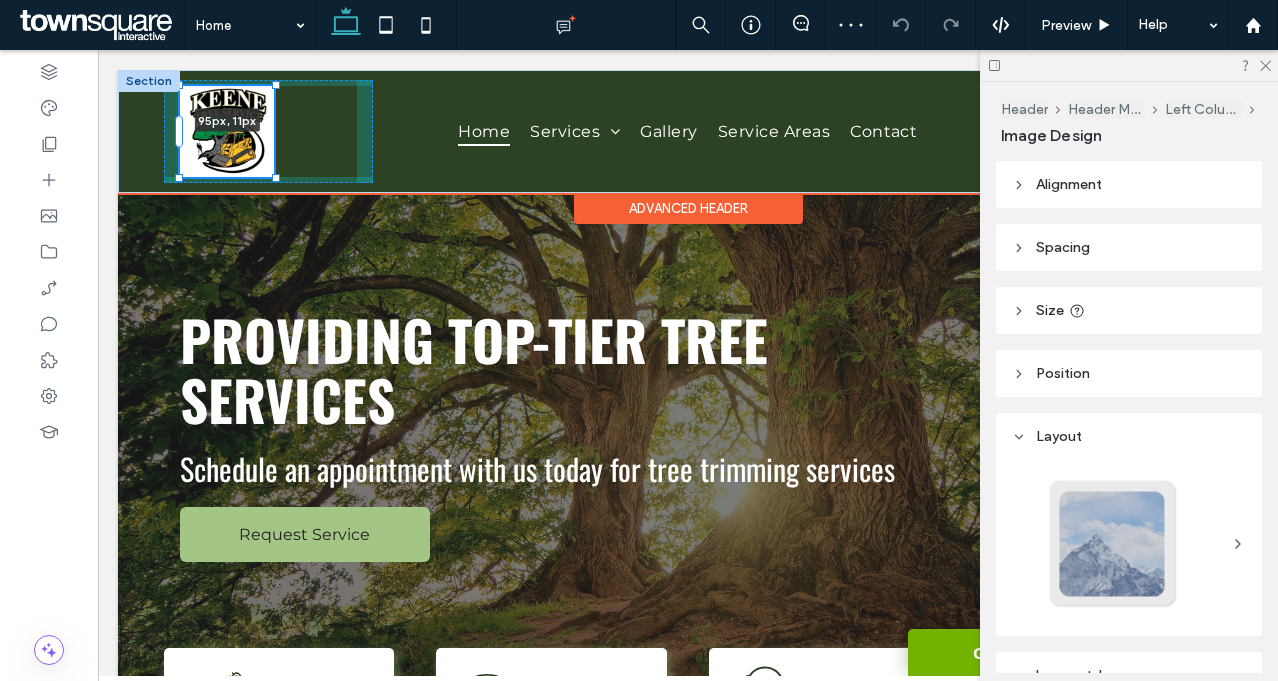 drag, startPoint x: 354, startPoint y: 254, endPoint x: 293, endPoint y: 152, distance: 118.84864 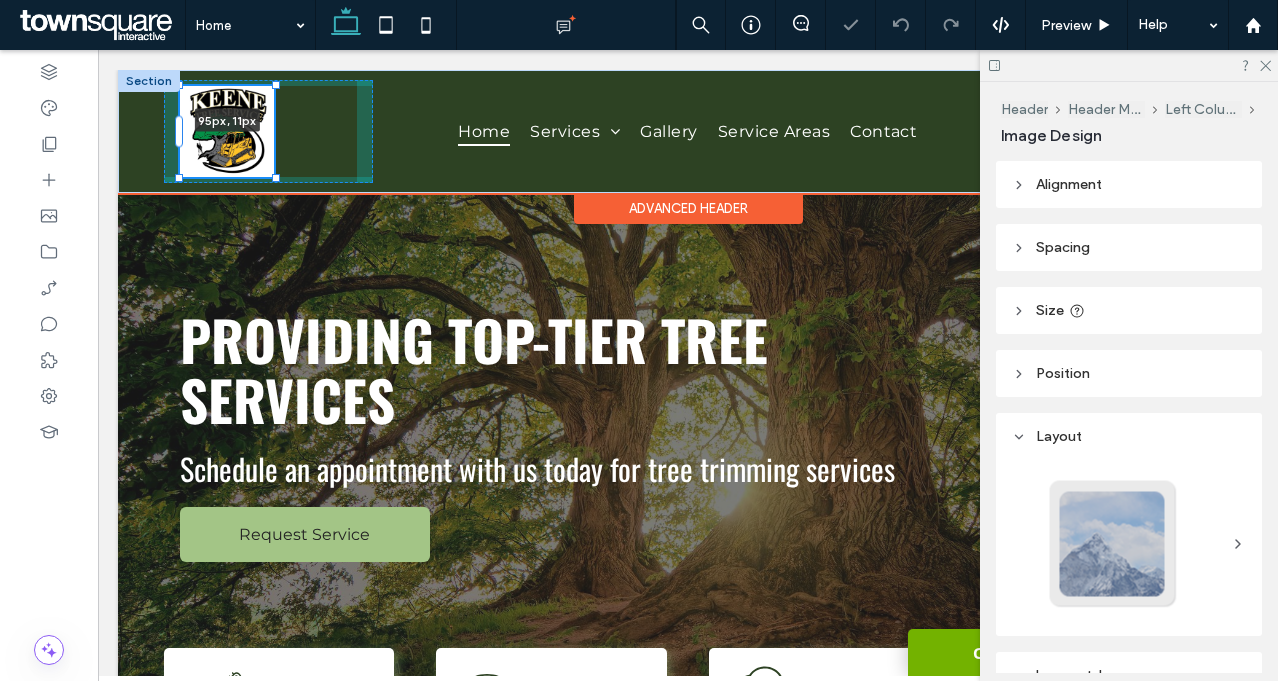 type on "**" 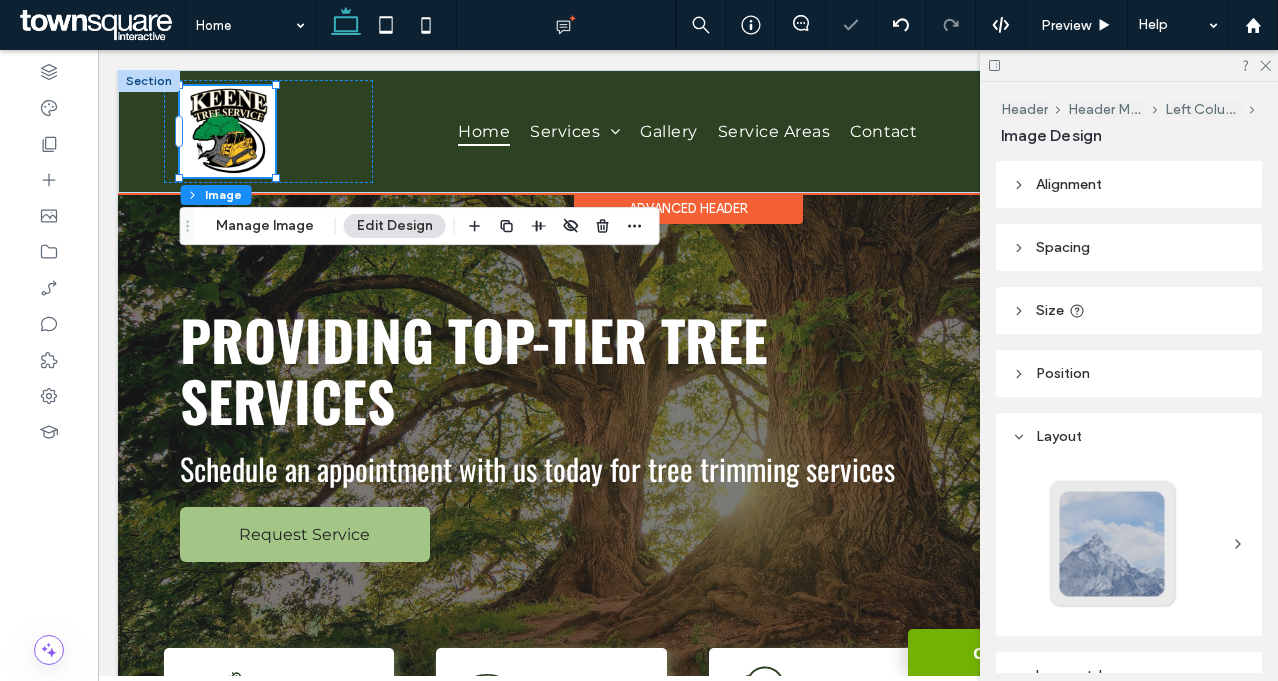click on "Advanced Header" at bounding box center [688, 208] 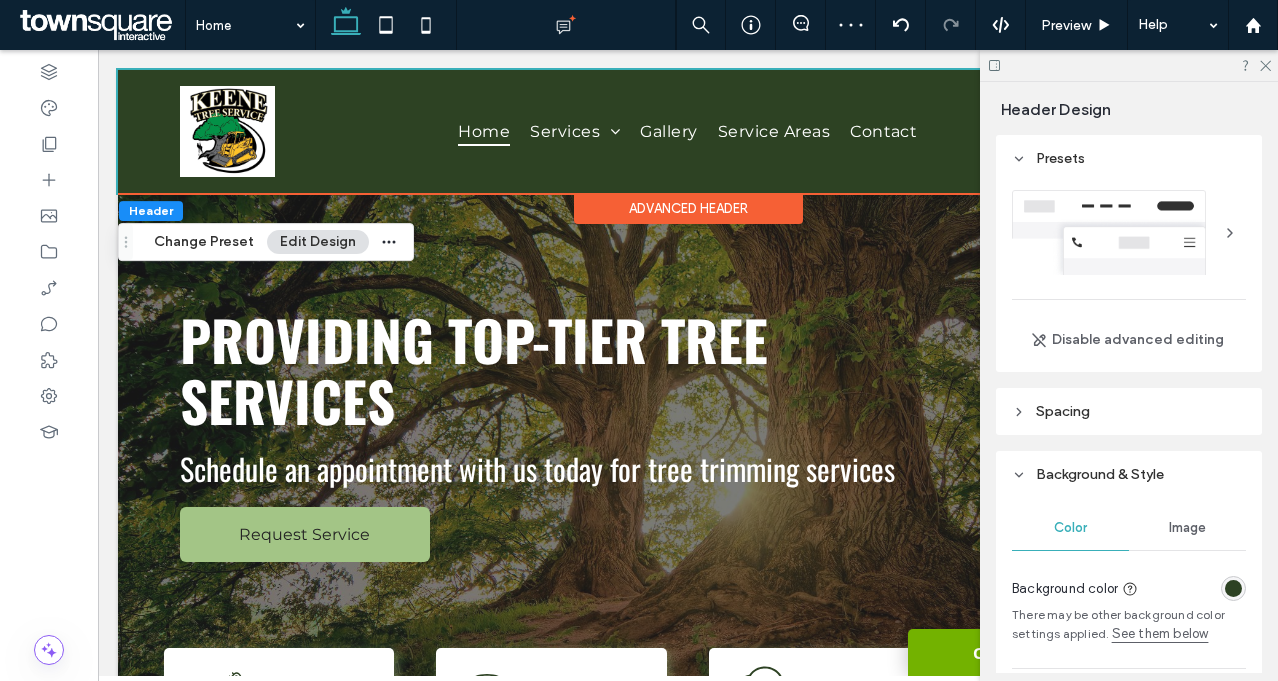 click at bounding box center (1233, 588) 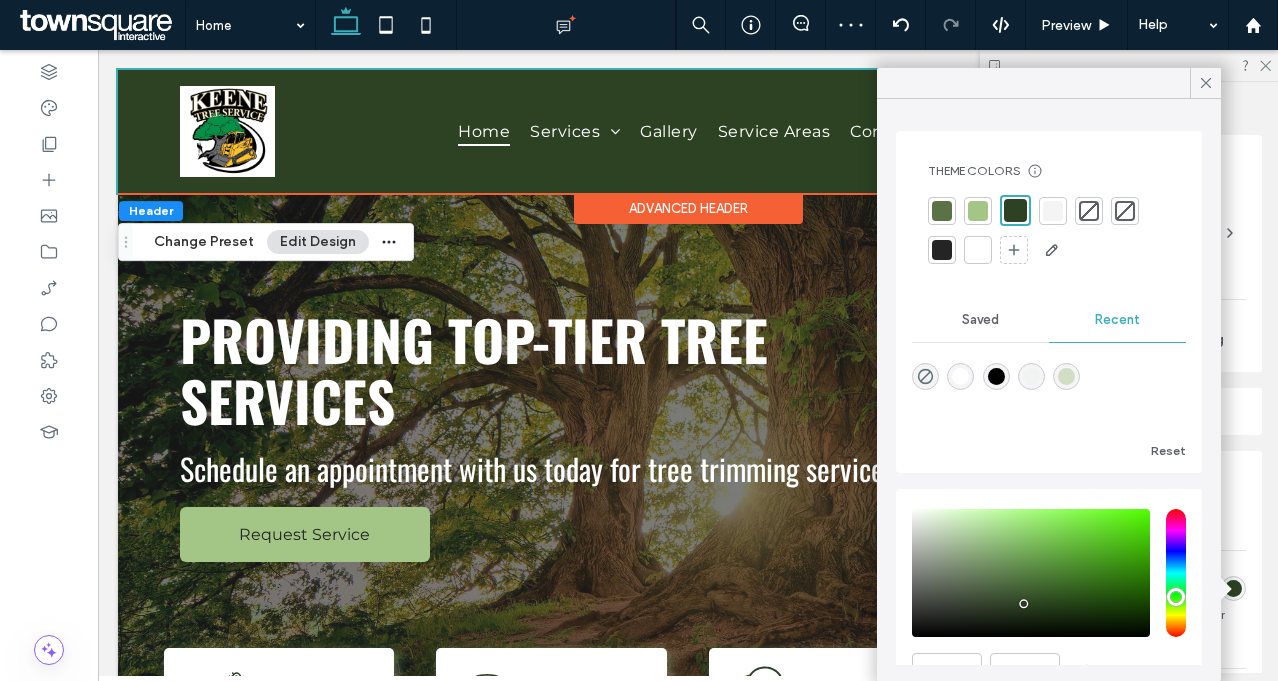 click at bounding box center (978, 250) 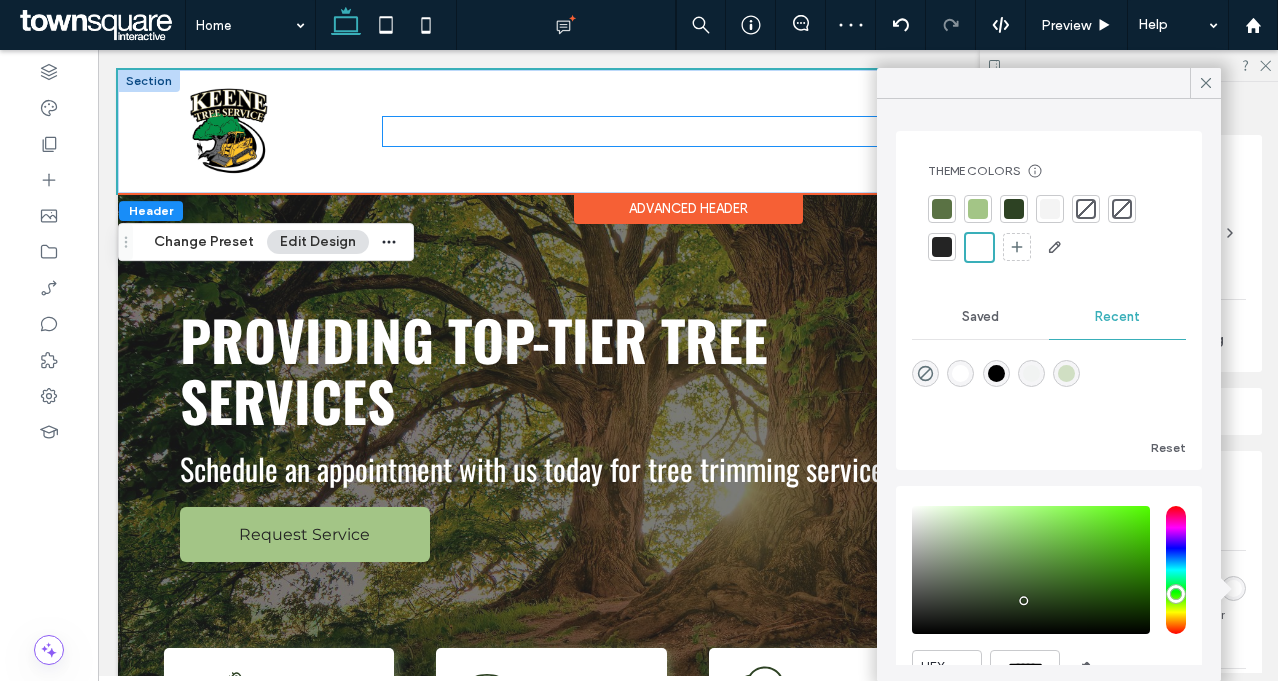 click on "Service Areas" at bounding box center [774, 131] 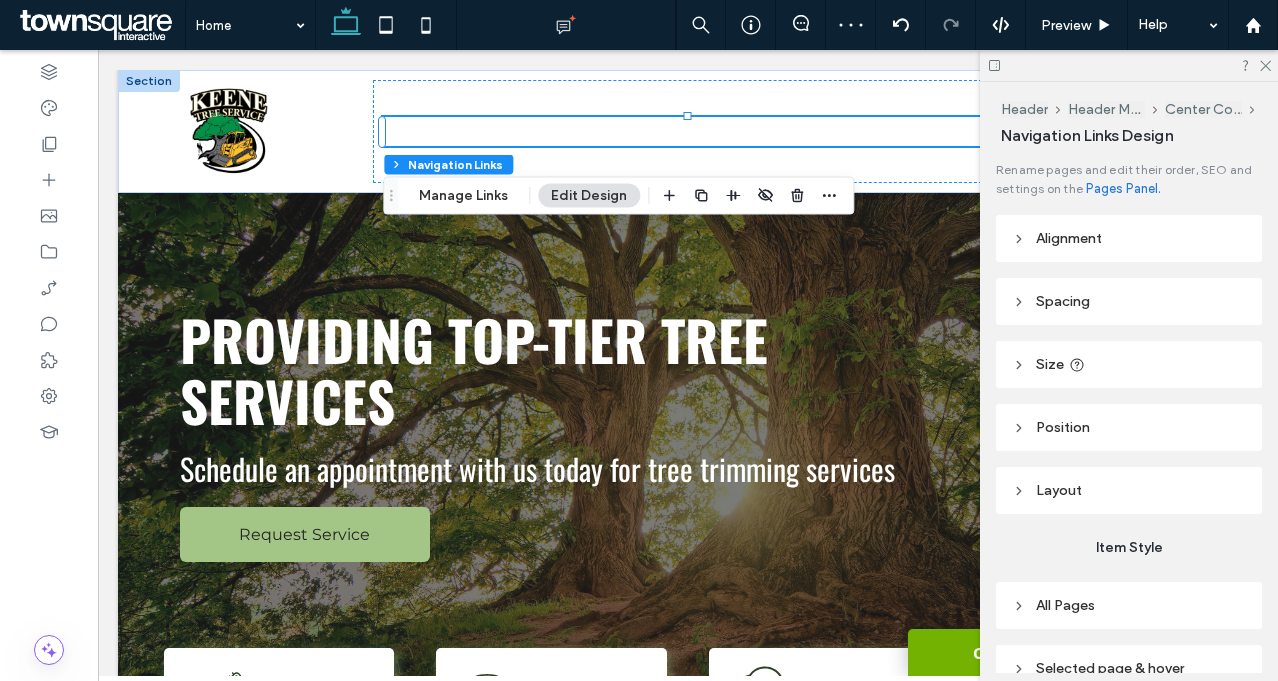 click on "Manage Links" at bounding box center [463, 196] 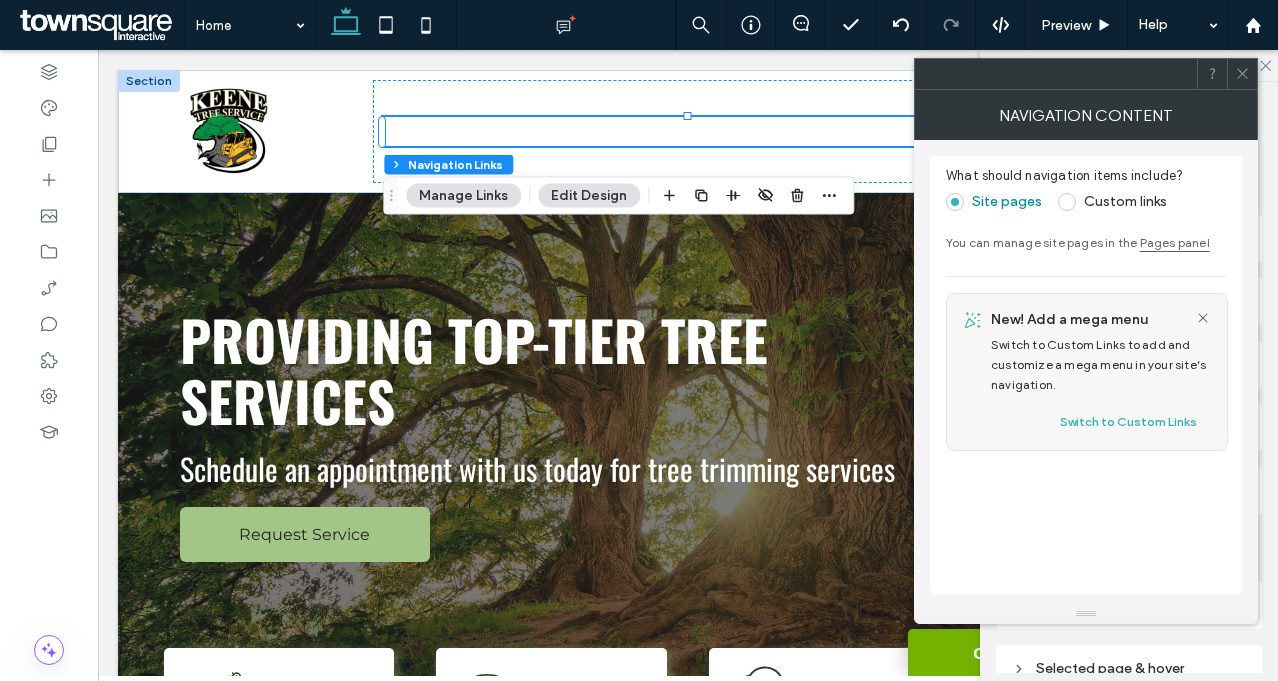 click 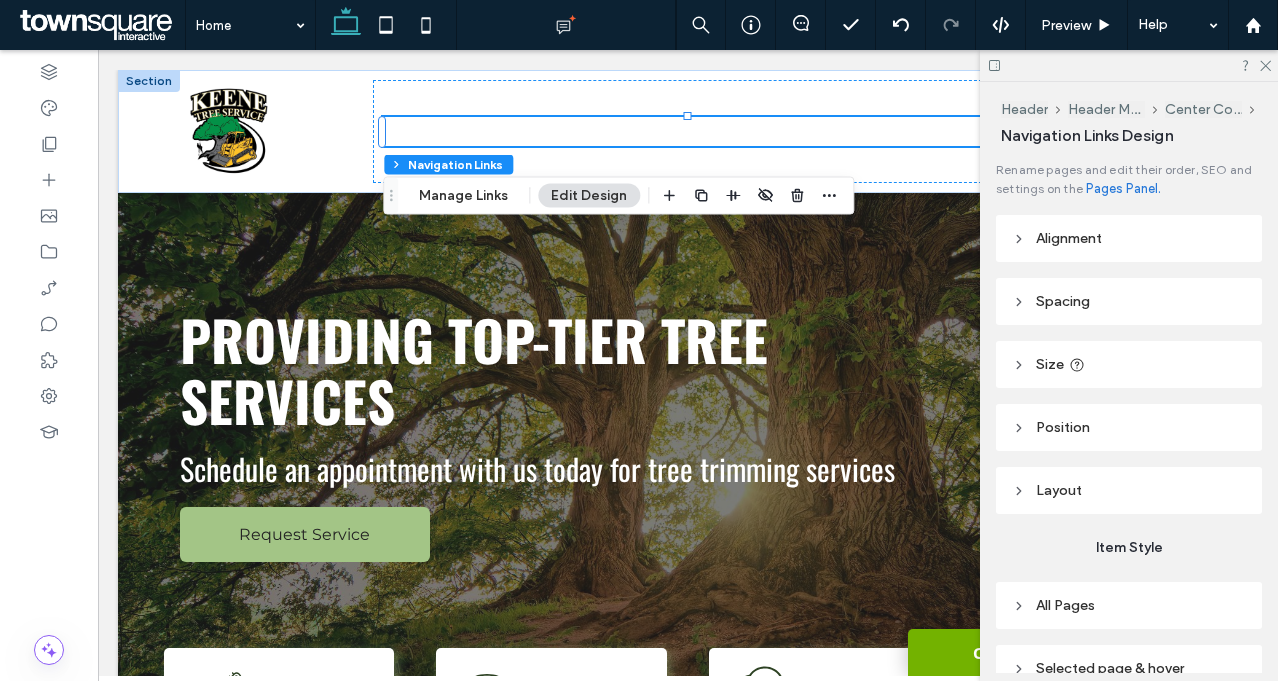click on "All Pages" at bounding box center (1129, 605) 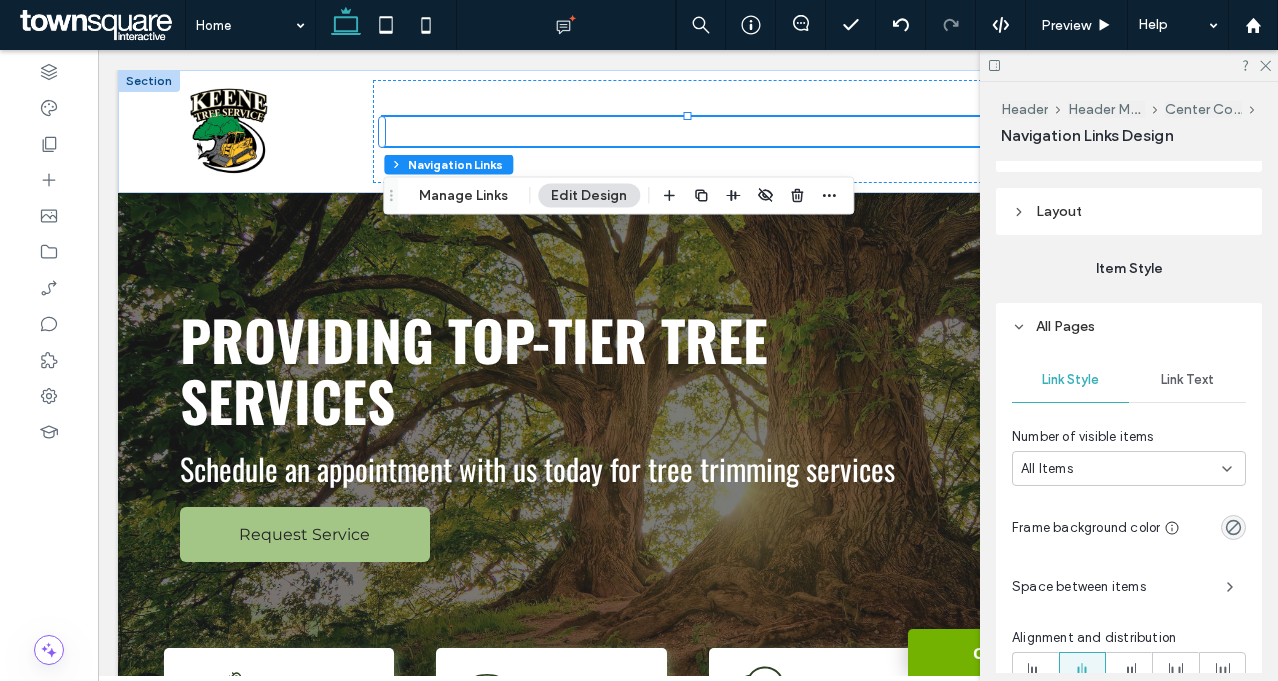 scroll, scrollTop: 332, scrollLeft: 0, axis: vertical 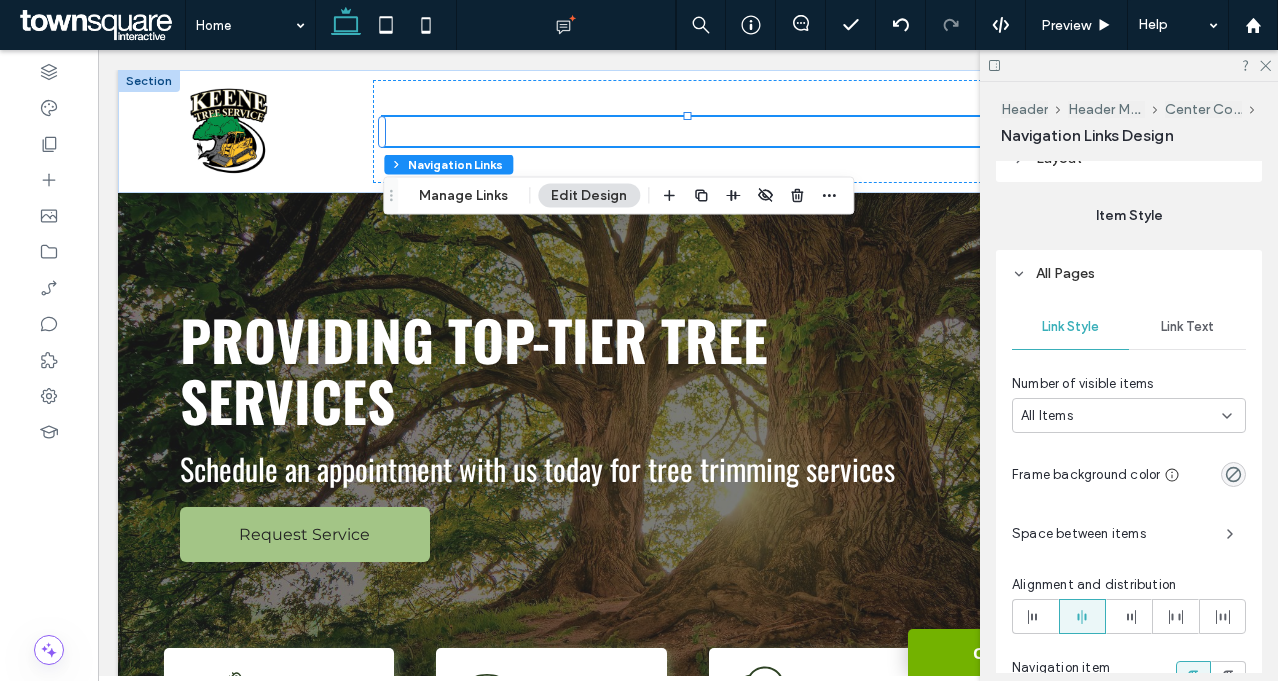 click on "Link Text" at bounding box center (1187, 327) 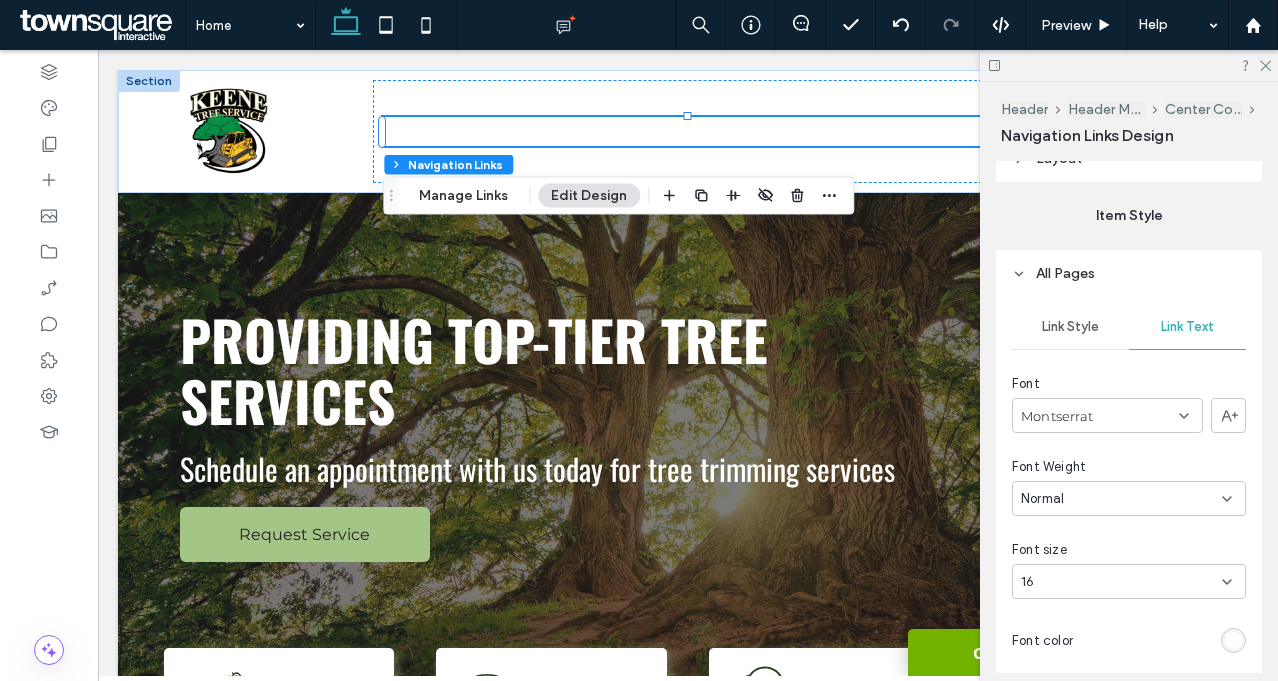click at bounding box center [1233, 640] 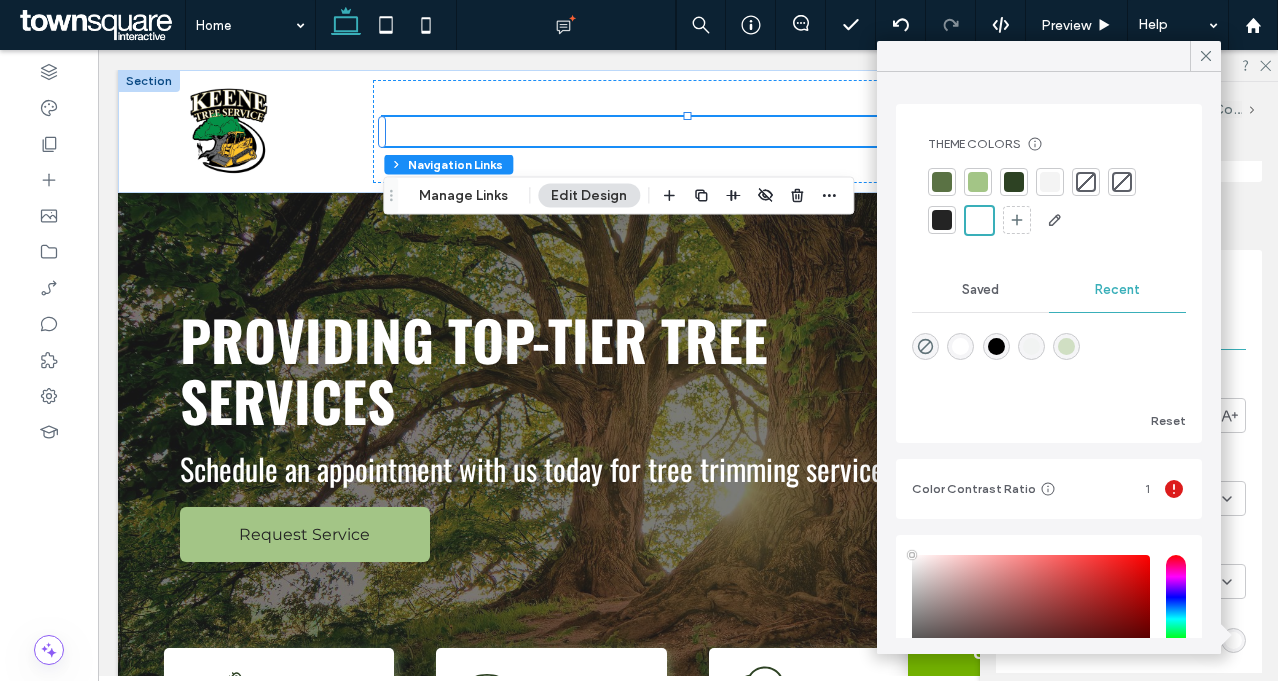 click at bounding box center (942, 220) 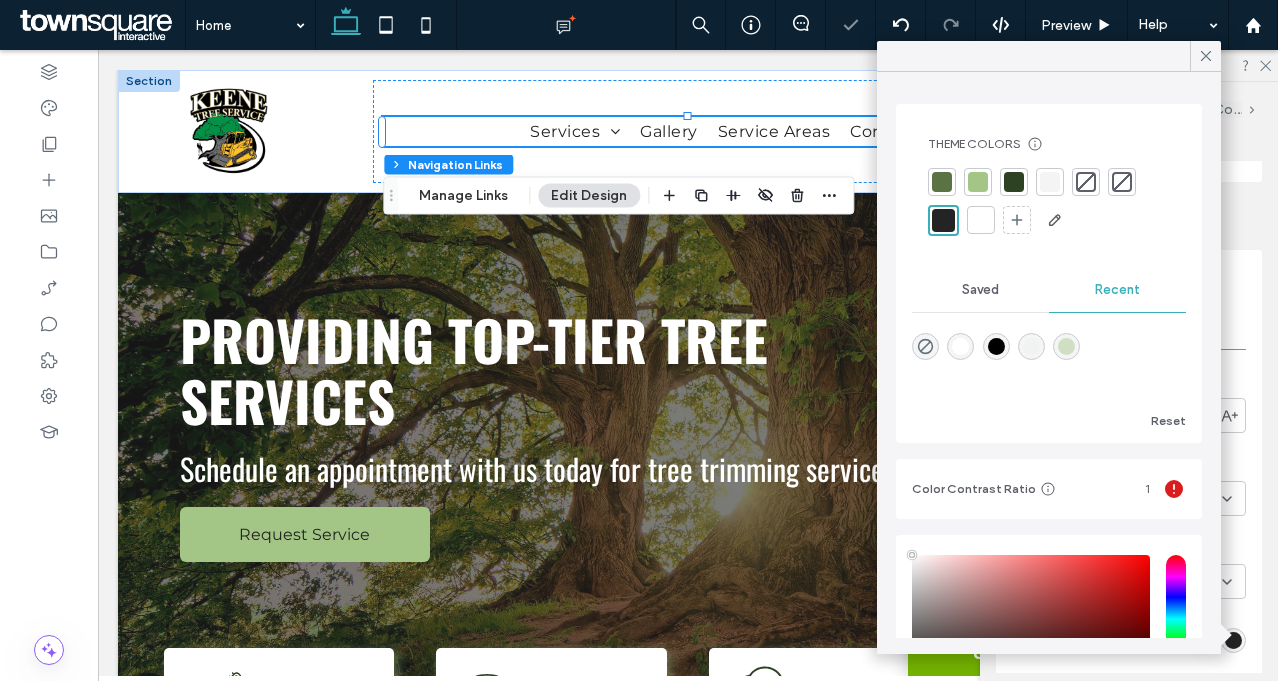 click on "Link Style Link Text Font Montserrat Font Weight Normal Font size 16 Font color Font format Case Type" at bounding box center (1129, 544) 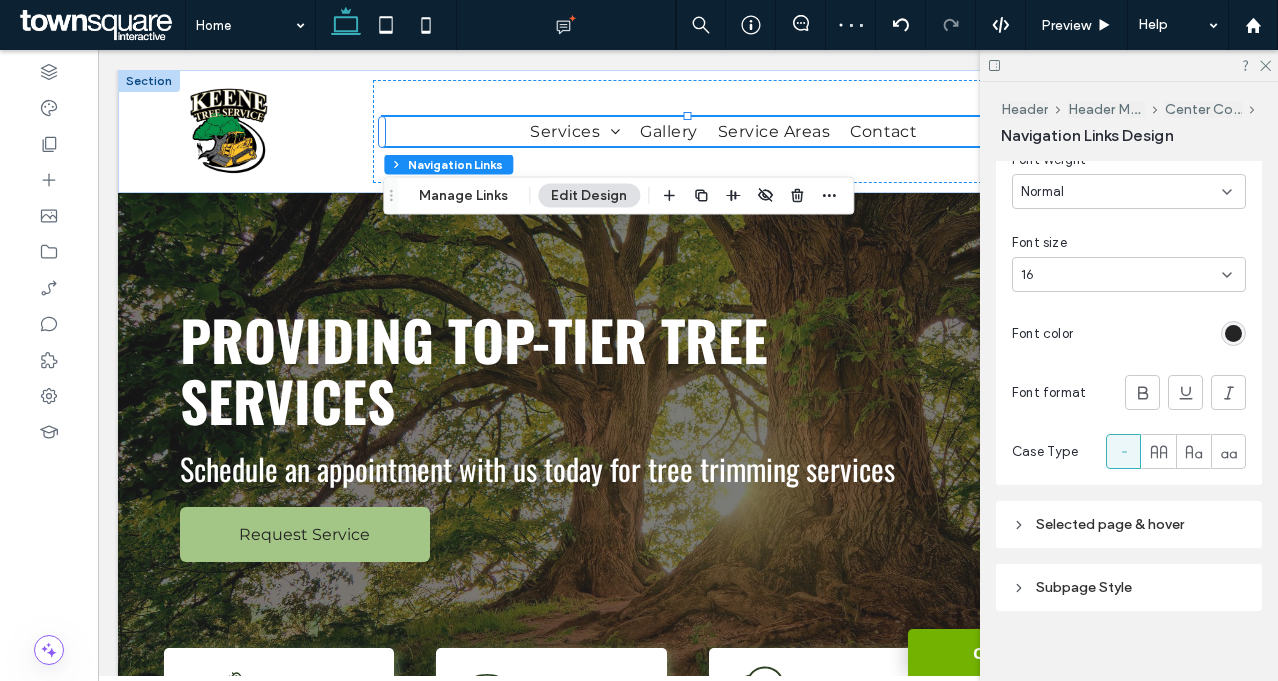 scroll, scrollTop: 658, scrollLeft: 0, axis: vertical 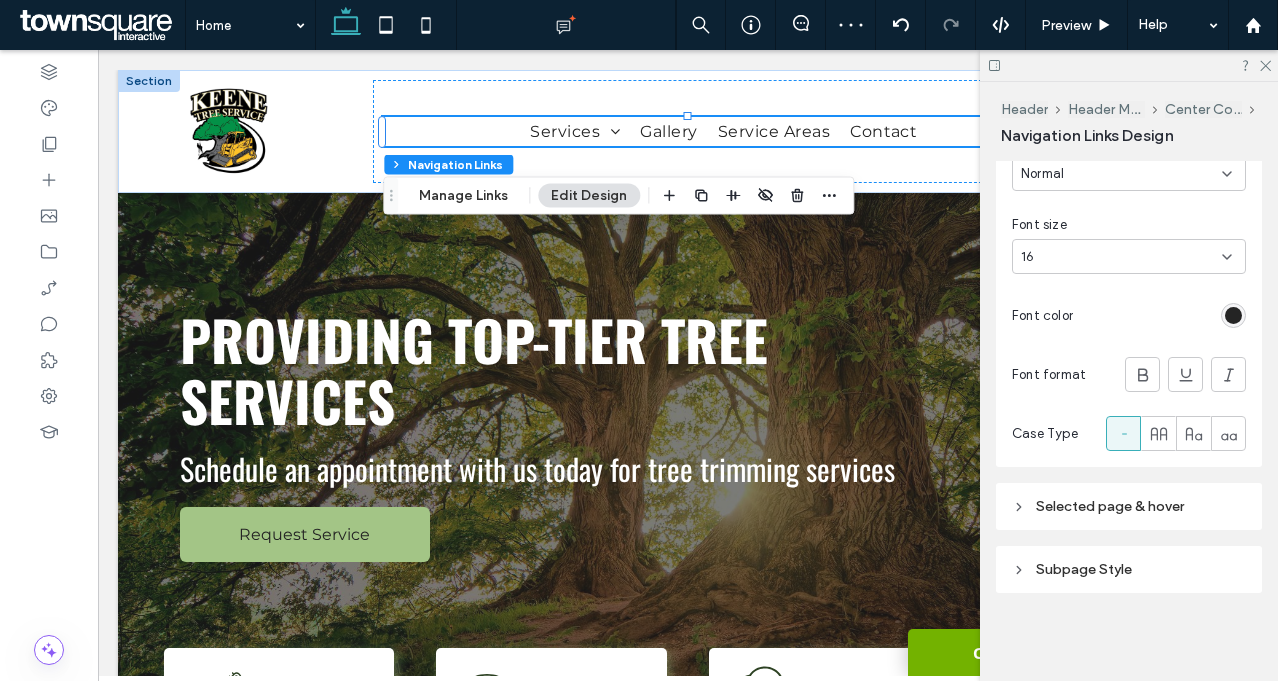 click on "Selected page & hover" at bounding box center (1129, 506) 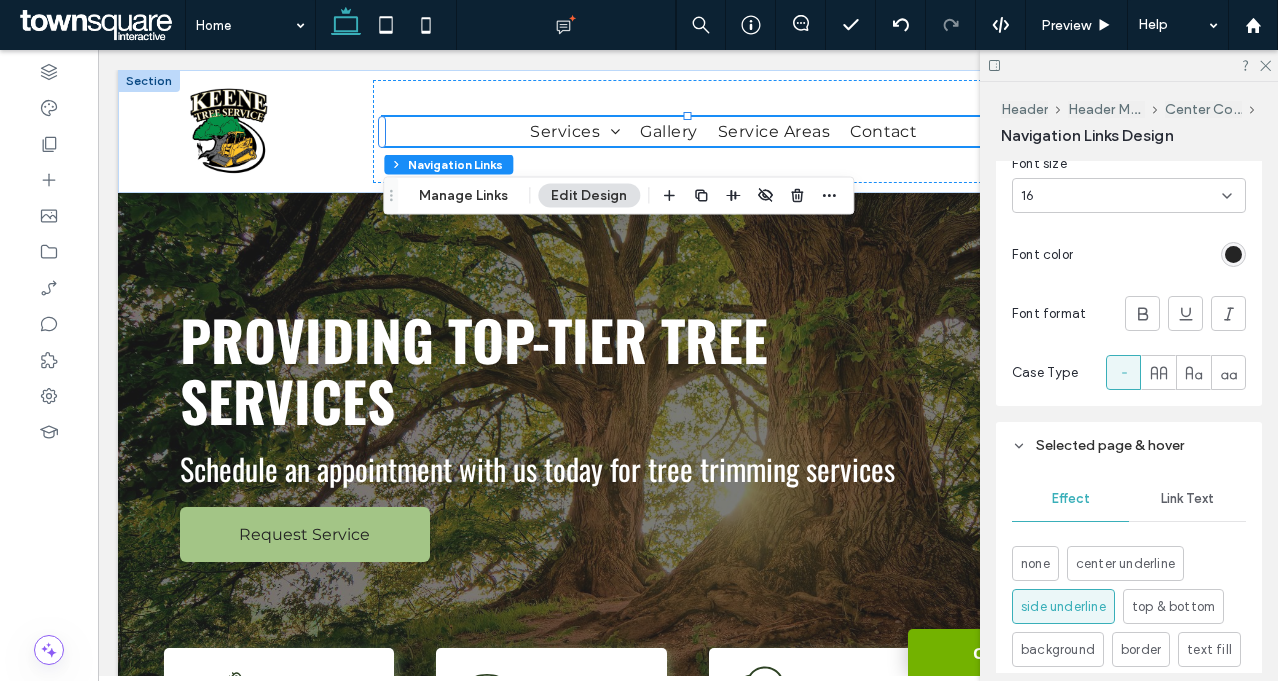 scroll, scrollTop: 742, scrollLeft: 0, axis: vertical 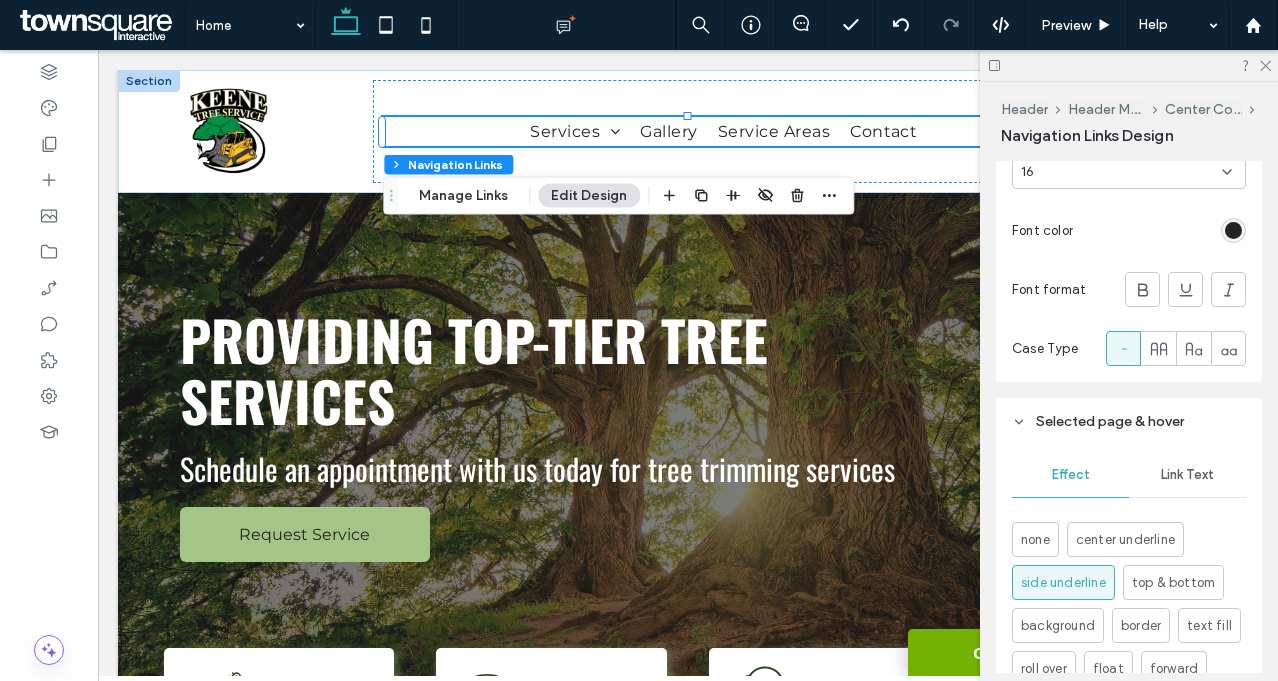click on "Link Text" at bounding box center (1187, 475) 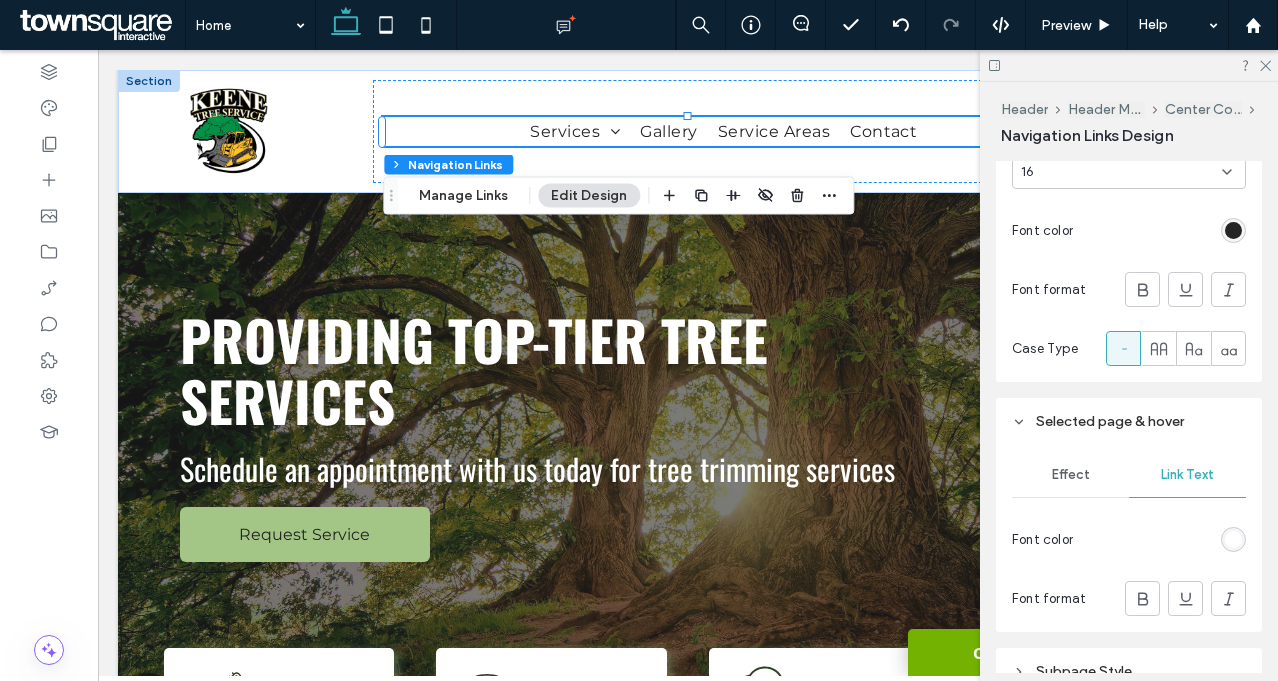 click at bounding box center (1233, 539) 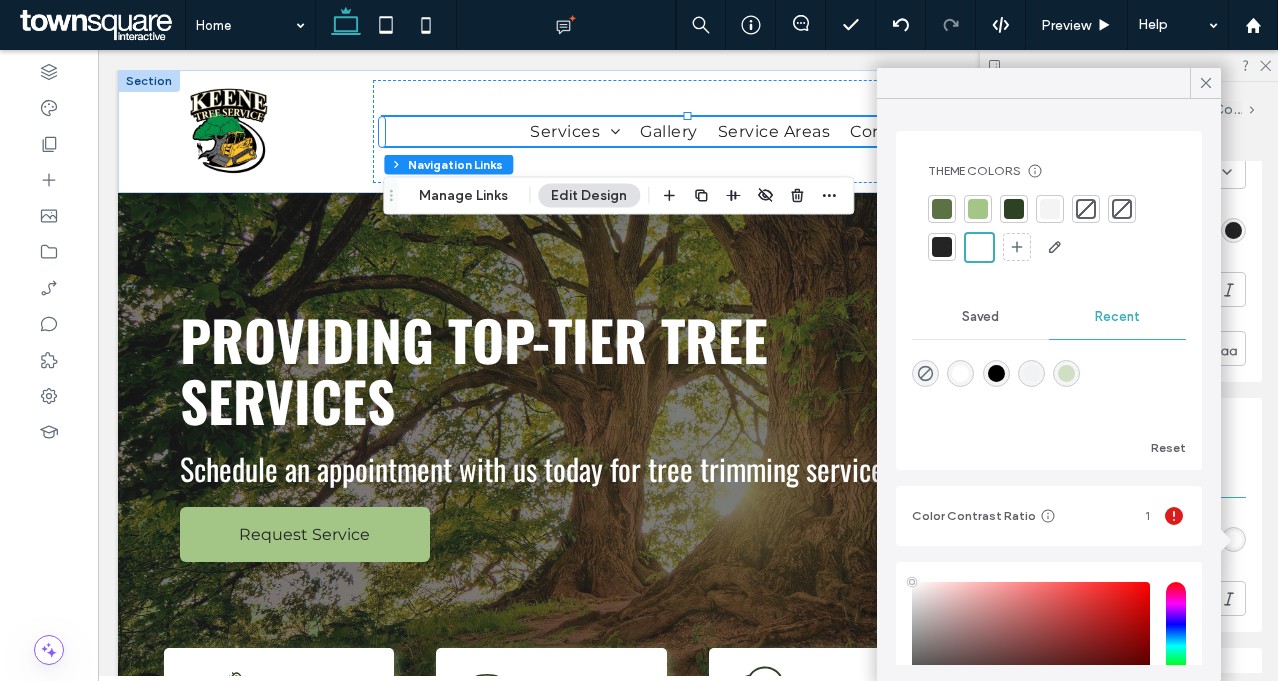 click at bounding box center [942, 209] 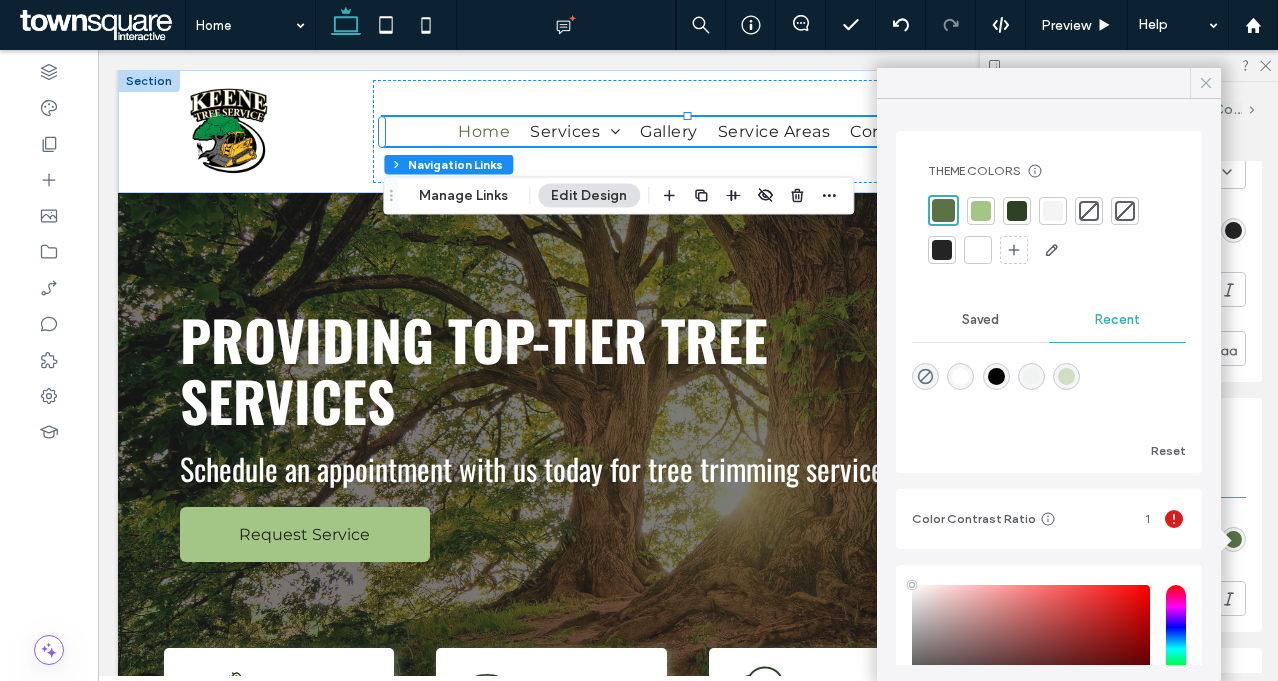 click 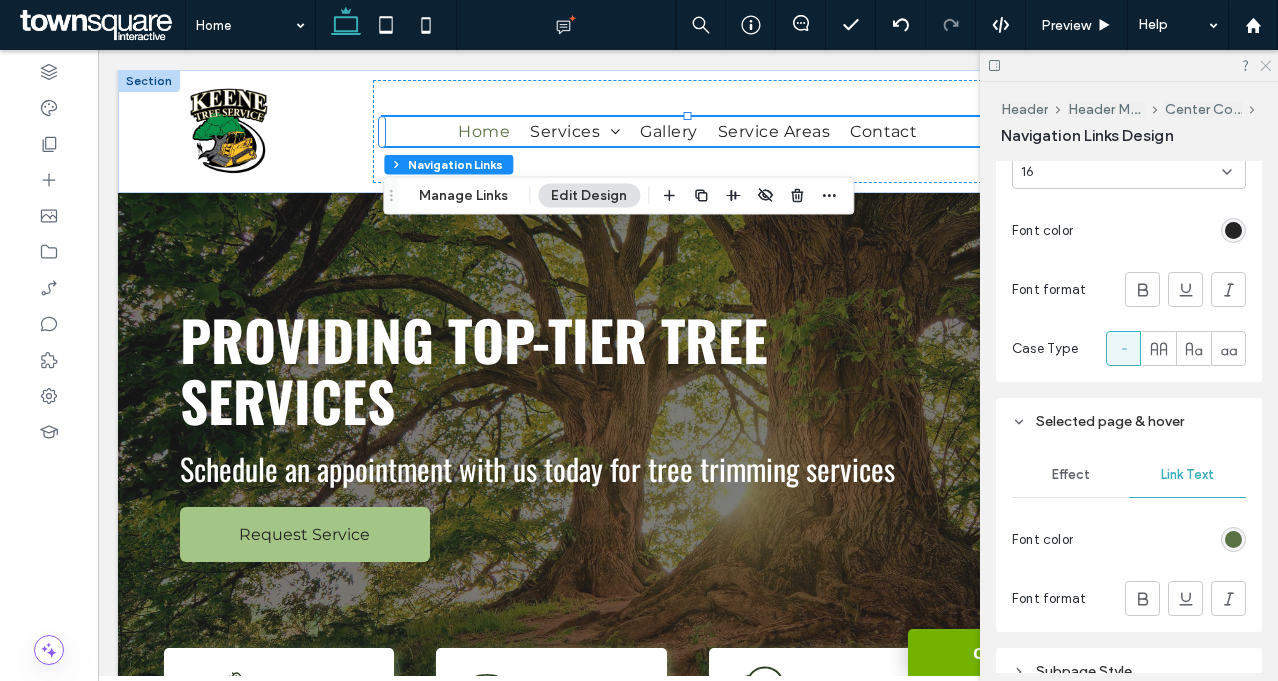 click 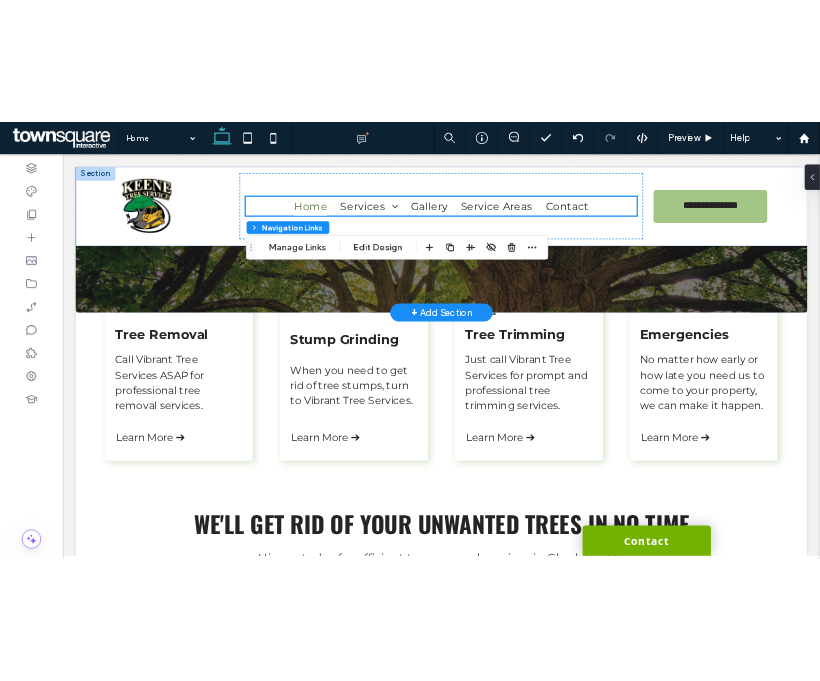 scroll, scrollTop: 0, scrollLeft: 0, axis: both 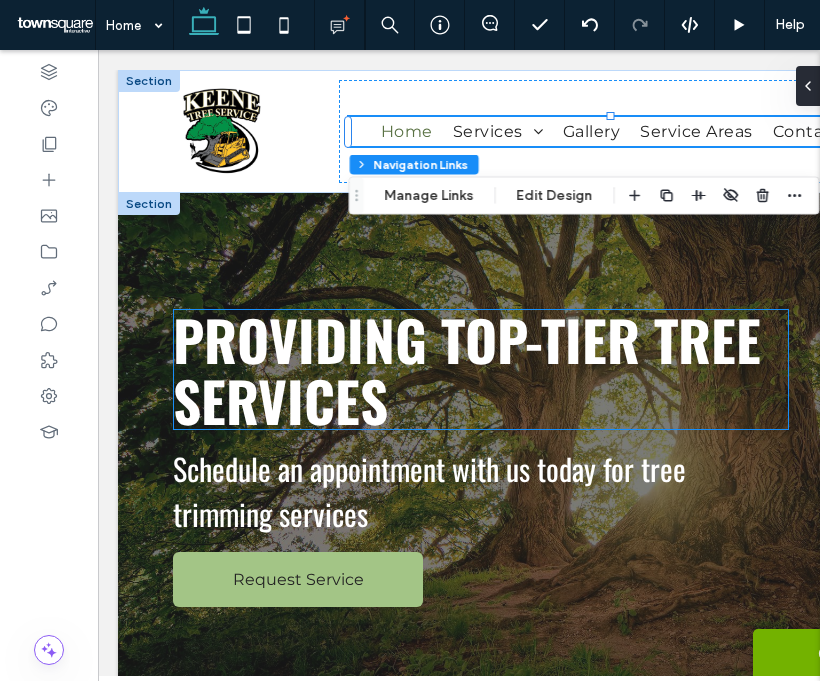 click on "Providing Top-Tier Tree Services" at bounding box center (467, 369) 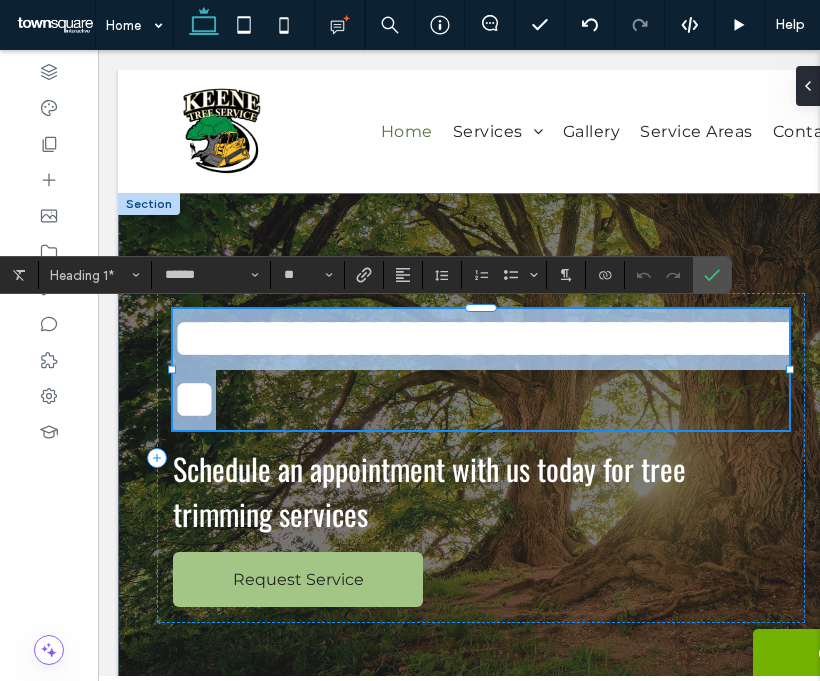 paste 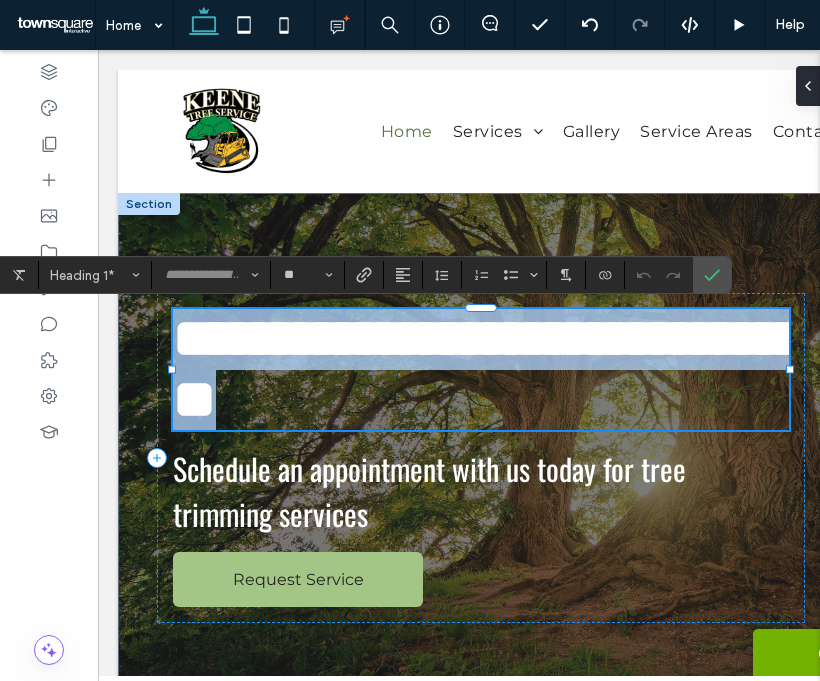 scroll, scrollTop: 0, scrollLeft: 0, axis: both 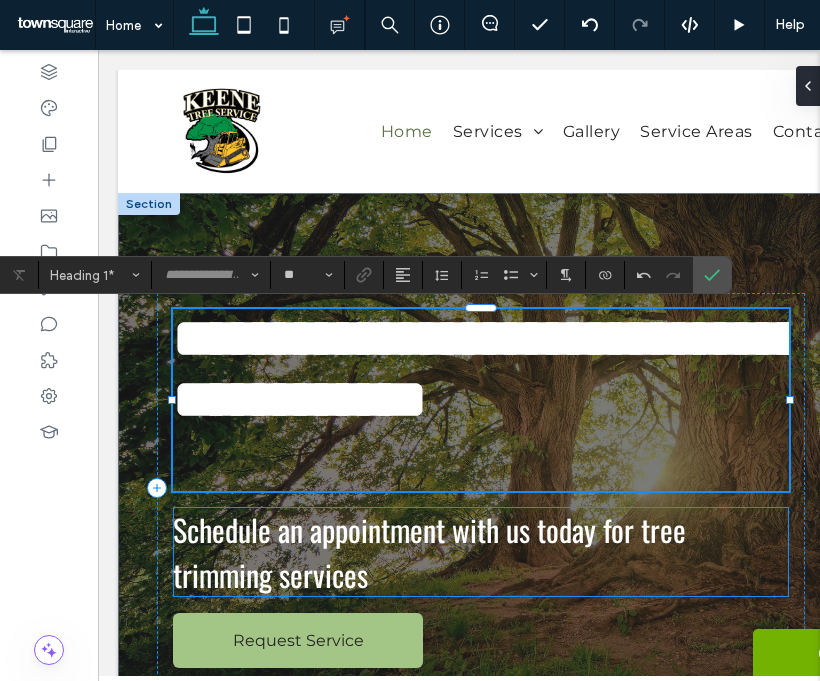 click on "Schedule an appointment with us today for tree trimming services" at bounding box center (481, 552) 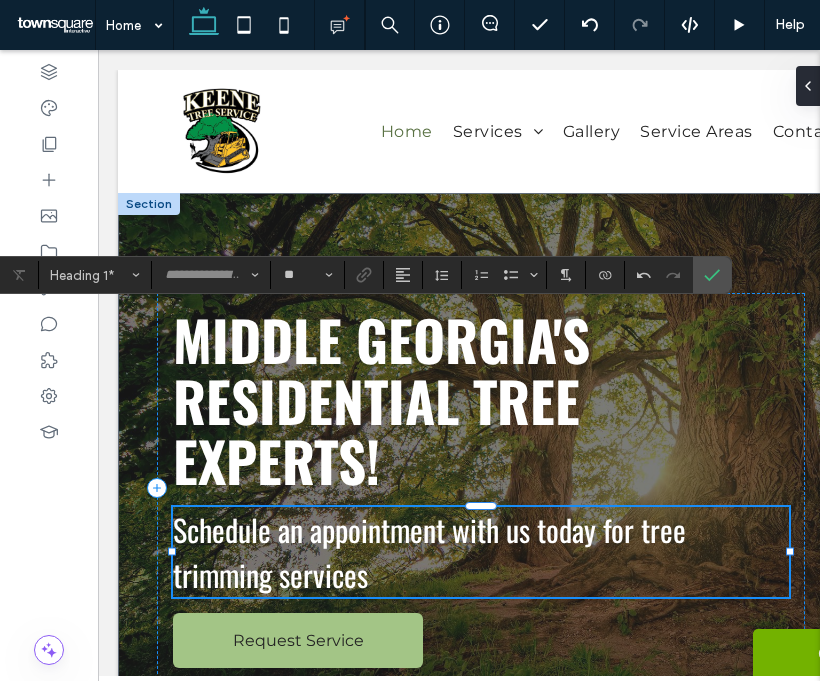 click on "Schedule an appointment with us today for tree trimming services" at bounding box center (481, 552) 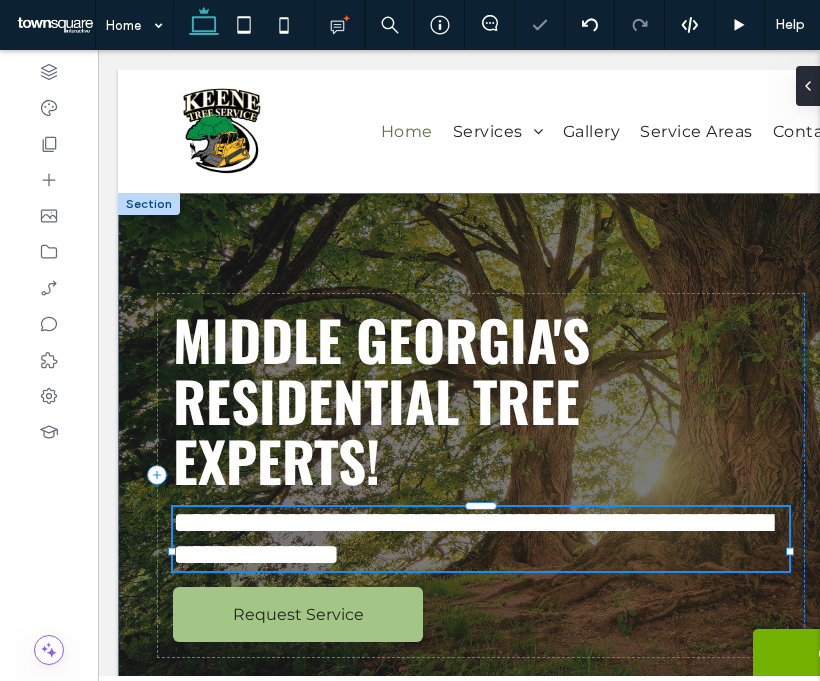 type on "******" 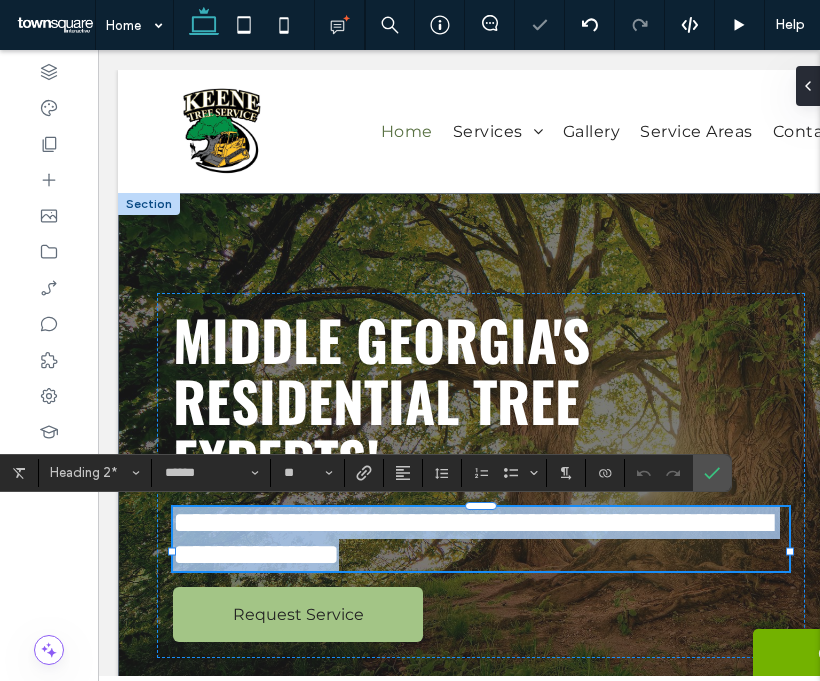 paste 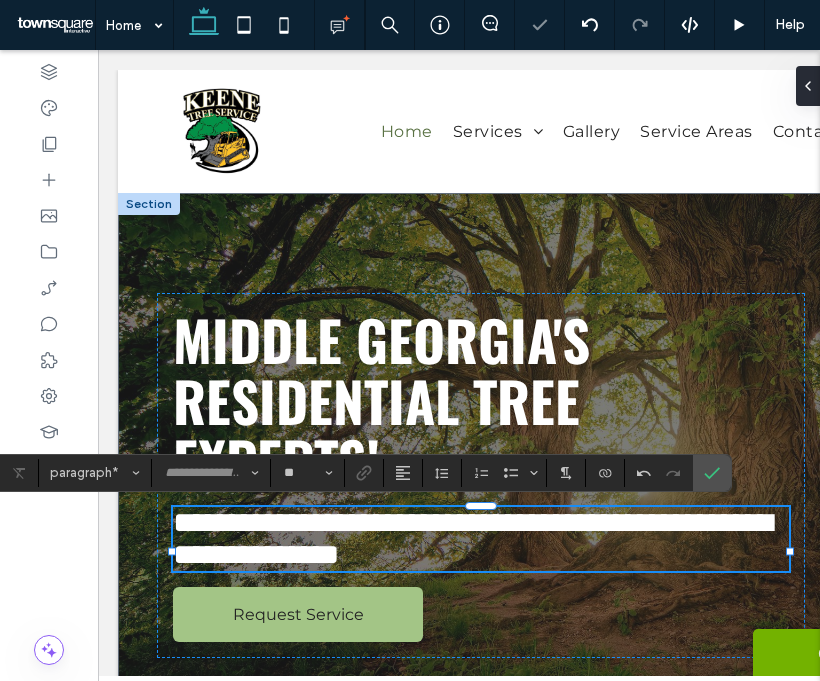 scroll, scrollTop: 26, scrollLeft: 0, axis: vertical 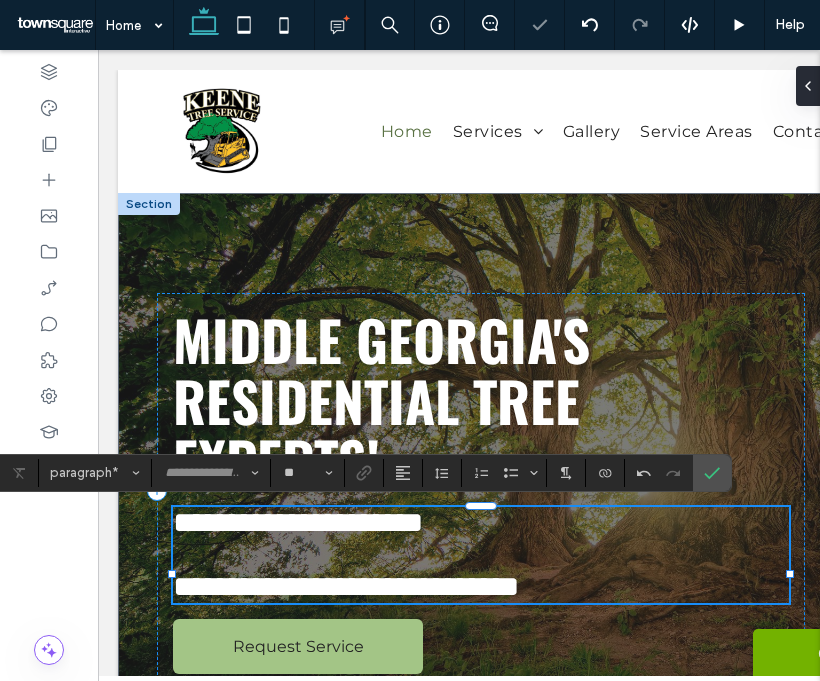 type on "******" 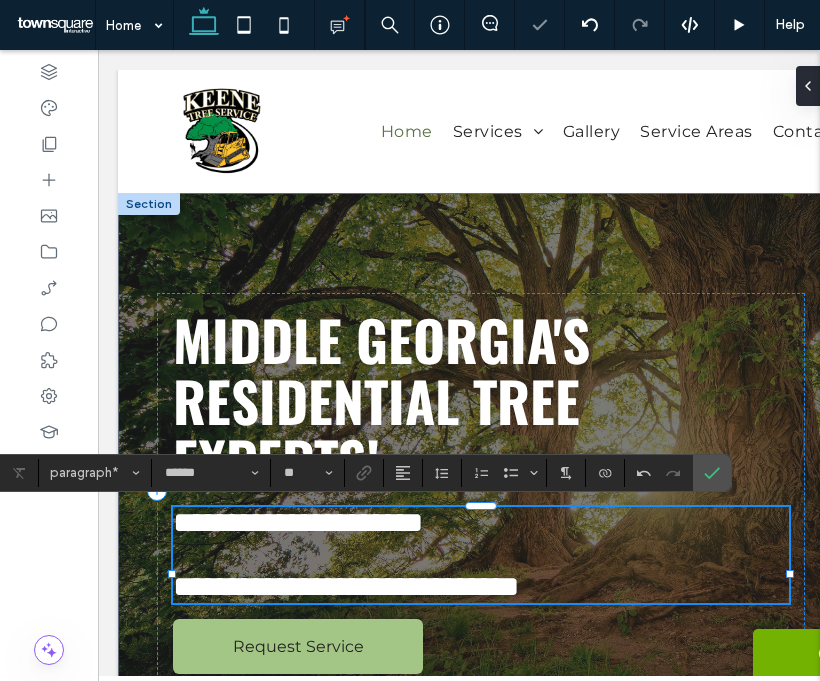 click at bounding box center [481, 555] 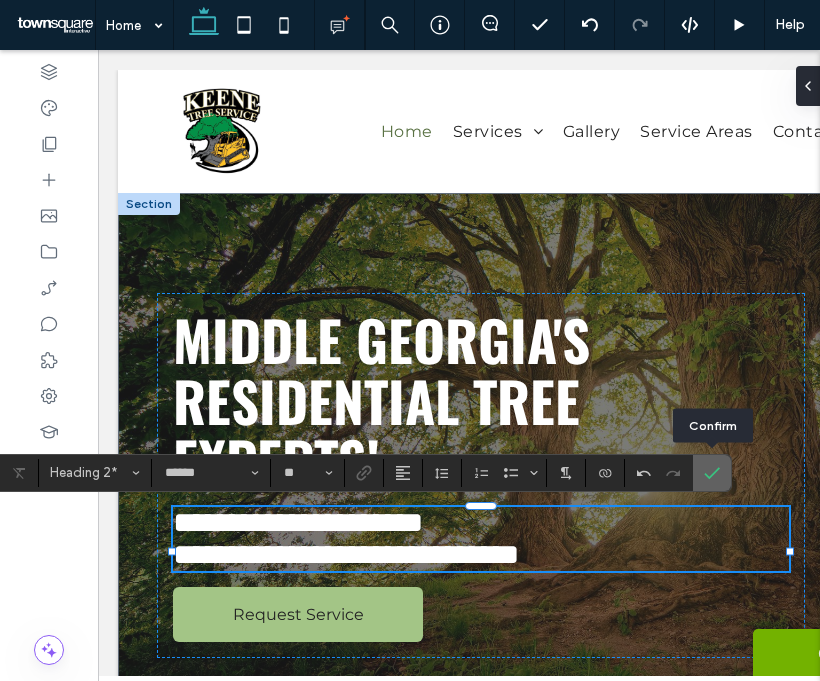 click 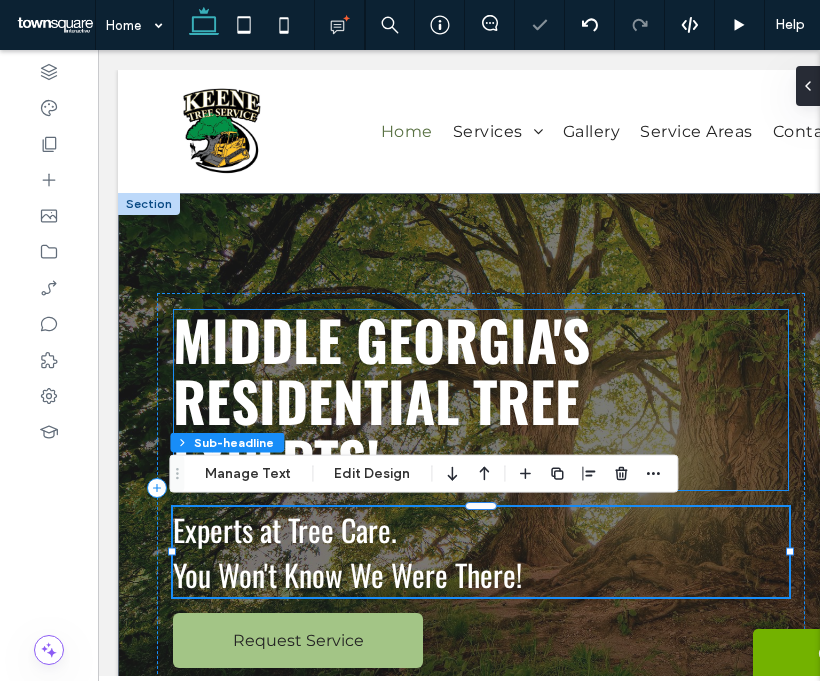 scroll, scrollTop: 0, scrollLeft: 18, axis: horizontal 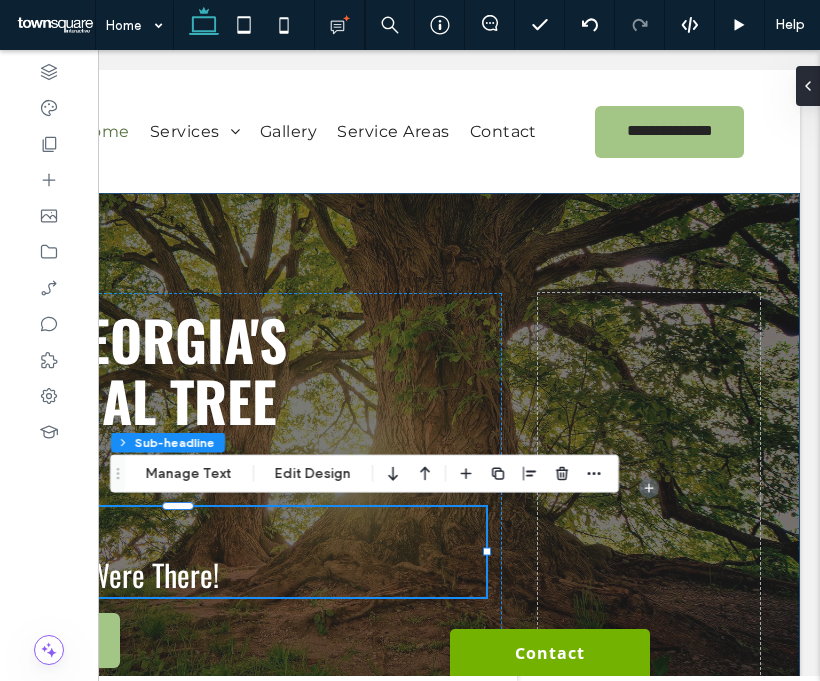 click on "Middle Georgia's Residential Tree Experts!
Experts at Tree Care. ﻿ You Won't Know We Were There!
Request Service" at bounding box center (307, 513) 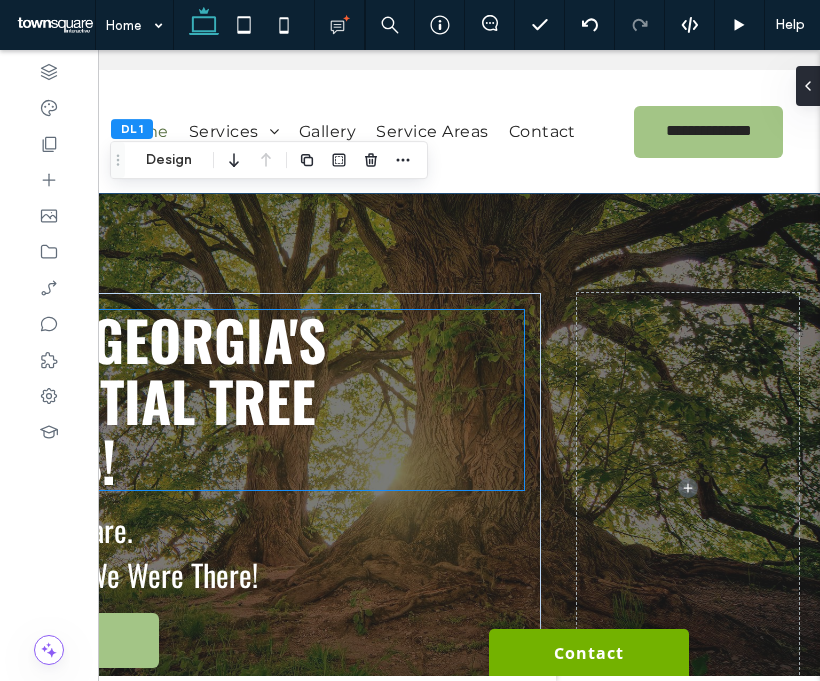 scroll, scrollTop: 0, scrollLeft: 303, axis: horizontal 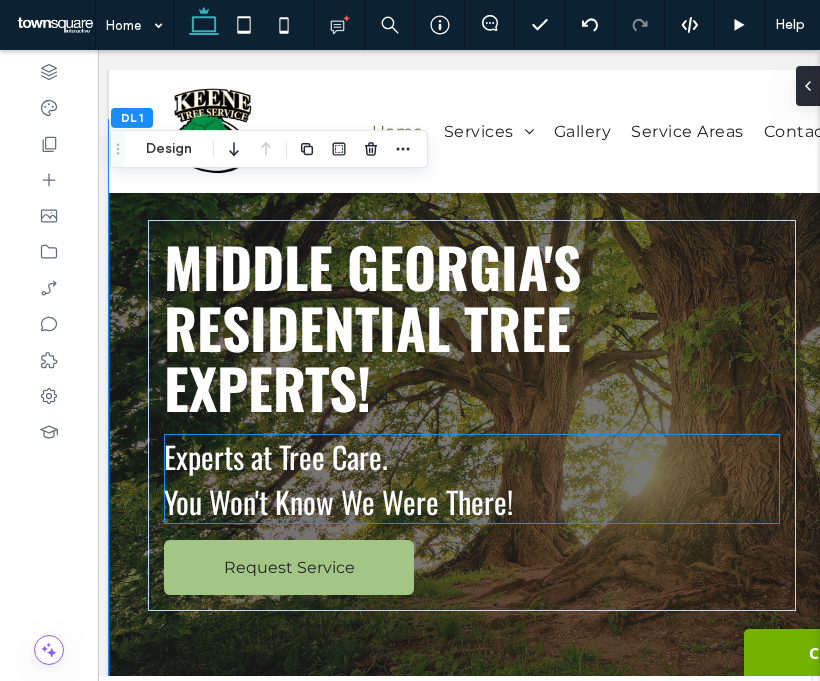 click on "You Won't Know We Were There!" at bounding box center (338, 501) 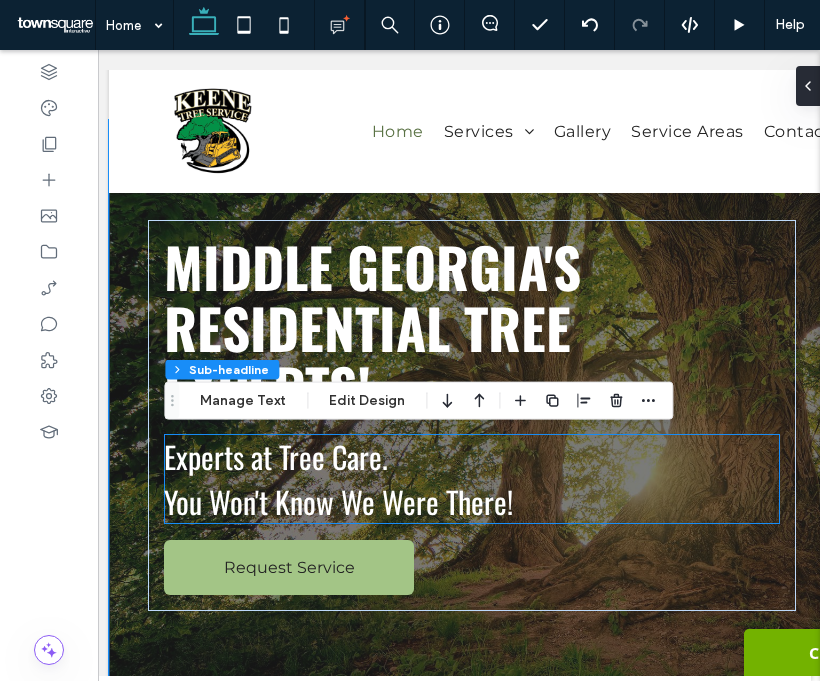 click on "You Won't Know We Were There!" at bounding box center (338, 501) 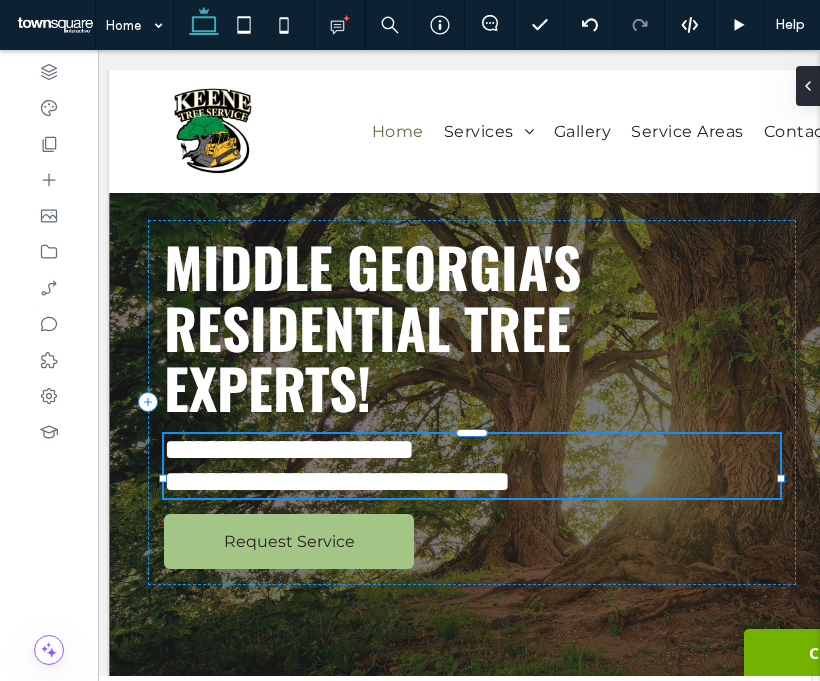type on "******" 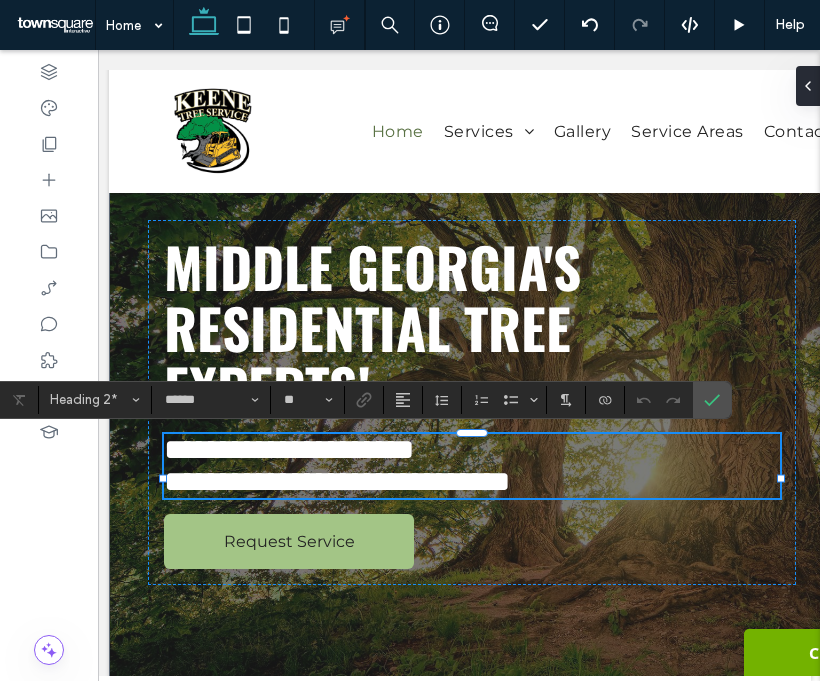 click on "**********" at bounding box center [337, 481] 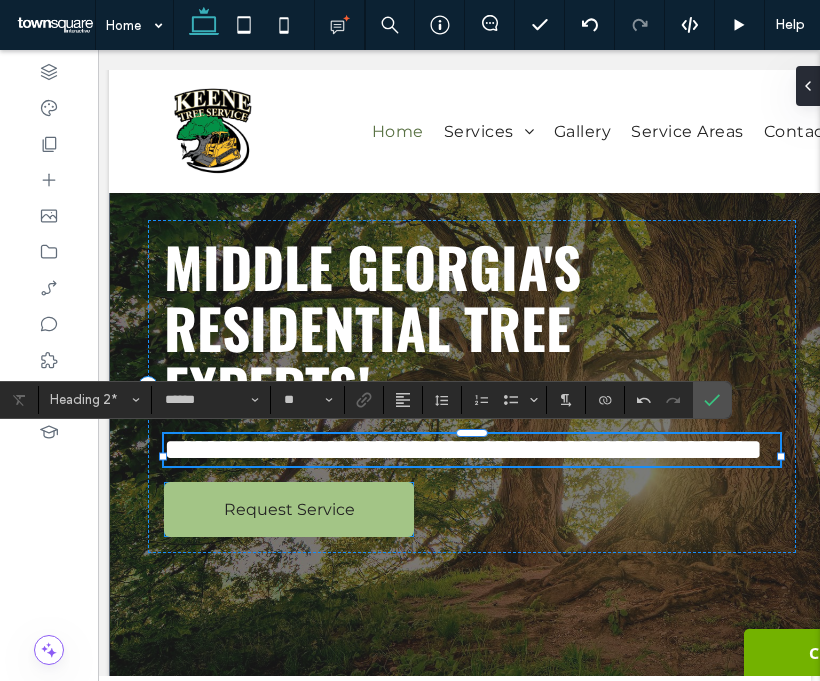 type 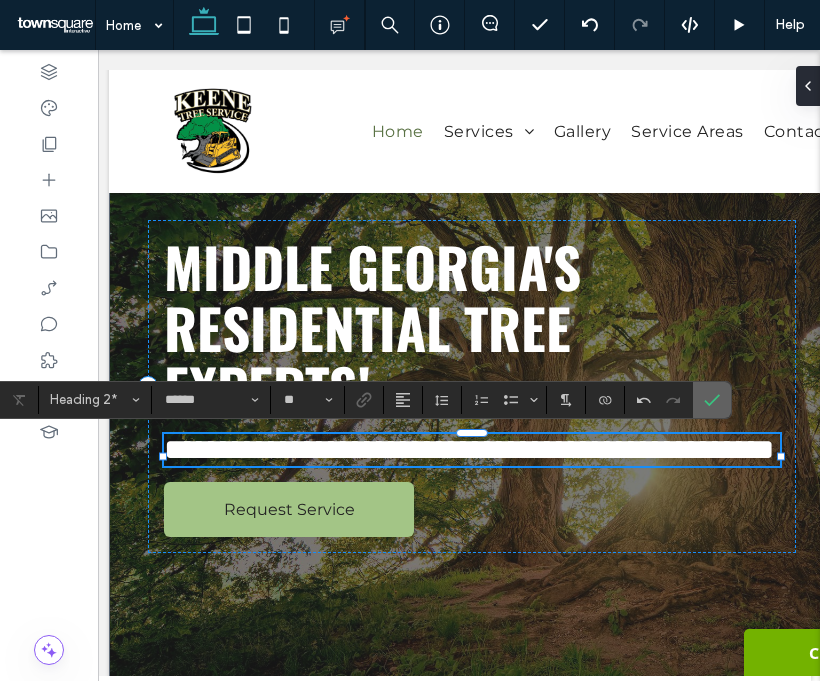 click 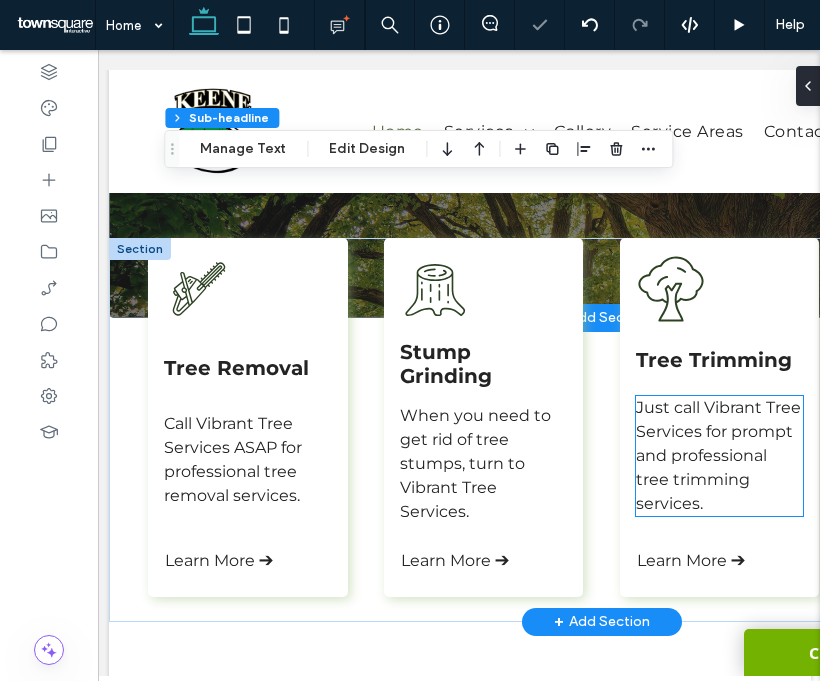 scroll, scrollTop: 484, scrollLeft: 0, axis: vertical 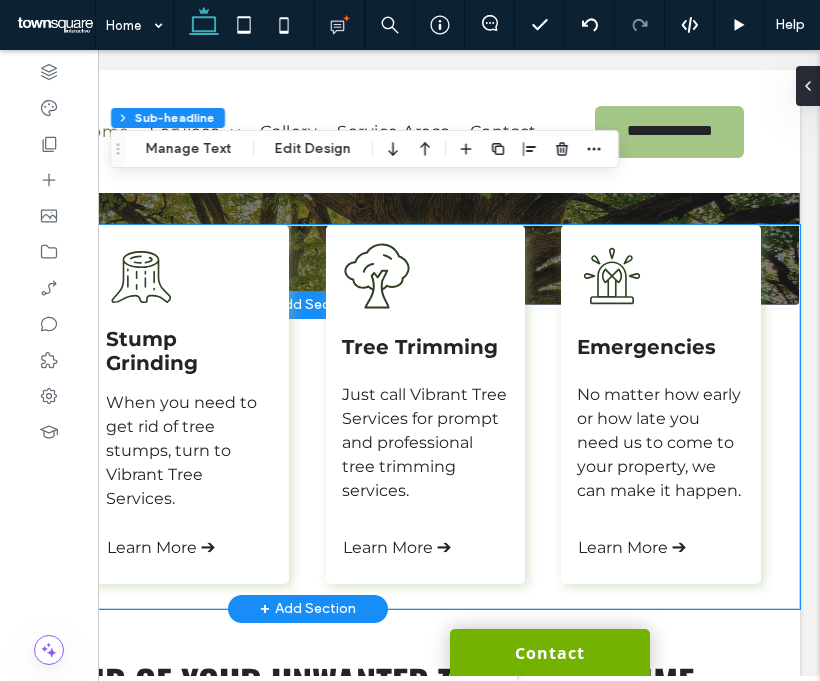 click on "Tree Removal
Call Vibrant Tree Services ASAP for professional tree removal services.
Learn More ➔
Stump Grinding
When you need to get rid of tree stumps, turn to Vibrant Tree Services.
Learn More ➔
Tree Trimming
Just call Vibrant Tree Services for prompt and professional tree trimming services.
Learn More ➔
Emergencies
No matter how early or how late you need us to come to your property, we can make it happen.
Learn More ➔" at bounding box center [307, 417] 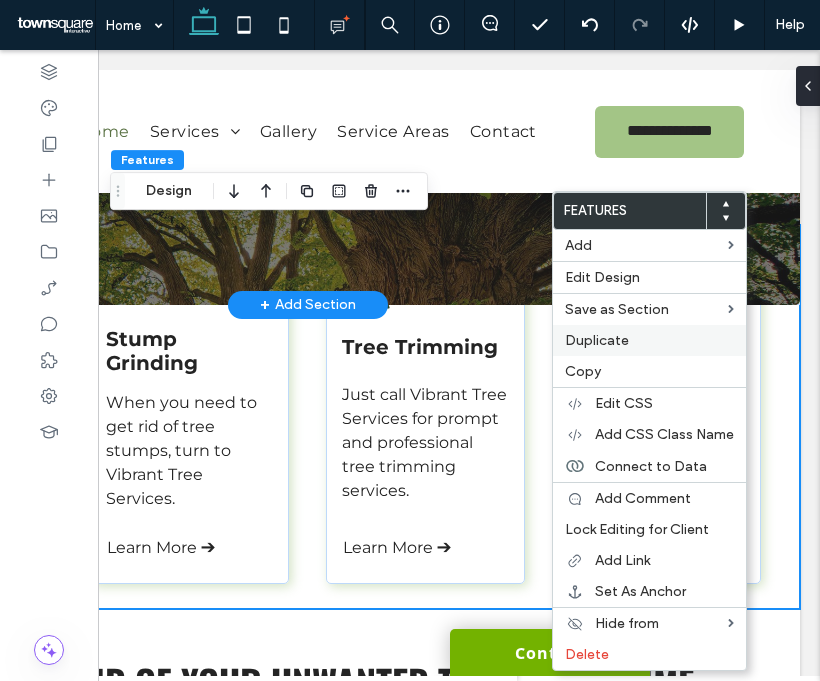 click on "Duplicate" at bounding box center (597, 340) 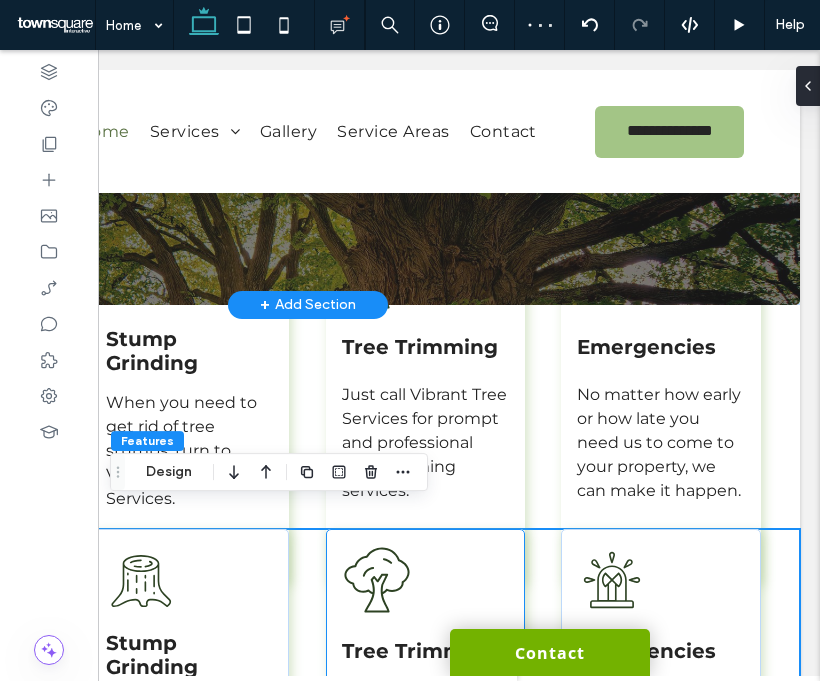 scroll, scrollTop: 533, scrollLeft: 0, axis: vertical 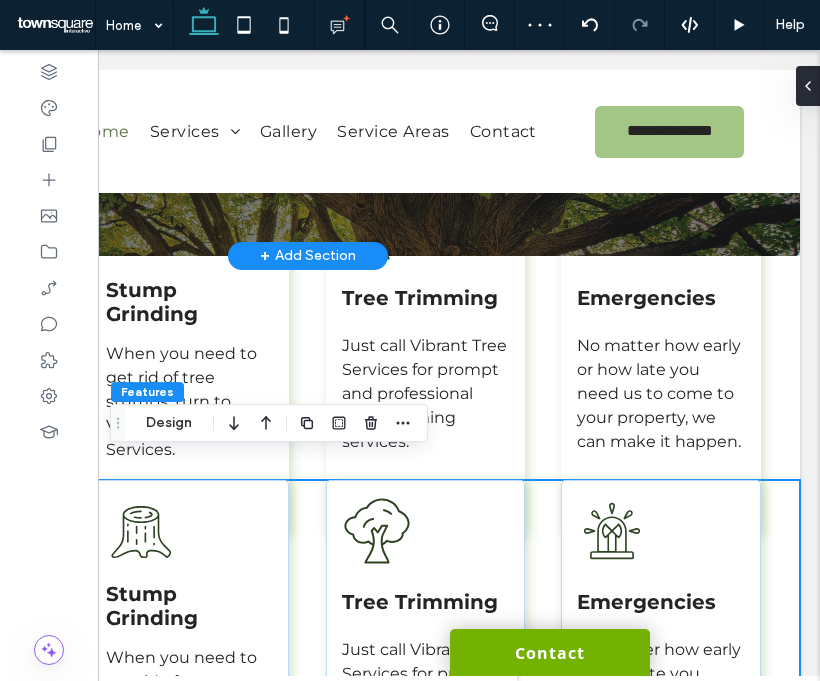 click on "Tree Removal
Call Vibrant Tree Services ASAP for professional tree removal services.
Learn More ➔
Stump Grinding
When you need to get rid of tree stumps, turn to Vibrant Tree Services.
Learn More ➔
Tree Trimming
Just call Vibrant Tree Services for prompt and professional tree trimming services.
Learn More ➔
Emergencies
No matter how early or how late you need us to come to your property, we can make it happen.
Learn More ➔" at bounding box center [307, 672] 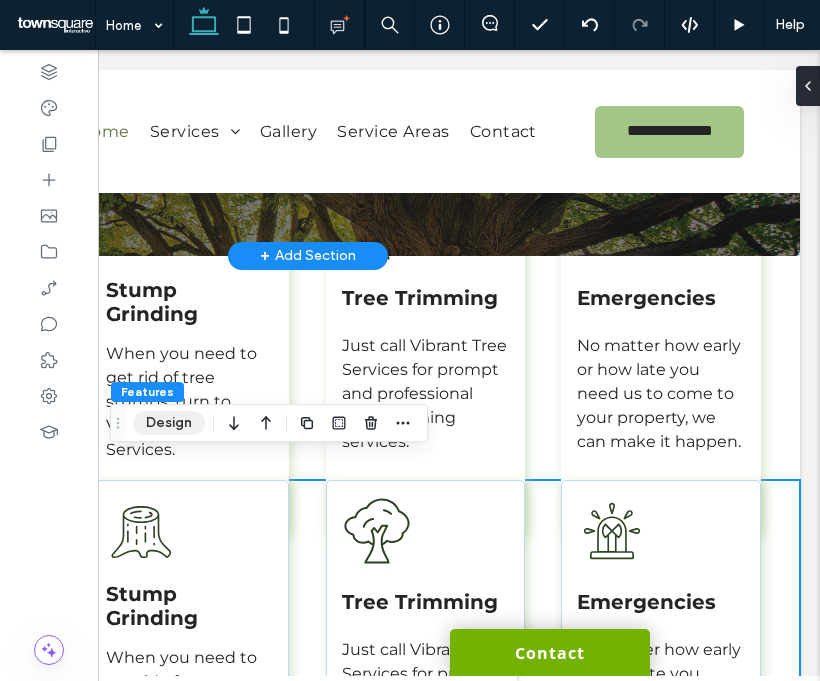 click on "Design" at bounding box center [169, 423] 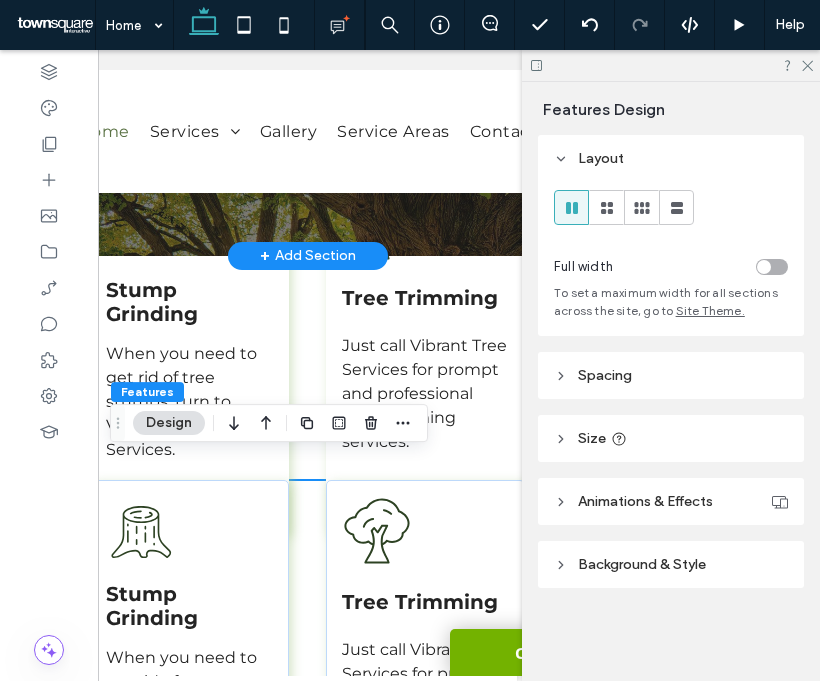 click on "Spacing" at bounding box center [671, 375] 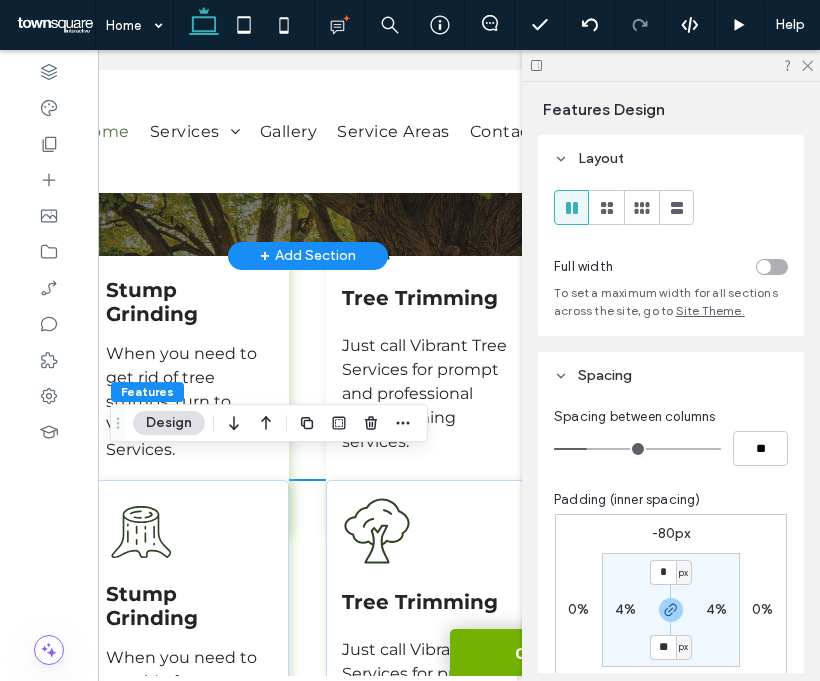 click on "-80px" at bounding box center (671, 533) 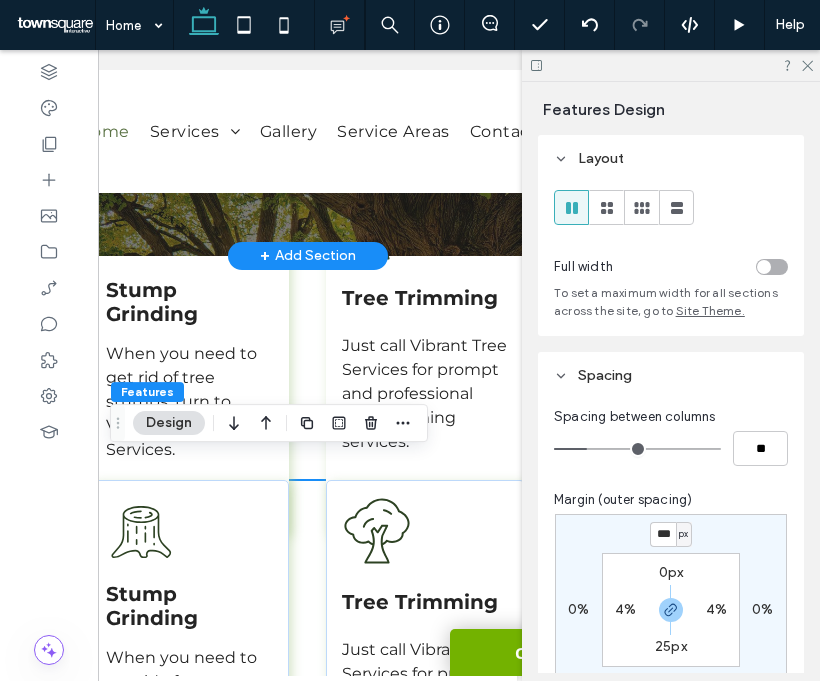 scroll, scrollTop: 22, scrollLeft: 0, axis: vertical 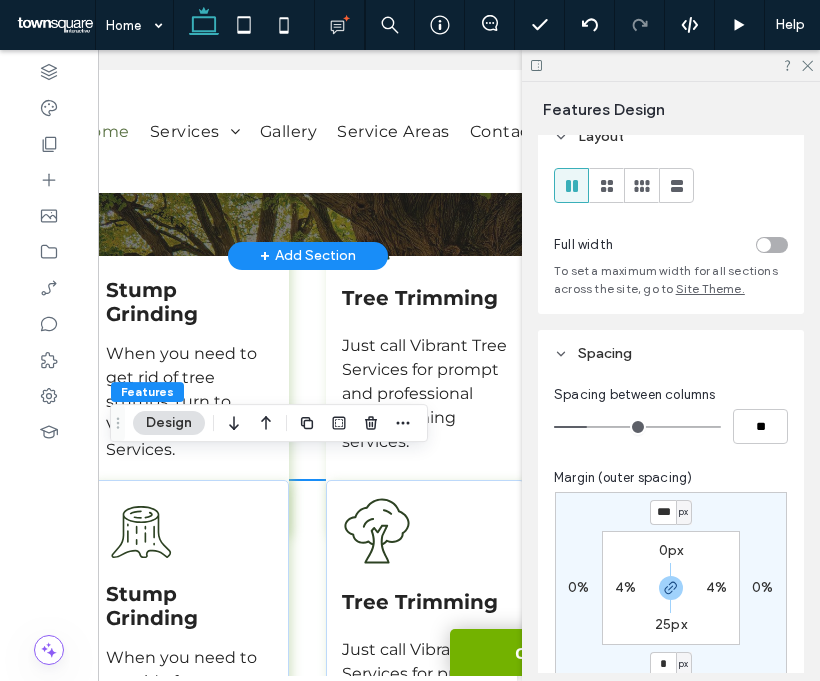 type on "*" 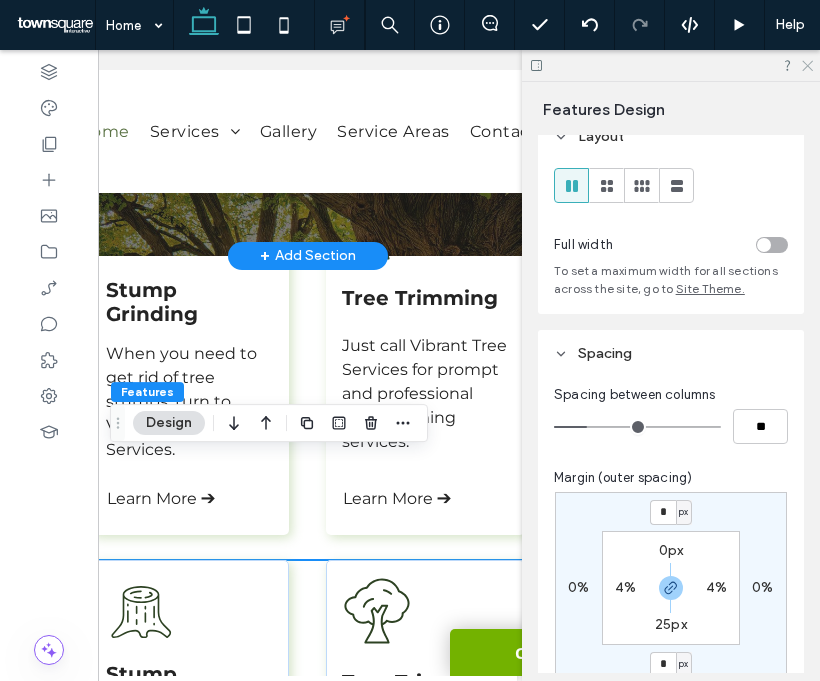 click 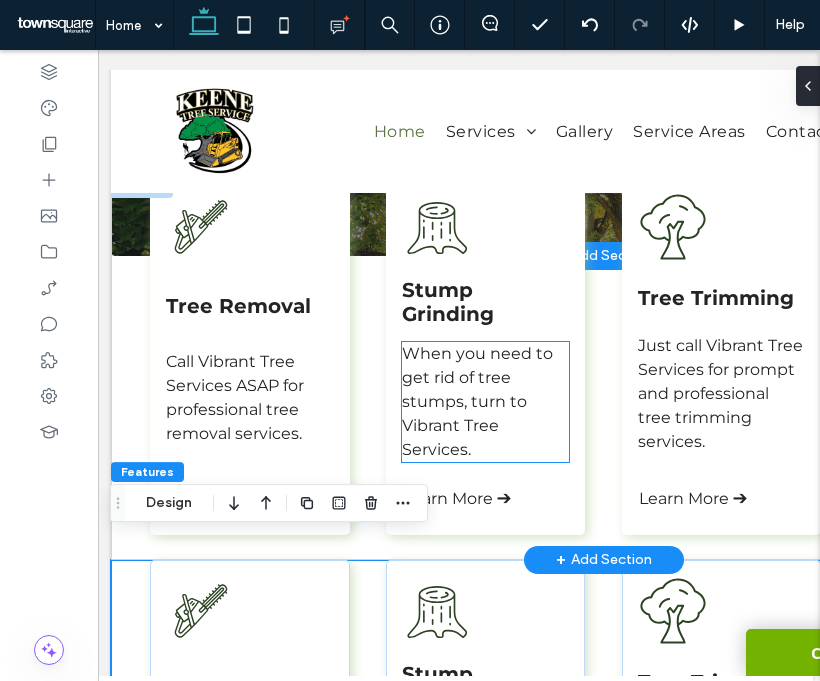 scroll, scrollTop: 0, scrollLeft: 0, axis: both 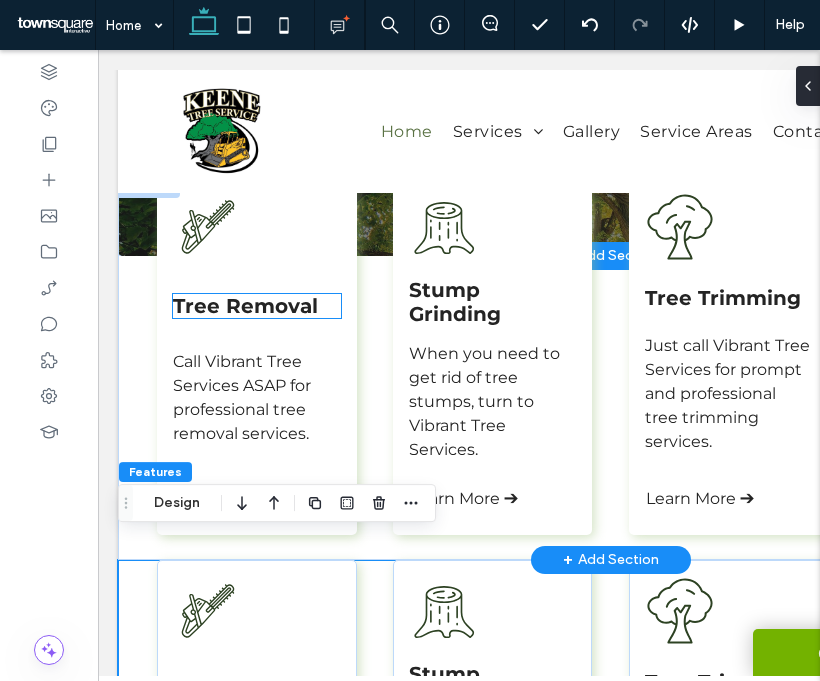 click on "Tree Removal" at bounding box center (245, 306) 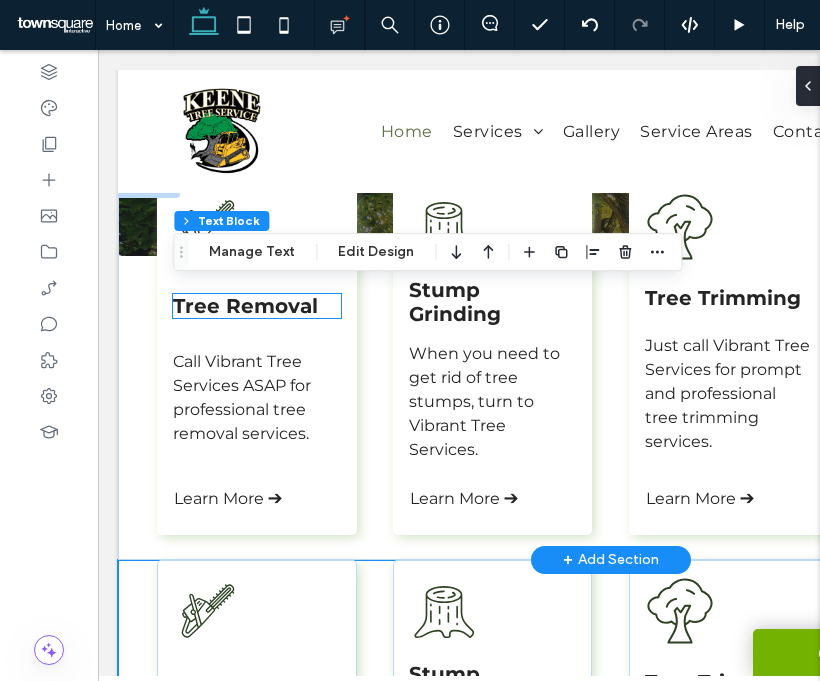 click on "Tree Removal" at bounding box center (245, 306) 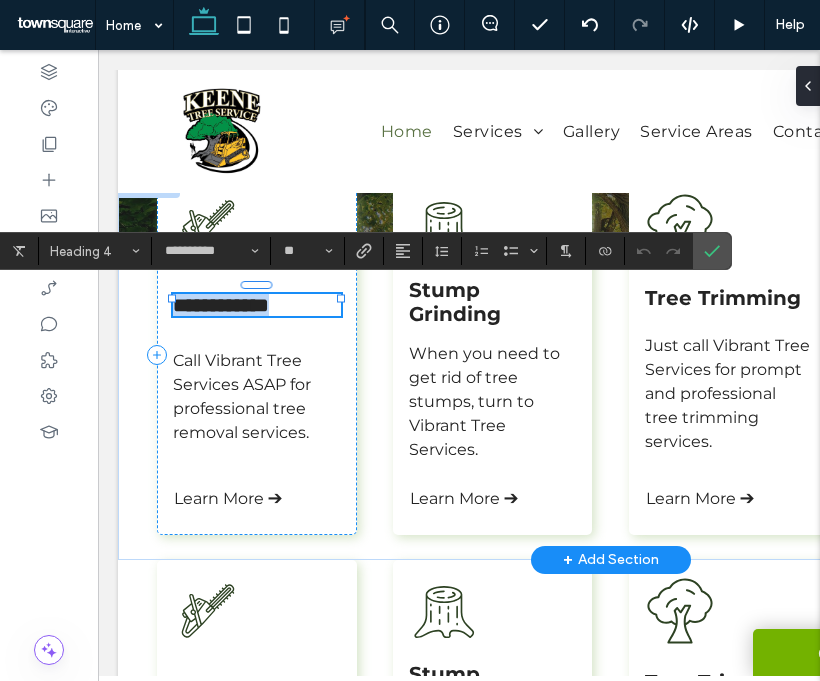 paste 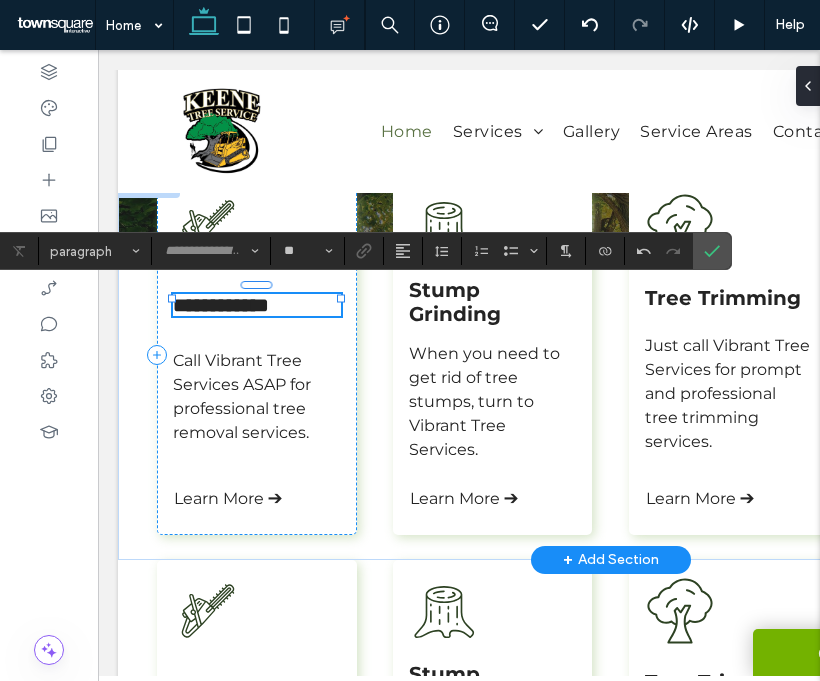 scroll, scrollTop: 0, scrollLeft: 0, axis: both 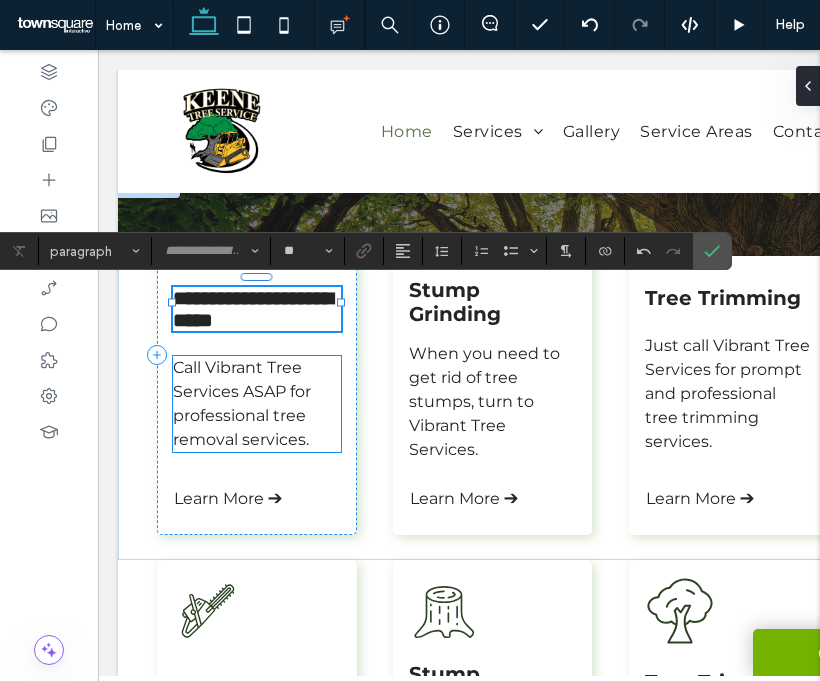 click on "Call Vibrant Tree Services ASAP for professional tree removal services." at bounding box center (256, 404) 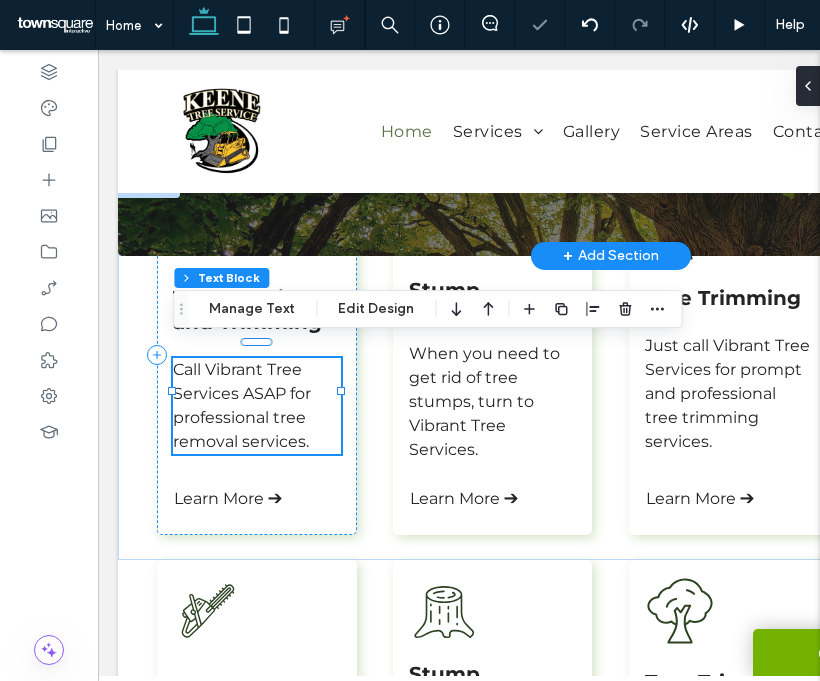 click on "Call Vibrant Tree Services ASAP for professional tree removal services." at bounding box center (256, 406) 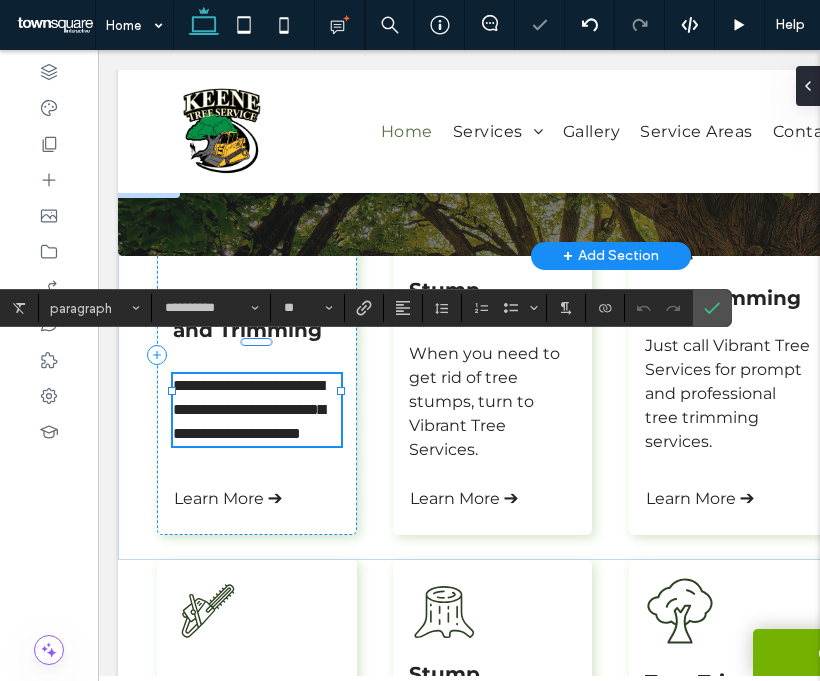 paste 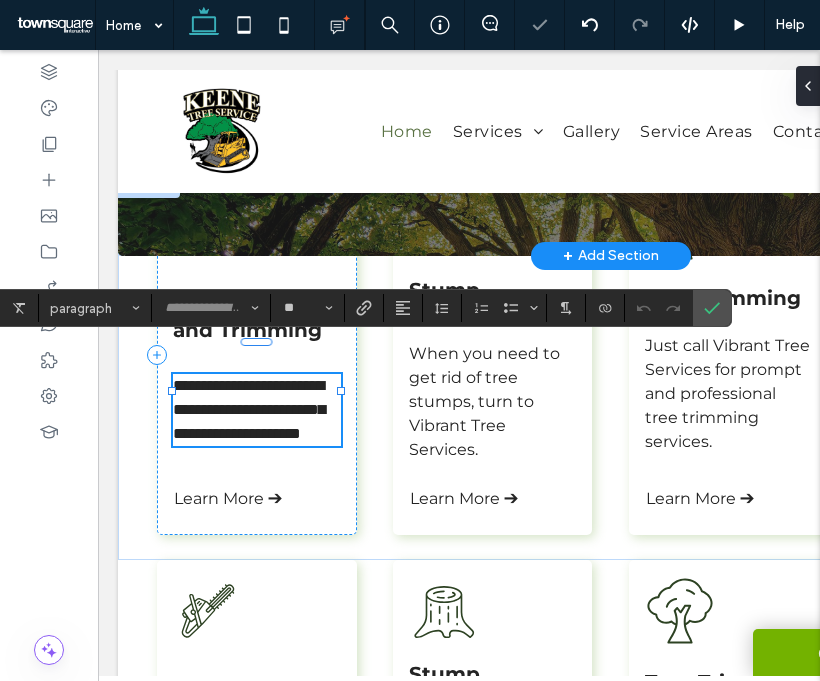scroll, scrollTop: 1, scrollLeft: 0, axis: vertical 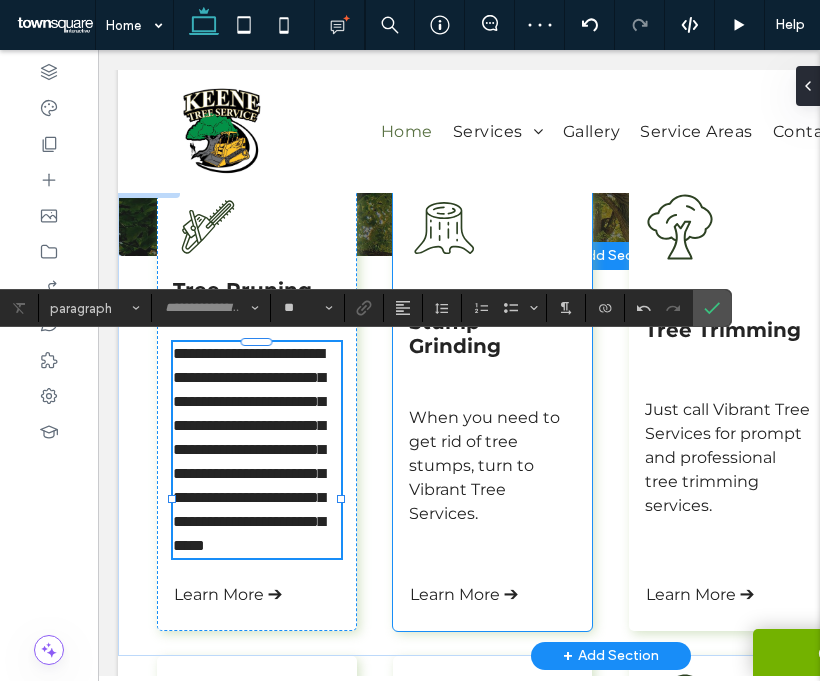 click on "Stump Grinding
When you need to get rid of tree stumps, turn to Vibrant Tree Services.
Learn More ➔" at bounding box center [492, 403] 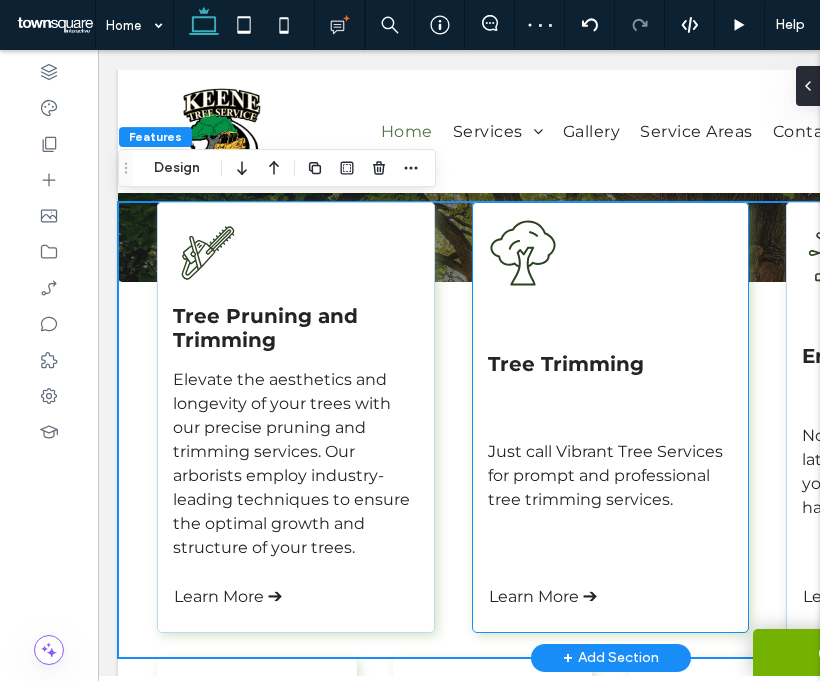 scroll, scrollTop: 499, scrollLeft: 0, axis: vertical 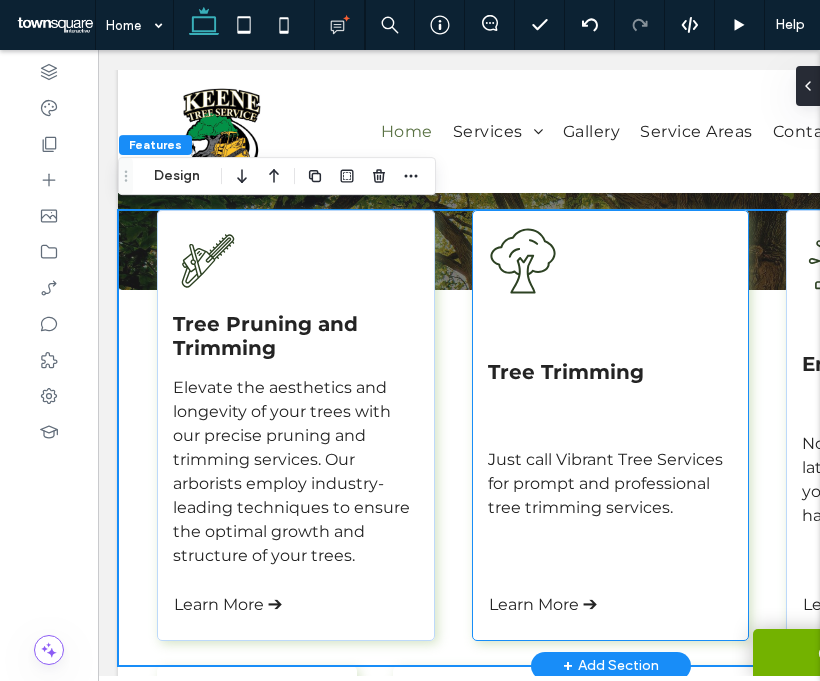 click on "Tree Trimming" at bounding box center (566, 372) 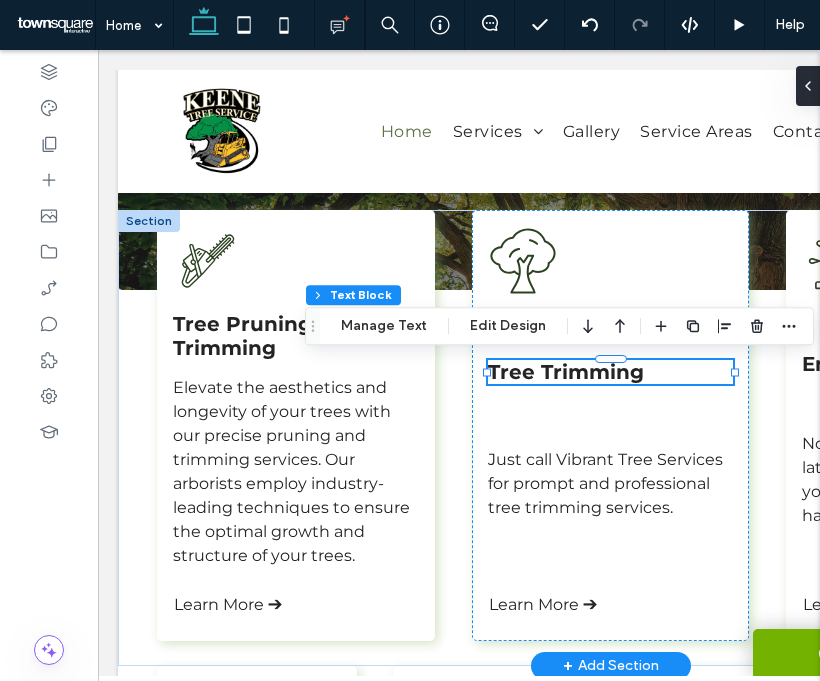 click on "Tree Trimming" at bounding box center [566, 372] 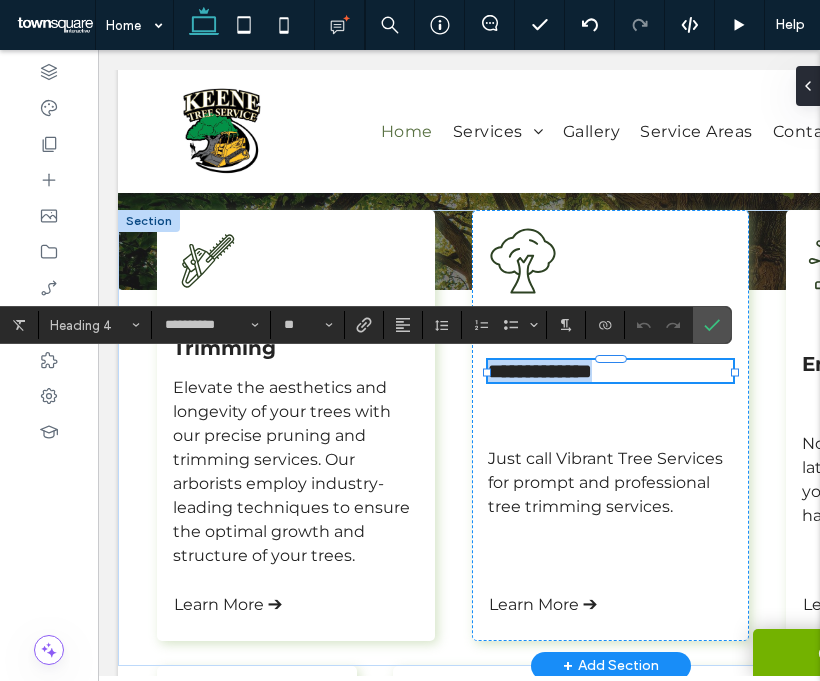 paste 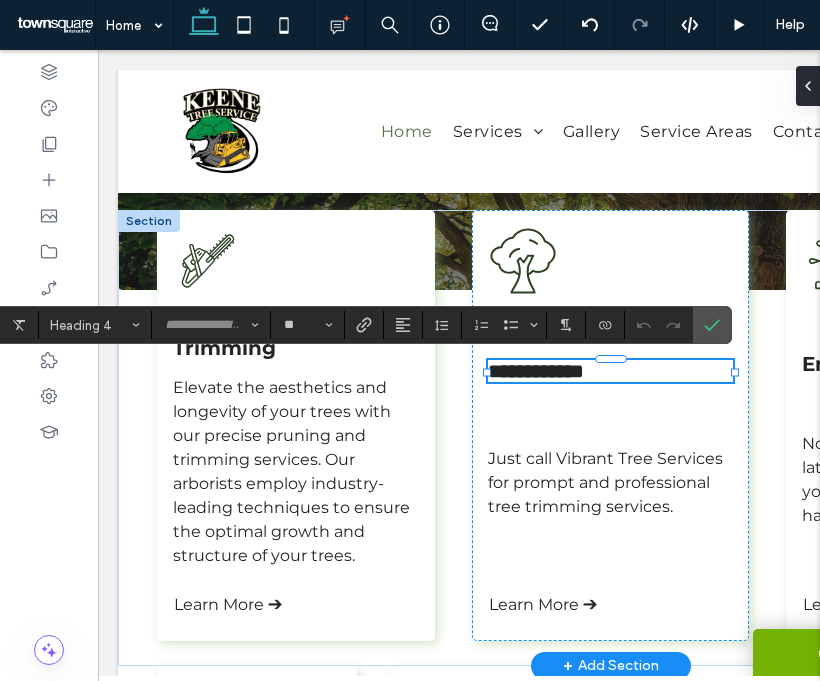 scroll, scrollTop: 1, scrollLeft: 0, axis: vertical 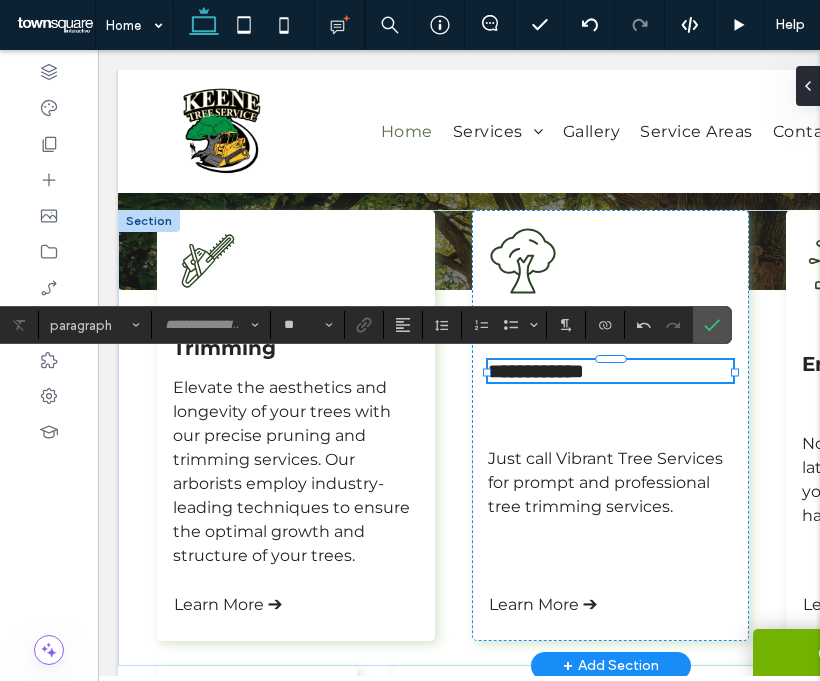 click on "Just call Vibrant Tree Services for prompt and professional tree trimming services." at bounding box center (611, 483) 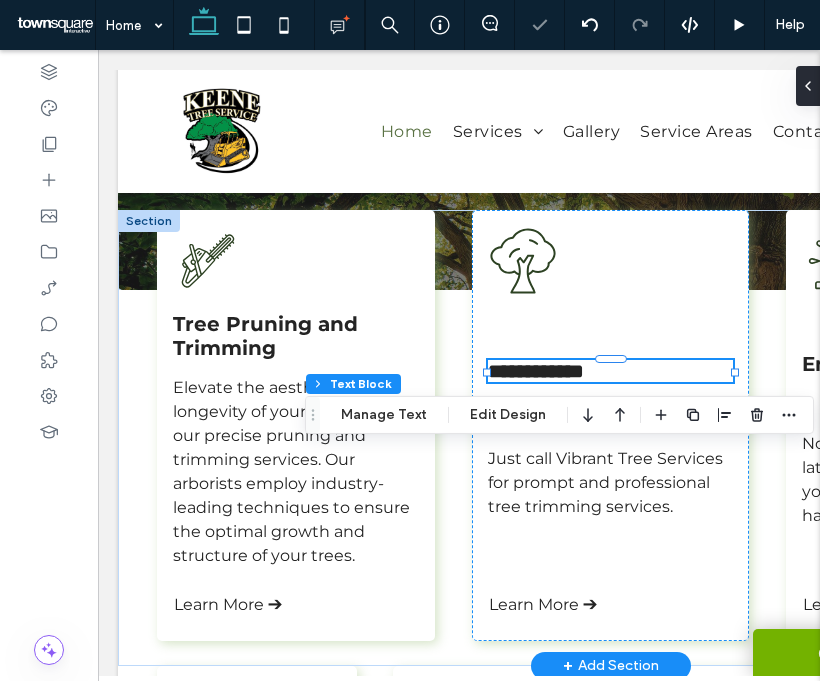 click on "Just call Vibrant Tree Services for prompt and professional tree trimming services." at bounding box center [611, 483] 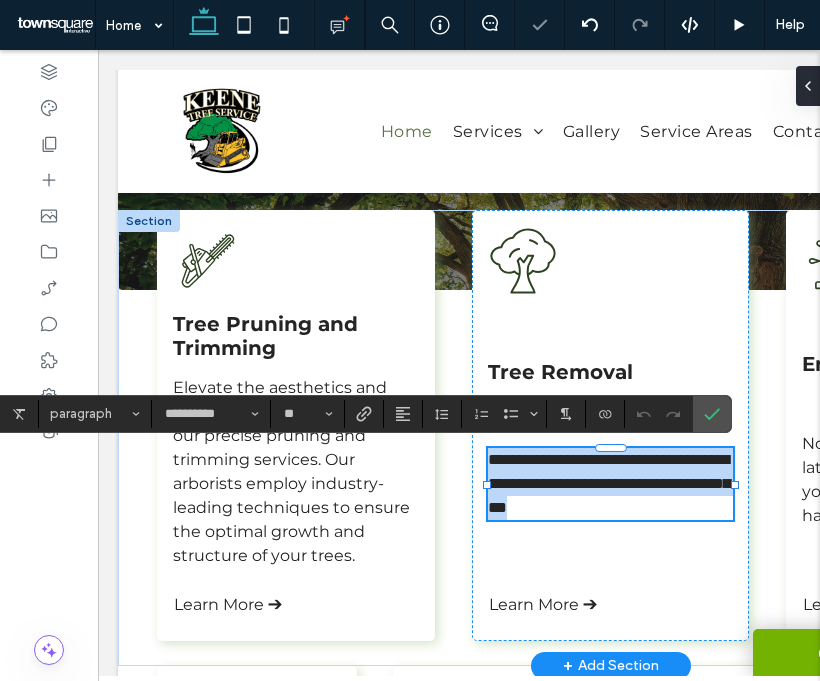 paste 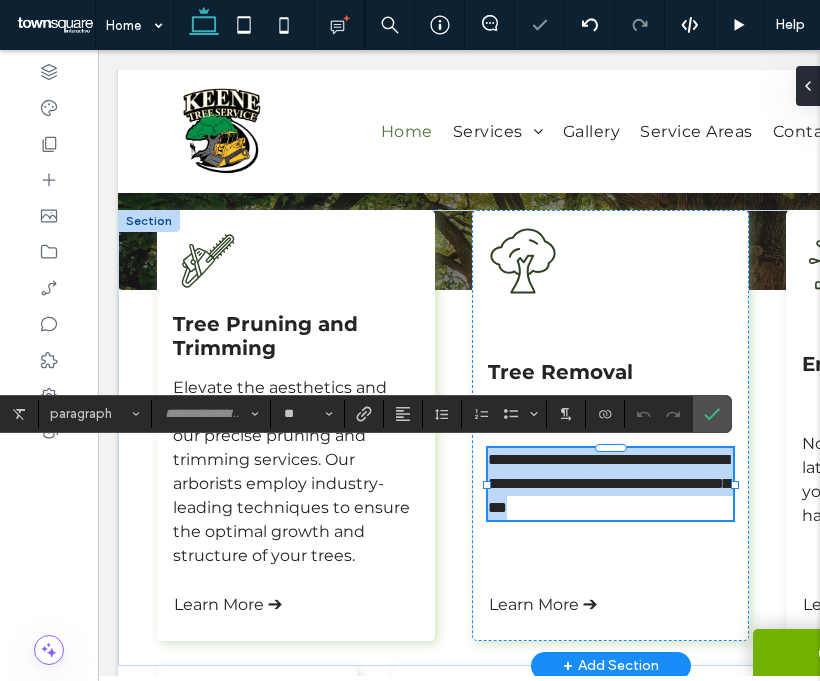 scroll, scrollTop: 0, scrollLeft: 0, axis: both 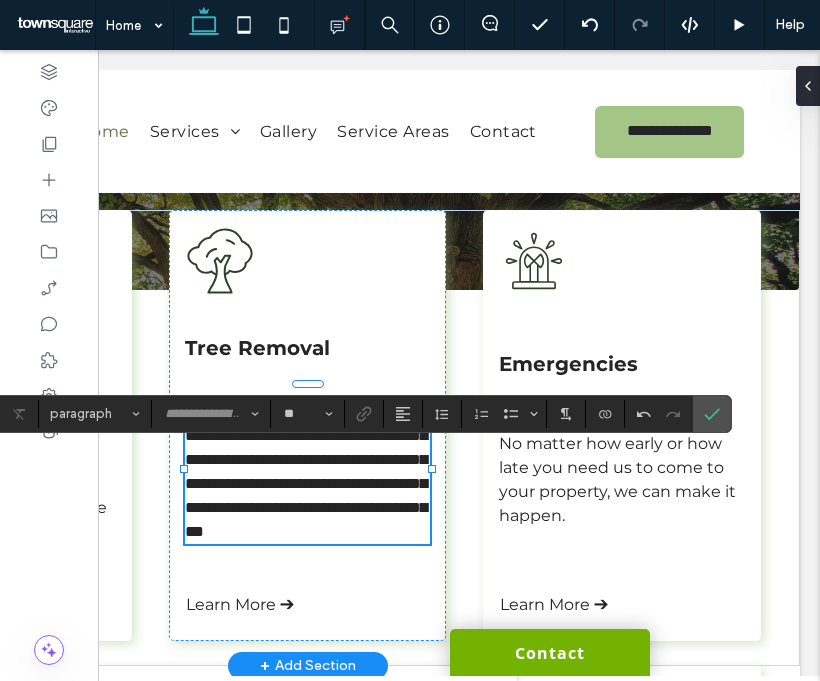 click on "Emergencies" at bounding box center (568, 364) 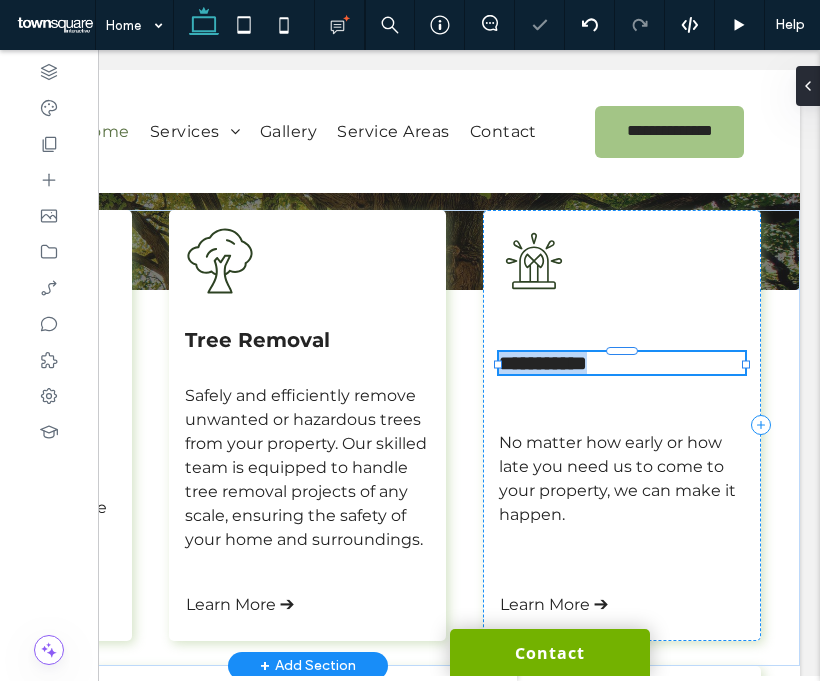 paste 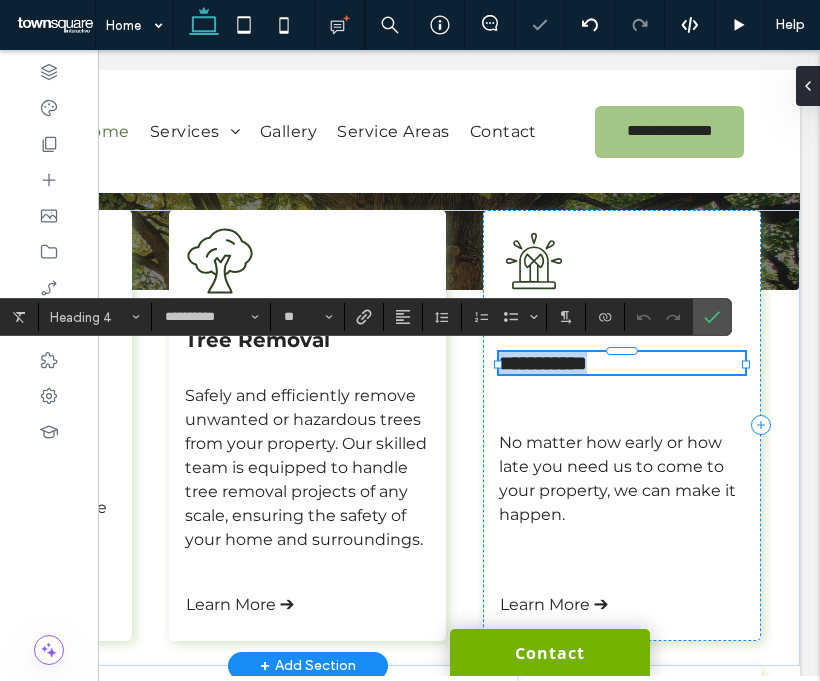 type 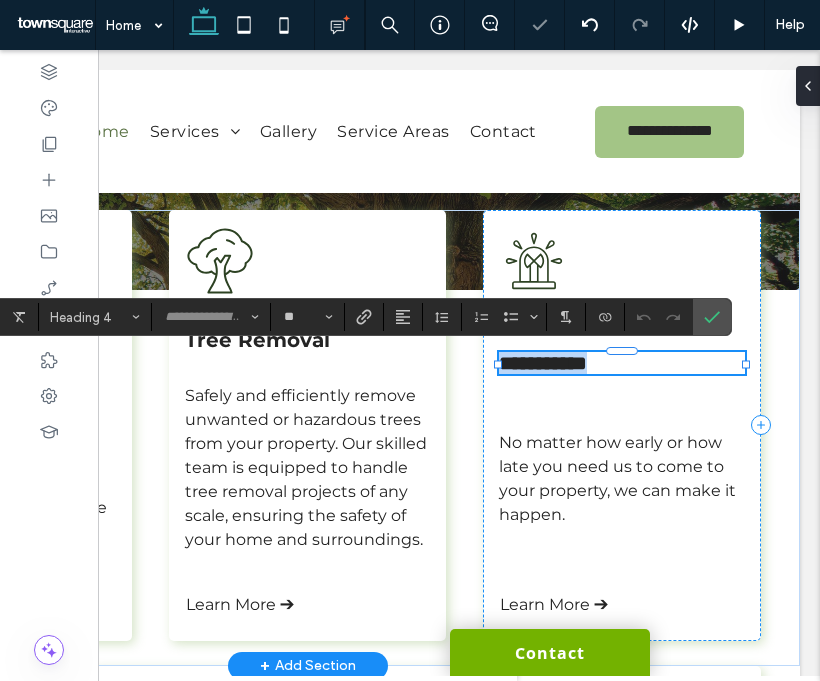 scroll, scrollTop: 1, scrollLeft: 0, axis: vertical 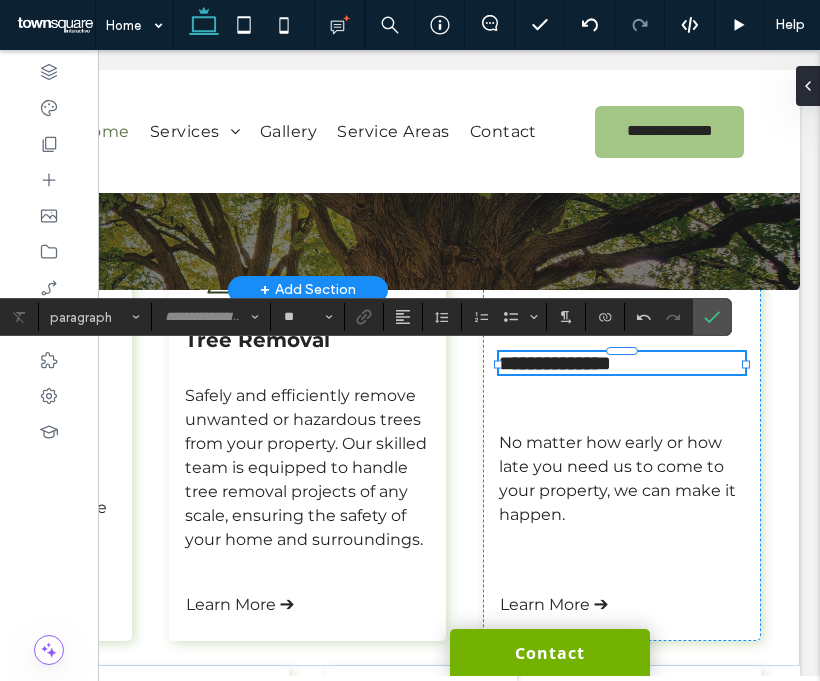 click on "No matter how early or how late you need us to come to your property, we can make it happen." at bounding box center [617, 478] 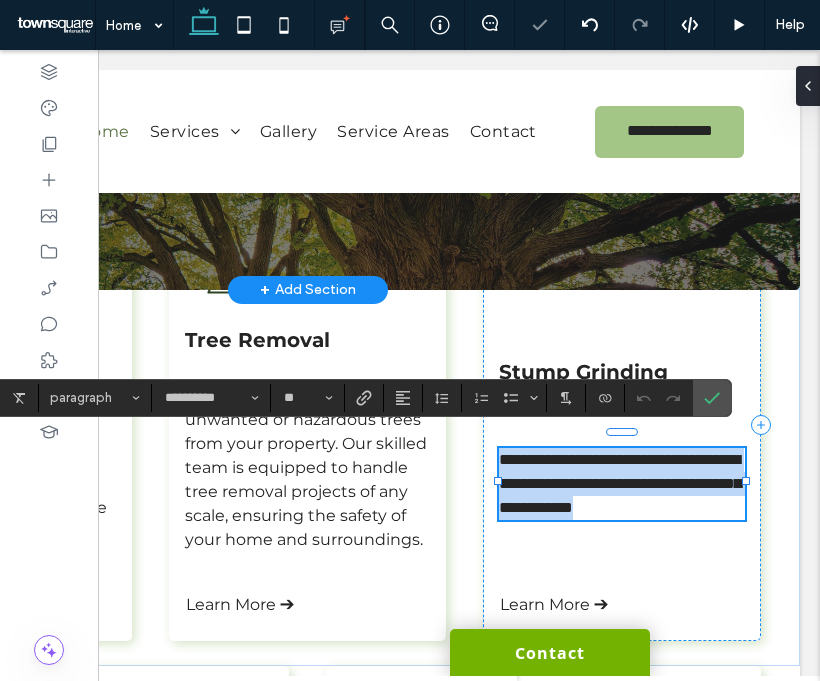 paste 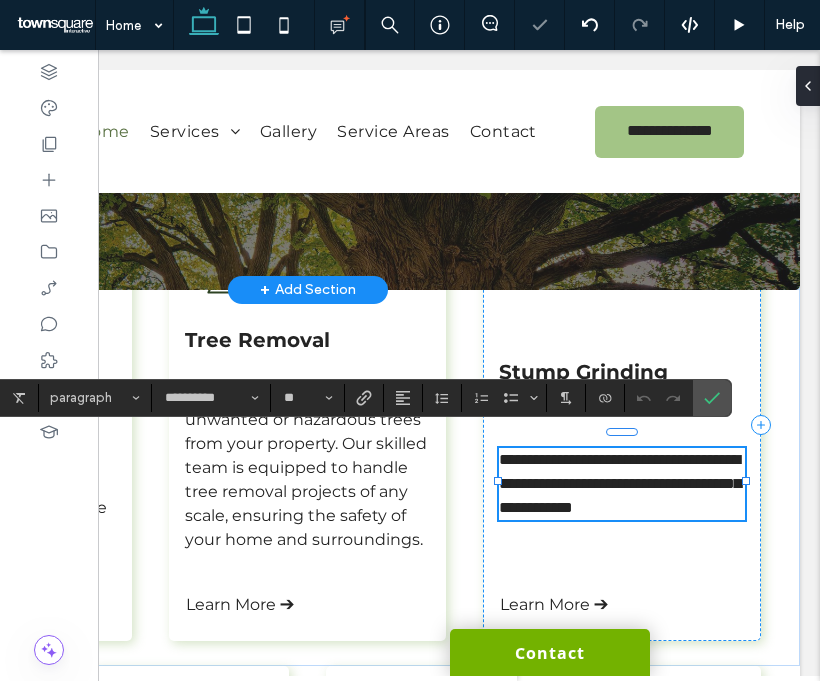 type 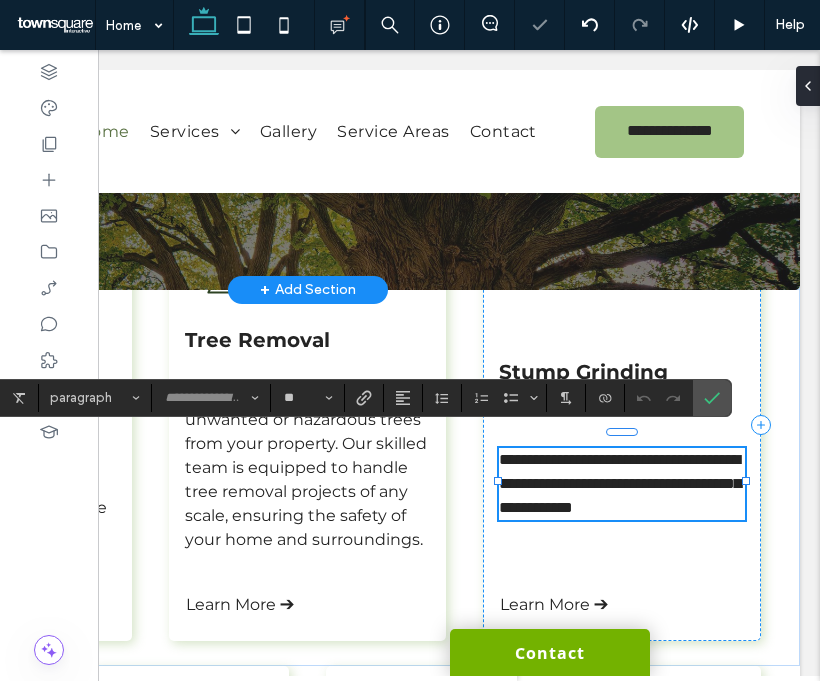 scroll, scrollTop: 0, scrollLeft: 0, axis: both 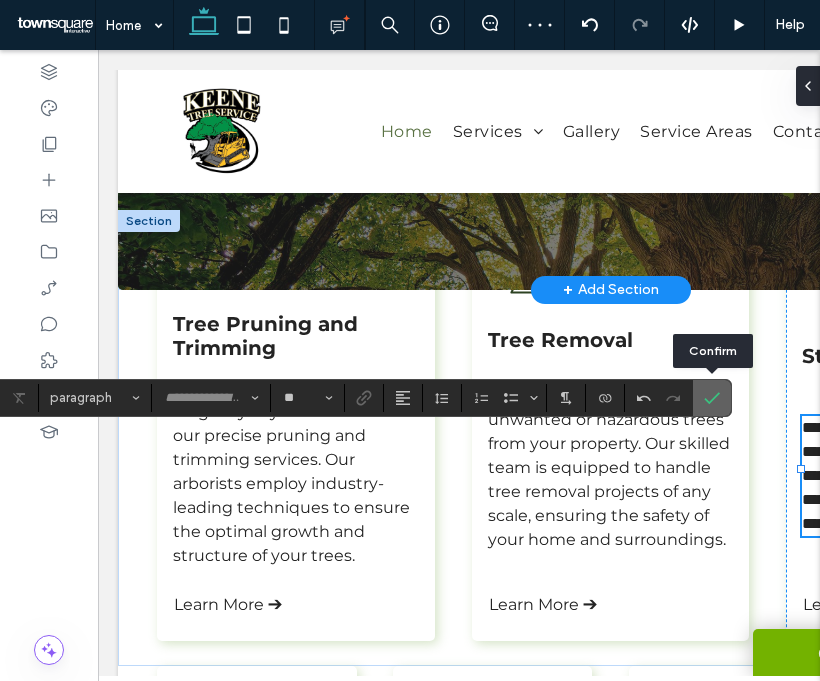 click 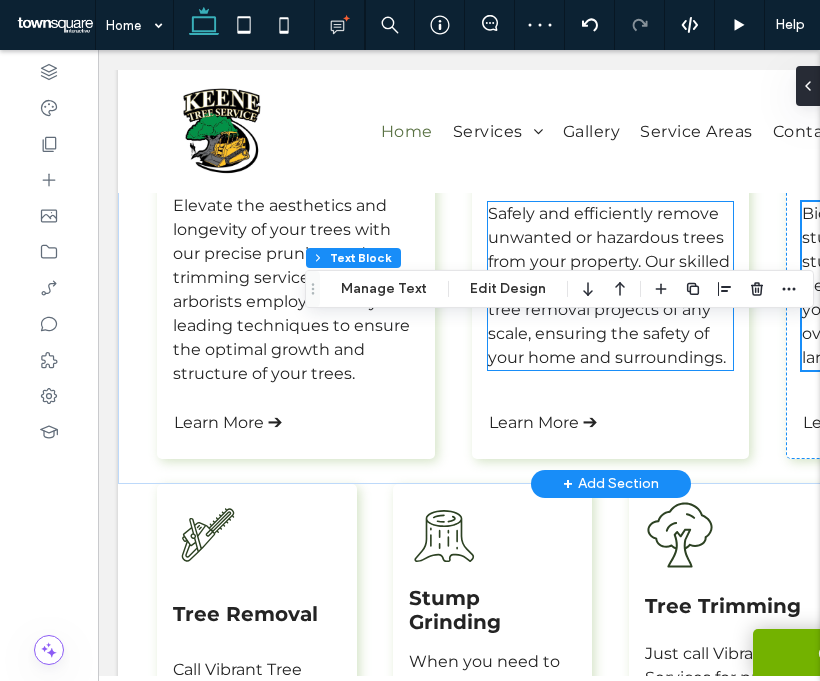 scroll, scrollTop: 823, scrollLeft: 0, axis: vertical 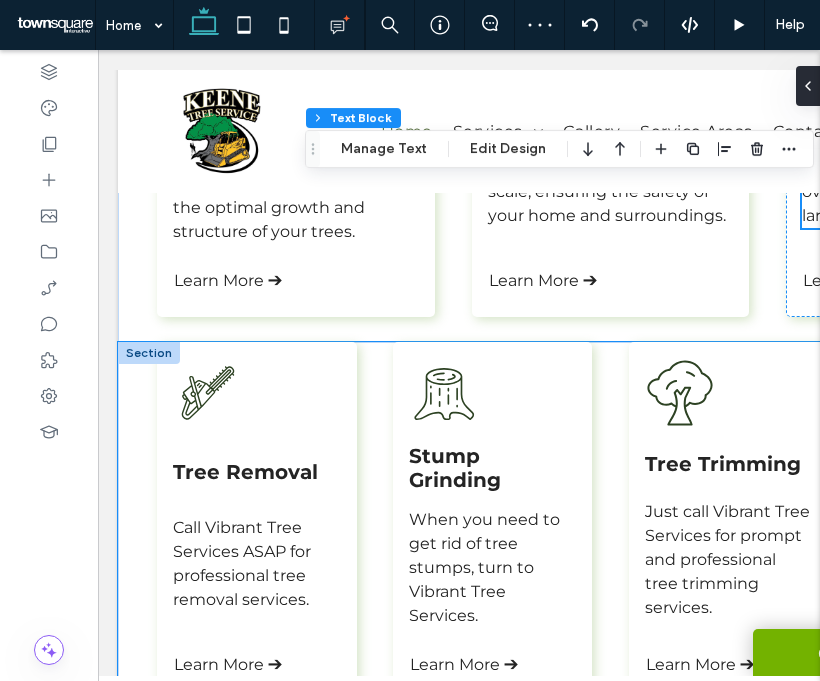 click on "Tree Removal
Call Vibrant Tree Services ASAP for professional tree removal services.
Learn More ➔
Stump Grinding
When you need to get rid of tree stumps, turn to Vibrant Tree Services.
Learn More ➔
Tree Trimming
Just call Vibrant Tree Services for prompt and professional tree trimming services.
Learn More ➔
Emergencies
No matter how early or how late you need us to come to your property, we can make it happen.
Learn More ➔" at bounding box center (610, 534) 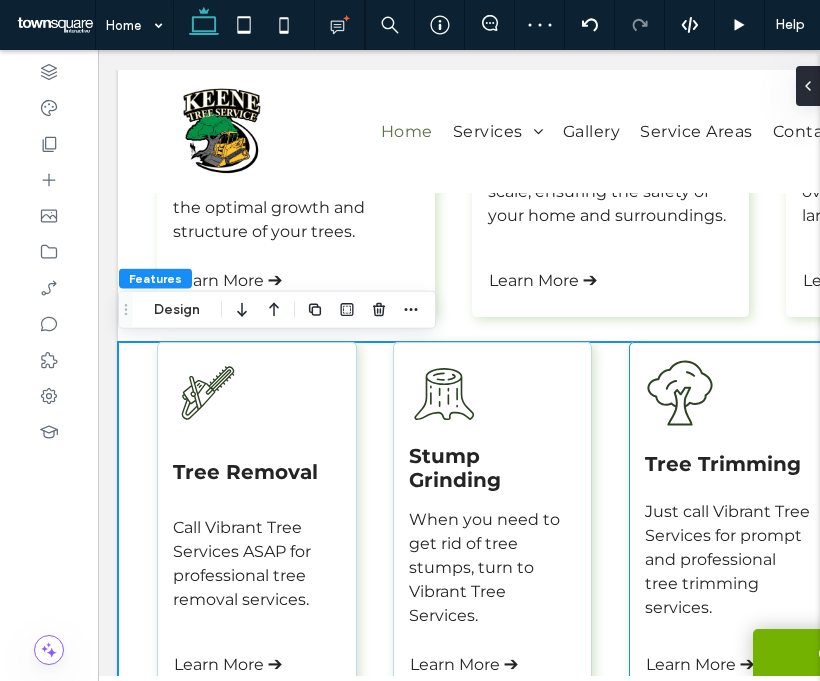 click on "Tree Trimming
Just call Vibrant Tree Services for prompt and professional tree trimming services.
Learn More ➔" at bounding box center (728, 521) 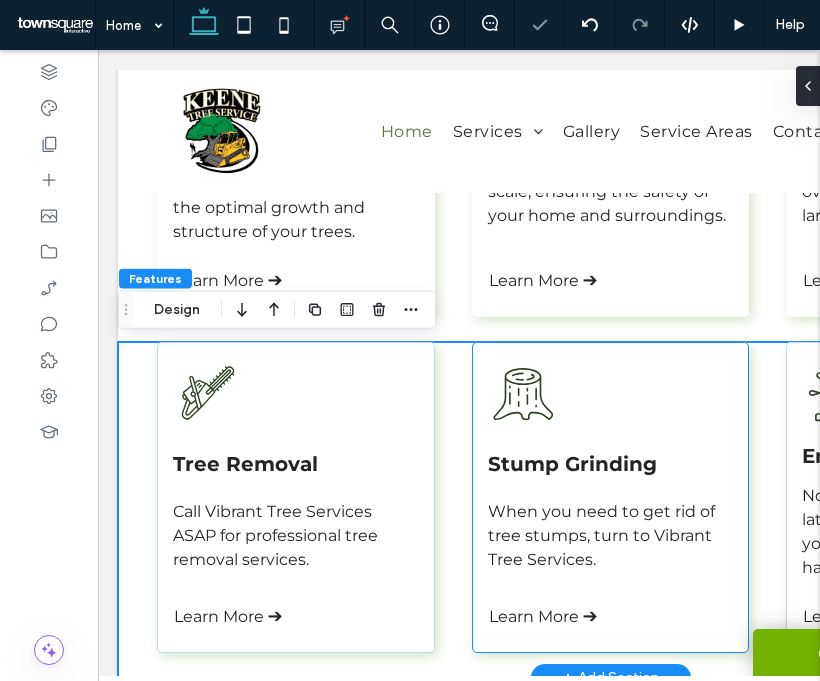 click on "Stump Grinding
When you need to get rid of tree stumps, turn to Vibrant Tree Services.
Learn More ➔" at bounding box center [611, 497] 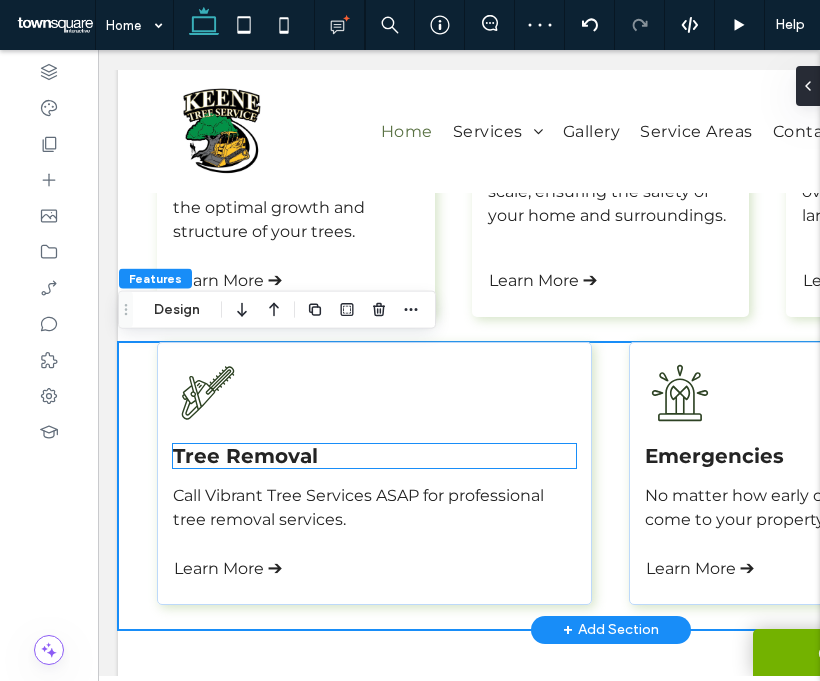 click on "Tree Removal" at bounding box center (374, 456) 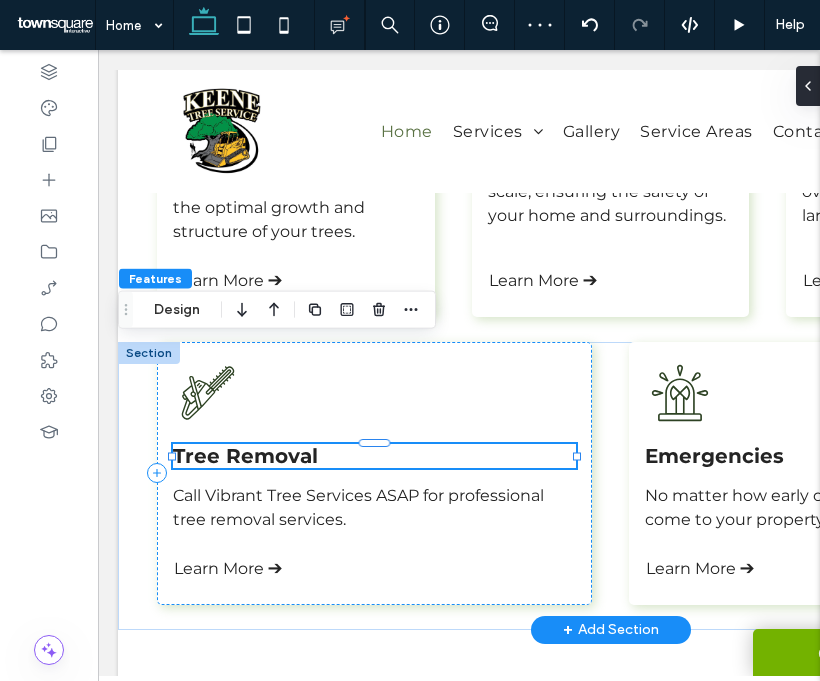 click on "Tree Removal" at bounding box center (374, 456) 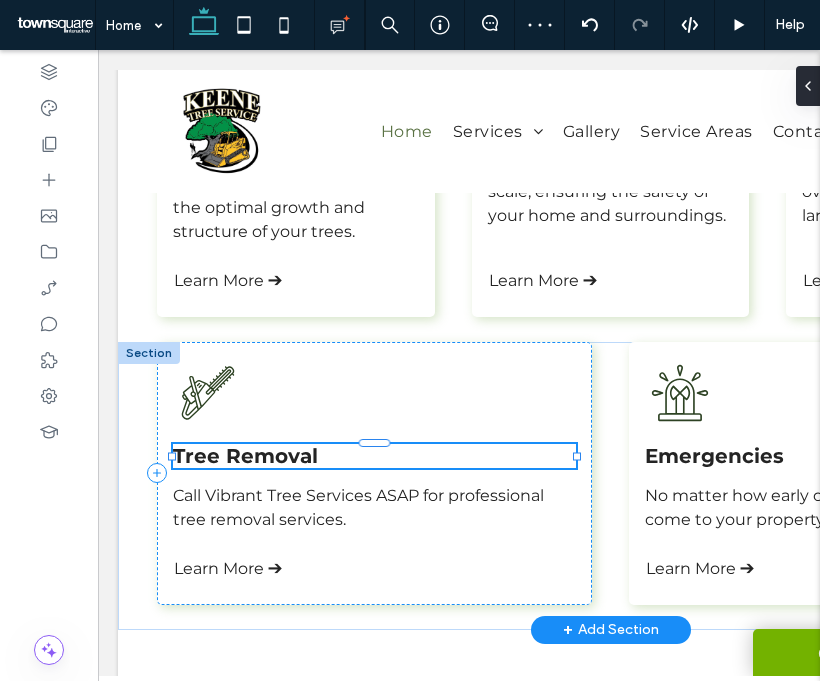 type on "**********" 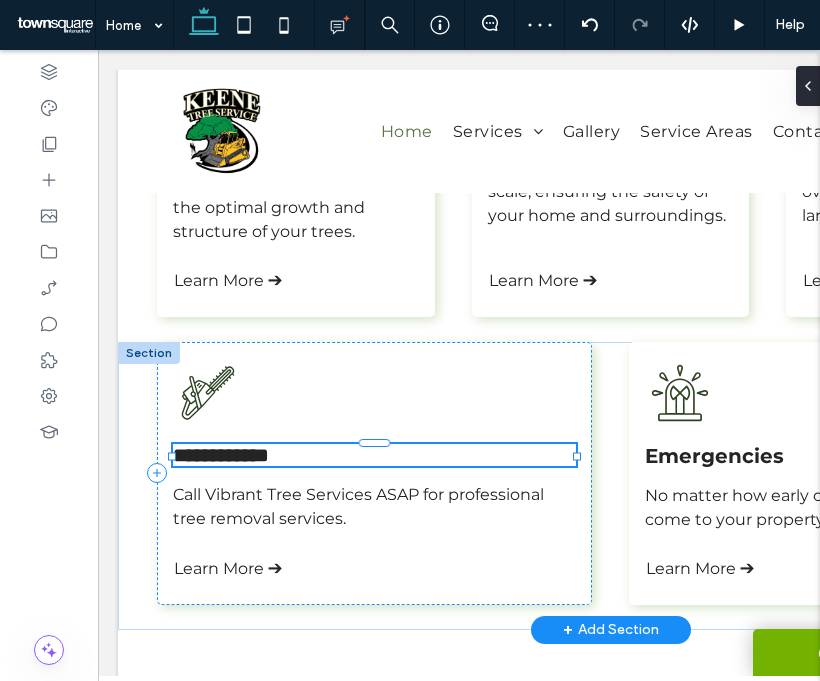 paste 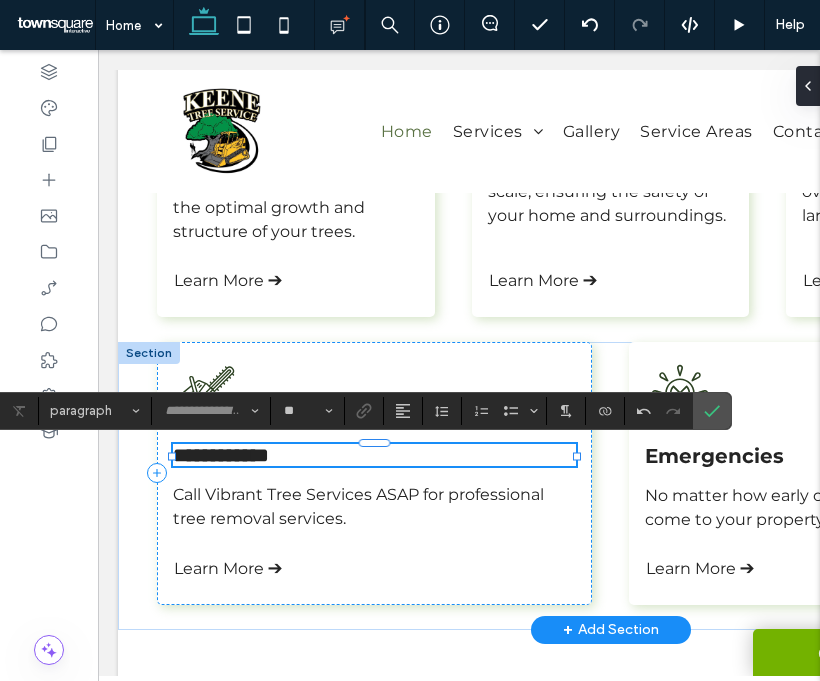 scroll, scrollTop: 0, scrollLeft: 0, axis: both 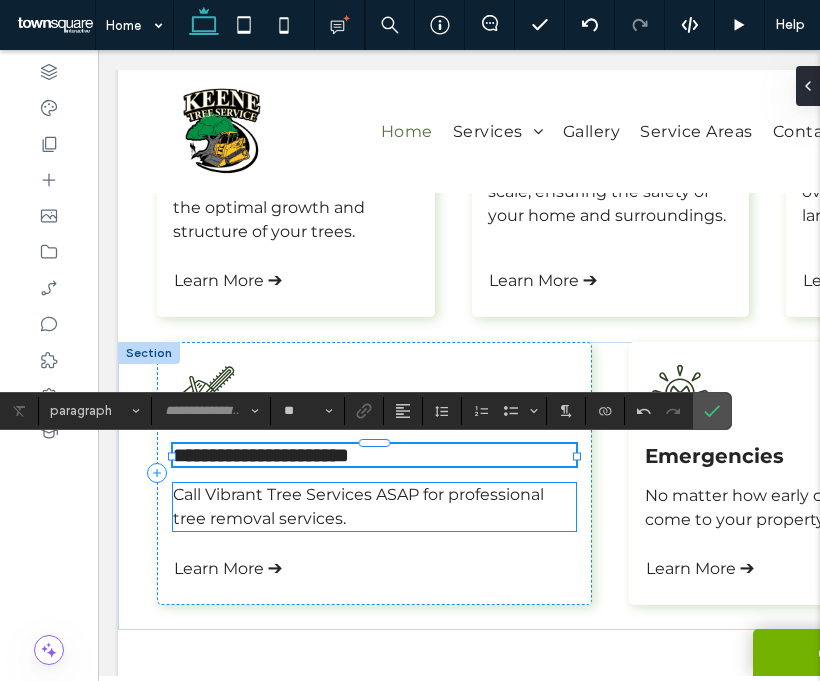 click on "Call Vibrant Tree Services ASAP for professional tree removal services." at bounding box center [374, 507] 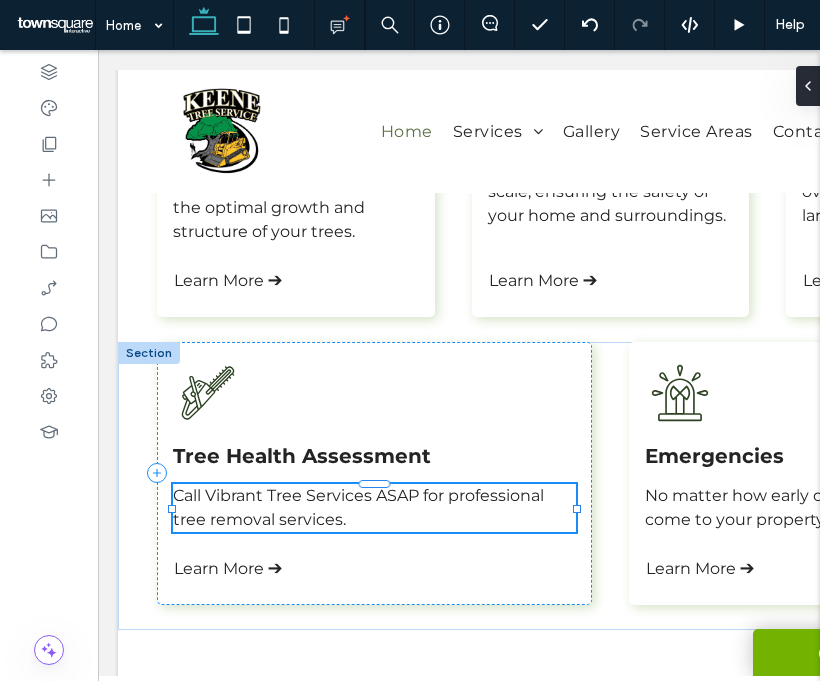 click on "Call Vibrant Tree Services ASAP for professional tree removal services." at bounding box center (374, 508) 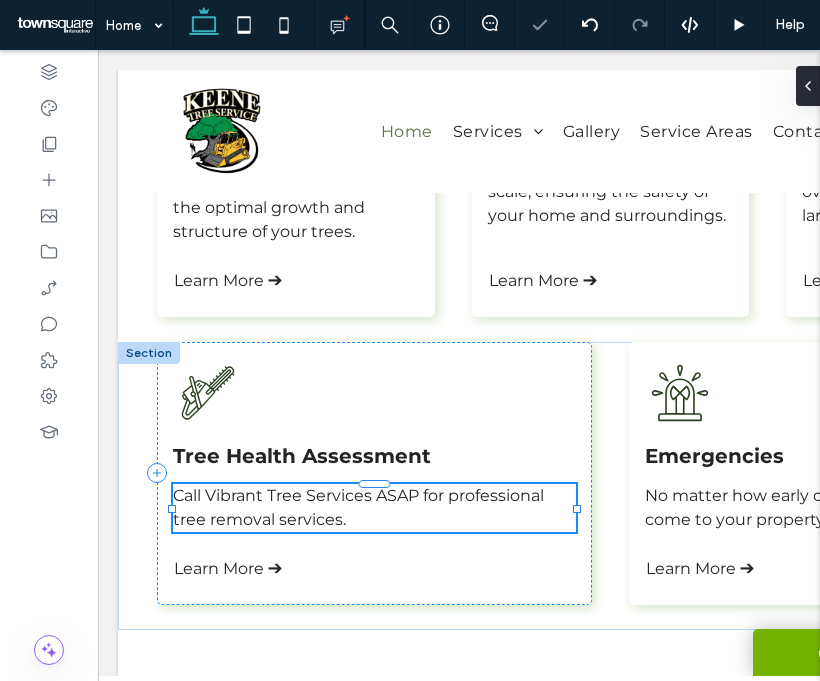 type on "**********" 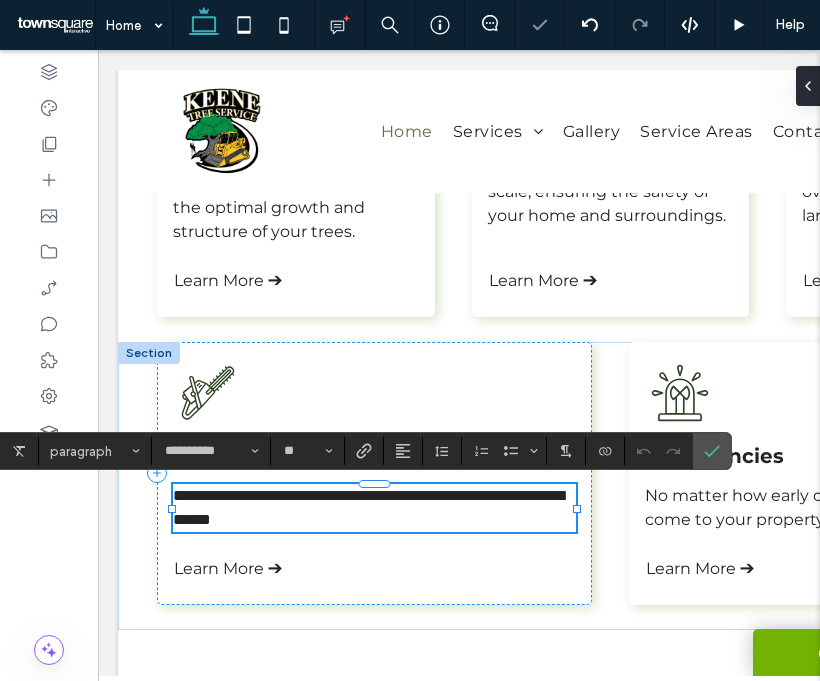 paste 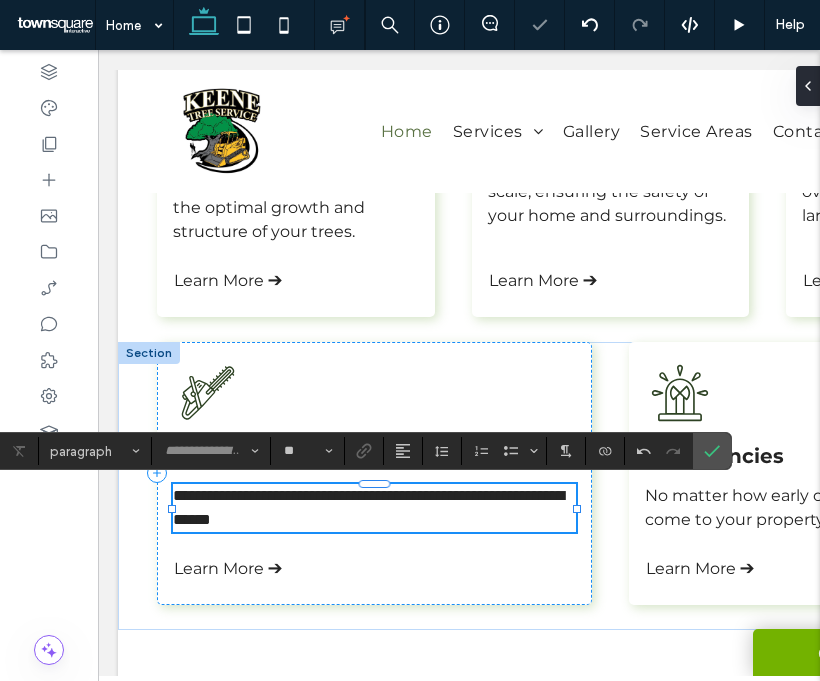 scroll, scrollTop: 1, scrollLeft: 0, axis: vertical 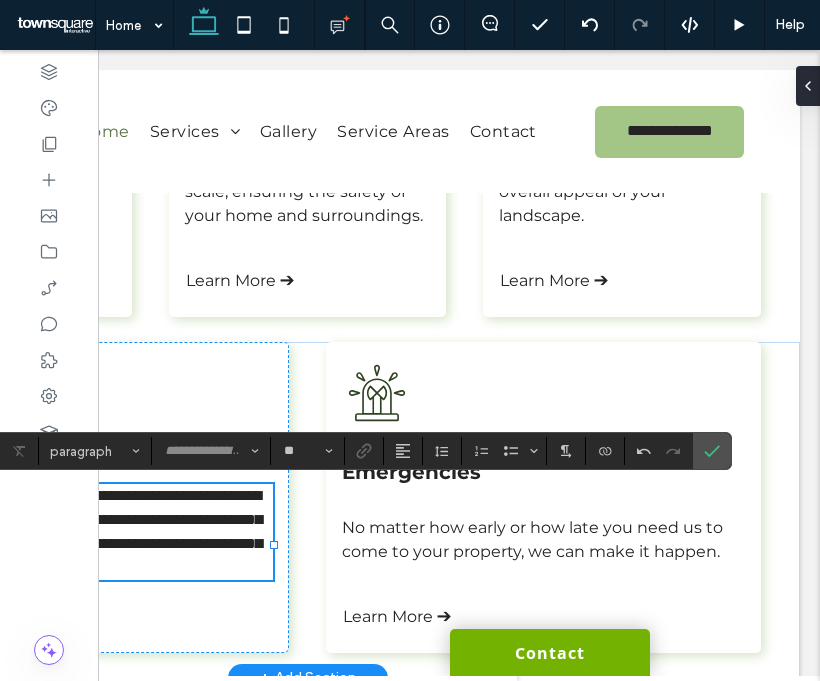 click on "Emergencies" at bounding box center [543, 472] 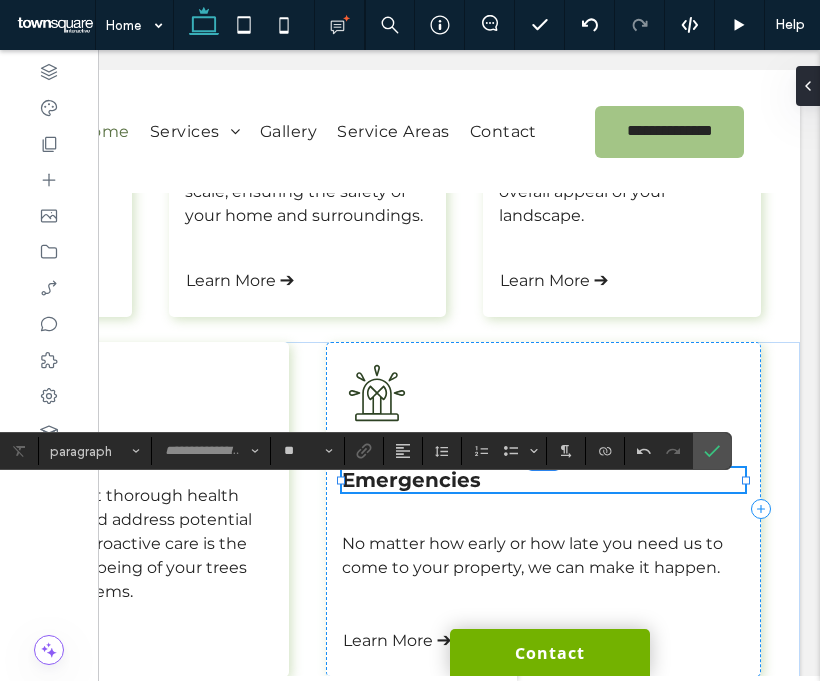 click on "Emergencies" at bounding box center (543, 480) 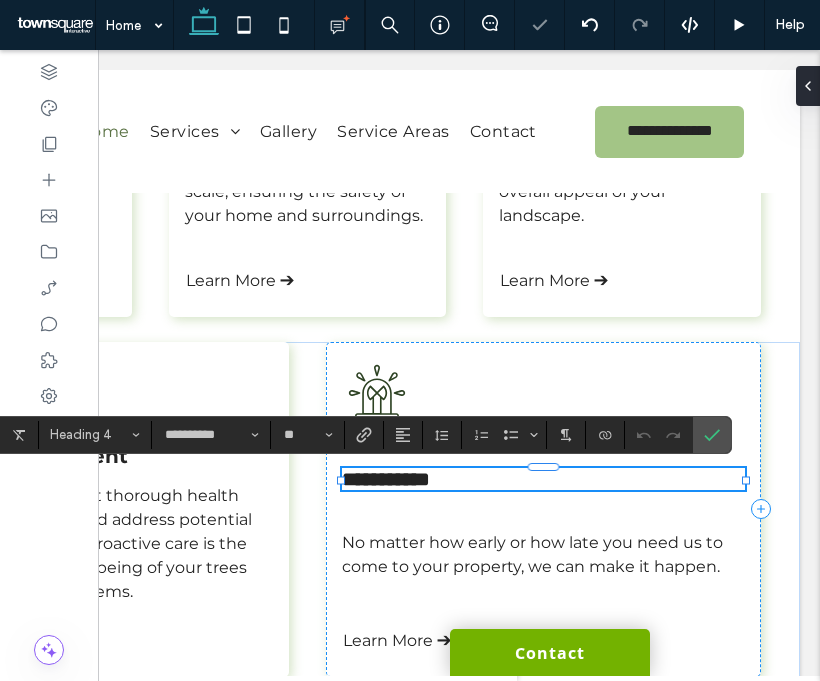 paste 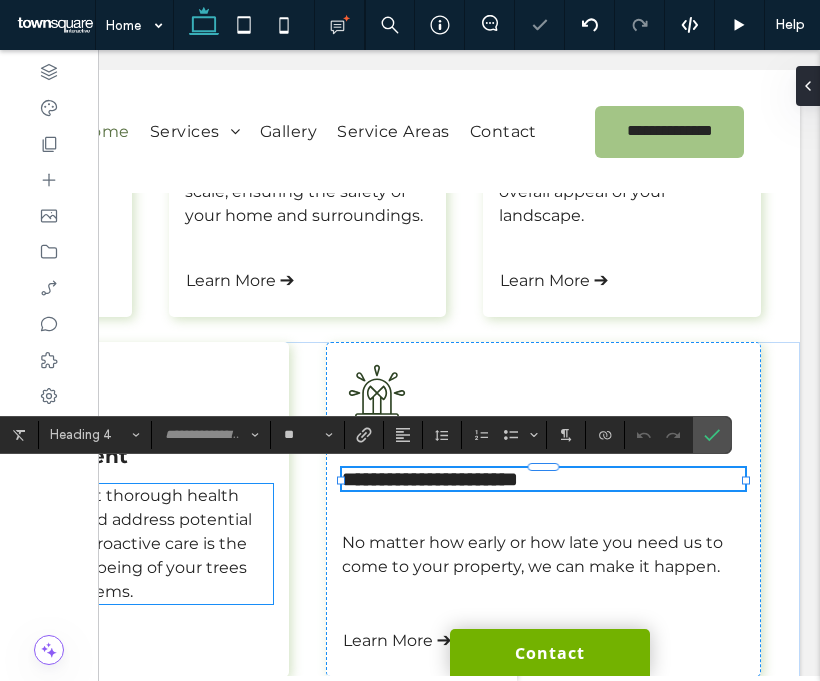 scroll, scrollTop: 0, scrollLeft: 0, axis: both 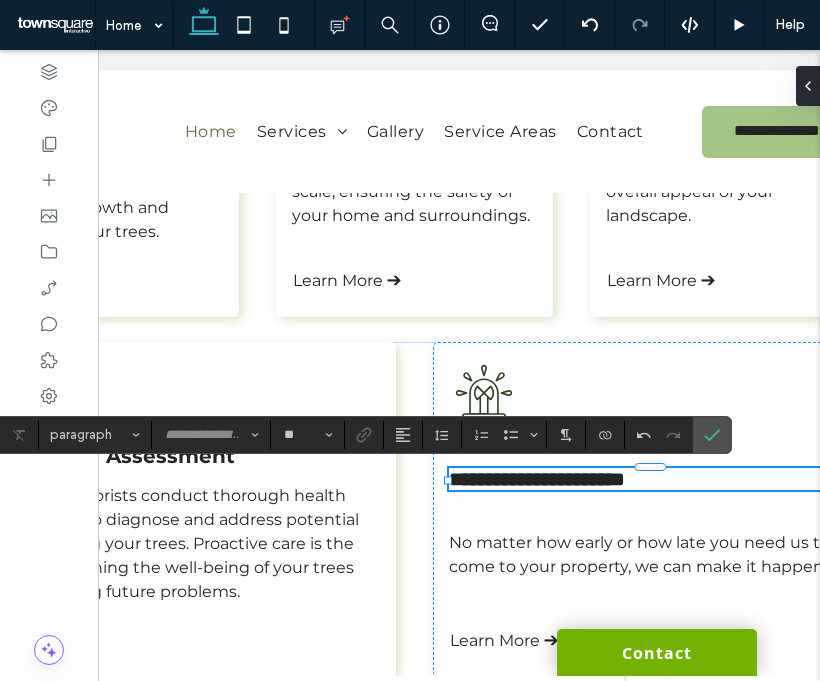click on "No matter how early or how late you need us to come to your property, we can make it happen." at bounding box center (639, 554) 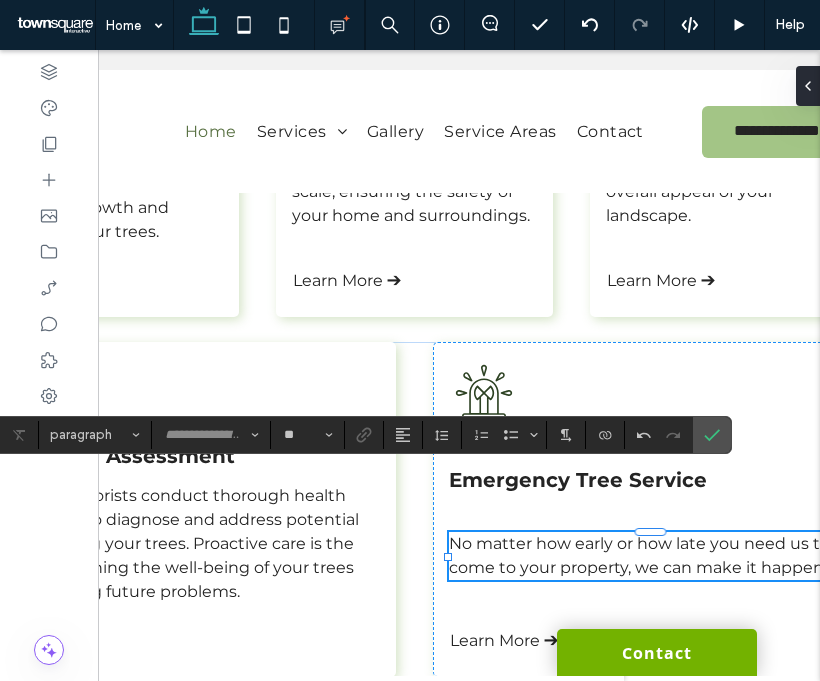 click on "No matter how early or how late you need us to come to your property, we can make it happen." at bounding box center [639, 555] 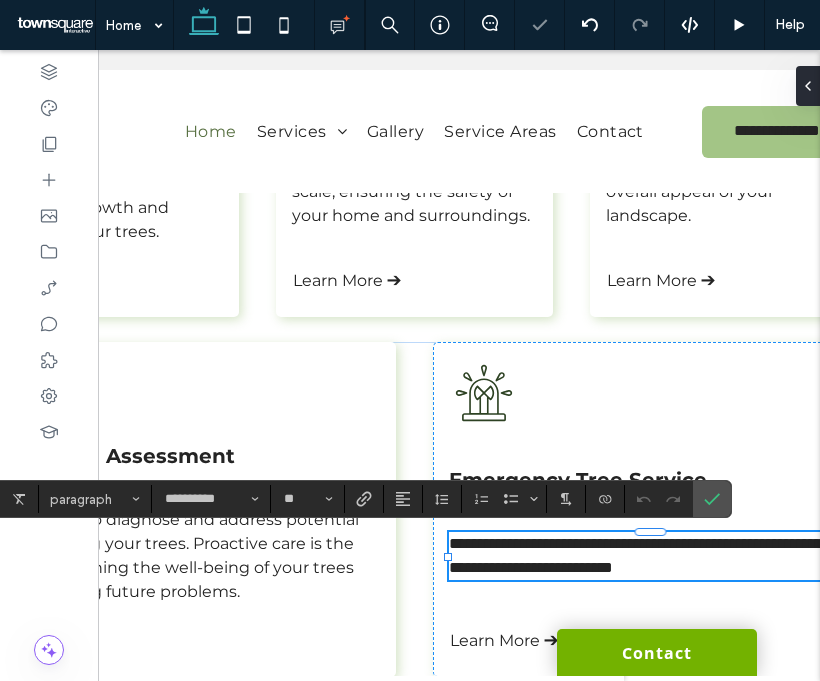 paste 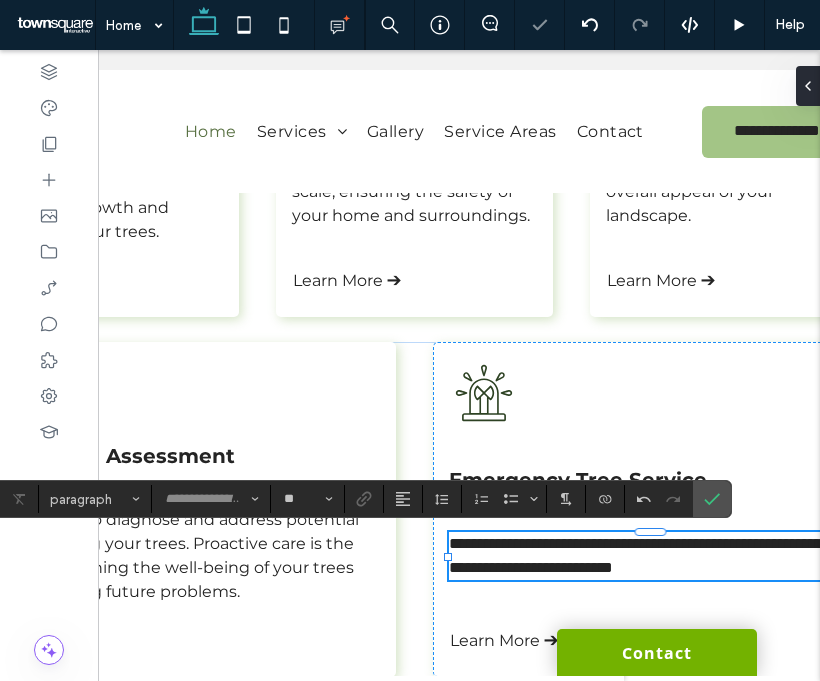 scroll, scrollTop: 0, scrollLeft: 0, axis: both 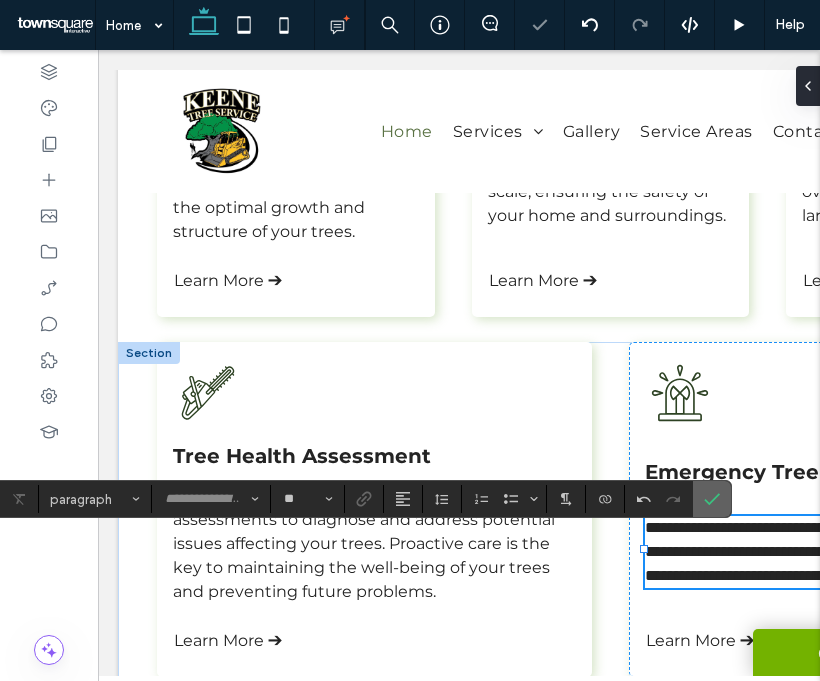 drag, startPoint x: 724, startPoint y: 500, endPoint x: 626, endPoint y: 450, distance: 110.01818 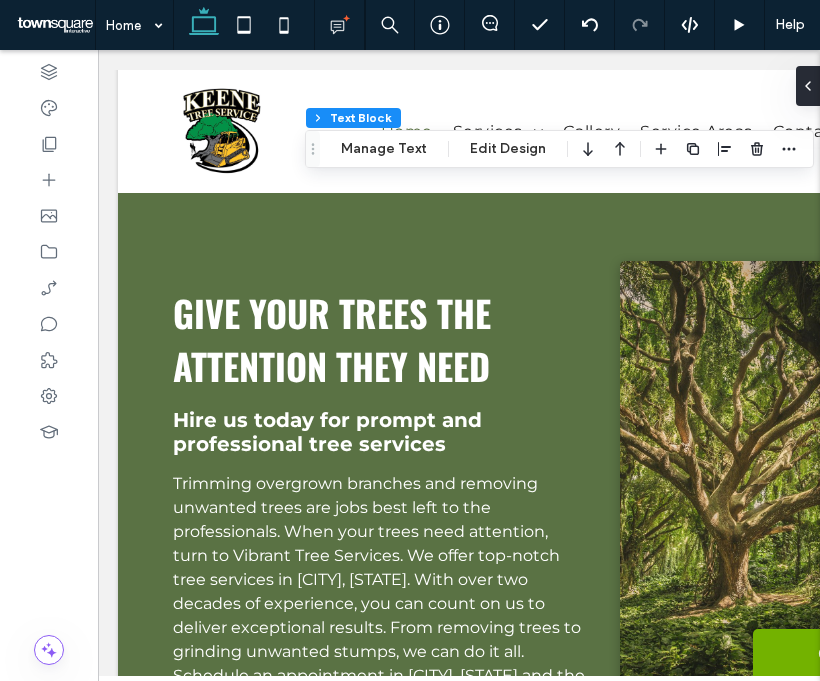 scroll, scrollTop: 1623, scrollLeft: 0, axis: vertical 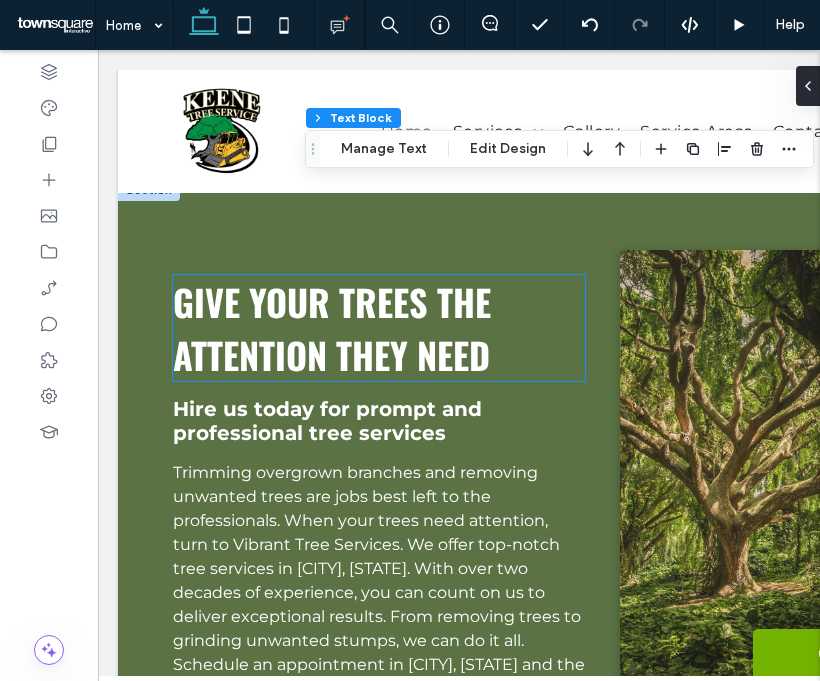 click on "Give Your Trees the ATTENTION THEY NEED" at bounding box center (332, 328) 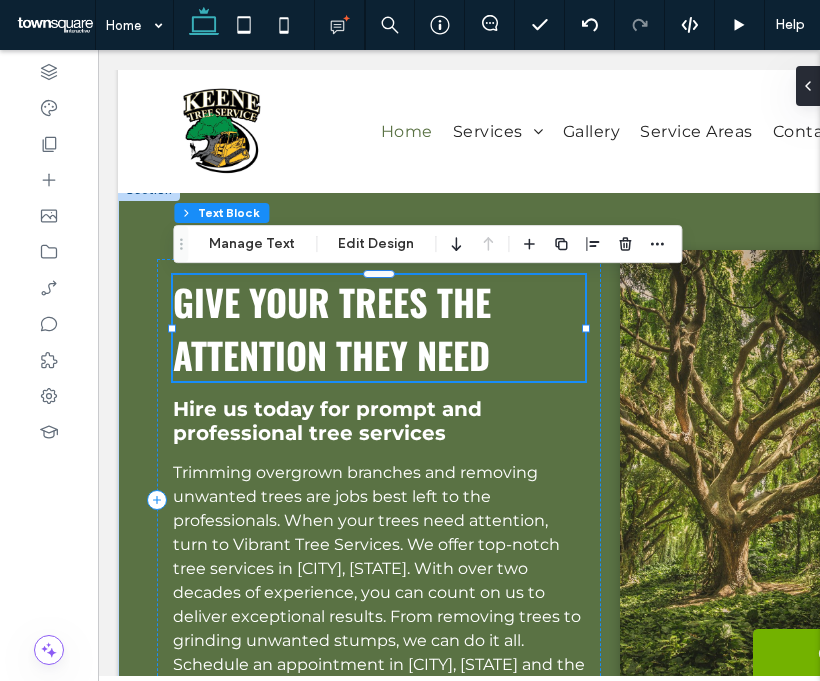 click on "Give Your Trees the ATTENTION THEY NEED" at bounding box center [332, 328] 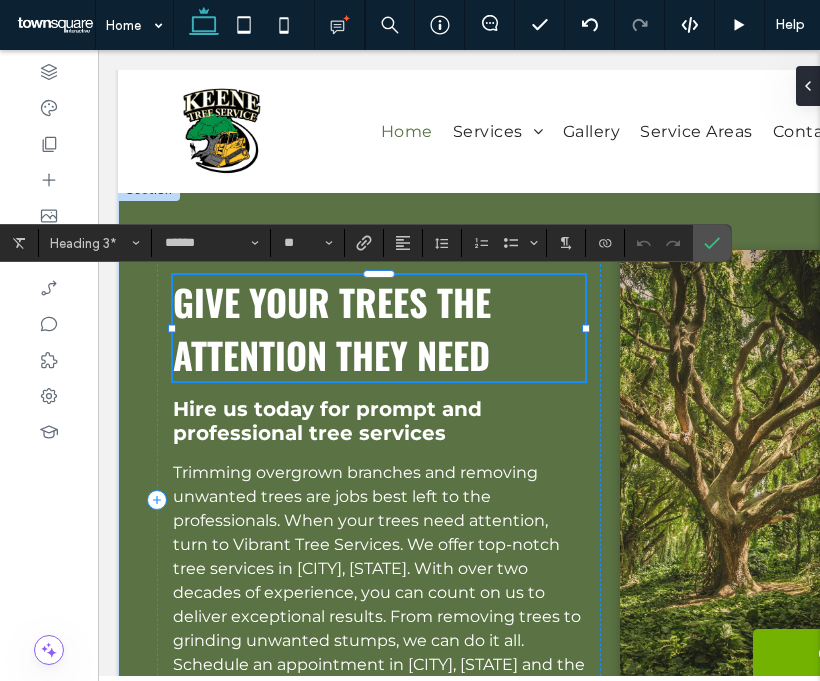 type 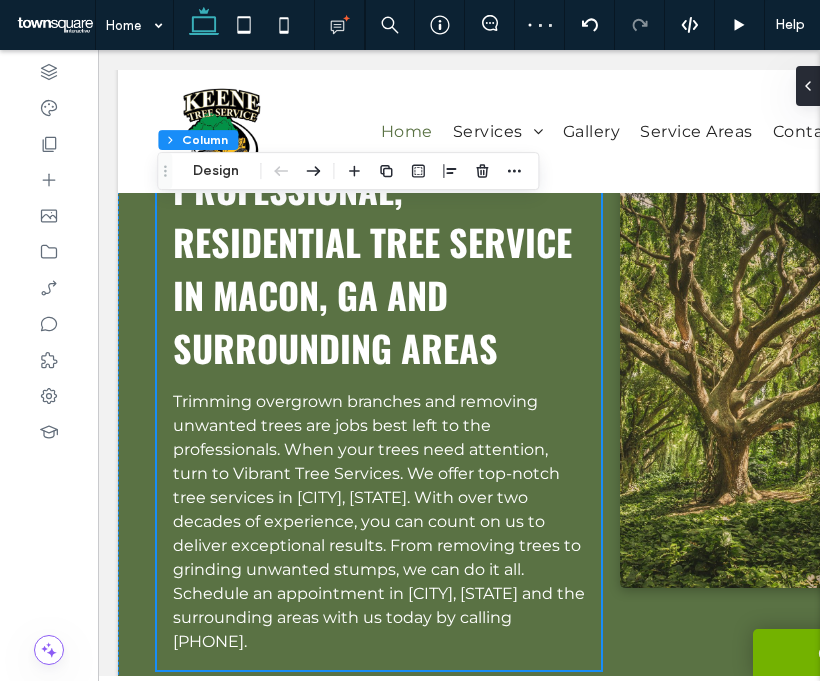 scroll, scrollTop: 1768, scrollLeft: 0, axis: vertical 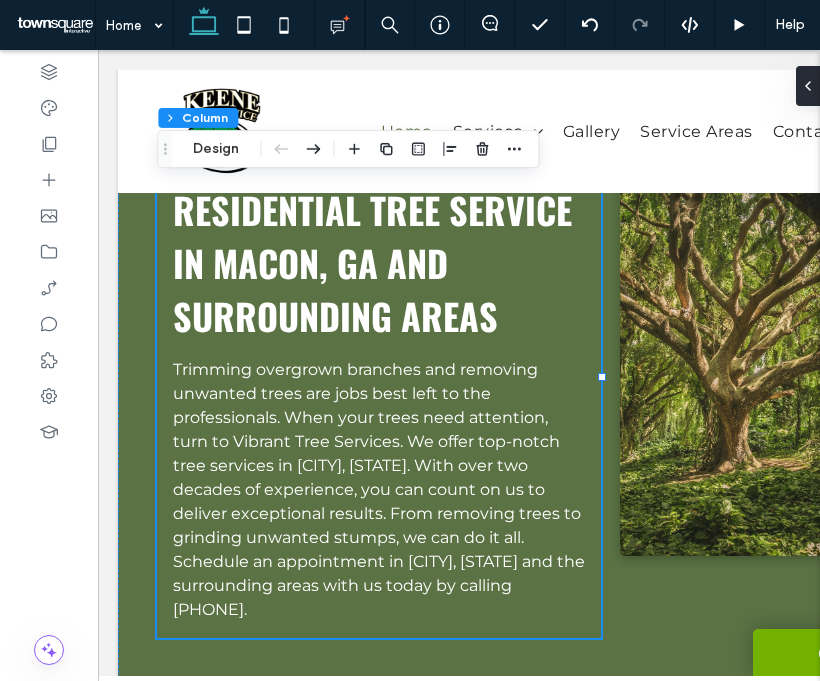 click on "Trimming overgrown branches and removing unwanted trees are jobs best left to the professionals. When your trees need attention, turn to Vibrant Tree Services. We offer top-notch tree services in Charlotte, NC. With over two decades of experience, you can count on us to deliver exceptional results. From removing trees to grinding unwanted stumps, we can do it all. Schedule an appointment in Charlotte, NC and the surrounding areas with us today by calling 855-463-5490." at bounding box center [379, 490] 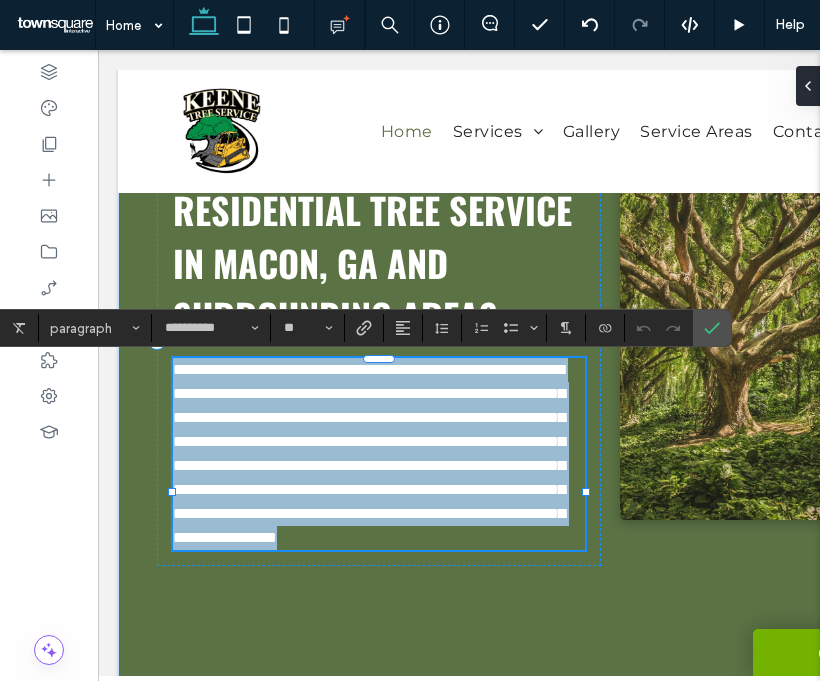 paste 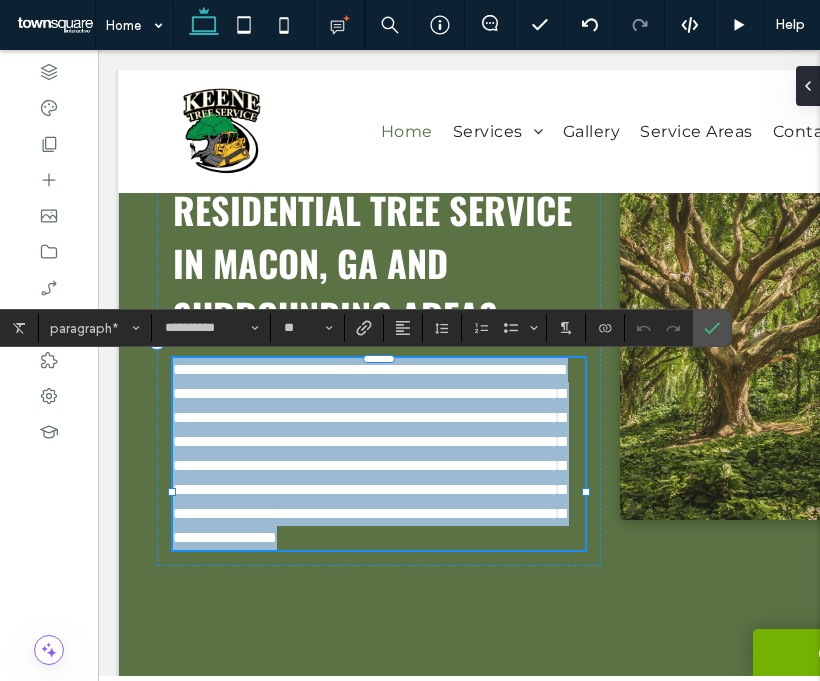scroll, scrollTop: 245, scrollLeft: 0, axis: vertical 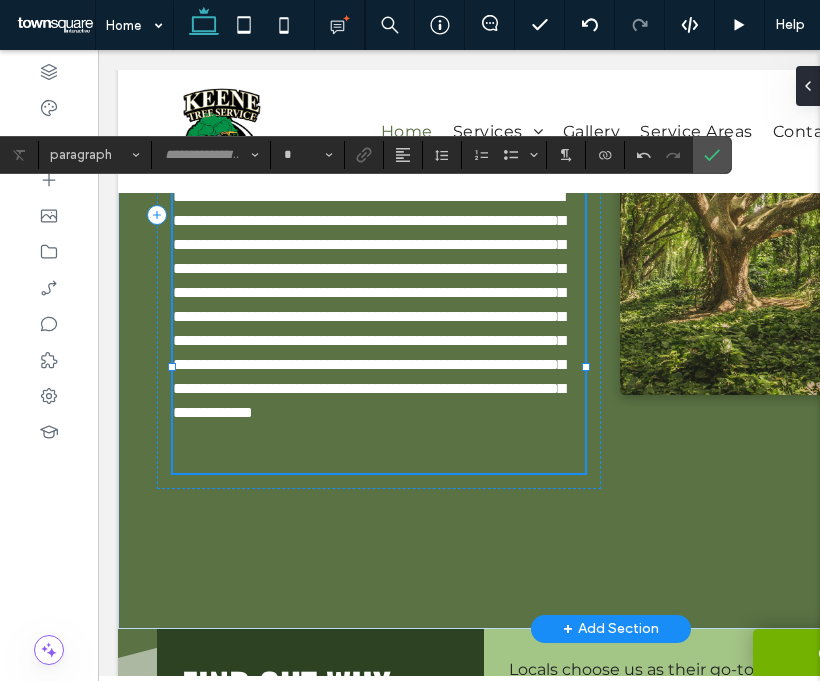 click at bounding box center (379, 461) 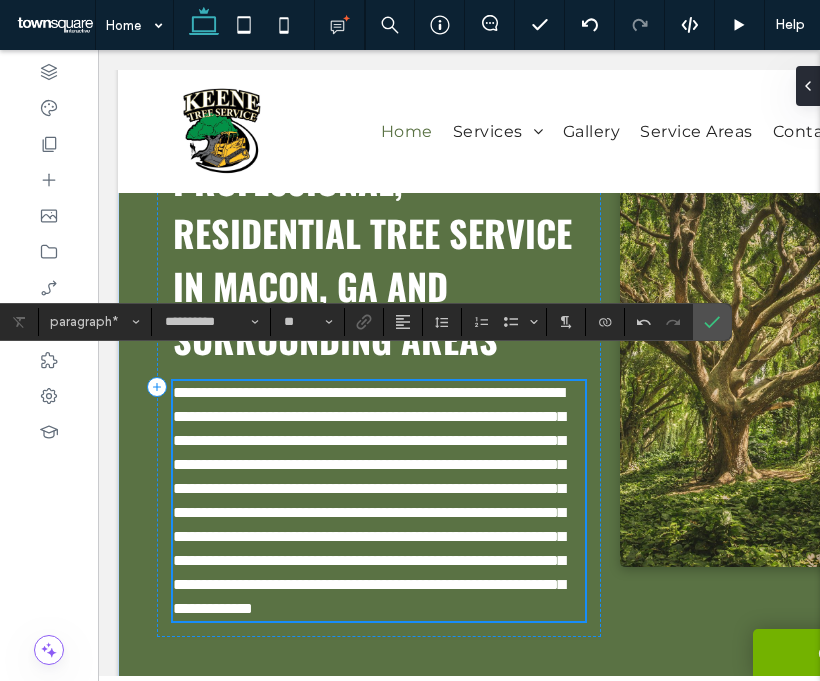 scroll, scrollTop: 1725, scrollLeft: 0, axis: vertical 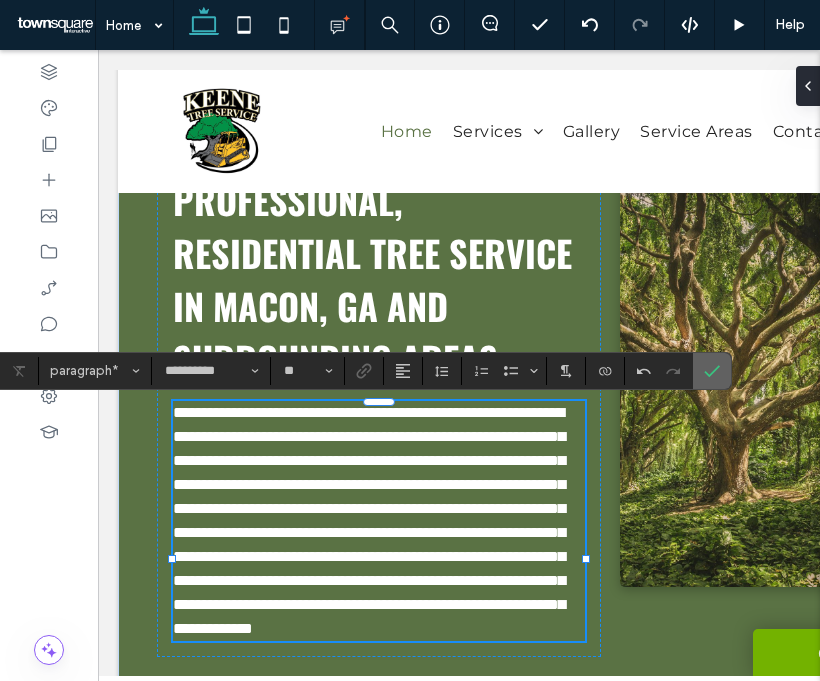 click 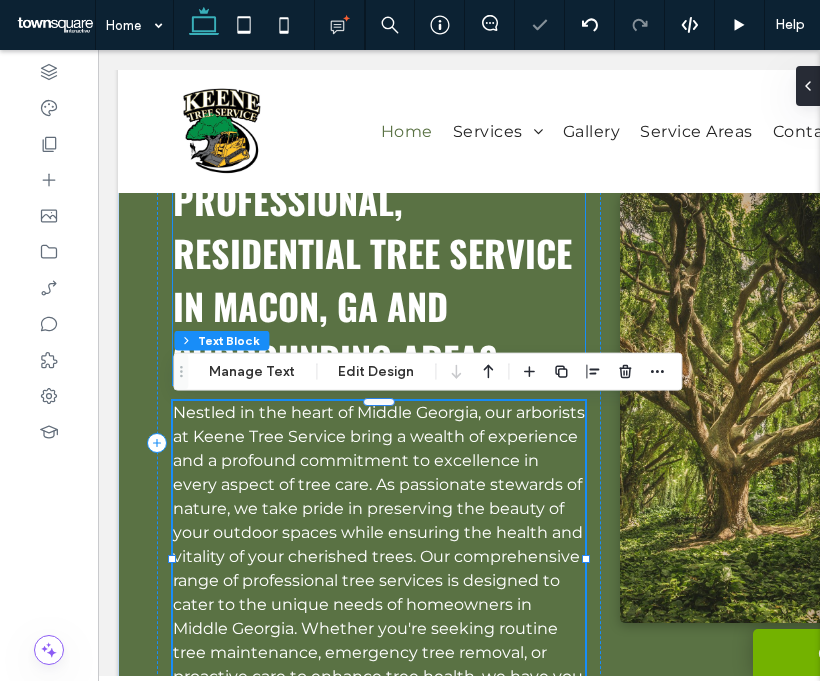 click on "Professional, Residential Tree Service in Macon, GA and Surrounding Areas" at bounding box center [372, 279] 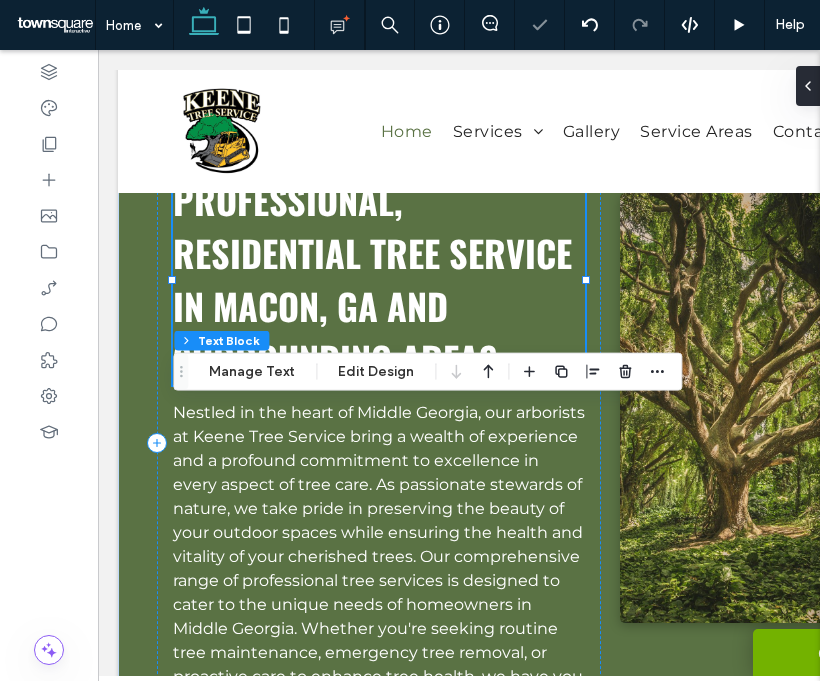 click on "Professional, Residential Tree Service in Macon, GA and Surrounding Areas" at bounding box center (372, 279) 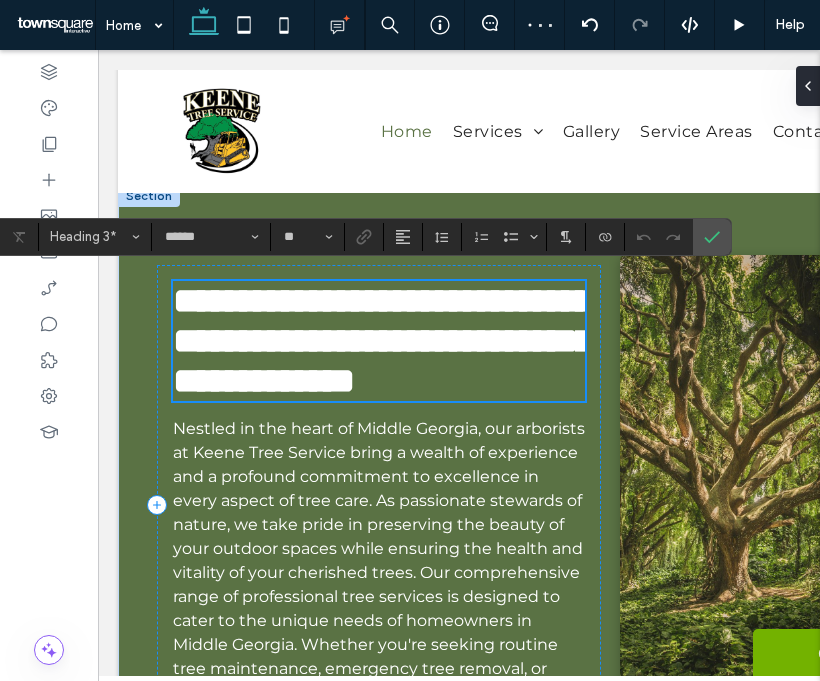 scroll, scrollTop: 1607, scrollLeft: 0, axis: vertical 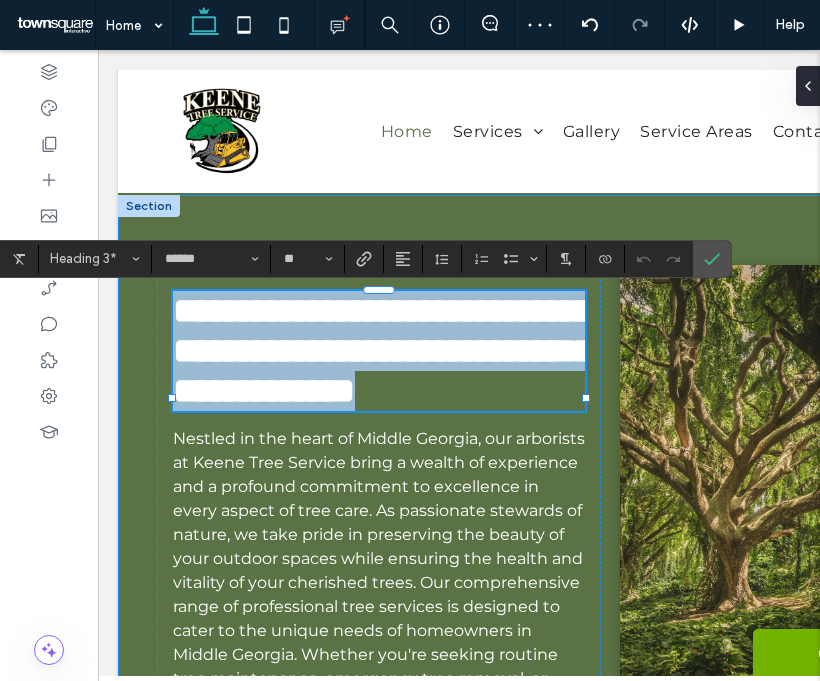 drag, startPoint x: 533, startPoint y: 491, endPoint x: 130, endPoint y: 275, distance: 457.23627 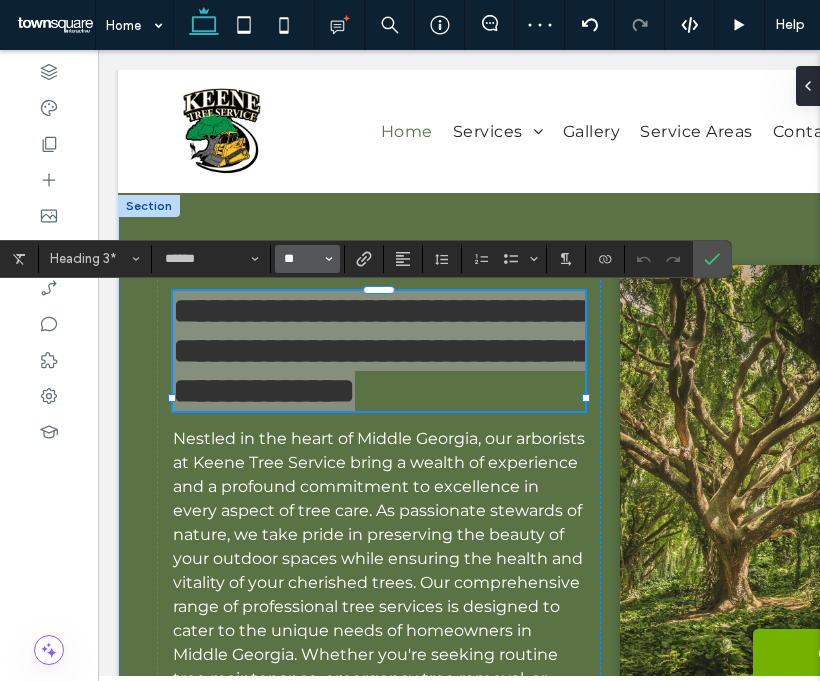 click on "**" at bounding box center (301, 259) 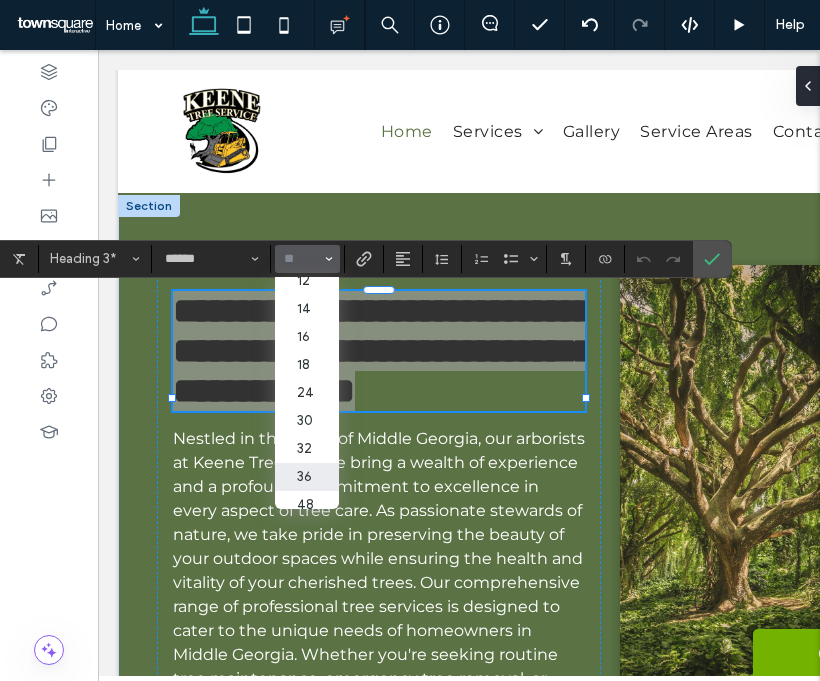 scroll, scrollTop: 156, scrollLeft: 0, axis: vertical 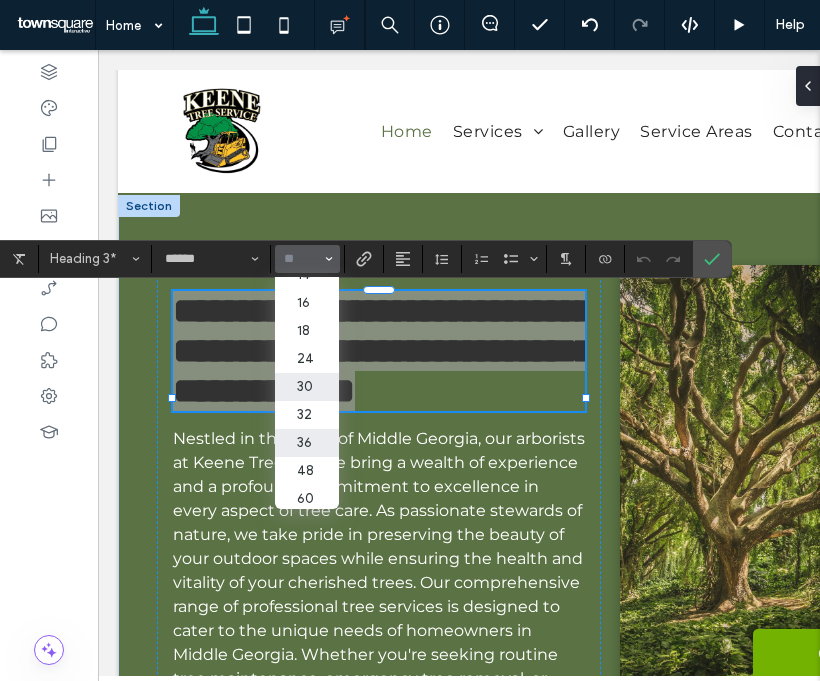 click on "30" at bounding box center [307, 387] 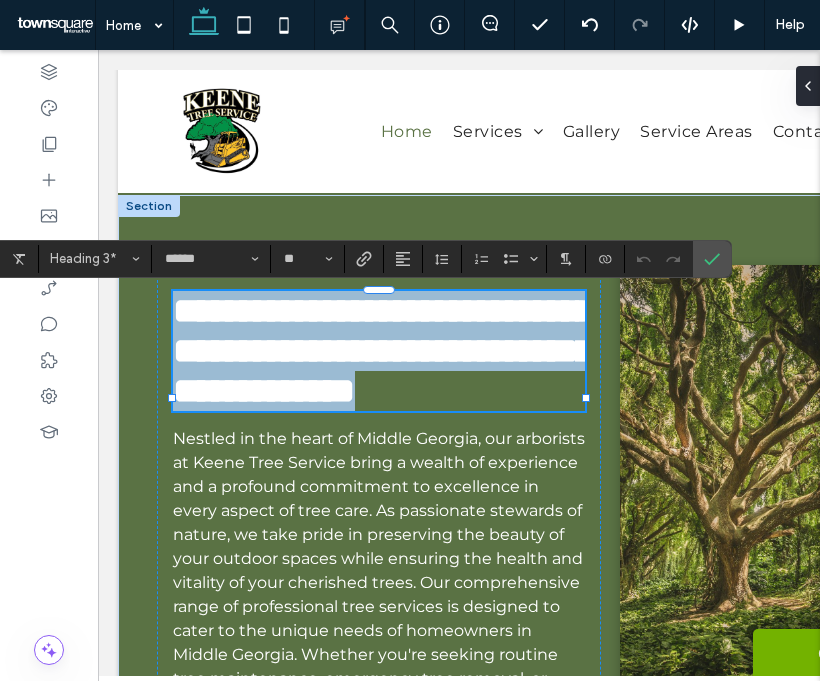 type on "**" 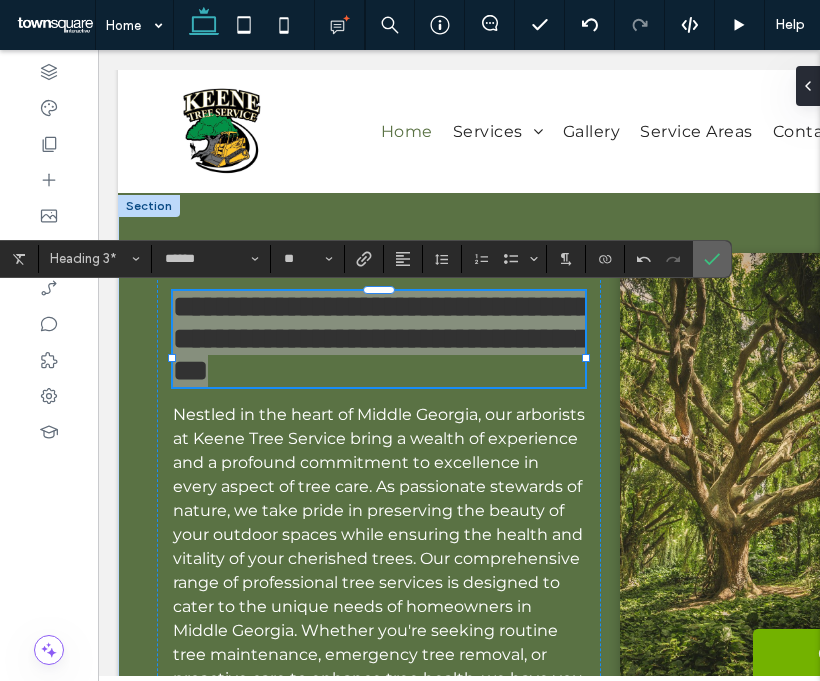 click at bounding box center [712, 259] 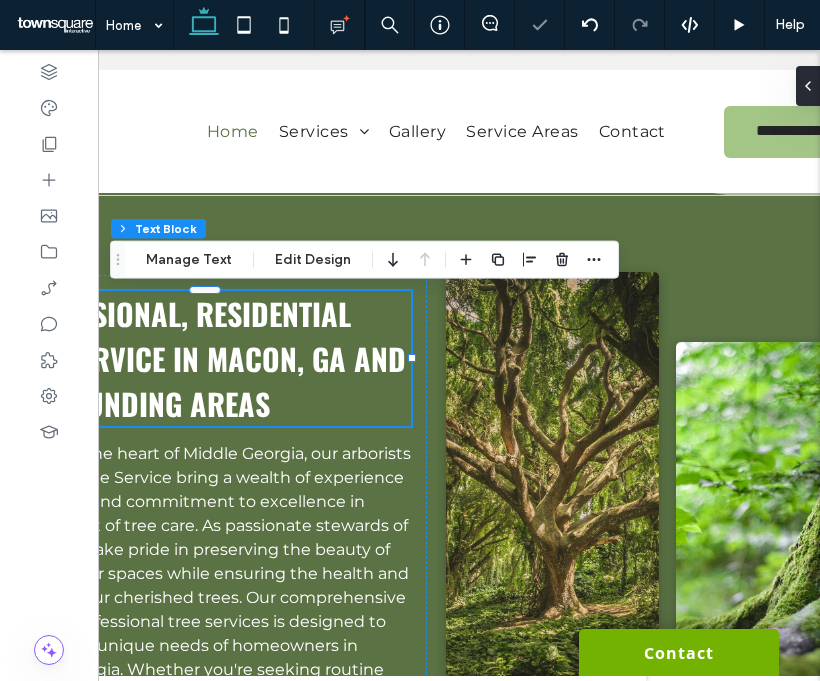 scroll, scrollTop: 0, scrollLeft: 195, axis: horizontal 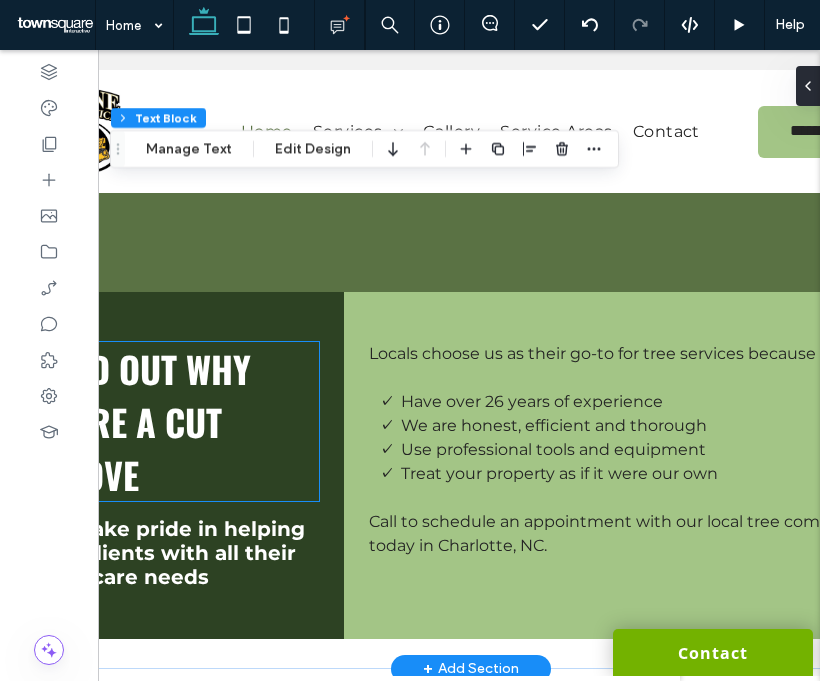 click on "FIND OUT WHY WE'RE A CUT ABOVE" at bounding box center [146, 421] 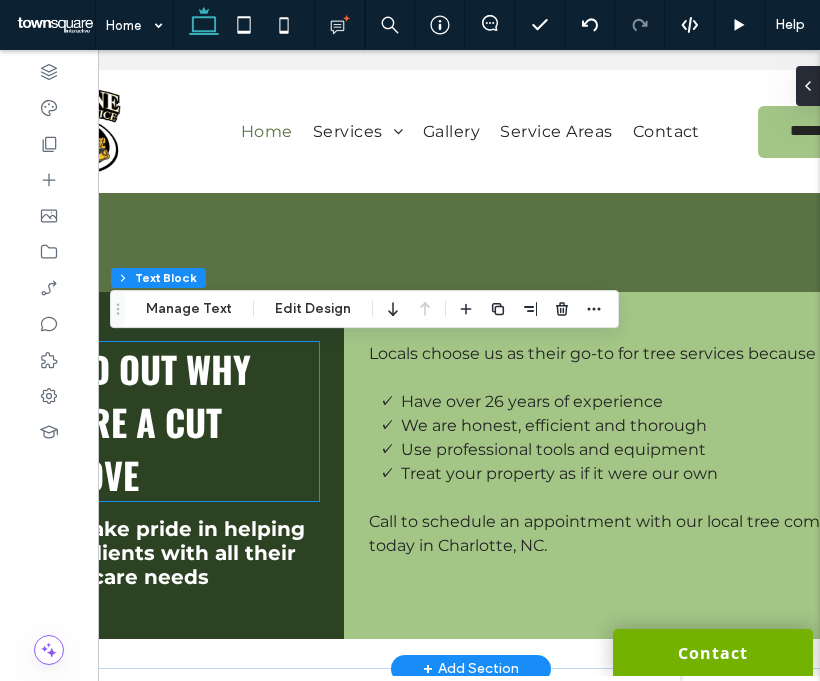 type on "*" 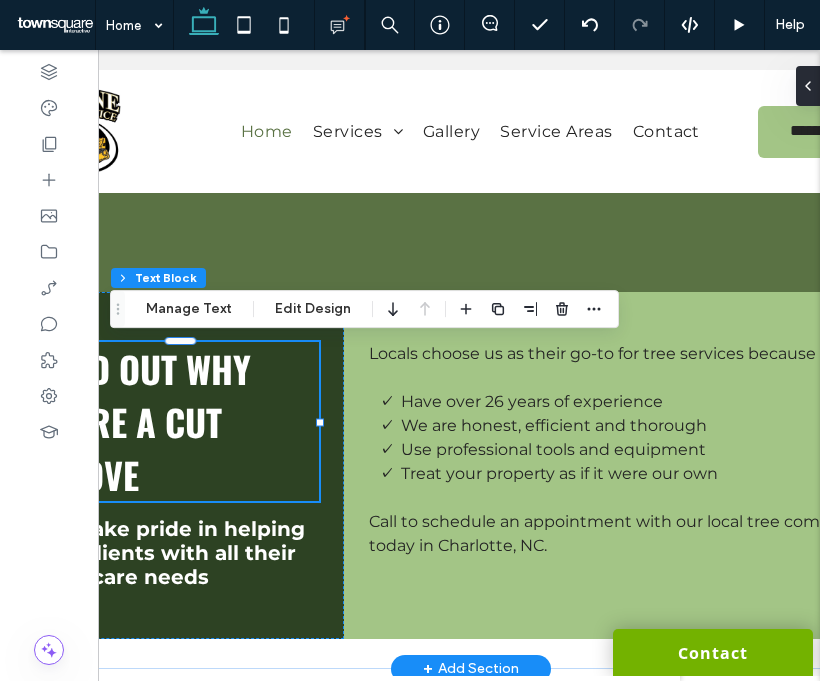 click on "FIND OUT WHY WE'RE A CUT ABOVE" at bounding box center [146, 421] 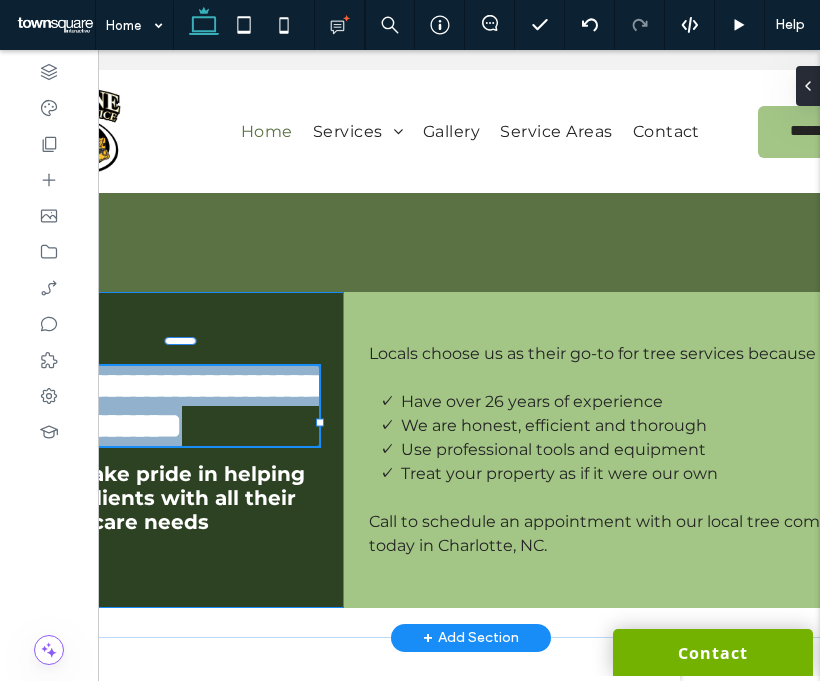 scroll, scrollTop: 0, scrollLeft: 0, axis: both 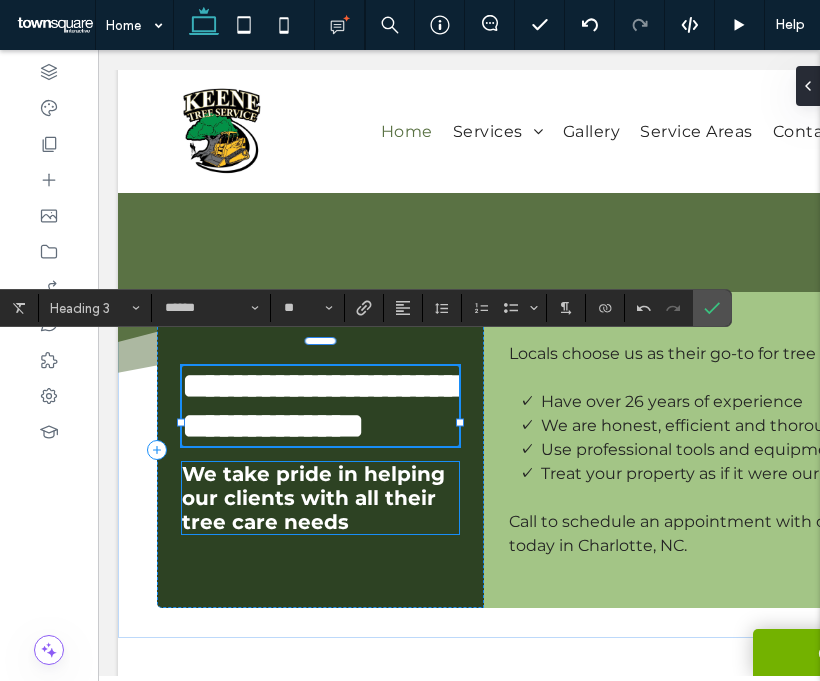 click on "We take pride in helping our clients with all their tree care needs" at bounding box center (313, 498) 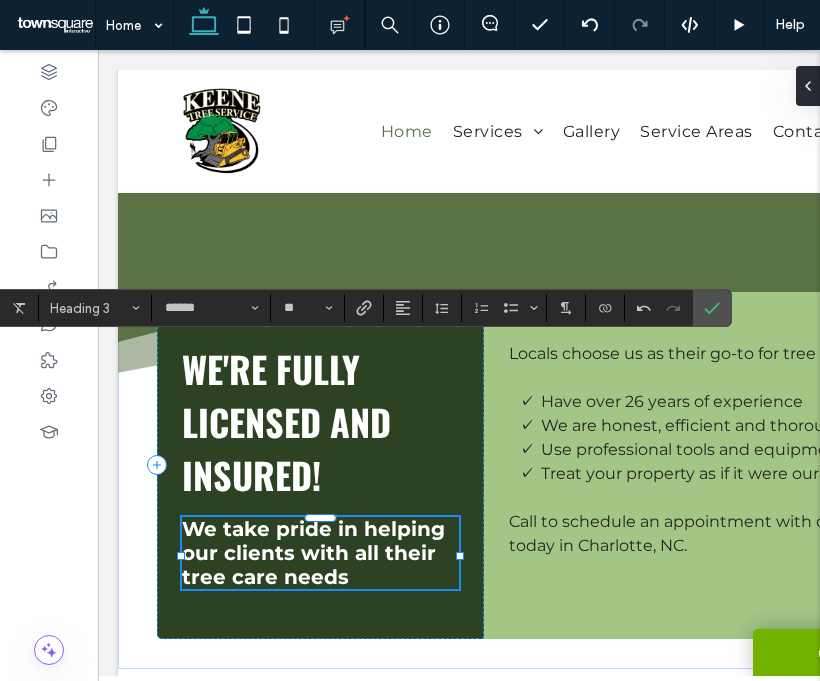 click on "We take pride in helping our clients with all their tree care needs" at bounding box center (313, 553) 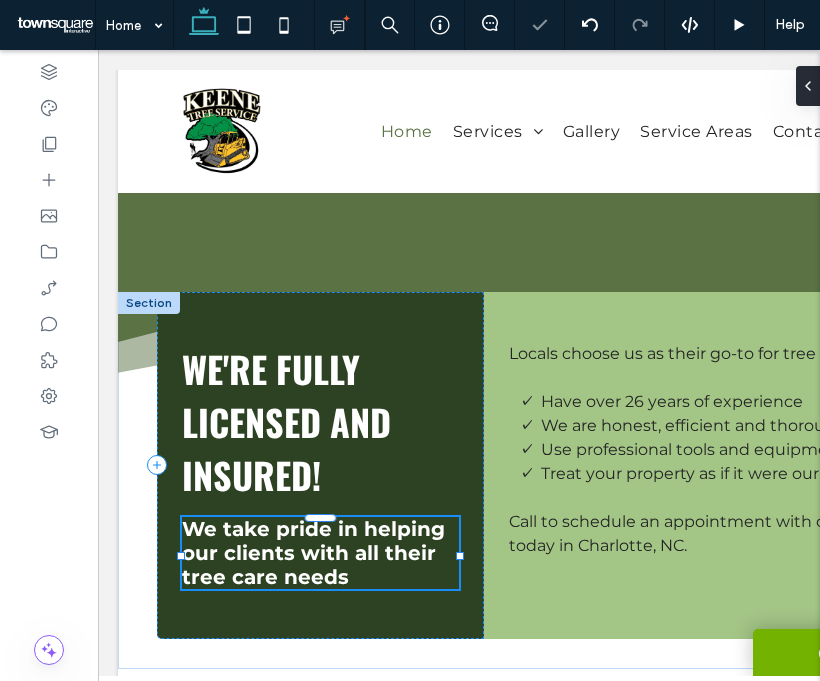type on "**********" 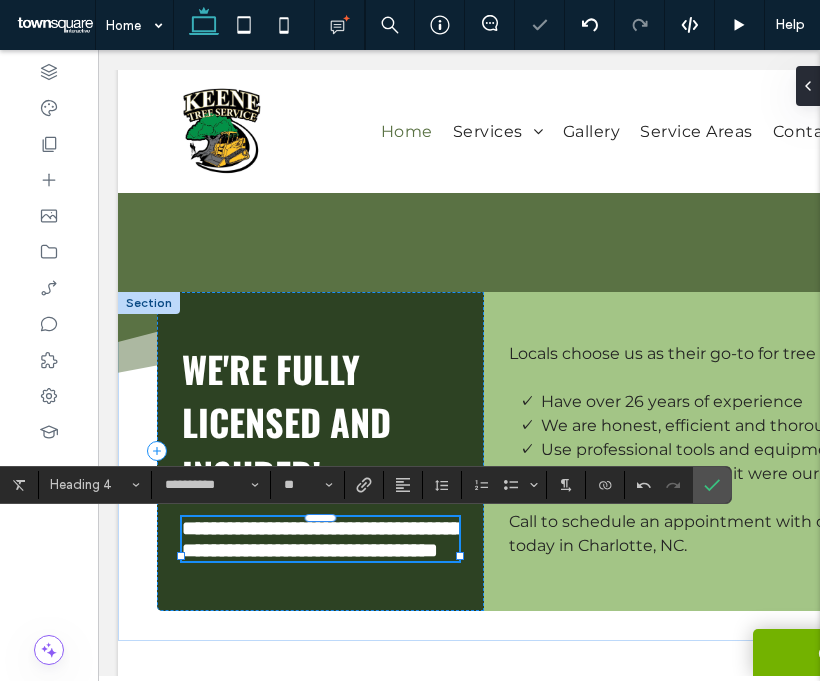 scroll, scrollTop: 0, scrollLeft: 0, axis: both 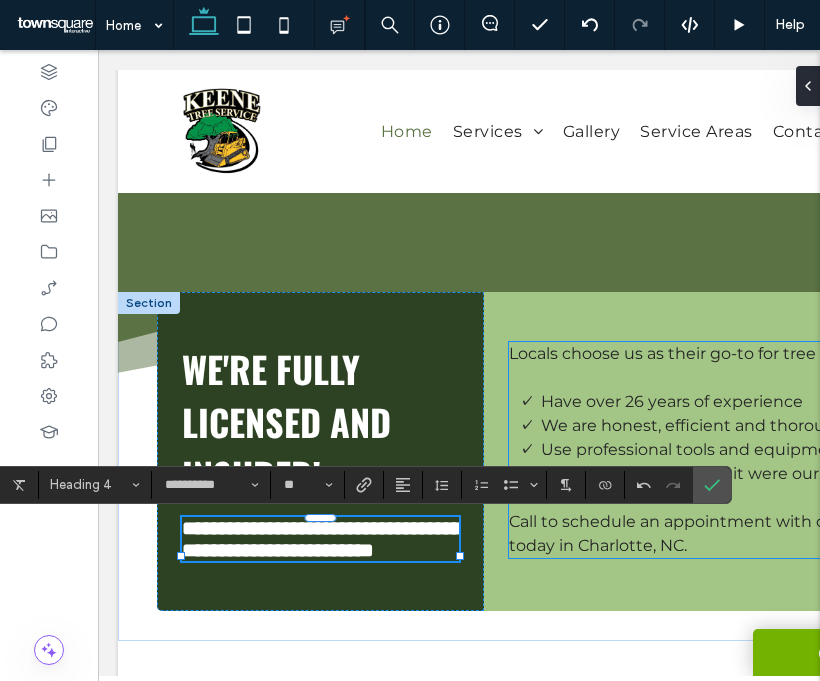 click on "Call to schedule an appointment with our local tree company today in Charlotte, NC." at bounding box center (754, 533) 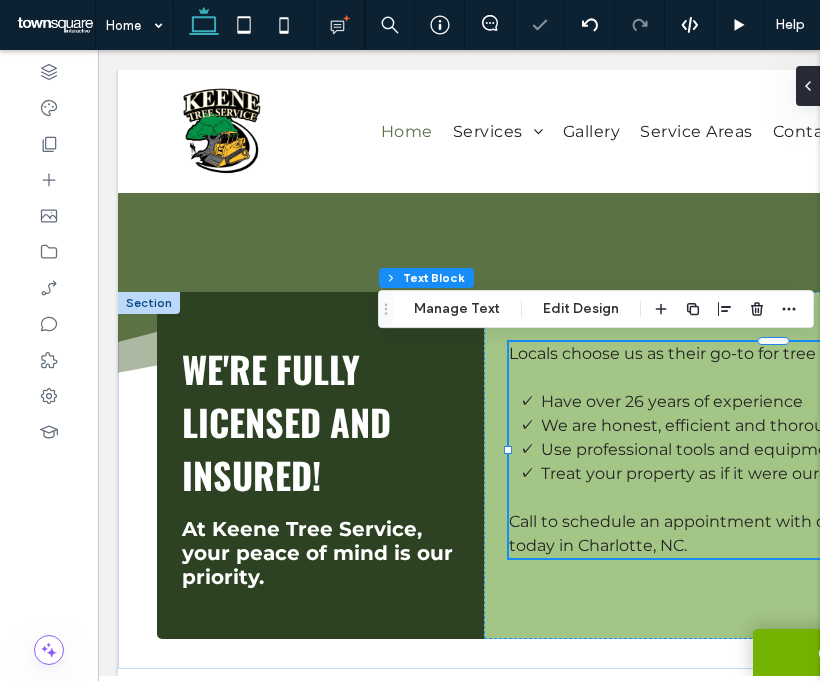click on "Call to schedule an appointment with our local tree company today in Charlotte, NC." at bounding box center (773, 522) 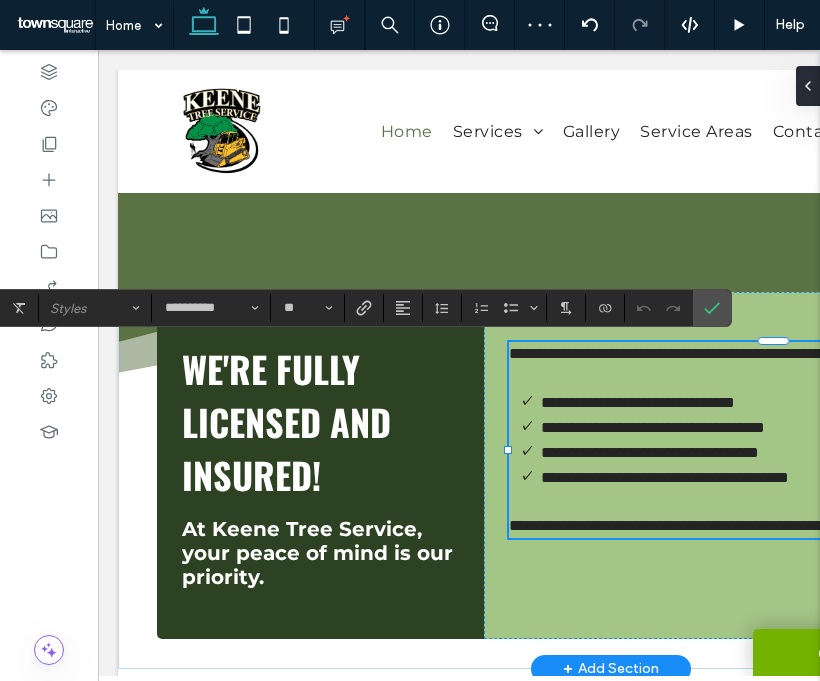 paste 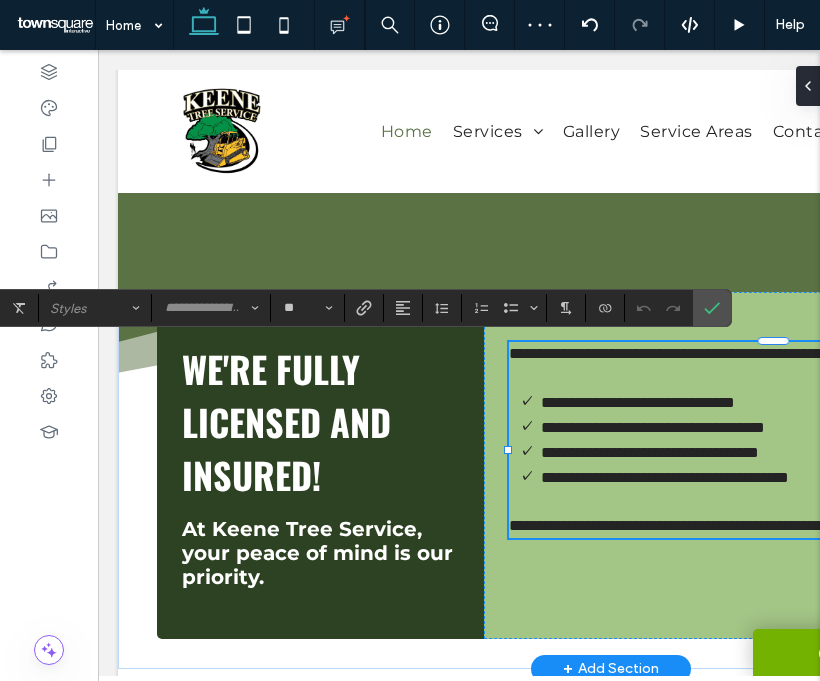 scroll, scrollTop: 1, scrollLeft: 0, axis: vertical 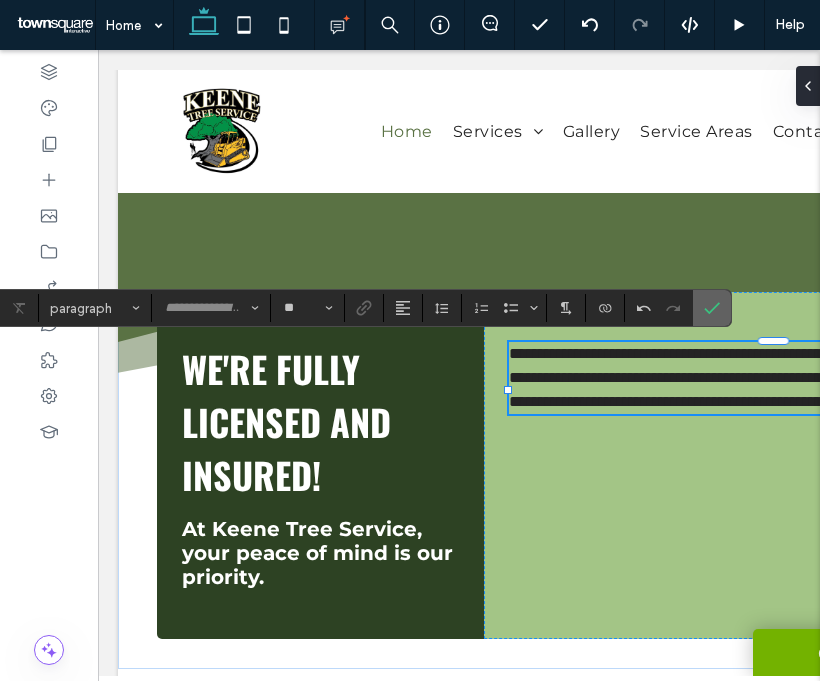 click 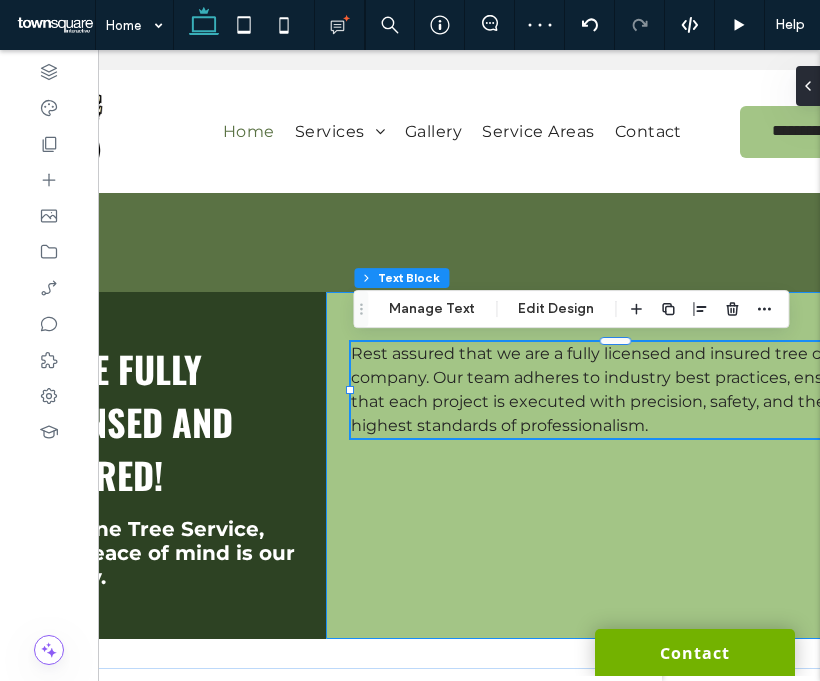 scroll, scrollTop: 0, scrollLeft: 164, axis: horizontal 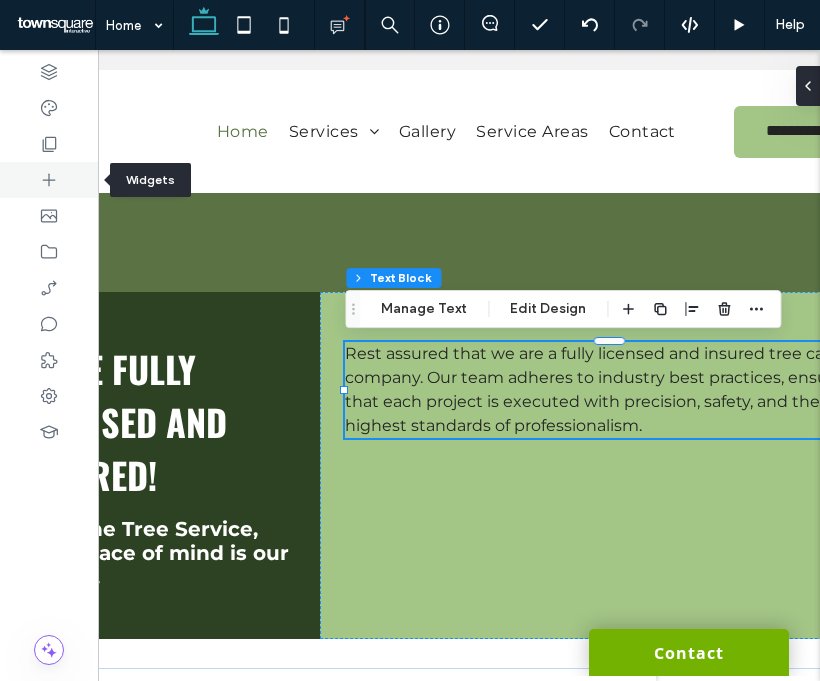 click 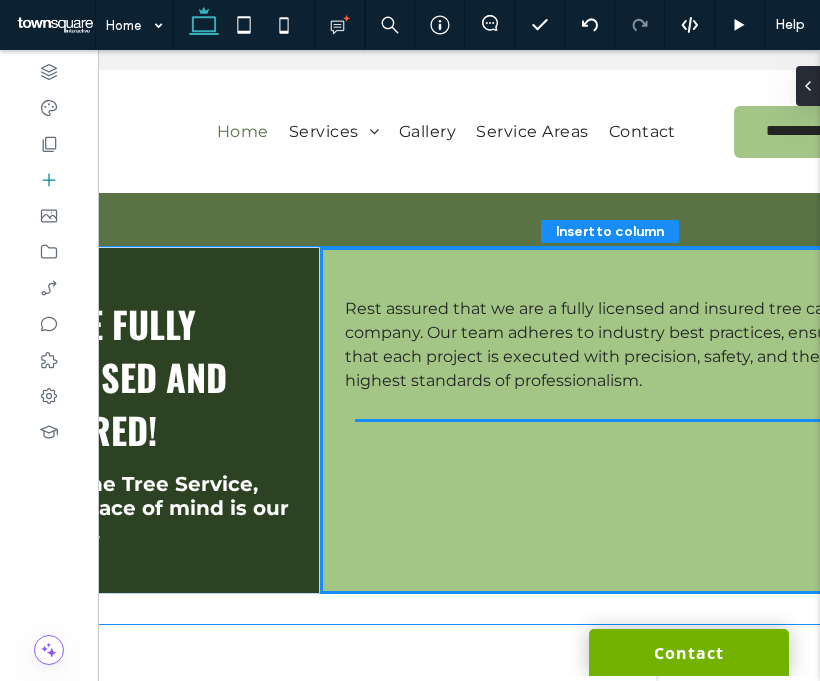 scroll, scrollTop: 2274, scrollLeft: 0, axis: vertical 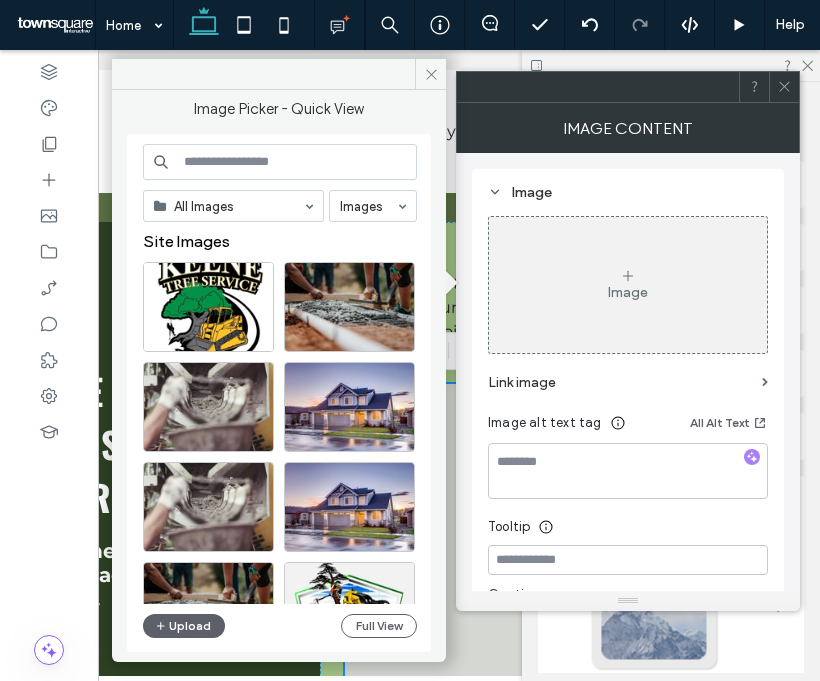 click on "Image" at bounding box center (628, 285) 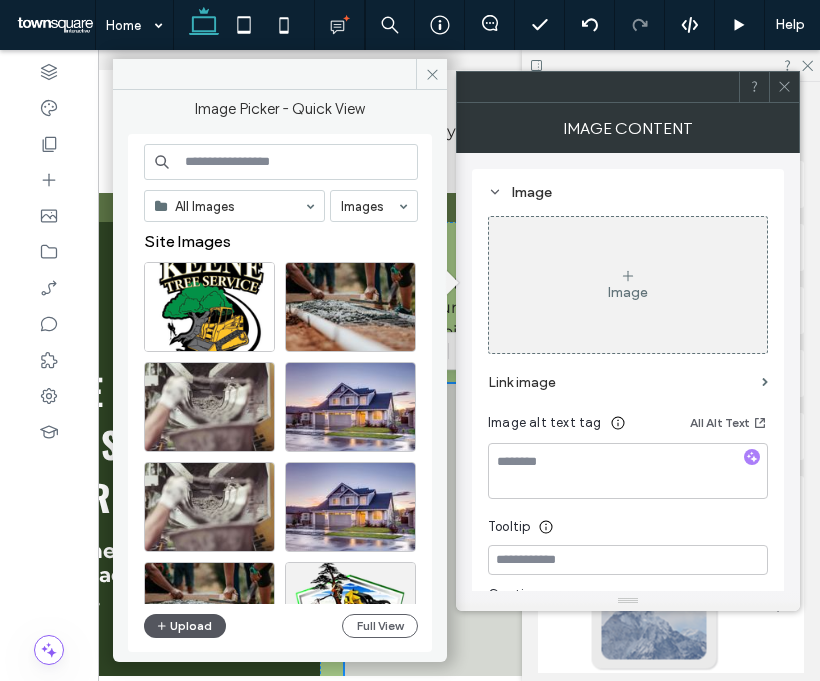 click on "Upload" at bounding box center (185, 626) 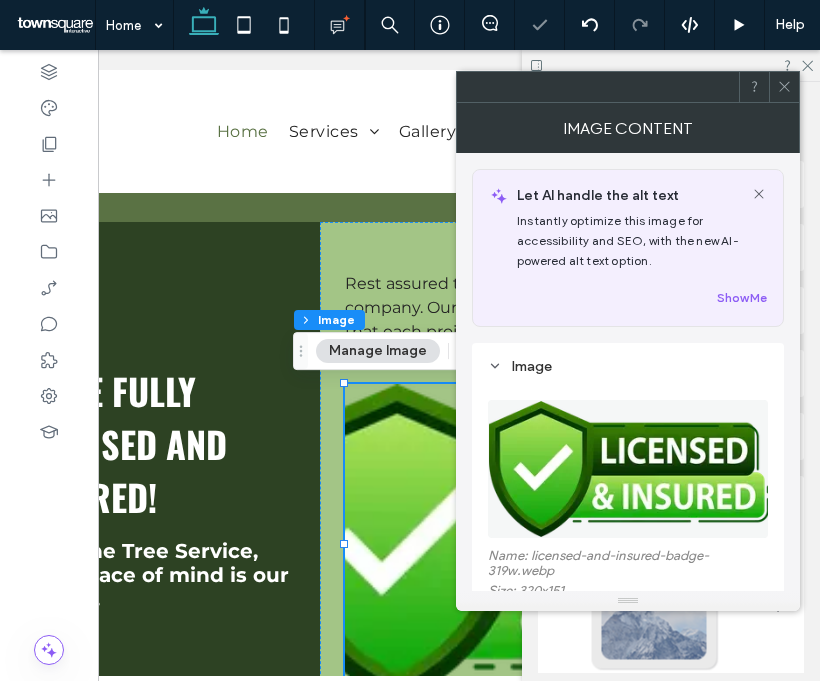 click 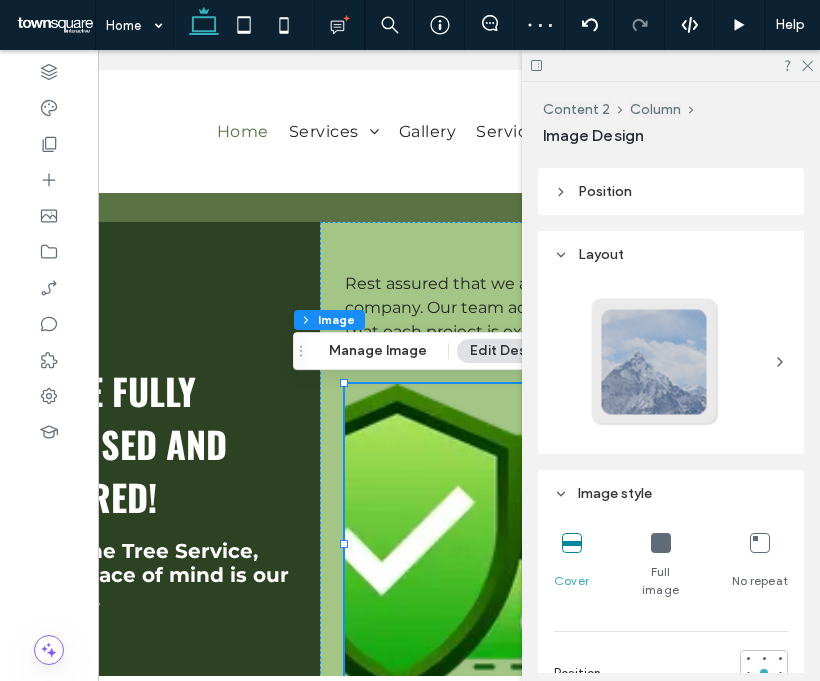 scroll, scrollTop: 272, scrollLeft: 0, axis: vertical 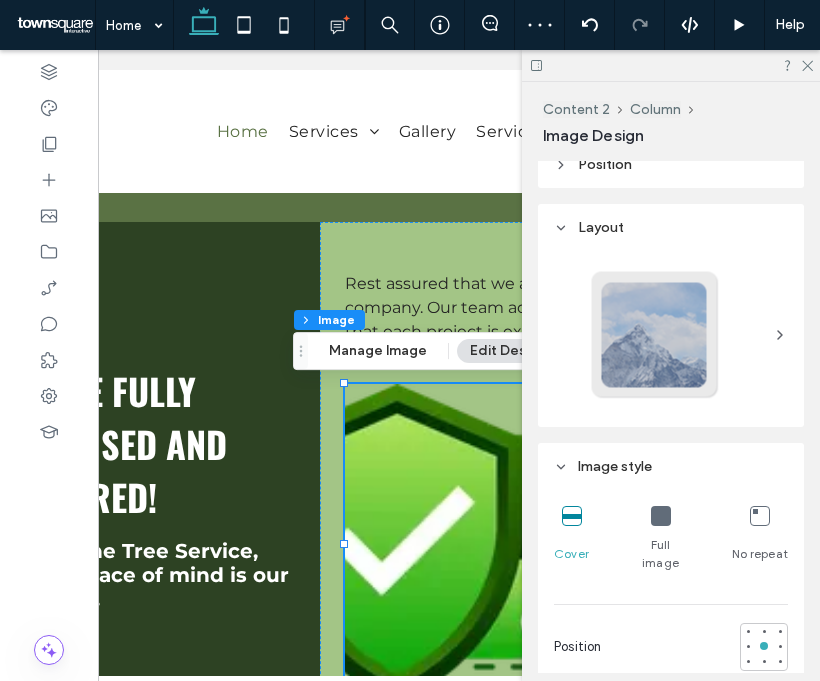 click at bounding box center [661, 517] 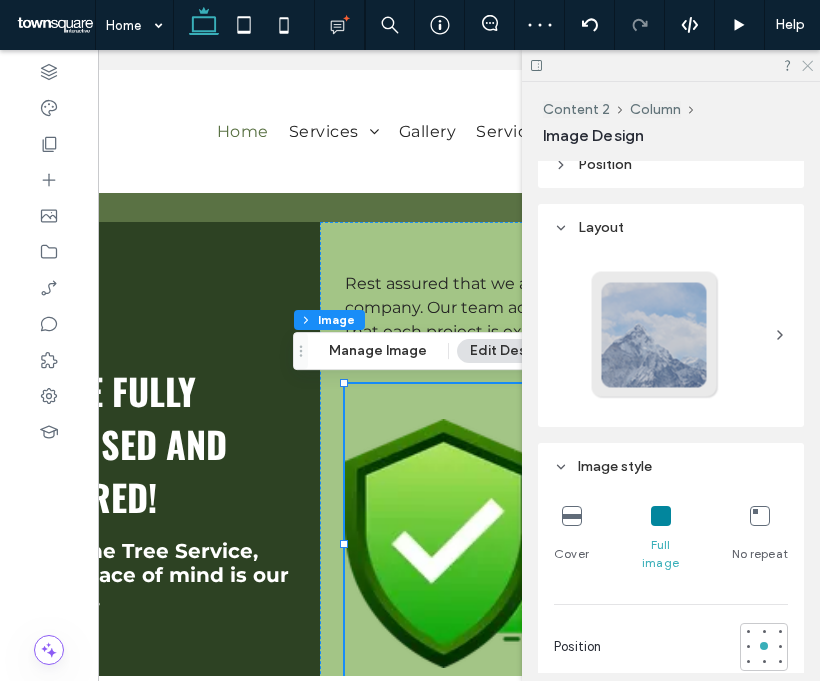 click 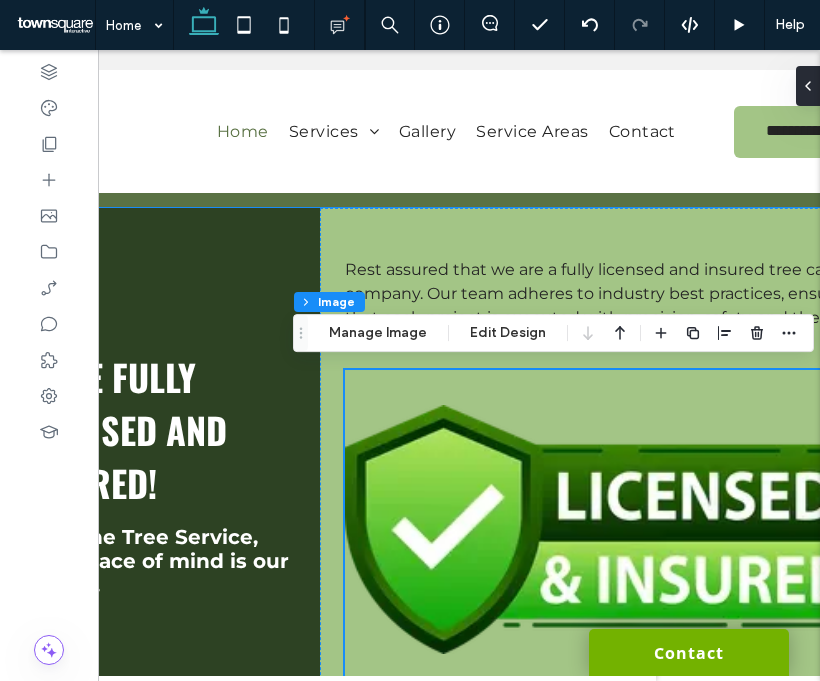 scroll, scrollTop: 2299, scrollLeft: 0, axis: vertical 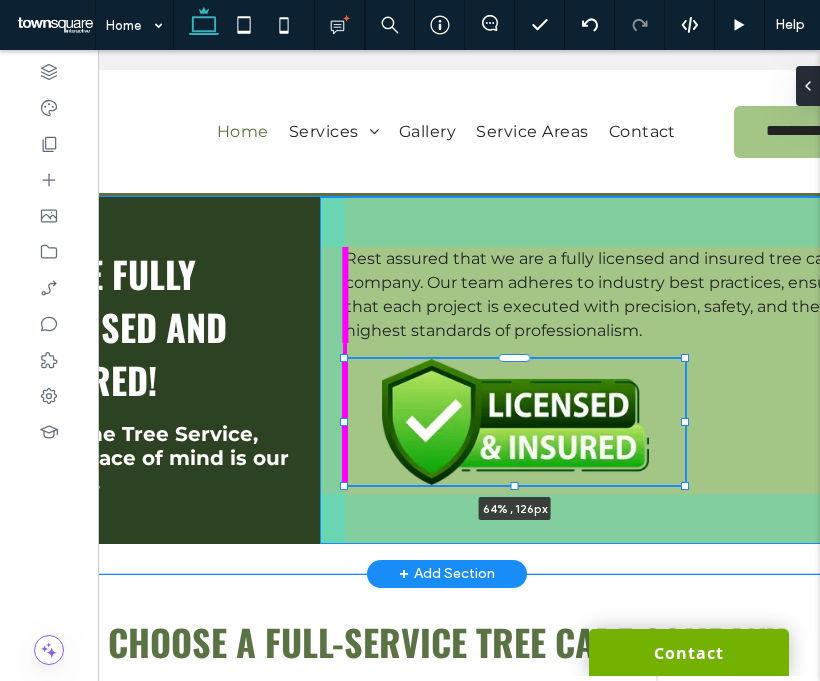 drag, startPoint x: 342, startPoint y: 357, endPoint x: 532, endPoint y: 551, distance: 271.54373 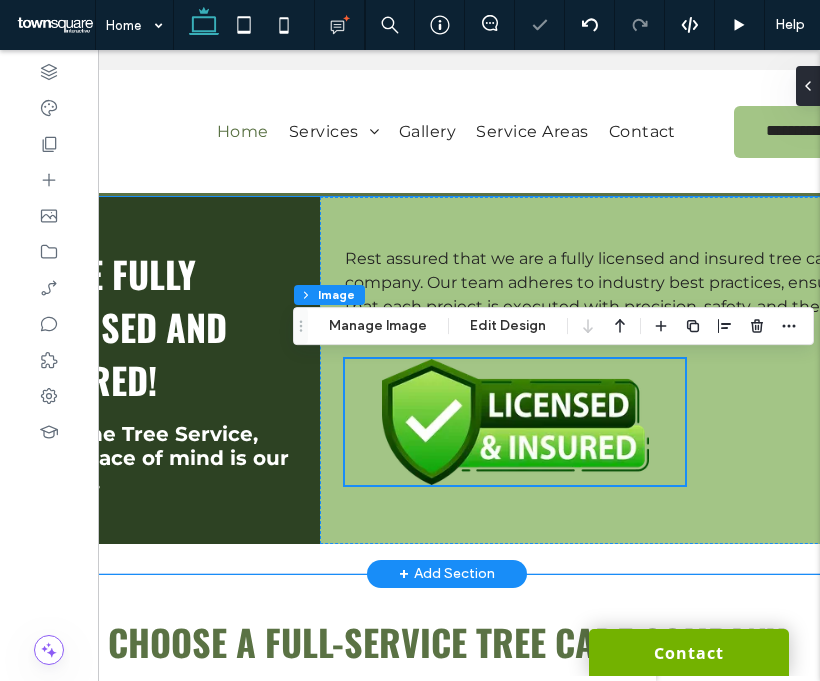 scroll, scrollTop: 2288, scrollLeft: 0, axis: vertical 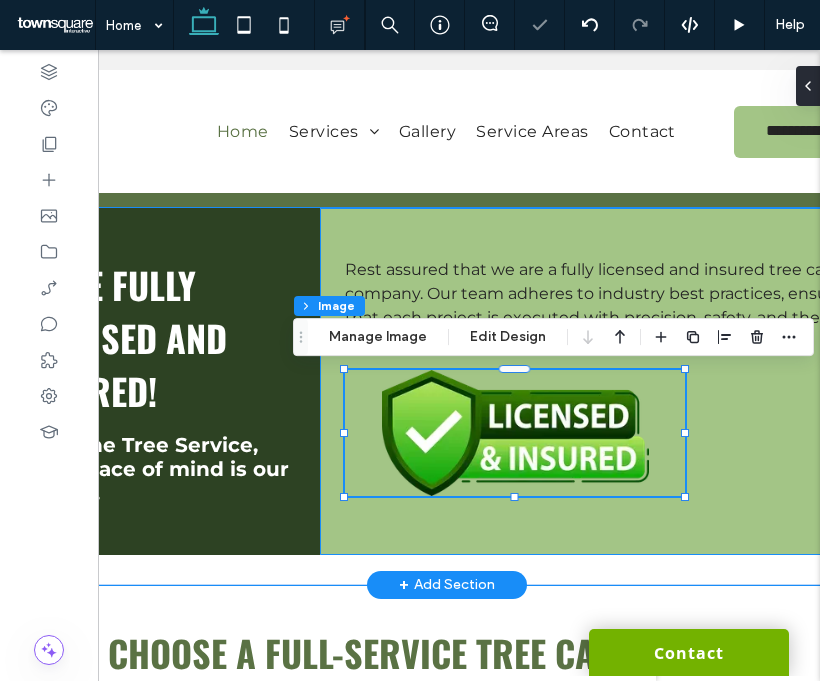 click on "Rest assured that we are a fully licensed and insured tree care company. Our team adheres to industry best practices, ensuring that each project is executed with precision, safety, and the highest standards of professionalism.
64% , 126px" at bounding box center (609, 381) 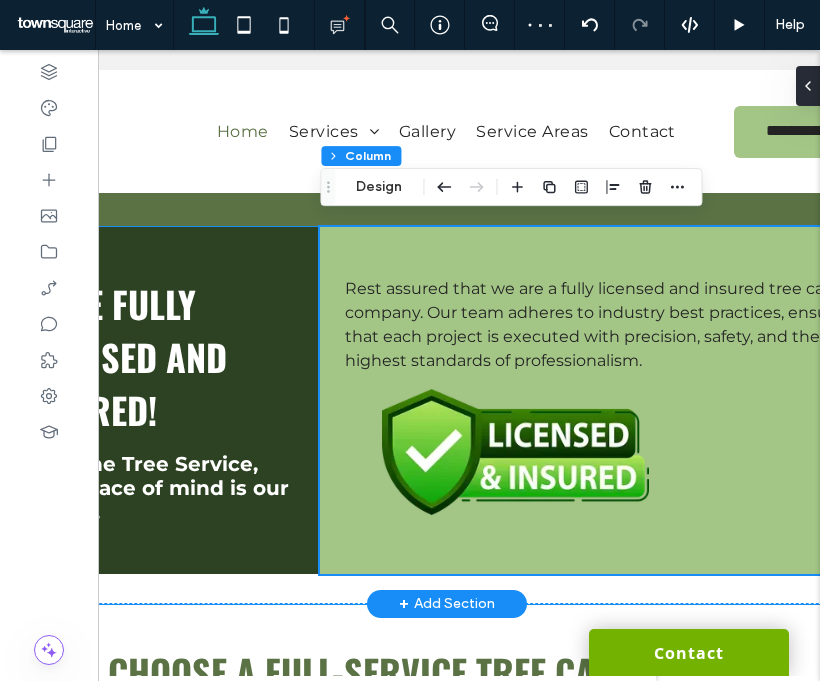 scroll, scrollTop: 2265, scrollLeft: 0, axis: vertical 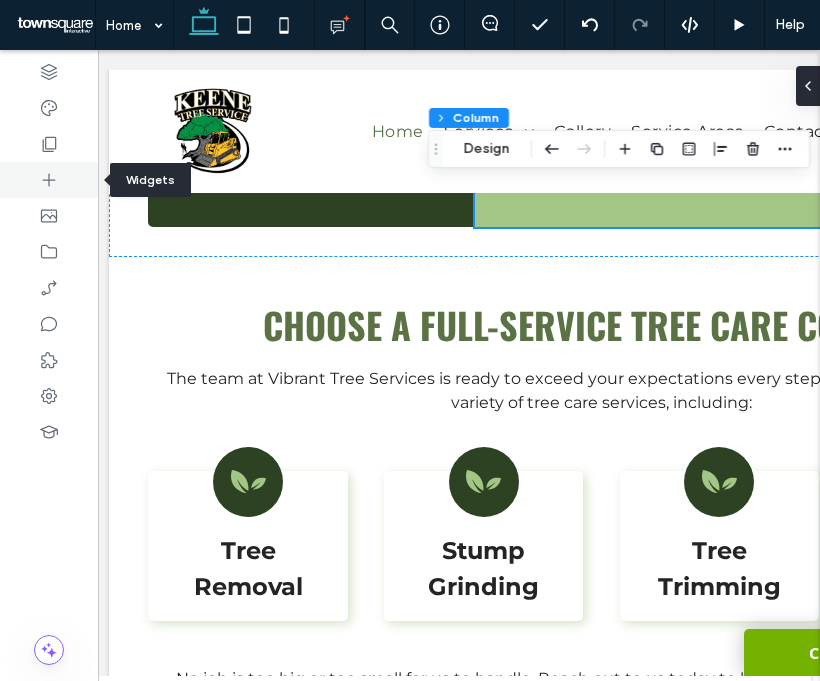 click 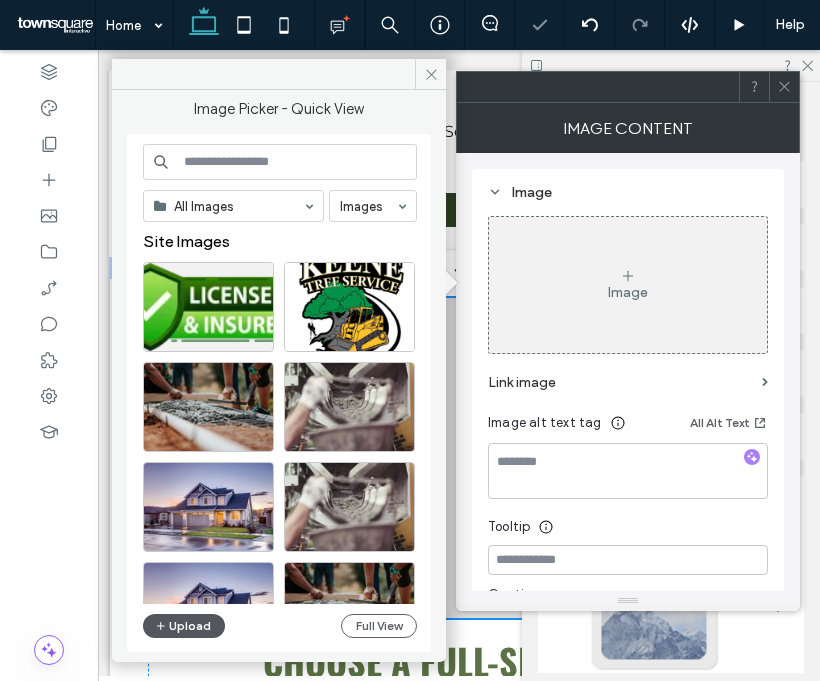 click on "Upload" at bounding box center (184, 626) 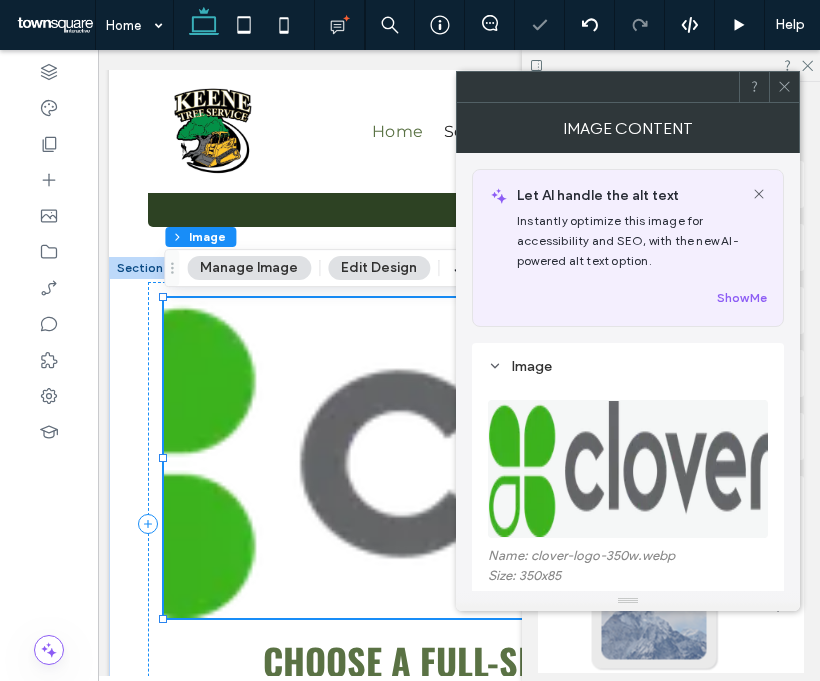 click 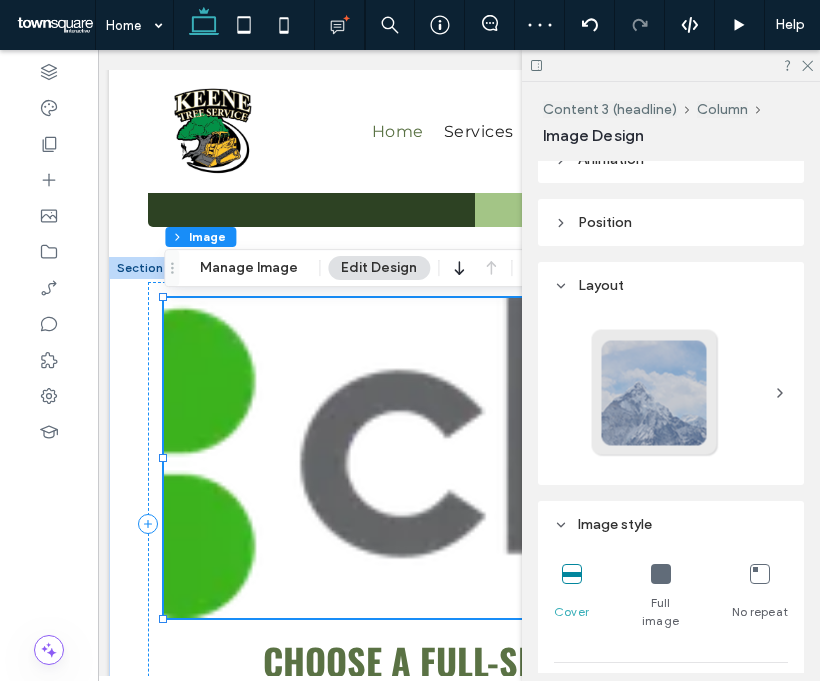 scroll, scrollTop: 316, scrollLeft: 0, axis: vertical 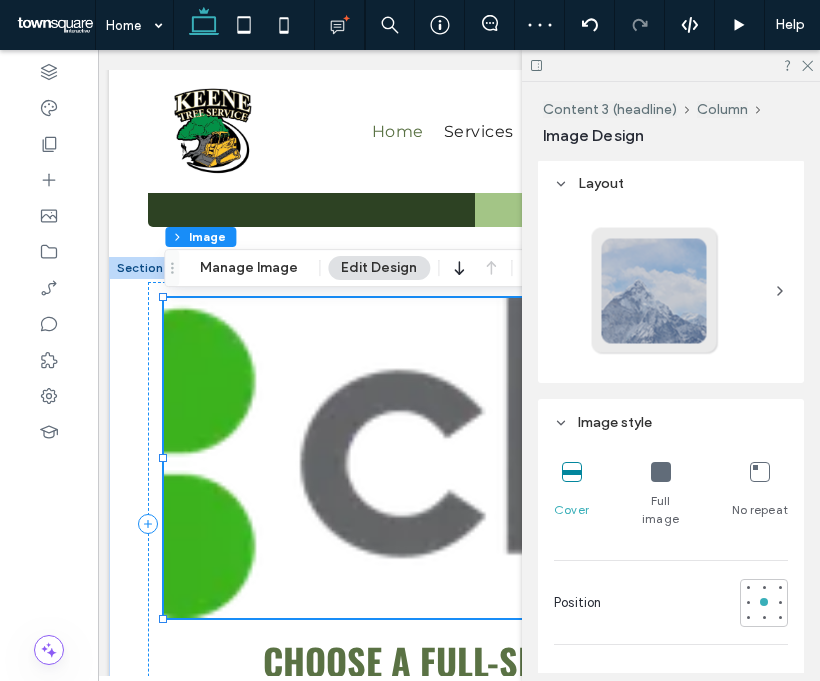 click at bounding box center [661, 473] 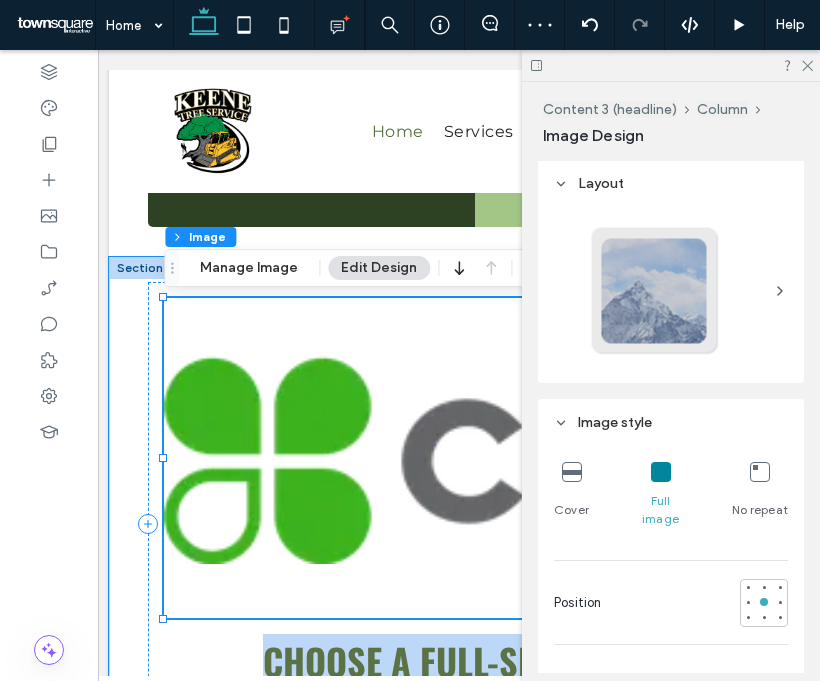 drag, startPoint x: 164, startPoint y: 301, endPoint x: 180, endPoint y: 307, distance: 17.088007 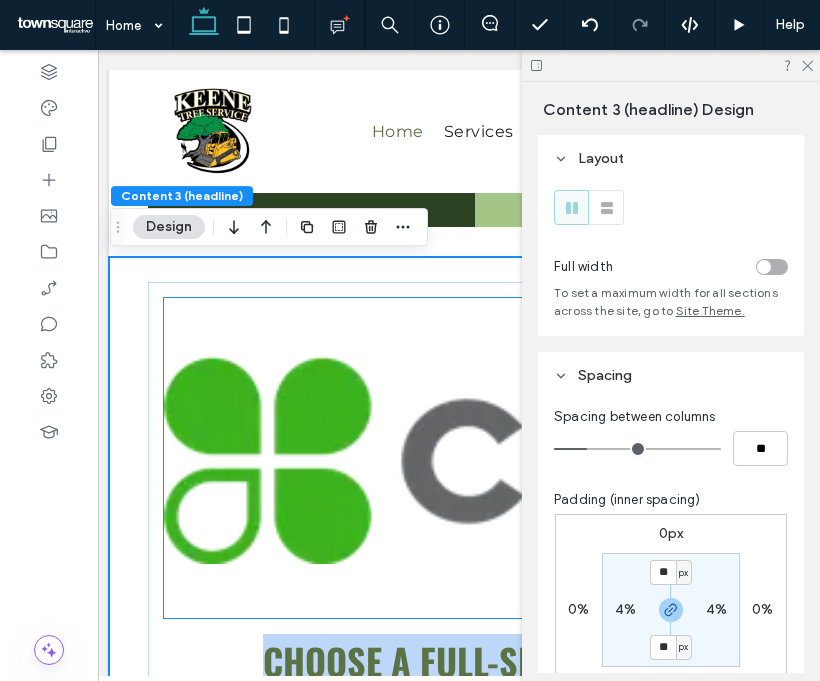 click at bounding box center [601, 458] 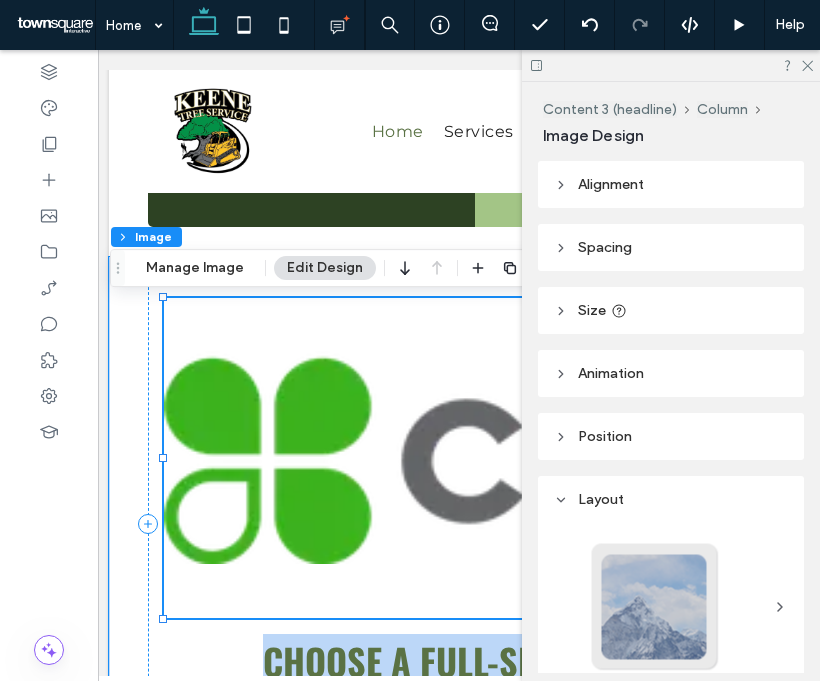 click at bounding box center [164, 298] 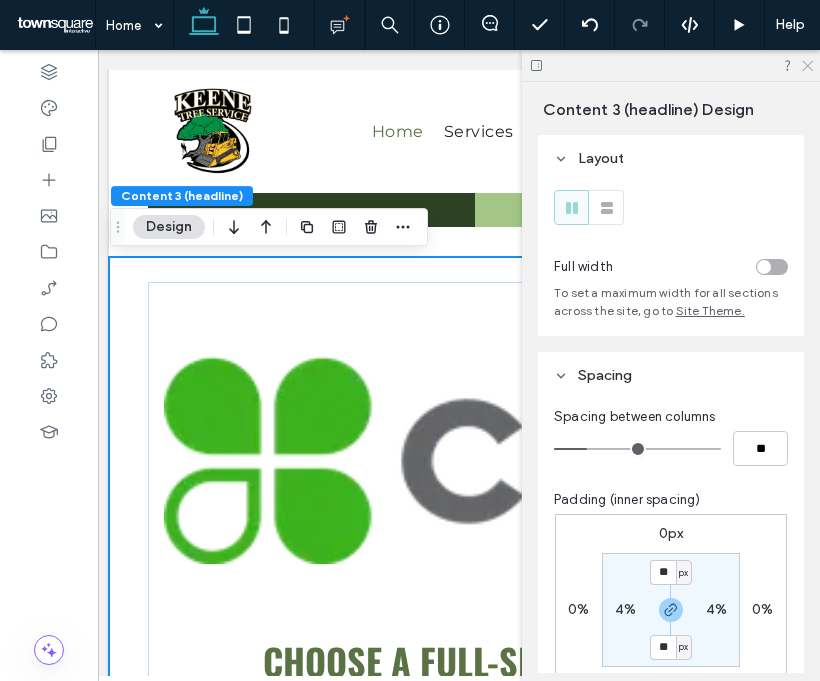 click 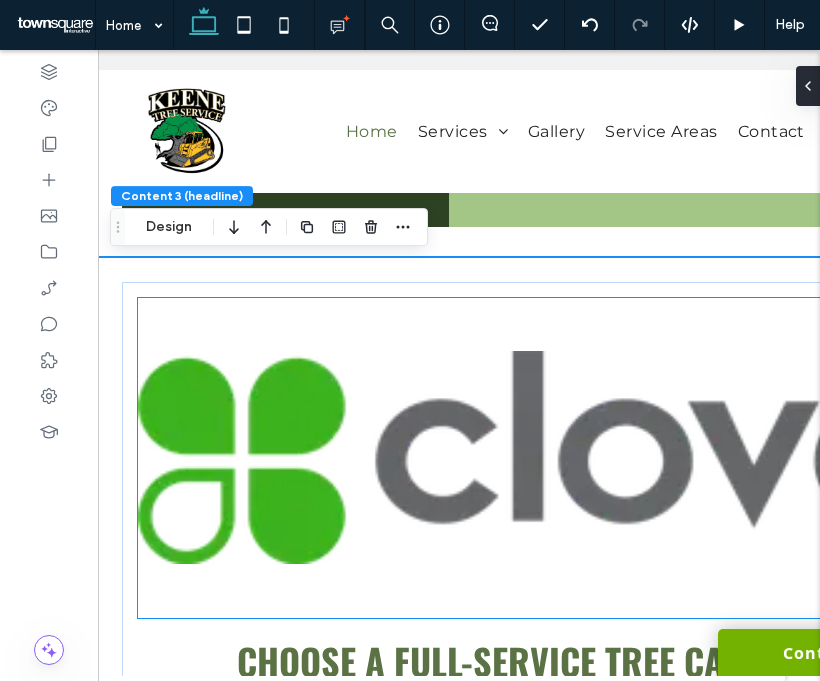 scroll, scrollTop: 0, scrollLeft: 41, axis: horizontal 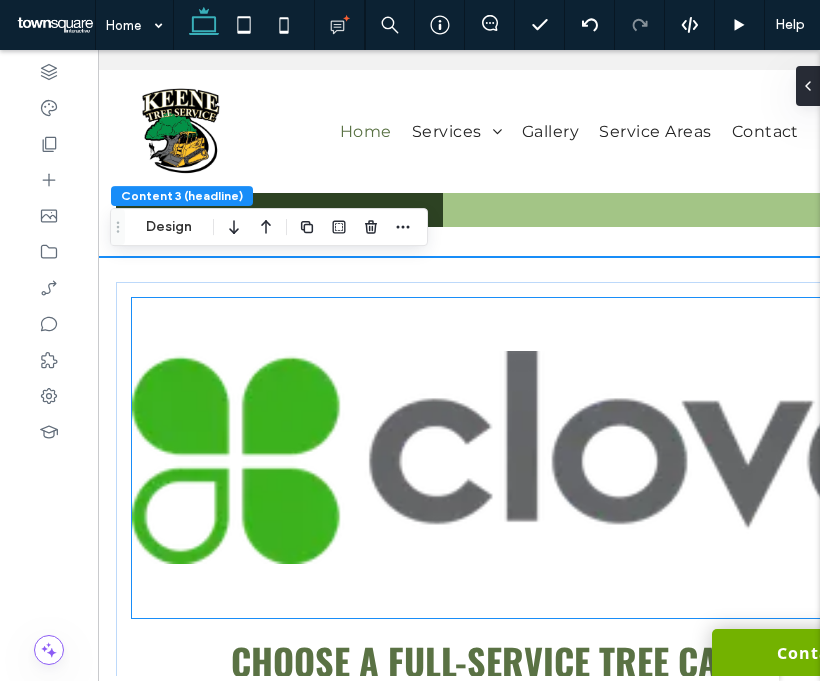 click at bounding box center [569, 458] 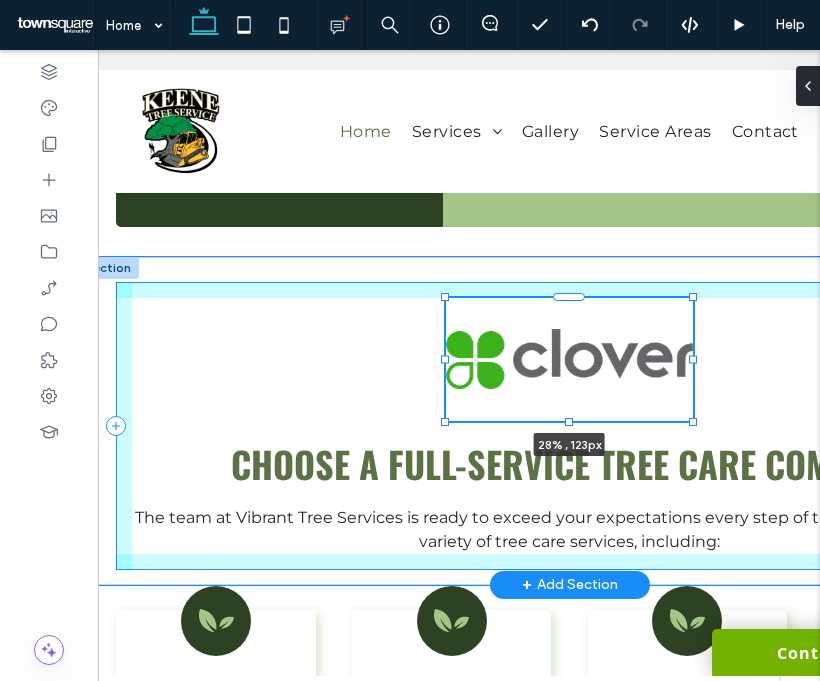 drag, startPoint x: 129, startPoint y: 622, endPoint x: 439, endPoint y: 422, distance: 368.91733 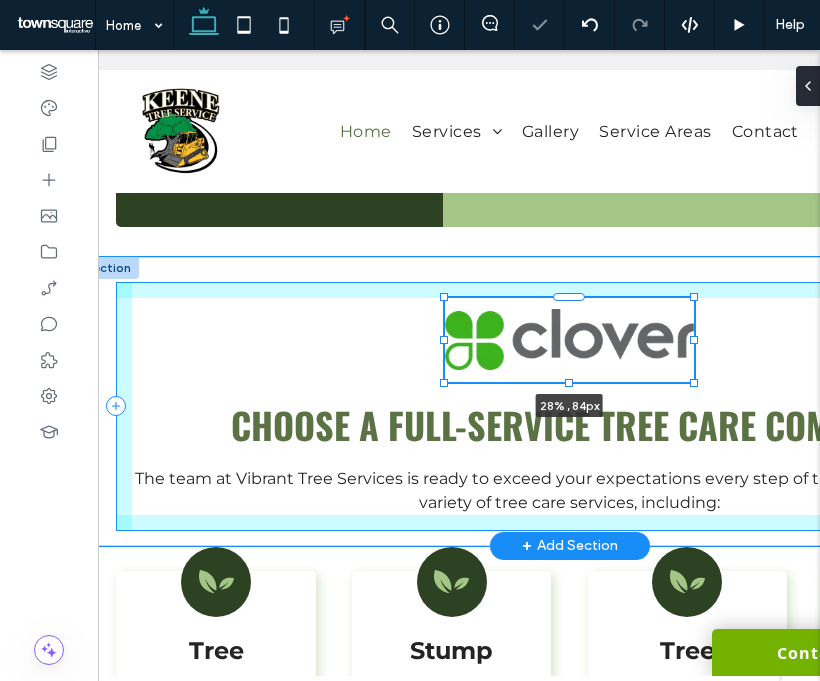 drag, startPoint x: 439, startPoint y: 422, endPoint x: 442, endPoint y: 384, distance: 38.118237 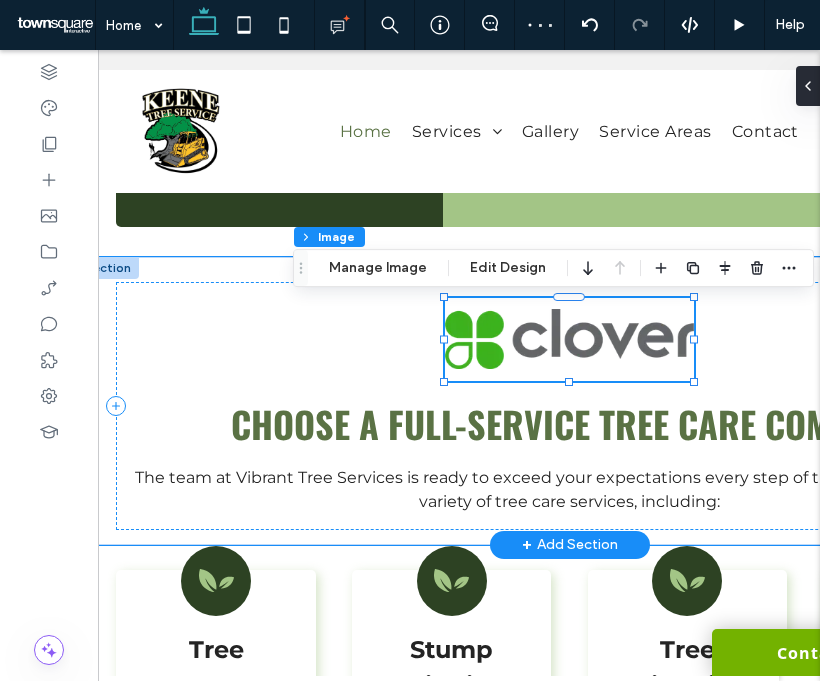 click on "Choose a full-service TREE CARE COMPANY" at bounding box center [569, 423] 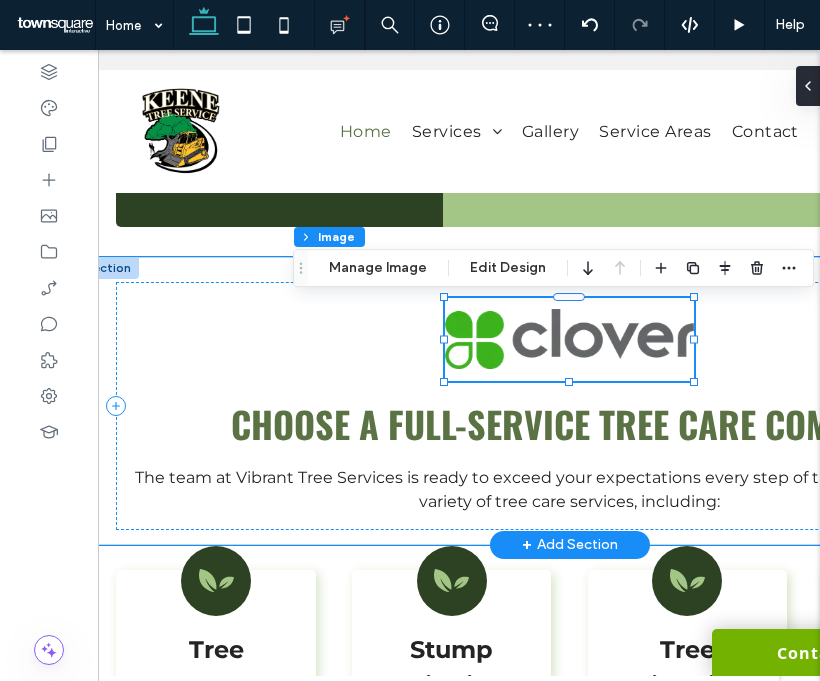 click on "Choose a full-service TREE CARE COMPANY" at bounding box center (569, 423) 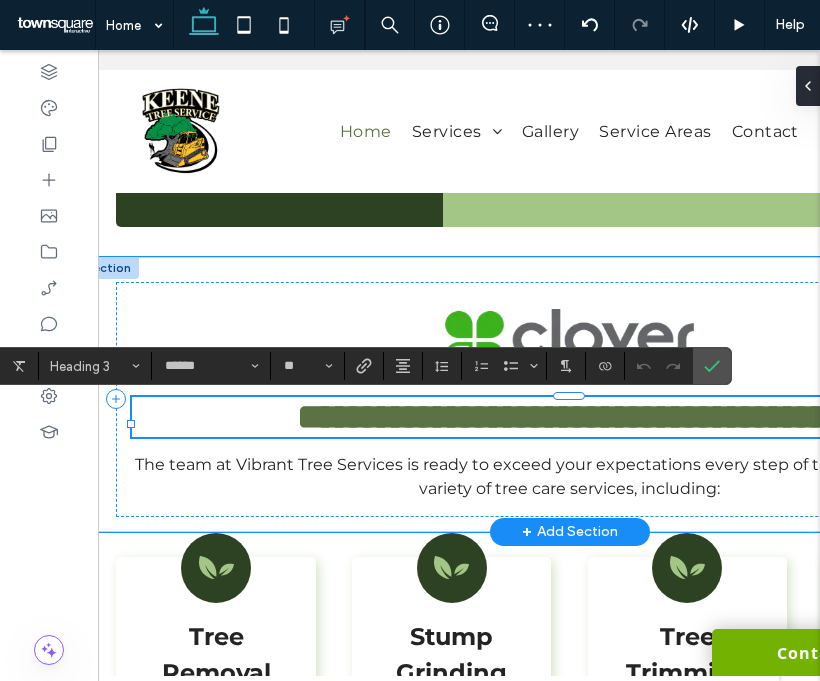 paste 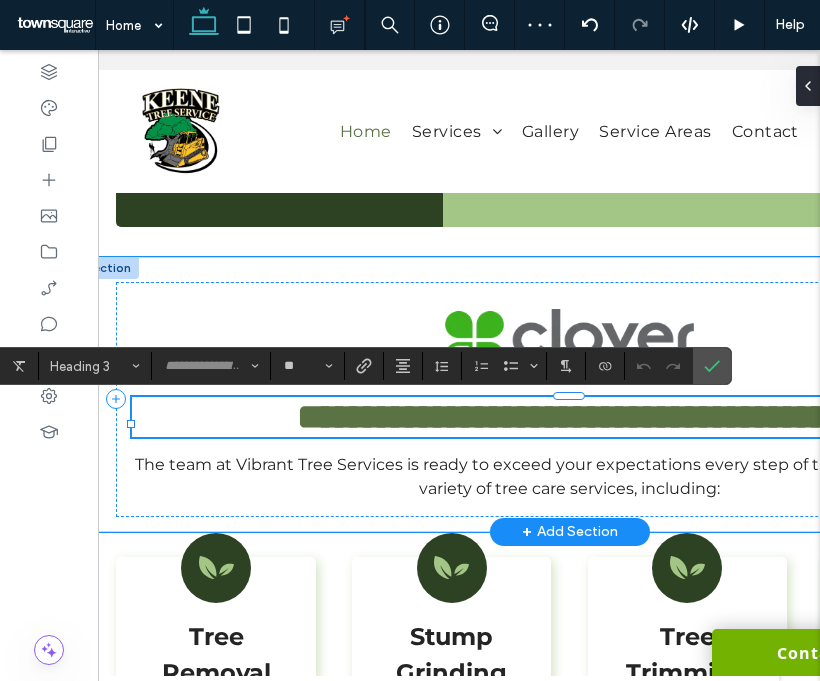 scroll, scrollTop: 0, scrollLeft: 0, axis: both 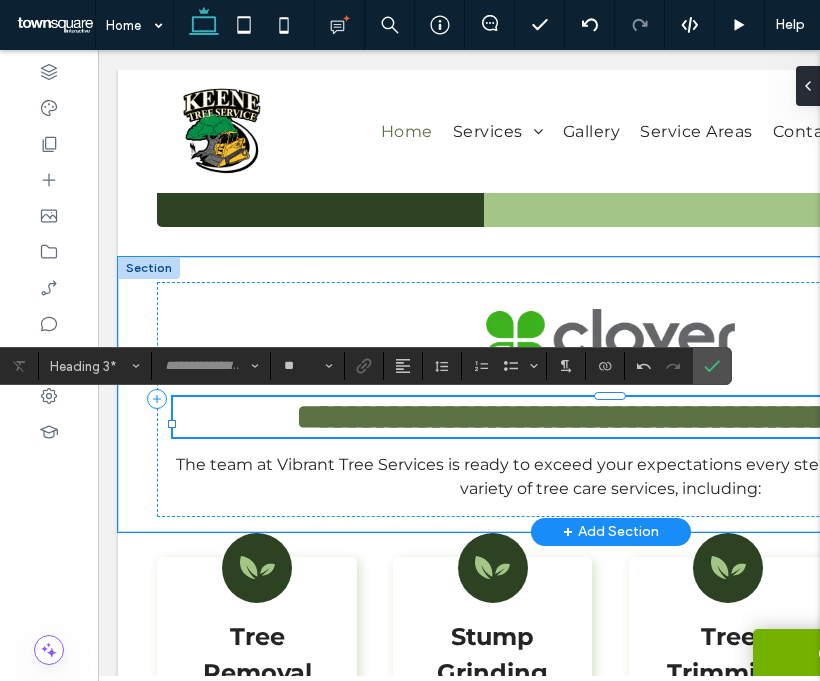 click on "The team at Vibrant Tree Services is ready to exceed your expectations every step of the way. We offer a wide variety of tree care services, including: ﻿" at bounding box center [610, 477] 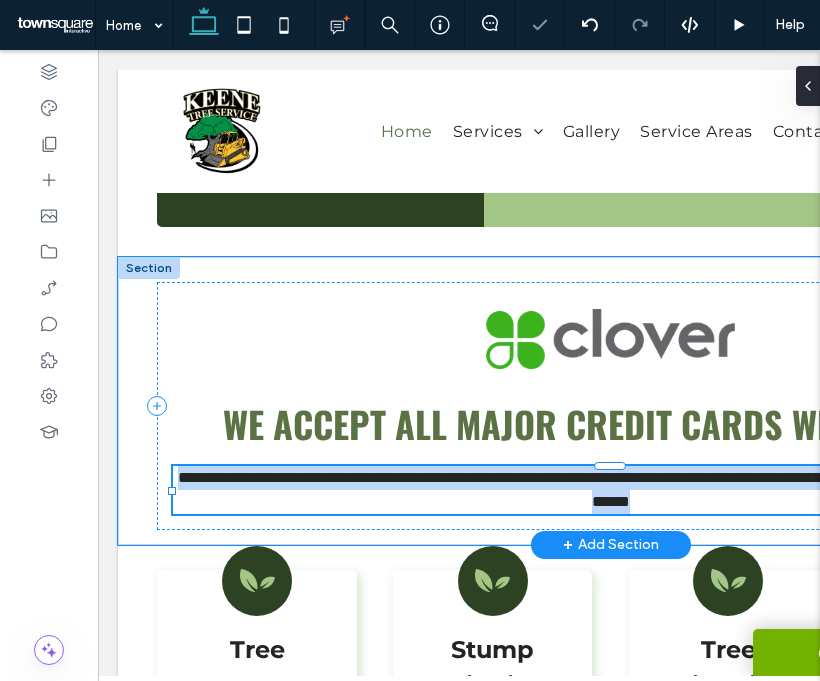 type on "**********" 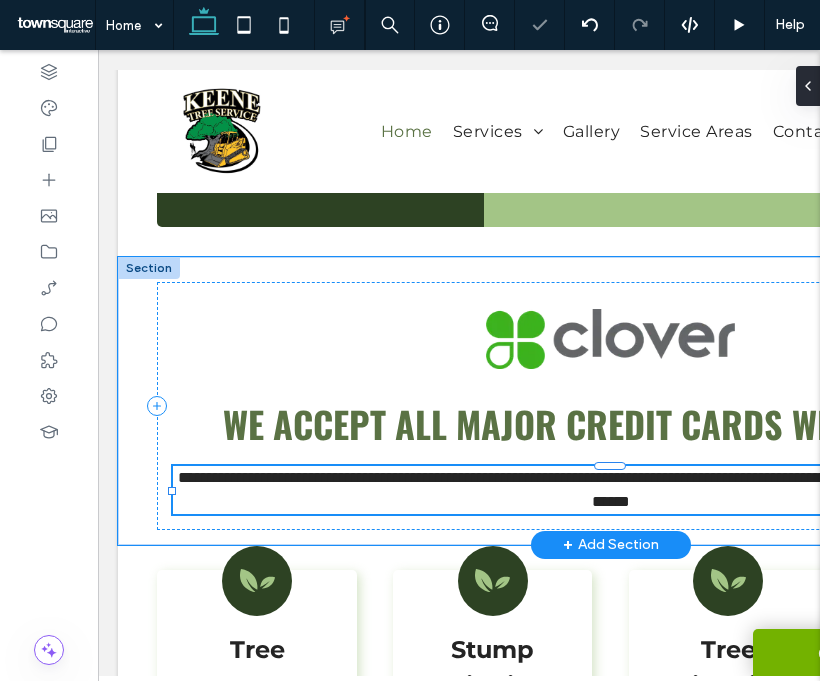 scroll, scrollTop: 1, scrollLeft: 0, axis: vertical 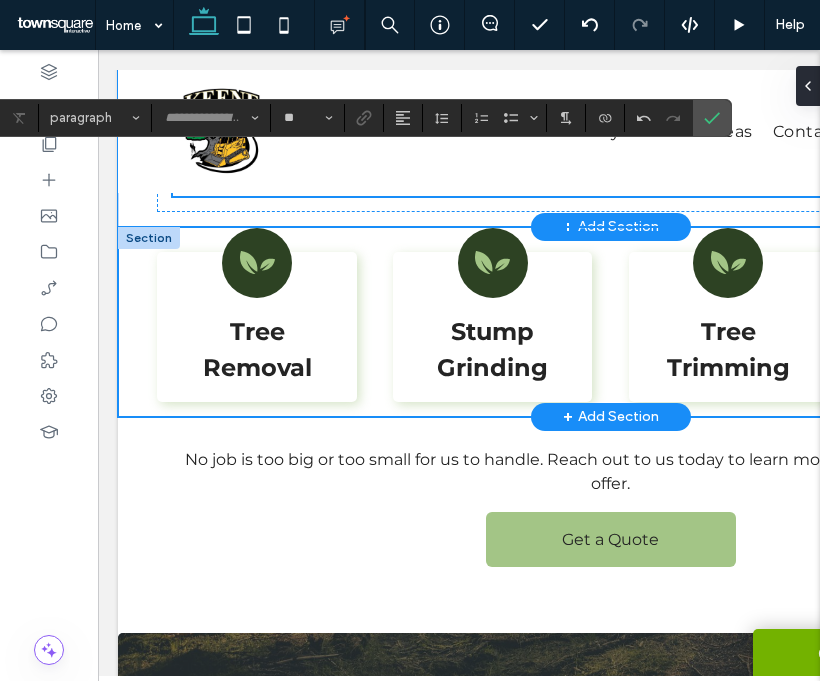 click on "Tree Removal
Stump Grinding
Tree Trimming
Emergency Services" at bounding box center (610, 322) 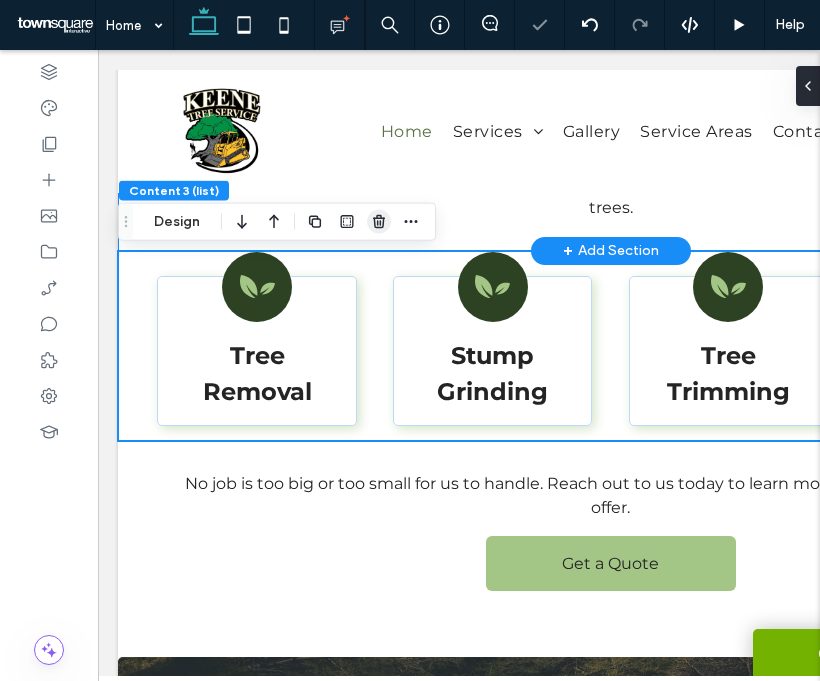 type 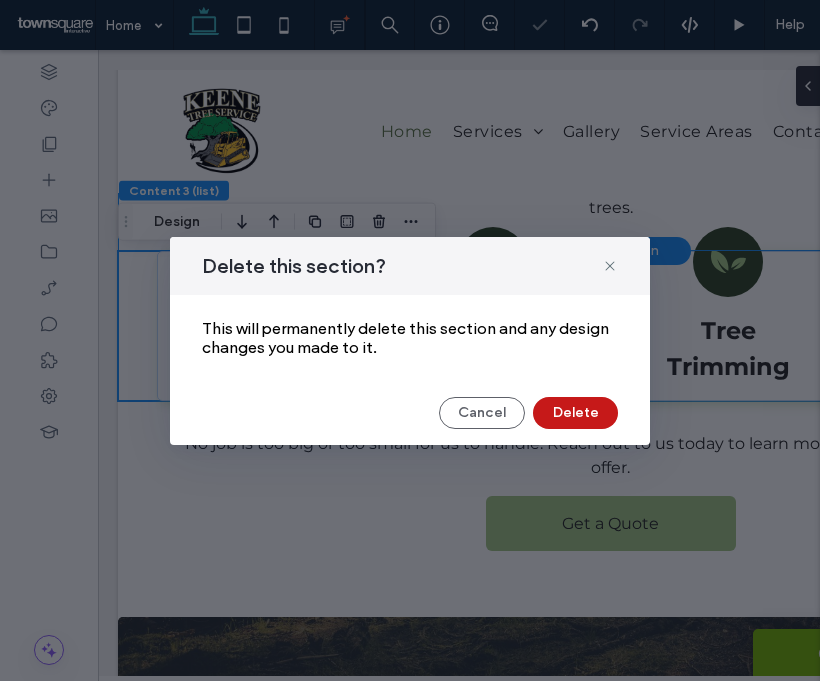 click on "Delete" at bounding box center [575, 413] 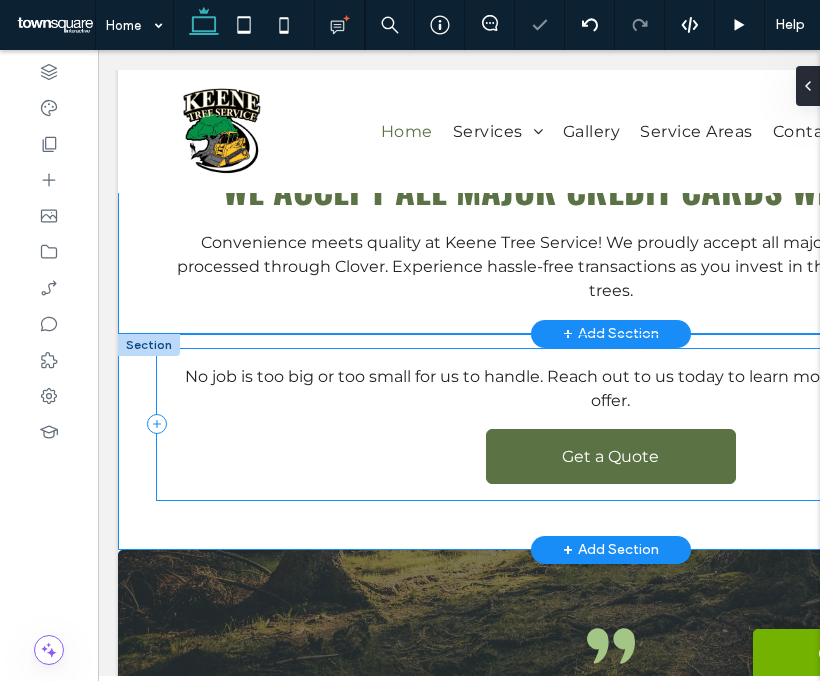 scroll, scrollTop: 2833, scrollLeft: 0, axis: vertical 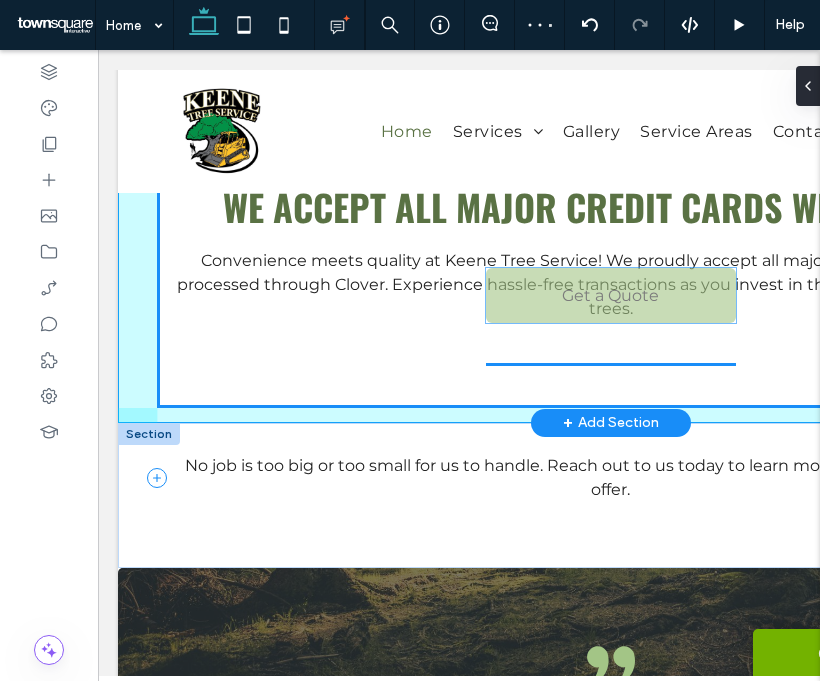 drag, startPoint x: 548, startPoint y: 482, endPoint x: 548, endPoint y: 299, distance: 183 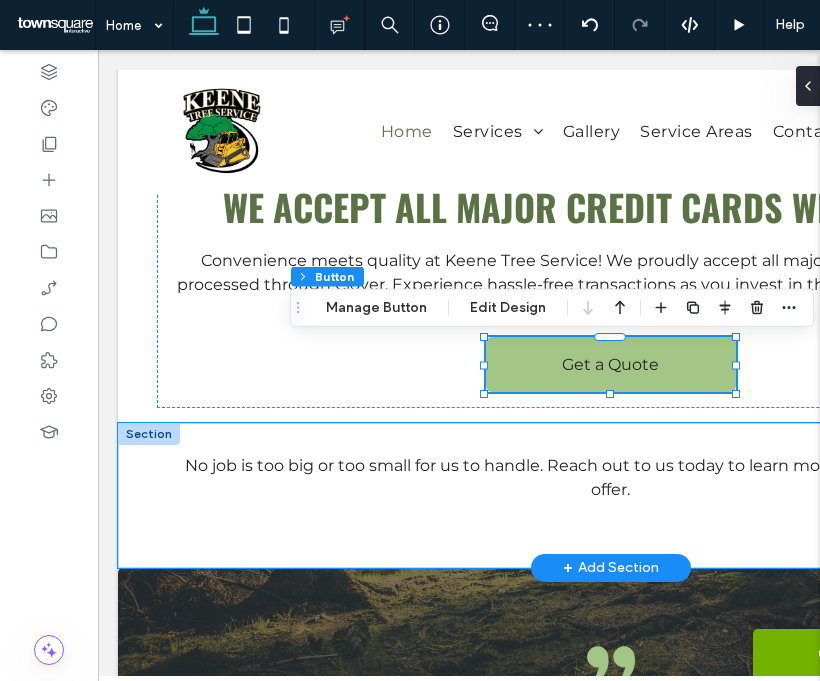 click at bounding box center (149, 434) 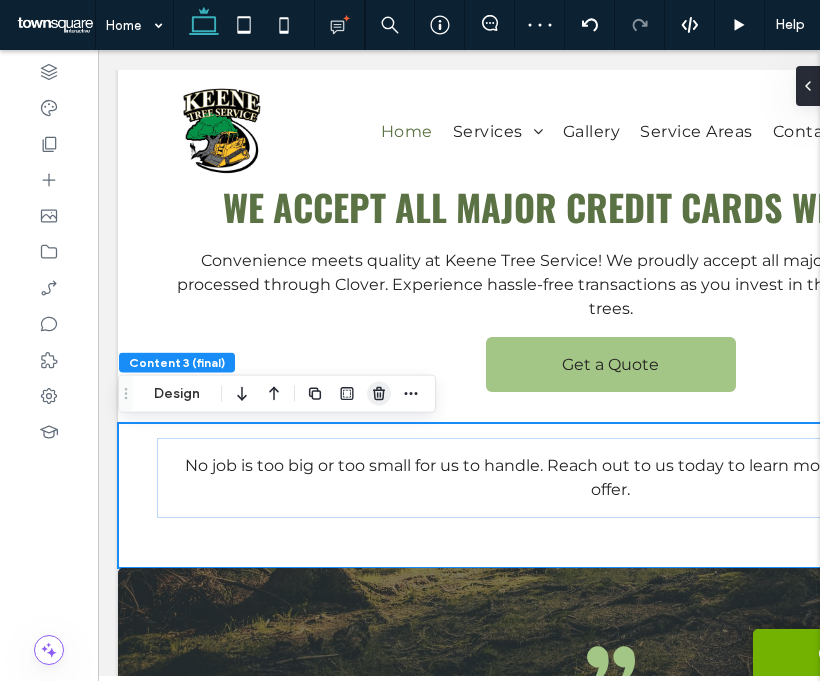 click 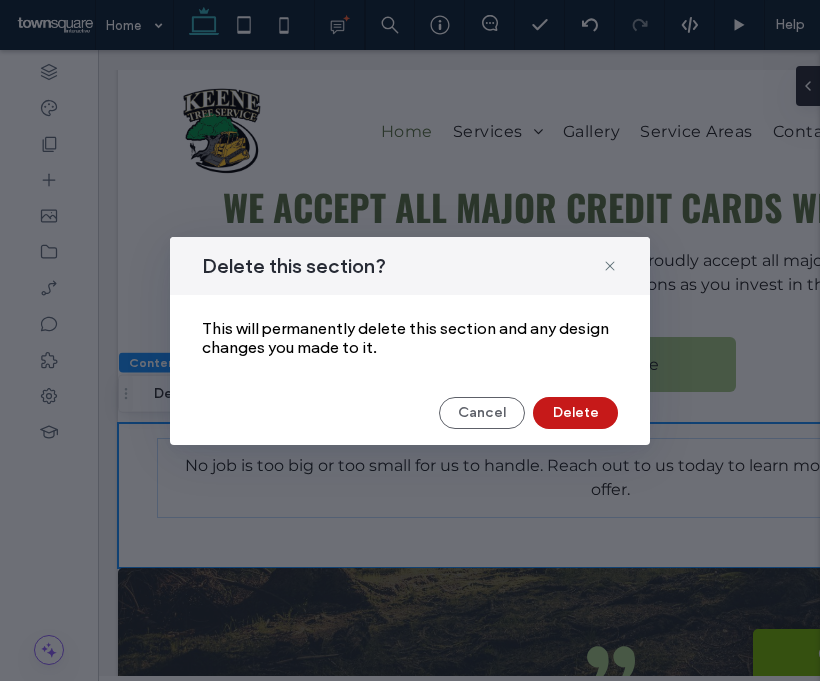 click on "Delete" at bounding box center (575, 413) 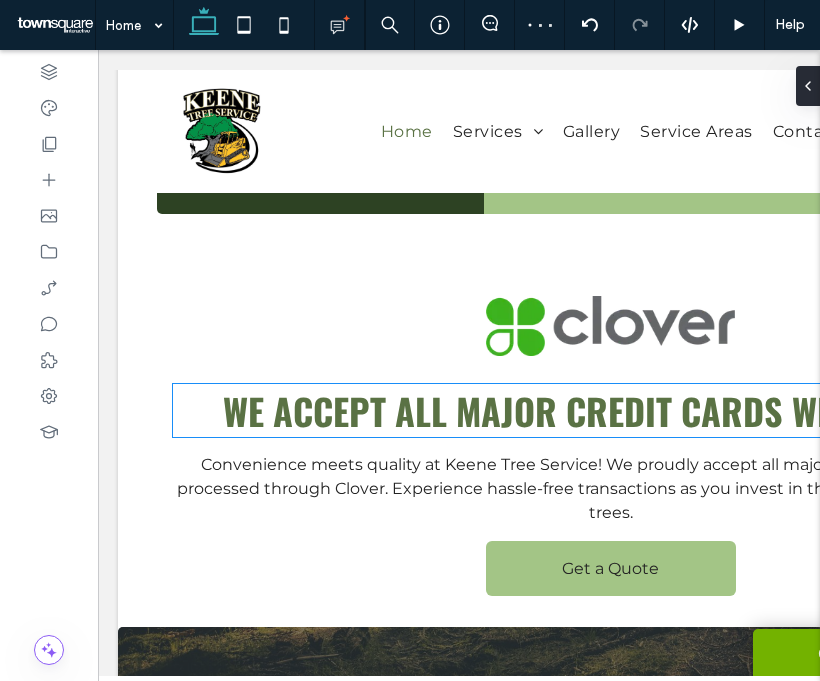 scroll, scrollTop: 2631, scrollLeft: 0, axis: vertical 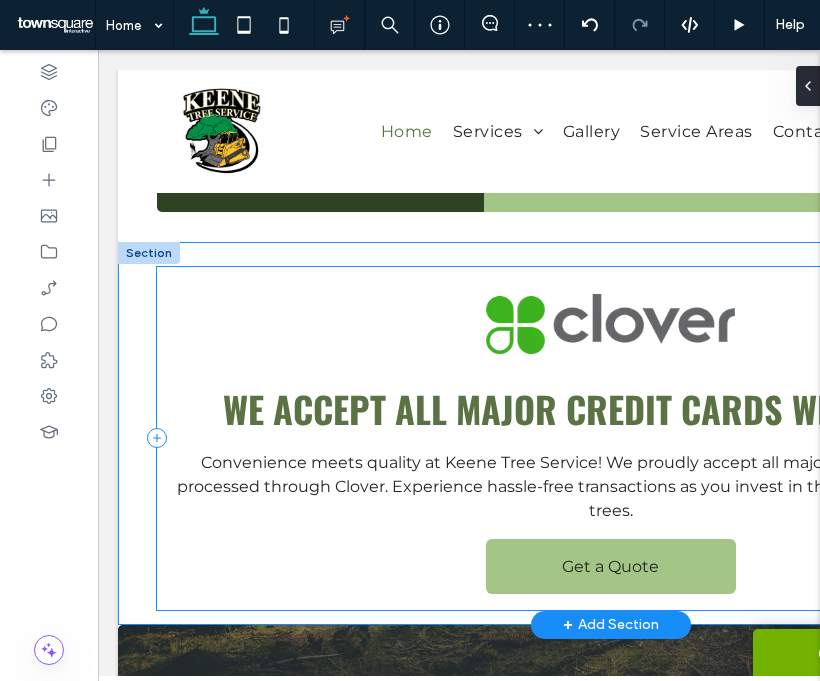 click on "We Accept All Major Credit Cards with Clover!
Convenience meets quality at Keene Tree Service! We proudly accept all major credit cards, seamlessly processed through Clover. Experience hassle-free transactions as you invest in the health and beauty of your trees.
Get a Quote" at bounding box center (610, 438) 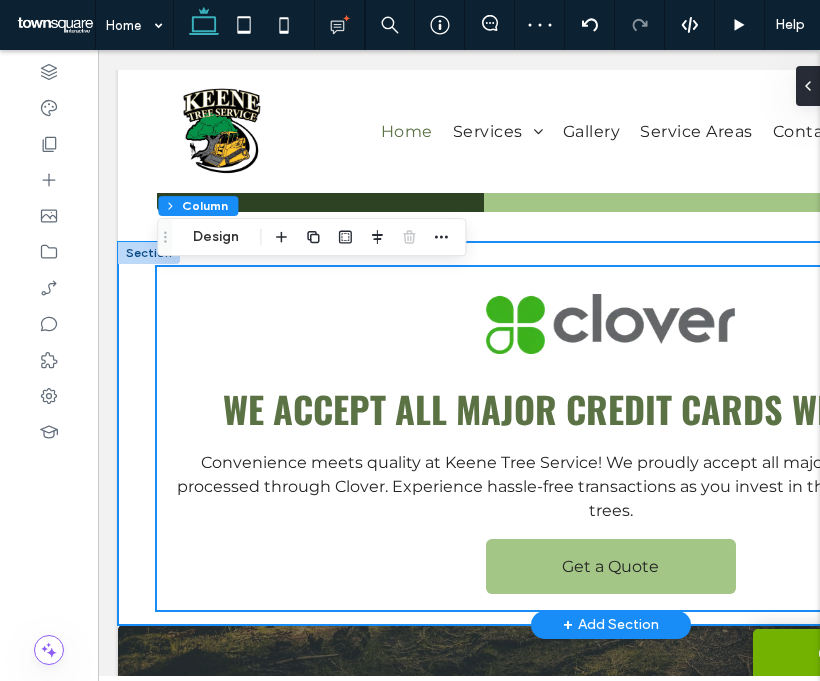 click on "We Accept All Major Credit Cards with Clover!
Convenience meets quality at Keene Tree Service! We proudly accept all major credit cards, seamlessly processed through Clover. Experience hassle-free transactions as you invest in the health and beauty of your trees.
Get a Quote" at bounding box center [610, 433] 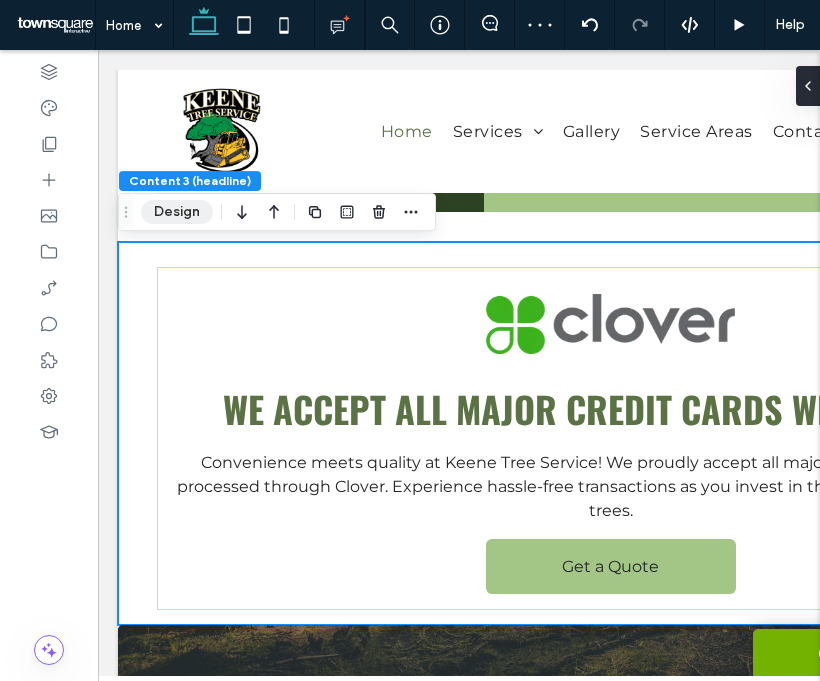 click on "Design" at bounding box center (177, 212) 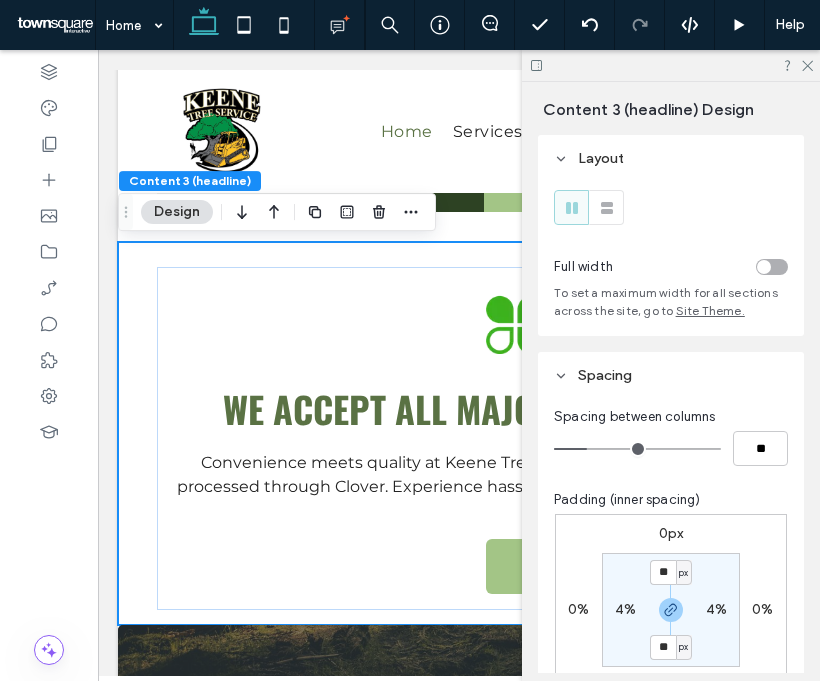 scroll, scrollTop: 25, scrollLeft: 0, axis: vertical 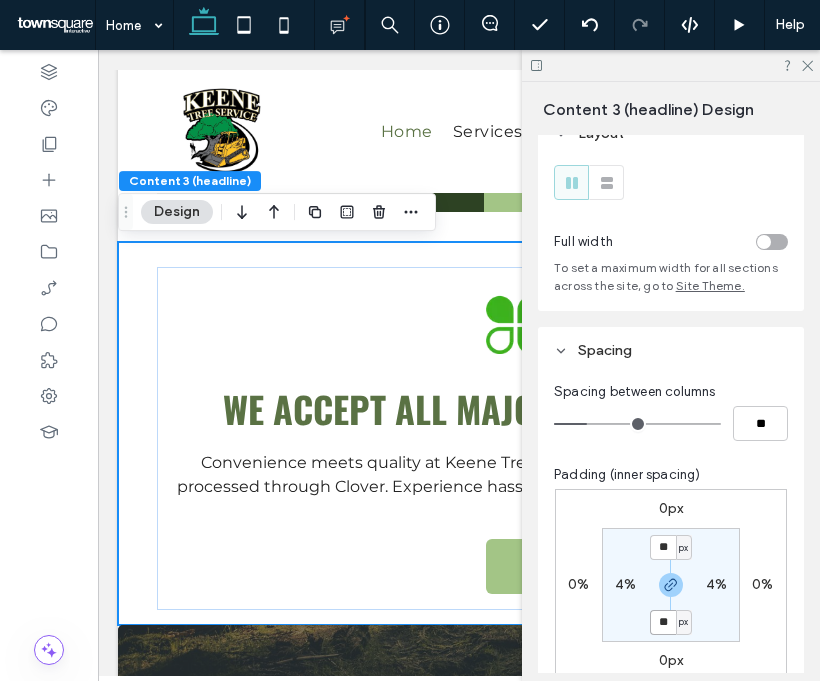 click on "**" at bounding box center [663, 622] 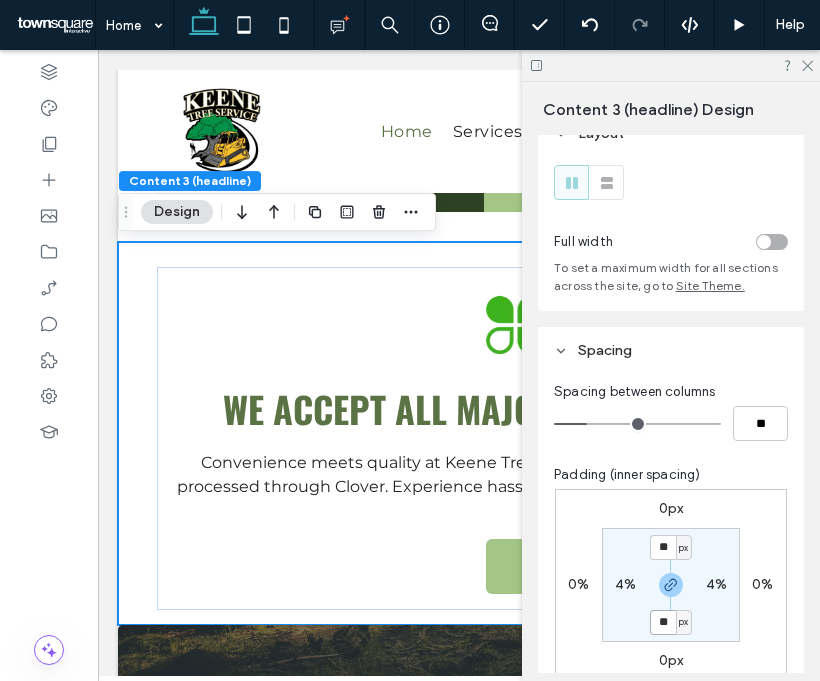 type on "**" 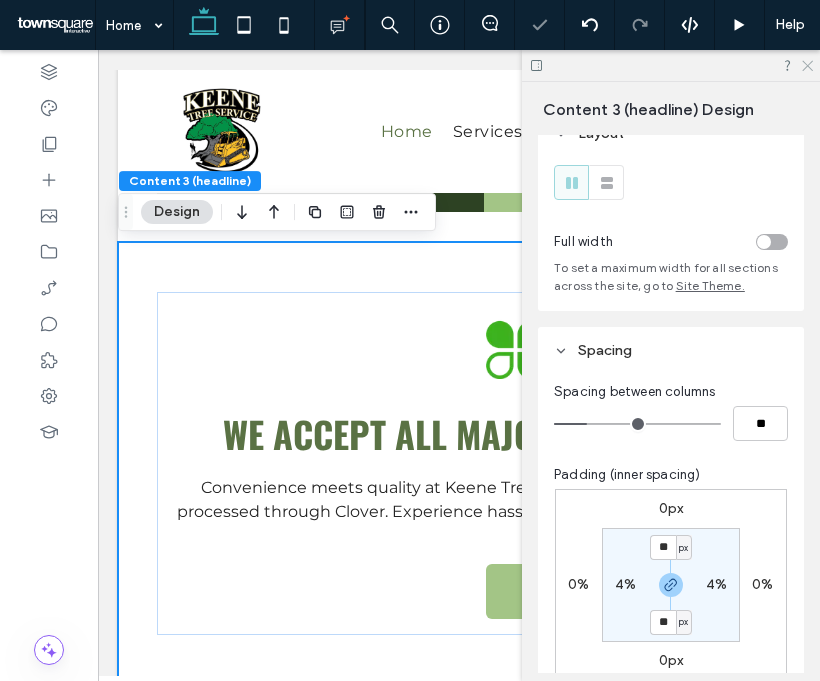click 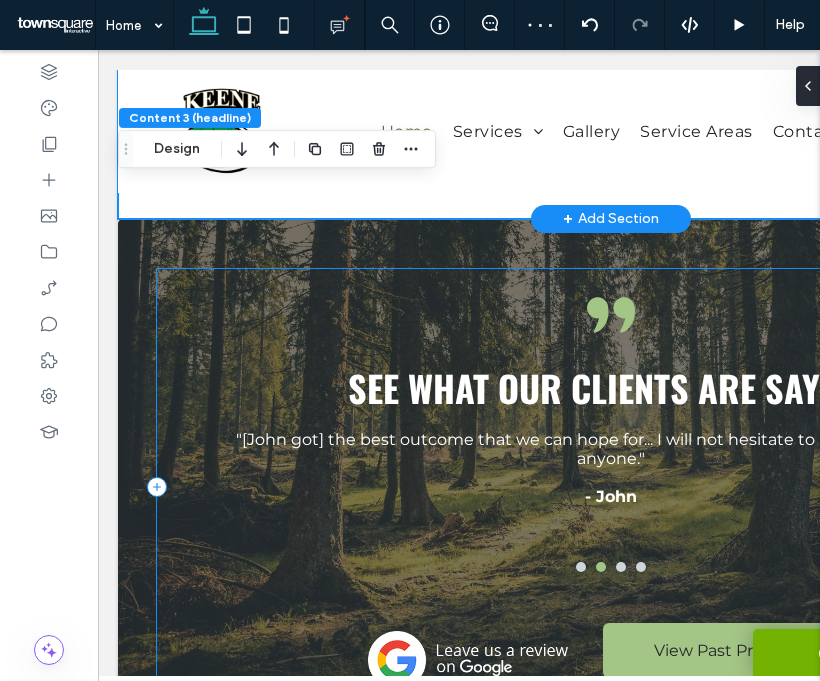 scroll, scrollTop: 3114, scrollLeft: 0, axis: vertical 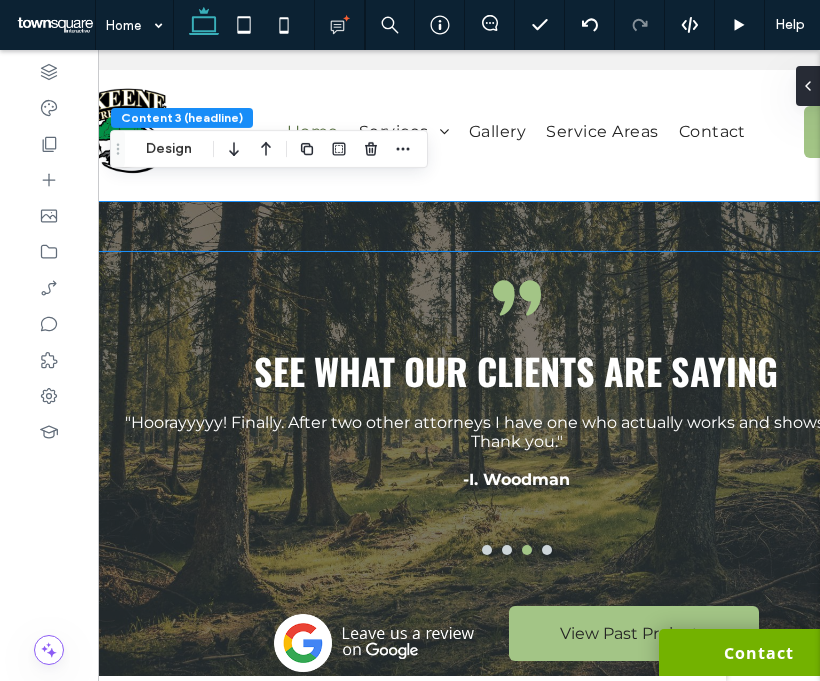 click on "See what our clients are saying
"Hoorayyyyy! Finally. After two other attorneys I have one who actually works and shows progress…Thank you." -I. Woodman a a a a
View Past Projects" at bounding box center (516, 470) 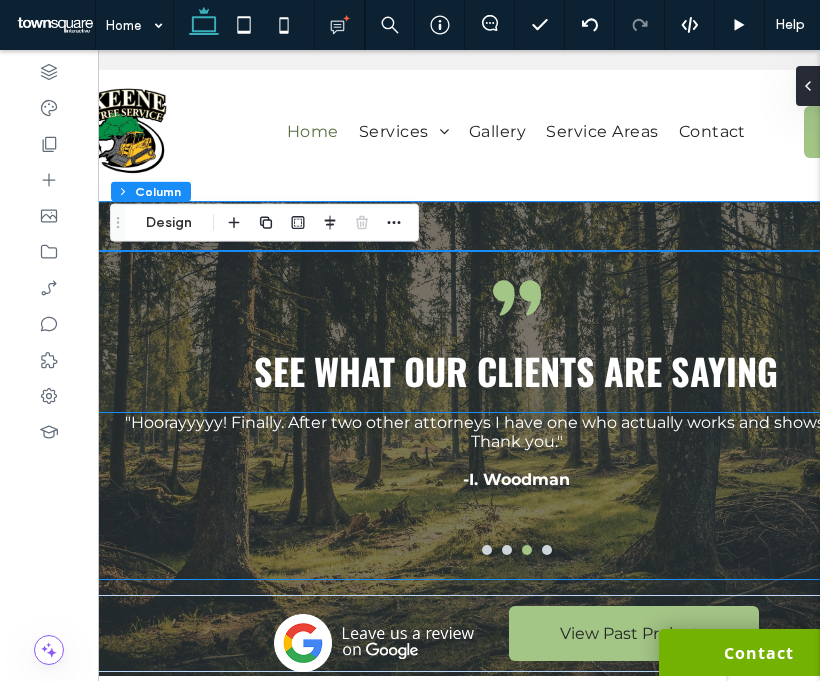 click on ""Hoorayyyyy! Finally. After two other attorneys I have one who actually works and shows progress…Thank you." -I. Woodman" at bounding box center [516, 496] 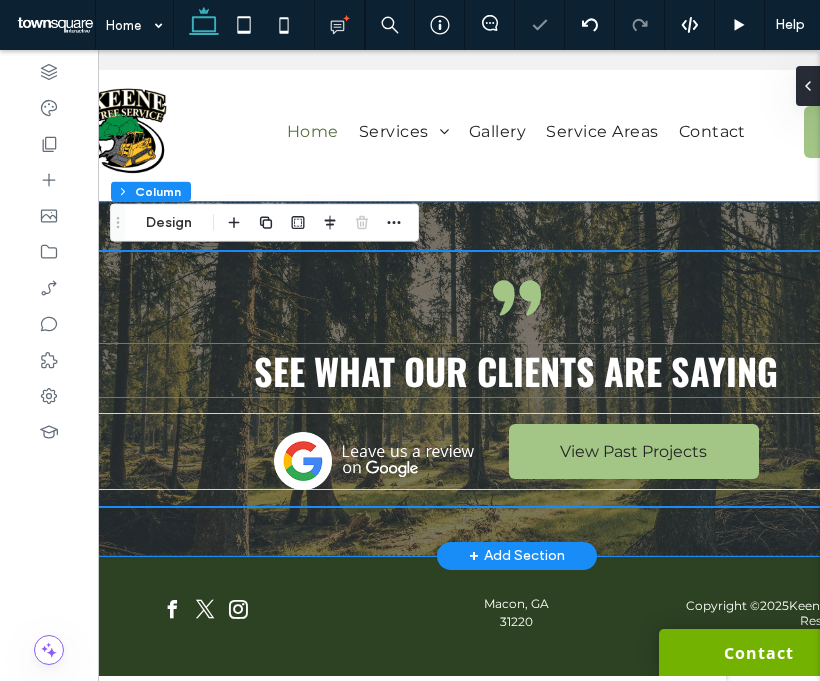 click on "See what our clients are saying" at bounding box center [516, 370] 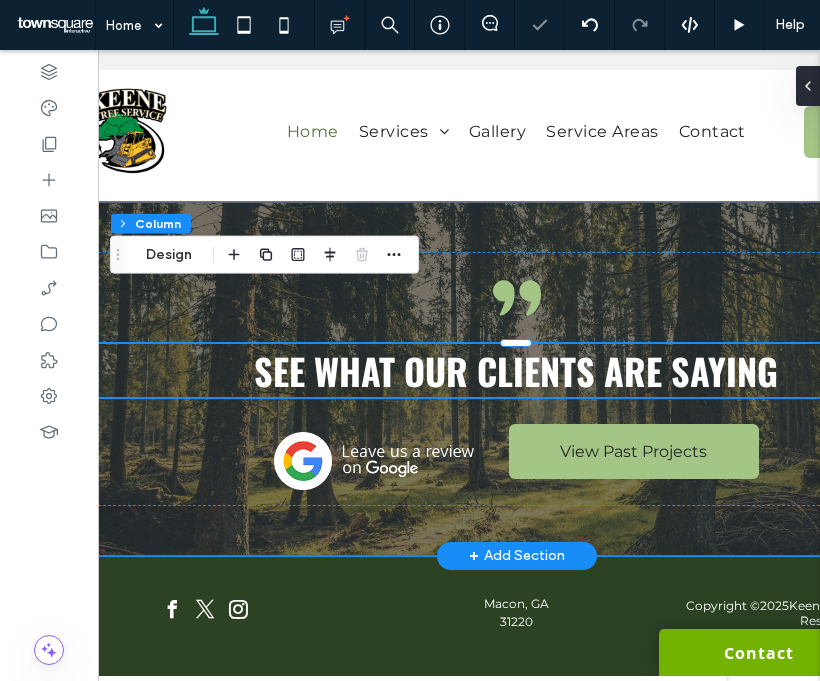 scroll, scrollTop: 3082, scrollLeft: 0, axis: vertical 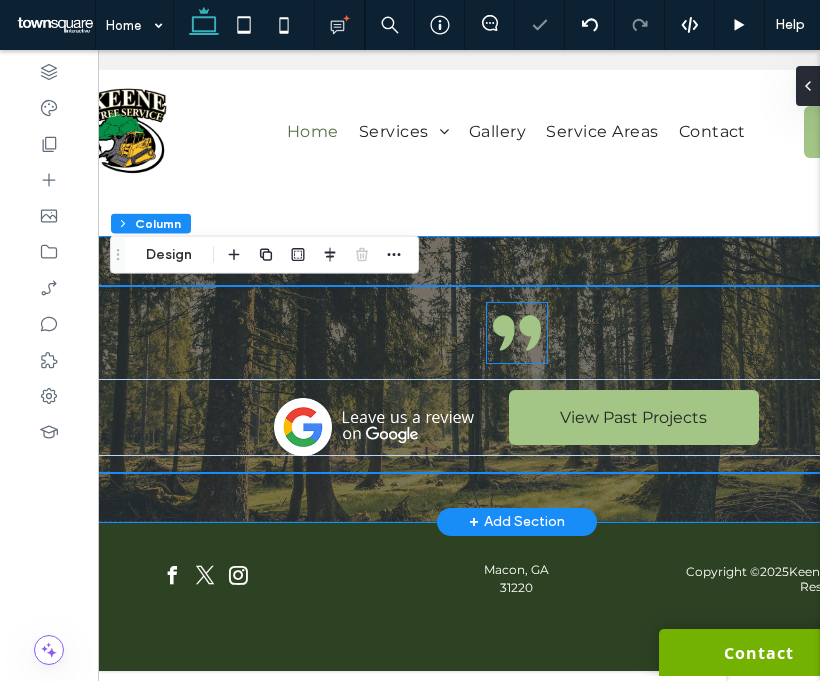 click 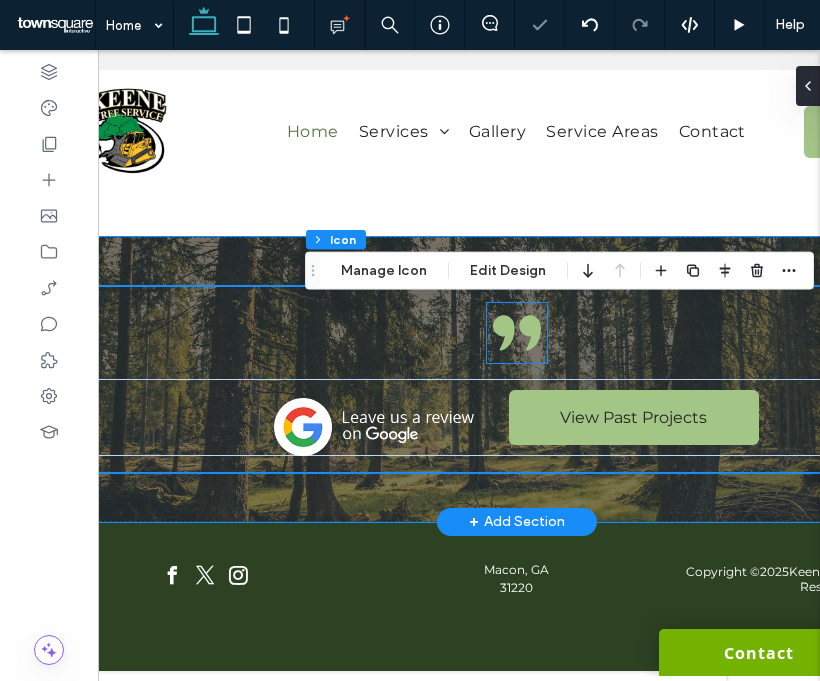 scroll, scrollTop: 3006, scrollLeft: 0, axis: vertical 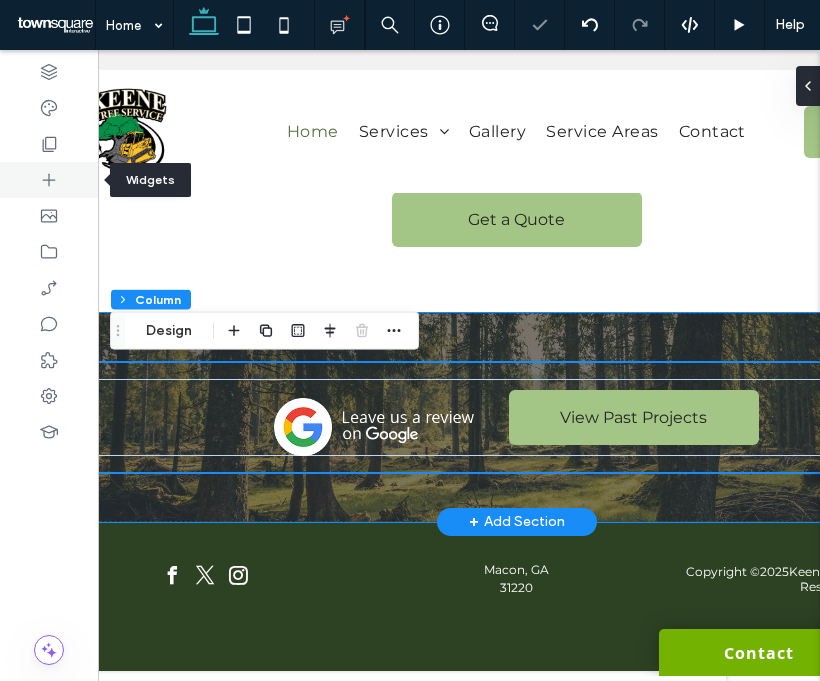 click 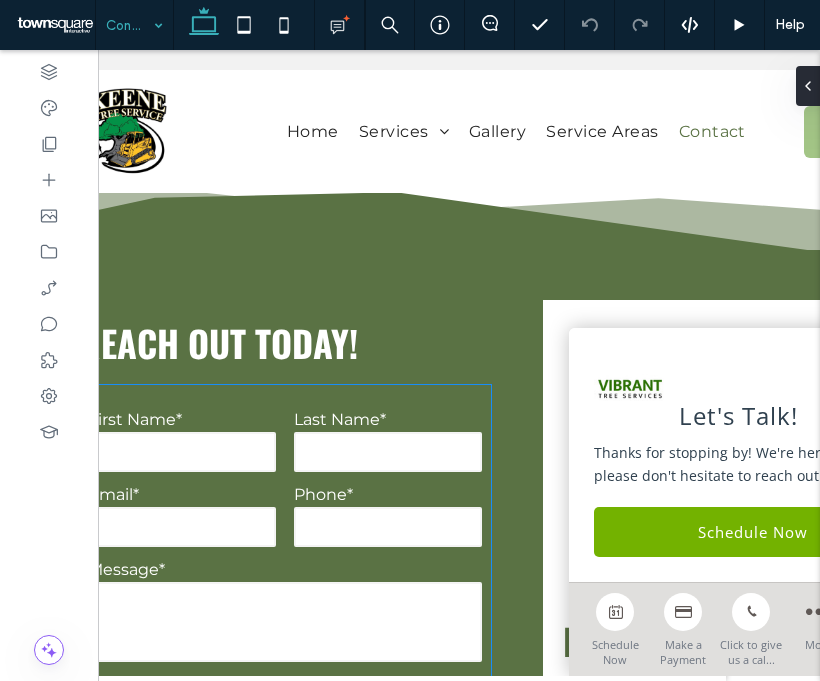 scroll, scrollTop: 633, scrollLeft: 0, axis: vertical 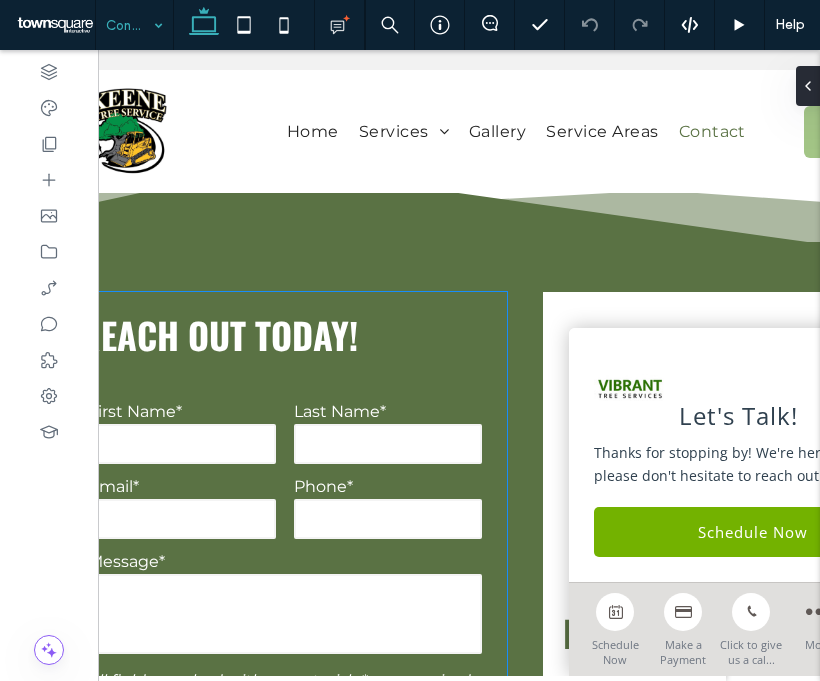 click on "**********" at bounding box center (284, 621) 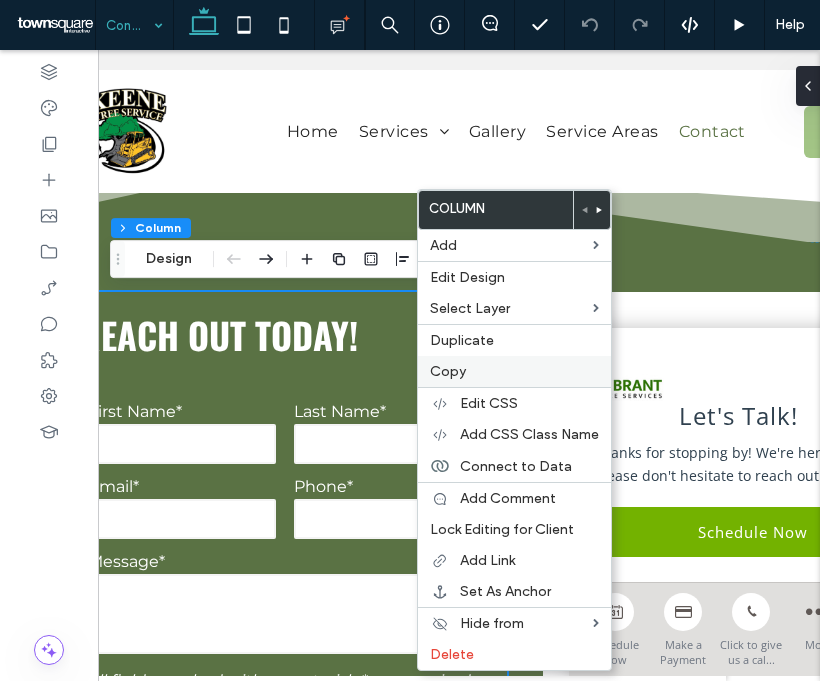 click on "Copy" at bounding box center (448, 371) 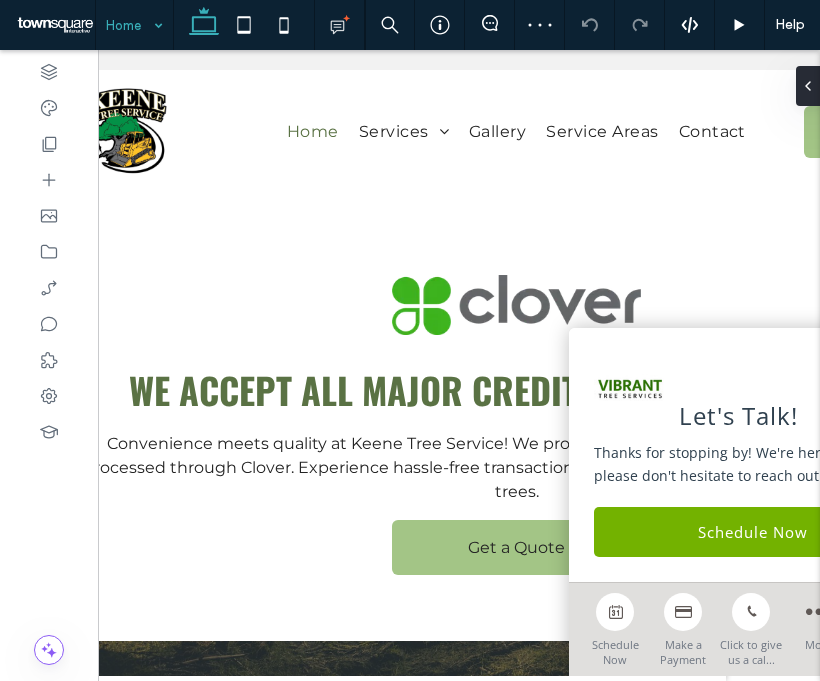 scroll, scrollTop: 2796, scrollLeft: 0, axis: vertical 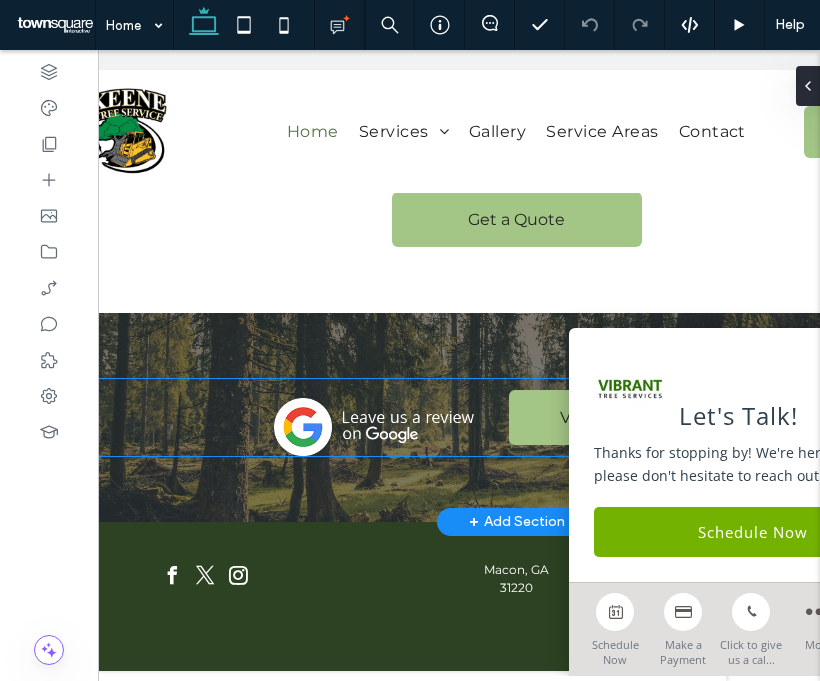 click at bounding box center (374, 388) 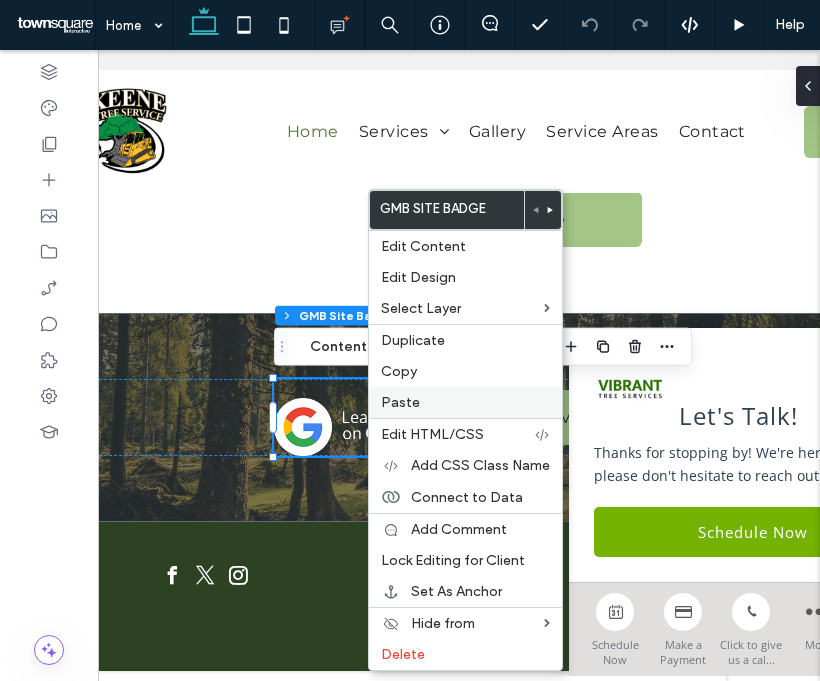 click on "Paste" at bounding box center [400, 402] 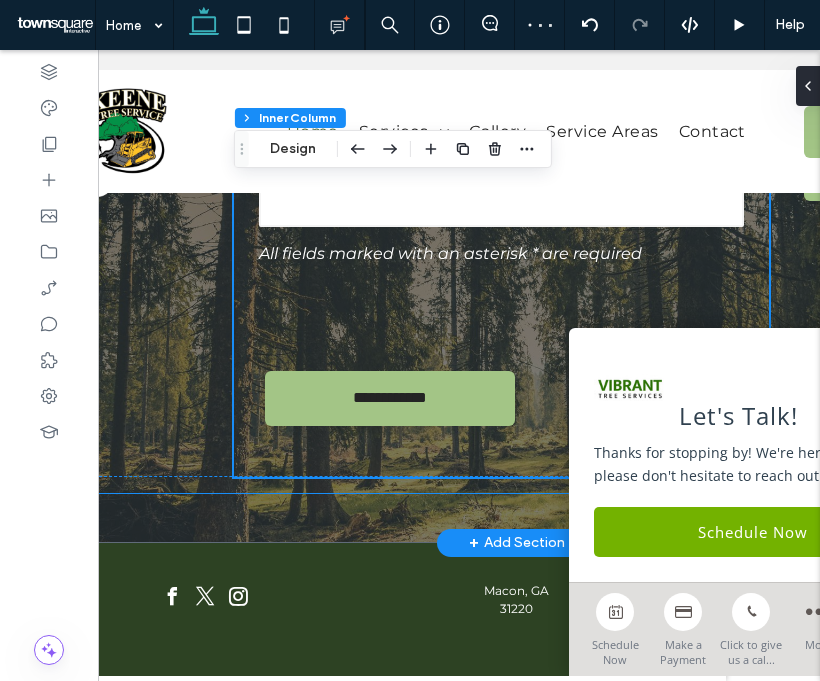 scroll, scrollTop: 3504, scrollLeft: 0, axis: vertical 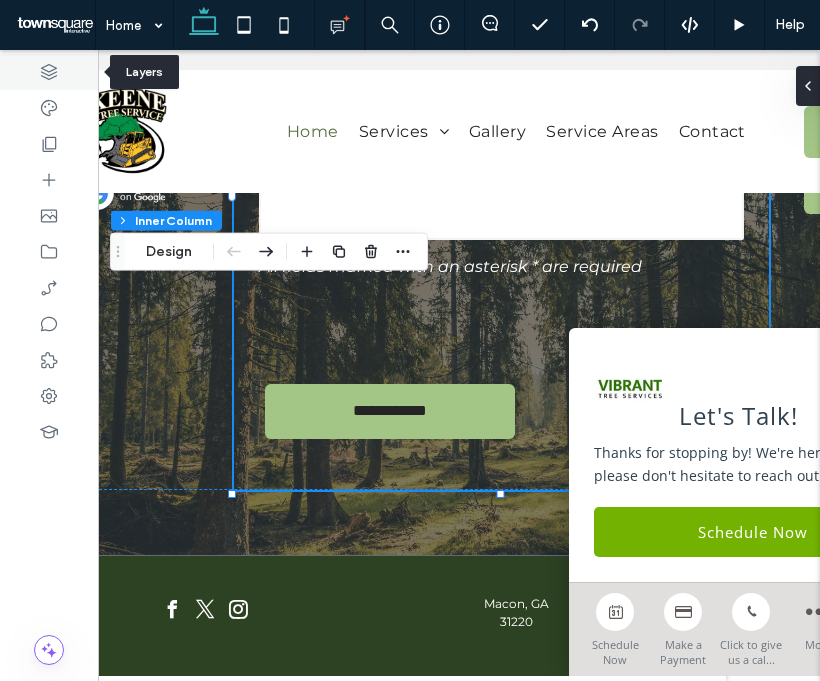 click 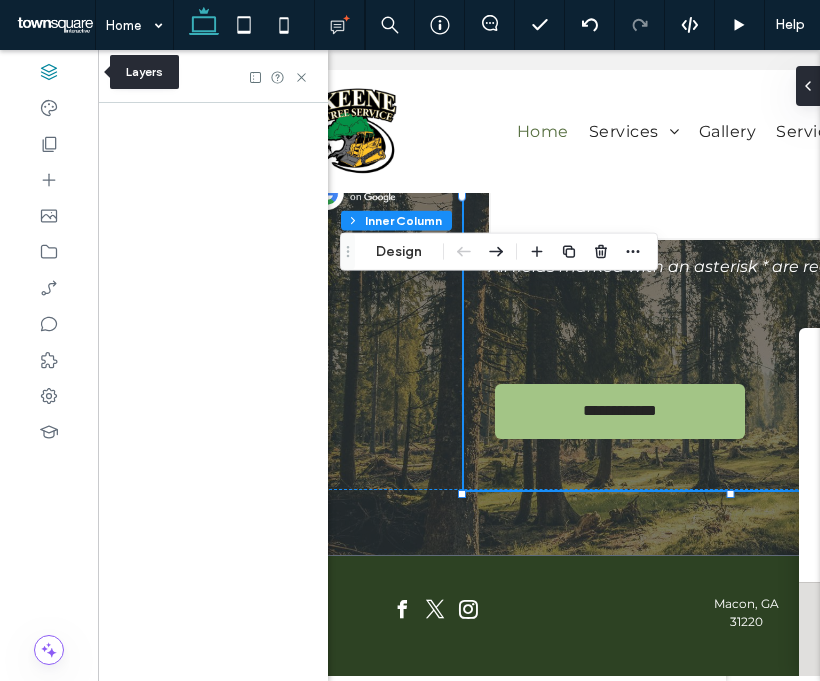 scroll, scrollTop: 0, scrollLeft: 533, axis: horizontal 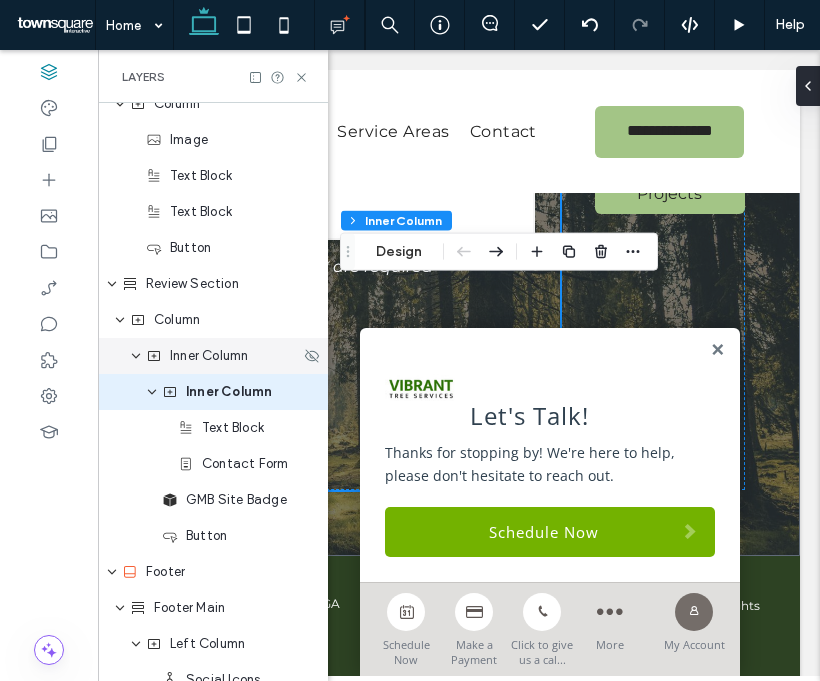 click on "Inner Column" at bounding box center (213, 356) 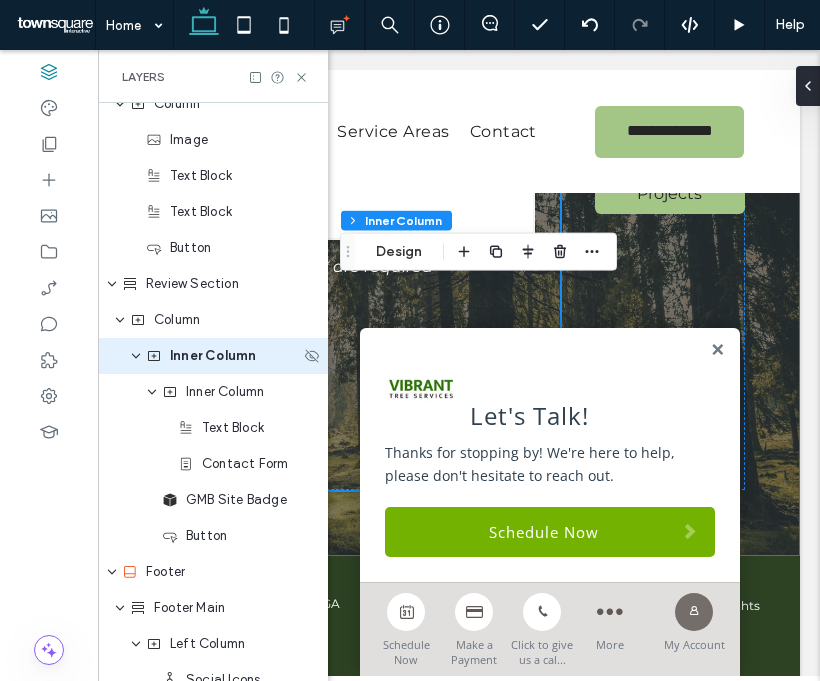 scroll, scrollTop: 2465, scrollLeft: 0, axis: vertical 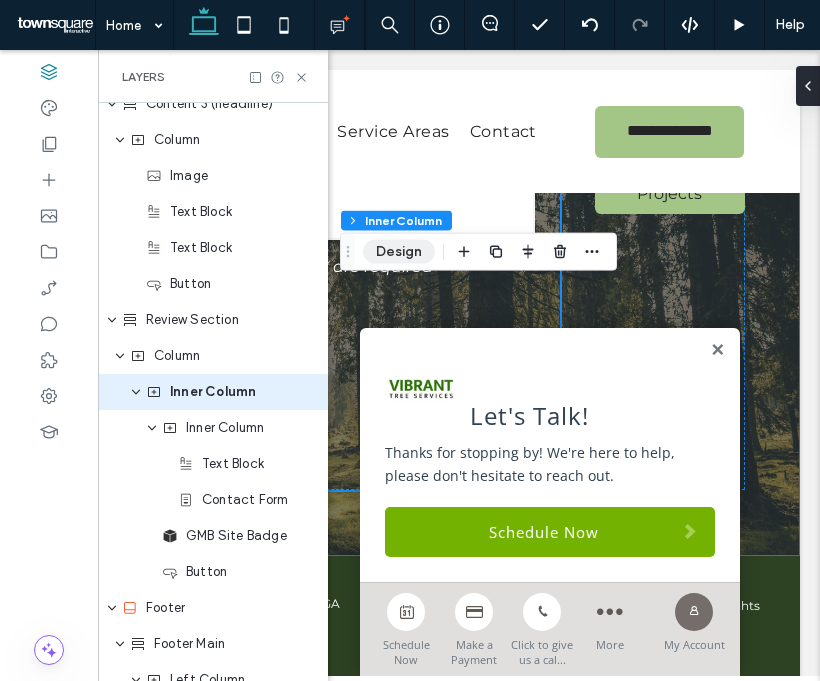 click on "Design" at bounding box center (399, 252) 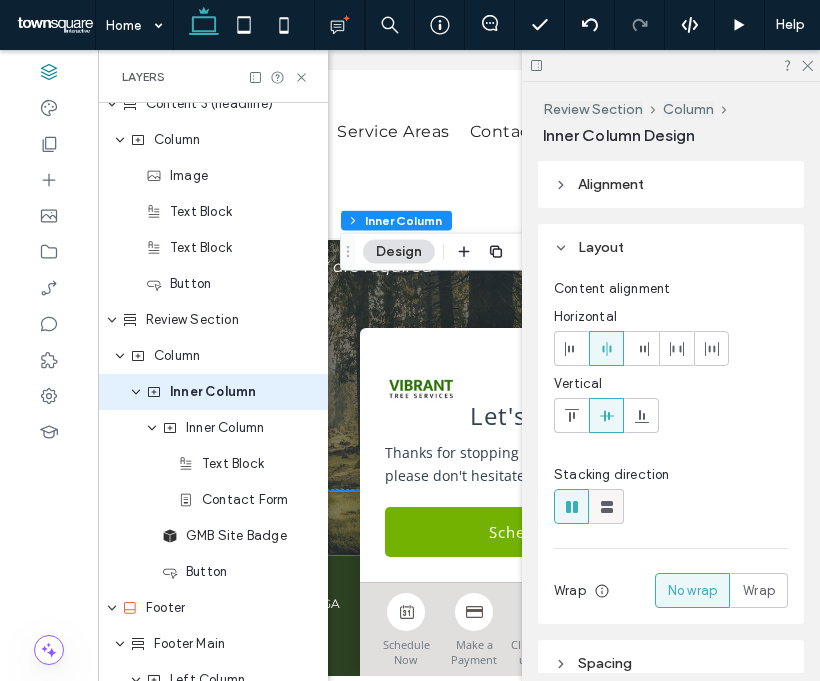 click 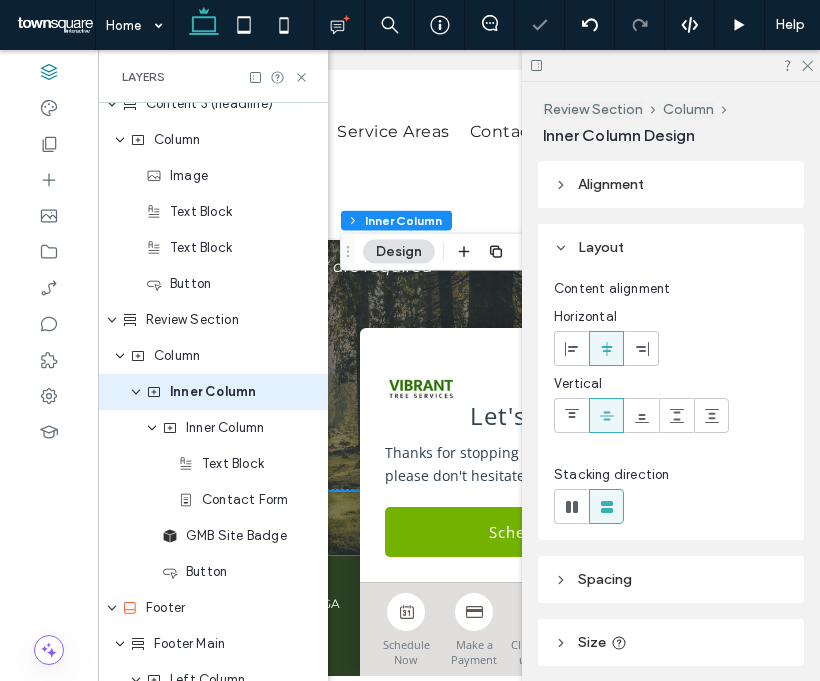 click at bounding box center (671, 65) 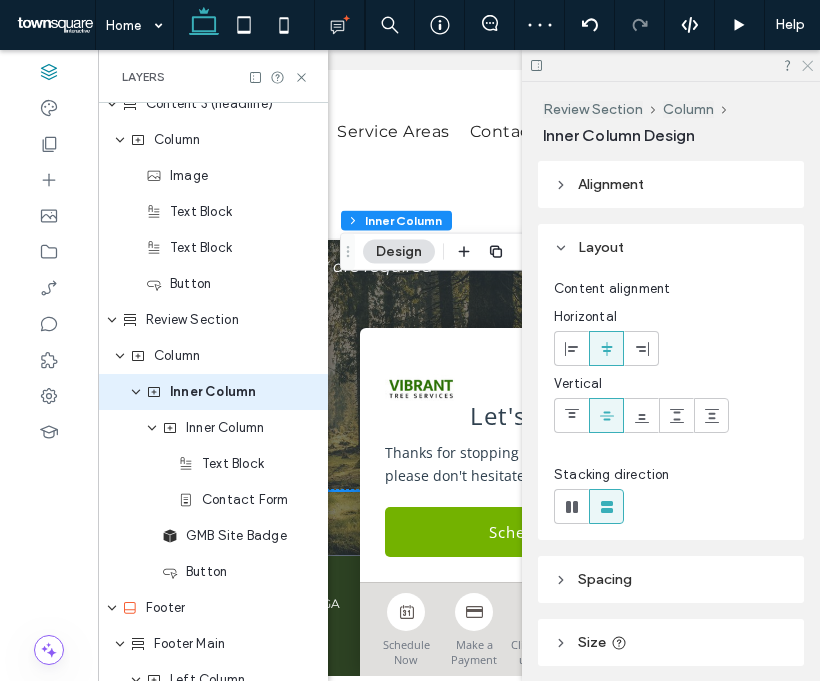 click 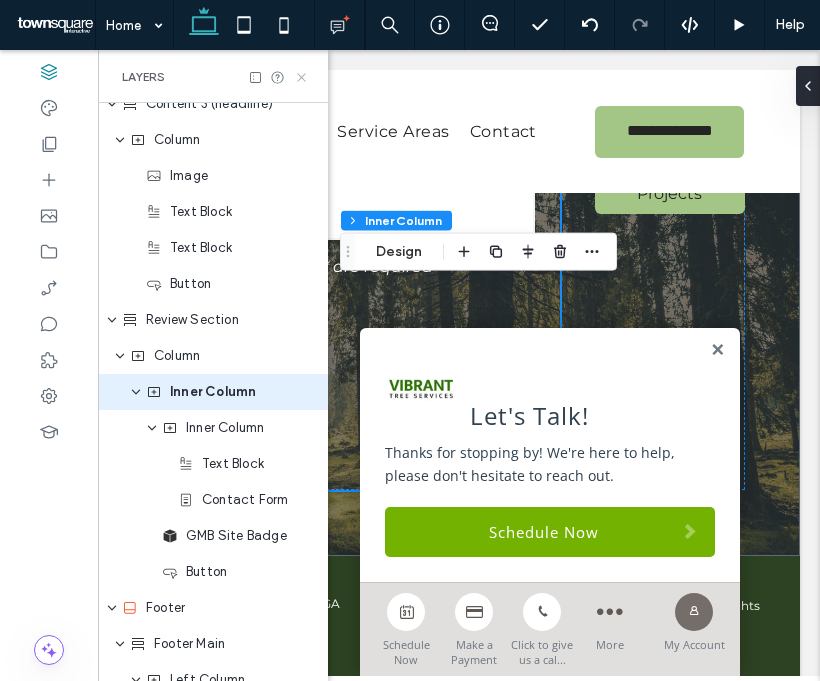 click 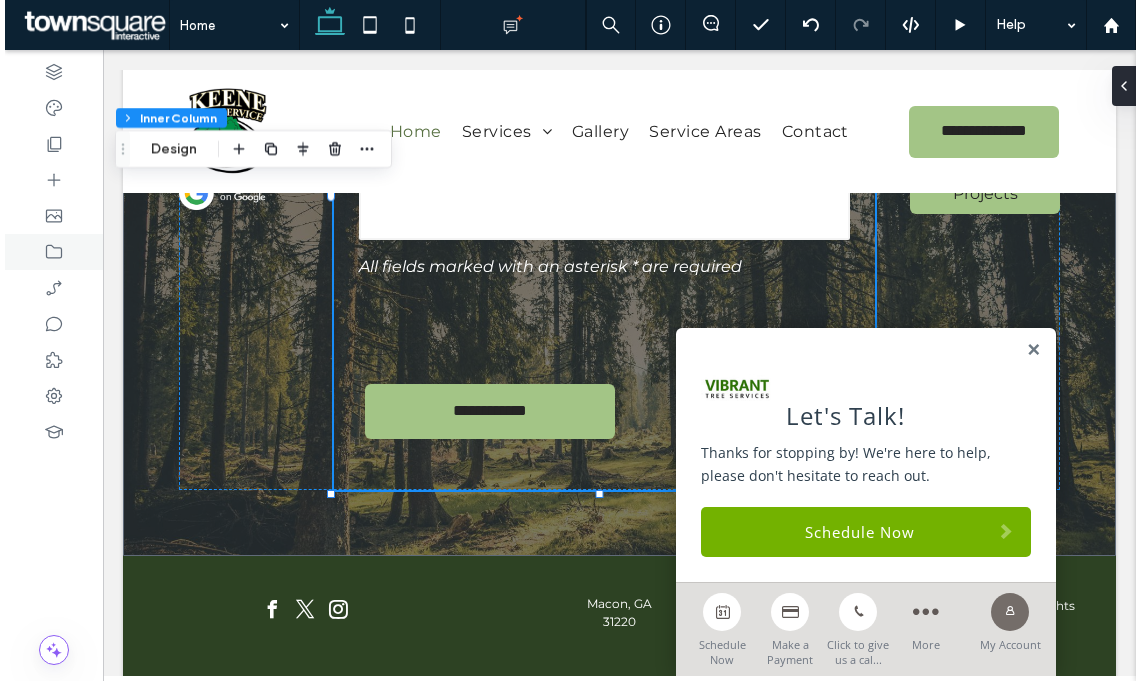 scroll, scrollTop: 0, scrollLeft: 0, axis: both 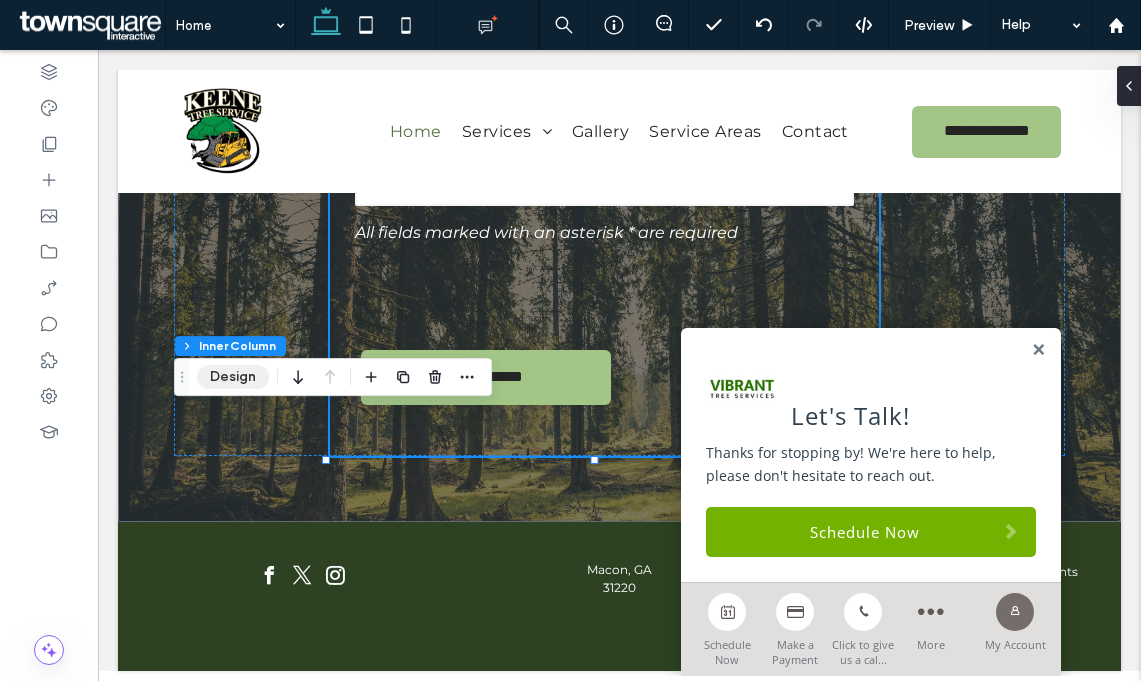 click on "Design" at bounding box center [233, 377] 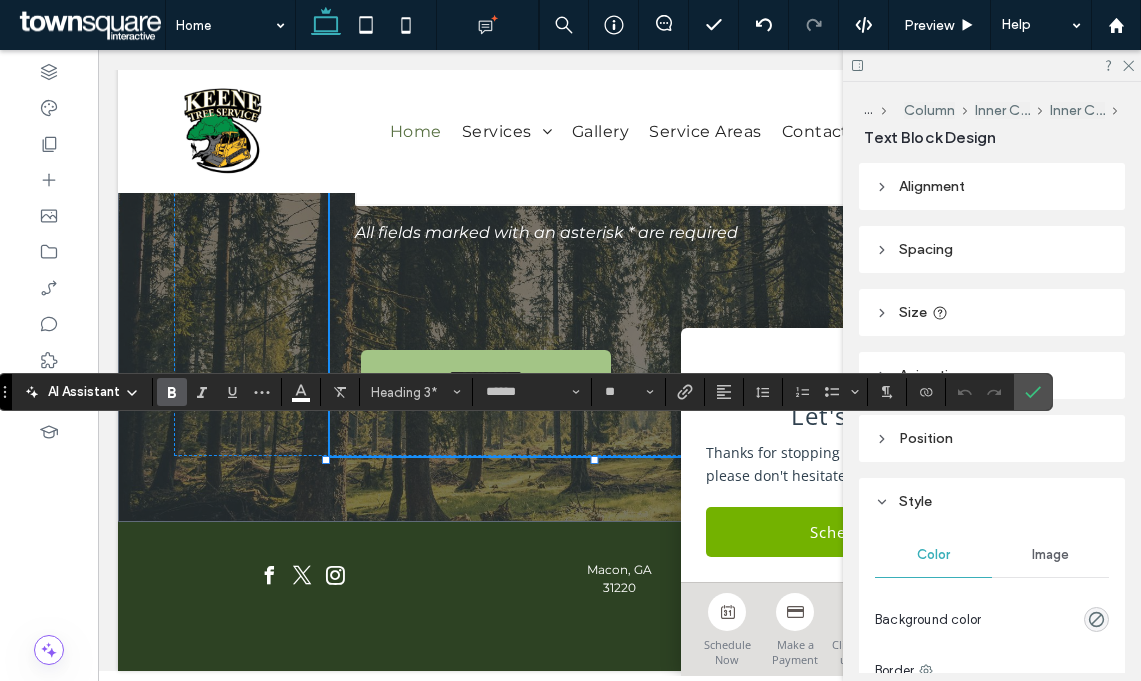 type 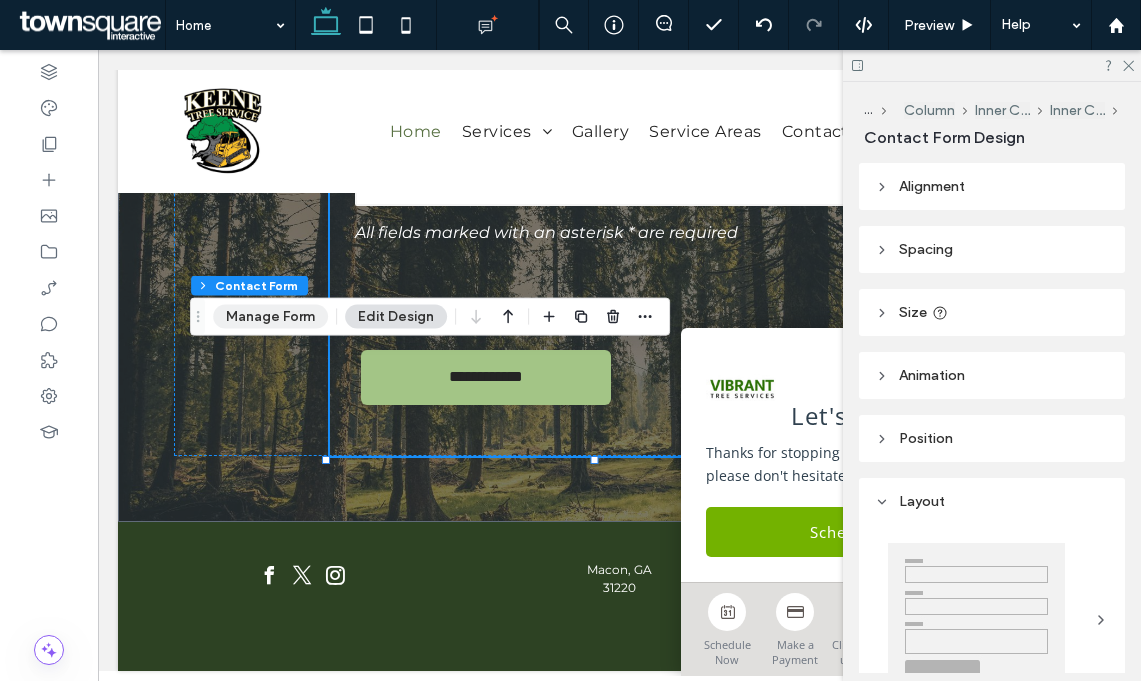 click on "Manage Form" at bounding box center (270, 317) 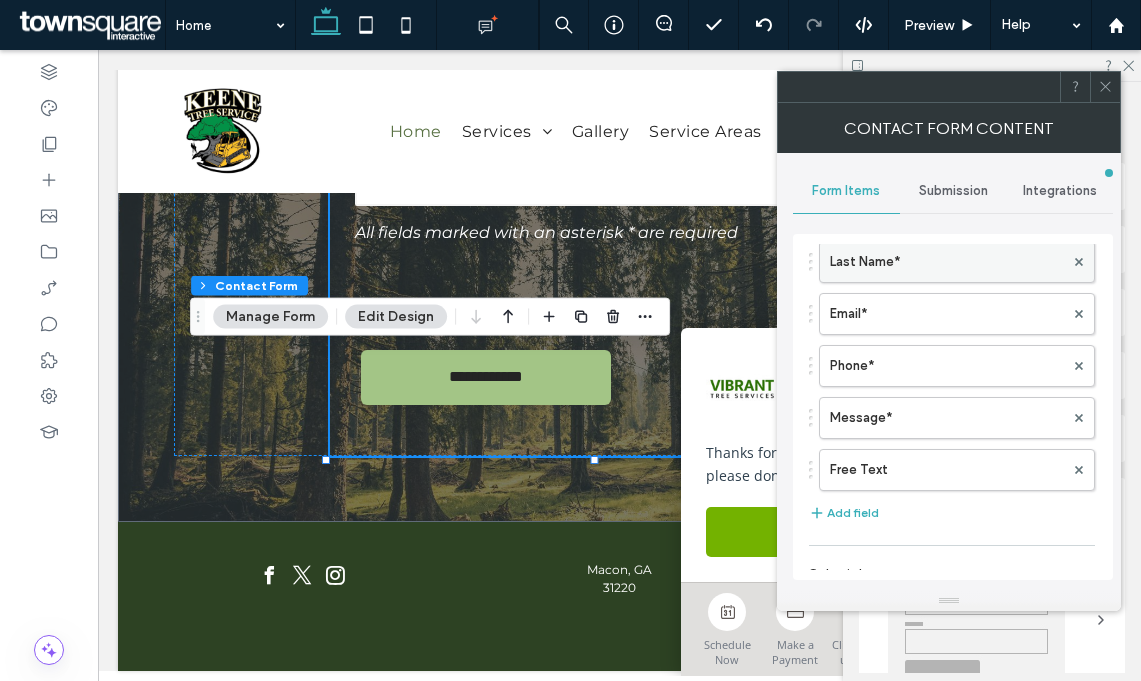 scroll, scrollTop: 141, scrollLeft: 0, axis: vertical 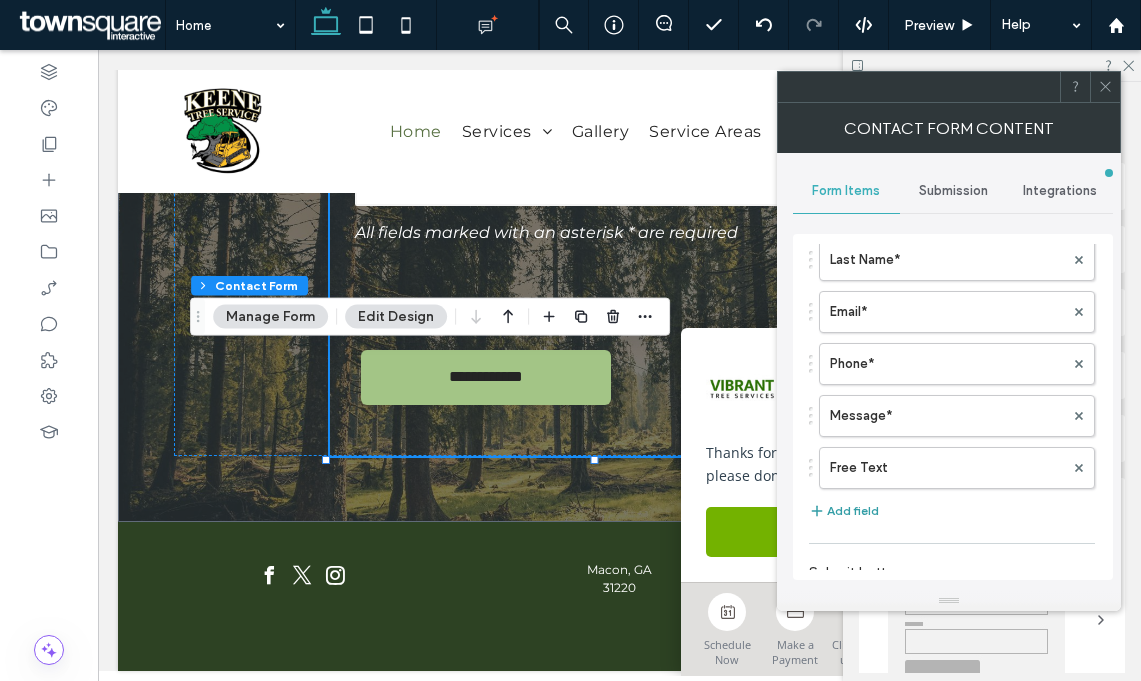 click on "Add field" at bounding box center [844, 511] 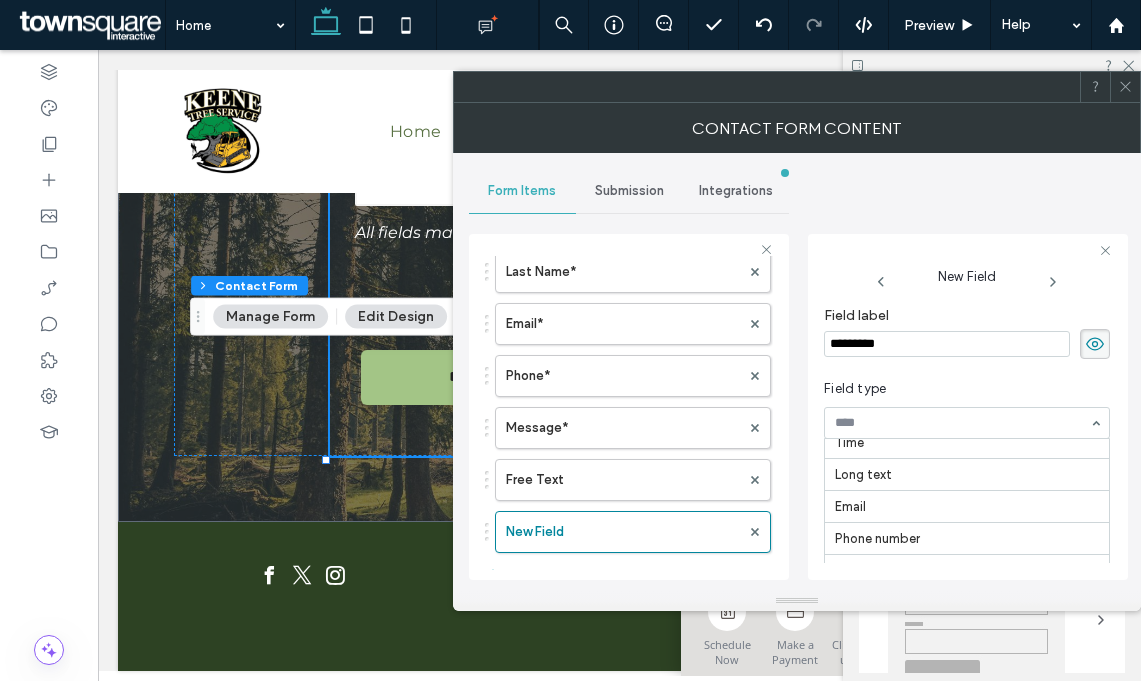 scroll, scrollTop: 199, scrollLeft: 0, axis: vertical 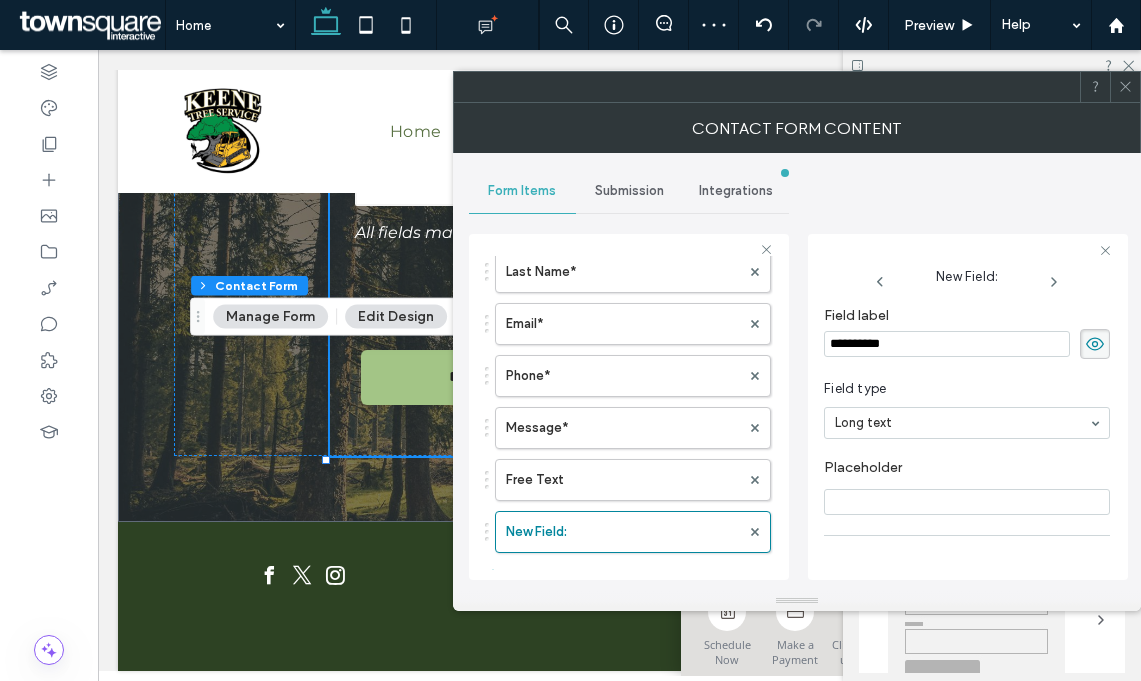 drag, startPoint x: 888, startPoint y: 345, endPoint x: 764, endPoint y: 343, distance: 124.01613 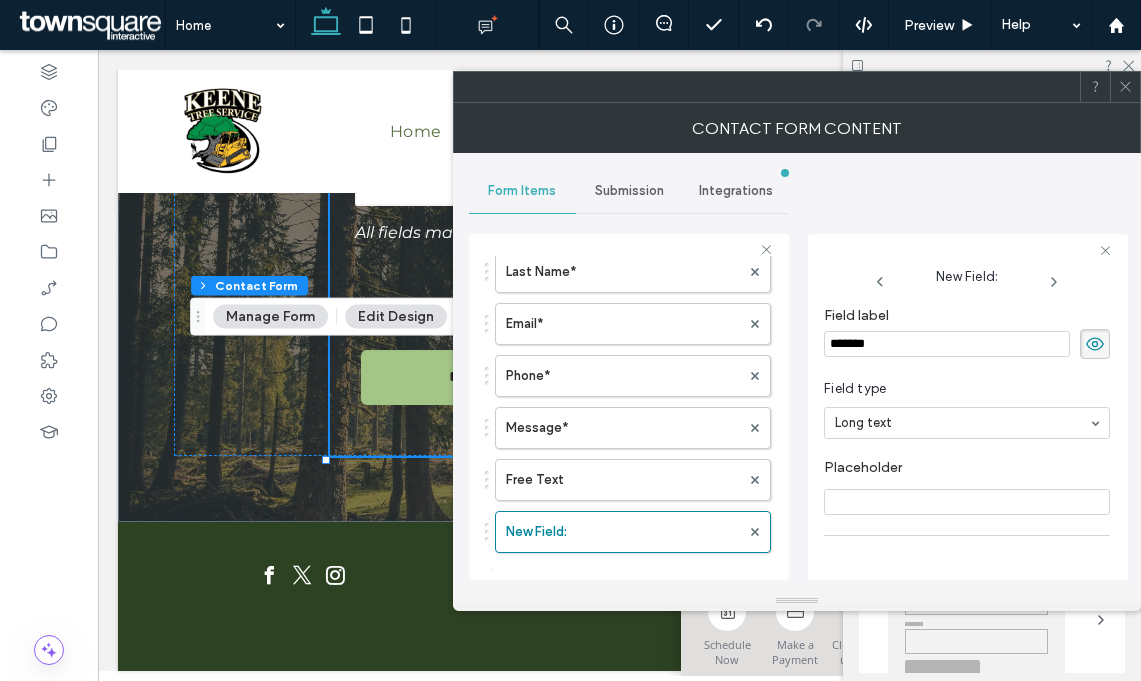 type on "********" 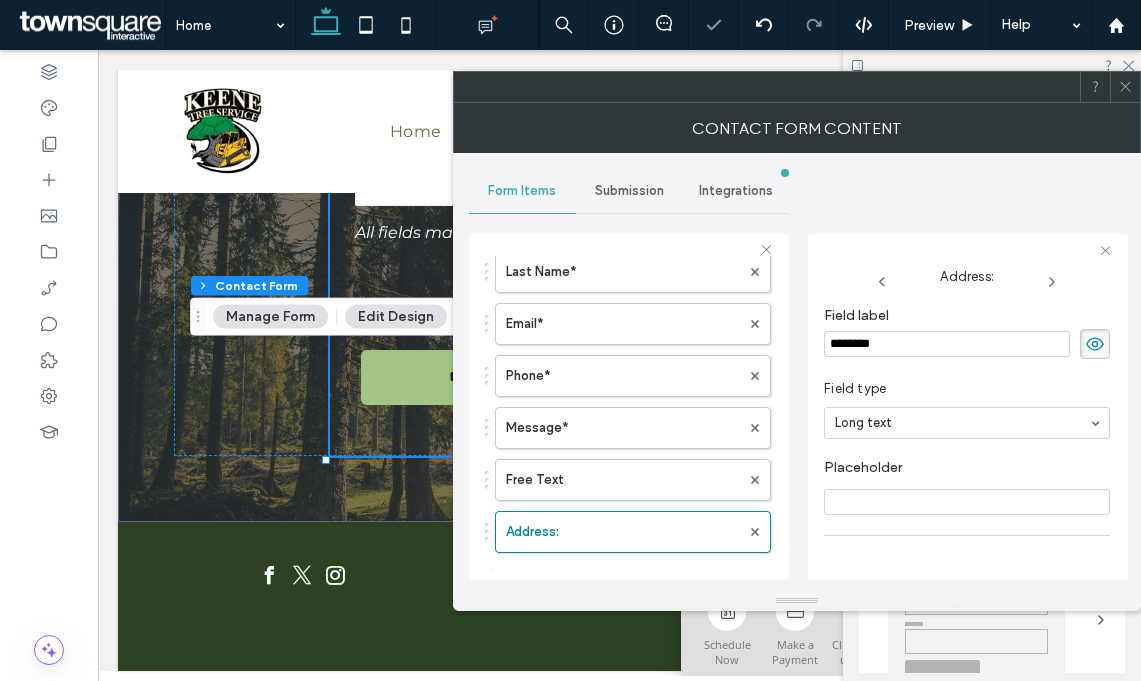 click 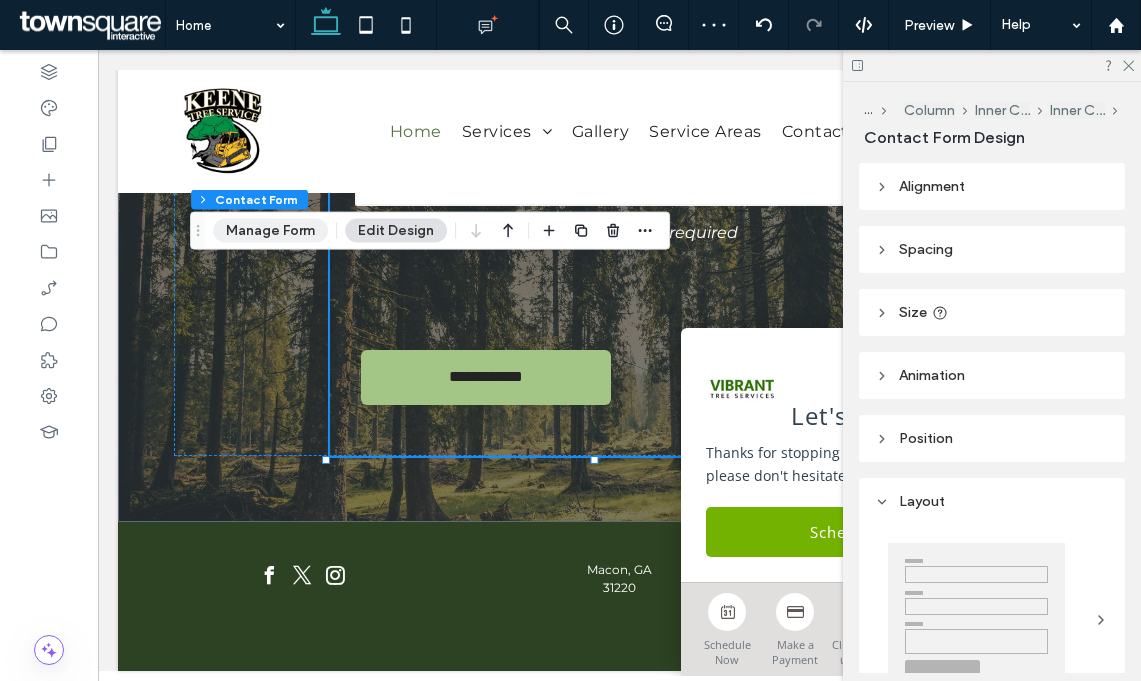 click on "Manage Form" at bounding box center (270, 231) 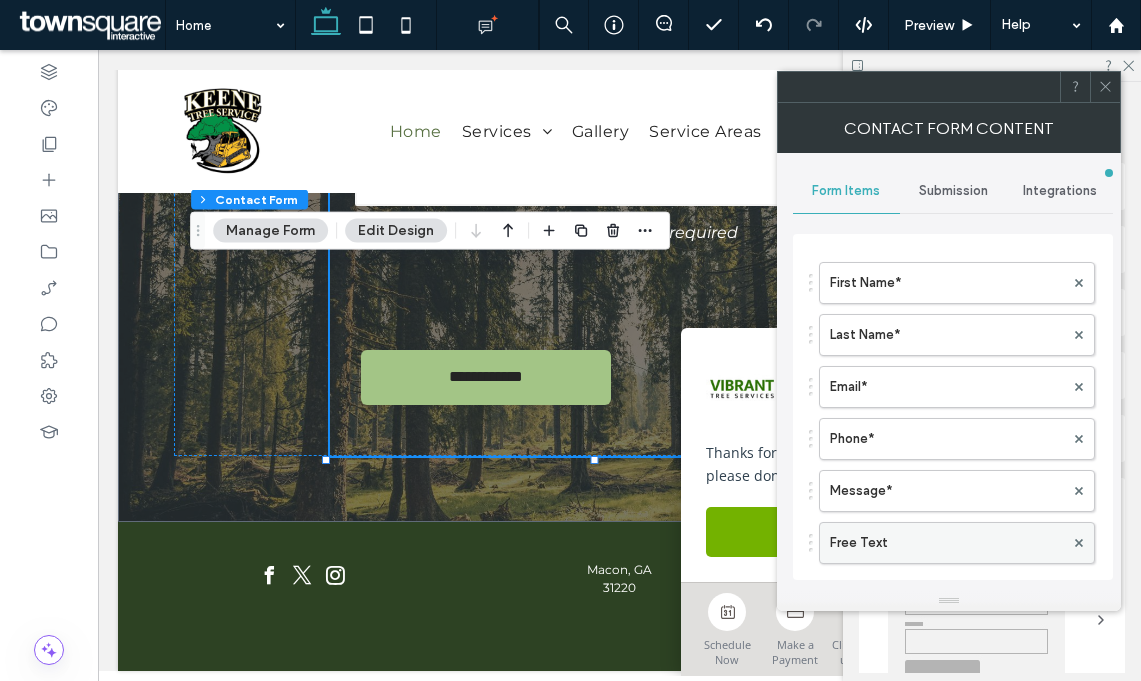 scroll, scrollTop: 105, scrollLeft: 0, axis: vertical 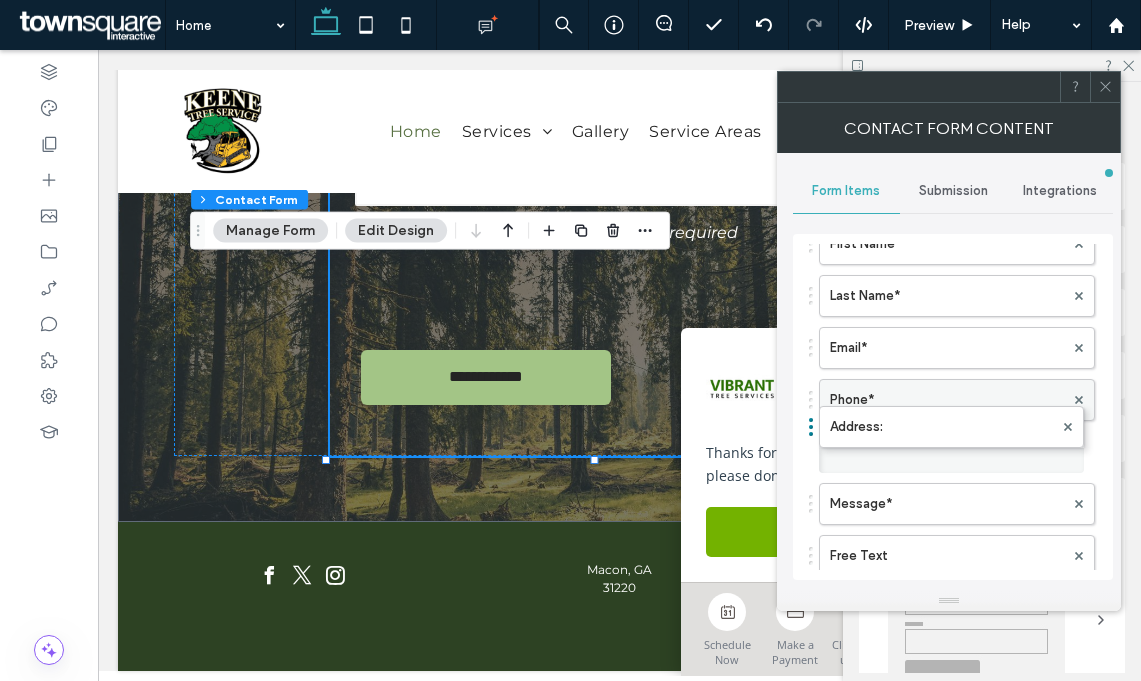drag, startPoint x: 890, startPoint y: 543, endPoint x: 887, endPoint y: 404, distance: 139.03236 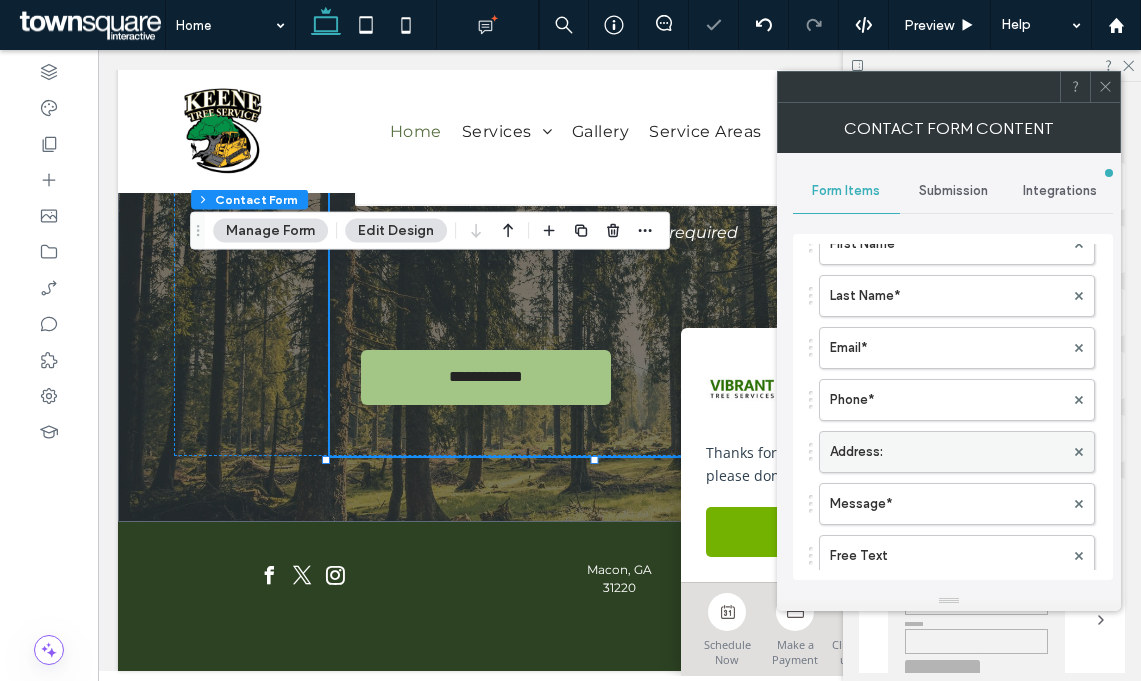 click on "Address:" at bounding box center [947, 452] 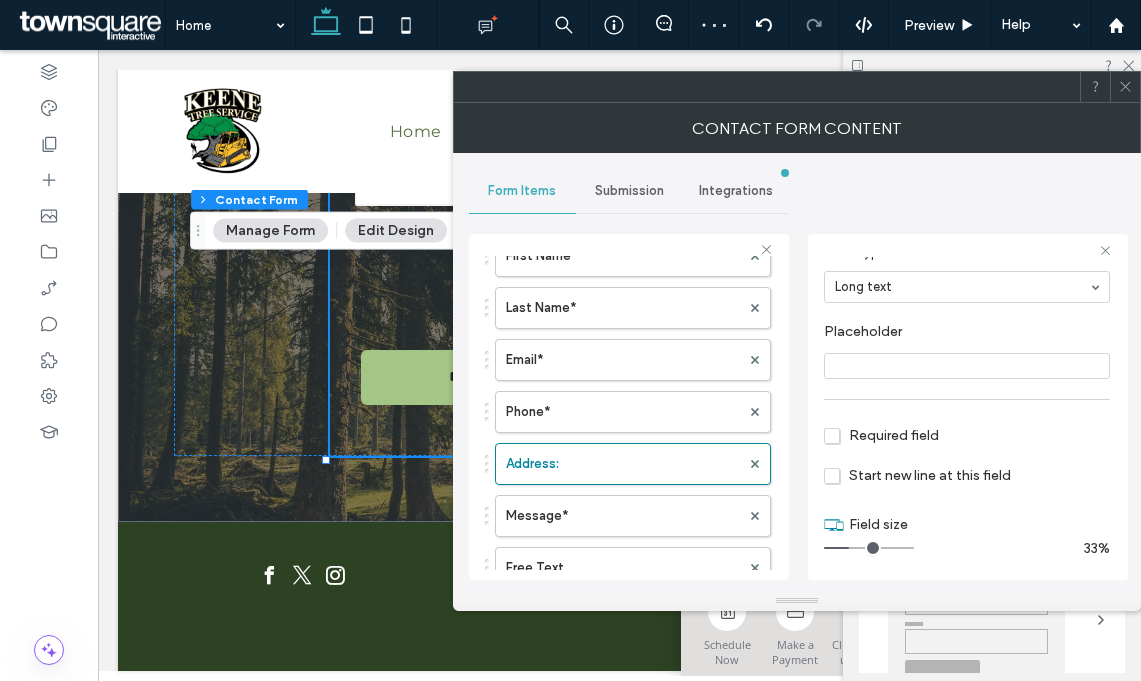 scroll, scrollTop: 141, scrollLeft: 0, axis: vertical 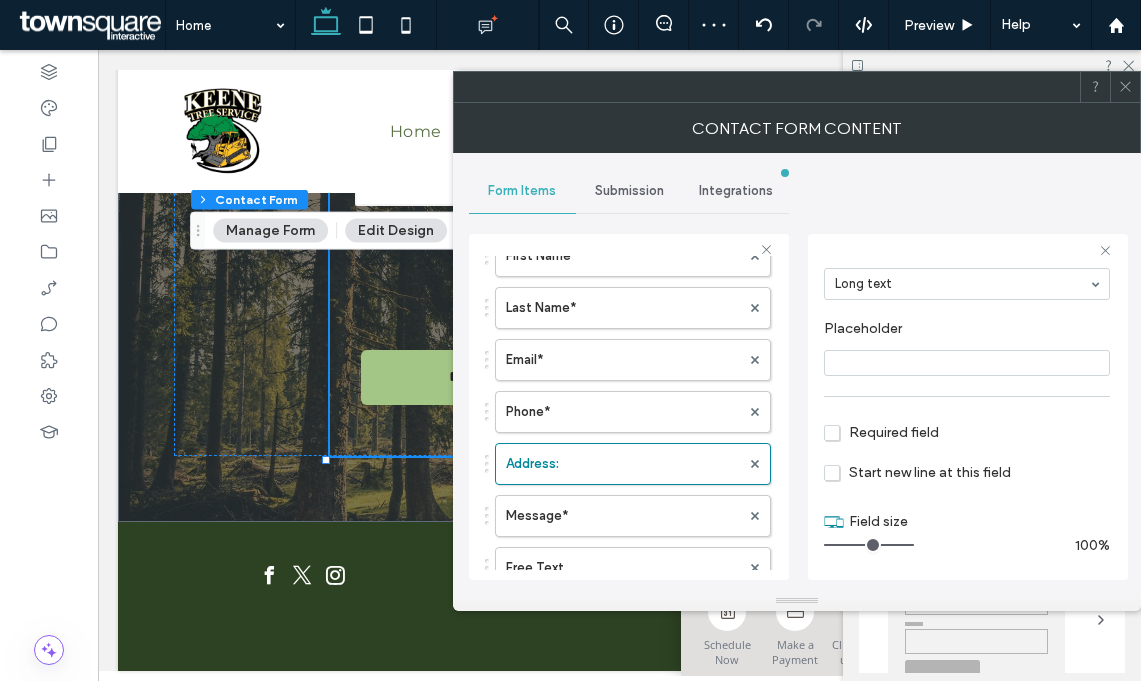 drag, startPoint x: 857, startPoint y: 539, endPoint x: 937, endPoint y: 536, distance: 80.05623 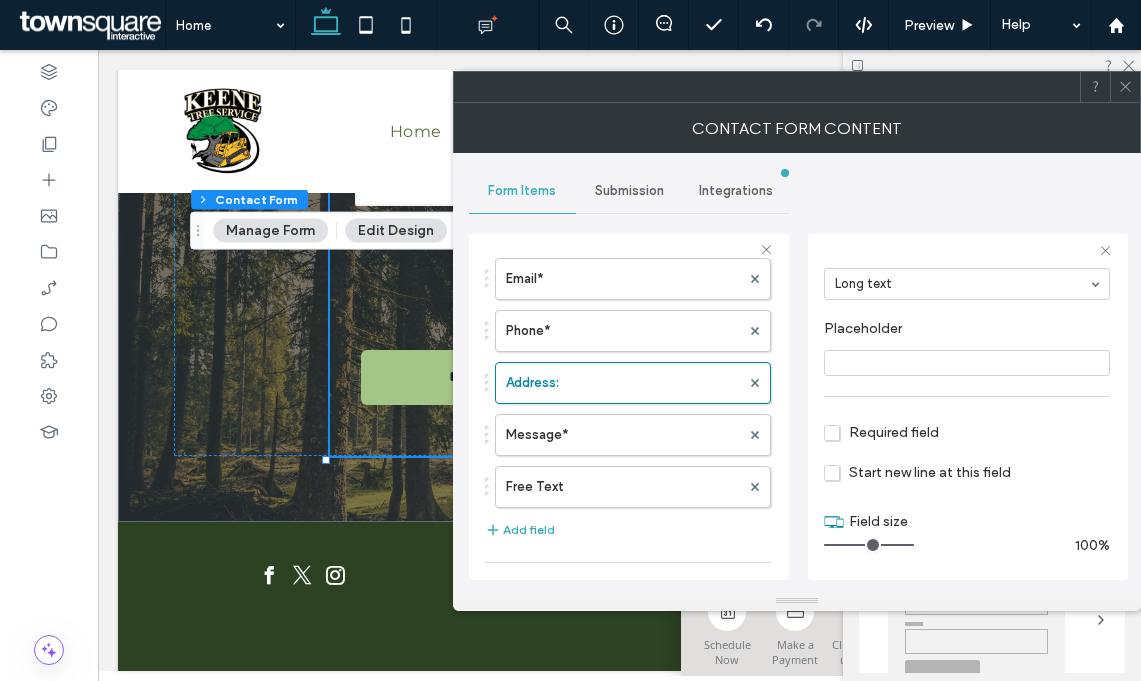 scroll, scrollTop: 189, scrollLeft: 0, axis: vertical 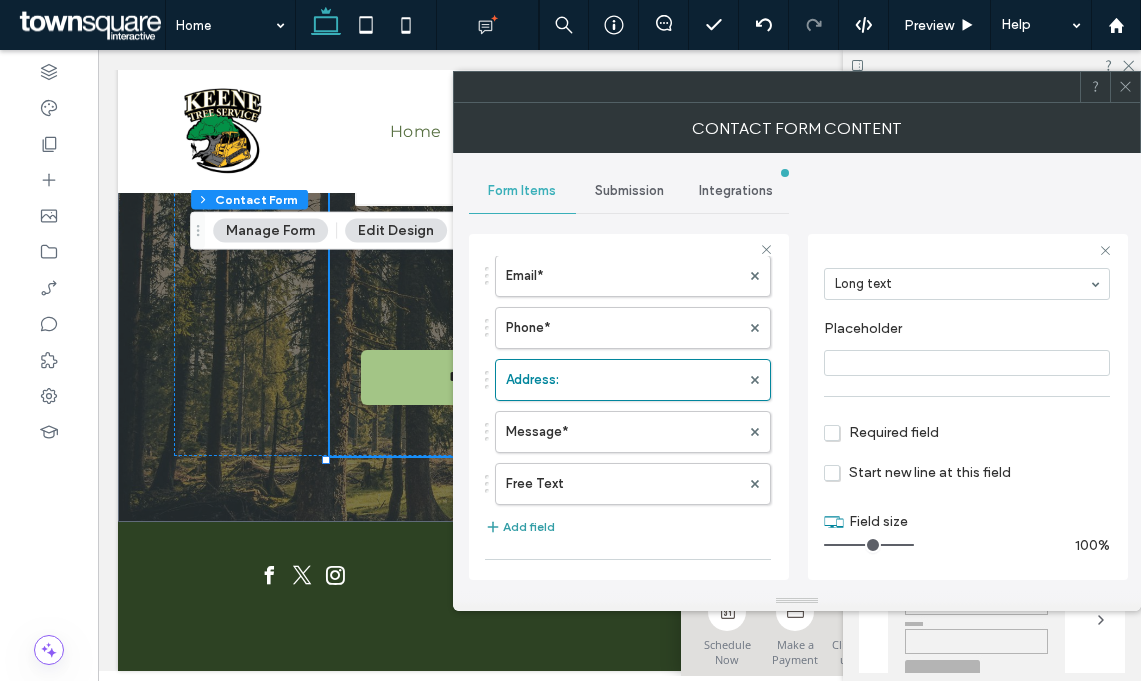 click on "Add field" at bounding box center [520, 527] 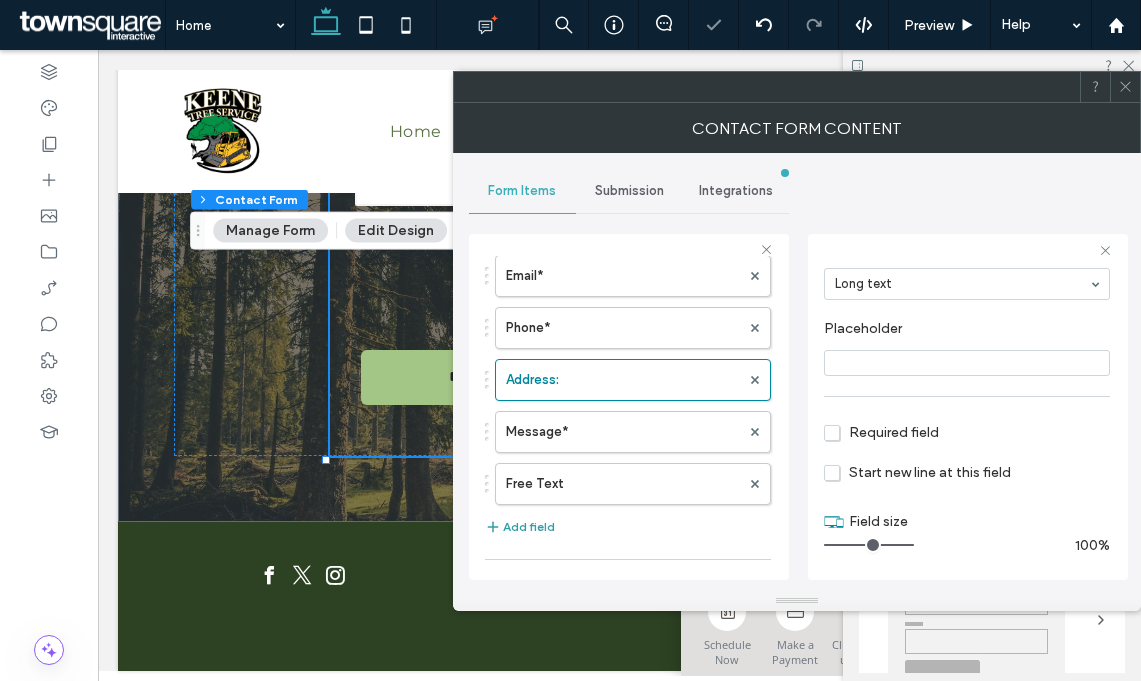 type on "*" 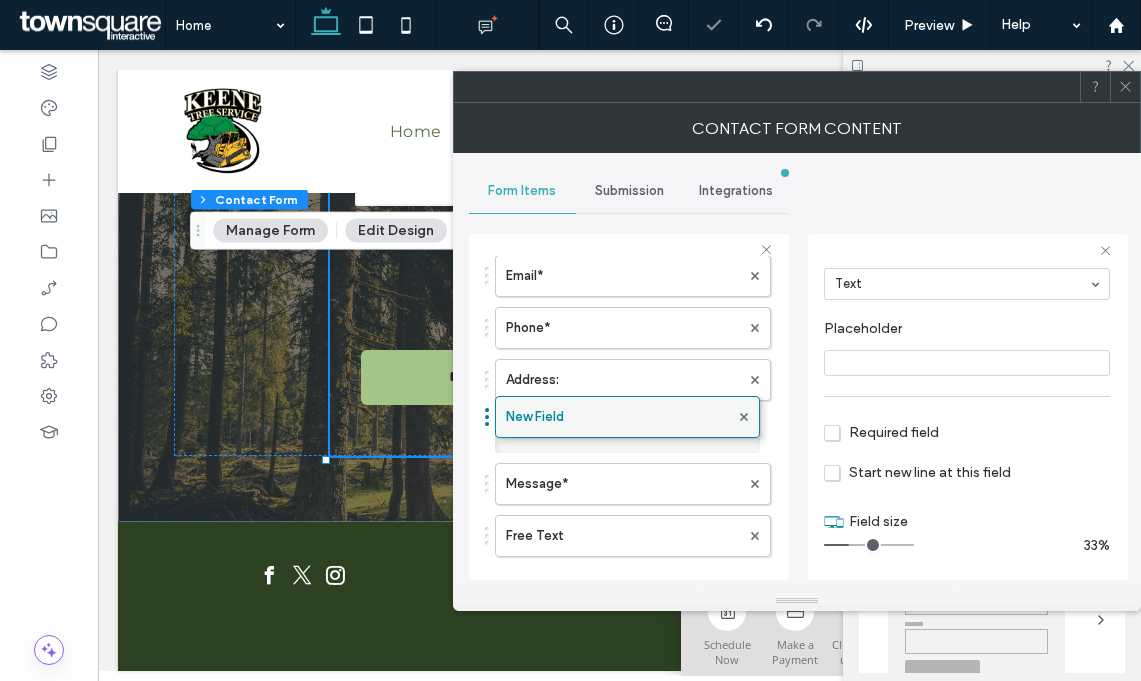 drag, startPoint x: 560, startPoint y: 534, endPoint x: 552, endPoint y: 405, distance: 129.24782 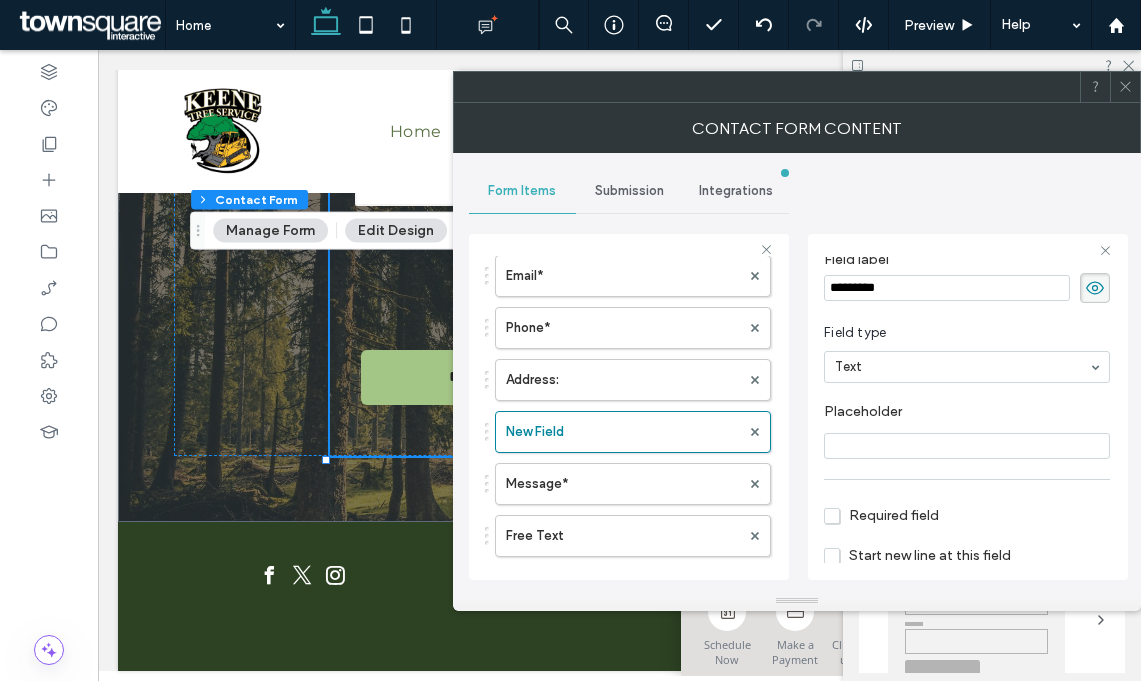 scroll, scrollTop: 0, scrollLeft: 0, axis: both 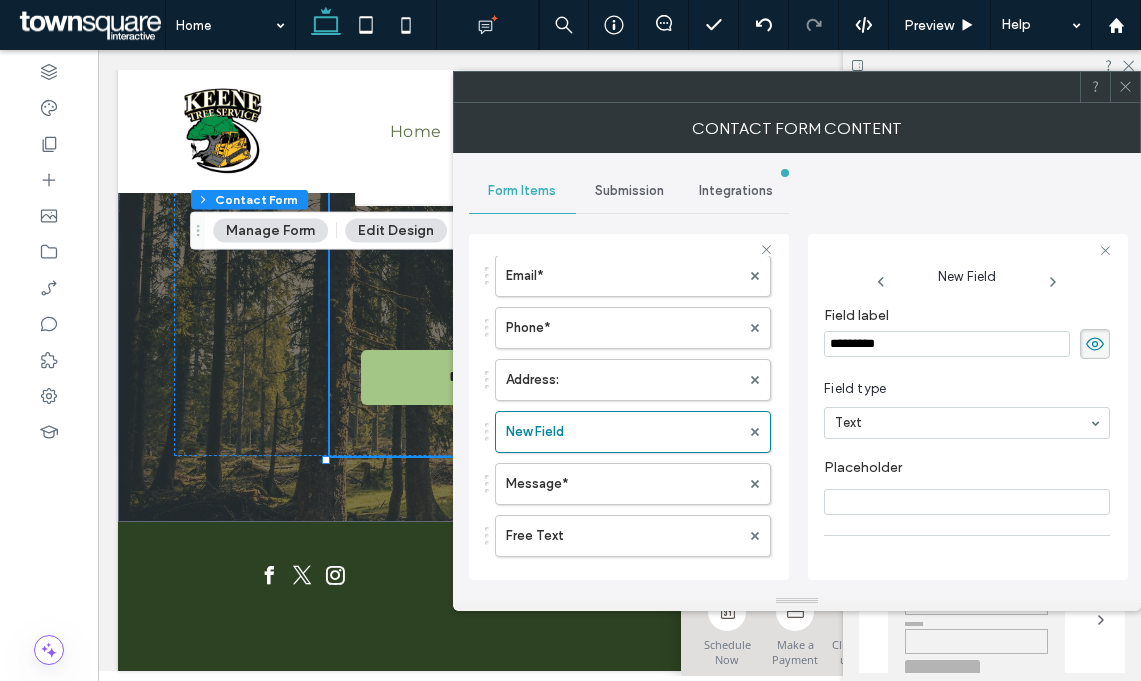 drag, startPoint x: 899, startPoint y: 339, endPoint x: 802, endPoint y: 334, distance: 97.128784 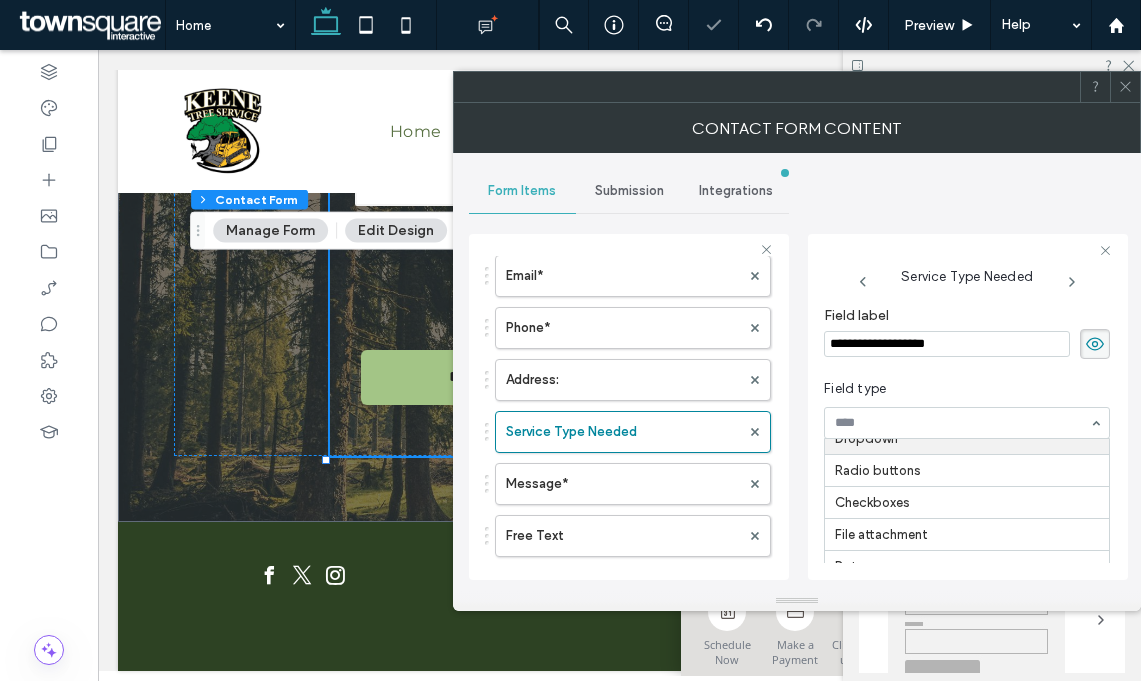 scroll, scrollTop: 52, scrollLeft: 0, axis: vertical 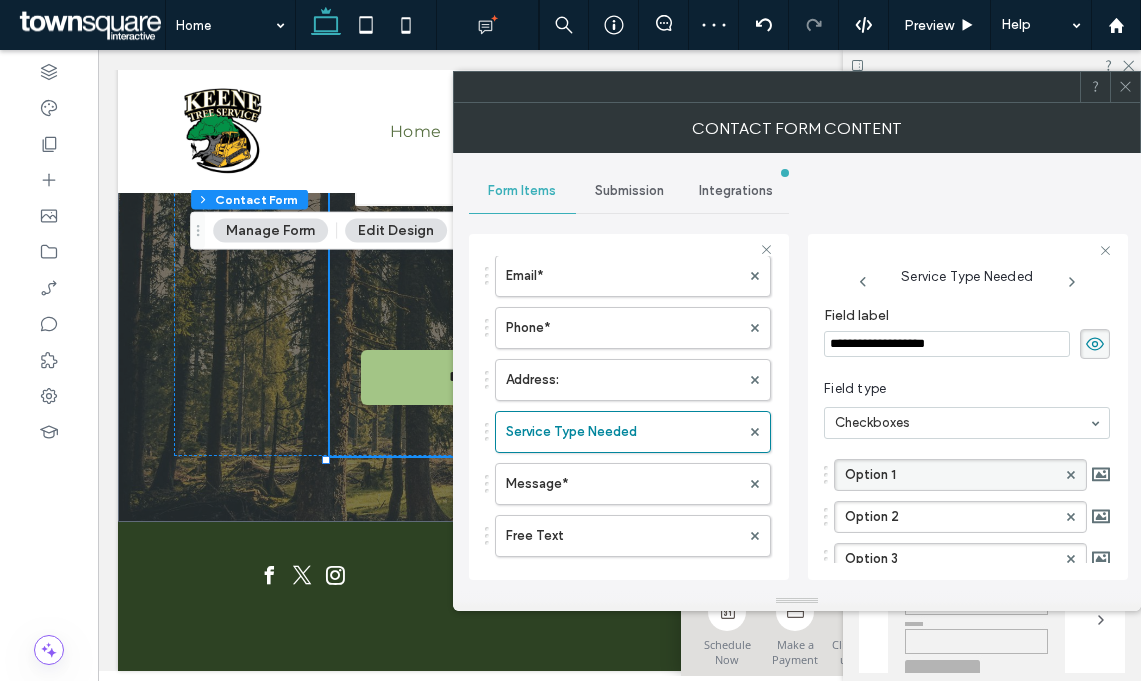 click on "Option 1" at bounding box center (950, 475) 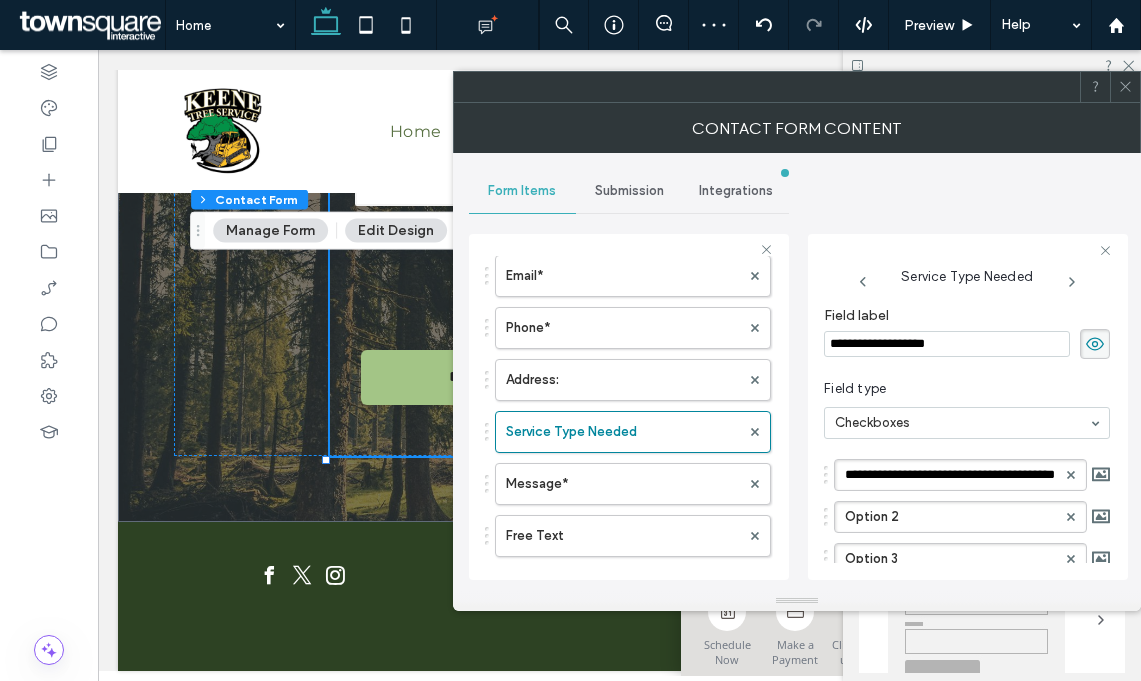 drag, startPoint x: 927, startPoint y: 473, endPoint x: 818, endPoint y: 473, distance: 109 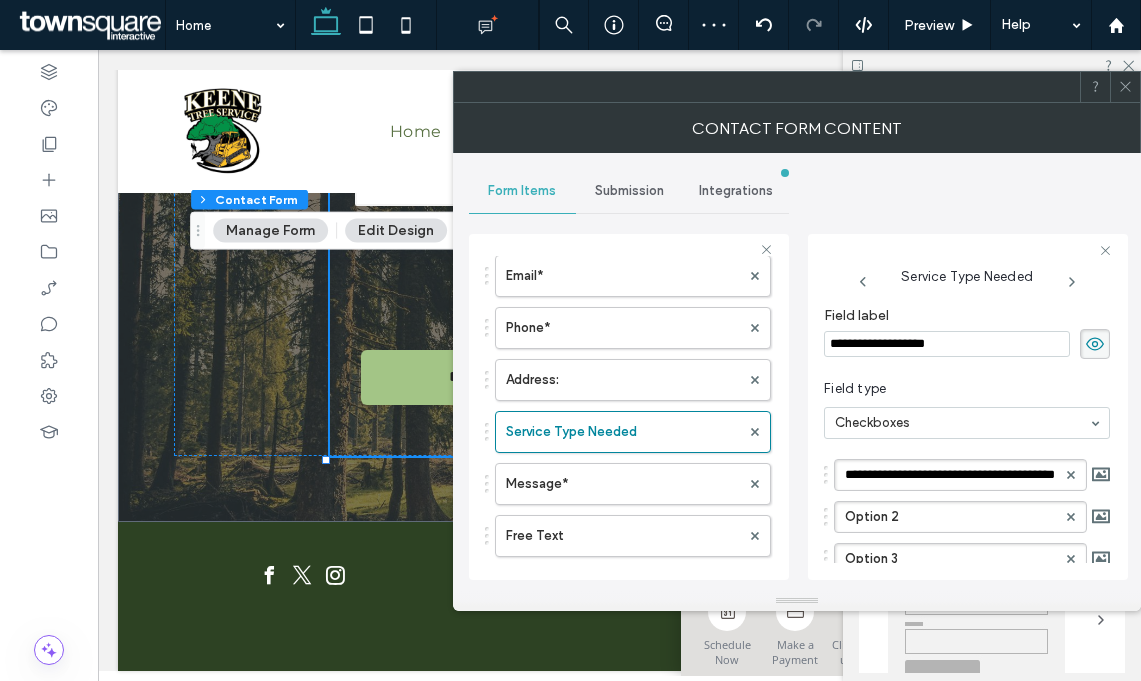 click on "**********" at bounding box center (968, 407) 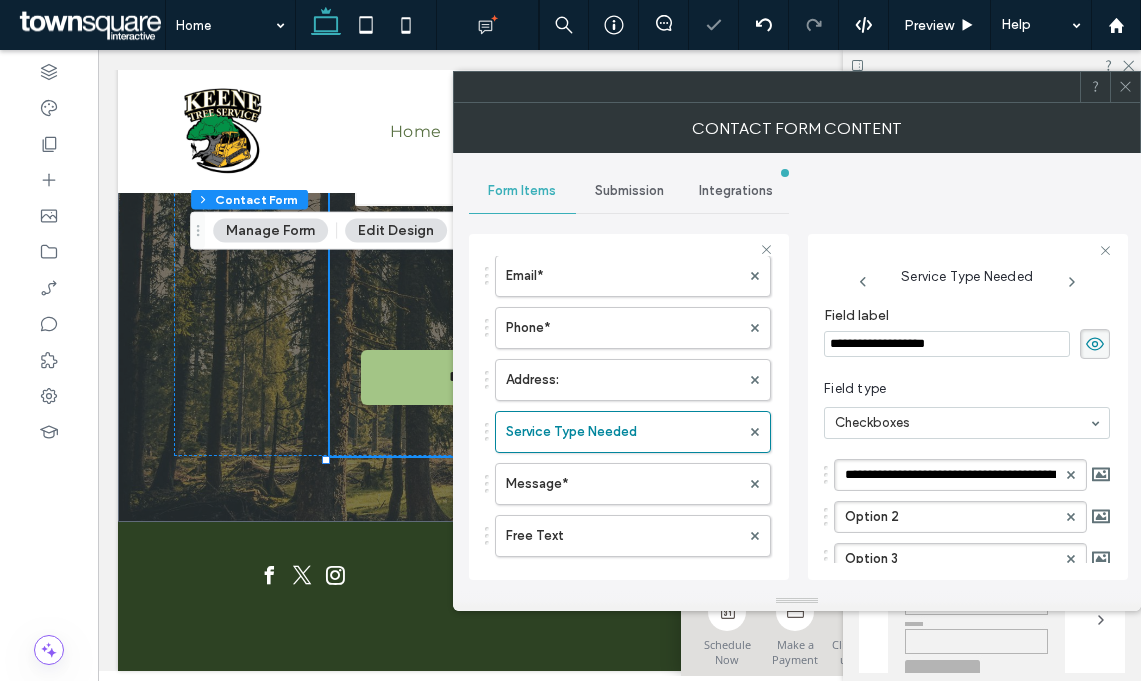 type on "**********" 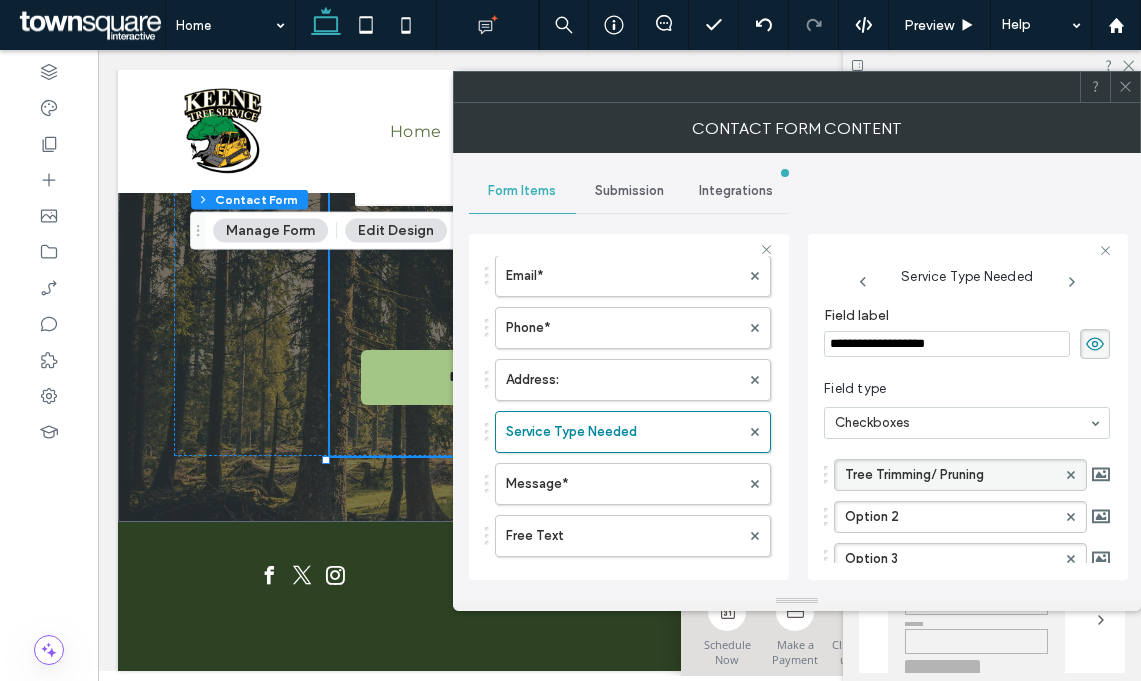 click on "Tree Trimming/ Pruning" at bounding box center (950, 475) 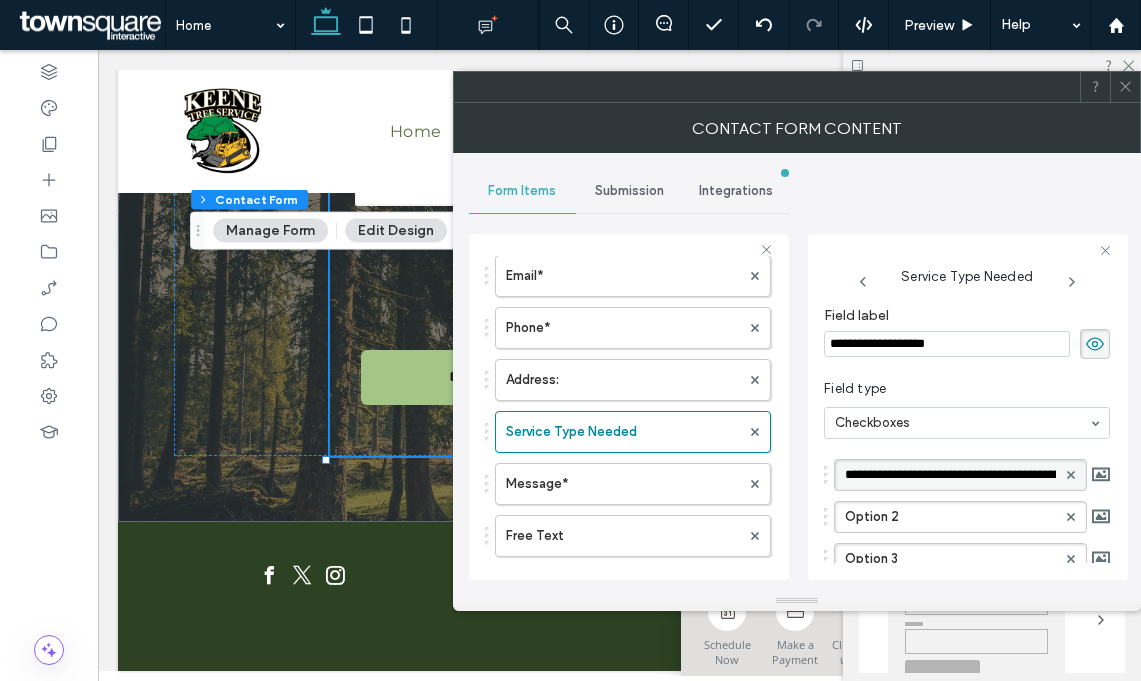 click on "**********" at bounding box center [950, 475] 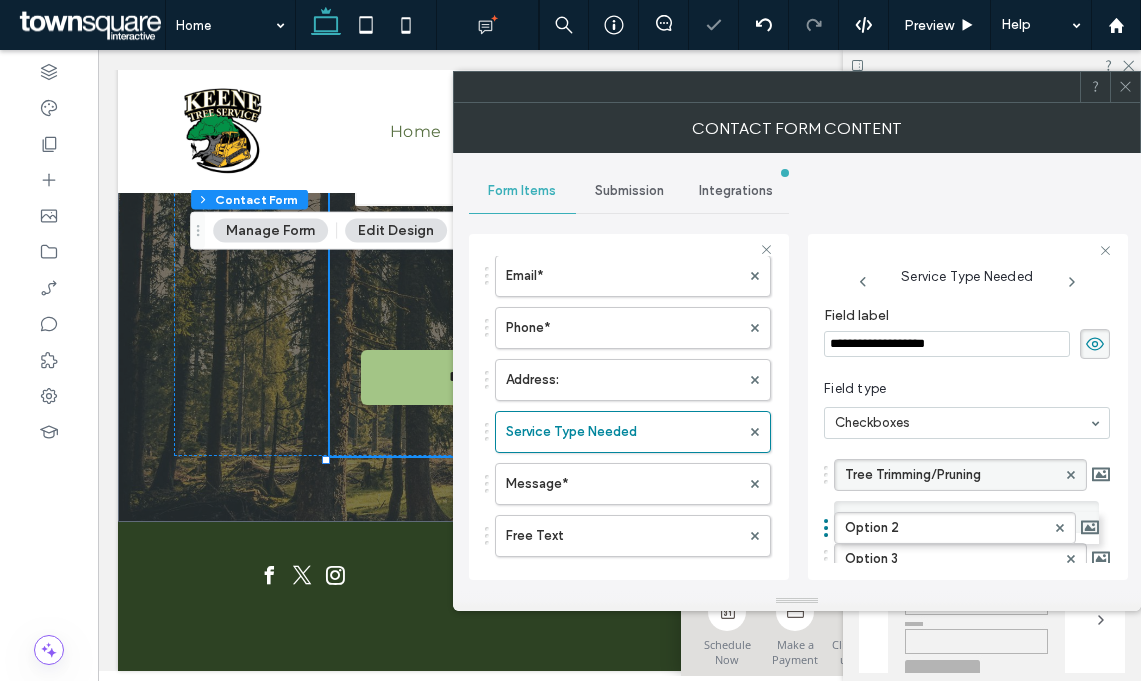 drag, startPoint x: 949, startPoint y: 512, endPoint x: 813, endPoint y: 510, distance: 136.01471 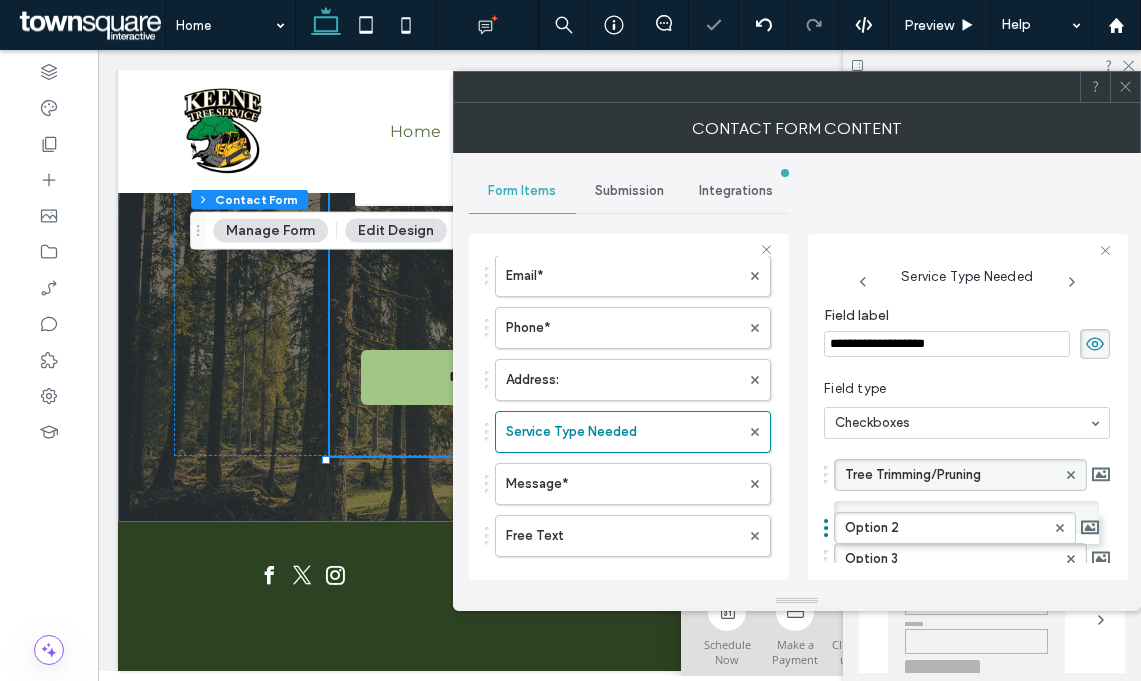 click on "**********" at bounding box center [968, 407] 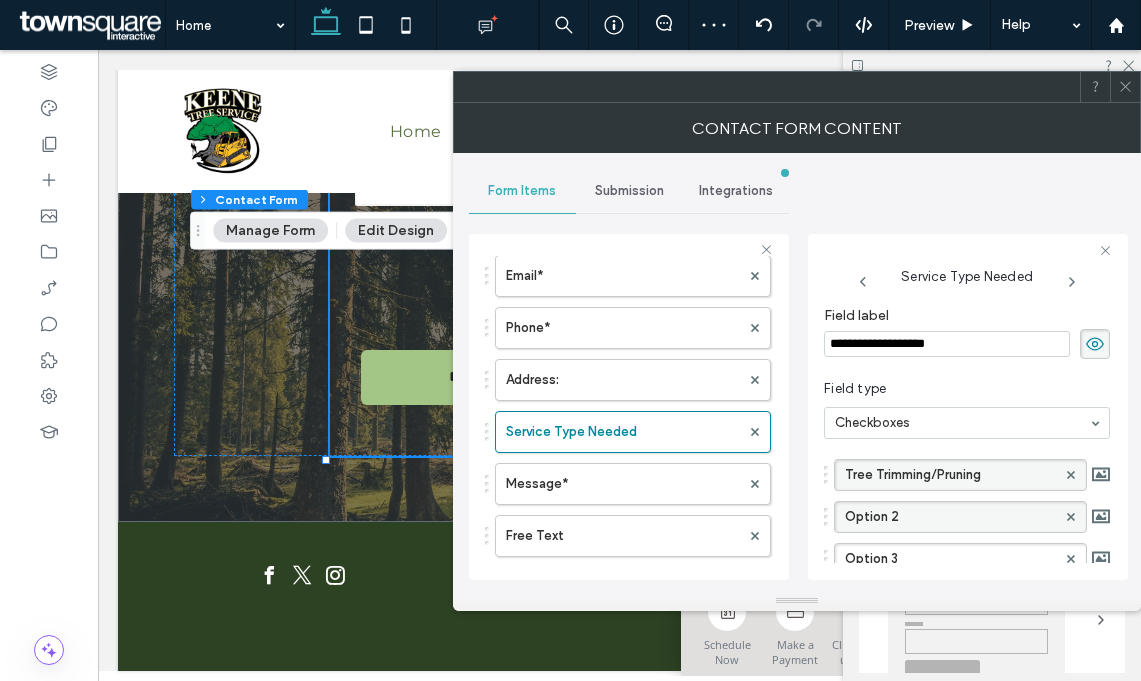 click on "Option 2" at bounding box center [950, 517] 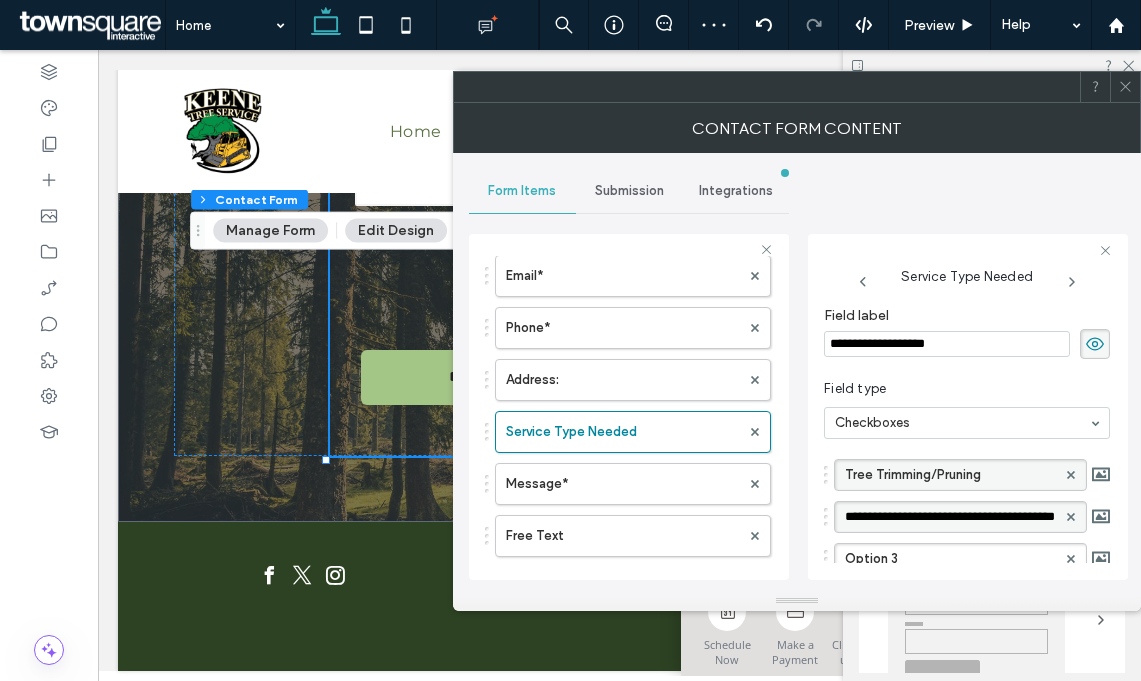 drag, startPoint x: 931, startPoint y: 520, endPoint x: 838, endPoint y: 513, distance: 93.26307 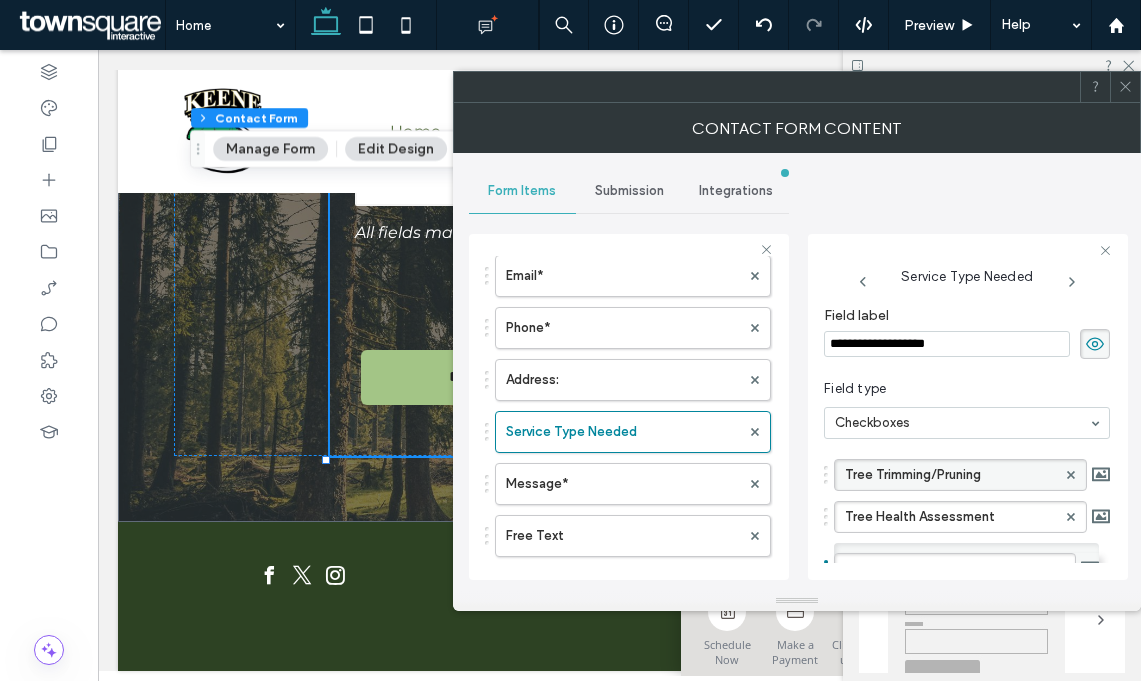 drag, startPoint x: 910, startPoint y: 557, endPoint x: 764, endPoint y: 548, distance: 146.27713 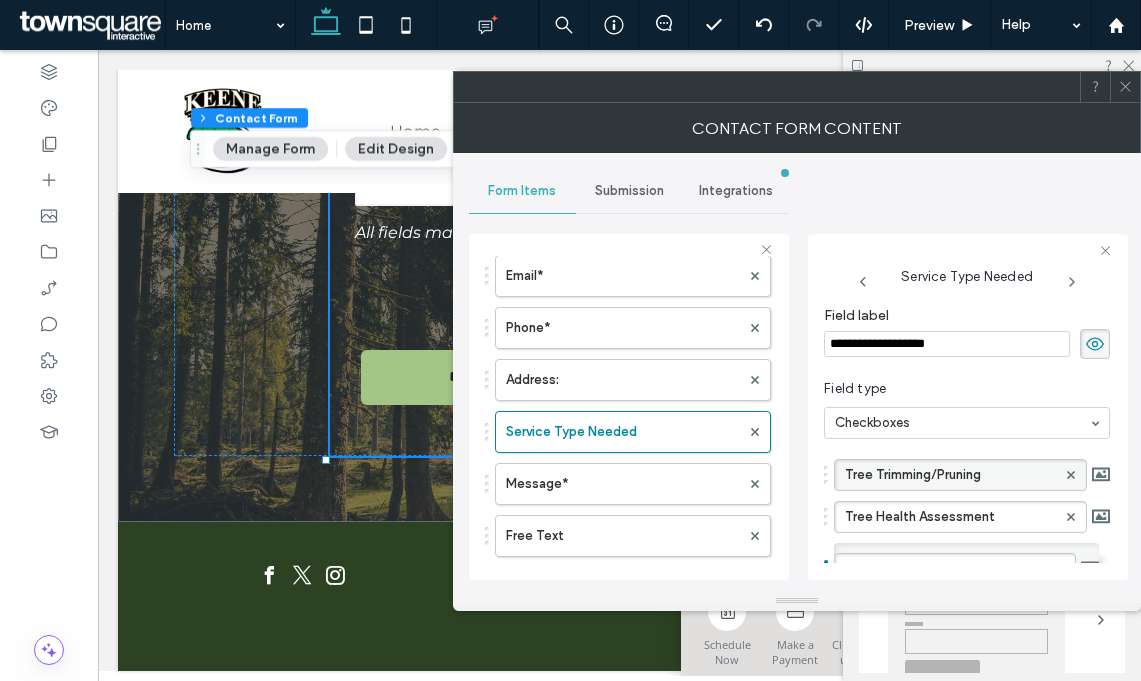 click on "**********" at bounding box center [629, 404] 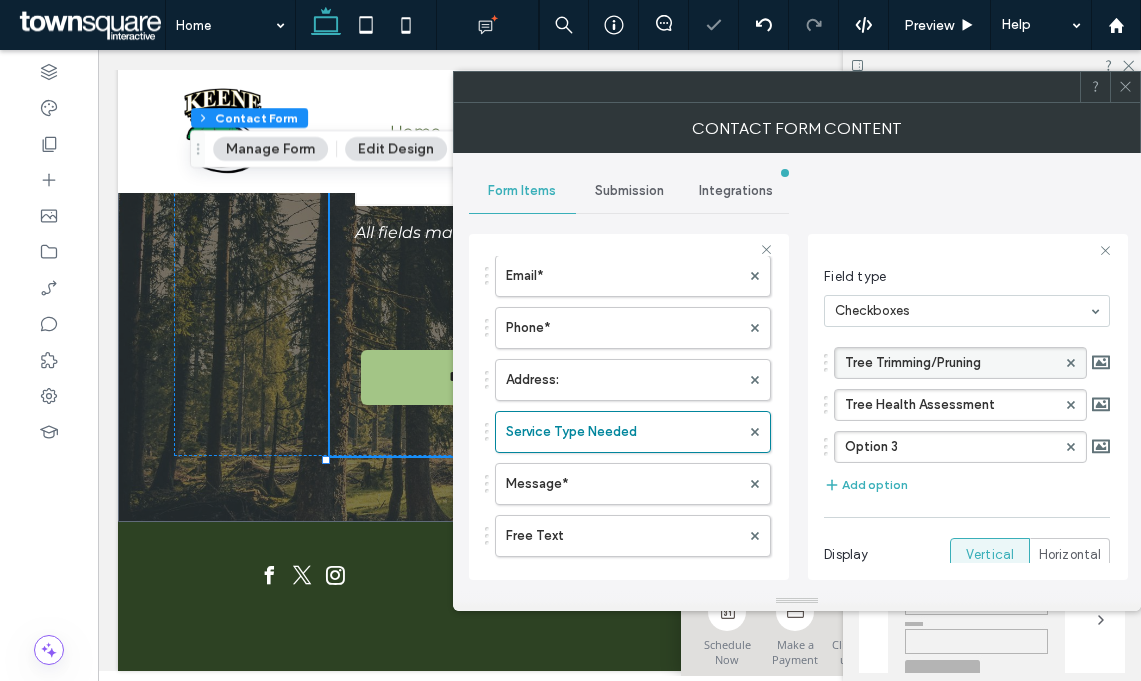 scroll, scrollTop: 116, scrollLeft: 0, axis: vertical 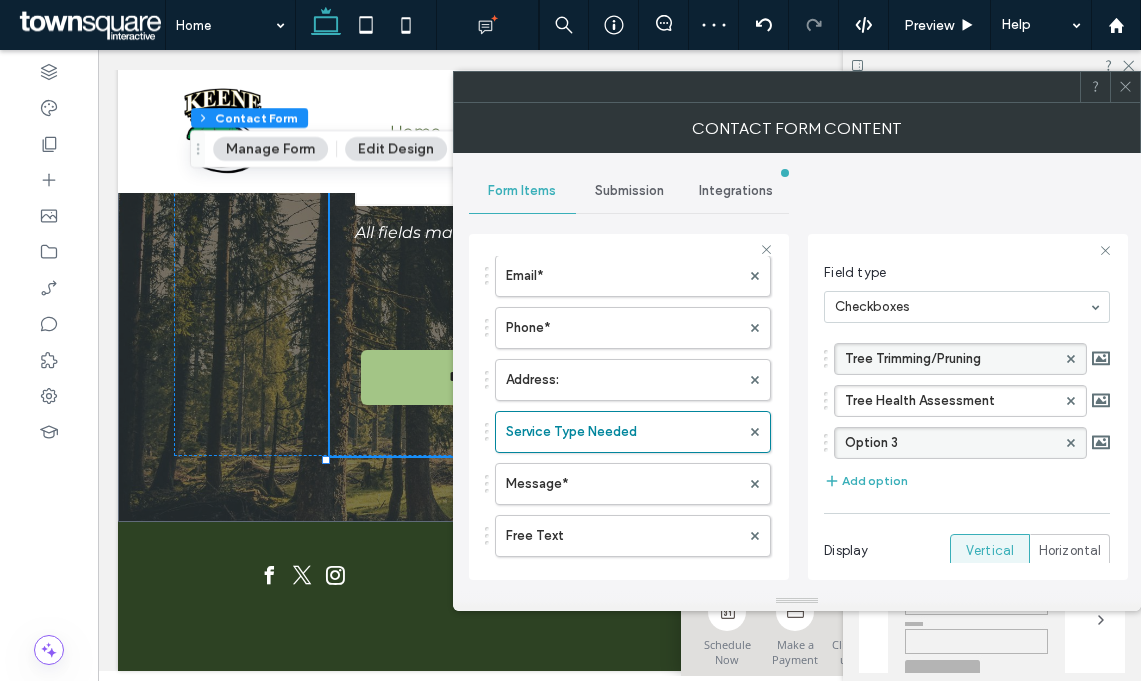 click on "Option 3" at bounding box center [950, 443] 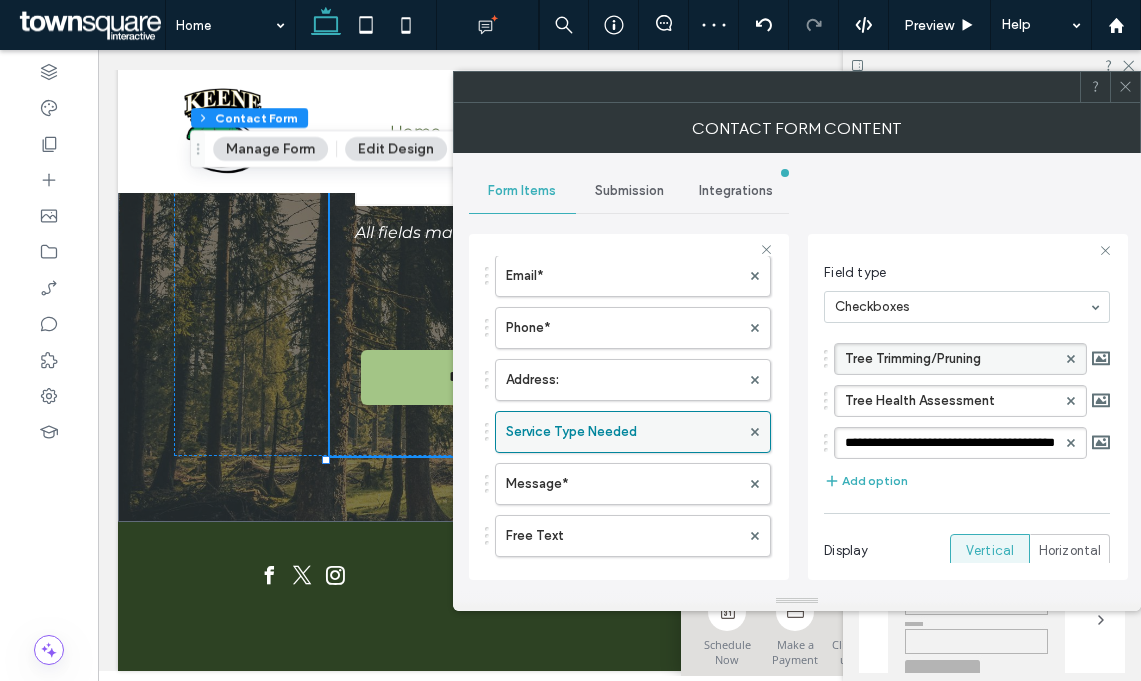 drag, startPoint x: 917, startPoint y: 442, endPoint x: 758, endPoint y: 439, distance: 159.0283 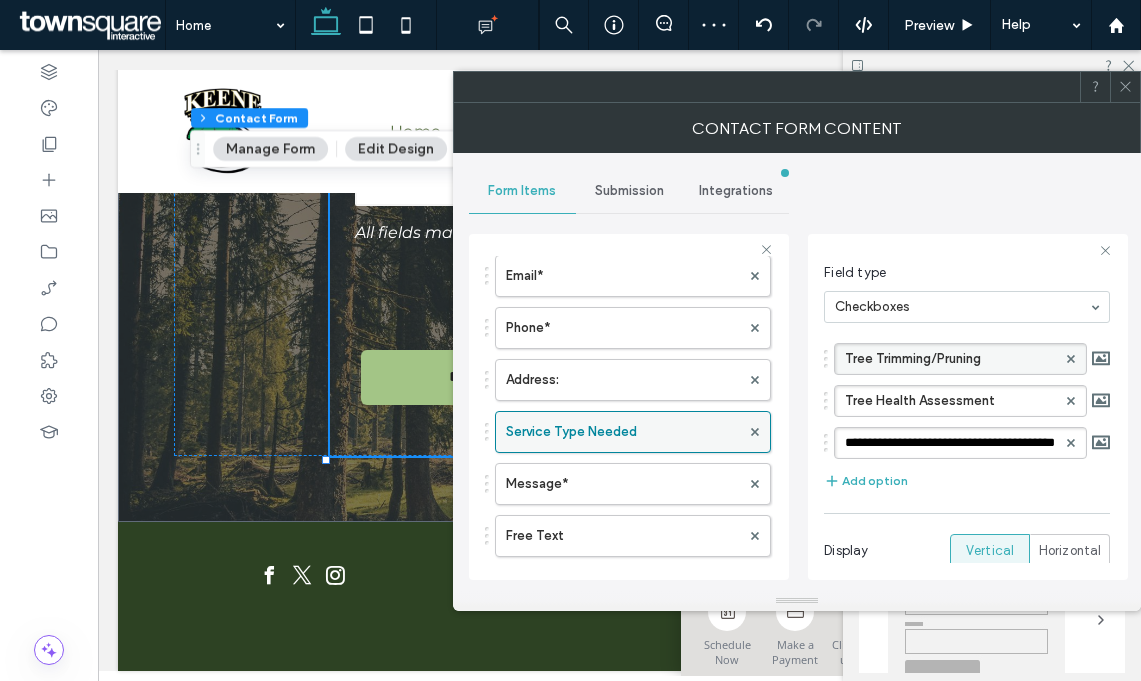 click on "**********" at bounding box center [629, 404] 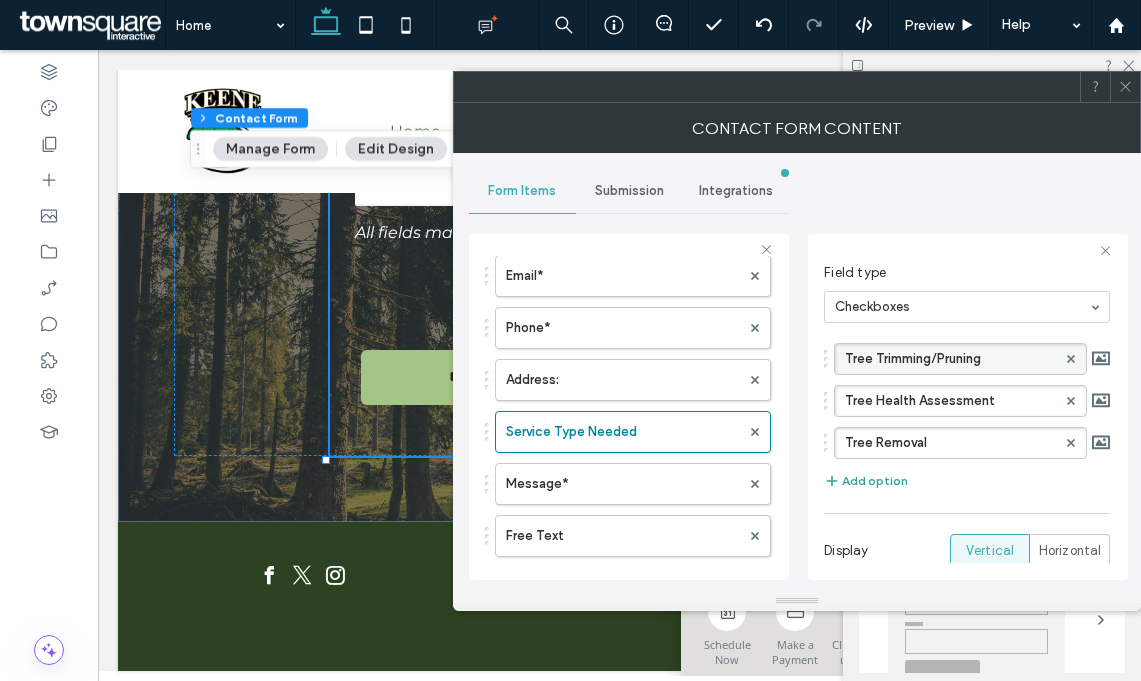 click on "Add option" at bounding box center [866, 481] 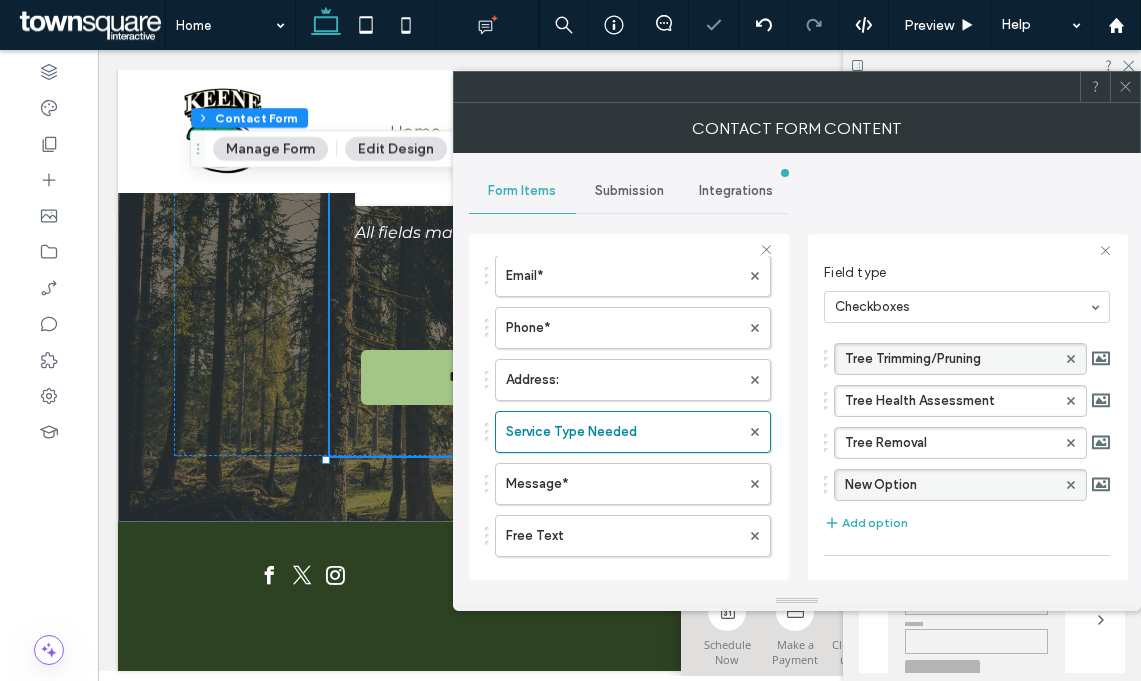 click on "New Option" at bounding box center (950, 485) 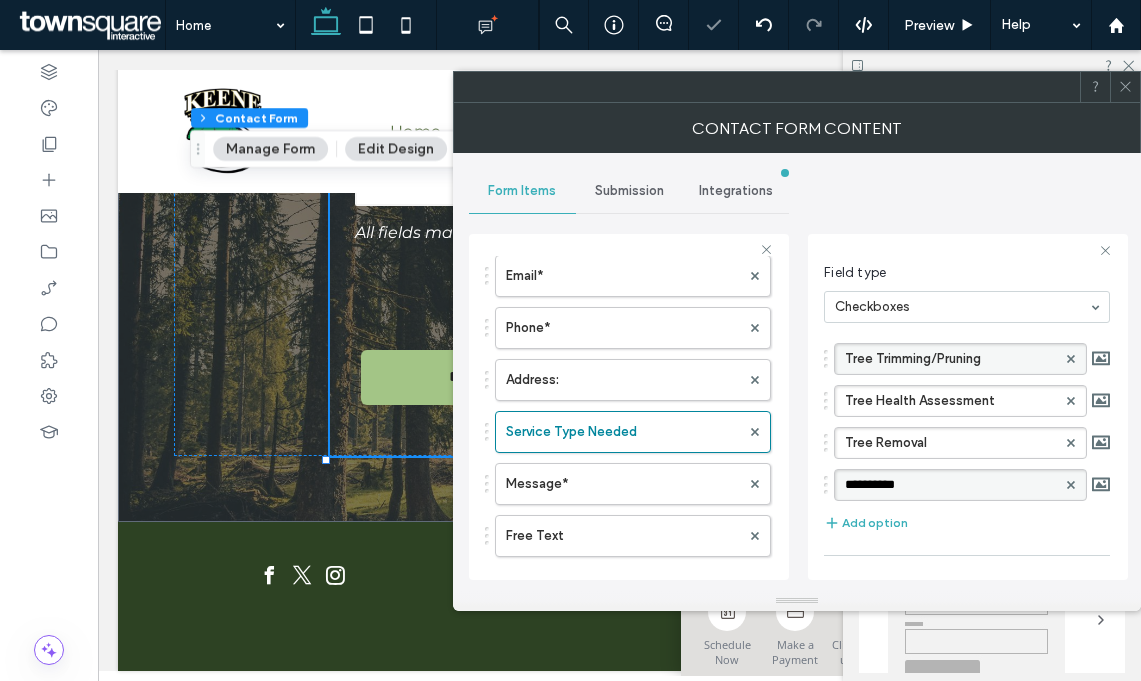 drag, startPoint x: 945, startPoint y: 489, endPoint x: 807, endPoint y: 487, distance: 138.0145 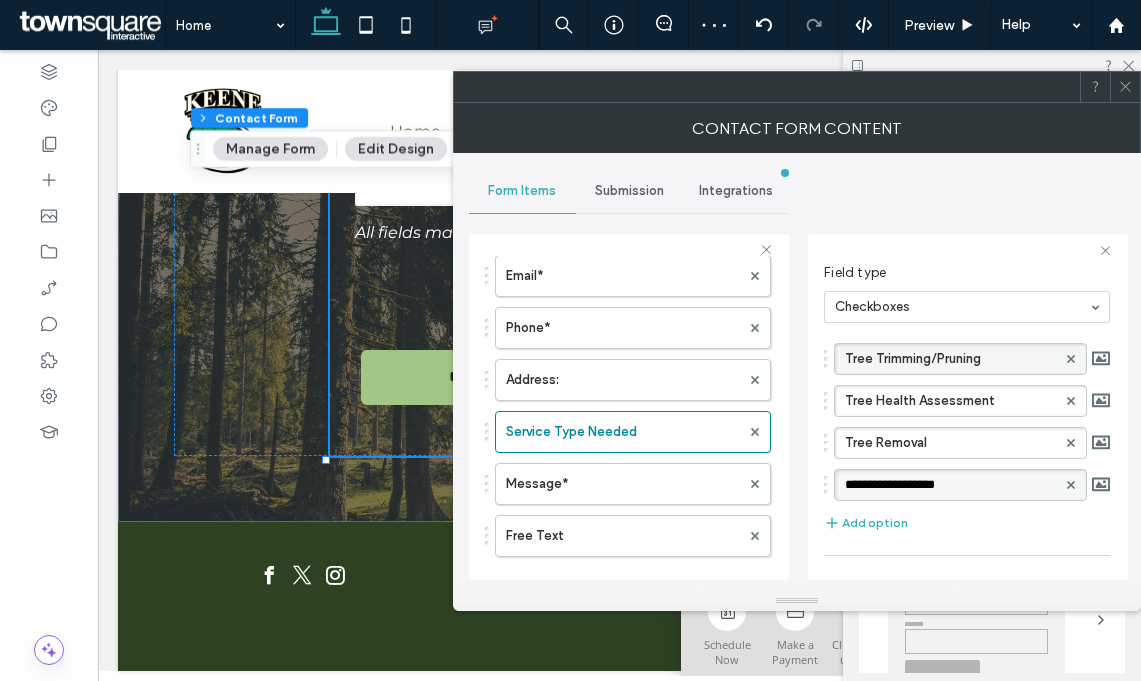 type on "**********" 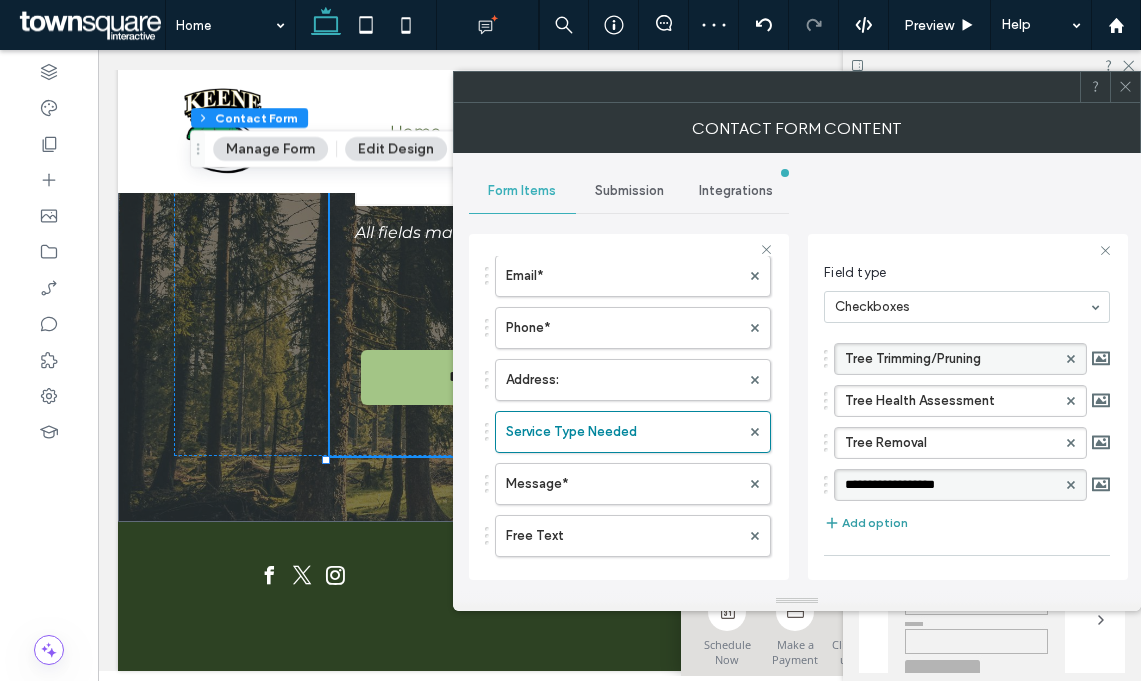 click on "Add option" at bounding box center [866, 523] 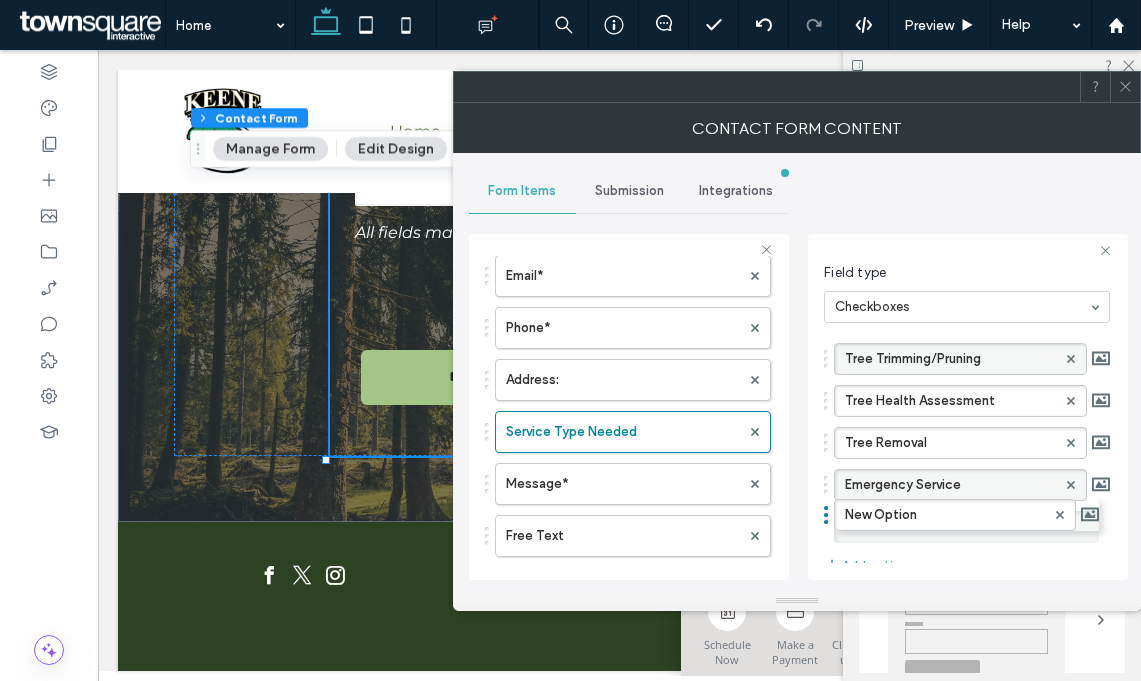 drag, startPoint x: 939, startPoint y: 539, endPoint x: 778, endPoint y: 500, distance: 165.65627 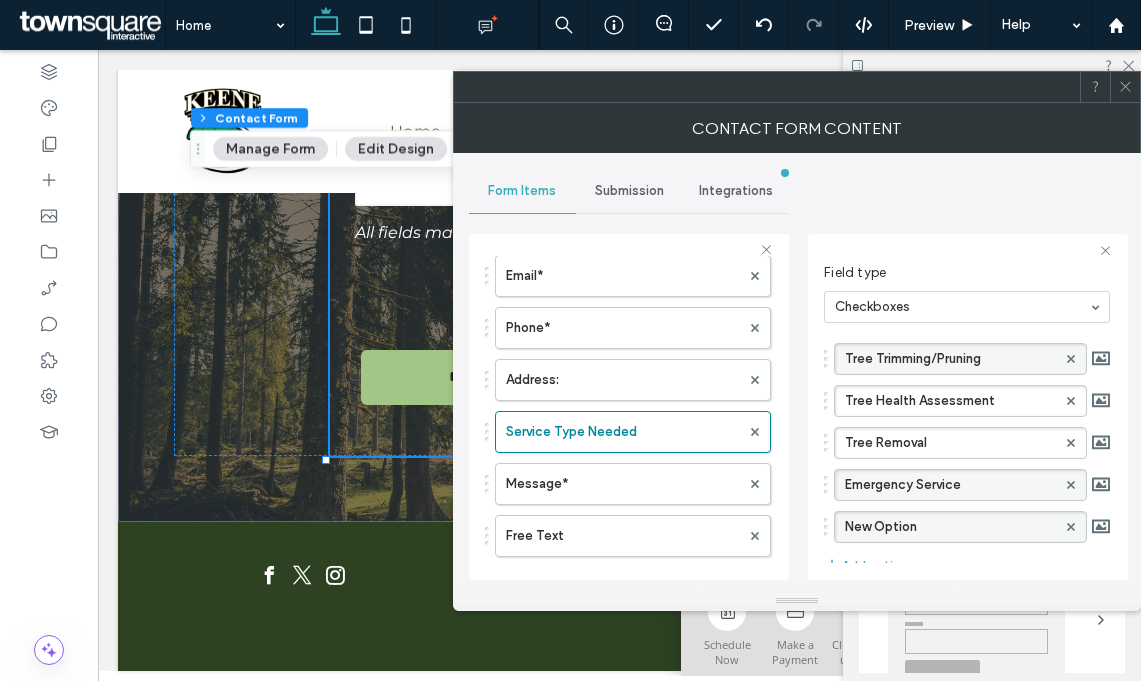 click on "New Option" at bounding box center [950, 527] 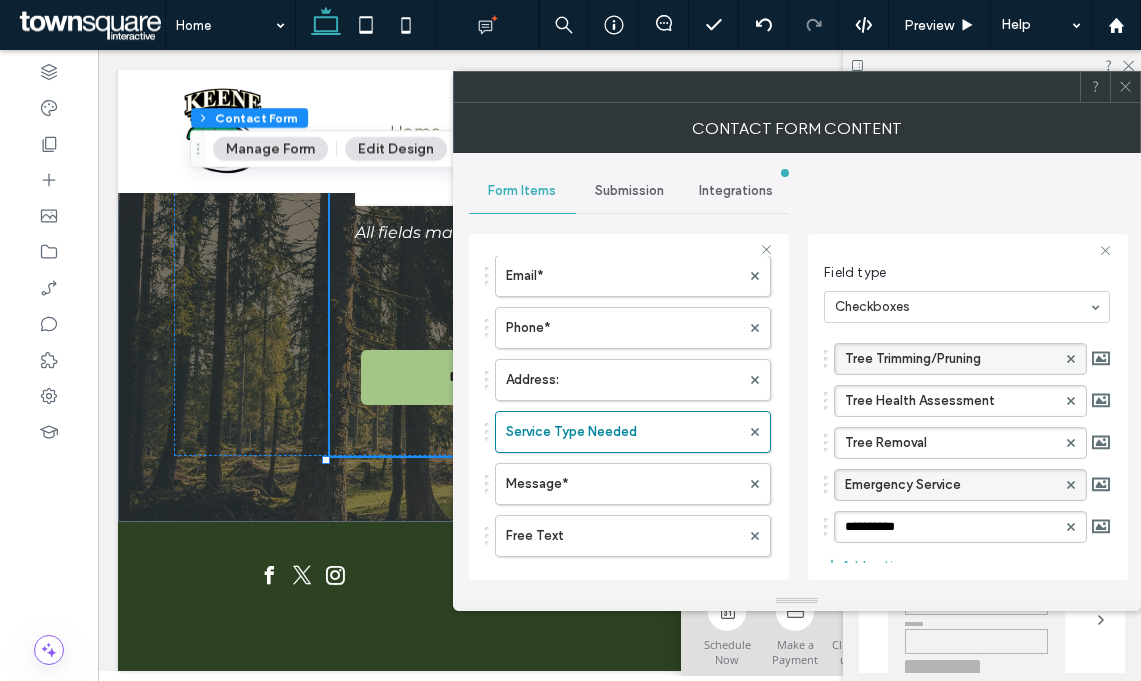 drag, startPoint x: 931, startPoint y: 530, endPoint x: 778, endPoint y: 512, distance: 154.05519 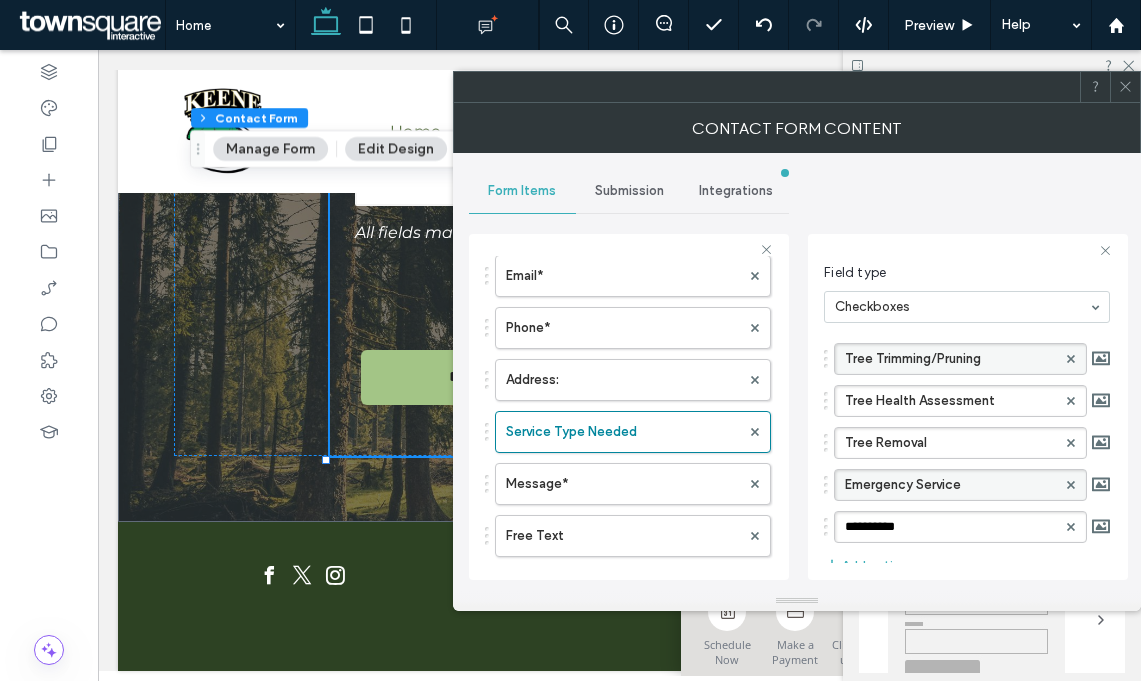 click on "**********" at bounding box center [629, 404] 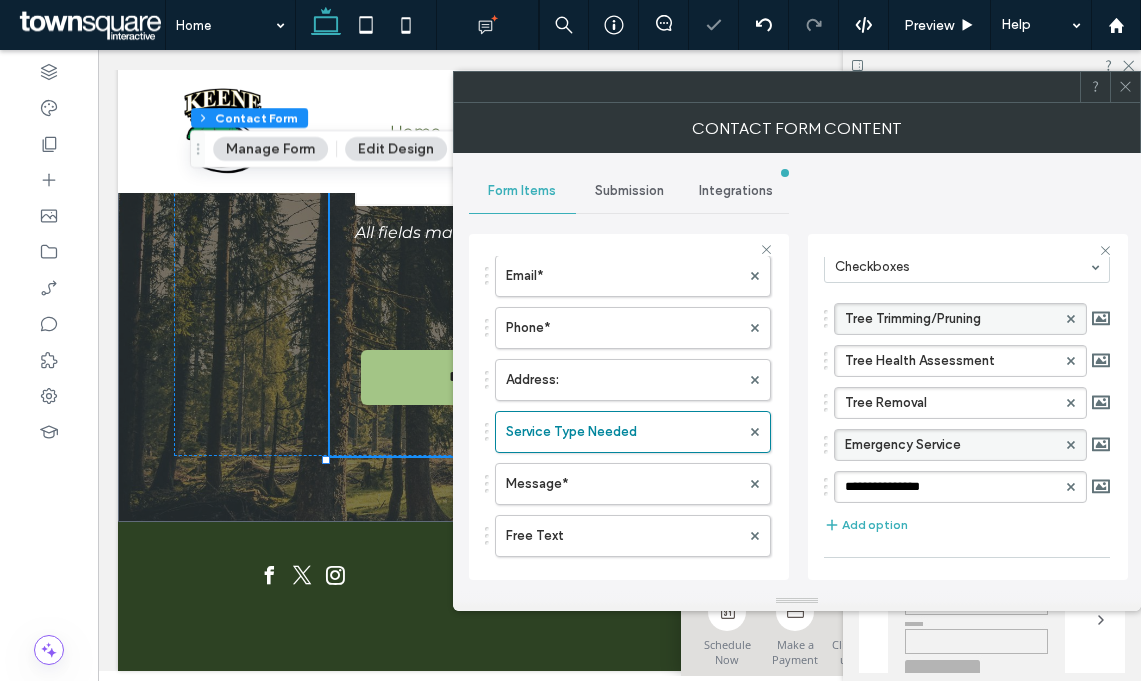 scroll, scrollTop: 158, scrollLeft: 0, axis: vertical 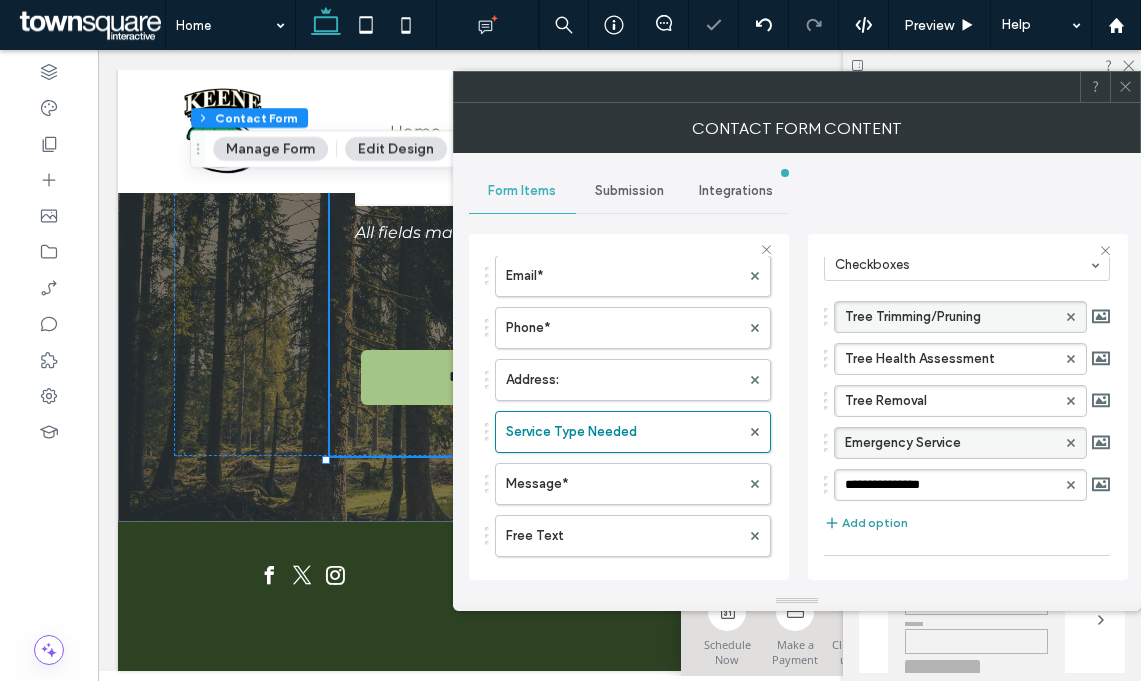 click on "Add option" at bounding box center [866, 523] 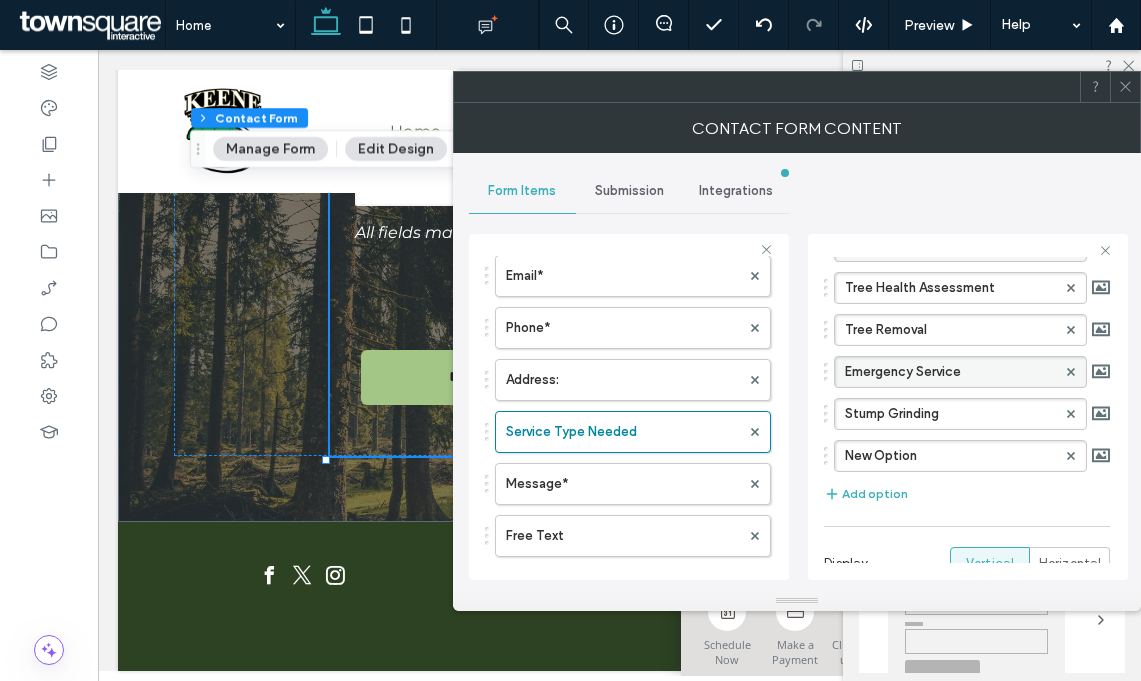 scroll, scrollTop: 253, scrollLeft: 0, axis: vertical 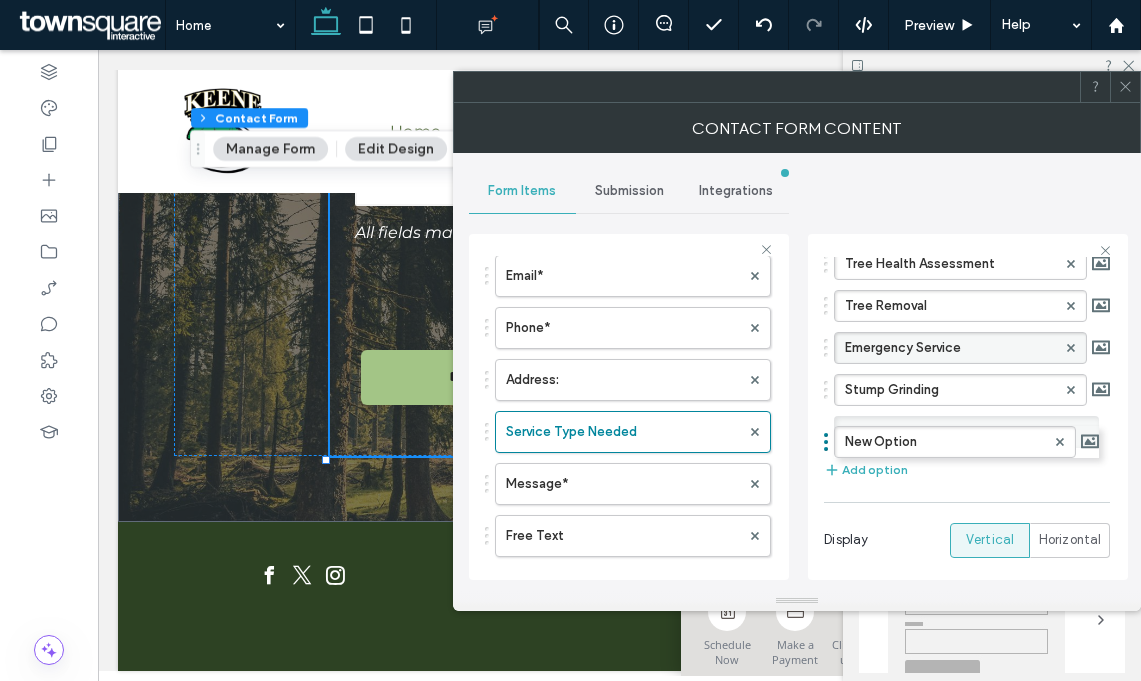 drag, startPoint x: 919, startPoint y: 432, endPoint x: 808, endPoint y: 429, distance: 111.040535 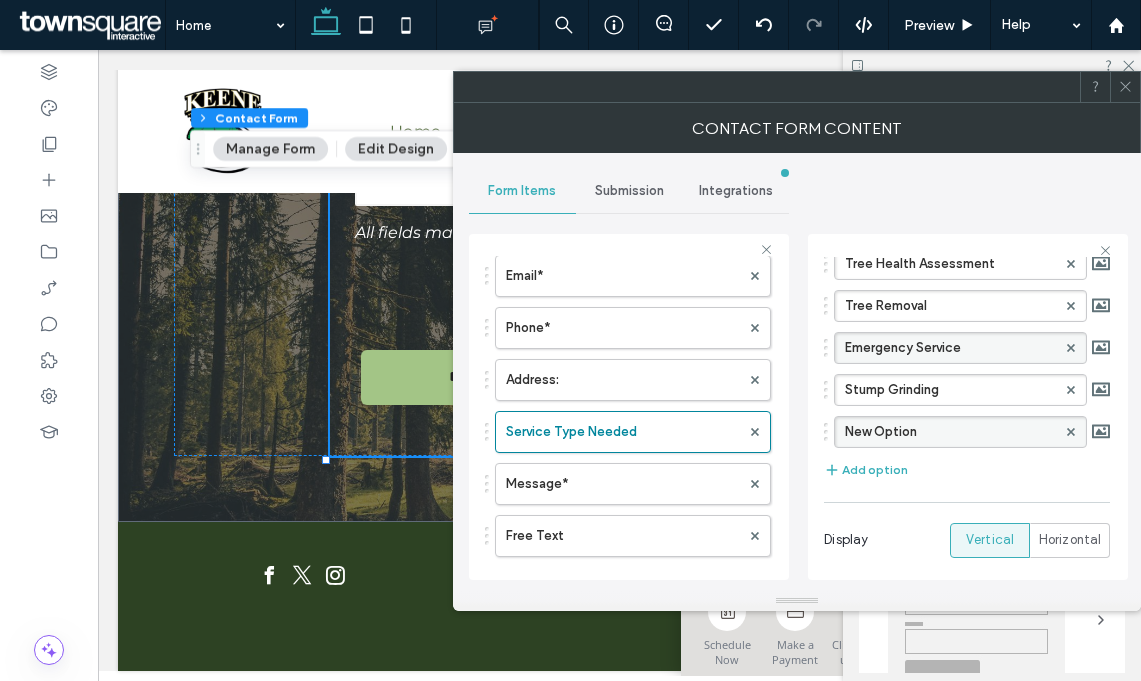 click on "New Option" at bounding box center [950, 432] 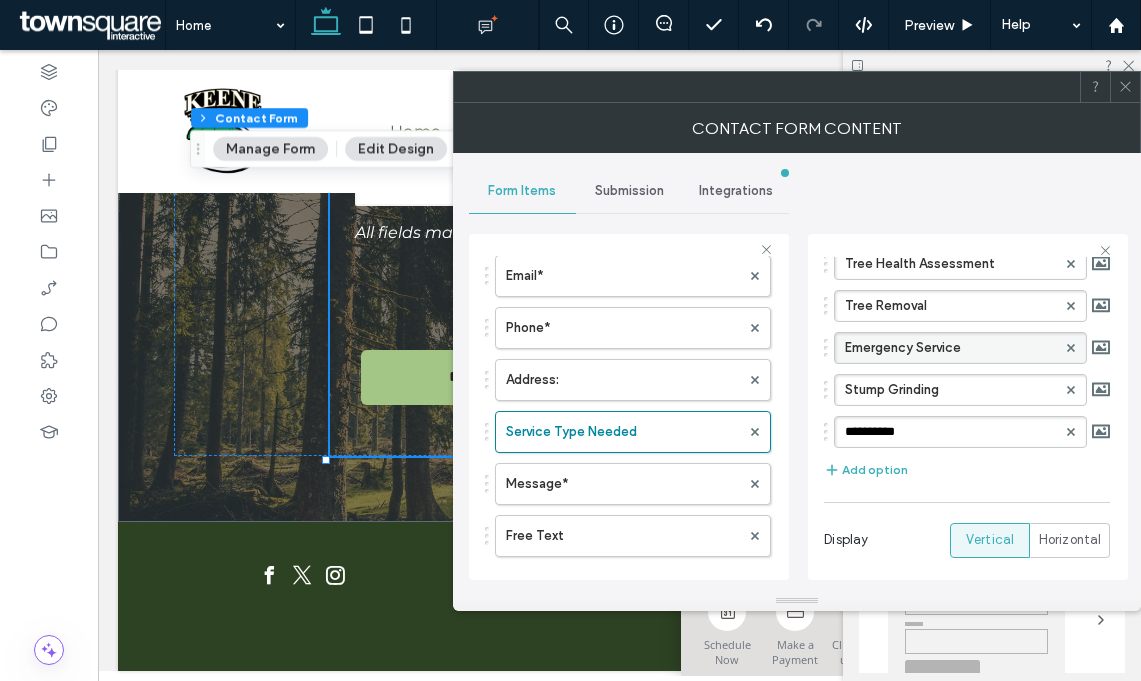 drag, startPoint x: 939, startPoint y: 427, endPoint x: 779, endPoint y: 427, distance: 160 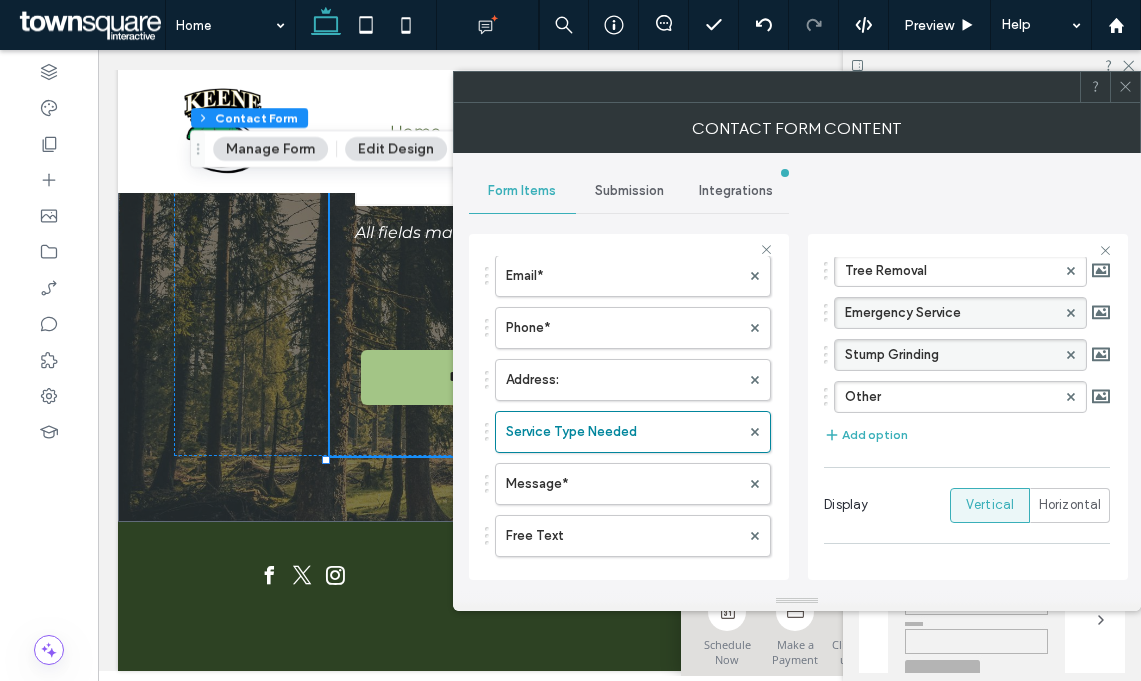 scroll, scrollTop: 289, scrollLeft: 0, axis: vertical 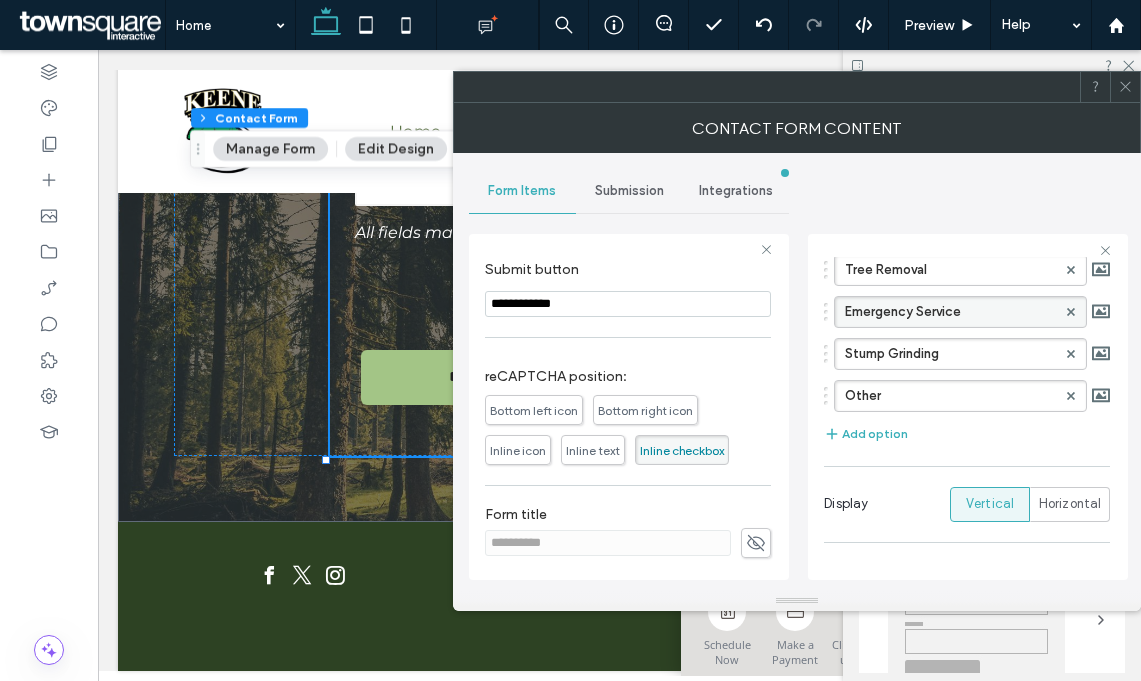click 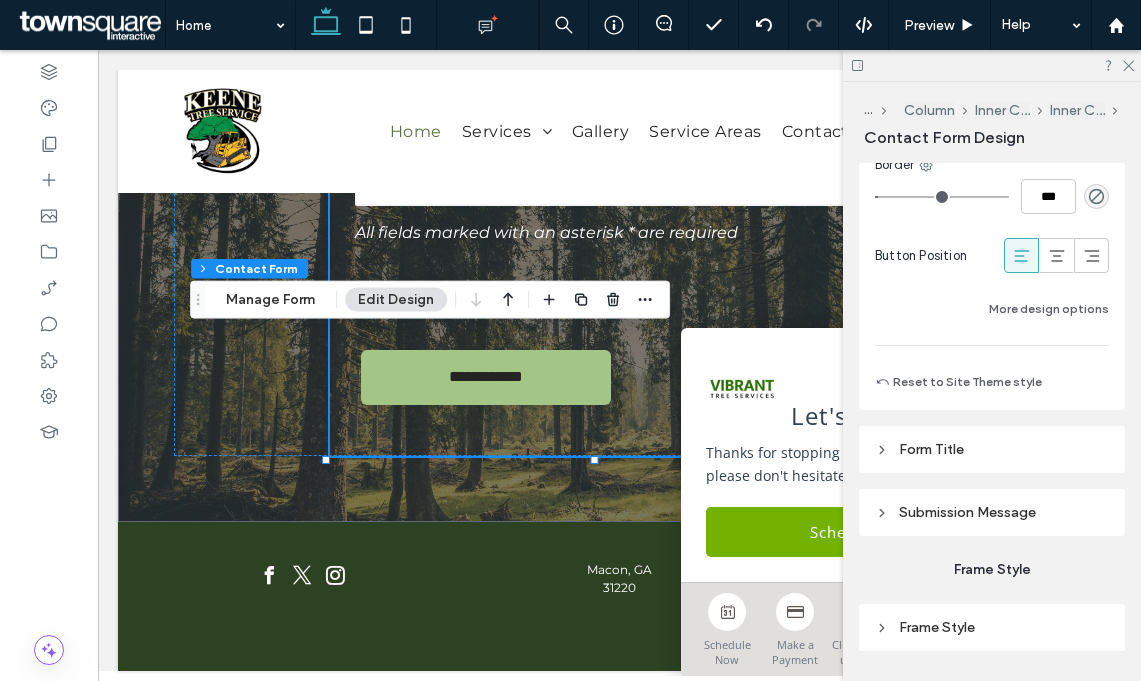 scroll, scrollTop: 1755, scrollLeft: 0, axis: vertical 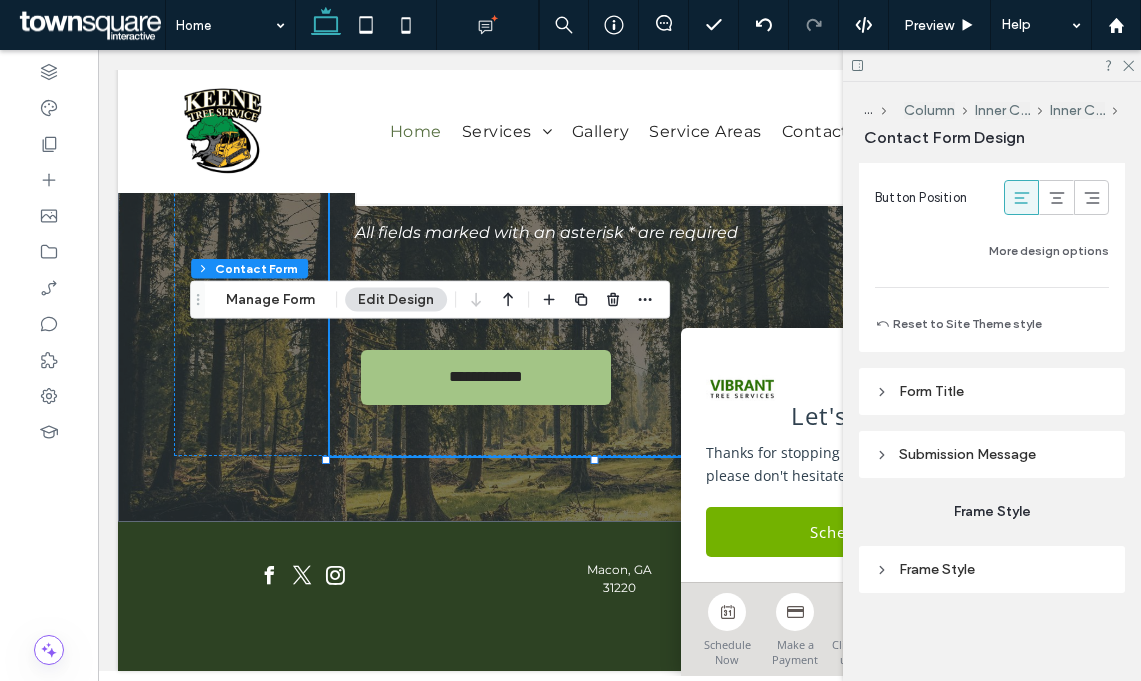 click on "Frame Style" at bounding box center [992, 569] 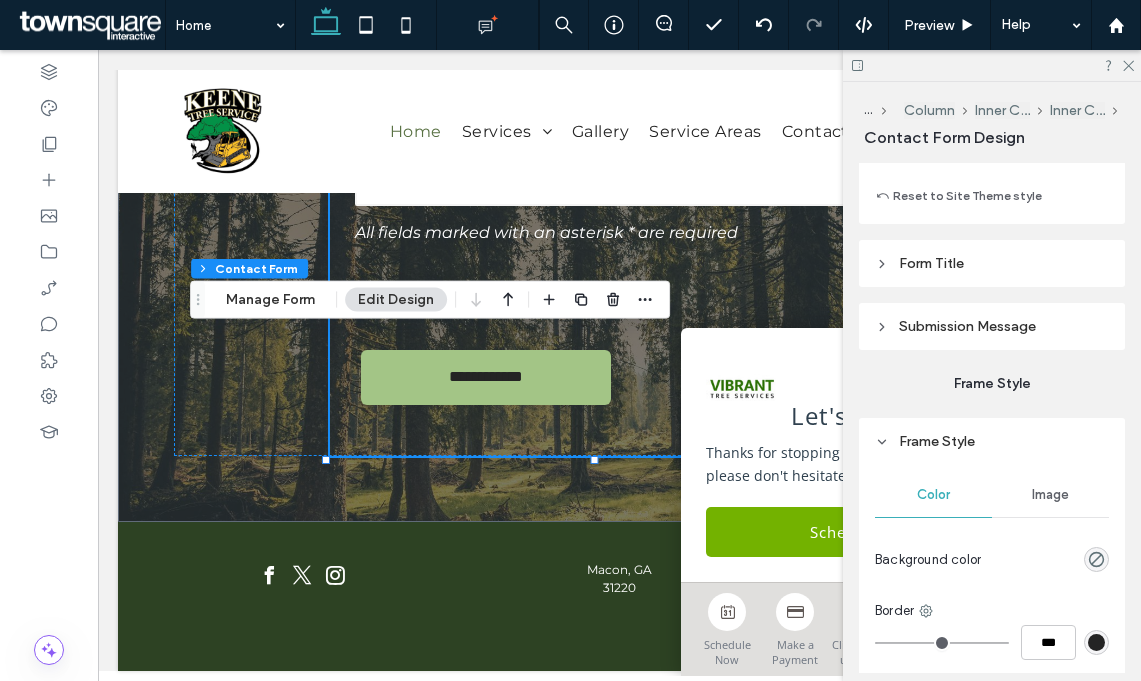 scroll, scrollTop: 1984, scrollLeft: 0, axis: vertical 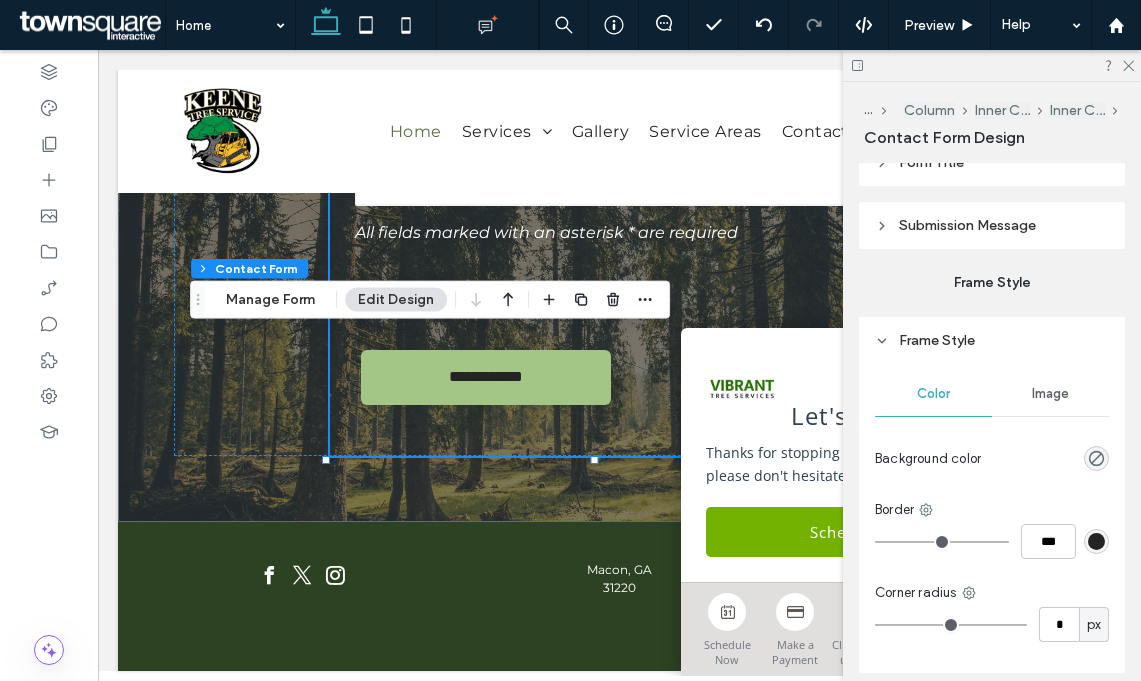 click at bounding box center [1096, 458] 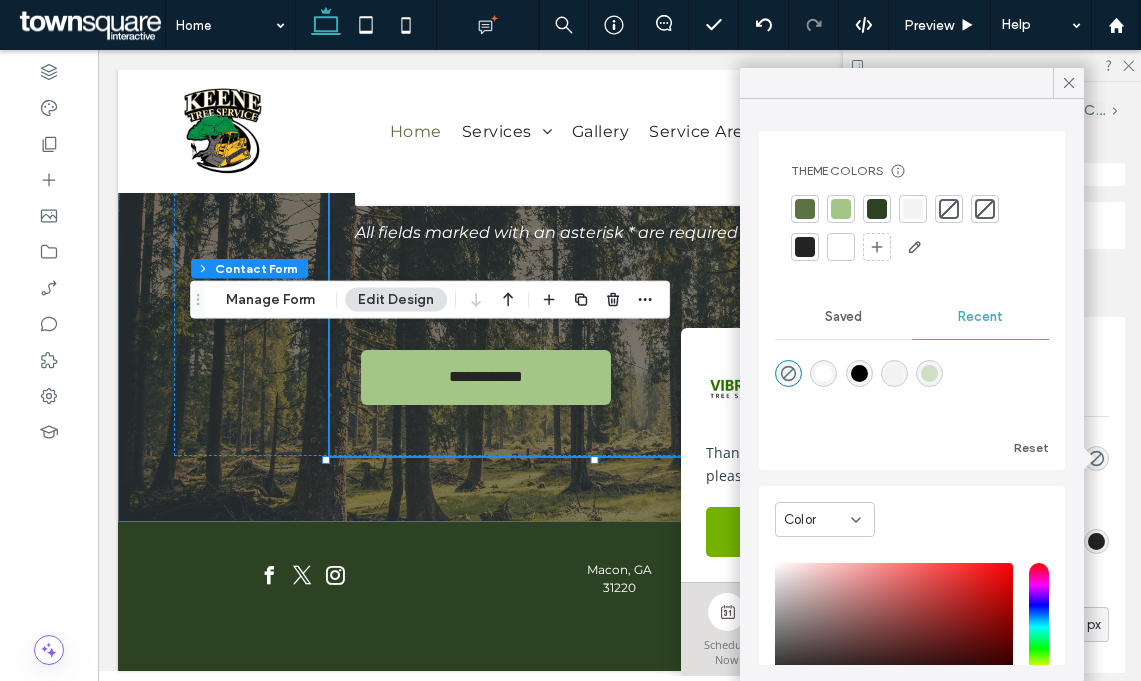 click at bounding box center (841, 247) 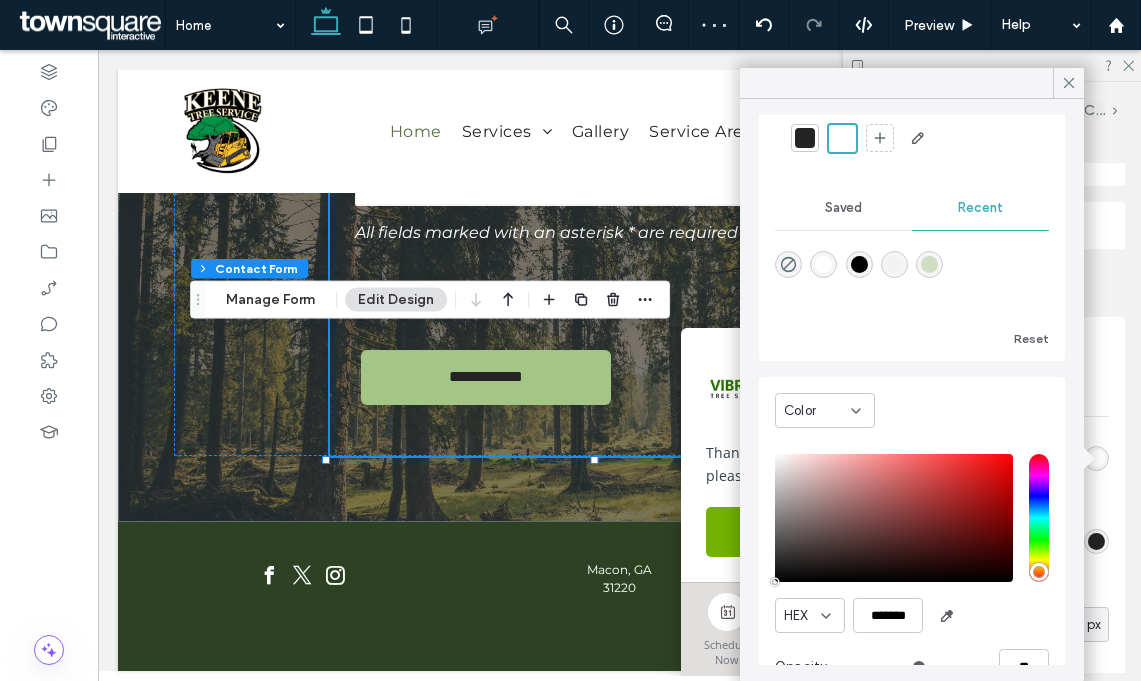 scroll, scrollTop: 153, scrollLeft: 0, axis: vertical 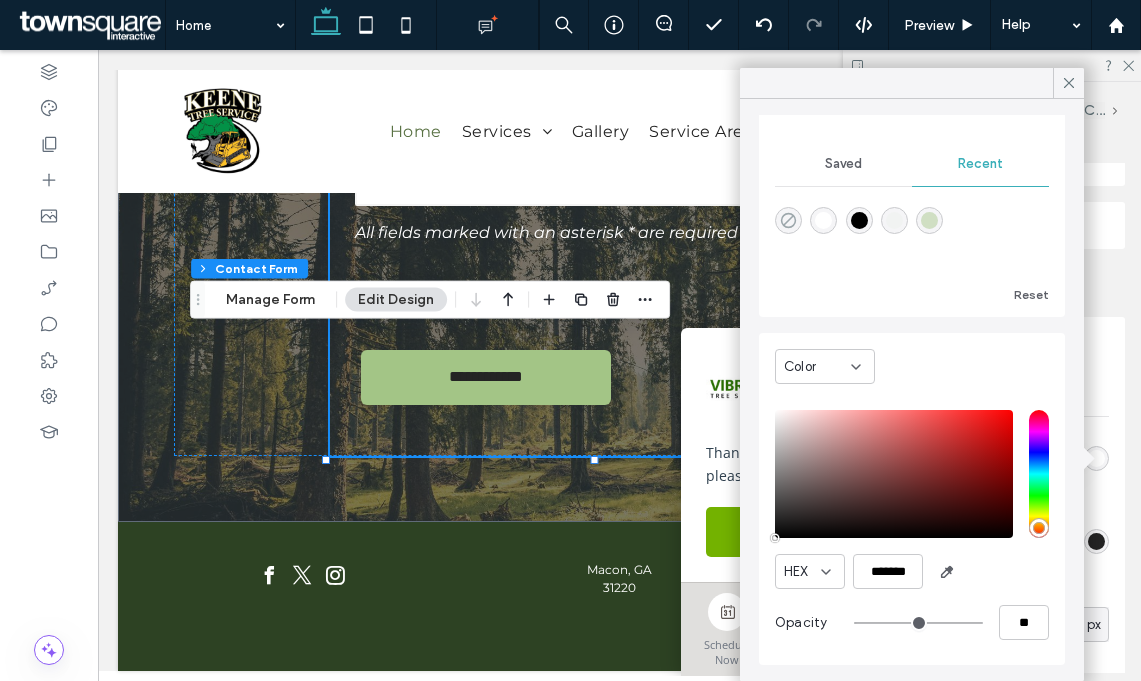 click 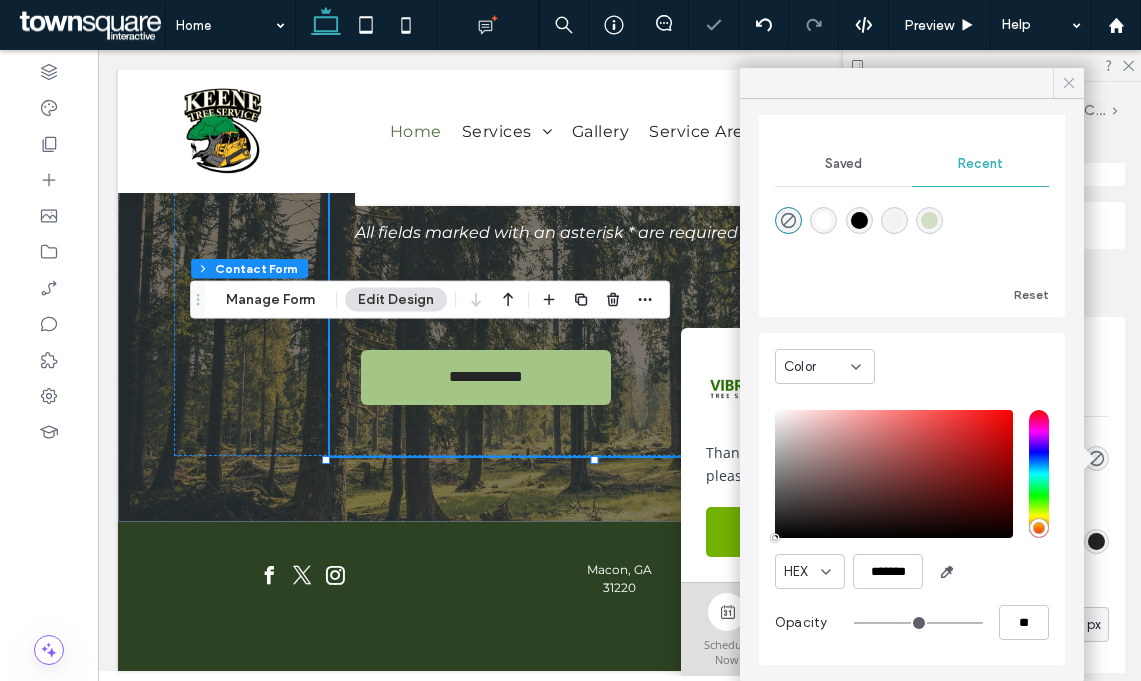 click 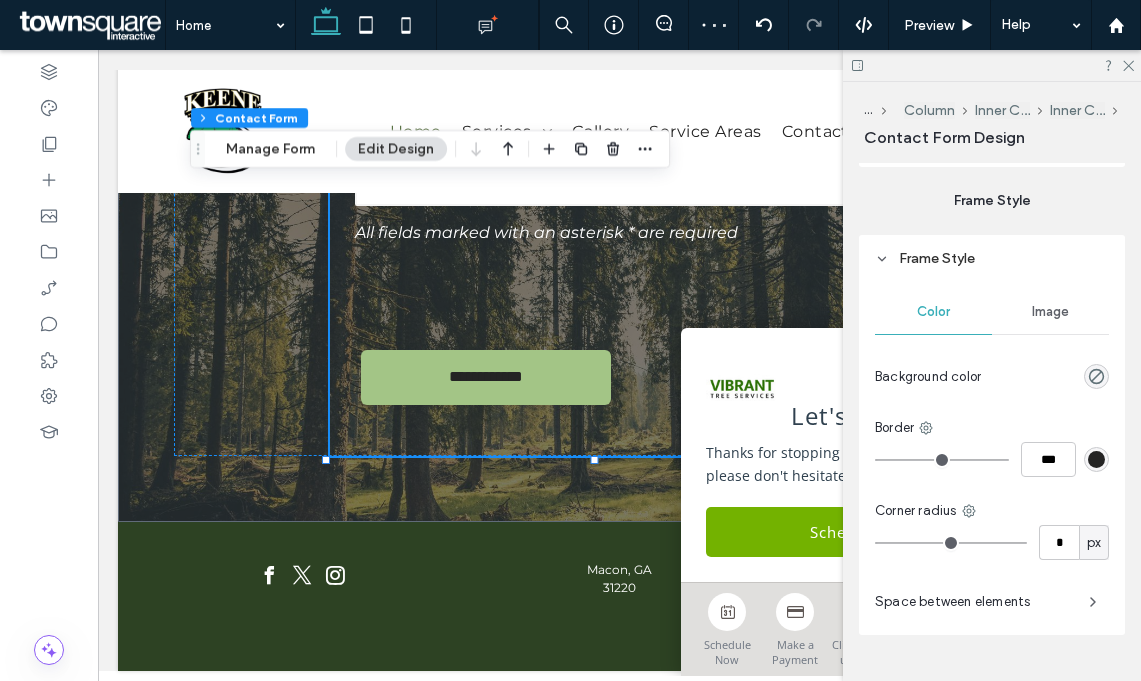 scroll, scrollTop: 2108, scrollLeft: 0, axis: vertical 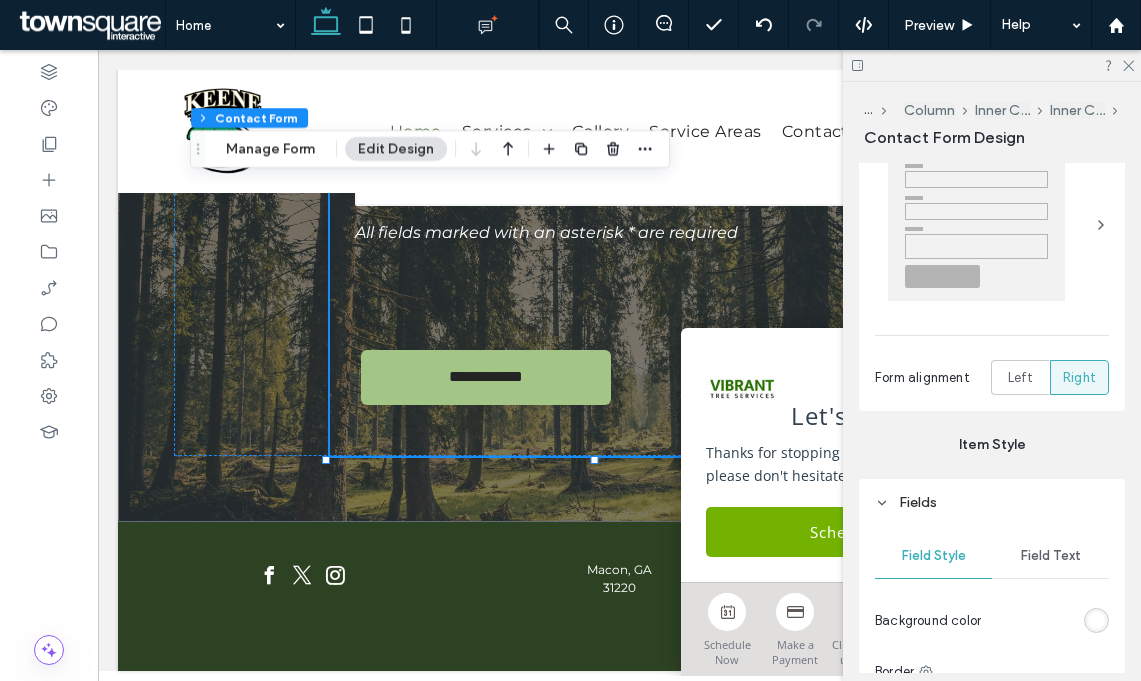 click on "Field Text" at bounding box center [1051, 556] 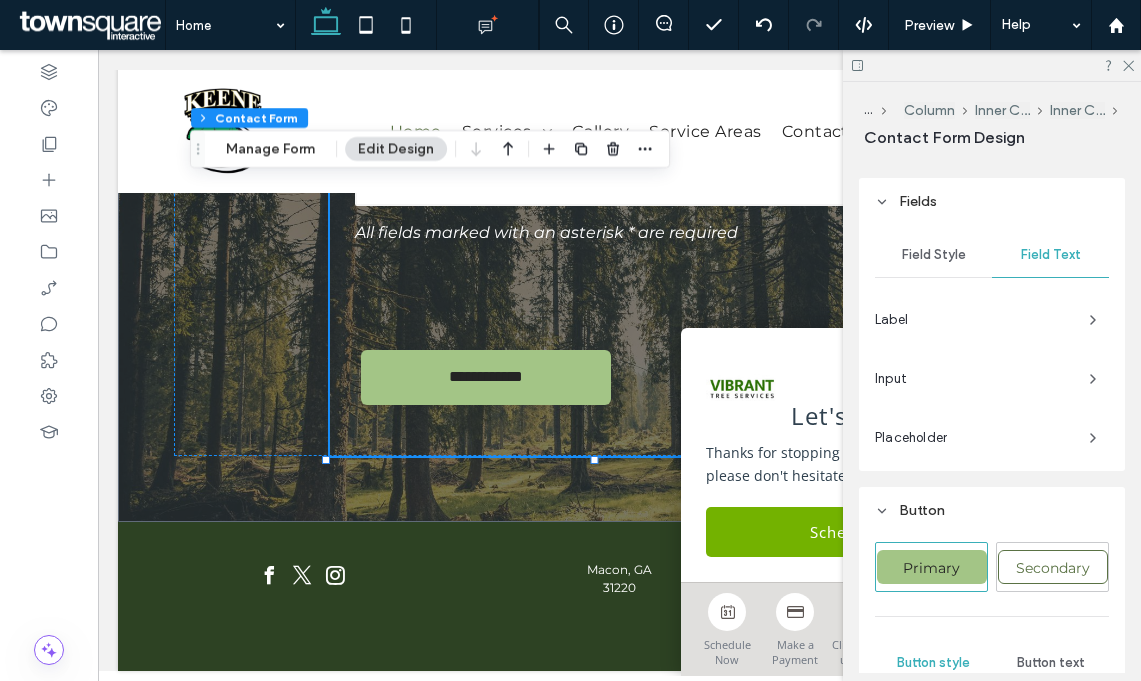 scroll, scrollTop: 764, scrollLeft: 0, axis: vertical 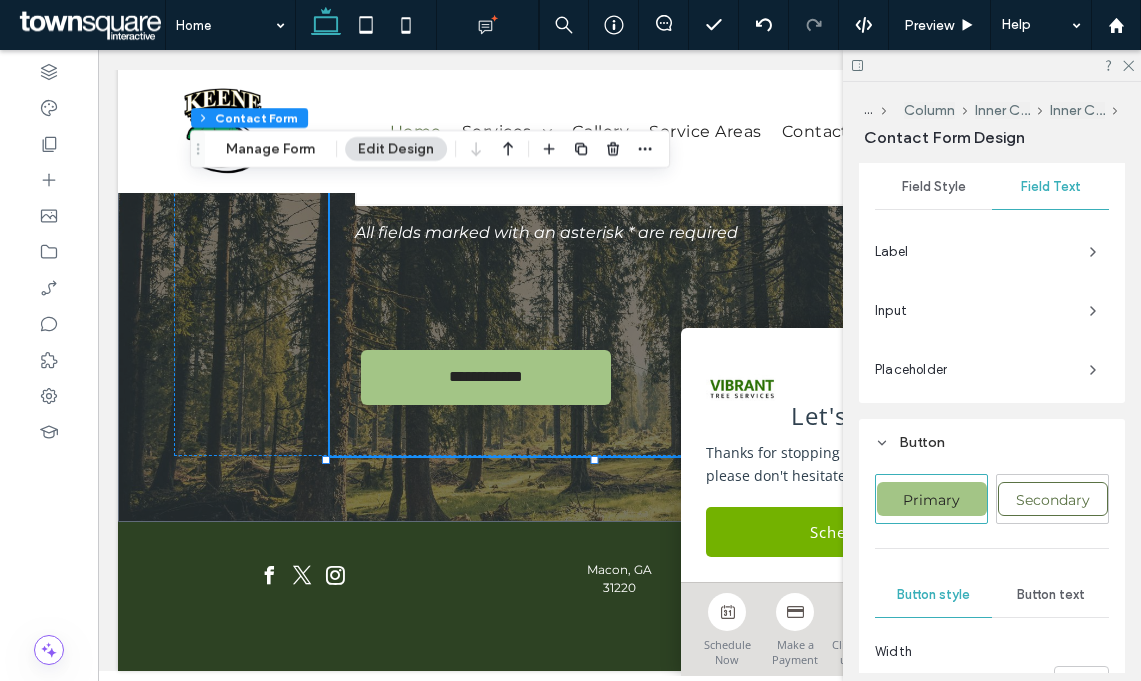 click on "Label" at bounding box center (992, 252) 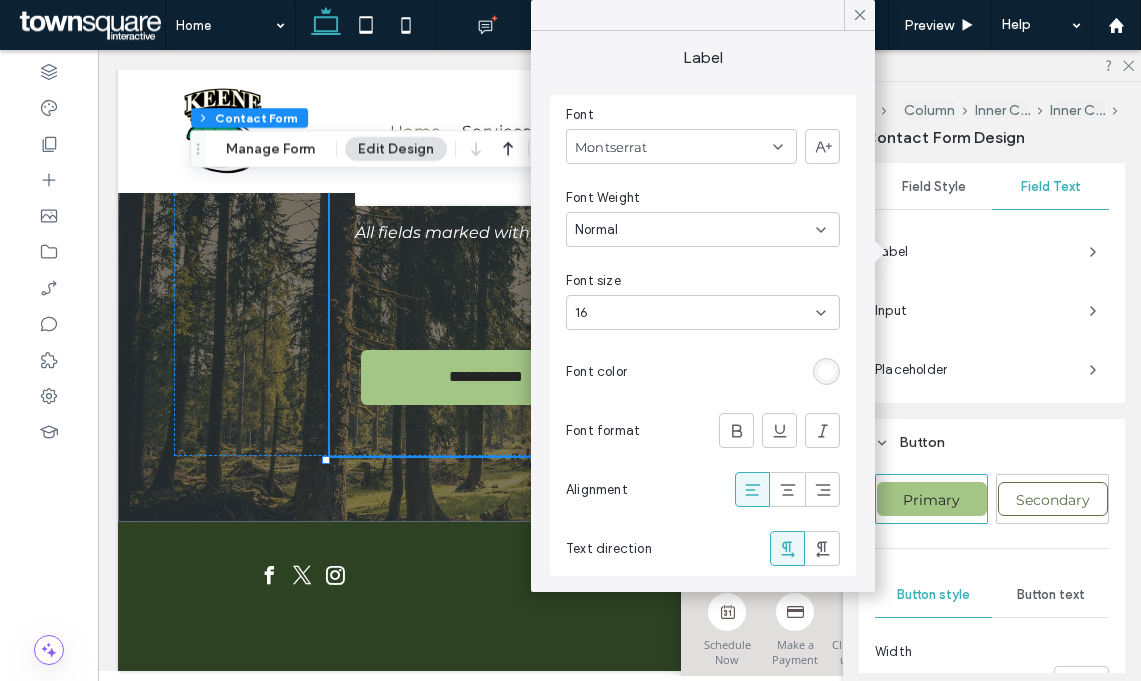 click on "Input" at bounding box center (992, 311) 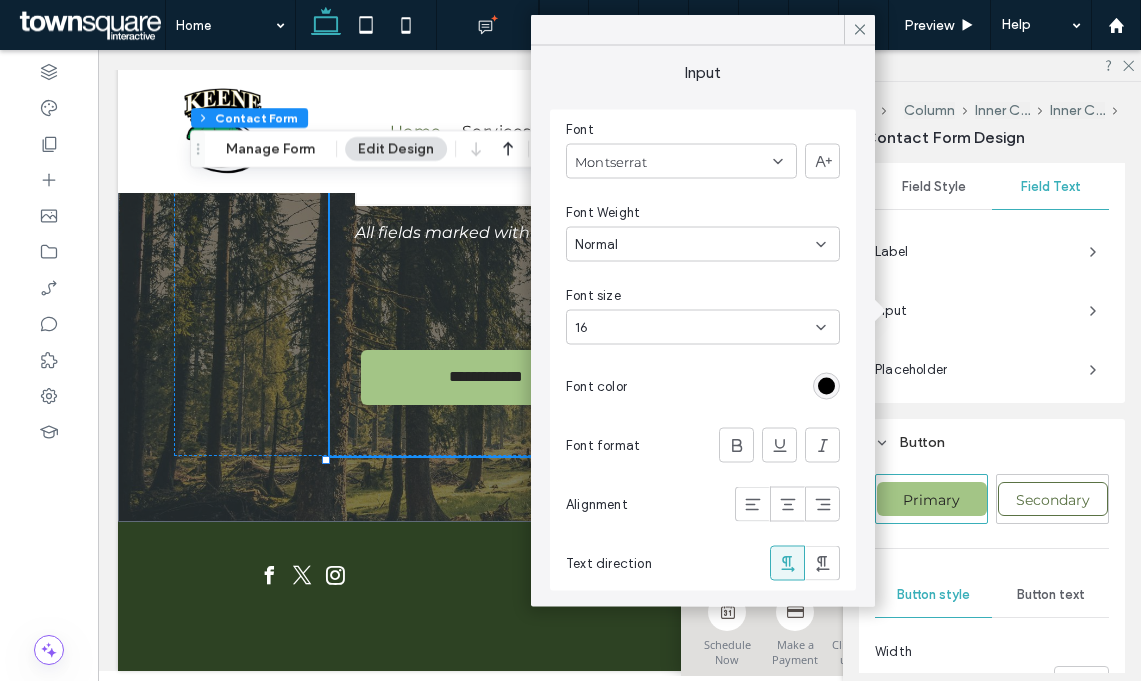 click at bounding box center [826, 386] 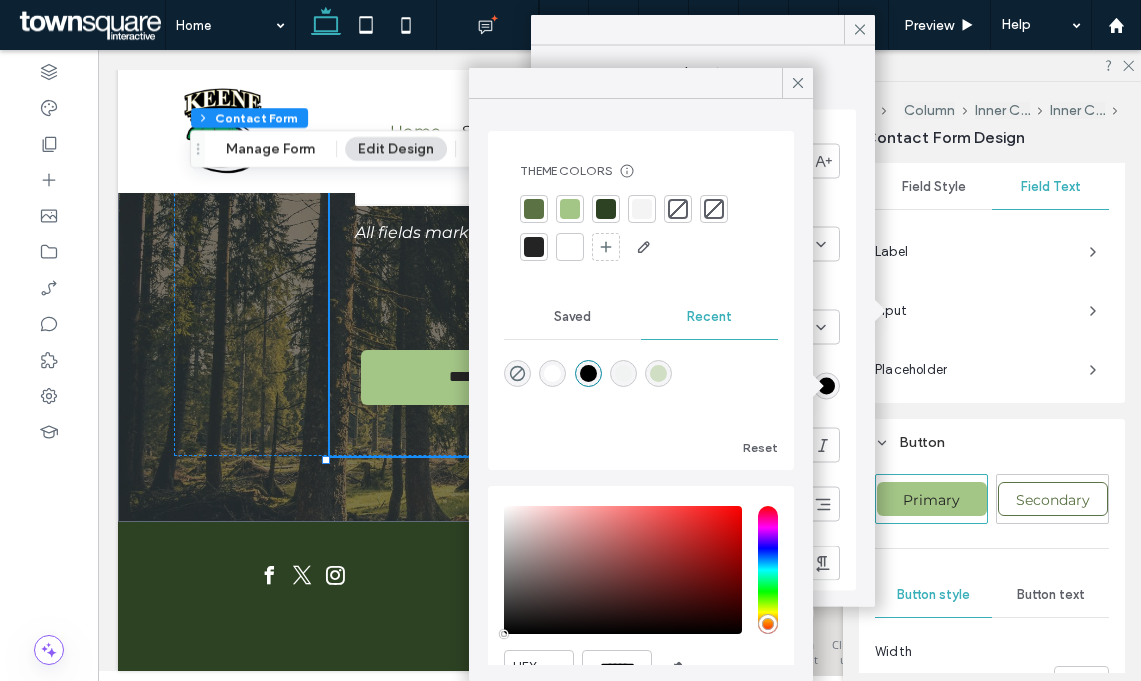click on "Placeholder" at bounding box center (992, 369) 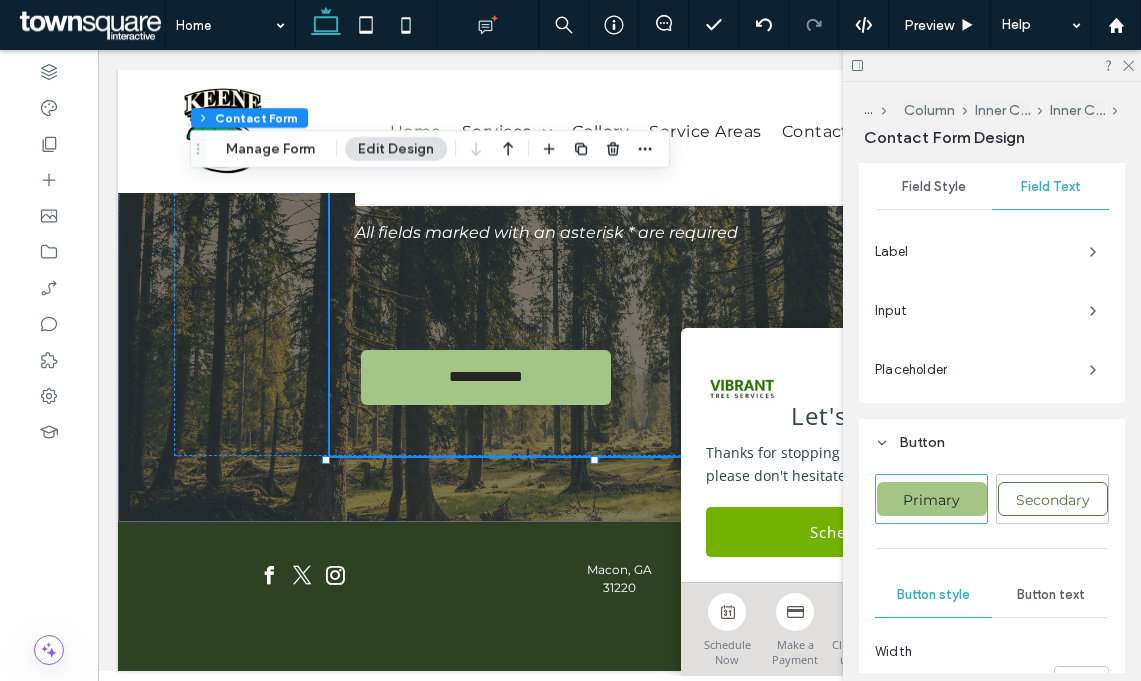 click on "Placeholder" at bounding box center [974, 370] 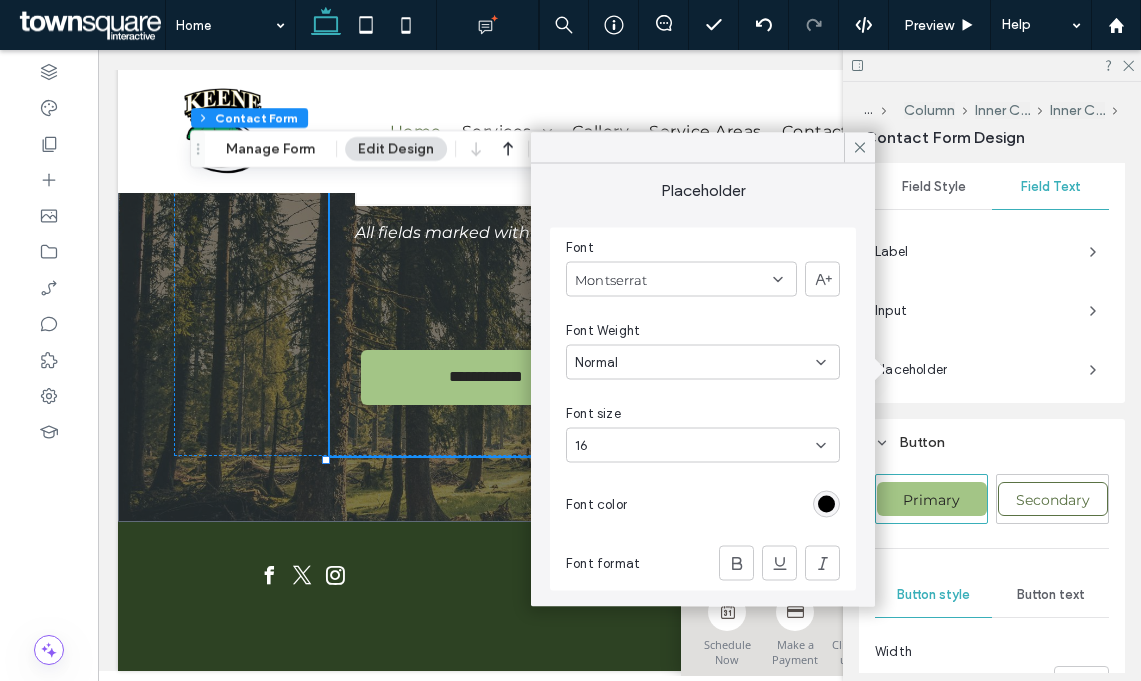 click at bounding box center (826, 504) 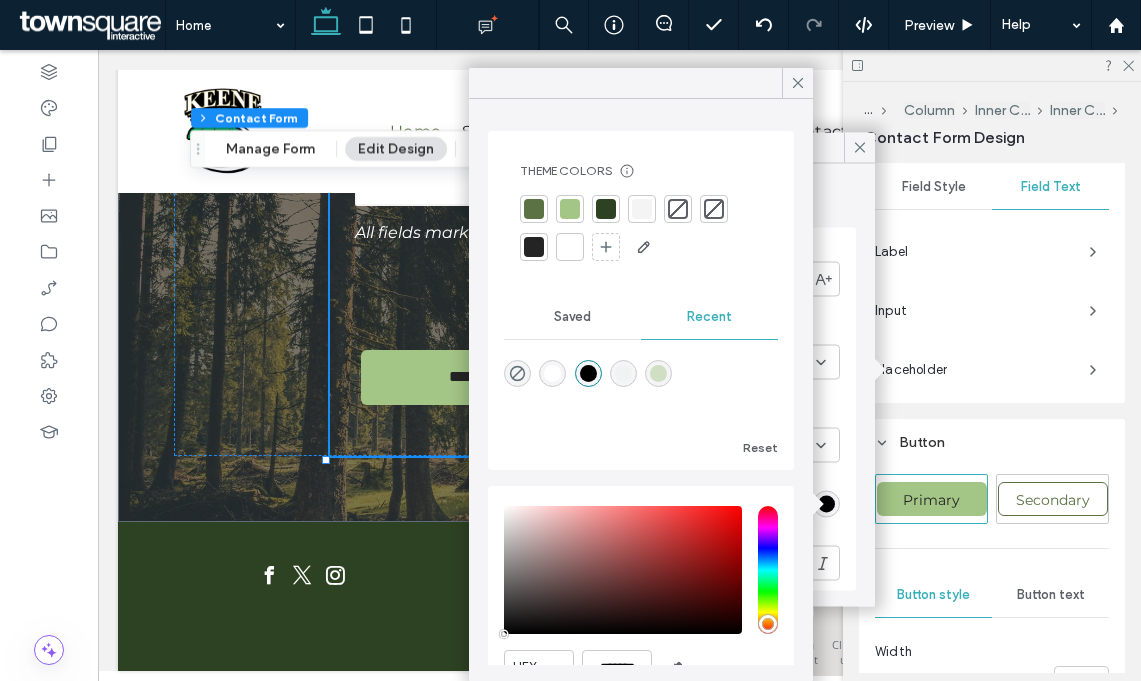 click at bounding box center [534, 247] 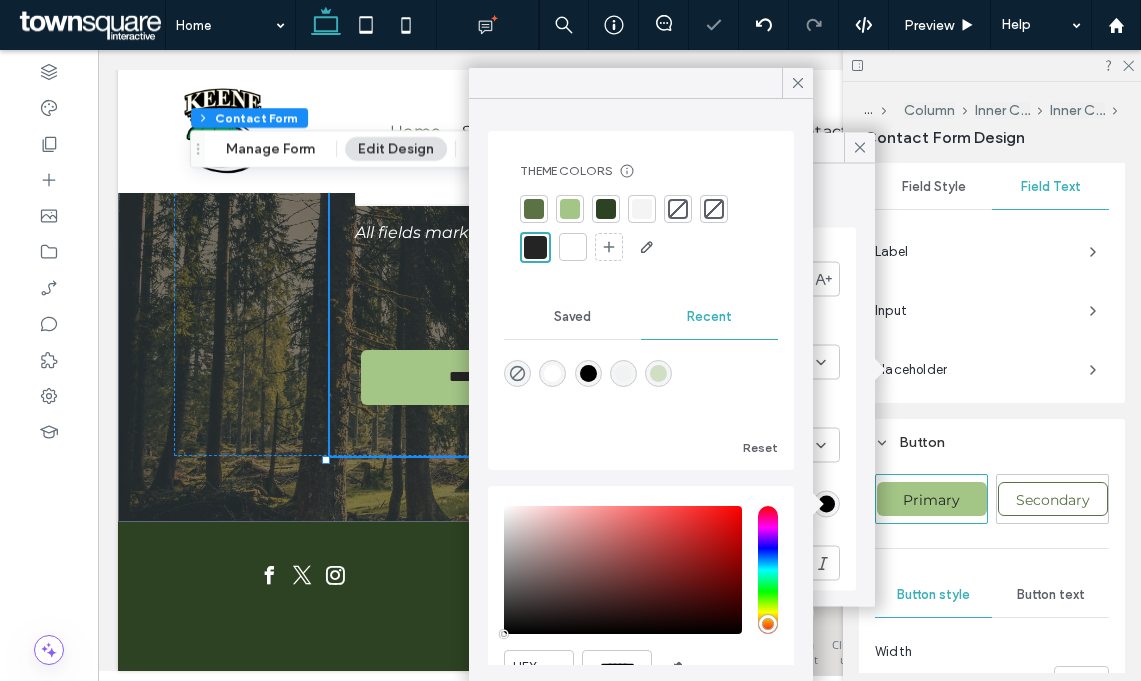 click at bounding box center [573, 247] 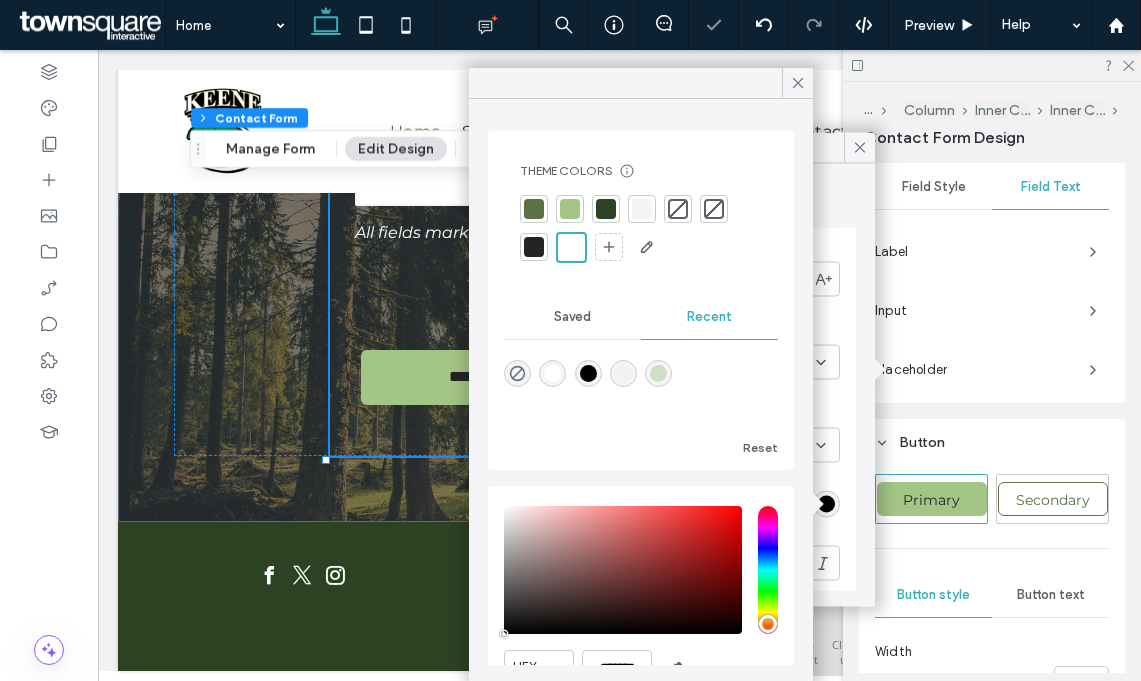 click at bounding box center (534, 247) 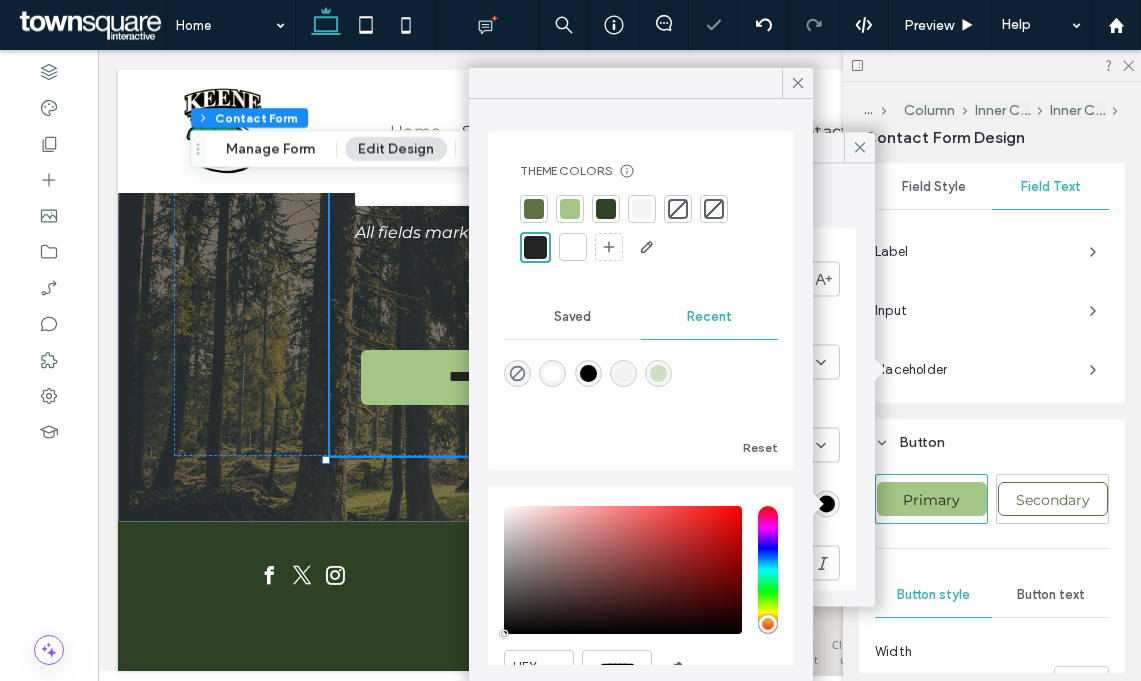 click on "Label" at bounding box center (974, 252) 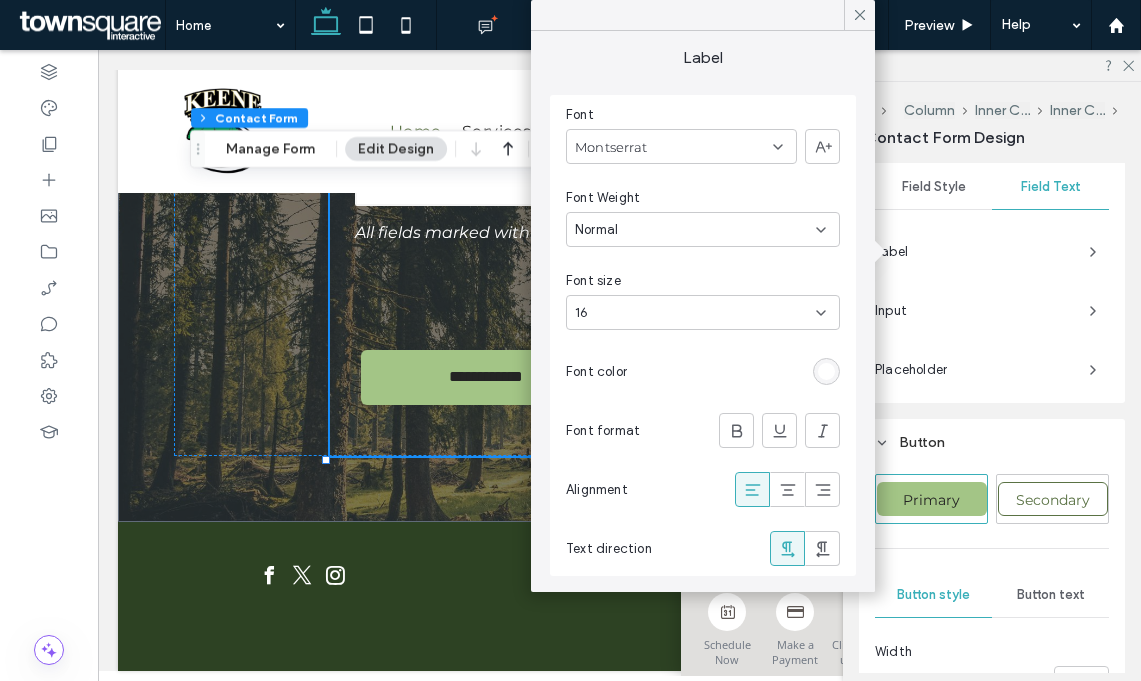 click on "Label" at bounding box center (992, 252) 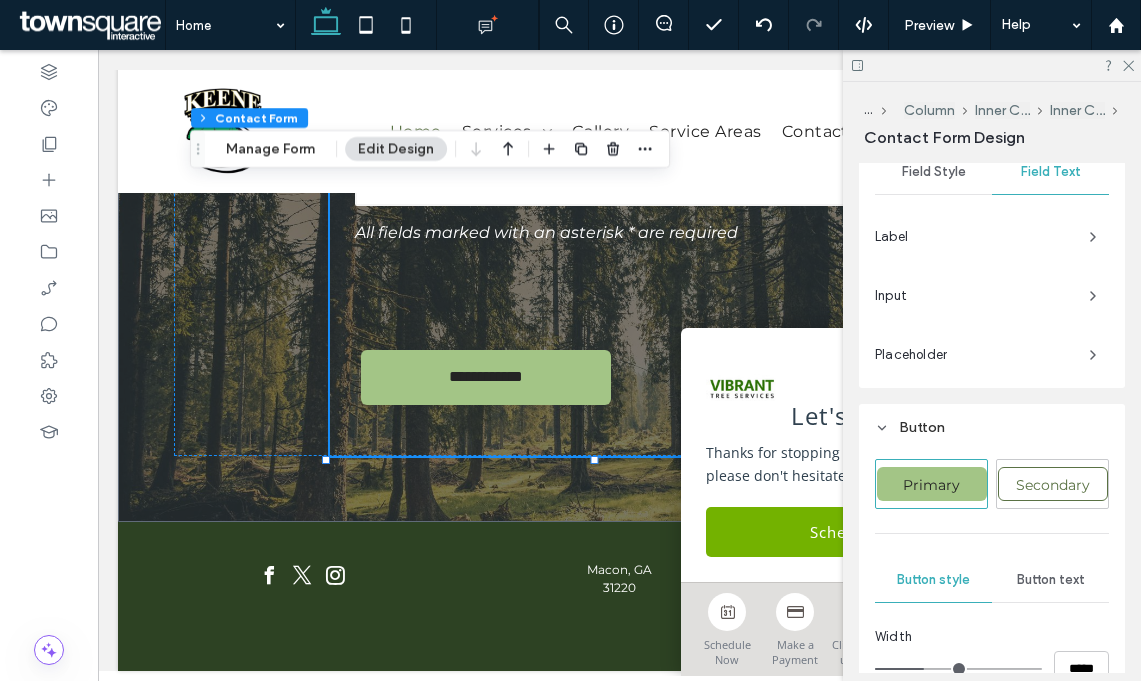 scroll, scrollTop: 778, scrollLeft: 0, axis: vertical 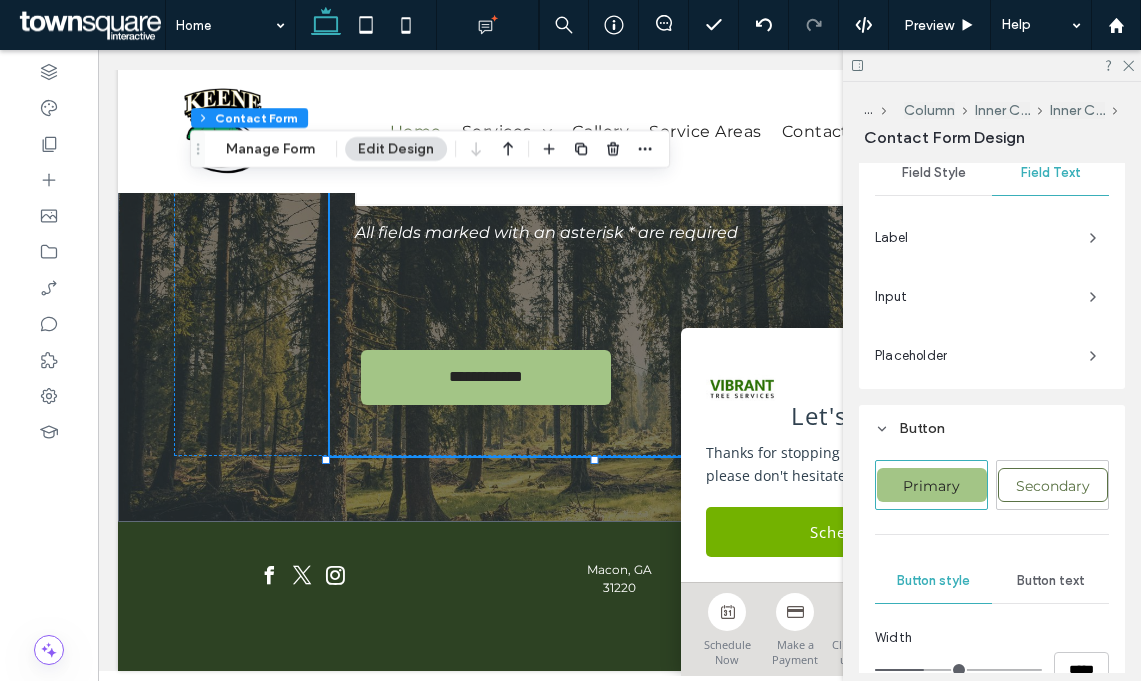 click on "Label" at bounding box center [974, 238] 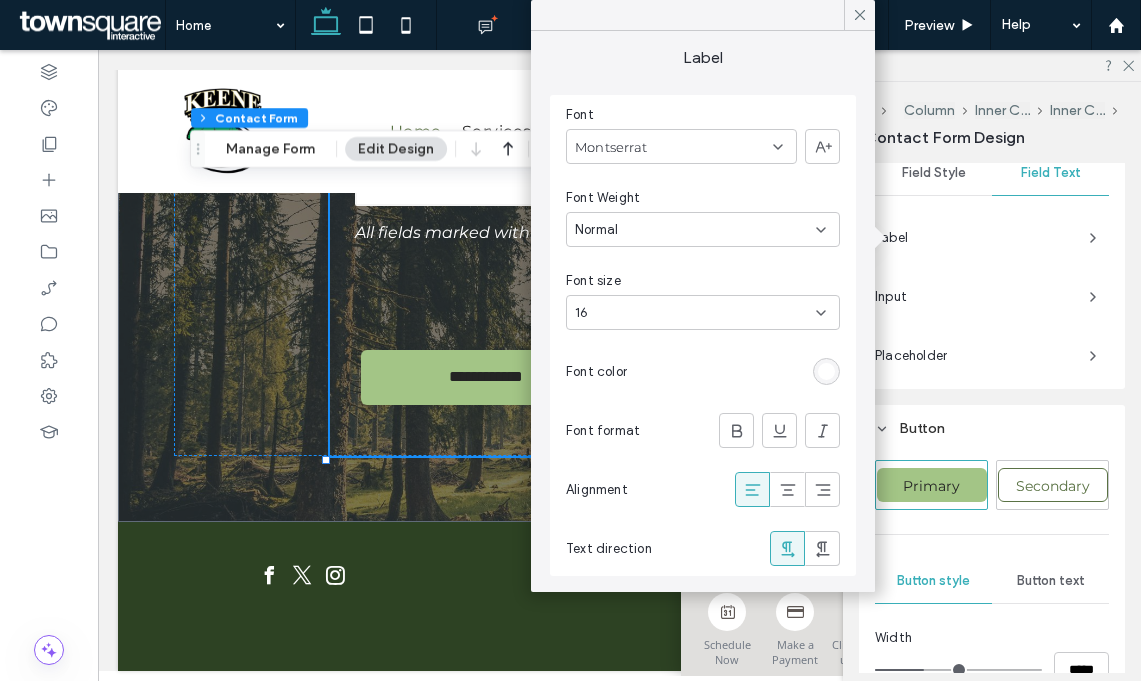 click at bounding box center (826, 371) 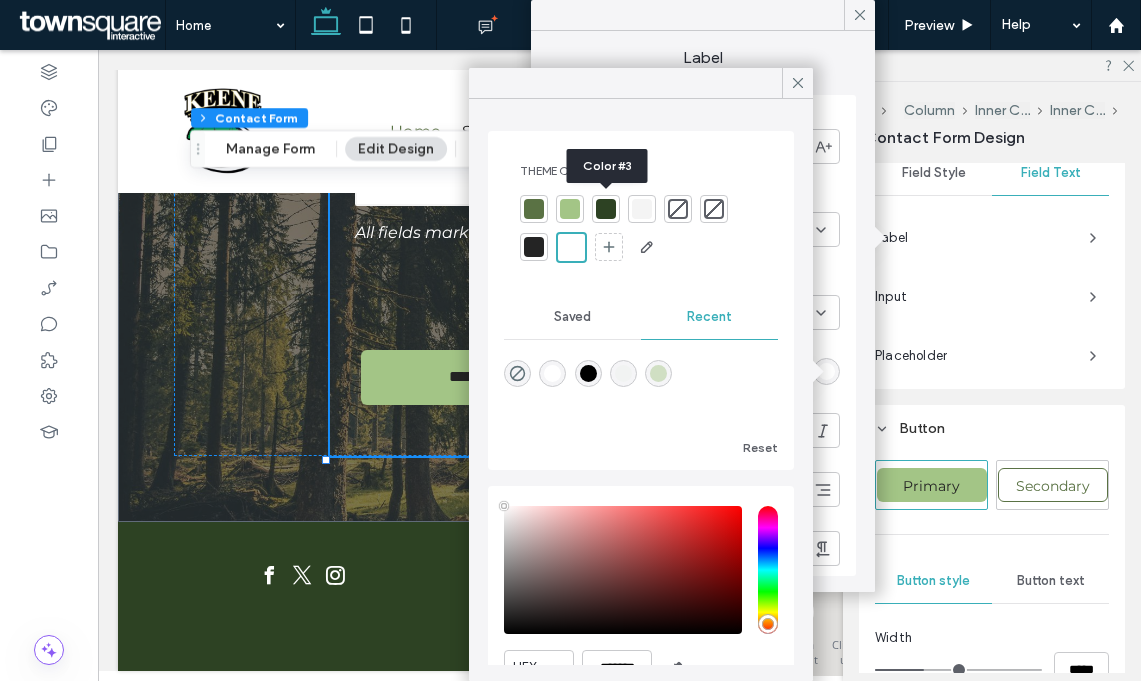 click at bounding box center [606, 209] 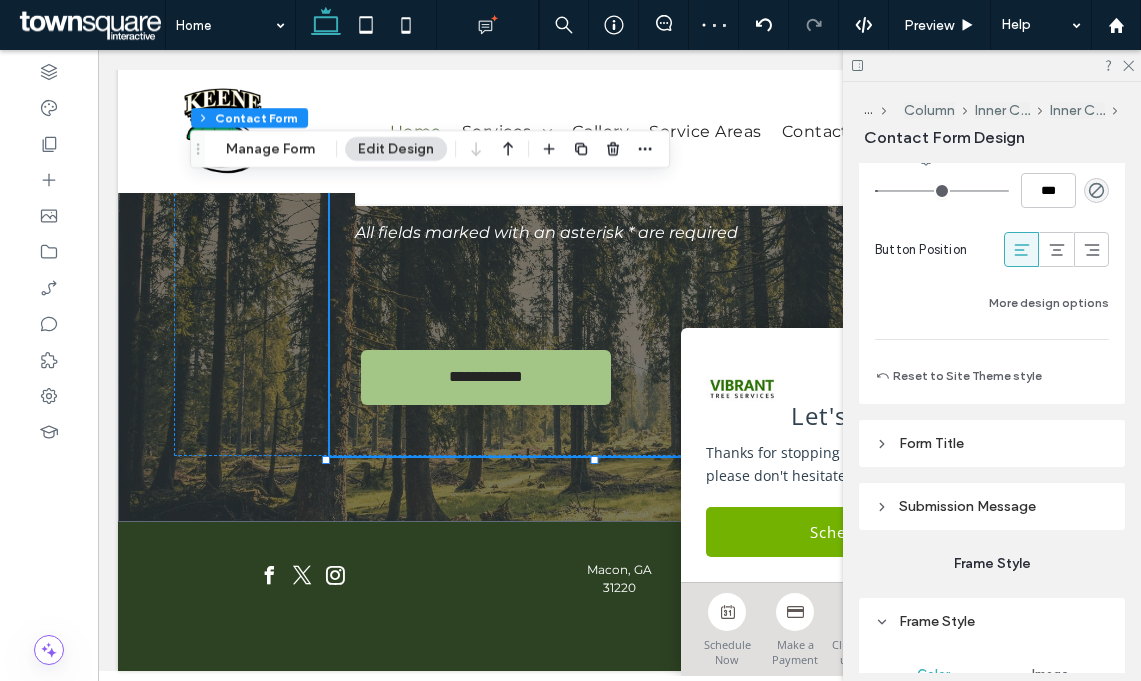 scroll, scrollTop: 2060, scrollLeft: 0, axis: vertical 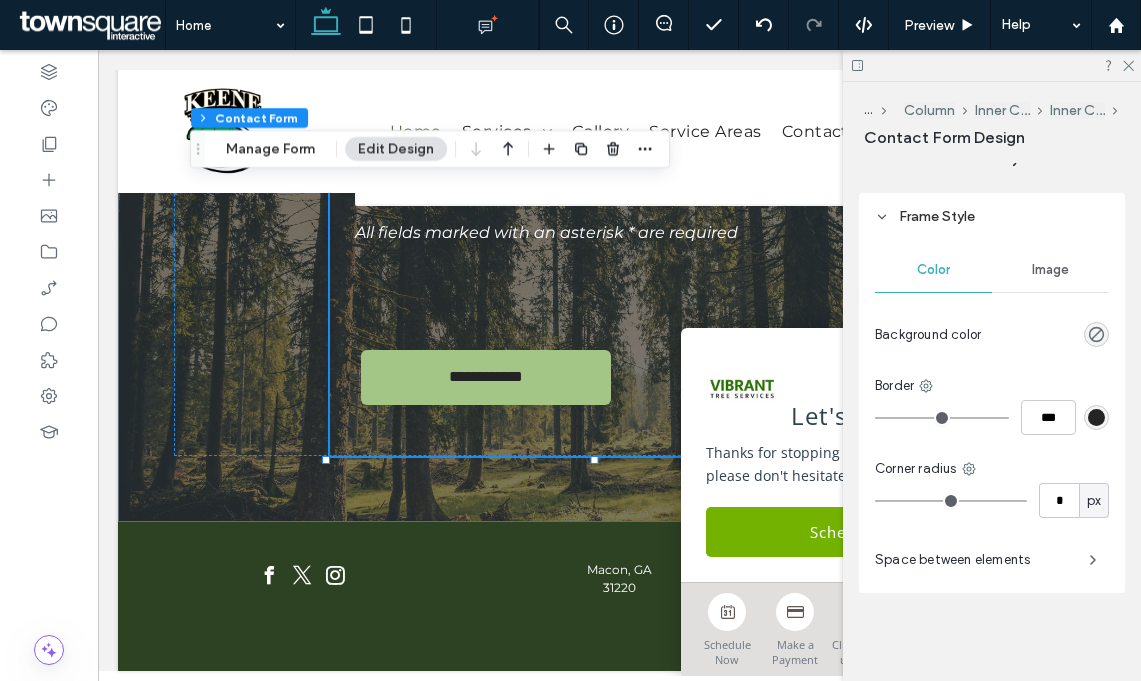 click at bounding box center (1096, 334) 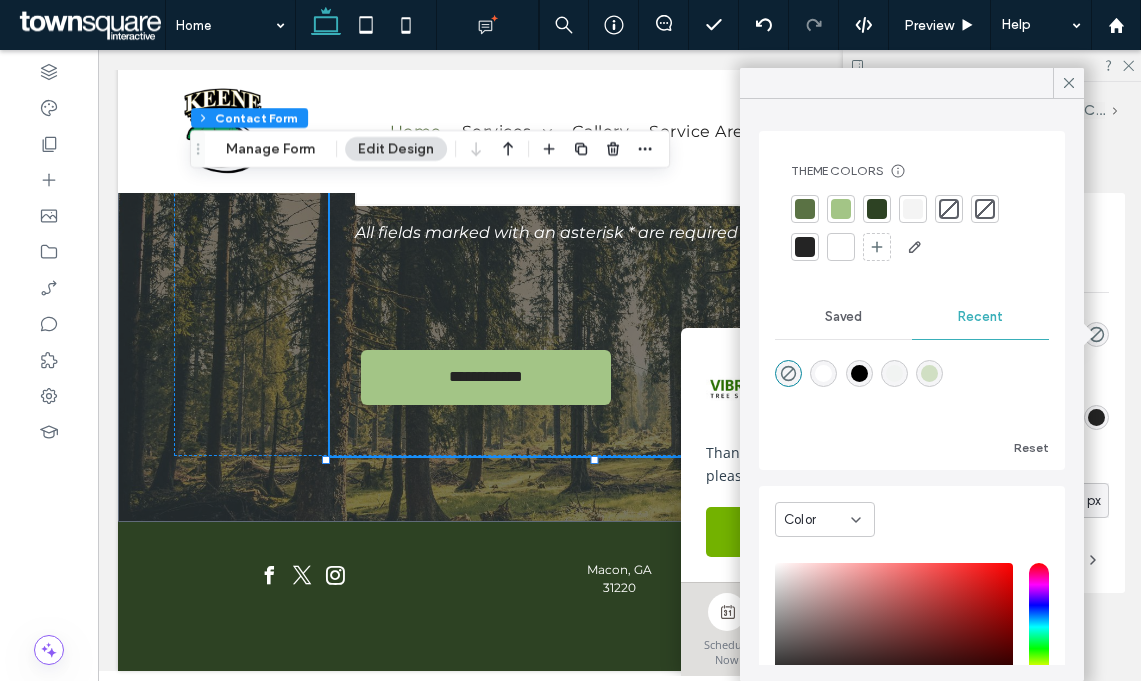 click at bounding box center (912, 229) 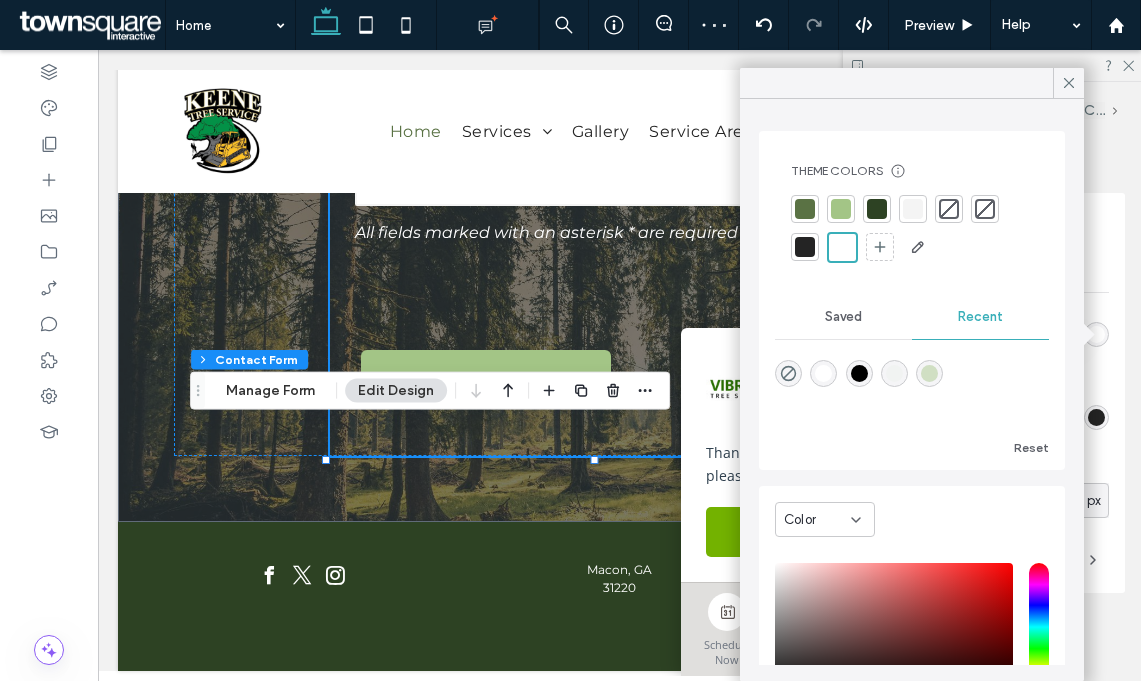 scroll, scrollTop: 153, scrollLeft: 0, axis: vertical 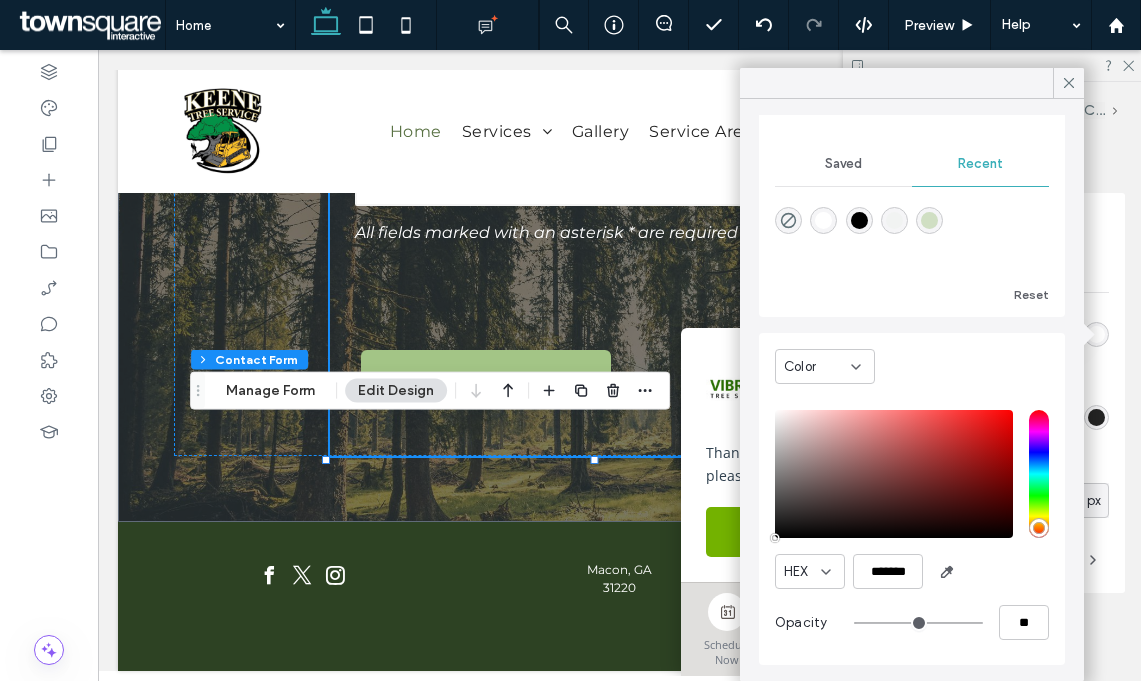 type on "*******" 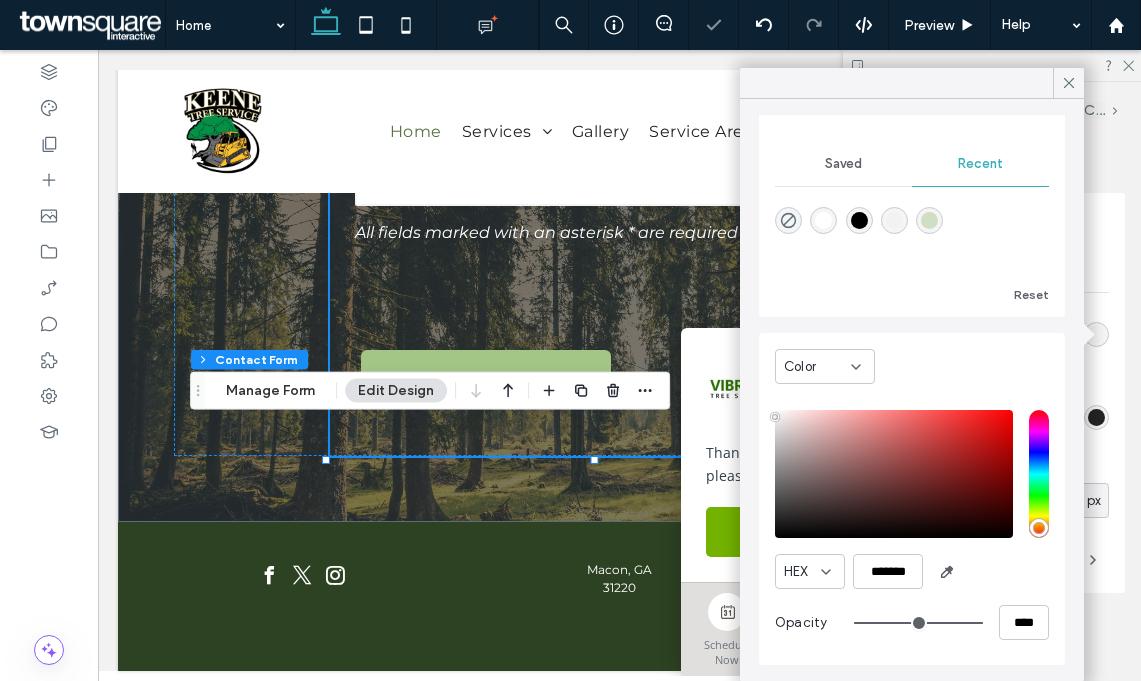 type on "*******" 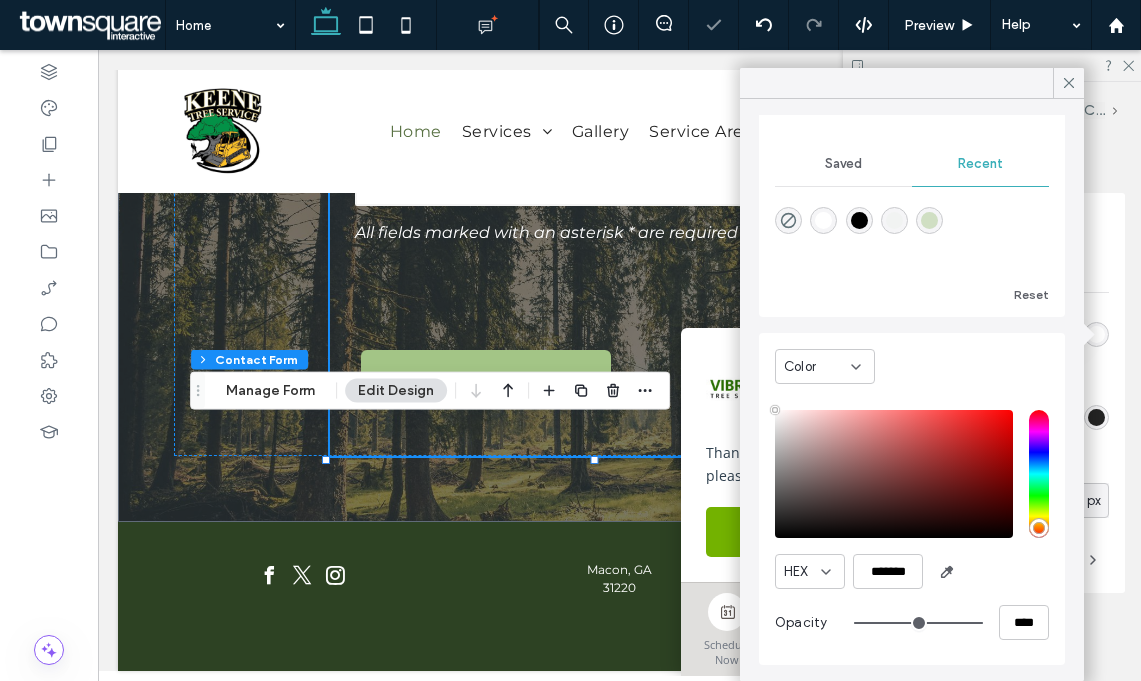 type on "**" 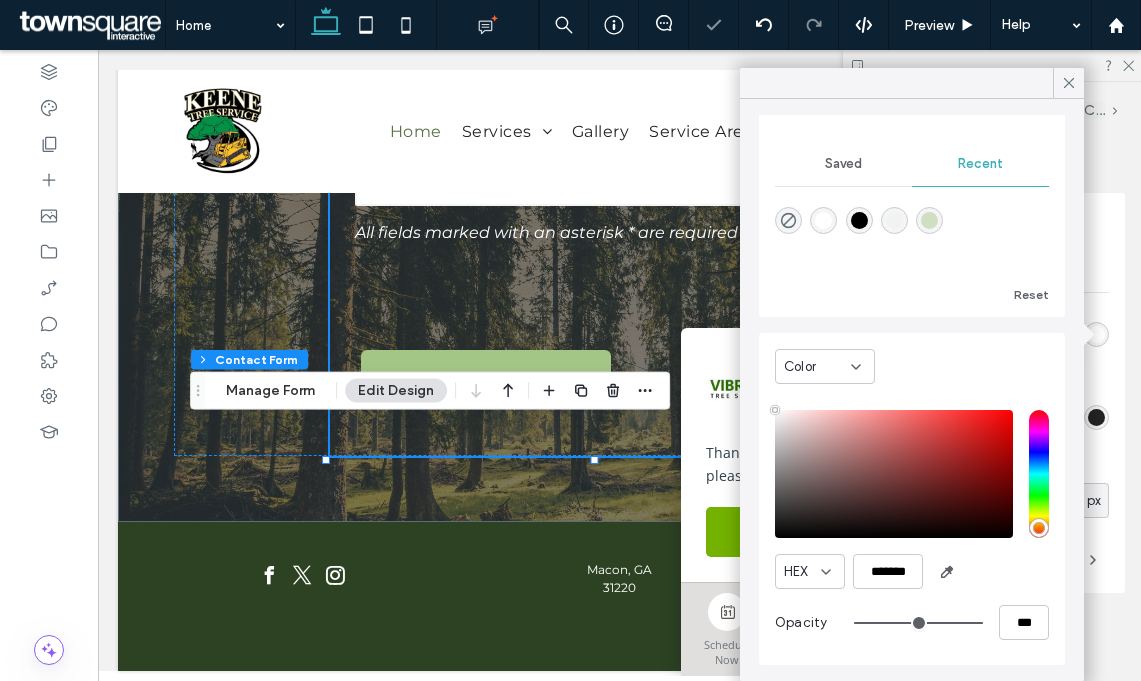 type on "**" 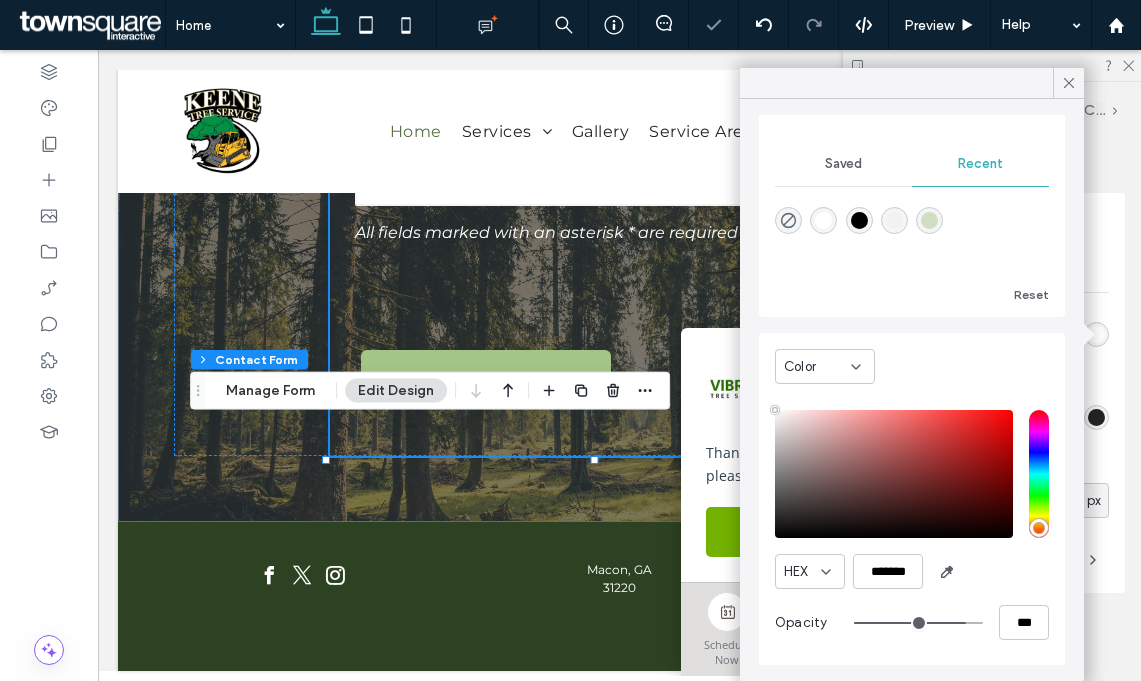 type on "**" 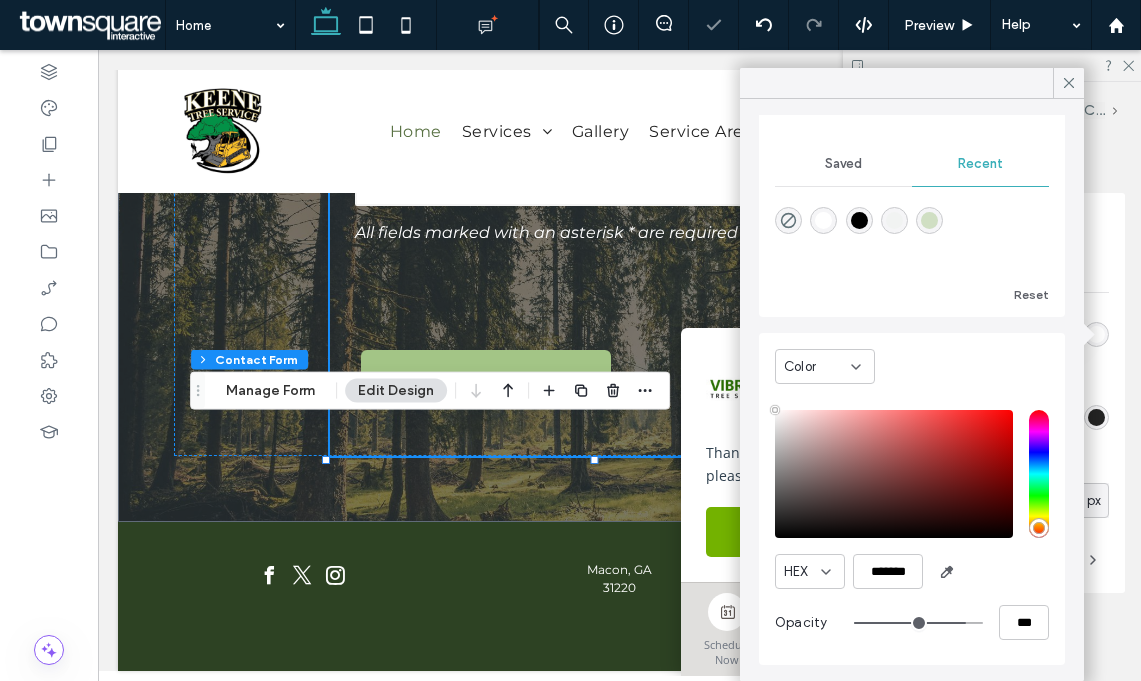 type on "***" 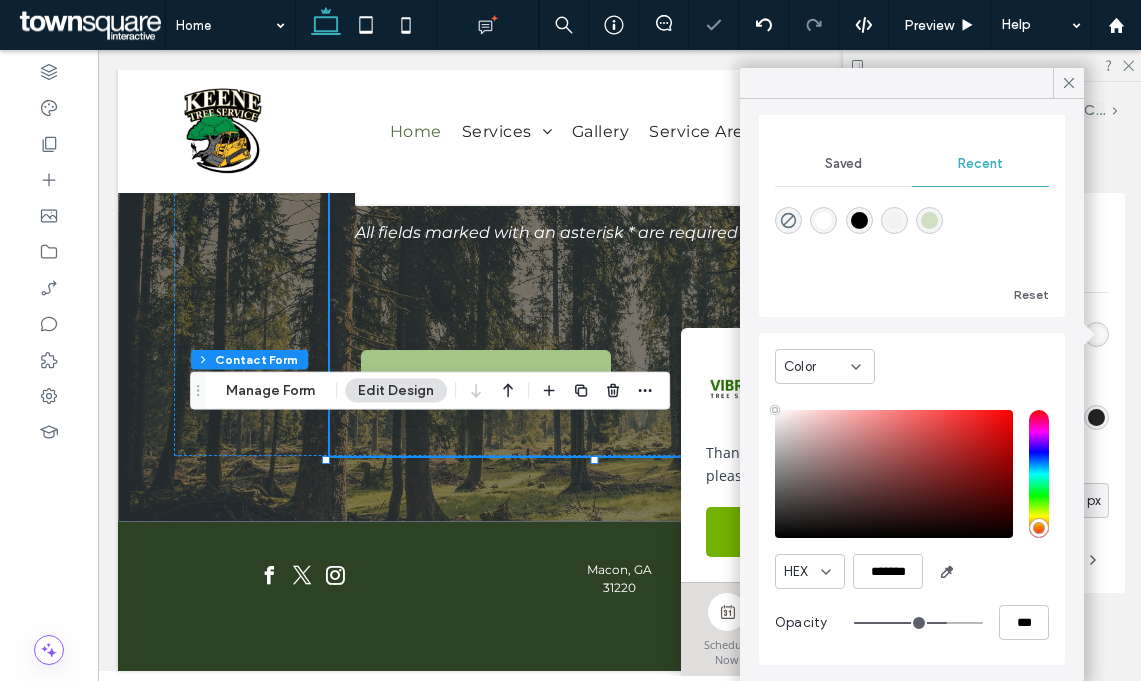 type on "**" 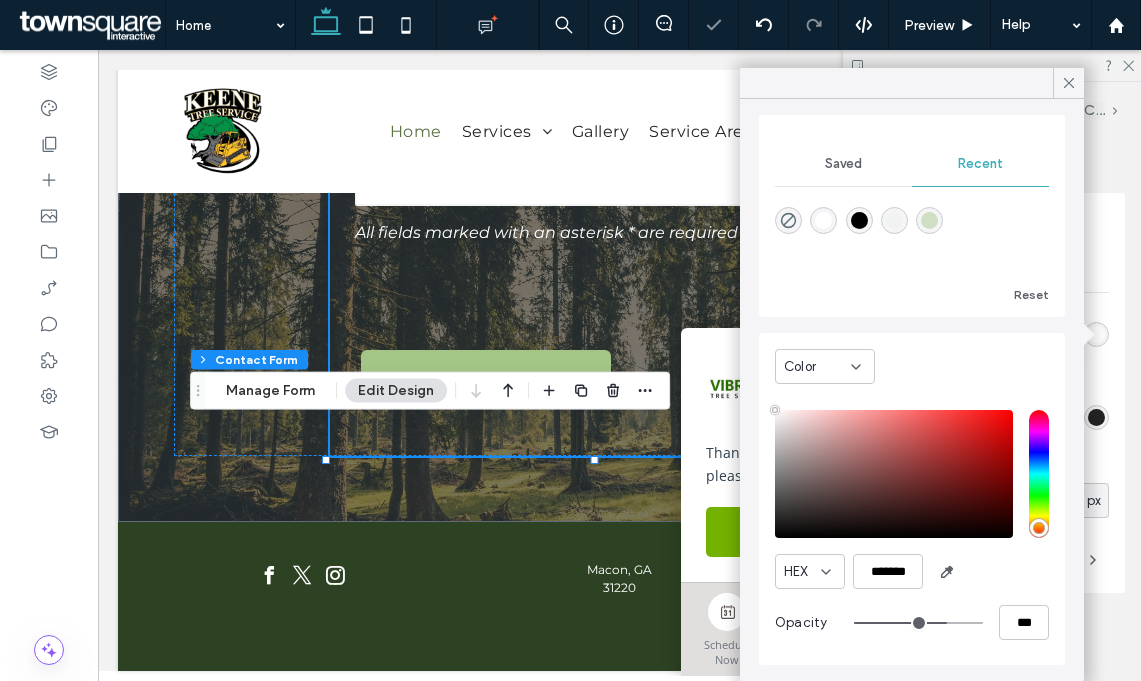 type on "***" 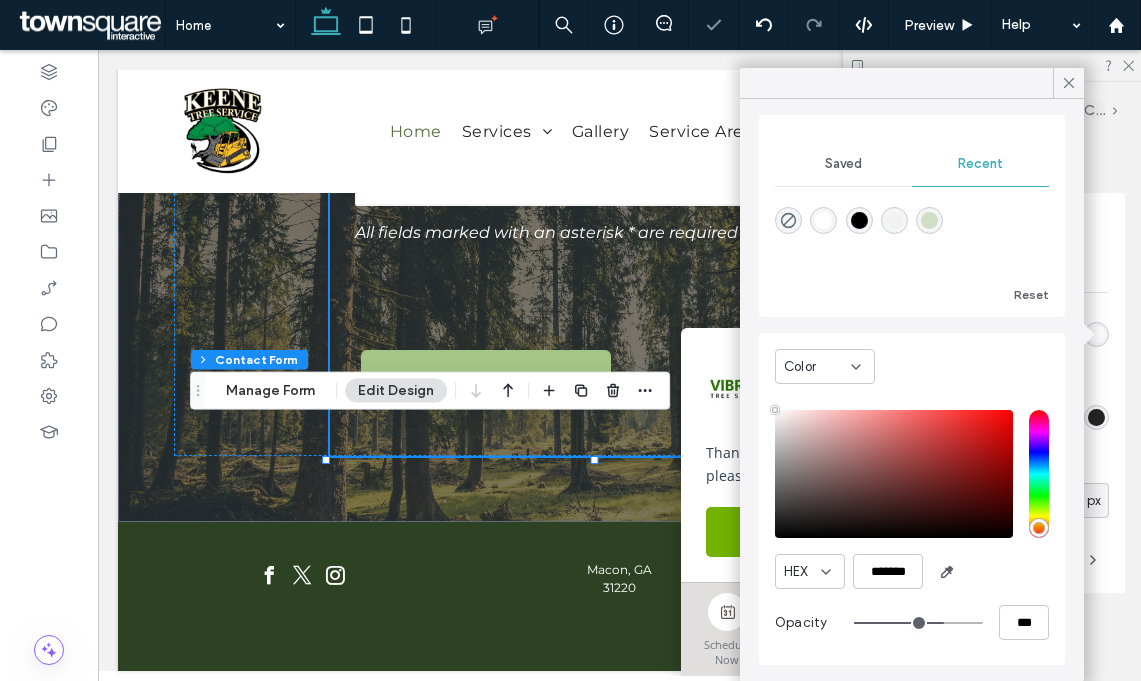 type on "**" 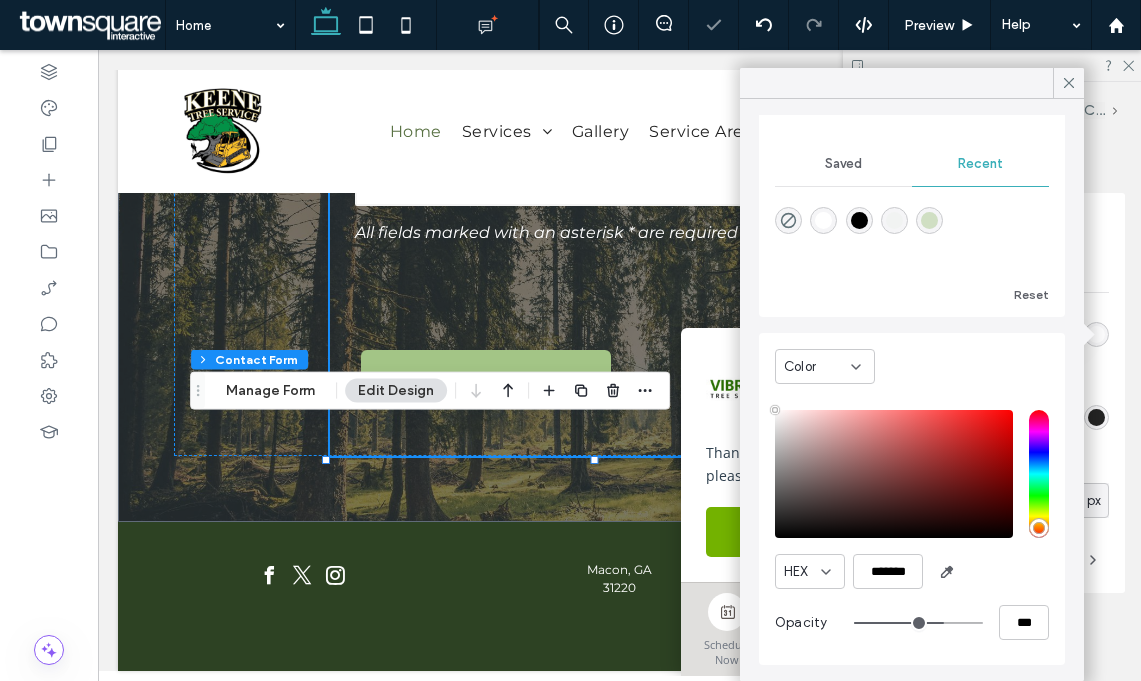 type on "***" 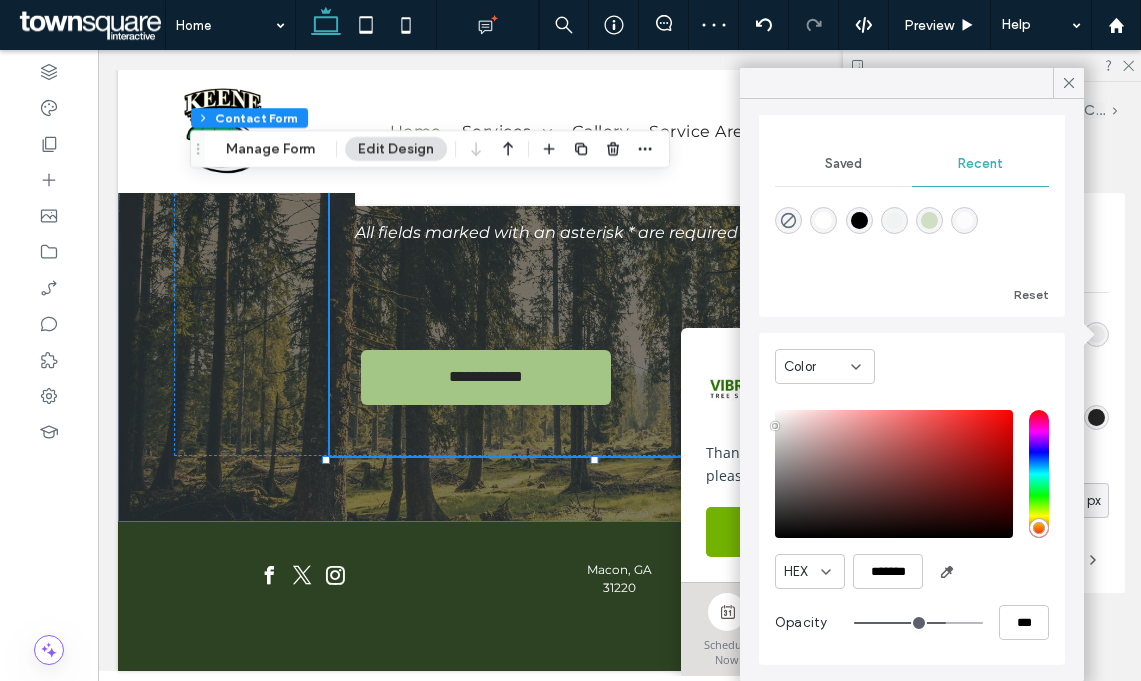 type on "*******" 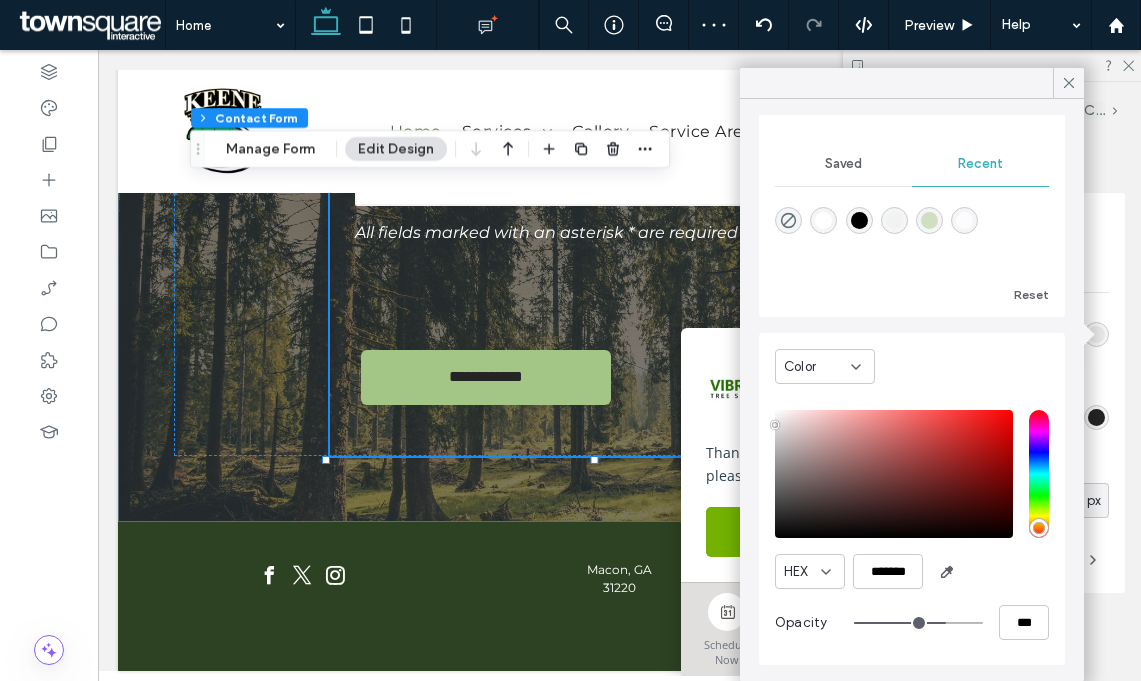 drag, startPoint x: 784, startPoint y: 417, endPoint x: 772, endPoint y: 425, distance: 14.422205 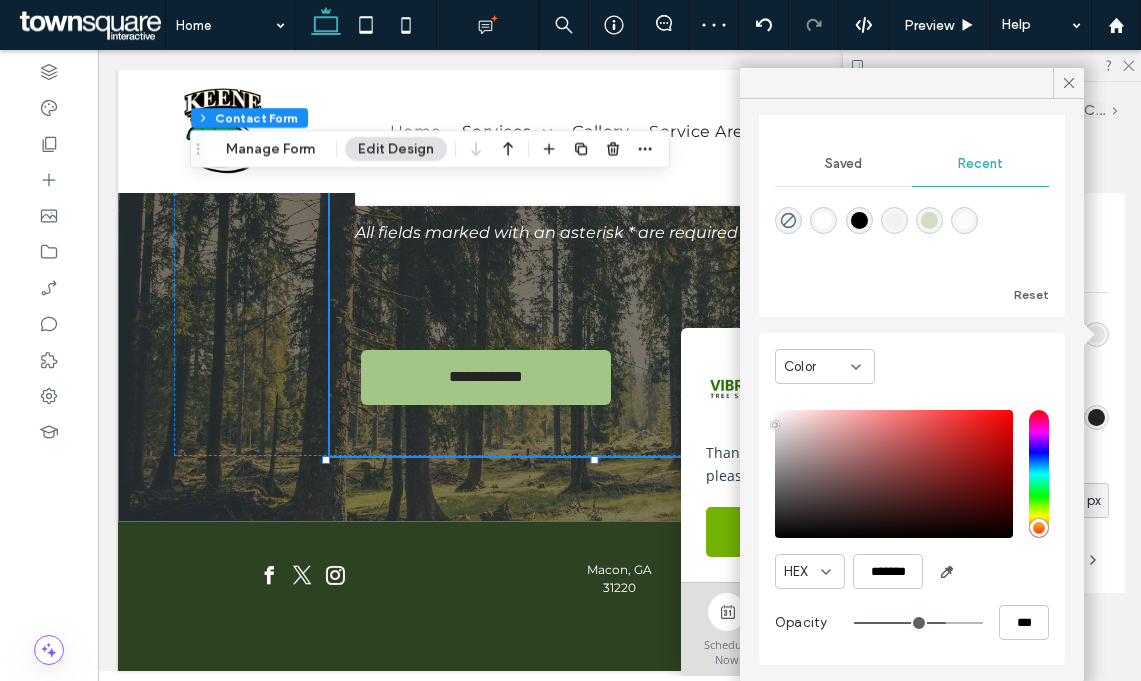 click at bounding box center (894, 474) 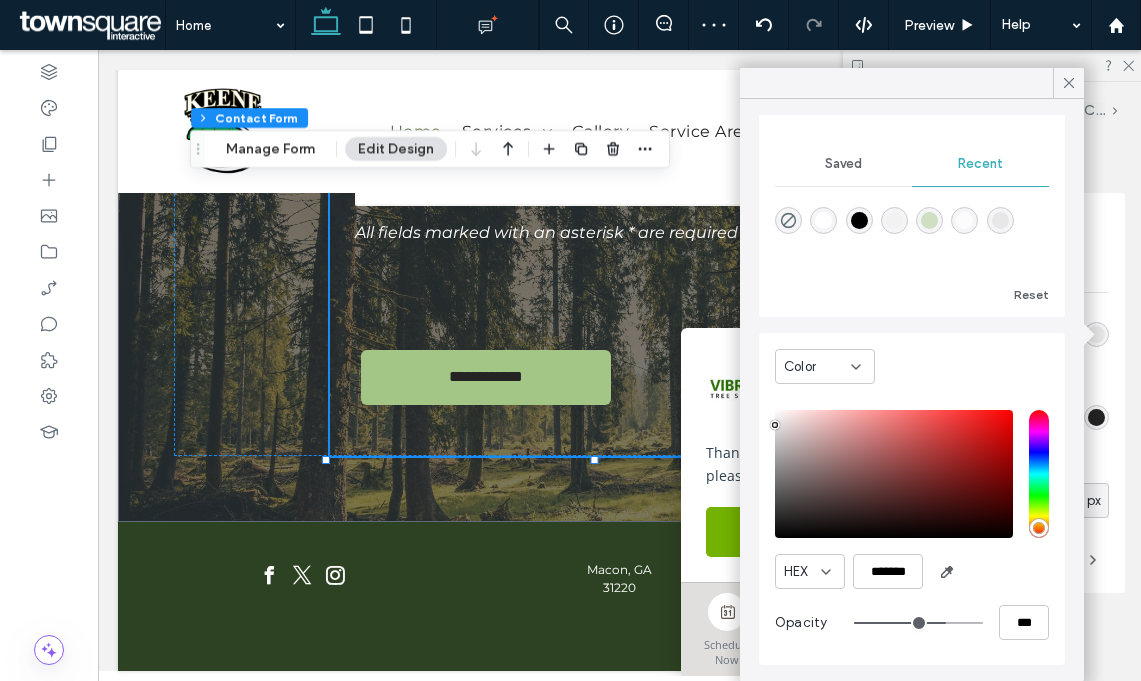 click at bounding box center [775, 425] 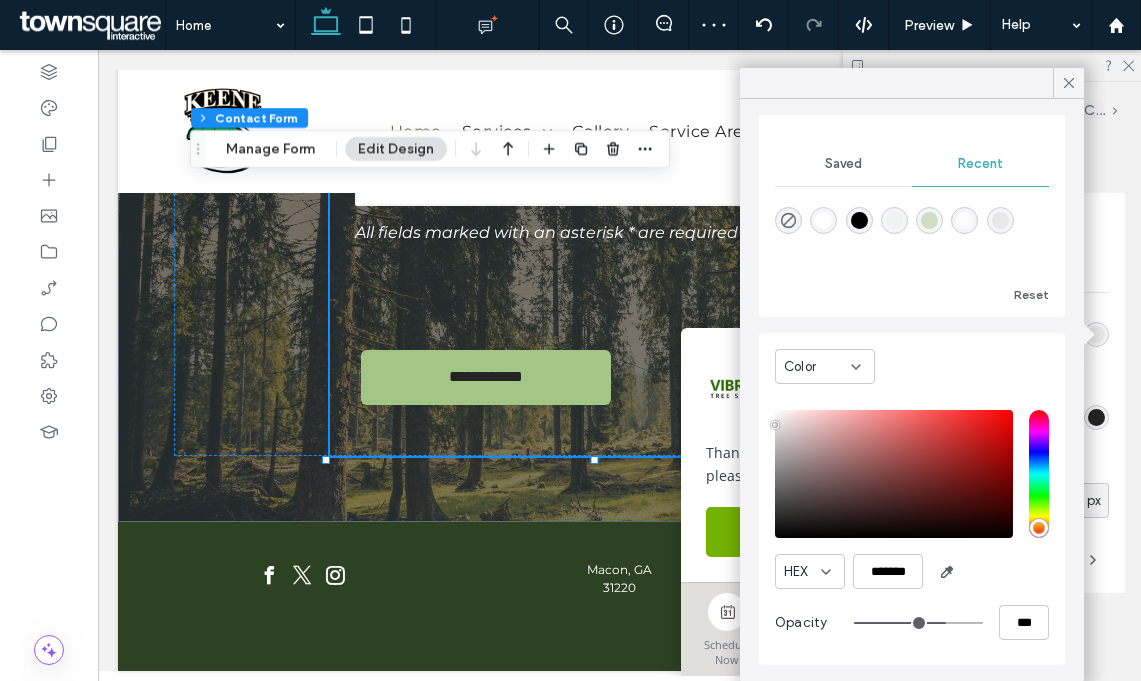 type on "**" 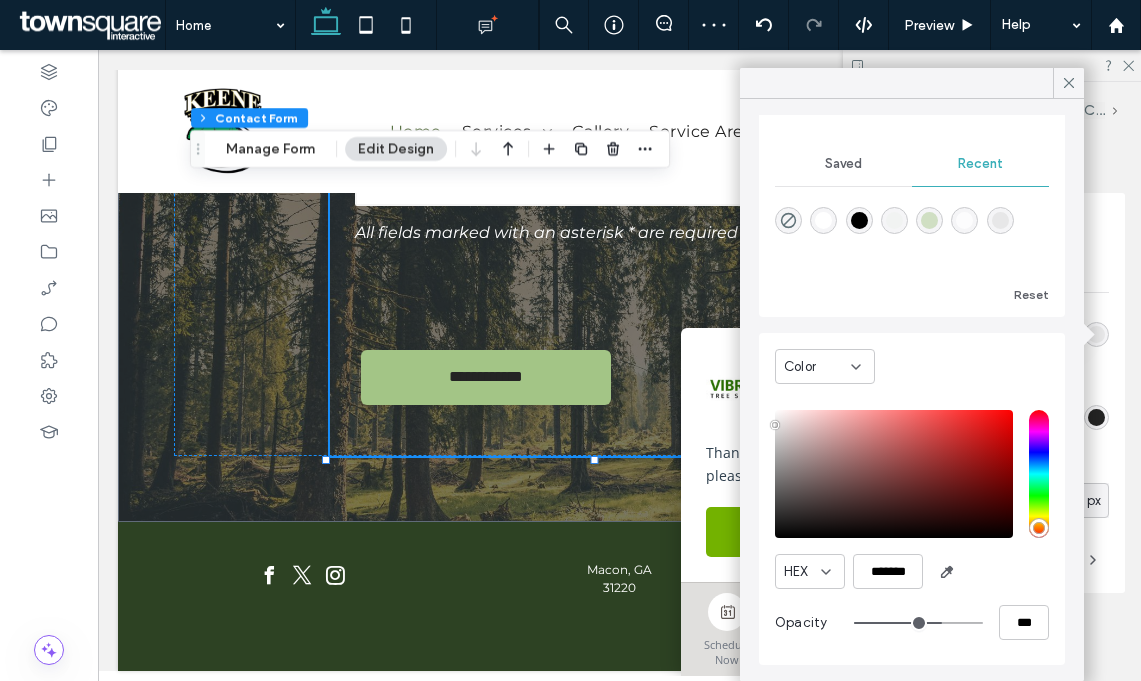 type on "**" 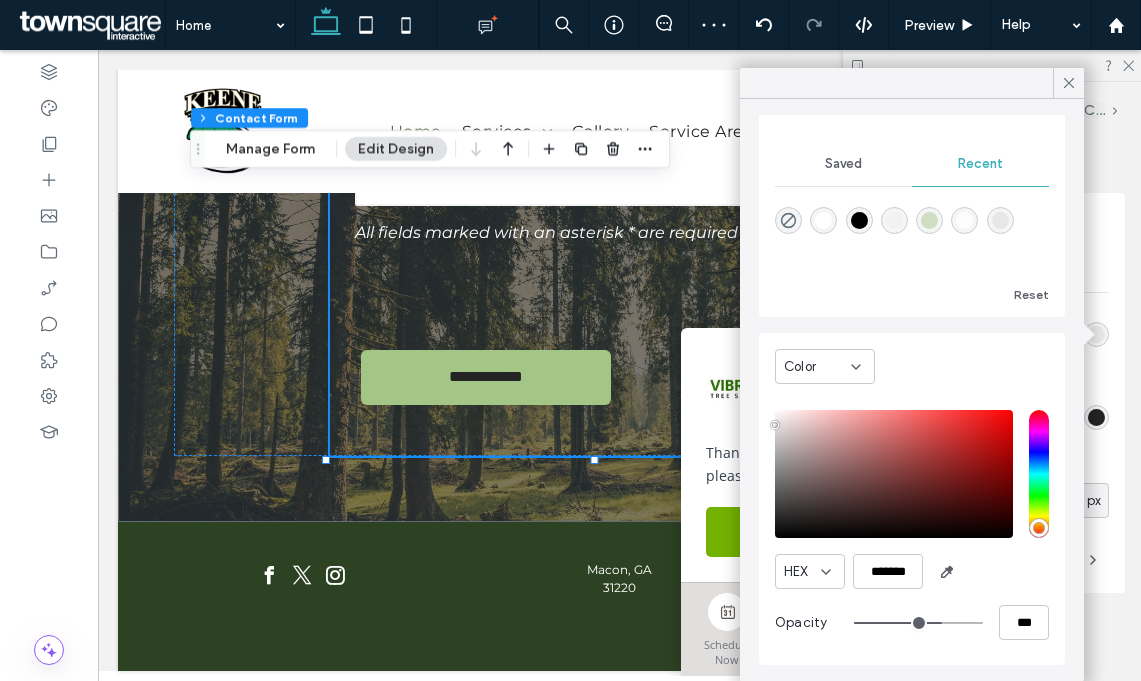 type on "***" 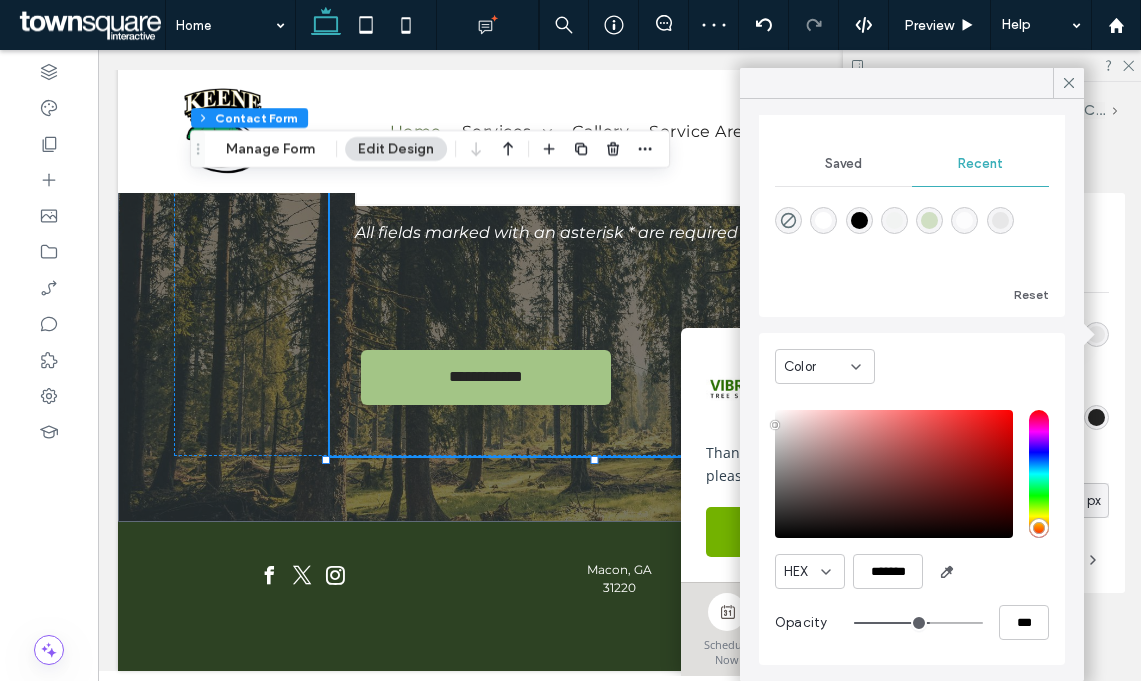 type on "**" 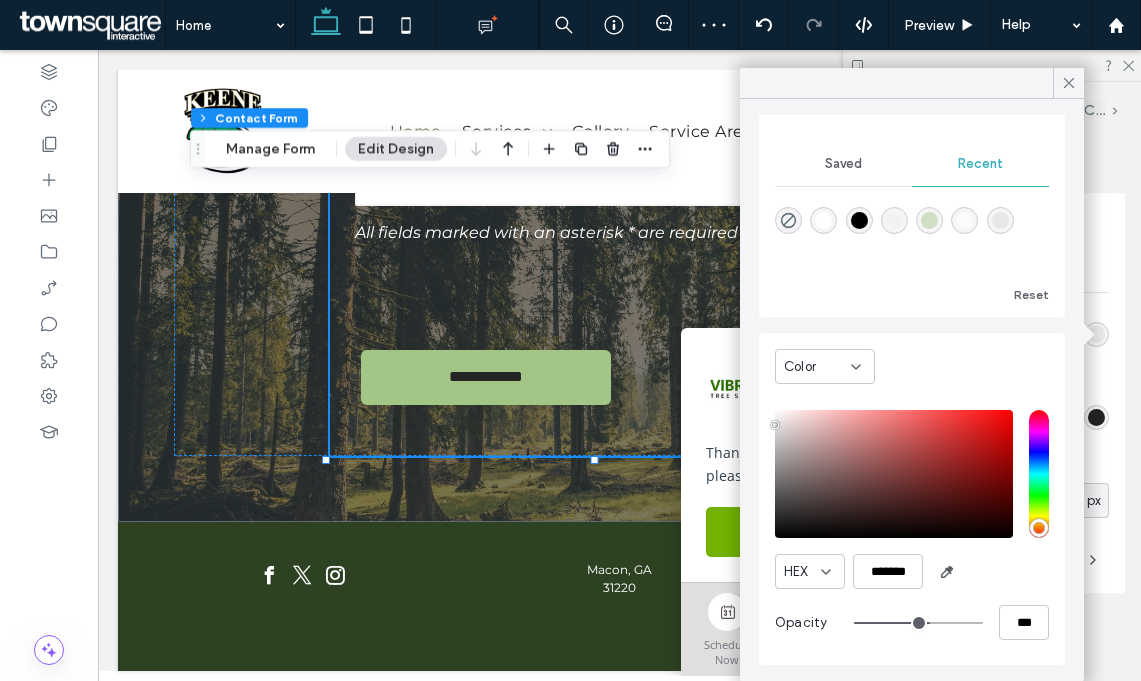 type on "***" 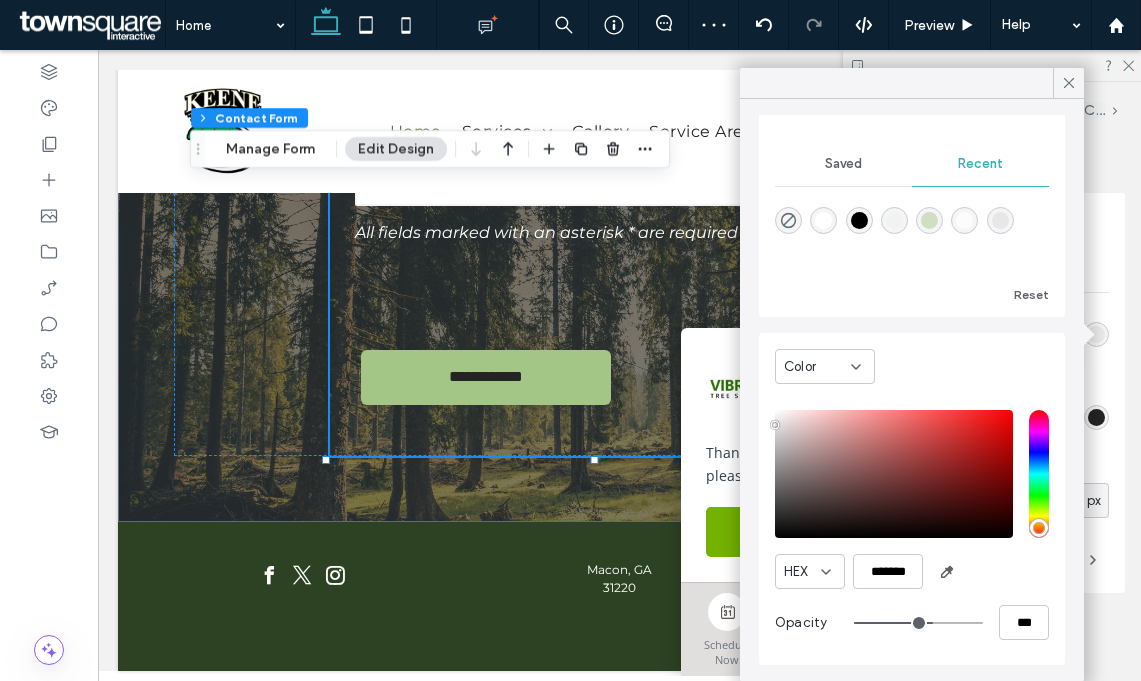 type on "**" 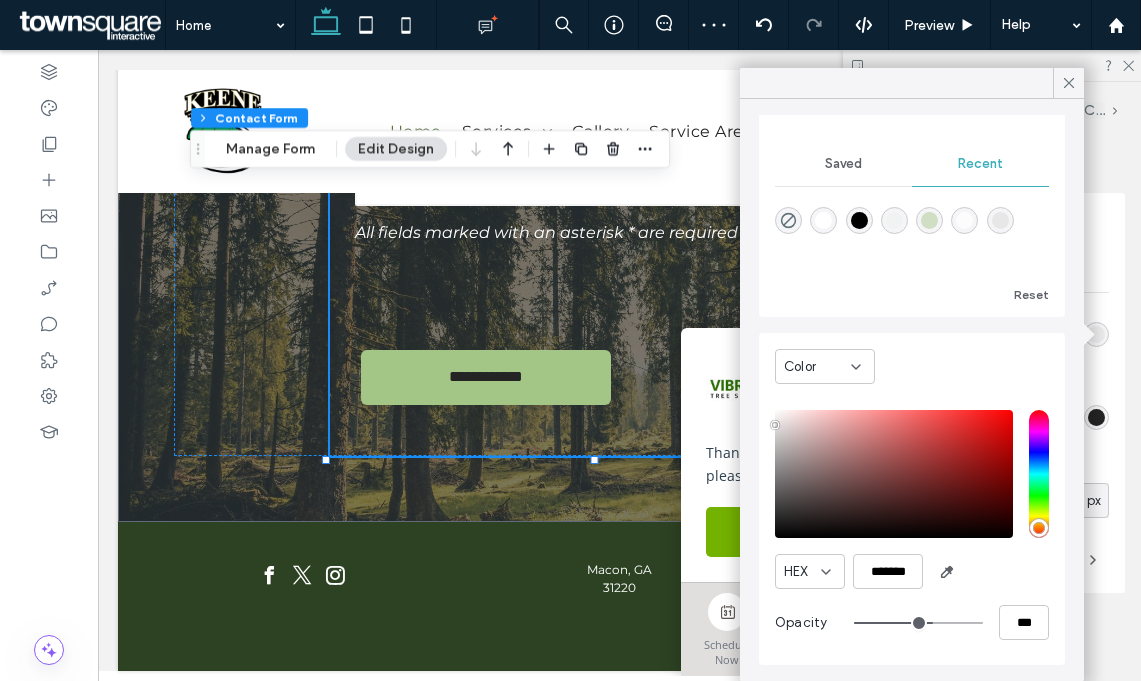 type on "***" 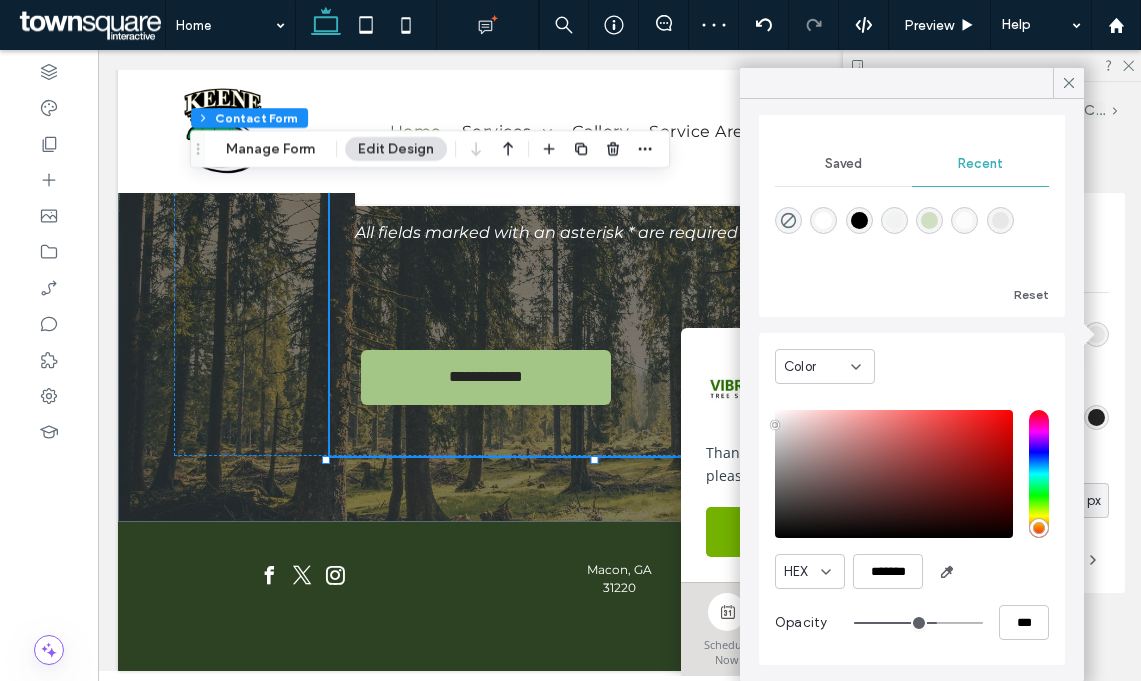 type on "**" 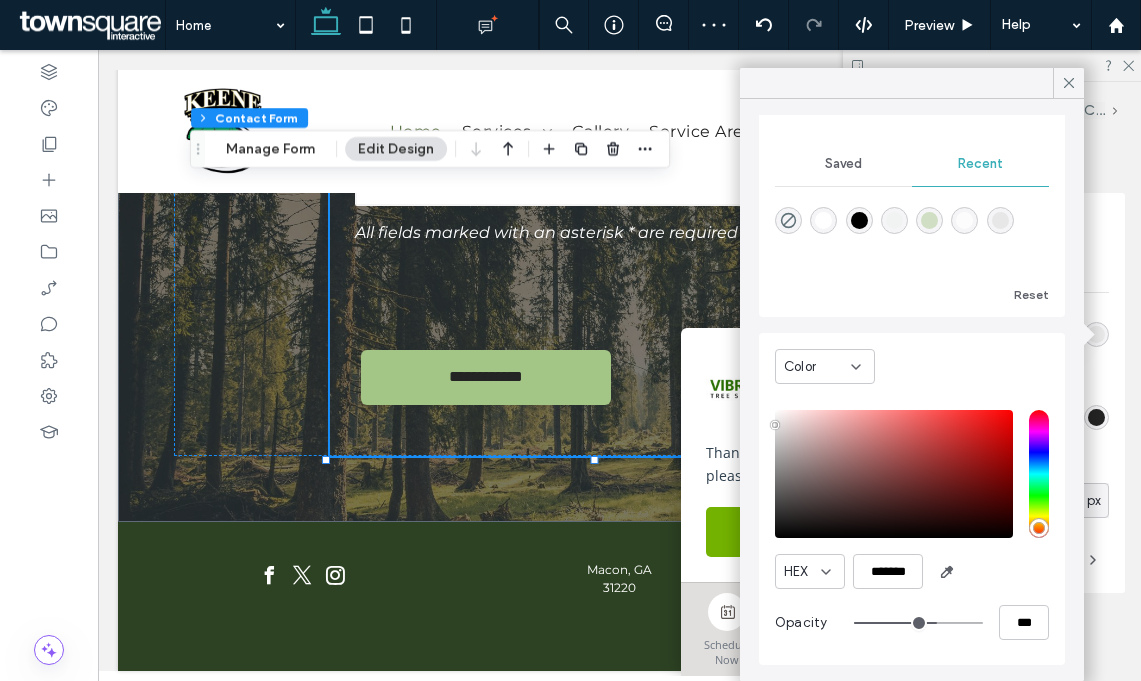 type on "***" 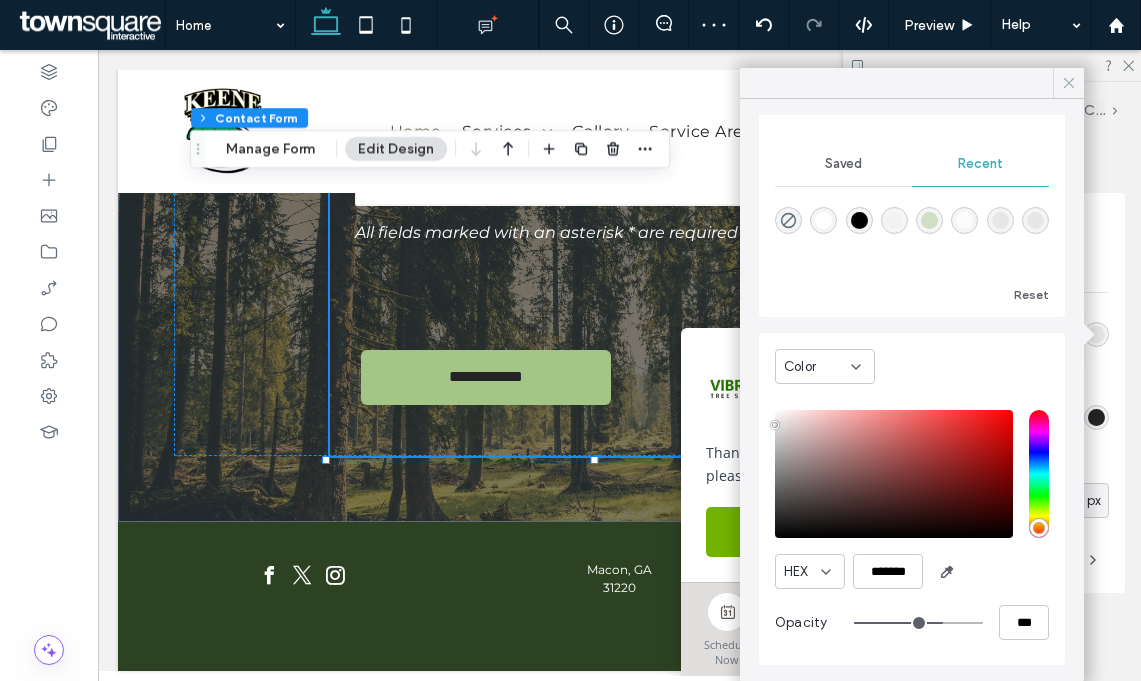 click 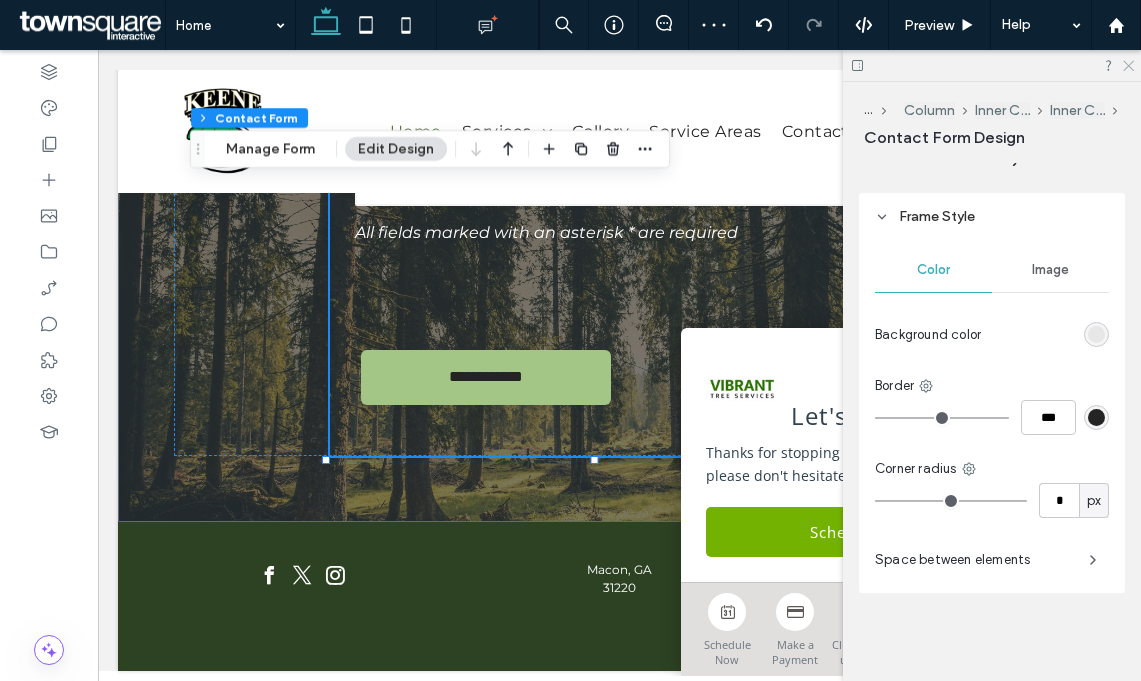 click 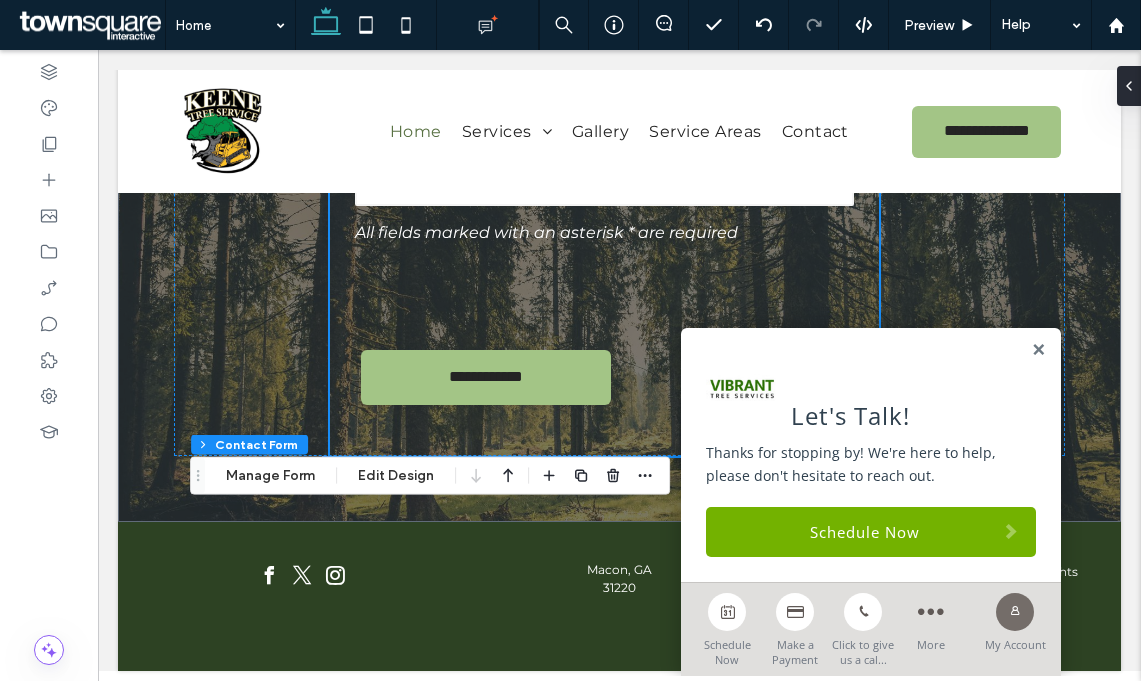 click on "Review Section Column Inner Column Inner Column Contact Form Manage Form Edit Design" at bounding box center [430, 476] 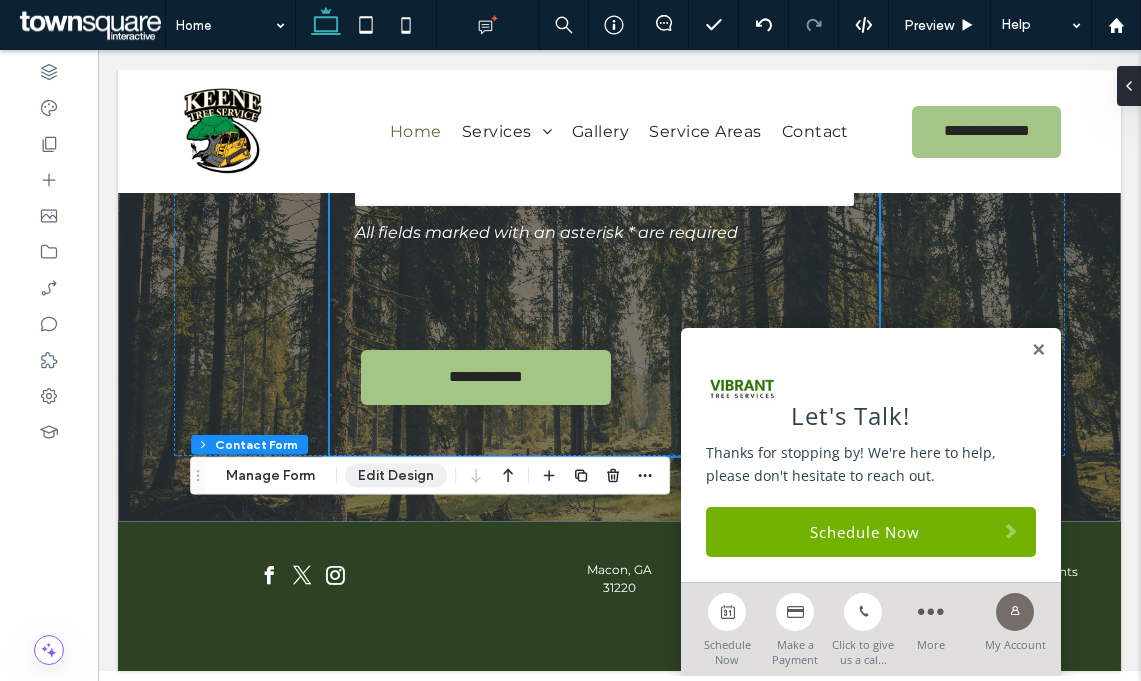 click on "Edit Design" at bounding box center [396, 476] 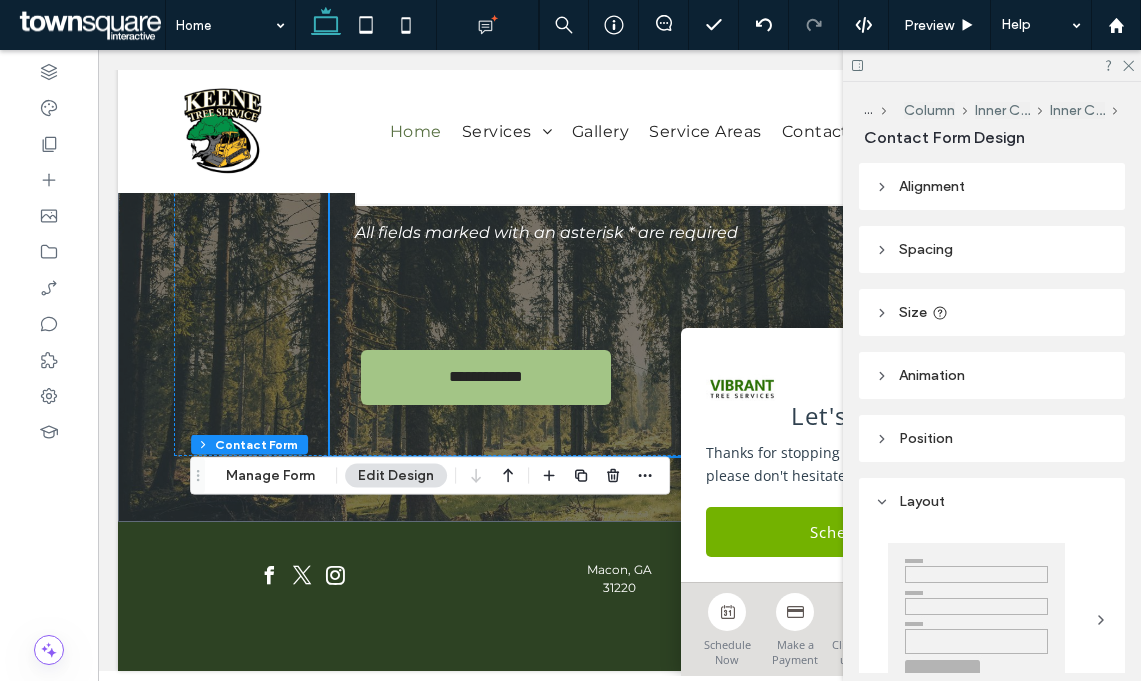 click on "Size" at bounding box center [992, 312] 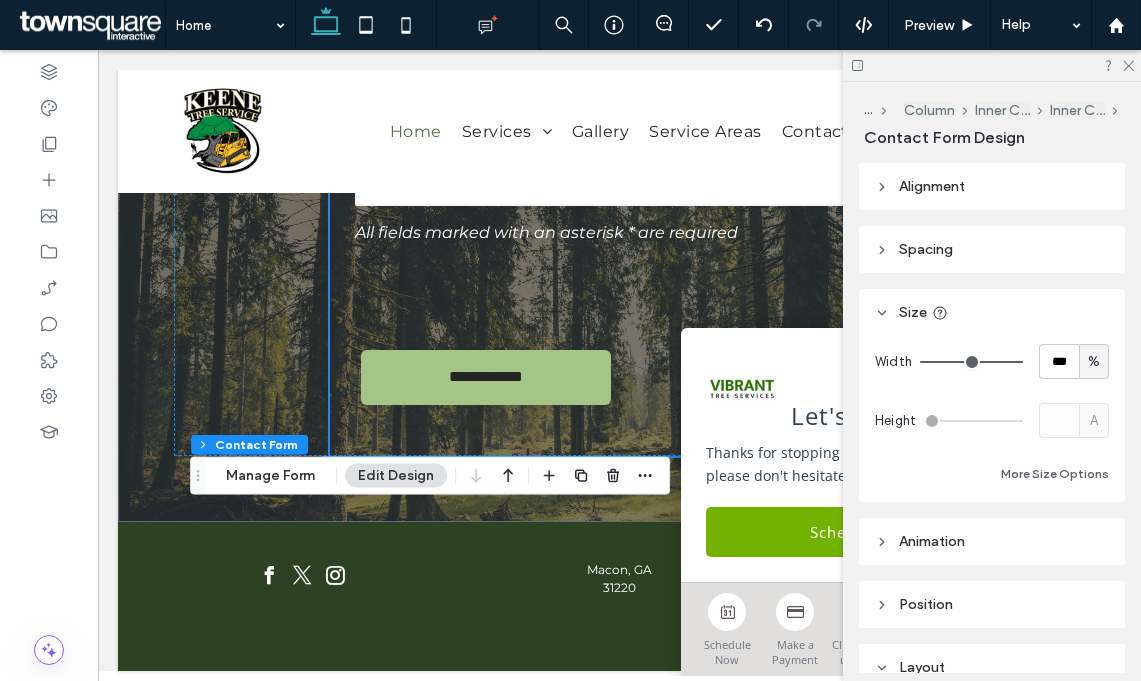 click on "Spacing" at bounding box center [992, 249] 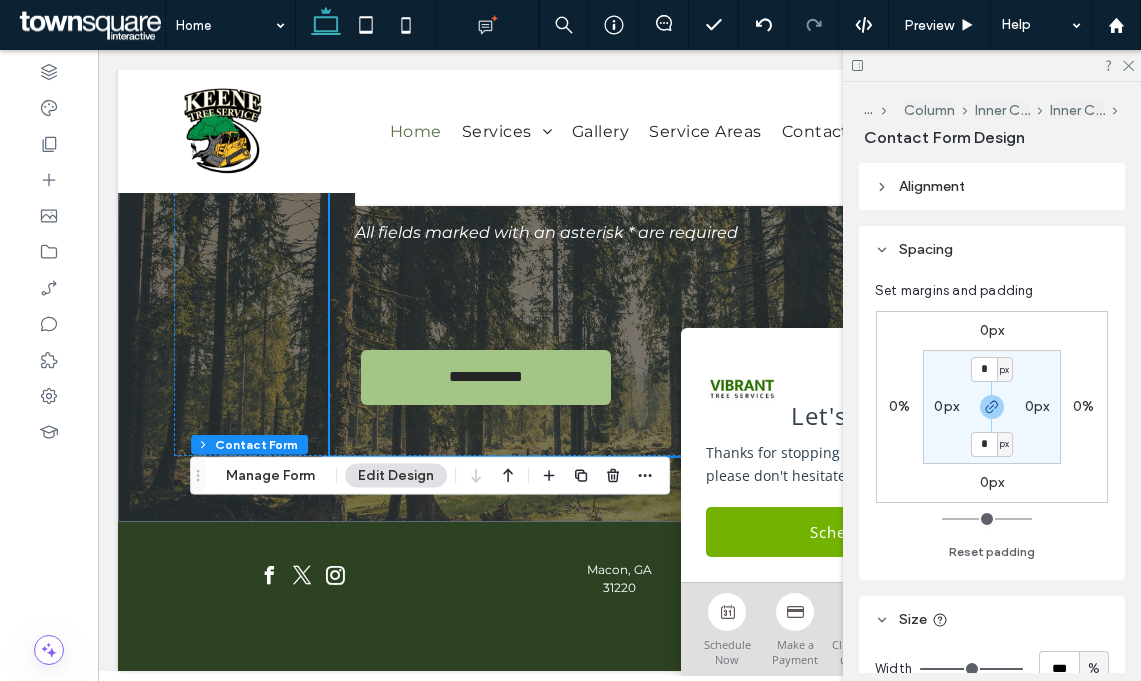 click on "0px" at bounding box center (946, 406) 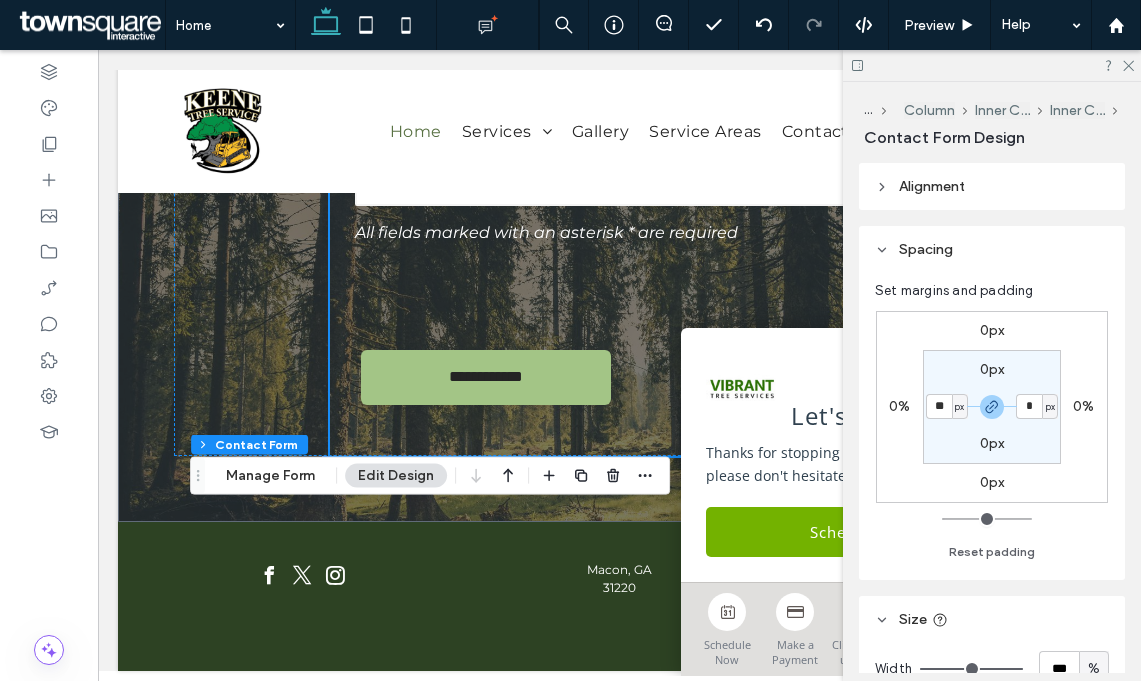 type on "**" 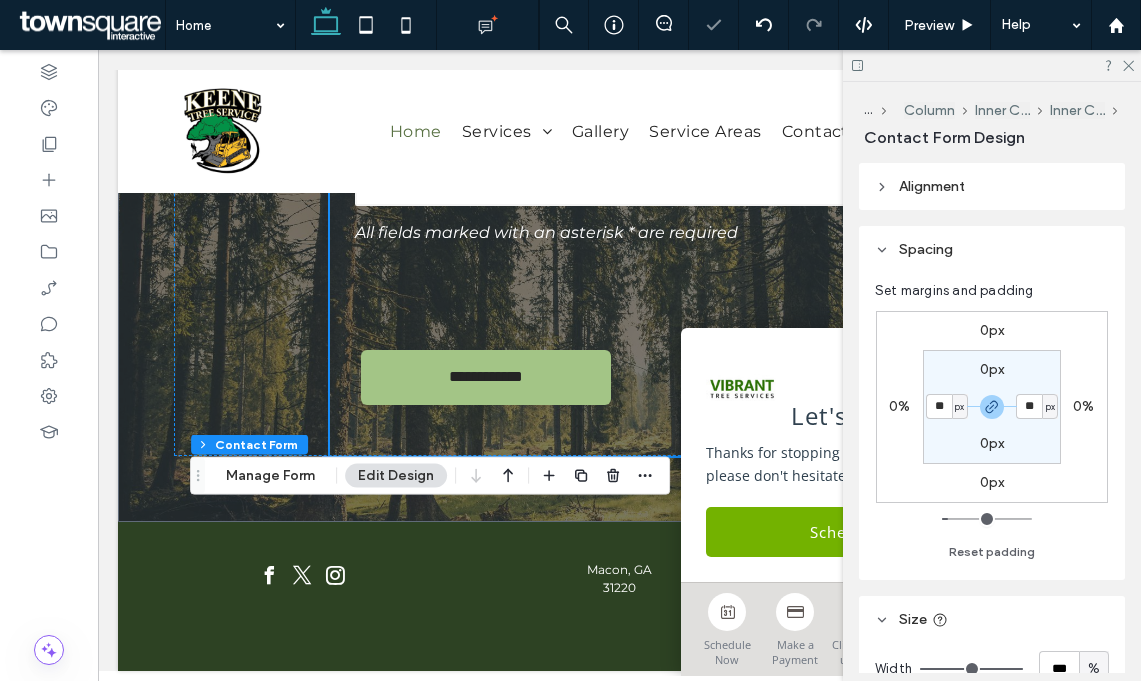 click on "0px" at bounding box center [992, 369] 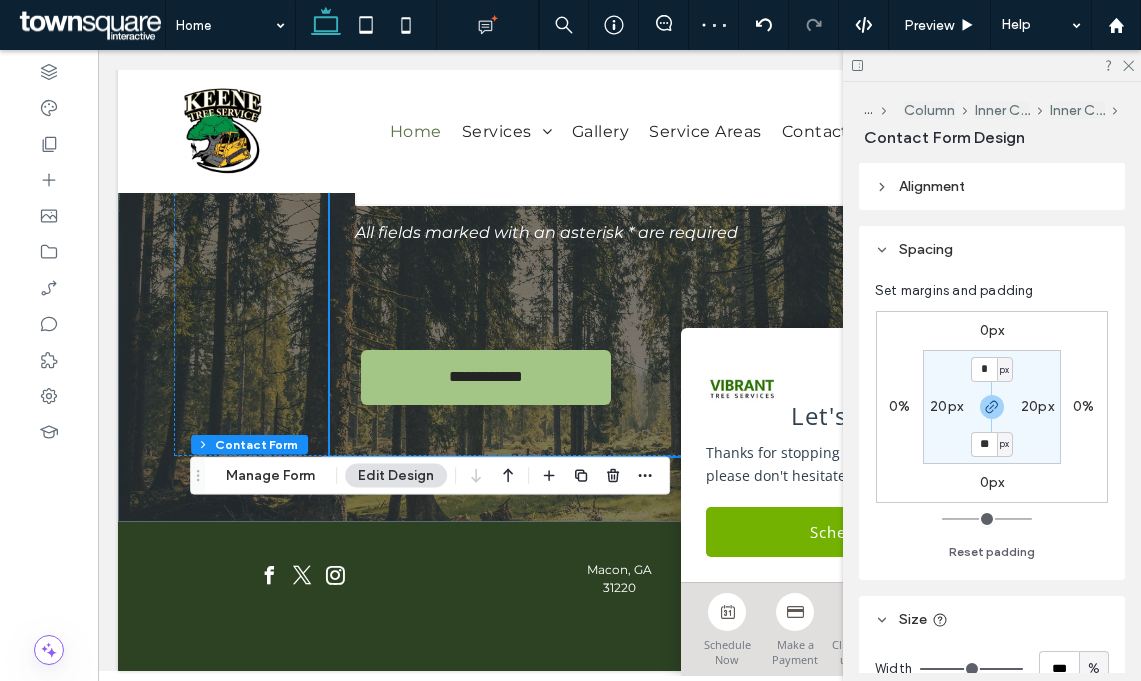 type on "**" 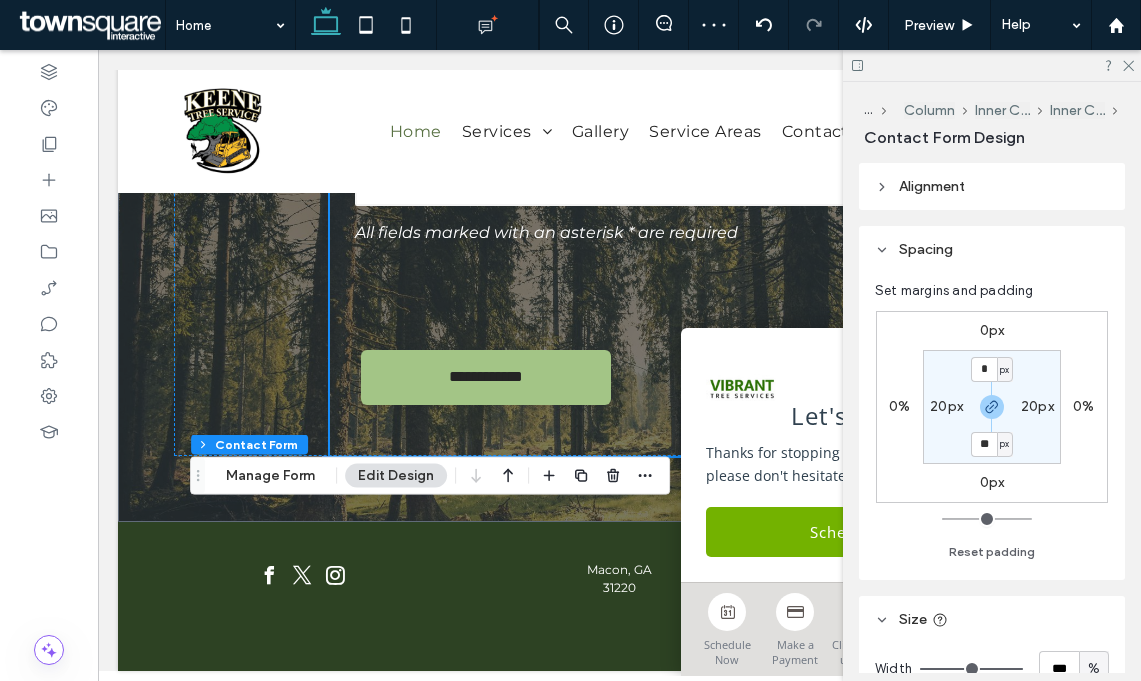 type on "*" 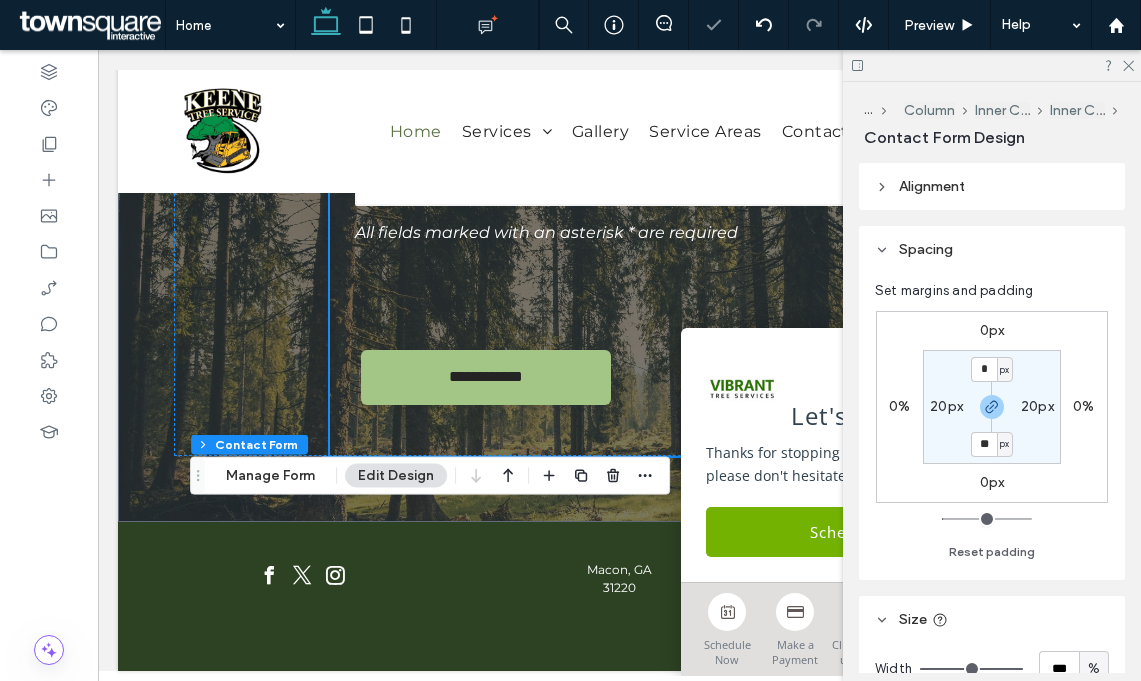 type on "**" 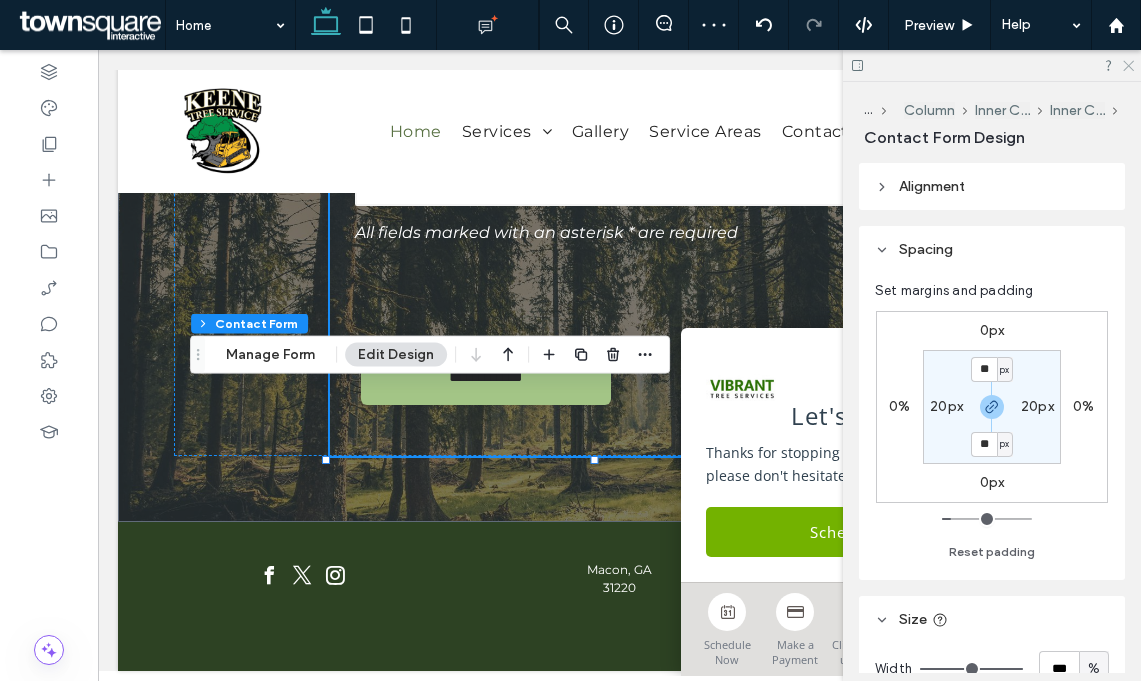 click 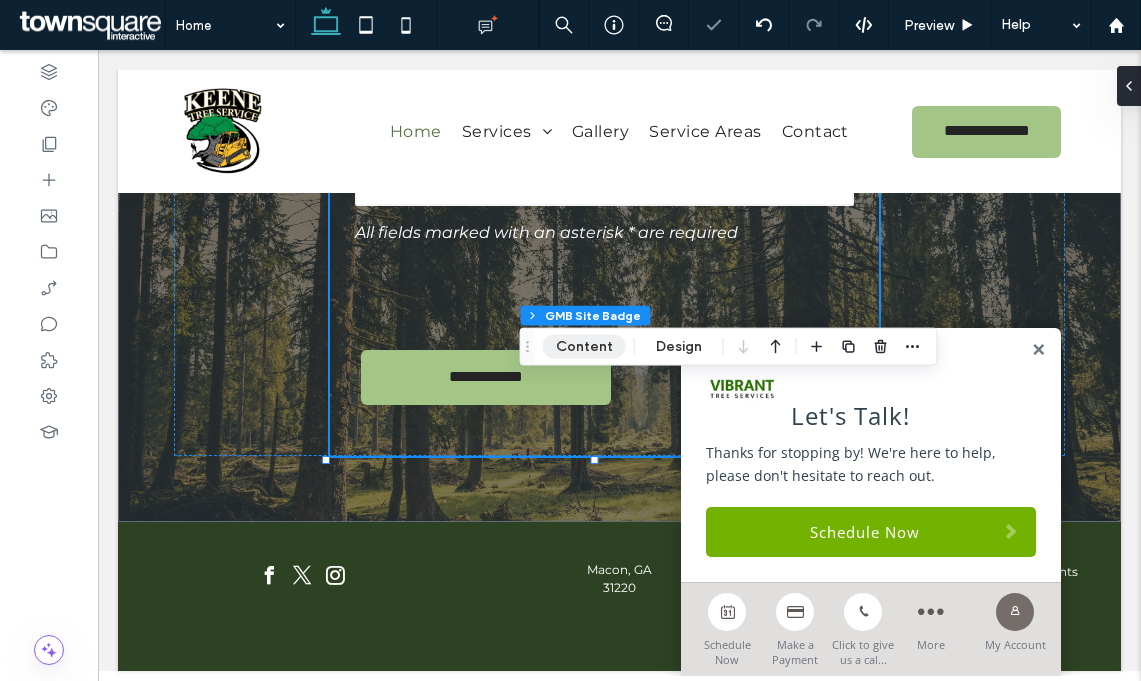 click on "Content" at bounding box center (584, 347) 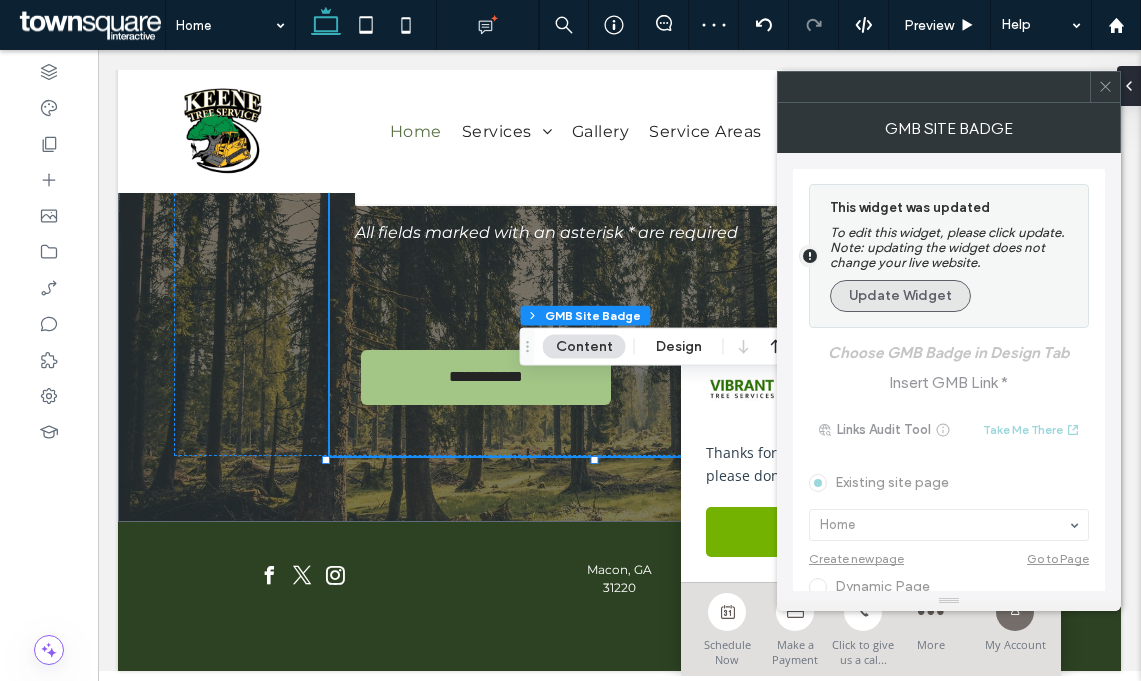 click on "Update Widget" at bounding box center (900, 296) 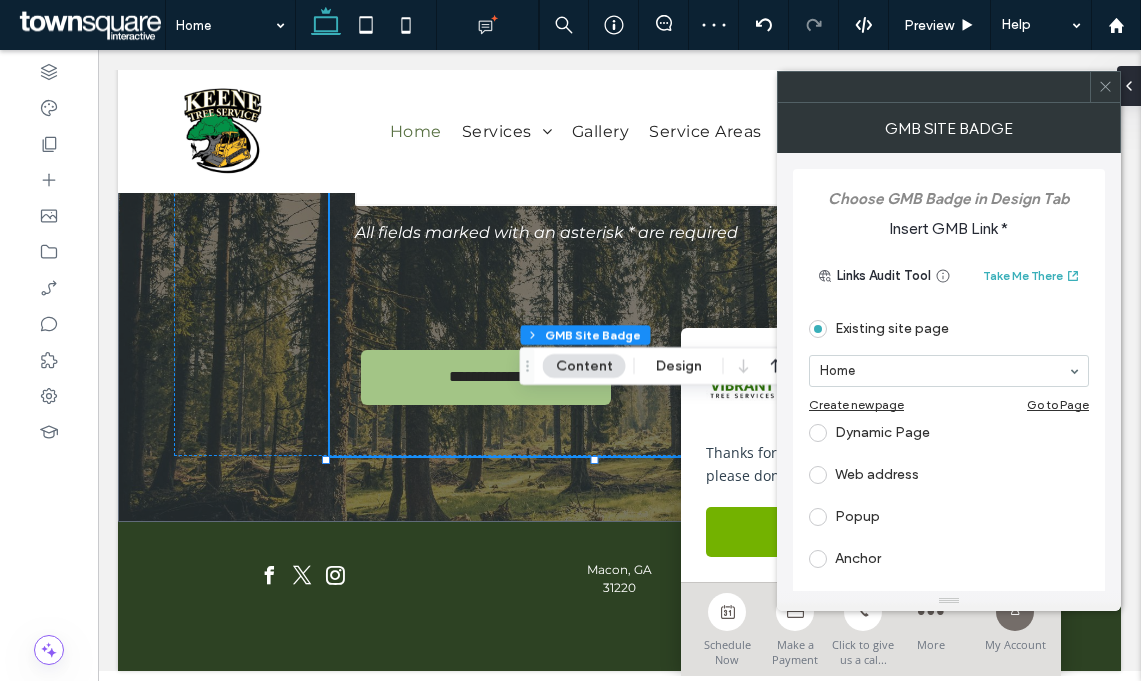 scroll, scrollTop: 15, scrollLeft: 0, axis: vertical 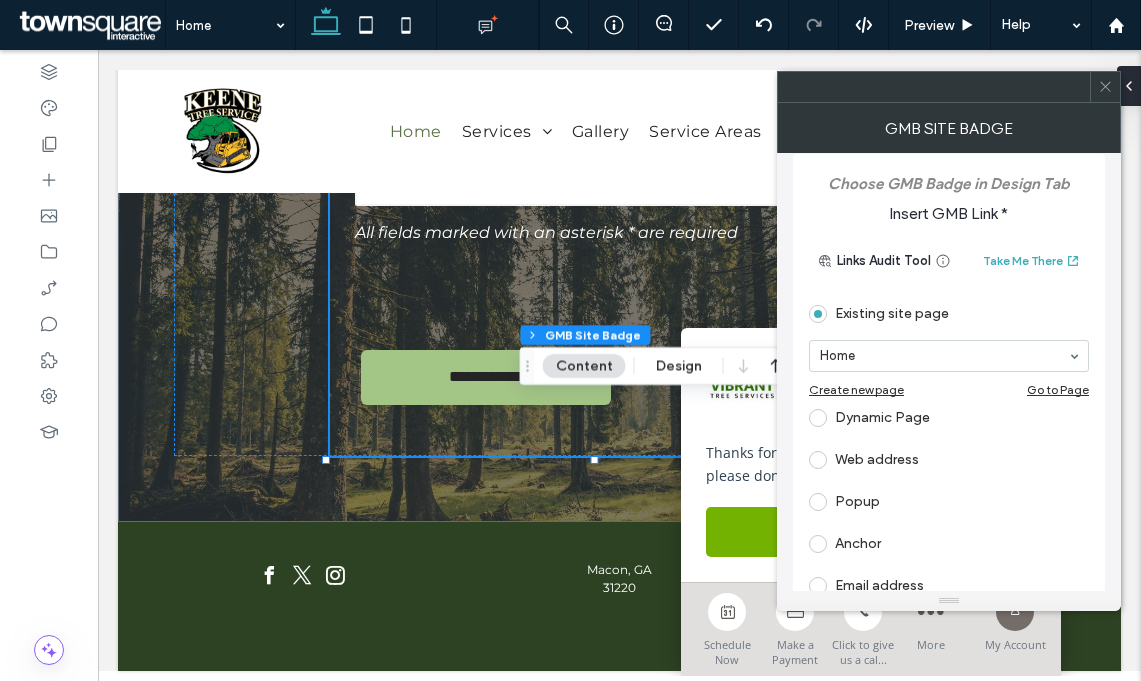 click on "Web address" at bounding box center (949, 460) 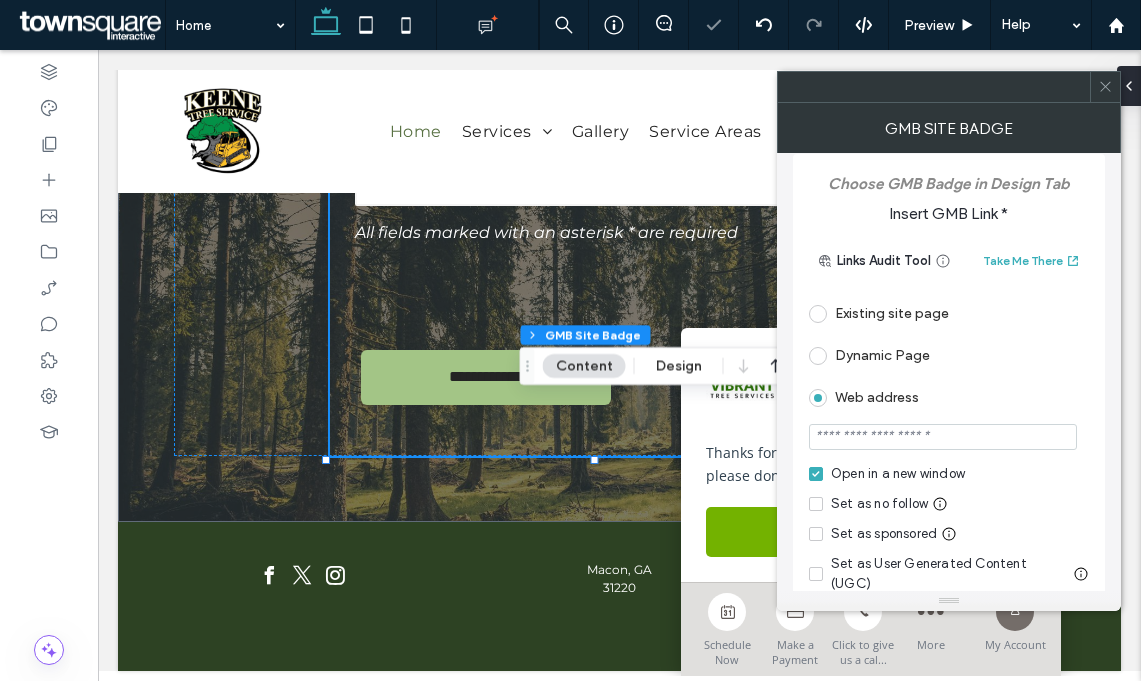 click at bounding box center [943, 437] 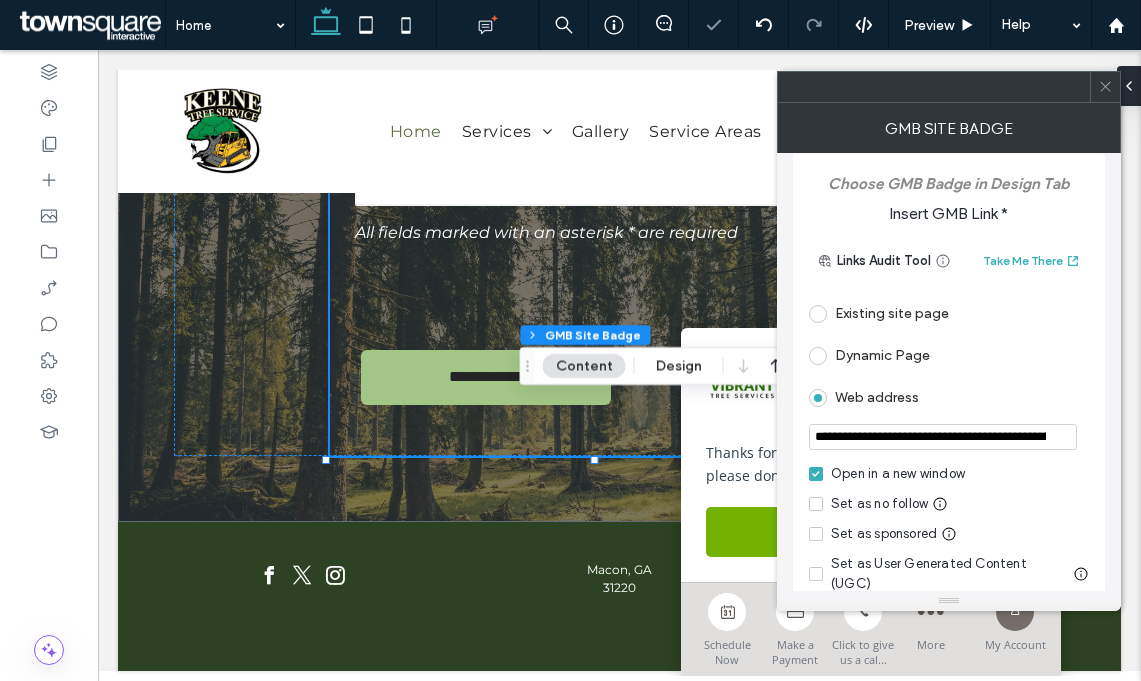 scroll, scrollTop: 0, scrollLeft: 1883, axis: horizontal 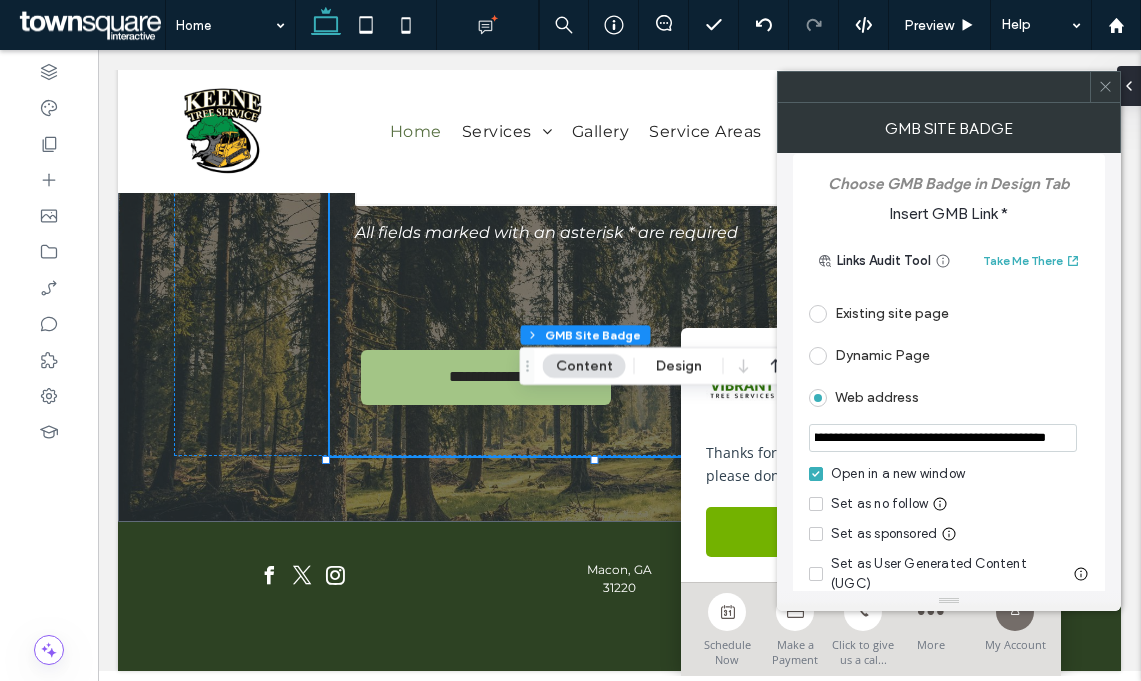 type on "**********" 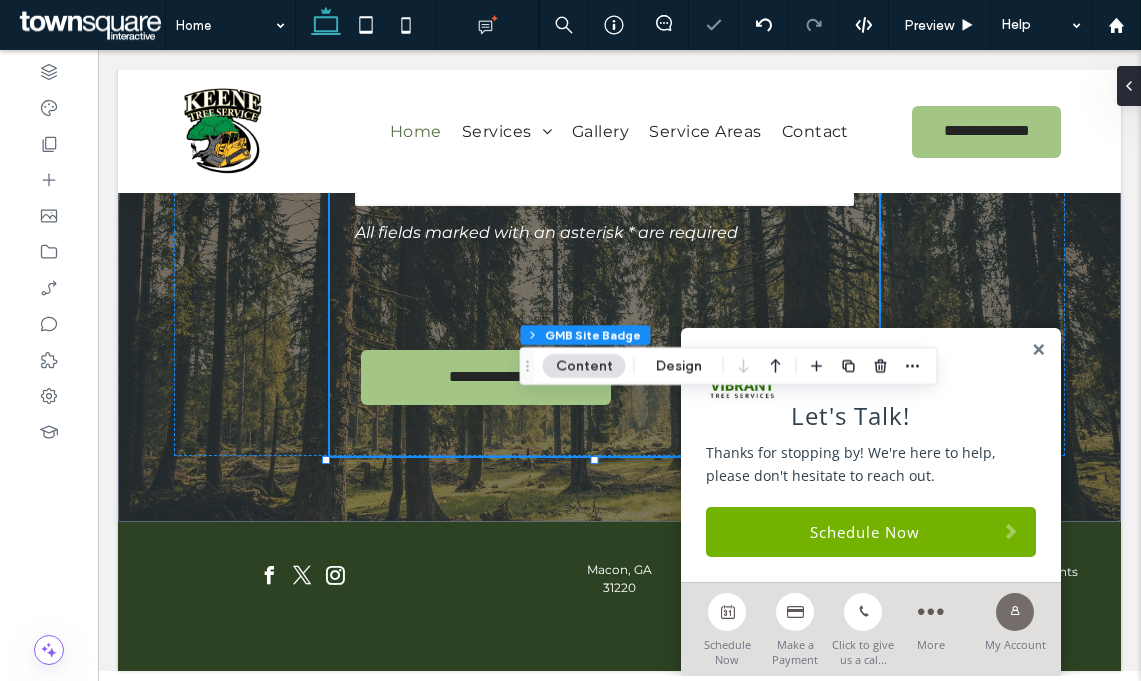 scroll, scrollTop: 0, scrollLeft: 0, axis: both 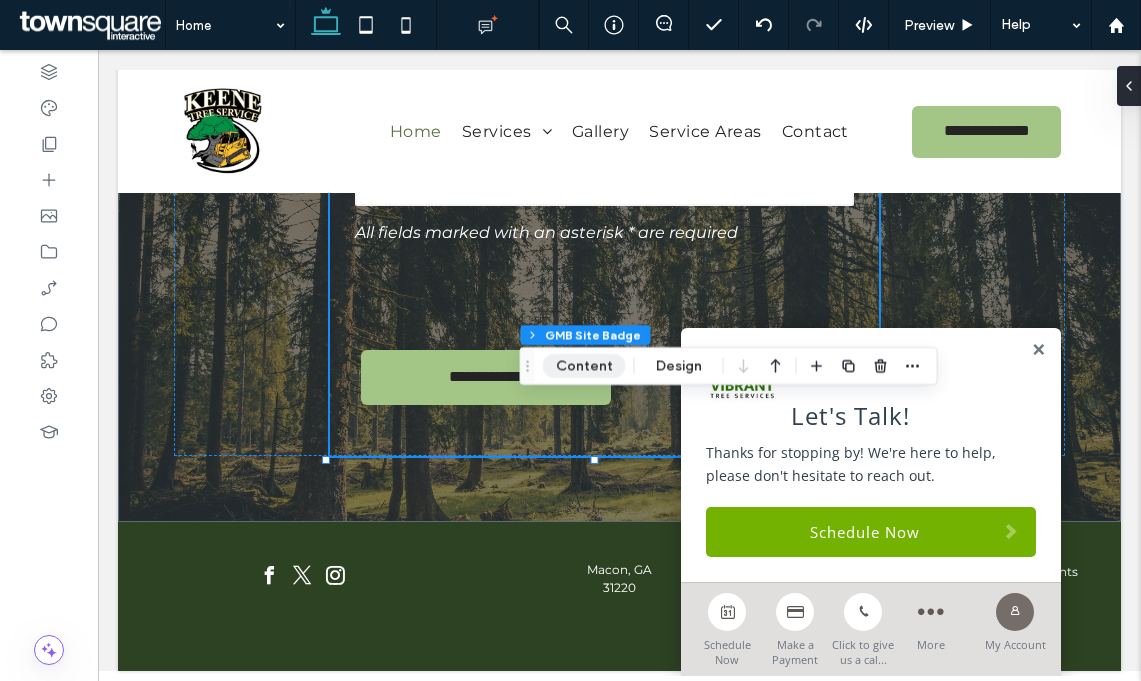 click on "Content" at bounding box center [584, 366] 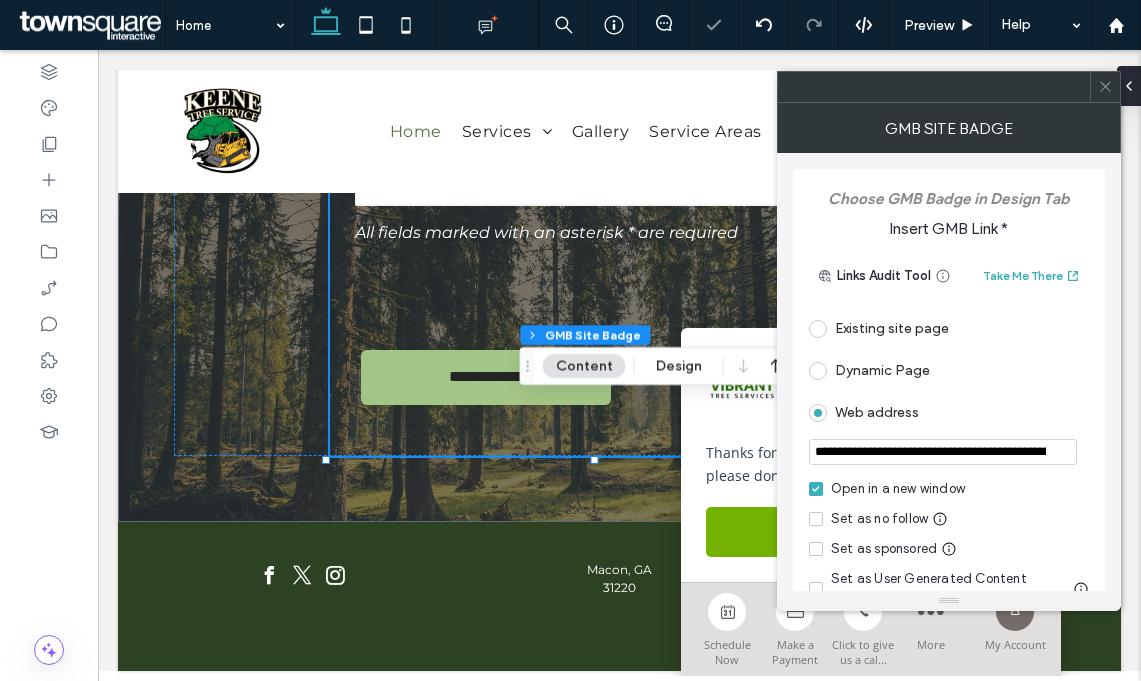 click 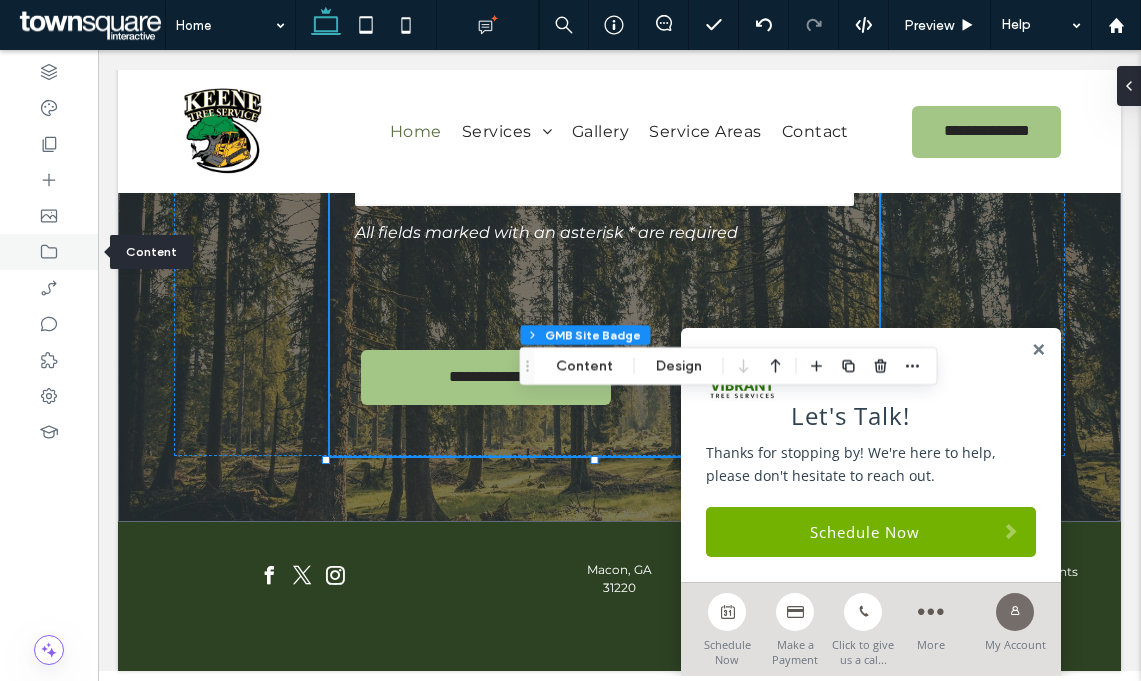 click 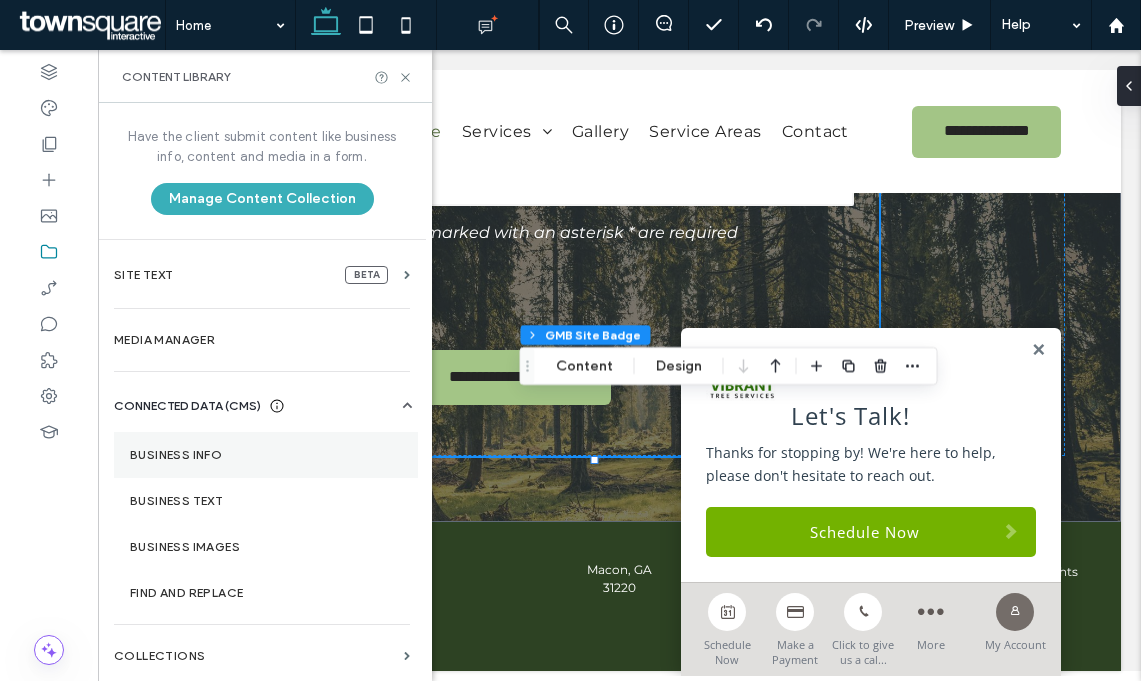 click on "Business Info" at bounding box center (266, 455) 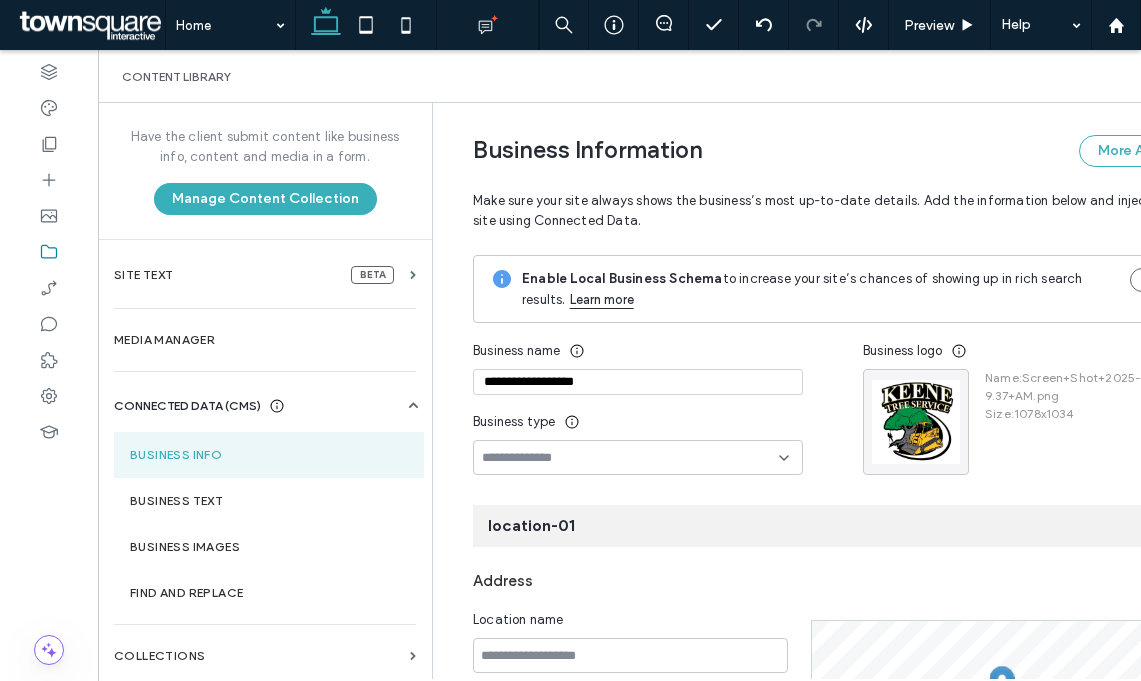 scroll, scrollTop: 66, scrollLeft: 0, axis: vertical 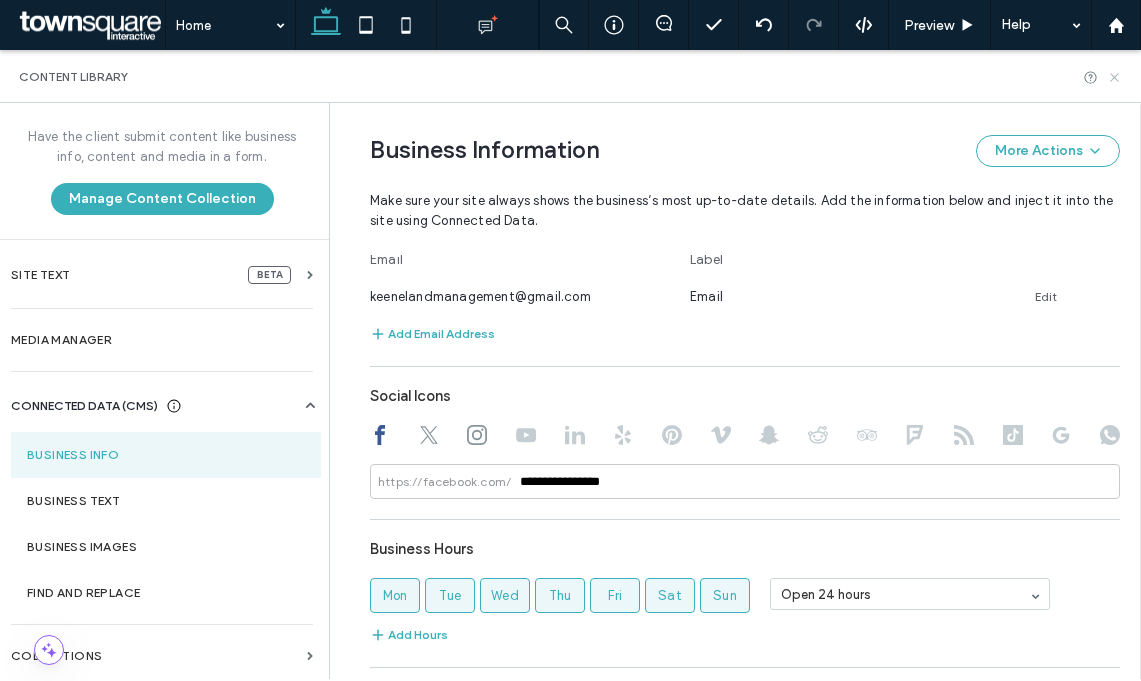 click 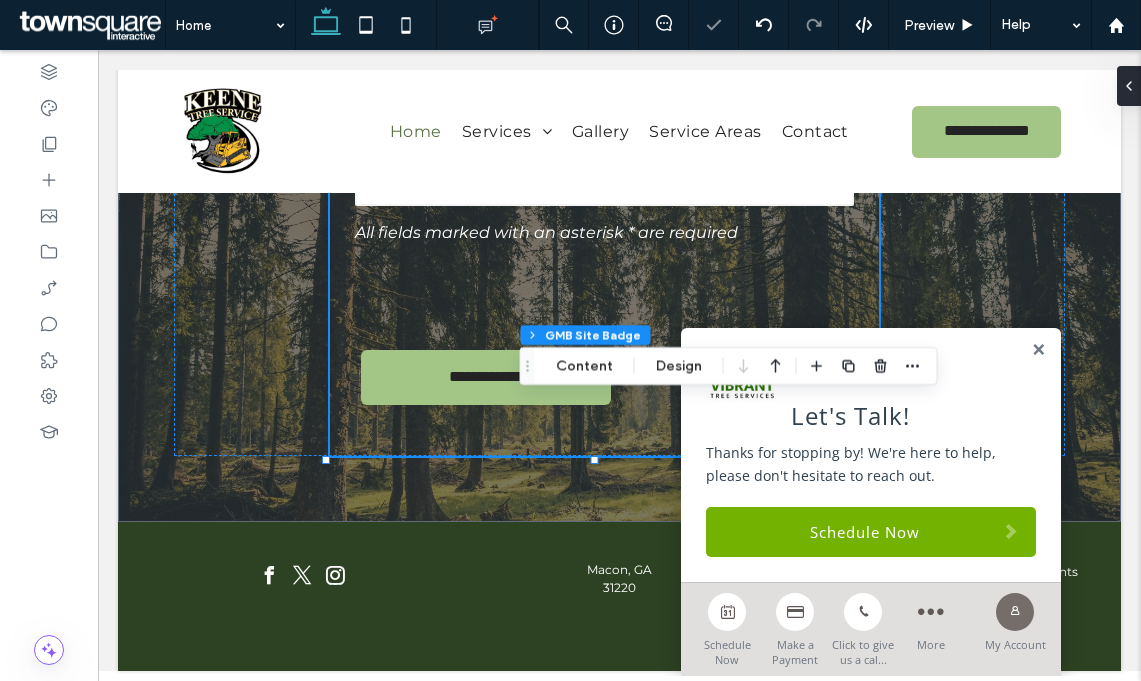 scroll, scrollTop: 0, scrollLeft: 0, axis: both 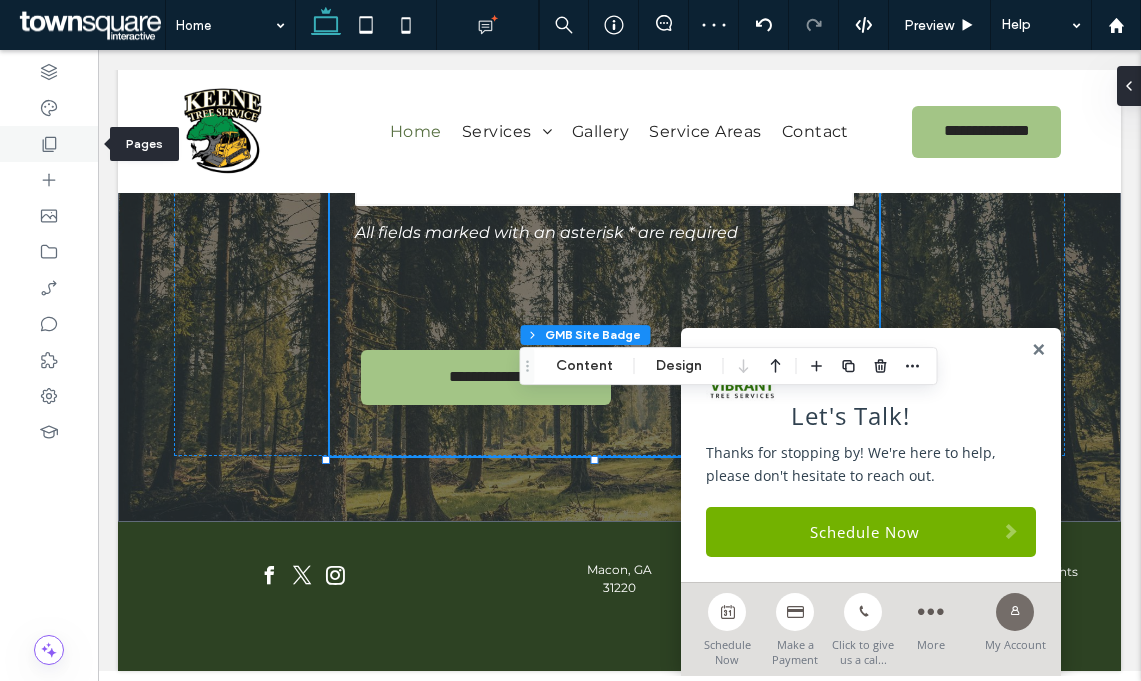 click 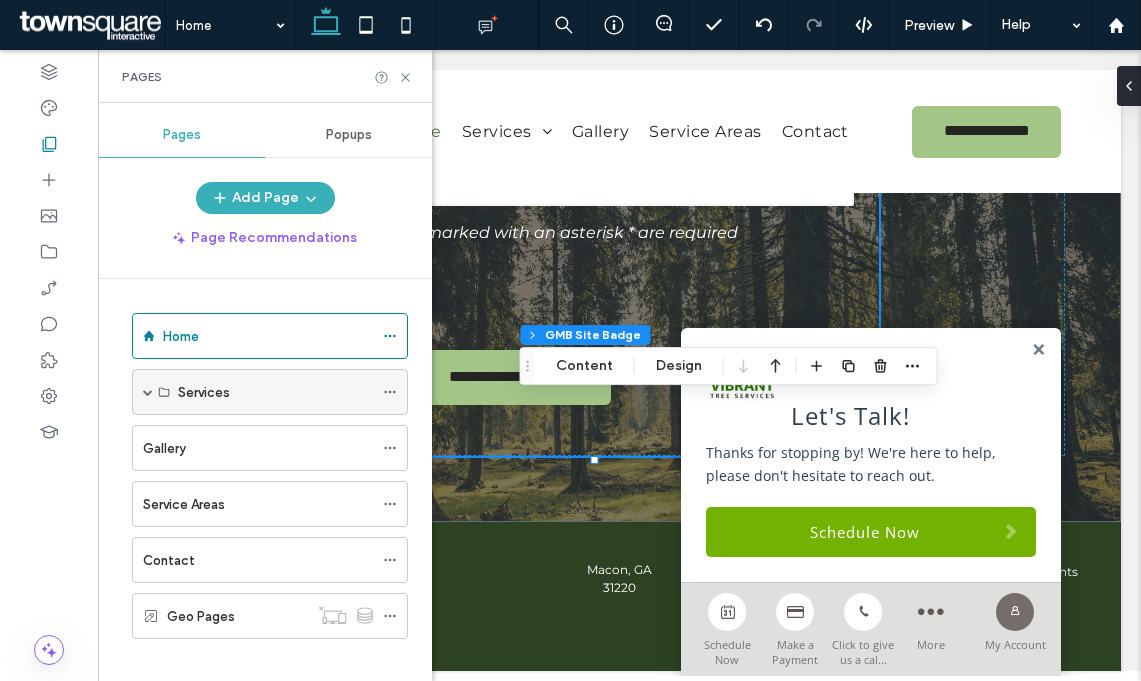 click at bounding box center (148, 392) 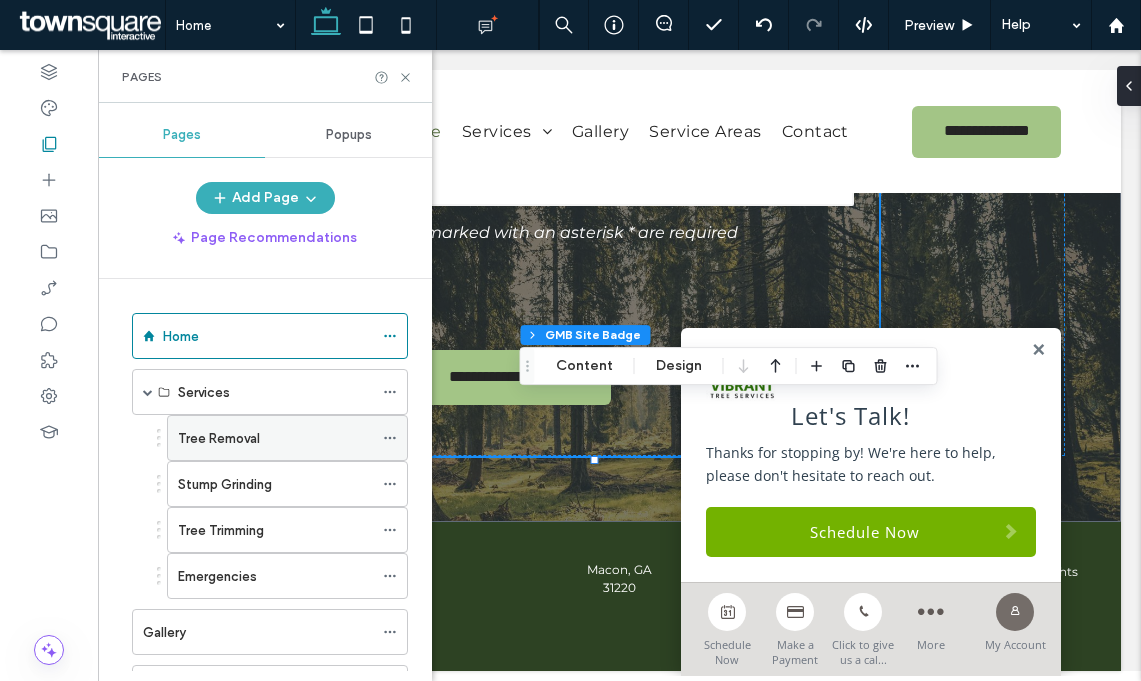 click 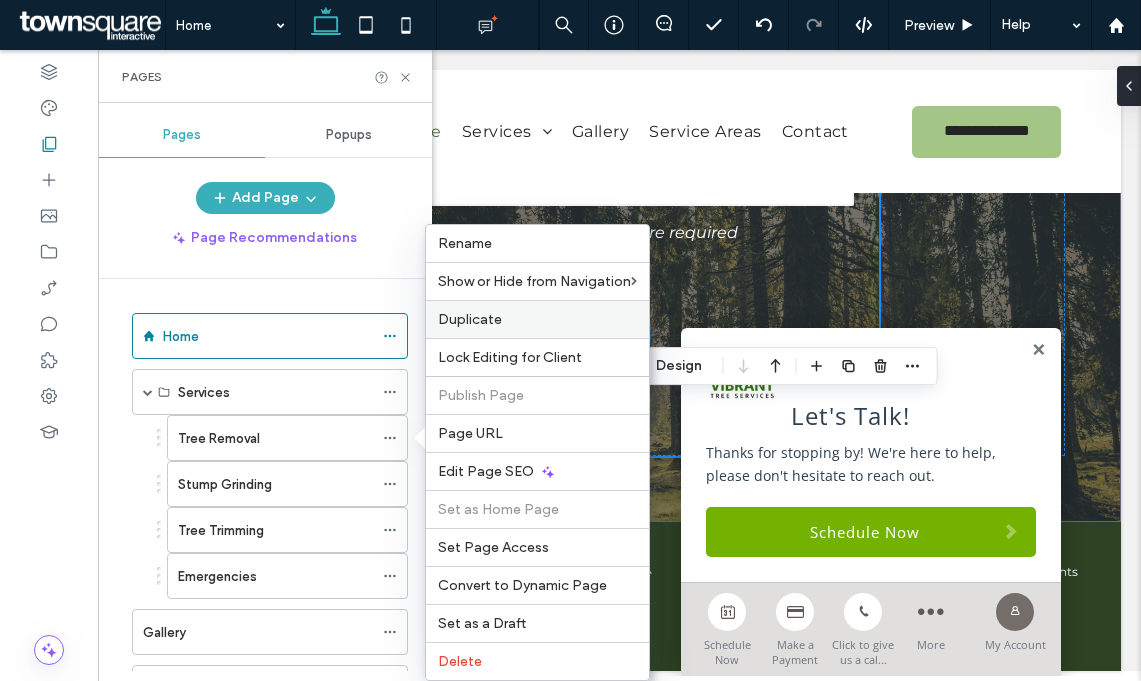 click on "Duplicate" at bounding box center (470, 319) 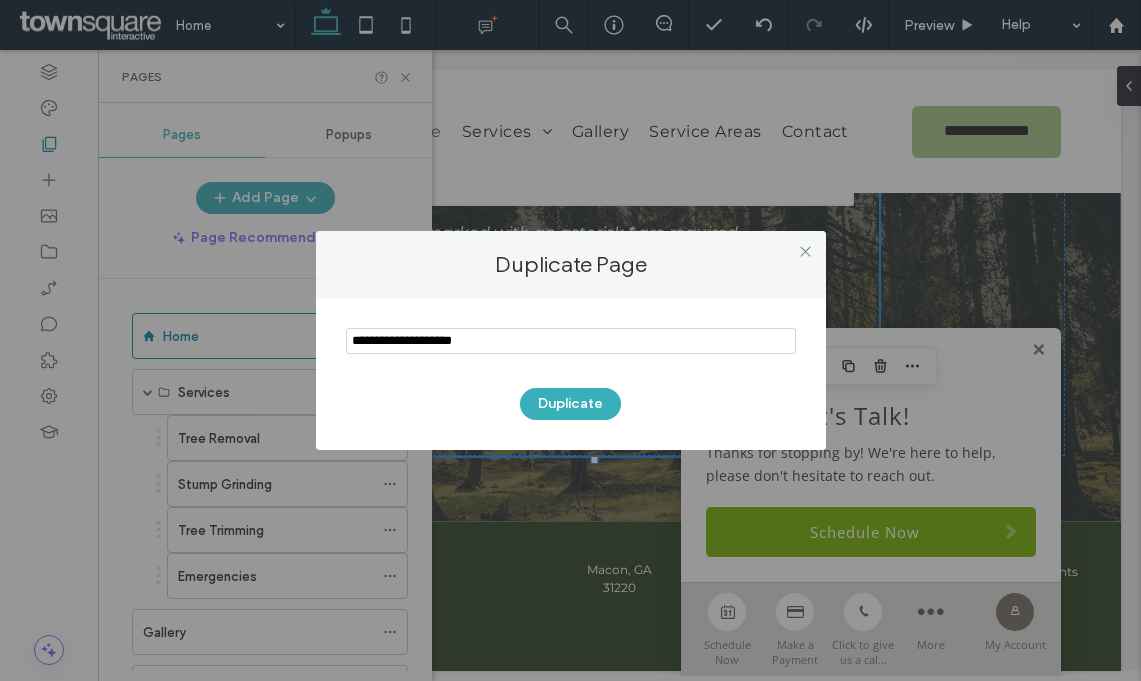 drag, startPoint x: 588, startPoint y: 349, endPoint x: 266, endPoint y: 326, distance: 322.82037 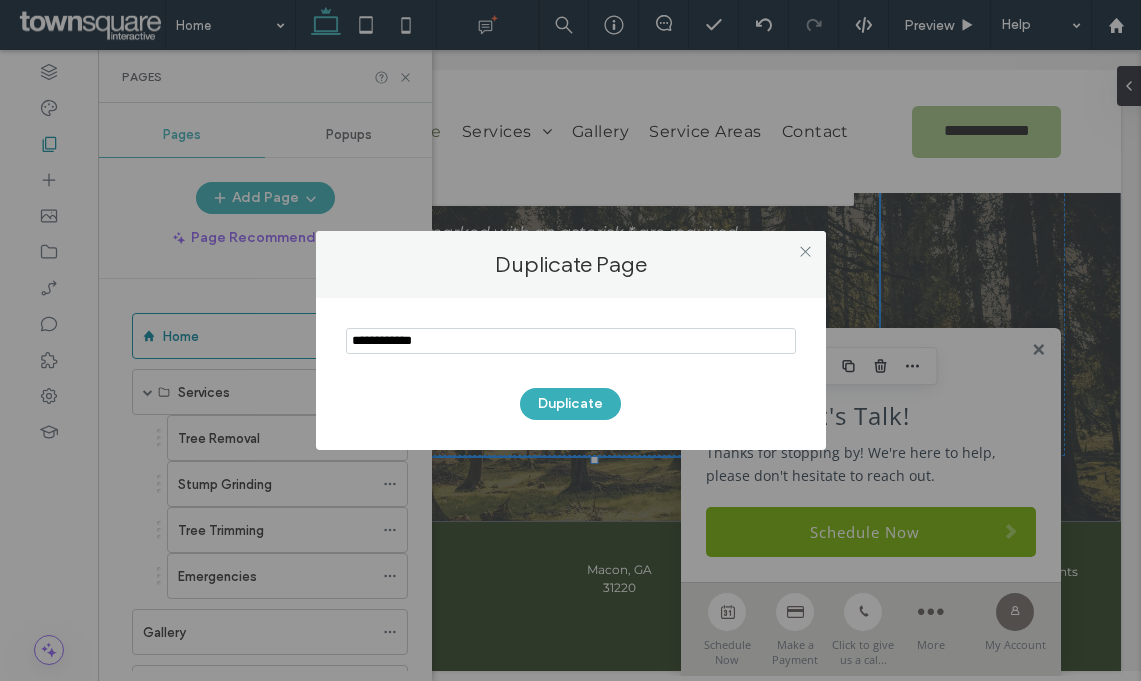 type on "**********" 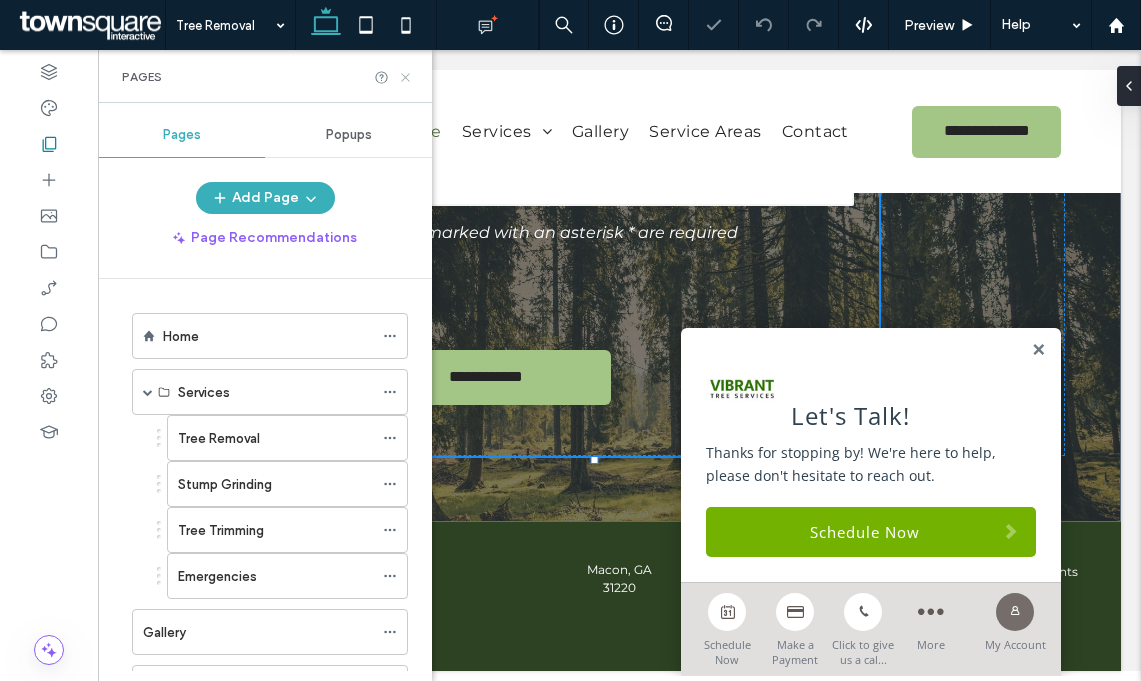 click 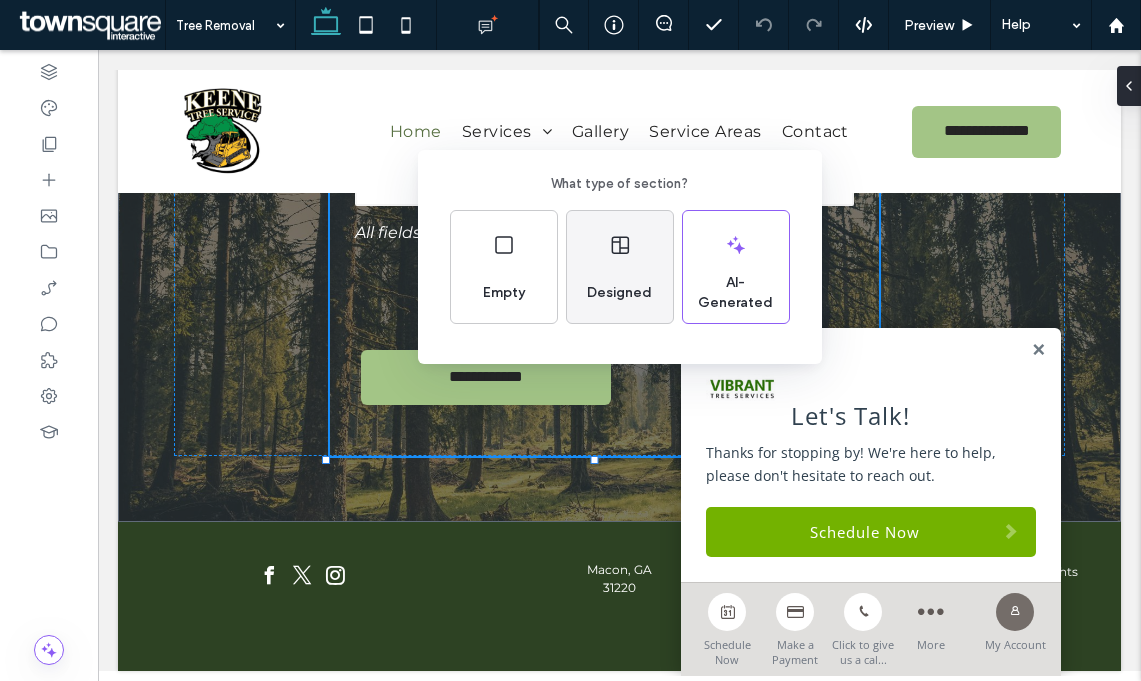click on "Designed" at bounding box center [619, 293] 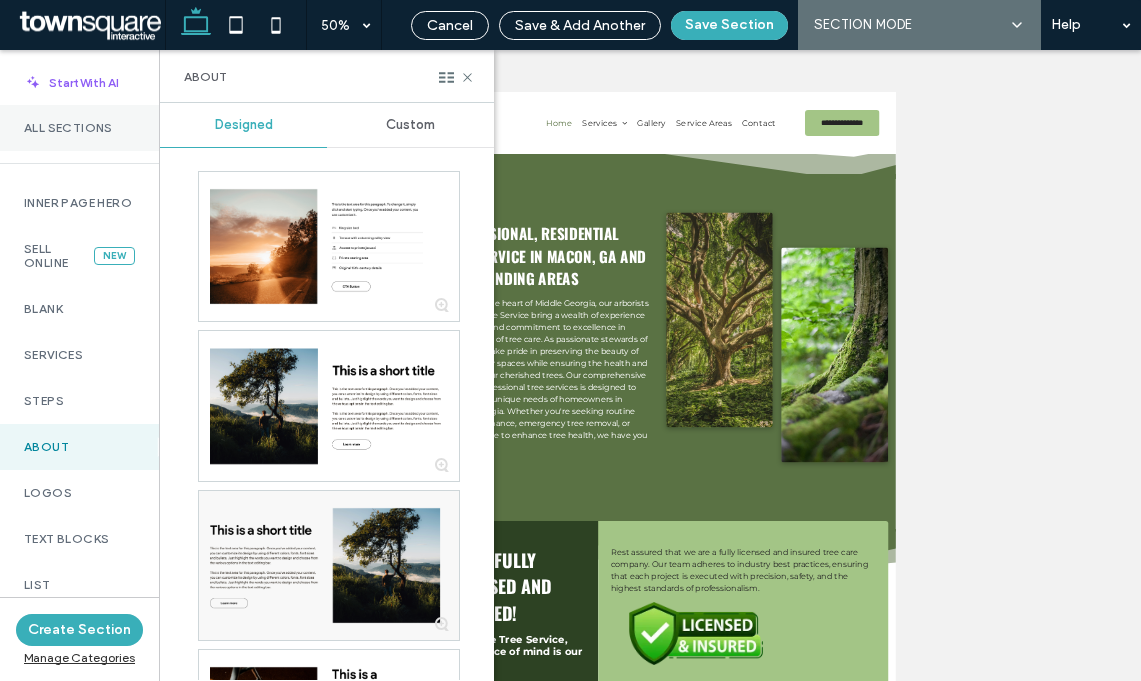 click on "All Sections" at bounding box center [79, 128] 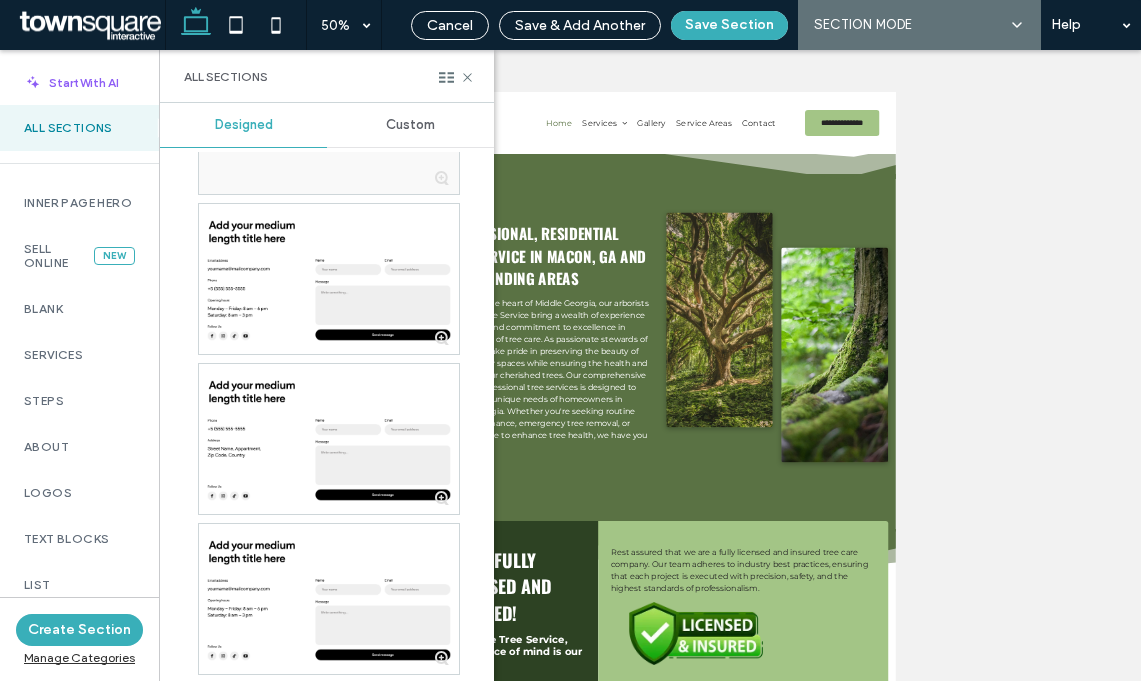scroll, scrollTop: 8566, scrollLeft: 0, axis: vertical 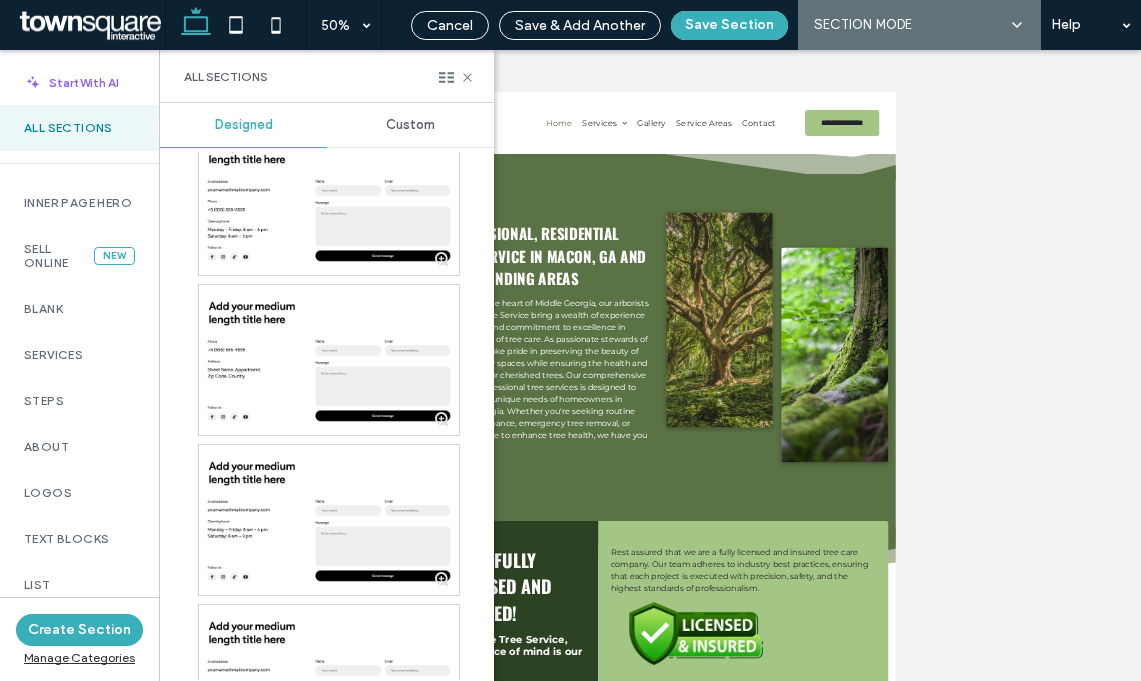 click on "Custom" at bounding box center [410, 125] 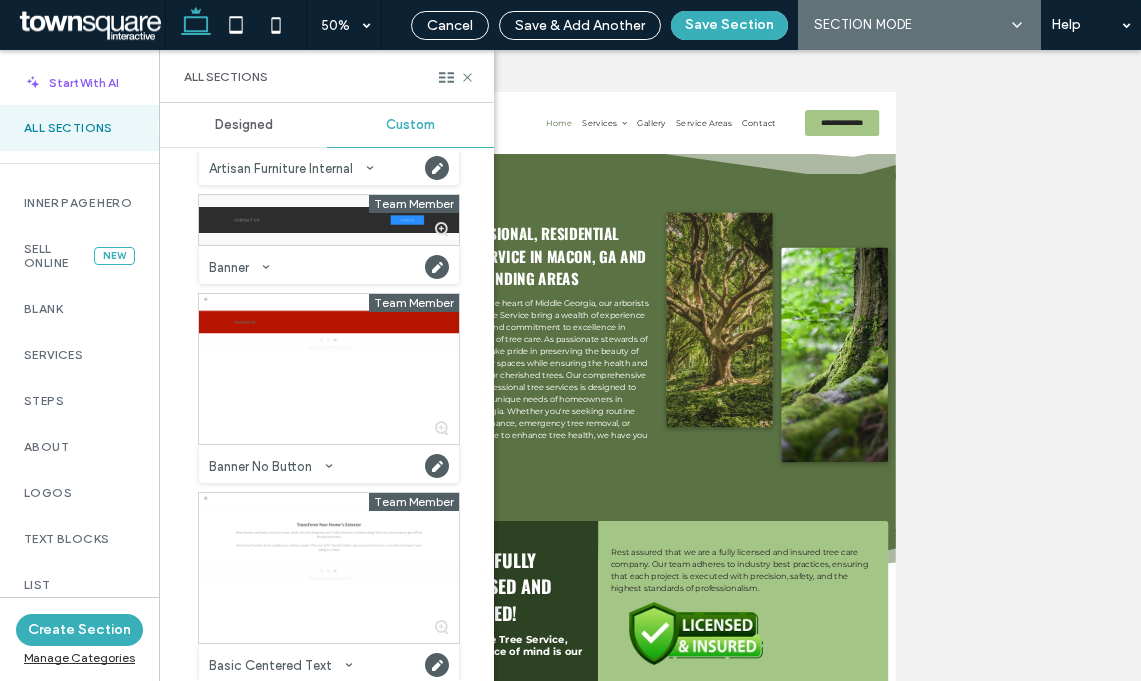 scroll, scrollTop: 3151, scrollLeft: 0, axis: vertical 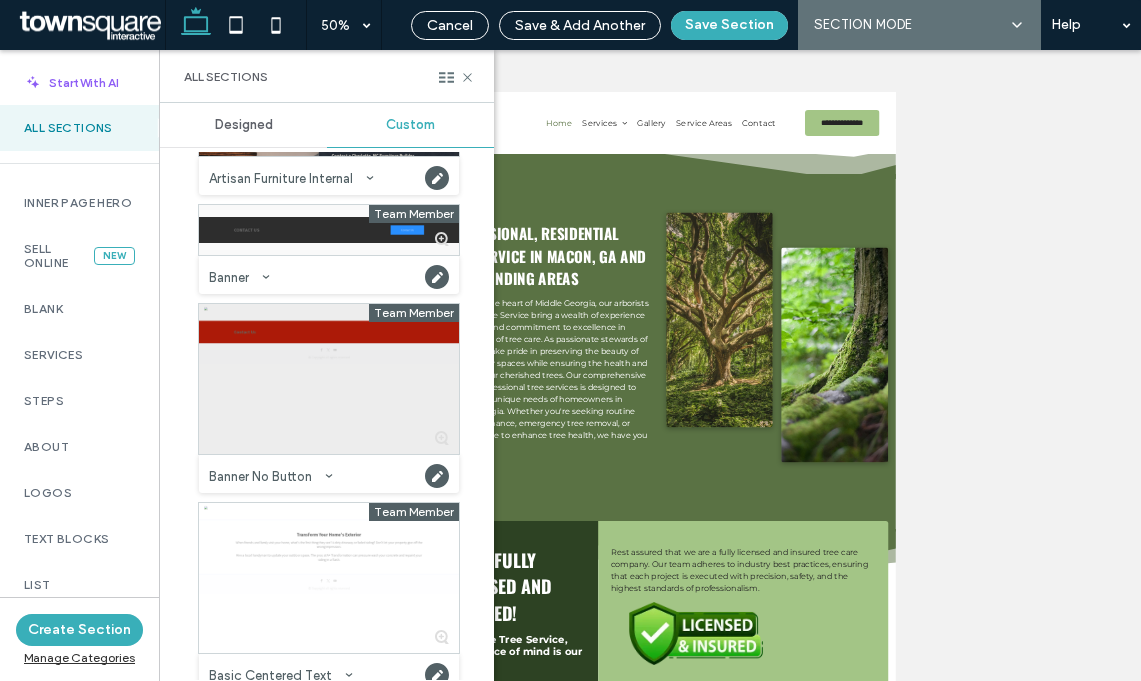 click at bounding box center (329, 379) 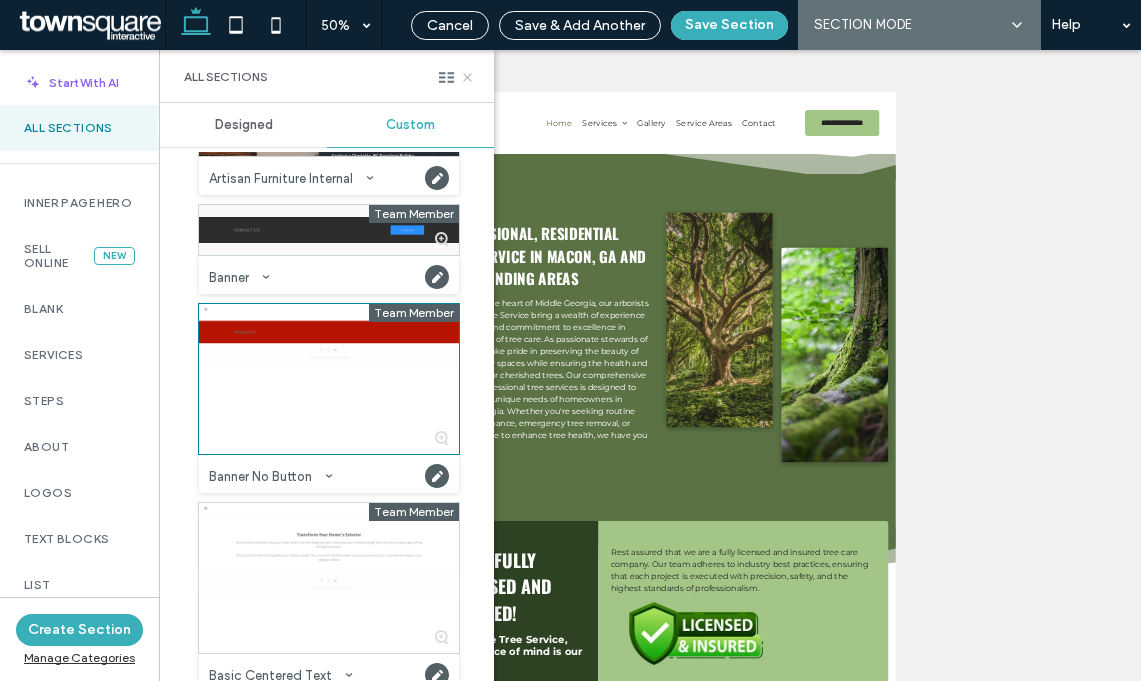 click 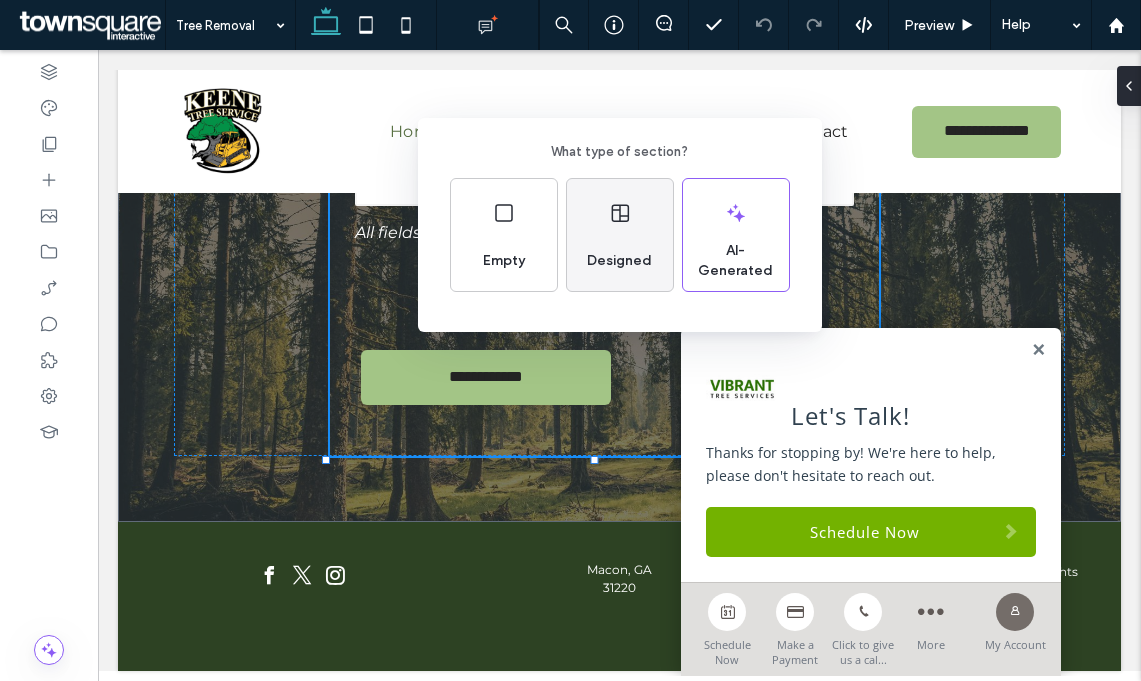click on "Designed" at bounding box center (619, 261) 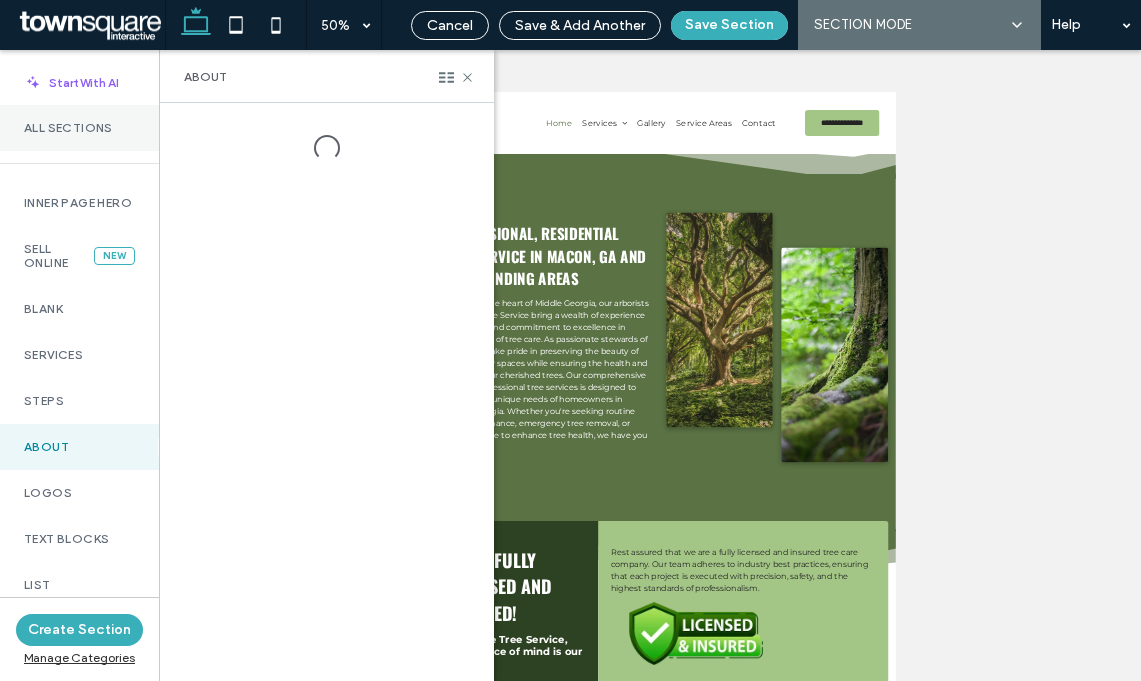 click on "All Sections" at bounding box center (79, 128) 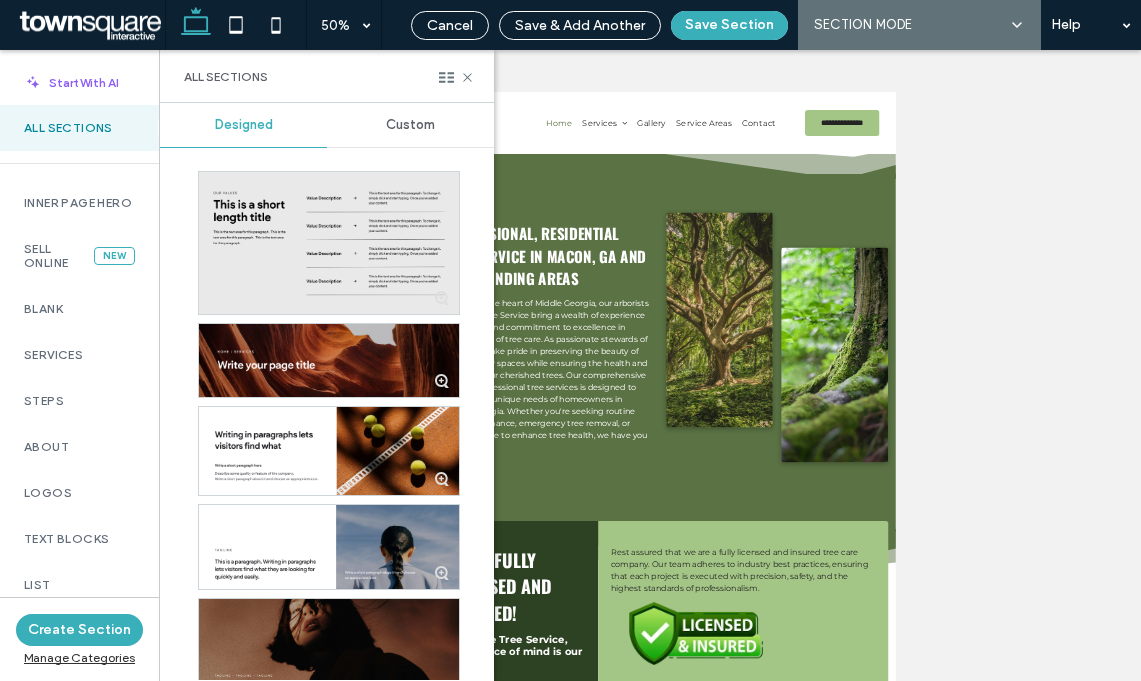 click on "Custom" at bounding box center (410, 125) 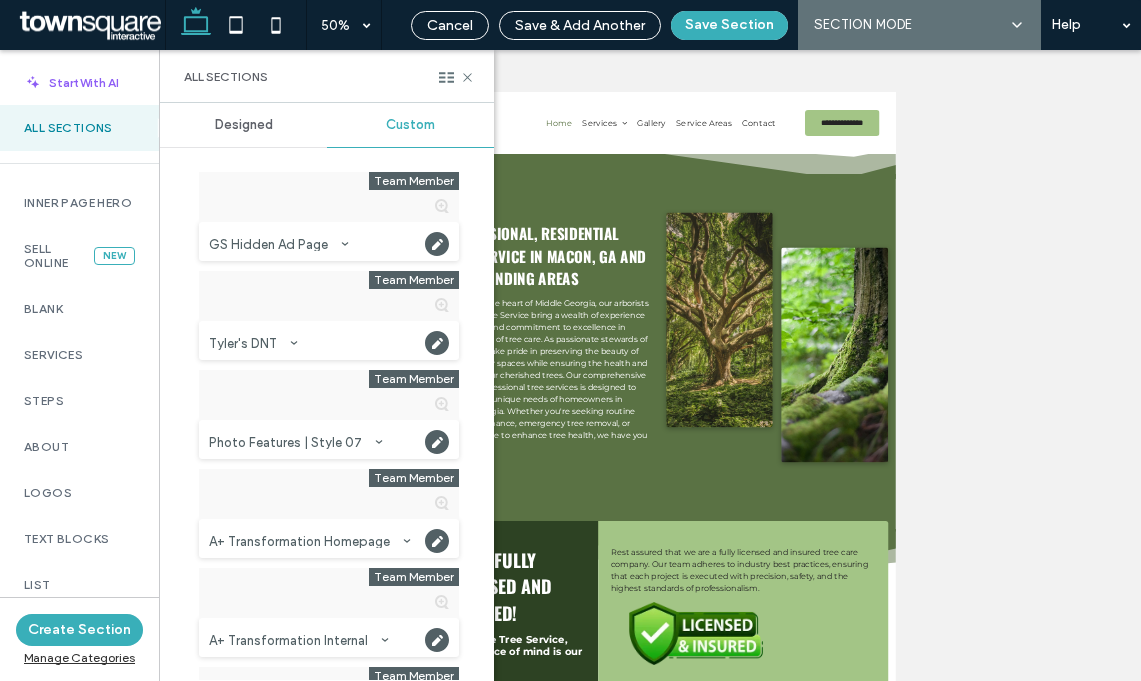 click on "Custom" at bounding box center [410, 125] 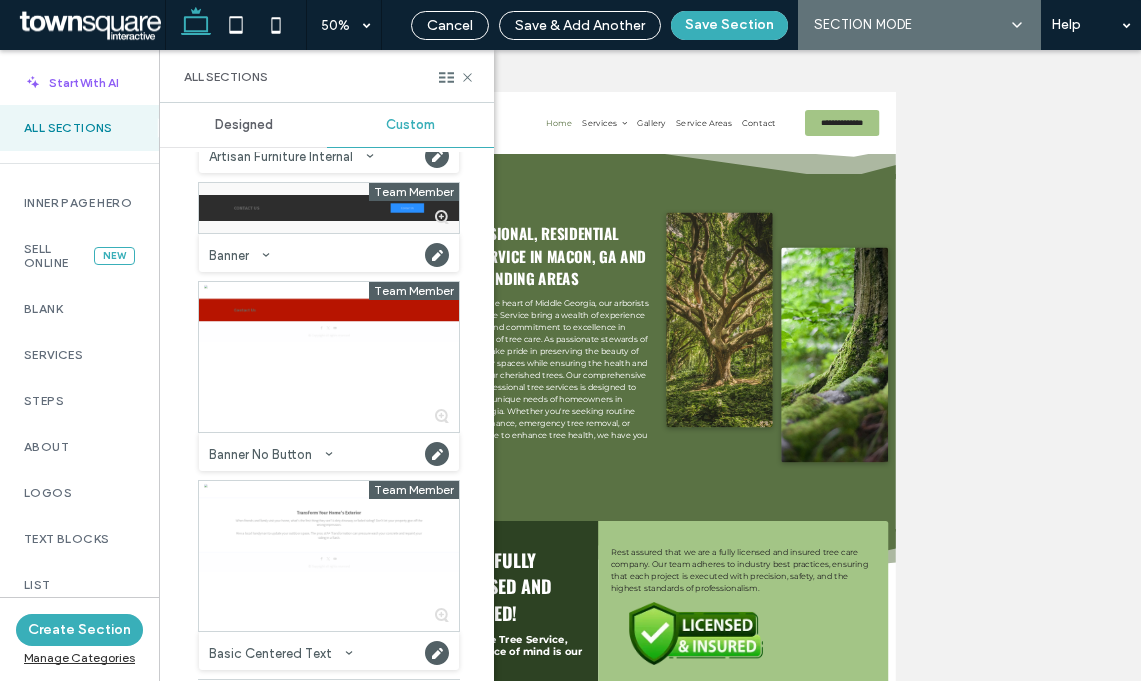 scroll, scrollTop: 3182, scrollLeft: 0, axis: vertical 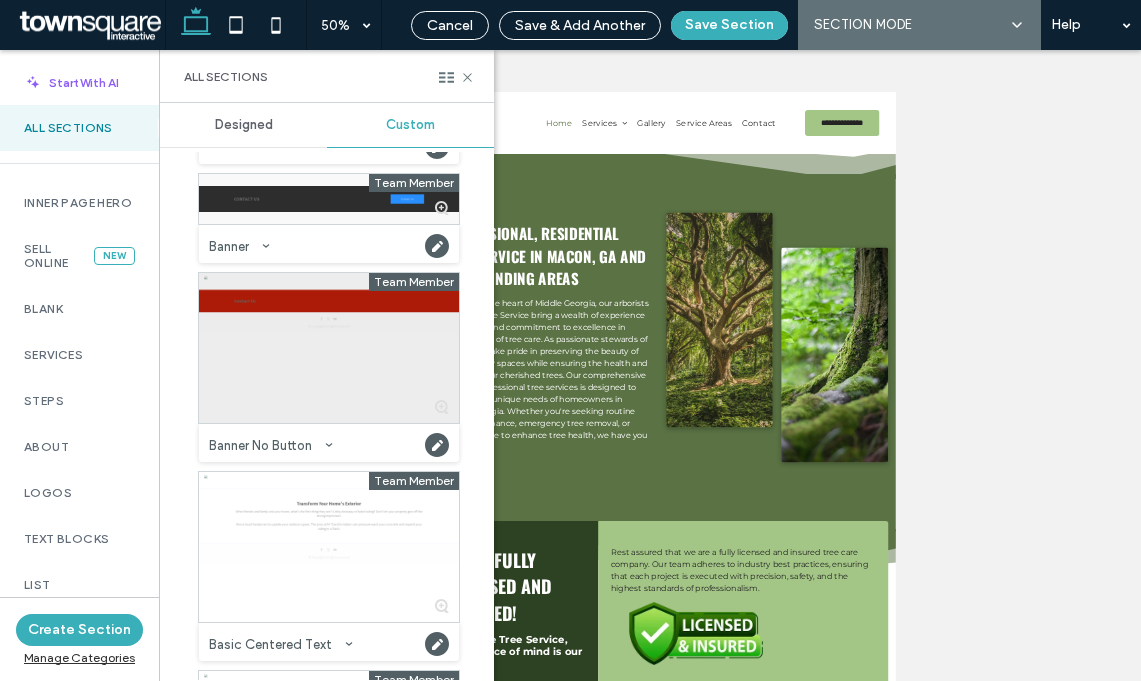click at bounding box center [329, 348] 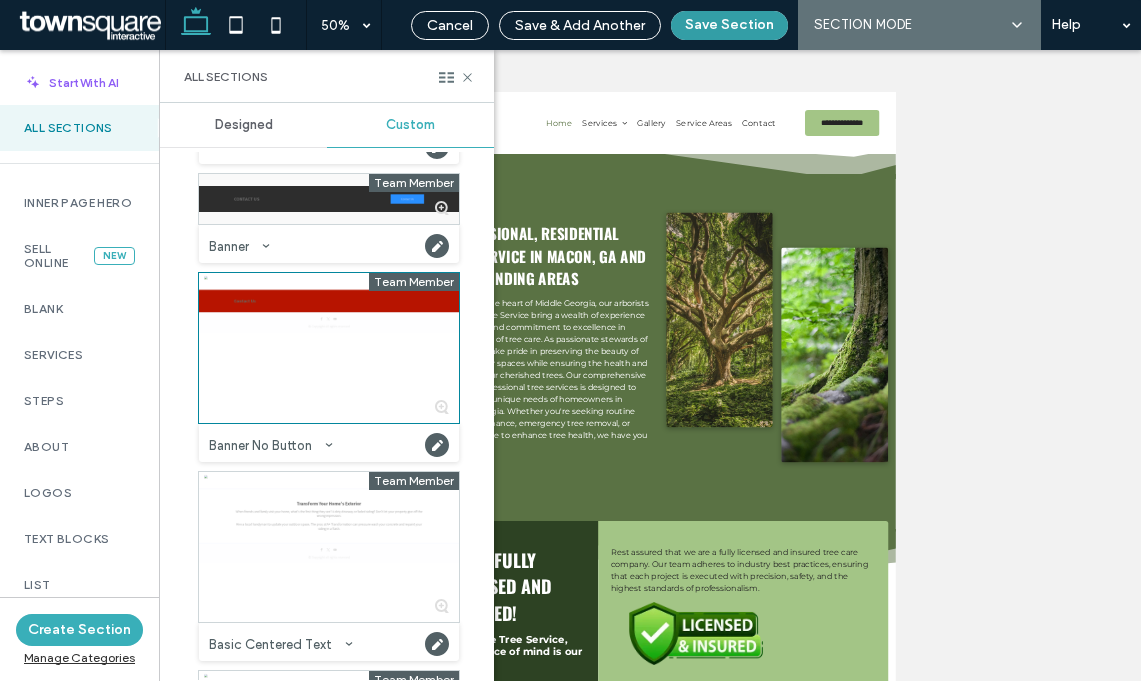 click on "Save Section" at bounding box center (729, 25) 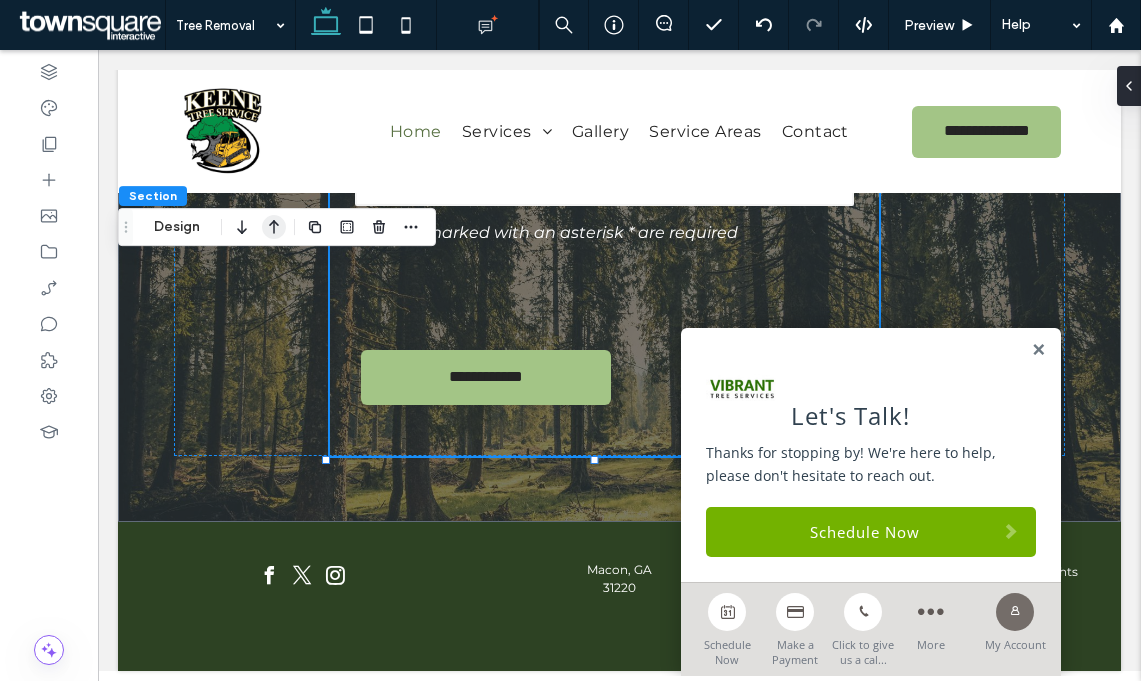 click 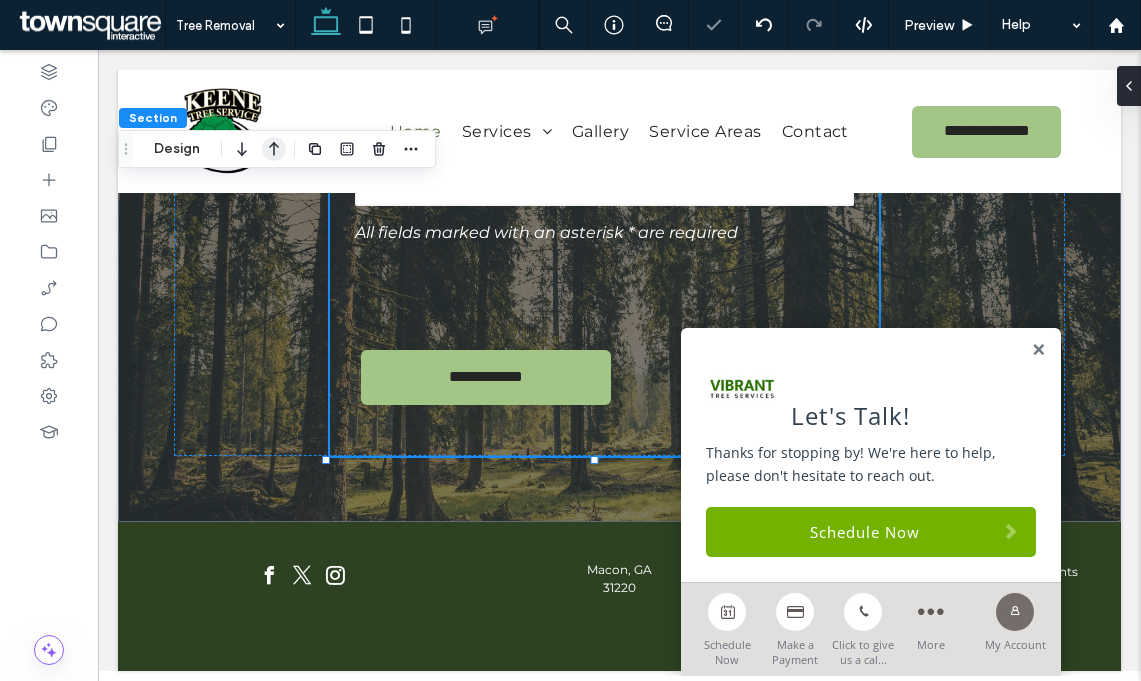 click 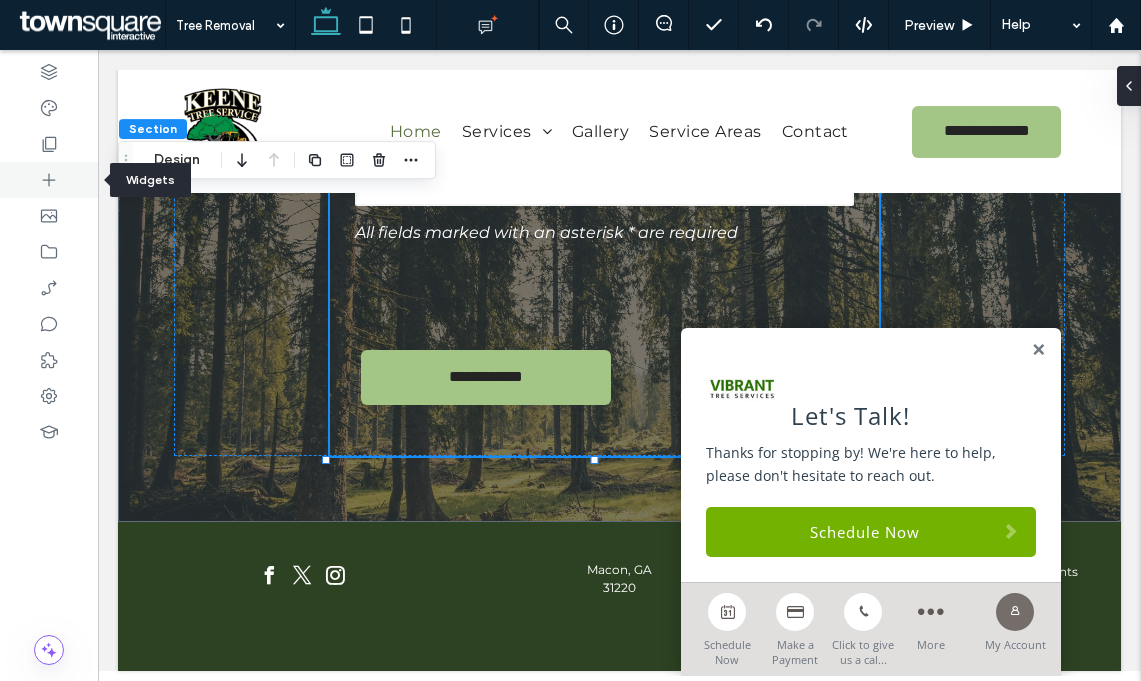 click 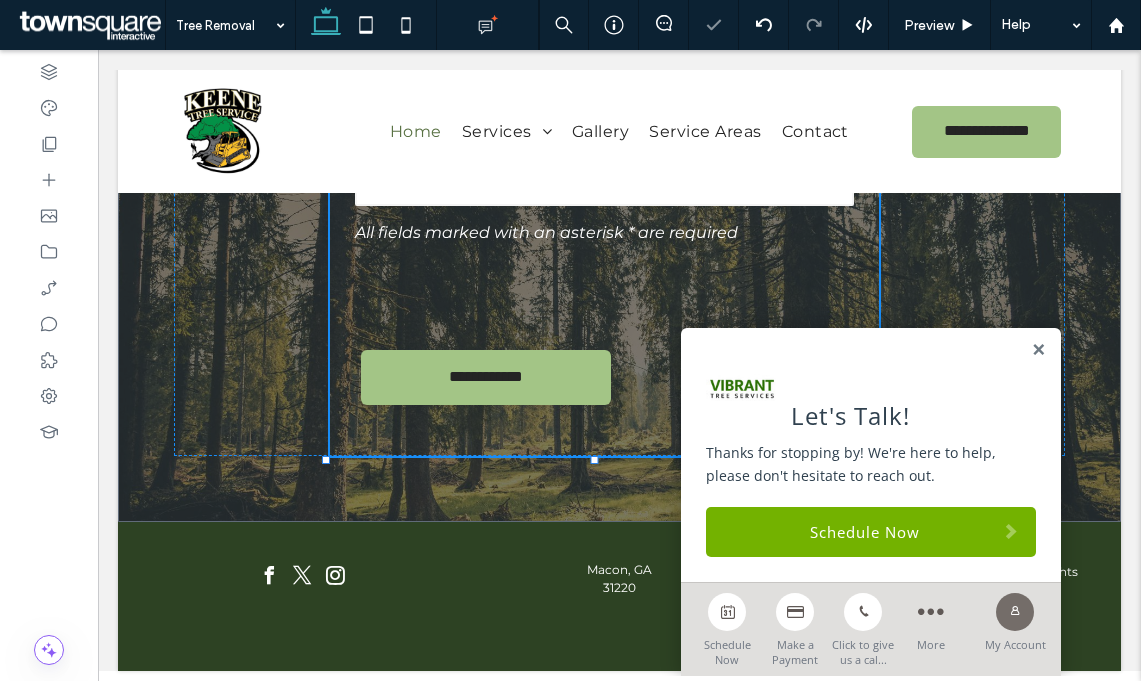 type on "**********" 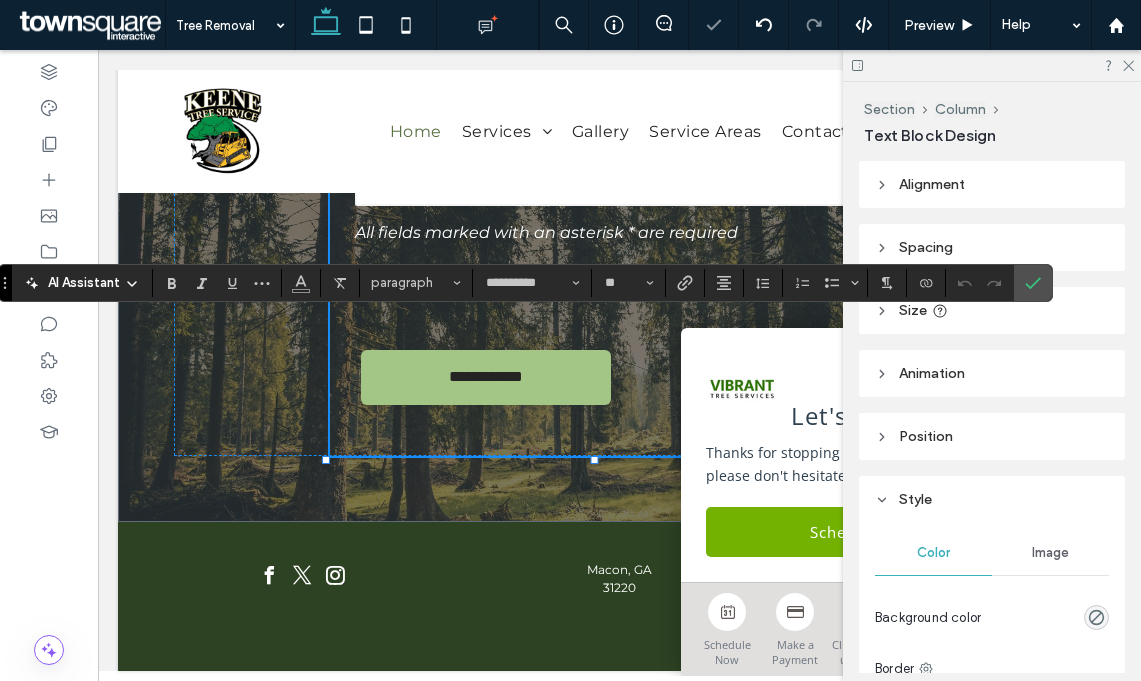 type 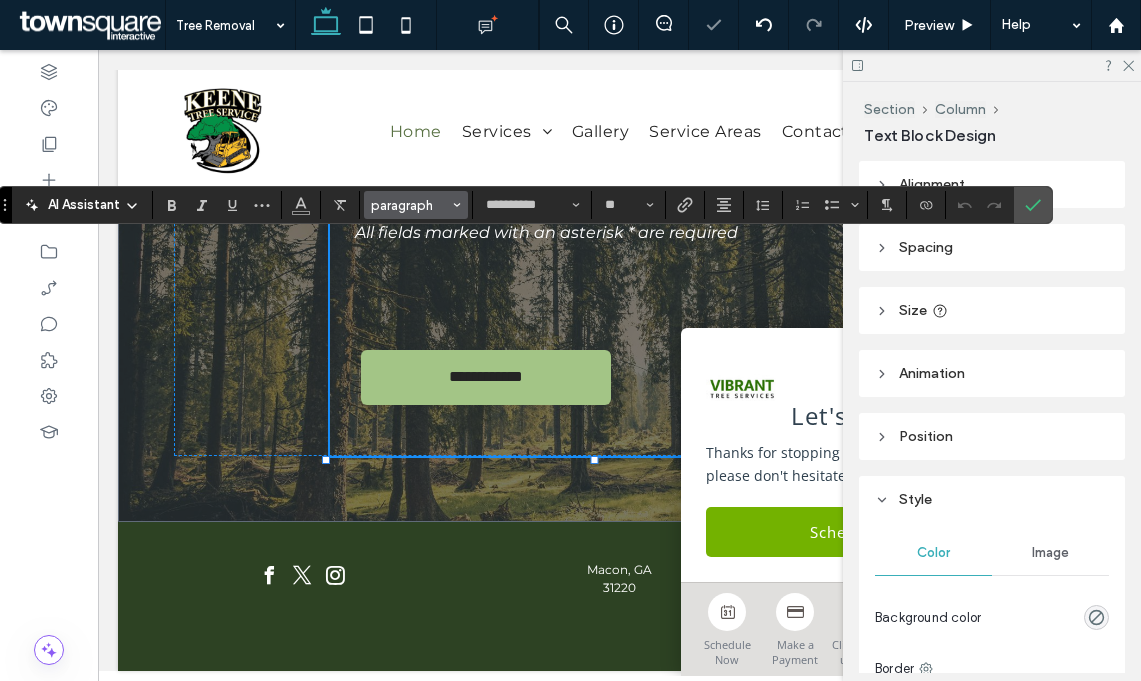 click on "paragraph" at bounding box center [416, 205] 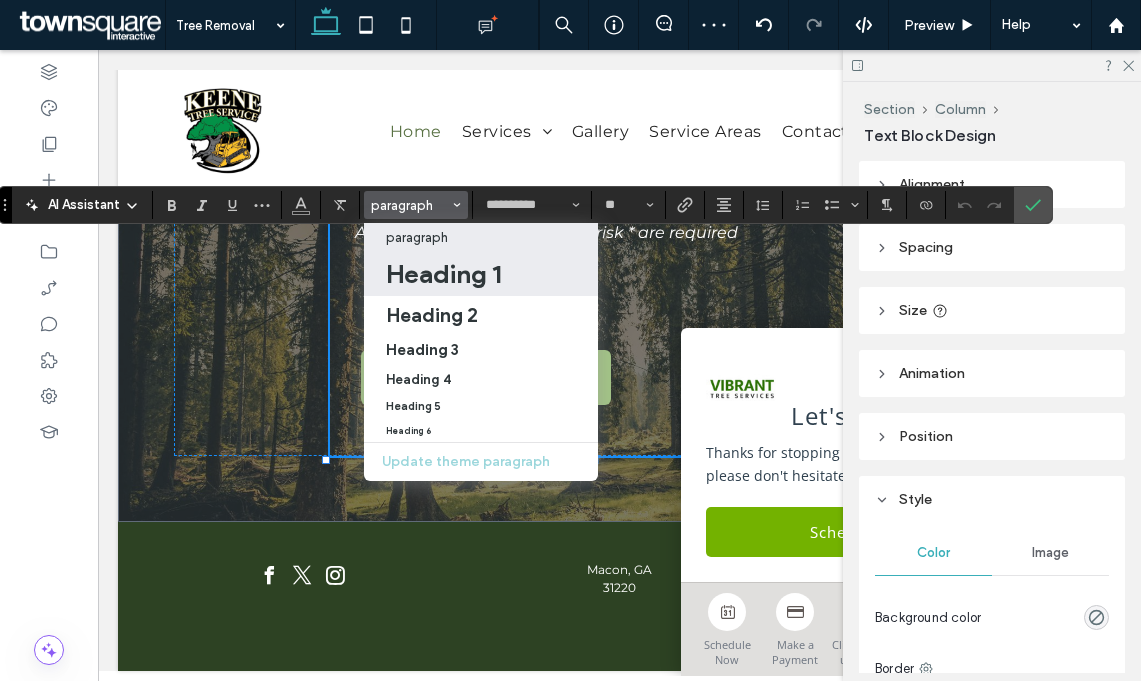 click on "Heading 1" at bounding box center (443, 274) 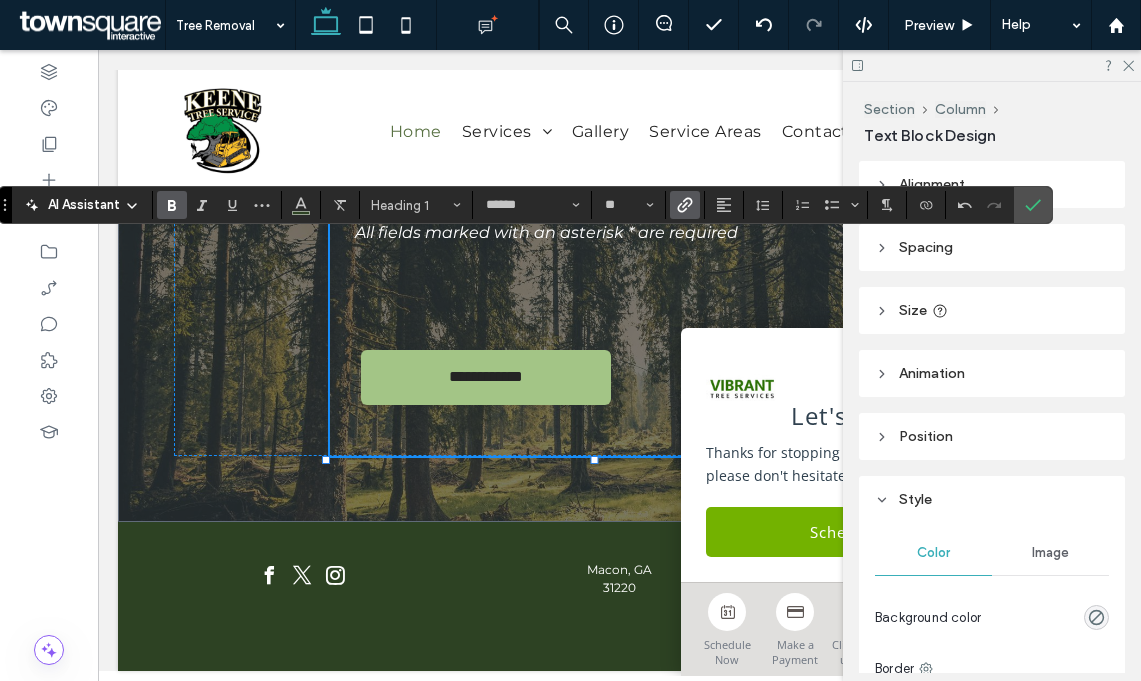 click 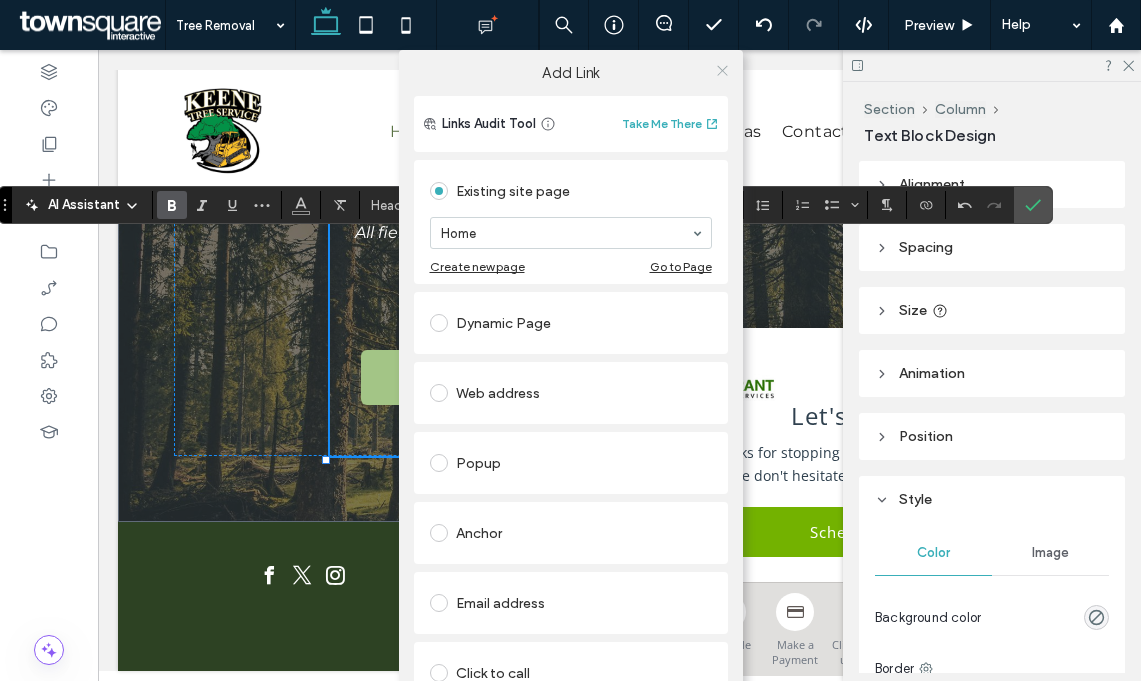 click 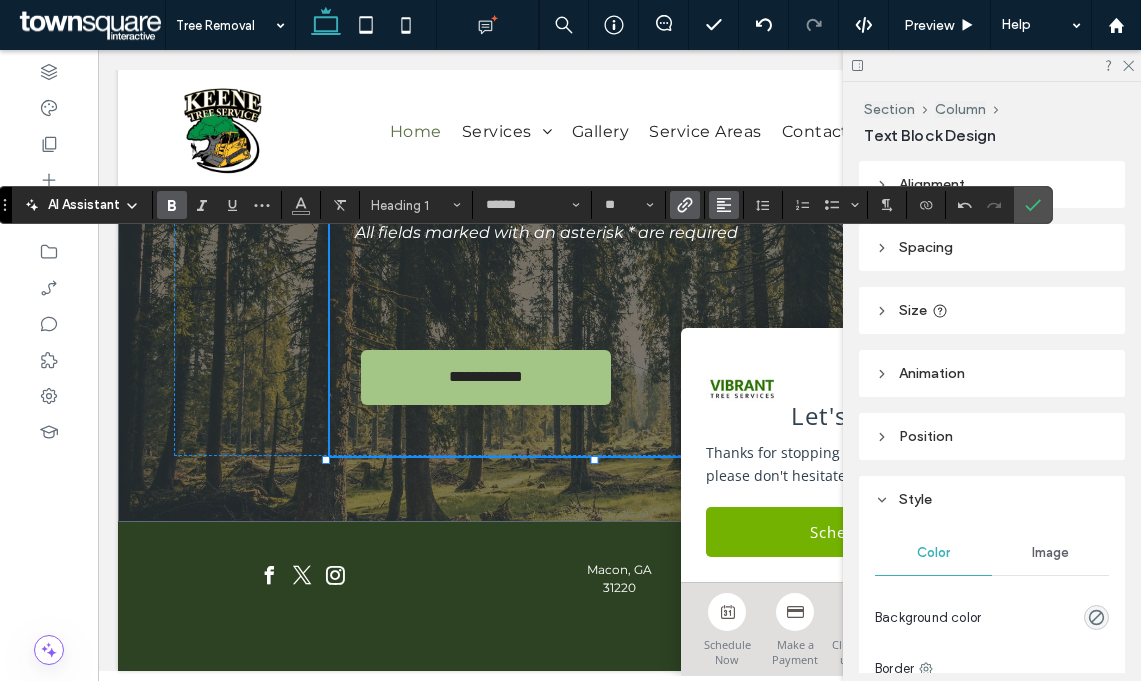 click 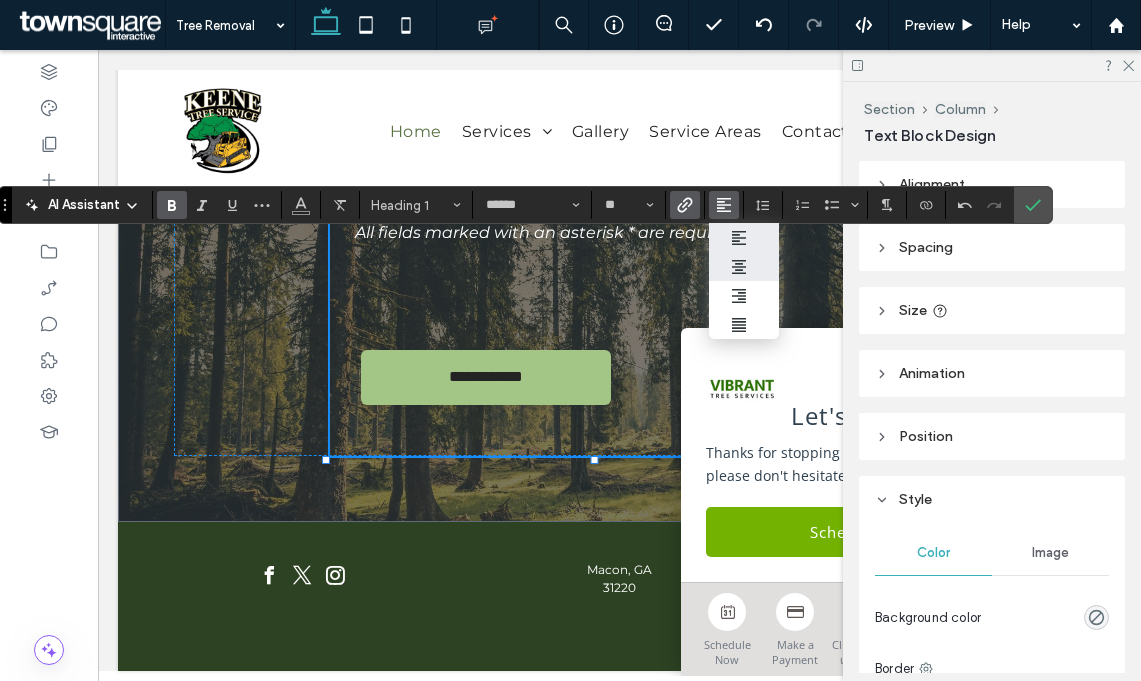click at bounding box center (744, 266) 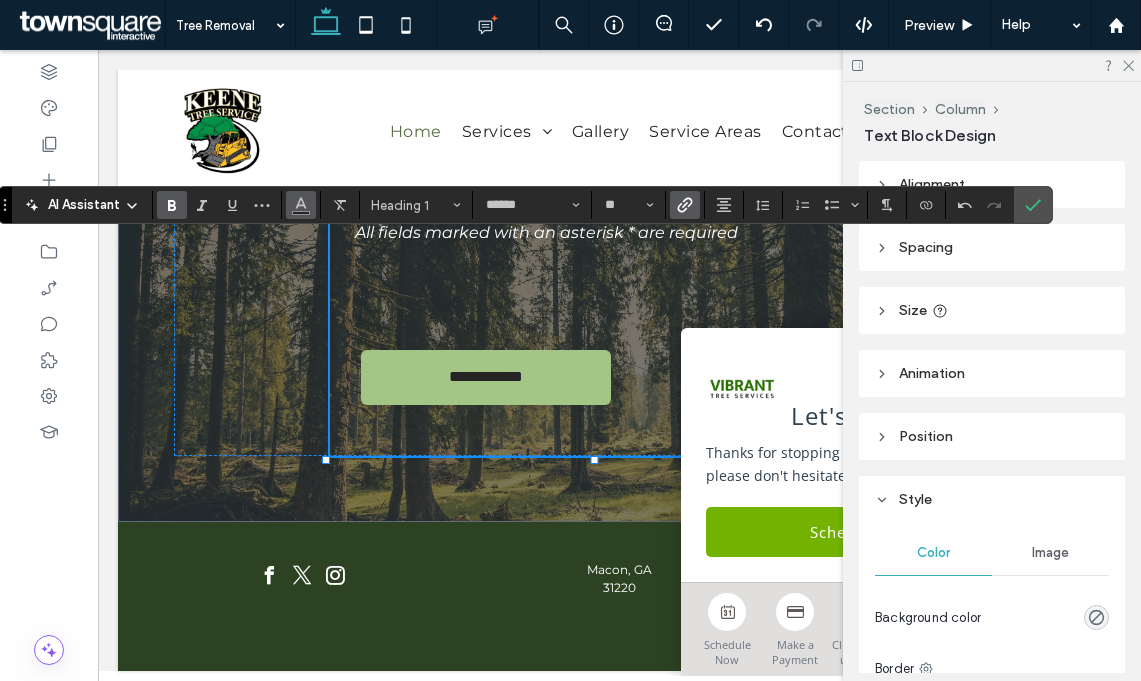 click at bounding box center (301, 205) 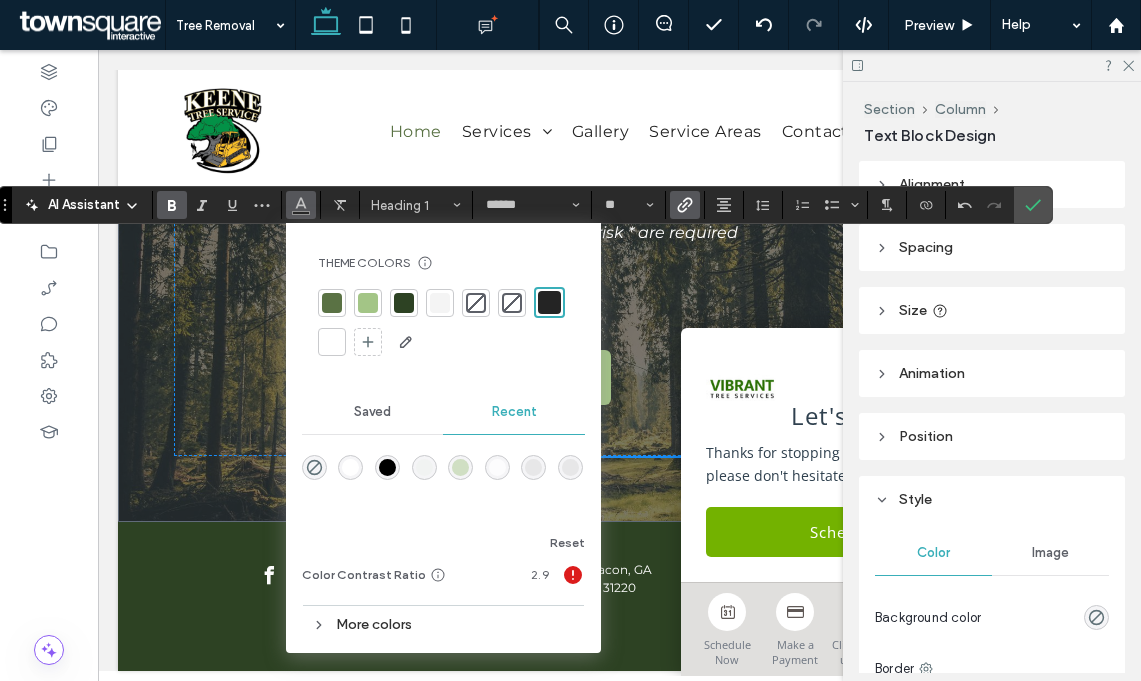 click at bounding box center [332, 342] 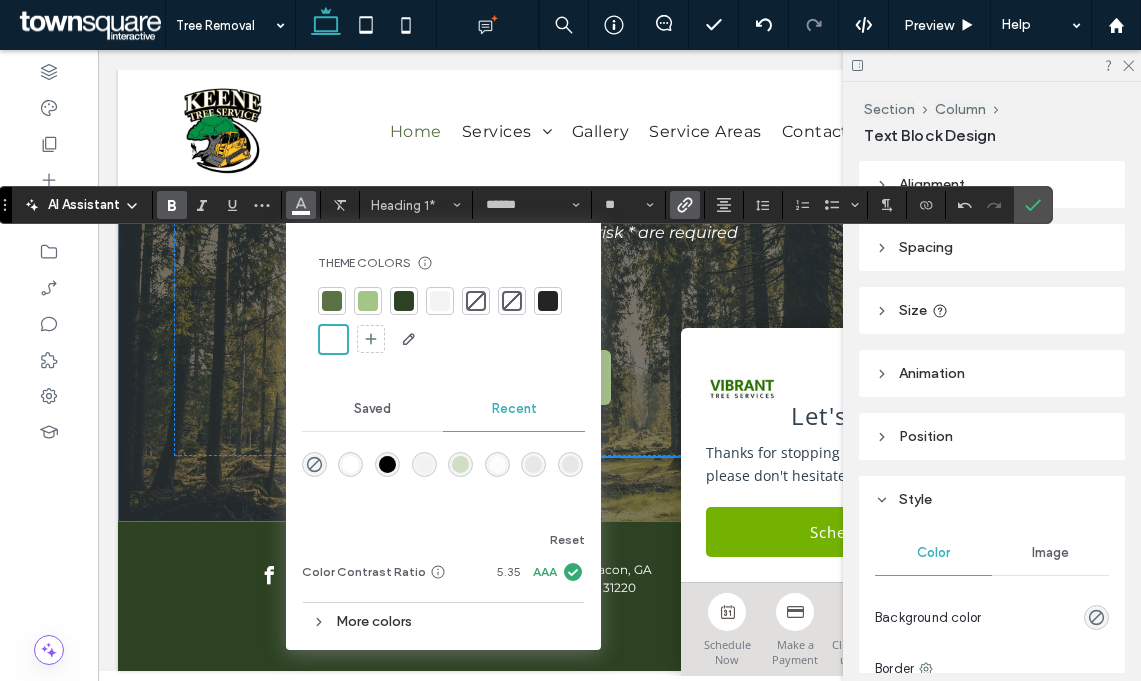 click 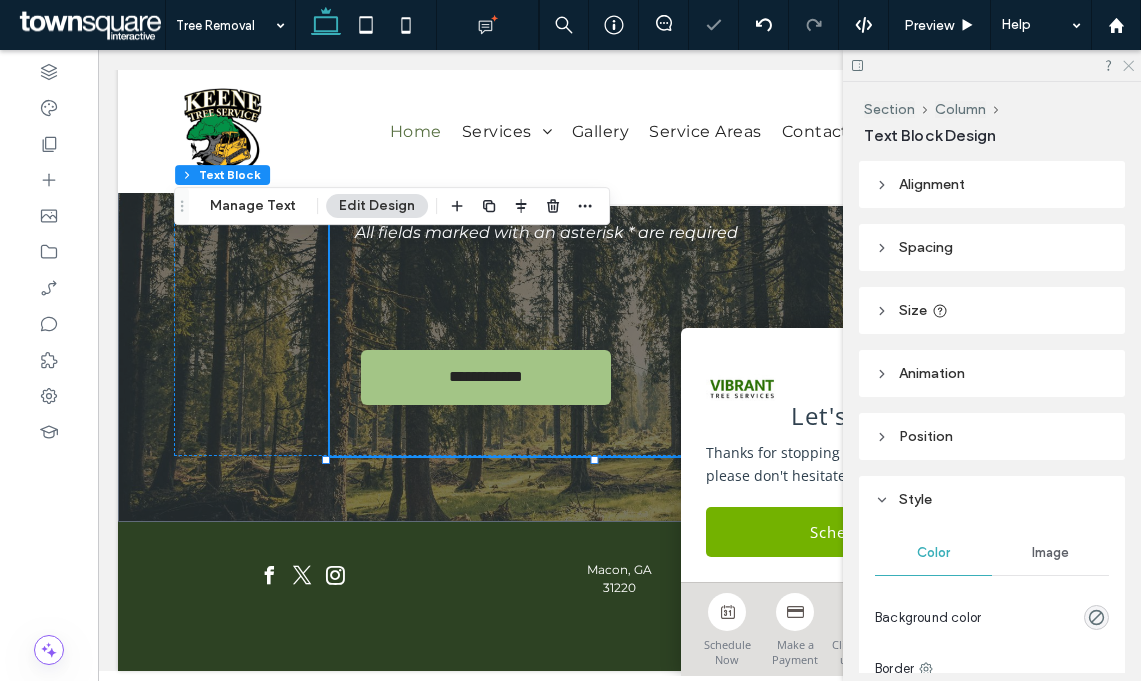 click 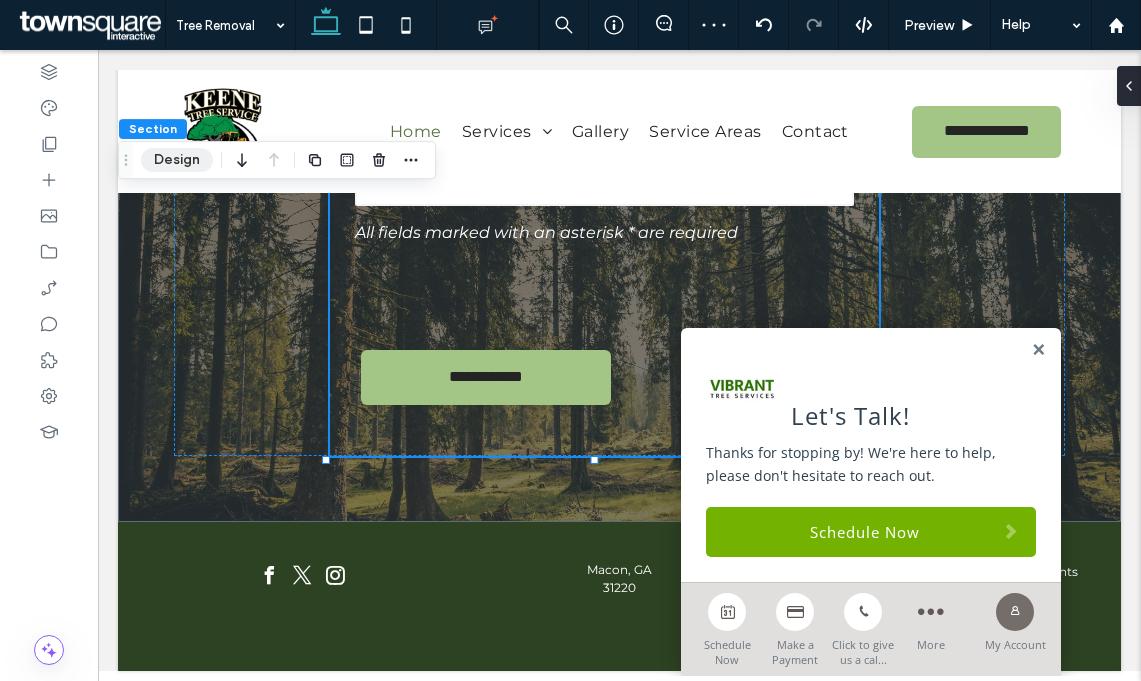click on "Design" at bounding box center [177, 160] 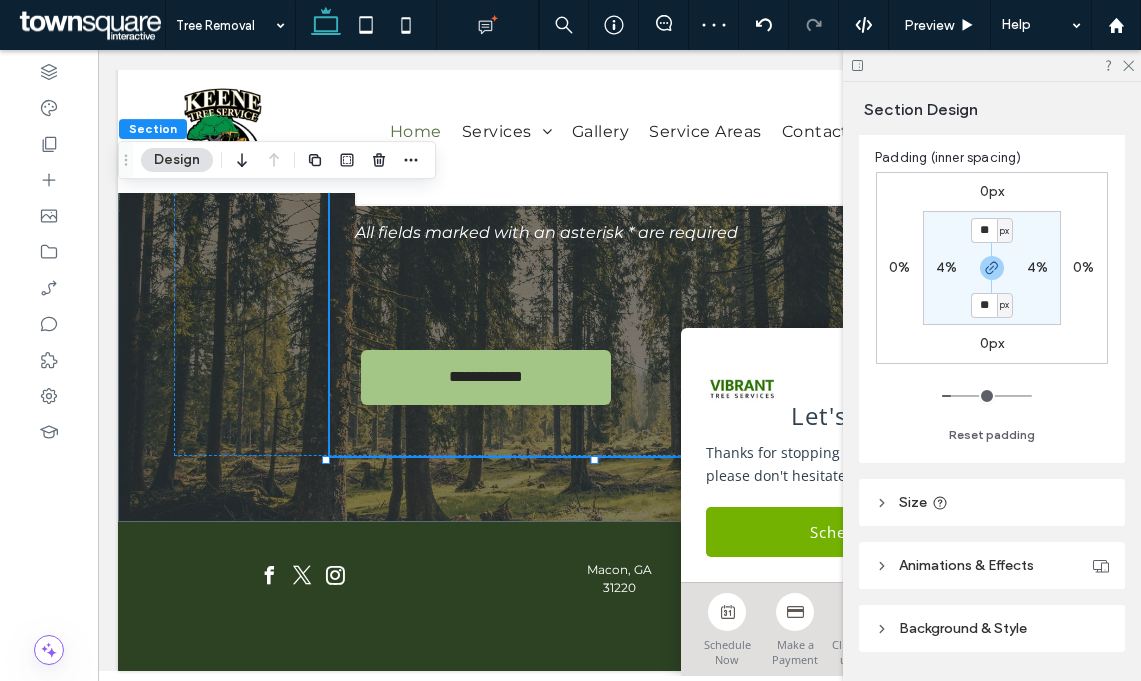 scroll, scrollTop: 402, scrollLeft: 0, axis: vertical 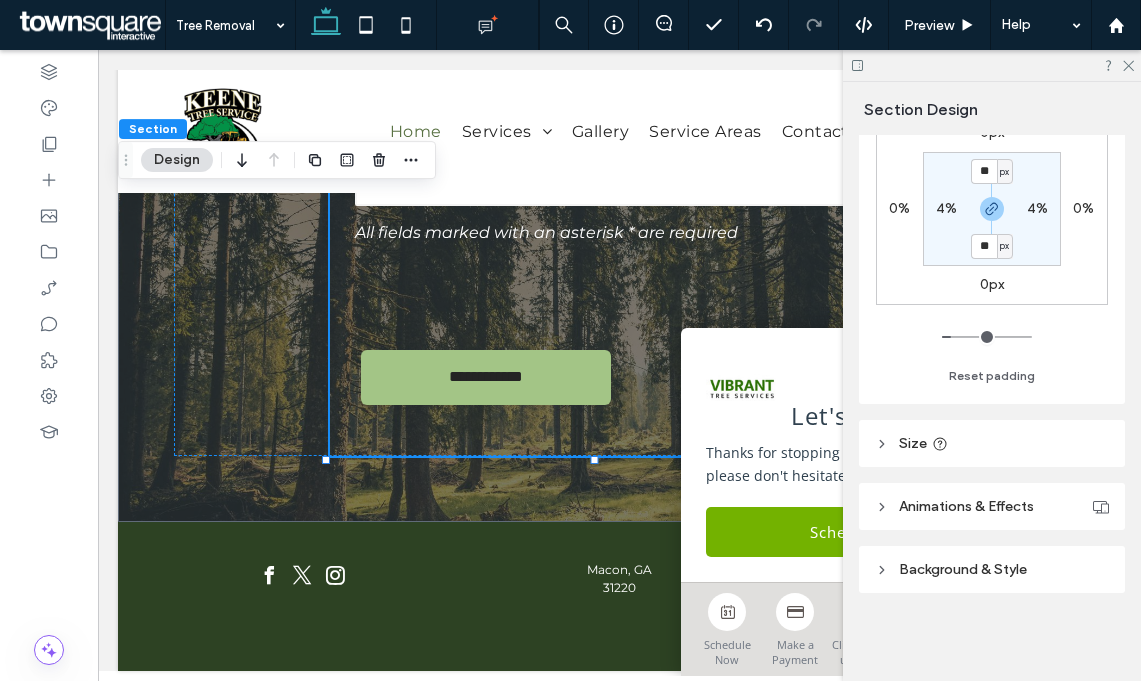 click on "Background & Style" at bounding box center [963, 569] 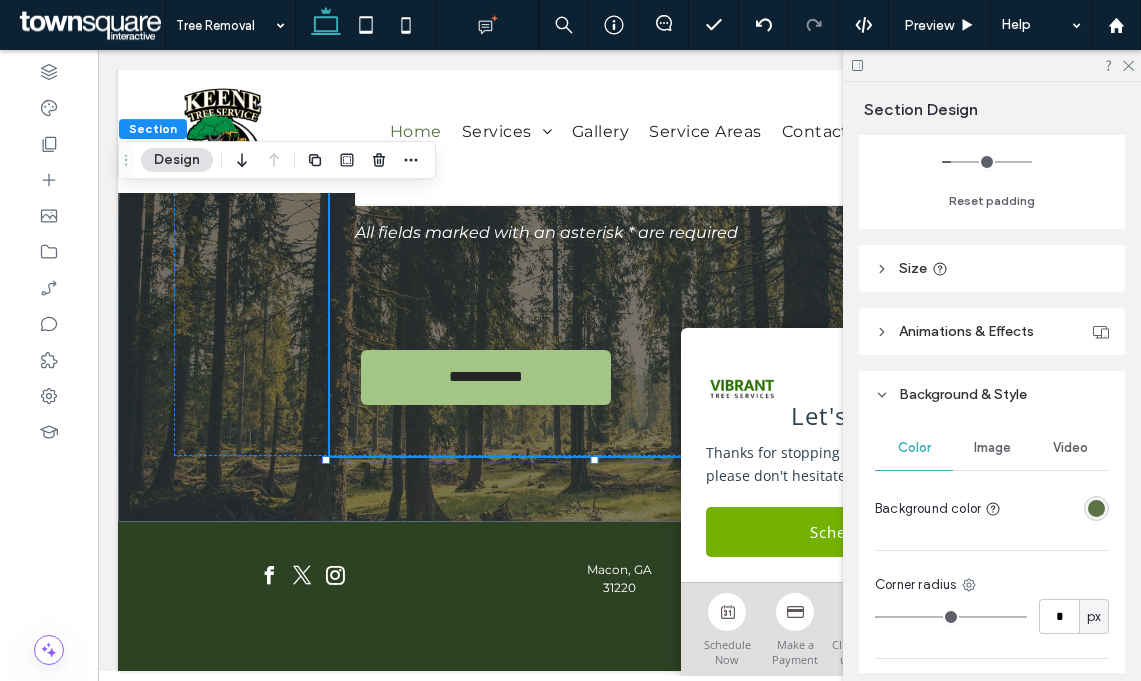 scroll, scrollTop: 666, scrollLeft: 0, axis: vertical 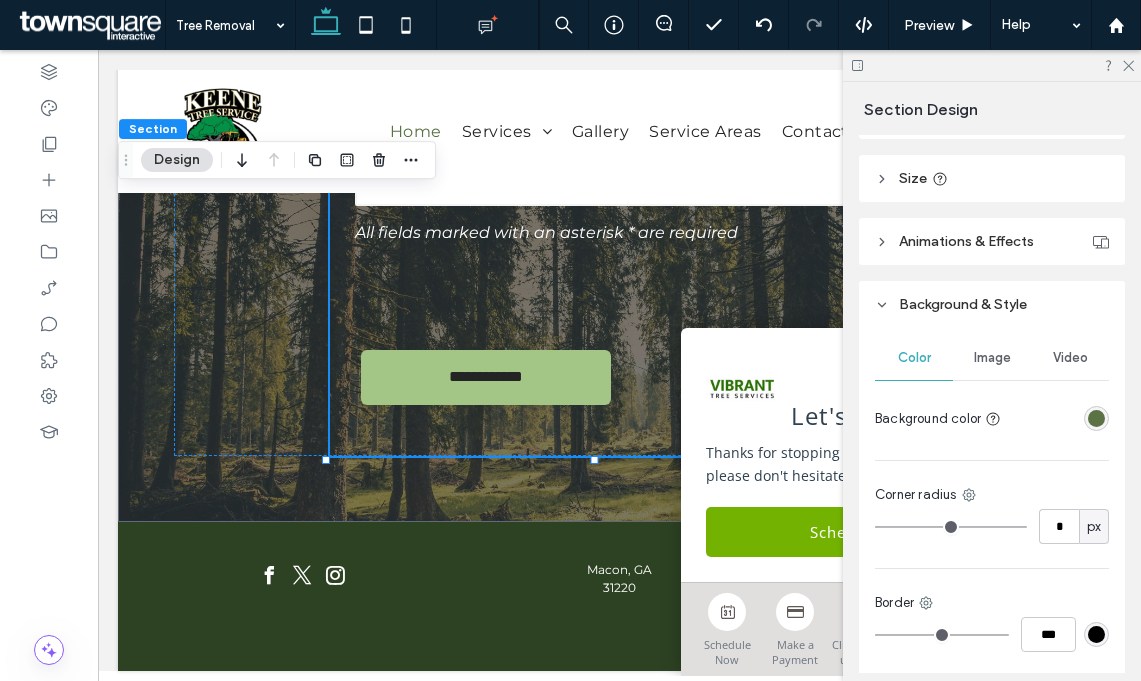 click on "Image" at bounding box center (992, 358) 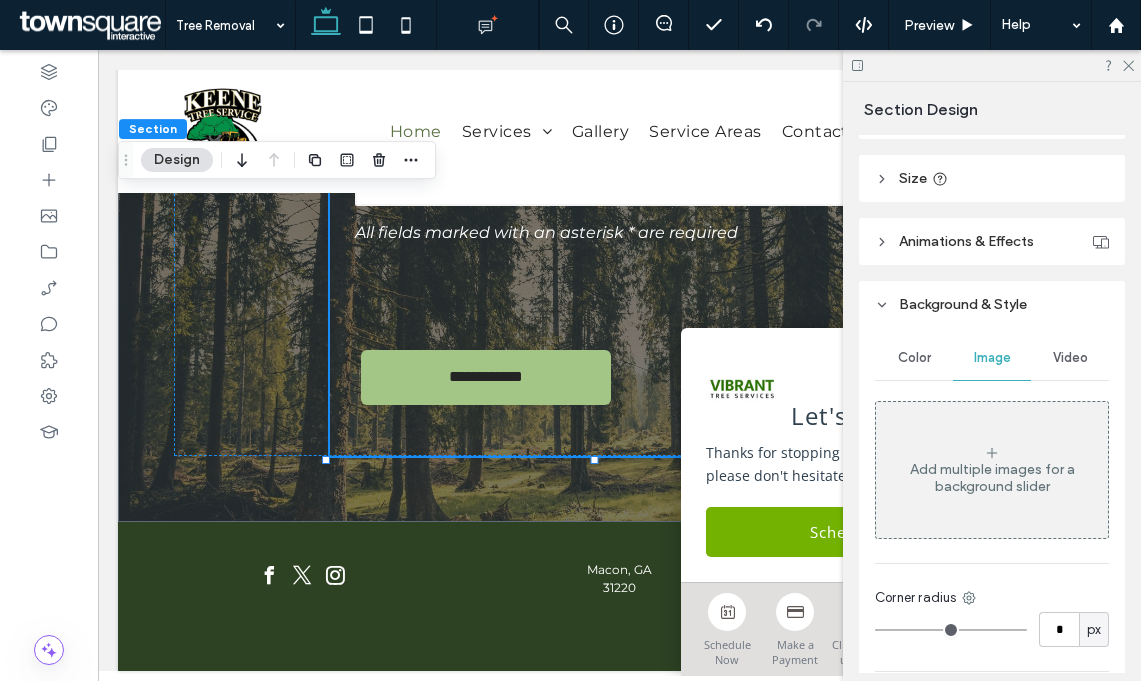 click on "Add multiple images for a background slider" at bounding box center (992, 478) 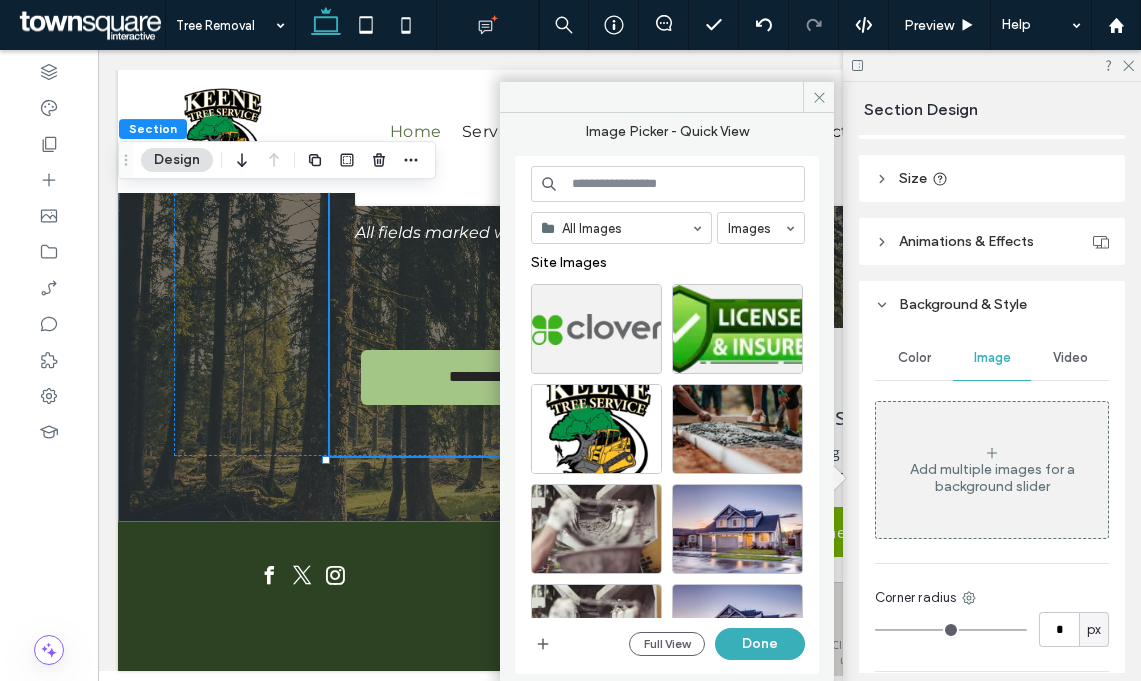 click at bounding box center [668, 184] 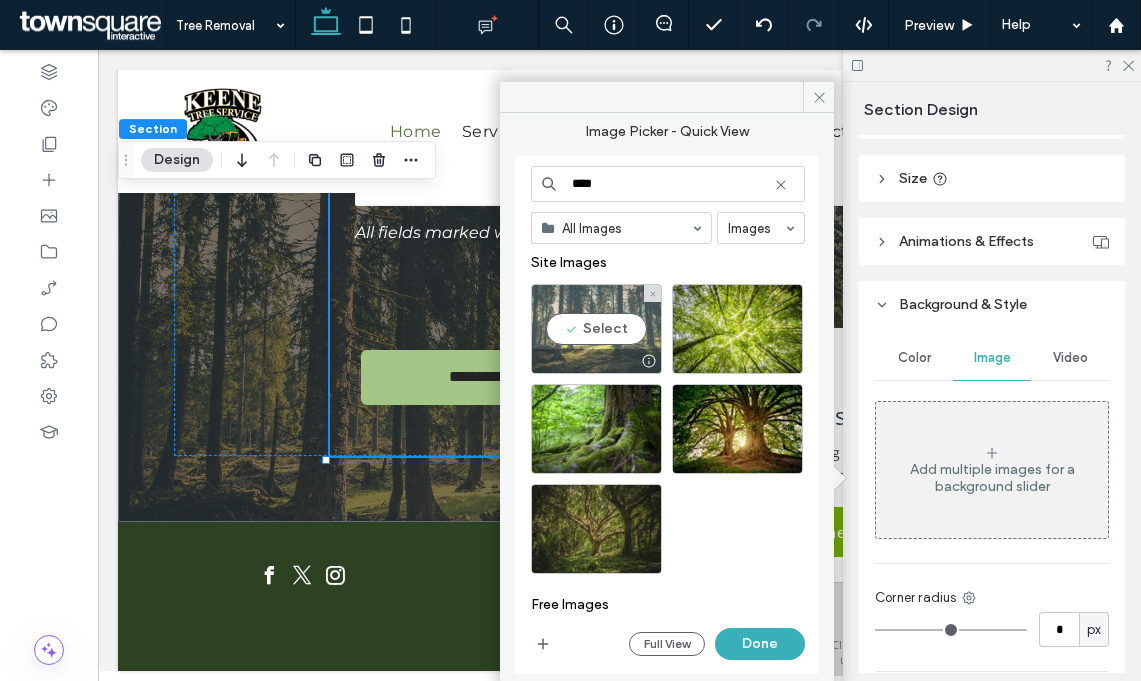 type on "****" 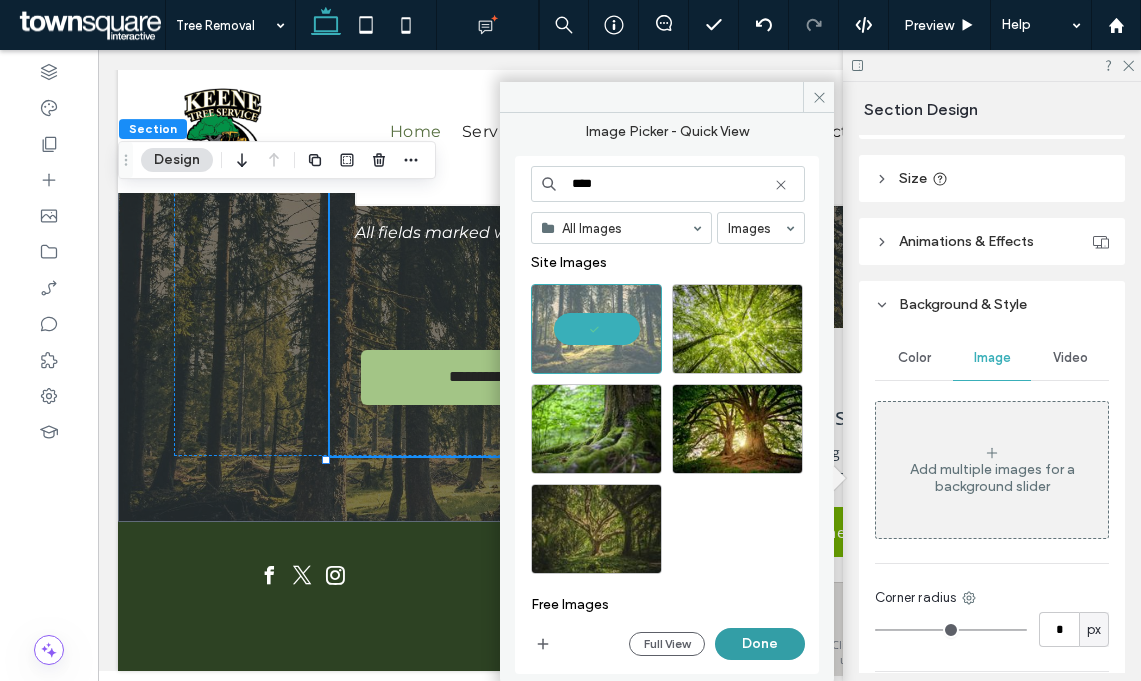 click on "Done" at bounding box center [760, 644] 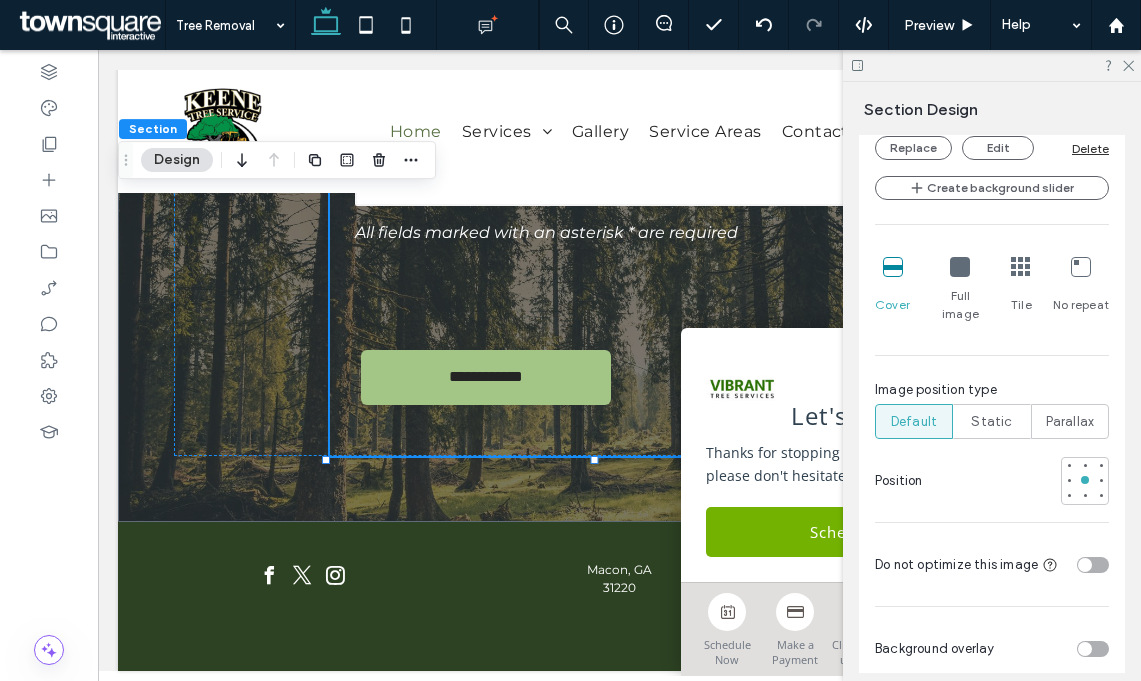 scroll, scrollTop: 1169, scrollLeft: 0, axis: vertical 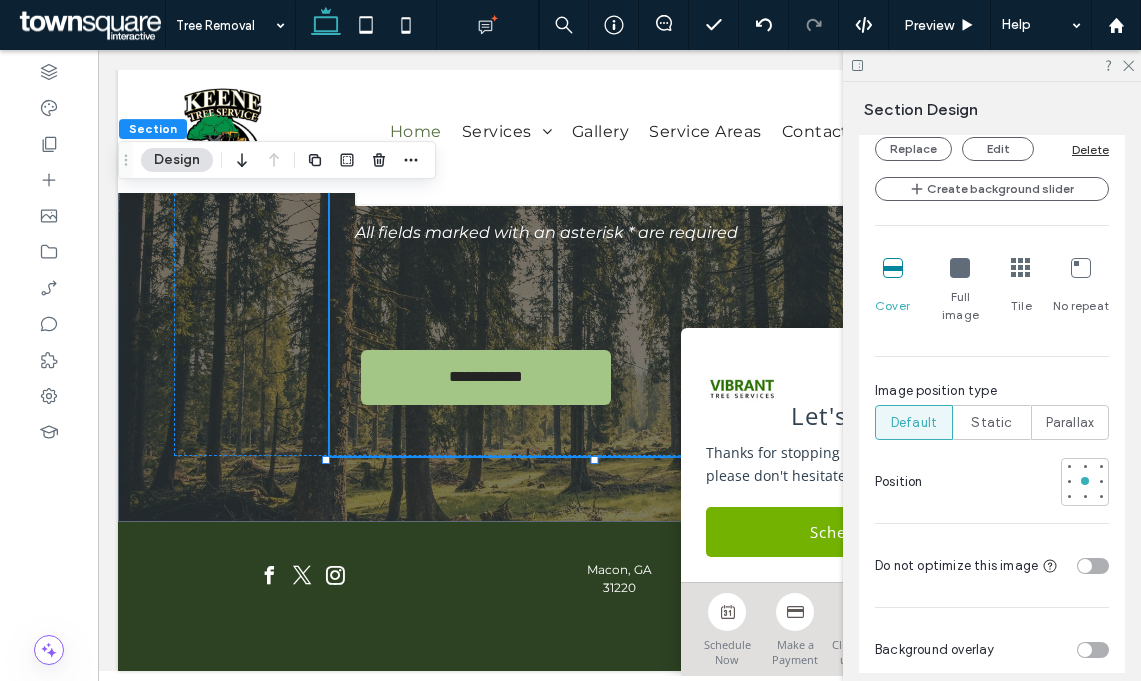click at bounding box center (1093, 650) 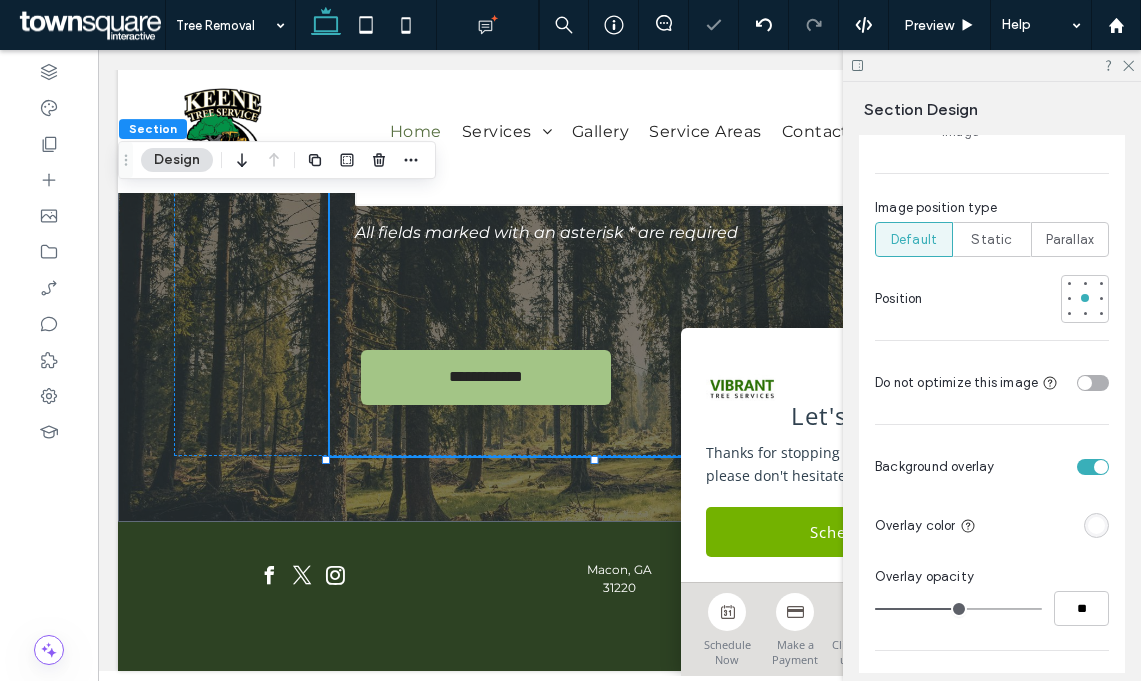 scroll, scrollTop: 1361, scrollLeft: 0, axis: vertical 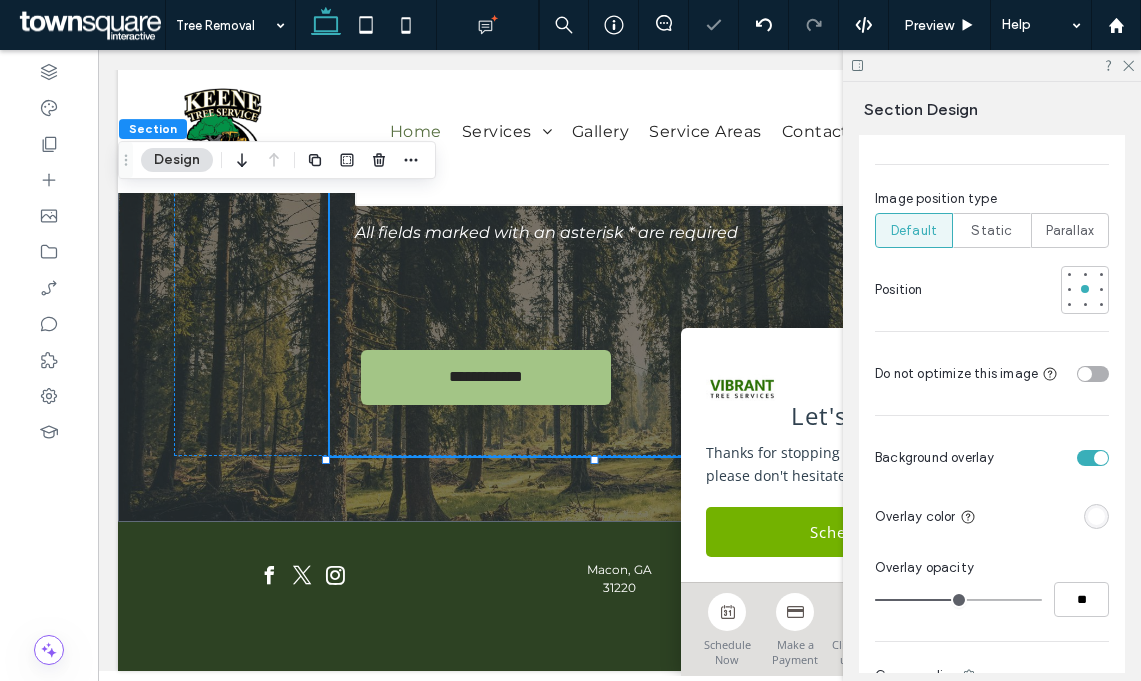 click at bounding box center (1096, 516) 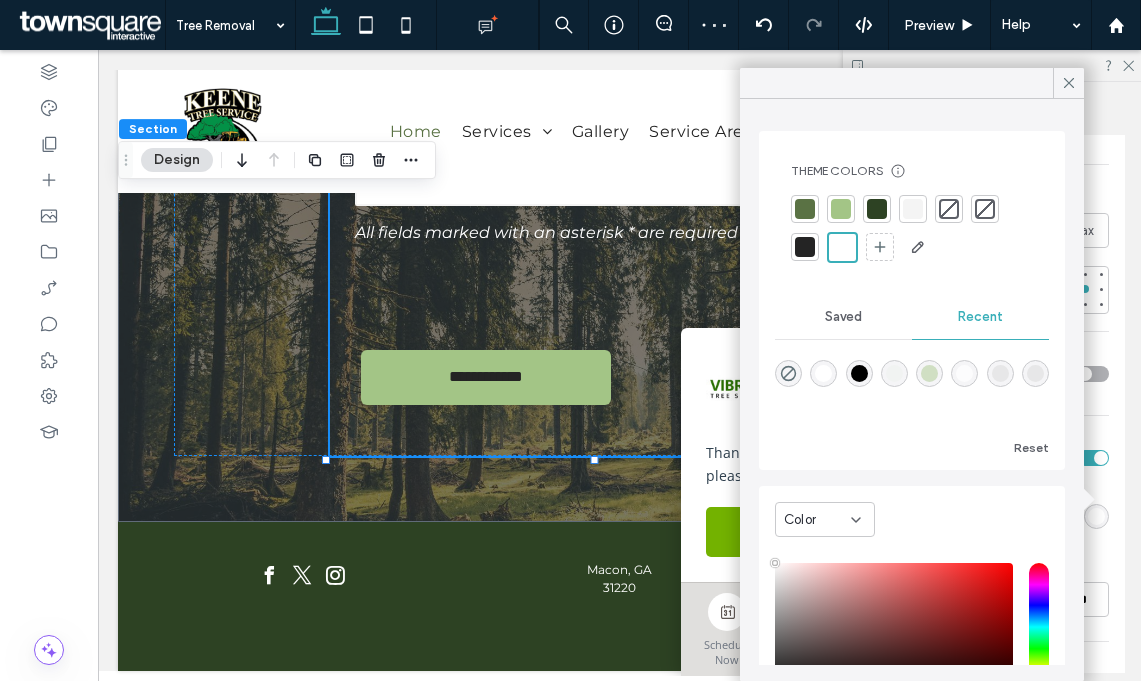 click at bounding box center [841, 209] 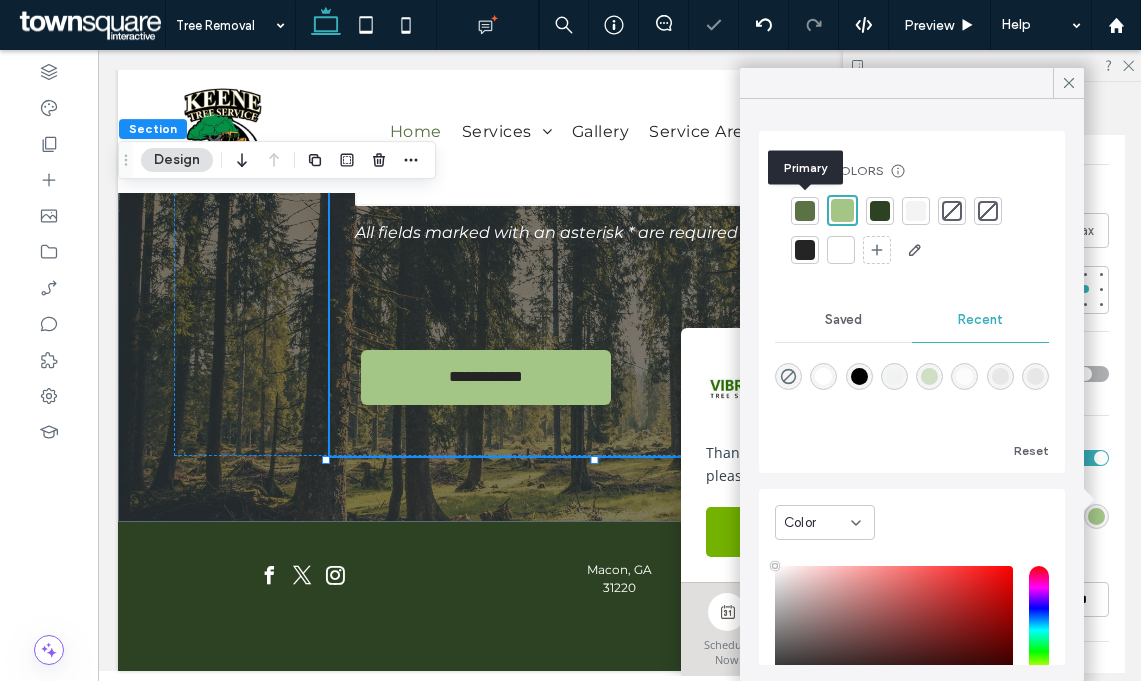 click at bounding box center (805, 211) 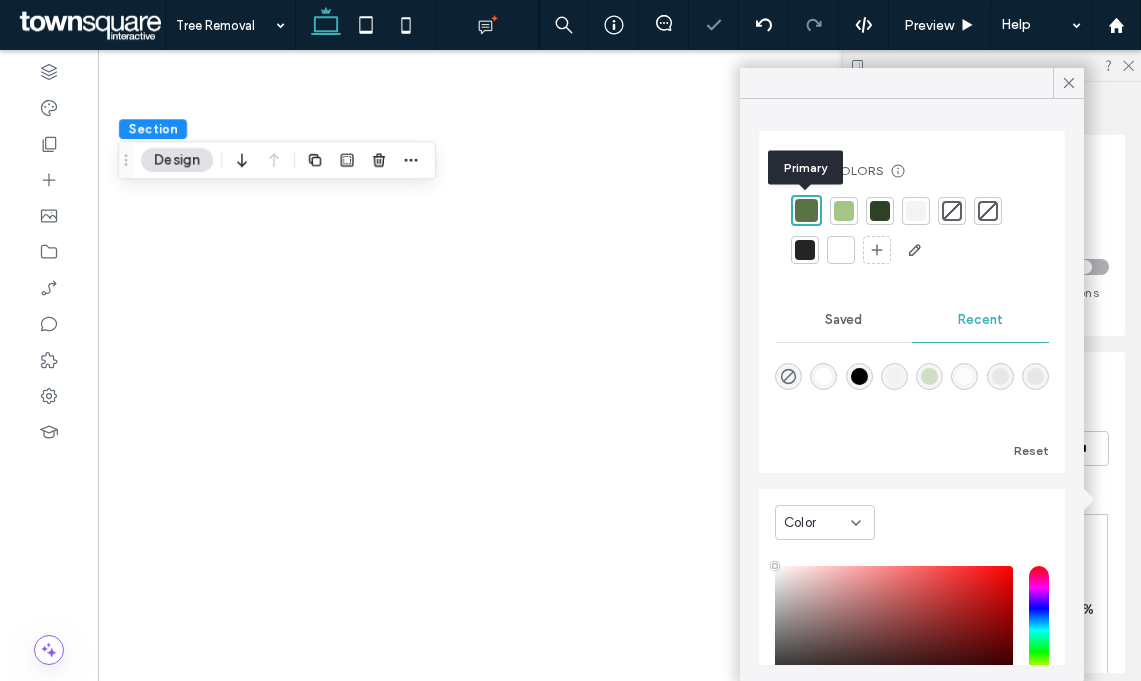 scroll, scrollTop: 0, scrollLeft: 0, axis: both 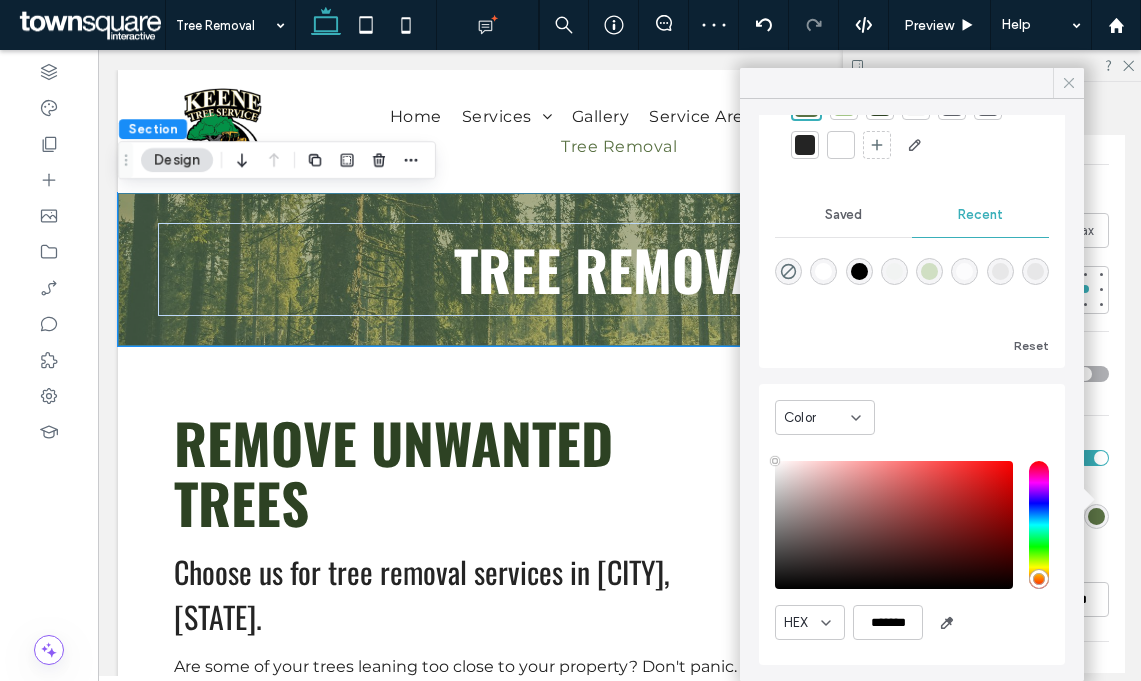 click 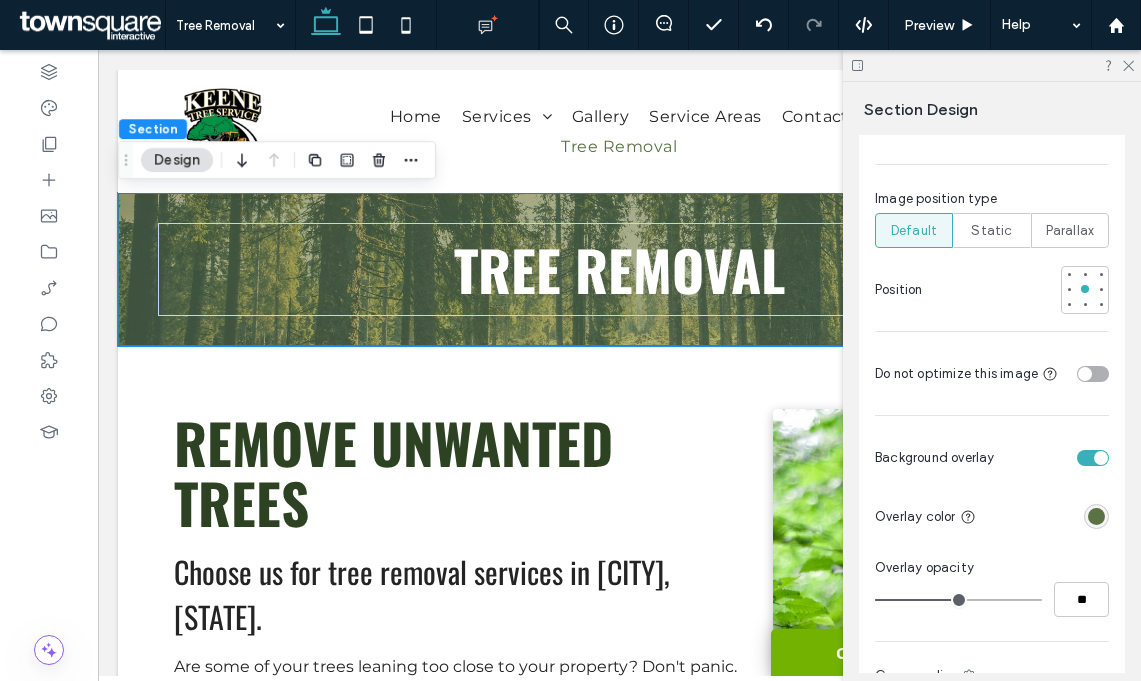 type on "**" 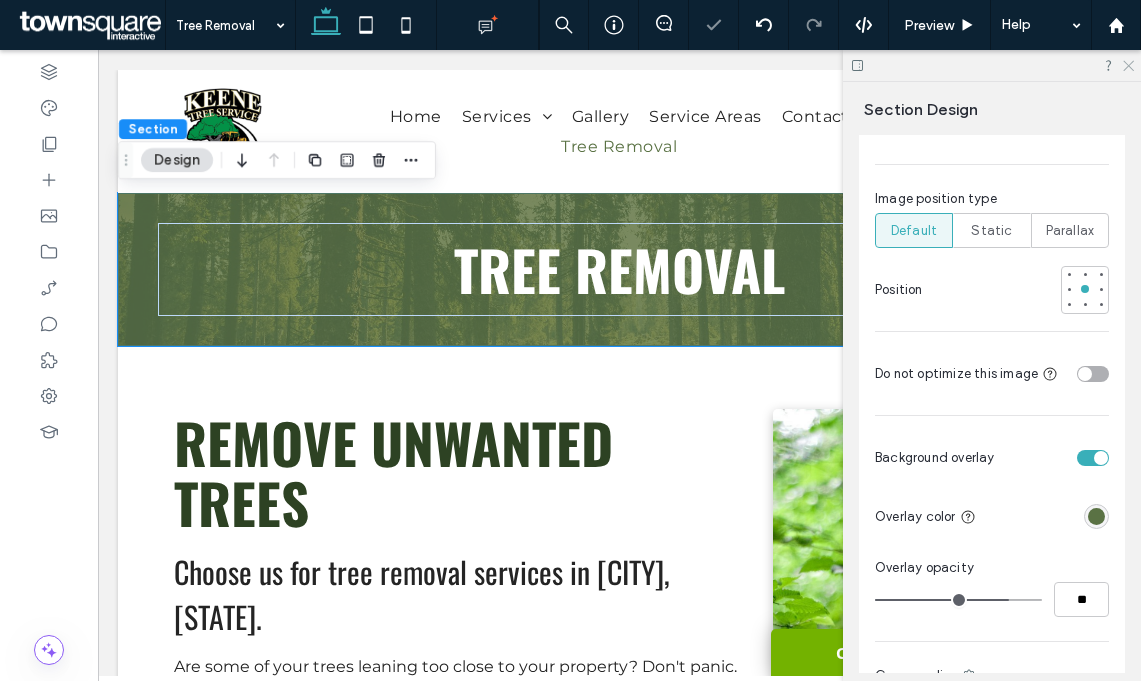 click 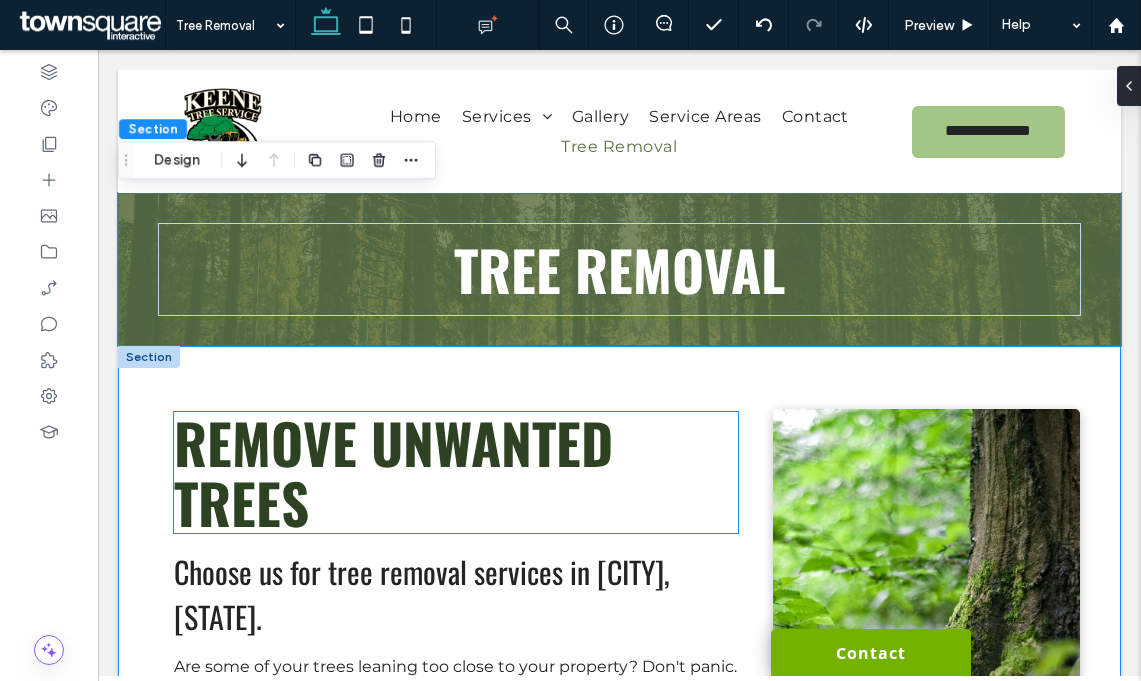 click on "Remove Unwanted Trees" at bounding box center [456, 472] 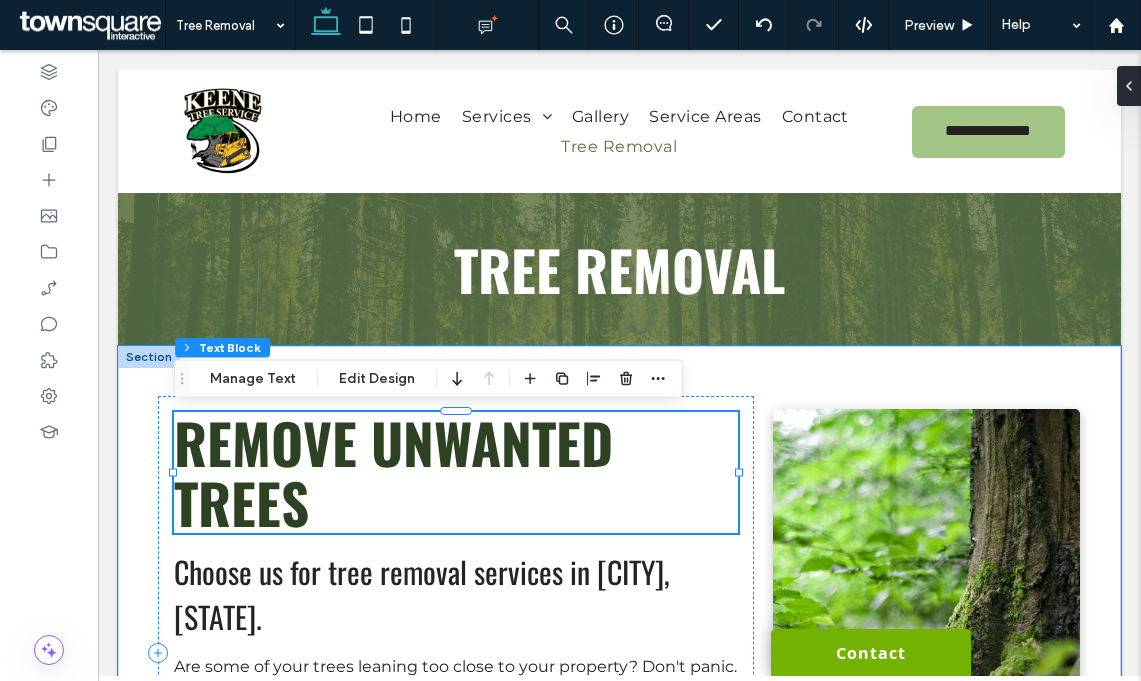 click on "Remove Unwanted Trees" at bounding box center (393, 472) 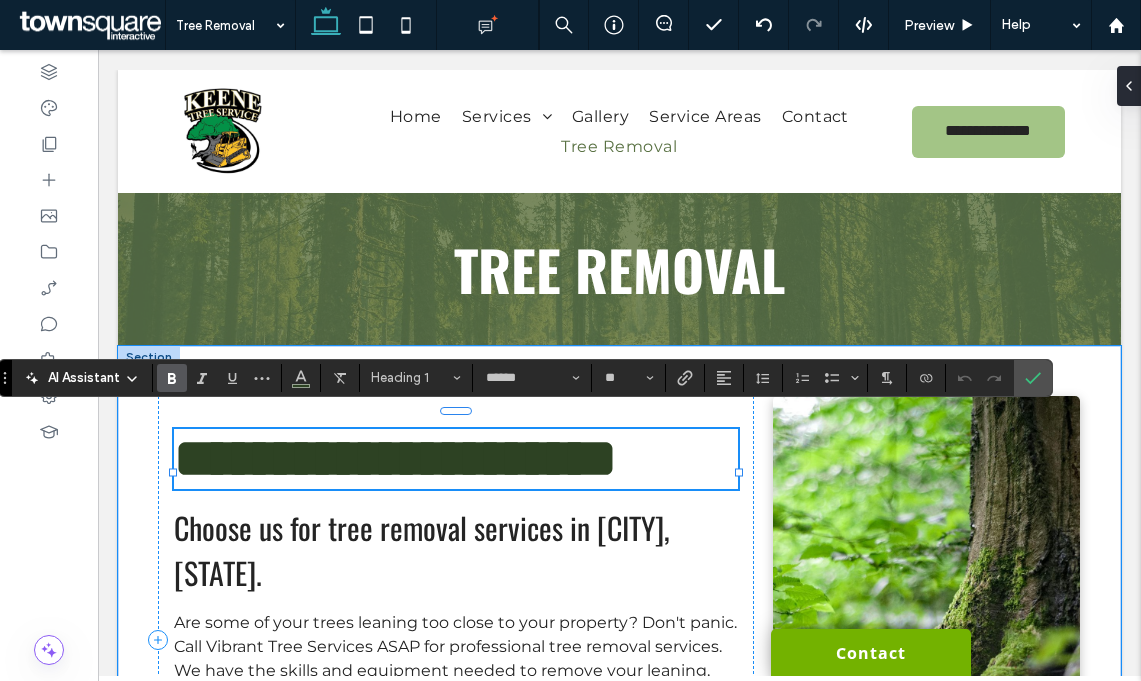 click on "**********" at bounding box center (395, 458) 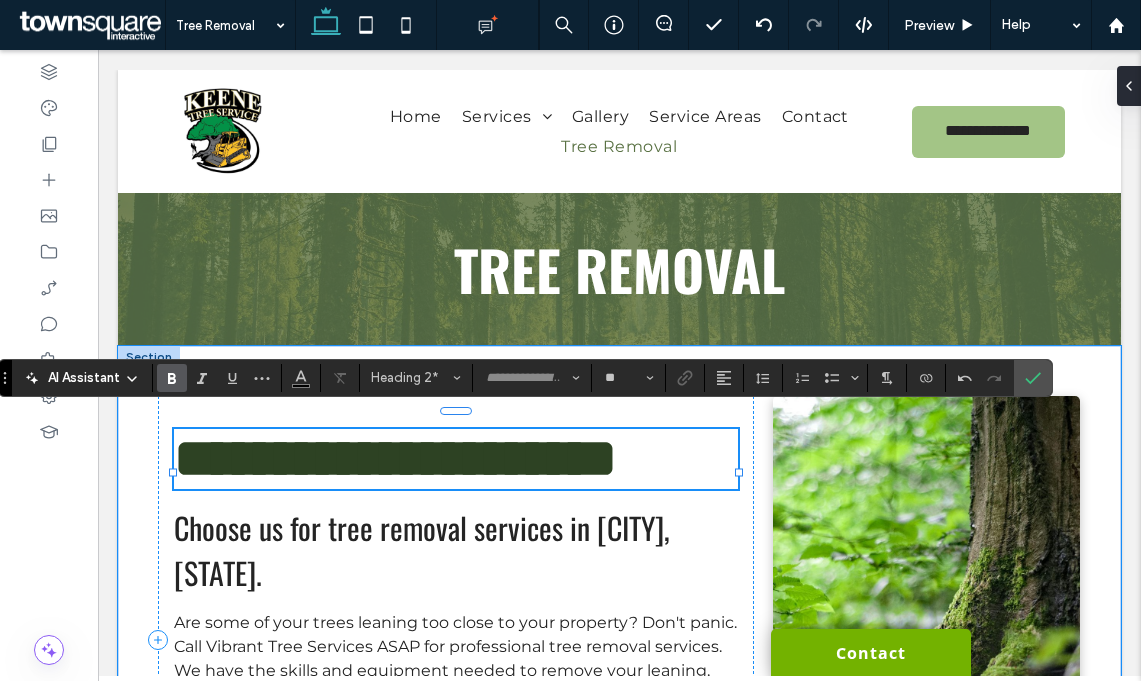 scroll, scrollTop: 10, scrollLeft: 0, axis: vertical 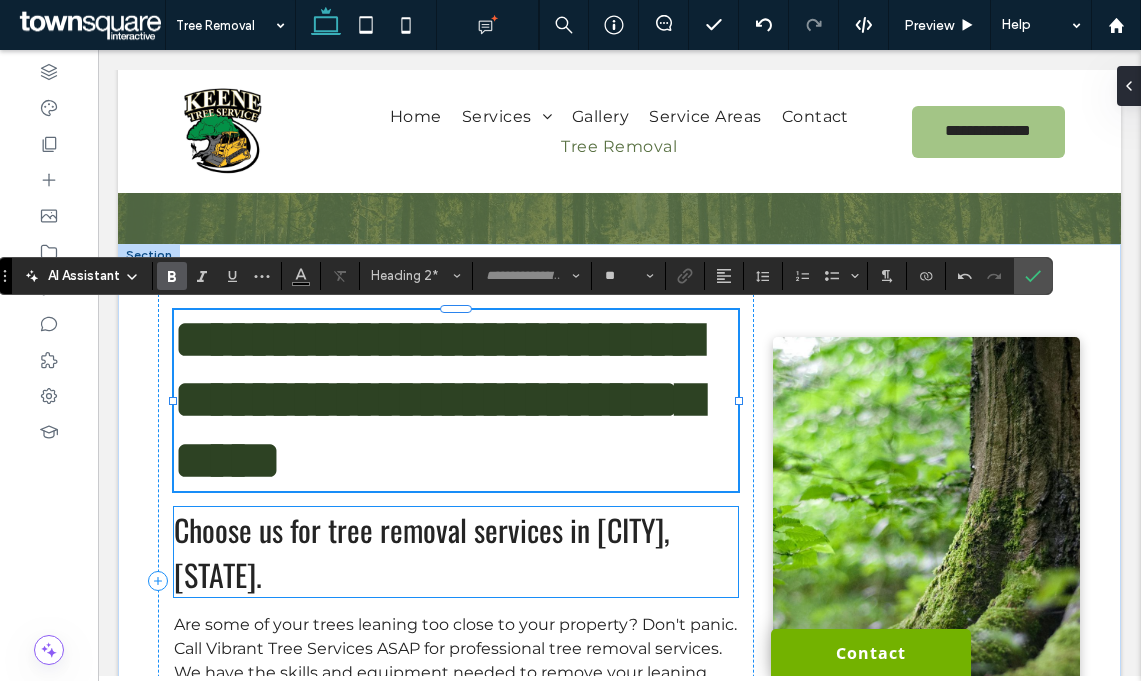 click on "Choose us for tree removal services in Charlotte, NC." at bounding box center (422, 552) 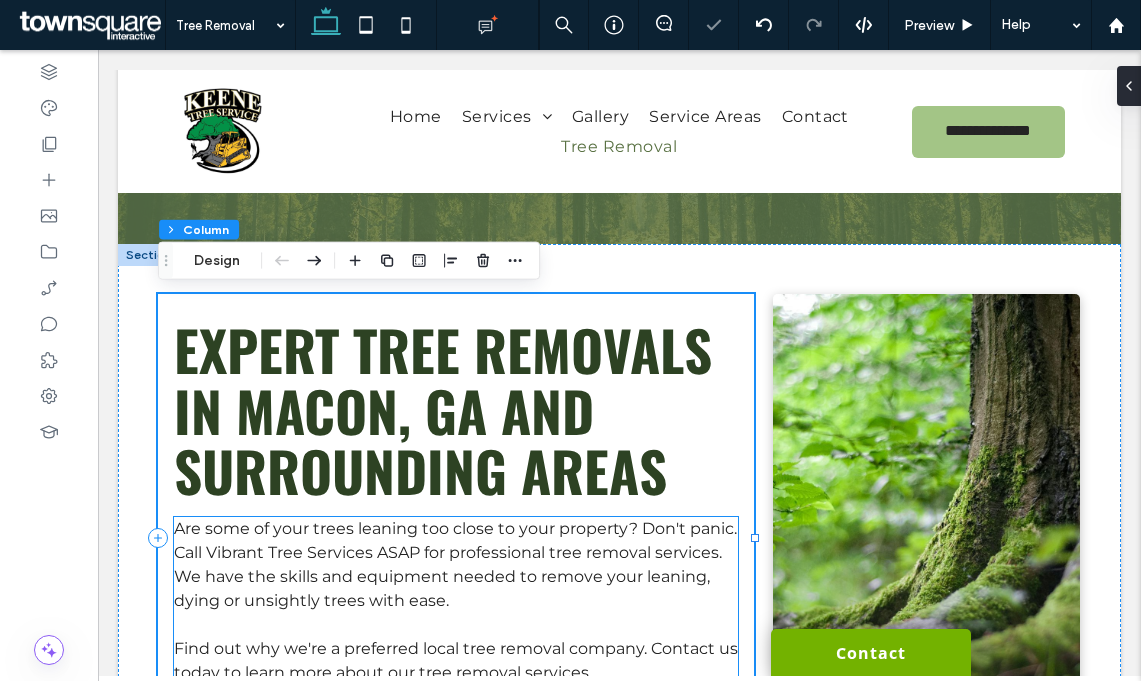 click on "Are some of your trees leaning too close to your property? Don't panic. Call Vibrant Tree Services ASAP for professional tree removal services. We have the skills and equipment needed to remove your leaning, dying or unsightly trees with ease." at bounding box center (455, 564) 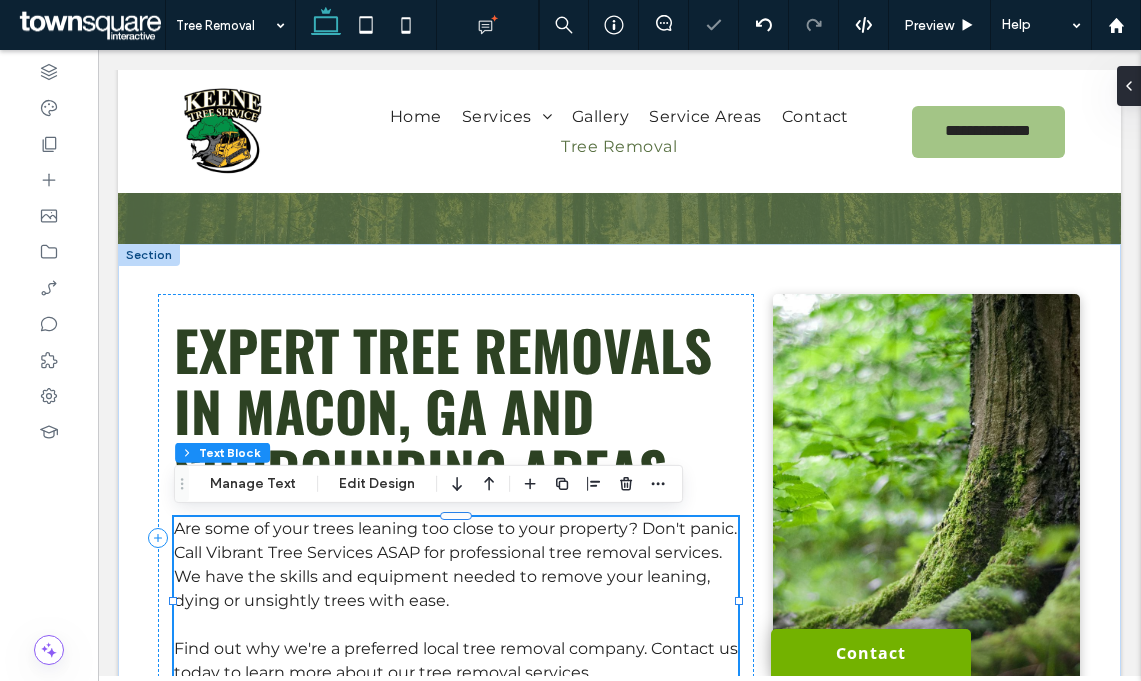 click on "Are some of your trees leaning too close to your property? Don't panic. Call Vibrant Tree Services ASAP for professional tree removal services. We have the skills and equipment needed to remove your leaning, dying or unsightly trees with ease." at bounding box center (455, 564) 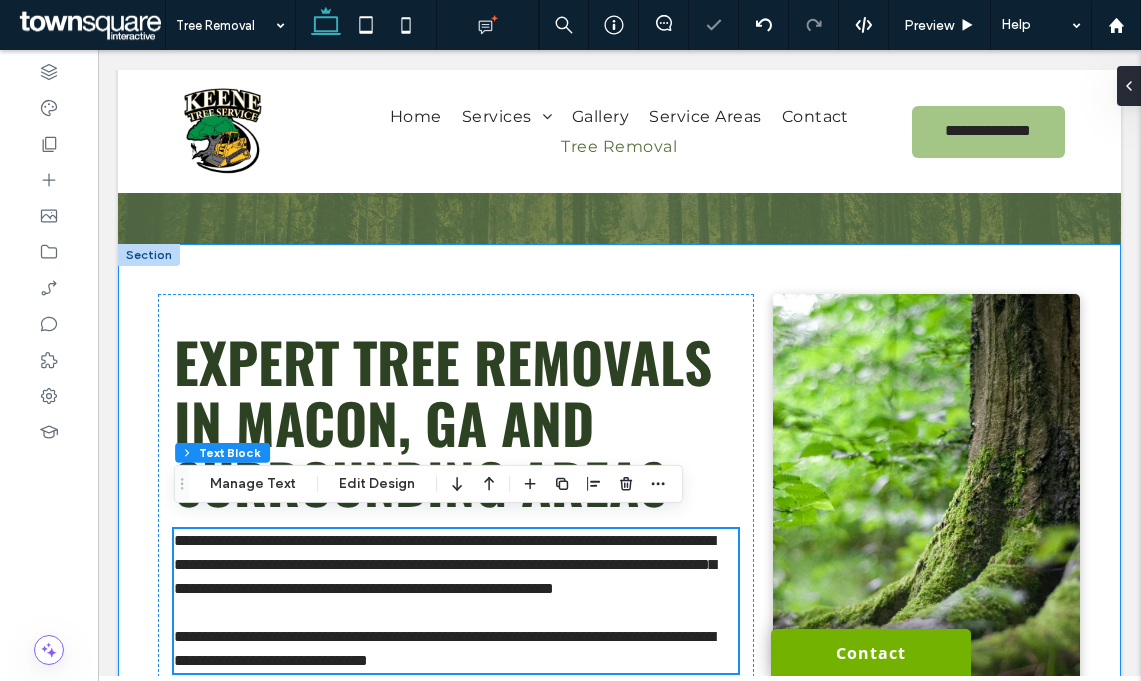 scroll, scrollTop: 340, scrollLeft: 0, axis: vertical 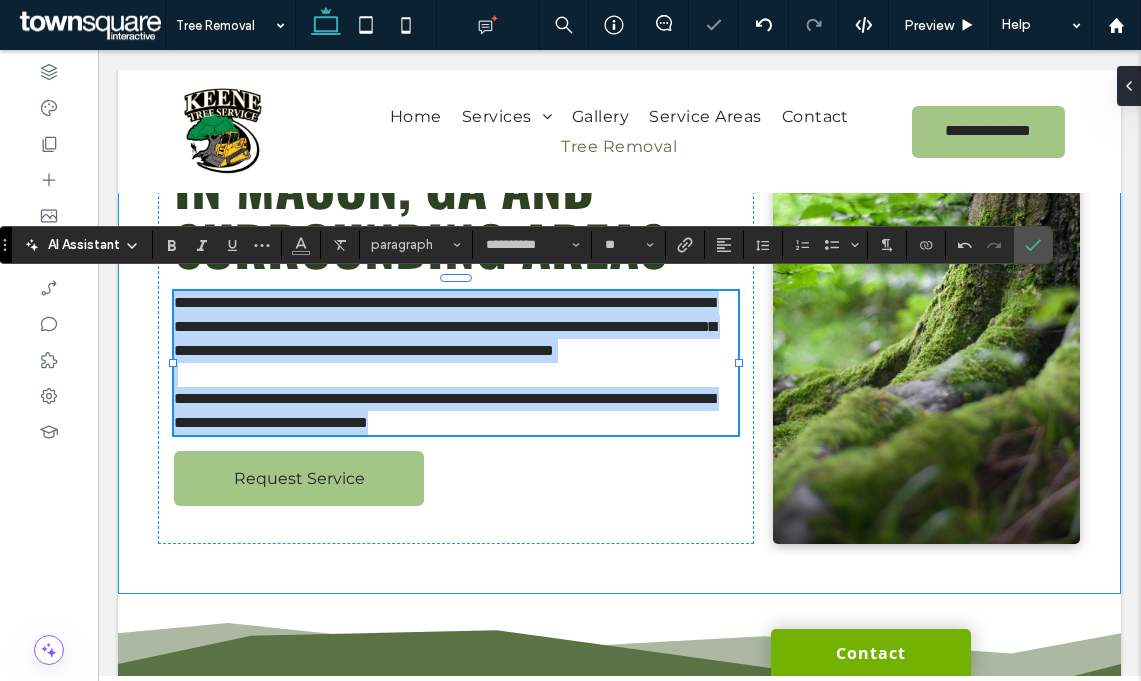 paste 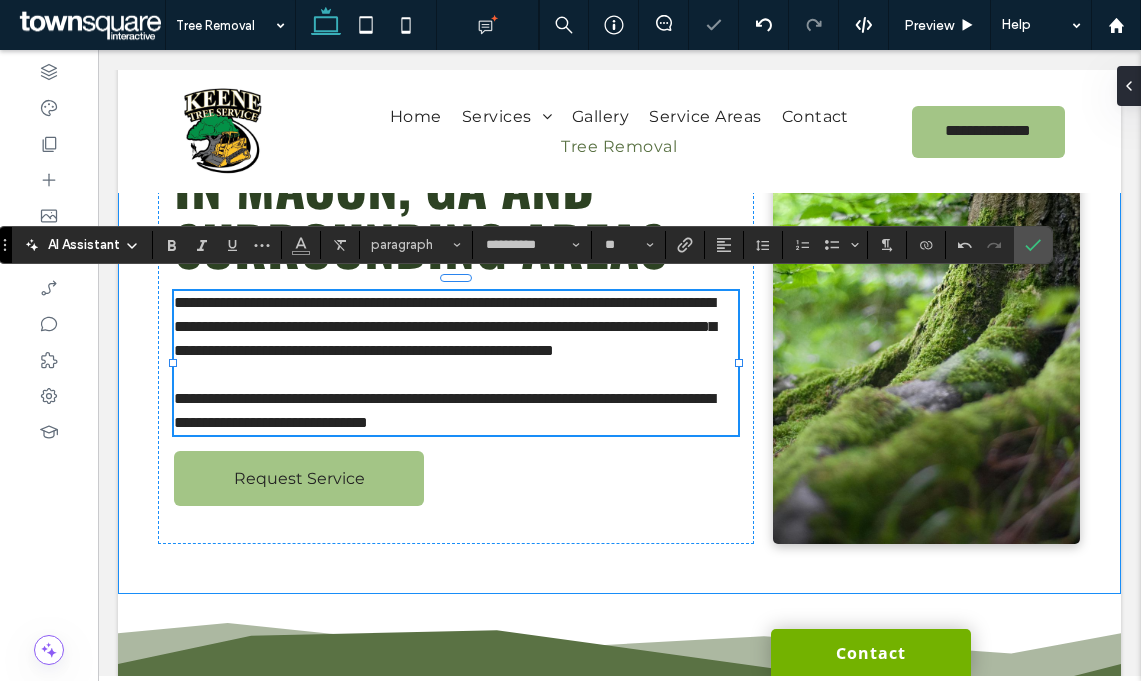type 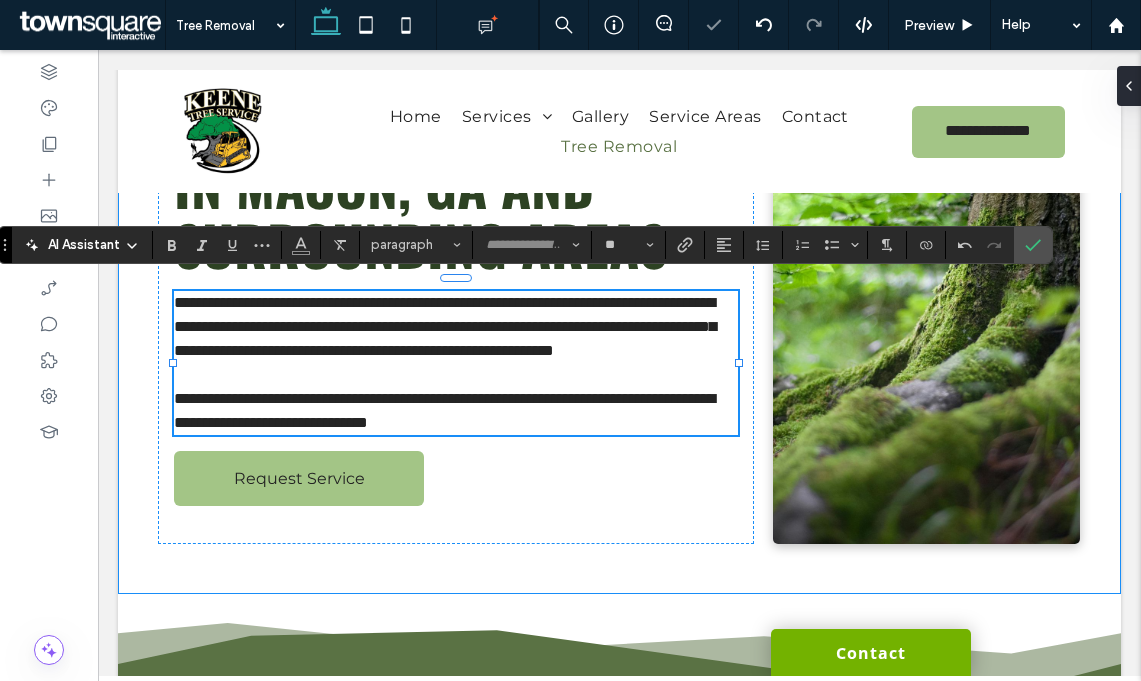 scroll, scrollTop: 0, scrollLeft: 0, axis: both 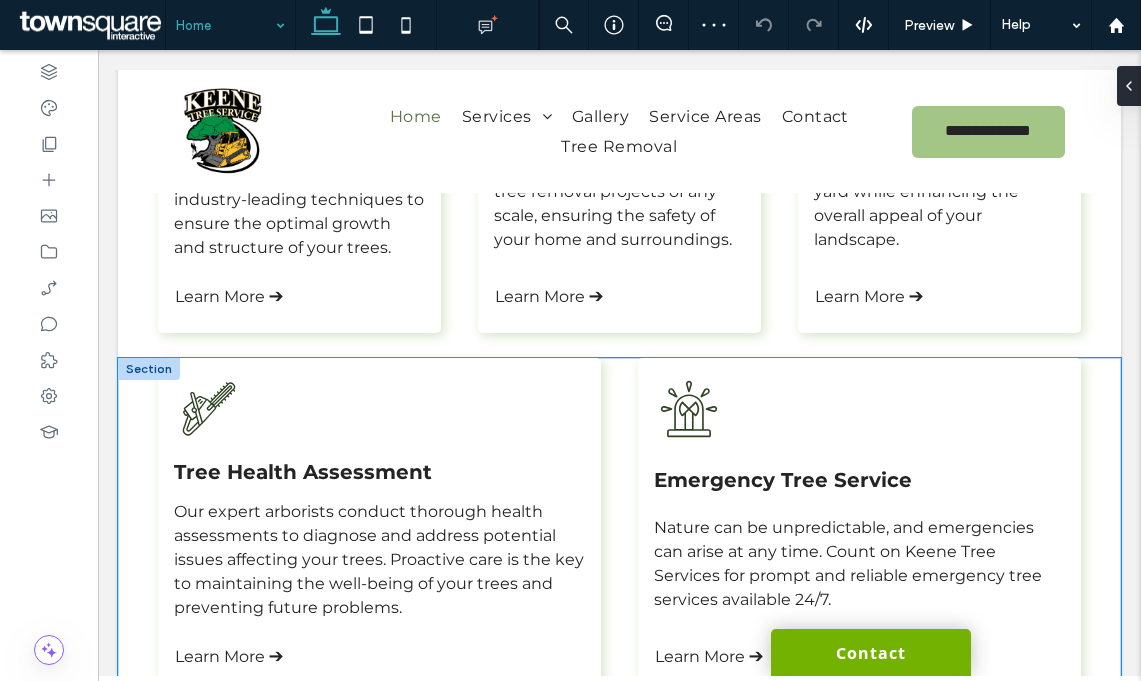 click on "Tree Health Assessment
Our expert arborists conduct thorough health assessments to diagnose and address potential issues affecting your trees. Proactive care is the key to maintaining the well-being of your trees and preventing future problems.
Learn More ➔
Emergency Tree Service
Nature can be unpredictable, and emergencies can arise at any time. Count on Keene Tree Services for prompt and reliable emergency tree services available 24/7.
Learn More ➔" at bounding box center (619, 538) 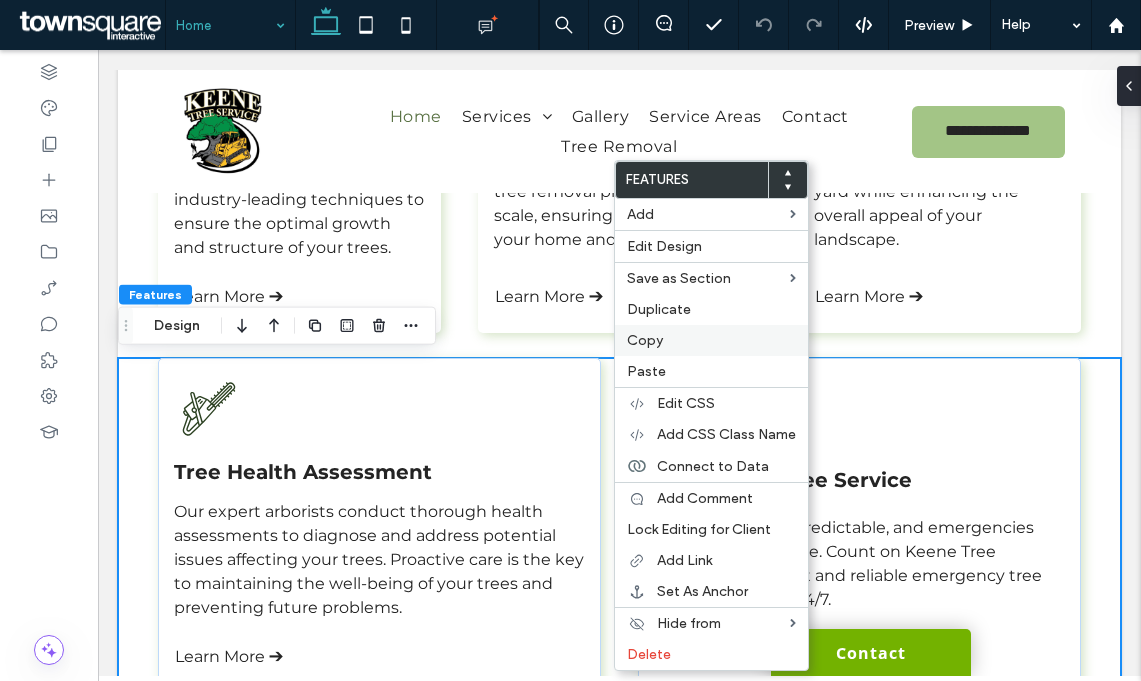 click on "Copy" at bounding box center [711, 340] 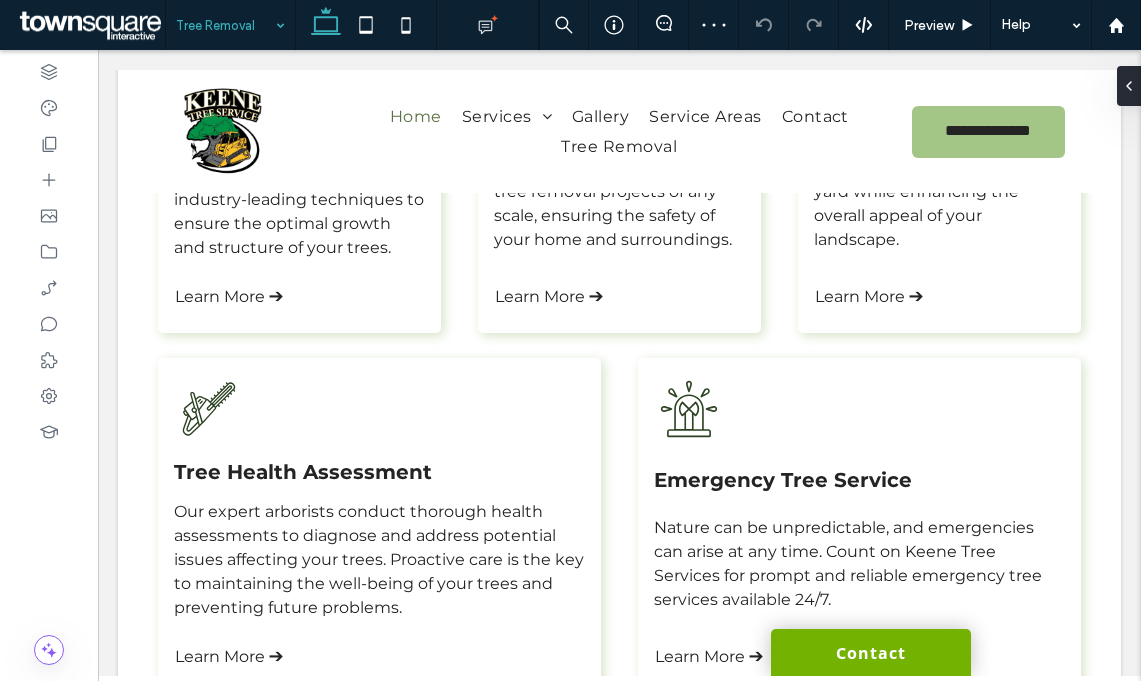 click at bounding box center [225, 25] 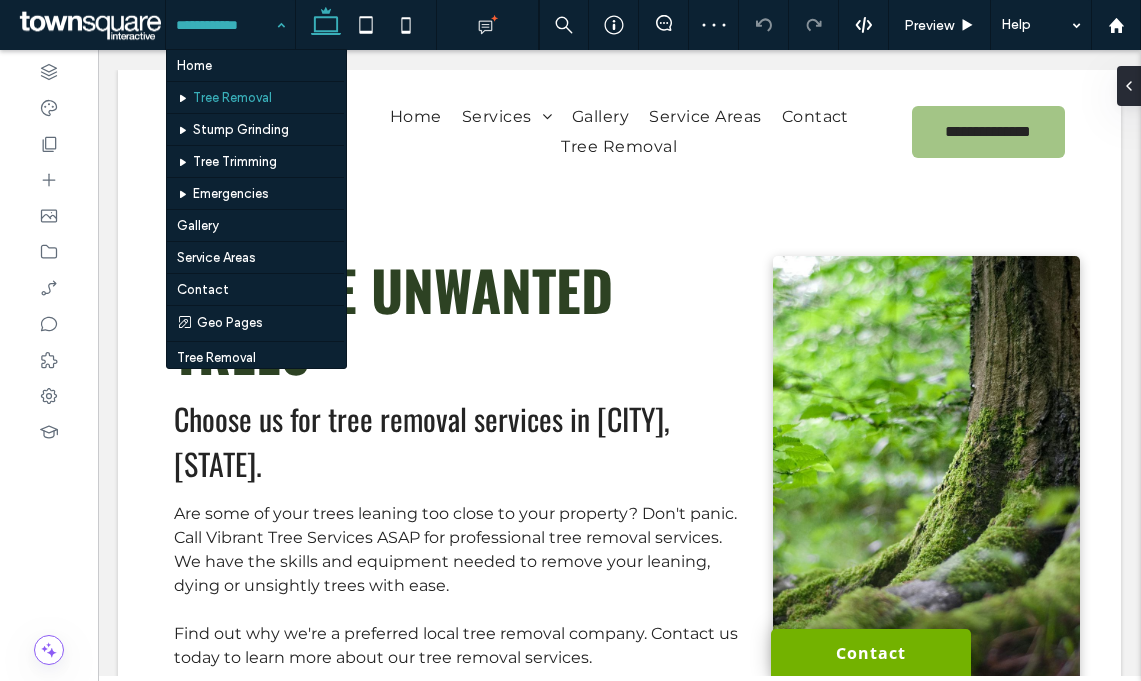 scroll, scrollTop: 0, scrollLeft: 0, axis: both 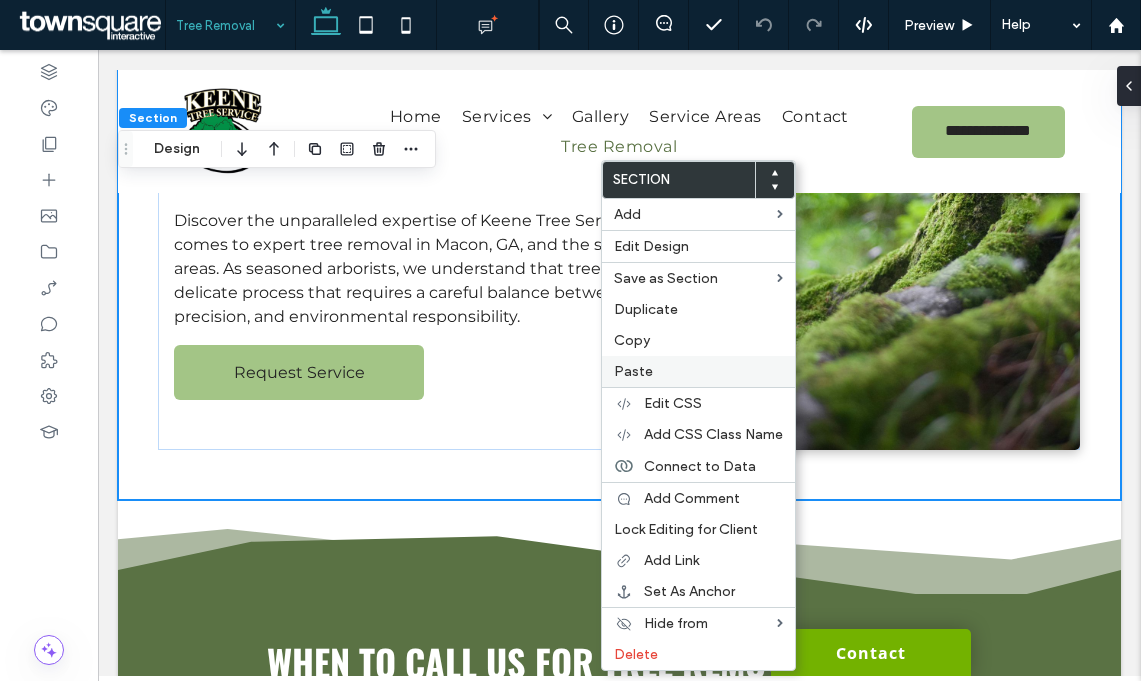 click on "Paste" at bounding box center (698, 371) 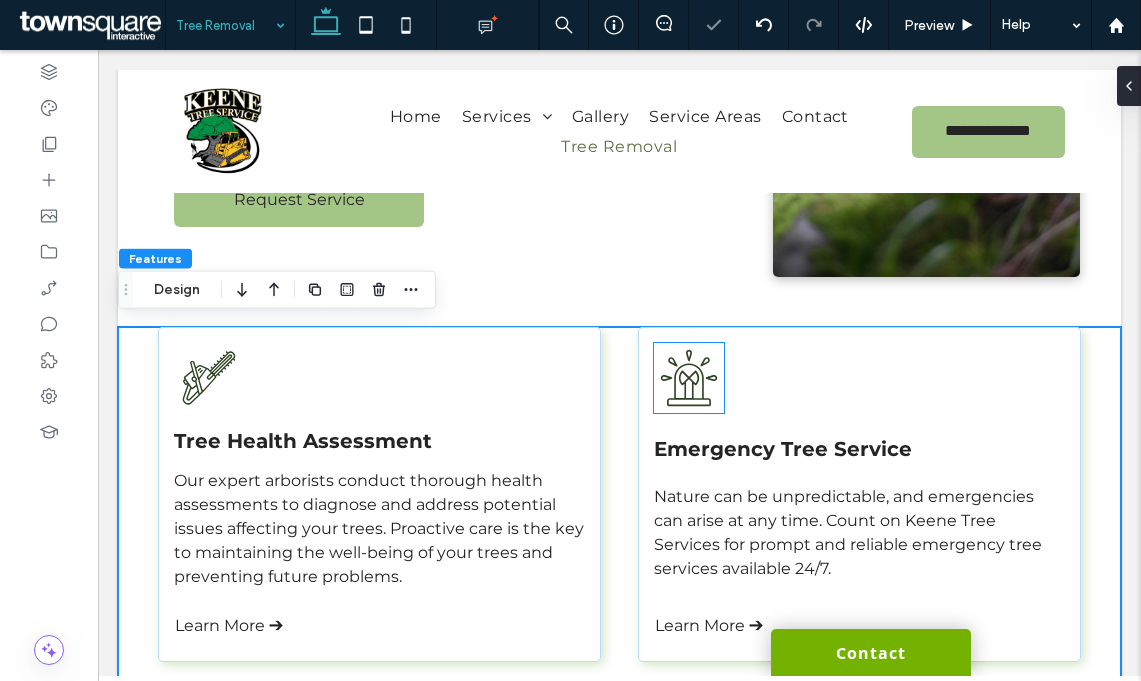 scroll, scrollTop: 700, scrollLeft: 0, axis: vertical 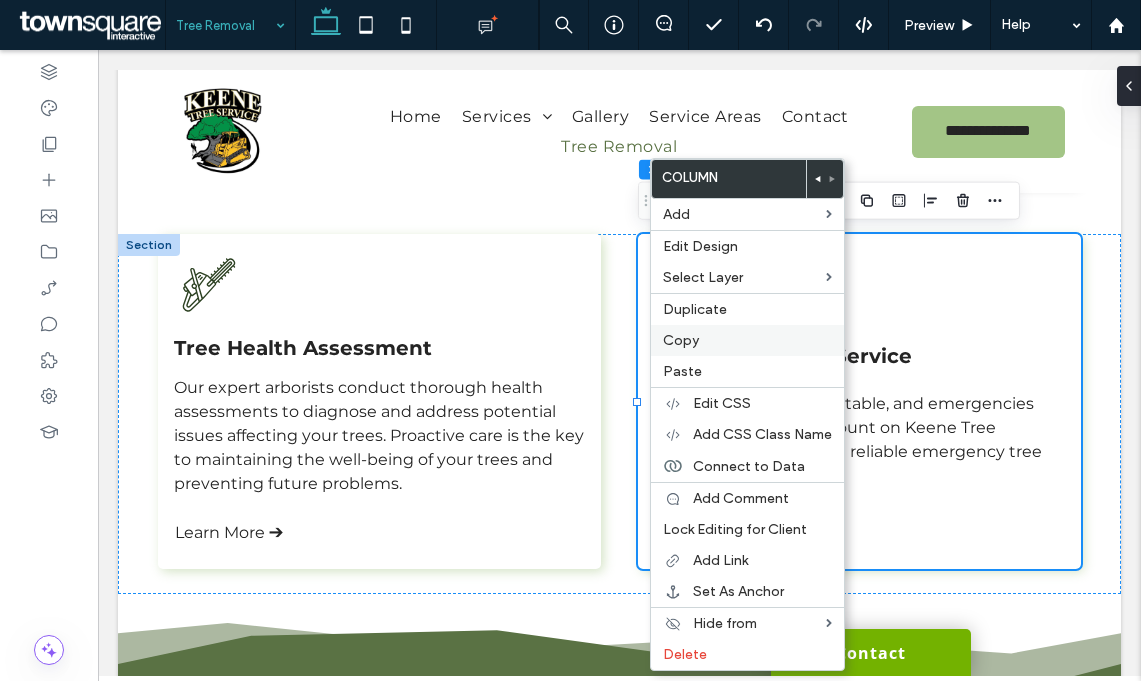 click on "Copy" at bounding box center (681, 340) 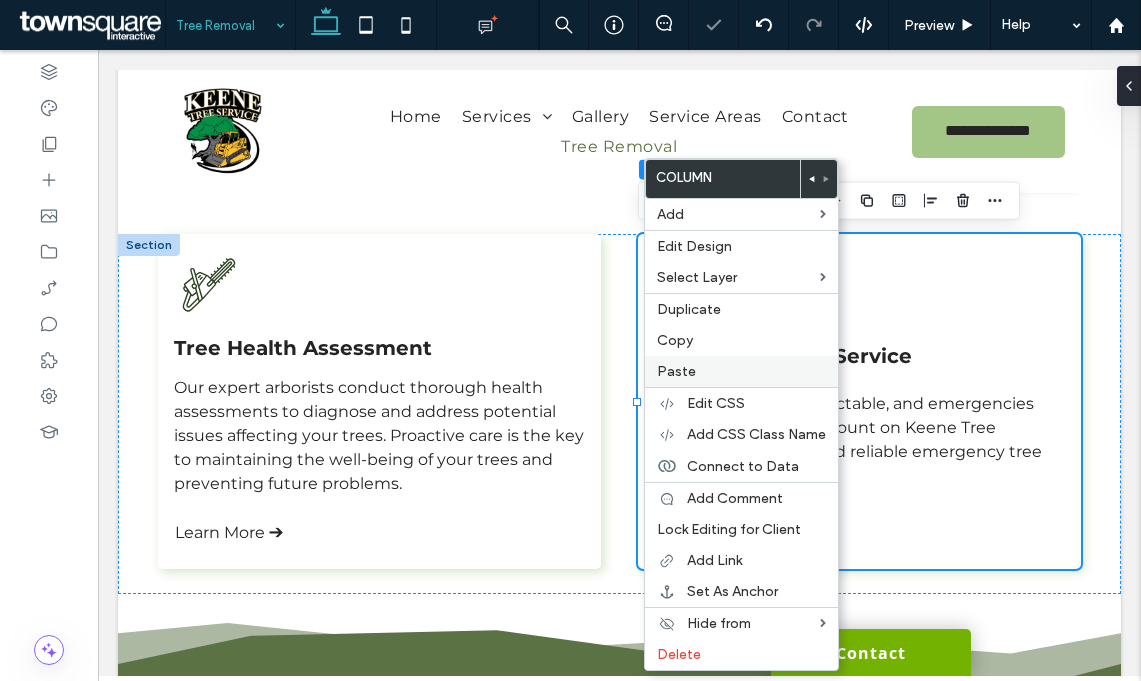 click on "Paste" at bounding box center (676, 371) 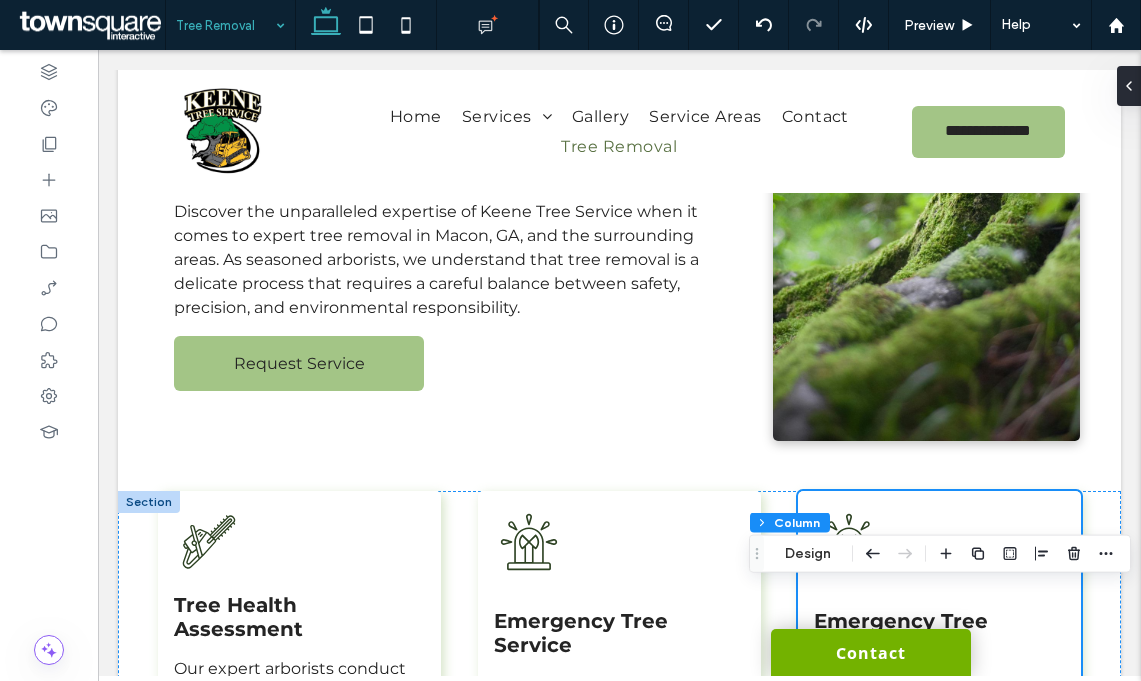 scroll, scrollTop: 446, scrollLeft: 0, axis: vertical 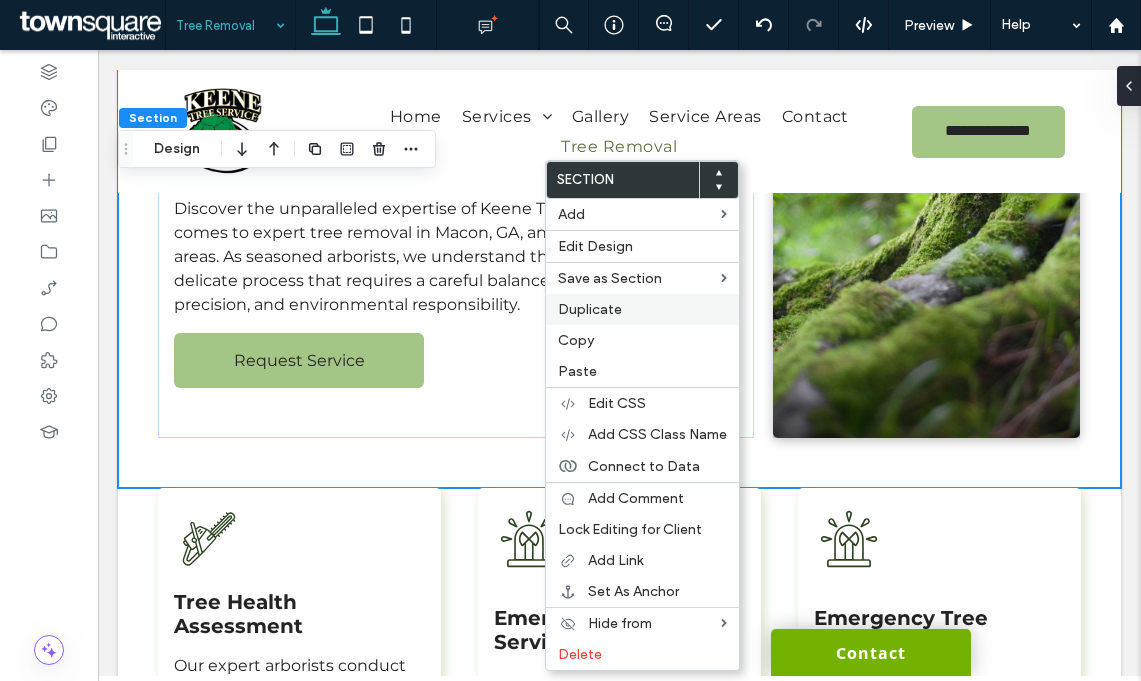 click on "Duplicate" at bounding box center (642, 309) 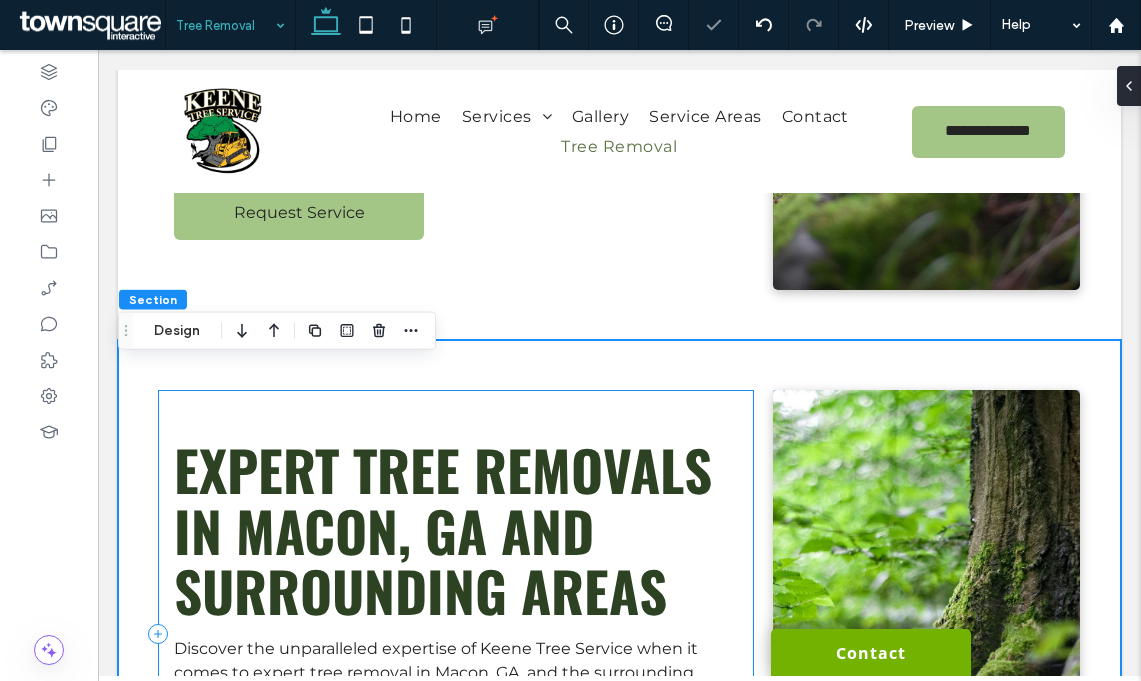 scroll, scrollTop: 612, scrollLeft: 0, axis: vertical 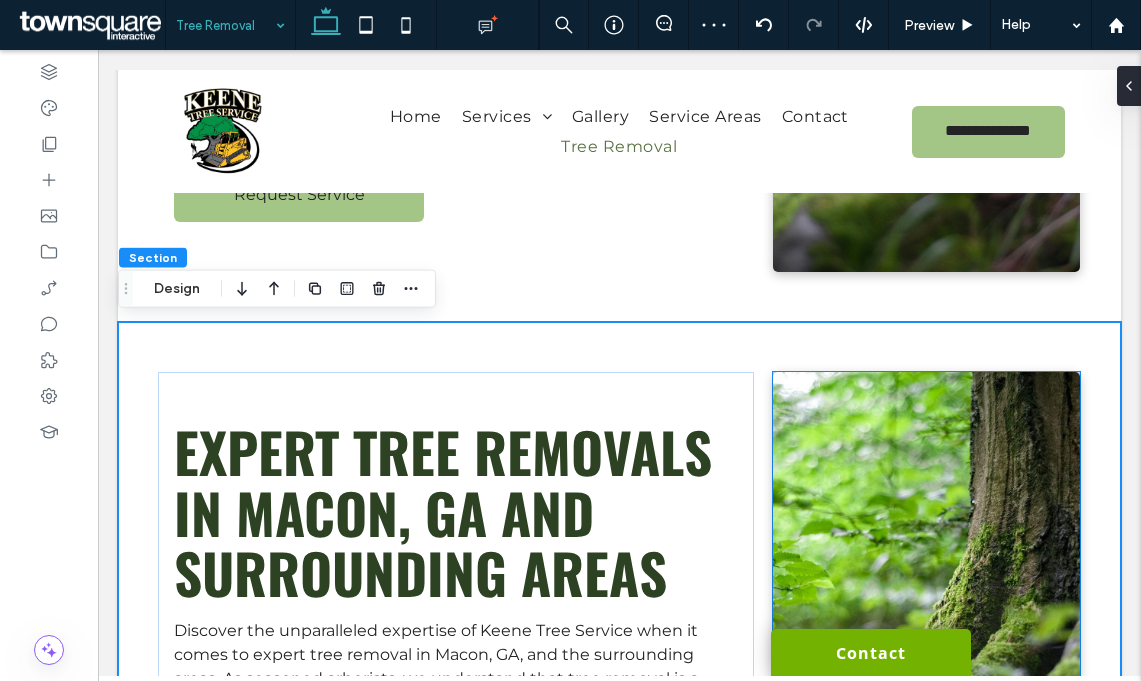 click at bounding box center [927, 616] 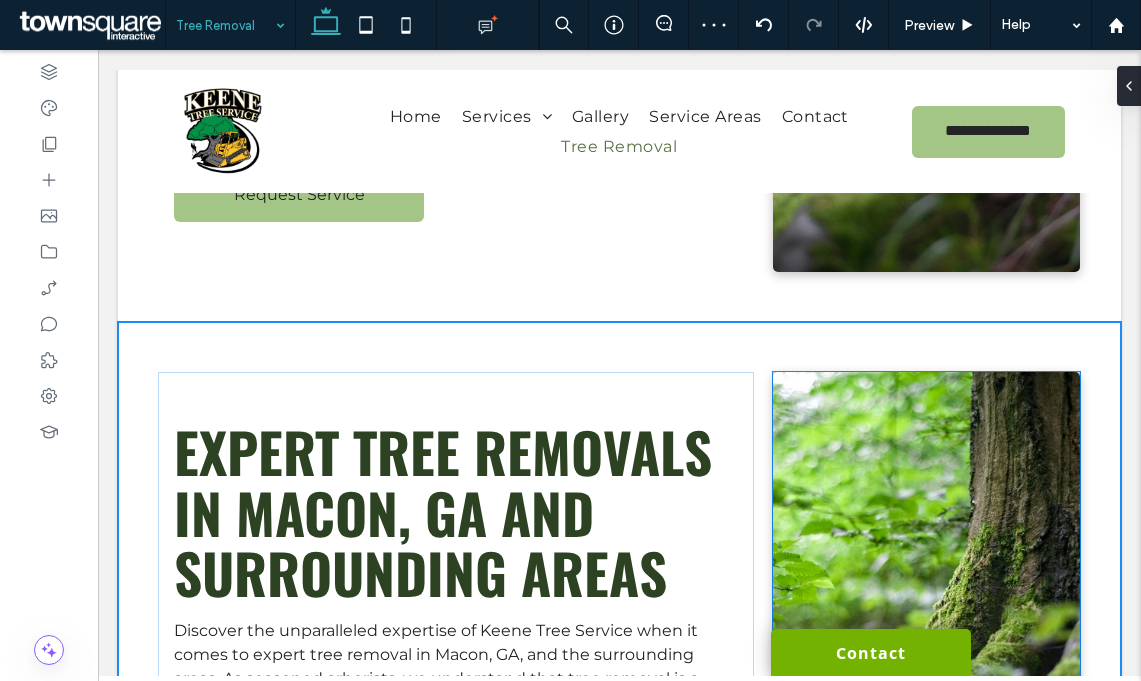 type on "*" 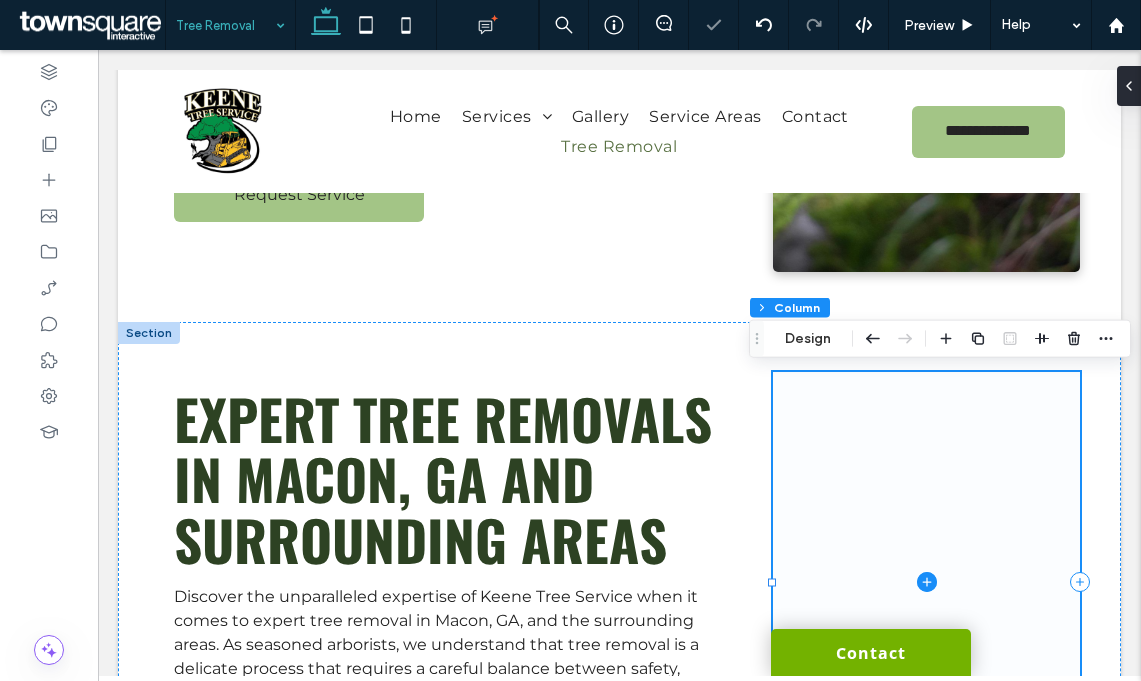 click at bounding box center [927, 582] 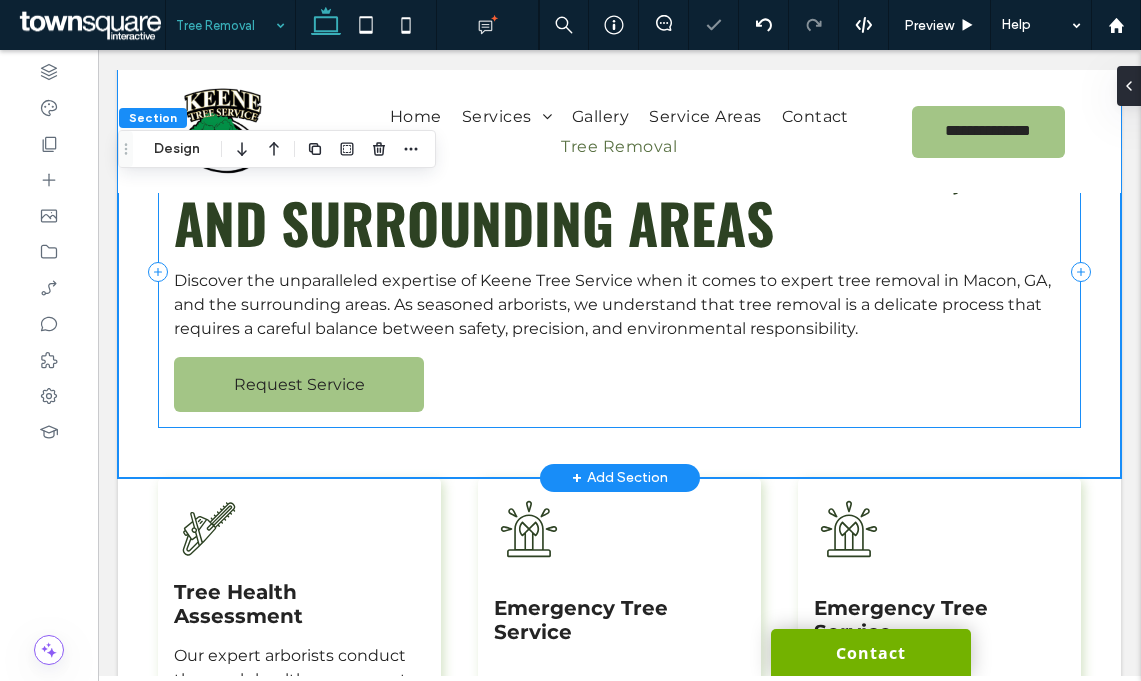 scroll, scrollTop: 869, scrollLeft: 0, axis: vertical 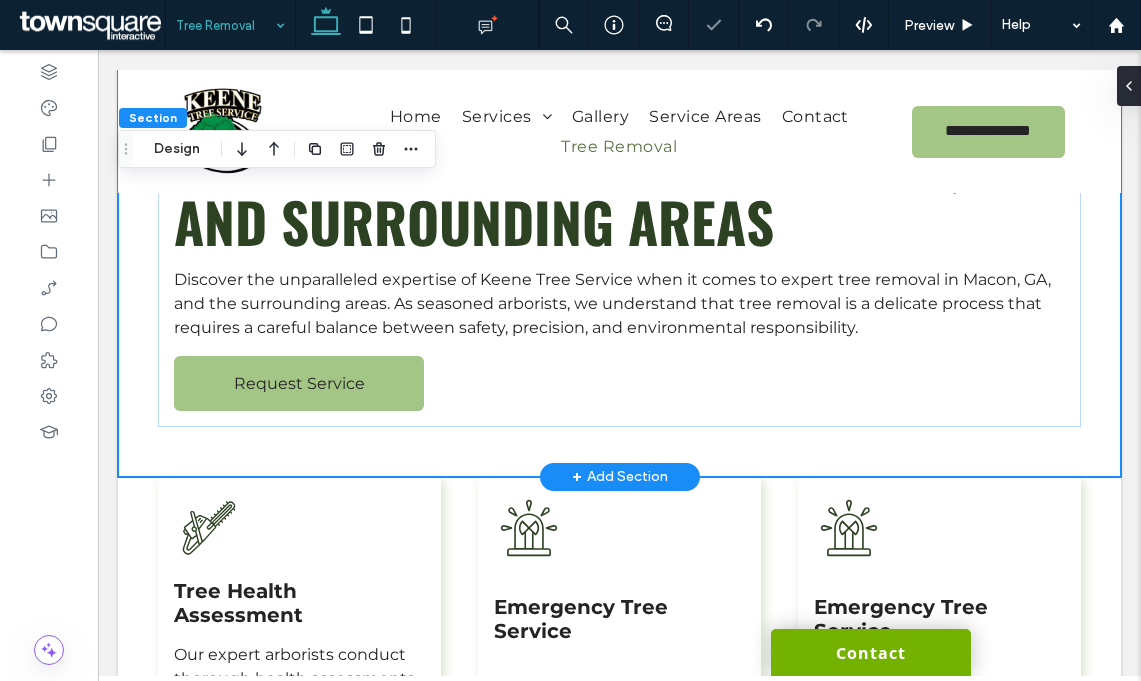click on "Expert Tree Removals in Macon, GA and Surrounding Areas
Discover the unparalleled expertise of Keene Tree Service when it comes to expert tree removal in Macon, GA, and the surrounding areas. As seasoned arborists, we understand that tree removal is a delicate process that requires a careful balance between safety, precision, and environmental responsibility.
Request Service" at bounding box center [619, 271] 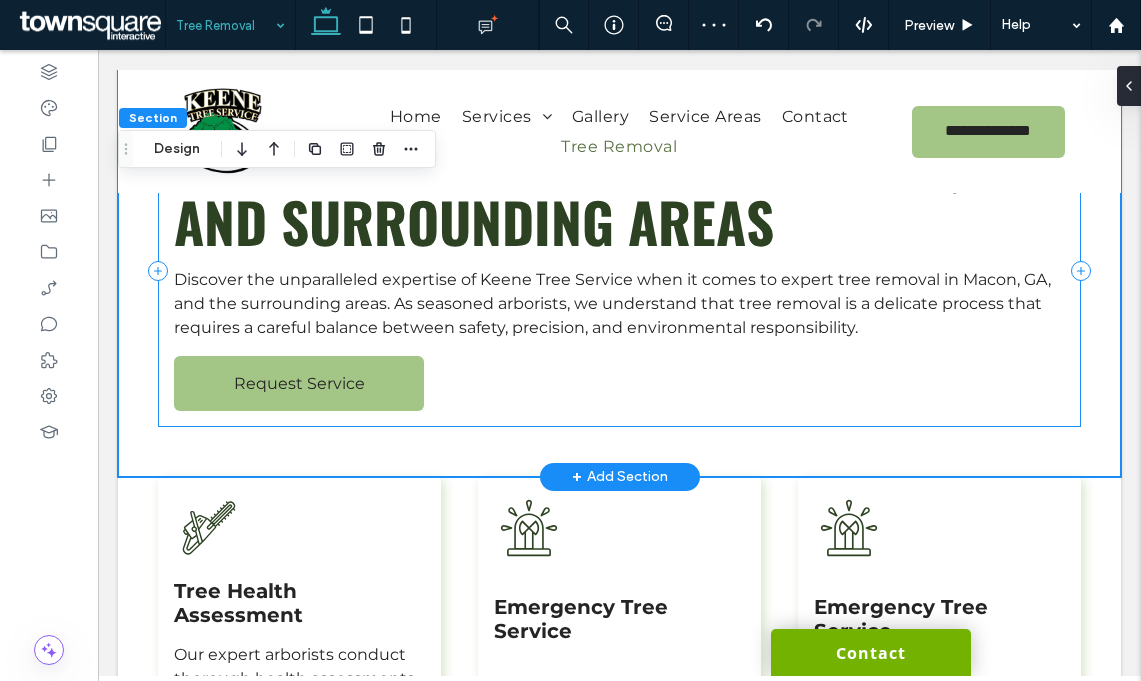 click on "Expert Tree Removals in Macon, GA and Surrounding Areas
Discover the unparalleled expertise of Keene Tree Service when it comes to expert tree removal in Macon, GA, and the surrounding areas. As seasoned arborists, we understand that tree removal is a delicate process that requires a careful balance between safety, precision, and environmental responsibility.
Request Service" at bounding box center [619, 271] 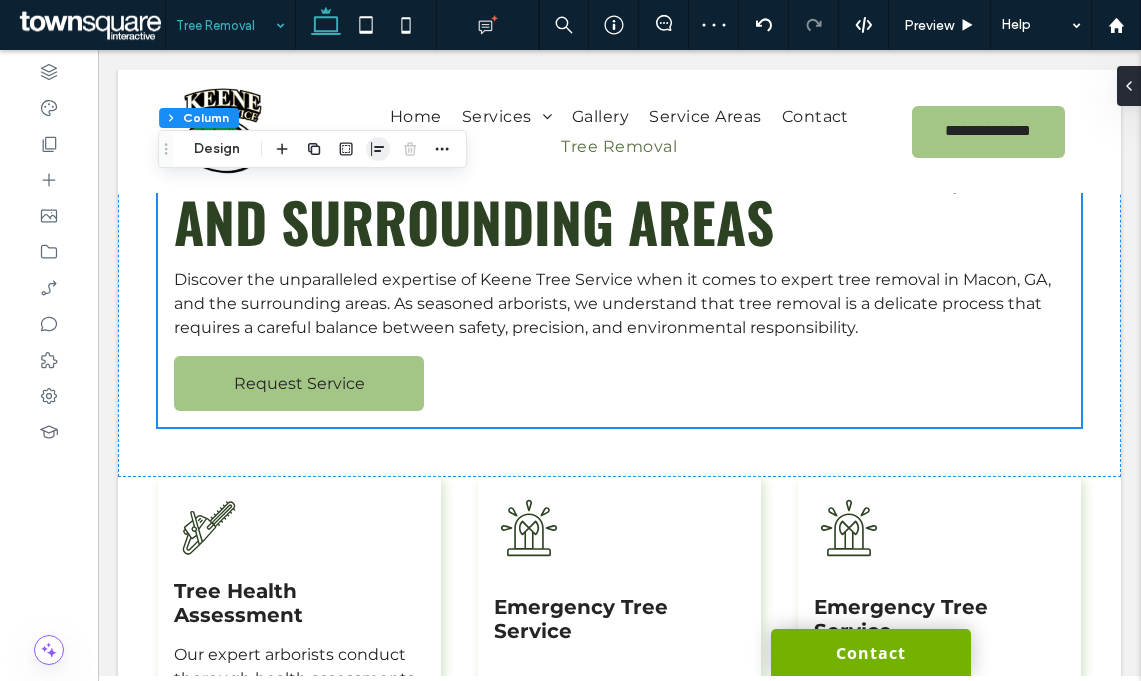 click 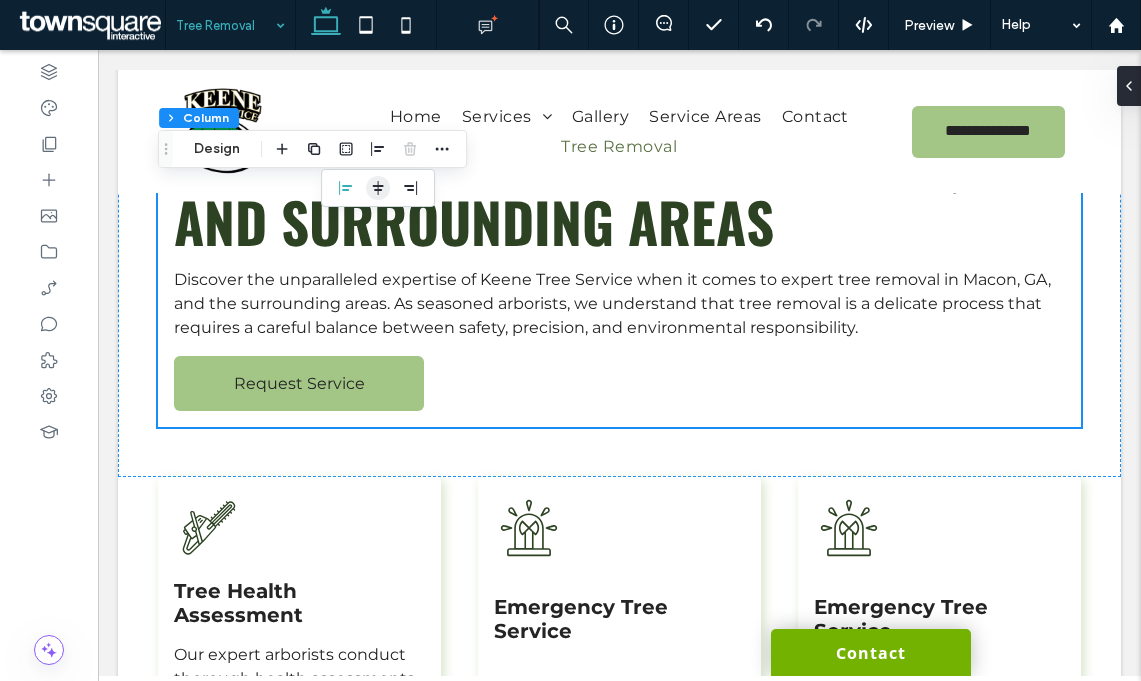 click at bounding box center [378, 188] 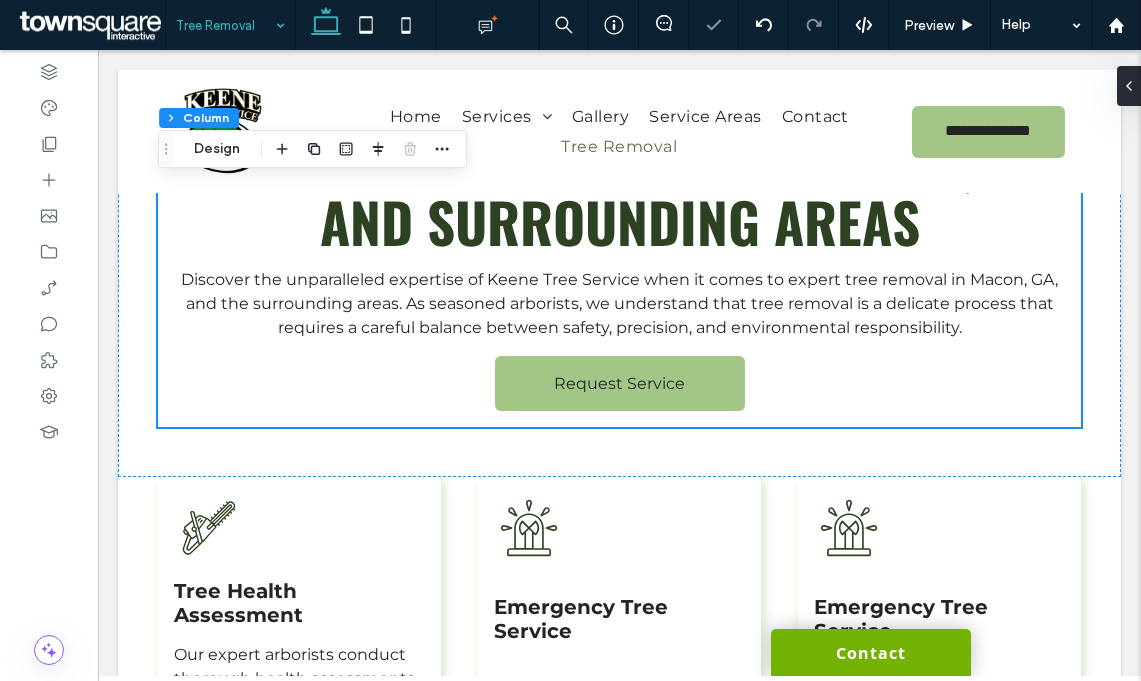 click at bounding box center [49, 365] 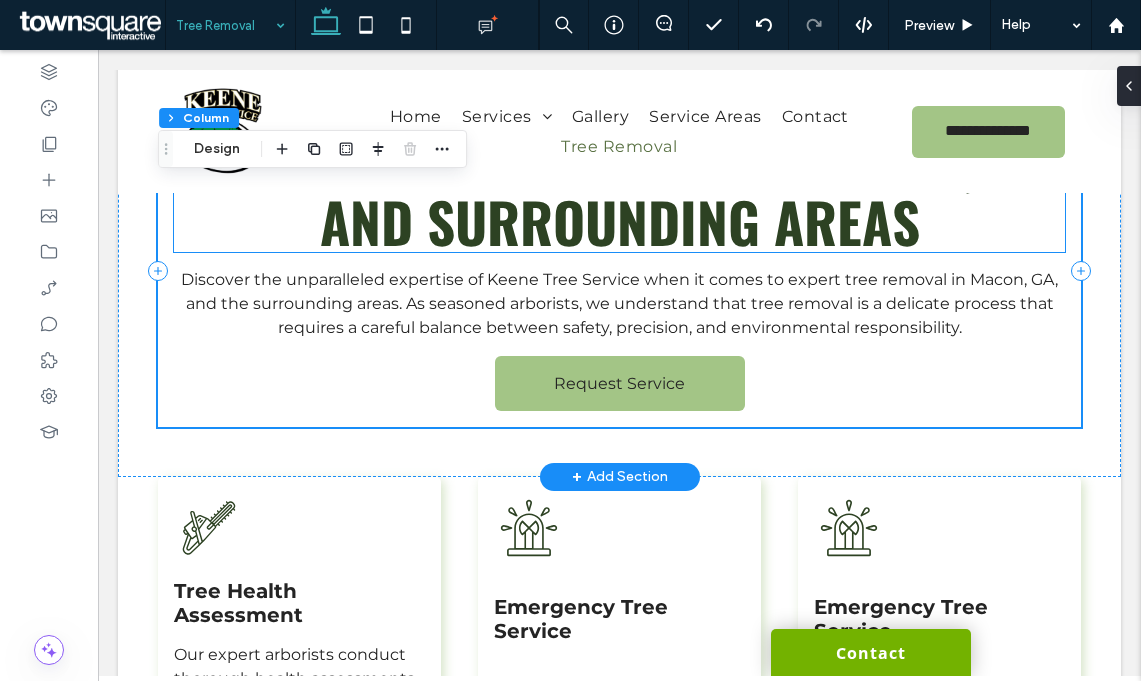 click on "Expert Tree Removals in Macon, GA and Surrounding Areas" at bounding box center [619, 191] 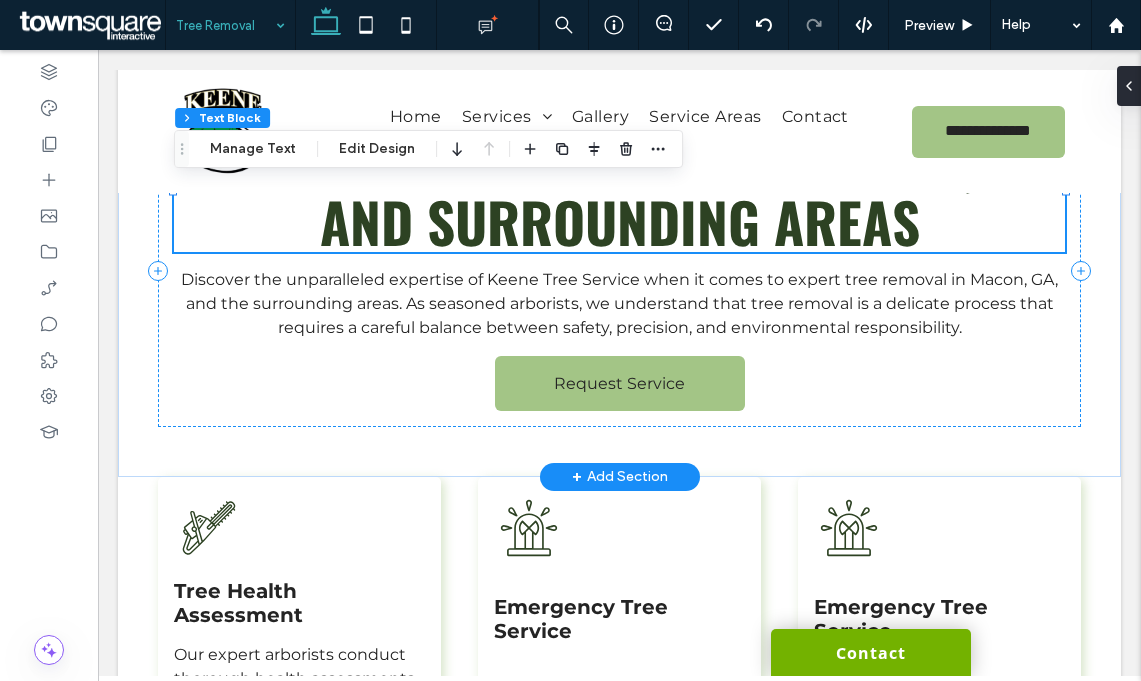 click on "Expert Tree Removals in Macon, GA and Surrounding Areas" at bounding box center (619, 191) 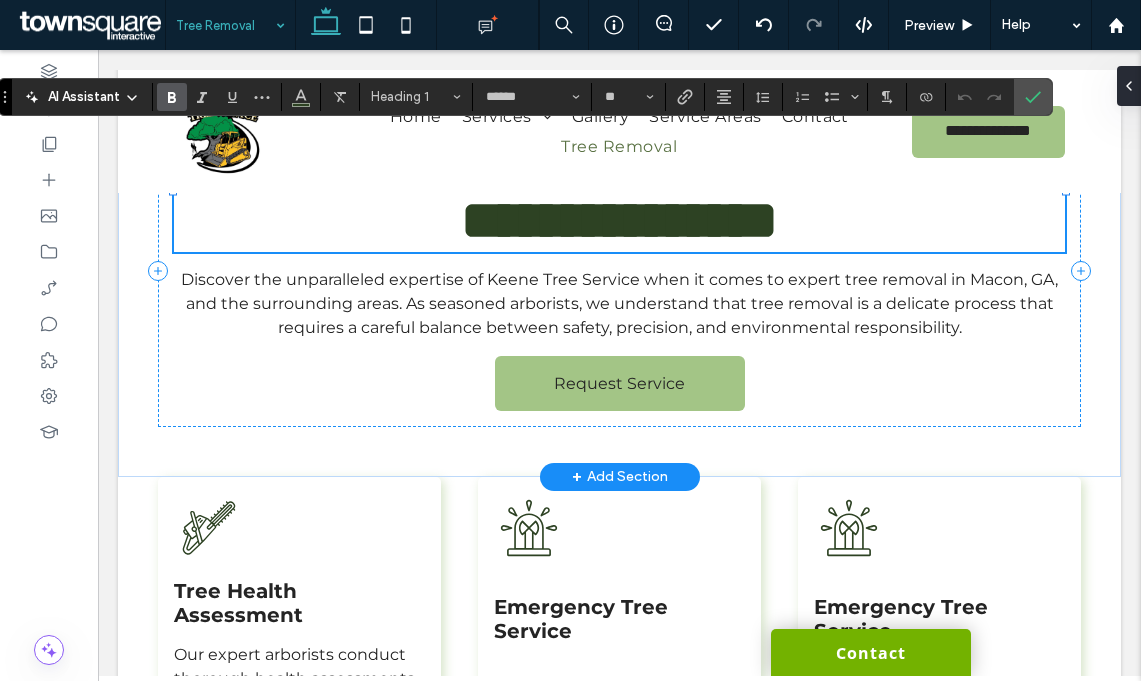 paste 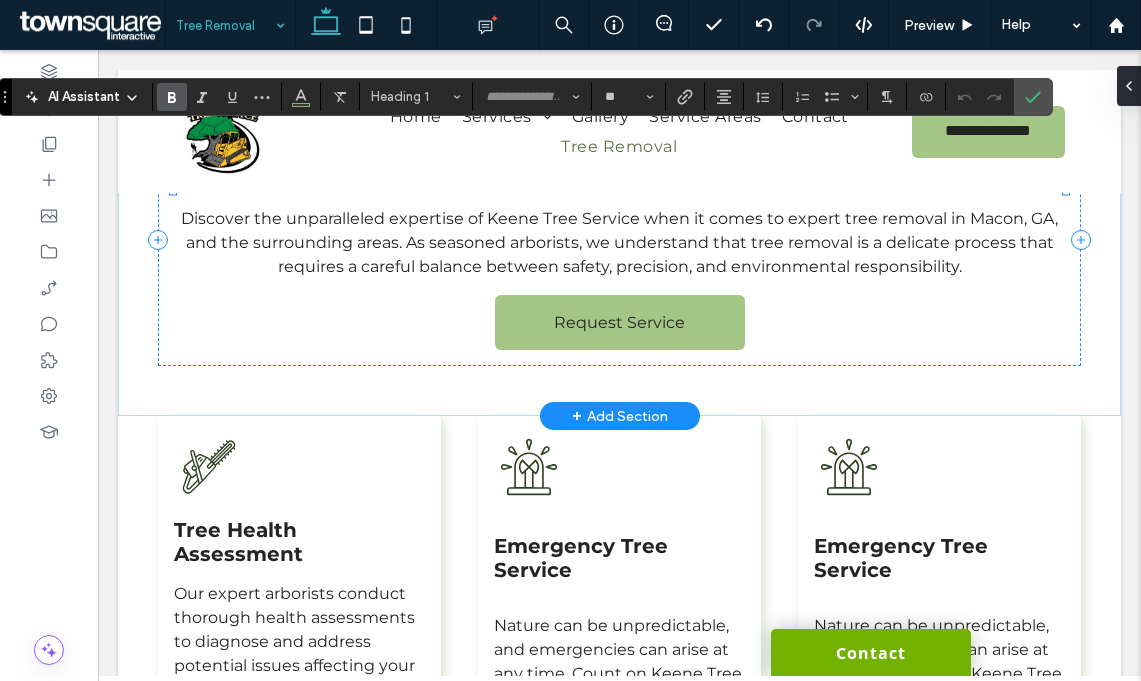 scroll, scrollTop: 10, scrollLeft: 0, axis: vertical 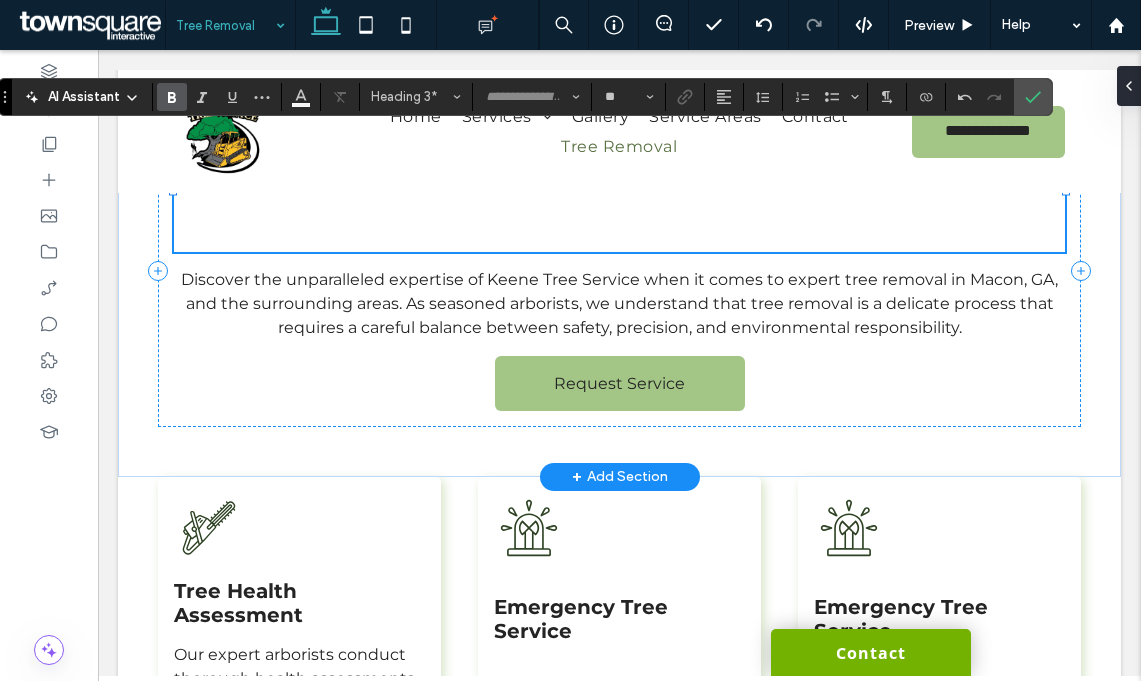 click on "Discover the unparalleled expertise of Keene Tree Service when it comes to expert tree removal in Macon, GA, and the surrounding areas. As seasoned arborists, we understand that tree removal is a delicate process that requires a careful balance between safety, precision, and environmental responsibility." at bounding box center (619, 303) 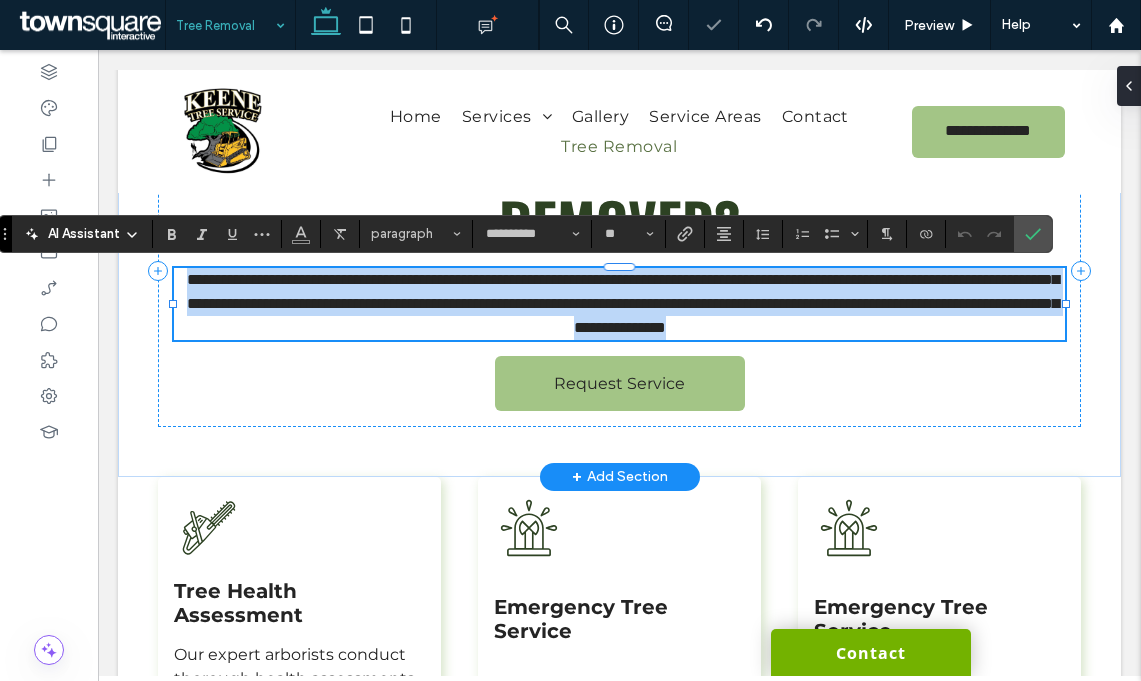 paste 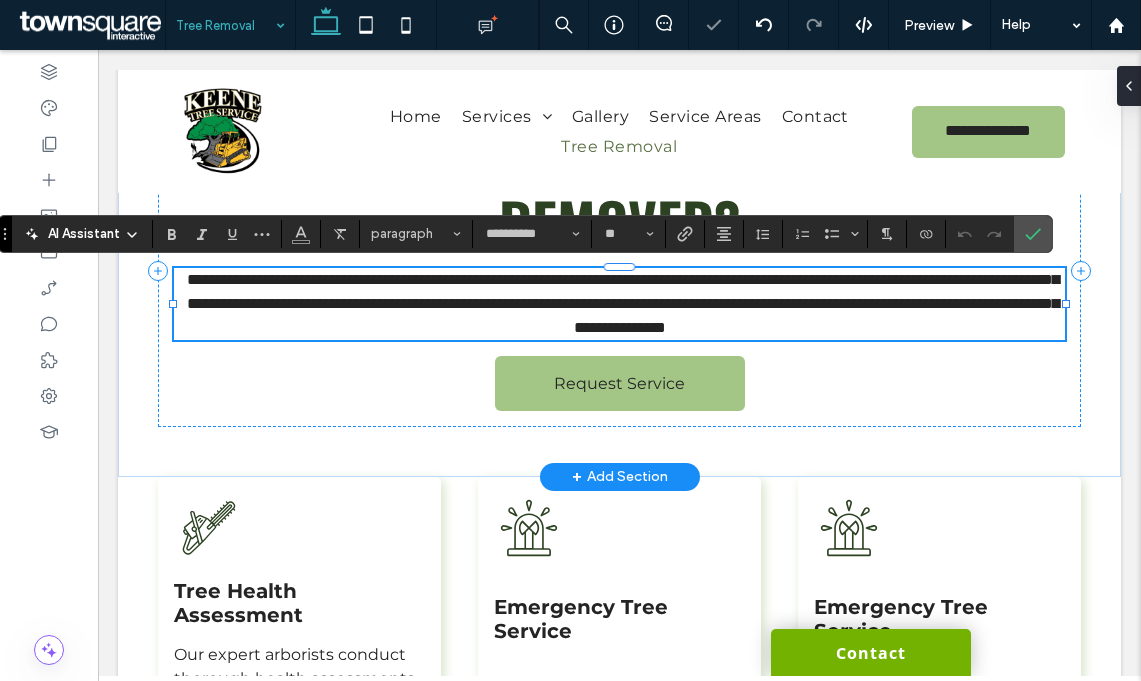 type 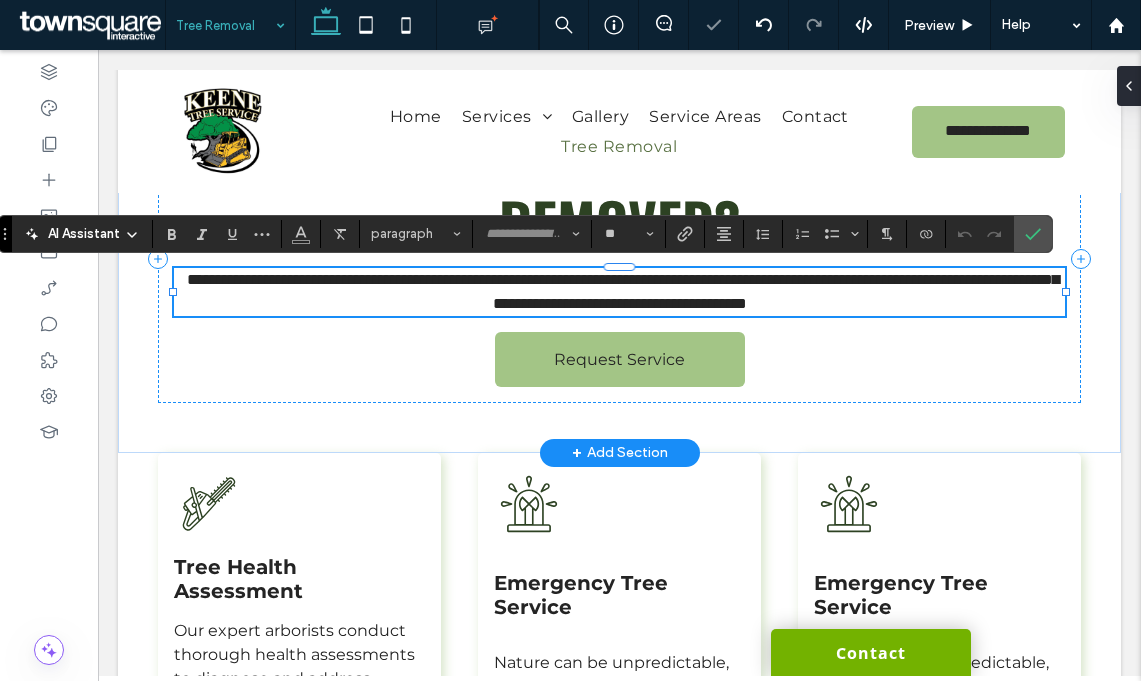 scroll, scrollTop: 1, scrollLeft: 0, axis: vertical 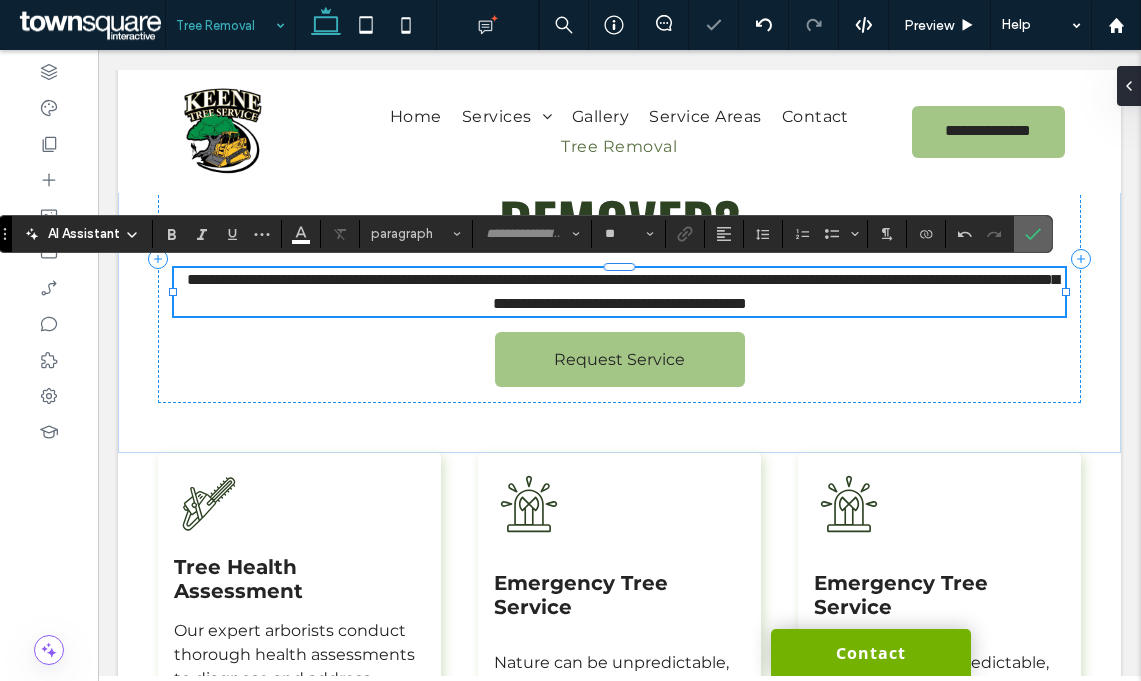 drag, startPoint x: 1025, startPoint y: 240, endPoint x: 616, endPoint y: 296, distance: 412.81595 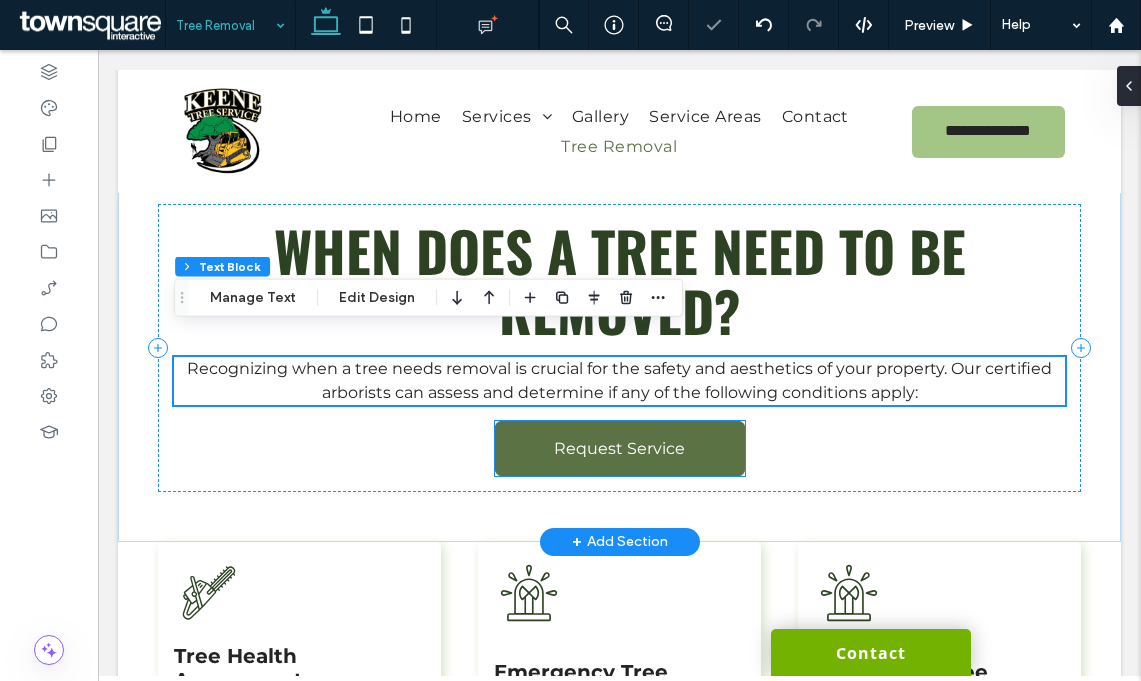scroll, scrollTop: 727, scrollLeft: 0, axis: vertical 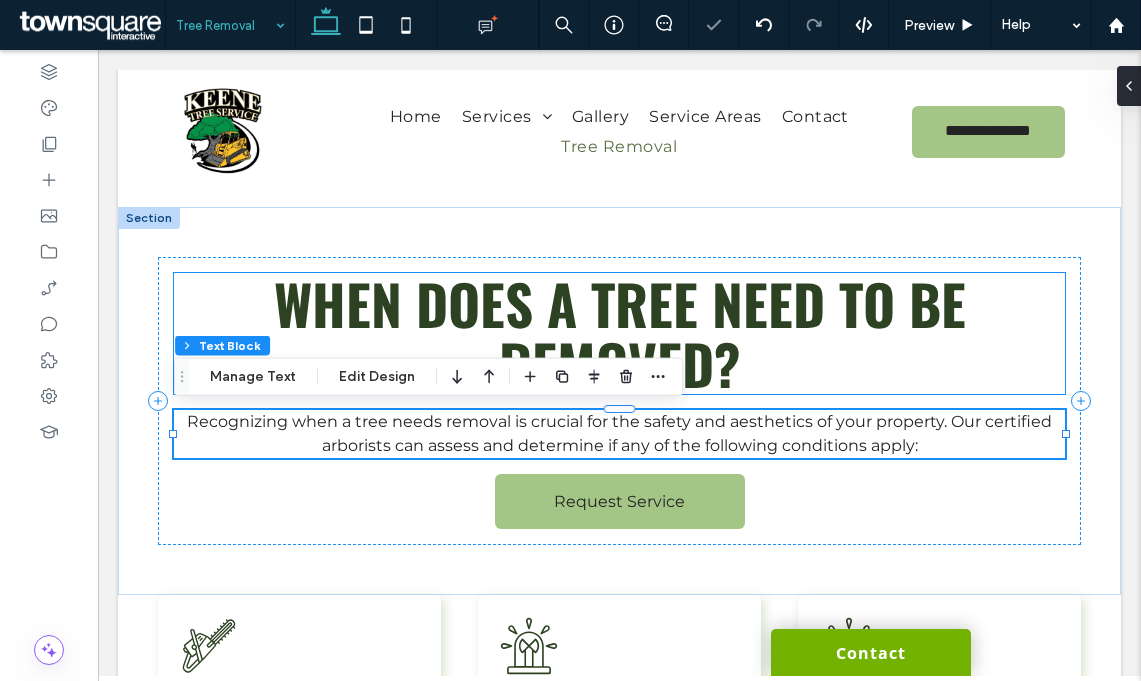 click on "When Does a Tree Need to Be Removed?" at bounding box center (620, 333) 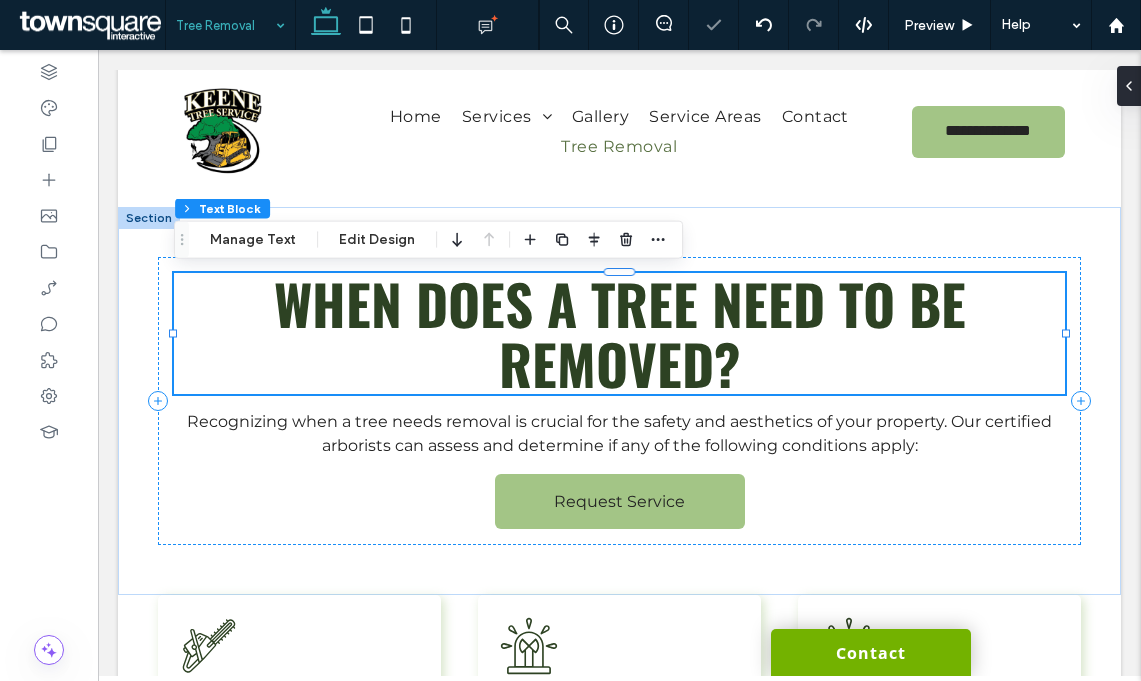 click on "When Does a Tree Need to Be Removed?" at bounding box center (620, 333) 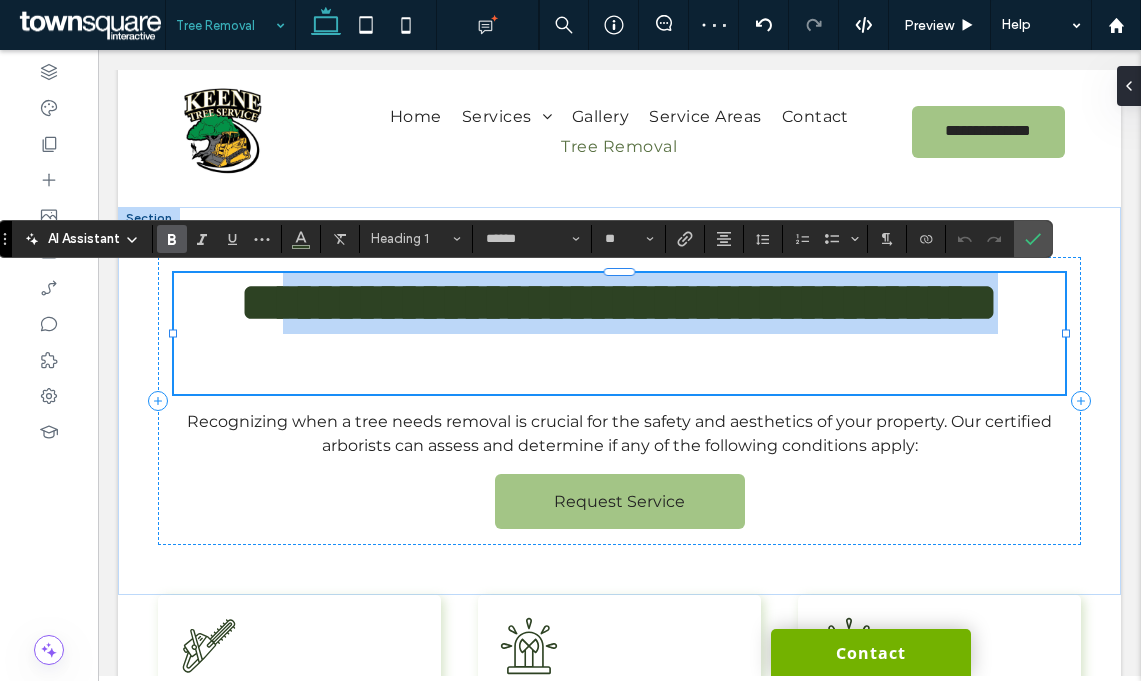 scroll, scrollTop: 0, scrollLeft: 0, axis: both 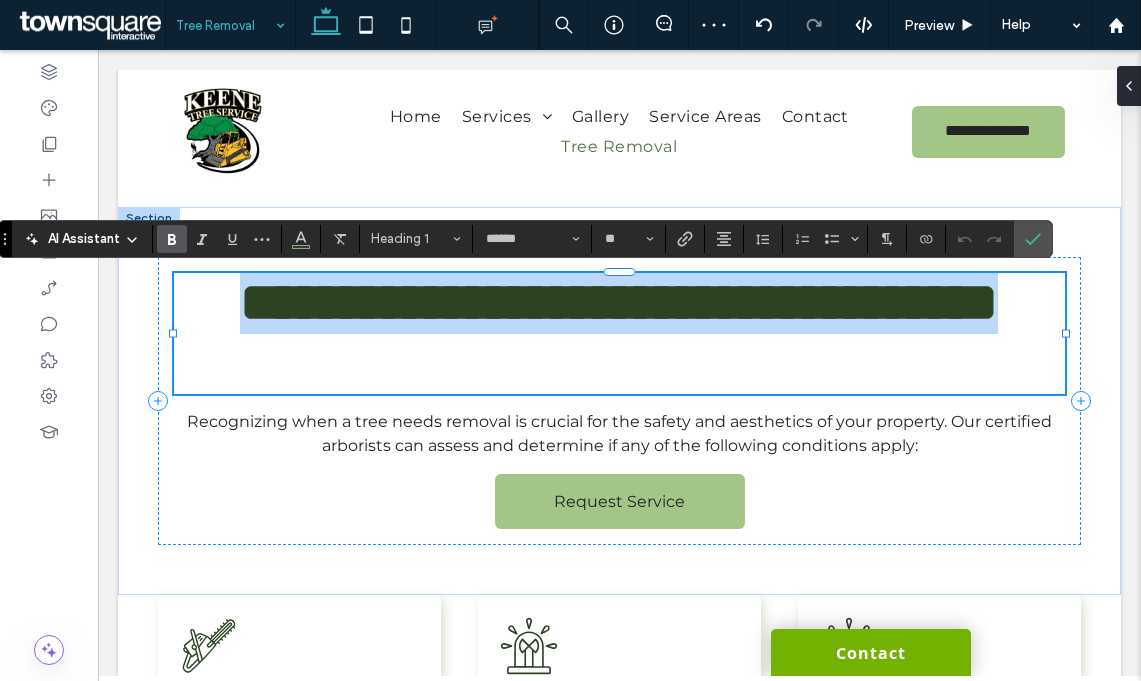 drag, startPoint x: 768, startPoint y: 343, endPoint x: 244, endPoint y: 279, distance: 527.8939 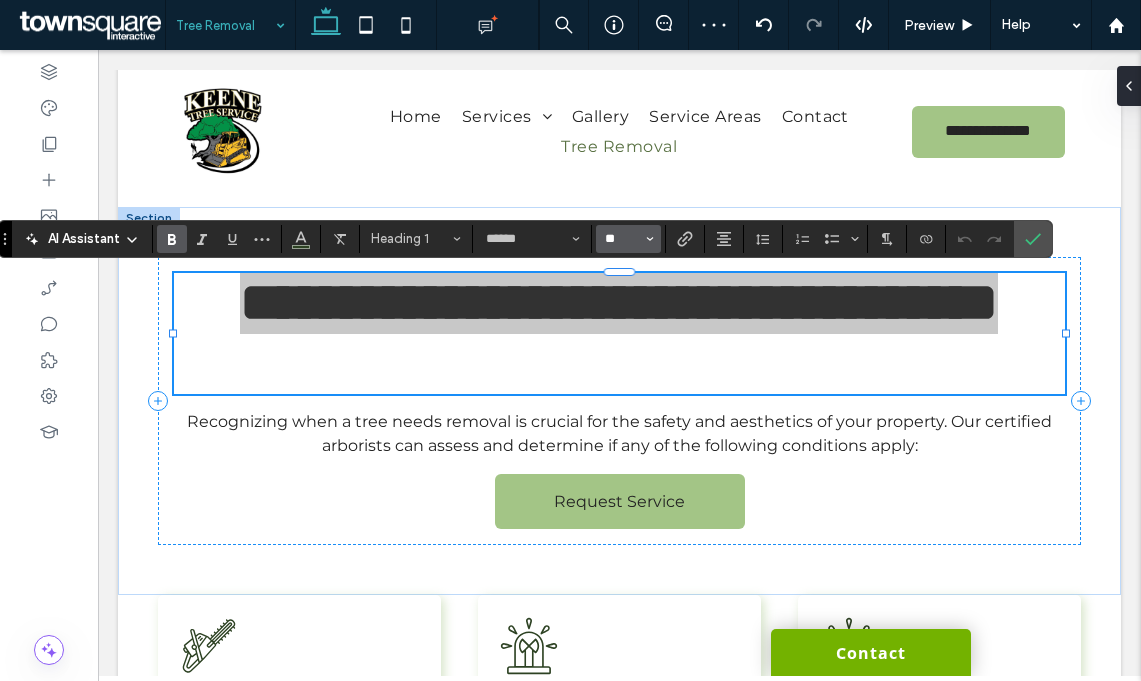 click on "**" at bounding box center [622, 239] 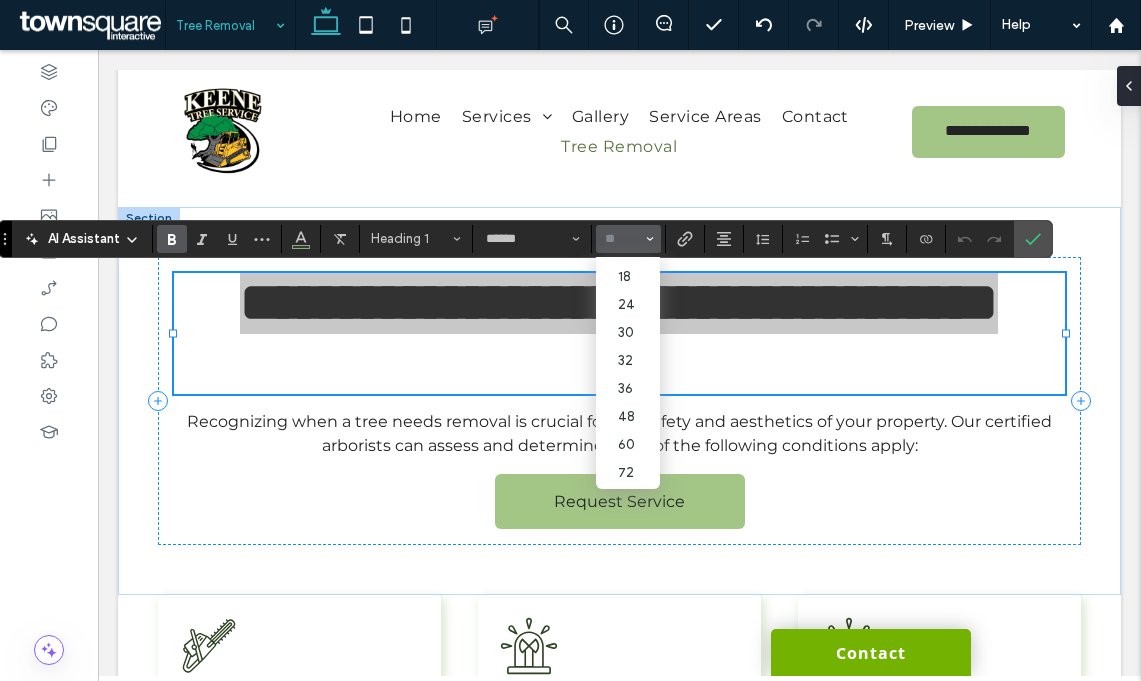 scroll, scrollTop: 199, scrollLeft: 0, axis: vertical 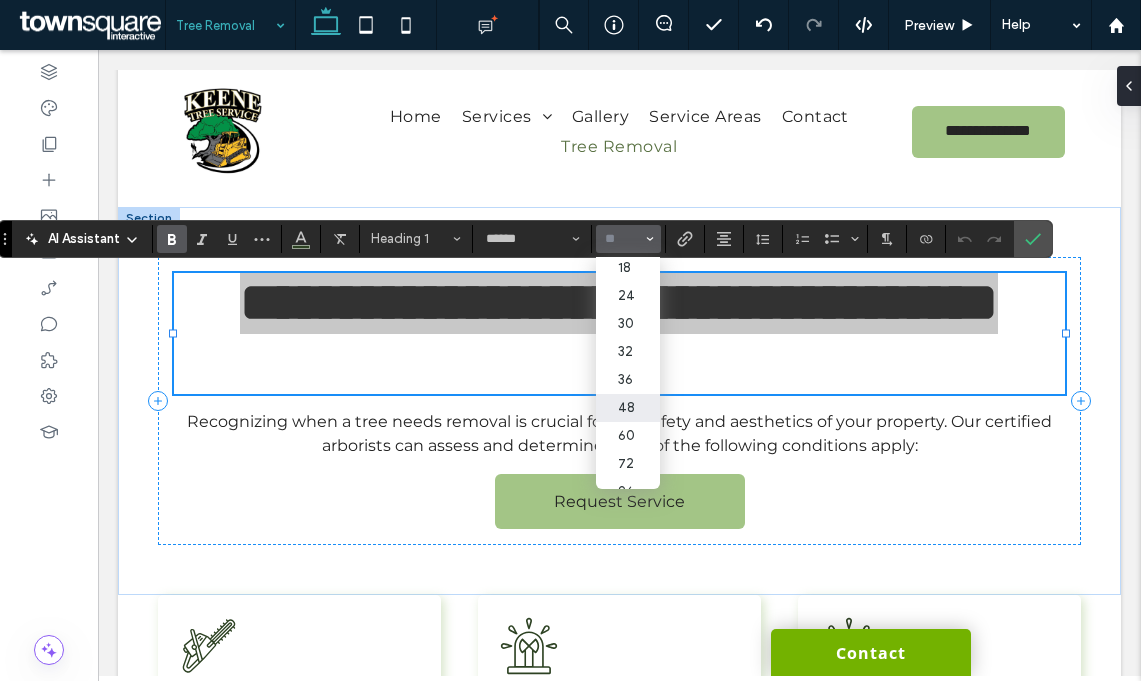 click on "48" at bounding box center [628, 408] 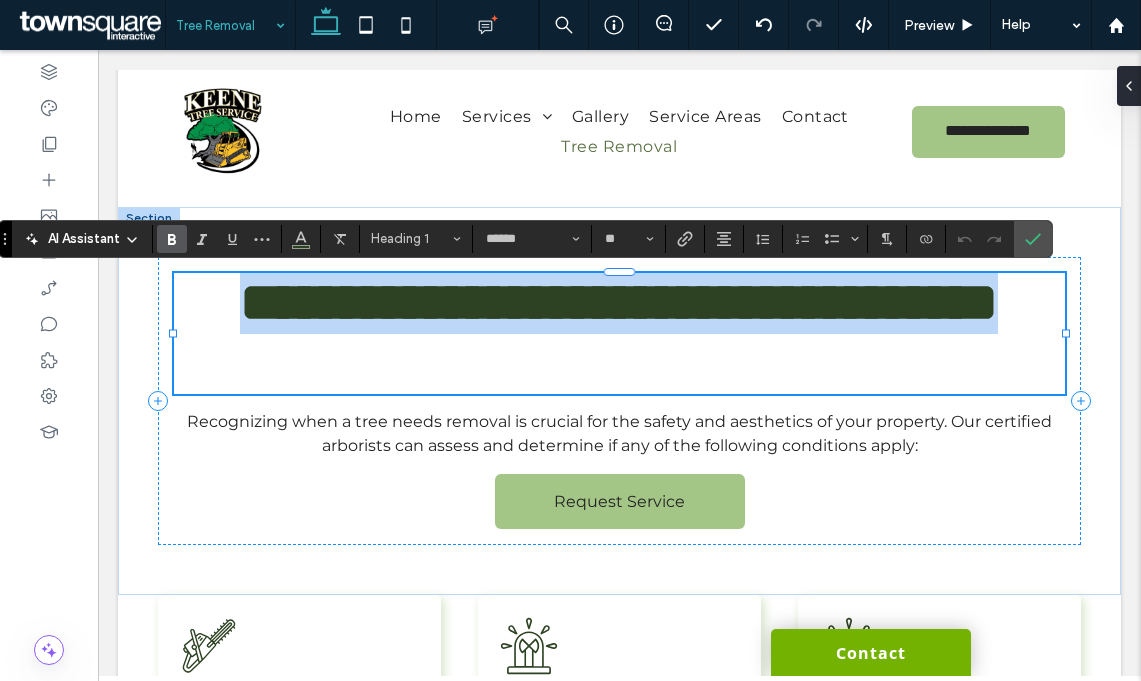 type on "**" 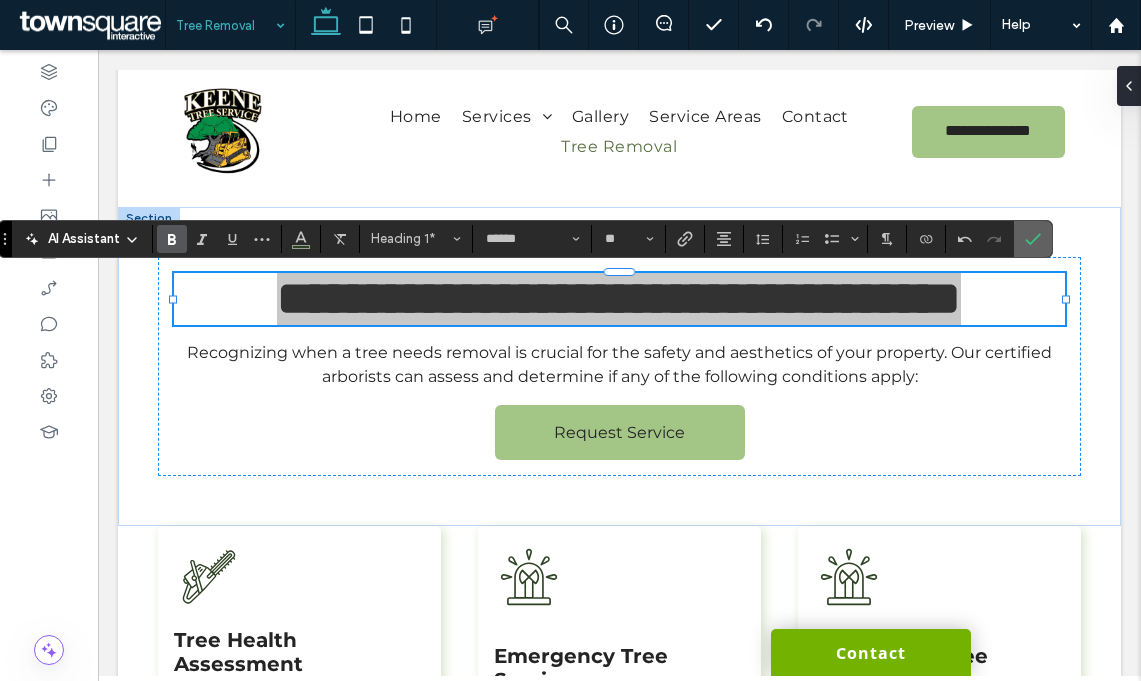 click 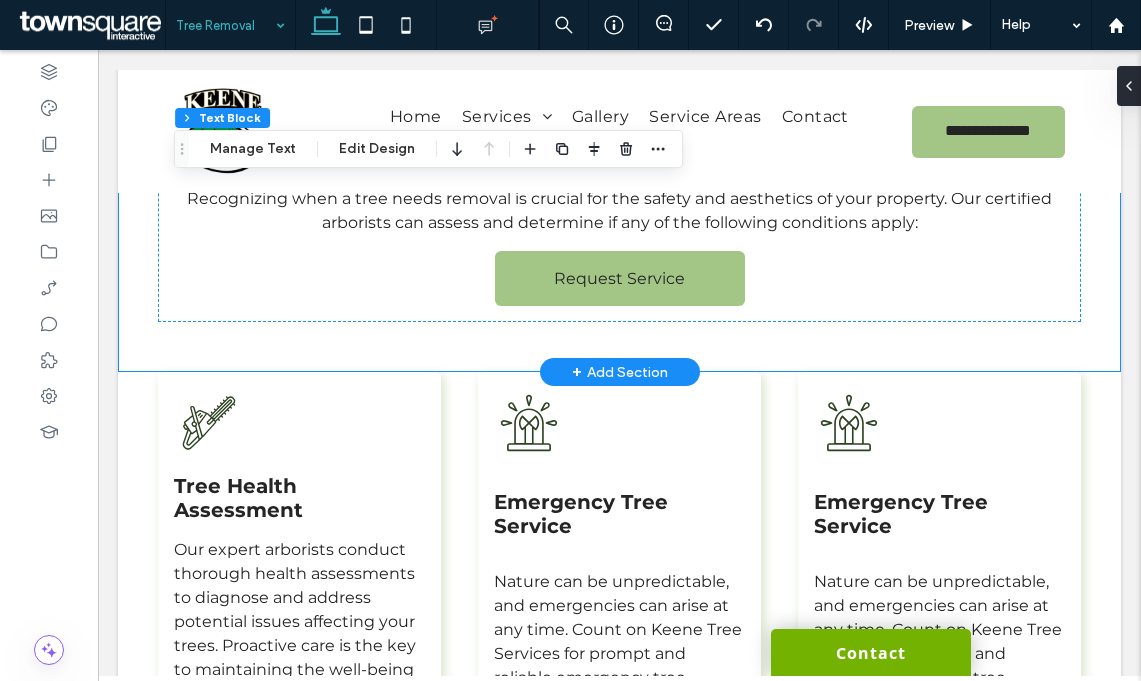 scroll, scrollTop: 882, scrollLeft: 0, axis: vertical 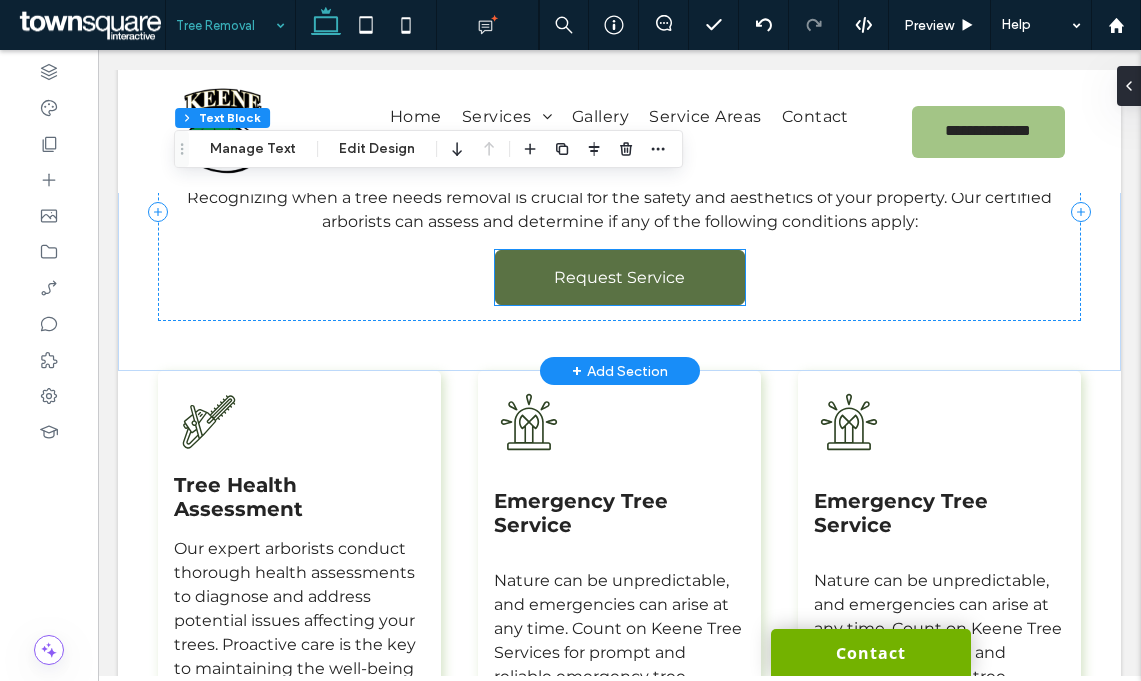 click on "Request Service" at bounding box center (619, 277) 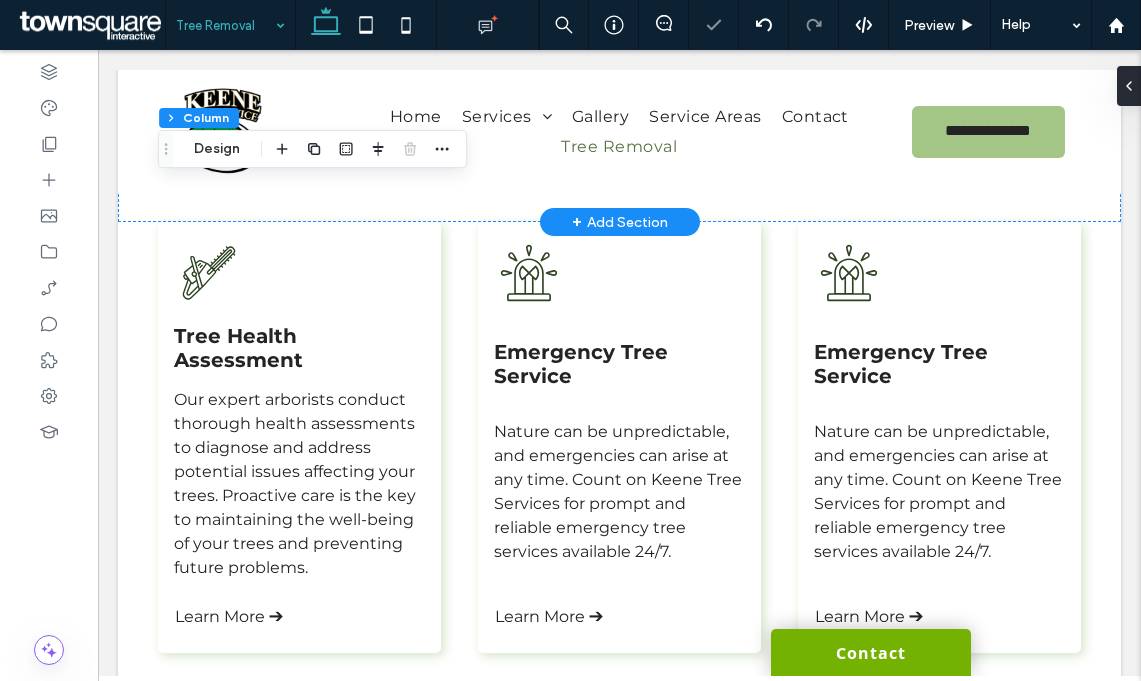scroll, scrollTop: 984, scrollLeft: 0, axis: vertical 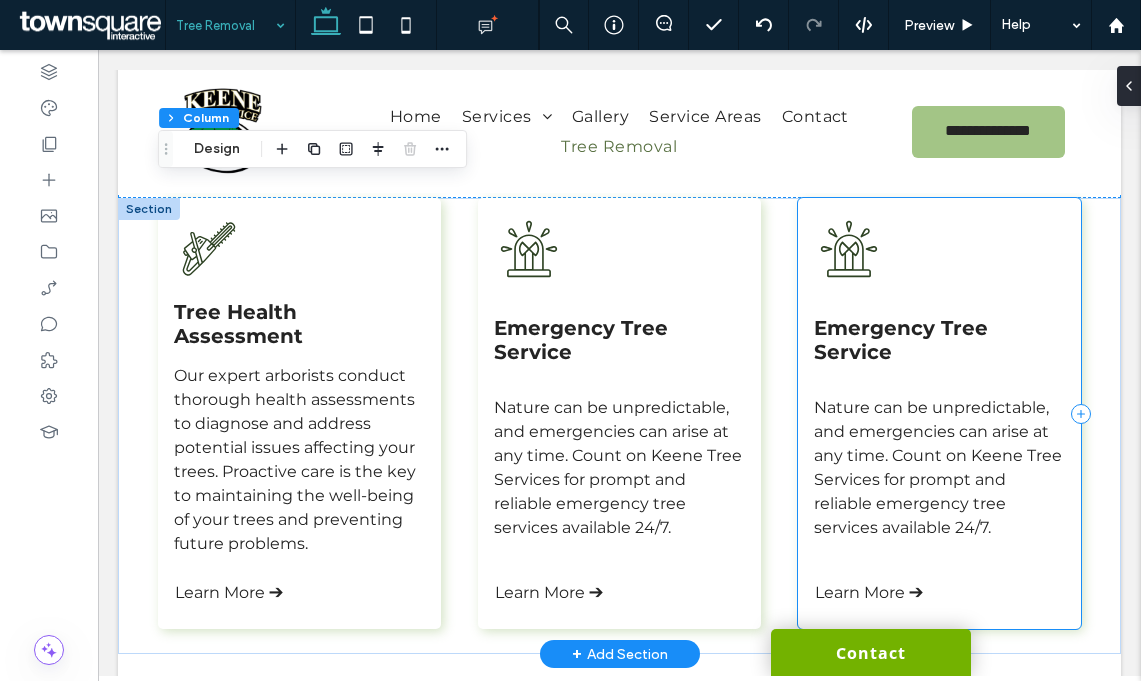 click on "Emergency Tree Service
Nature can be unpredictable, and emergencies can arise at any time. Count on Keene Tree Services for prompt and reliable emergency tree services available 24/7.
Learn More ➔" at bounding box center [939, 413] 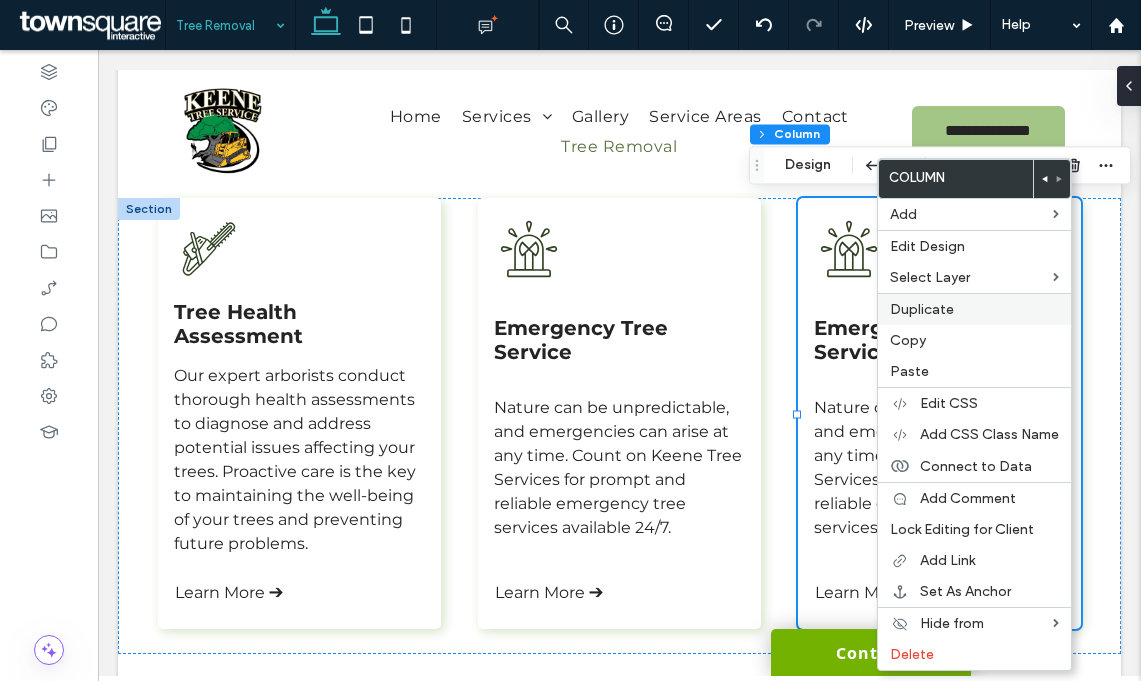 click on "Duplicate" at bounding box center [974, 309] 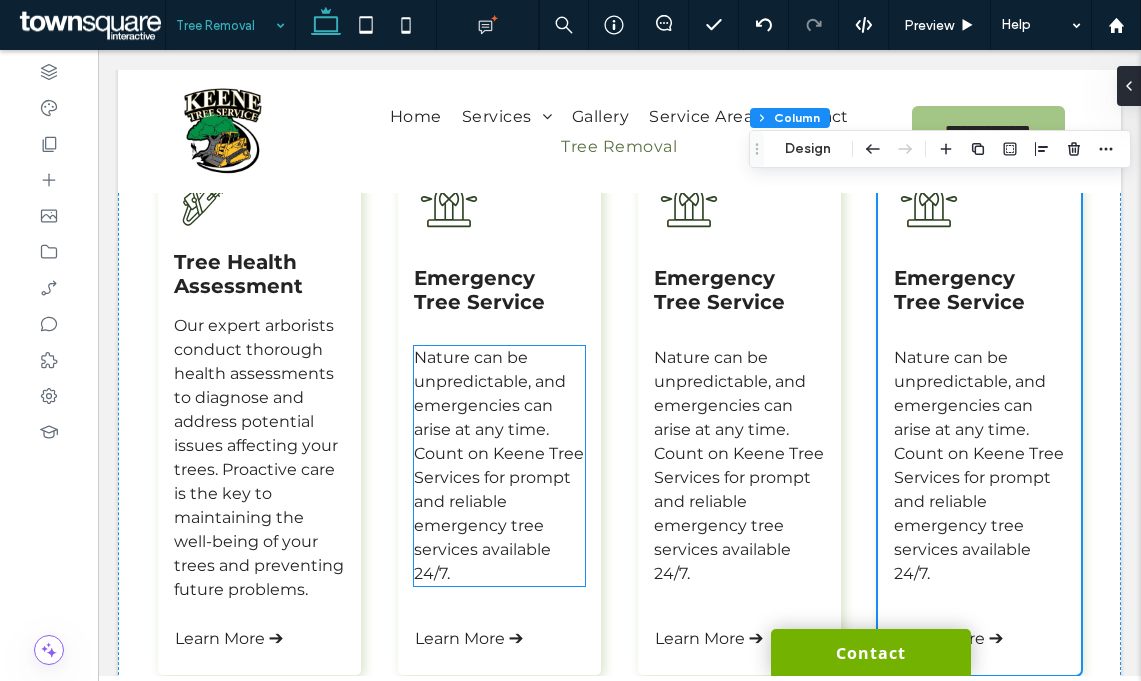 scroll, scrollTop: 1016, scrollLeft: 0, axis: vertical 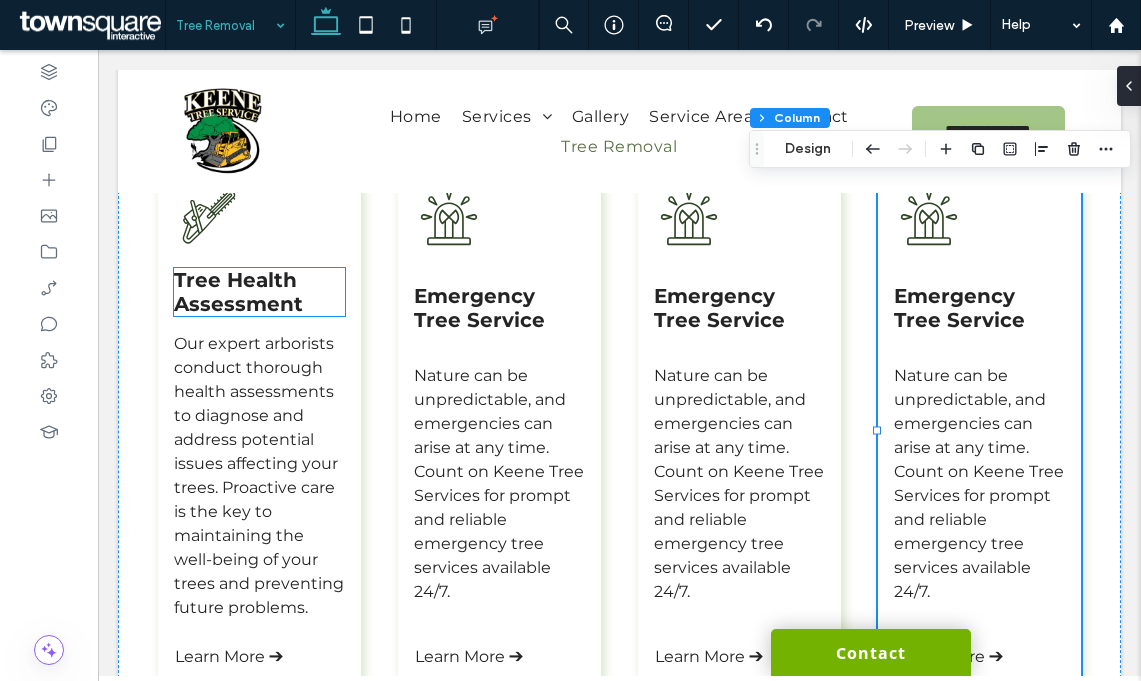 click on "Tree Health Assessment" at bounding box center (238, 292) 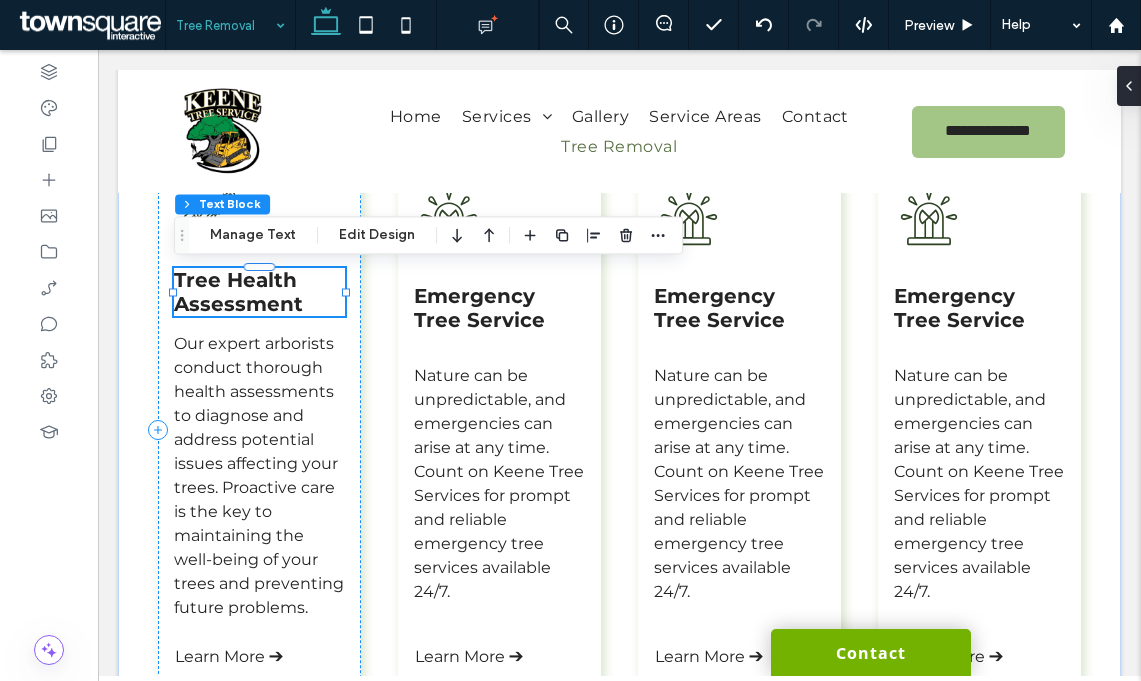 click on "Tree Health Assessment" at bounding box center (238, 292) 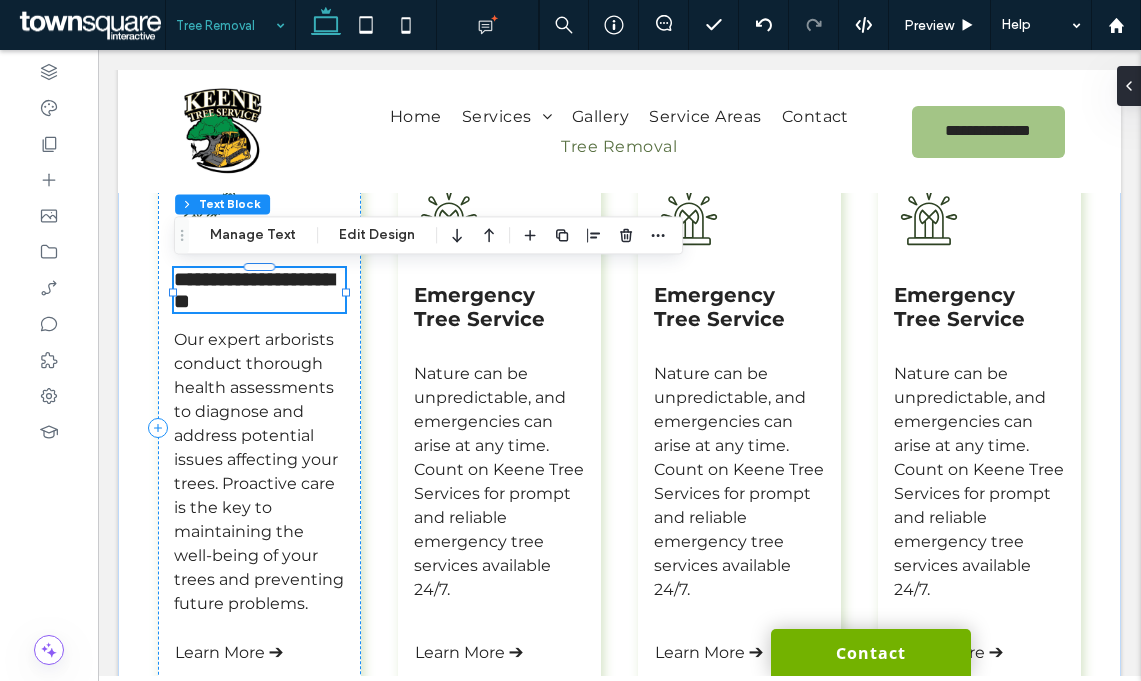 paste 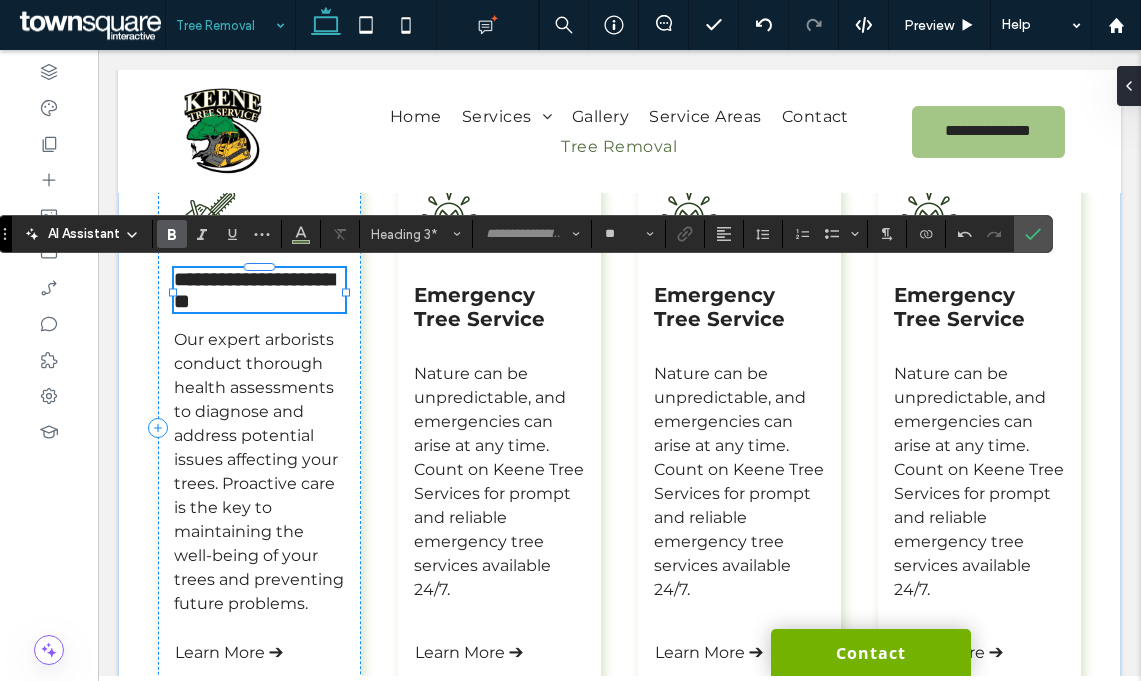 scroll, scrollTop: 0, scrollLeft: 0, axis: both 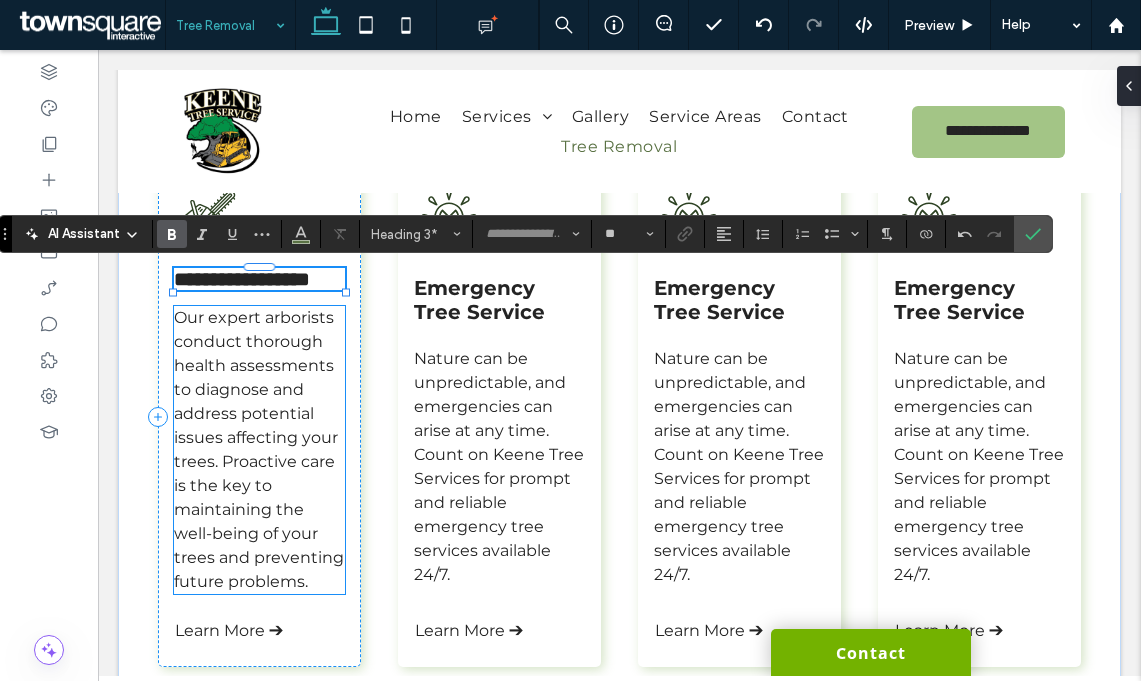 click on "Our expert arborists conduct thorough health assessments to diagnose and address potential issues affecting your trees. Proactive care is the key to maintaining the well-being of your trees and preventing future problems." at bounding box center (259, 449) 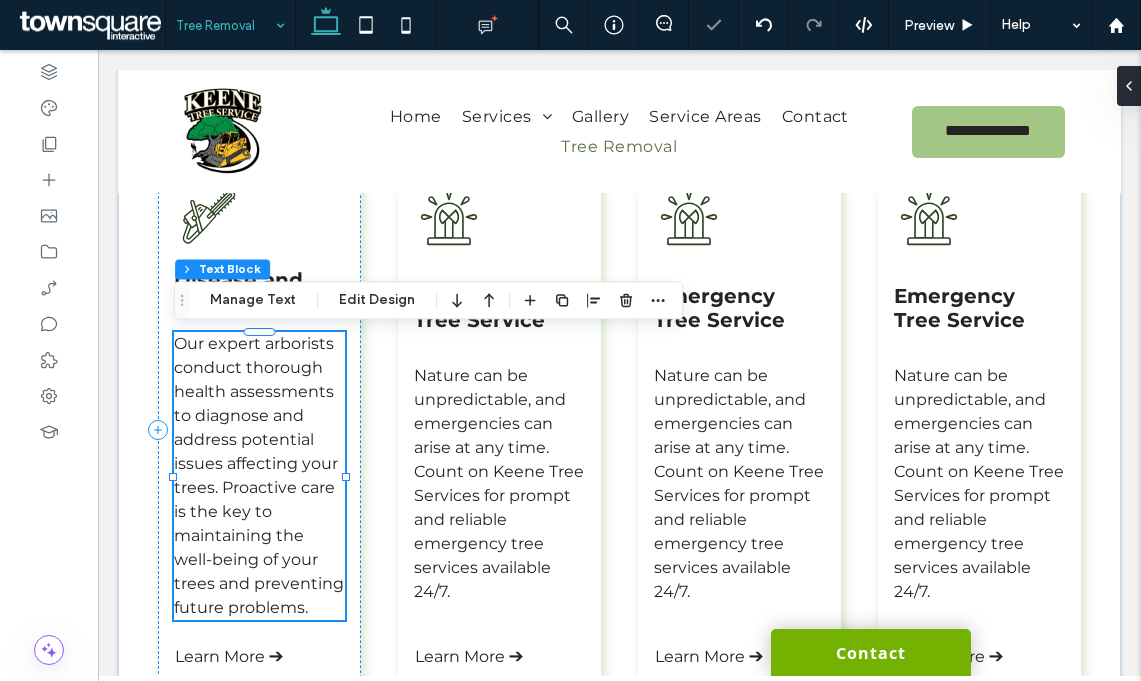 click on "Our expert arborists conduct thorough health assessments to diagnose and address potential issues affecting your trees. Proactive care is the key to maintaining the well-being of your trees and preventing future problems." at bounding box center (259, 475) 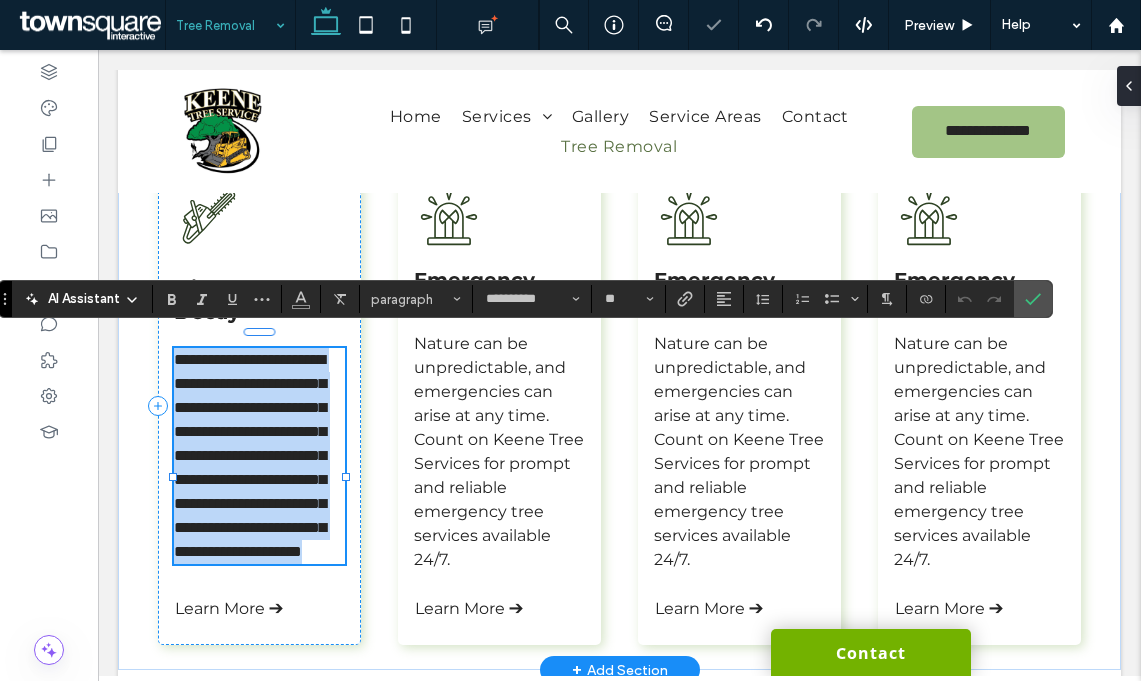 paste 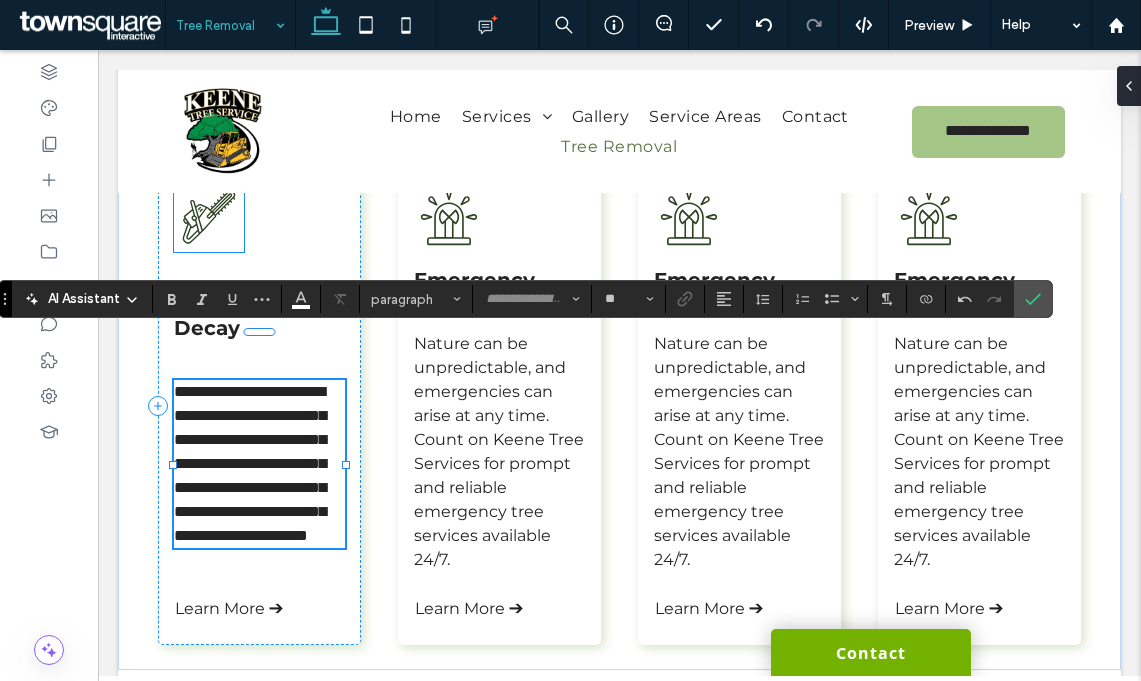 click 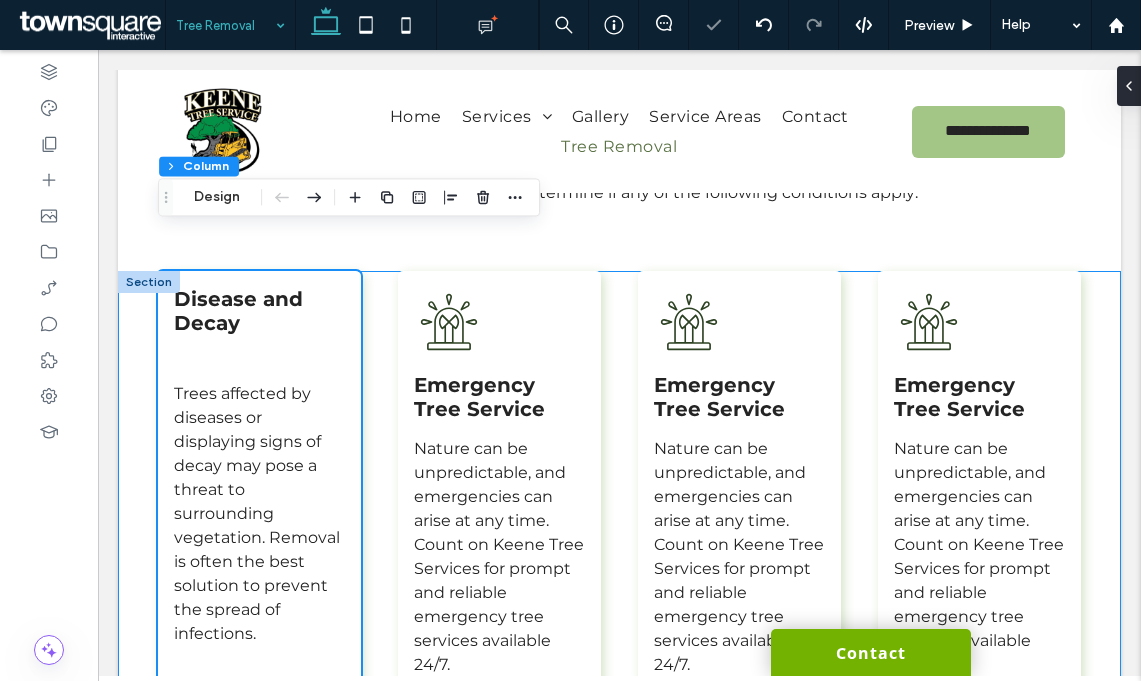 scroll, scrollTop: 878, scrollLeft: 0, axis: vertical 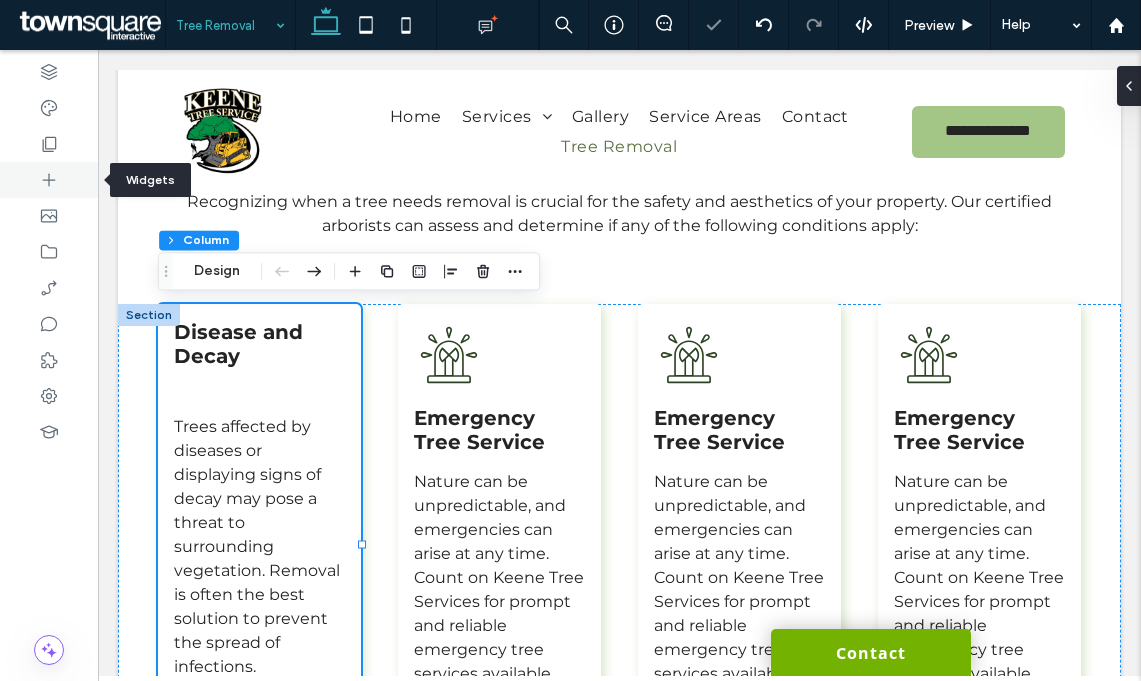 click at bounding box center (49, 180) 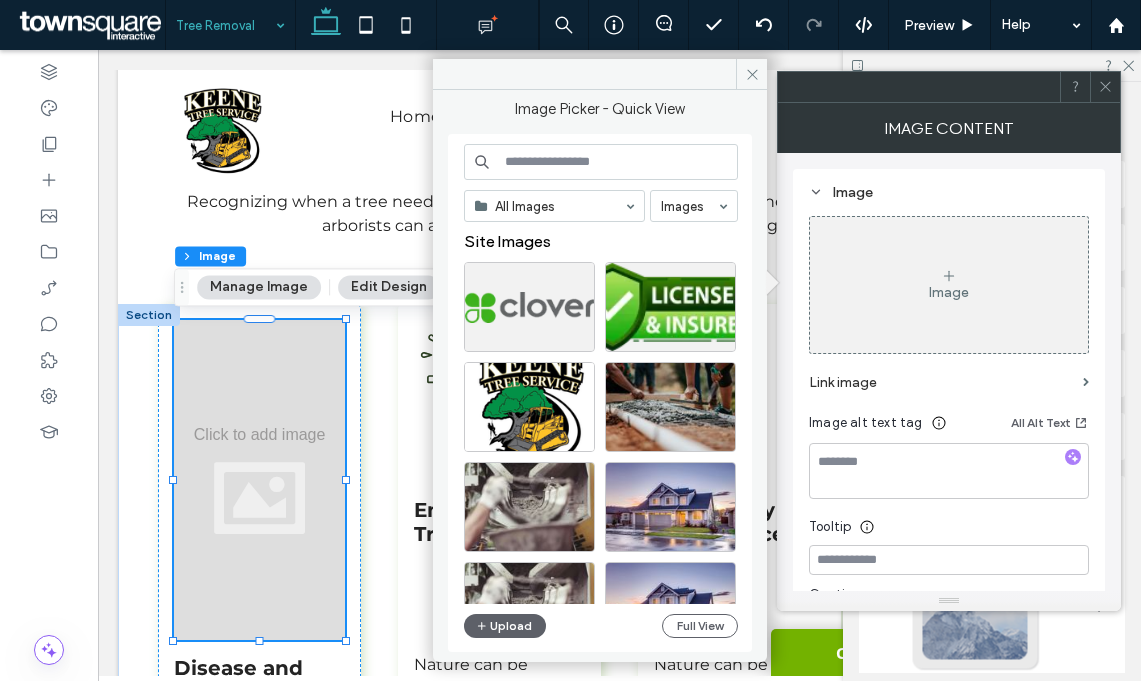 click on "Image" at bounding box center (949, 292) 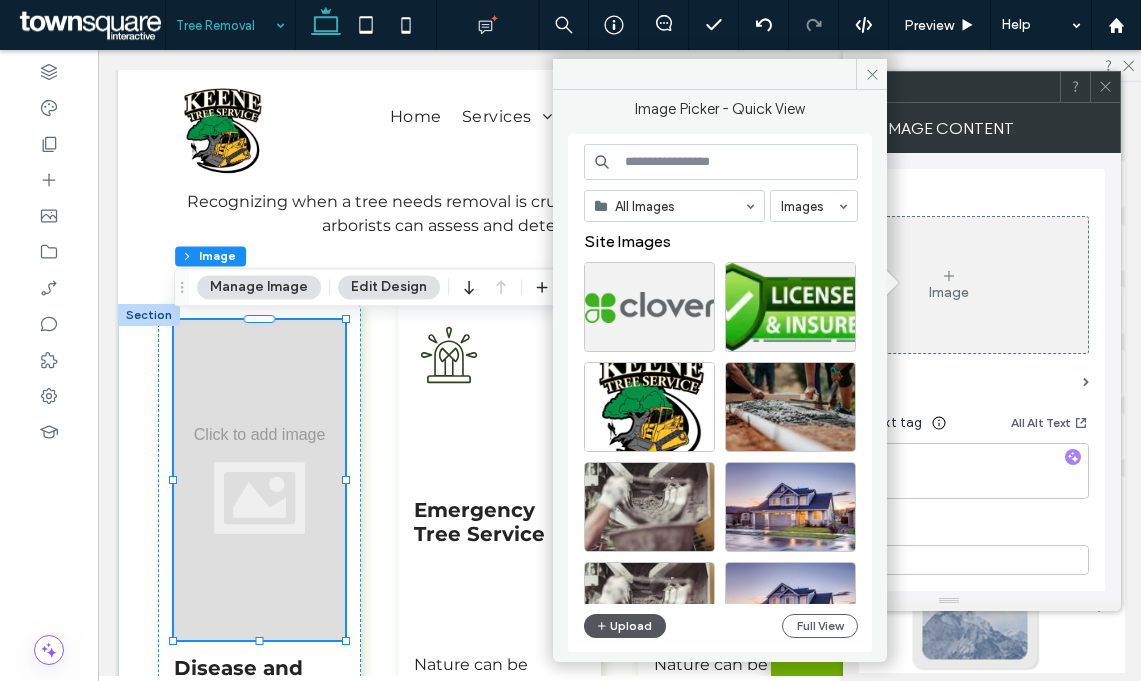 click on "Upload" at bounding box center (625, 626) 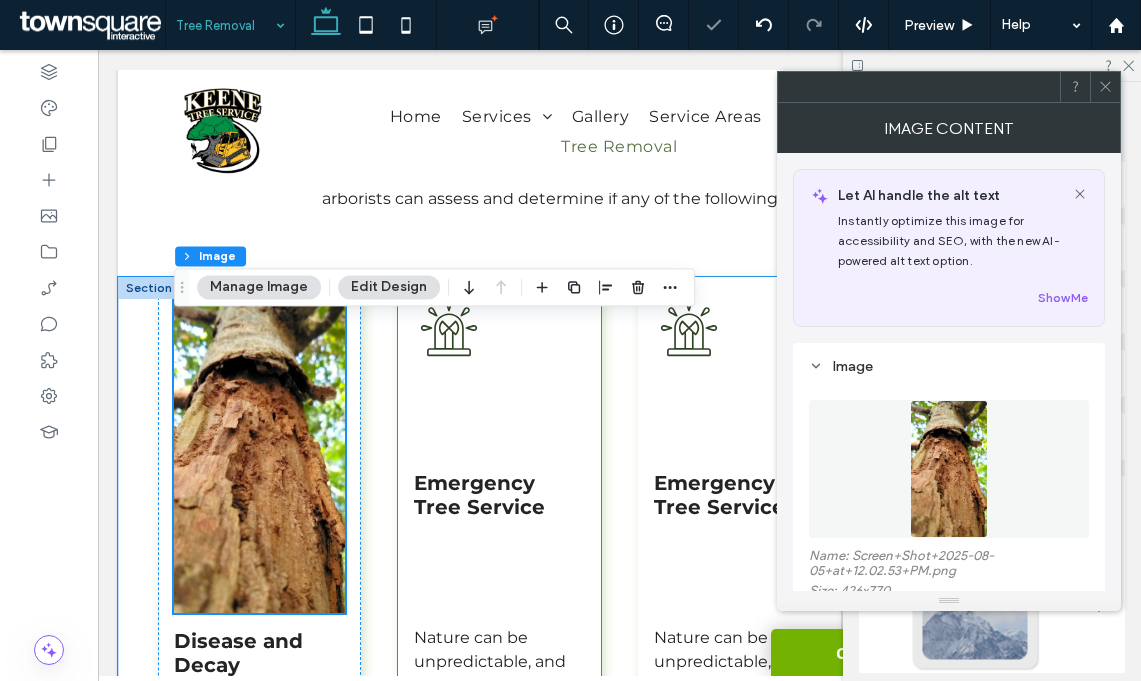 scroll, scrollTop: 920, scrollLeft: 0, axis: vertical 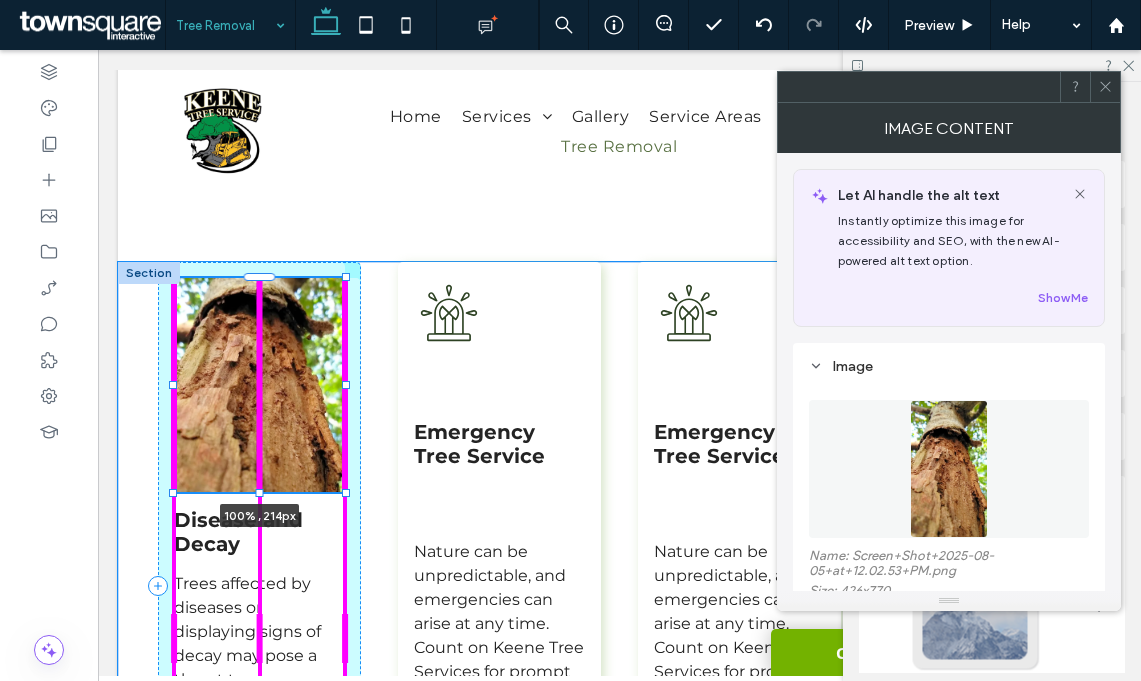 drag, startPoint x: 261, startPoint y: 598, endPoint x: 276, endPoint y: 493, distance: 106.06602 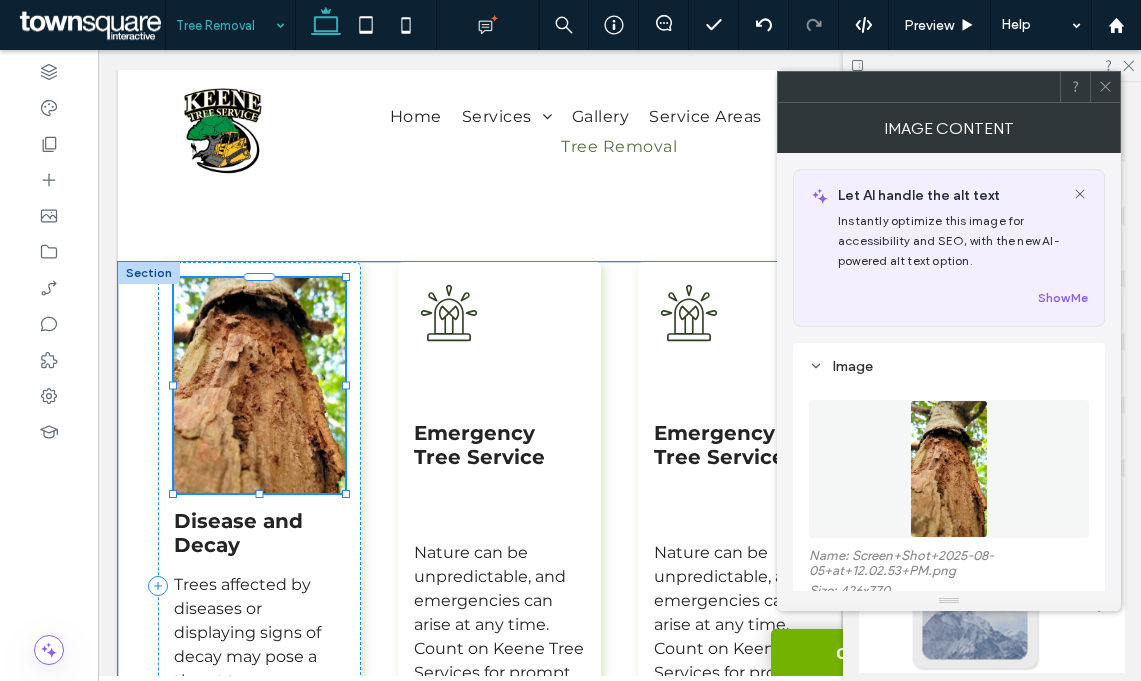 type on "***" 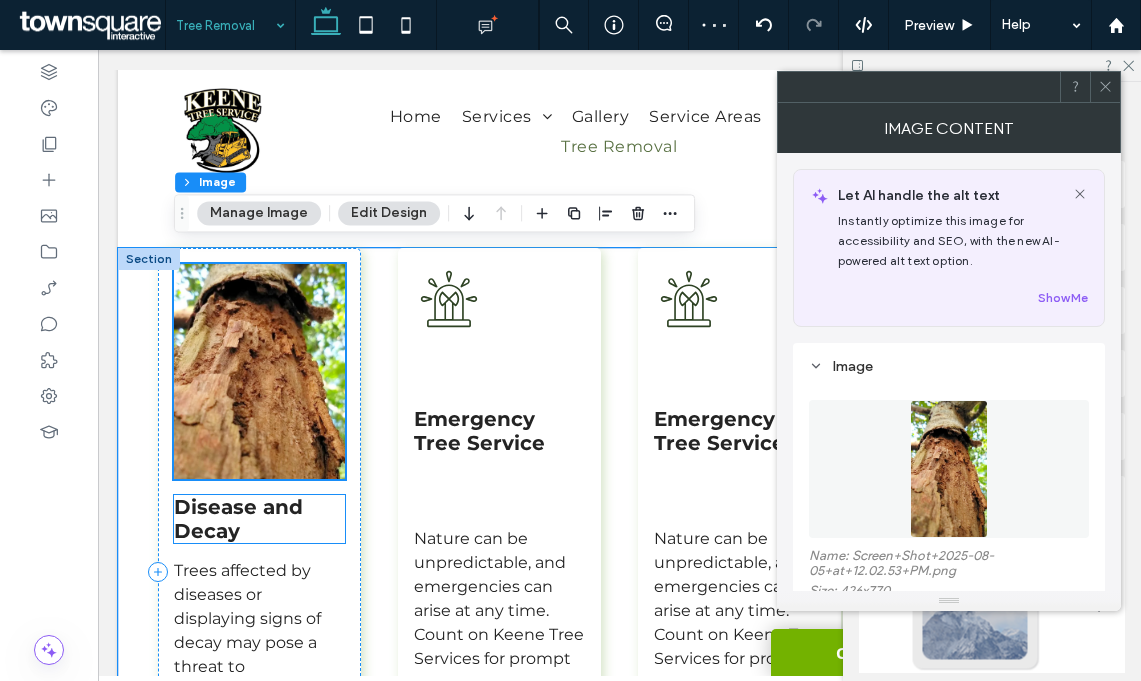 scroll, scrollTop: 929, scrollLeft: 0, axis: vertical 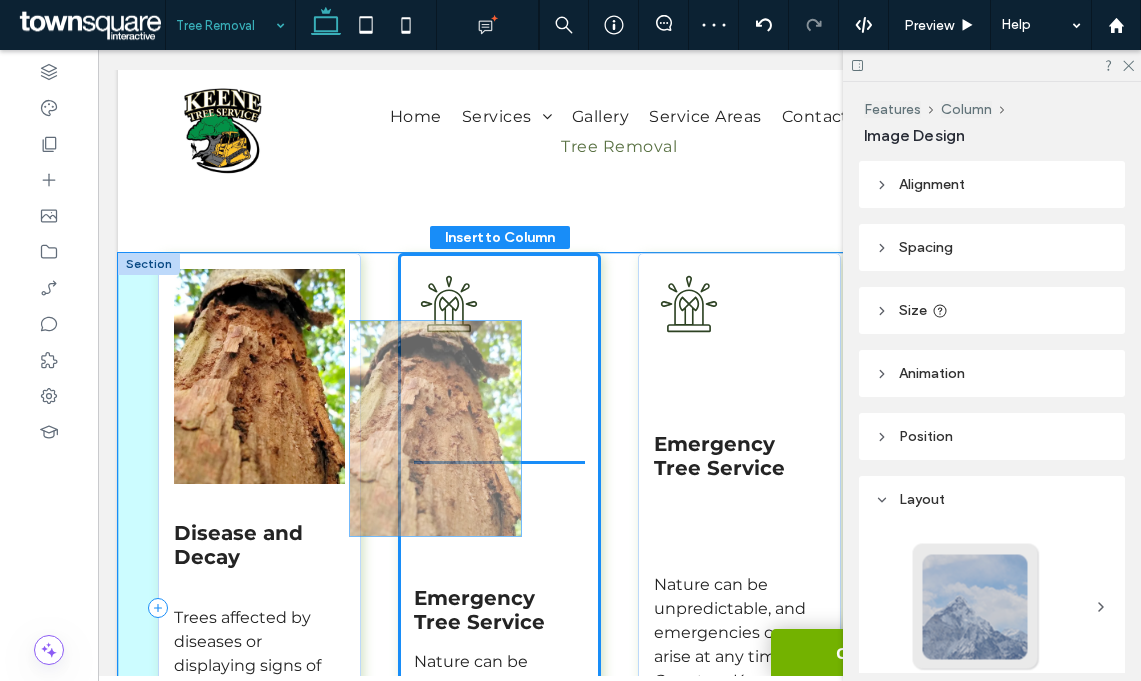 drag, startPoint x: 297, startPoint y: 547, endPoint x: 475, endPoint y: 368, distance: 252.43811 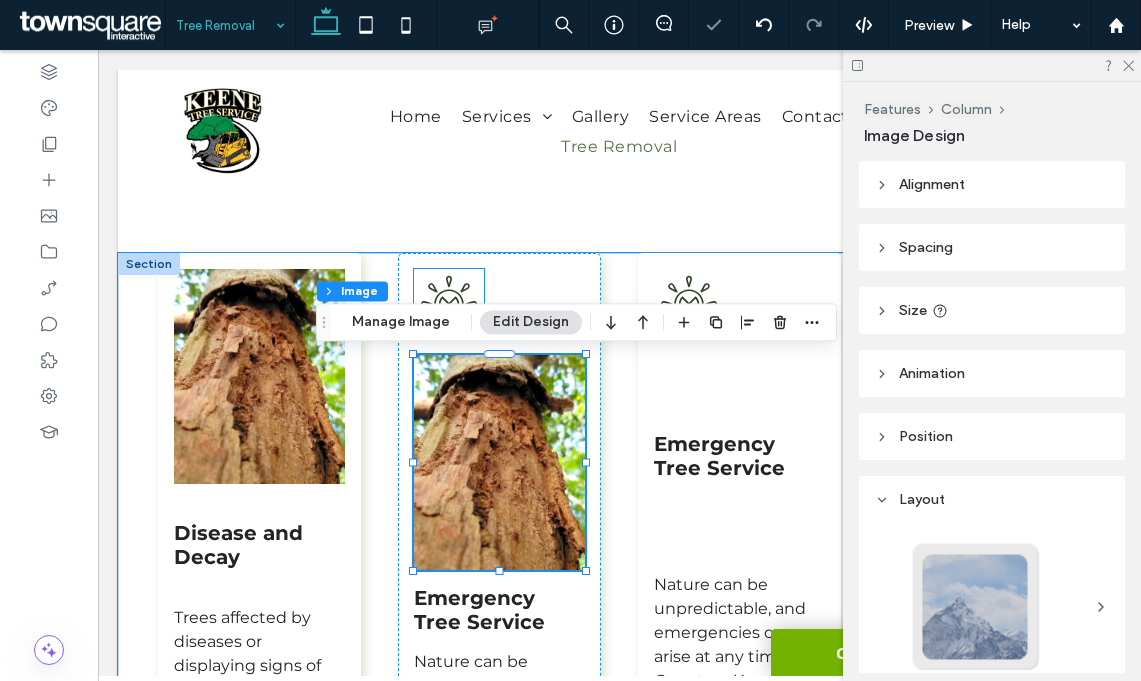 click 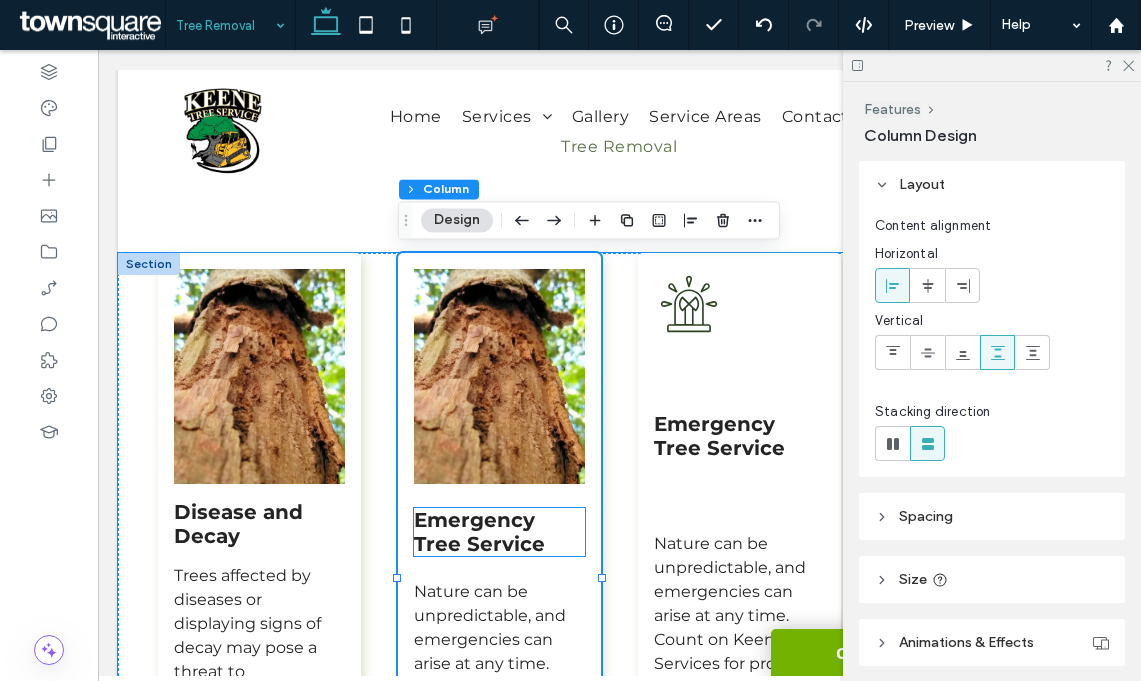 click on "Emergency Tree Service" at bounding box center [479, 532] 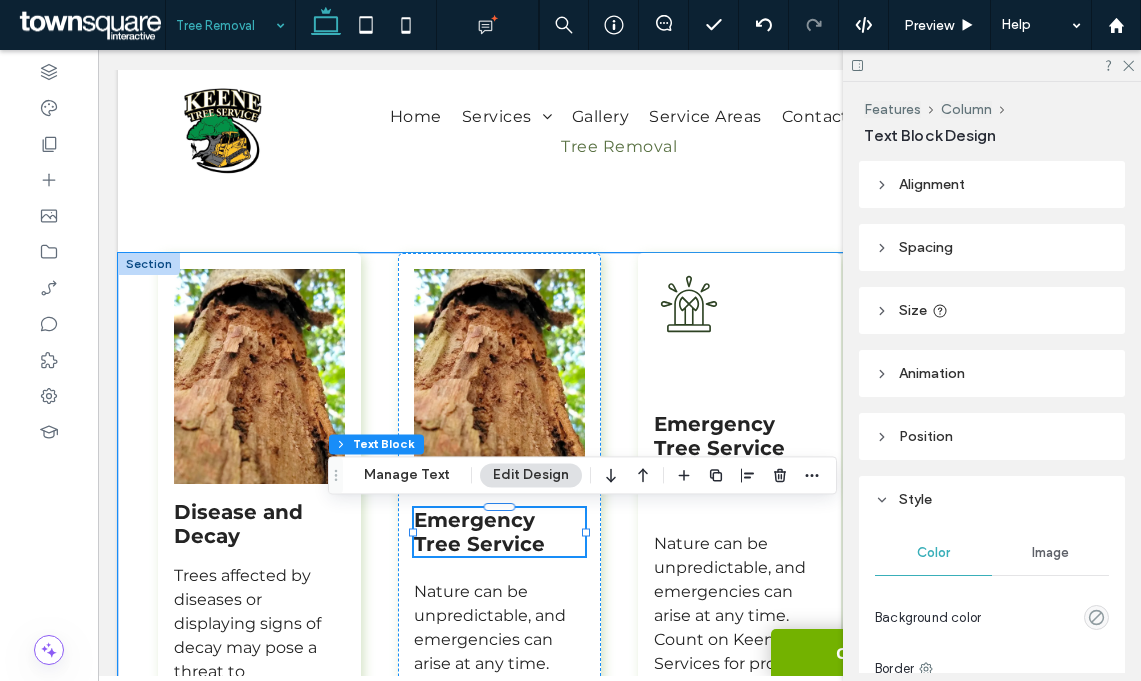 click on "Emergency Tree Service" at bounding box center (479, 532) 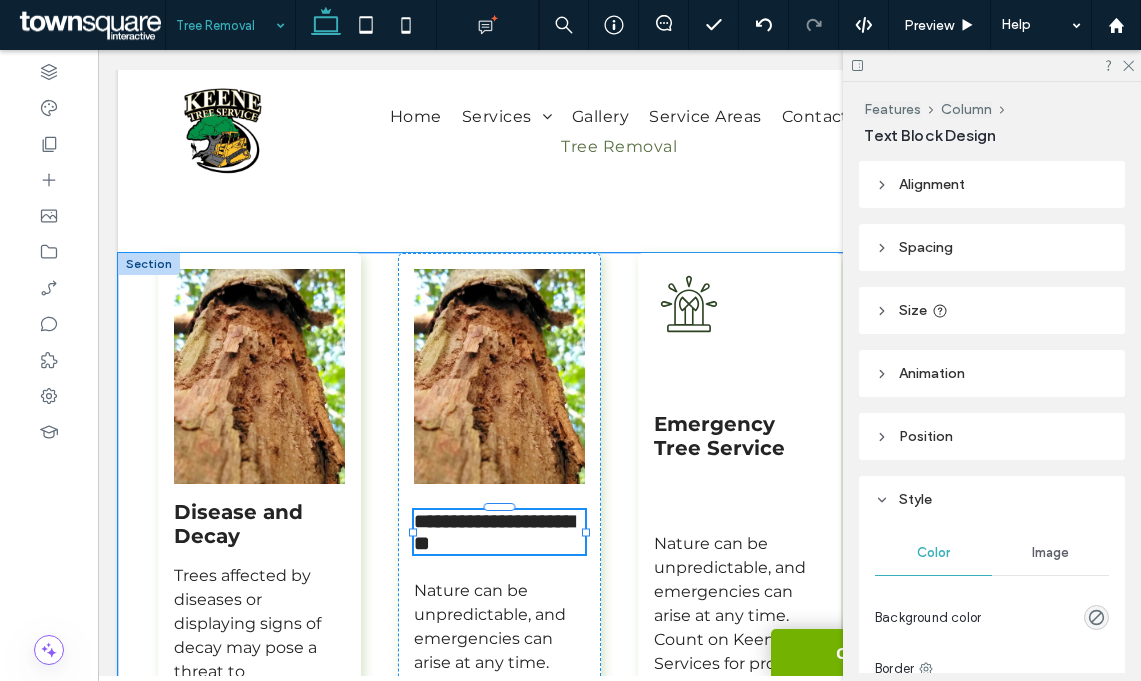 type 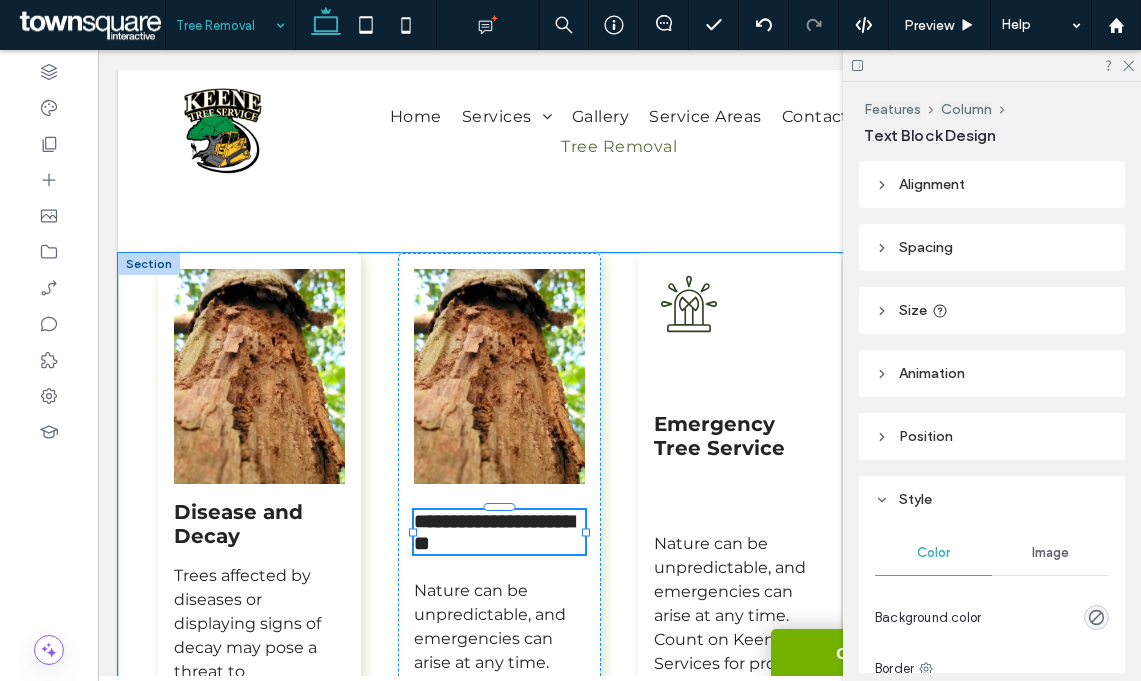 scroll, scrollTop: 0, scrollLeft: 0, axis: both 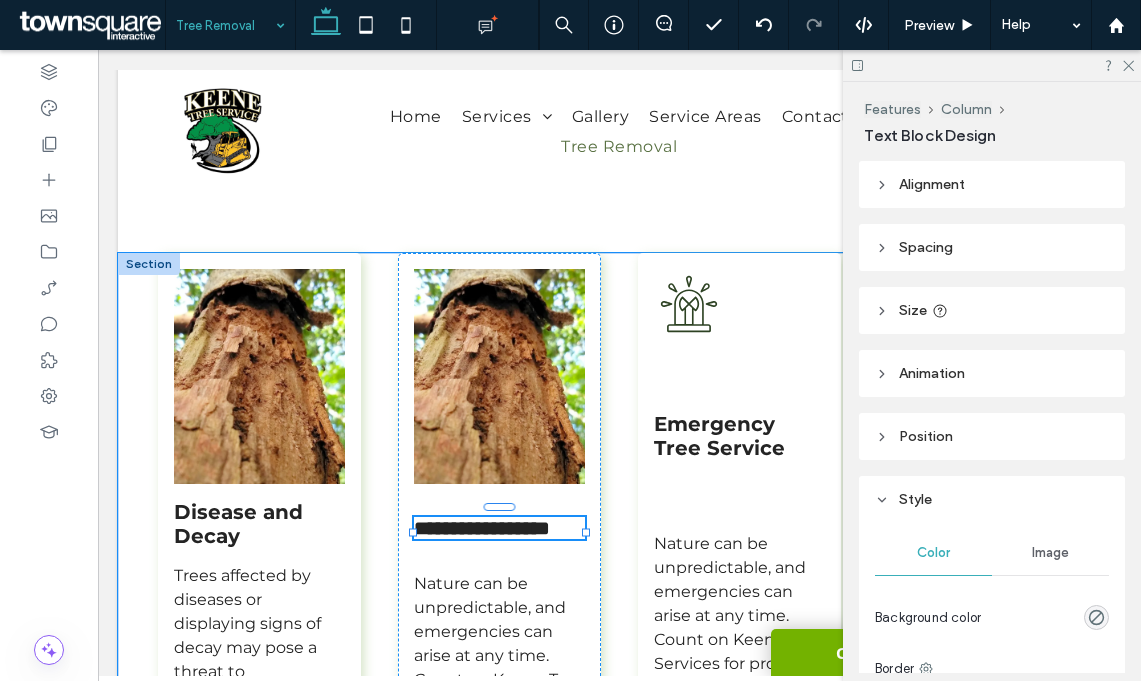 type on "**********" 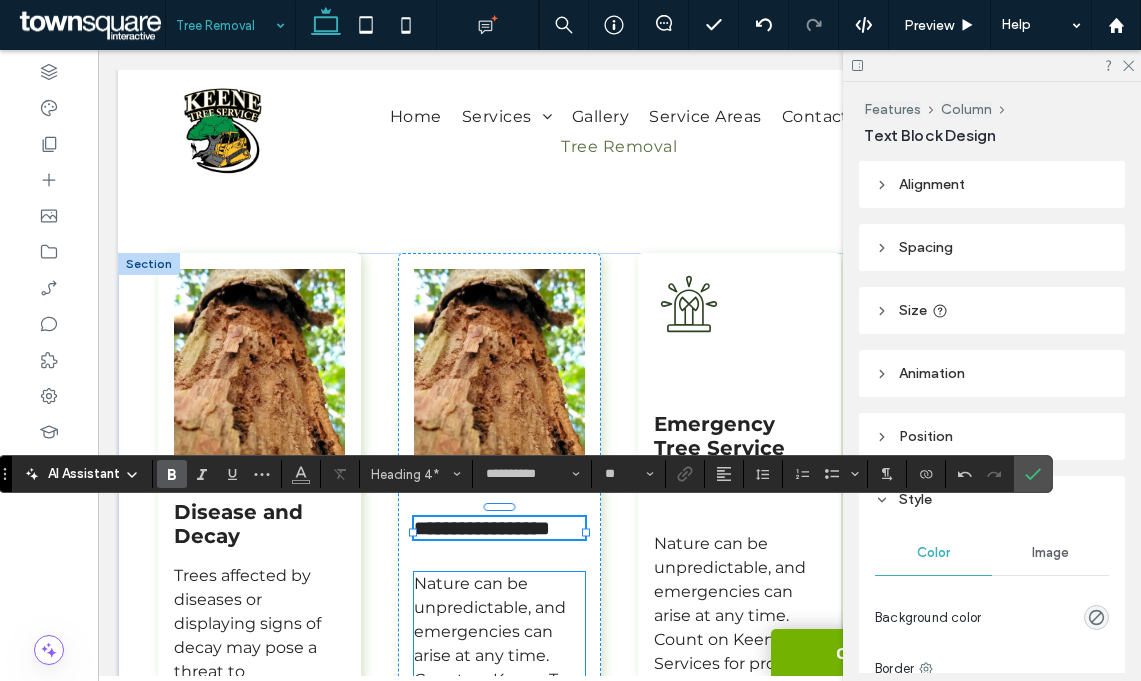 click on "Nature can be unpredictable, and emergencies can arise at any time. Count on Keene Tree Services for prompt and reliable emergency tree services available 24/7." at bounding box center [499, 691] 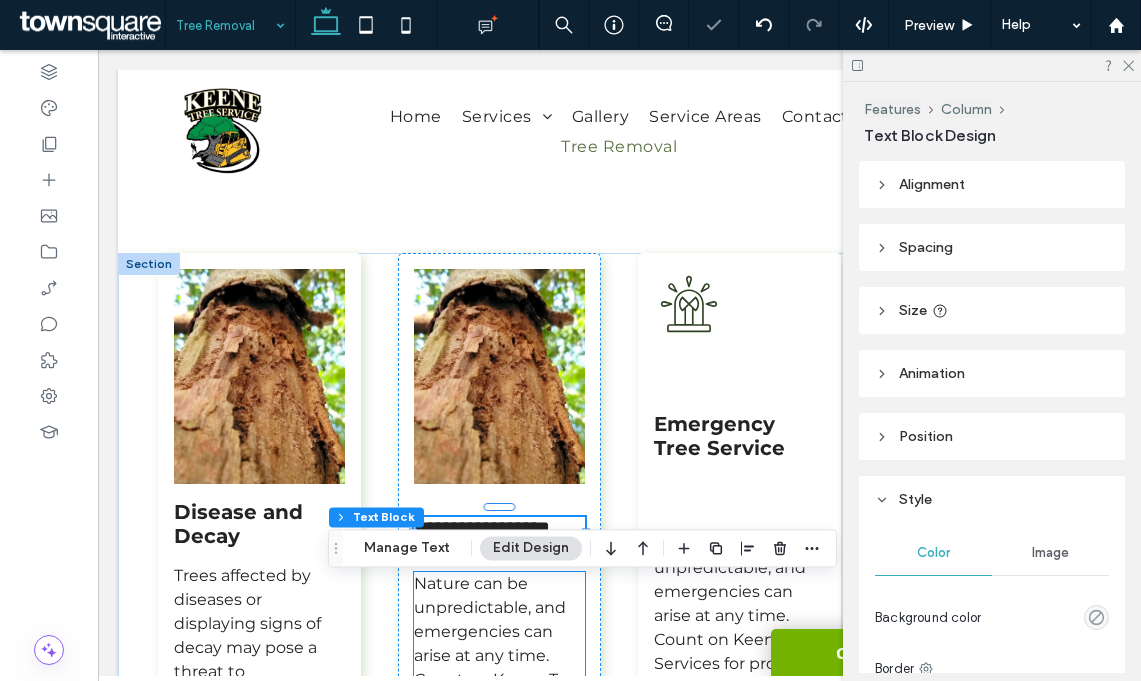 click on "Nature can be unpredictable, and emergencies can arise at any time. Count on Keene Tree Services for prompt and reliable emergency tree services available 24/7." at bounding box center [499, 691] 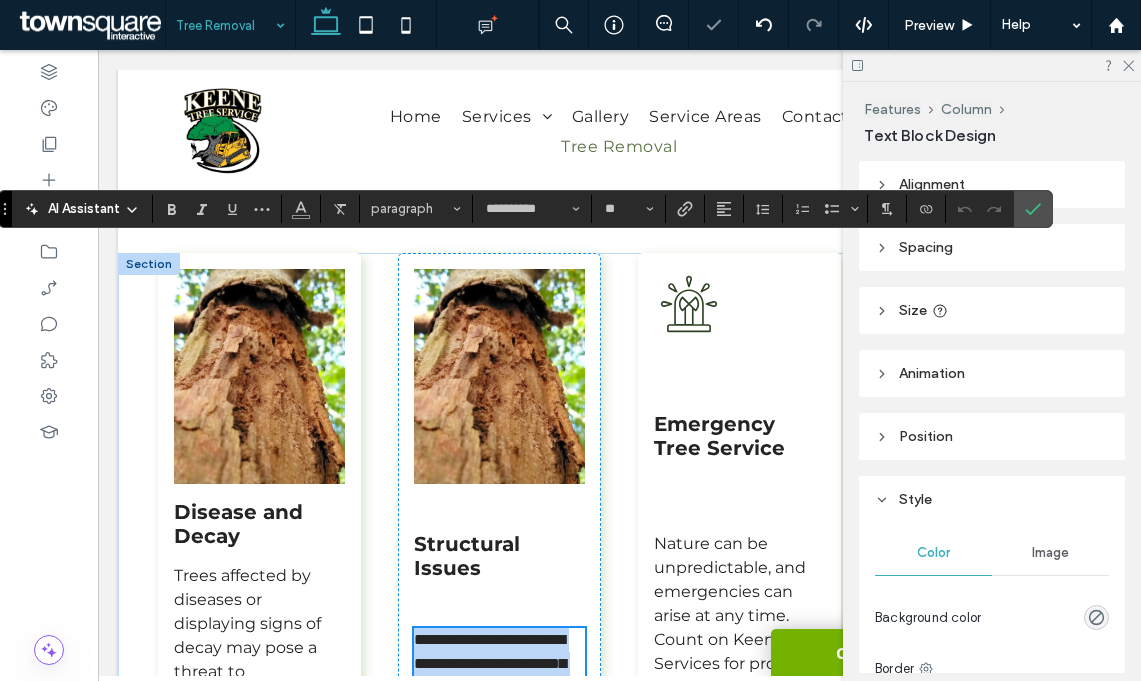 scroll, scrollTop: 1267, scrollLeft: 0, axis: vertical 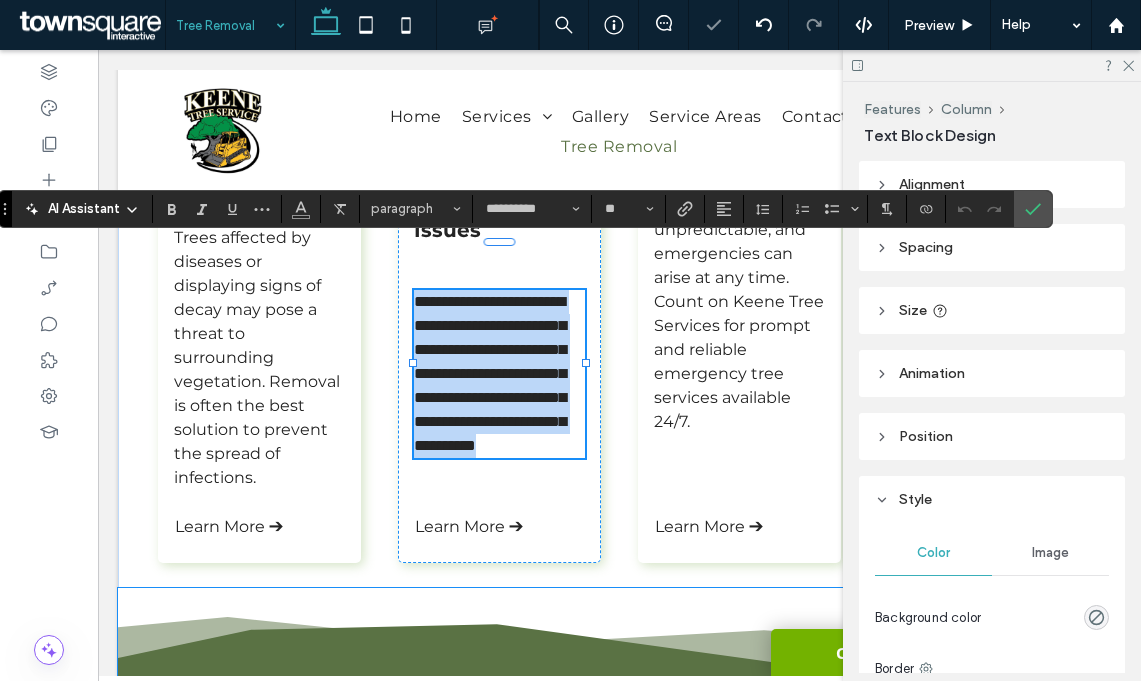 paste 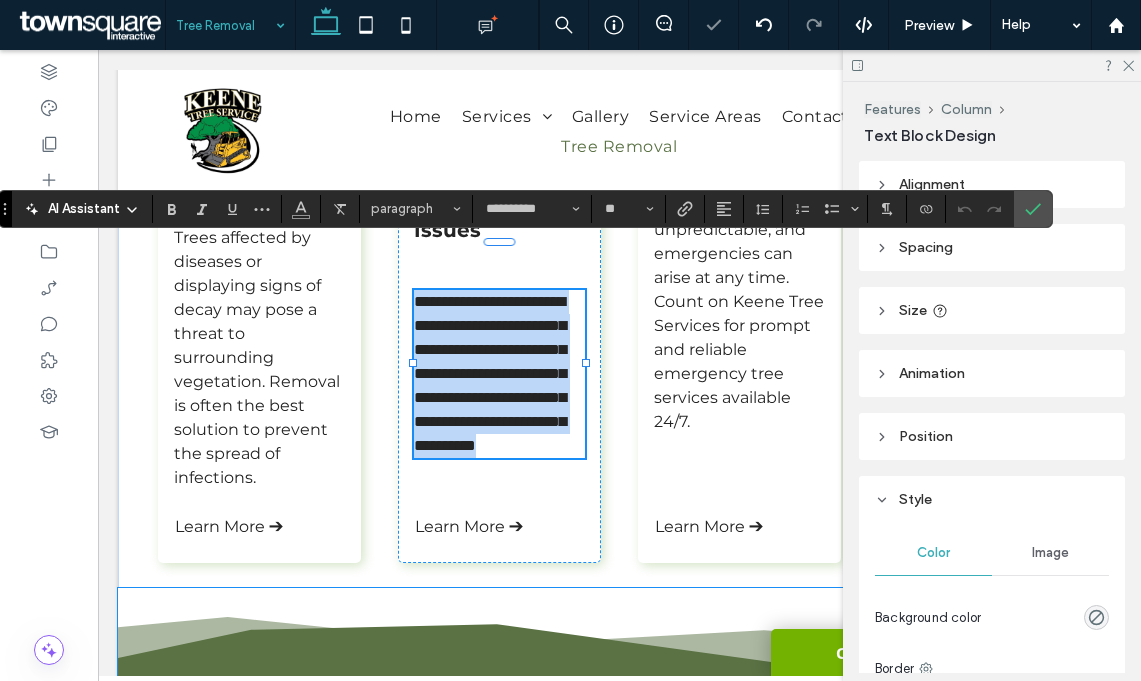 type 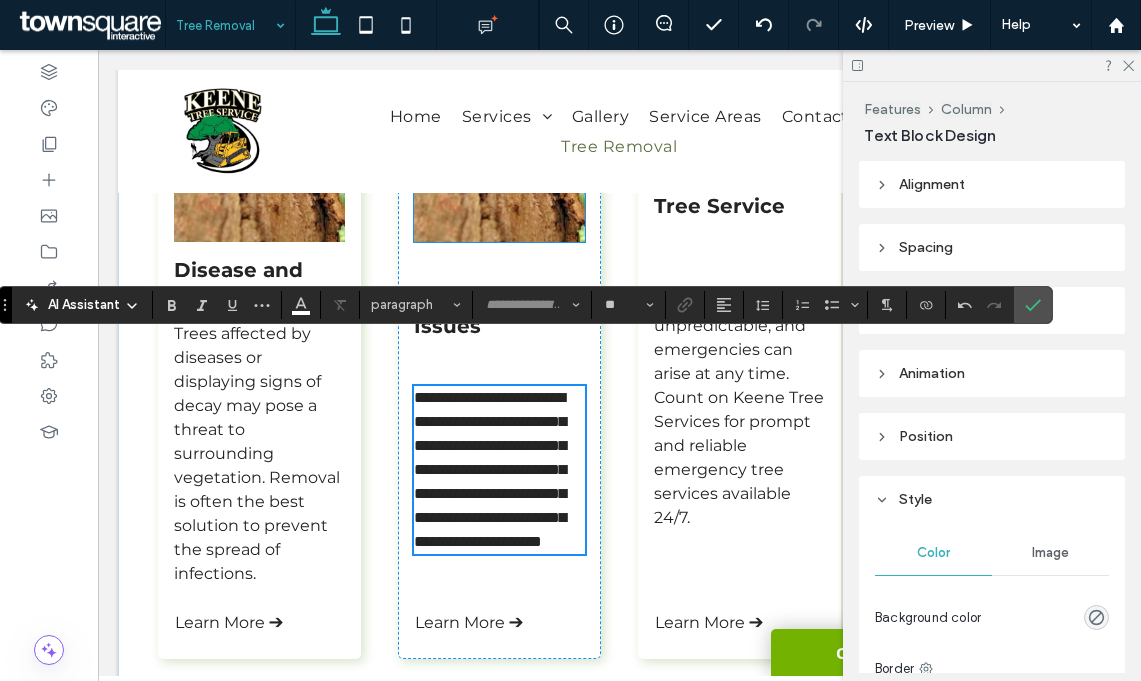 scroll, scrollTop: 1053, scrollLeft: 0, axis: vertical 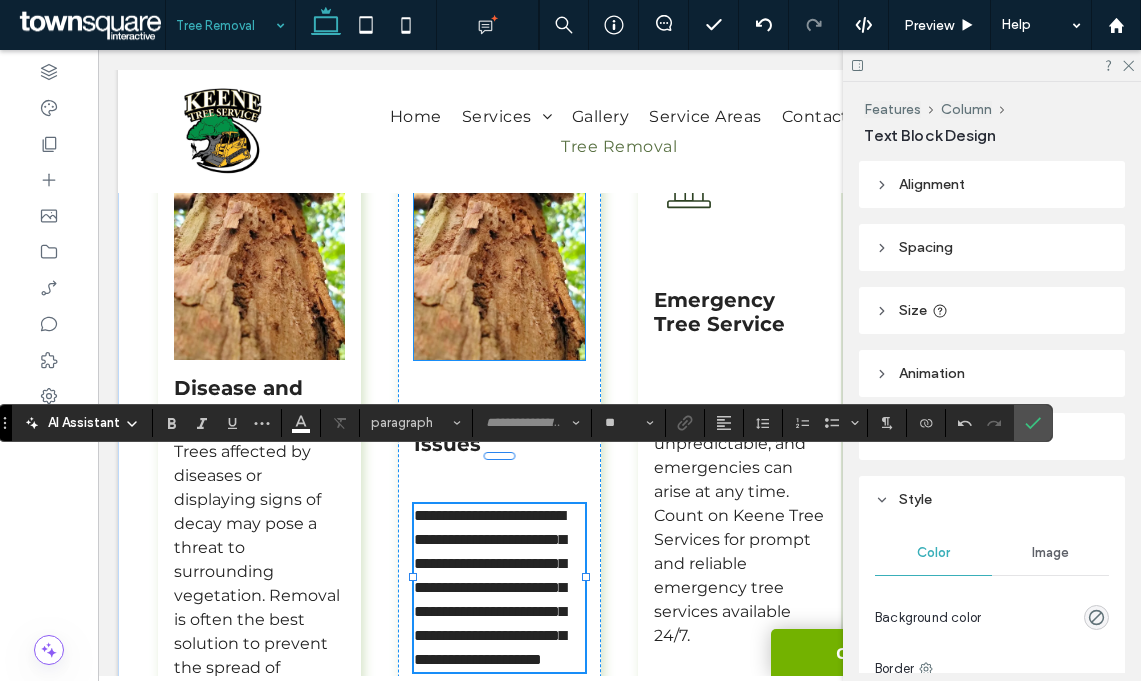 click at bounding box center (499, 252) 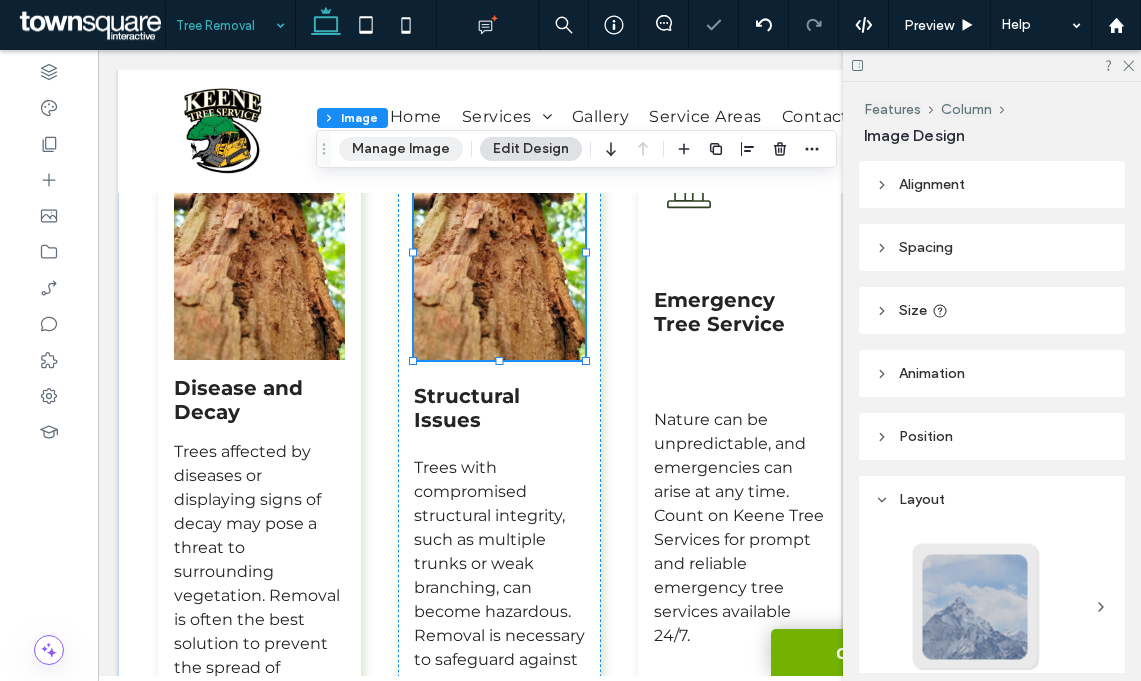 click on "Manage Image" at bounding box center (401, 149) 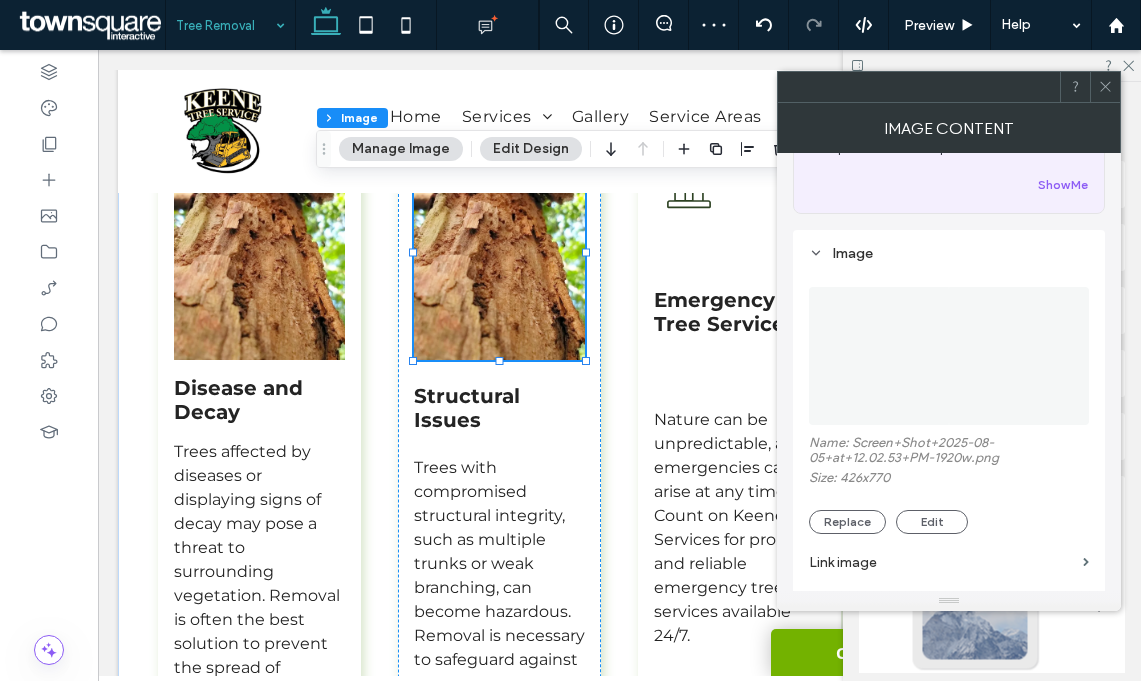 scroll, scrollTop: 132, scrollLeft: 0, axis: vertical 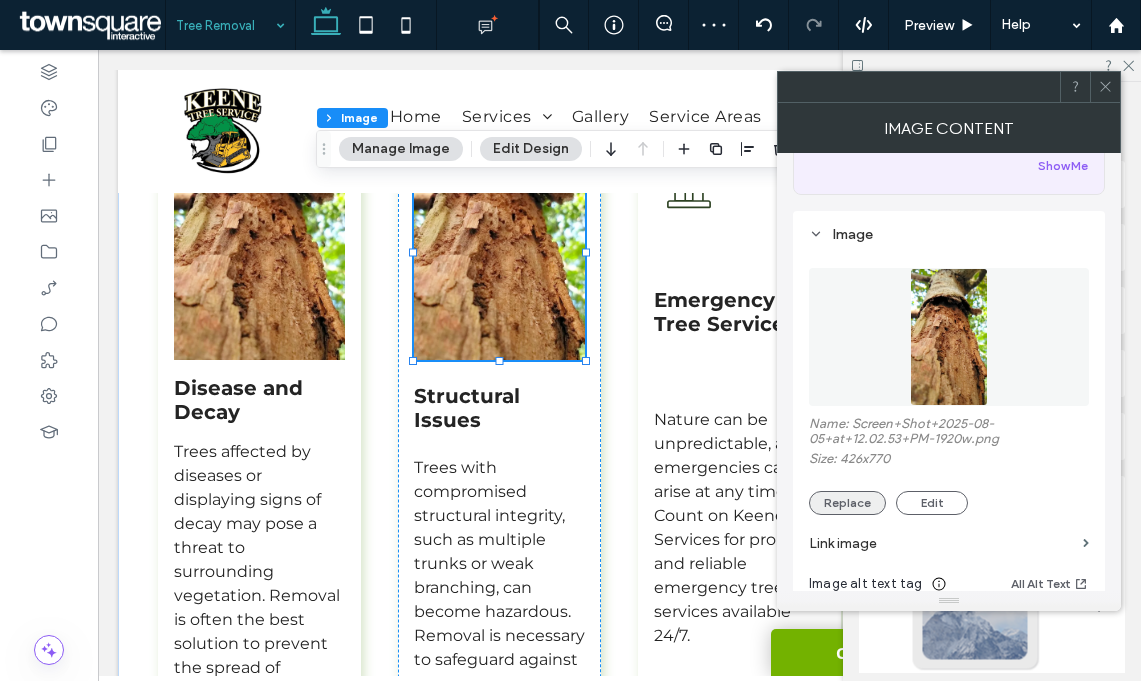 click on "Replace" at bounding box center [847, 503] 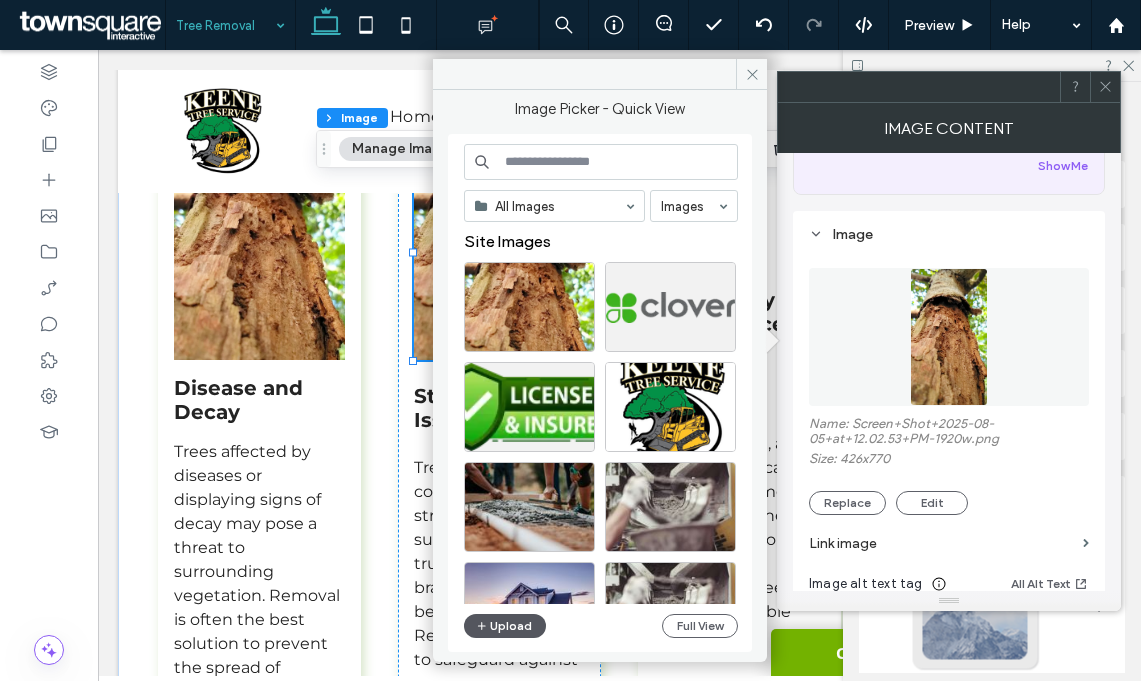 click on "Upload" at bounding box center [505, 626] 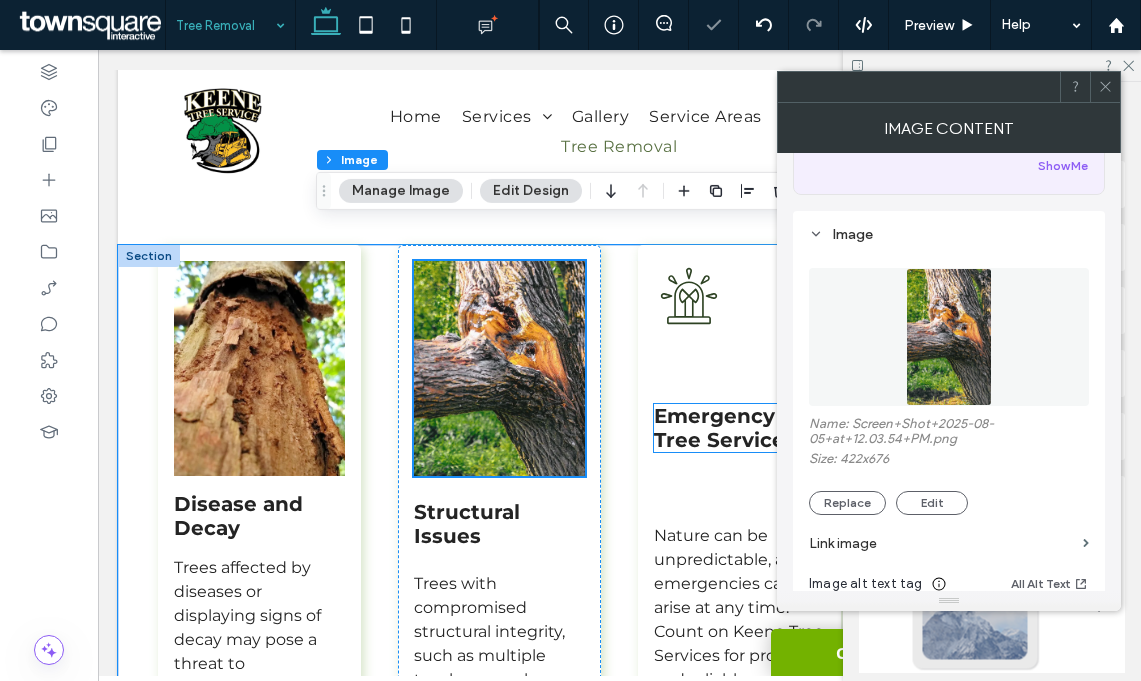 scroll, scrollTop: 929, scrollLeft: 0, axis: vertical 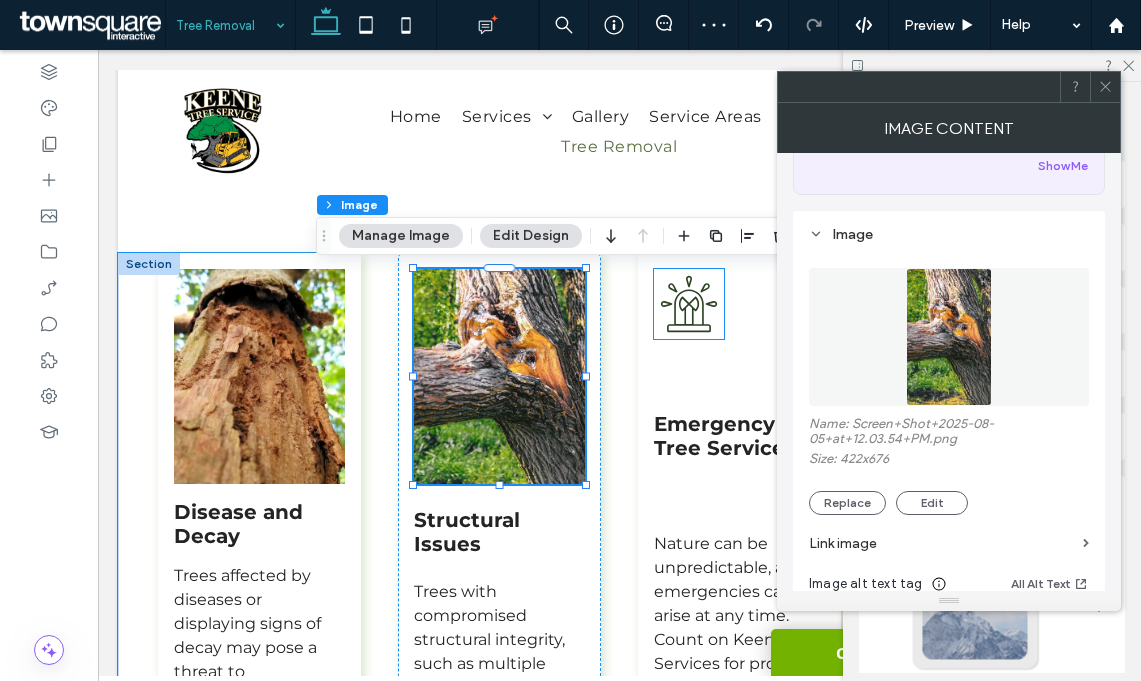 click 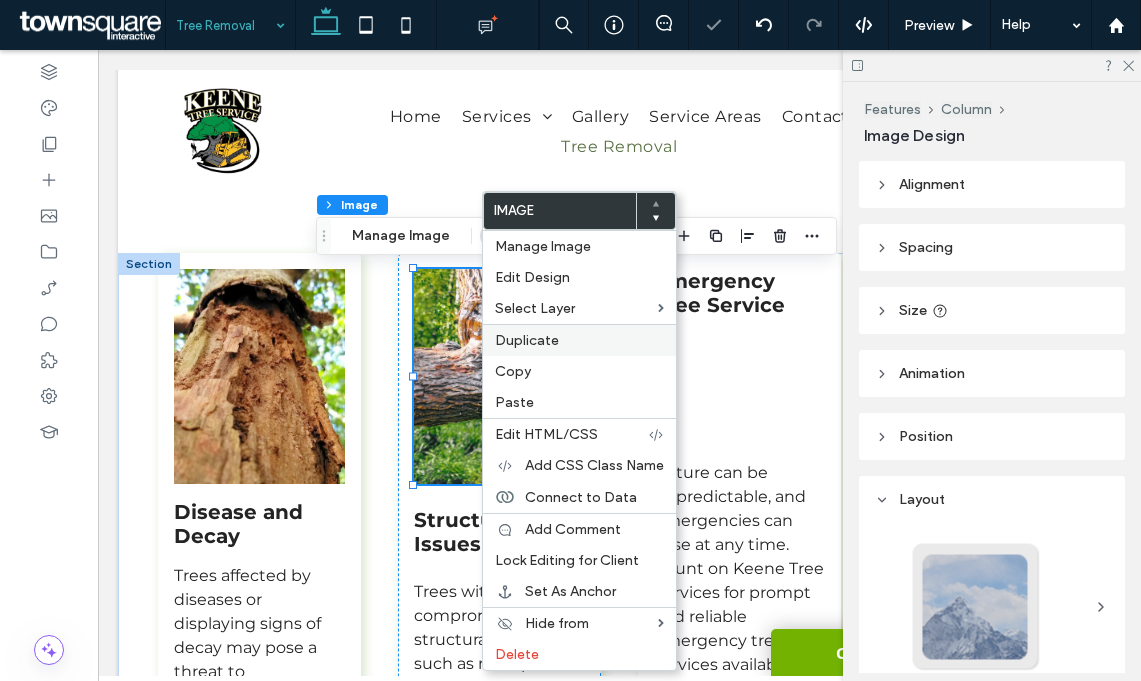 click on "Duplicate" at bounding box center [527, 340] 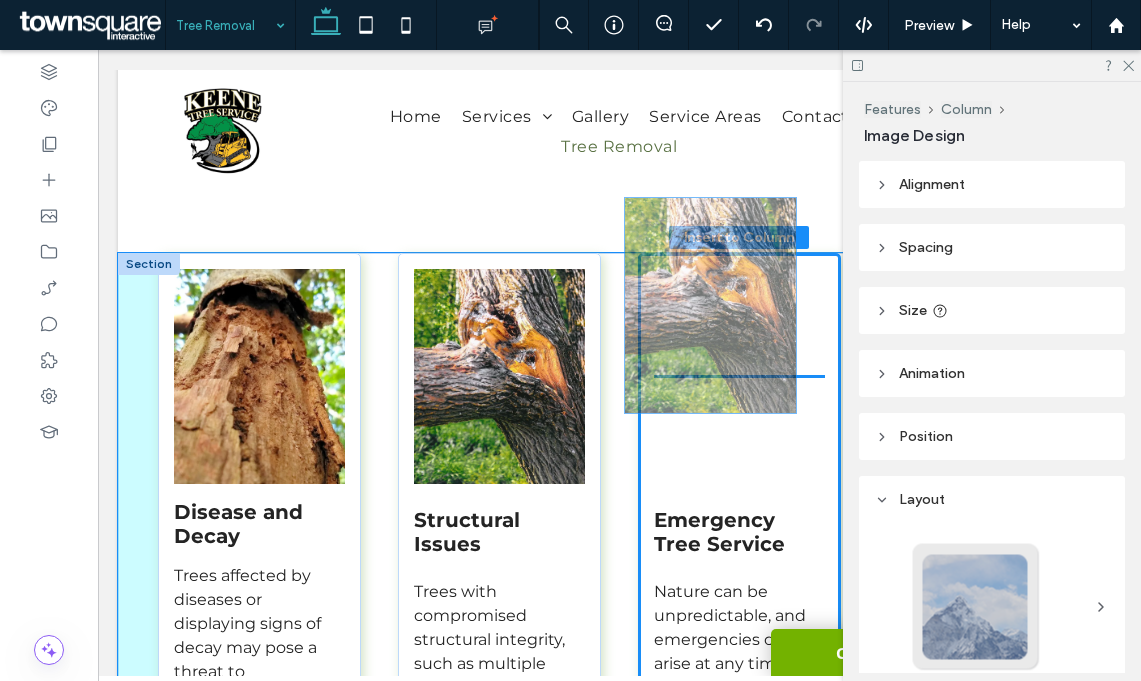 drag, startPoint x: 499, startPoint y: 563, endPoint x: 710, endPoint y: 268, distance: 362.69272 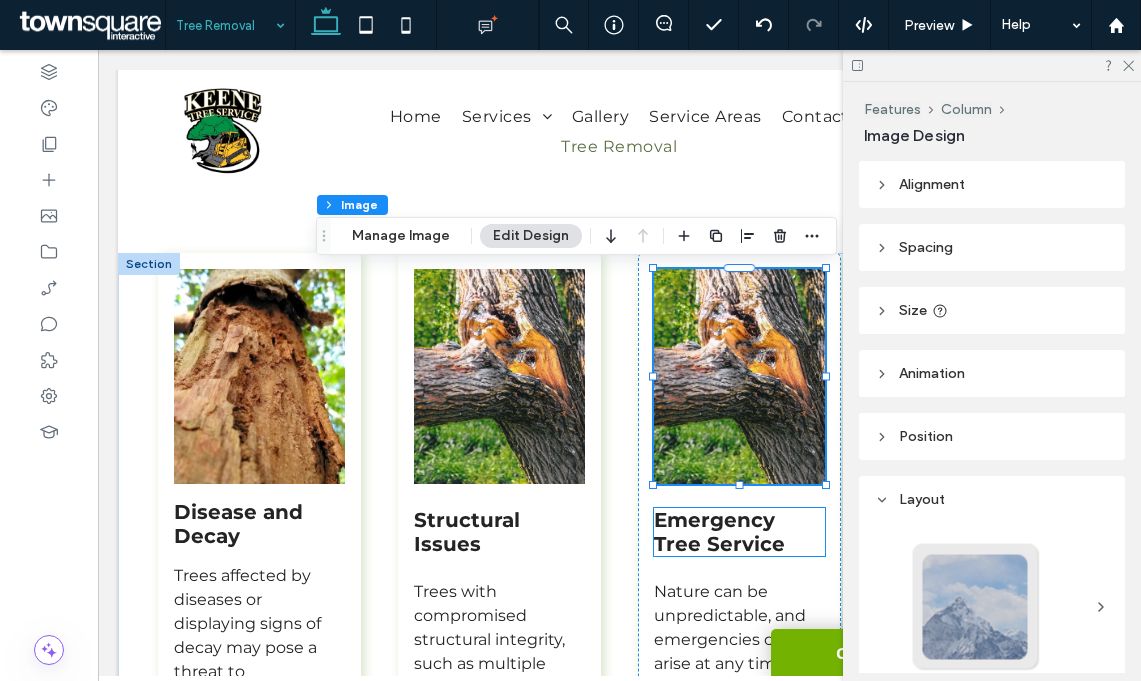 click on "Emergency Tree Service" at bounding box center [719, 532] 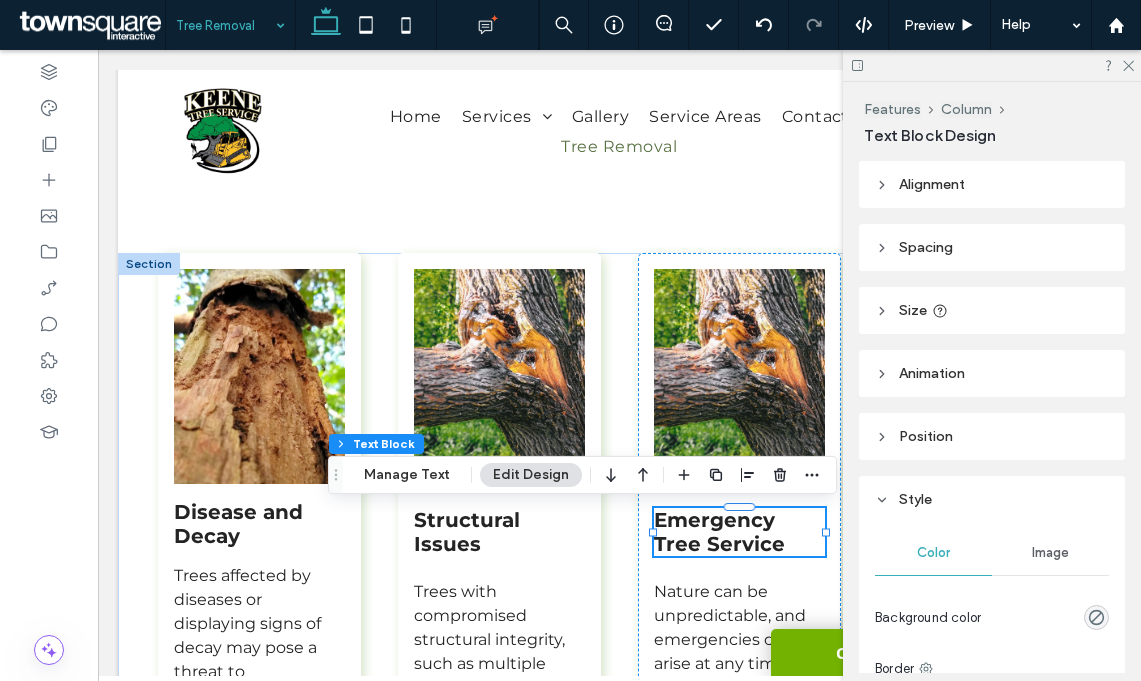 click on "Emergency Tree Service" at bounding box center (719, 532) 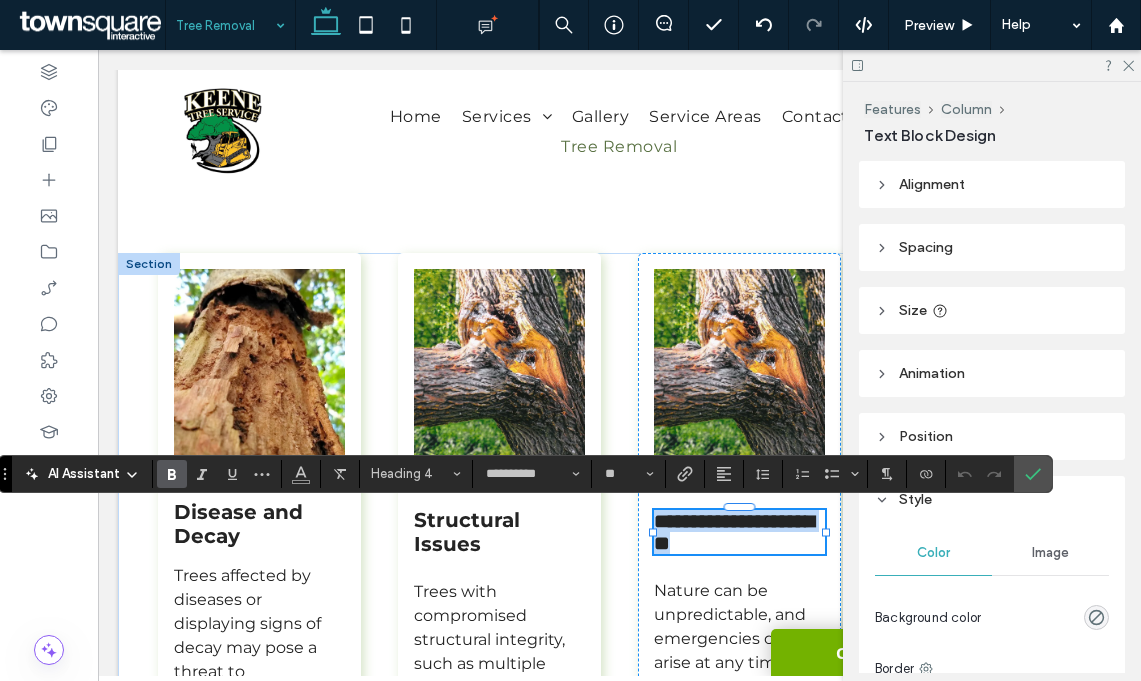 paste 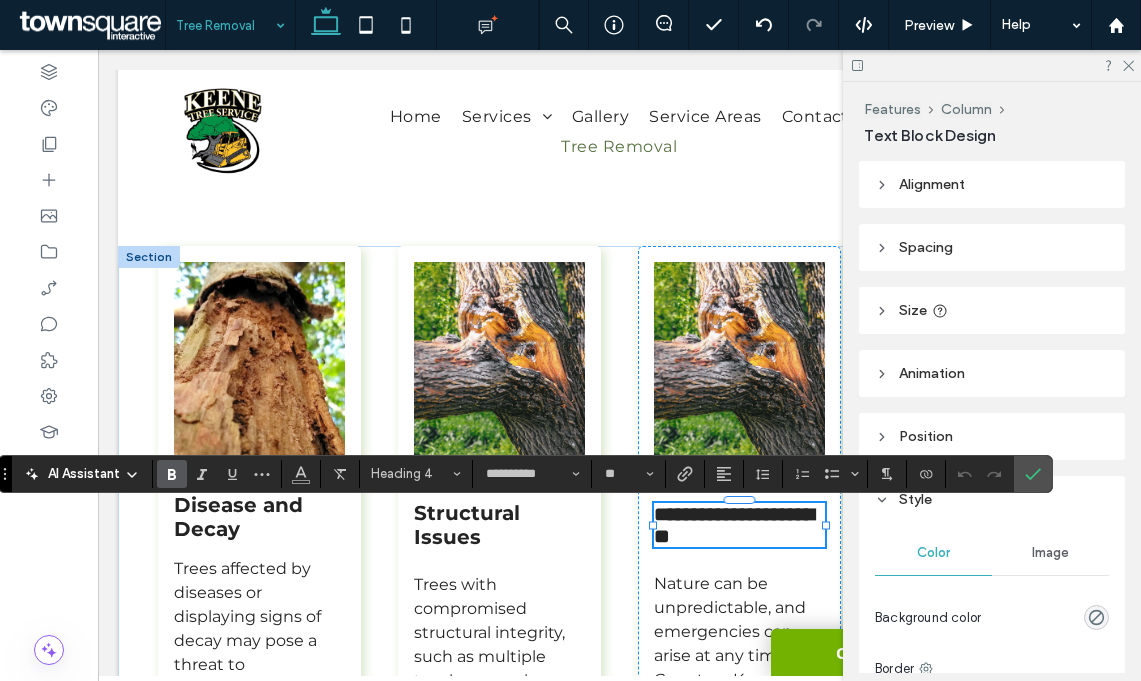 type 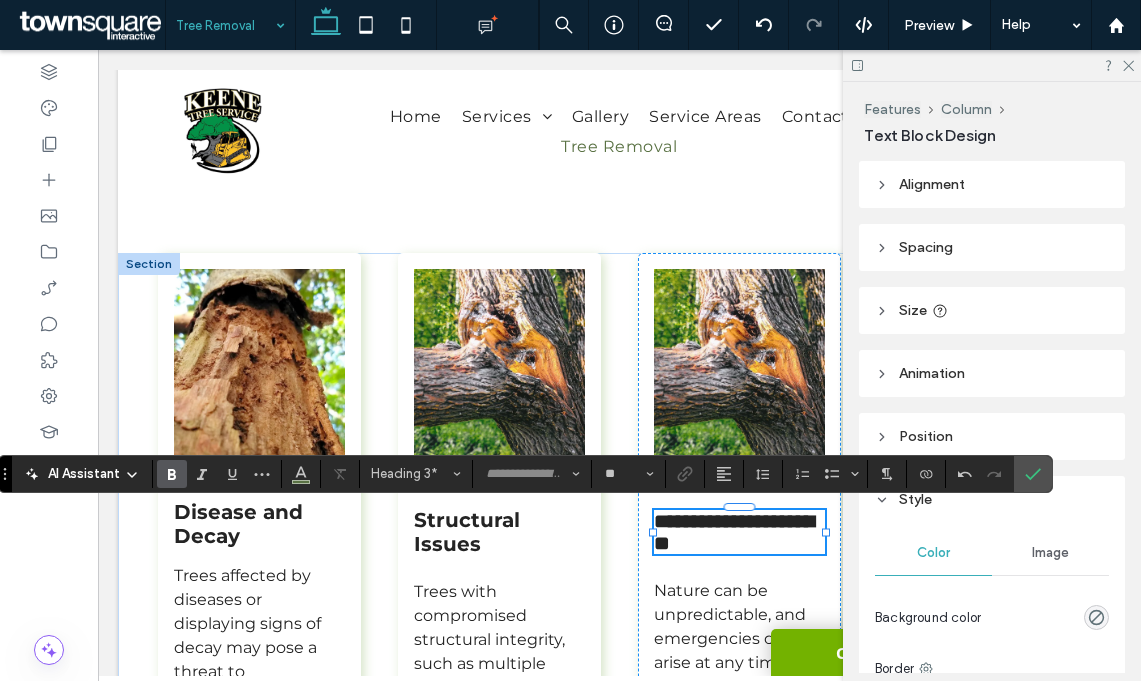 scroll, scrollTop: 0, scrollLeft: 0, axis: both 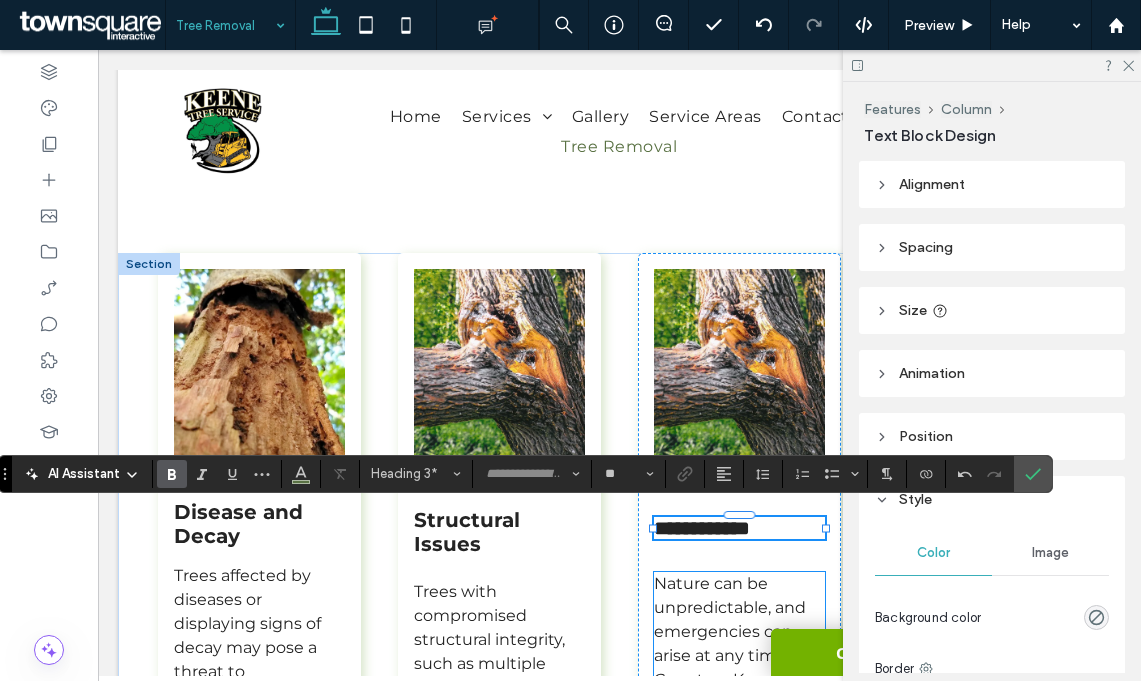 click on "Nature can be unpredictable, and emergencies can arise at any time. Count on Keene Tree Services for prompt and reliable emergency tree services available 24/7." at bounding box center (739, 692) 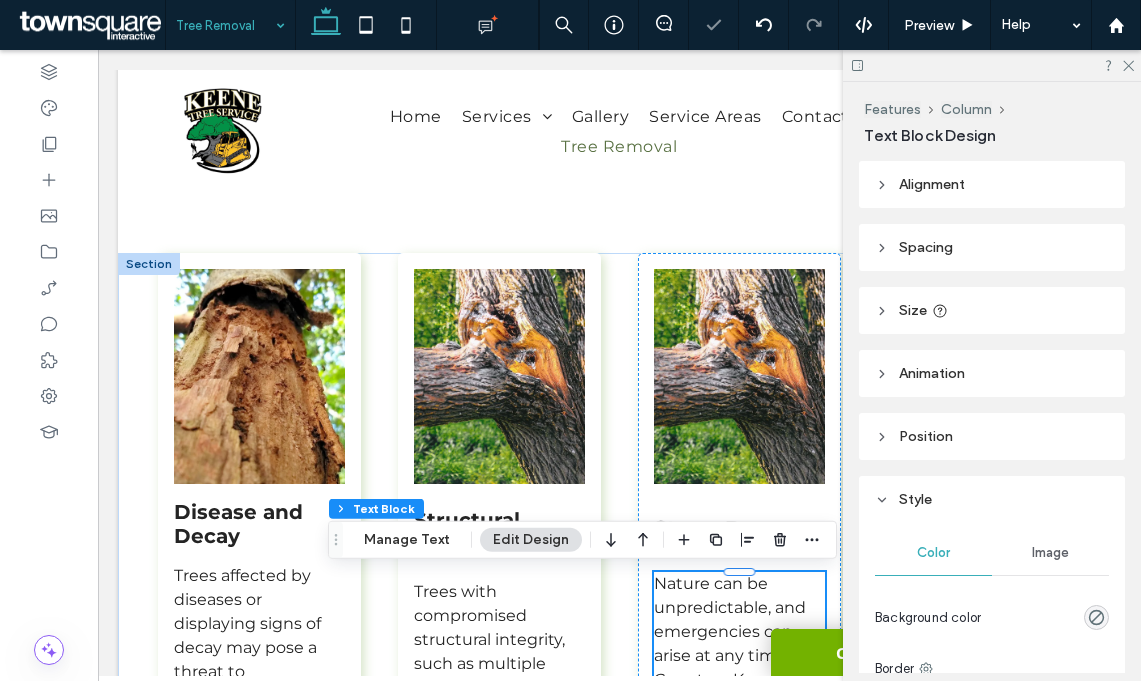 click on "Nature can be unpredictable, and emergencies can arise at any time. Count on Keene Tree Services for prompt and reliable emergency tree services available 24/7." at bounding box center (739, 692) 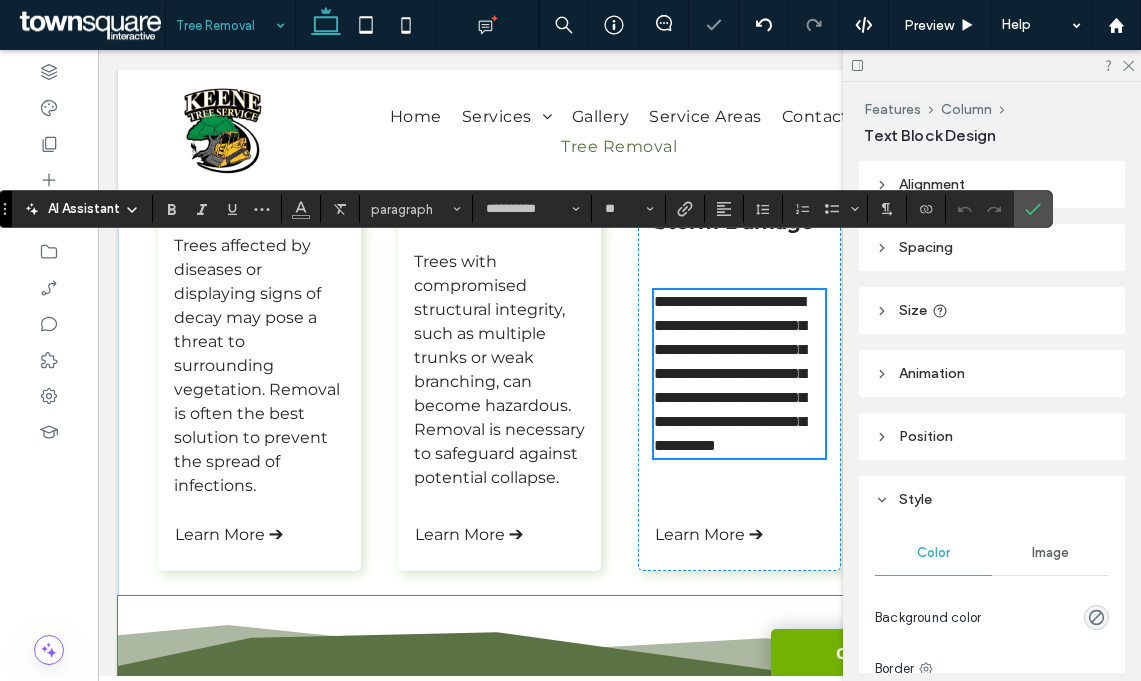 paste 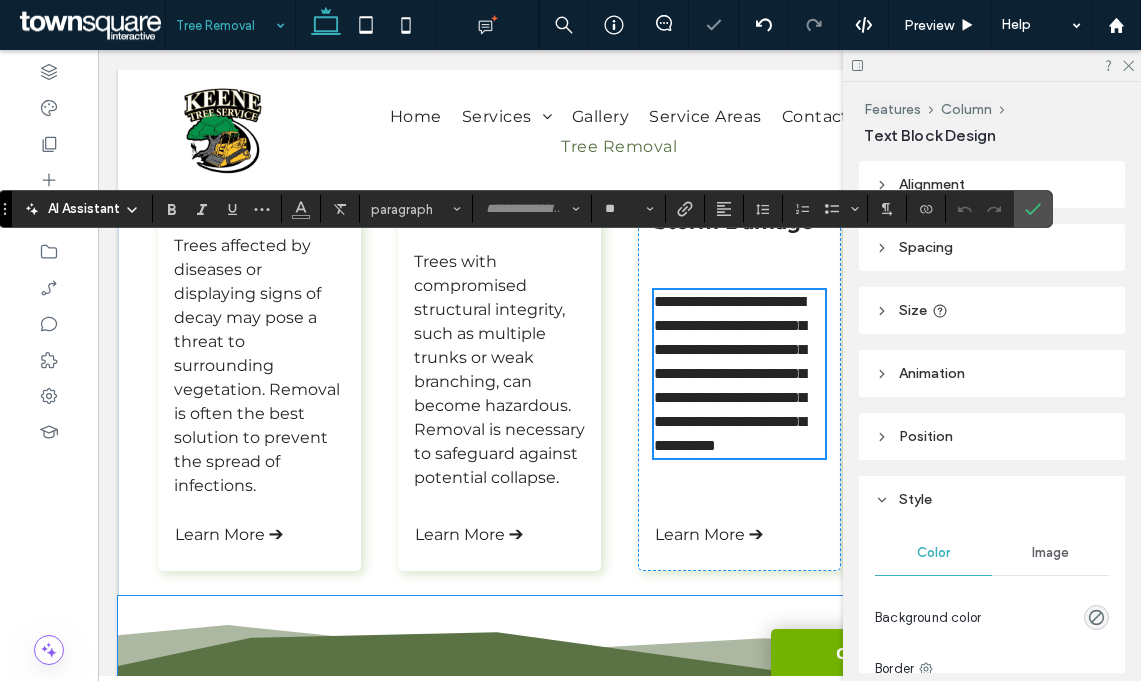 scroll, scrollTop: 0, scrollLeft: 0, axis: both 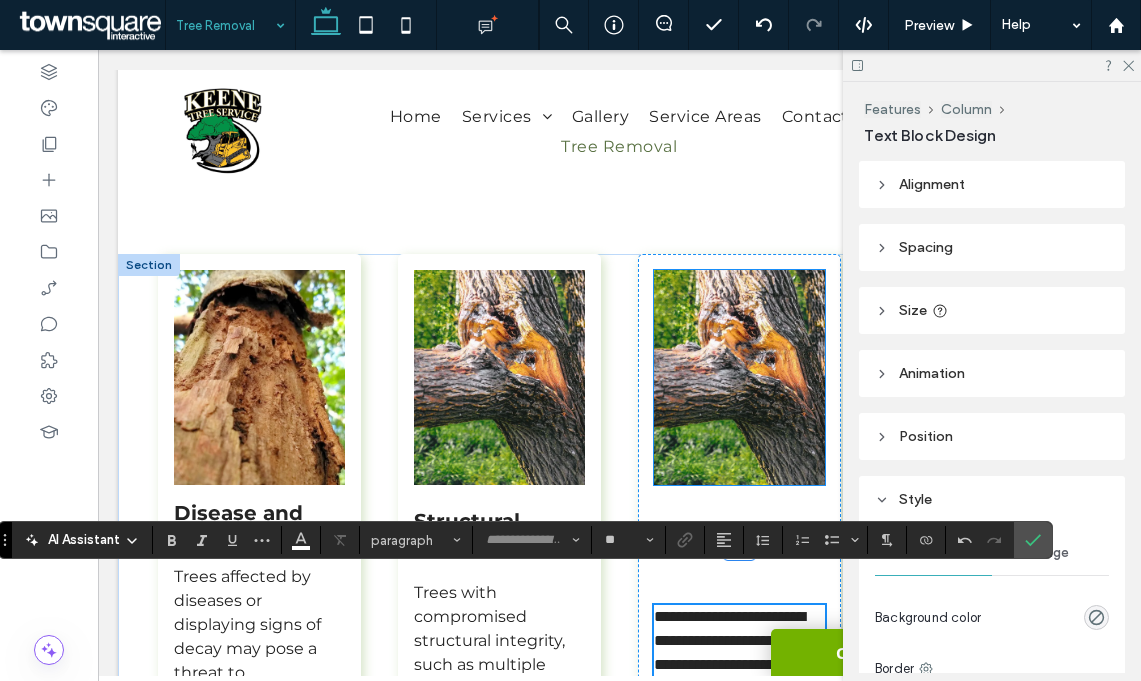 click at bounding box center (739, 377) 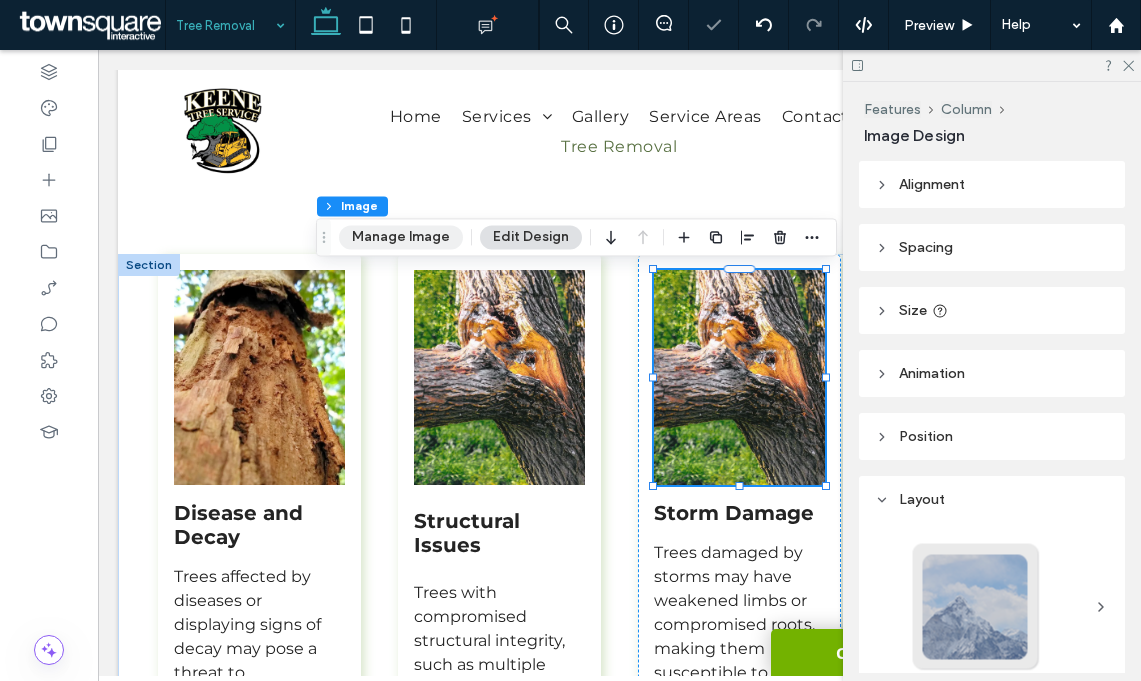 click on "Manage Image" at bounding box center (401, 237) 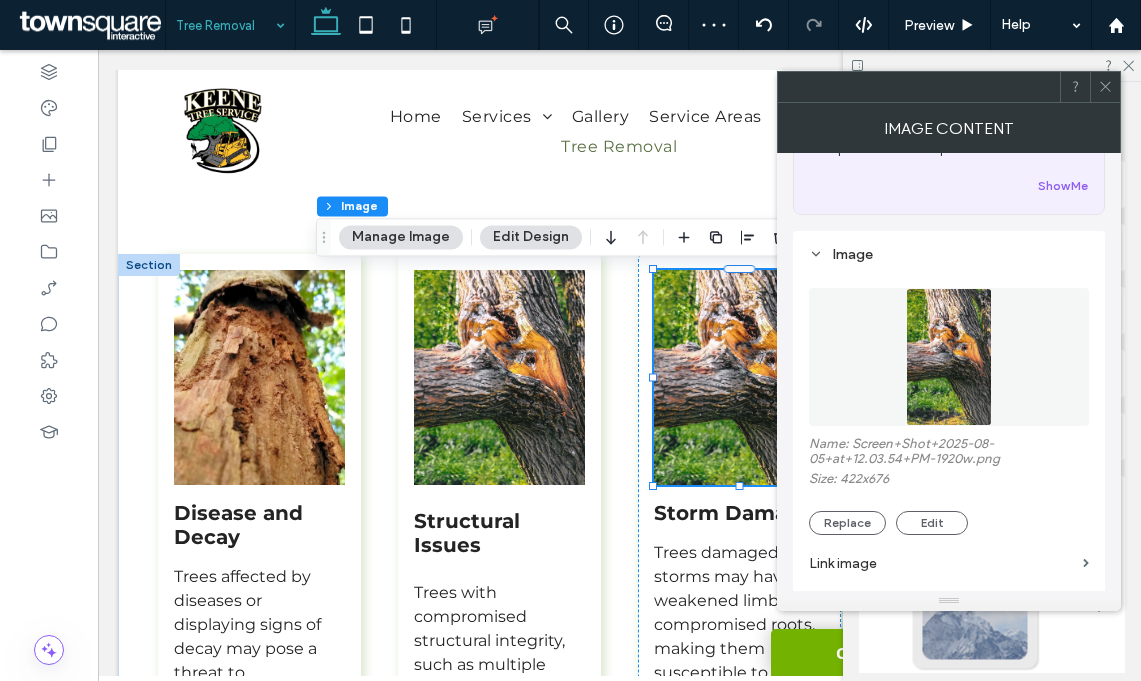 scroll, scrollTop: 137, scrollLeft: 0, axis: vertical 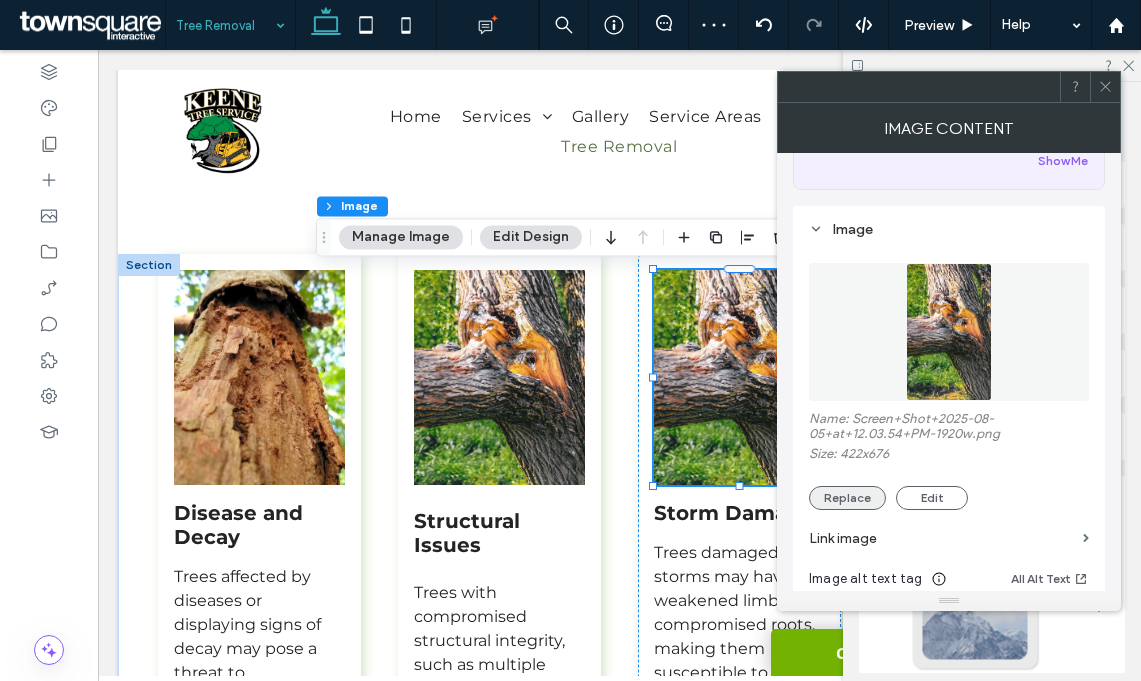 click on "Replace" at bounding box center [847, 498] 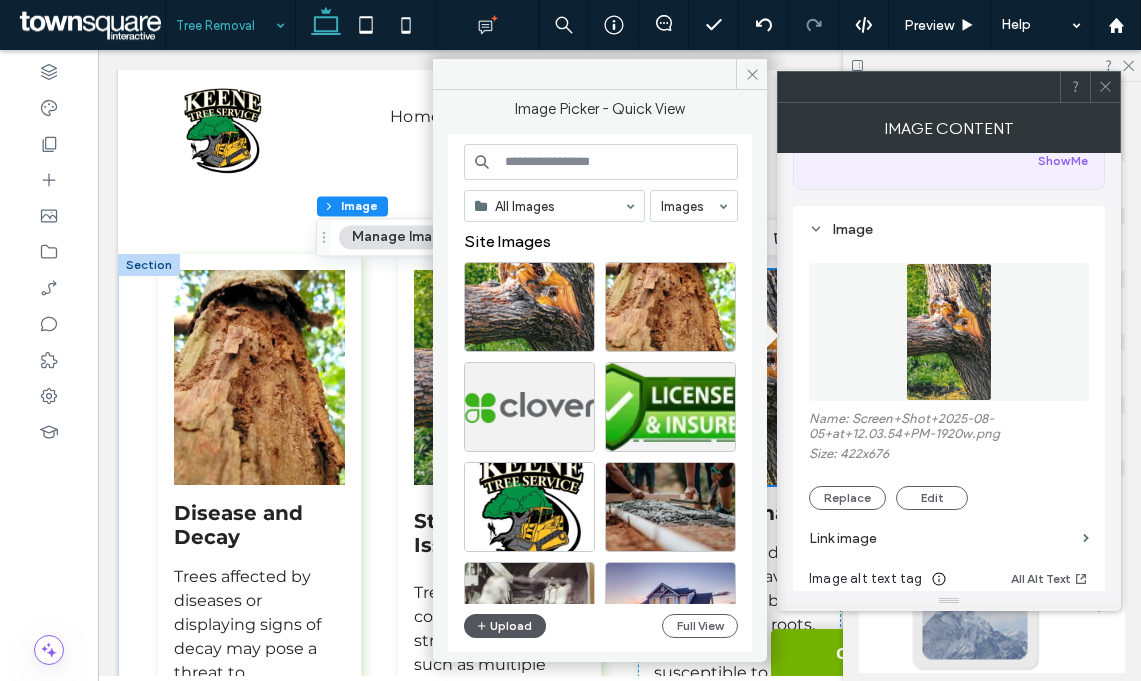click on "Upload" at bounding box center [505, 626] 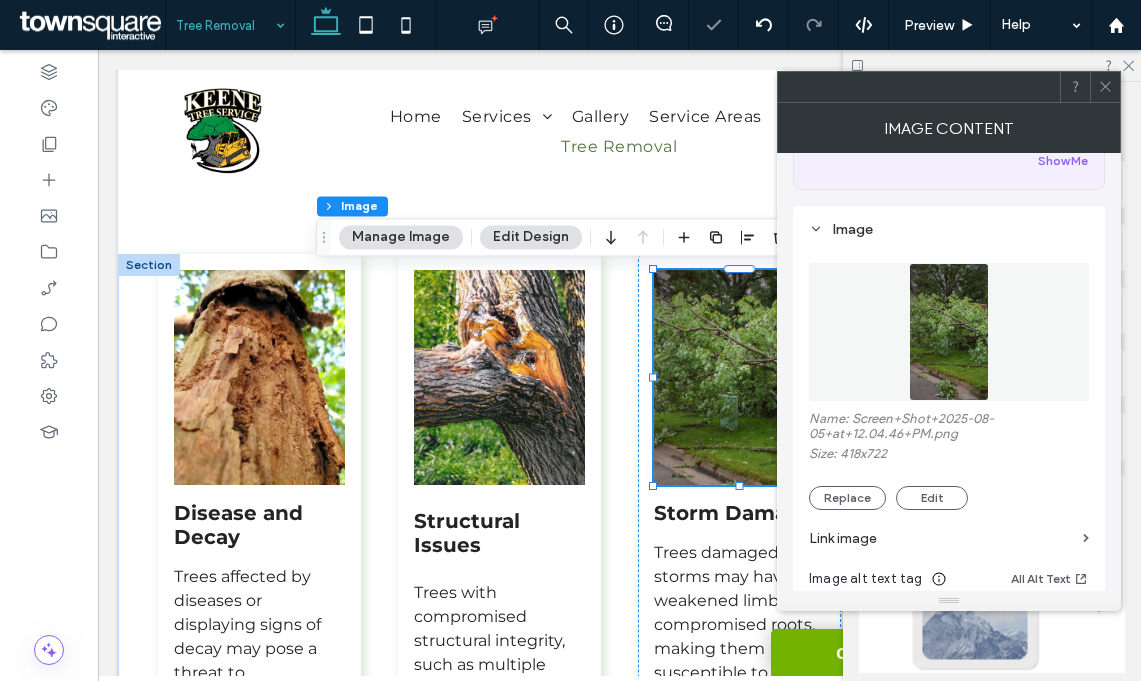click 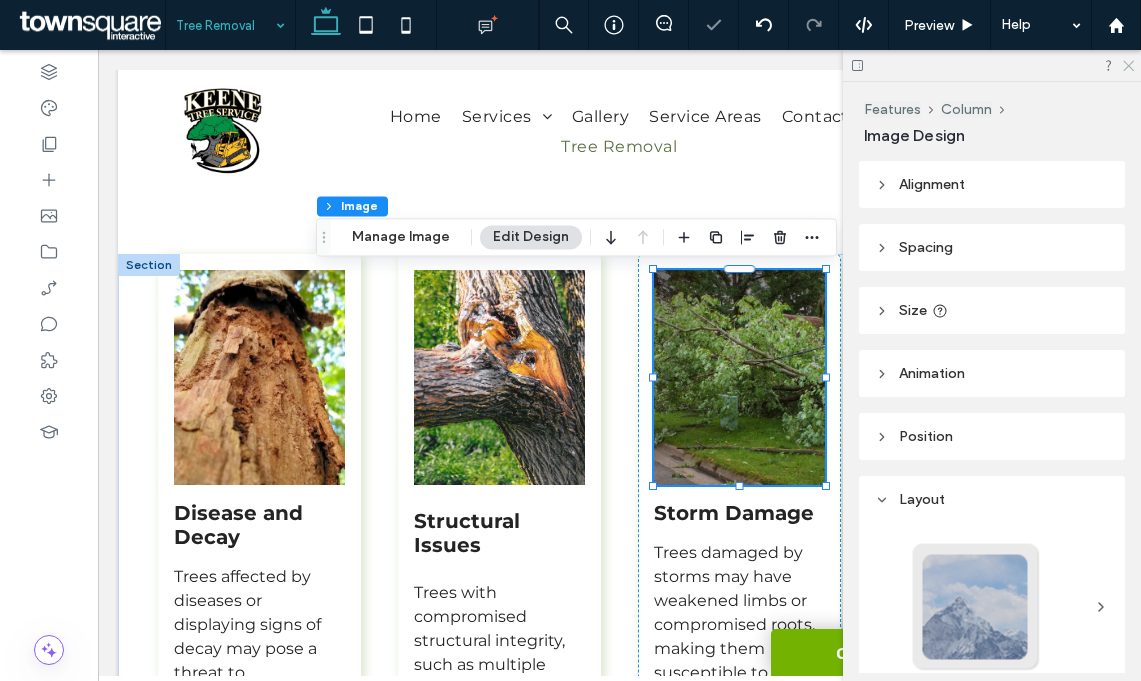 click 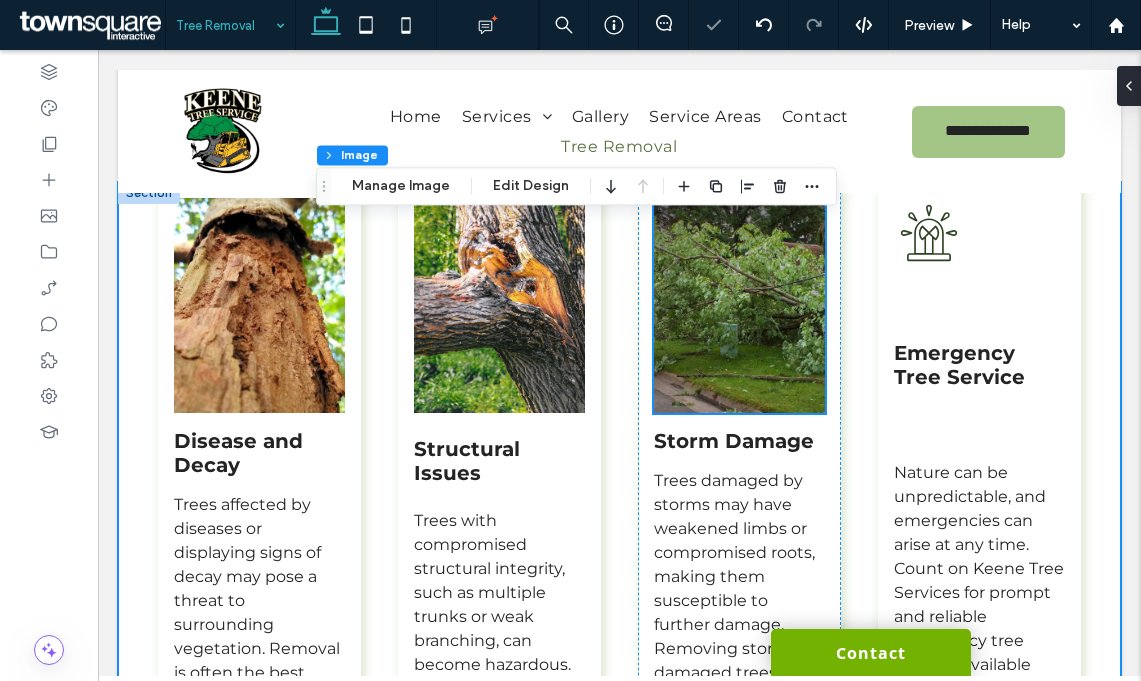 scroll, scrollTop: 1006, scrollLeft: 0, axis: vertical 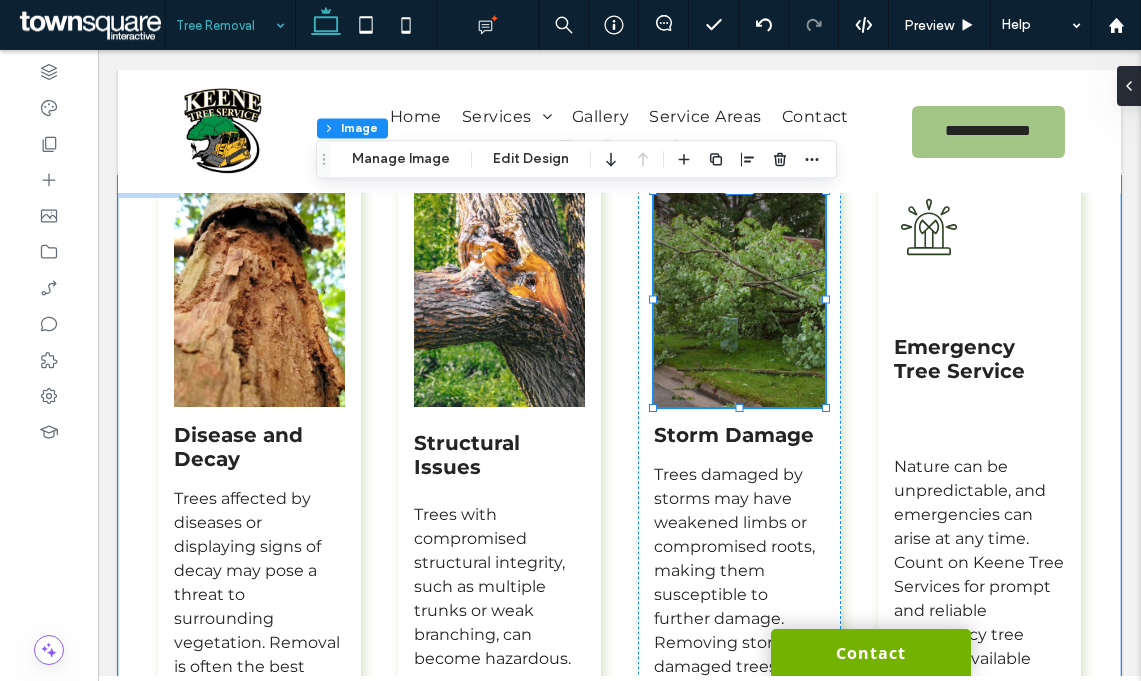 click on "Emergency Tree Service" at bounding box center [959, 359] 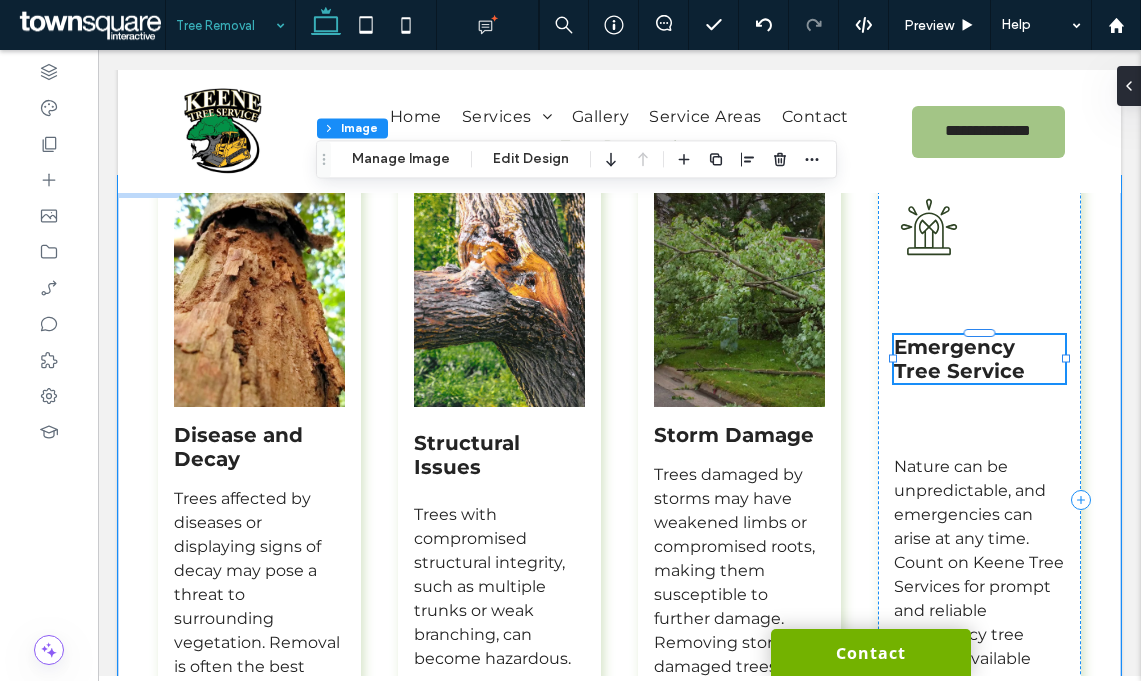 click on "Emergency Tree Service" at bounding box center [959, 359] 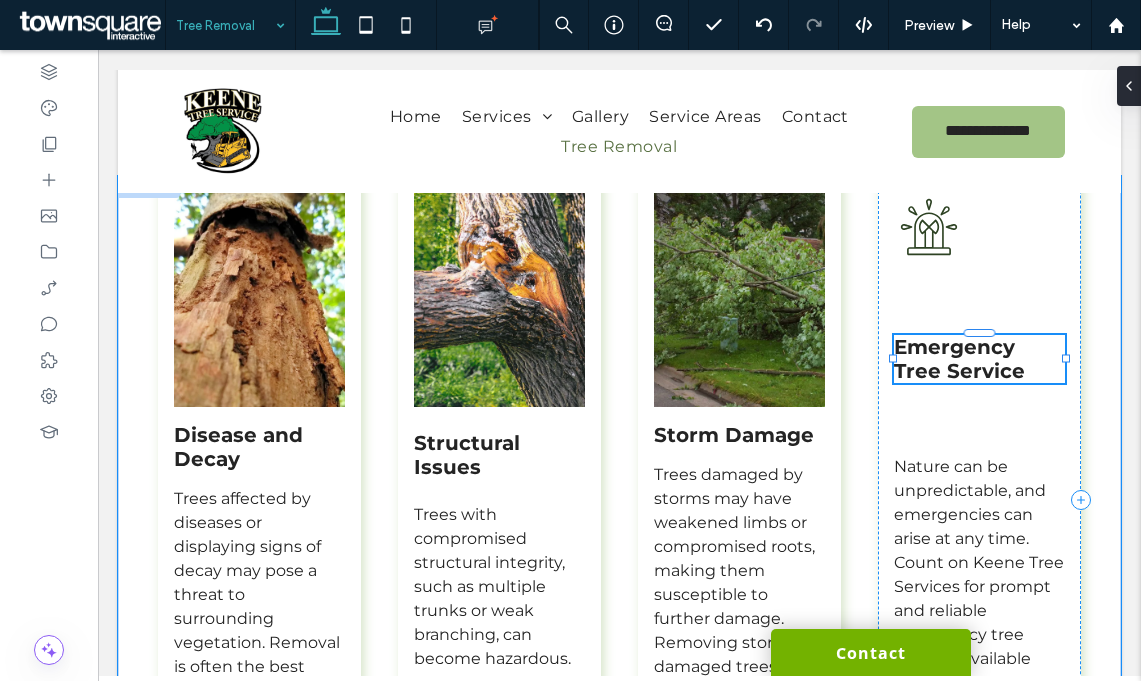 type on "**********" 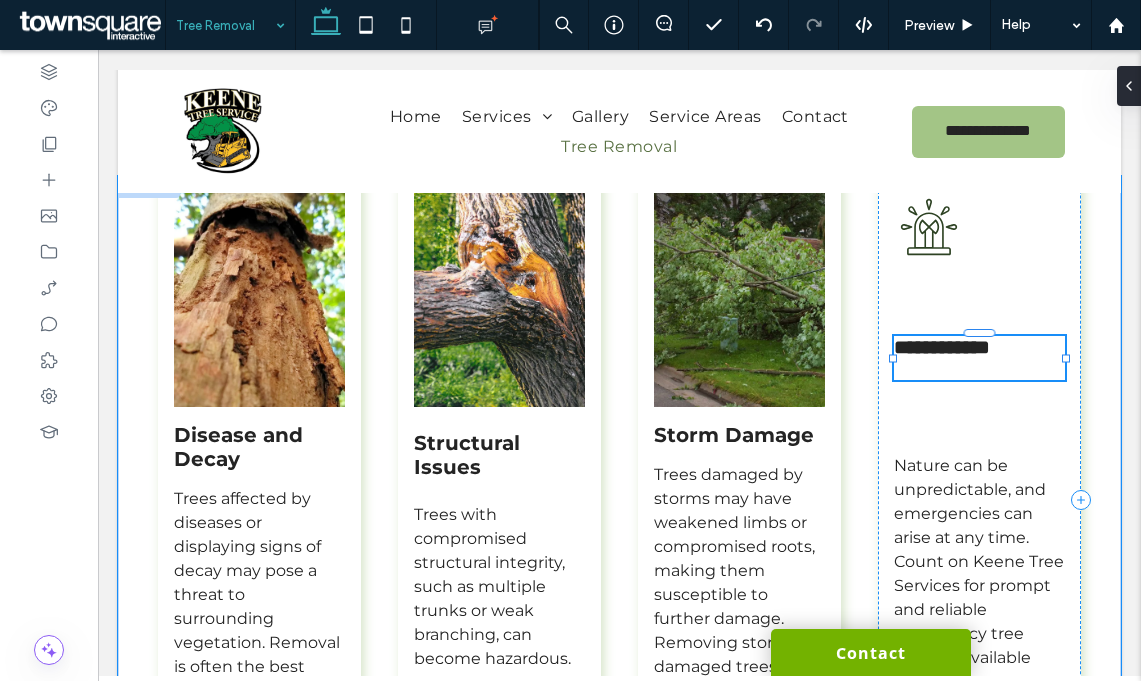 type 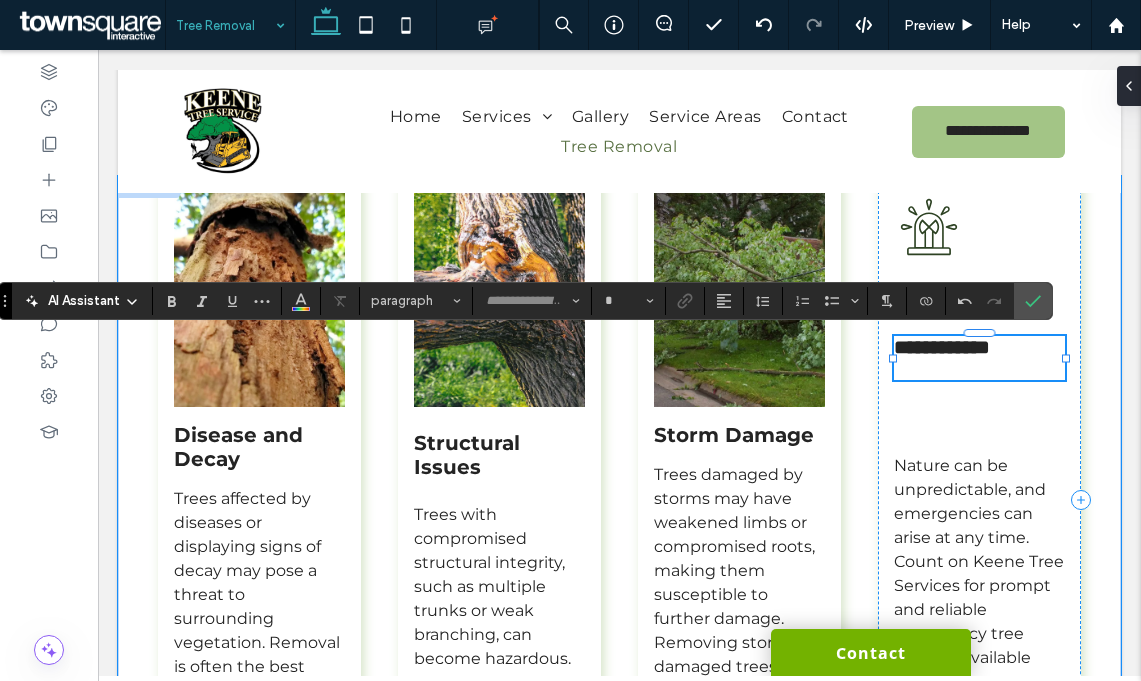 scroll, scrollTop: 27, scrollLeft: 0, axis: vertical 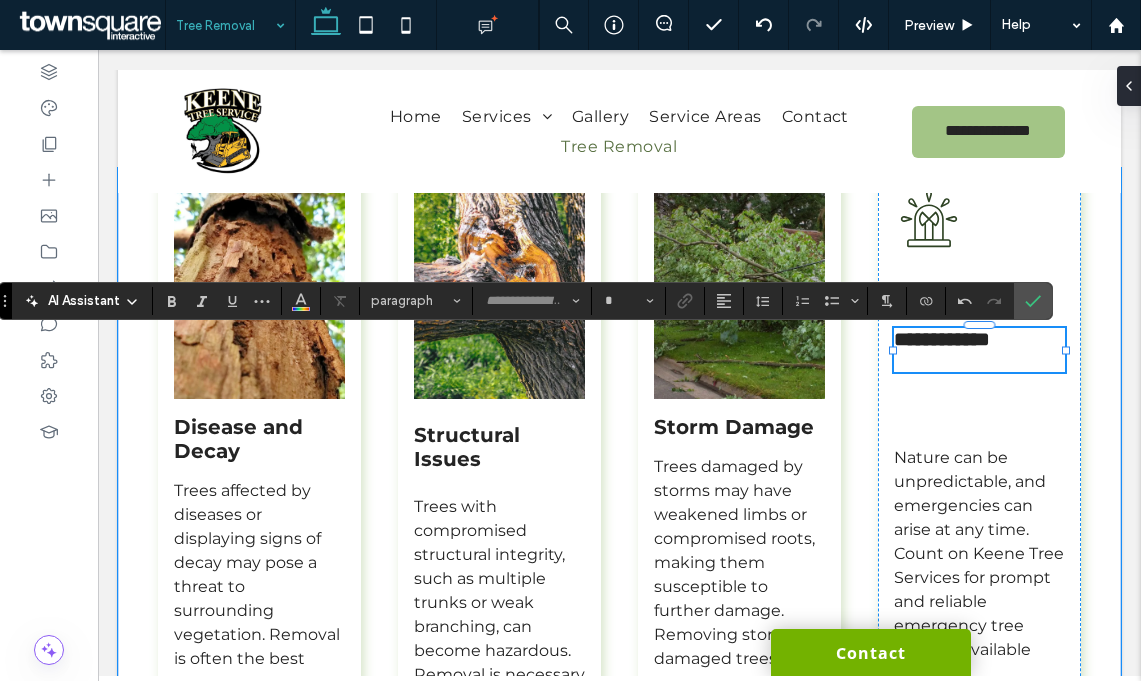type on "**********" 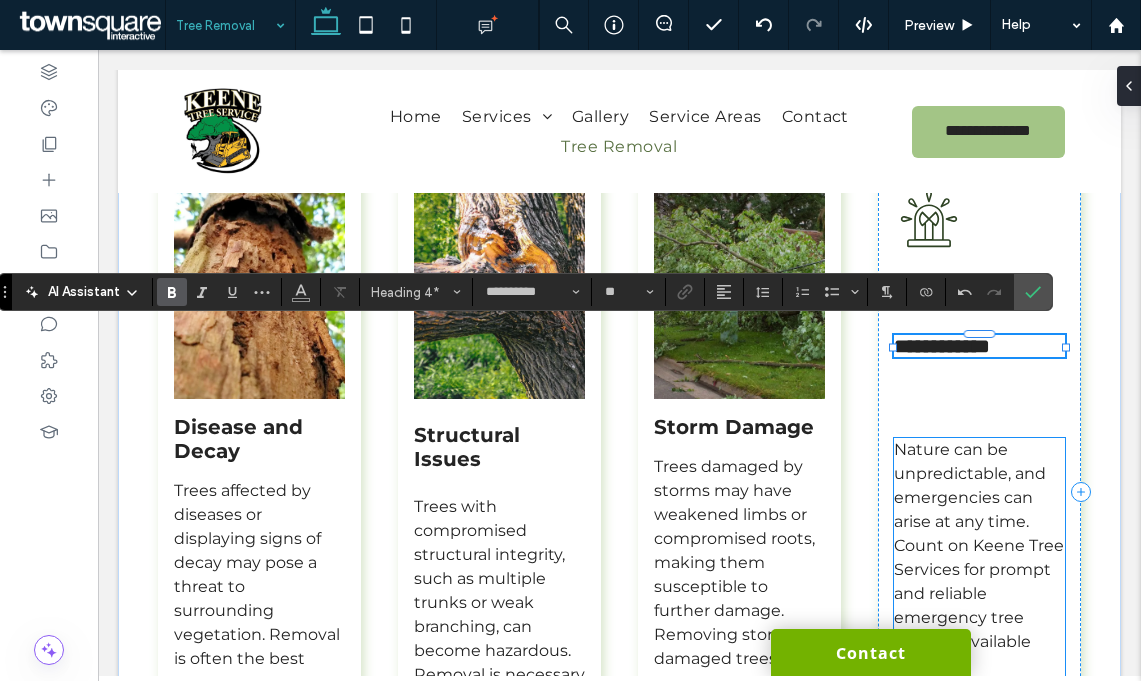 click on "Nature can be unpredictable, and emergencies can arise at any time. Count on Keene Tree Services for prompt and reliable emergency tree services available 24/7." at bounding box center [979, 557] 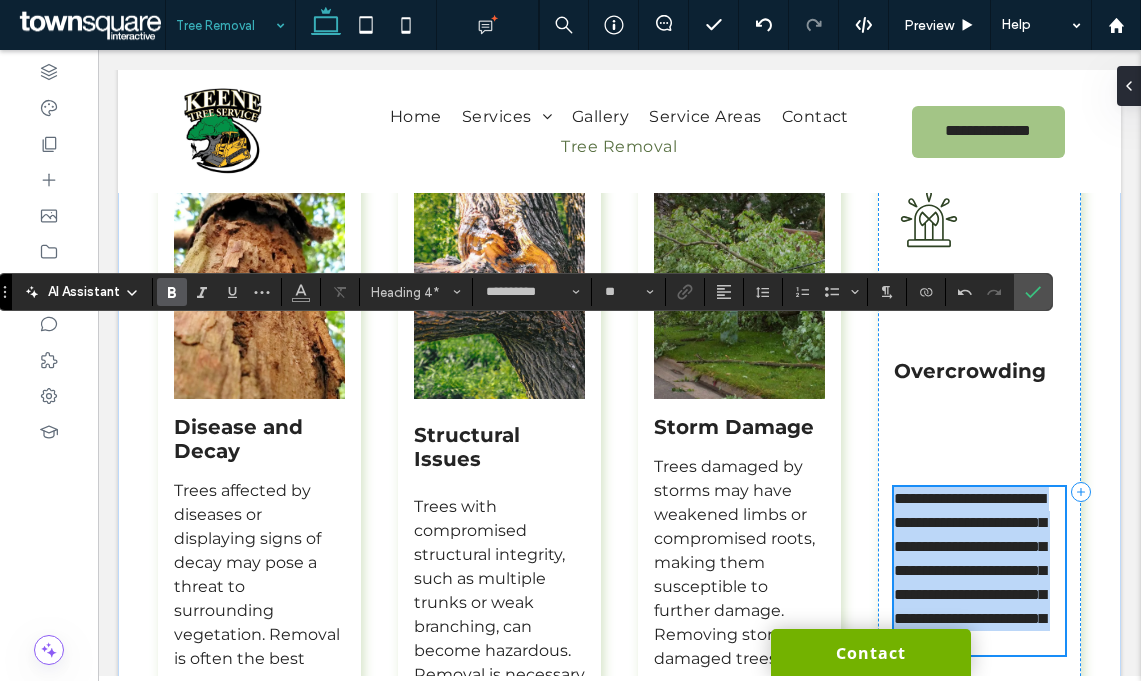 scroll, scrollTop: 1211, scrollLeft: 0, axis: vertical 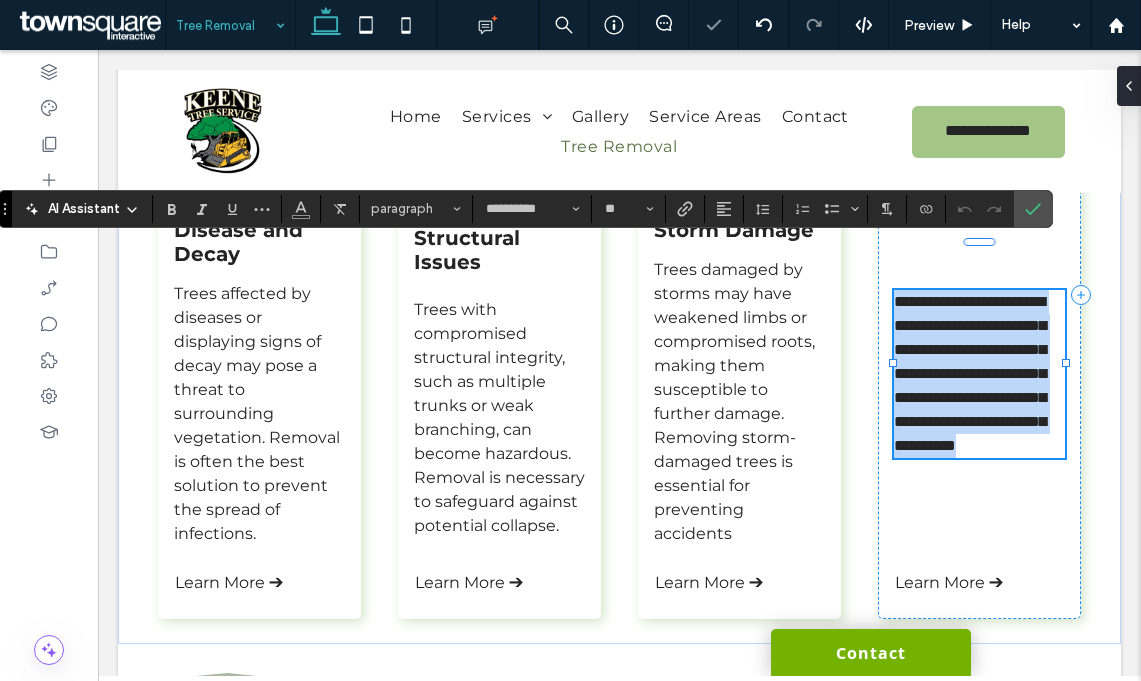 paste 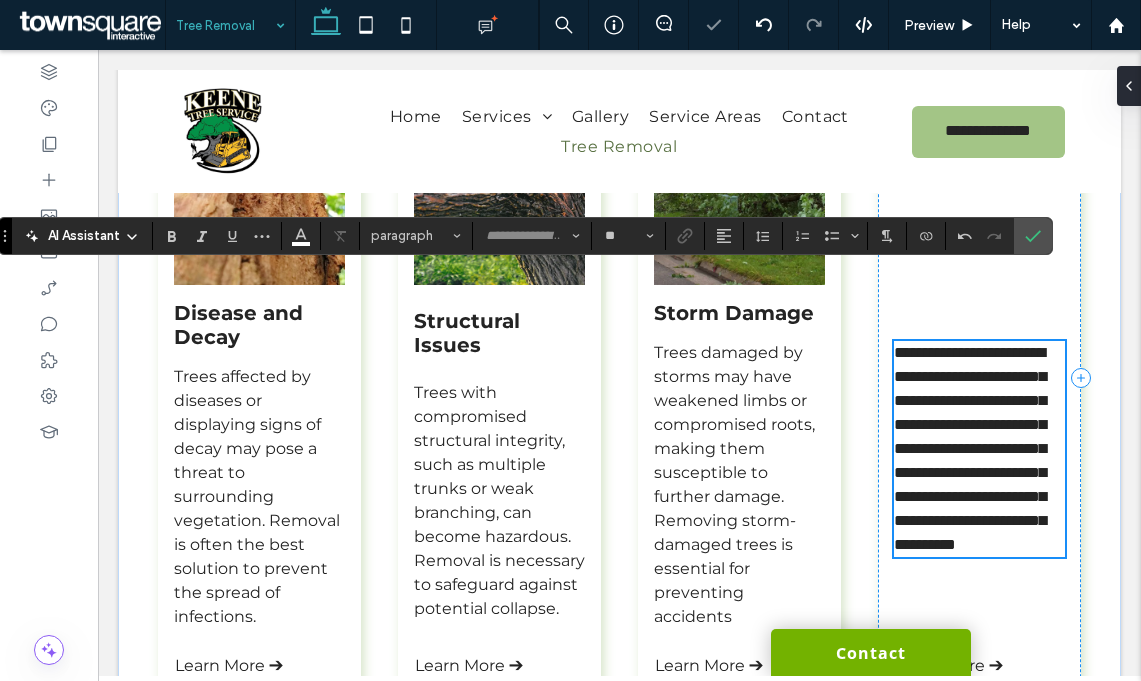 scroll, scrollTop: 1079, scrollLeft: 0, axis: vertical 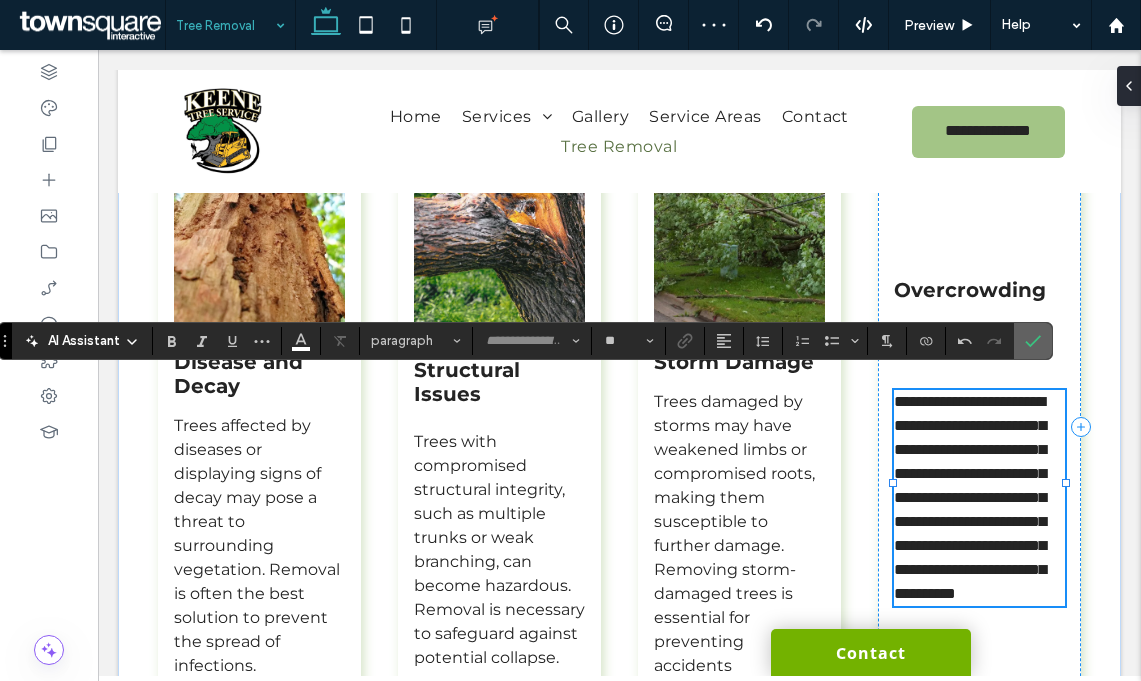click 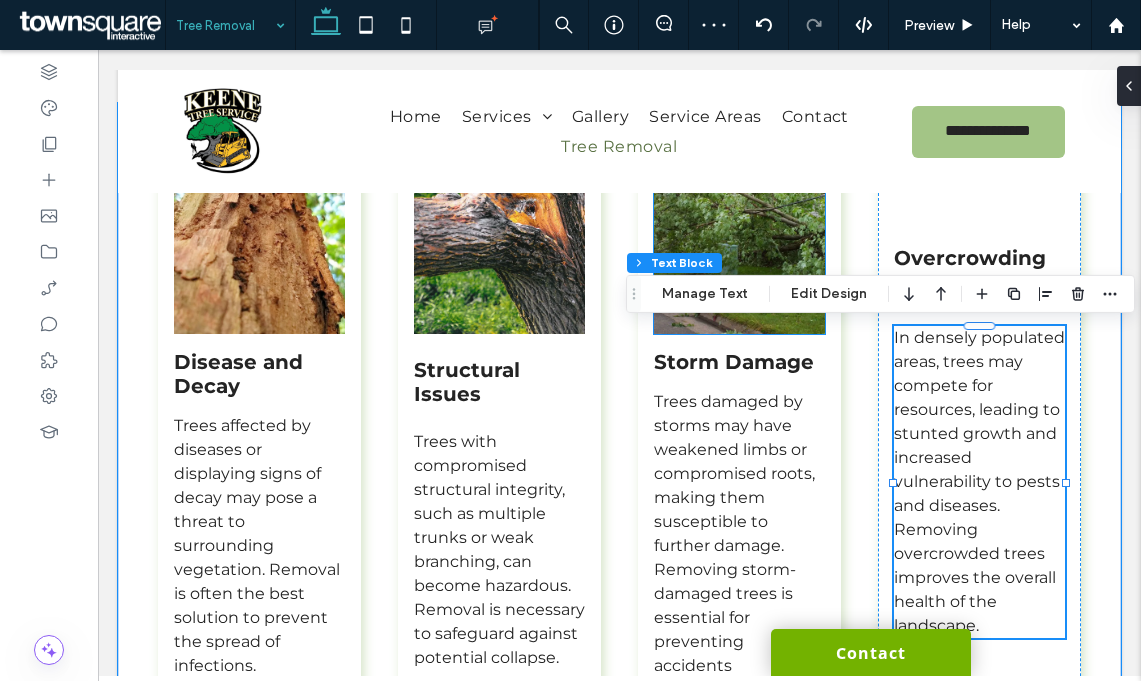 click at bounding box center (739, 226) 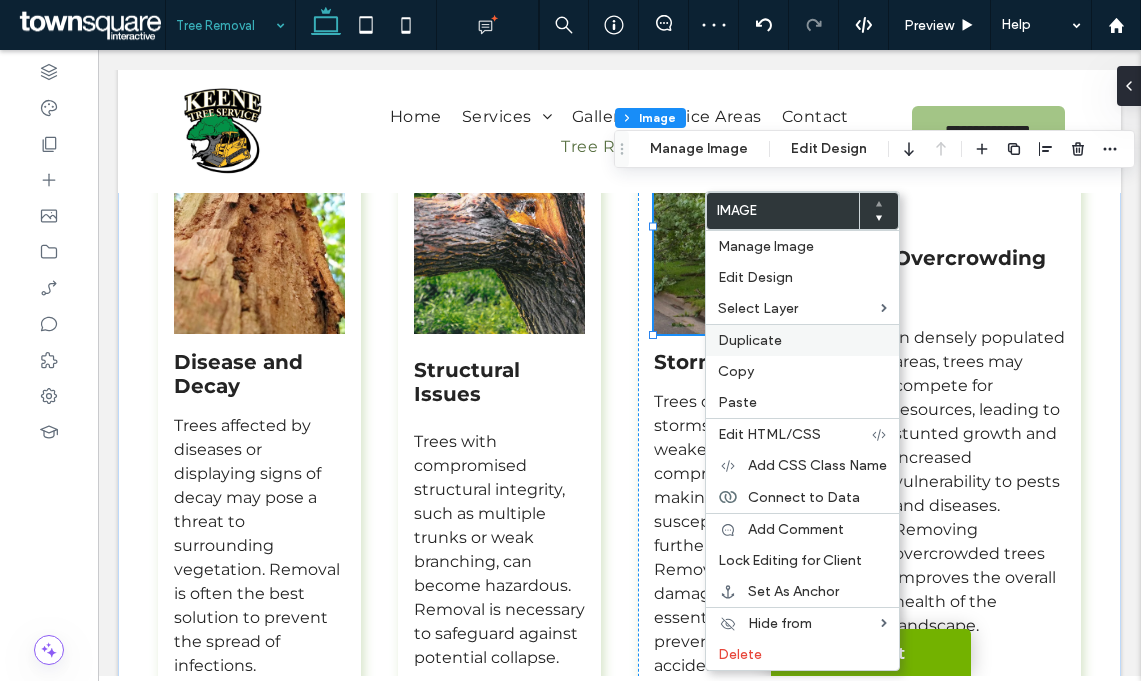 click on "Duplicate" at bounding box center (750, 340) 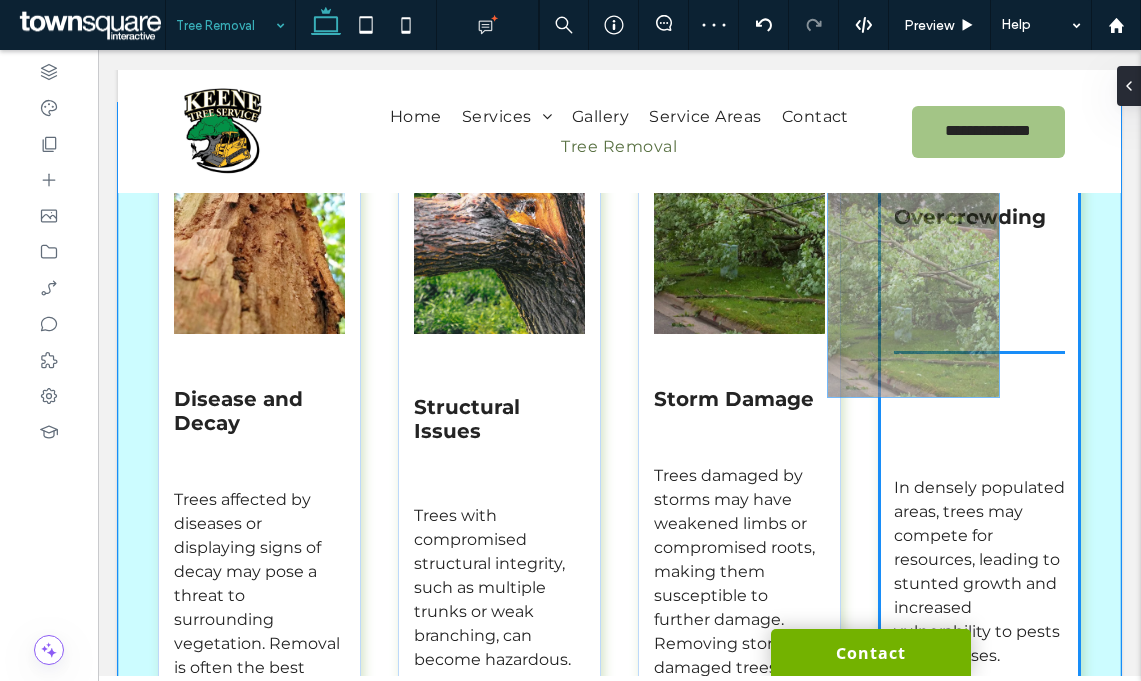 drag, startPoint x: 744, startPoint y: 422, endPoint x: 918, endPoint y: 254, distance: 241.86774 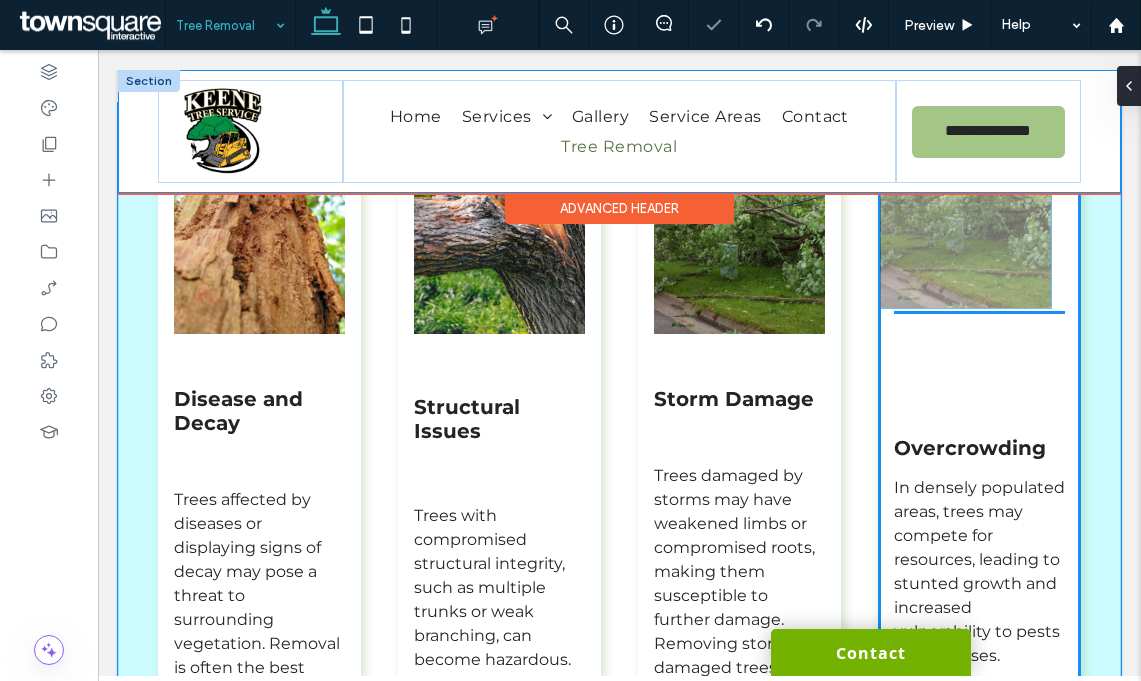drag, startPoint x: 957, startPoint y: 339, endPoint x: 943, endPoint y: 186, distance: 153.63919 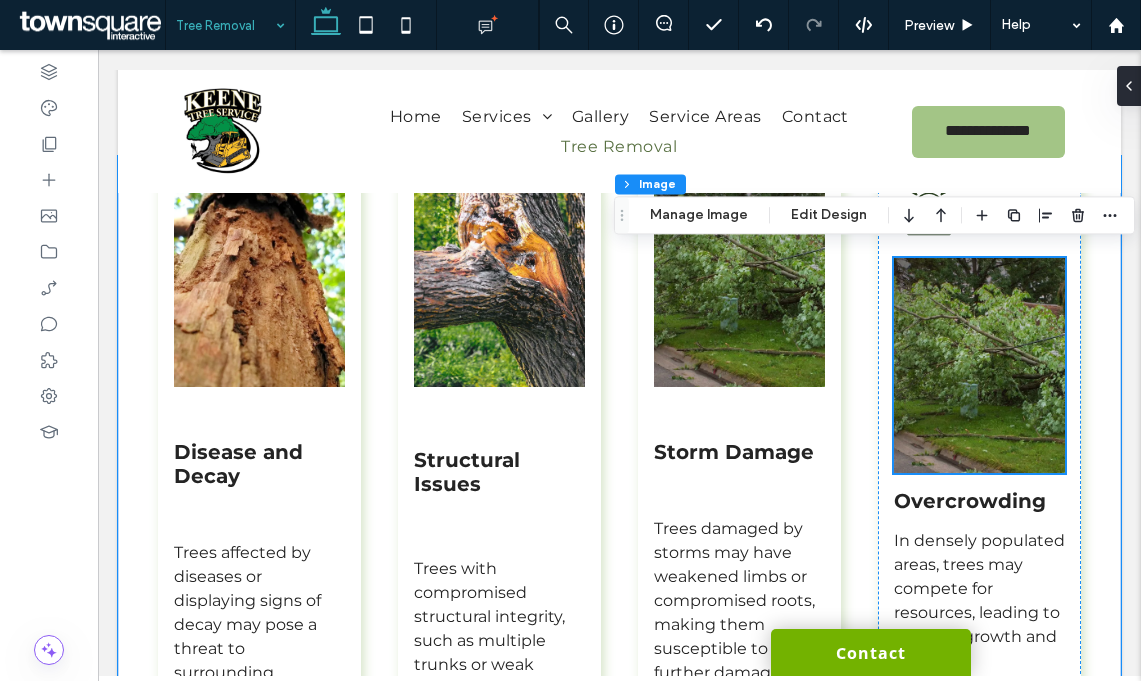 scroll, scrollTop: 1000, scrollLeft: 0, axis: vertical 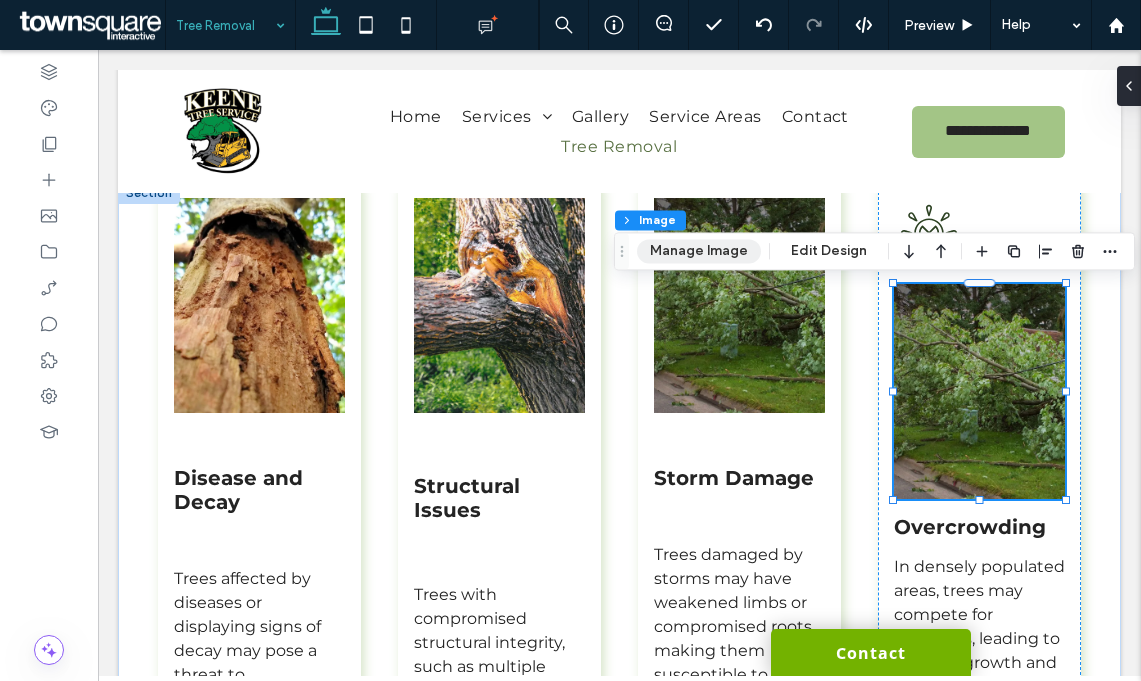 click on "Manage Image" at bounding box center (699, 251) 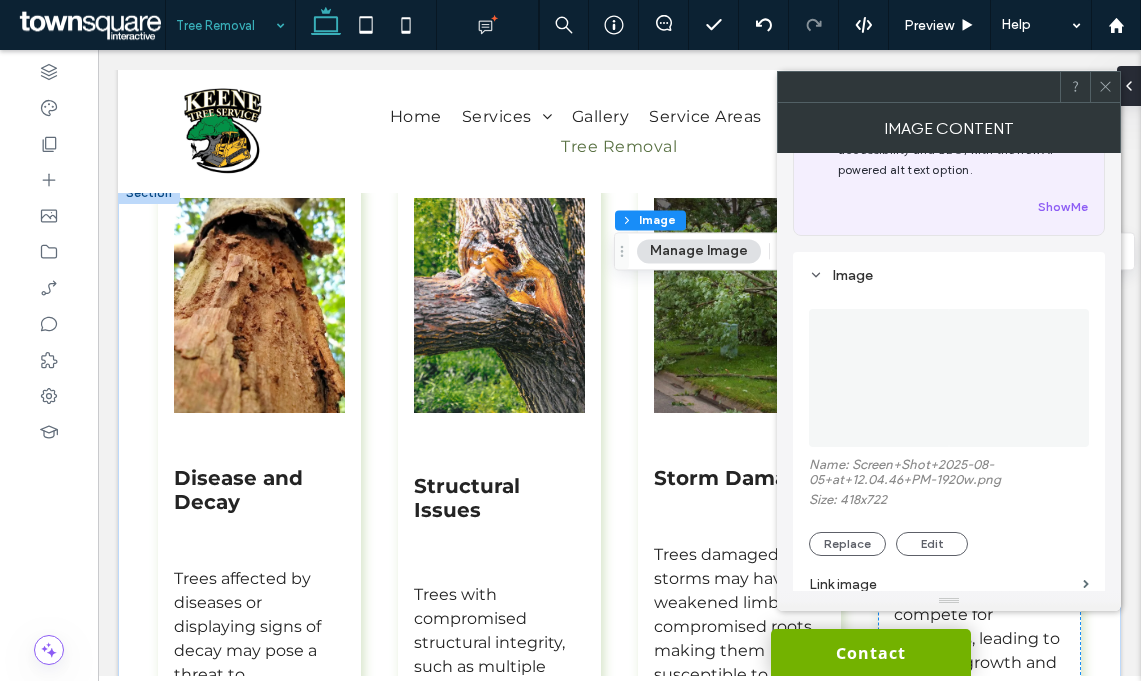 scroll, scrollTop: 115, scrollLeft: 0, axis: vertical 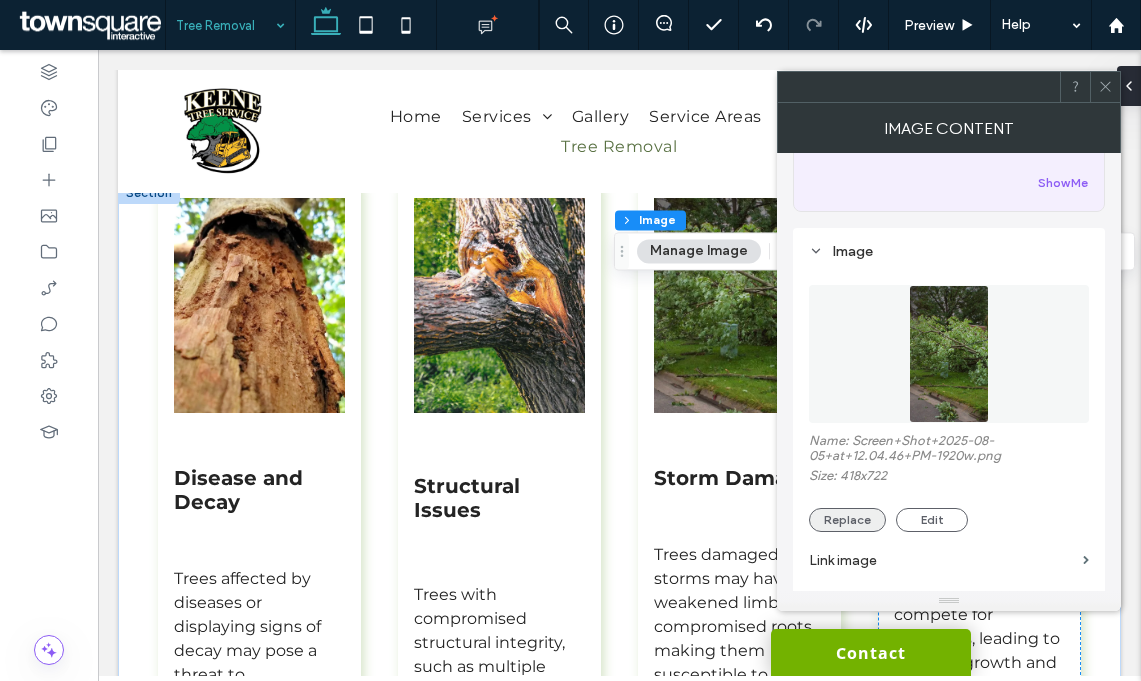 click on "Replace" at bounding box center (847, 520) 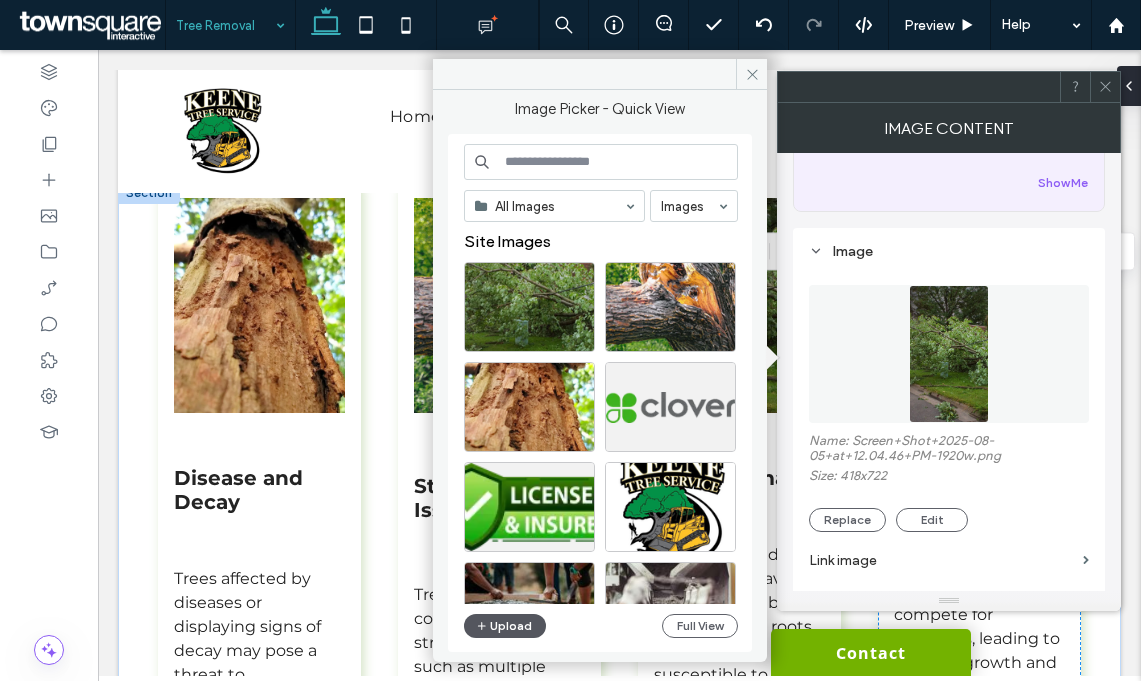 click on "Upload" at bounding box center (505, 626) 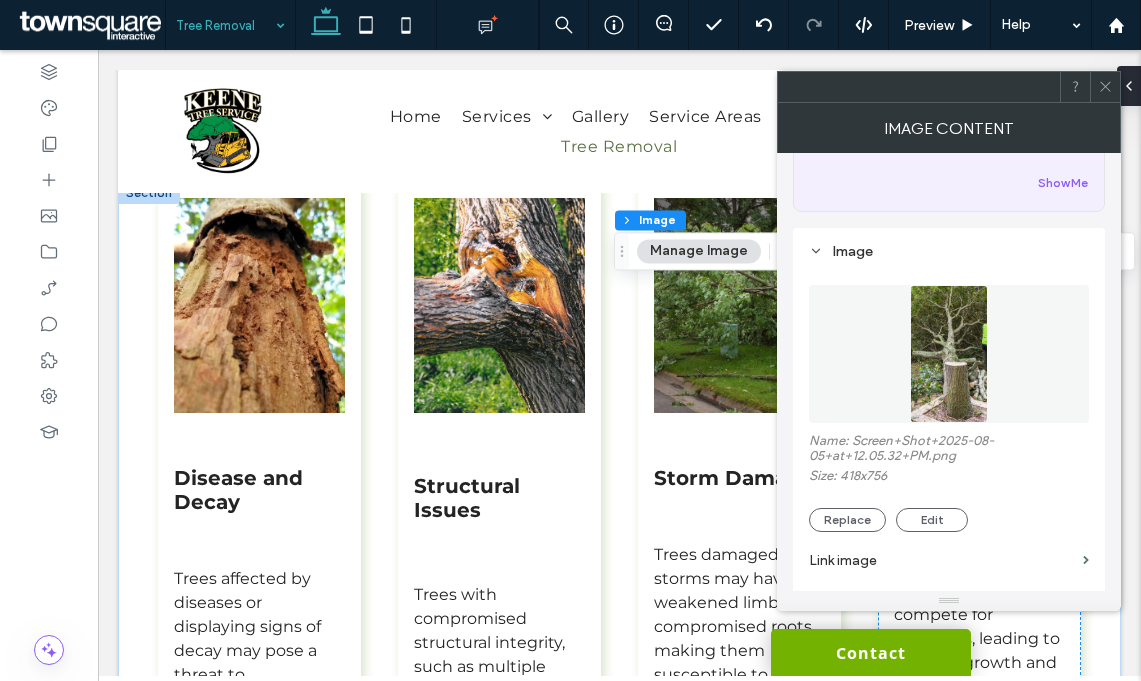 click 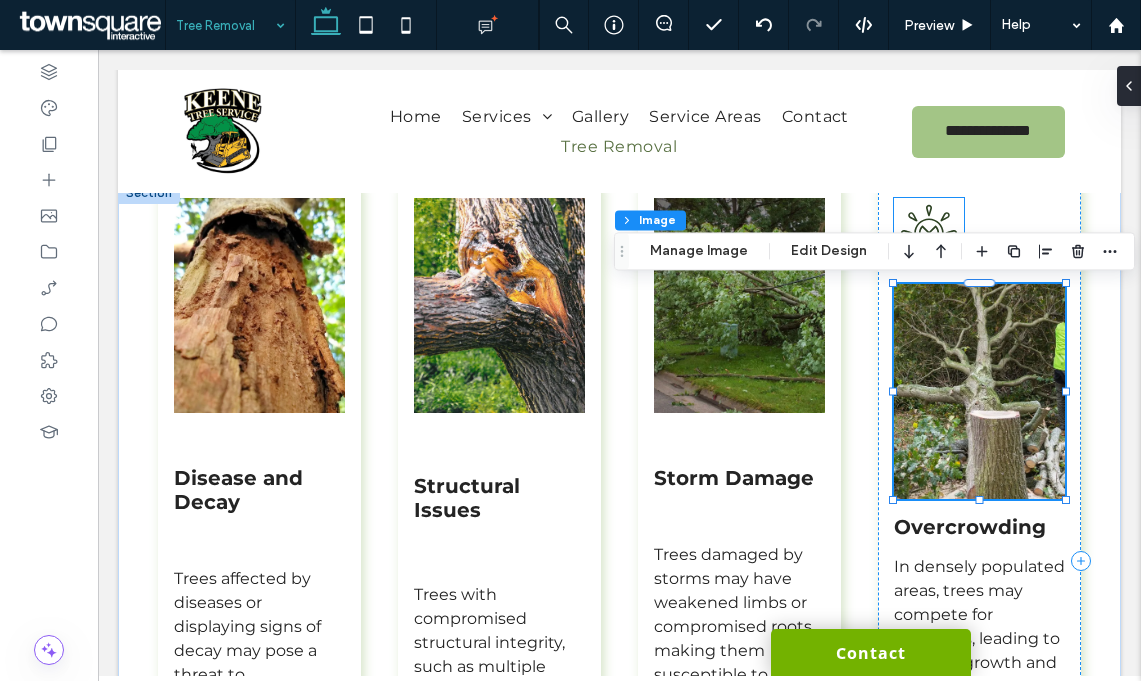 click 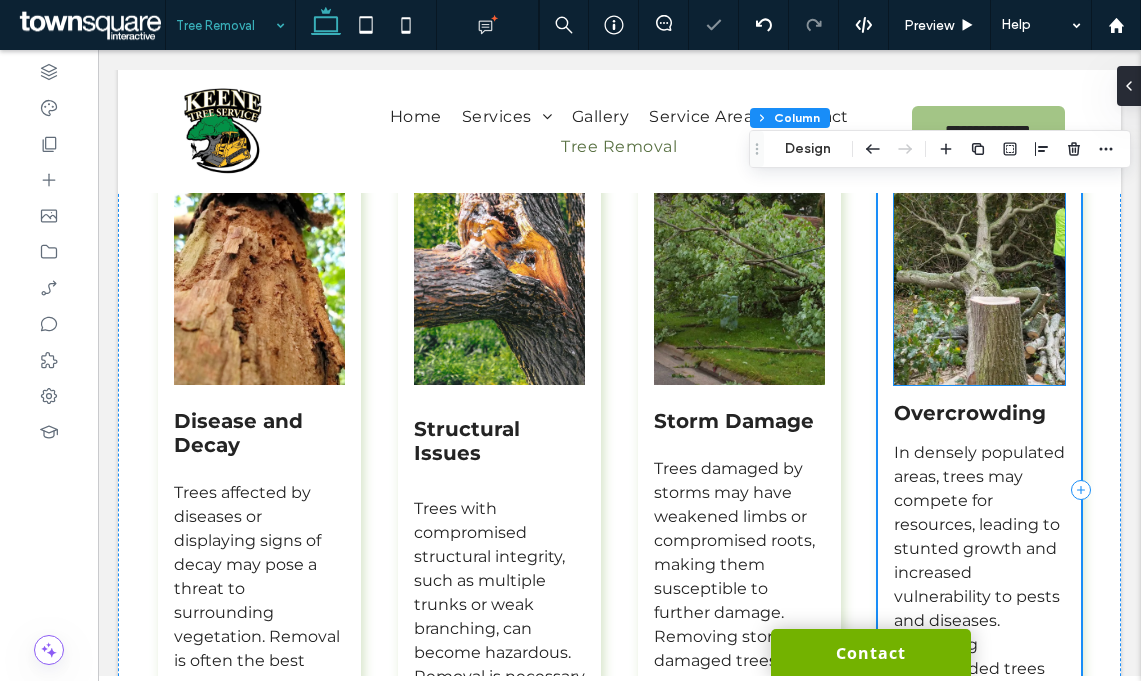 scroll, scrollTop: 1049, scrollLeft: 0, axis: vertical 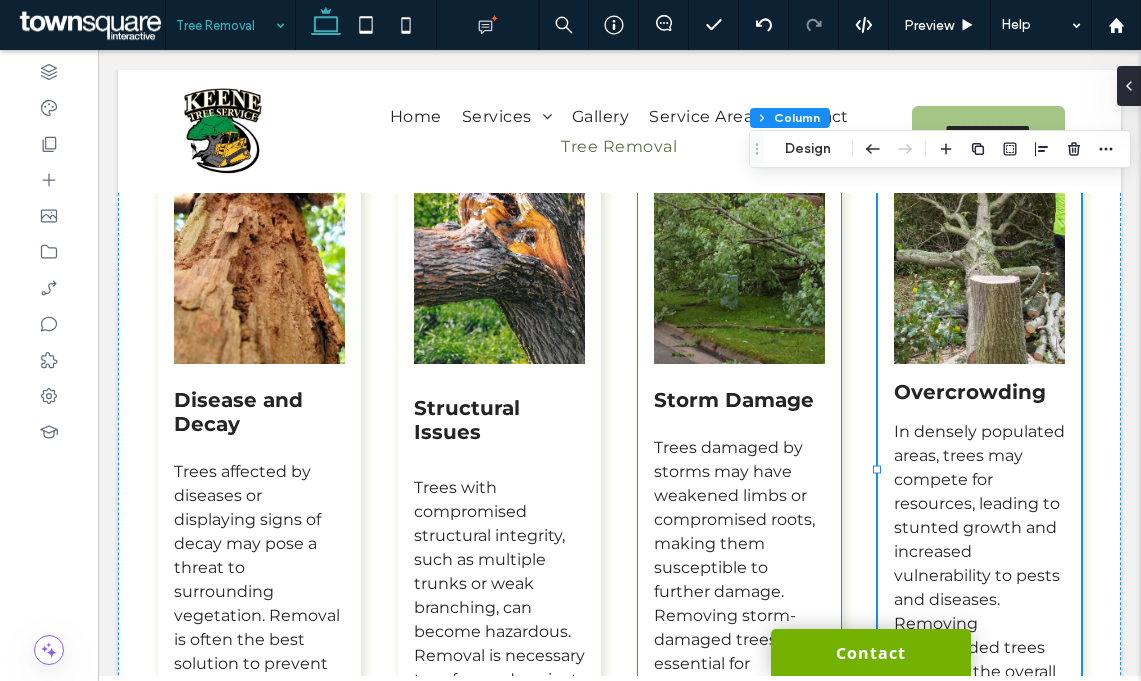 click on "Storm Damage Trees damaged by storms may have weakened limbs or compromised roots, making them susceptible to further damage. Removing storm-damaged trees is essential for preventing accidents
Learn More ➔" at bounding box center [739, 469] 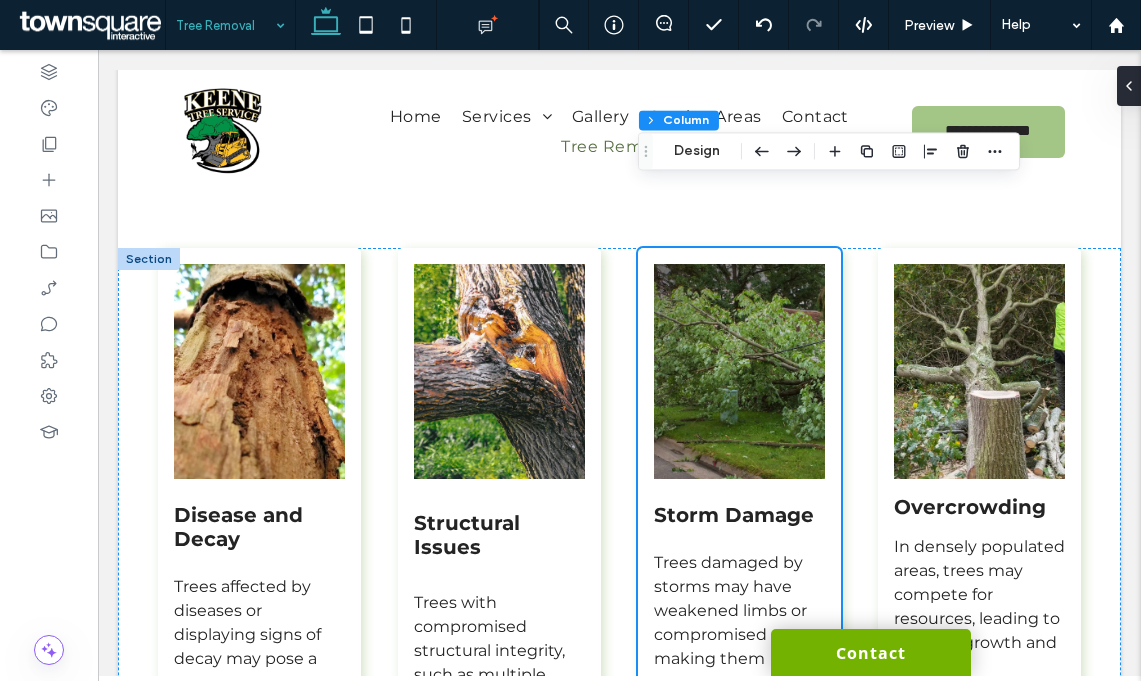scroll, scrollTop: 904, scrollLeft: 0, axis: vertical 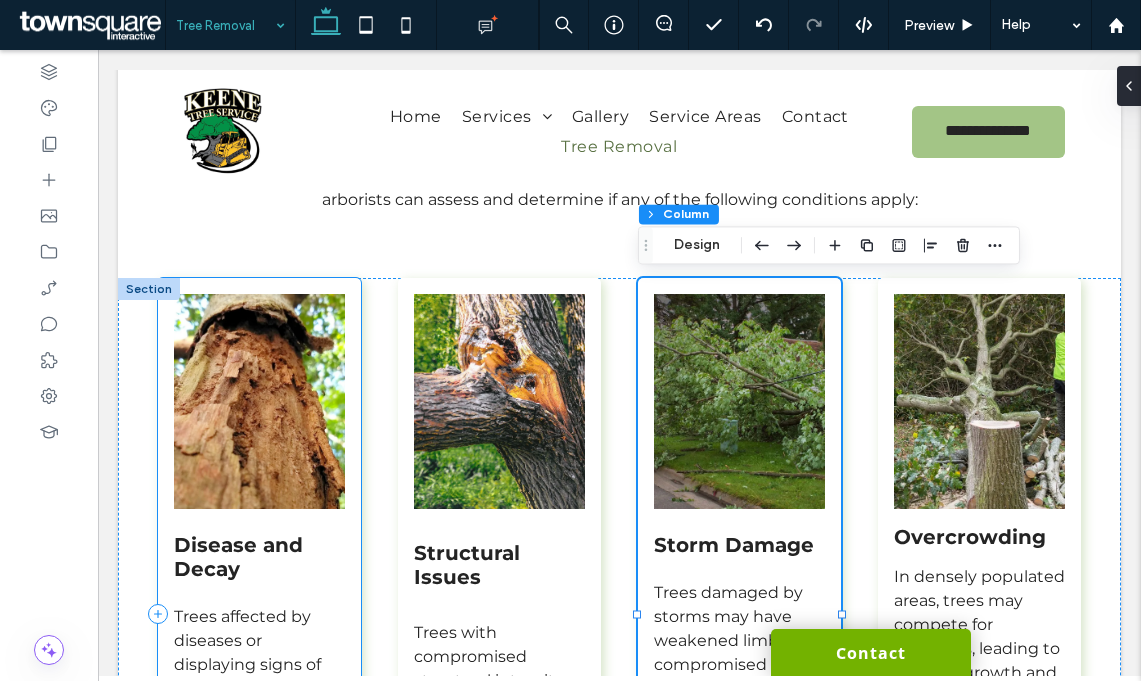 click on "Disease and Decay
Trees affected by diseases or displaying signs of decay may pose a threat to surrounding vegetation. Removal is often the best solution to prevent the spread of infections.
Learn More ➔" at bounding box center [259, 614] 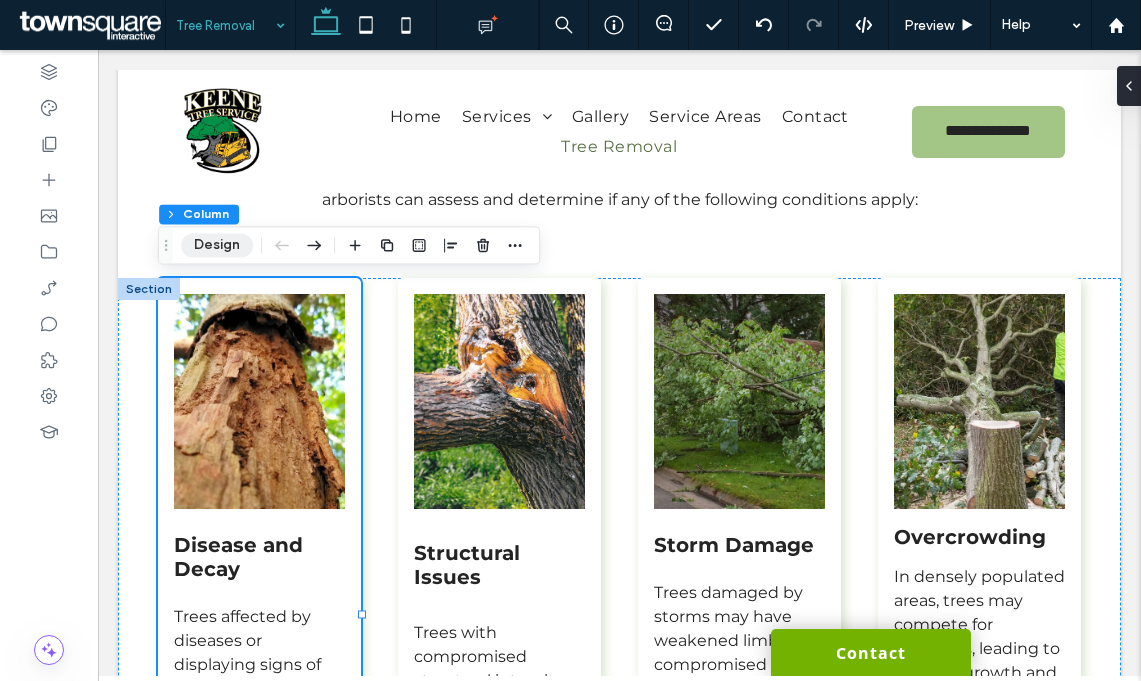 click on "Design" at bounding box center (217, 245) 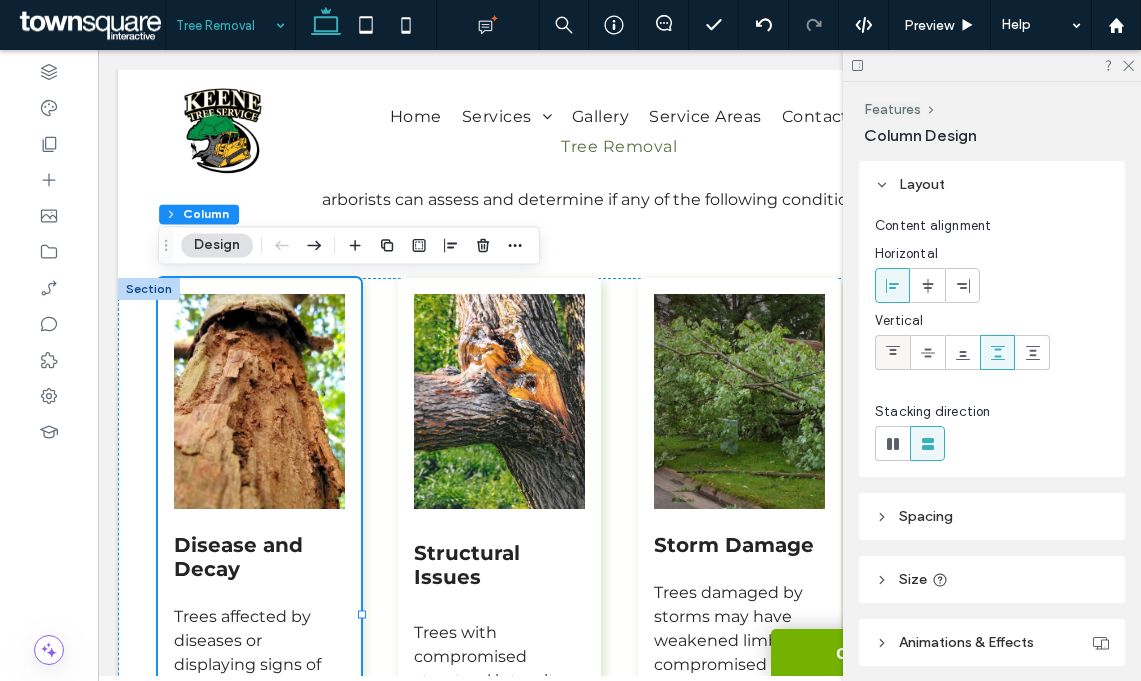 click 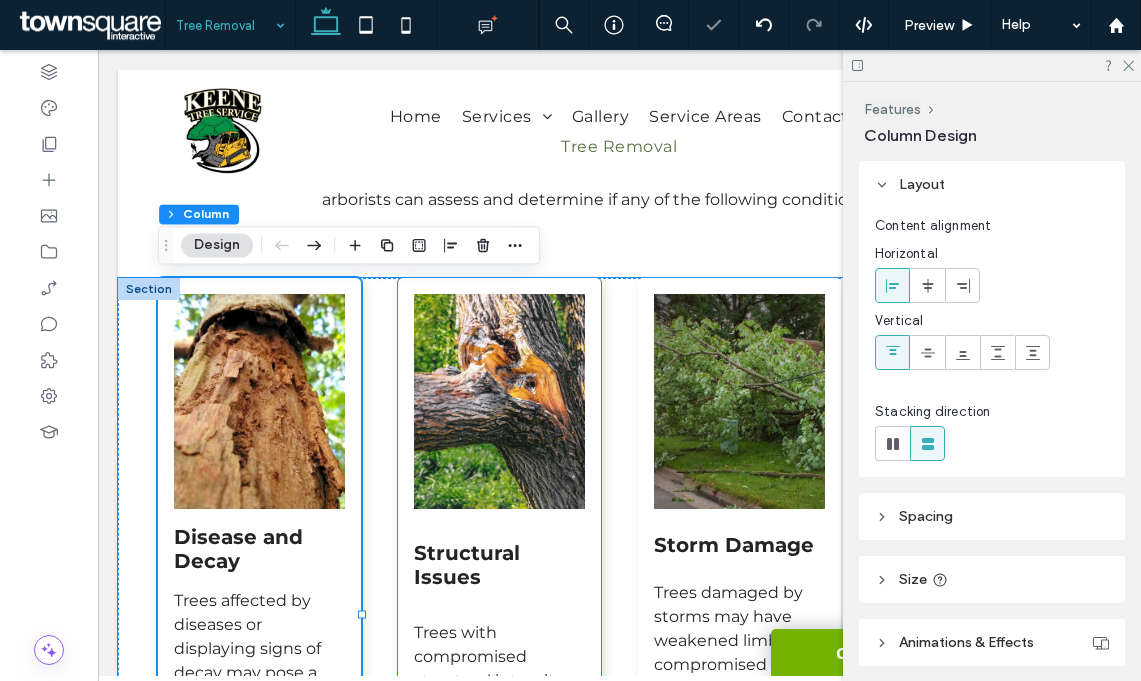 click on "Structural Issues
Trees with compromised structural integrity, such as multiple trunks or weak branching, can become hazardous. Removal is necessary to safeguard against potential collapse.
Learn More ➔" at bounding box center (499, 614) 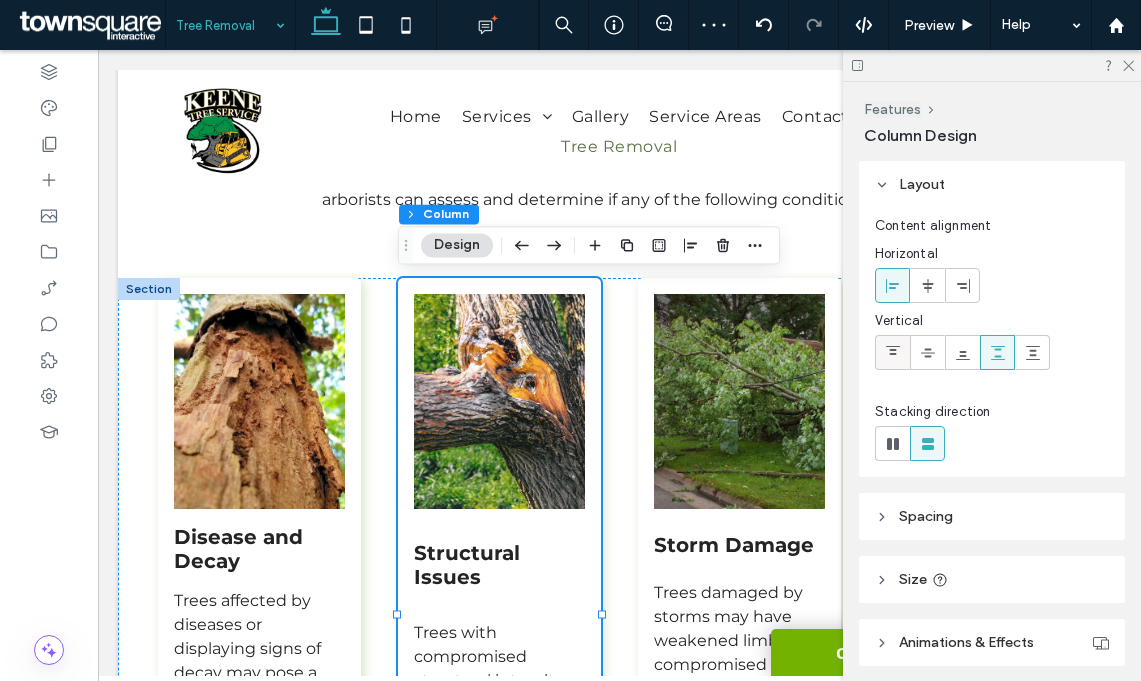 click 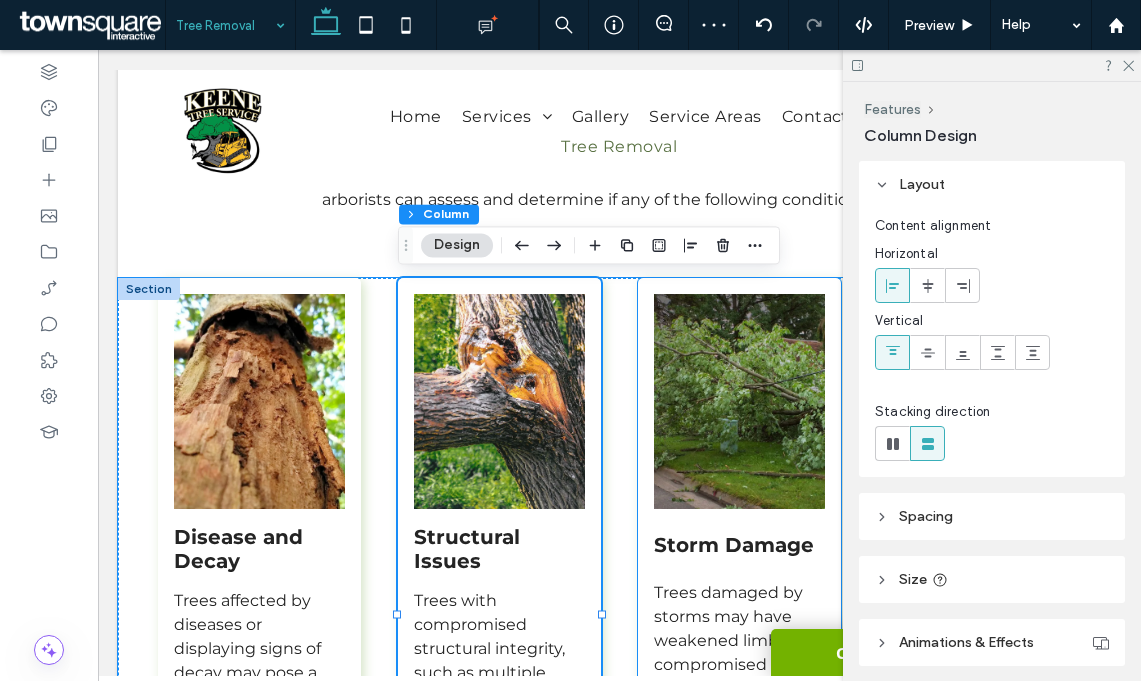 click on "Storm Damage Trees damaged by storms may have weakened limbs or compromised roots, making them susceptible to further damage. Removing storm-damaged trees is essential for preventing accidents
Learn More ➔" at bounding box center (739, 614) 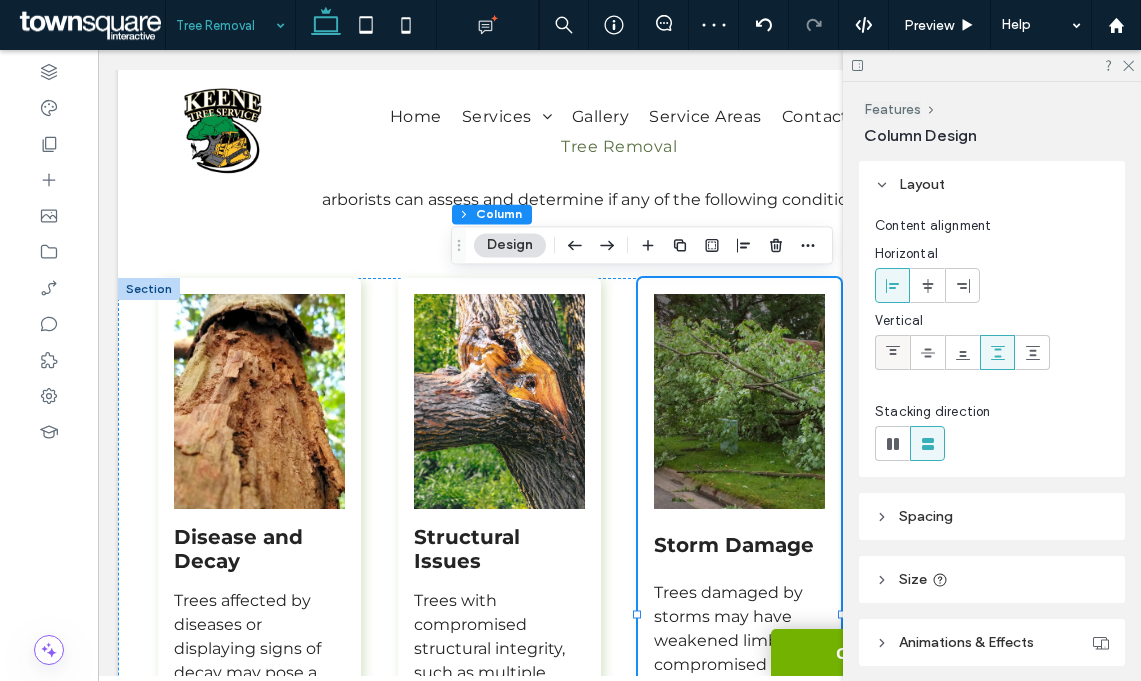 click at bounding box center [892, 352] 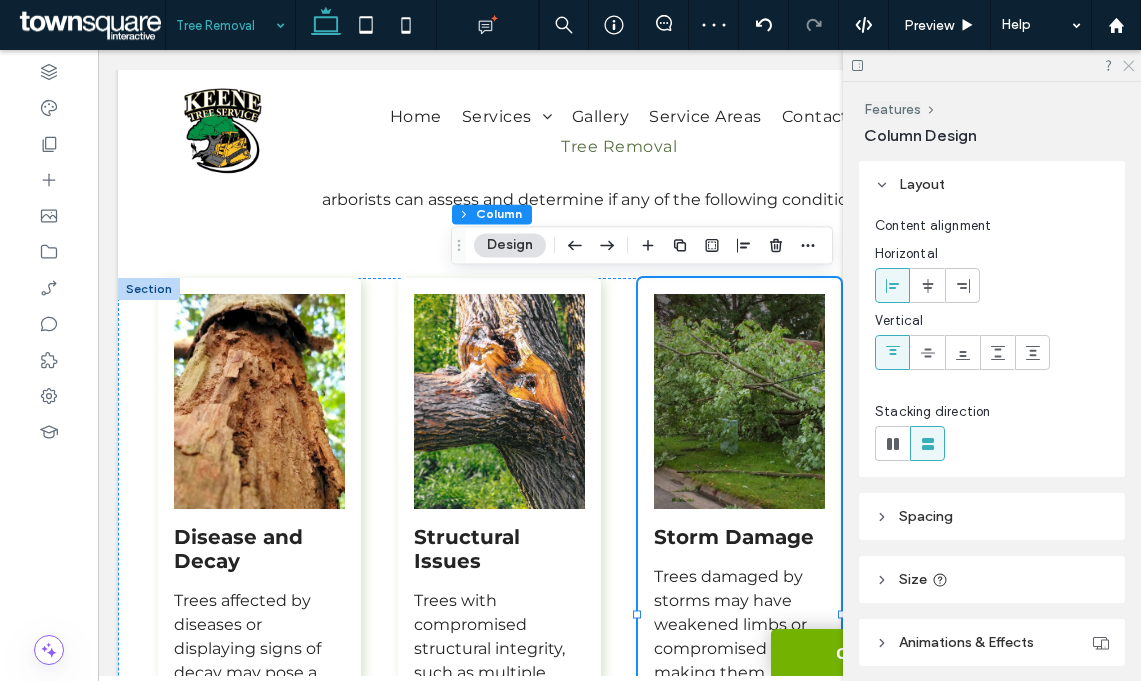 drag, startPoint x: 1129, startPoint y: 64, endPoint x: 917, endPoint y: 100, distance: 215.03488 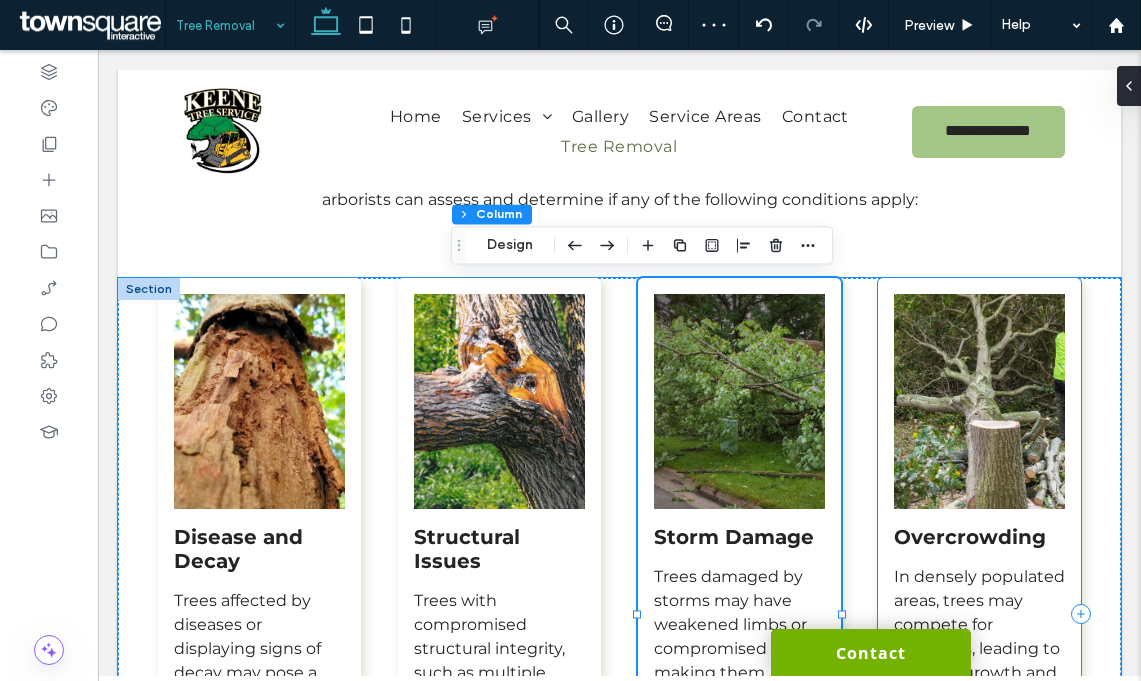 click on "Overcrowding In densely populated areas, trees may compete for resources, leading to stunted growth and increased vulnerability to pests and diseases. Removing overcrowded trees improves the overall health of the landscape.
Learn More ➔" at bounding box center [979, 614] 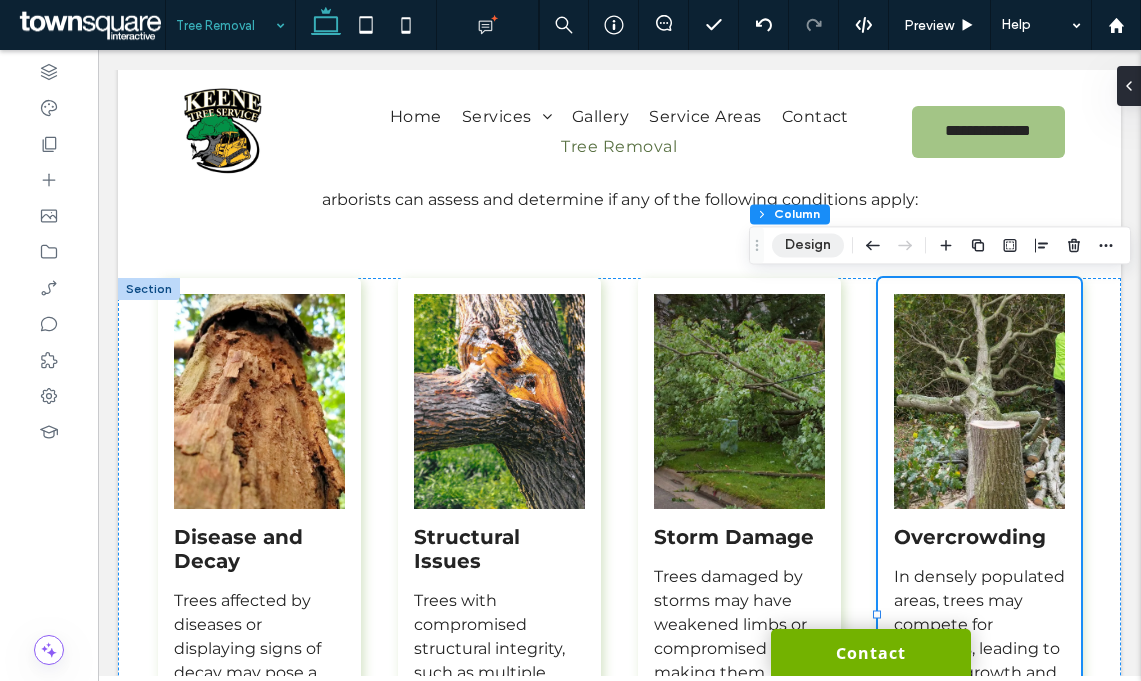 click on "Design" at bounding box center [808, 245] 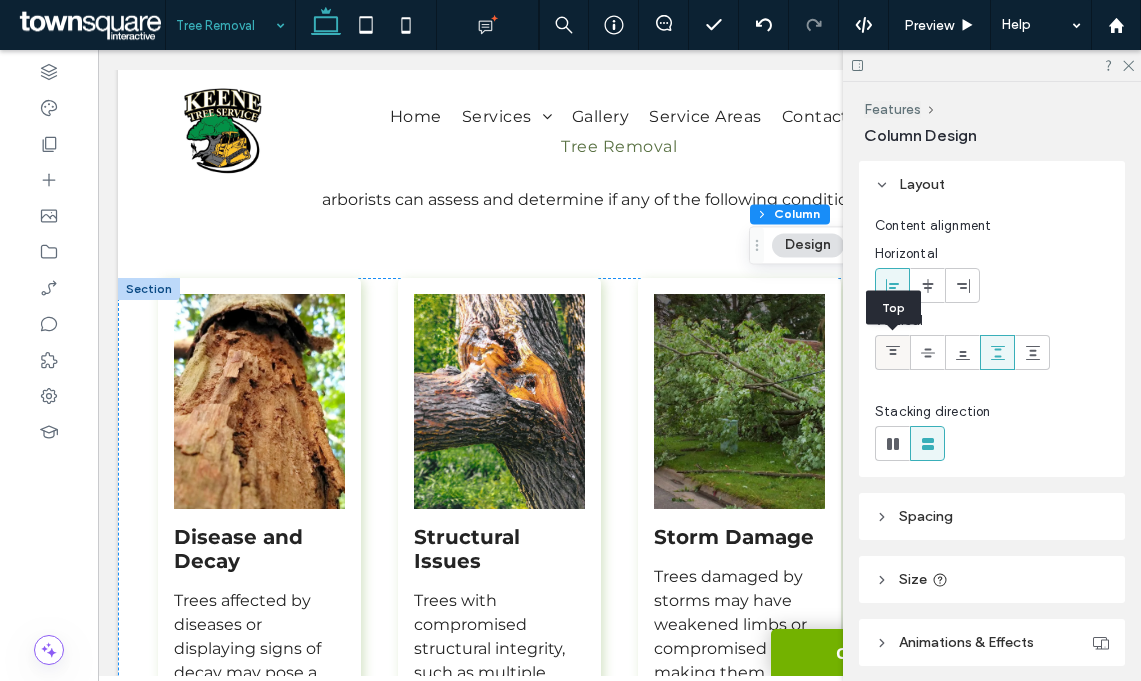 click at bounding box center [892, 352] 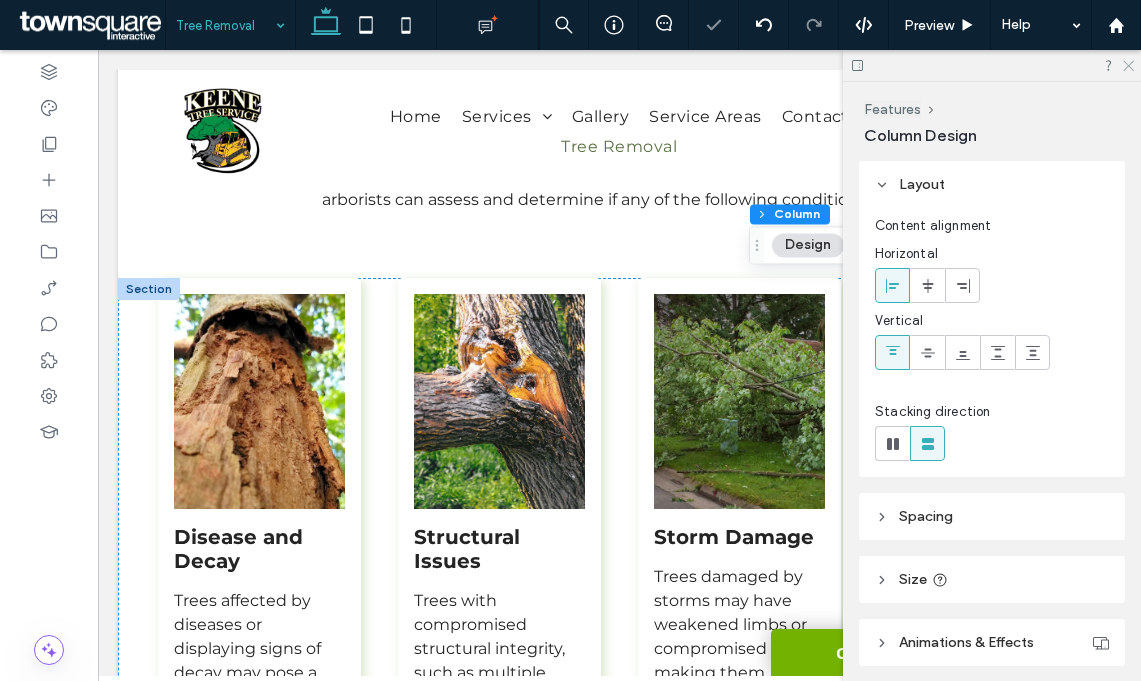 click 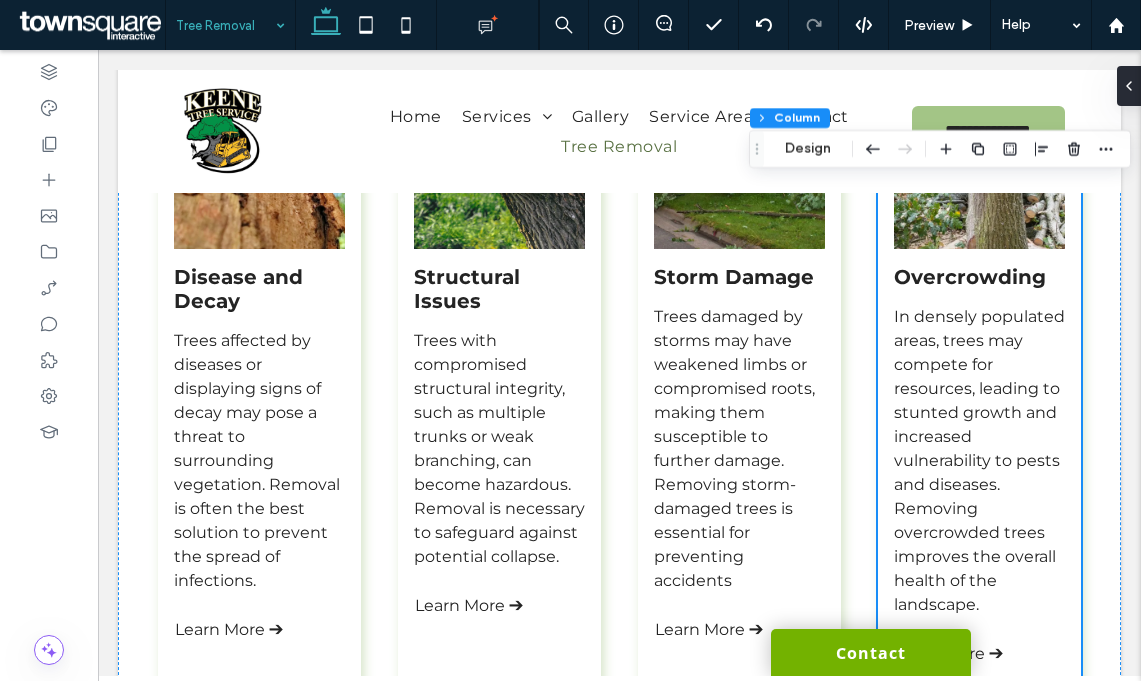 scroll, scrollTop: 1192, scrollLeft: 0, axis: vertical 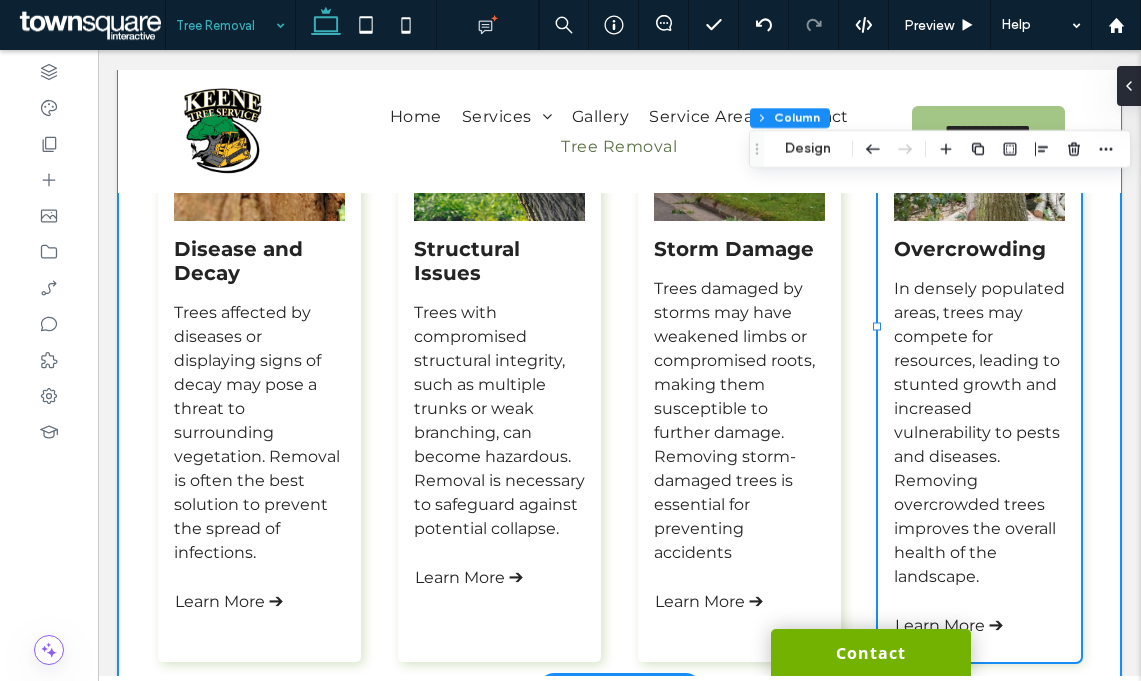 click on "Disease and Decay
Trees affected by diseases or displaying signs of decay may pose a threat to surrounding vegetation. Removal is often the best solution to prevent the spread of infections.
Learn More ➔
Structural Issues
Trees with compromised structural integrity, such as multiple trunks or weak branching, can become hazardous. Removal is necessary to safeguard against potential collapse.
Learn More ➔
Storm Damage Trees damaged by storms may have weakened limbs or compromised roots, making them susceptible to further damage. Removing storm-damaged trees is essential for preventing accidents
Learn More ➔
Overcrowding In densely populated areas, trees may compete for resources, leading to stunted growth and increased vulnerability to pests and diseases. Removing overcrowded trees improves the overall health of the landscape.
Learn More ➔" at bounding box center (619, 338) 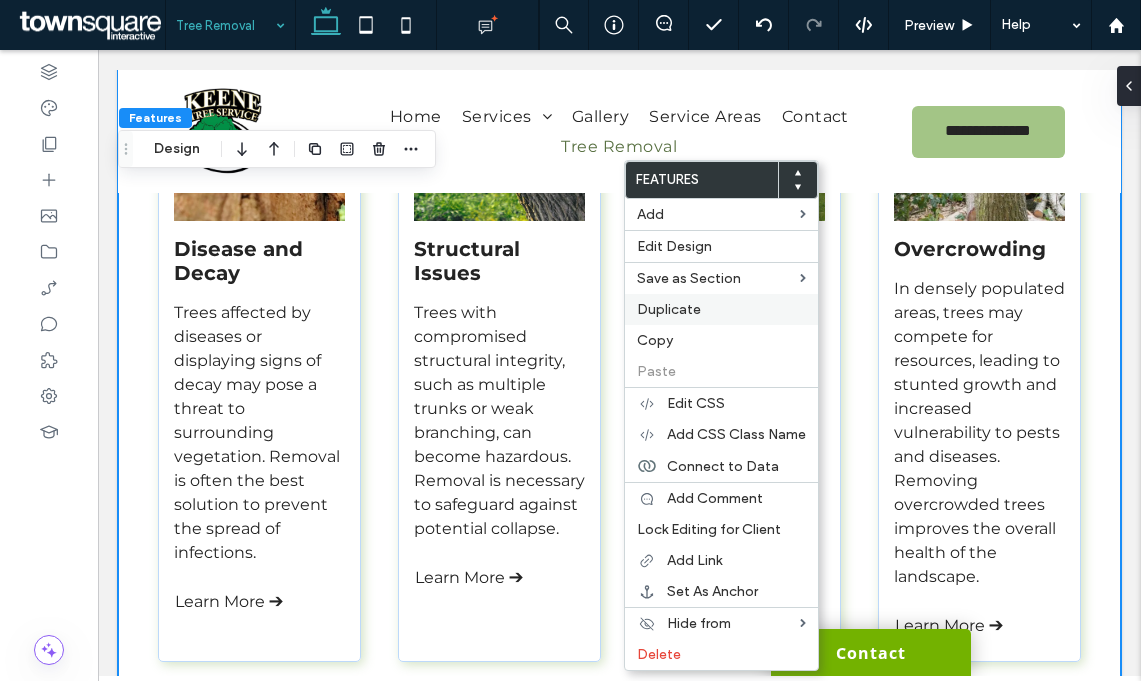 click on "Duplicate" at bounding box center (669, 309) 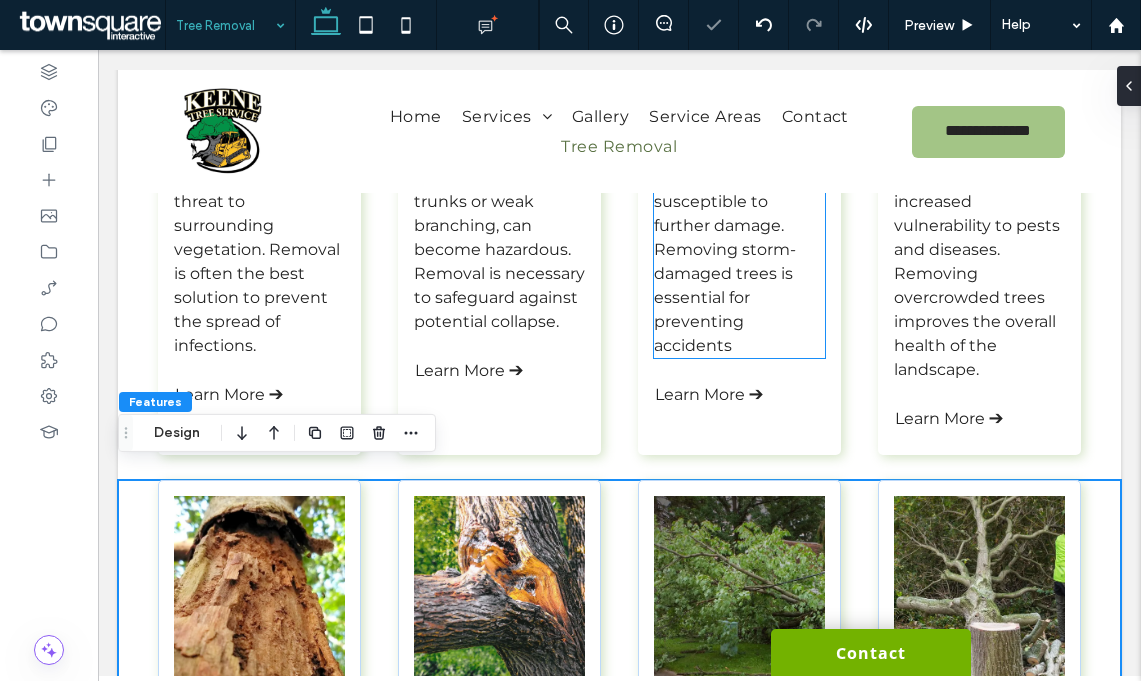 scroll, scrollTop: 1395, scrollLeft: 0, axis: vertical 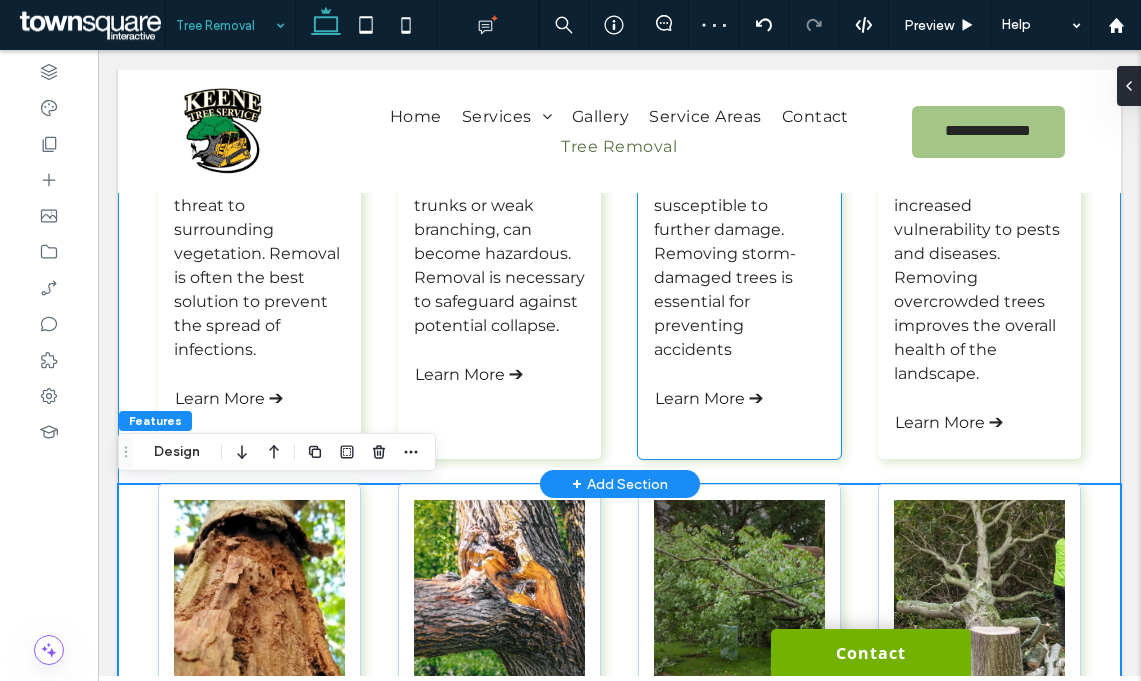 click on "Storm Damage Trees damaged by storms may have weakened limbs or compromised roots, making them susceptible to further damage. Removing storm-damaged trees is essential for preventing accidents
Learn More ➔" at bounding box center [739, 123] 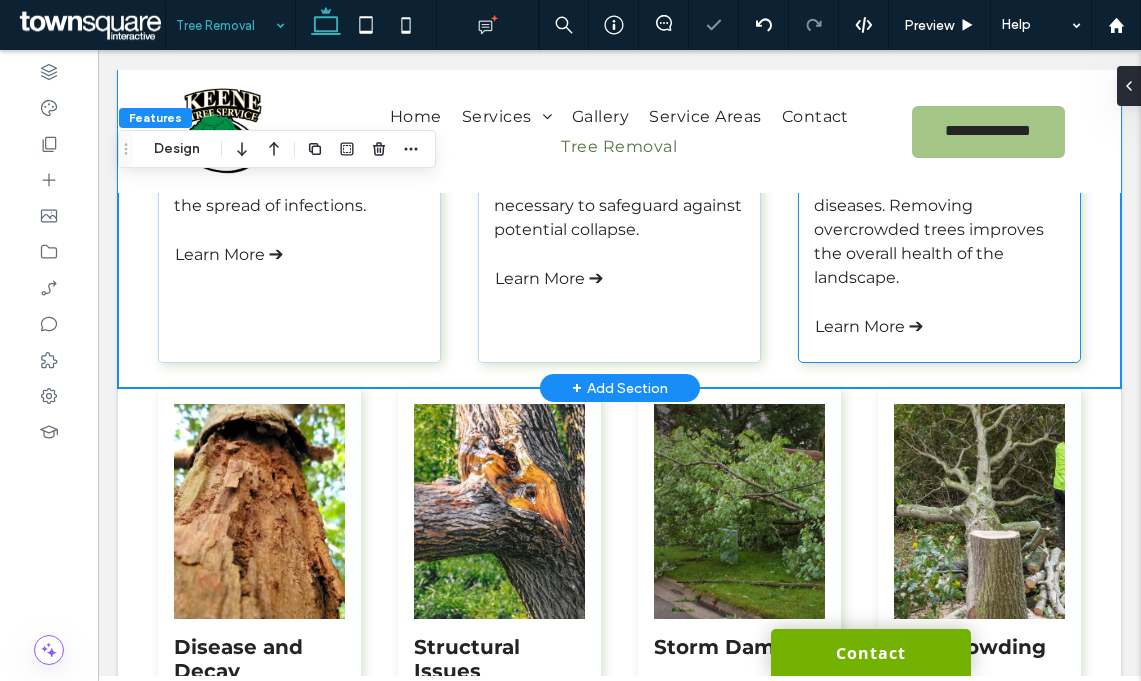 click on "Overcrowding In densely populated areas, trees may compete for resources, leading to stunted growth and increased vulnerability to pests and diseases. Removing overcrowded trees improves the overall health of the landscape.
Learn More ➔" at bounding box center (939, 75) 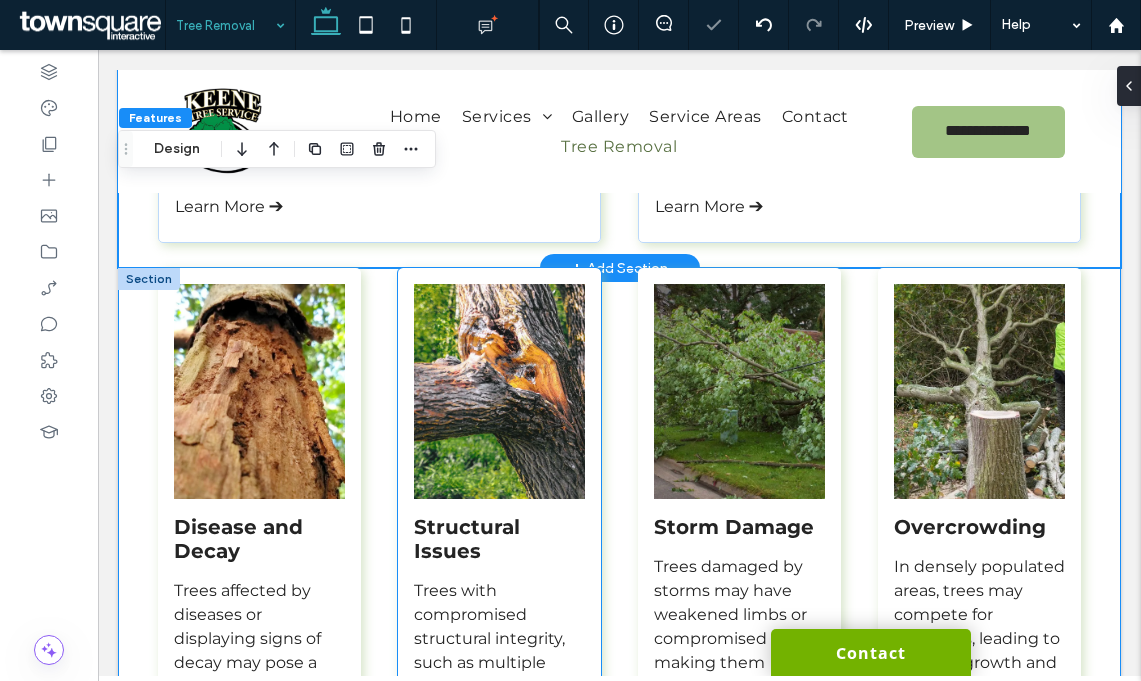 click on "Structural Issues
Trees with compromised structural integrity, such as multiple trunks or weak branching, can become hazardous. Removal is necessary to safeguard against potential collapse.
Learn More ➔" at bounding box center (499, 604) 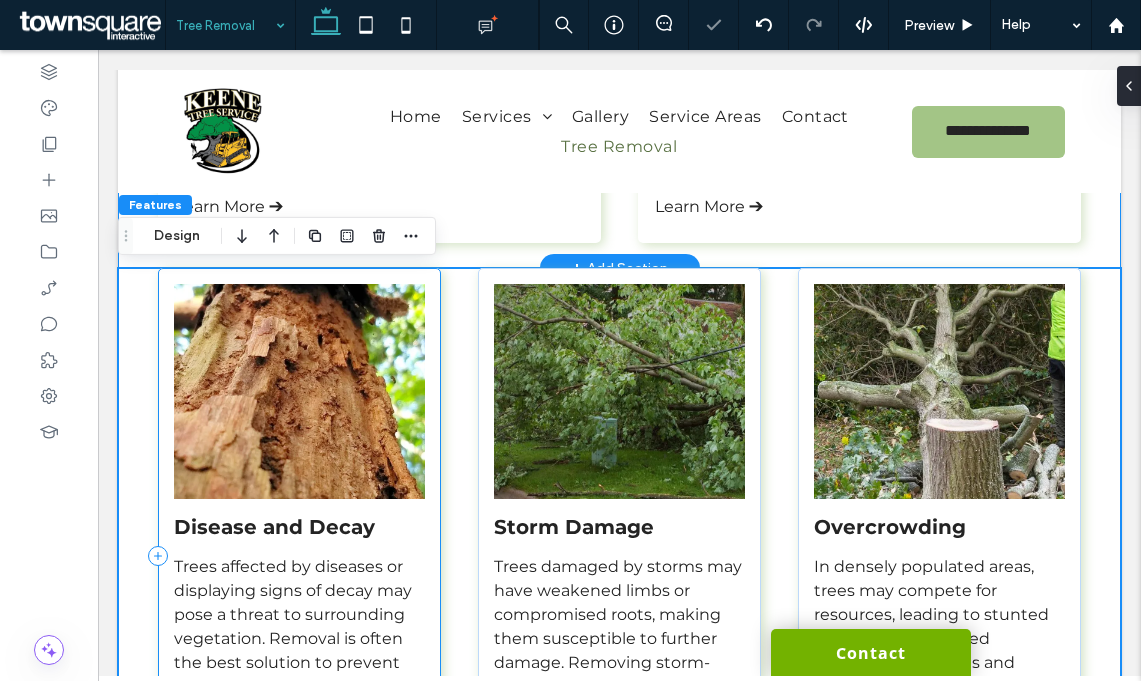 click on "Disease and Decay
Trees affected by diseases or displaying signs of decay may pose a threat to surrounding vegetation. Removal is often the best solution to prevent the spread of infections.
Learn More ➔" at bounding box center (299, 556) 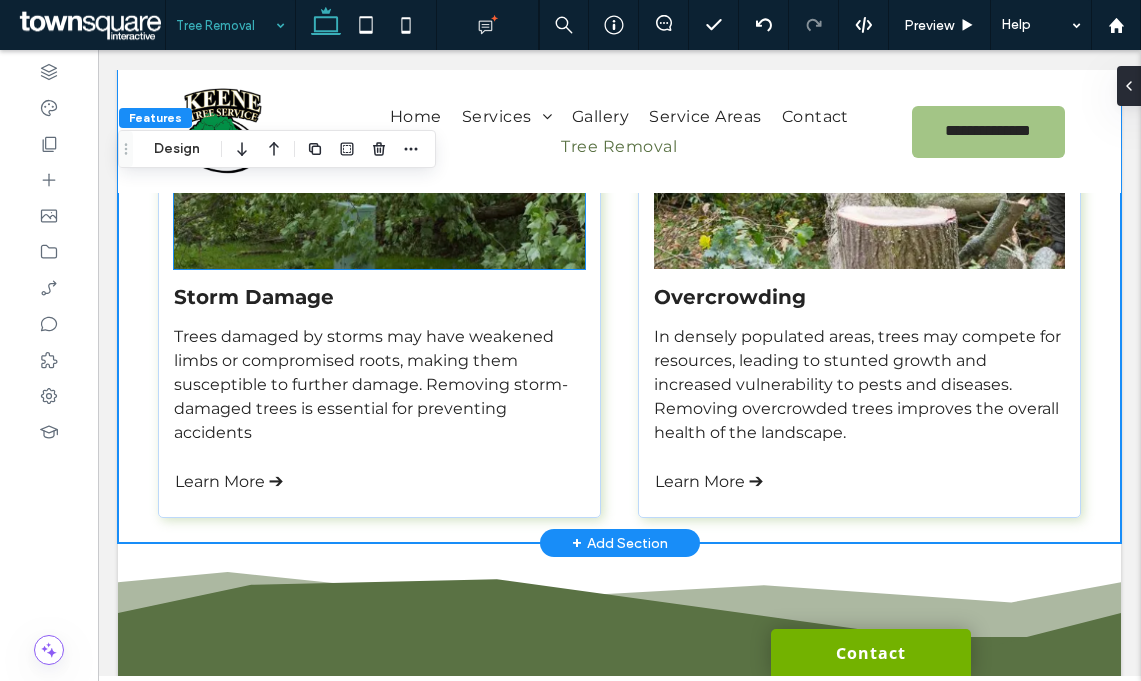 scroll, scrollTop: 1630, scrollLeft: 0, axis: vertical 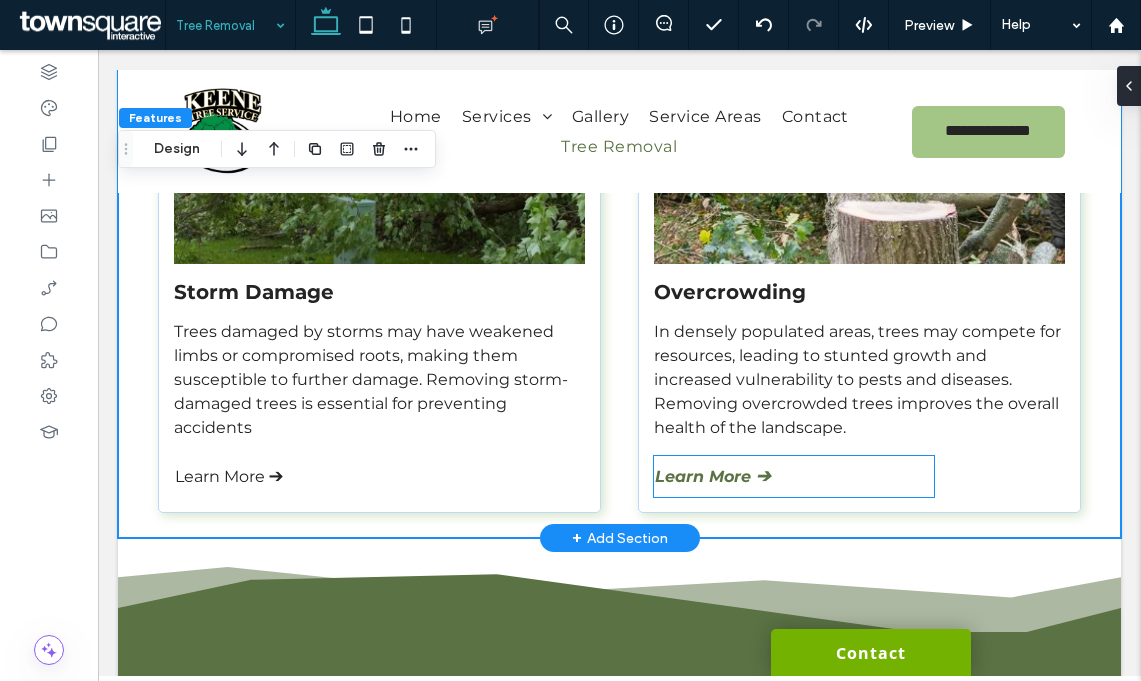 click on "Learn More ➔" at bounding box center [794, 476] 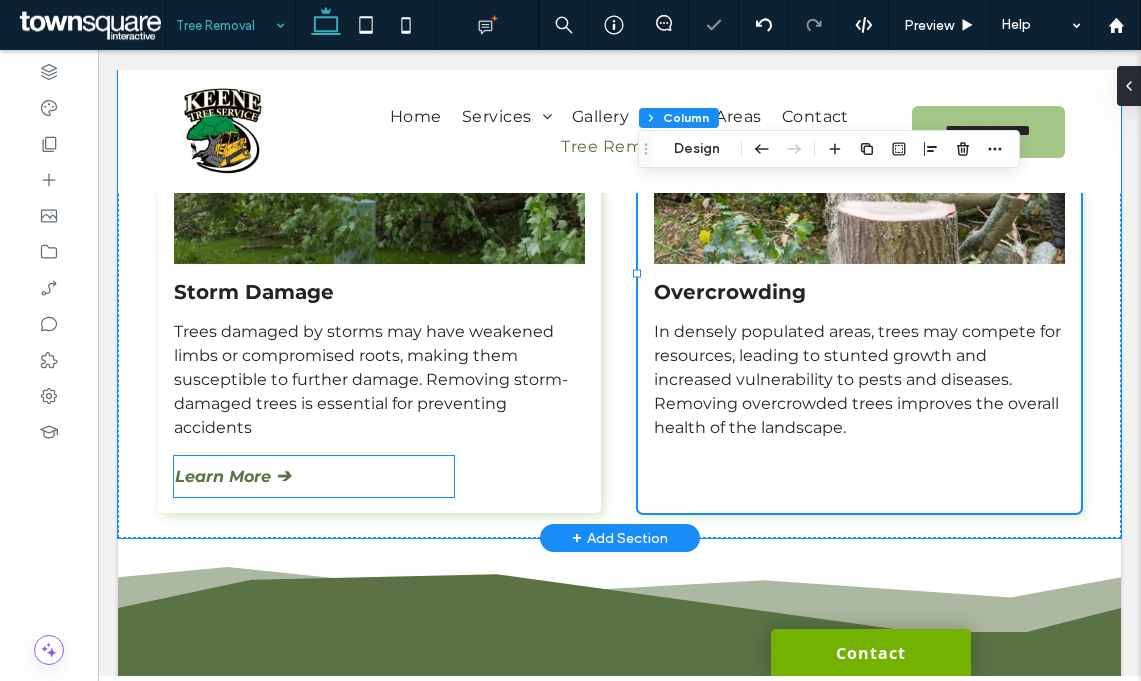 click on "Learn More ➔" at bounding box center [314, 476] 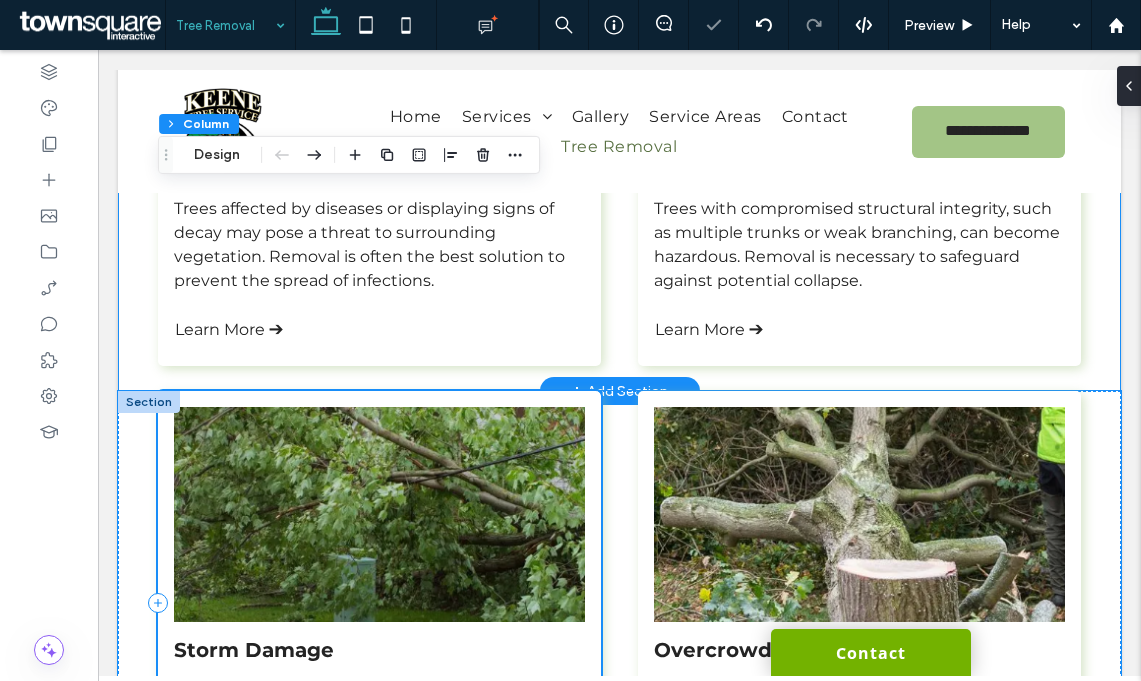 scroll, scrollTop: 1065, scrollLeft: 0, axis: vertical 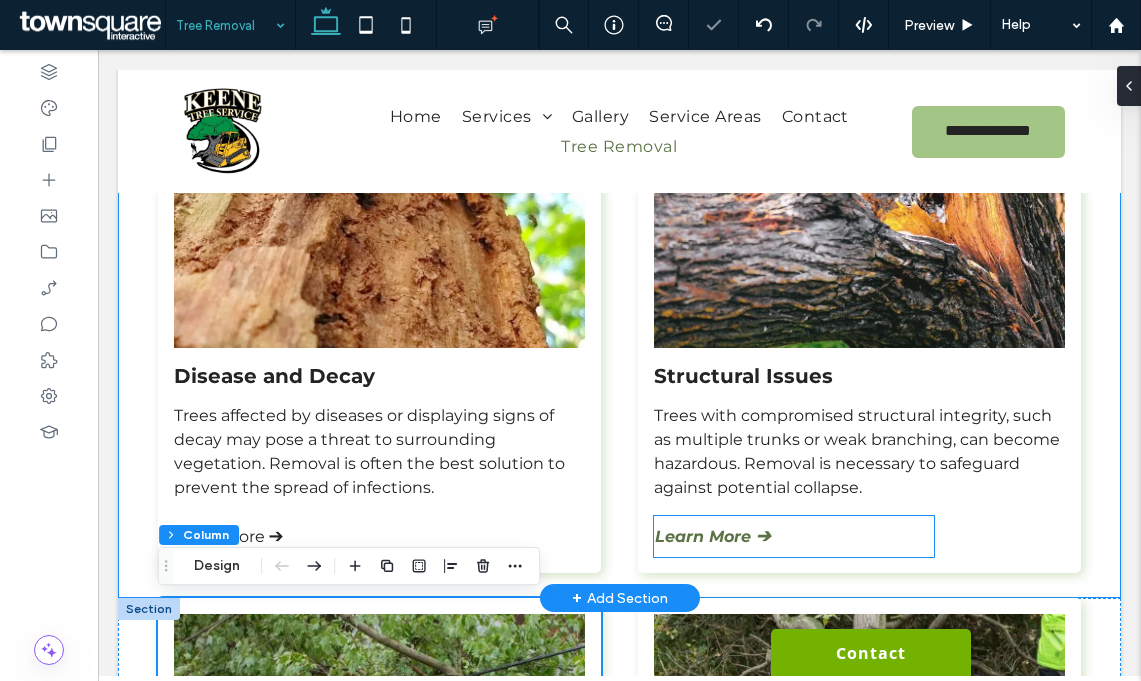 click on "Learn More ➔" at bounding box center (712, 536) 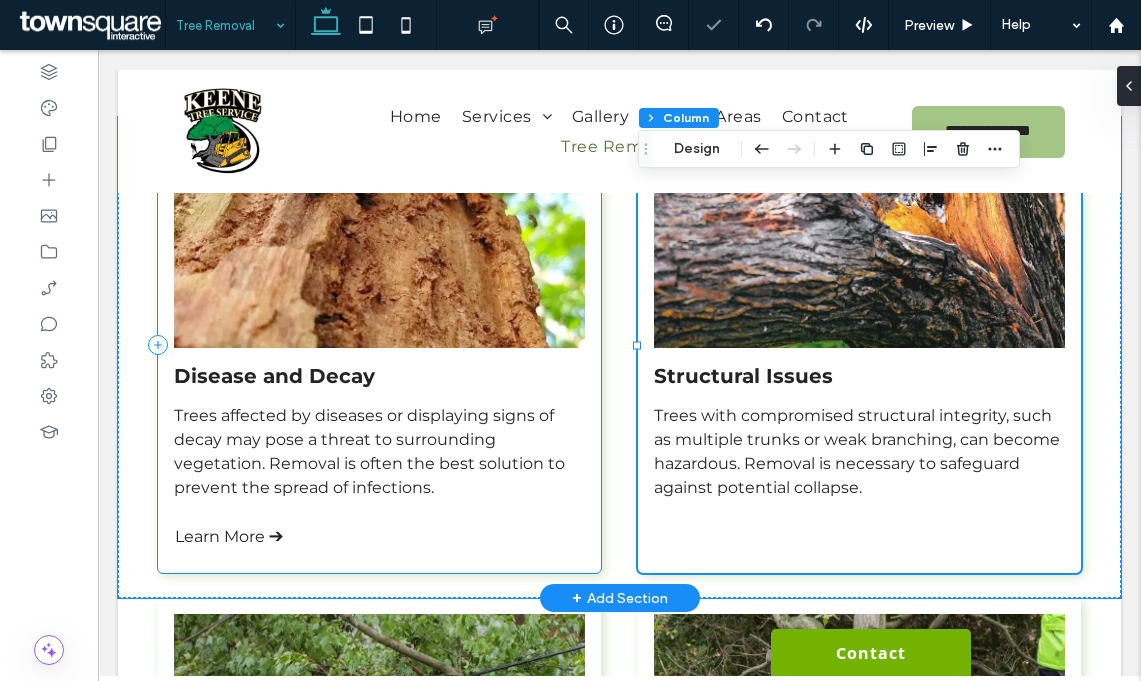 click on "Disease and Decay
Trees affected by diseases or displaying signs of decay may pose a threat to surrounding vegetation. Removal is often the best solution to prevent the spread of infections.
Learn More ➔" at bounding box center [379, 345] 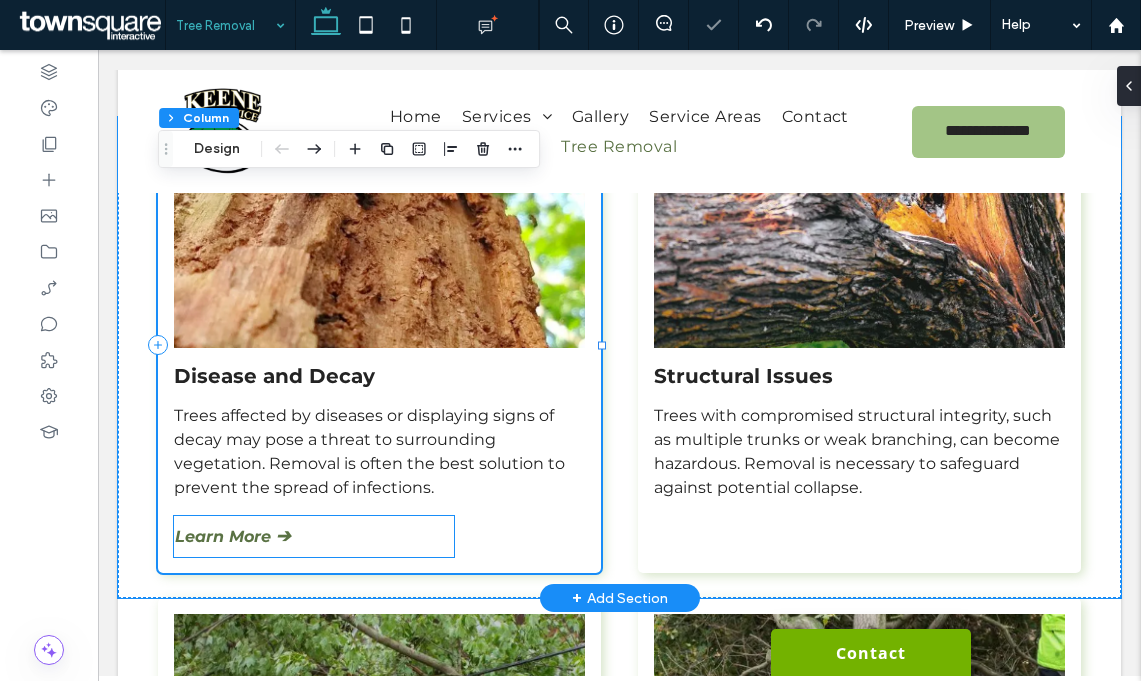 click on "Learn More ➔" at bounding box center [314, 536] 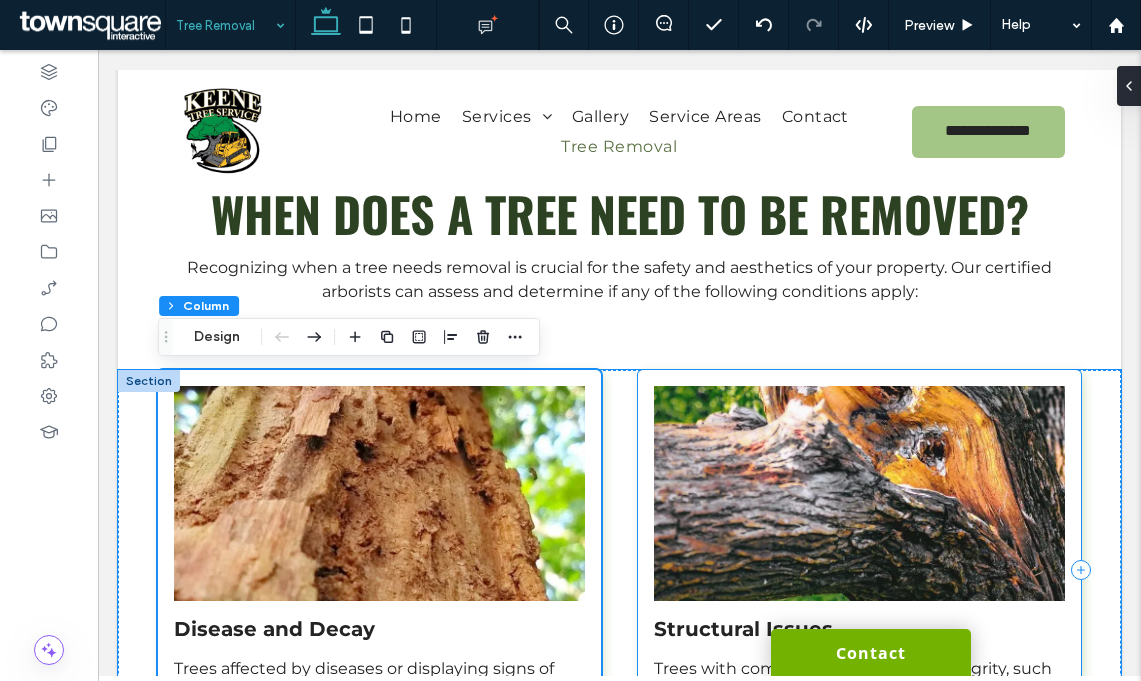 scroll, scrollTop: 734, scrollLeft: 0, axis: vertical 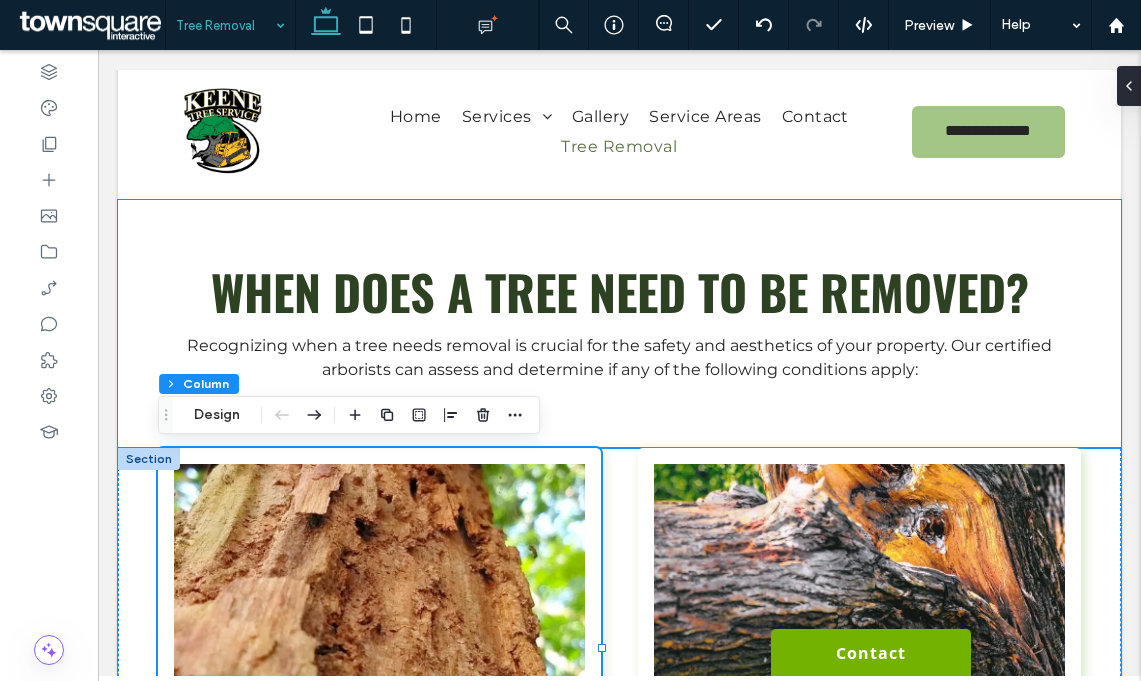click on "When Does a Tree Need to Be Removed?
Recognizing when a tree needs removal is crucial for the safety and aesthetics of your property. Our certified arborists can assess and determine if any of the following conditions apply:" at bounding box center [619, 324] 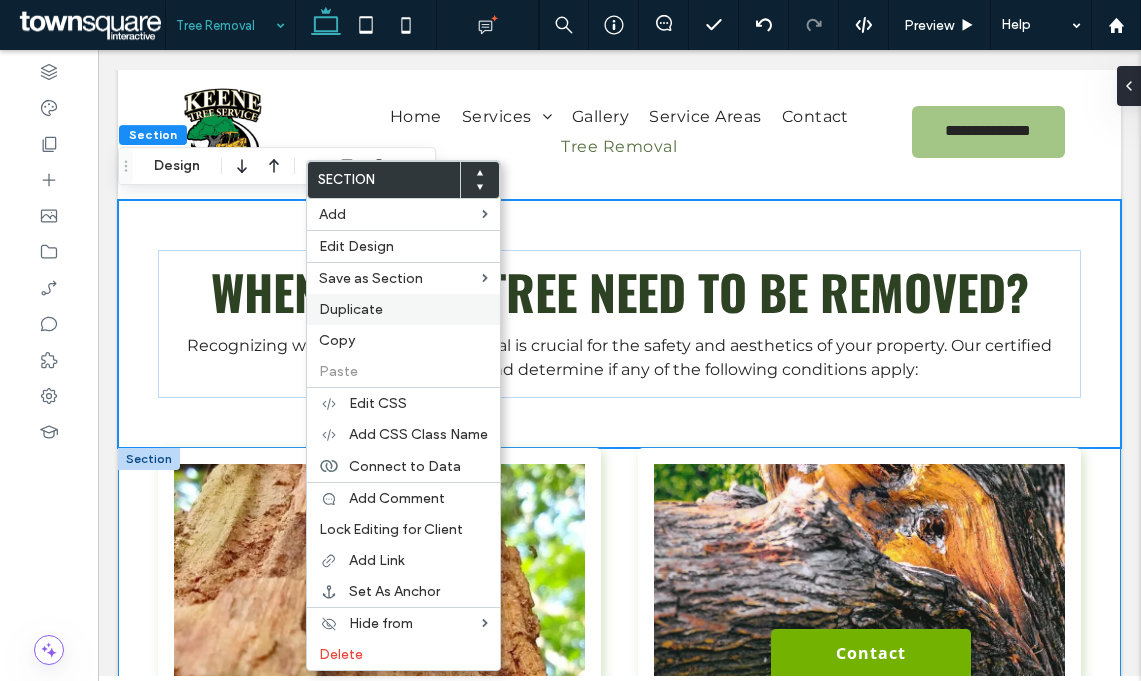 click on "Duplicate" at bounding box center (351, 309) 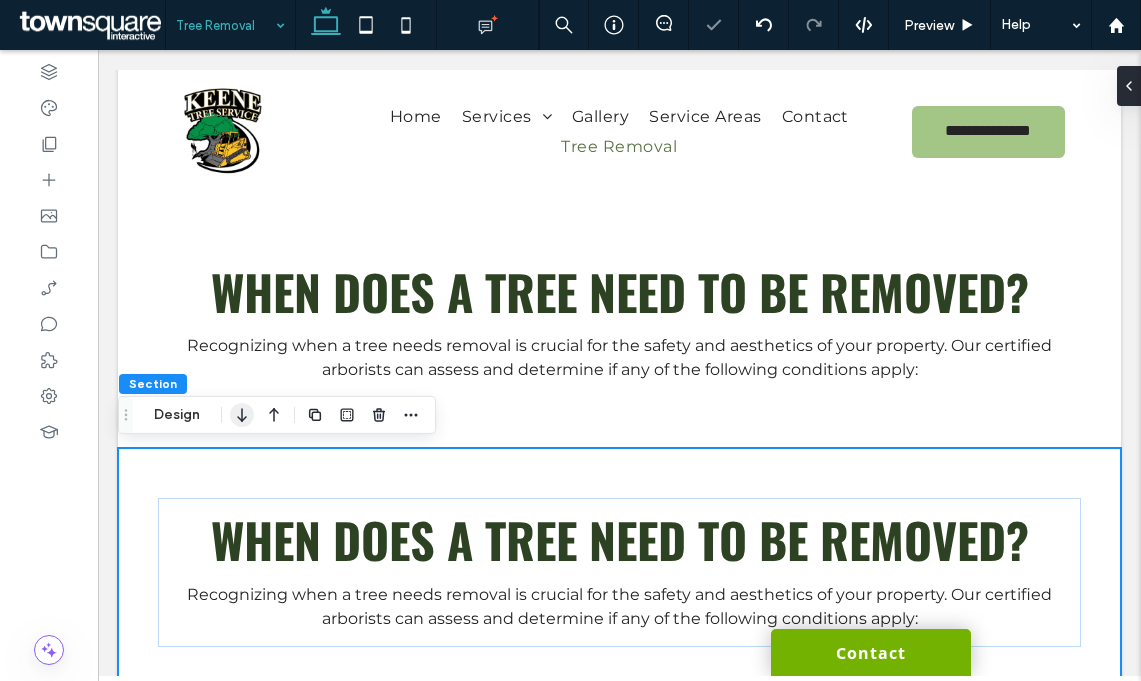 click 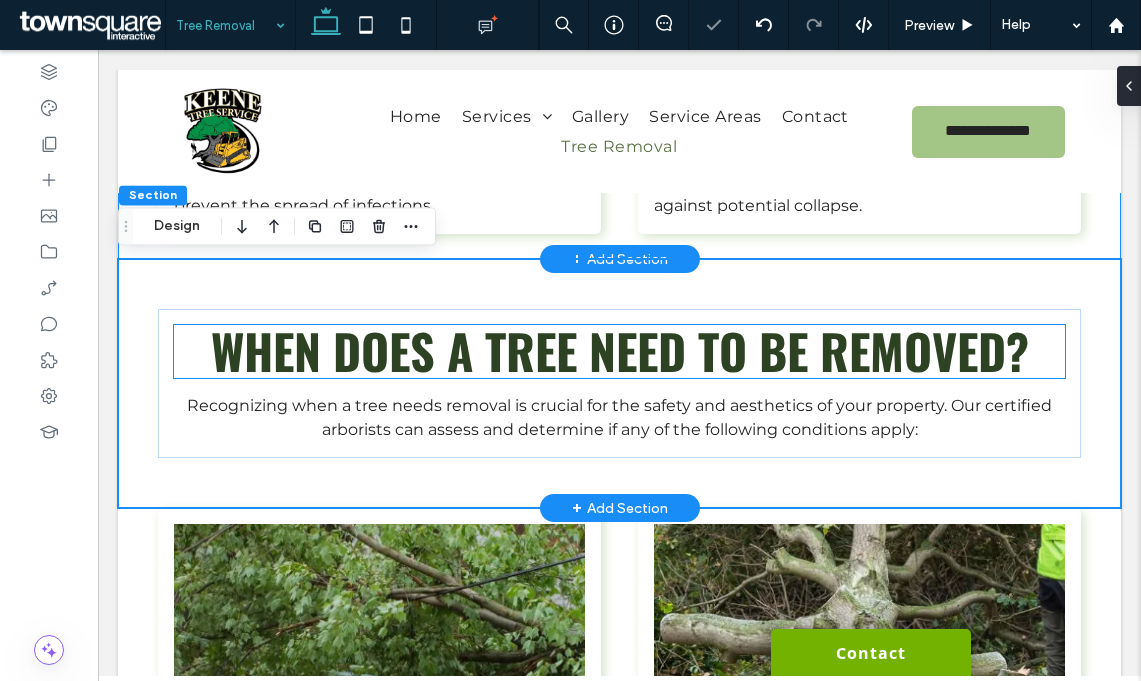 scroll, scrollTop: 1368, scrollLeft: 0, axis: vertical 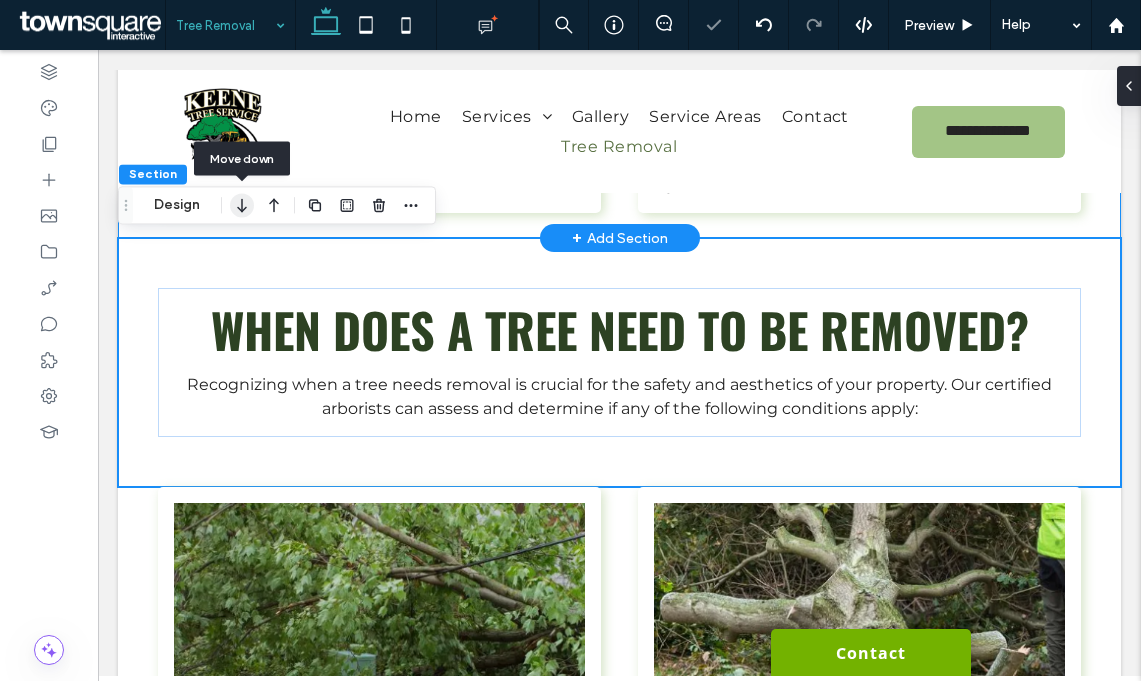 click 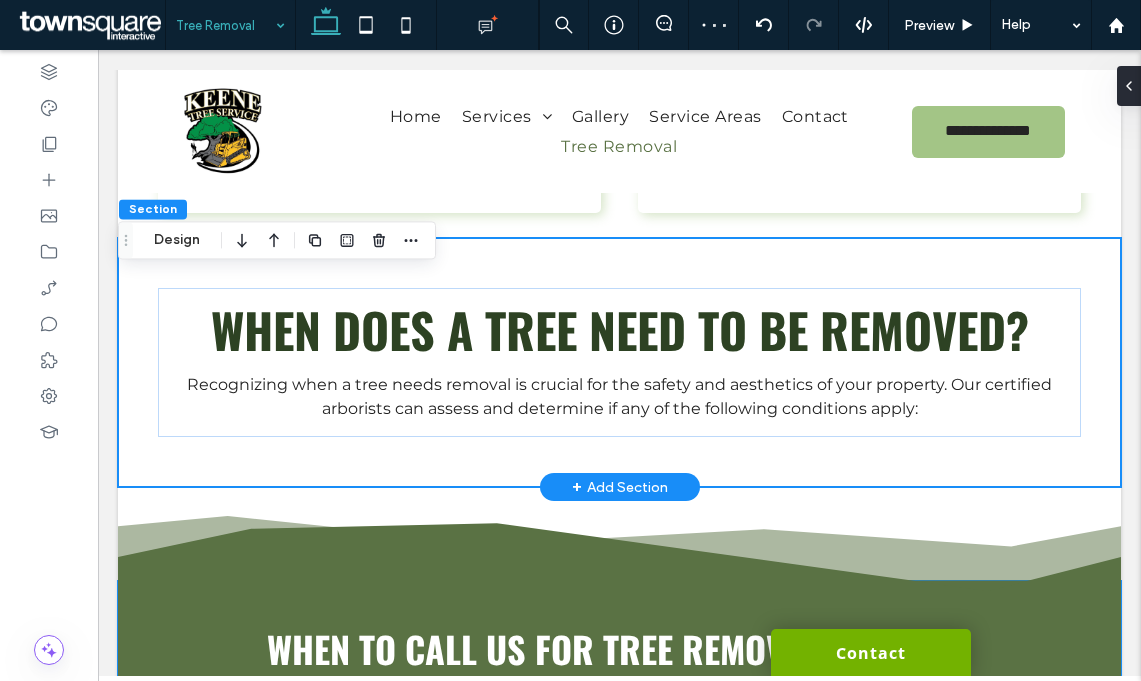scroll, scrollTop: 1749, scrollLeft: 0, axis: vertical 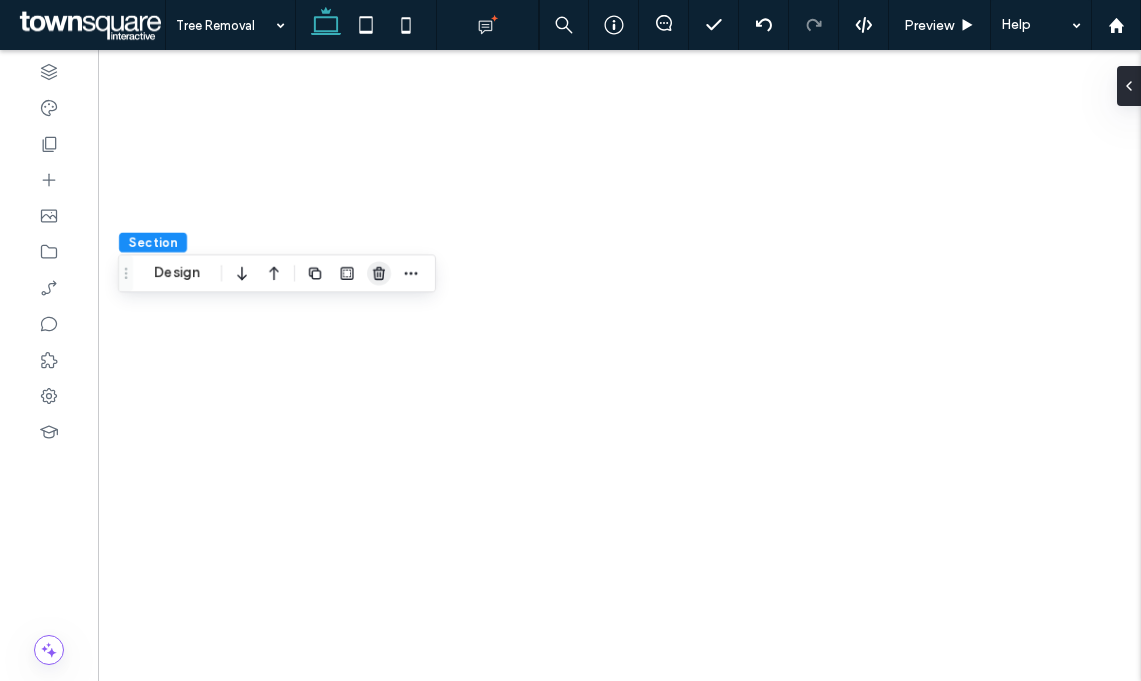 click 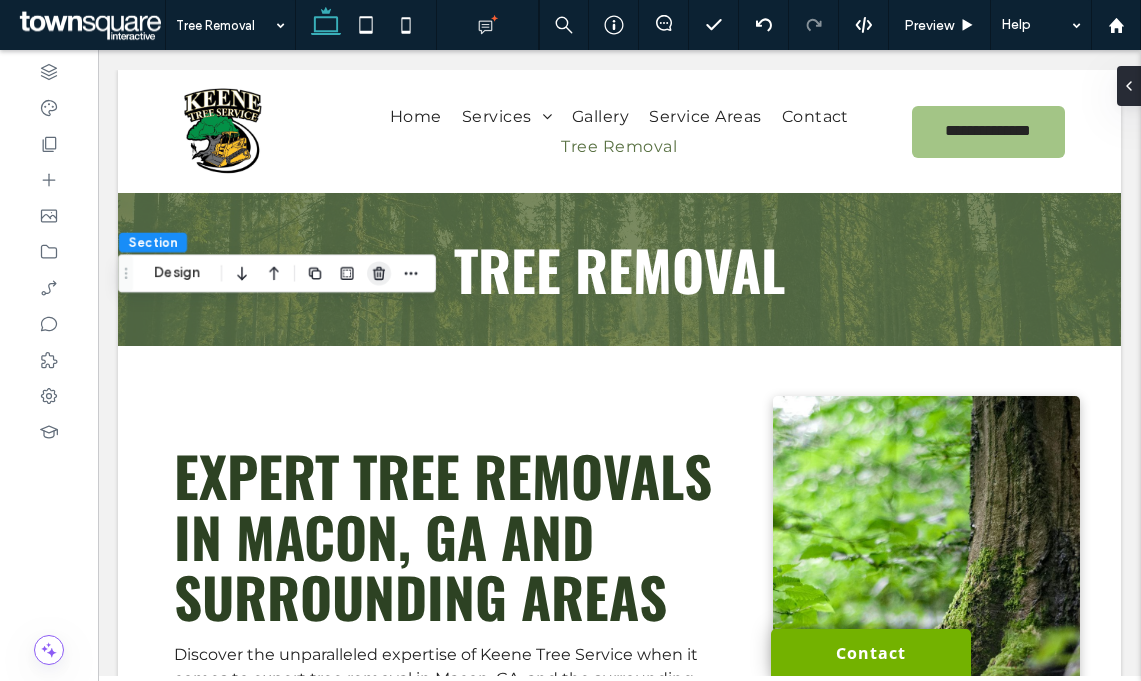 scroll, scrollTop: 1749, scrollLeft: 0, axis: vertical 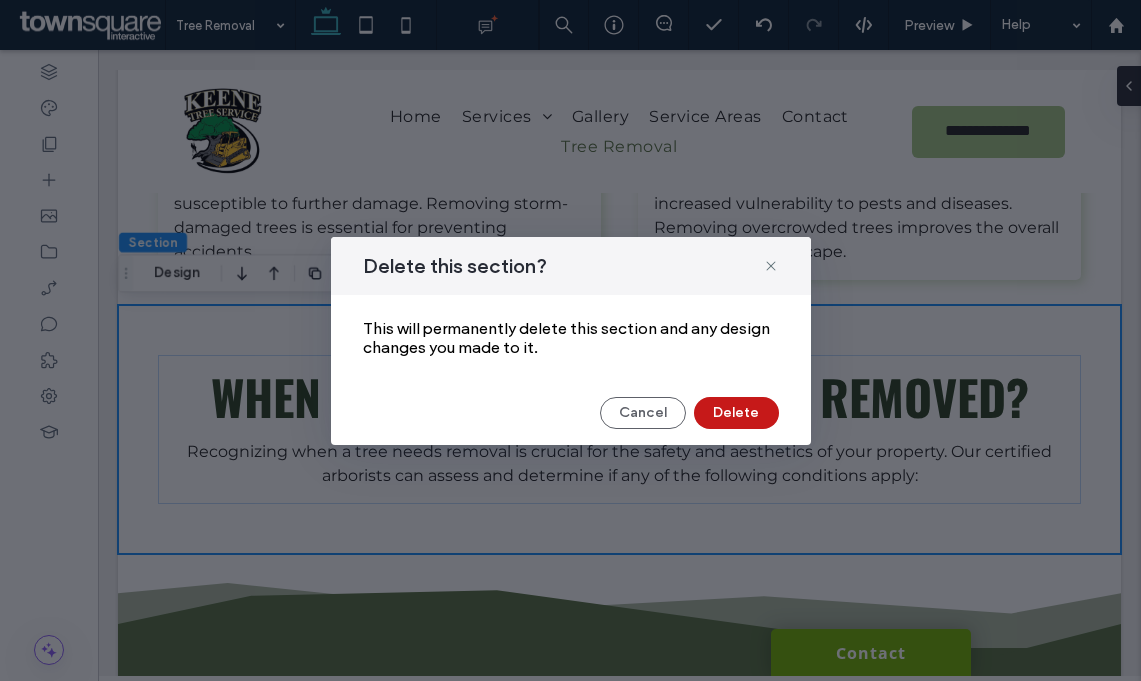 click on "Delete" at bounding box center [736, 413] 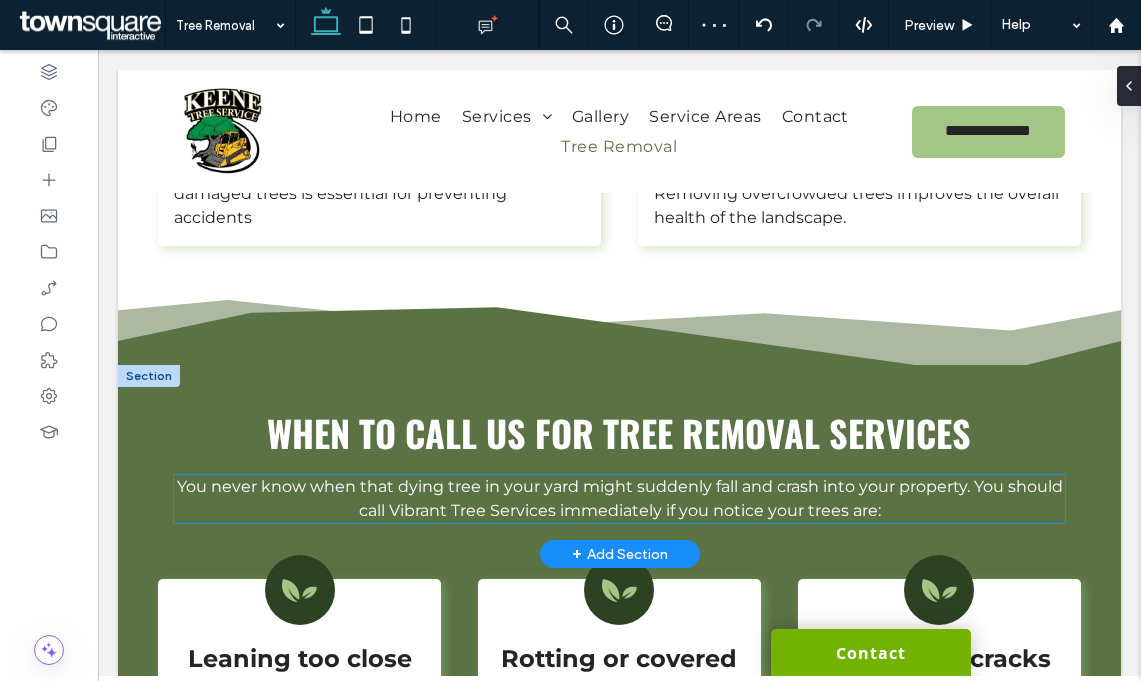 scroll, scrollTop: 1817, scrollLeft: 0, axis: vertical 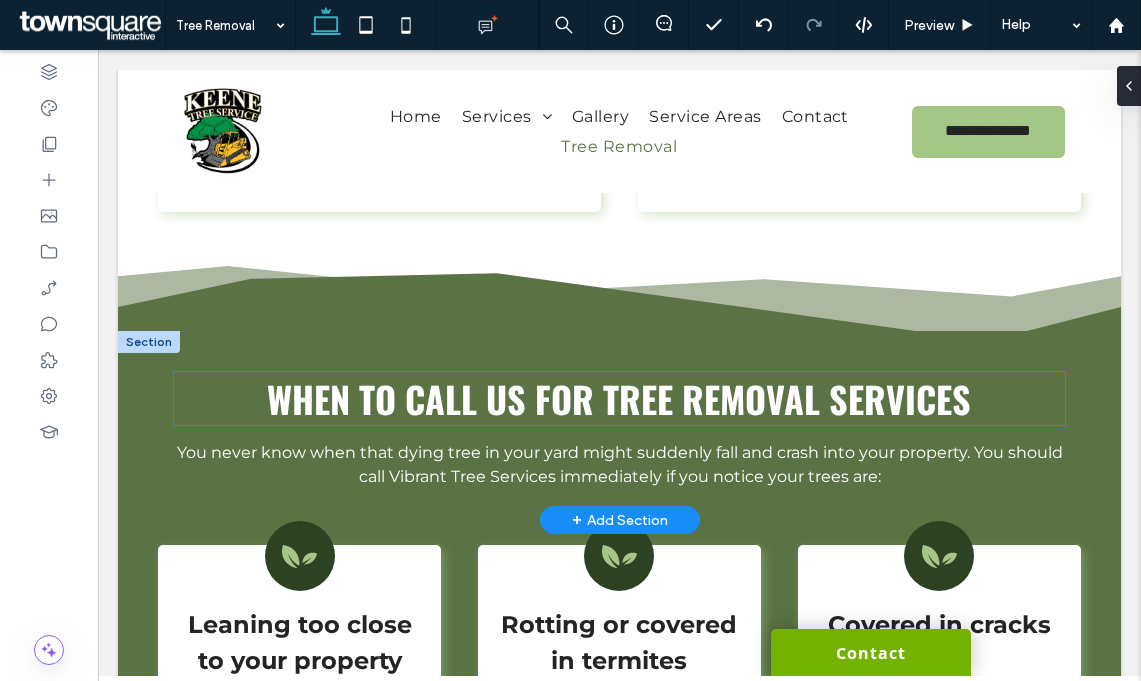 click on "When to call us for tree removal services" at bounding box center [619, 398] 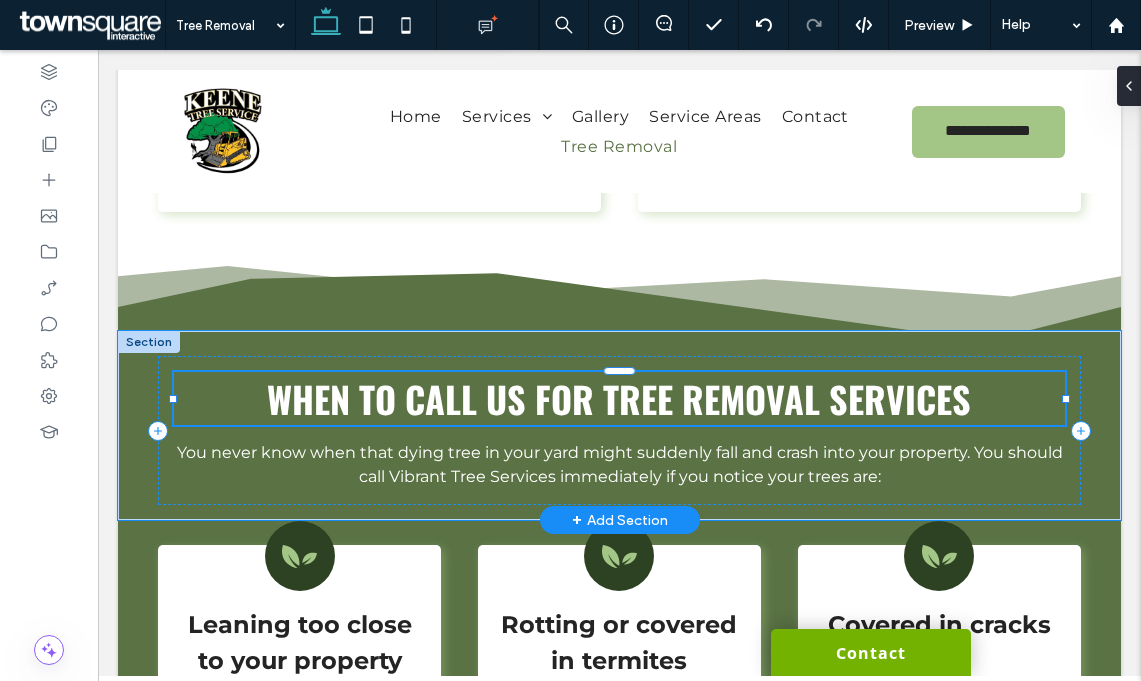 click on "When to call us for tree removal services" at bounding box center [619, 398] 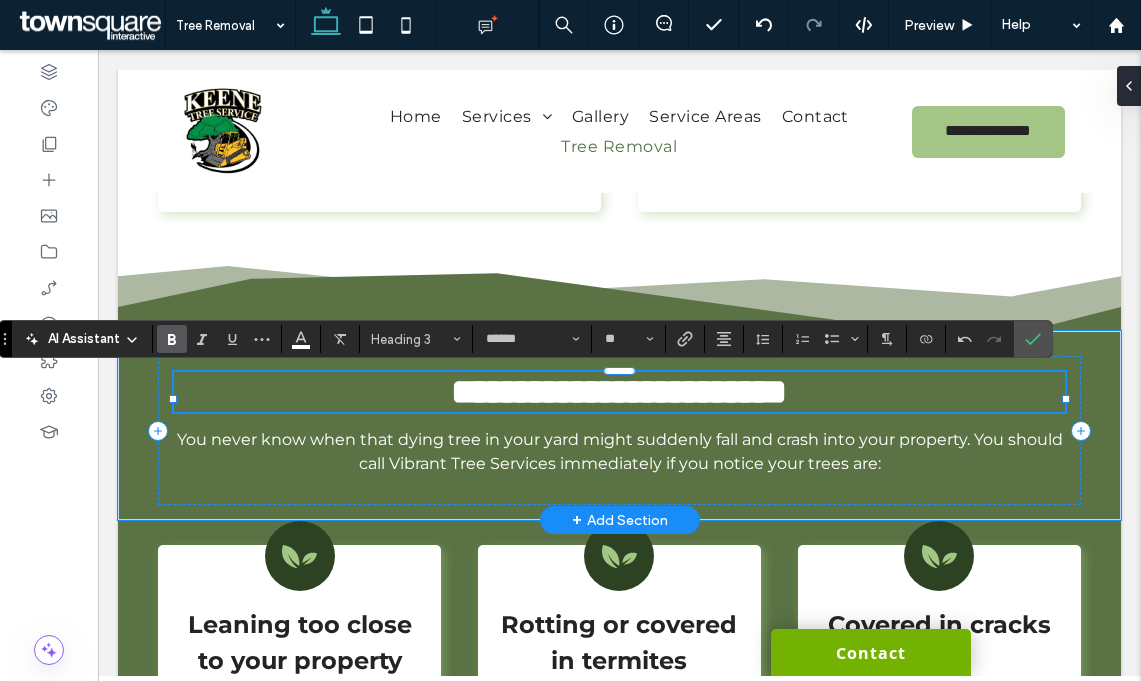 click on "You never know when that dying tree in your yard might suddenly fall and crash into your property. You should call Vibrant Tree Services immediately if you notice your trees are:" at bounding box center (620, 451) 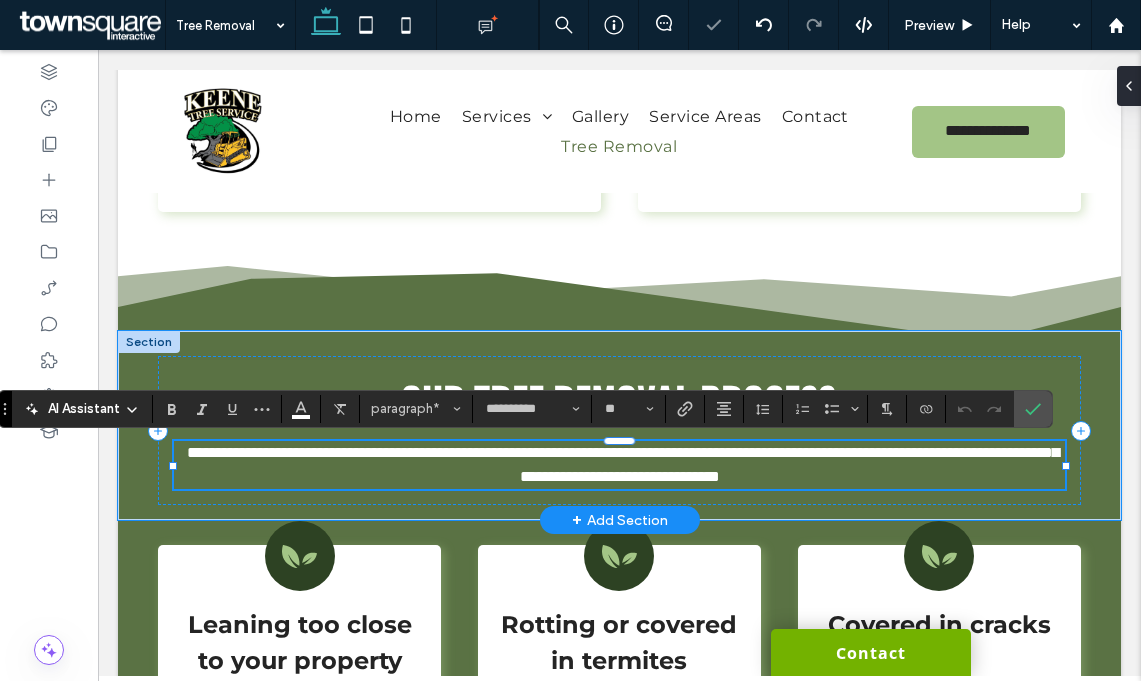paste 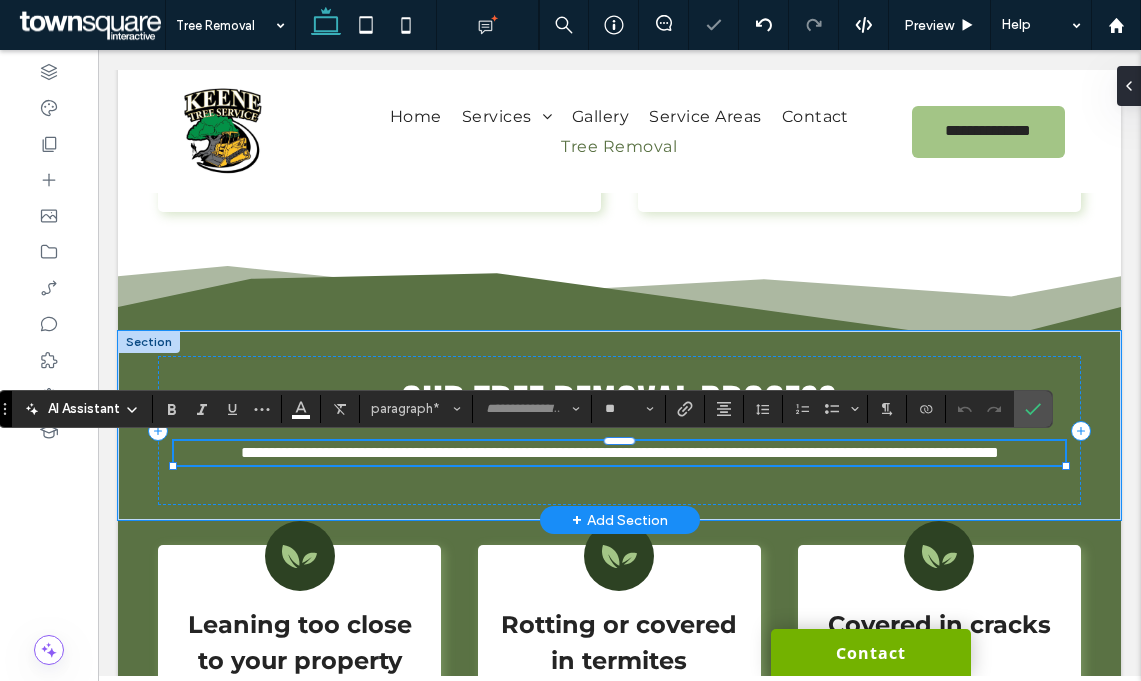 scroll, scrollTop: 0, scrollLeft: 0, axis: both 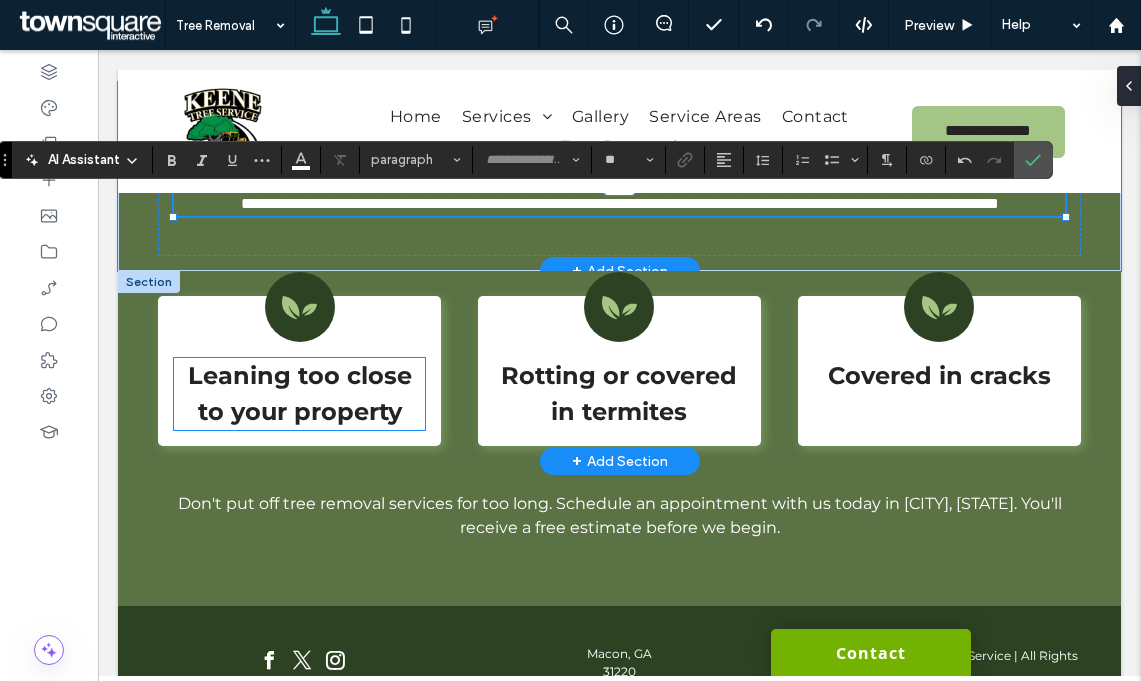 click on "Leaning too close to your property" at bounding box center [299, 394] 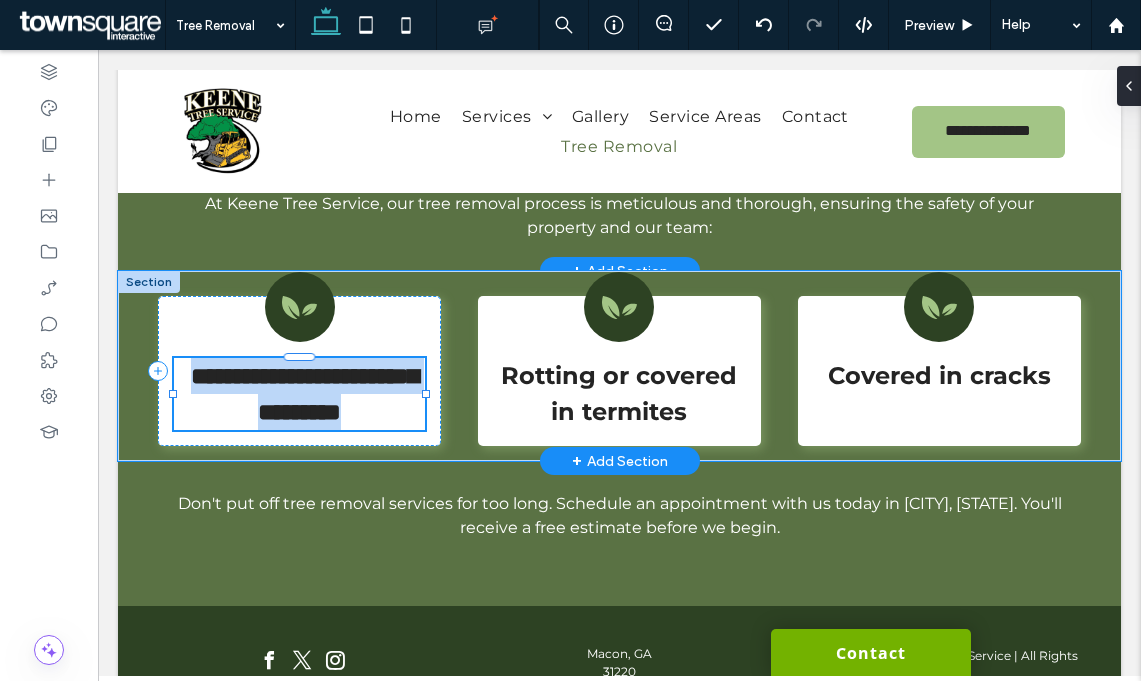 type 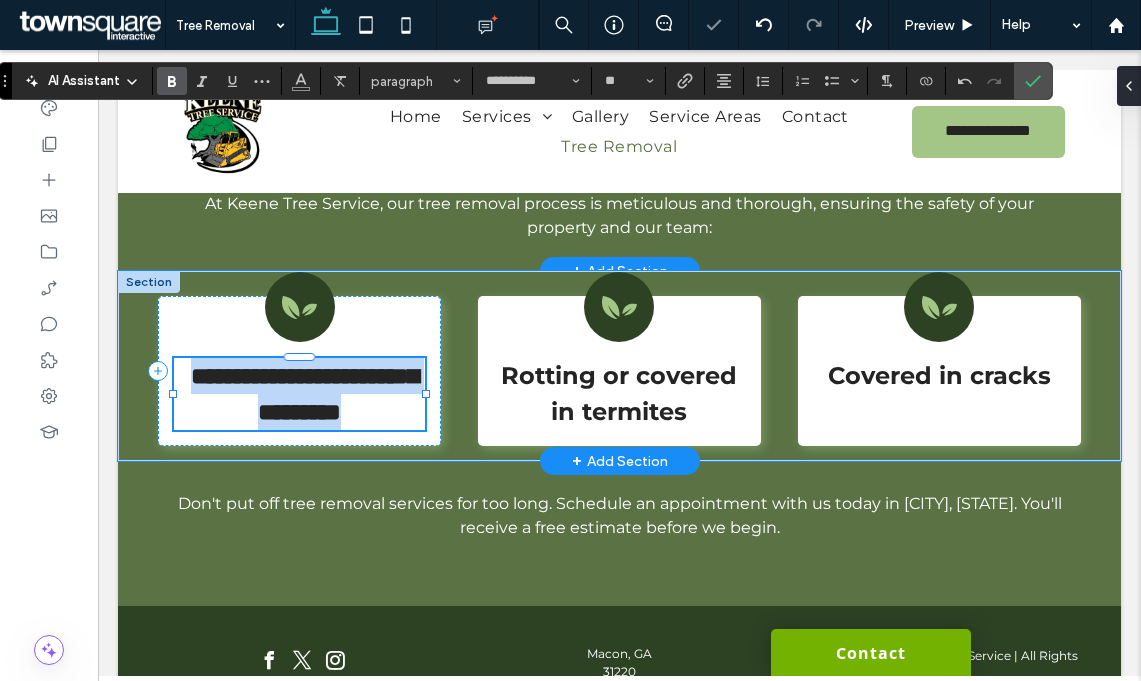 scroll, scrollTop: 2366, scrollLeft: 0, axis: vertical 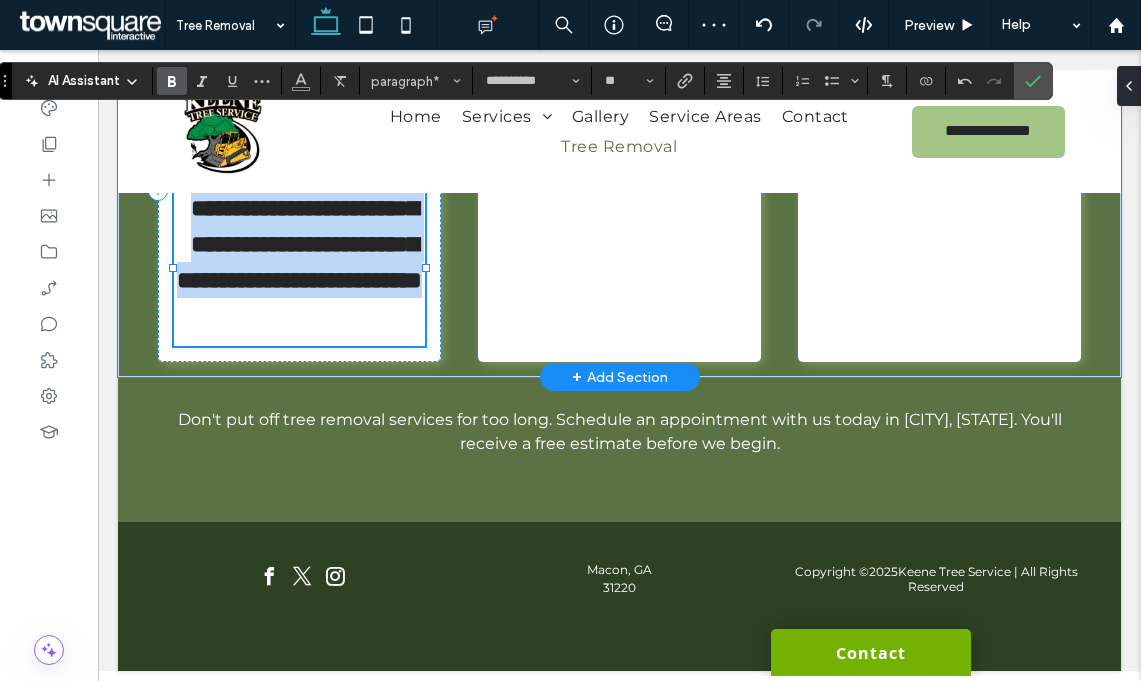 copy on "**********" 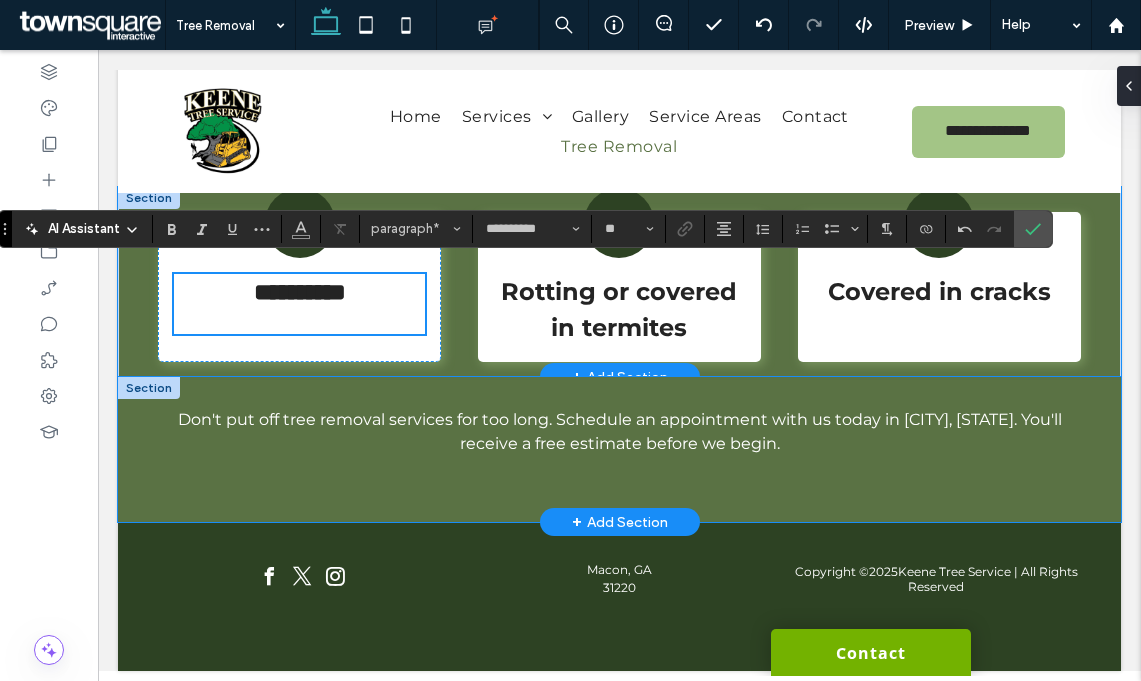 scroll, scrollTop: 2151, scrollLeft: 0, axis: vertical 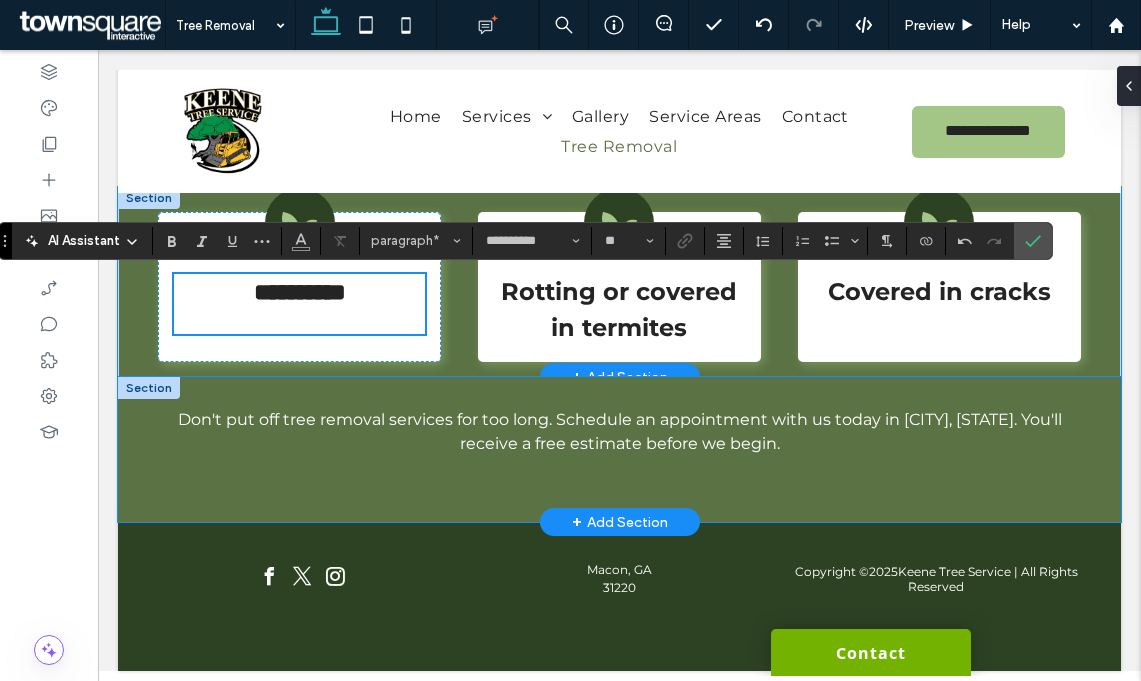 type on "**" 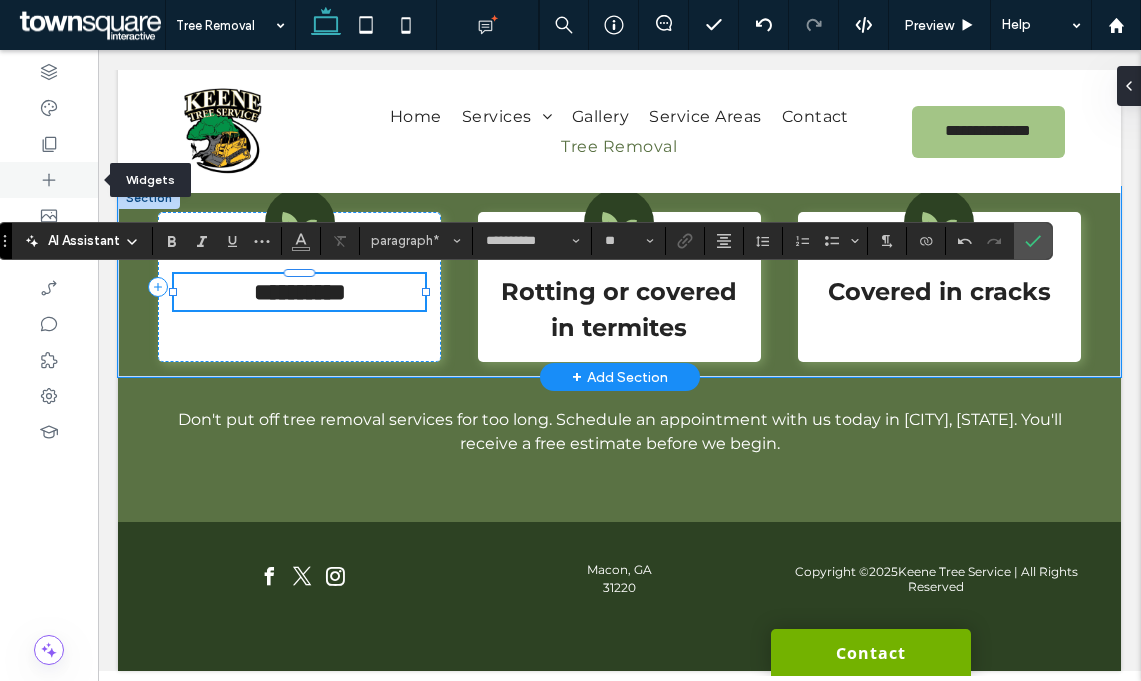 click 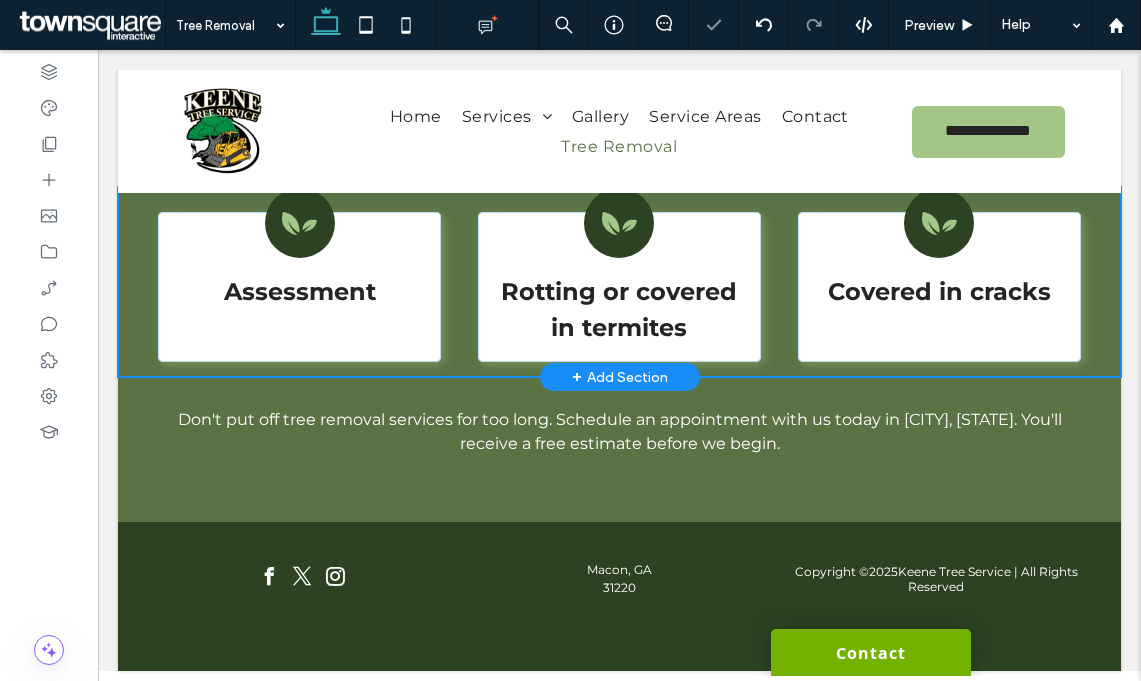type on "**********" 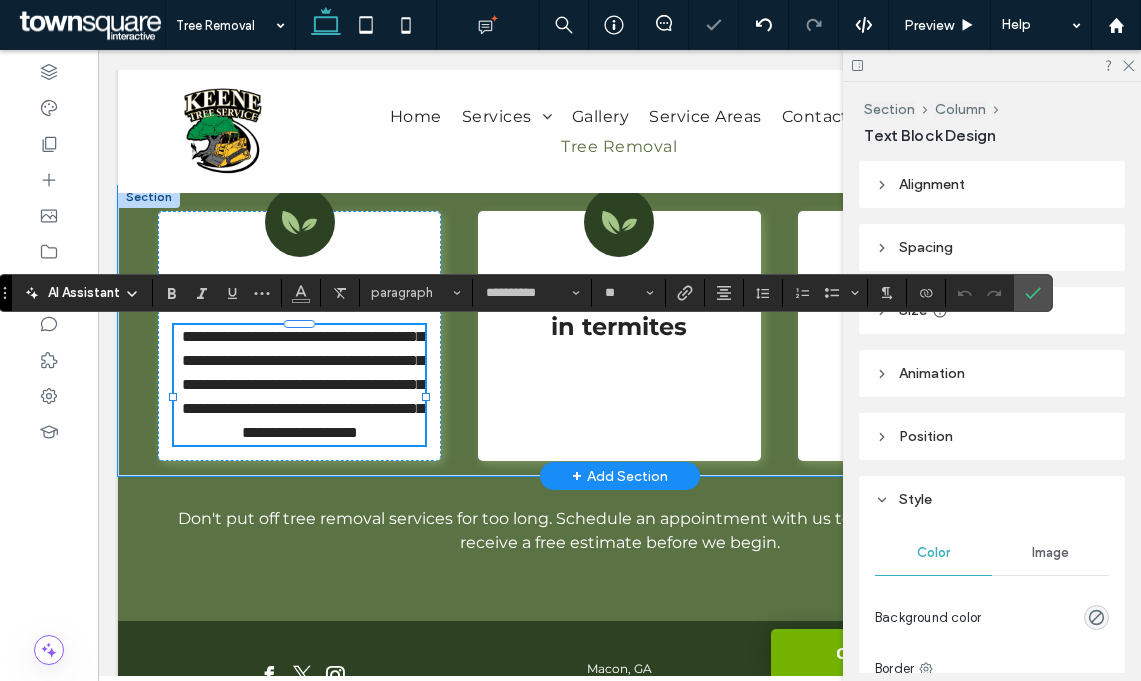 paste 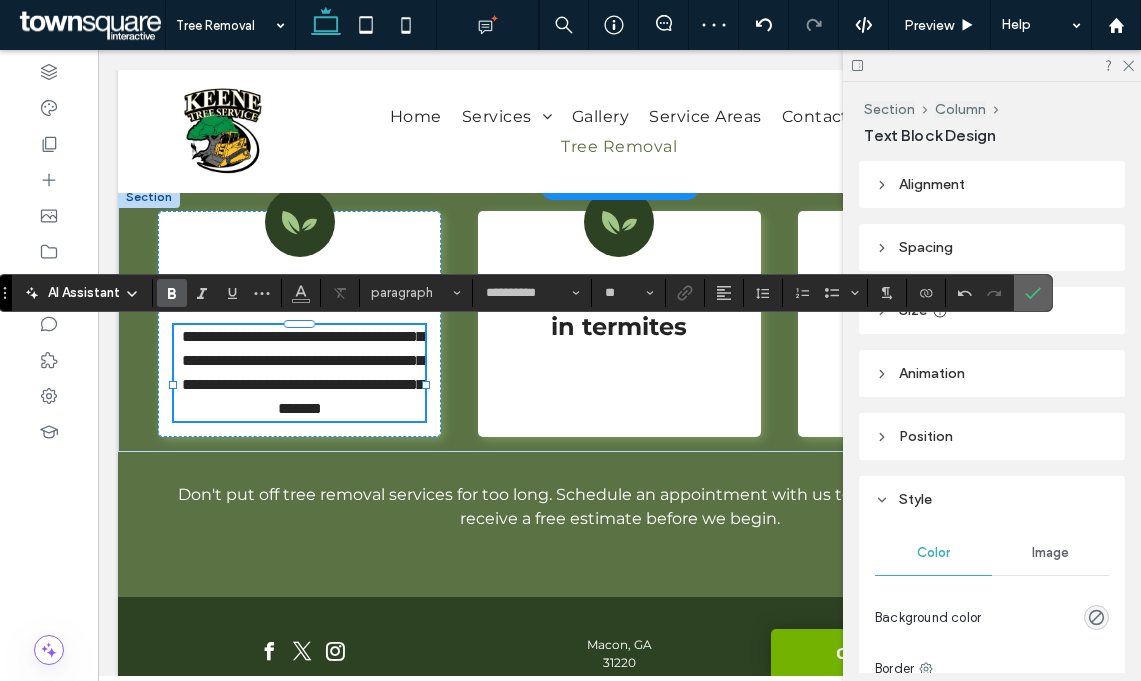 click 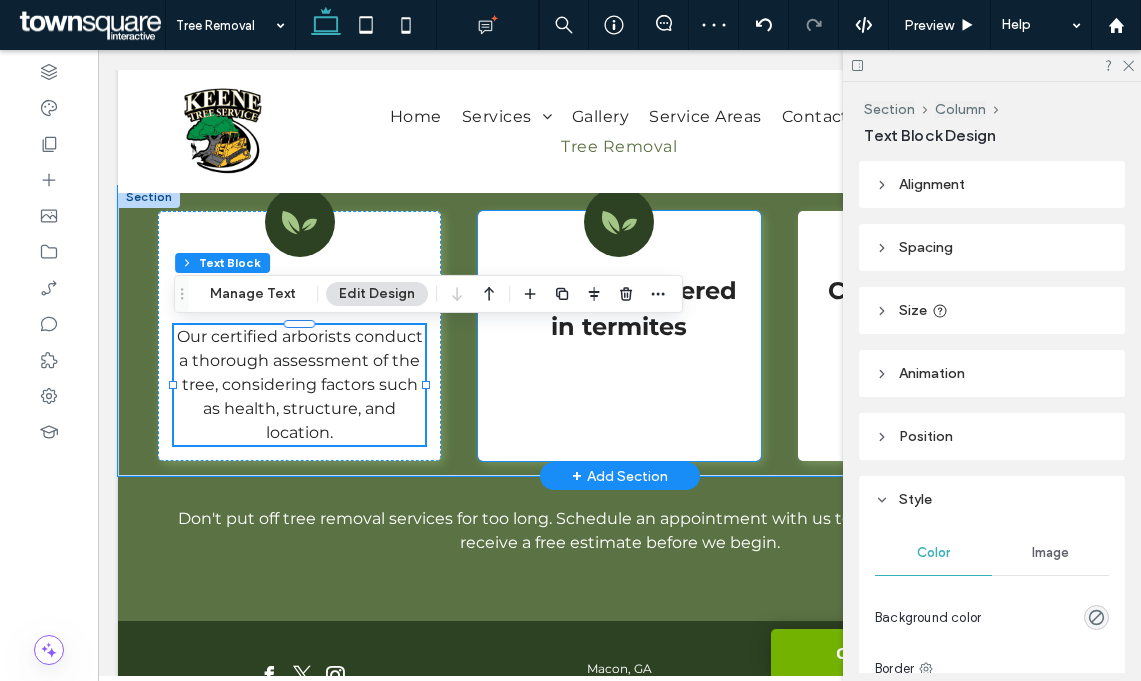 click on "Rotting or covered in termites" at bounding box center (619, 336) 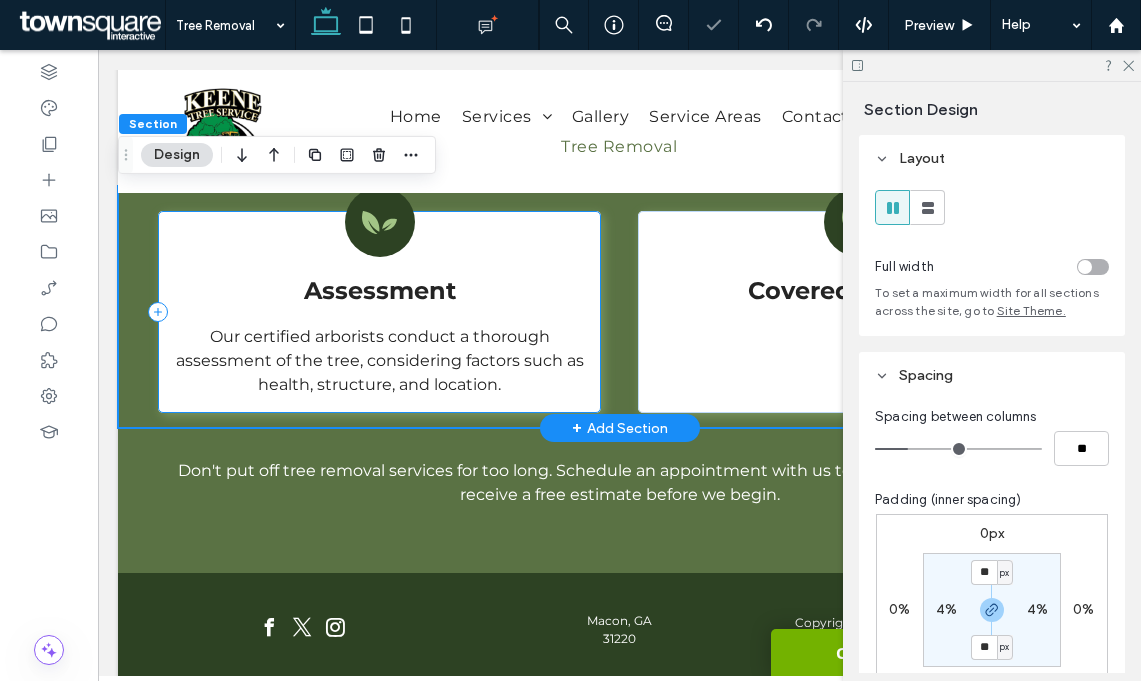 click on "Assessment ﻿
Our certified arborists conduct a thorough assessment of the tree, considering factors such as health, structure, and location." at bounding box center [379, 312] 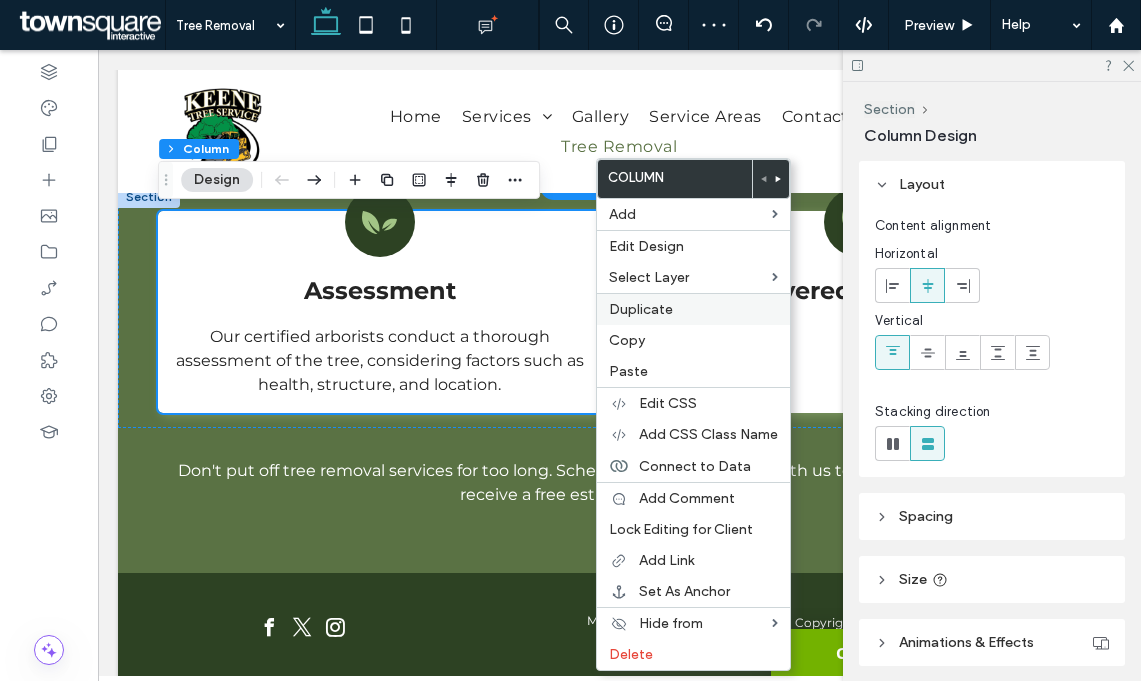 click on "Duplicate" at bounding box center [641, 309] 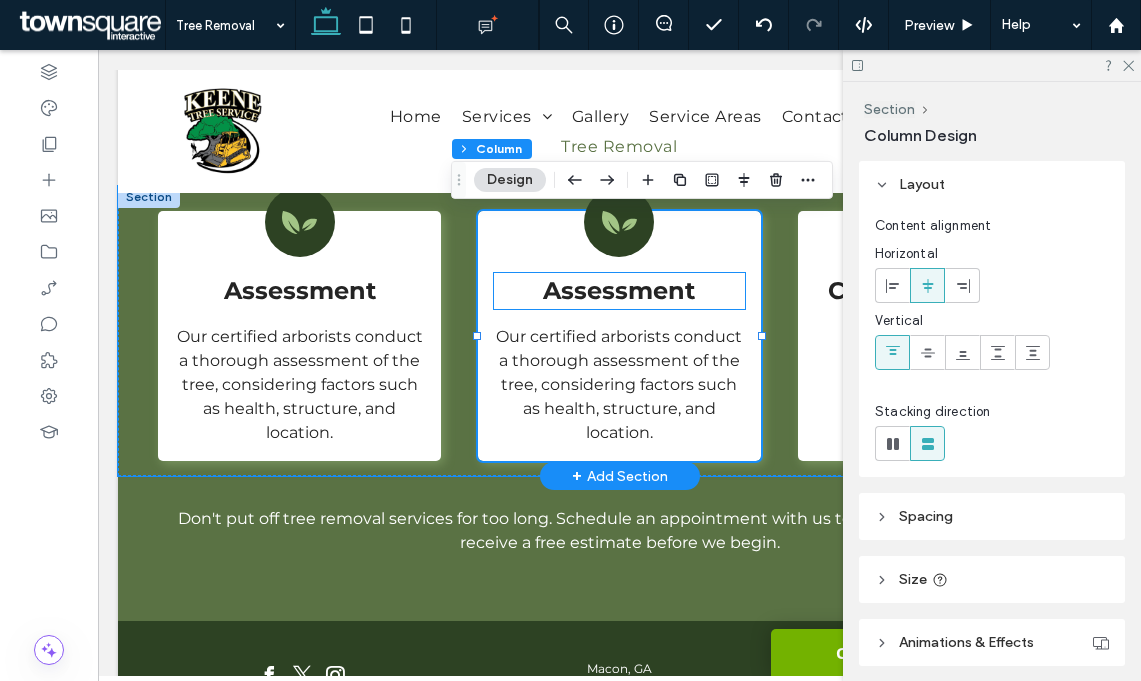 click on "Assessment" at bounding box center [619, 290] 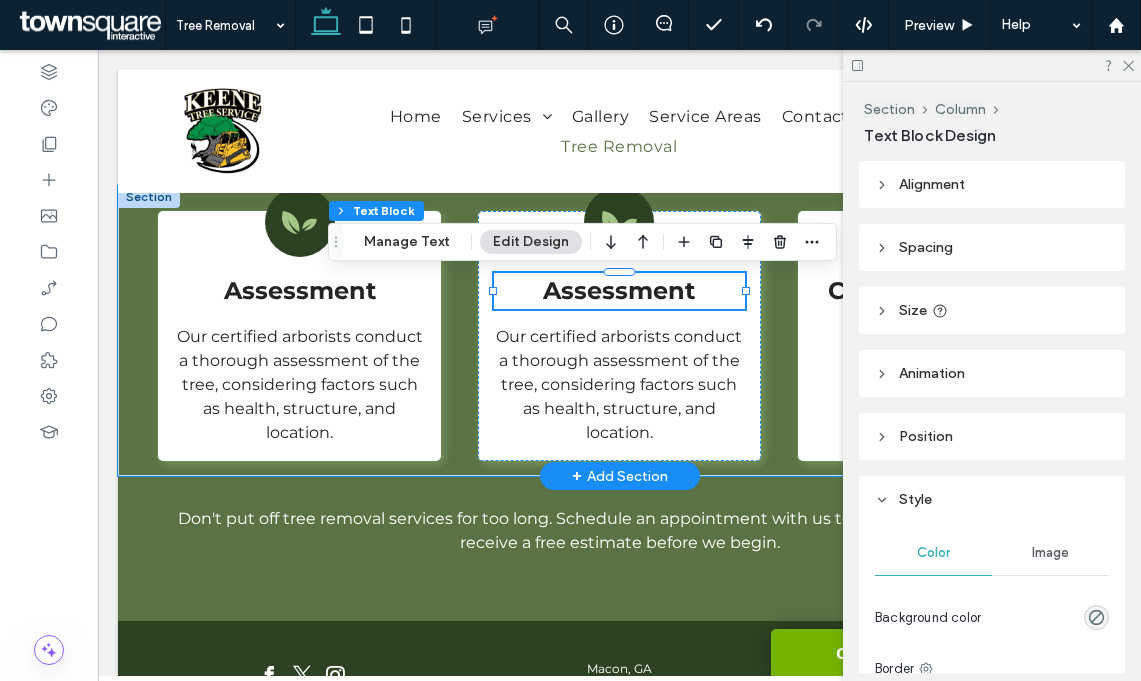 click on "Assessment" at bounding box center (619, 290) 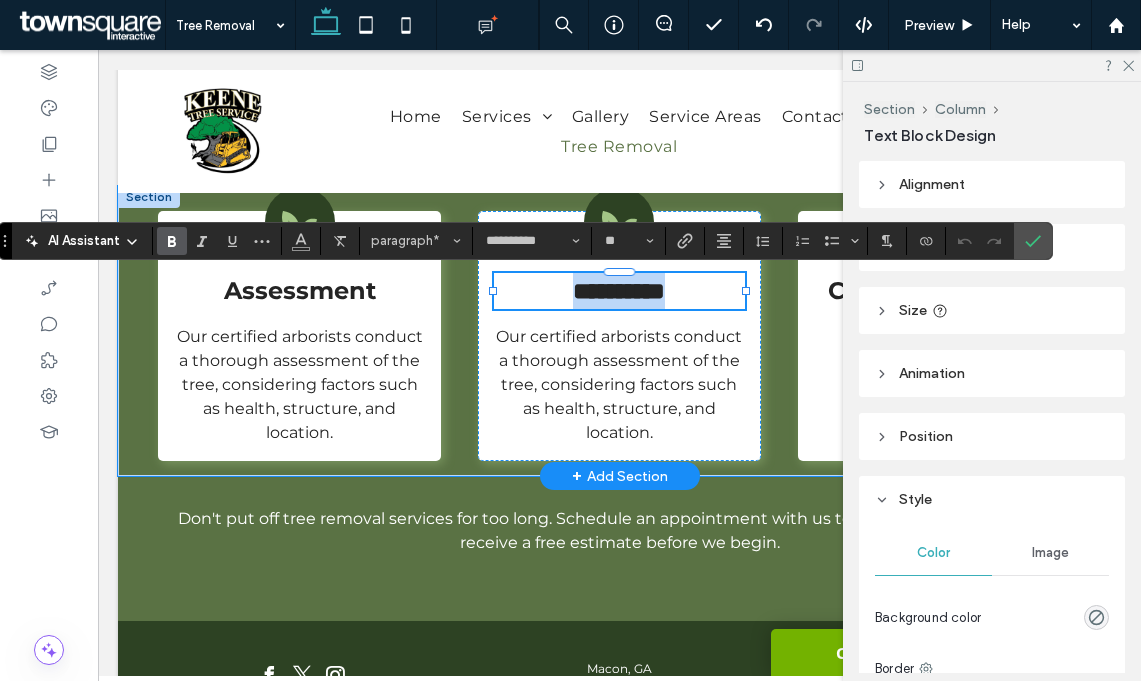paste 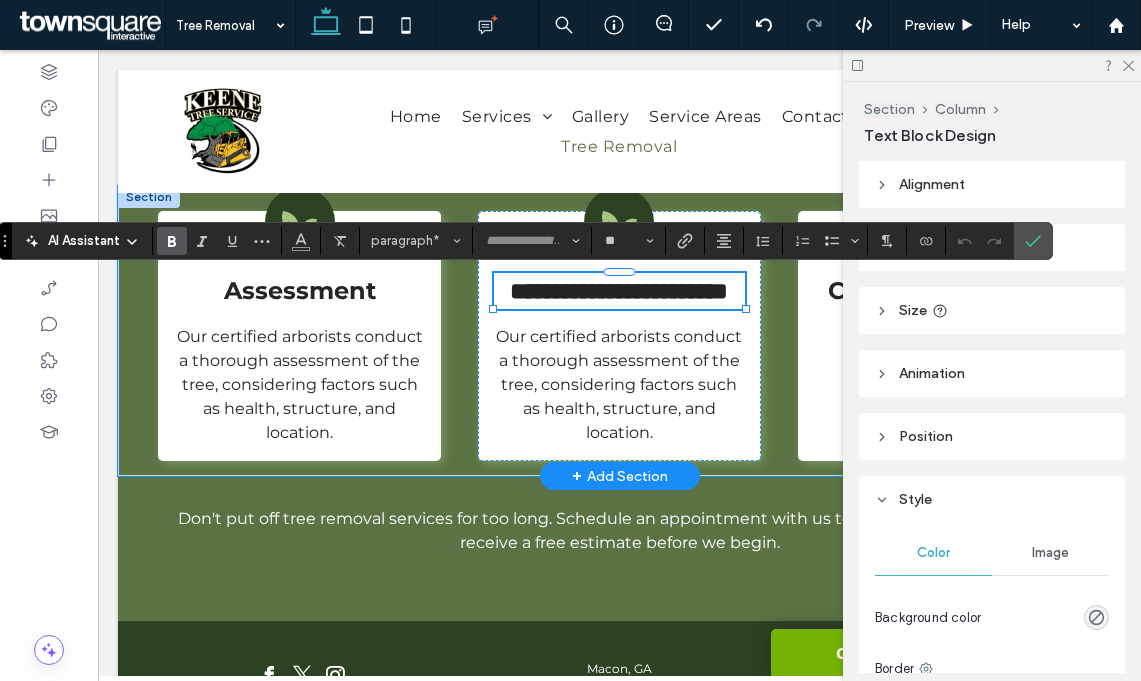 scroll, scrollTop: 6, scrollLeft: 0, axis: vertical 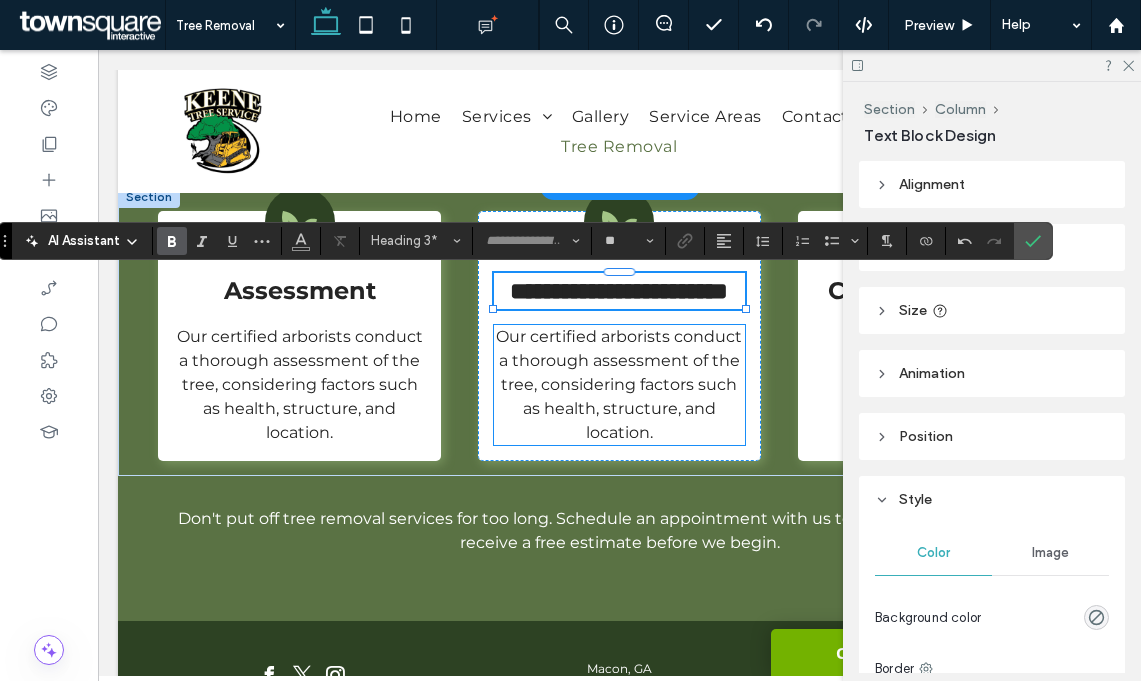 click on "Our certified arborists conduct a thorough assessment of the tree, considering factors such as health, structure, and location." at bounding box center (619, 384) 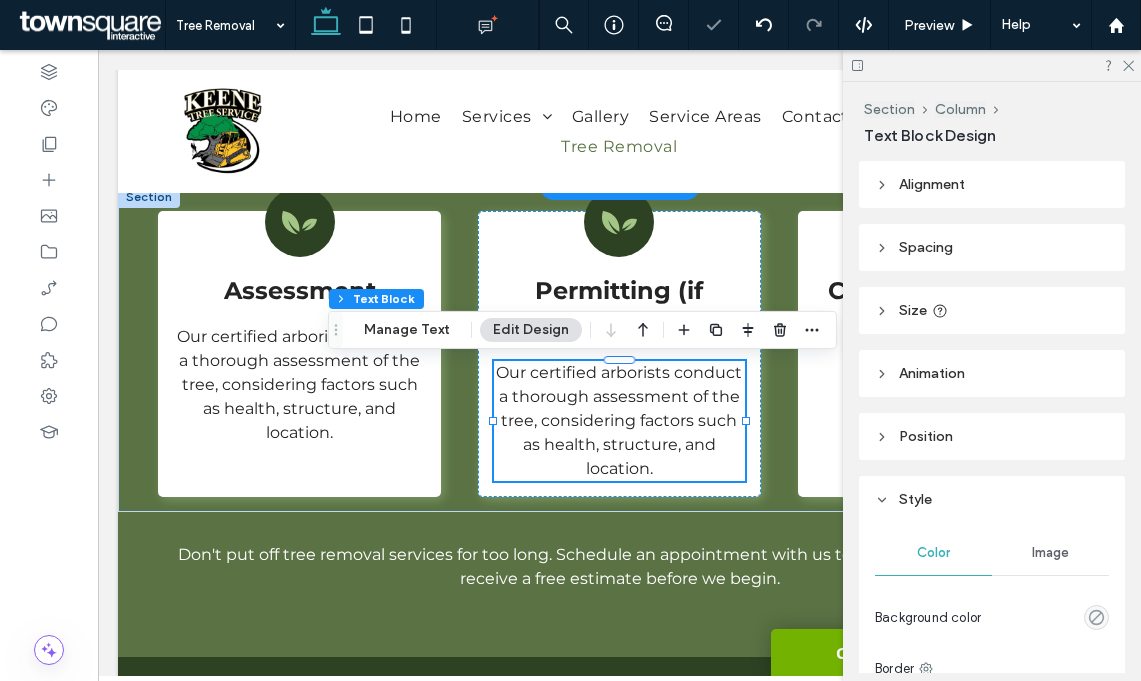 click on "Our certified arborists conduct a thorough assessment of the tree, considering factors such as health, structure, and location." at bounding box center (619, 420) 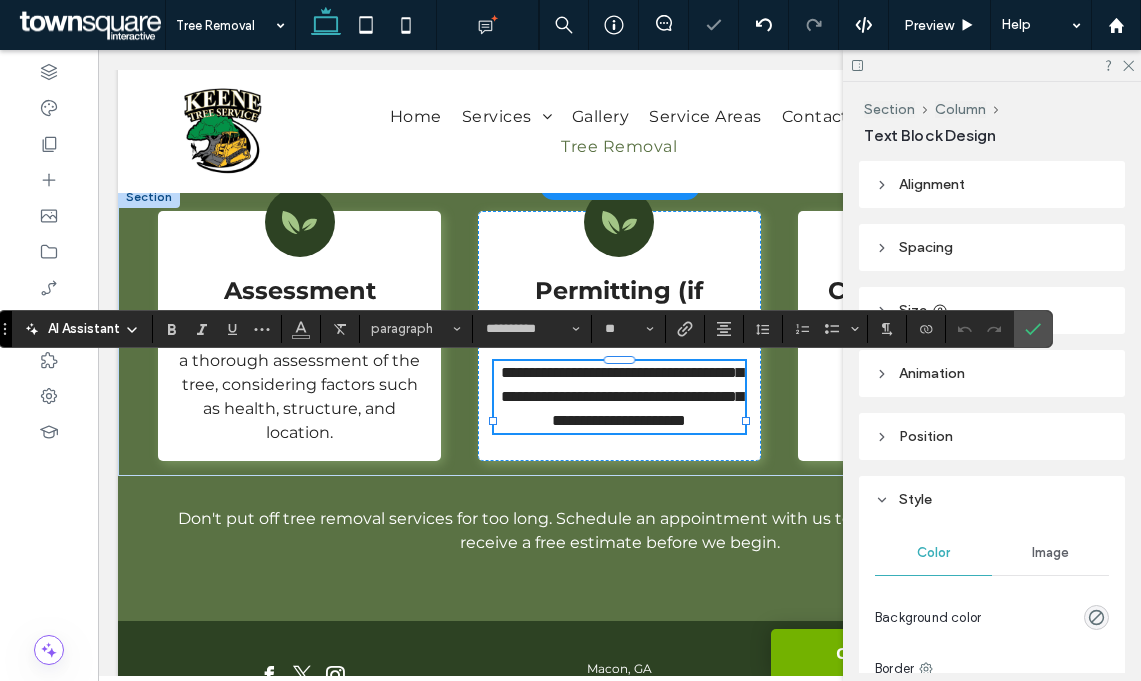 type on "*******" 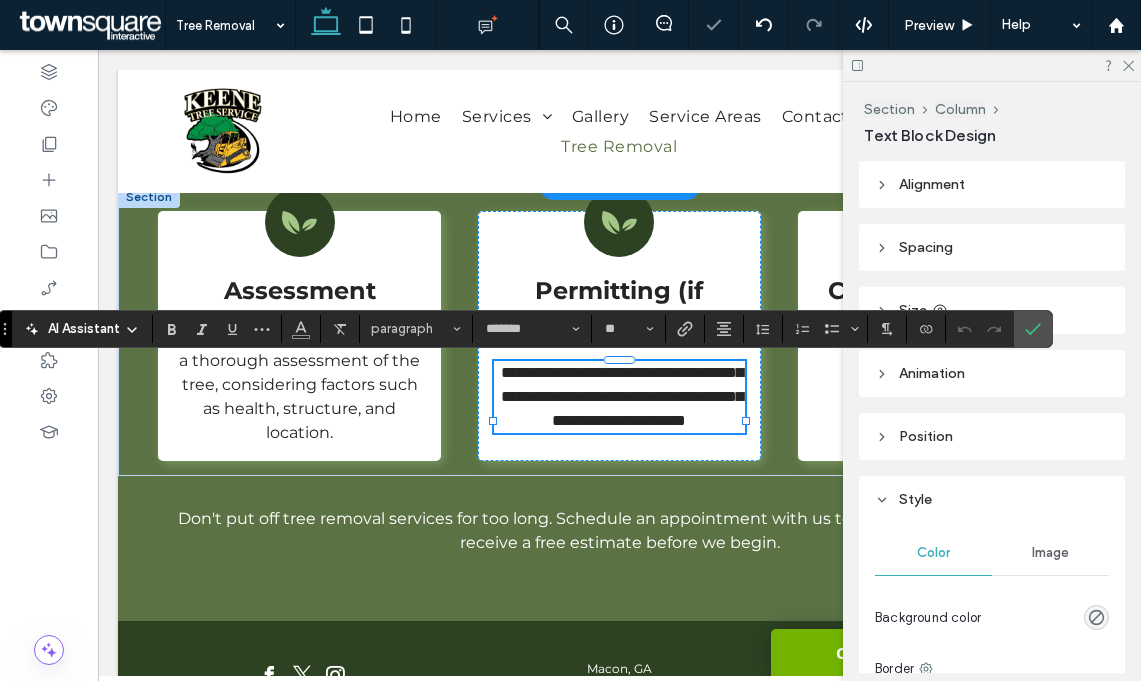 scroll, scrollTop: 0, scrollLeft: 0, axis: both 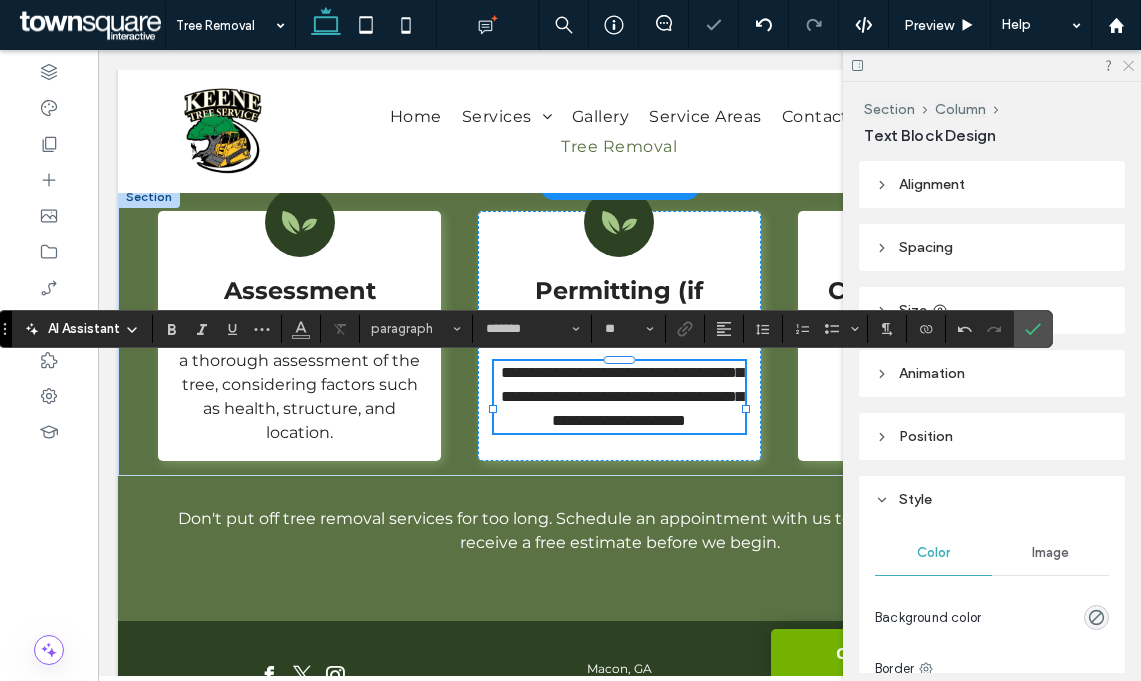 click 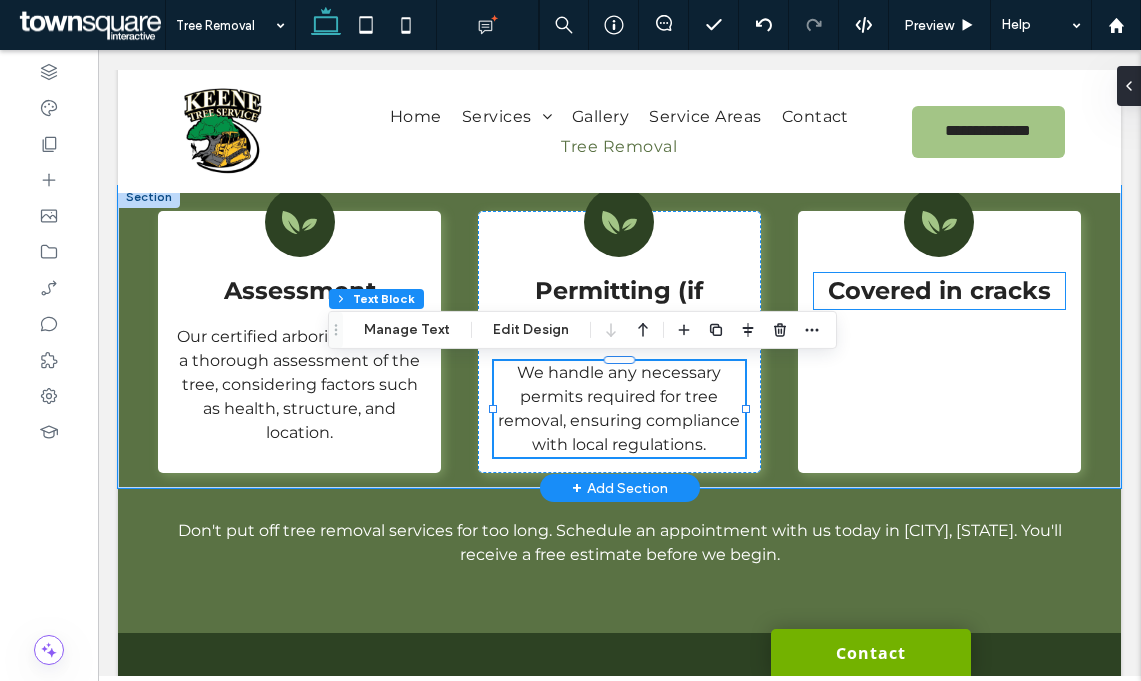 click on "Covered in cracks" at bounding box center [939, 290] 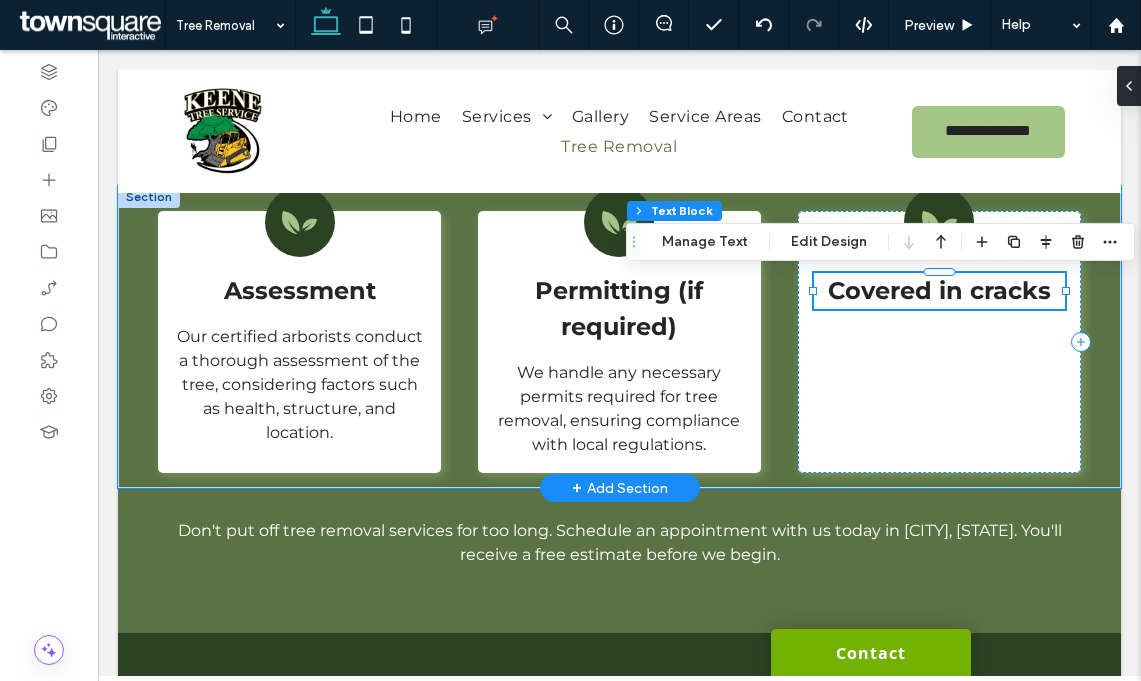 click on "Covered in cracks" at bounding box center (939, 290) 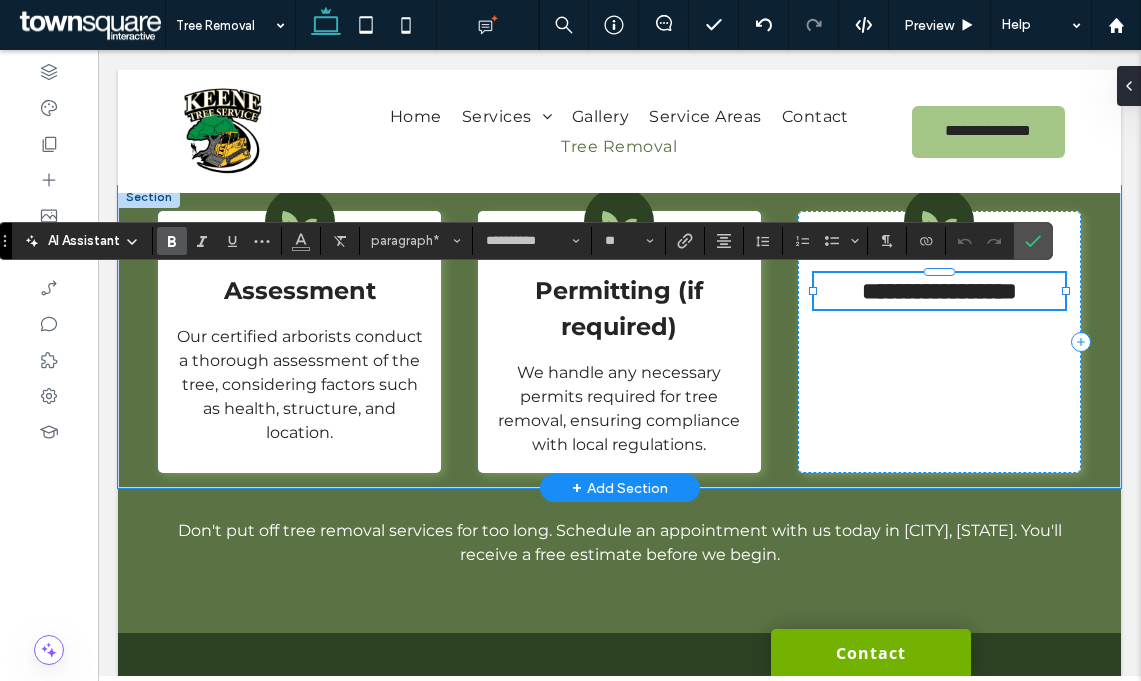 type 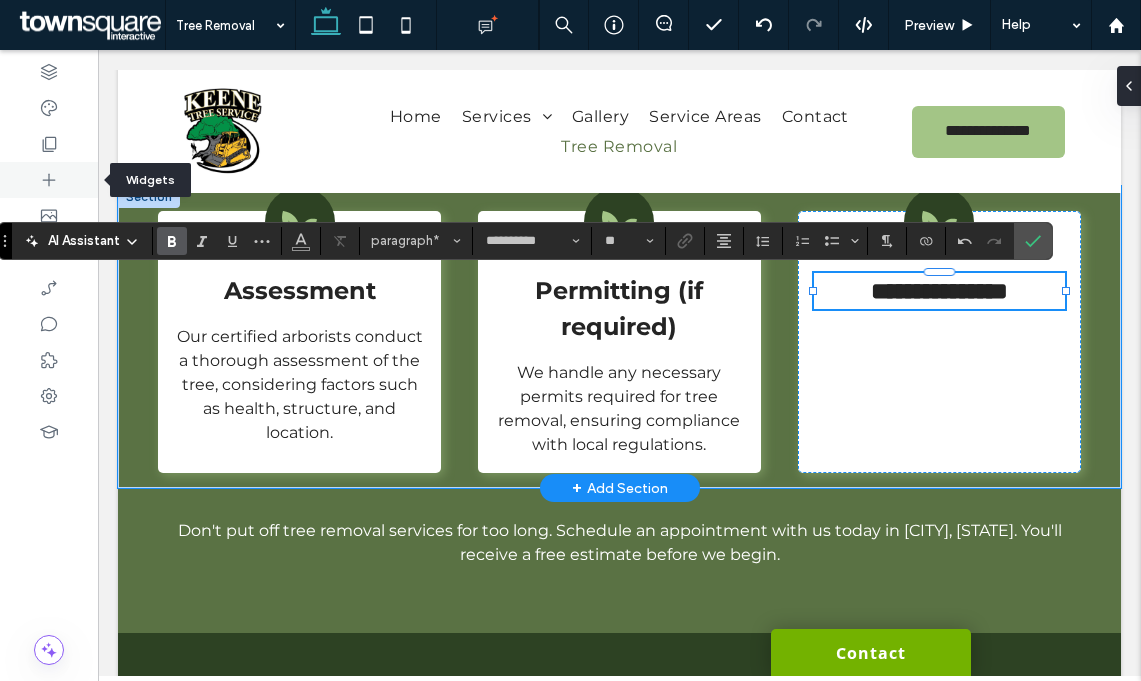 click 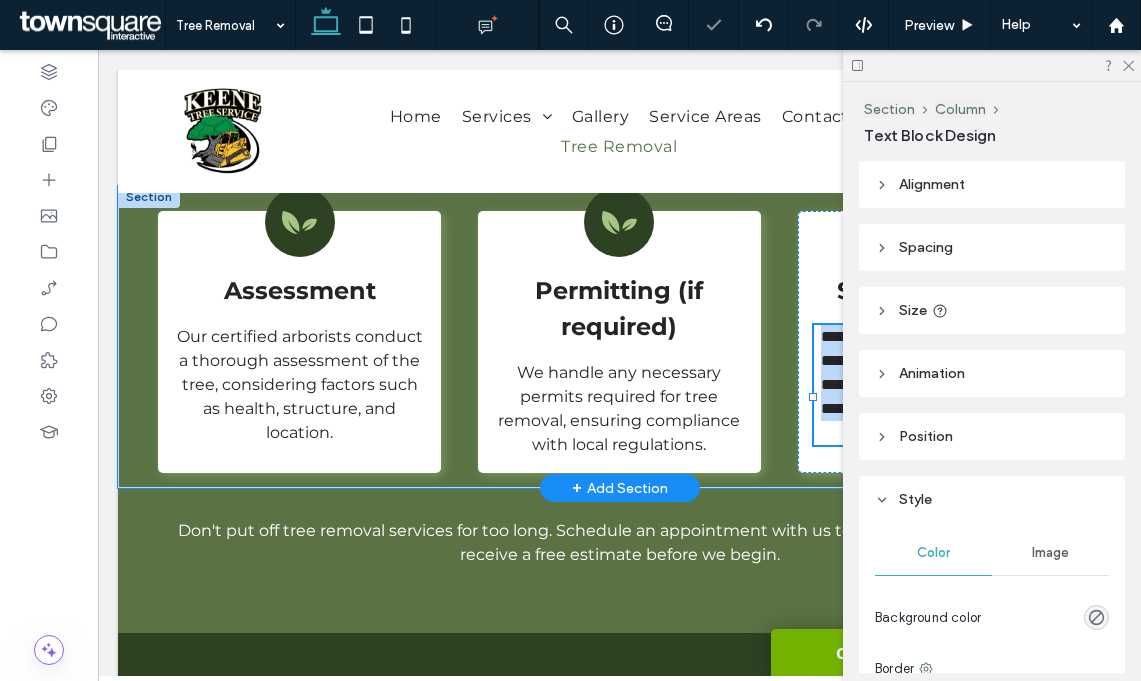type on "**********" 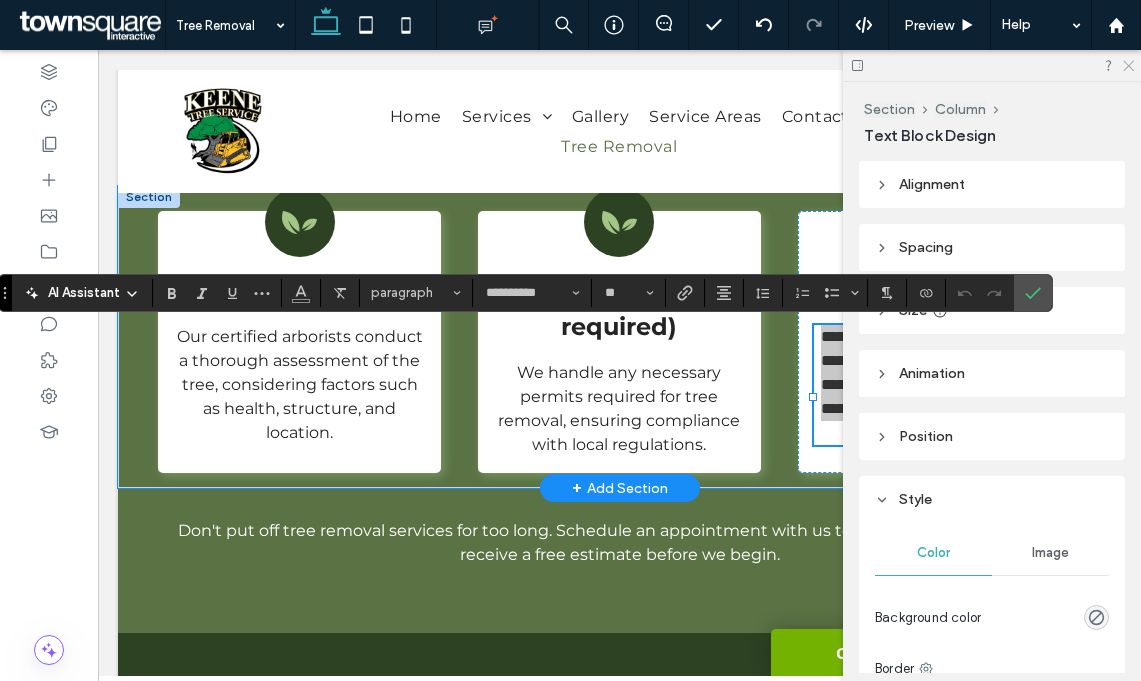 click 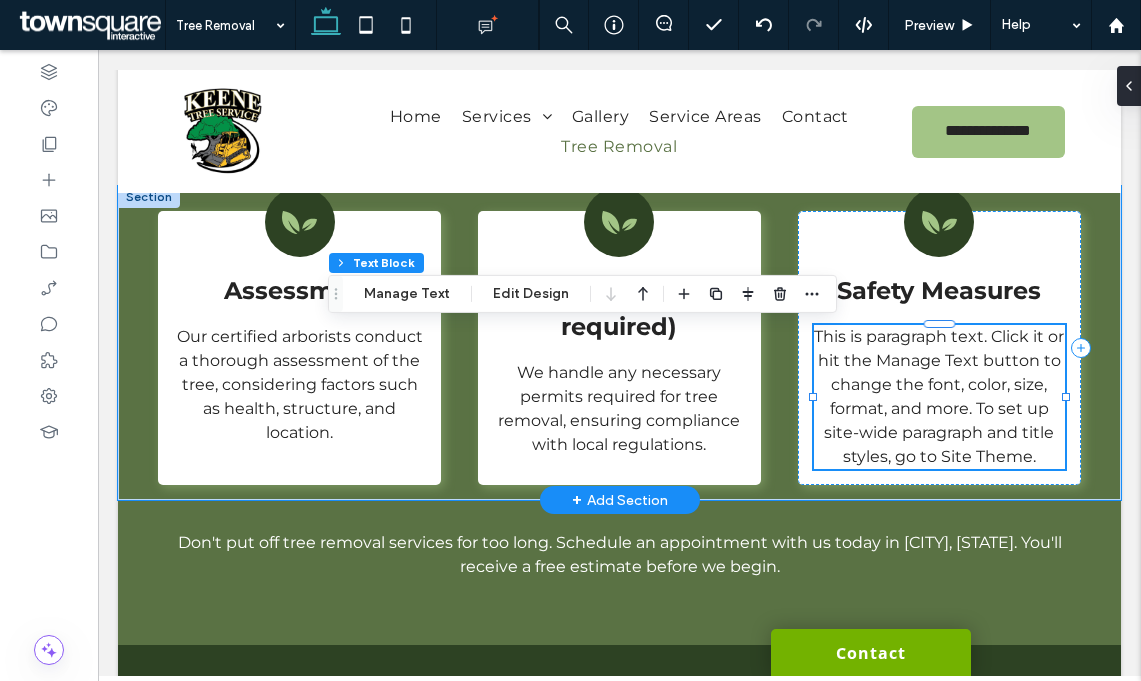 click on "This is paragraph text. Click it or hit the Manage Text button to change the font, color, size, format, and more. To set up site-wide paragraph and title styles, go to Site Theme." at bounding box center [939, 396] 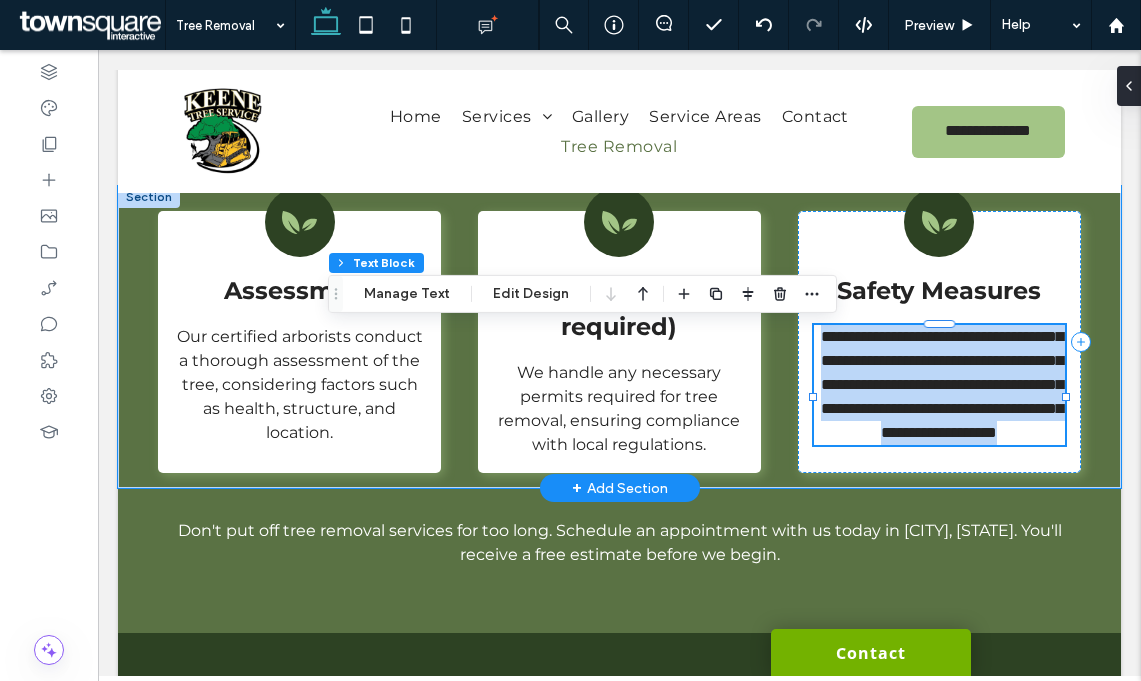 click on "**********" at bounding box center [942, 384] 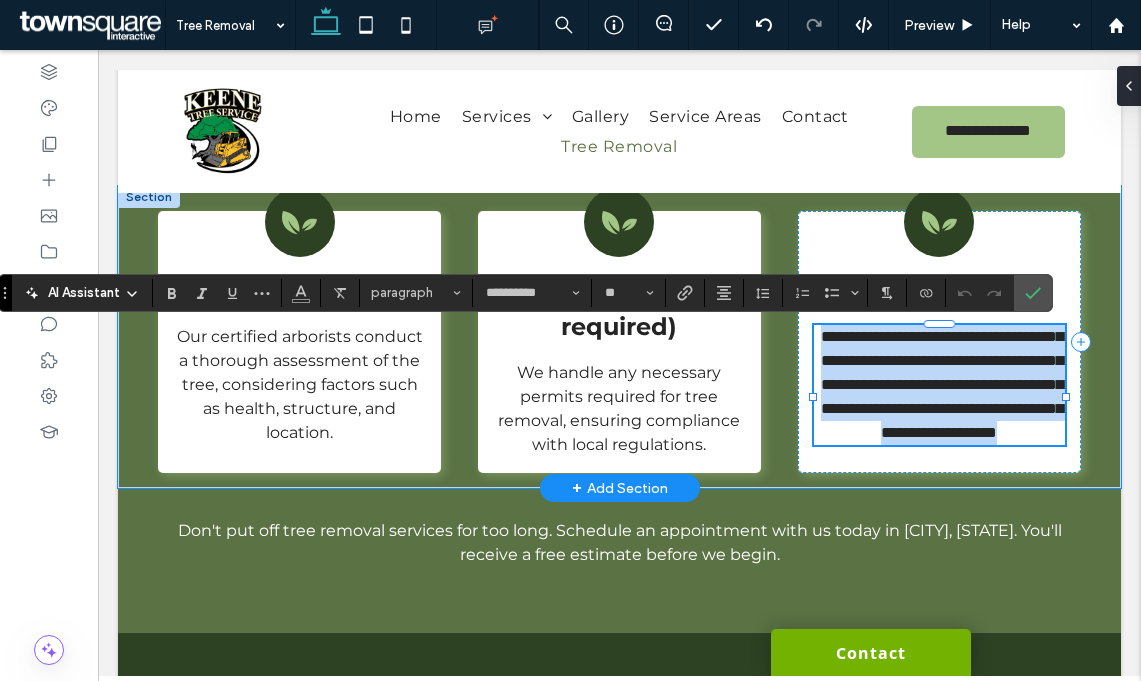 paste 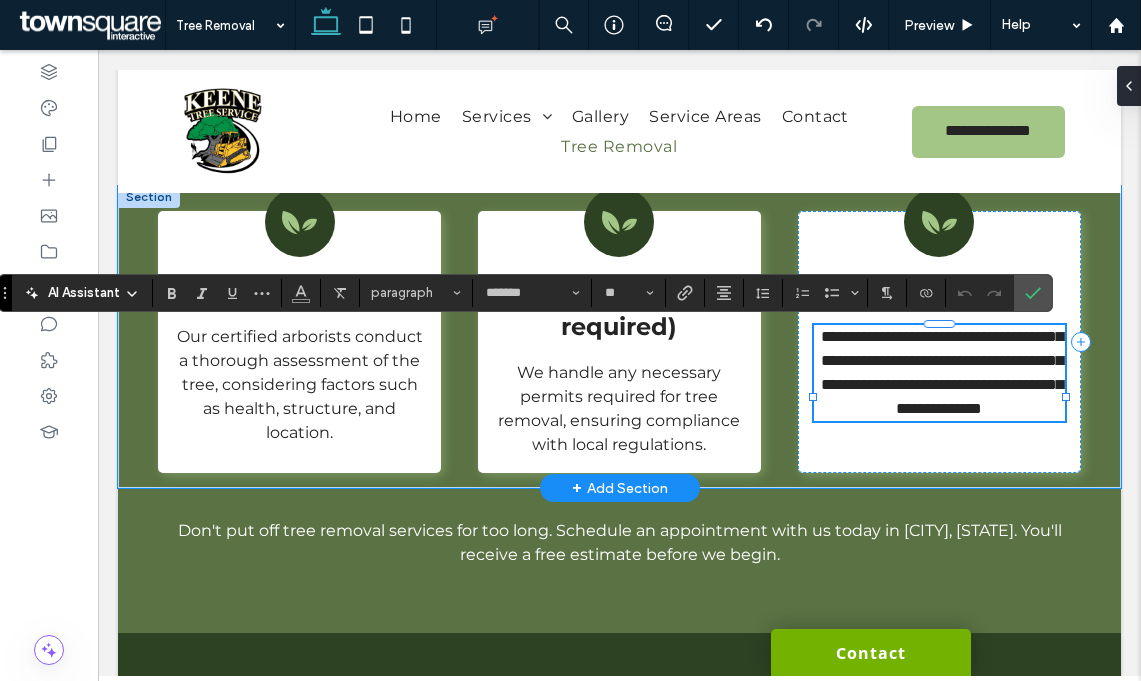 scroll, scrollTop: 0, scrollLeft: 0, axis: both 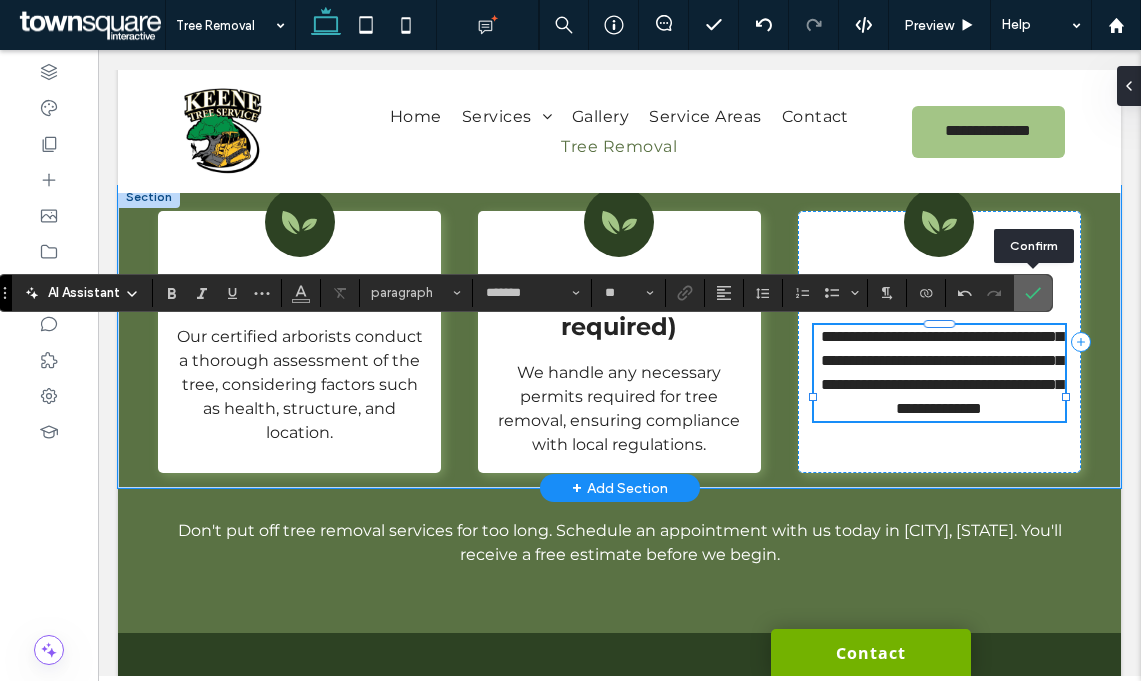 click 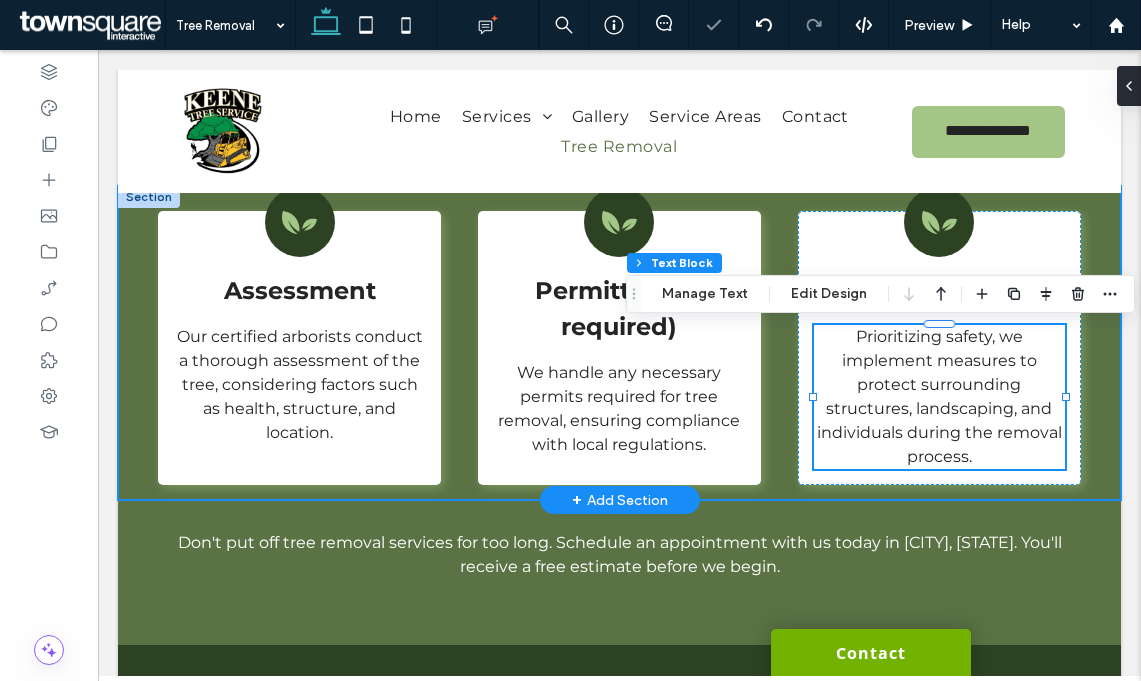click on "Assessment ﻿
Our certified arborists conduct a thorough assessment of the tree, considering factors such as health, structure, and location.
Permitting (if required) We handle any necessary permits required for tree removal, ensuring compliance with local regulations.
Safety Measures
Prioritizing safety, we implement measures to protect surrounding structures, landscaping, and individuals during the removal process." at bounding box center [619, 343] 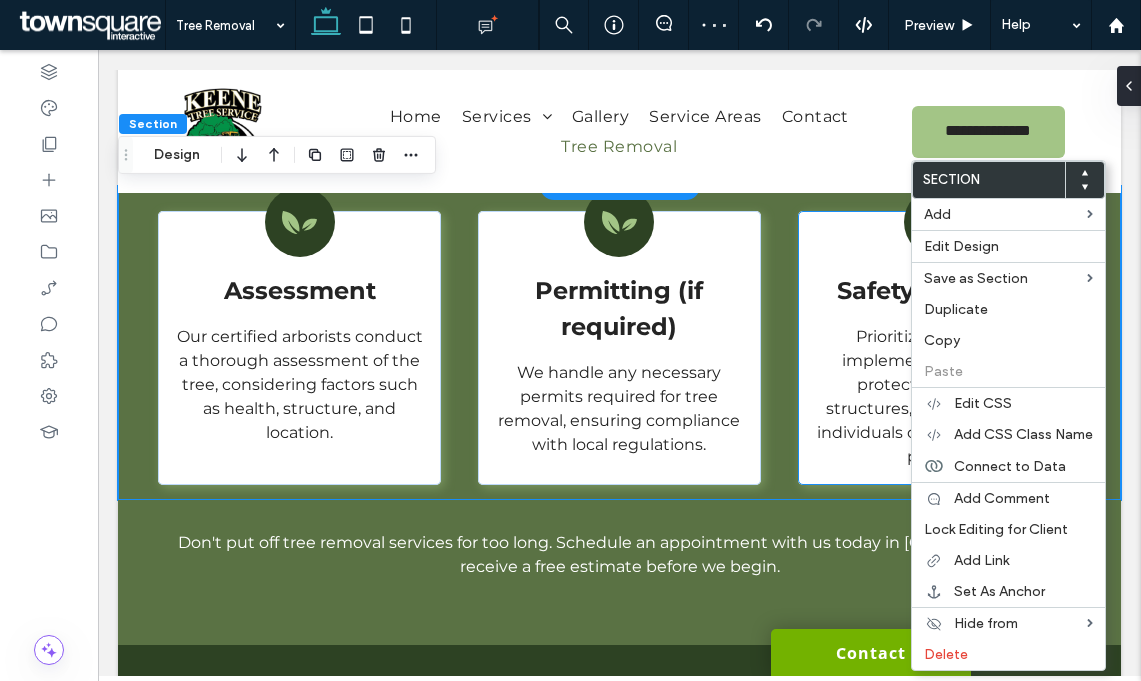 click on "Safety Measures
Prioritizing safety, we implement measures to protect surrounding structures, landscaping, and individuals during the removal process." at bounding box center (939, 348) 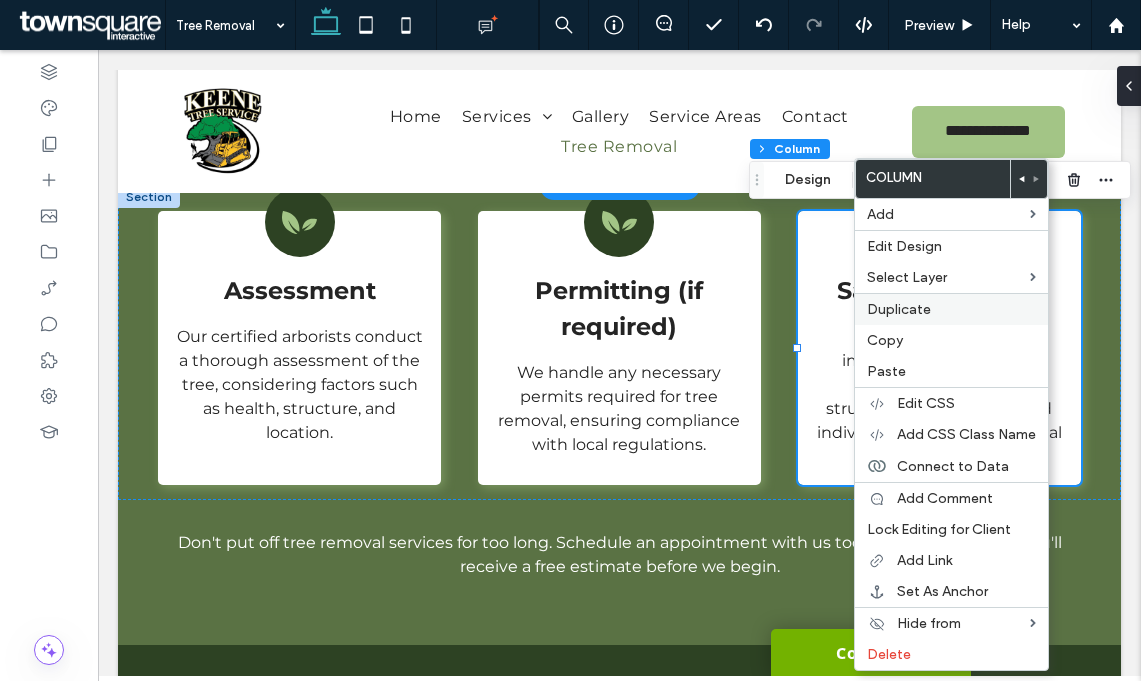 click on "Duplicate" at bounding box center (899, 309) 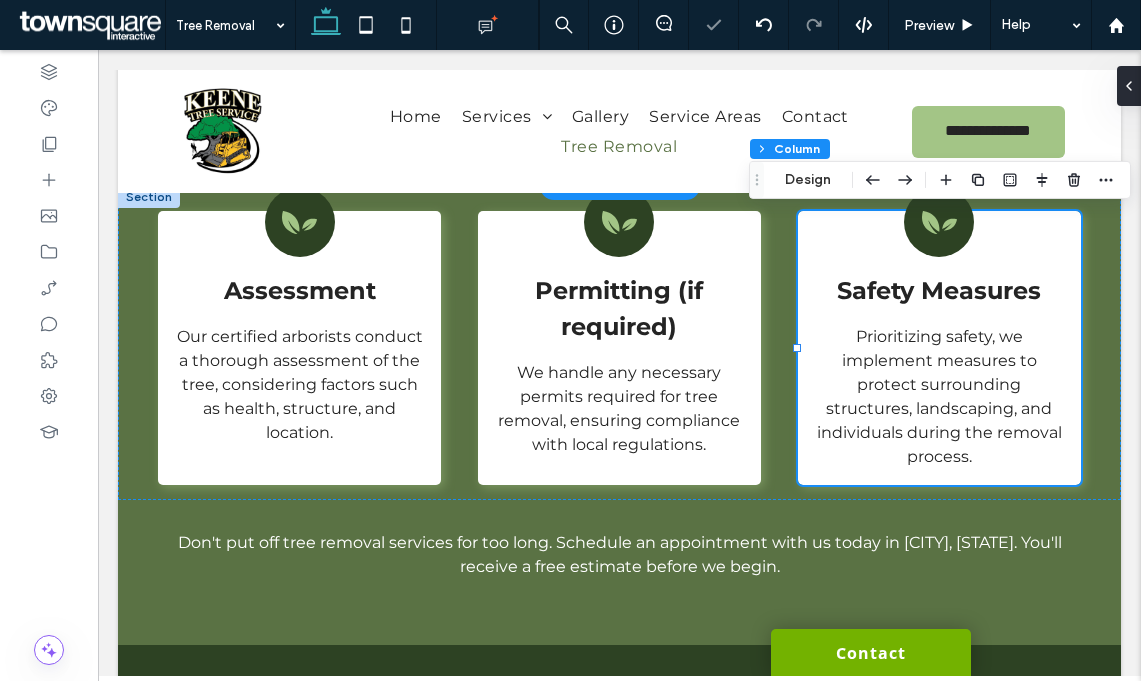 type on "**" 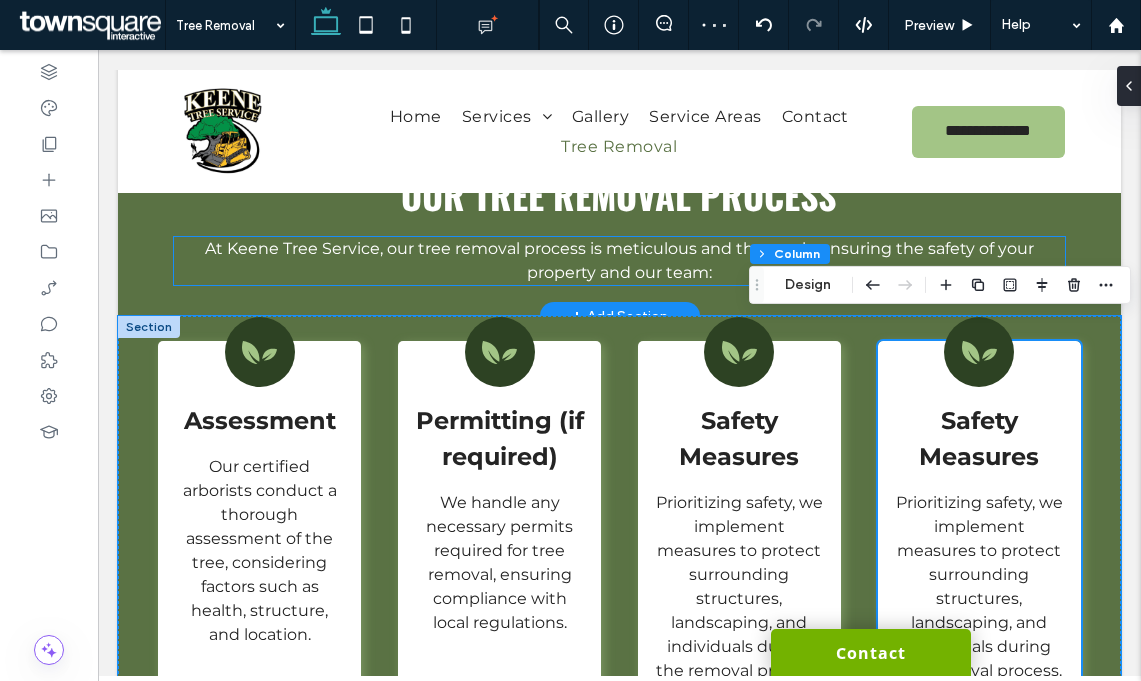 scroll, scrollTop: 2047, scrollLeft: 0, axis: vertical 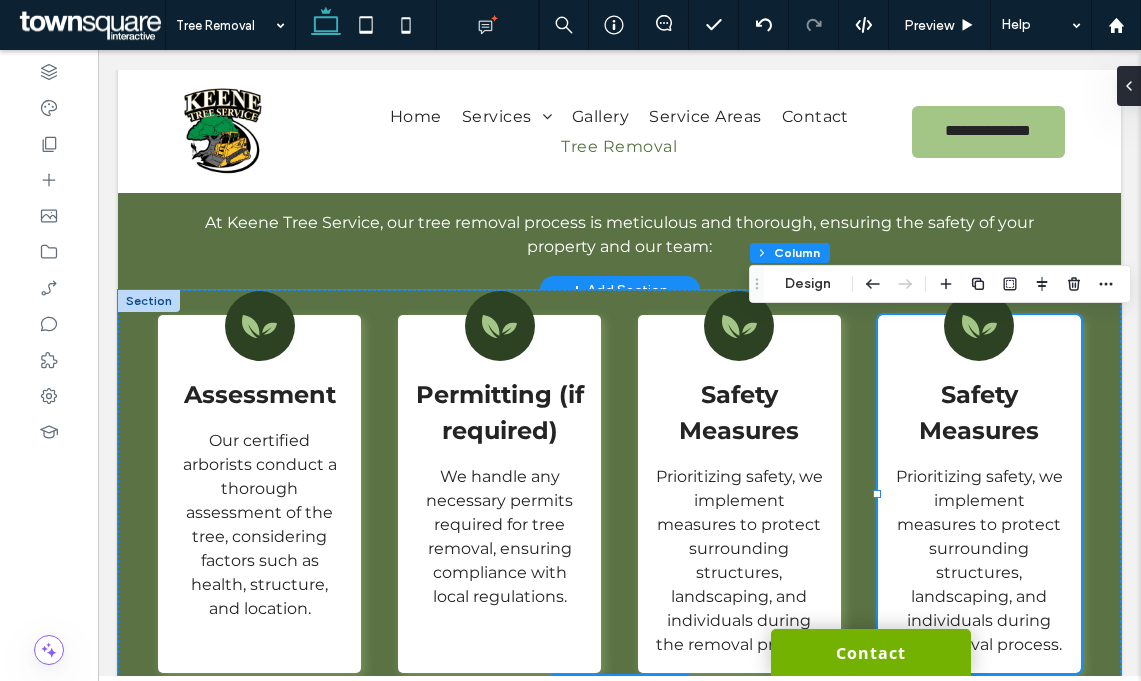 click on "Safety Measures" at bounding box center [979, 412] 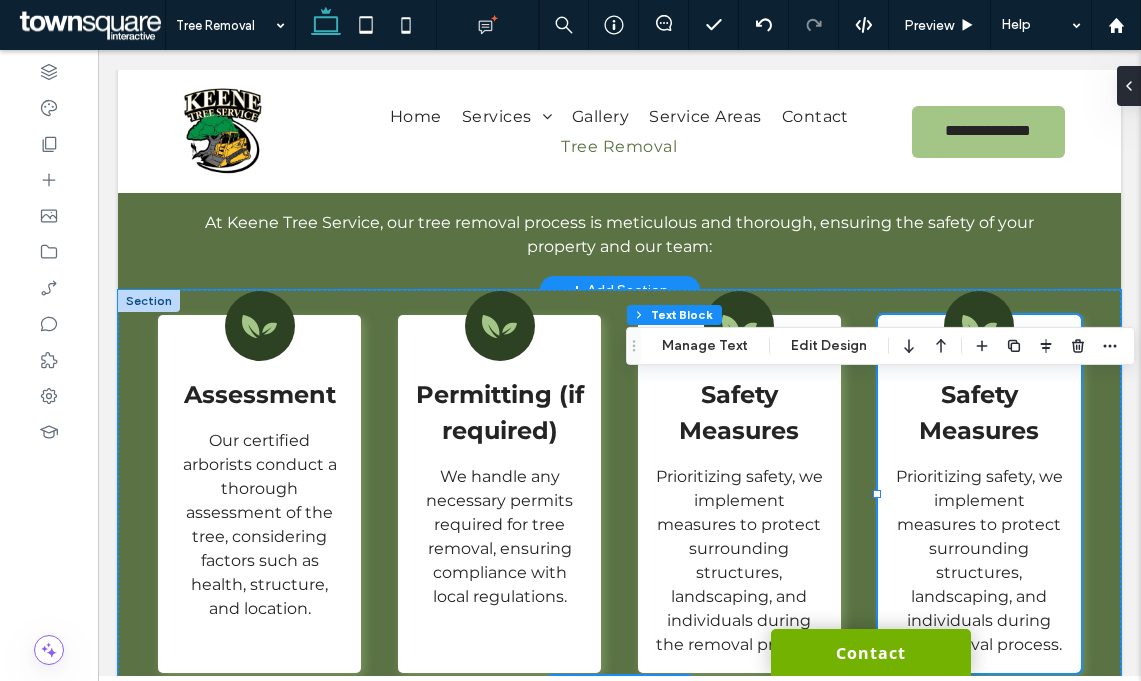 click on "Safety Measures" at bounding box center [979, 412] 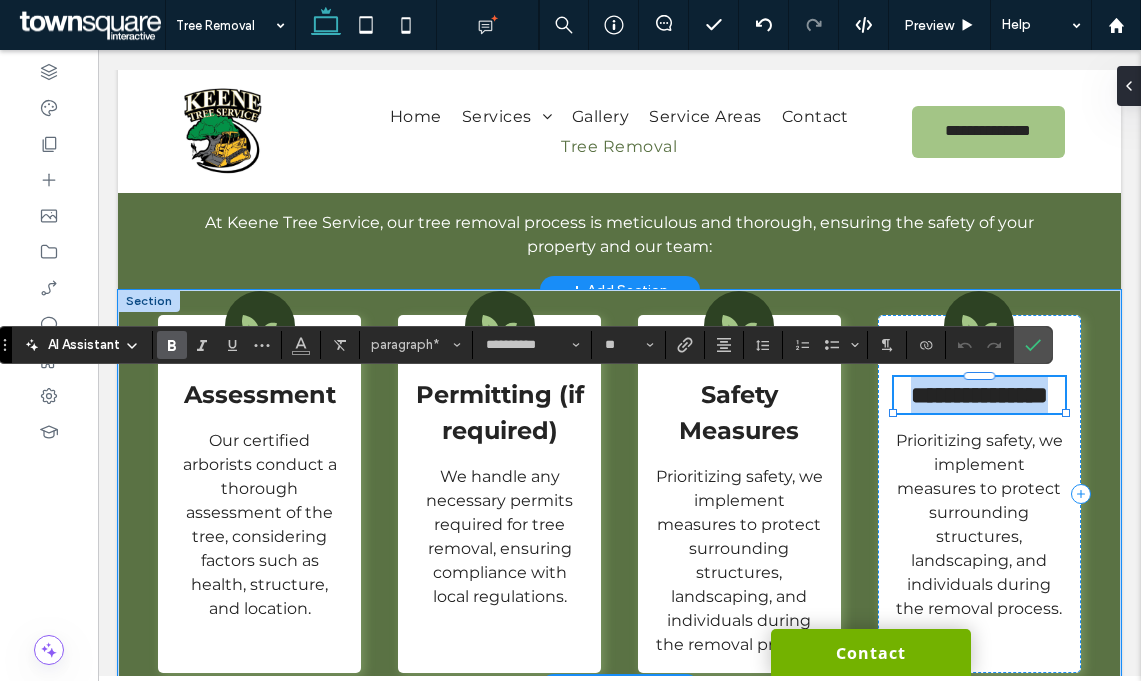 type 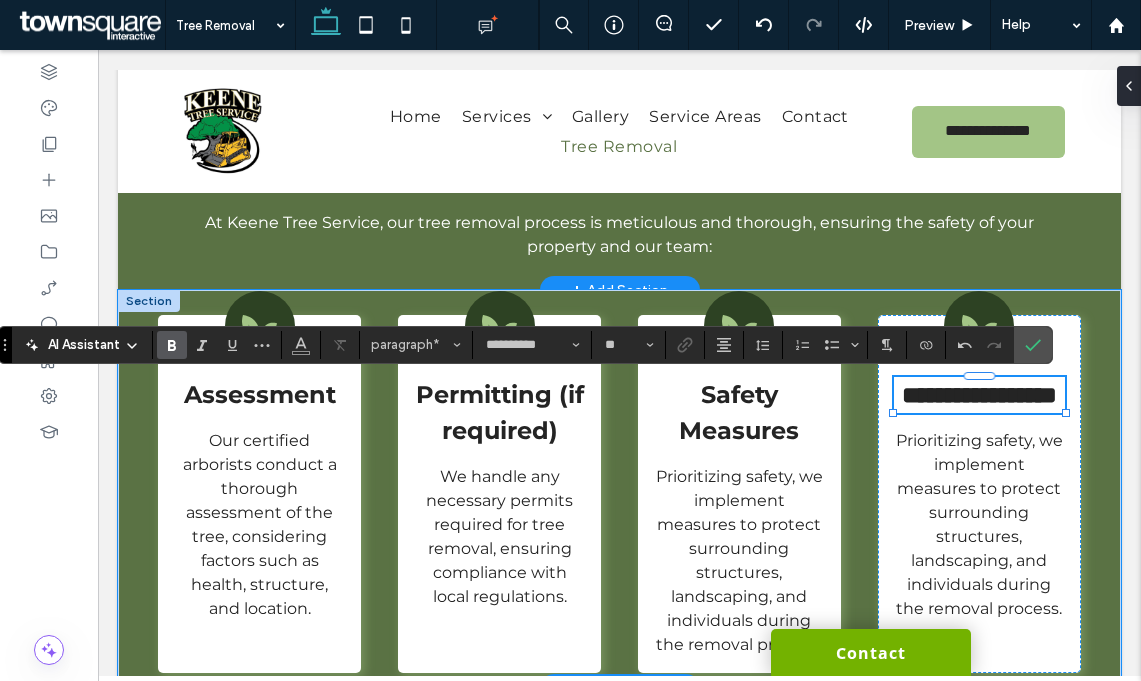 click on "Prioritizing safety, we implement measures to protect surrounding structures, landscaping, and individuals during the removal process." at bounding box center (979, 524) 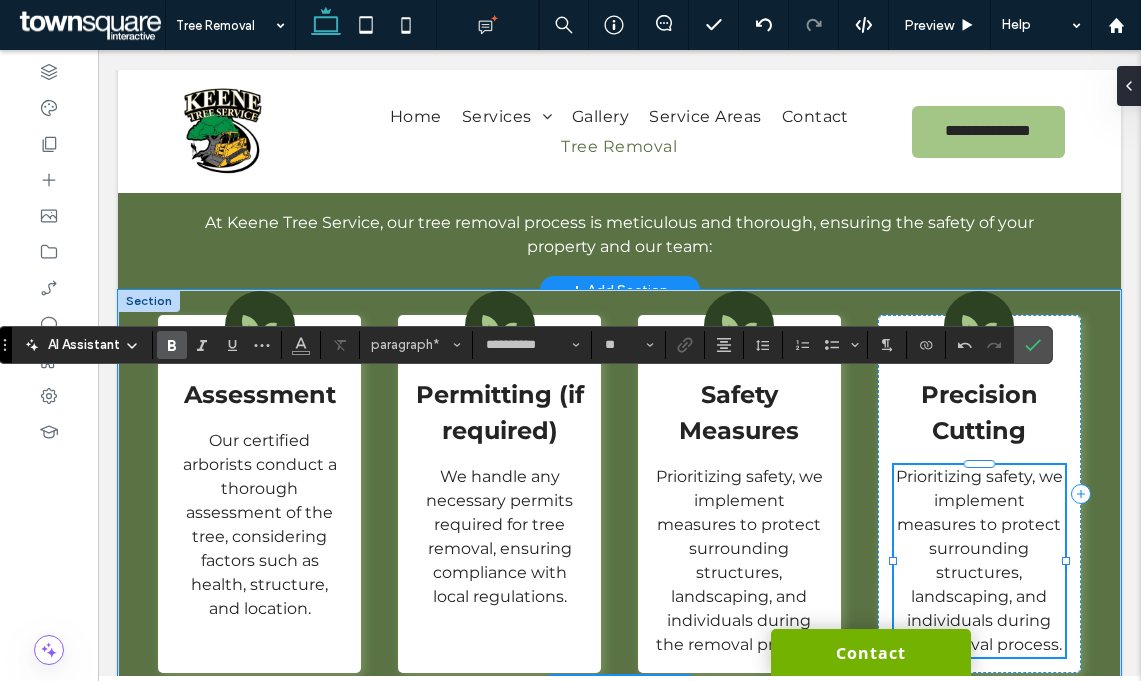 click on "Prioritizing safety, we implement measures to protect surrounding structures, landscaping, and individuals during the removal process." at bounding box center (979, 560) 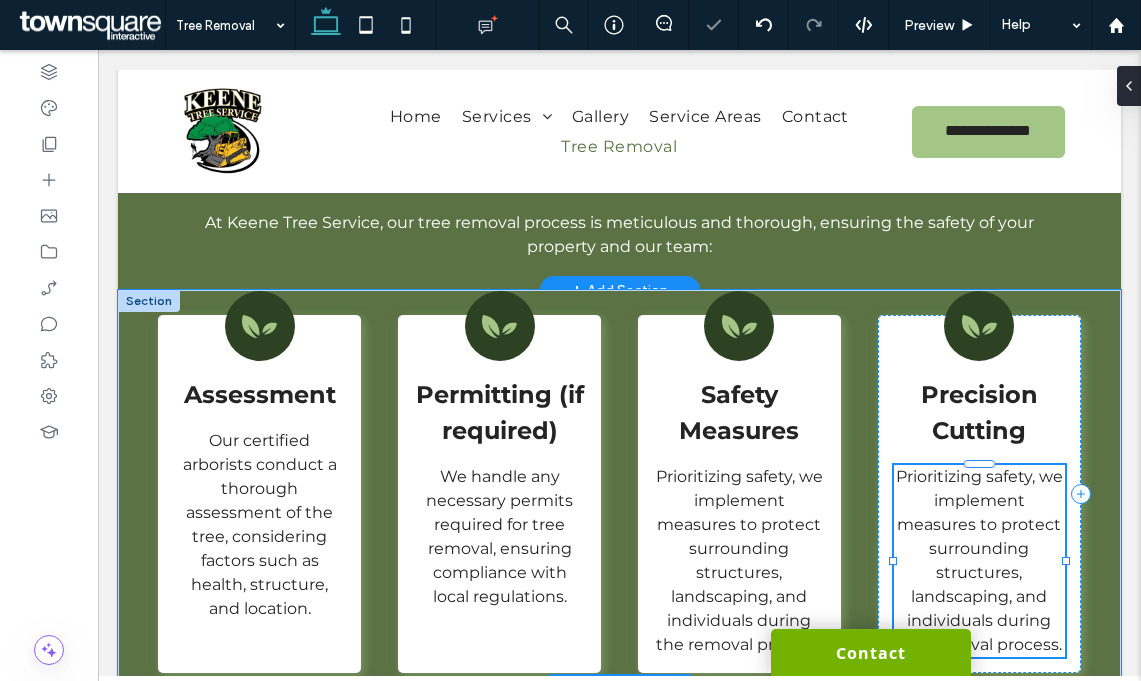 type on "**********" 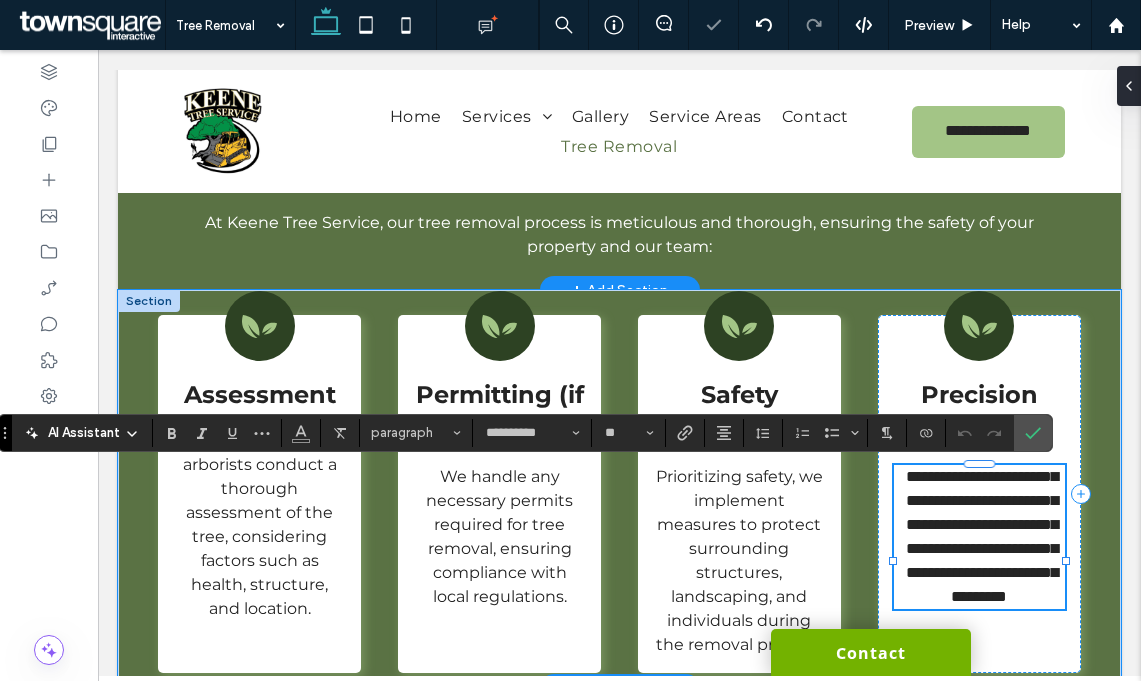 paste 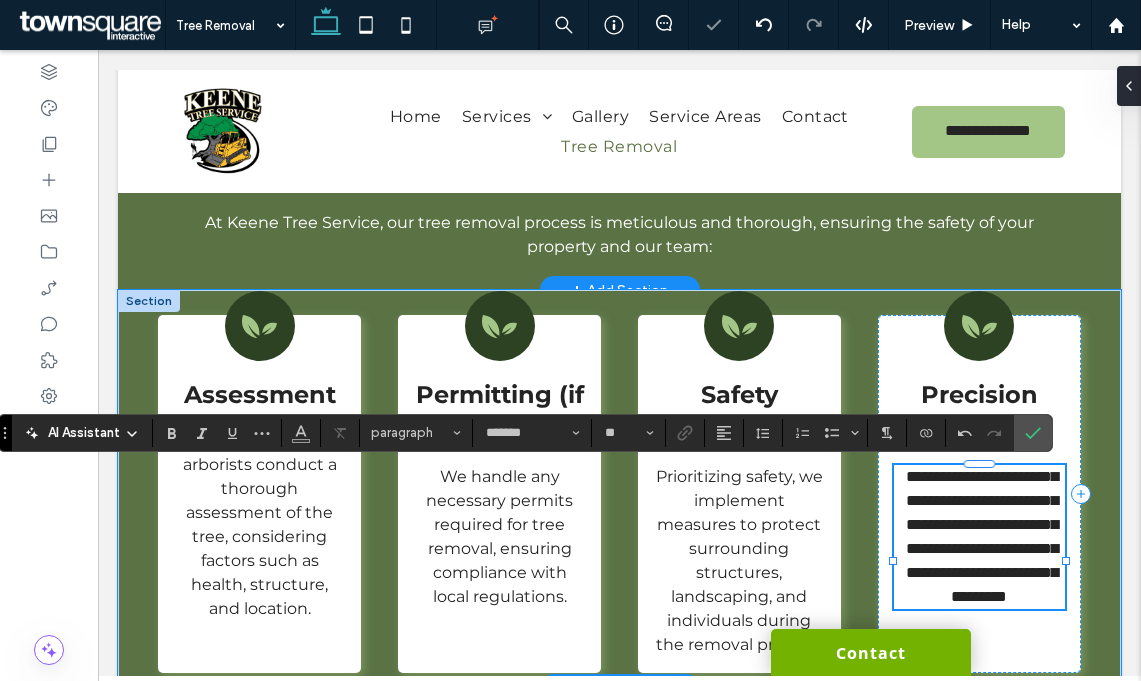 scroll, scrollTop: 0, scrollLeft: 0, axis: both 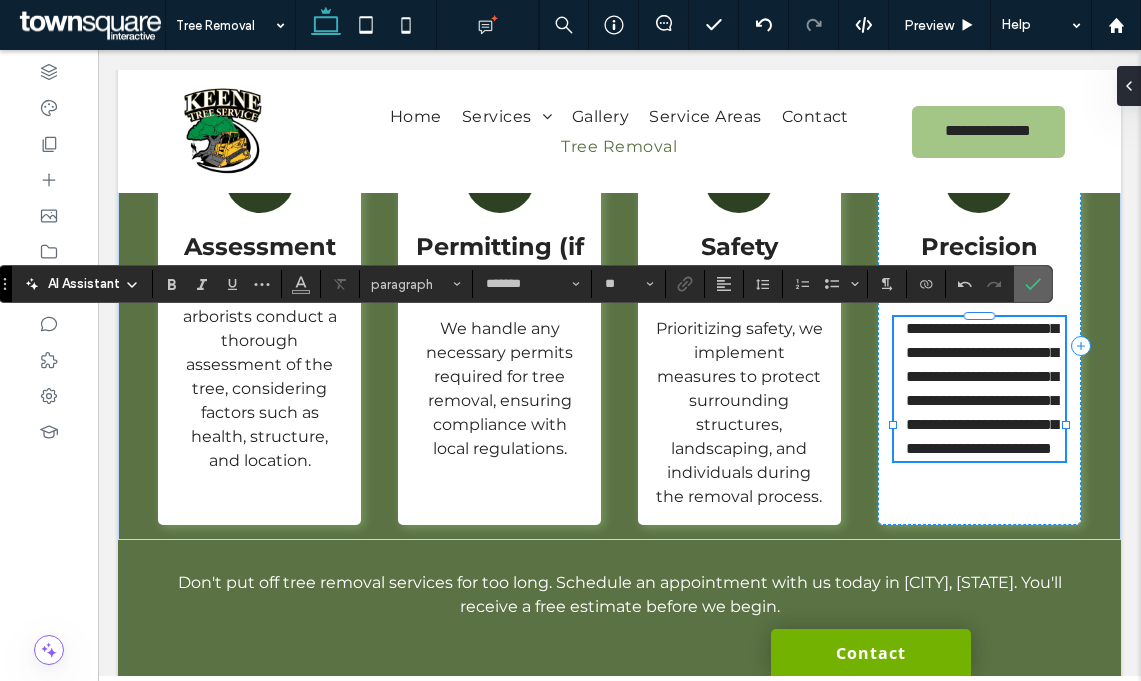 click 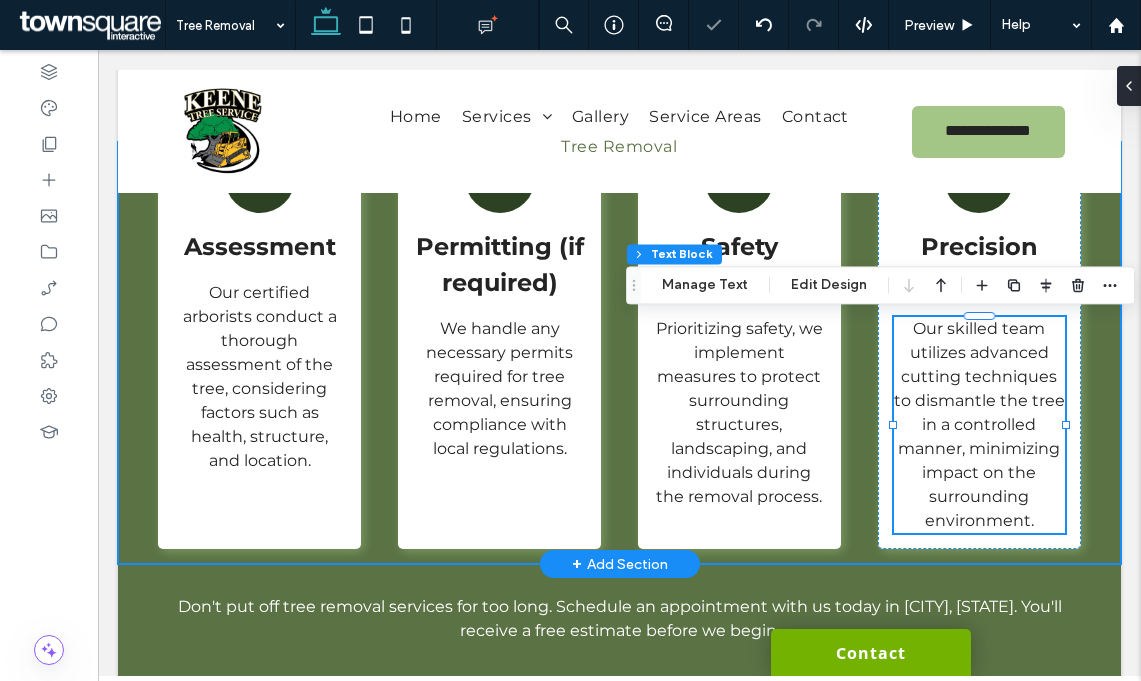 click on "Assessment ﻿
Our certified arborists conduct a thorough assessment of the tree, considering factors such as health, structure, and location.
Permitting (if required) We handle any necessary permits required for tree removal, ensuring compliance with local regulations.
Safety Measures
Prioritizing safety, we implement measures to protect surrounding structures, landscaping, and individuals during the removal process.
Precision Cutting Our skilled team utilizes advanced cutting techniques to dismantle the tree in a controlled manner, minimizing impact on the surrounding environment." at bounding box center [619, 353] 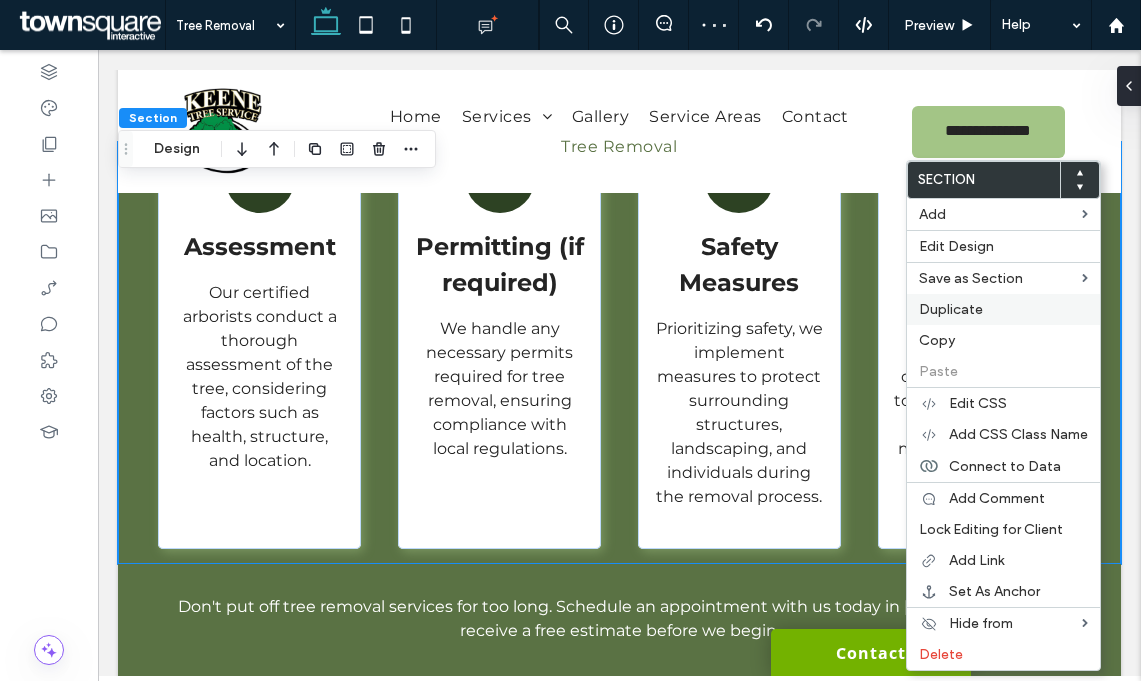 click on "Duplicate" at bounding box center [1003, 309] 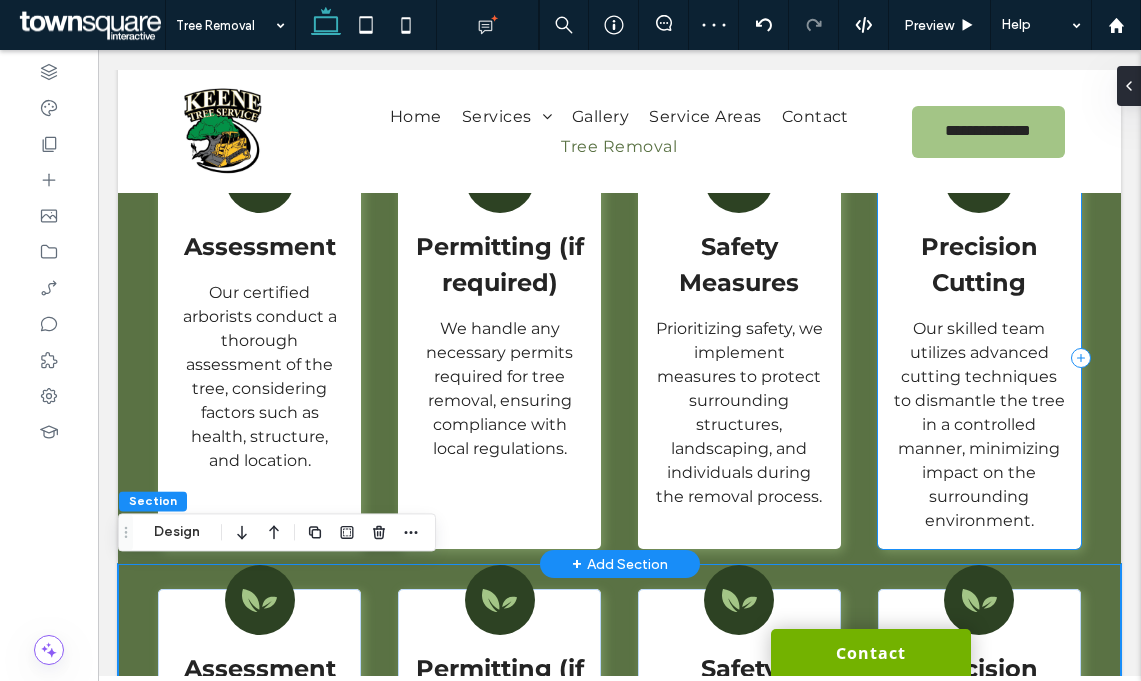 click on "Precision Cutting Our skilled team utilizes advanced cutting techniques to dismantle the tree in a controlled manner, minimizing impact on the surrounding environment." at bounding box center (979, 358) 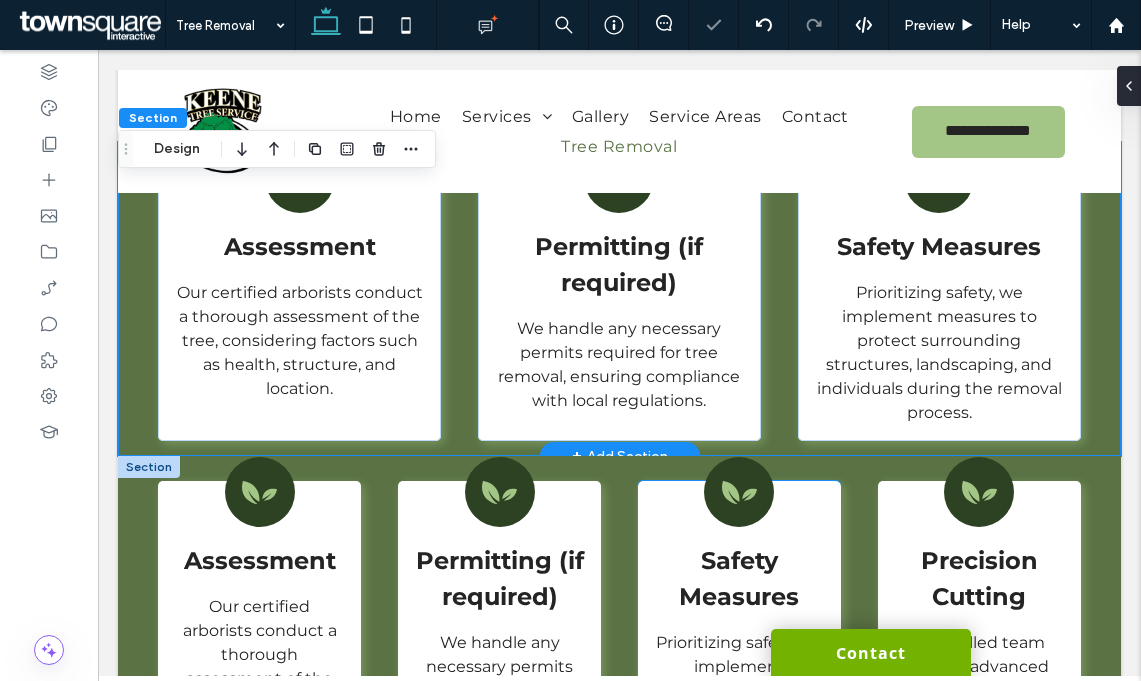 click on "Safety Measures
Prioritizing safety, we implement measures to protect surrounding structures, landscaping, and individuals during the removal process." at bounding box center (739, 672) 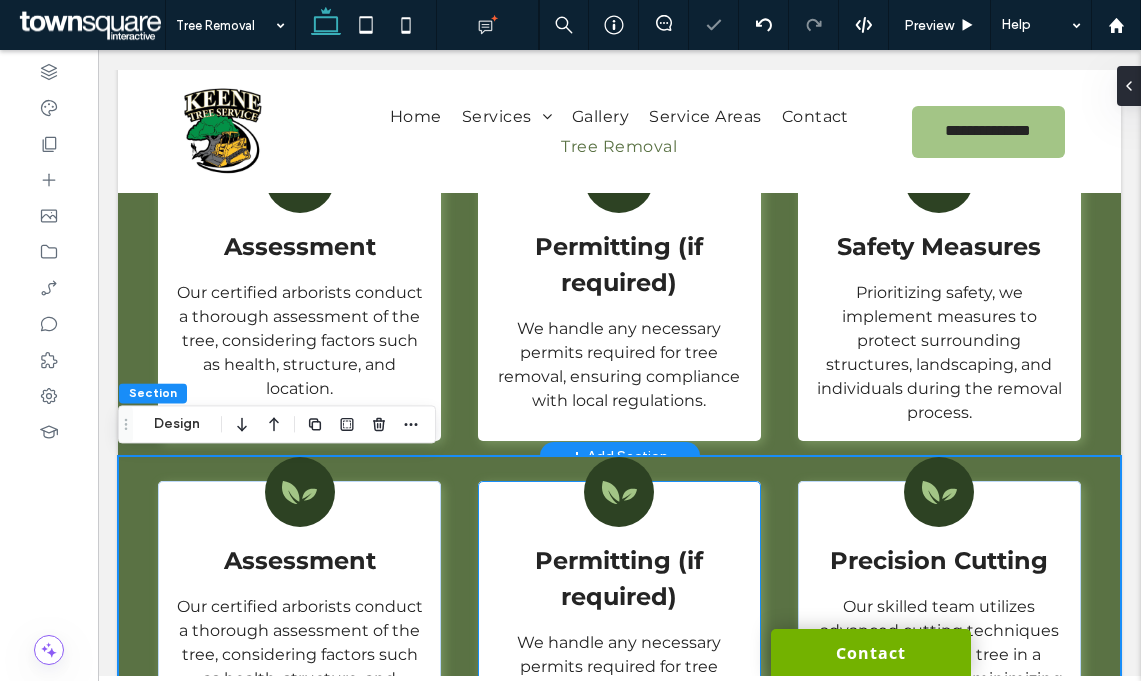 click on "Permitting (if required)
We handle any necessary permits required for tree removal, ensuring compliance with local regulations." at bounding box center [619, 618] 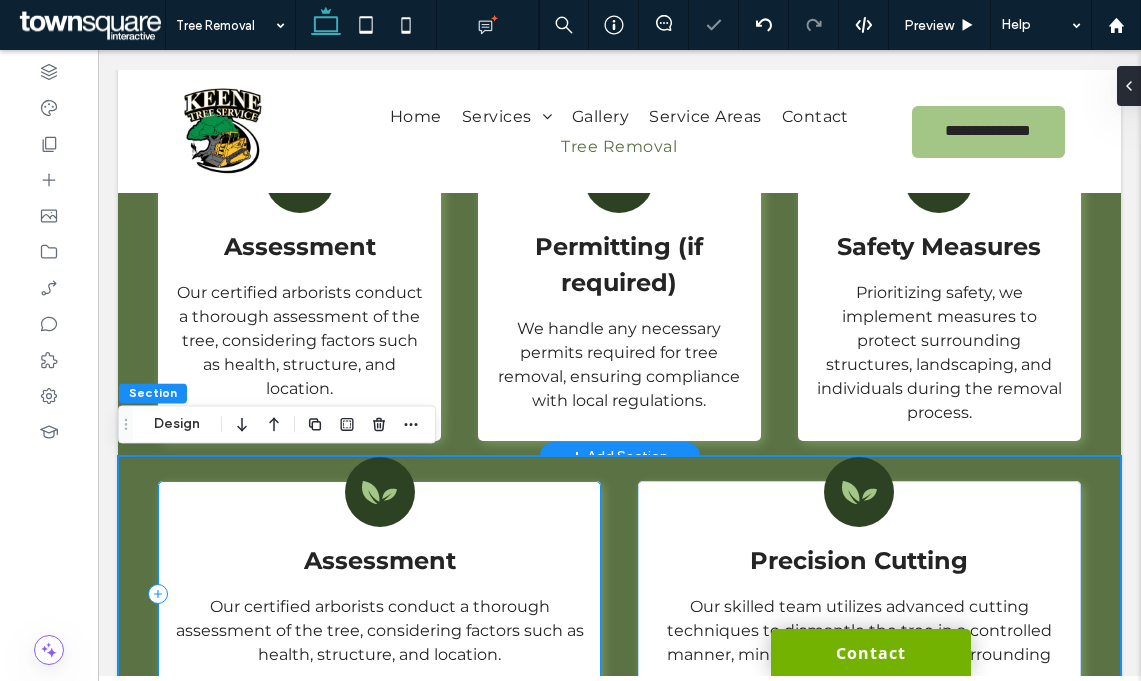 click on "Assessment ﻿
Our certified arborists conduct a thorough assessment of the tree, considering factors such as health, structure, and location." at bounding box center [379, 594] 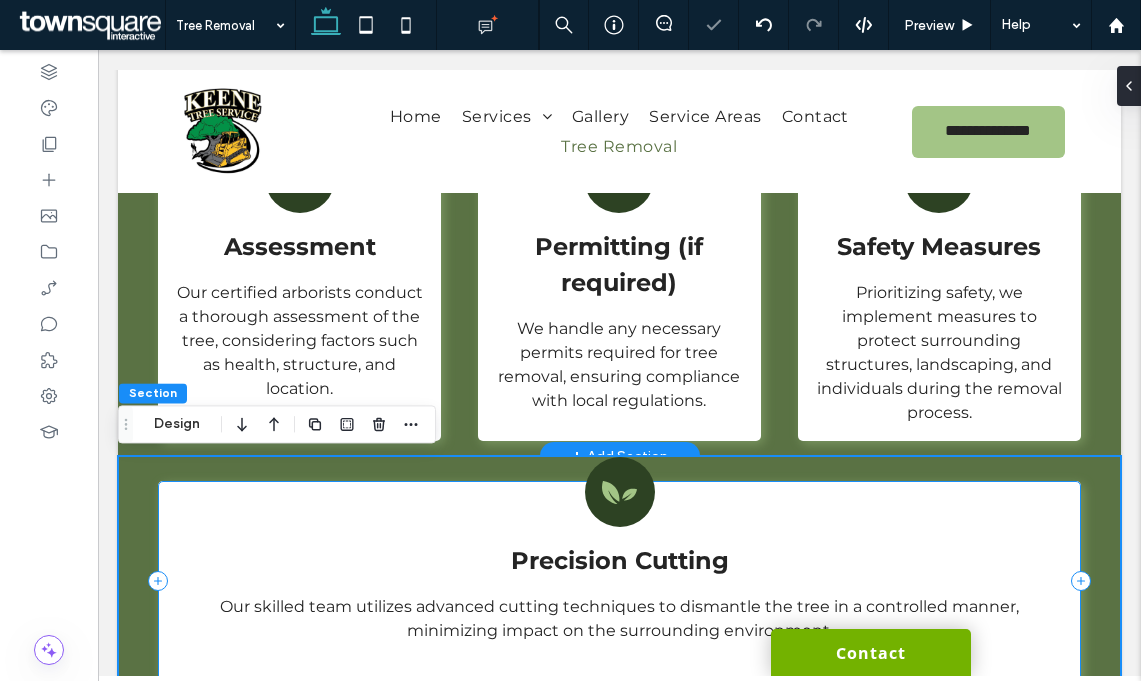 click on "Precision Cutting
Our skilled team utilizes advanced cutting techniques to dismantle the tree in a controlled manner, minimizing impact on the surrounding environment." at bounding box center [619, 581] 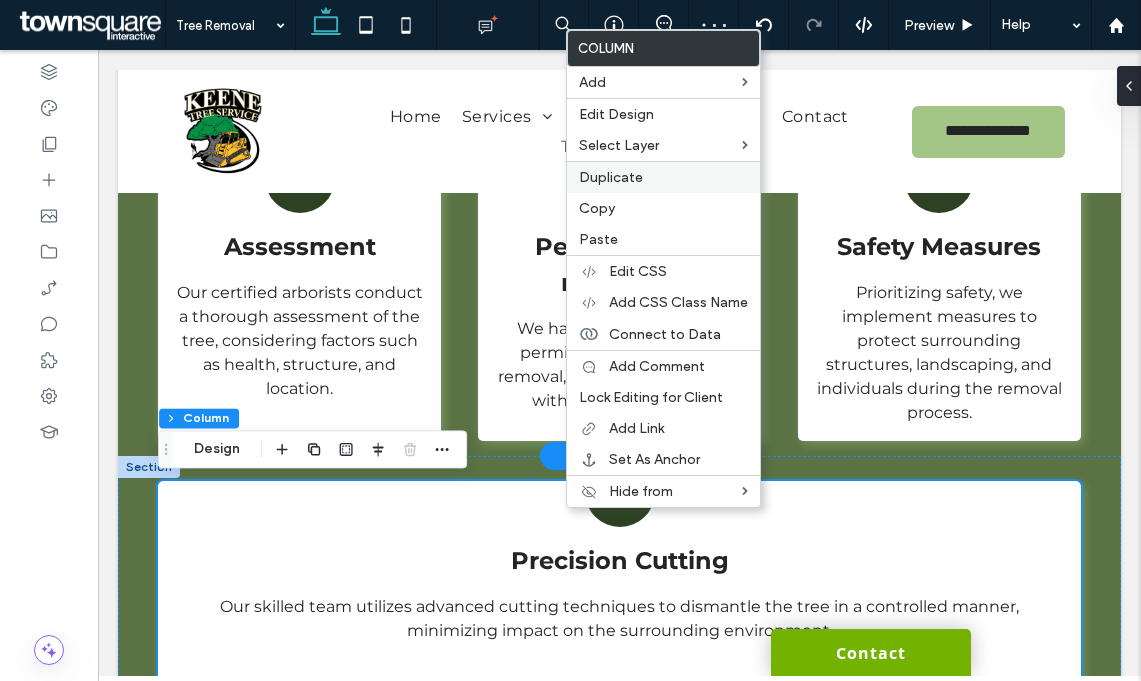 click on "Duplicate" at bounding box center (611, 177) 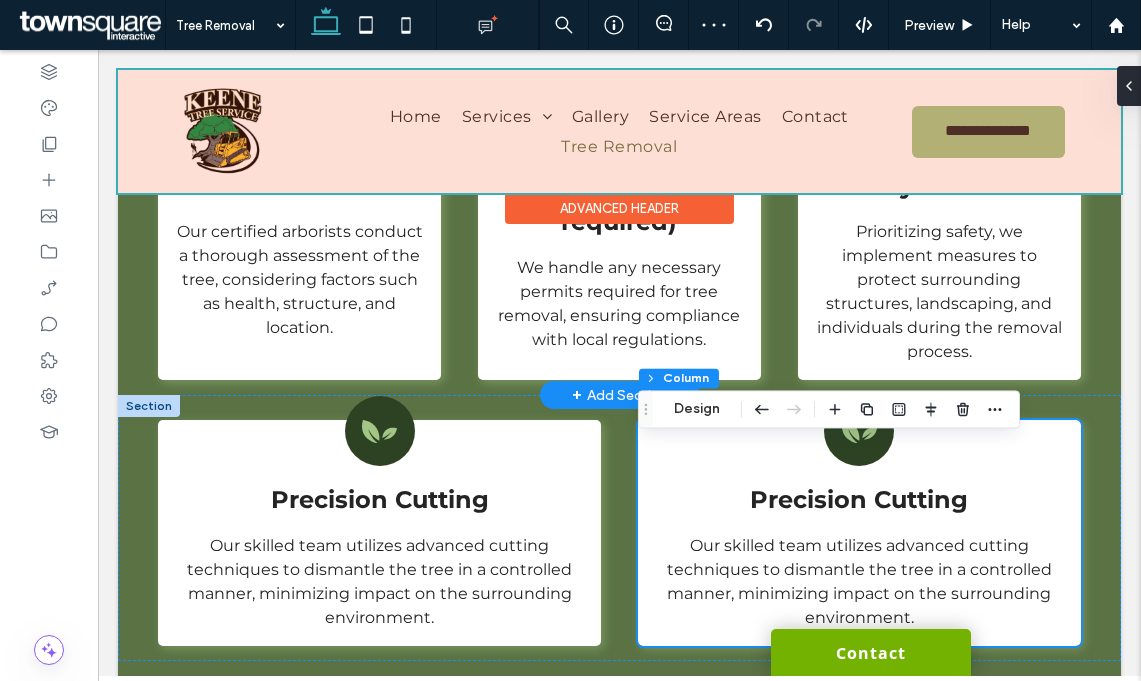 scroll, scrollTop: 2290, scrollLeft: 0, axis: vertical 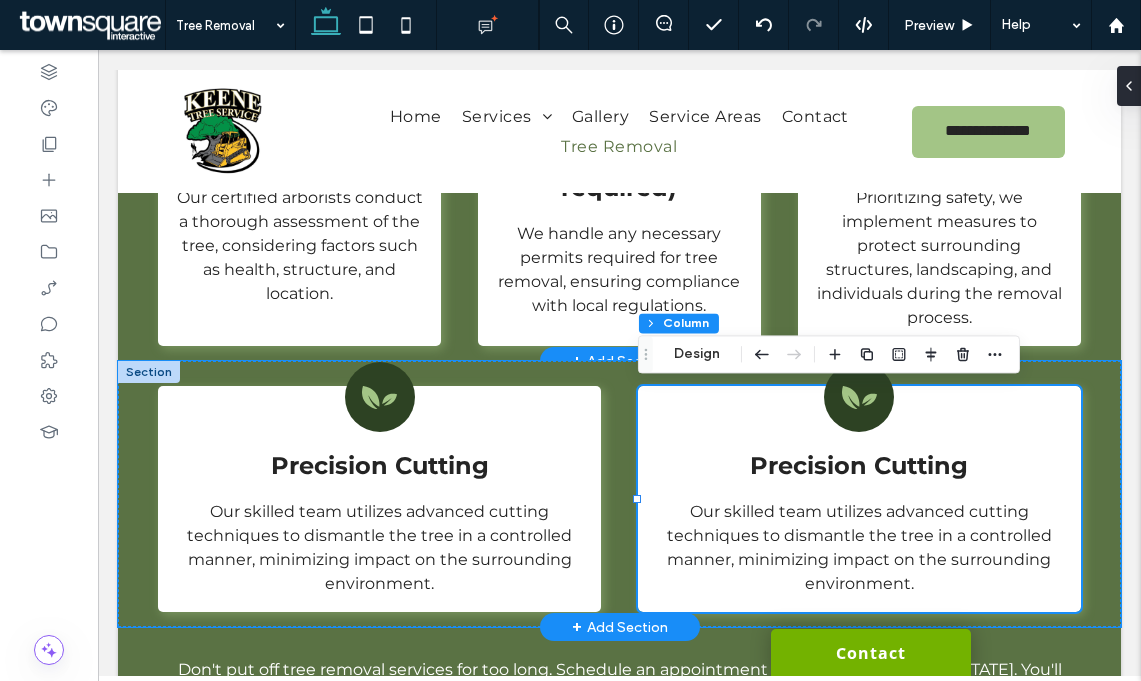 click on "Precision Cutting" at bounding box center (859, 465) 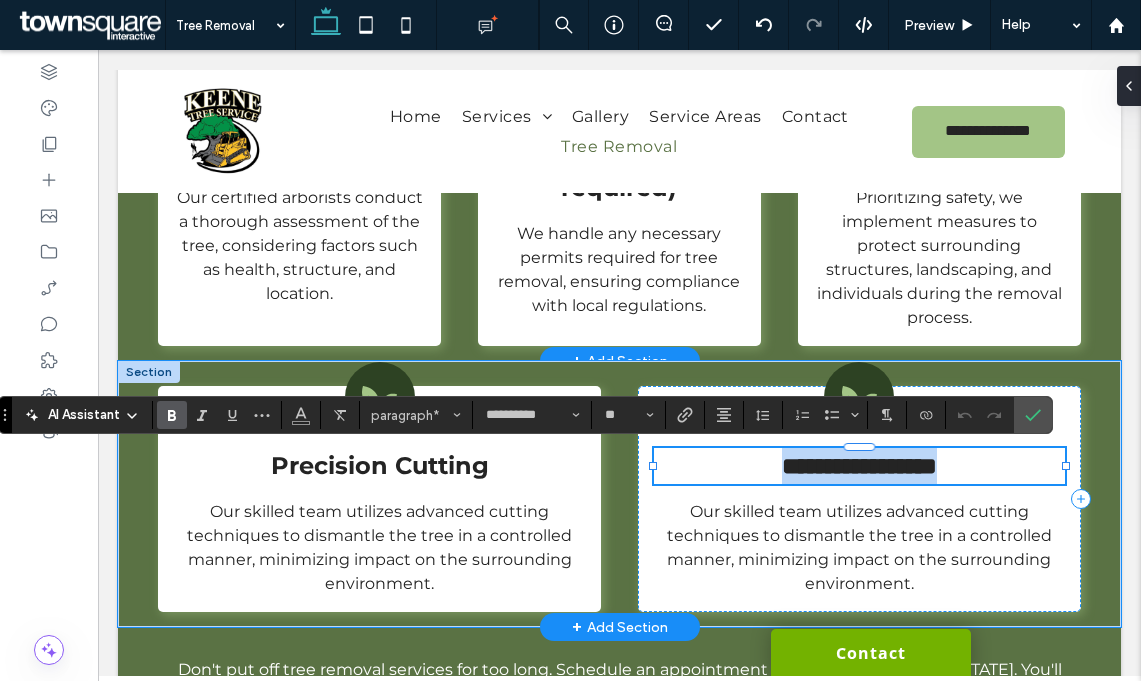 type 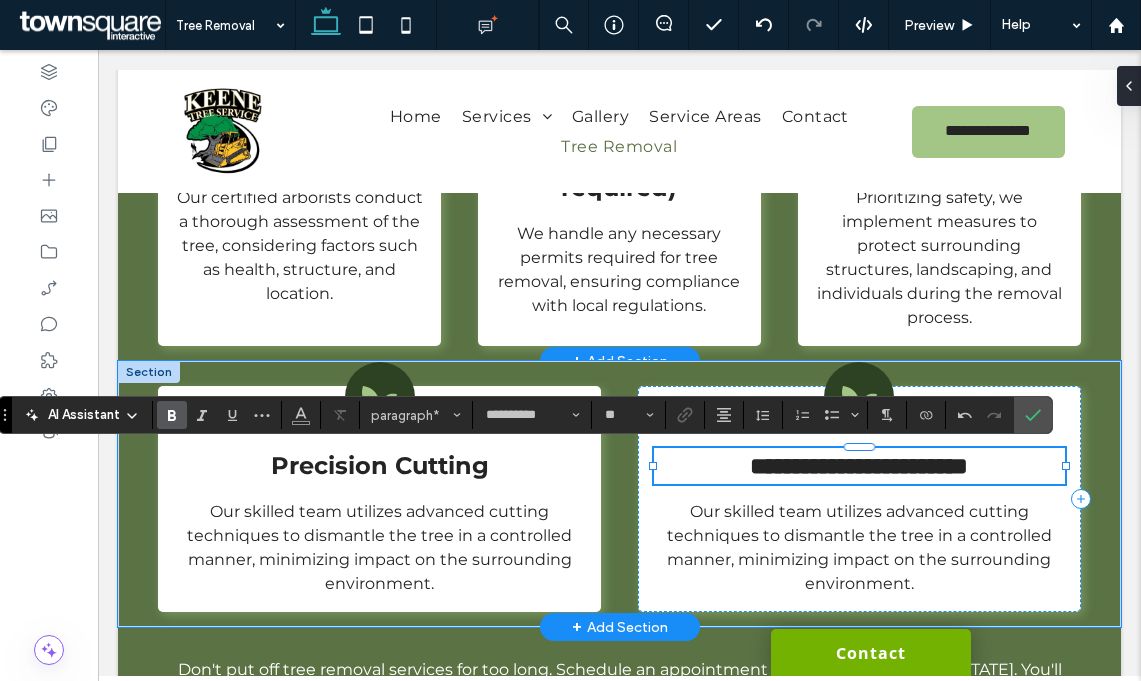 click on "Our skilled team utilizes advanced cutting techniques to dismantle the tree in a controlled manner, minimizing impact on the surrounding environment." at bounding box center [859, 548] 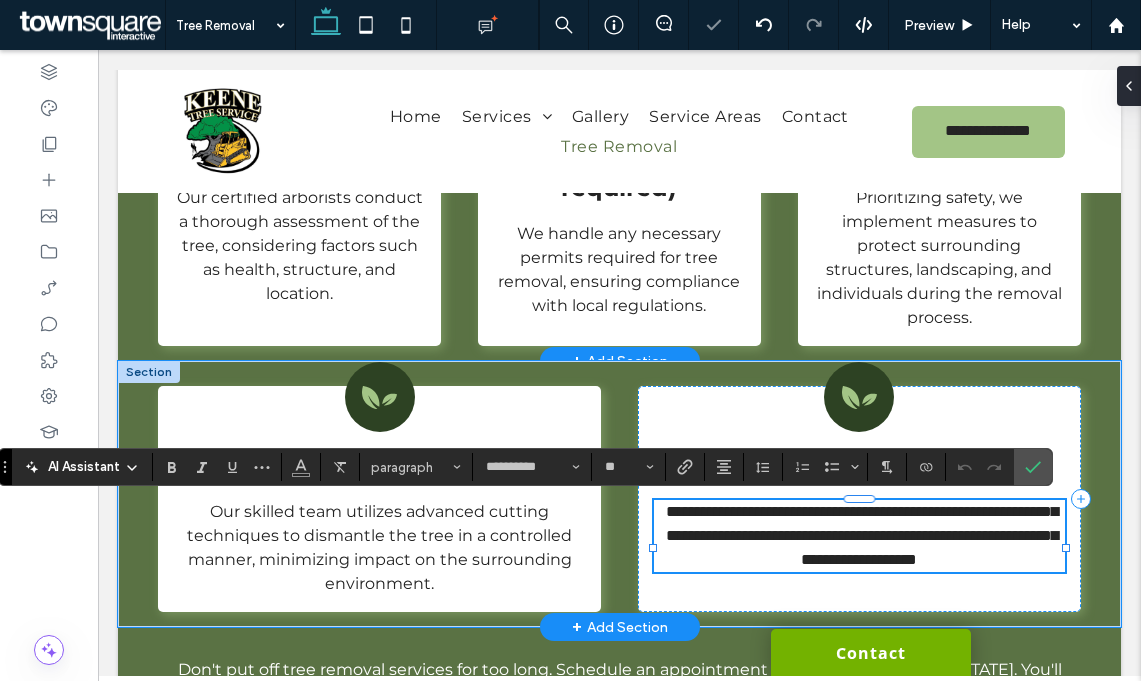paste 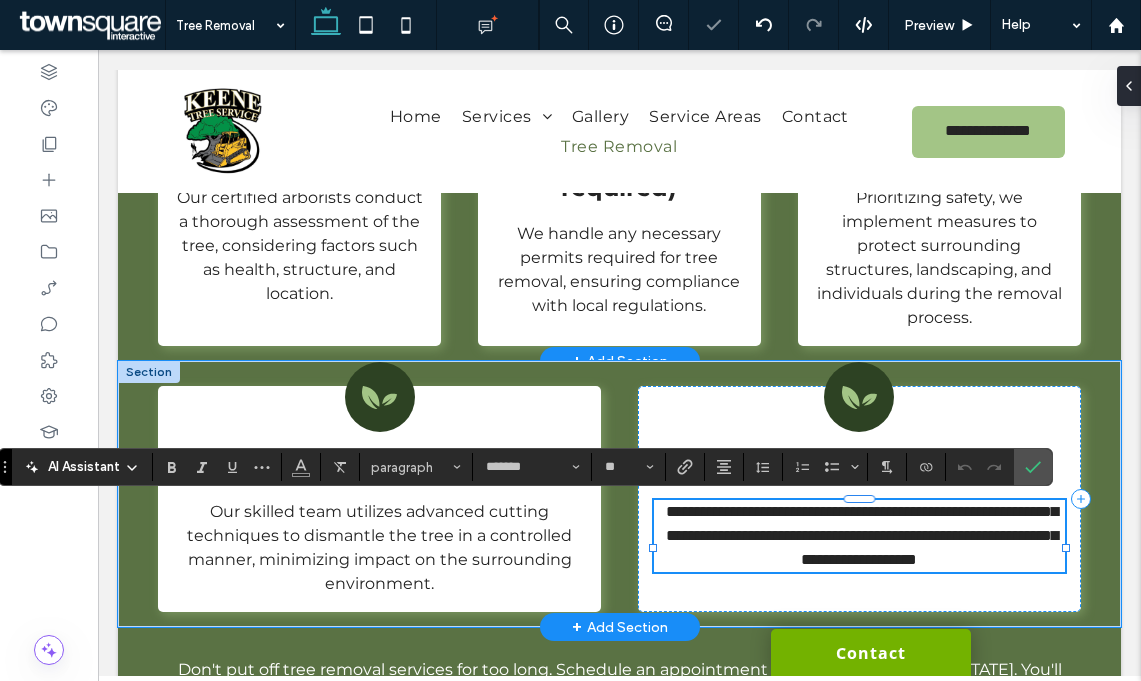 scroll, scrollTop: 0, scrollLeft: 0, axis: both 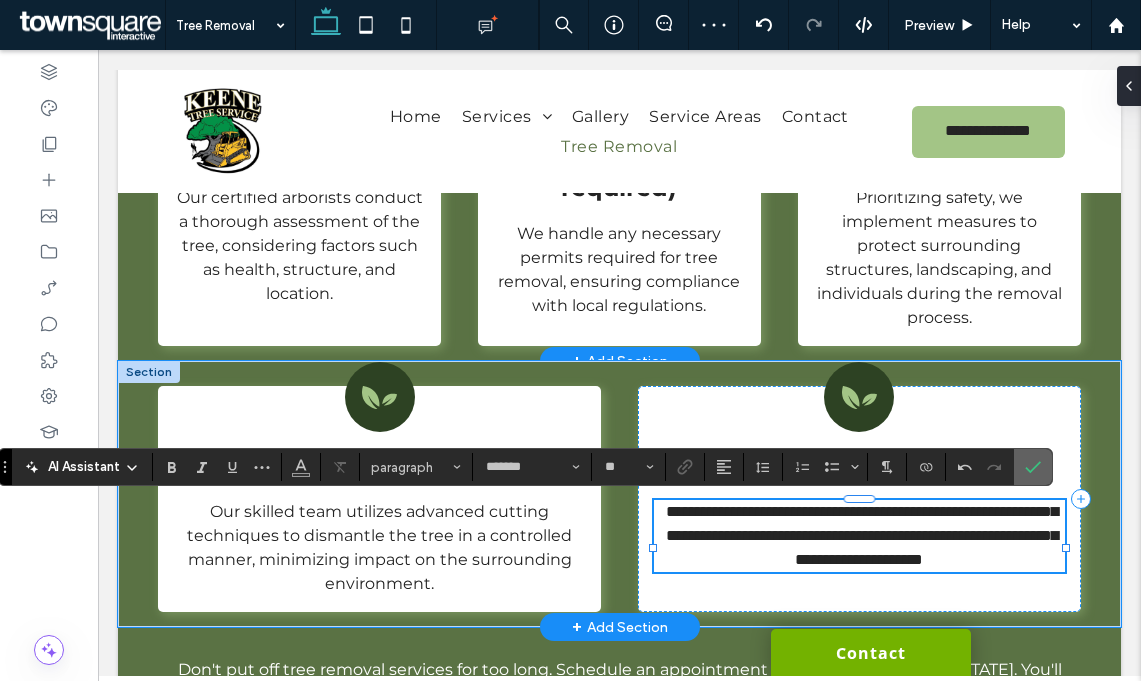 click 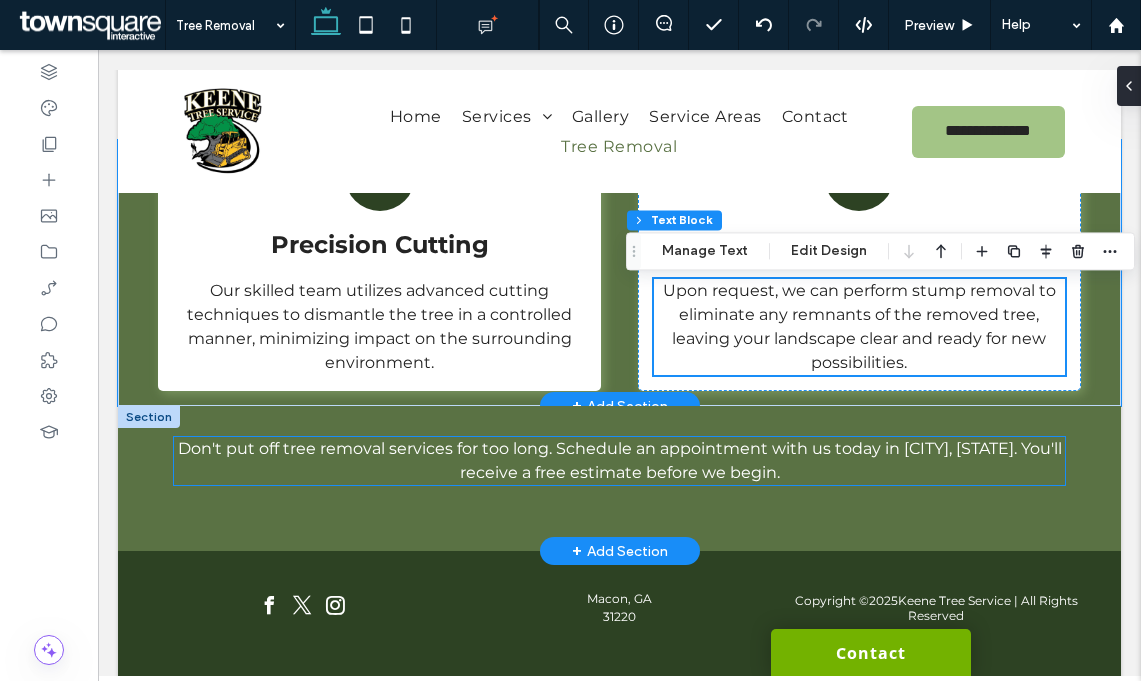 scroll, scrollTop: 2513, scrollLeft: 0, axis: vertical 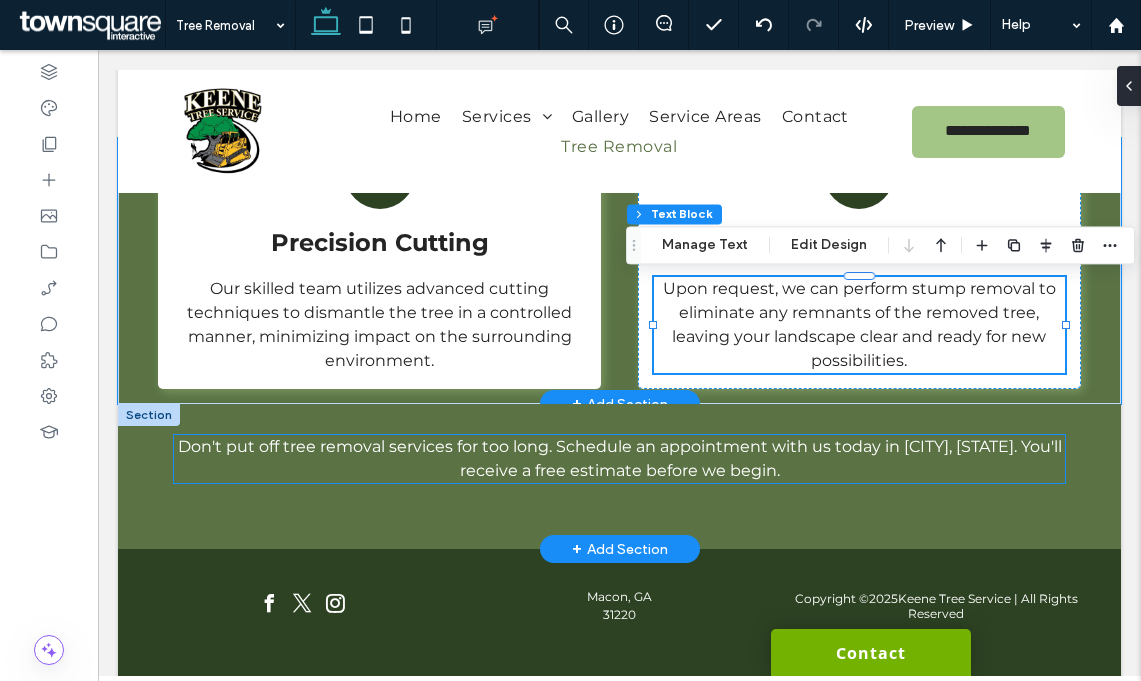 click on "Don't put off tree removal services for too long. Schedule an appointment with us today in Charlotte, NC. You'll receive a free estimate before we begin." at bounding box center (620, 458) 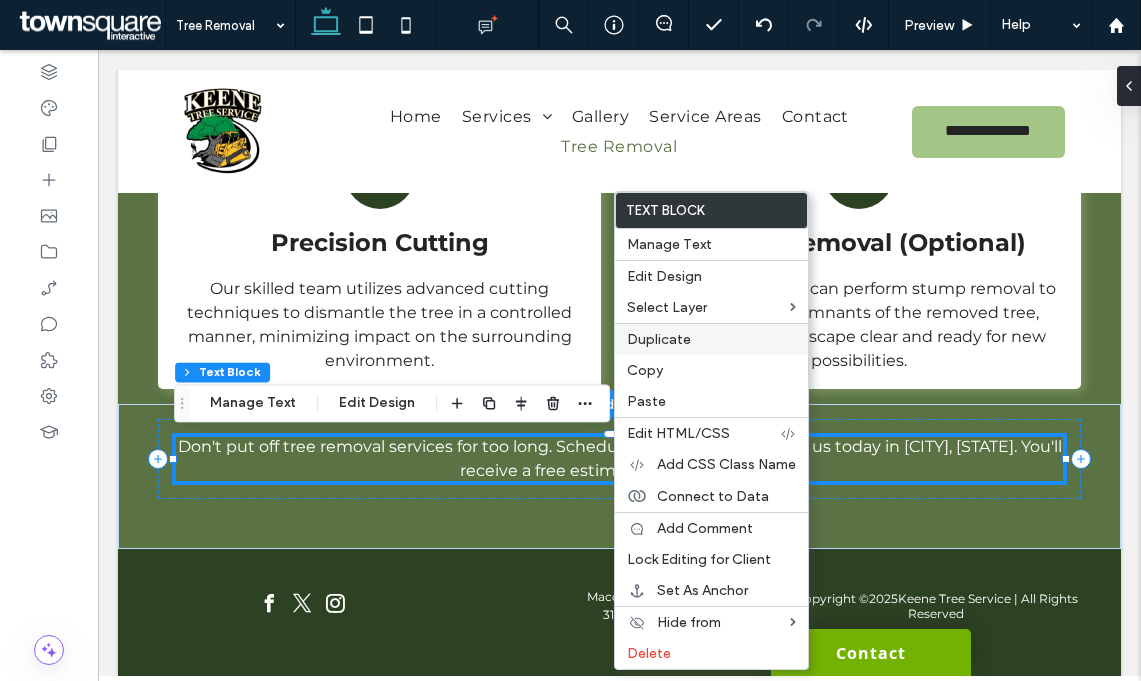 click on "Duplicate" at bounding box center (659, 339) 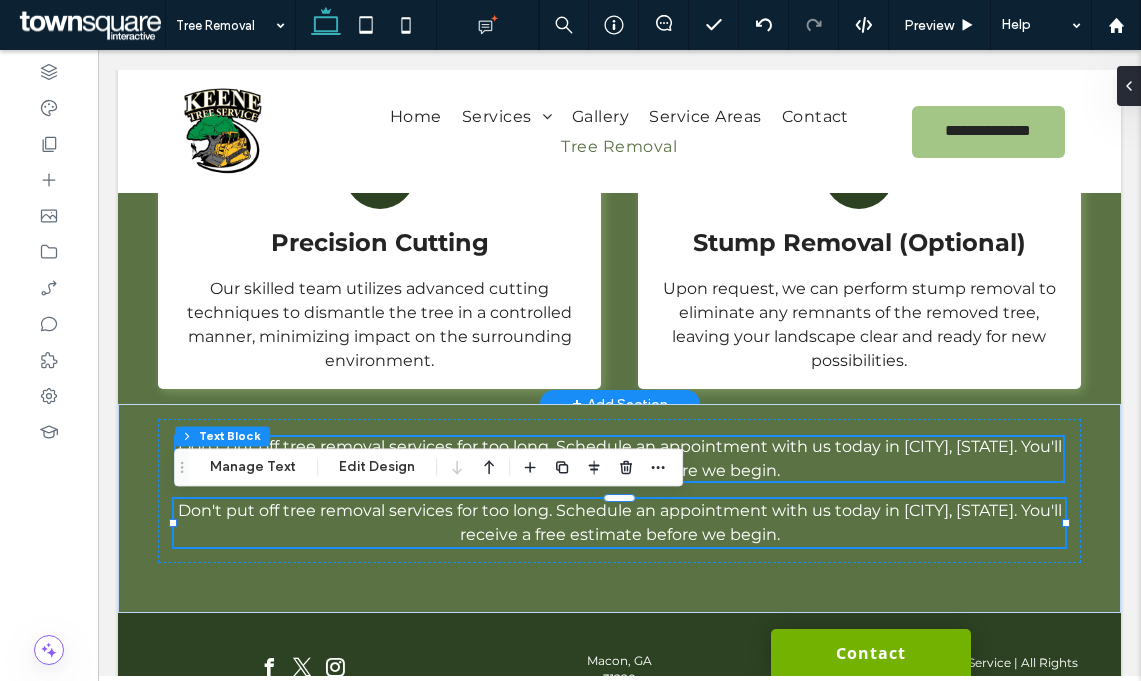 click on "Don't put off tree removal services for too long. Schedule an appointment with us today in Charlotte, NC. You'll receive a free estimate before we begin." at bounding box center [620, 458] 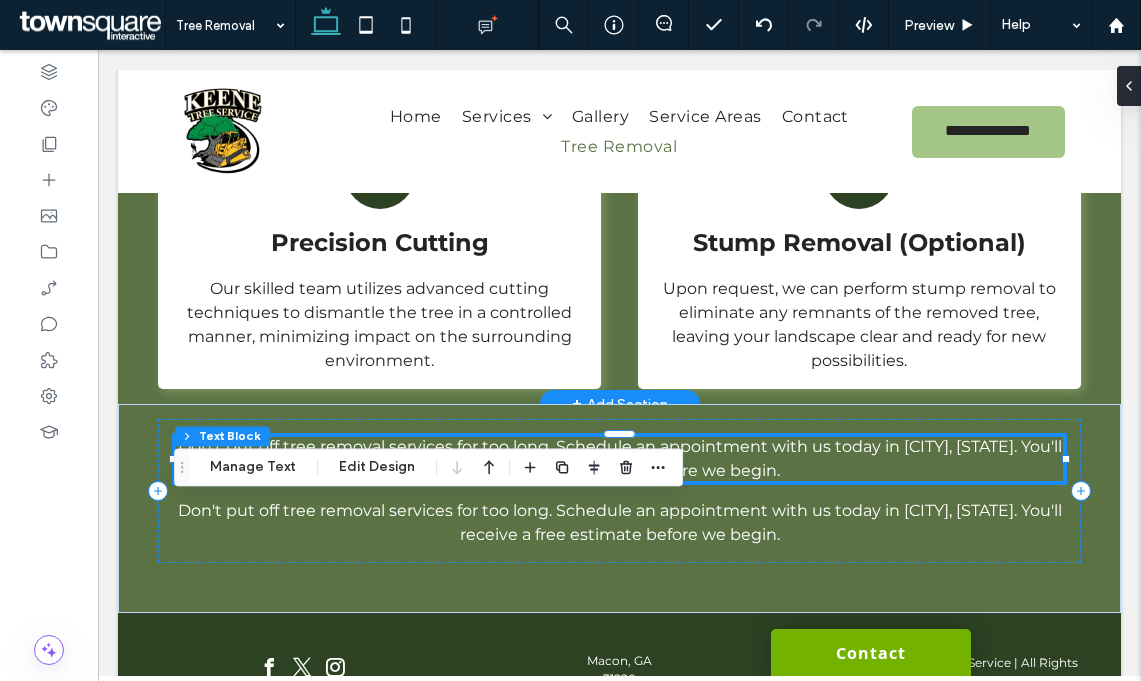 click on "Don't put off tree removal services for too long. Schedule an appointment with us today in Charlotte, NC. You'll receive a free estimate before we begin." at bounding box center [620, 458] 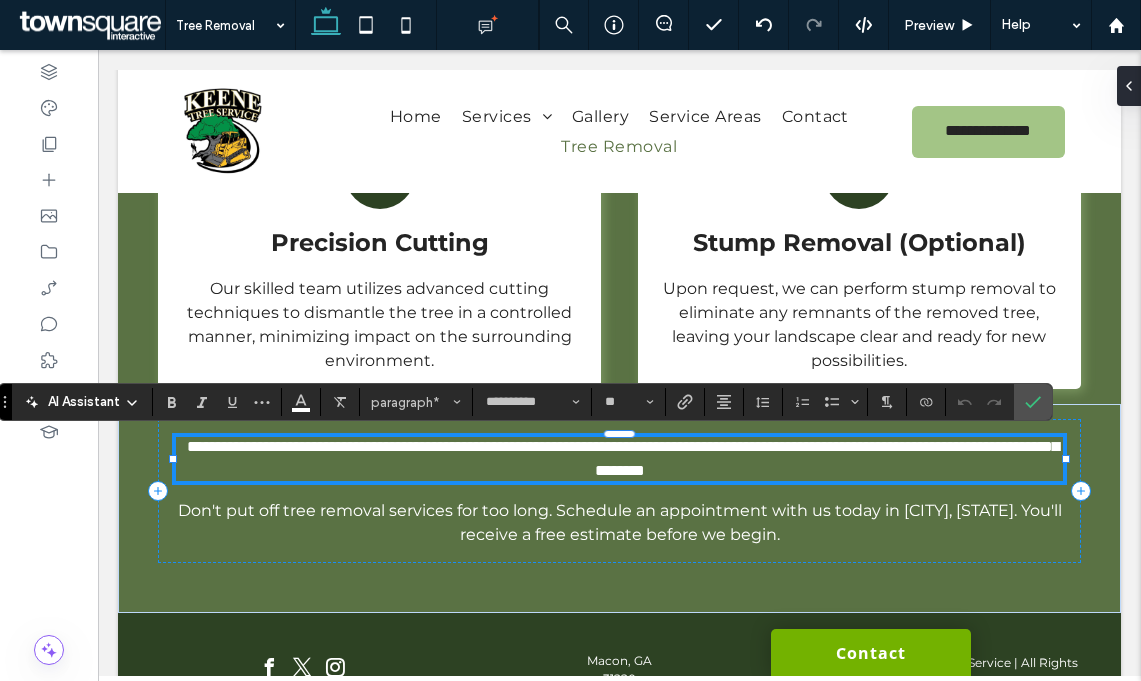 paste 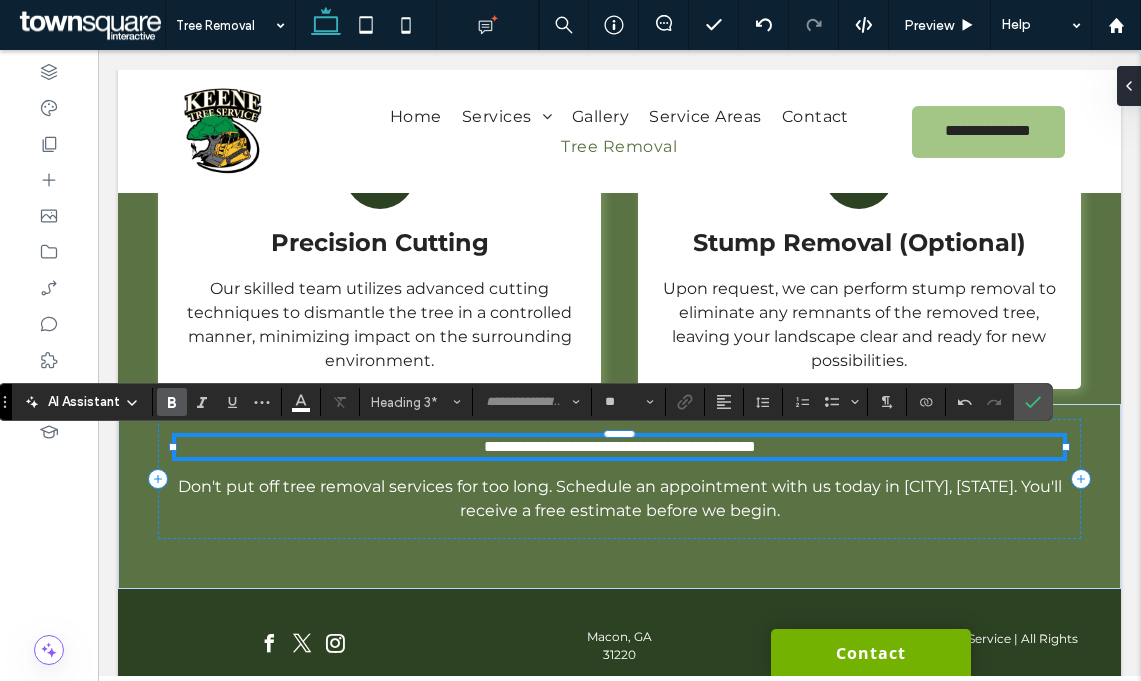type on "**********" 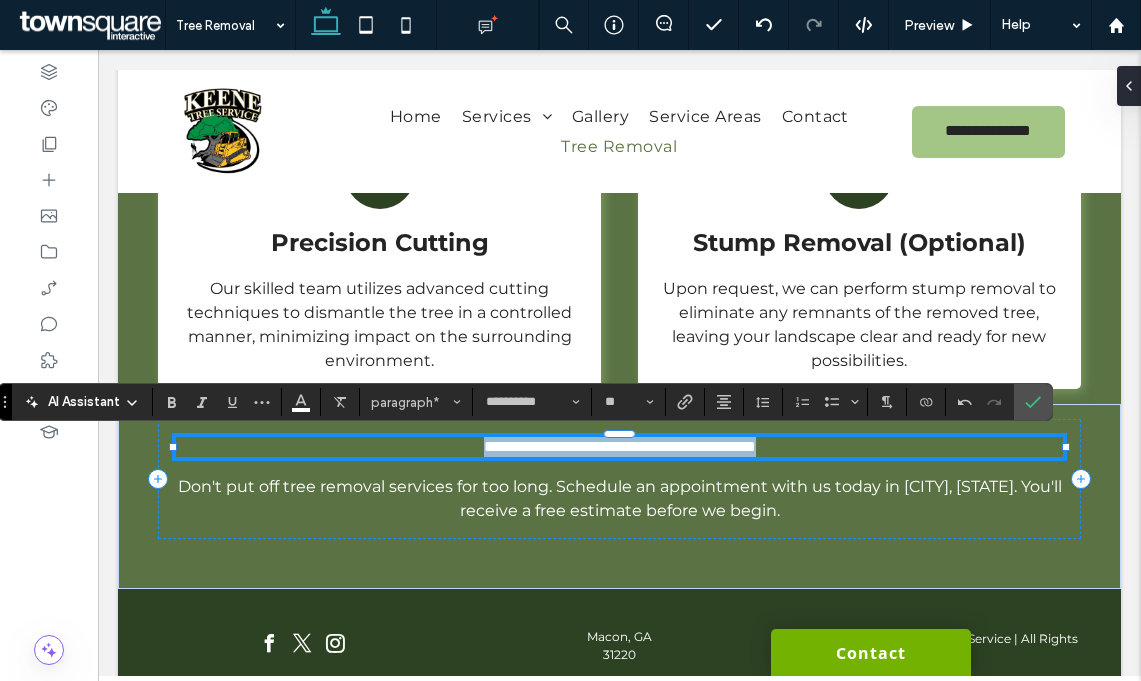 drag, startPoint x: 825, startPoint y: 448, endPoint x: 388, endPoint y: 447, distance: 437.00113 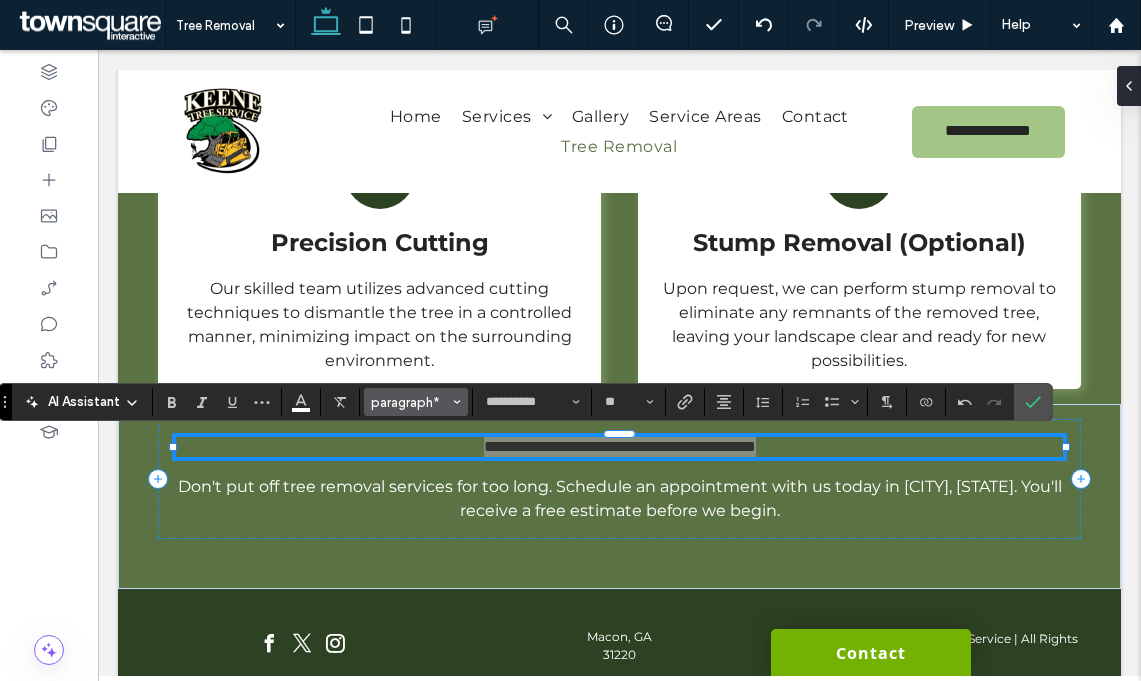 click on "paragraph*" at bounding box center [410, 402] 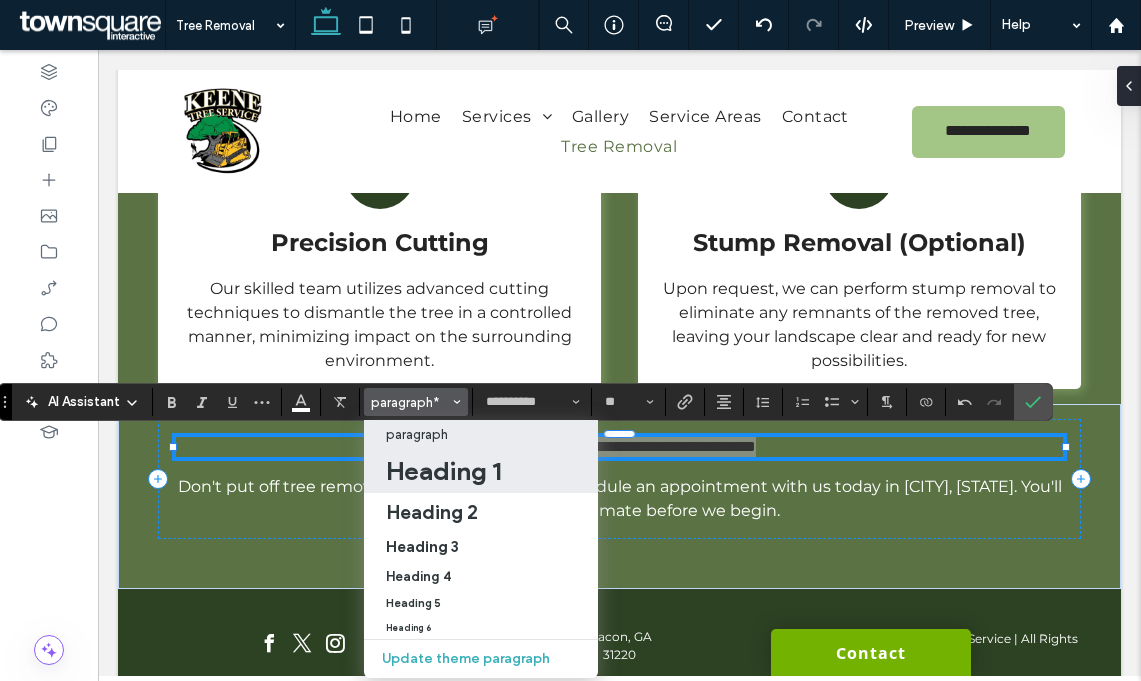 click on "Heading 1" at bounding box center [443, 471] 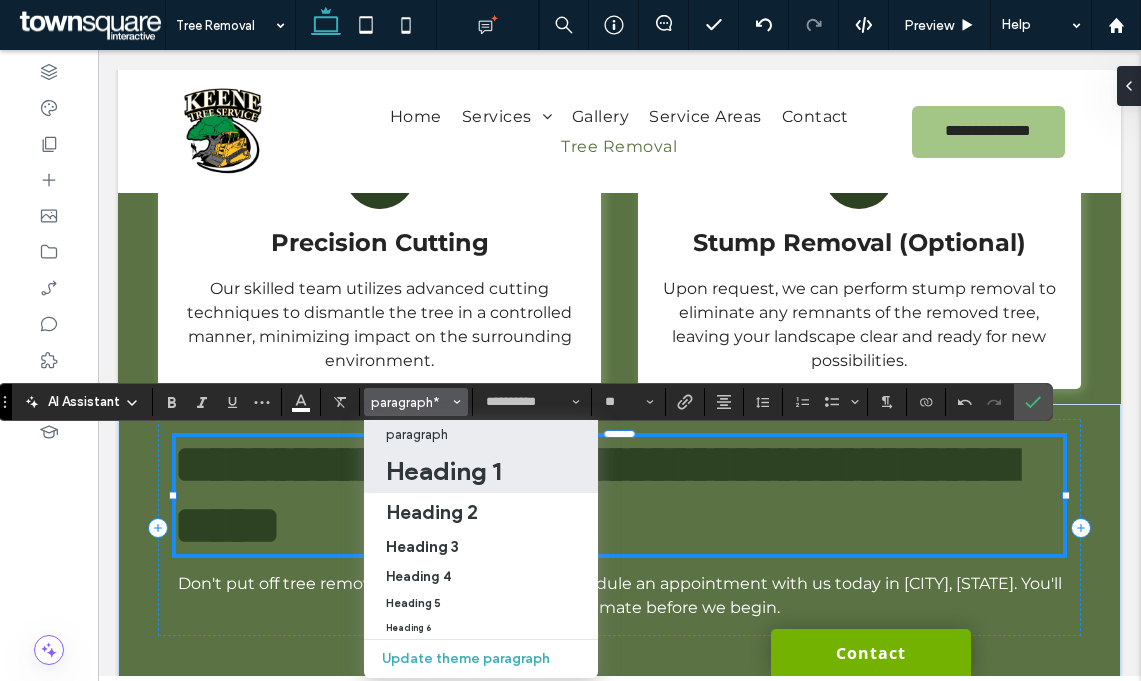 type on "******" 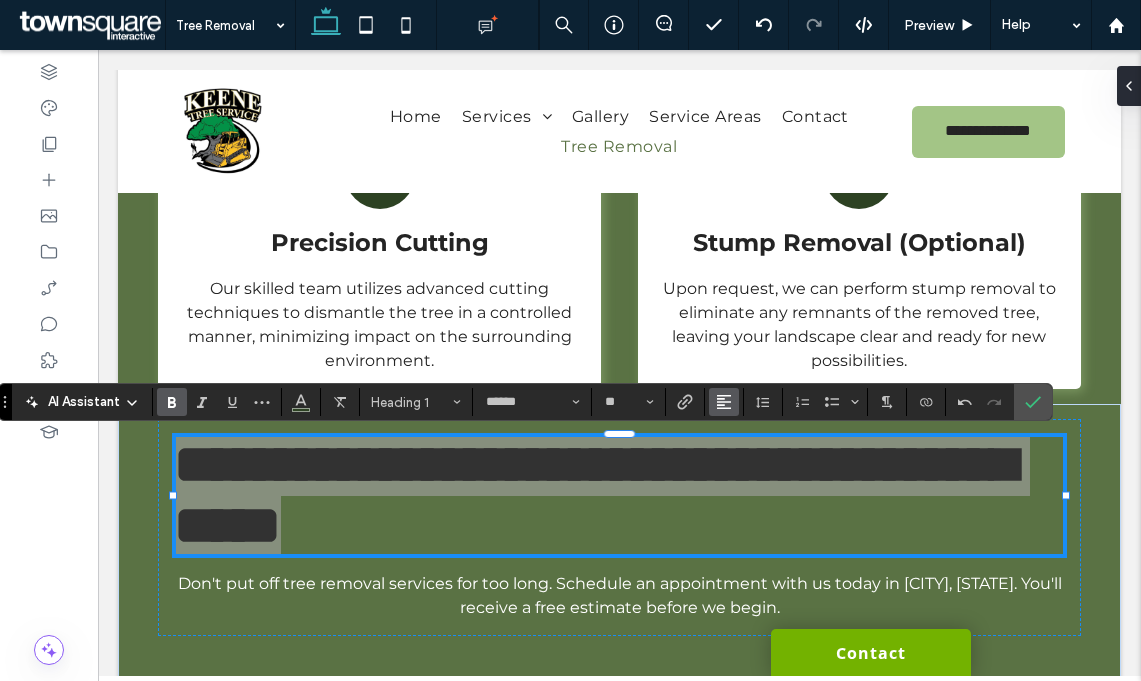 click 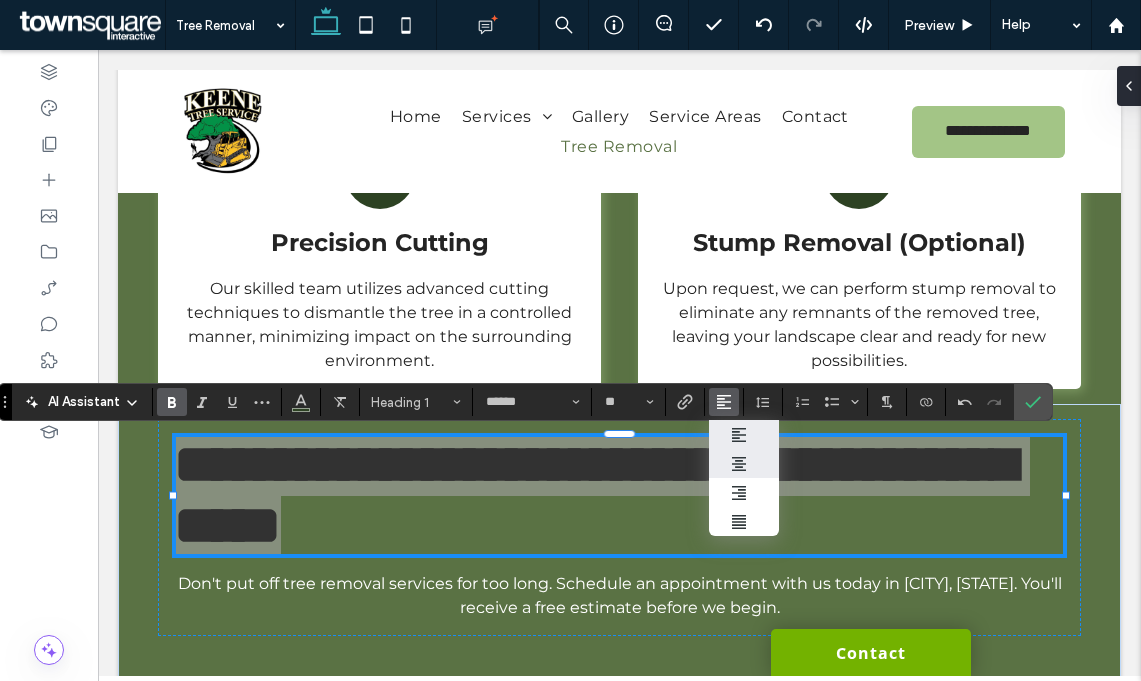 click 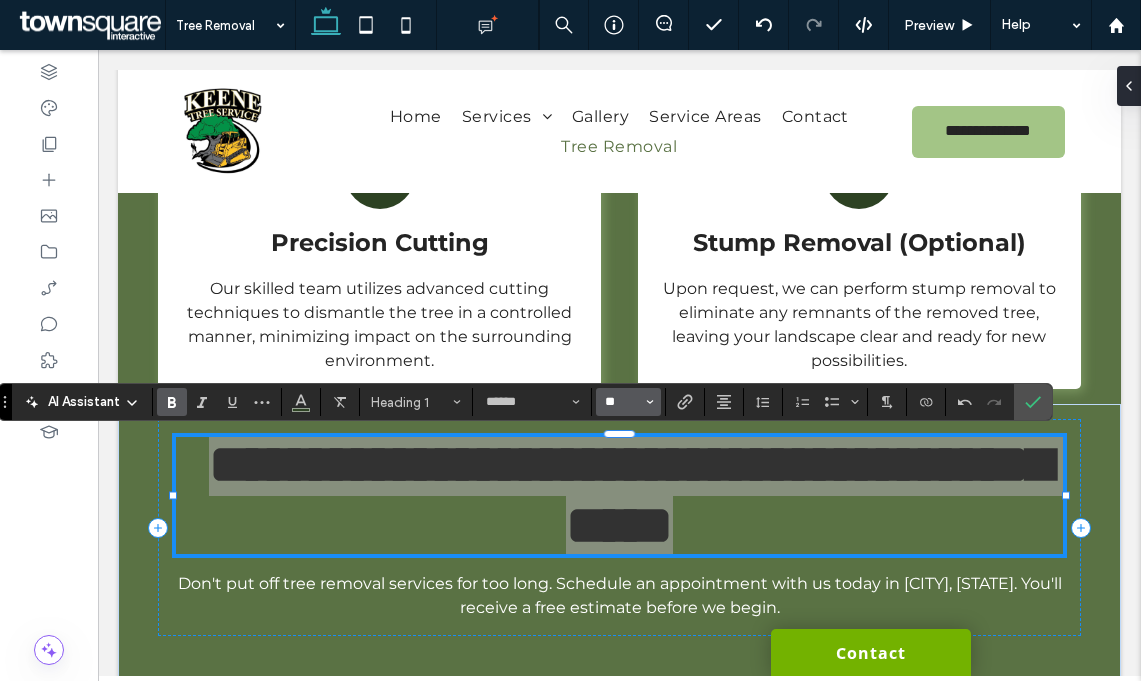 click on "**" at bounding box center [622, 402] 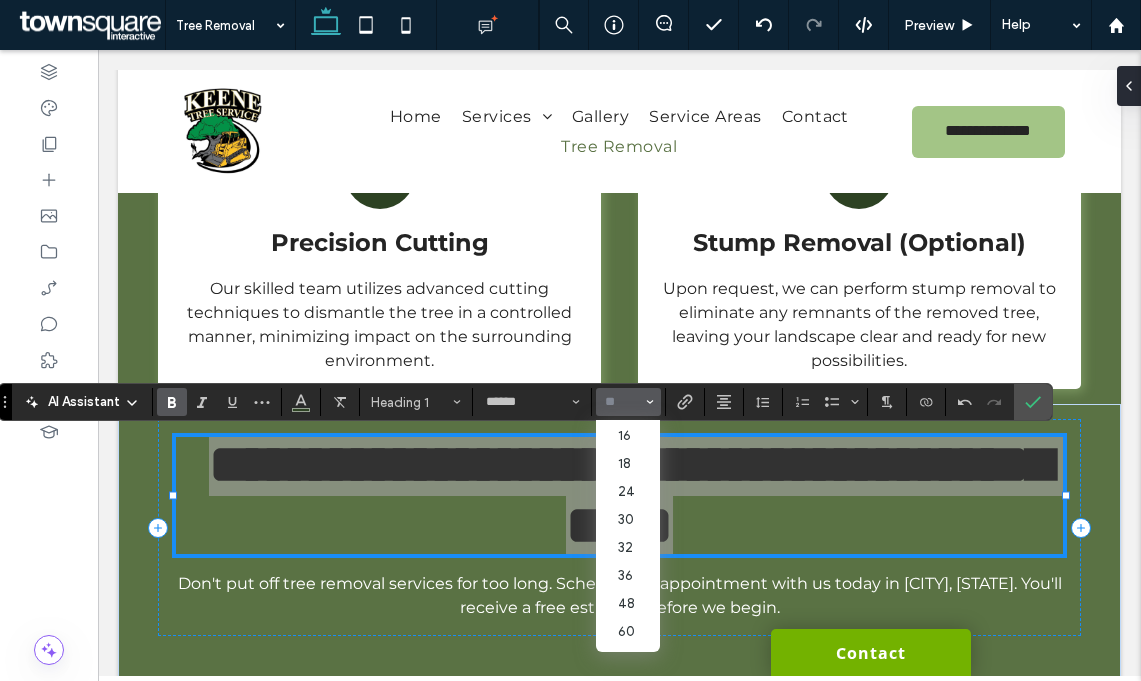 scroll, scrollTop: 171, scrollLeft: 0, axis: vertical 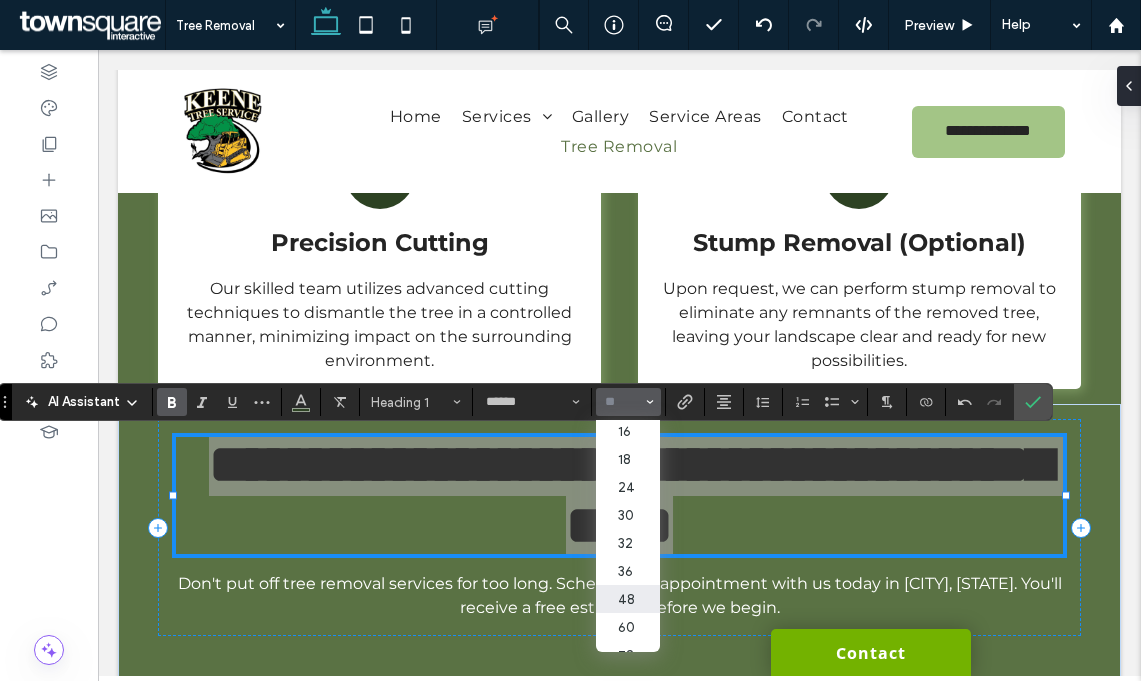click on "48" at bounding box center [628, 599] 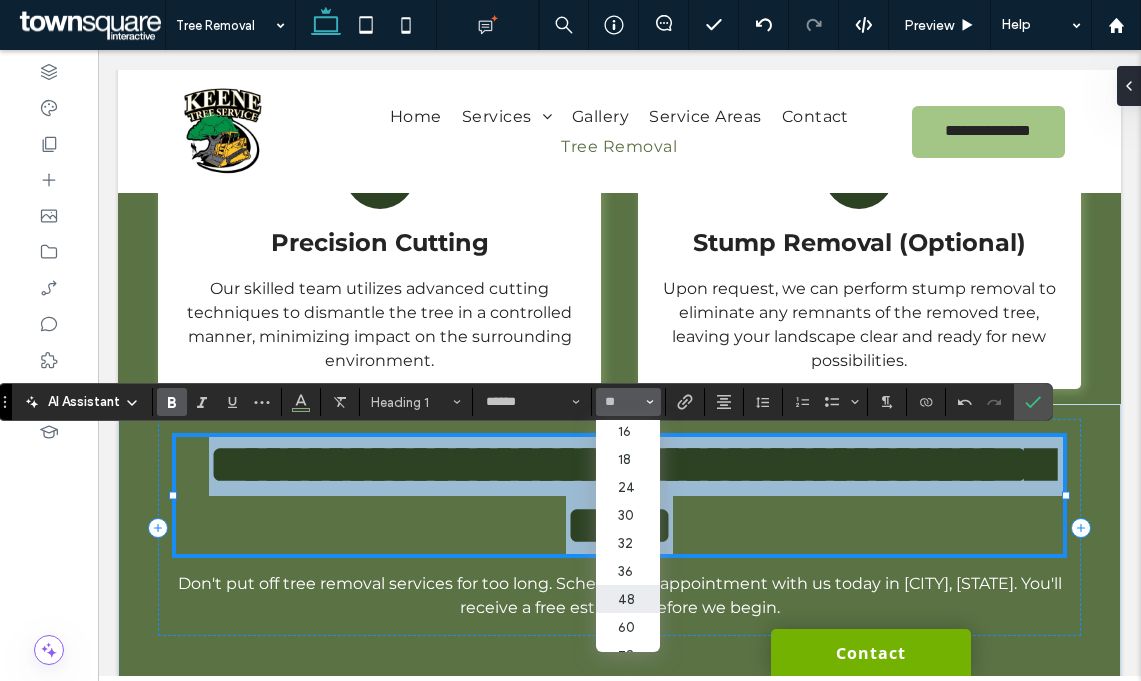 type on "**" 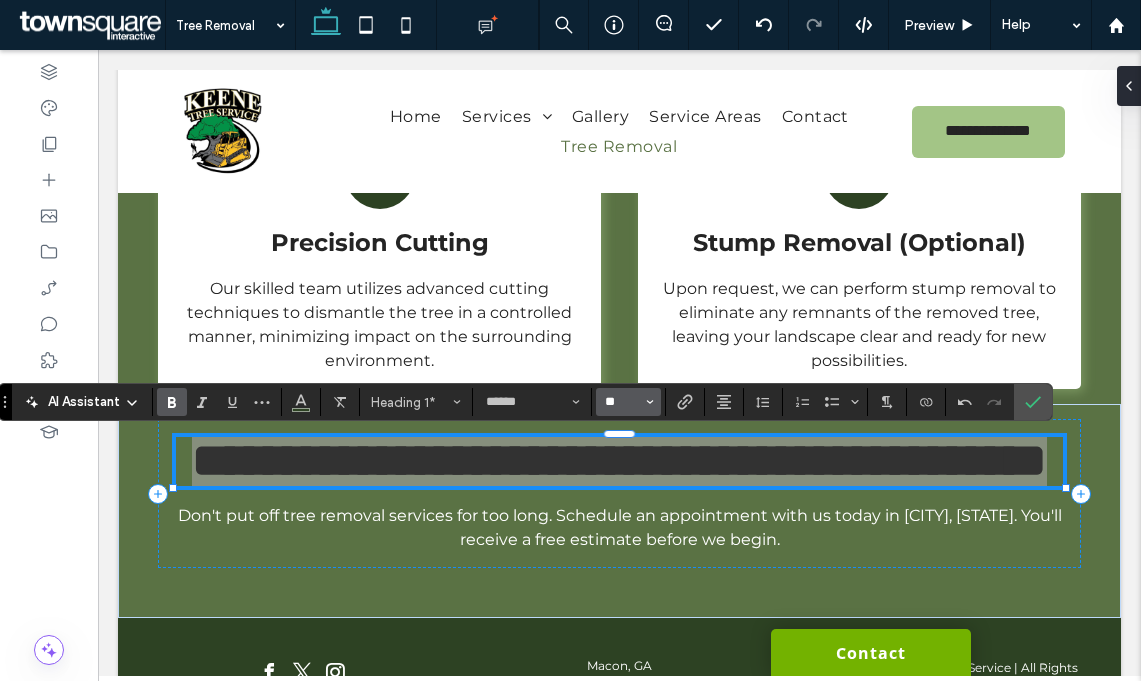 click on "**" at bounding box center (622, 402) 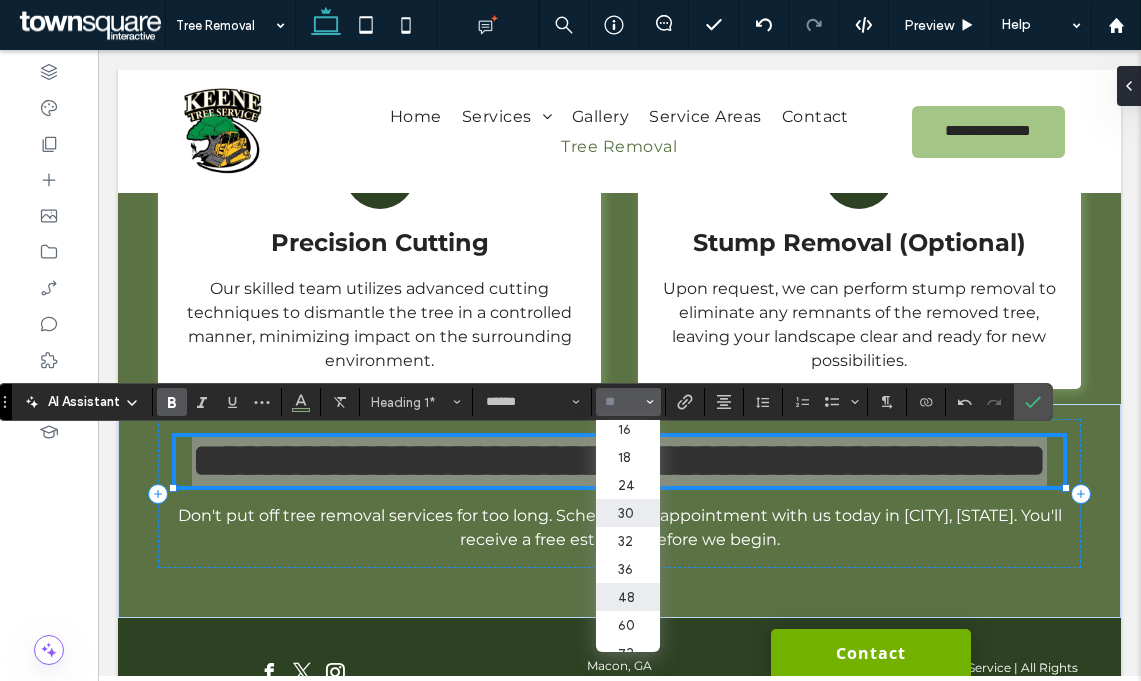 scroll, scrollTop: 175, scrollLeft: 0, axis: vertical 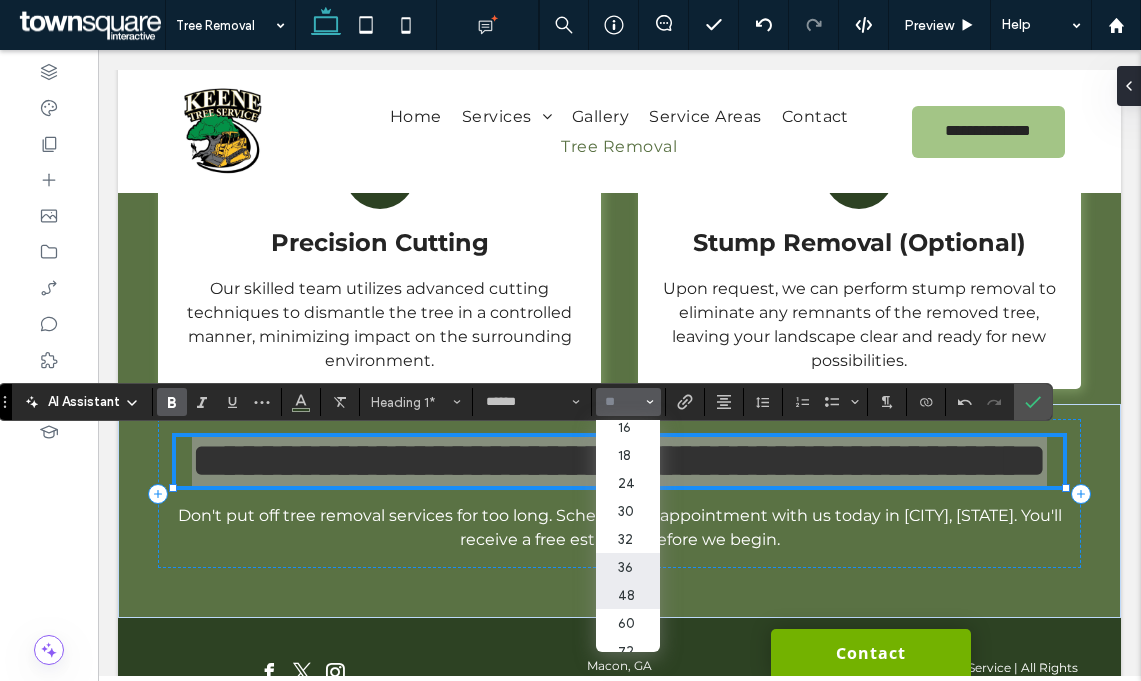 click on "36" at bounding box center (628, 567) 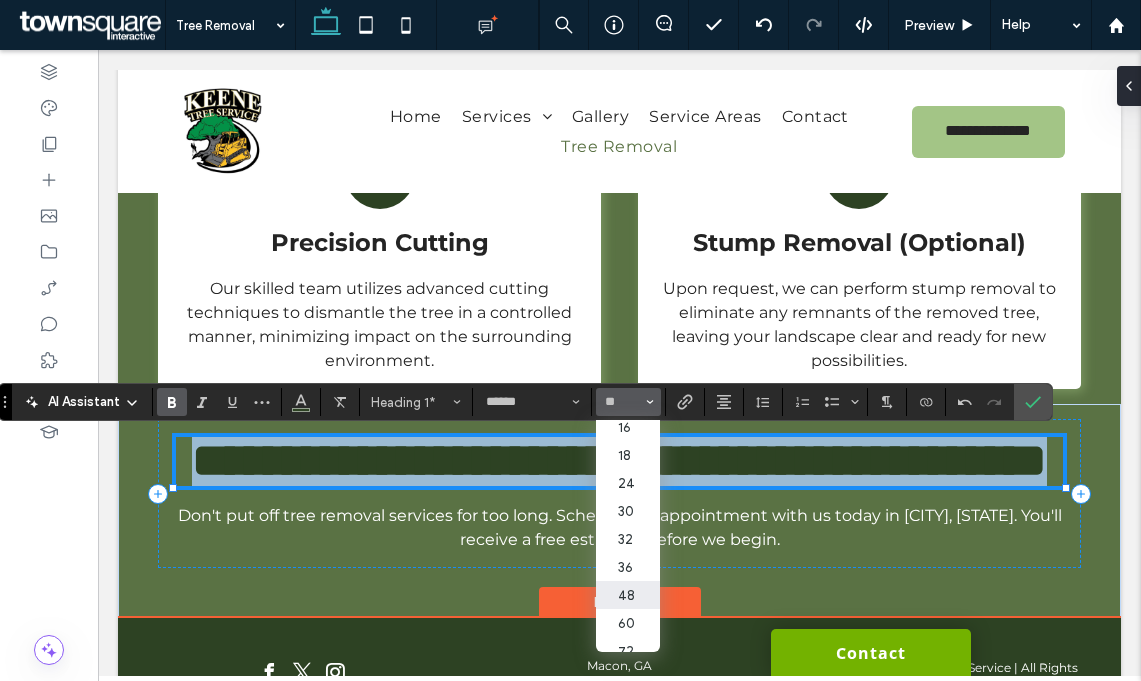 type on "**" 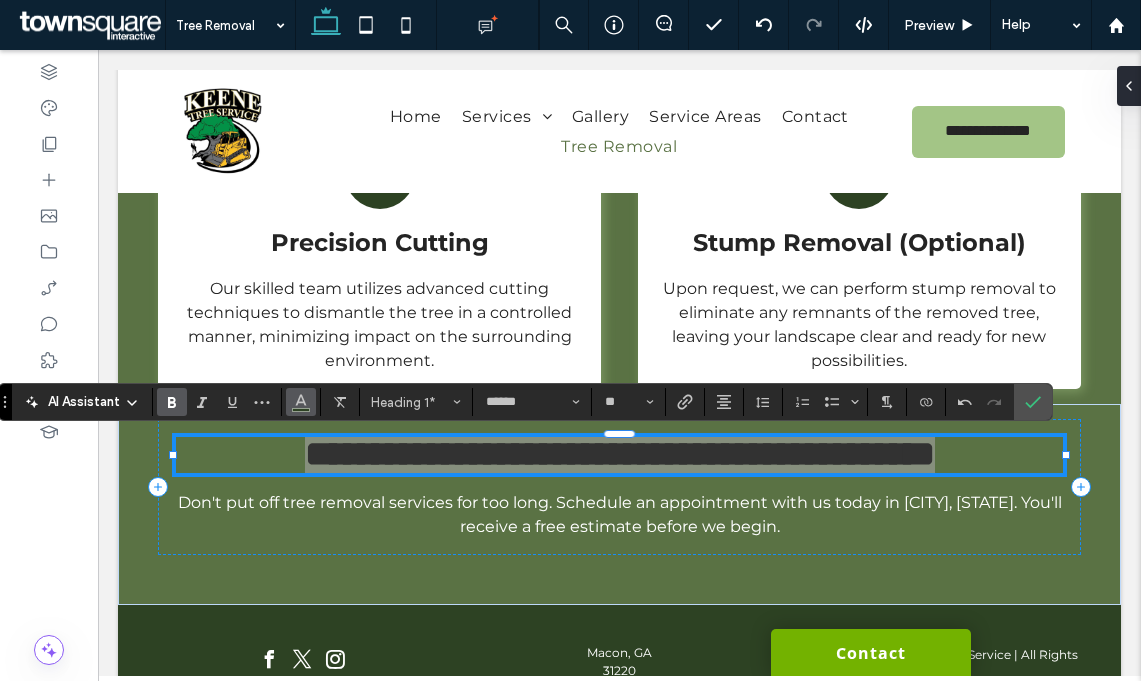 click 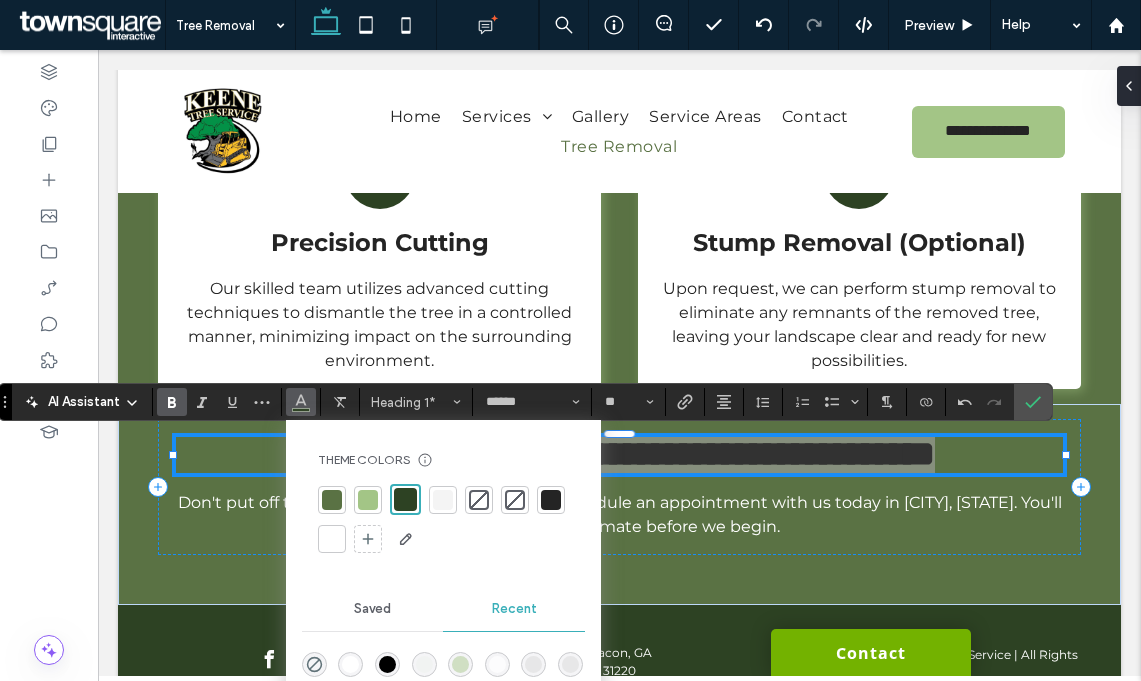 click at bounding box center (332, 539) 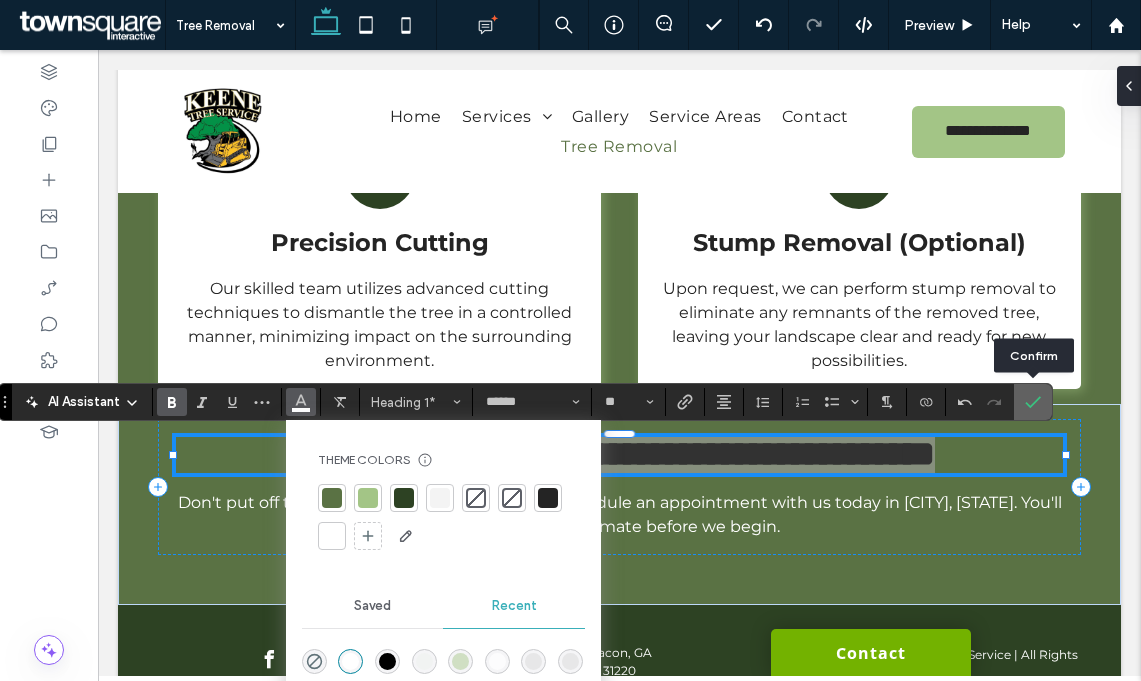 drag, startPoint x: 1039, startPoint y: 401, endPoint x: 922, endPoint y: 352, distance: 126.84637 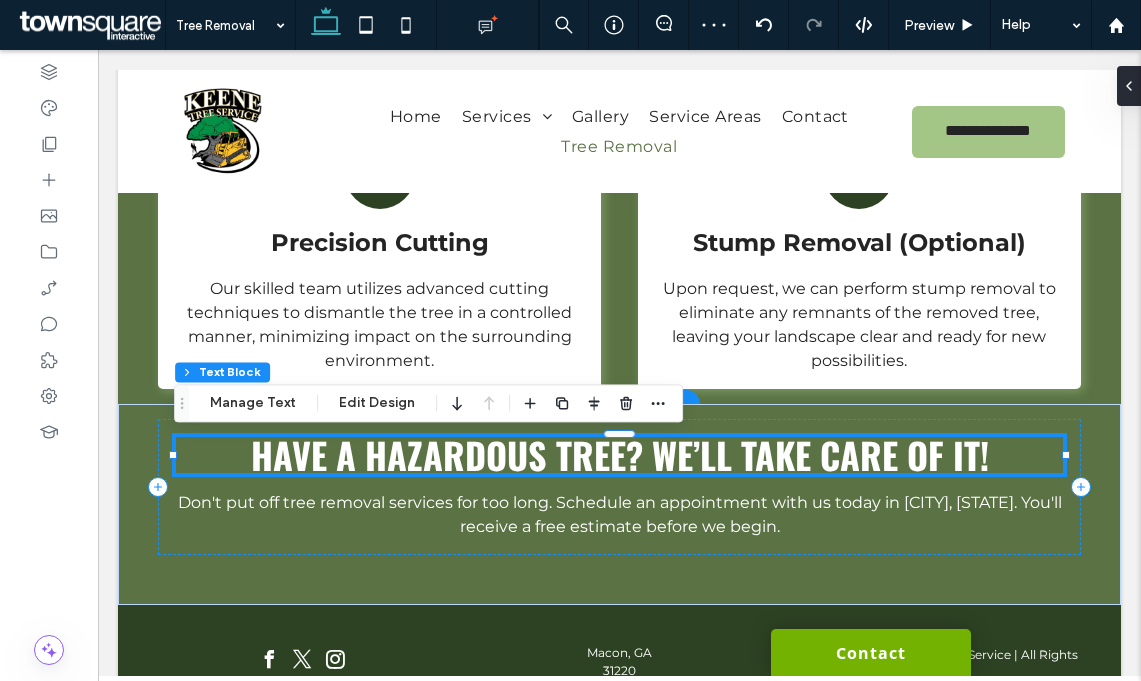 click on "Don't put off tree removal services for too long. Schedule an appointment with us today in Charlotte, NC. You'll receive a free estimate before we begin. ﻿" at bounding box center (619, 515) 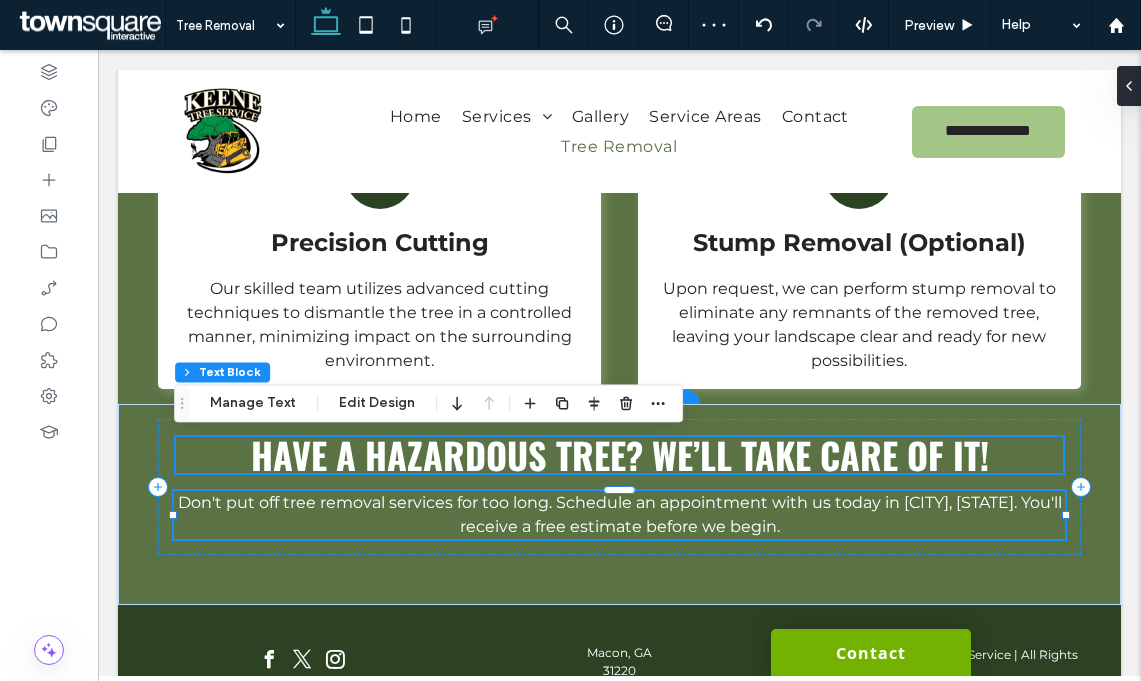 click on "Don't put off tree removal services for too long. Schedule an appointment with us today in Charlotte, NC. You'll receive a free estimate before we begin. ﻿" at bounding box center (619, 515) 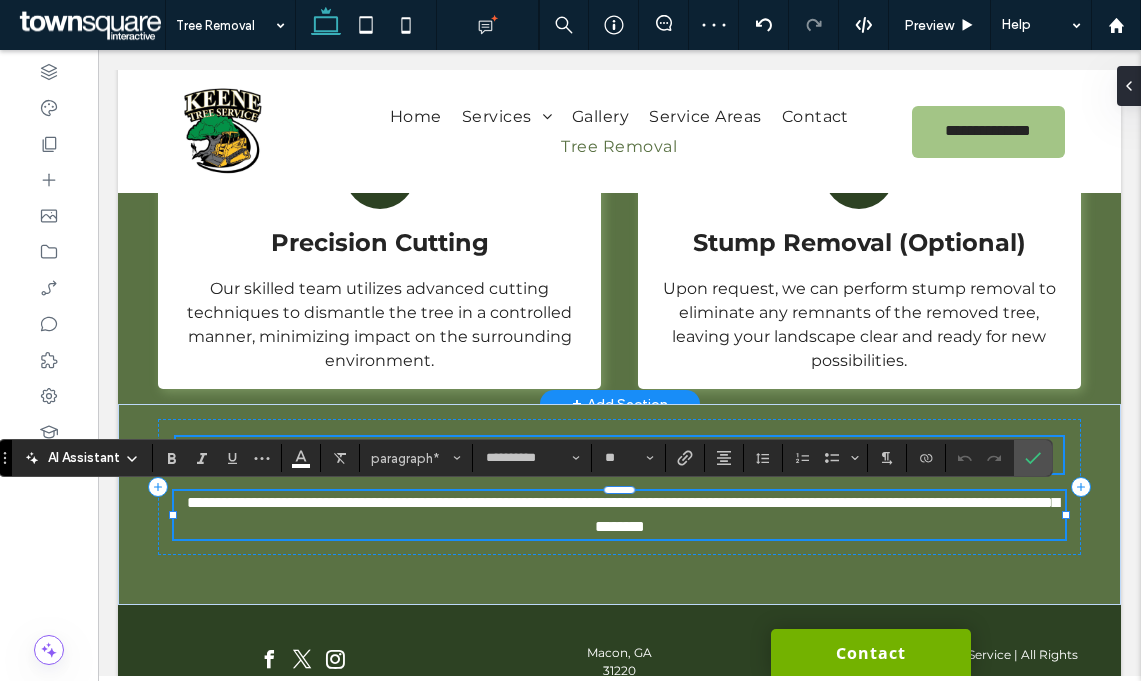 paste 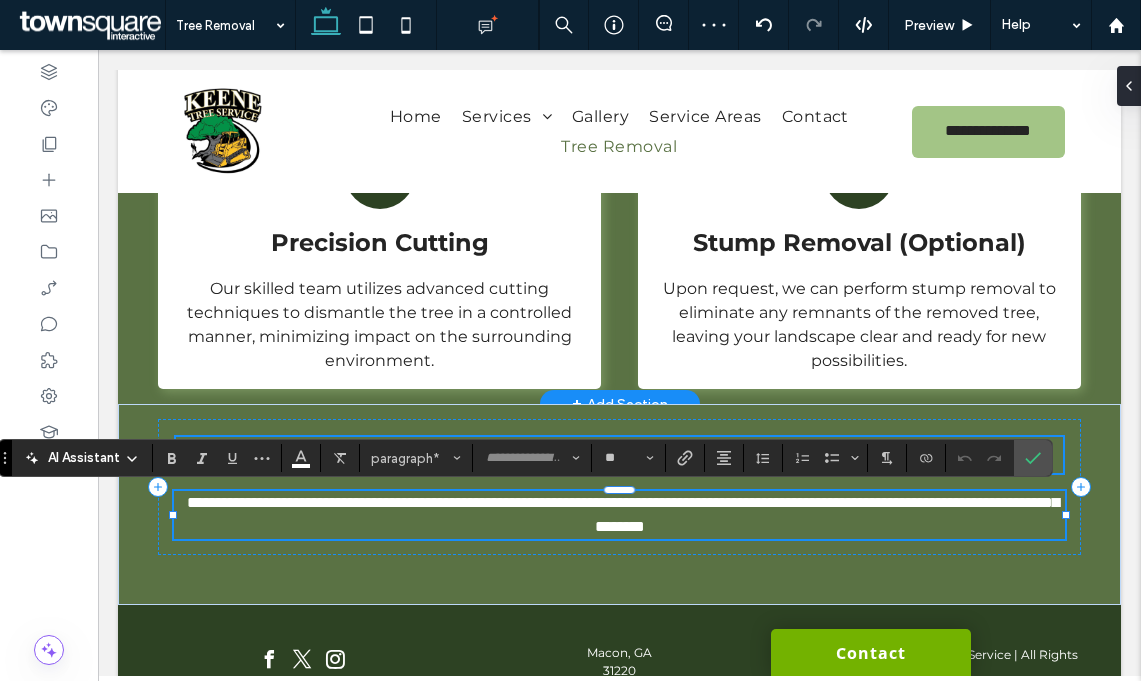 scroll, scrollTop: 1, scrollLeft: 0, axis: vertical 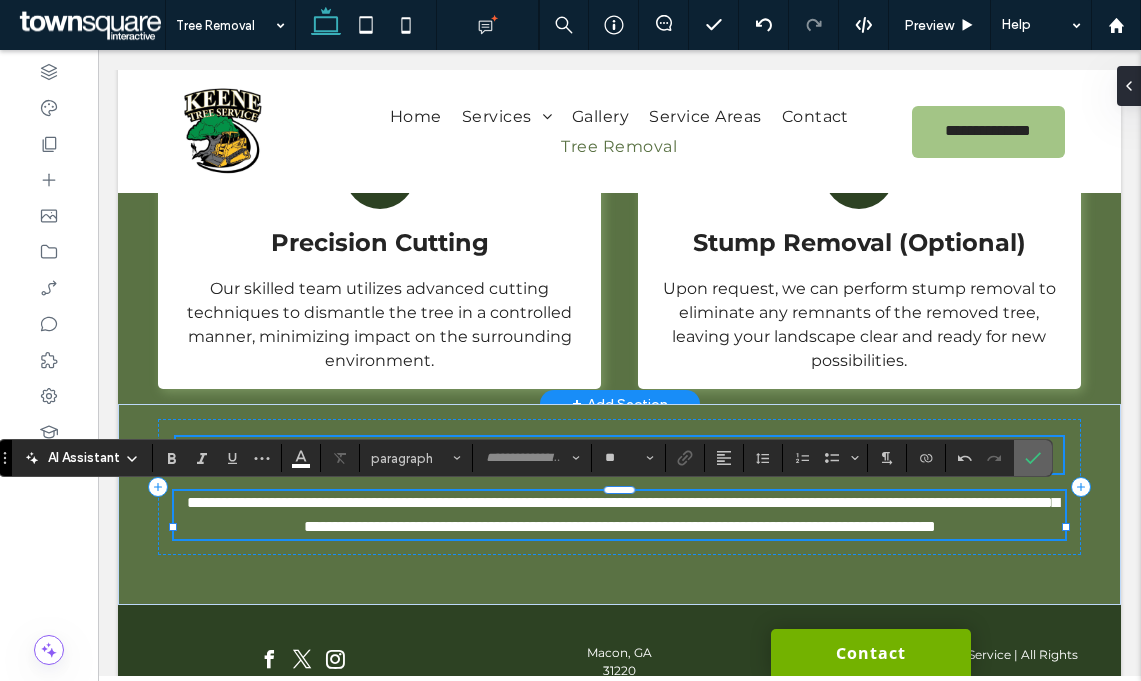 click 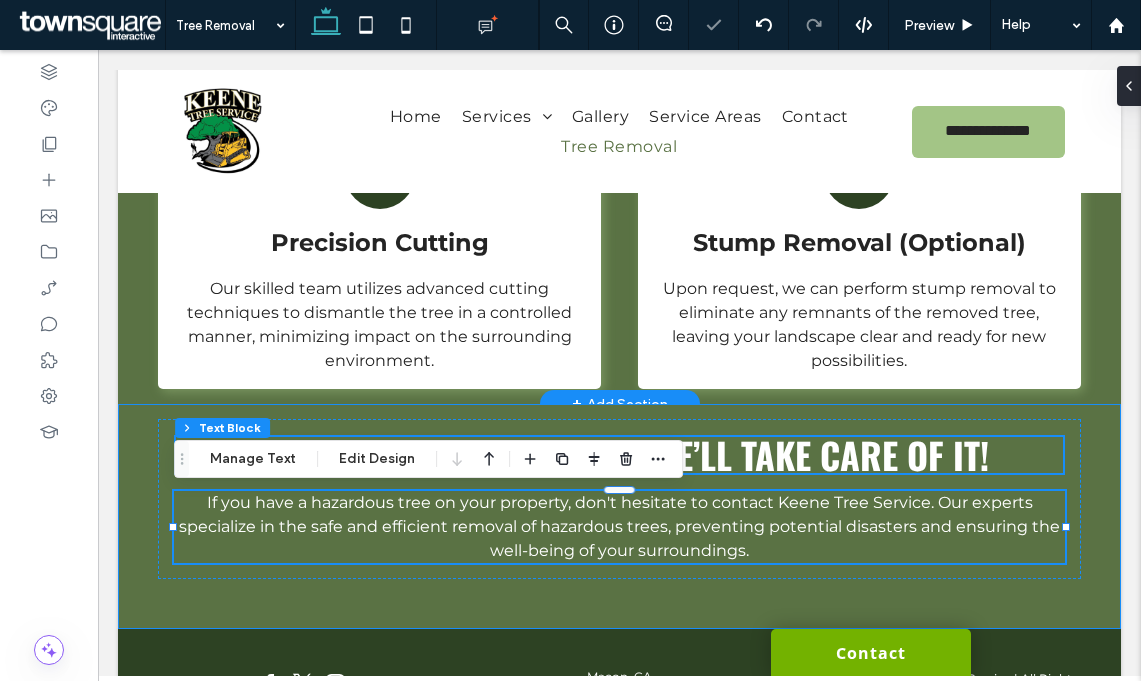 click on "Have a Hazardous Tree? We’ll Take Care of It!
If you have a hazardous tree on your property, don't hesitate to contact Keene Tree Service. Our experts specialize in the safe and efficient removal of hazardous trees, preventing potential disasters and ensuring the well-being of your surroundings." at bounding box center (619, 516) 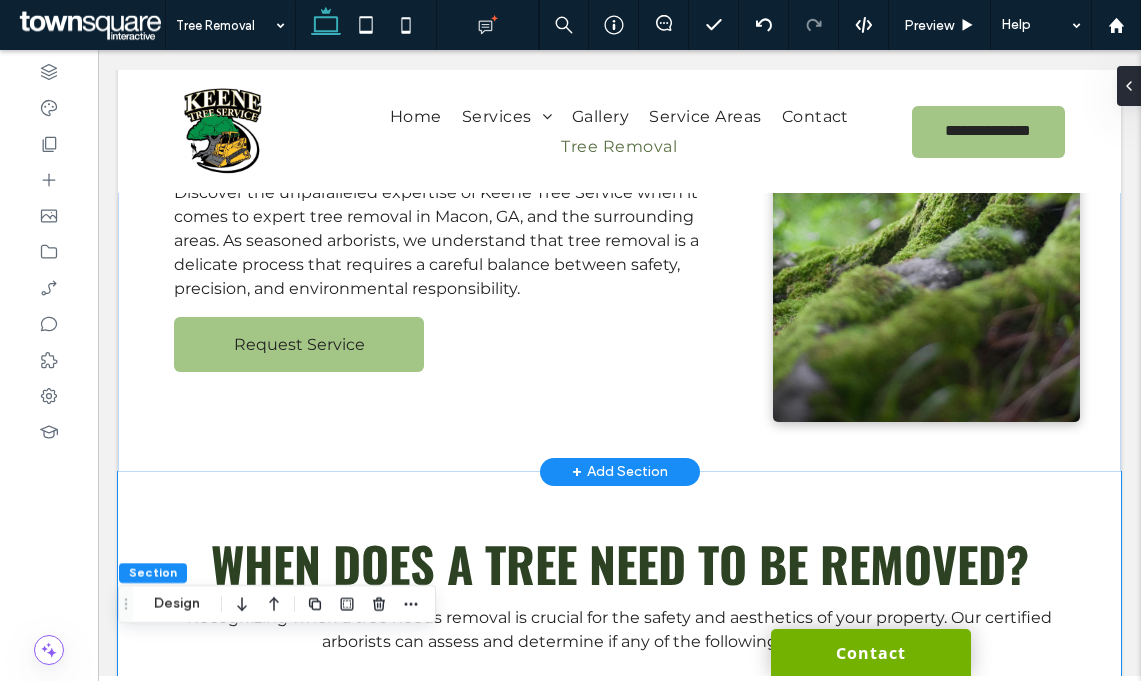 scroll, scrollTop: 362, scrollLeft: 0, axis: vertical 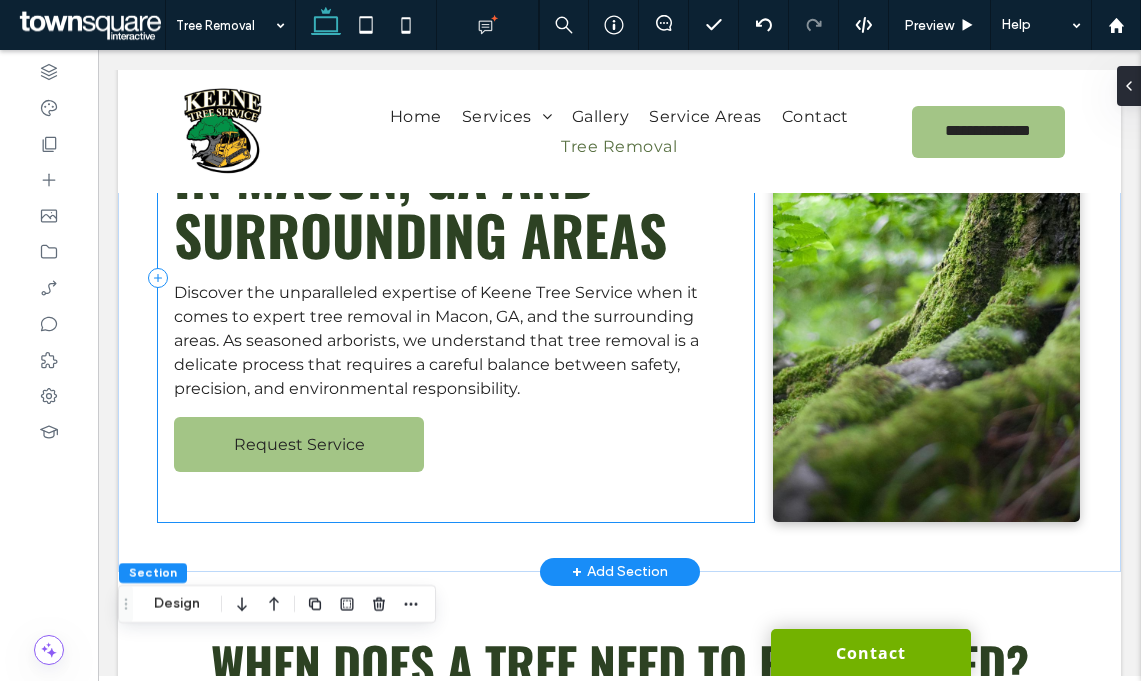 click on "Expert Tree Removals in Macon, GA and Surrounding Areas
Discover the unparalleled expertise of Keene Tree Service when it comes to expert tree removal in Macon, GA, and the surrounding areas. As seasoned arborists, we understand that tree removal is a delicate process that requires a careful balance between safety, precision, and environmental responsibility.
Request Service" at bounding box center [456, 278] 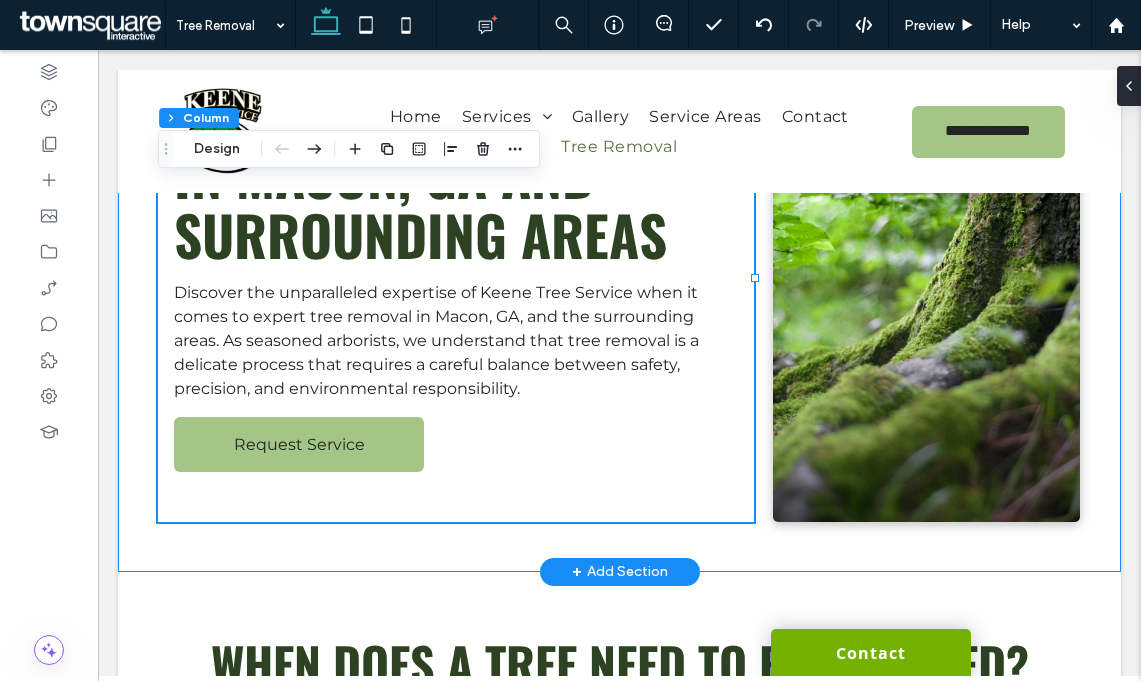 click on "Expert Tree Removals in Macon, GA and Surrounding Areas
Discover the unparalleled expertise of Keene Tree Service when it comes to expert tree removal in Macon, GA, and the surrounding areas. As seasoned arborists, we understand that tree removal is a delicate process that requires a careful balance between safety, precision, and environmental responsibility.
Request Service" at bounding box center (619, 278) 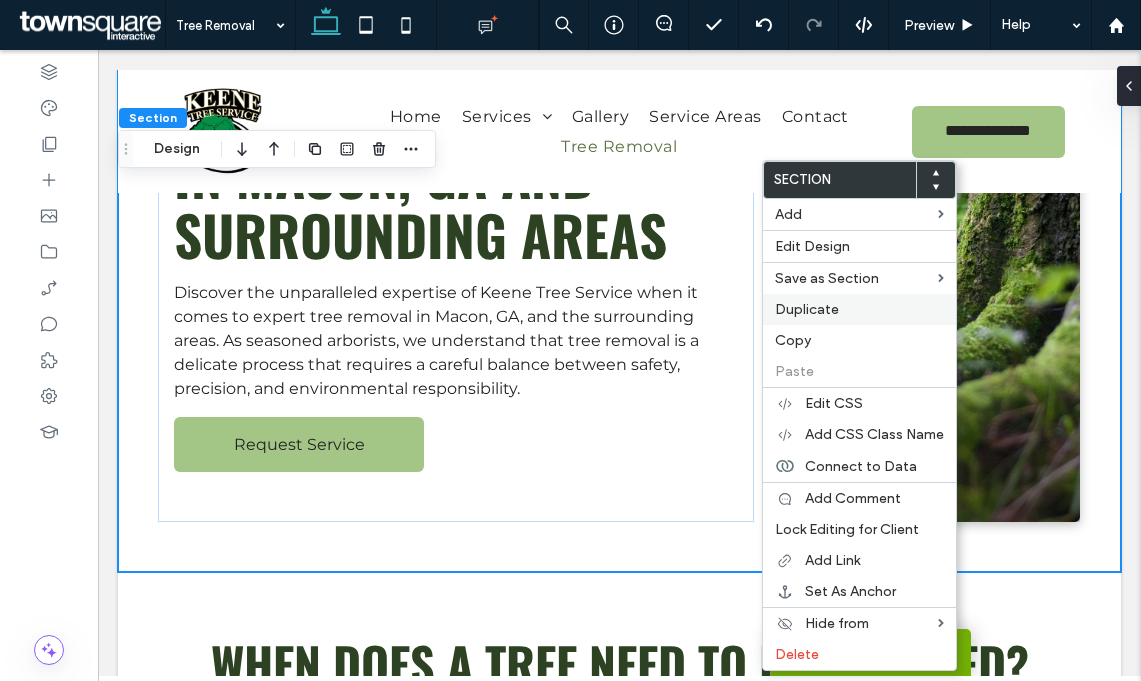click on "Duplicate" at bounding box center (807, 309) 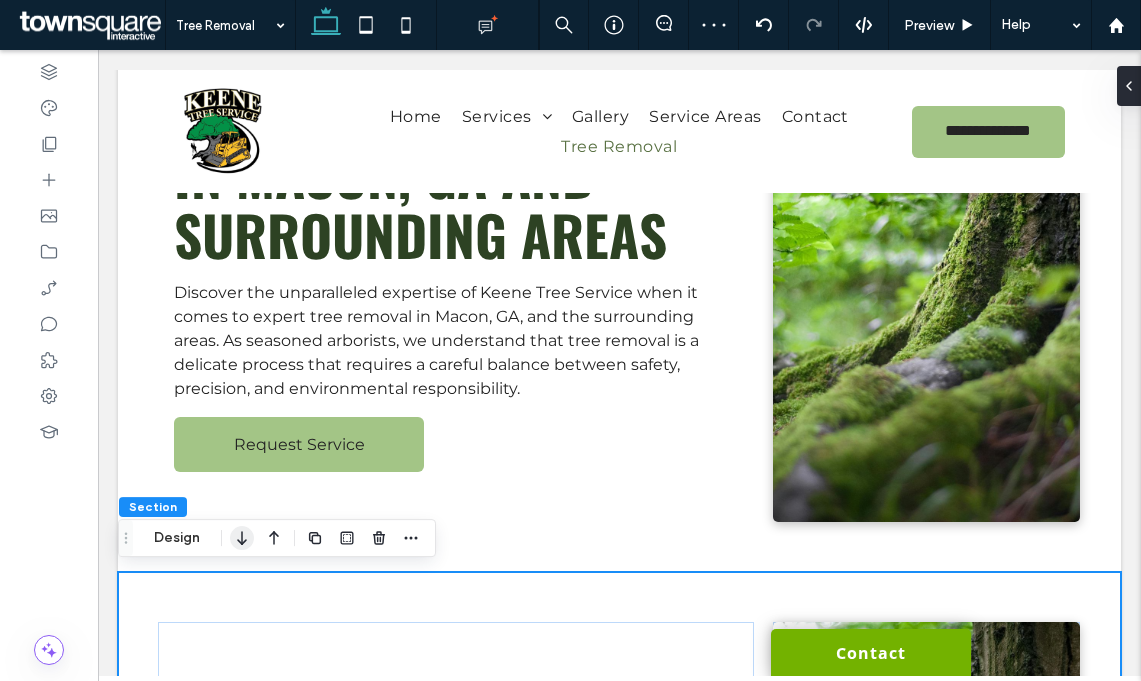 click 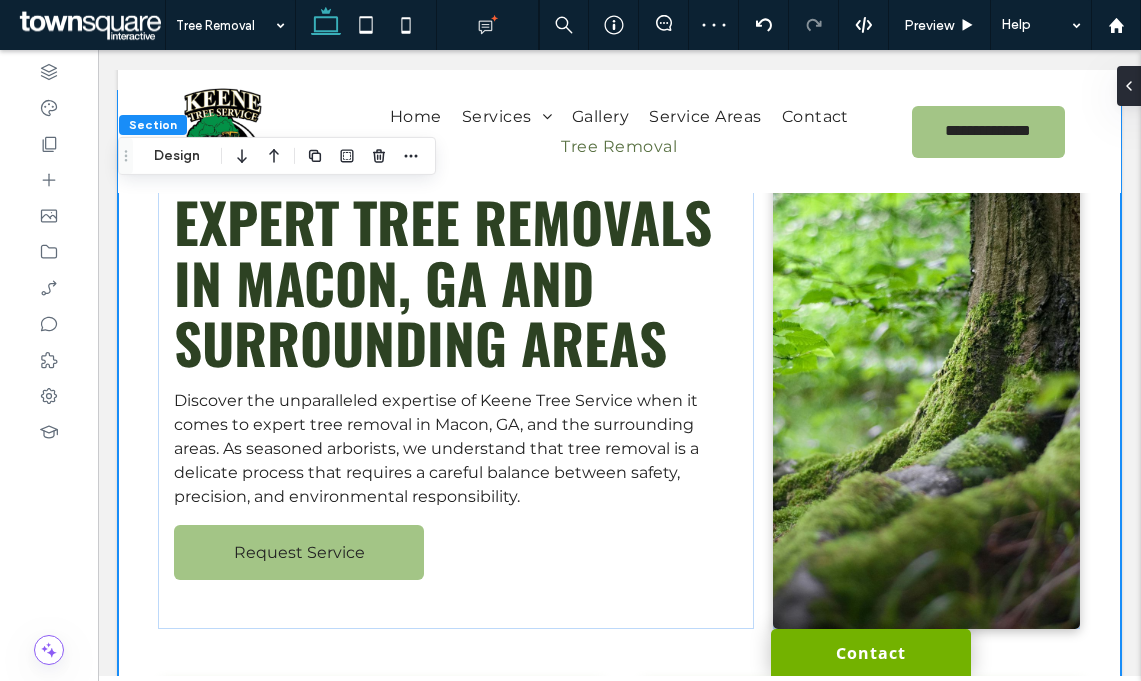 scroll, scrollTop: 1113, scrollLeft: 0, axis: vertical 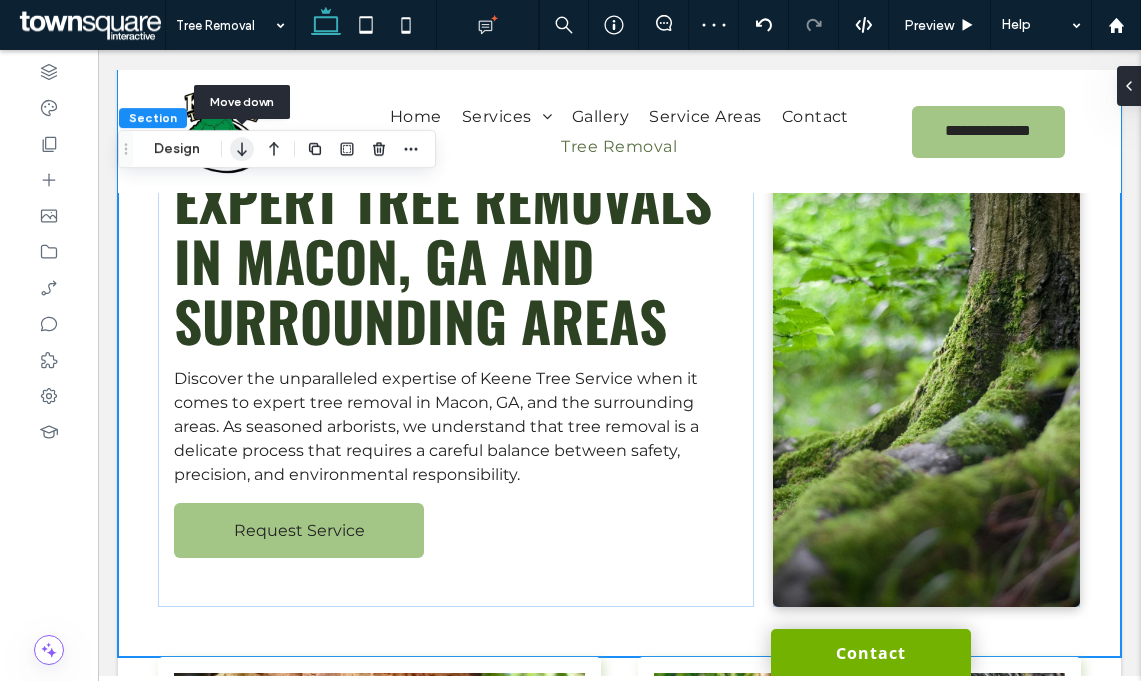 click 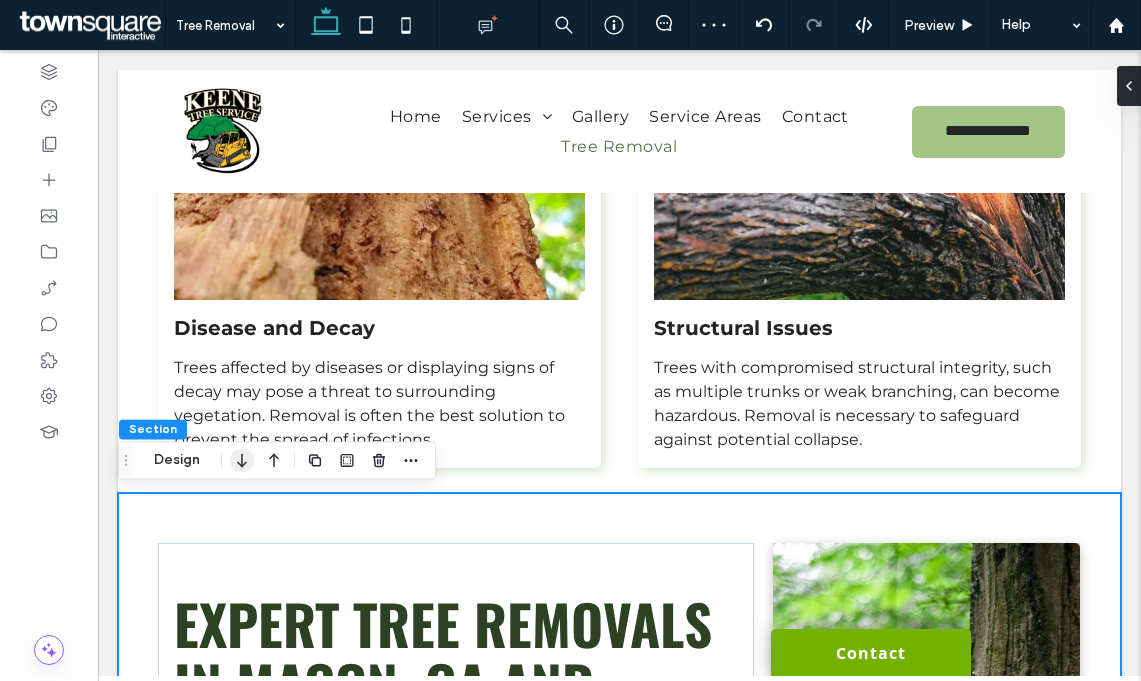 click 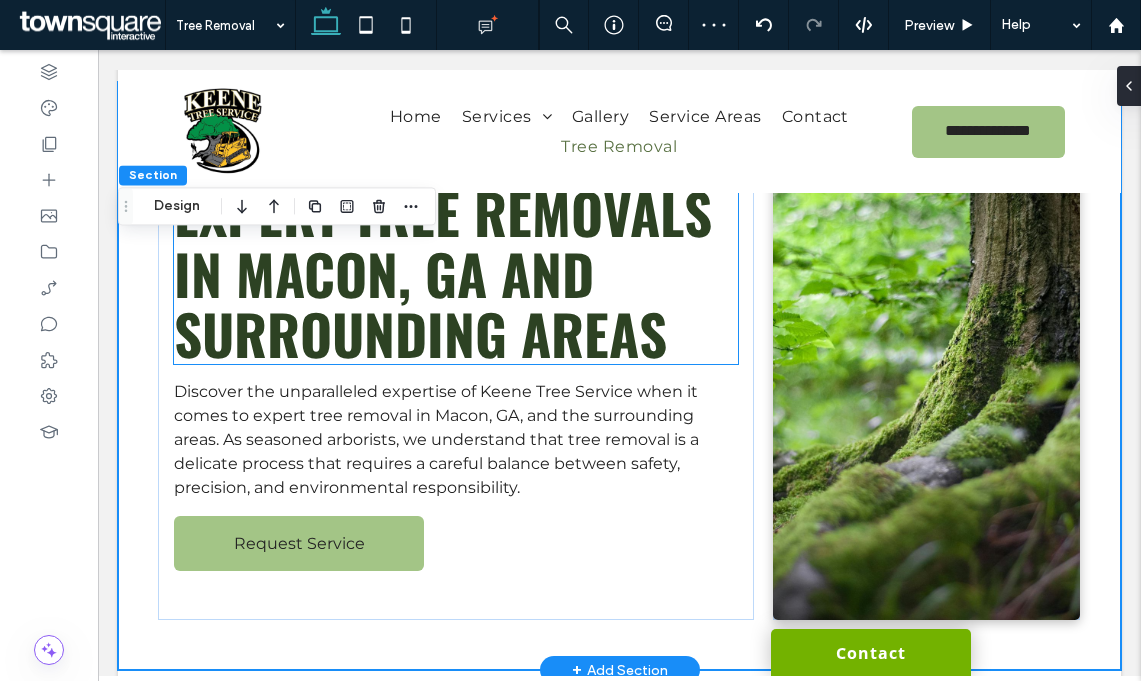 scroll, scrollTop: 1986, scrollLeft: 0, axis: vertical 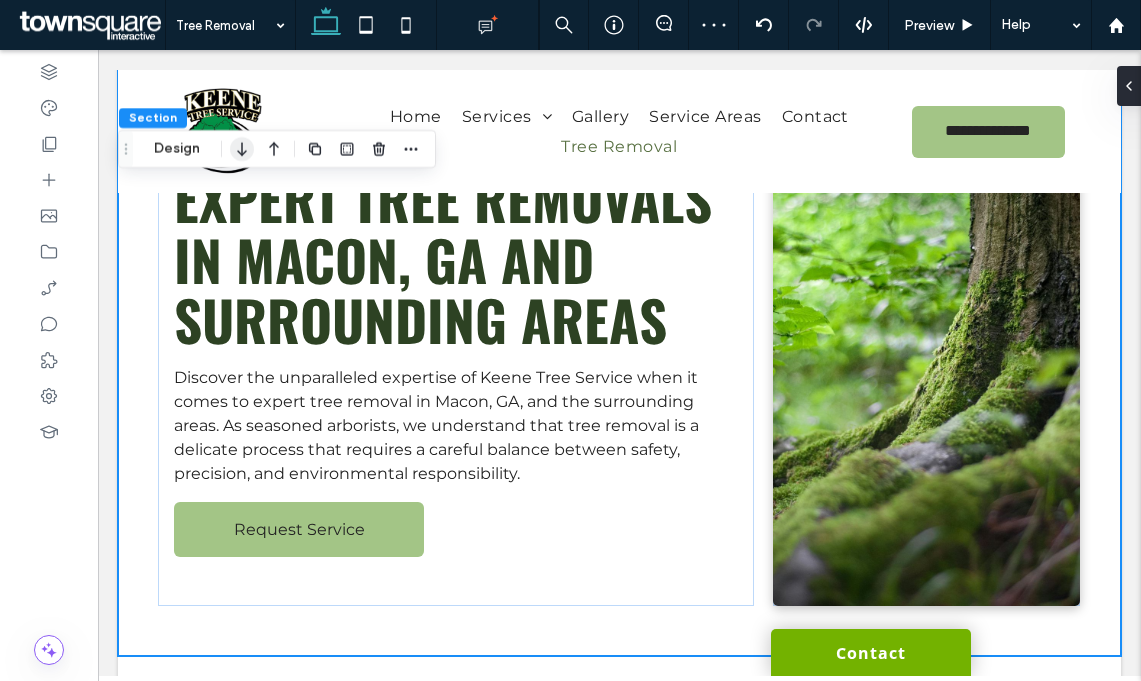 click 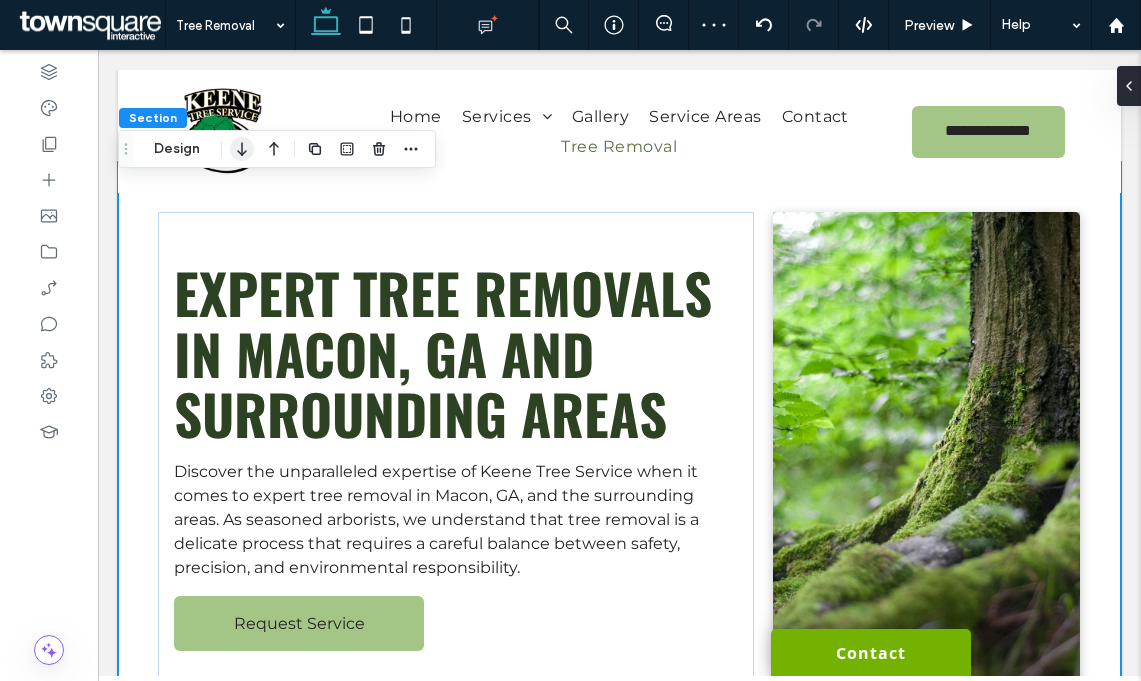 click 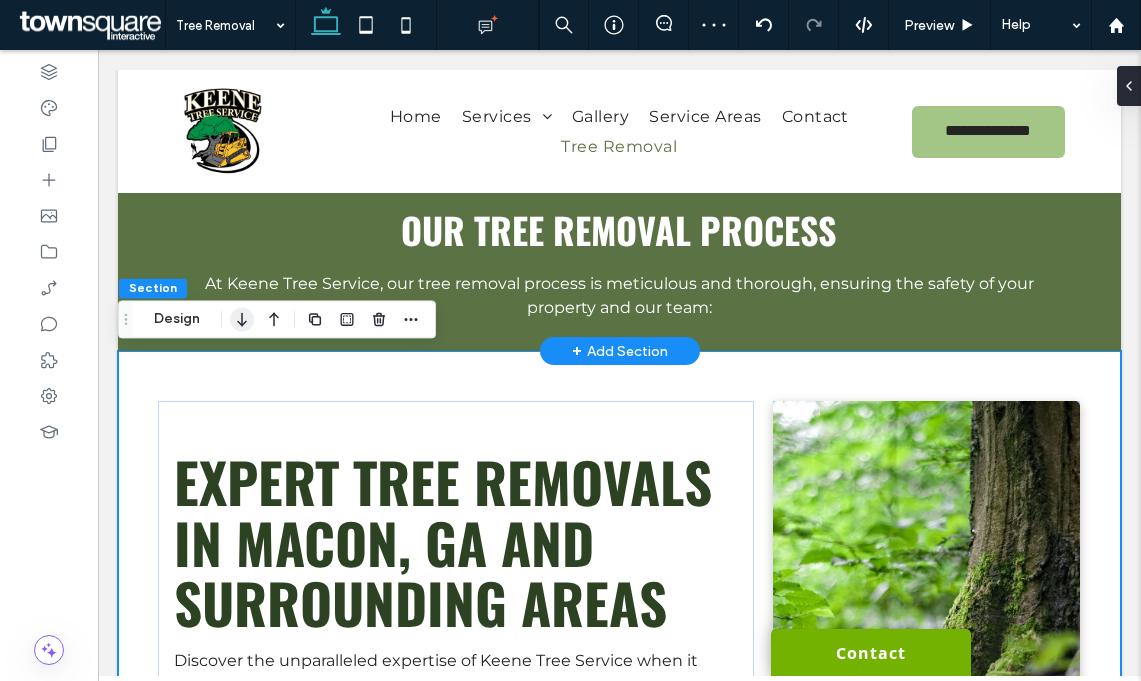 click 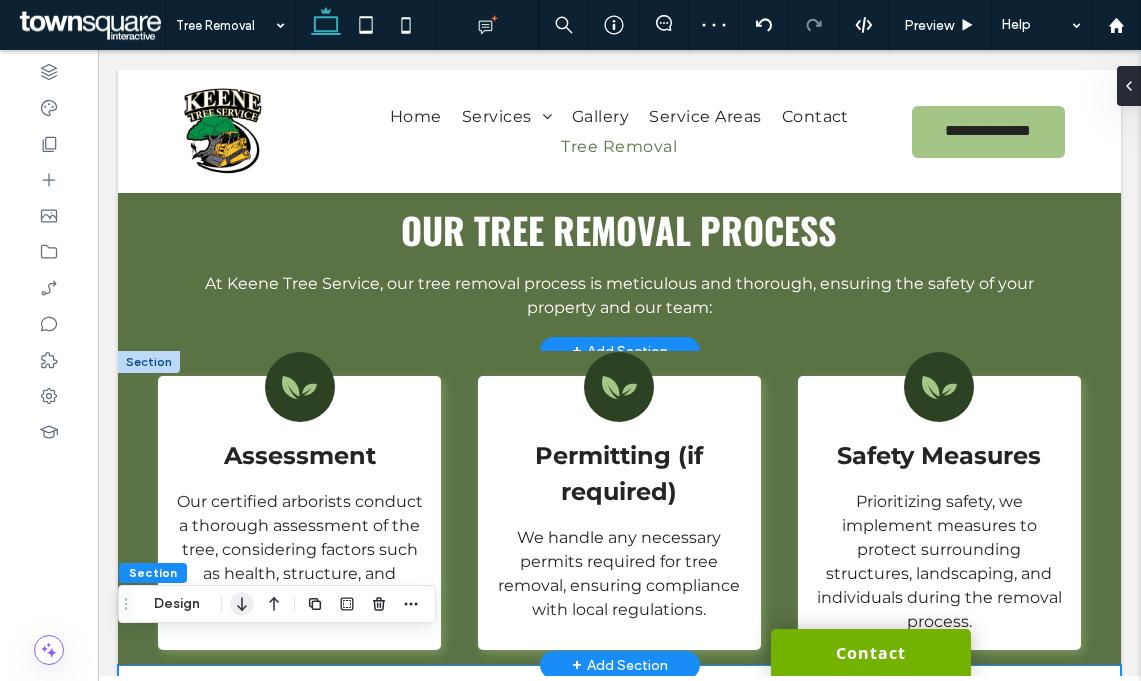 click 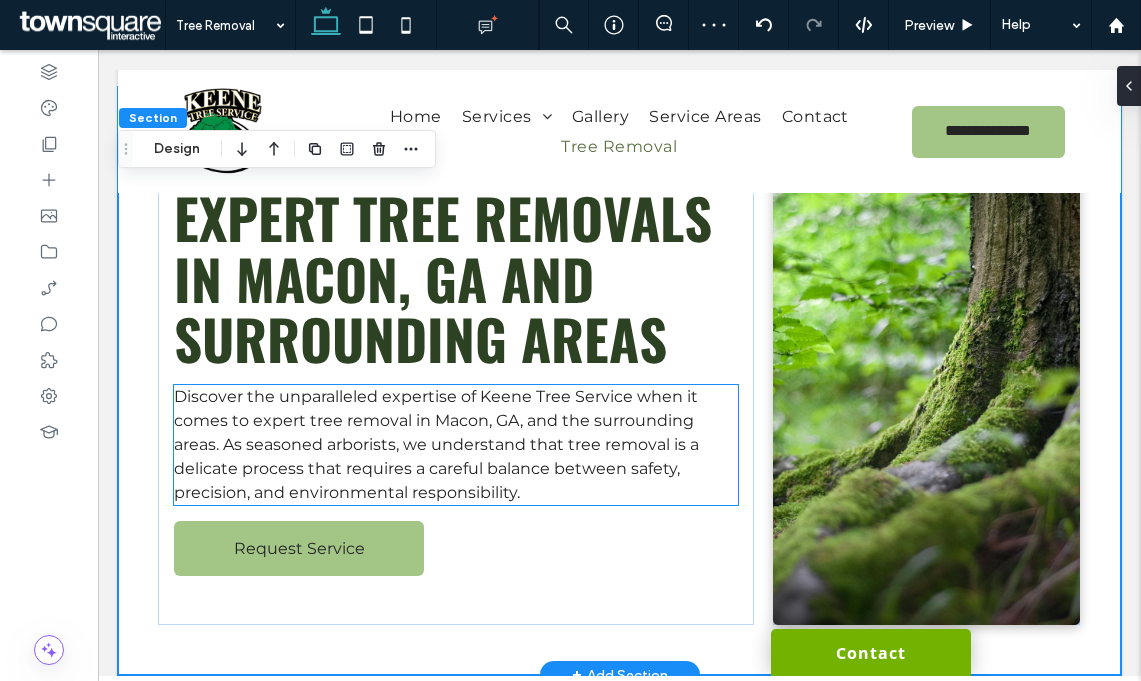scroll, scrollTop: 2850, scrollLeft: 0, axis: vertical 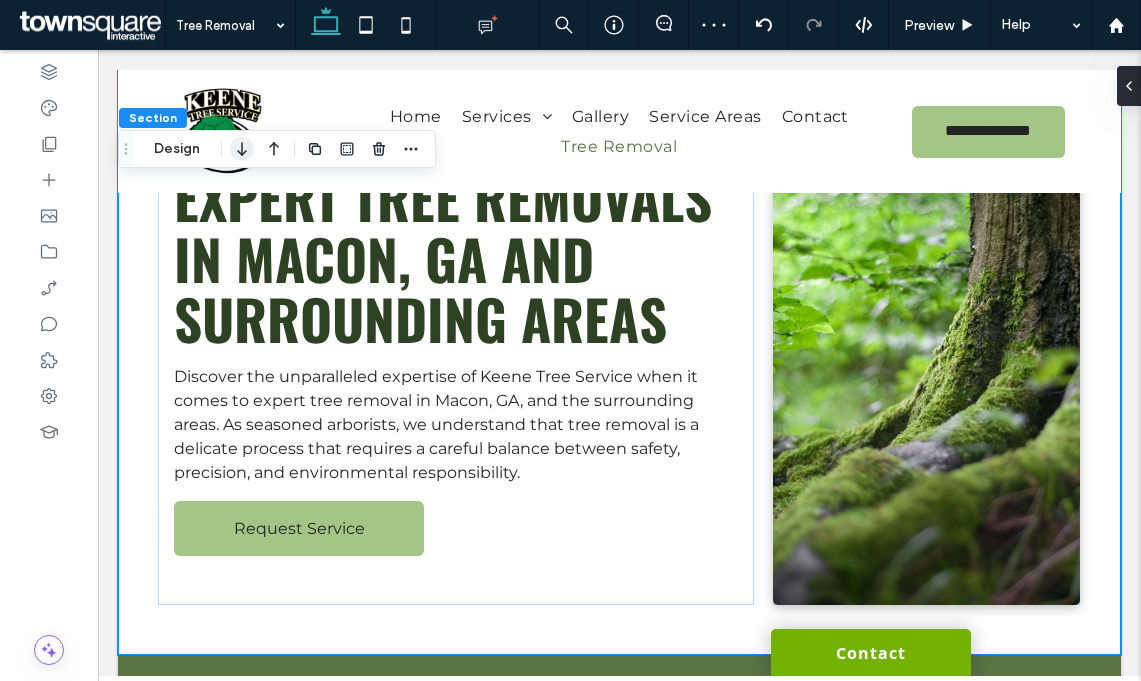 click 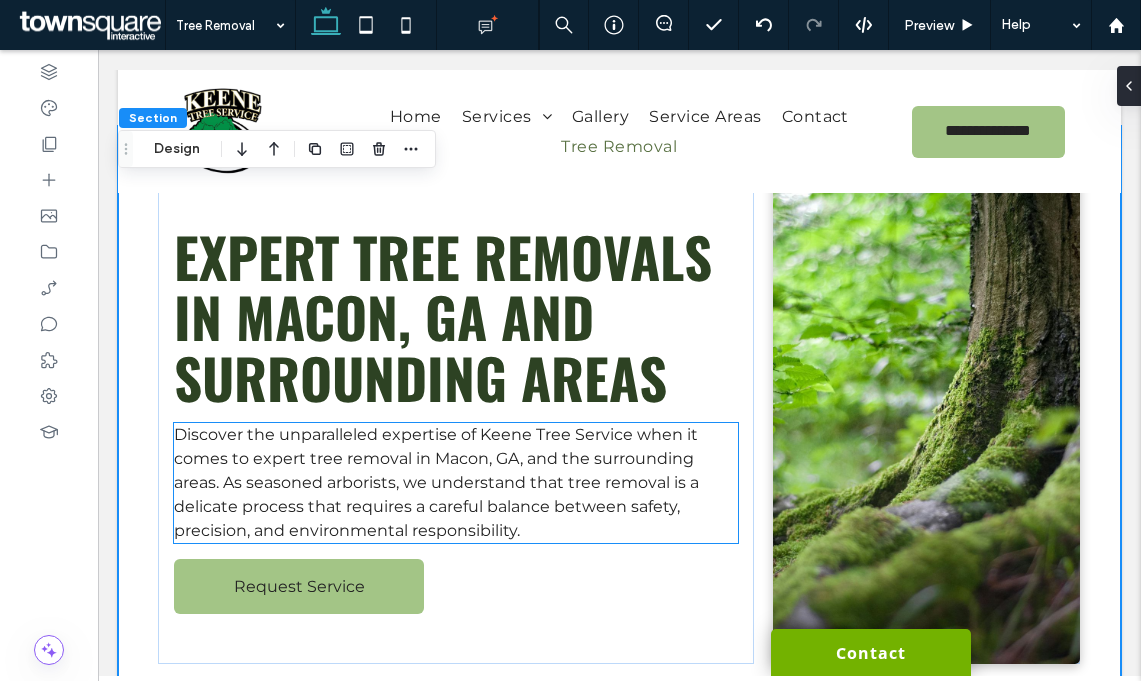 scroll, scrollTop: 3014, scrollLeft: 0, axis: vertical 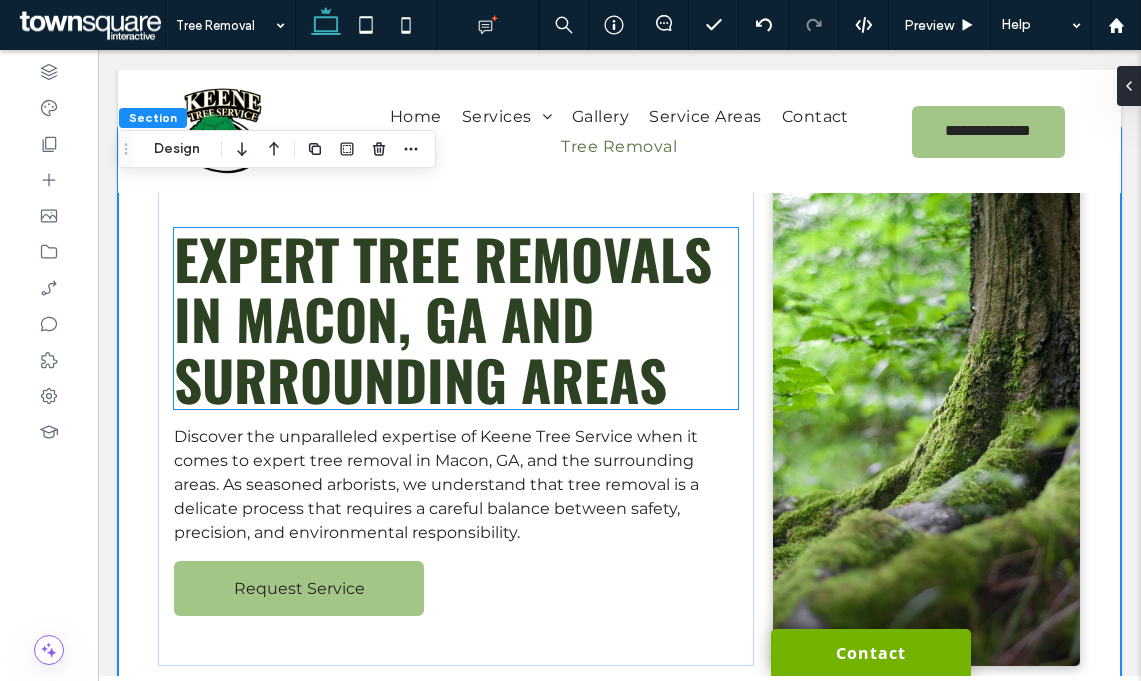 click on "Expert Tree Removals in Macon, GA and Surrounding Areas" at bounding box center (443, 318) 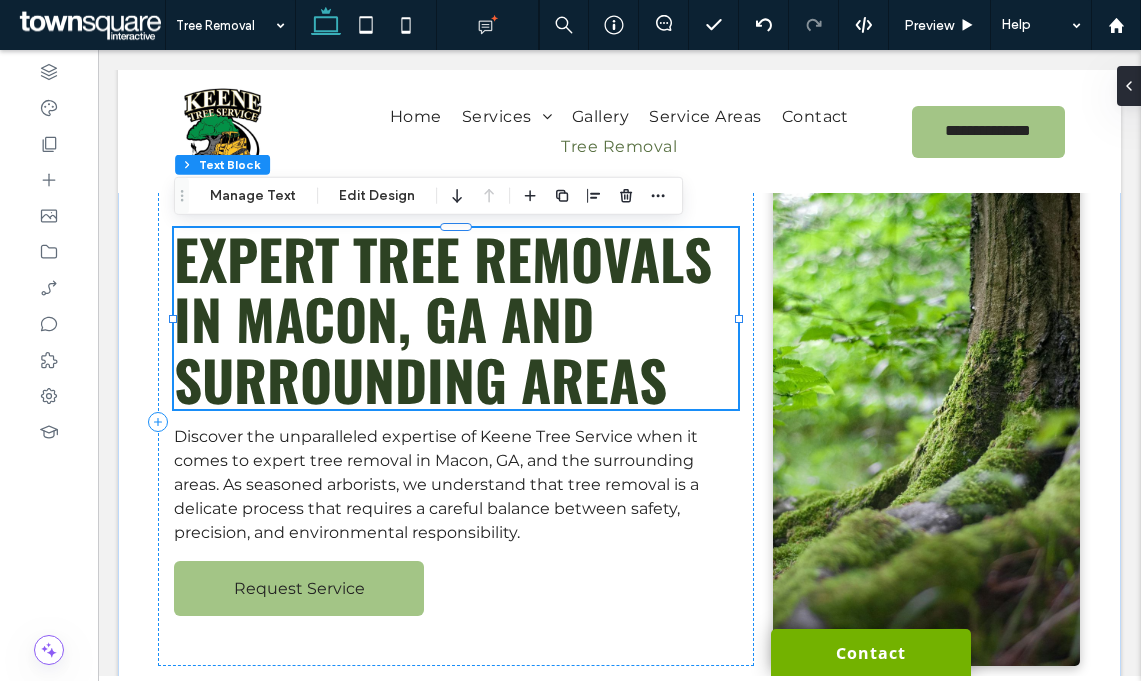 click on "Expert Tree Removals in Macon, GA and Surrounding Areas" at bounding box center (443, 318) 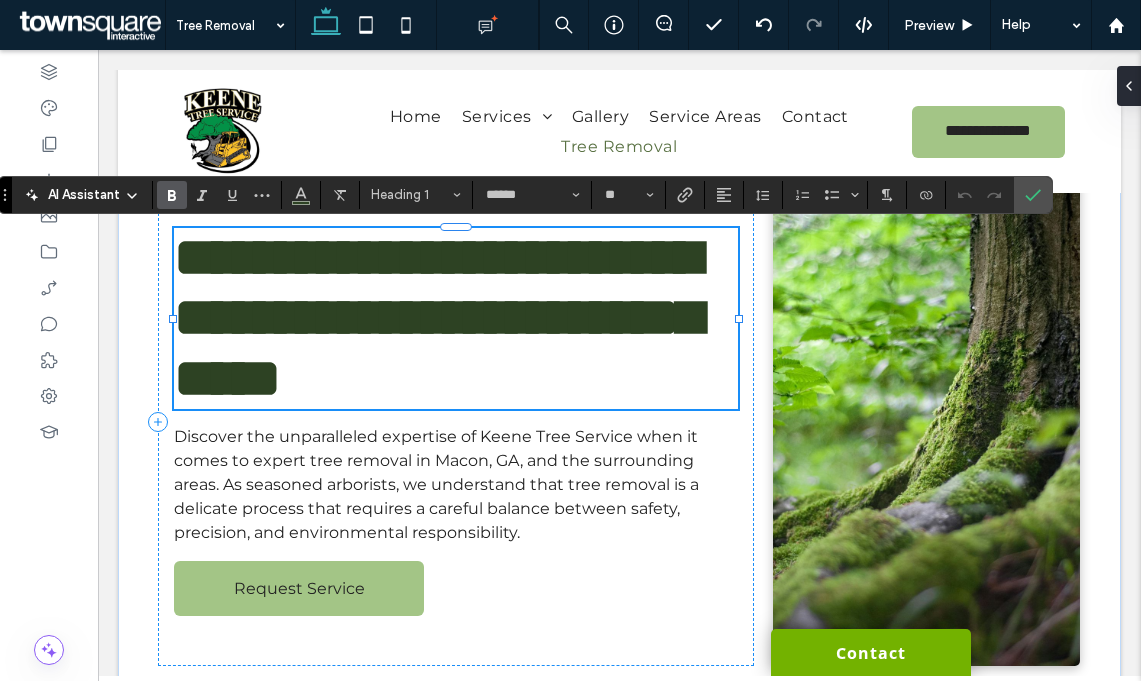 paste 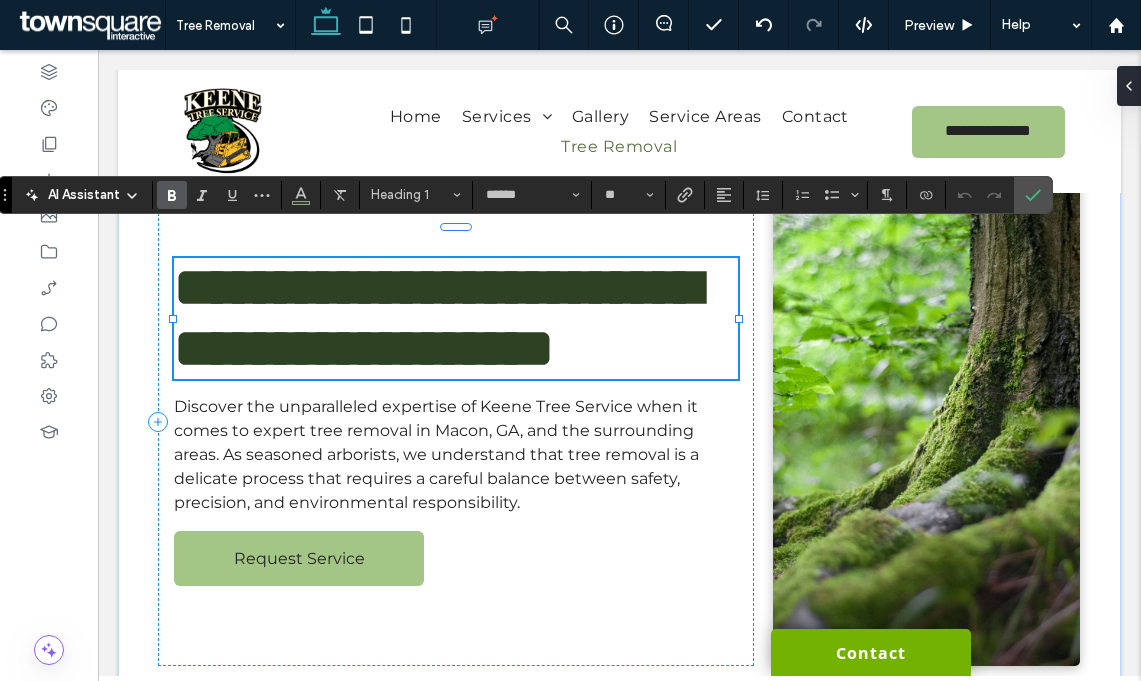 type 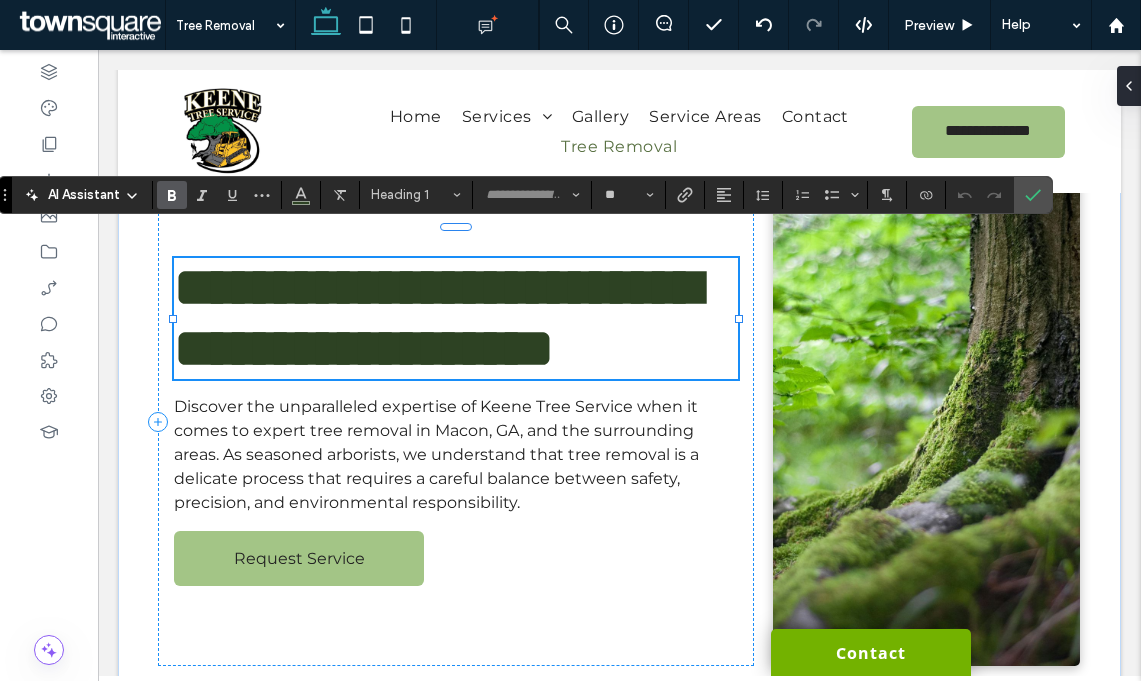 scroll, scrollTop: 10, scrollLeft: 0, axis: vertical 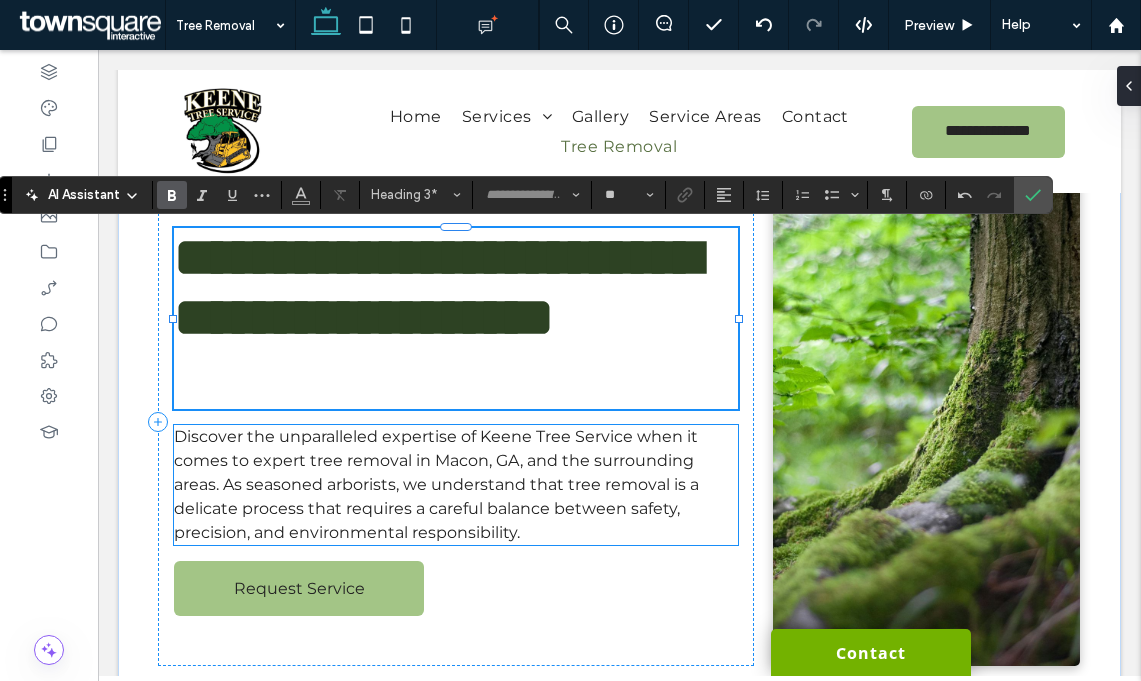 click on "Discover the unparalleled expertise of Keene Tree Service when it comes to expert tree removal in Macon, GA, and the surrounding areas. As seasoned arborists, we understand that tree removal is a delicate process that requires a careful balance between safety, precision, and environmental responsibility." at bounding box center [456, 485] 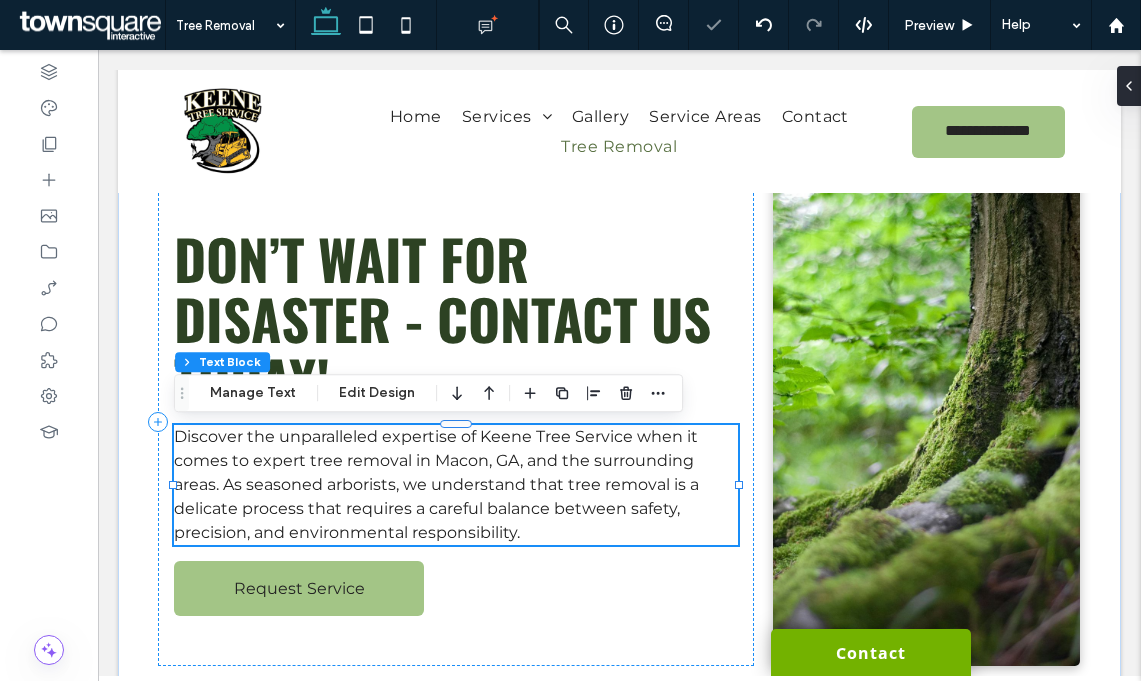 click on "Discover the unparalleled expertise of Keene Tree Service when it comes to expert tree removal in Macon, GA, and the surrounding areas. As seasoned arborists, we understand that tree removal is a delicate process that requires a careful balance between safety, precision, and environmental responsibility." at bounding box center [456, 485] 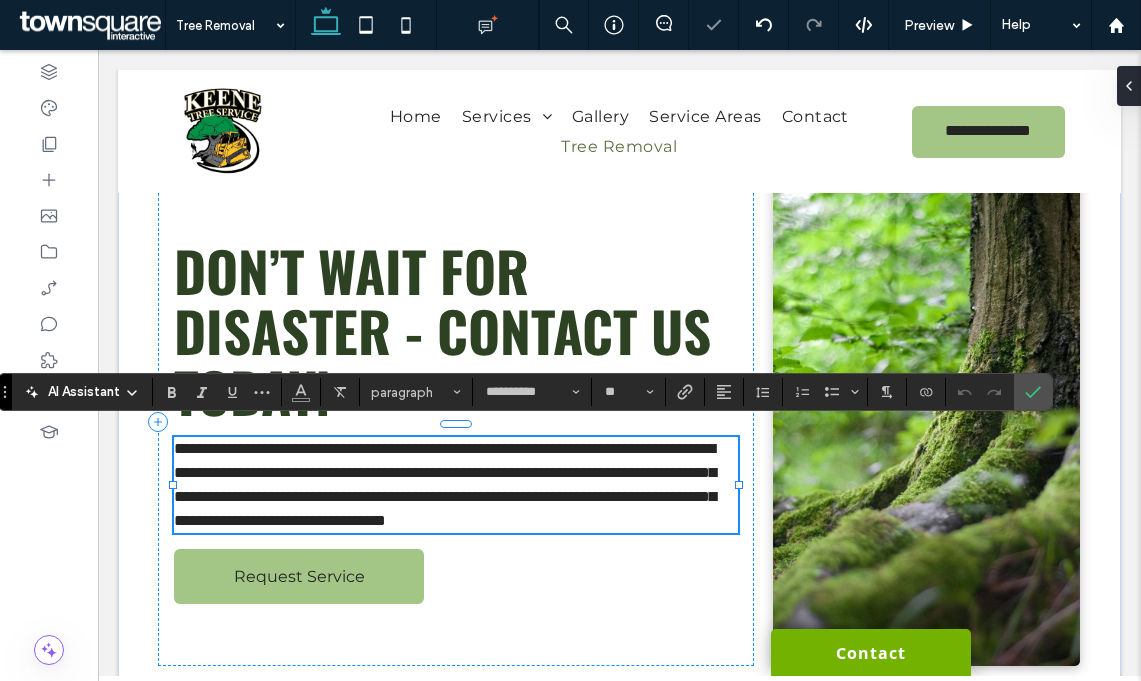 paste 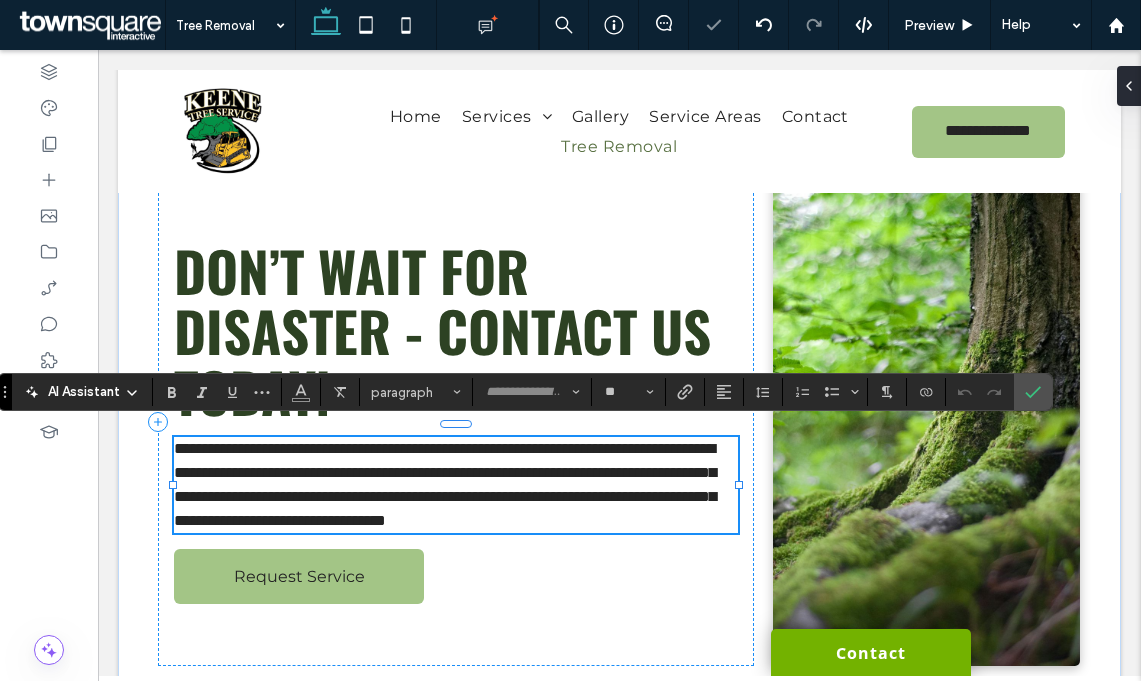 scroll, scrollTop: 0, scrollLeft: 0, axis: both 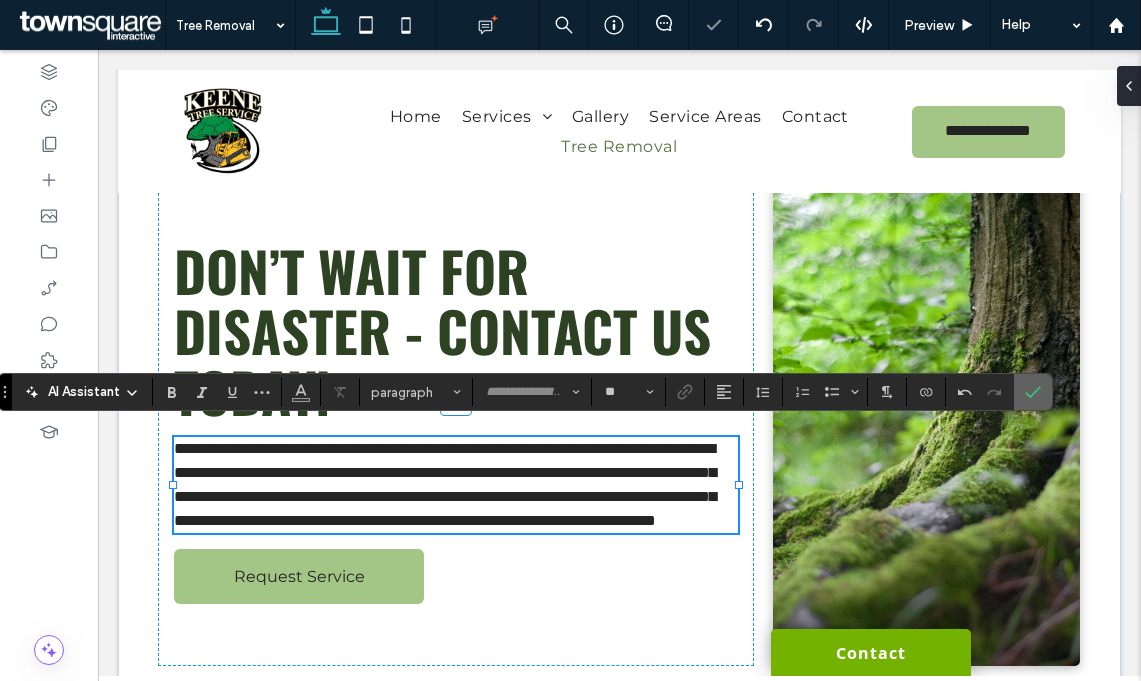 click 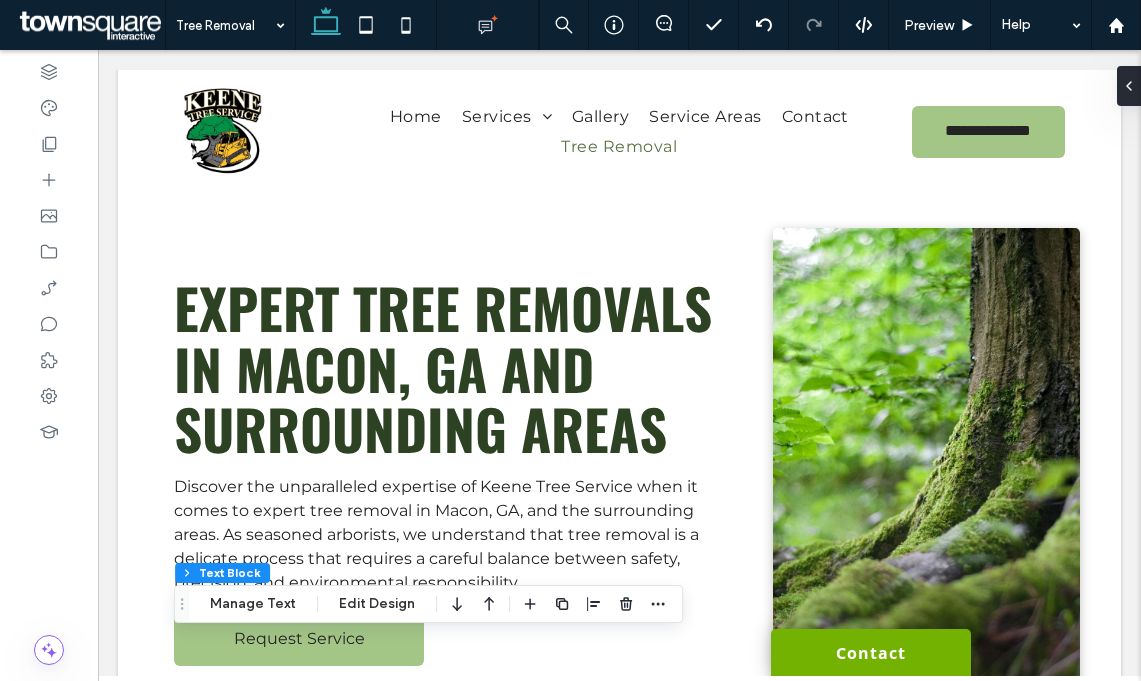 scroll, scrollTop: 0, scrollLeft: 0, axis: both 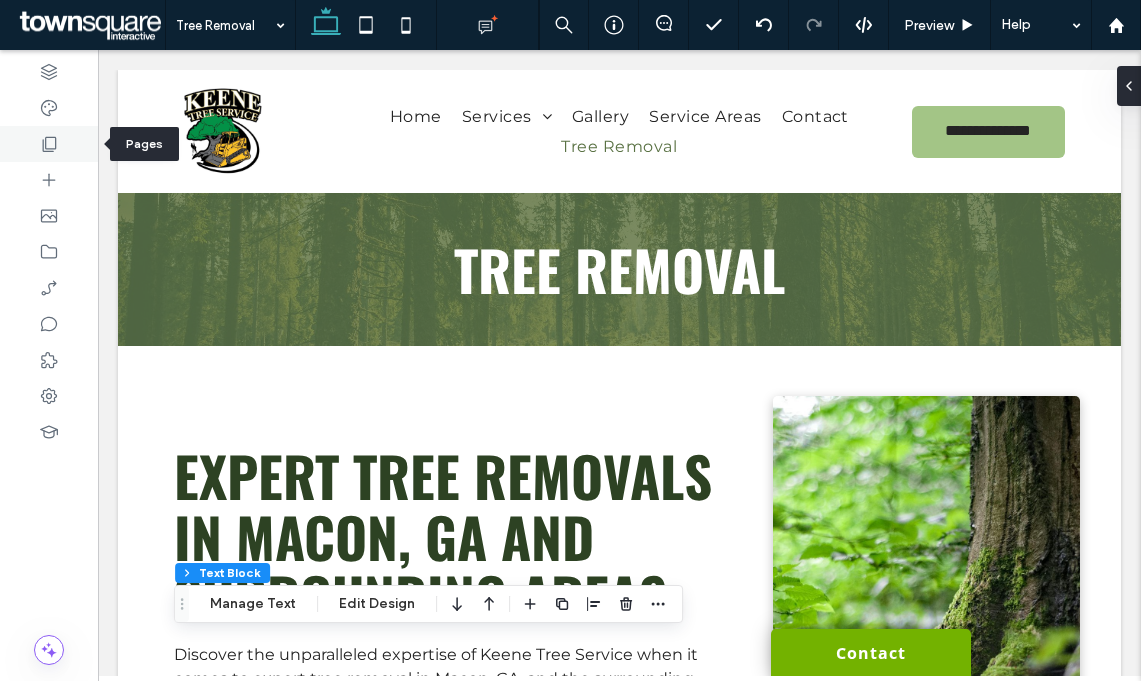 click 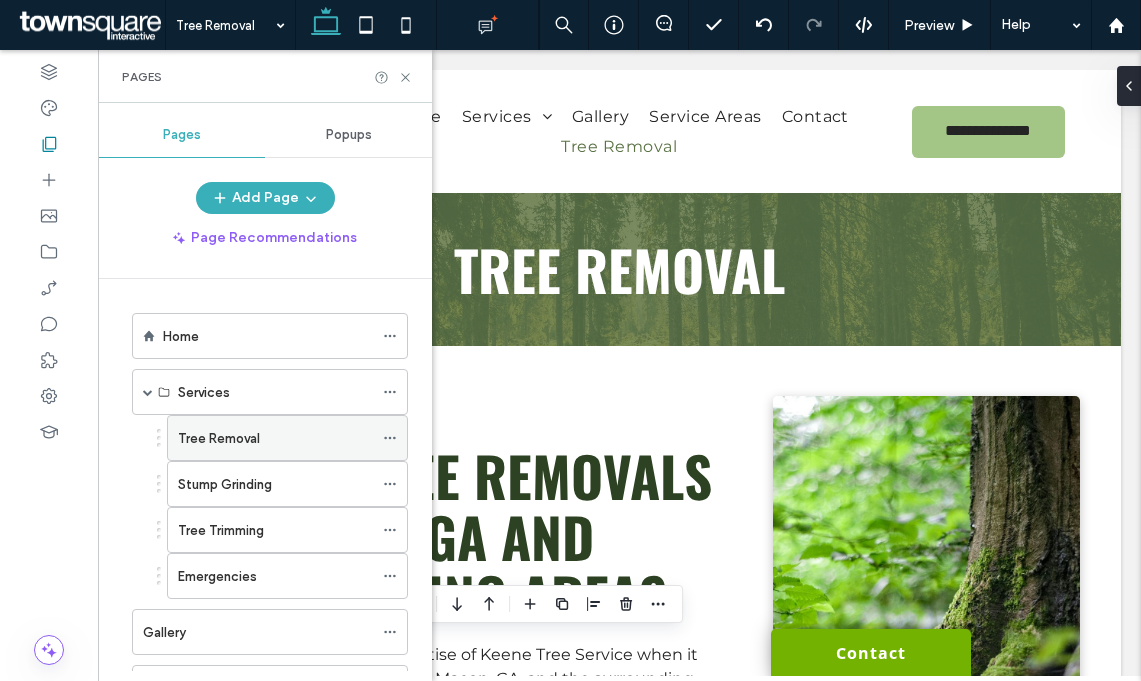 scroll, scrollTop: 258, scrollLeft: 0, axis: vertical 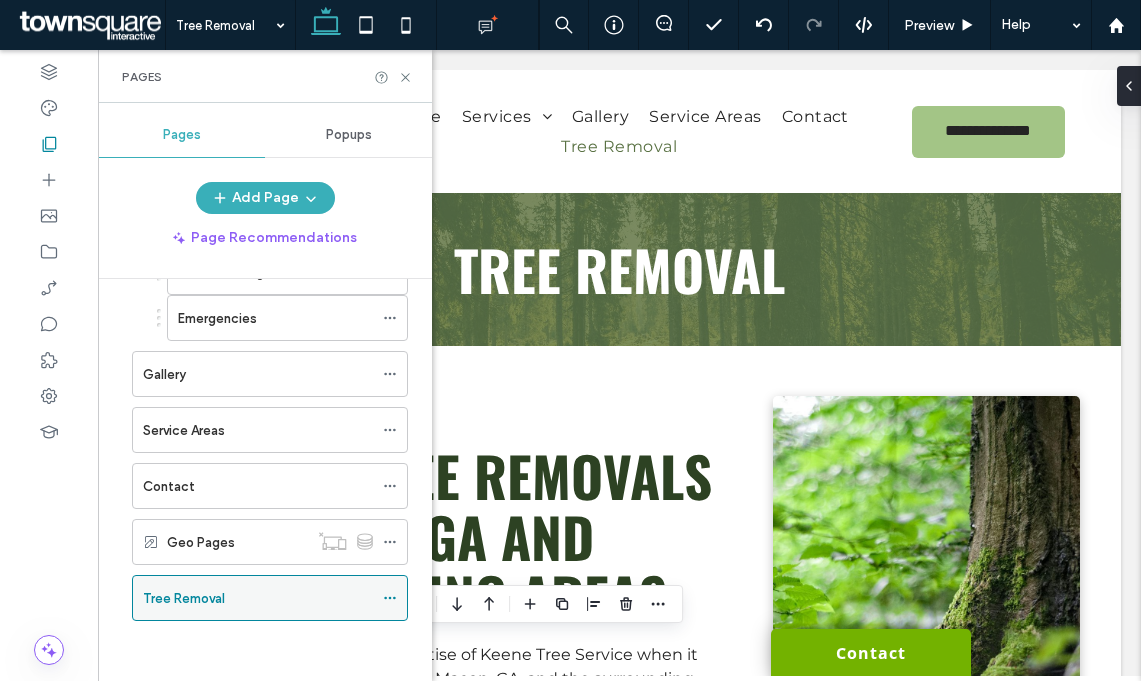 click 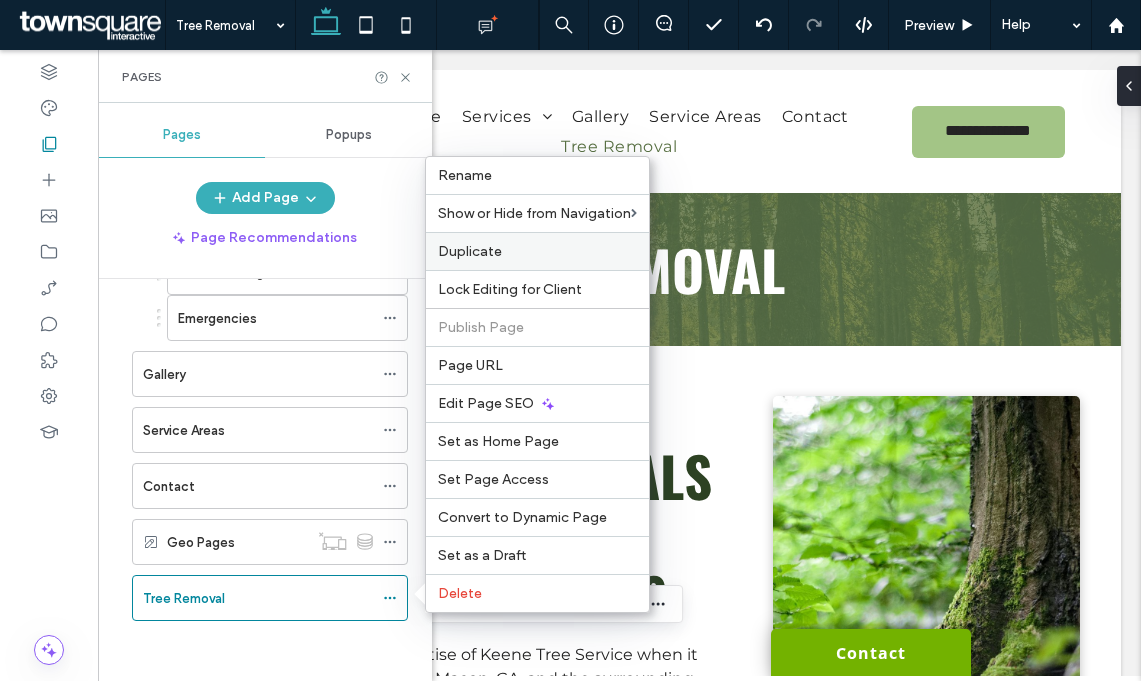 click on "Duplicate" at bounding box center (470, 251) 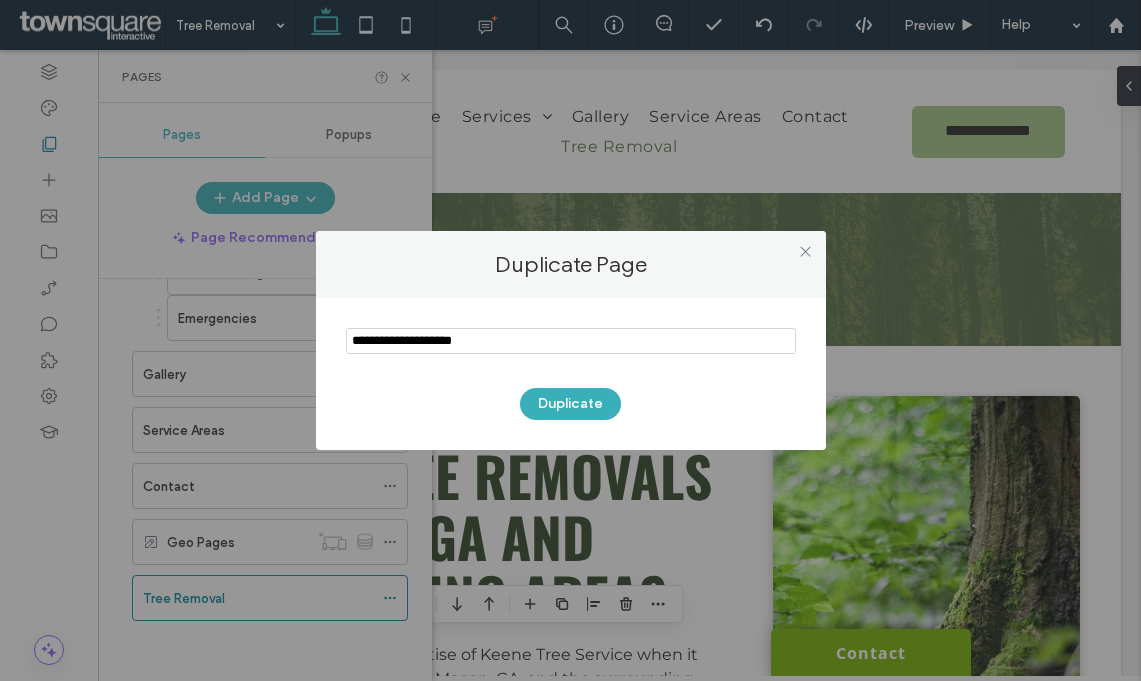 drag, startPoint x: 495, startPoint y: 339, endPoint x: 239, endPoint y: 338, distance: 256.00195 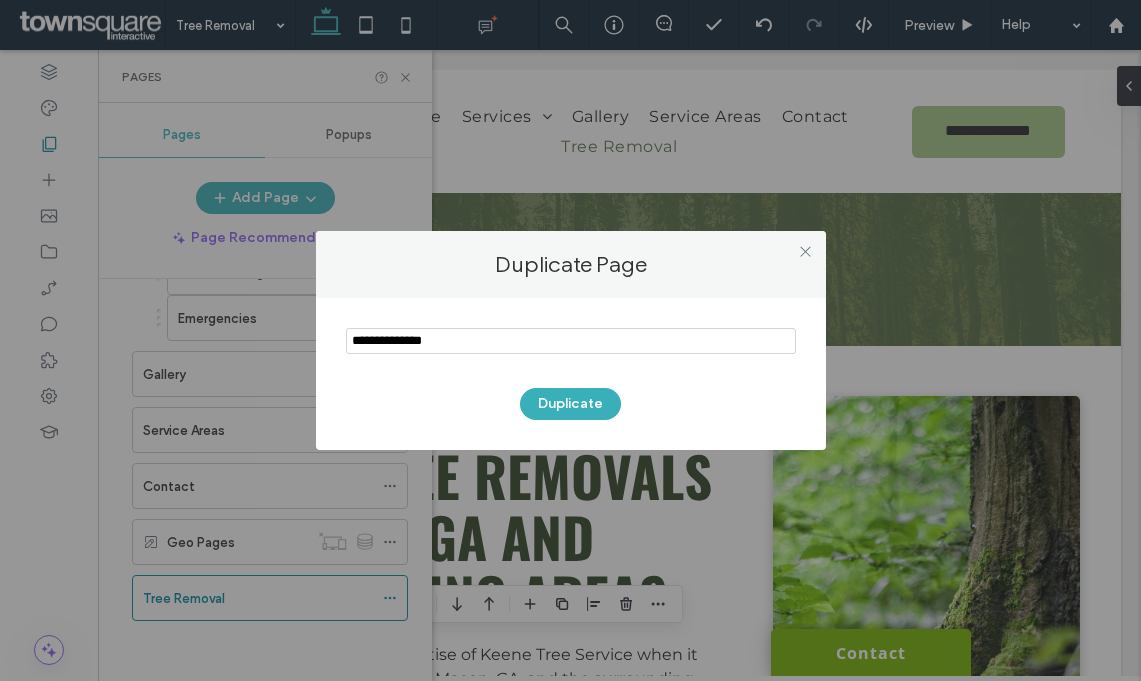 type on "**********" 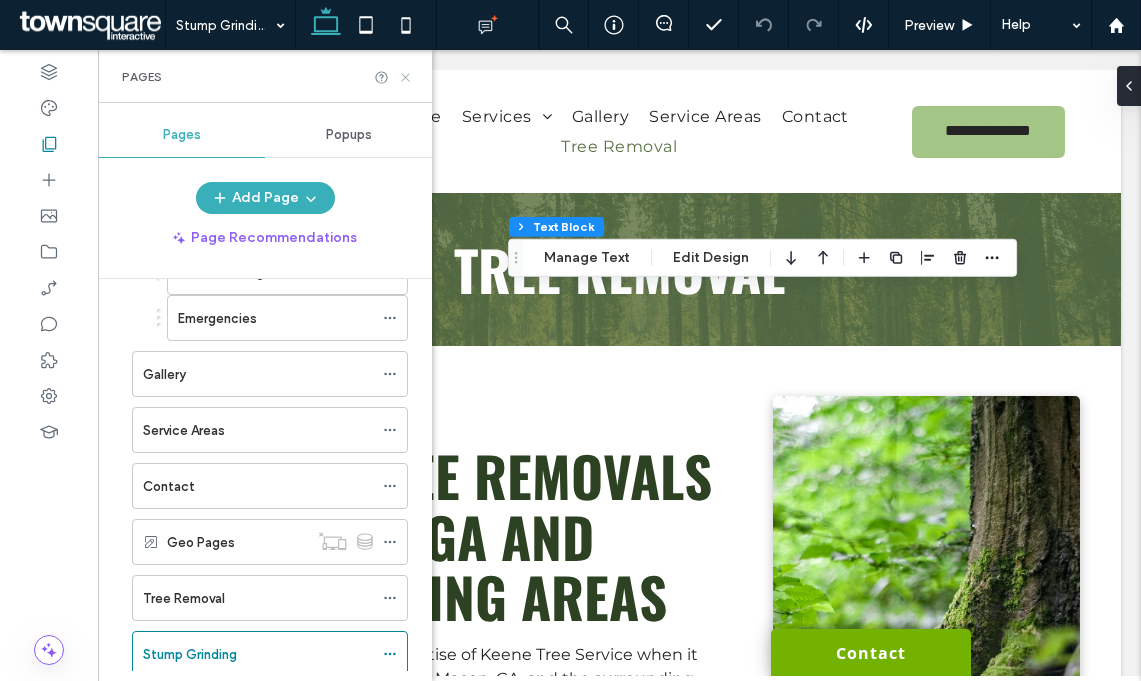 click 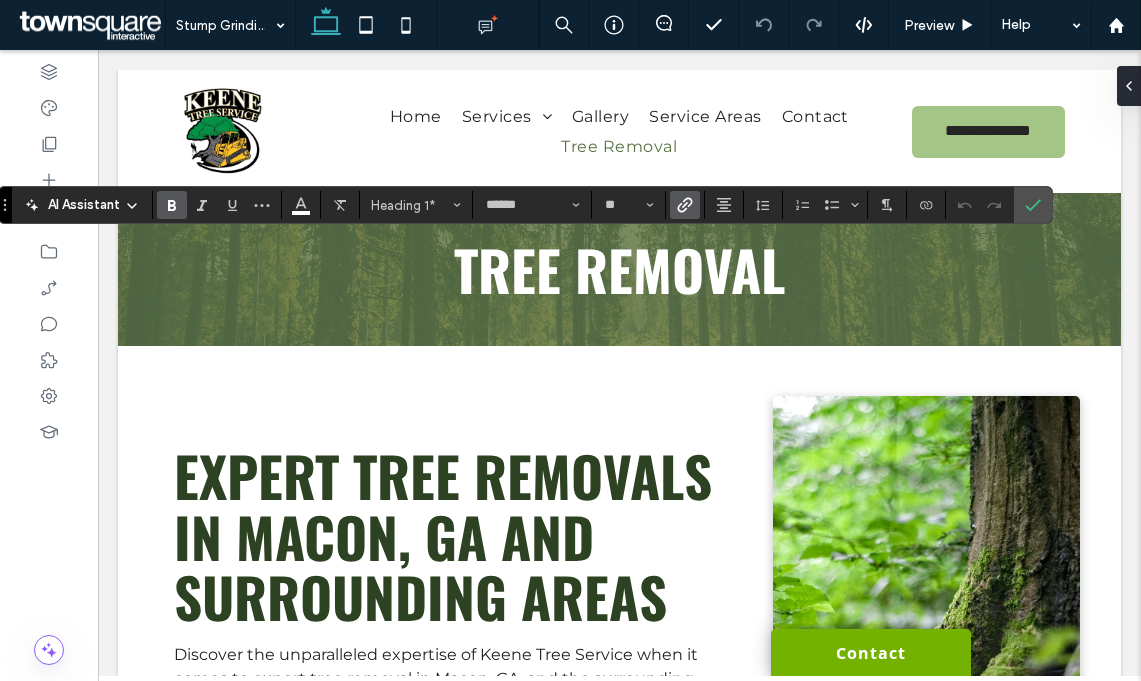 type 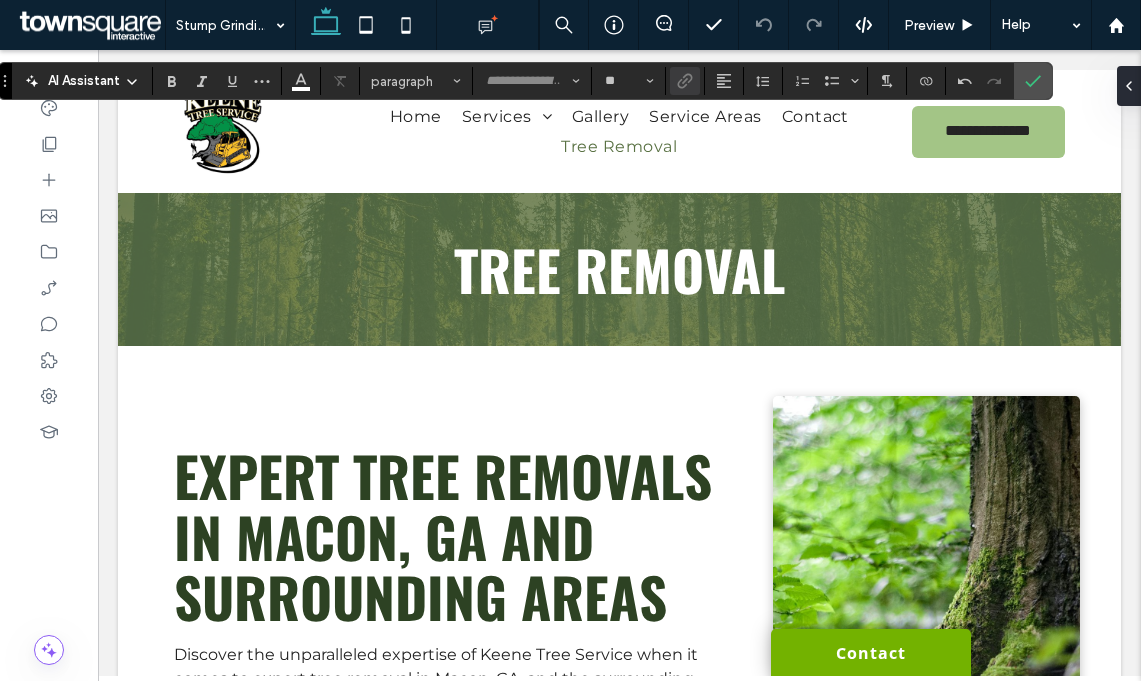 type on "******" 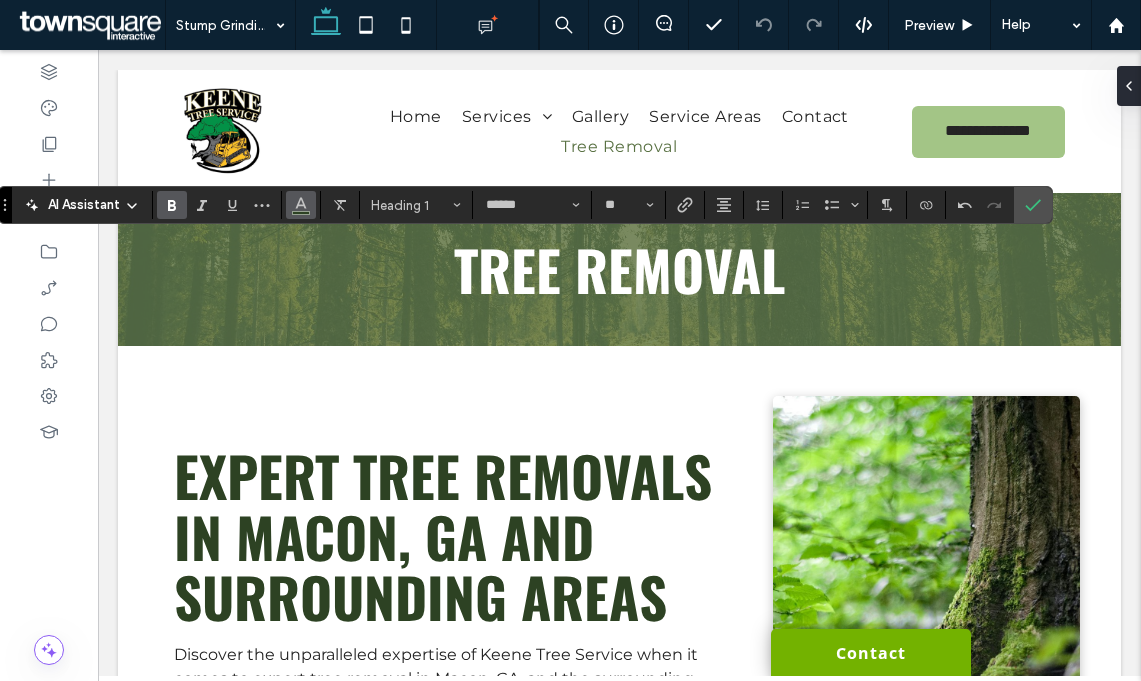 click 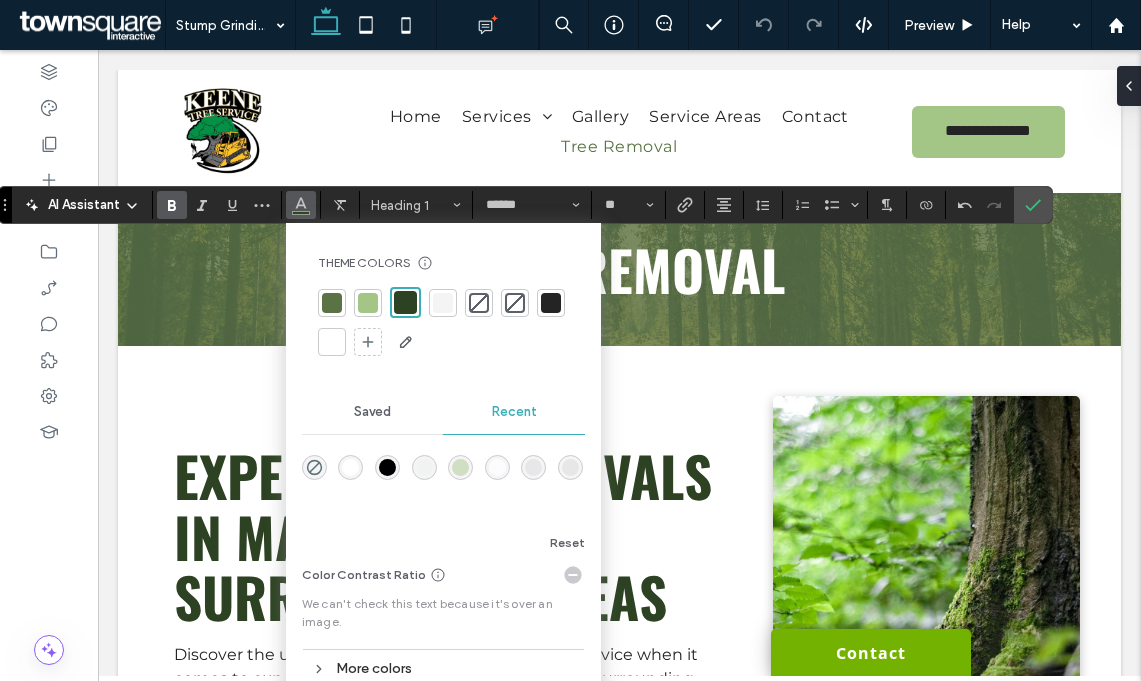 click at bounding box center (332, 342) 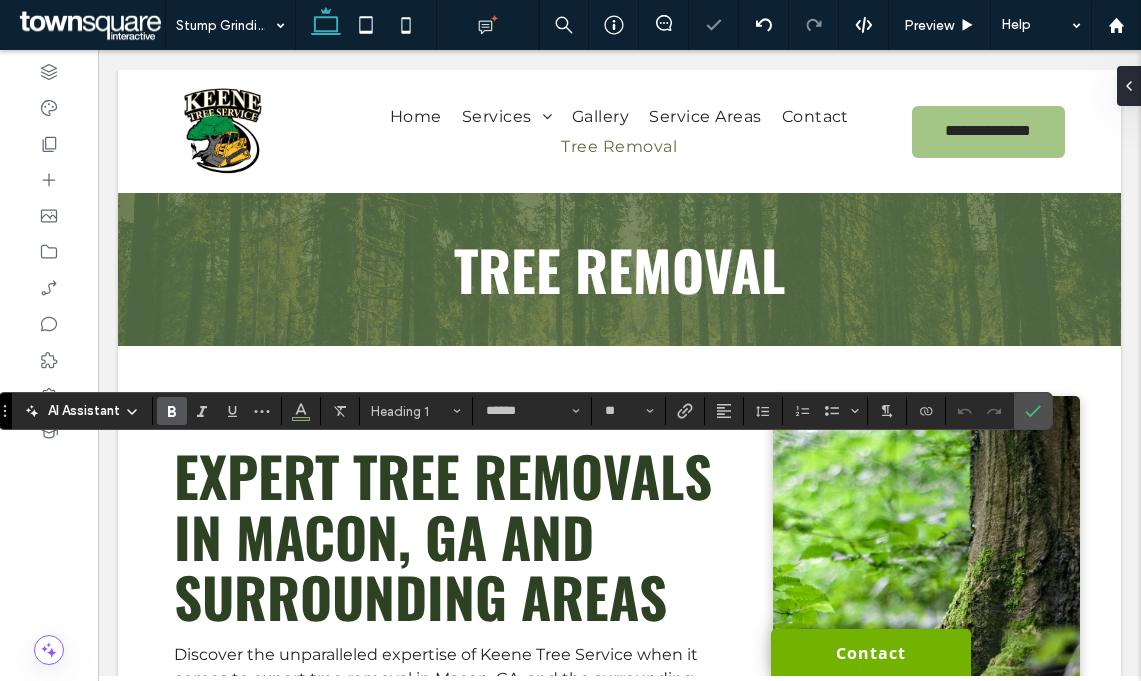 type 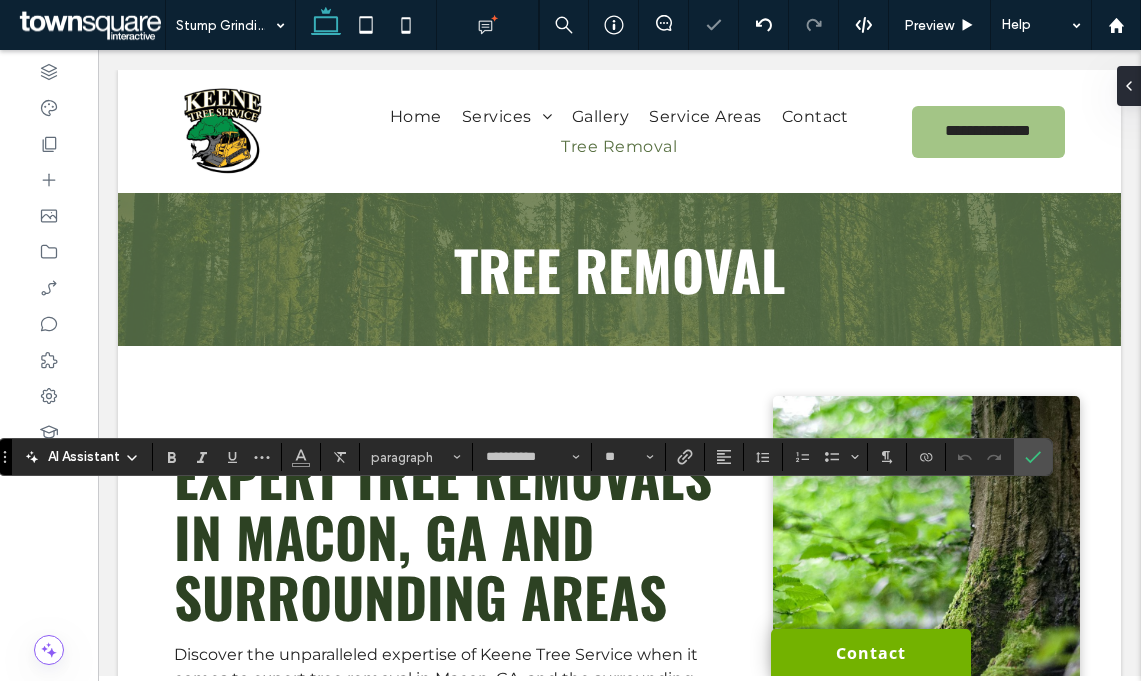 type 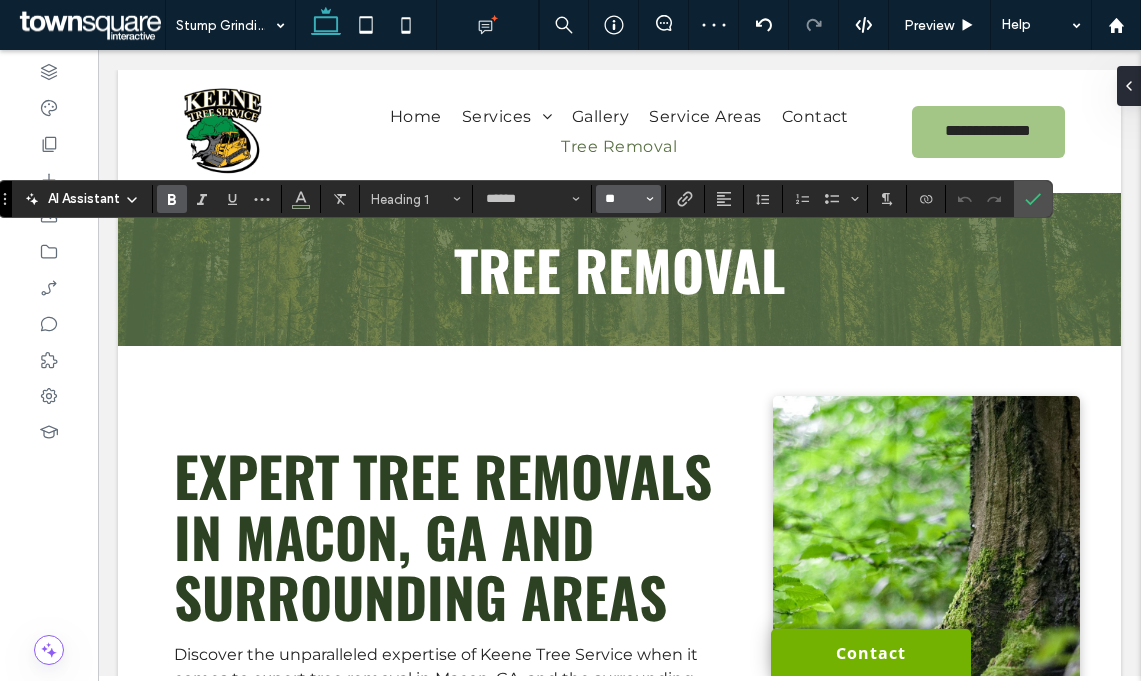 click on "**" at bounding box center [622, 199] 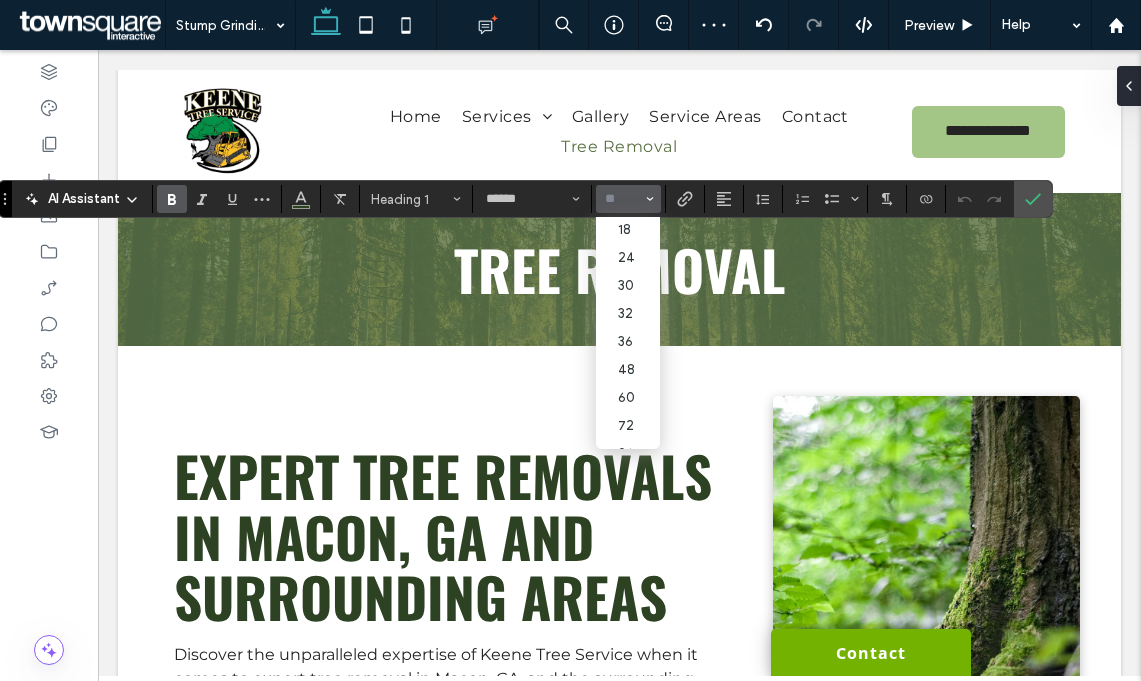 scroll, scrollTop: 211, scrollLeft: 0, axis: vertical 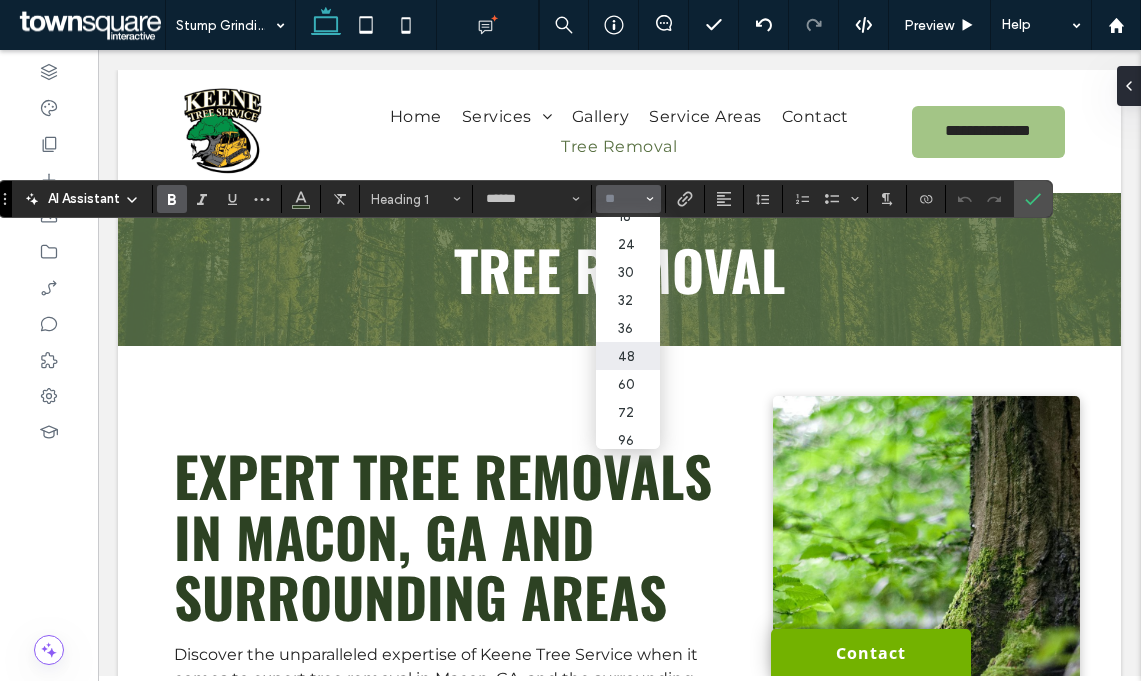 click on "48" at bounding box center [628, 356] 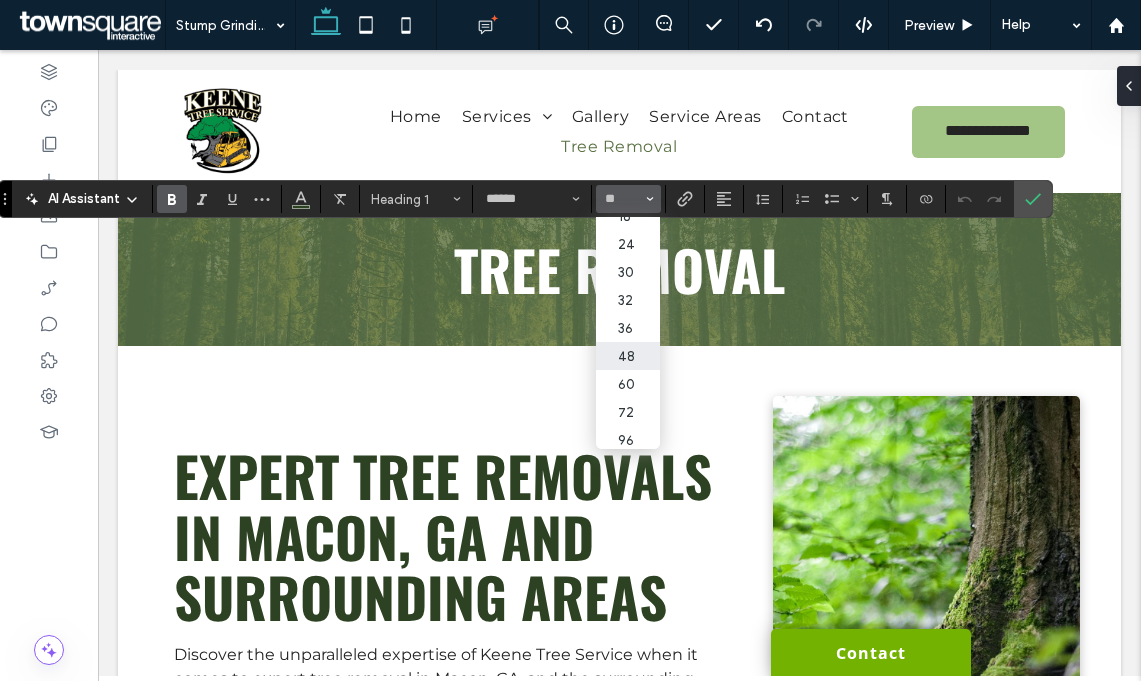 type on "**" 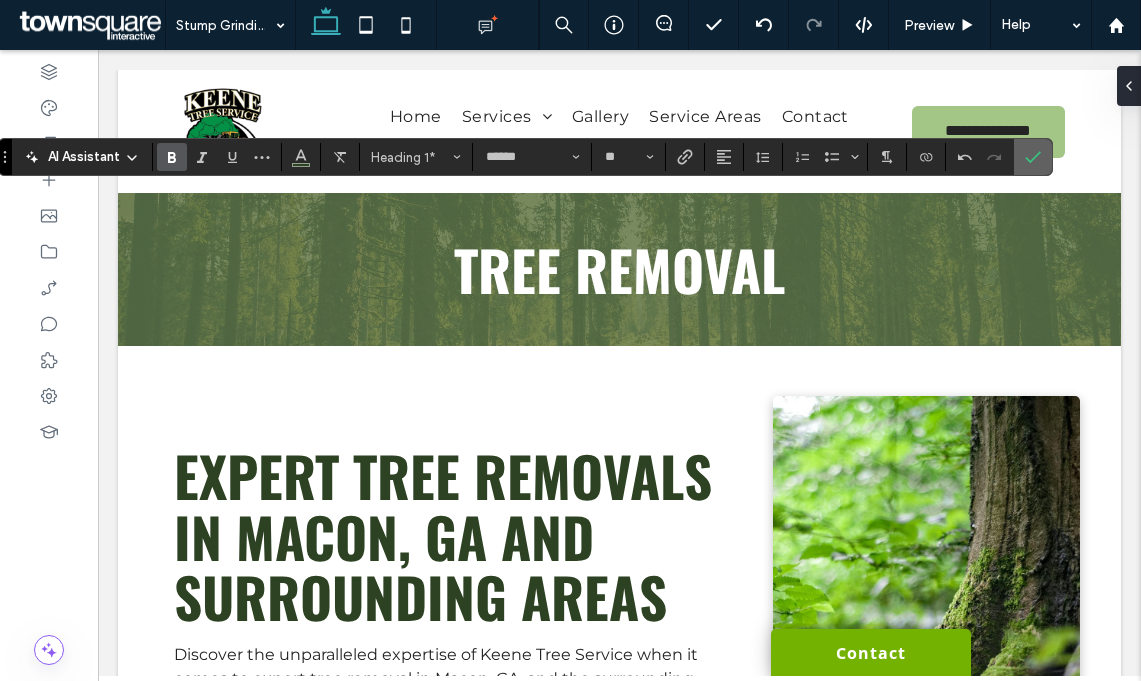 click 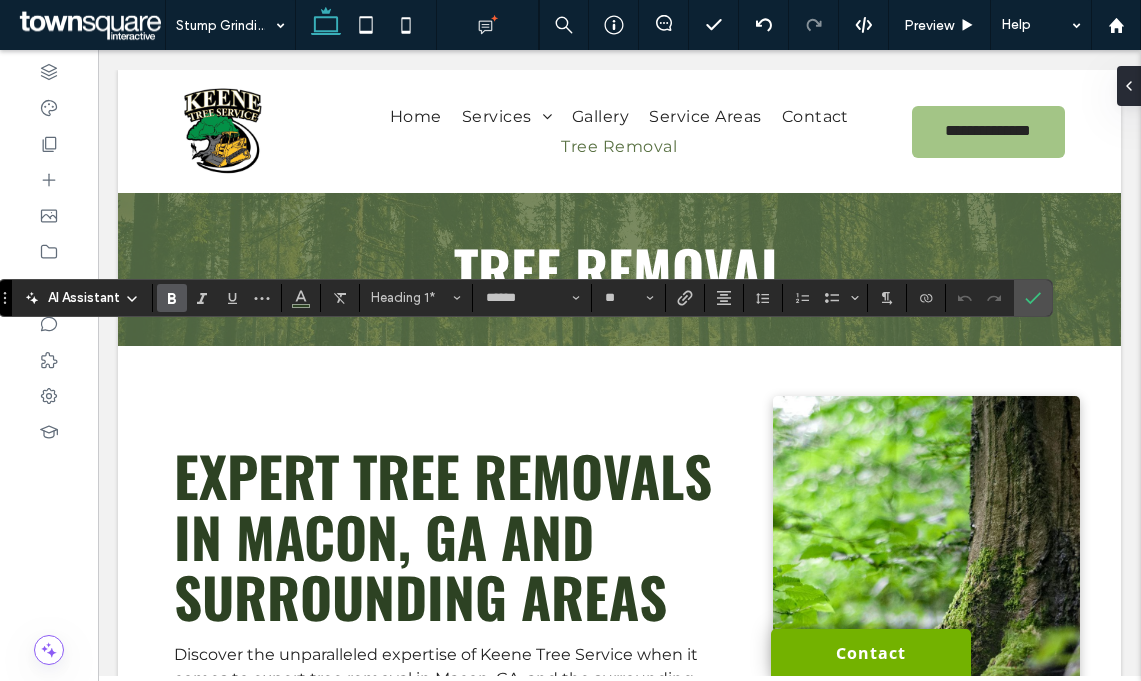 type 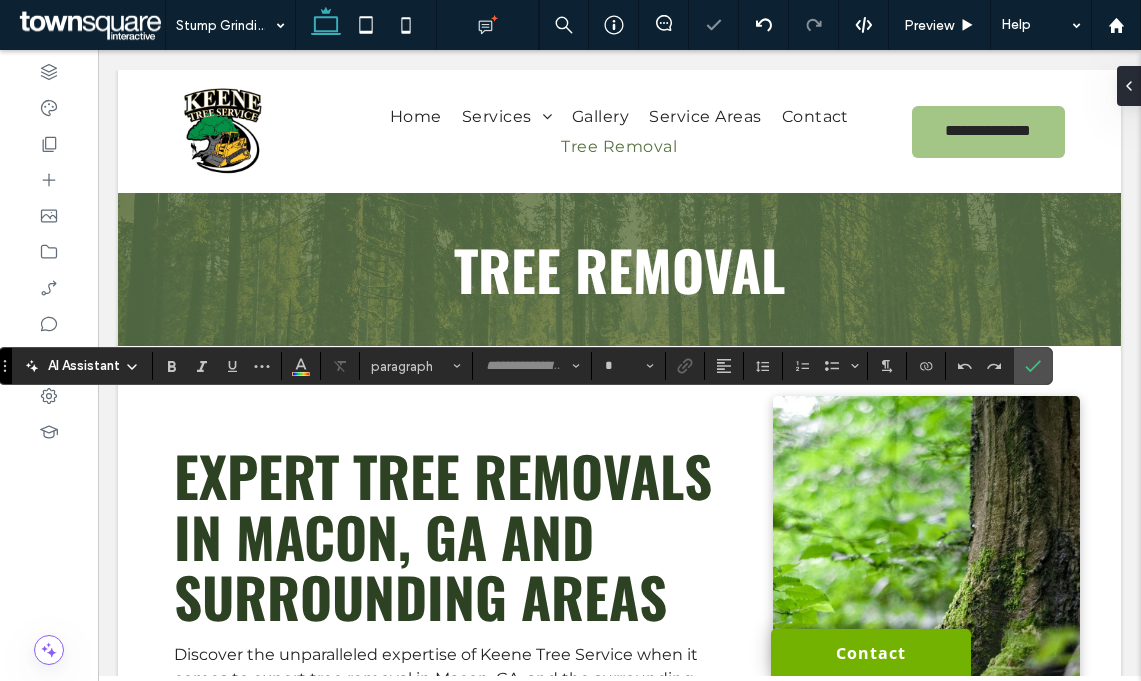 type on "**********" 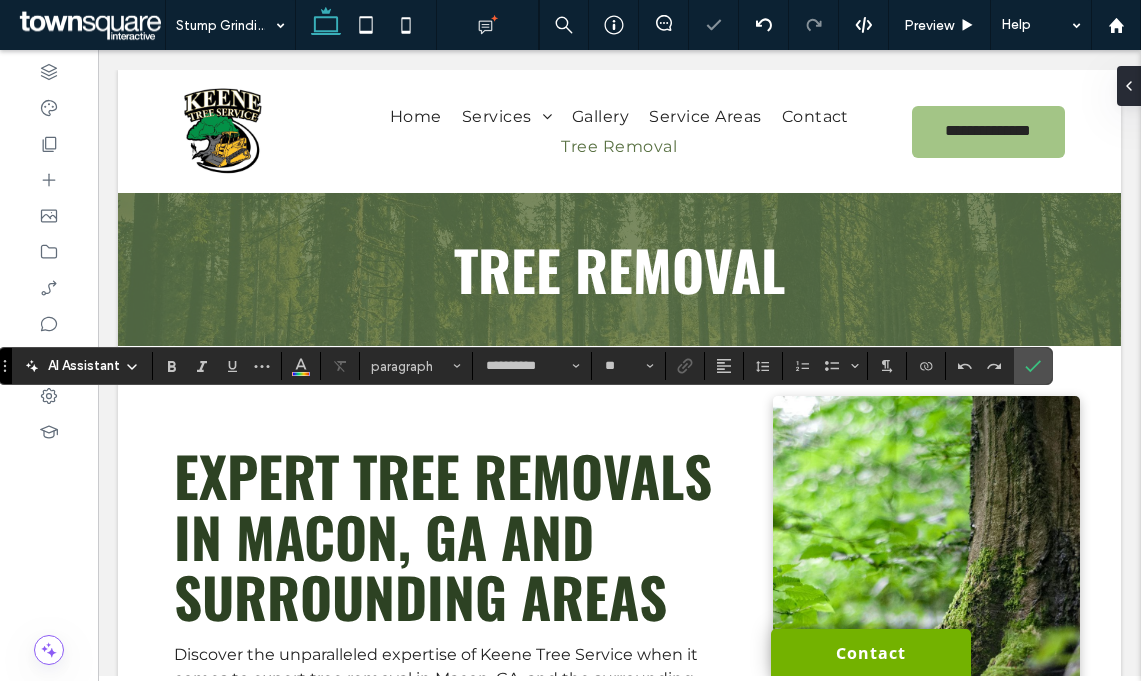 type 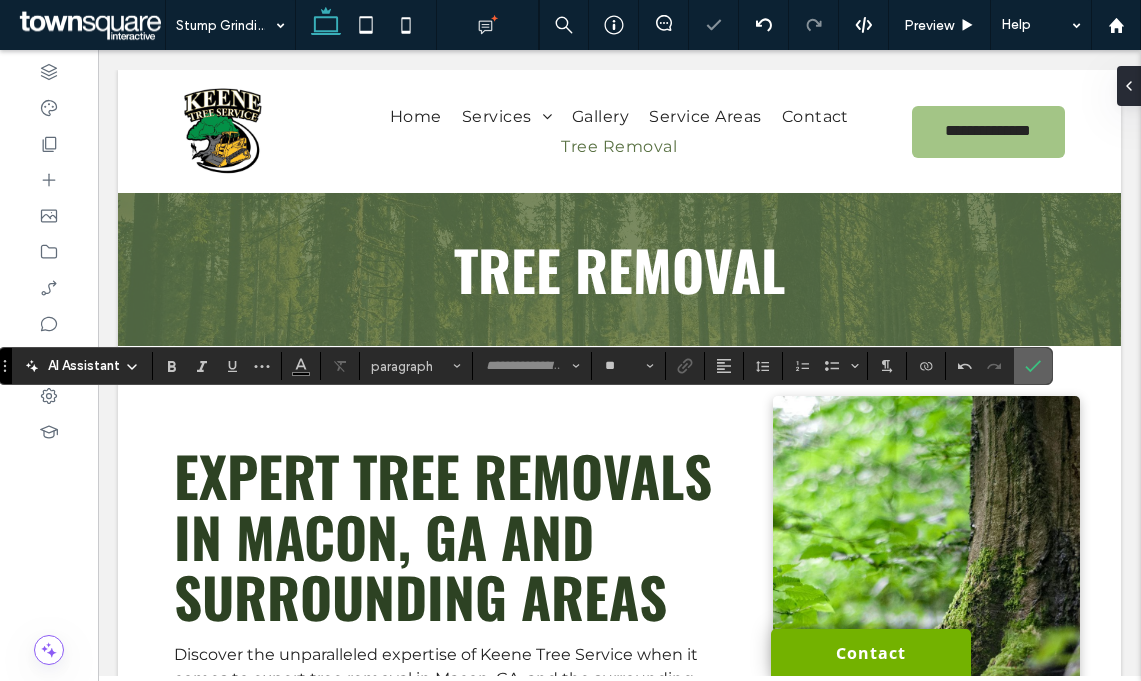 click 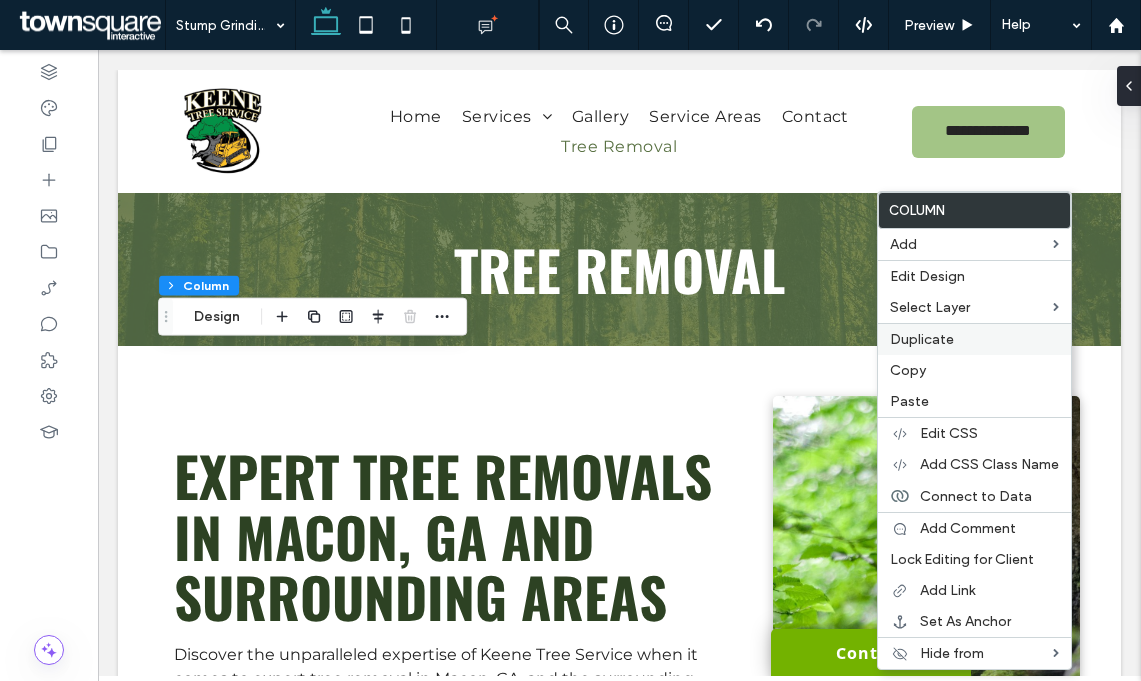 click on "Duplicate" at bounding box center (922, 339) 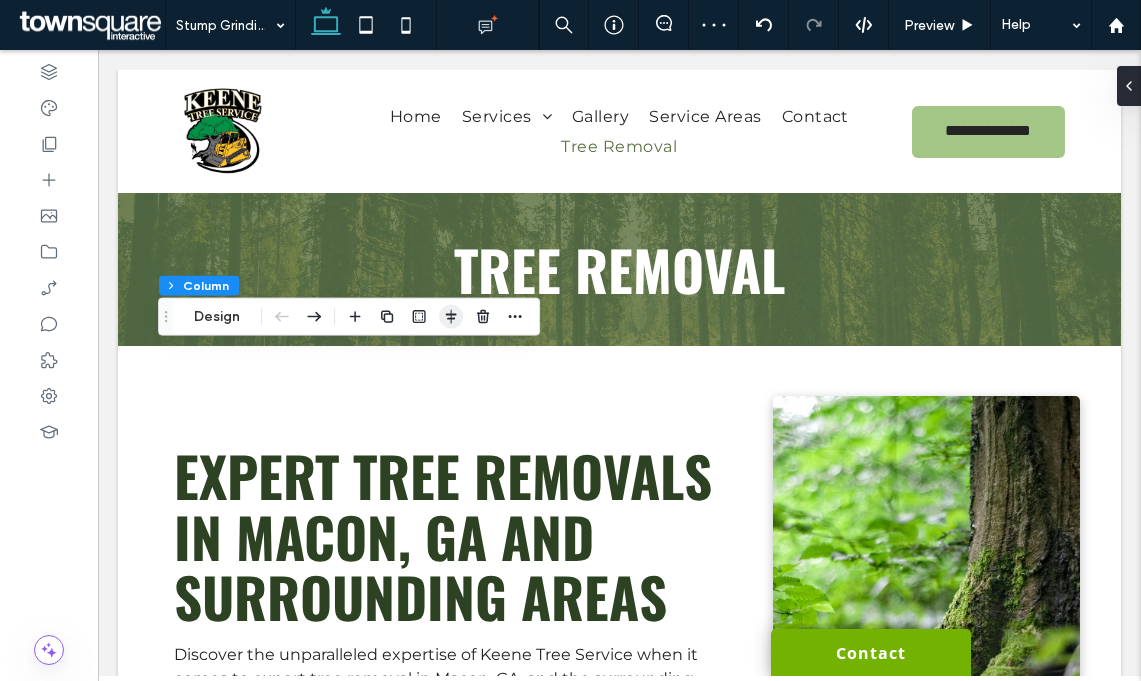 click 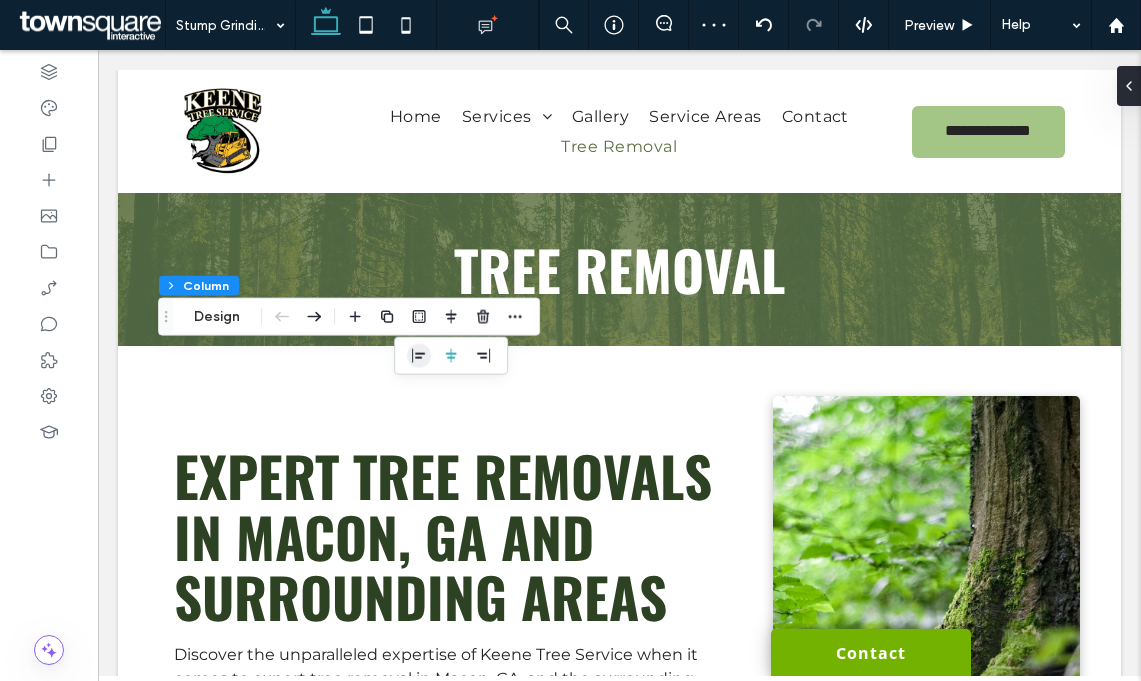 click 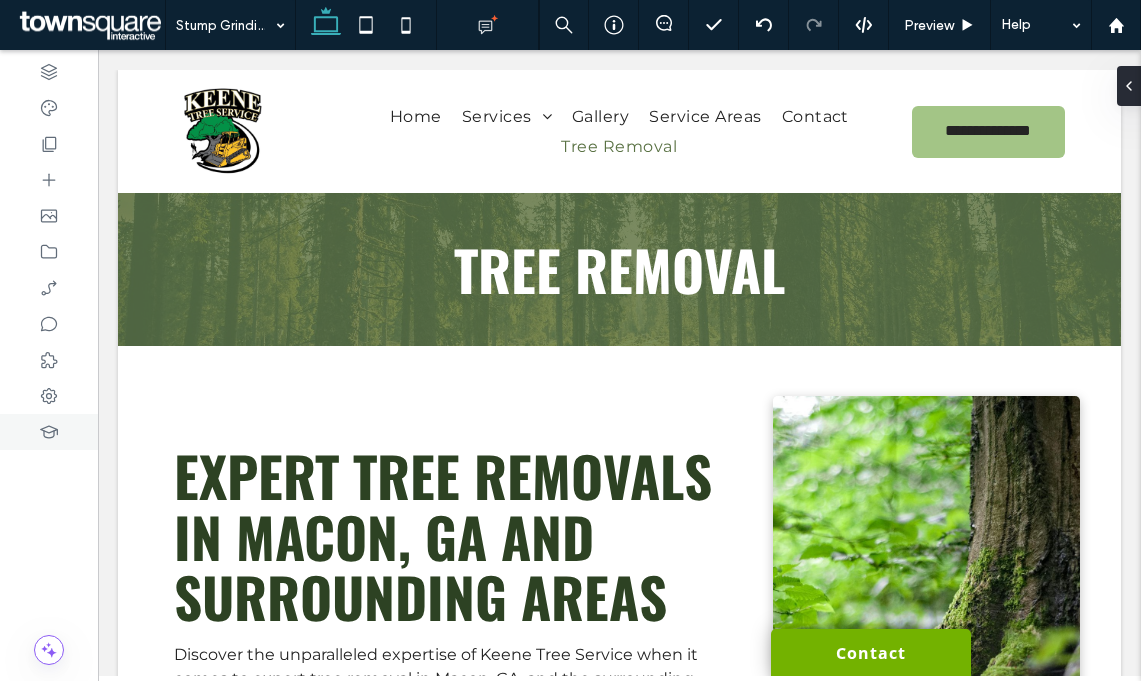type on "******" 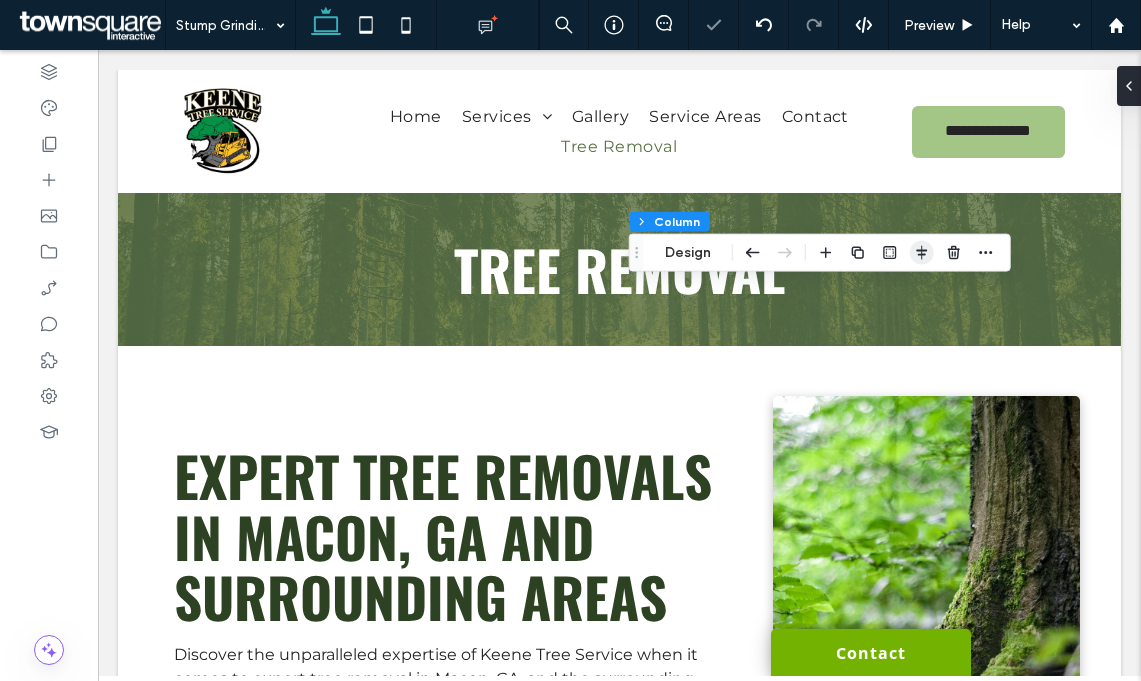 click 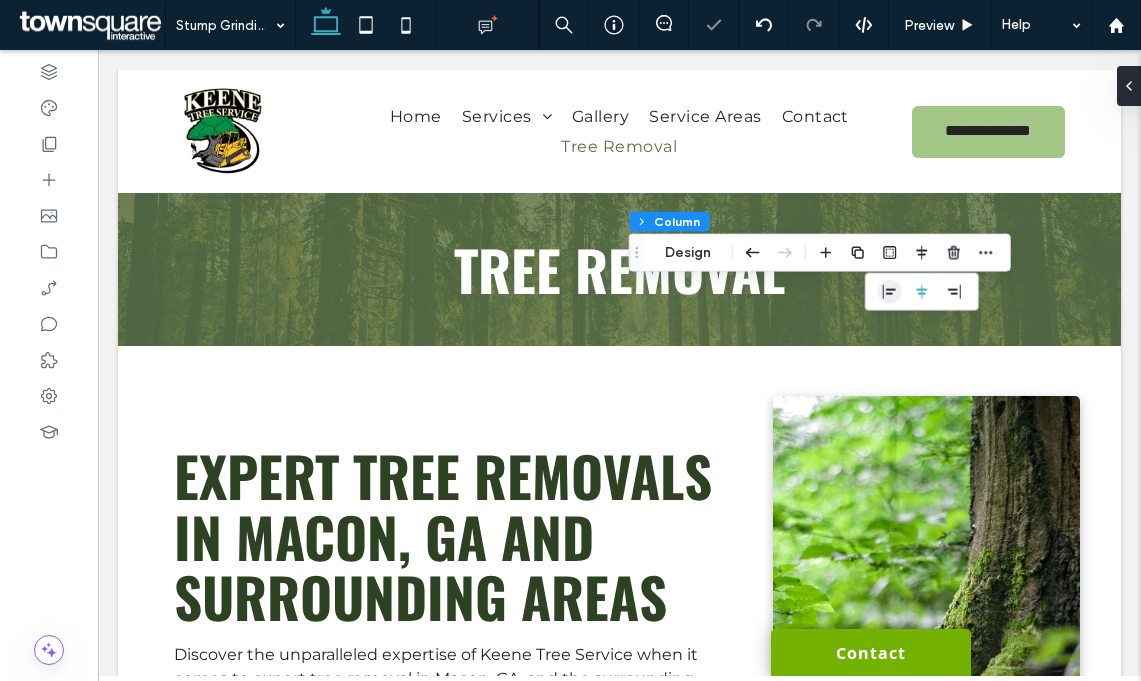 click at bounding box center [890, 292] 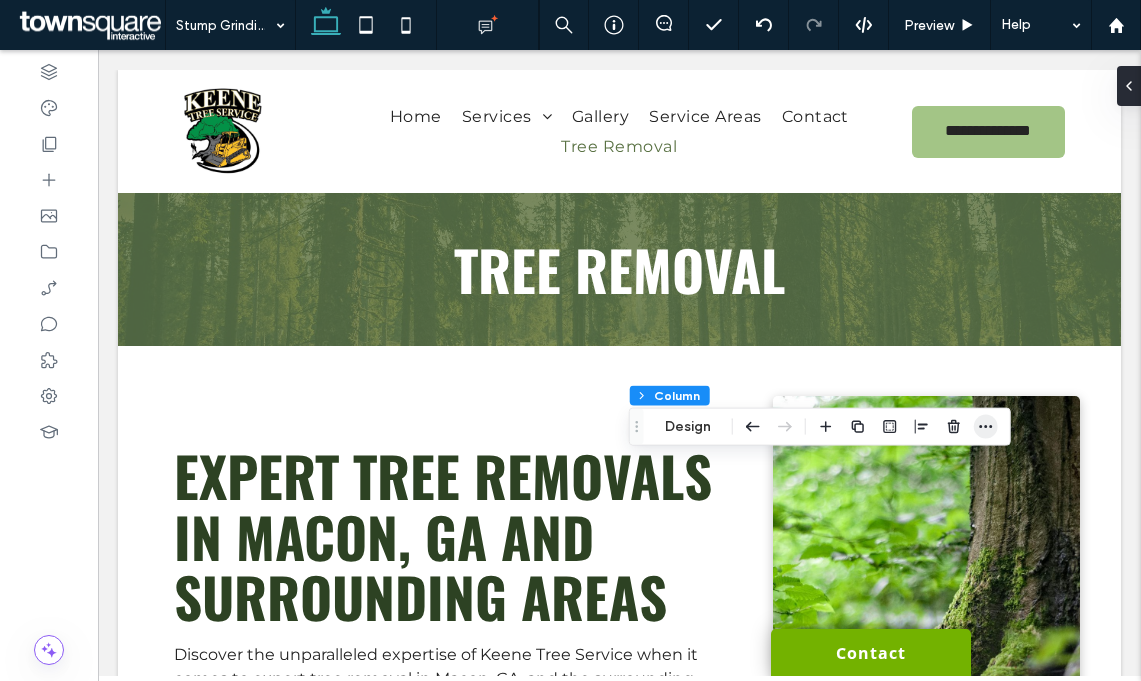 click 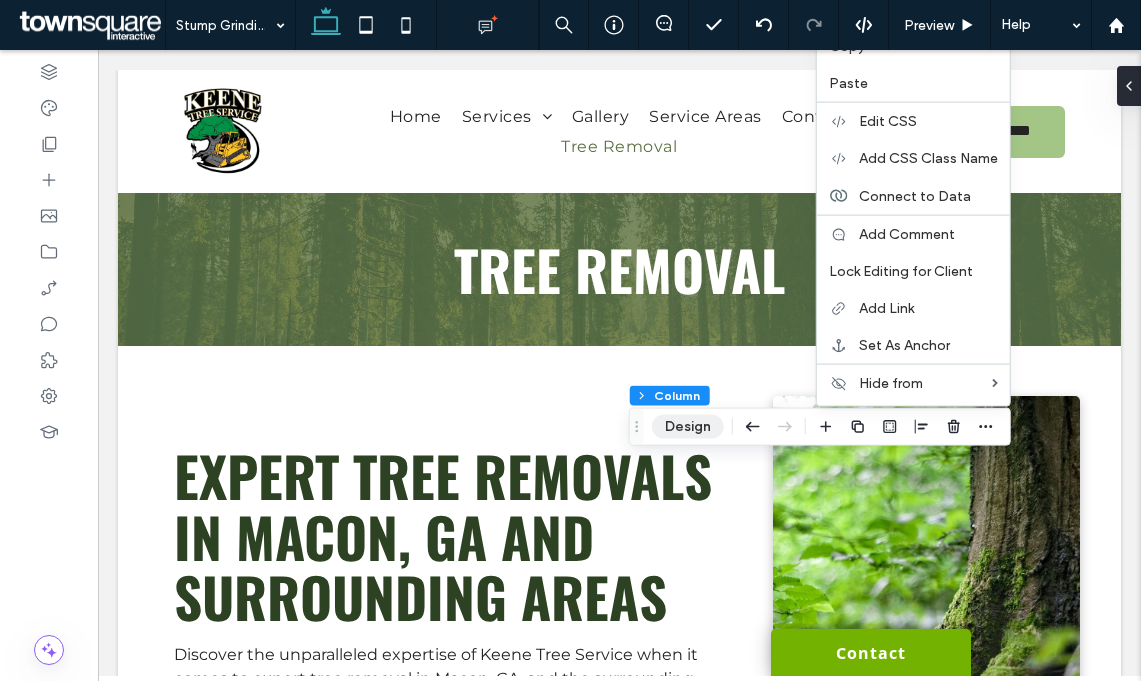 click on "Design" at bounding box center [688, 427] 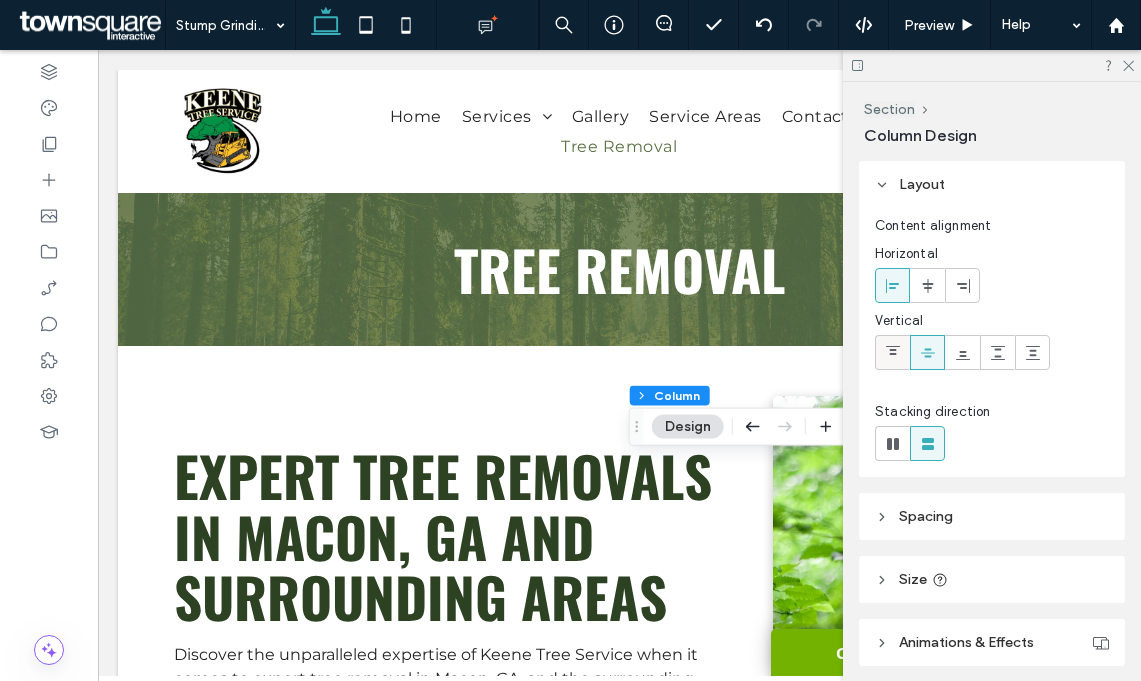 click 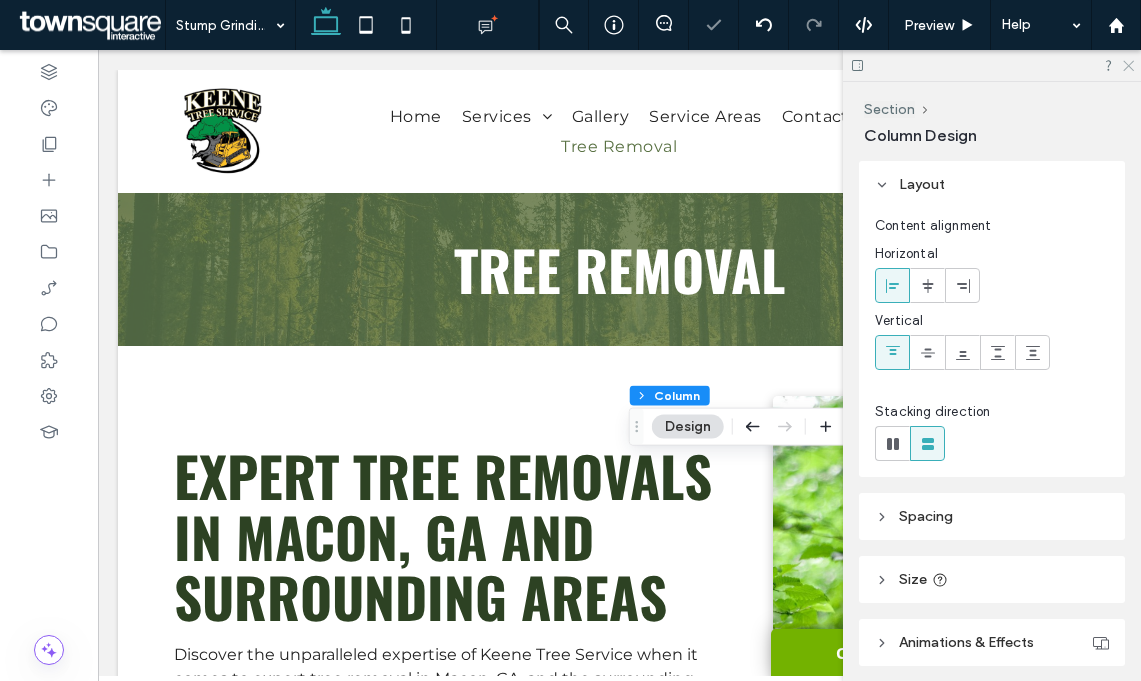 click 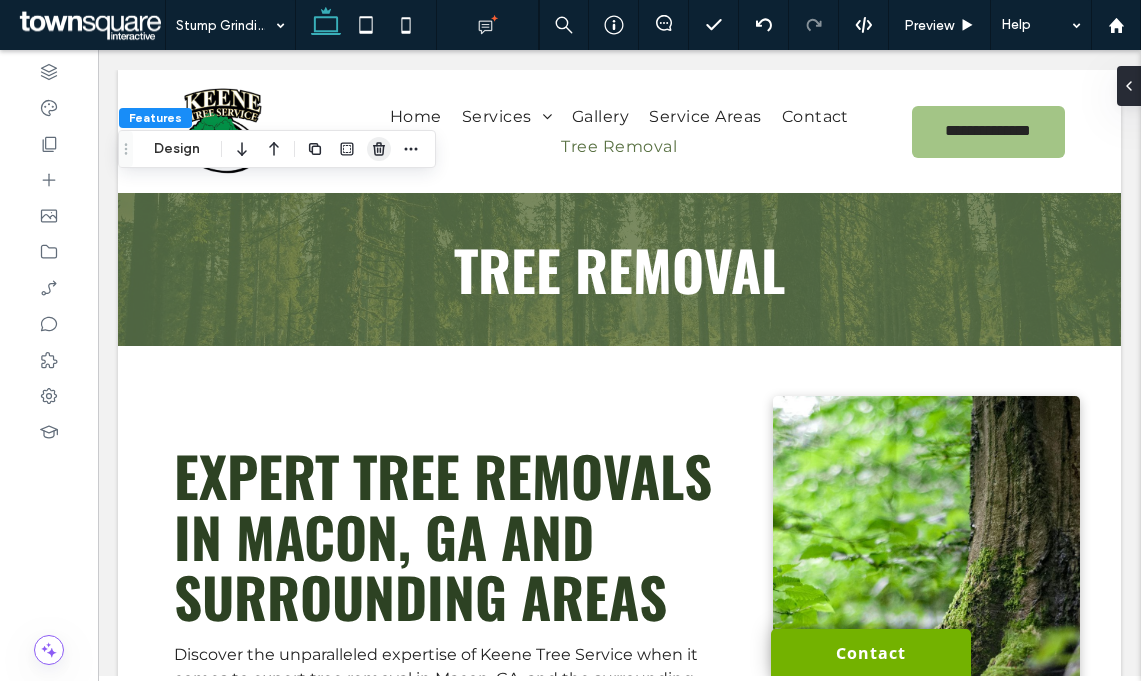 type on "*" 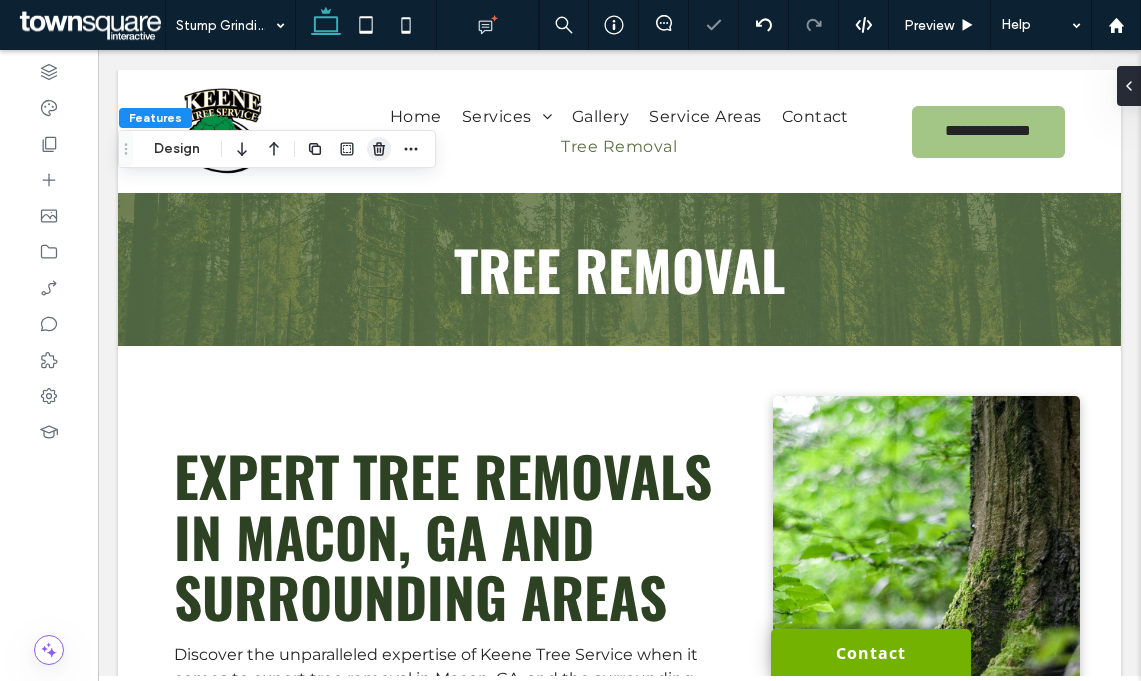 click at bounding box center [379, 149] 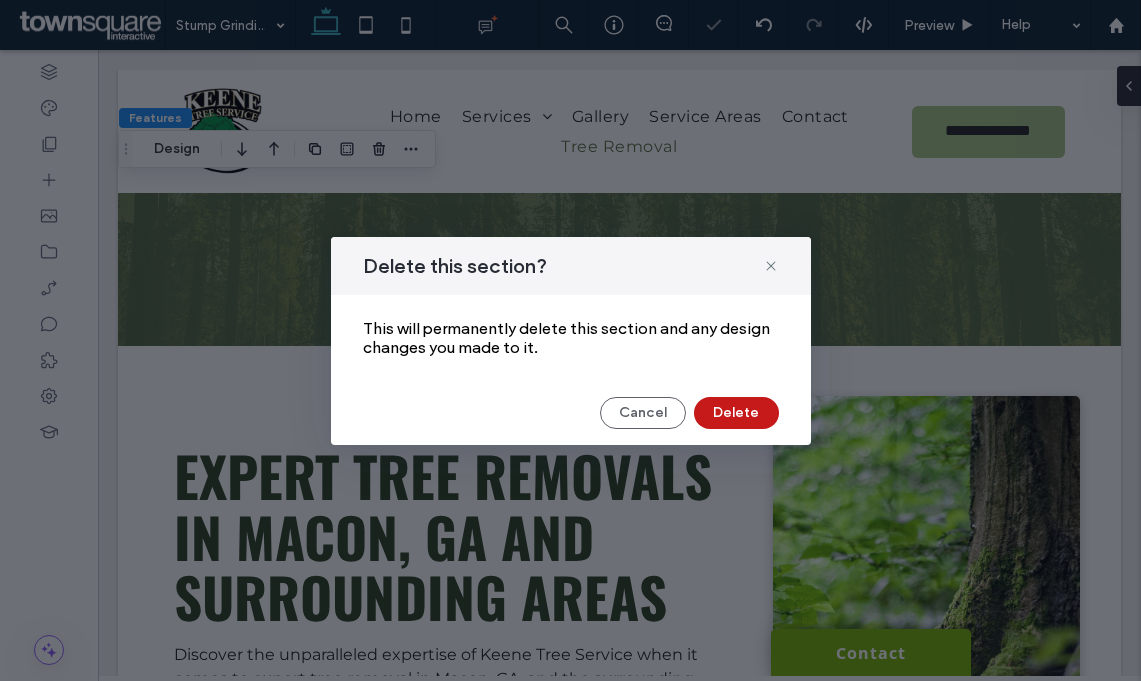 click on "Delete" at bounding box center [736, 413] 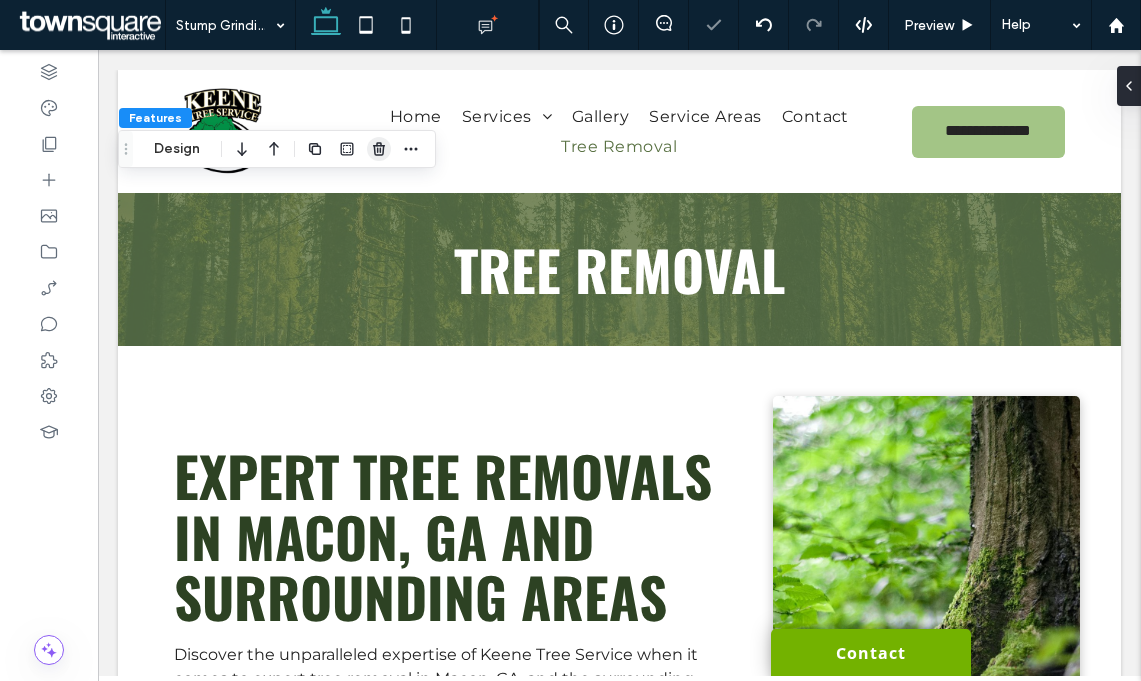 click 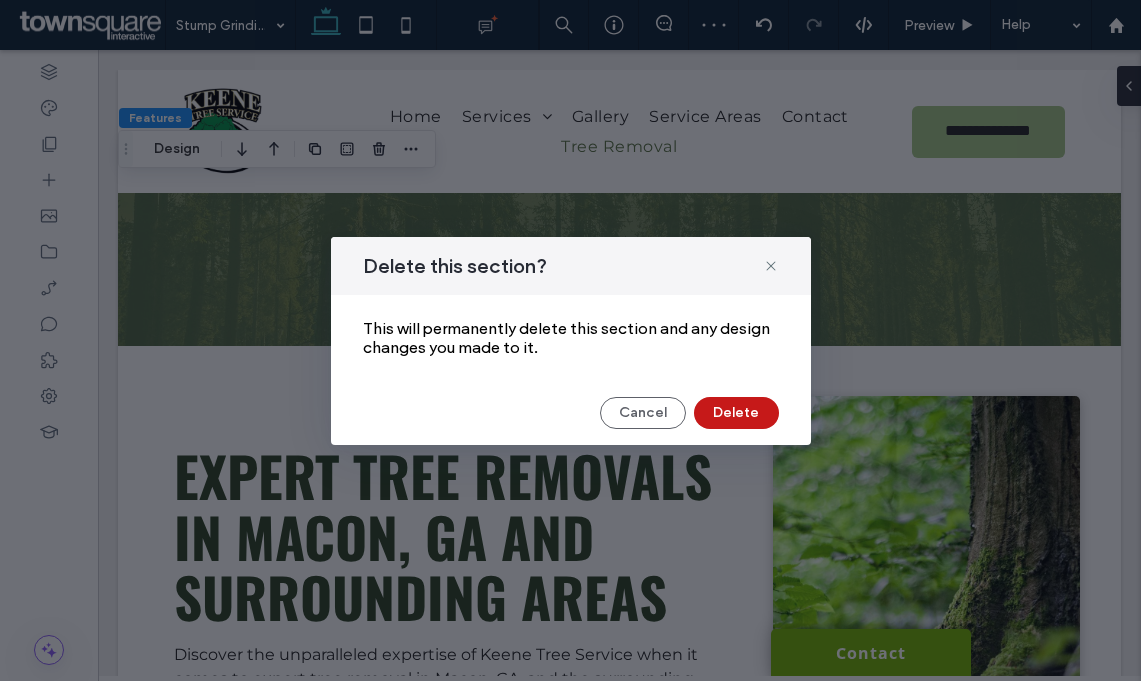 click on "Delete" at bounding box center (736, 413) 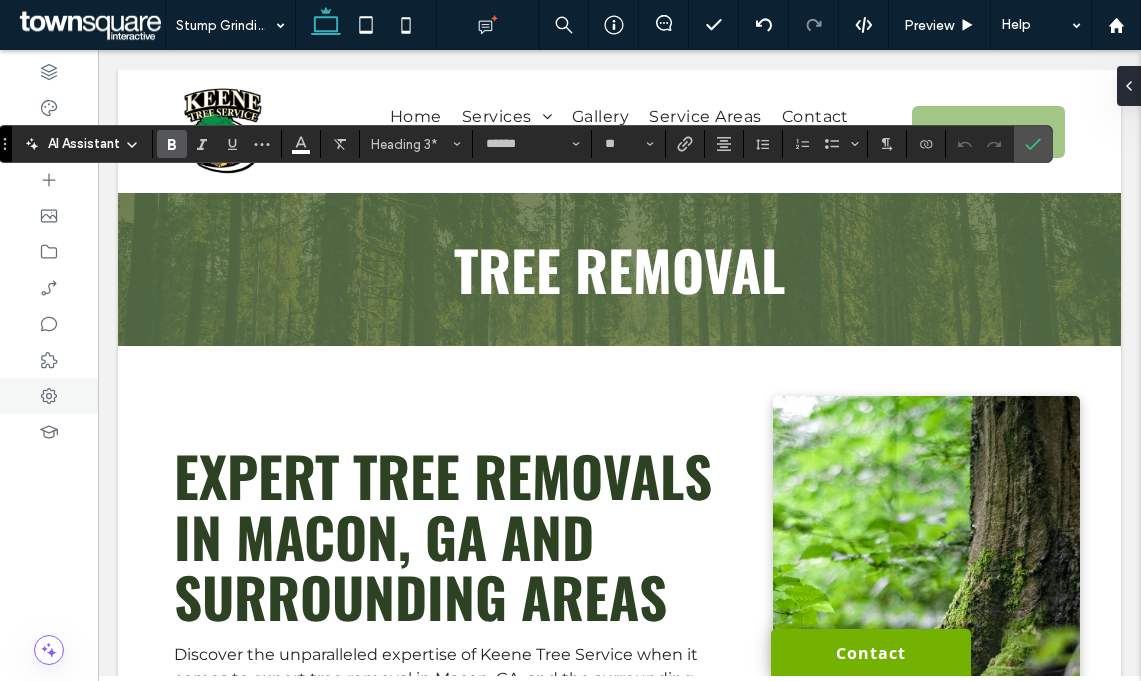 type 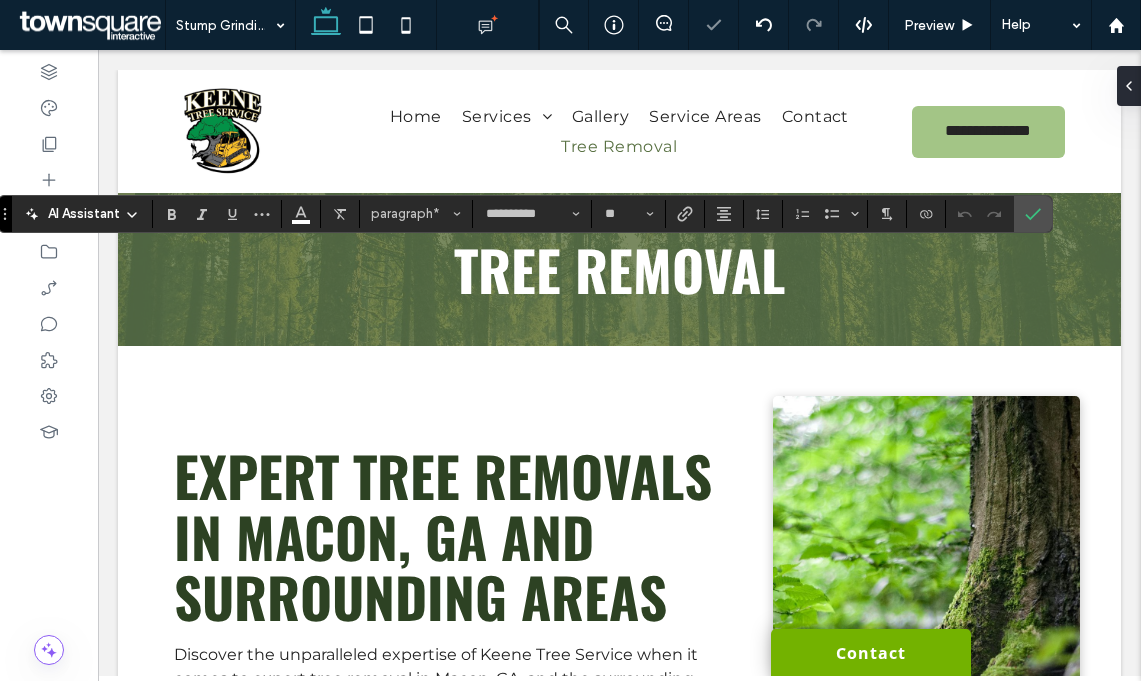 type 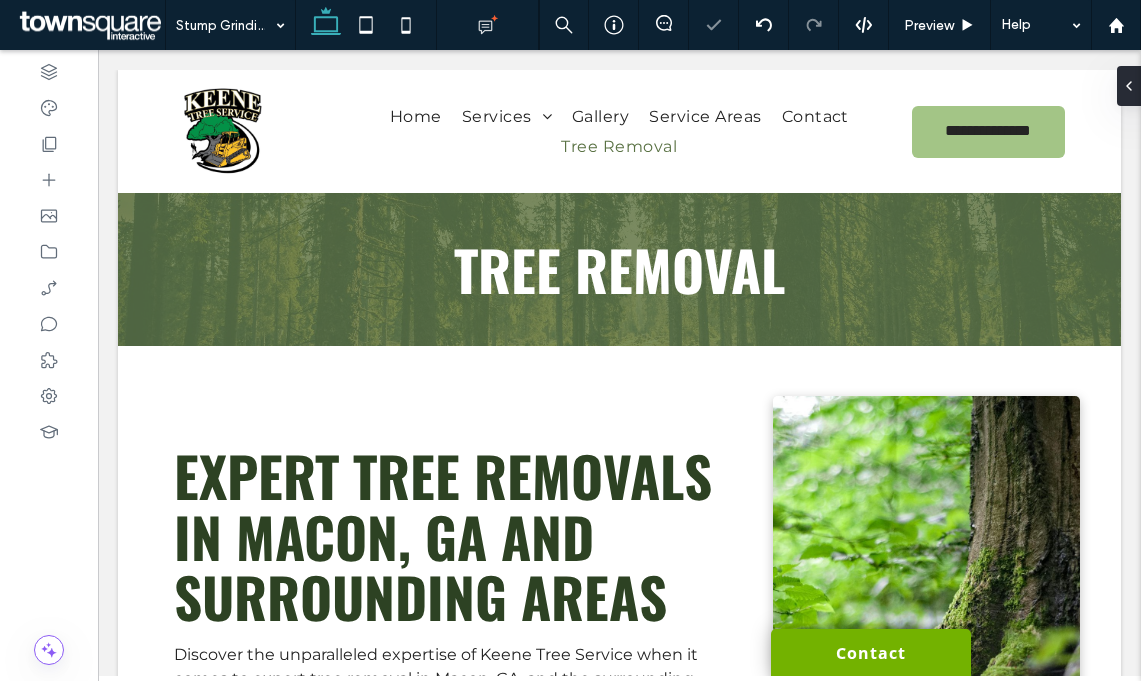 type on "**********" 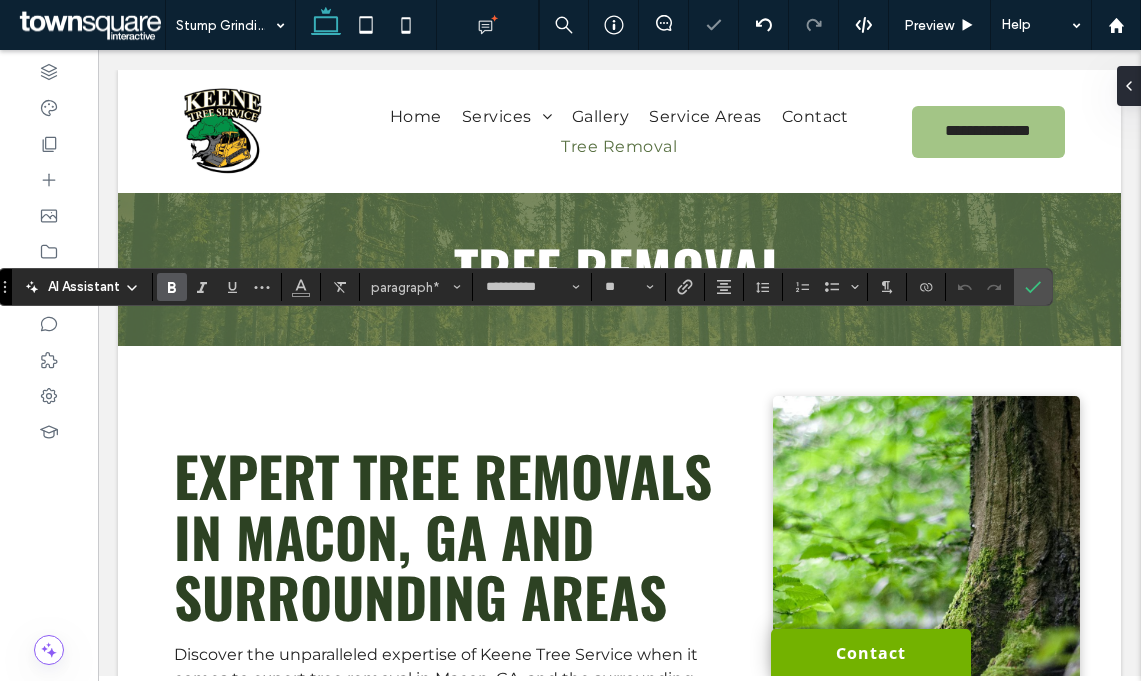 type 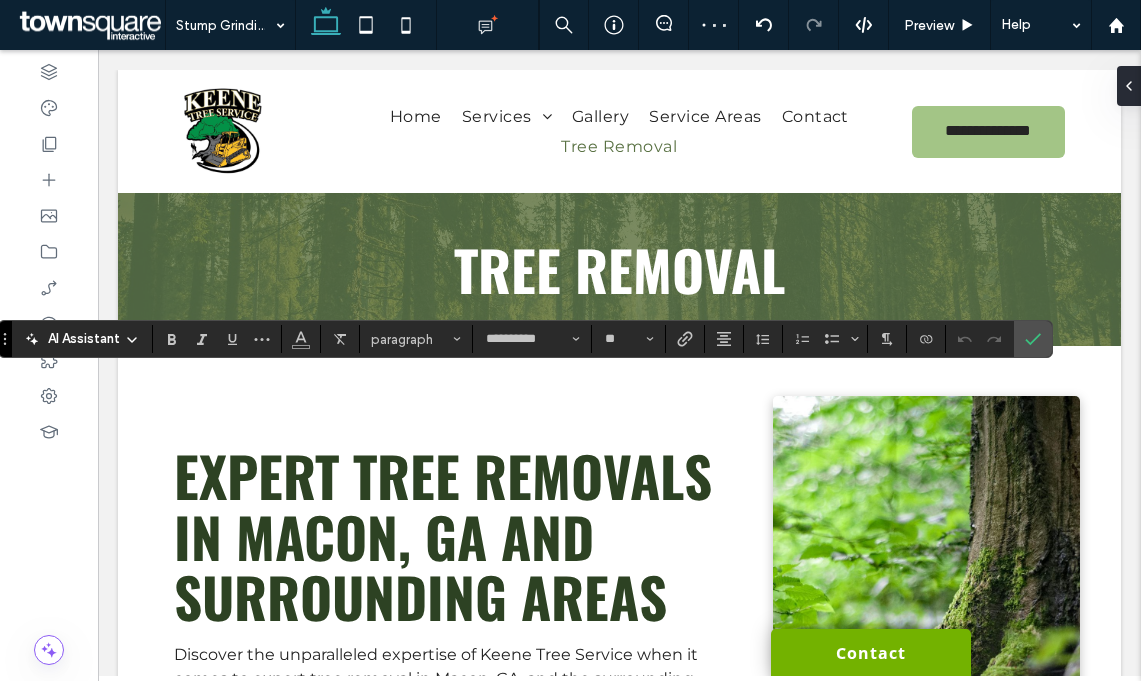 type 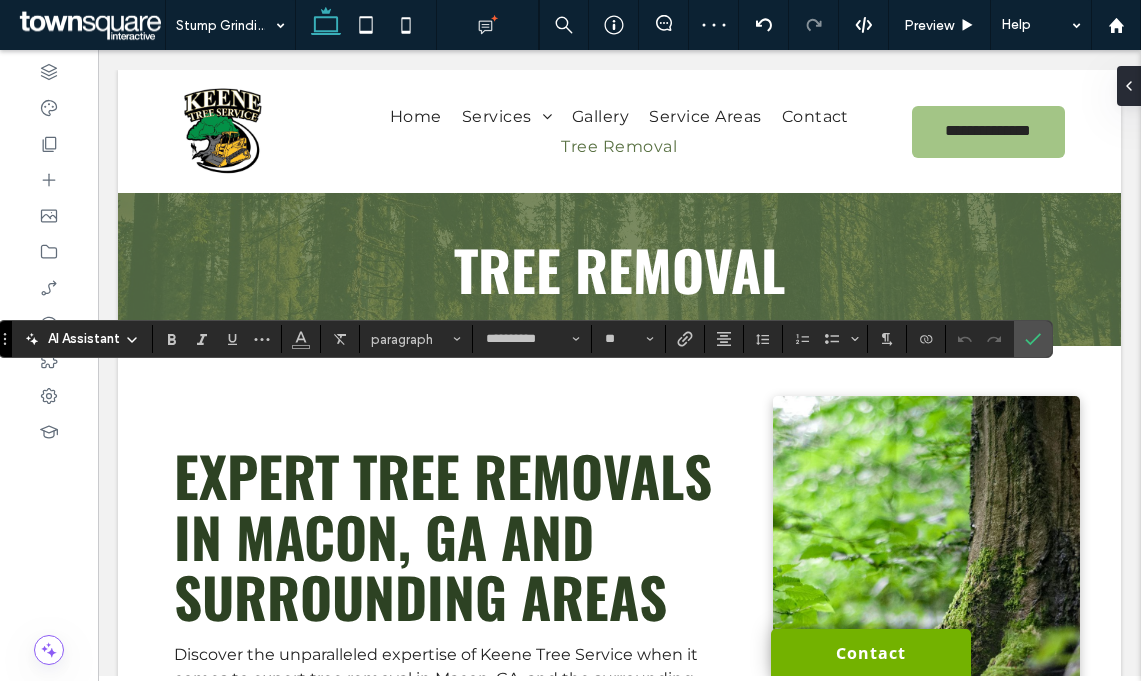 type on "**" 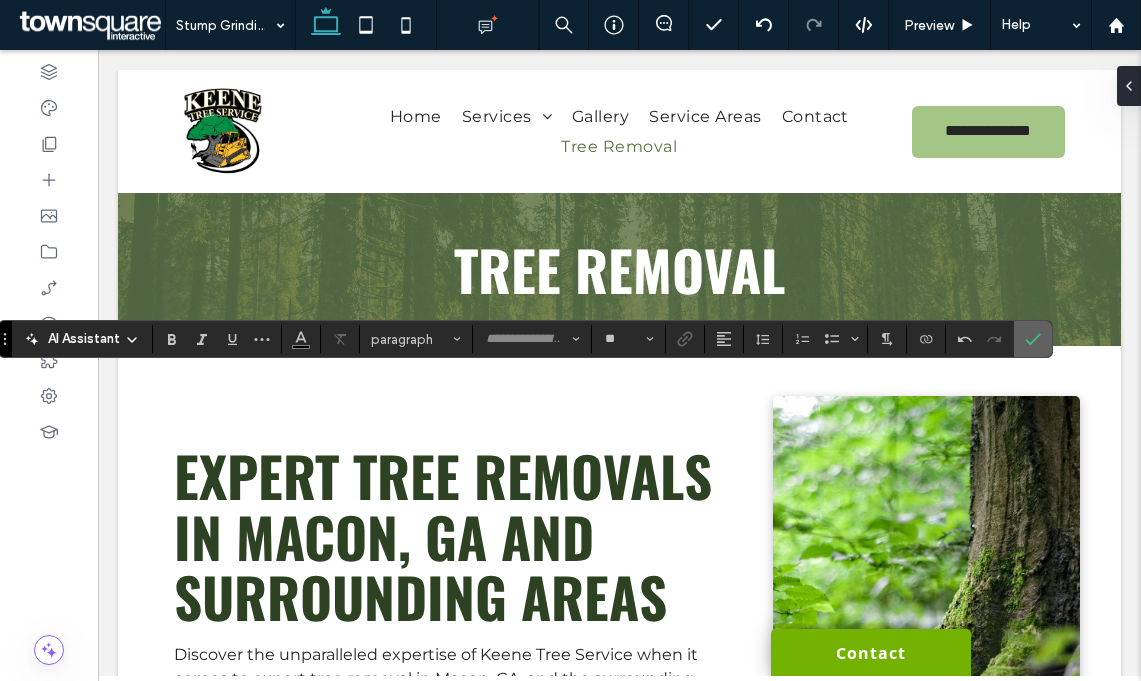 click 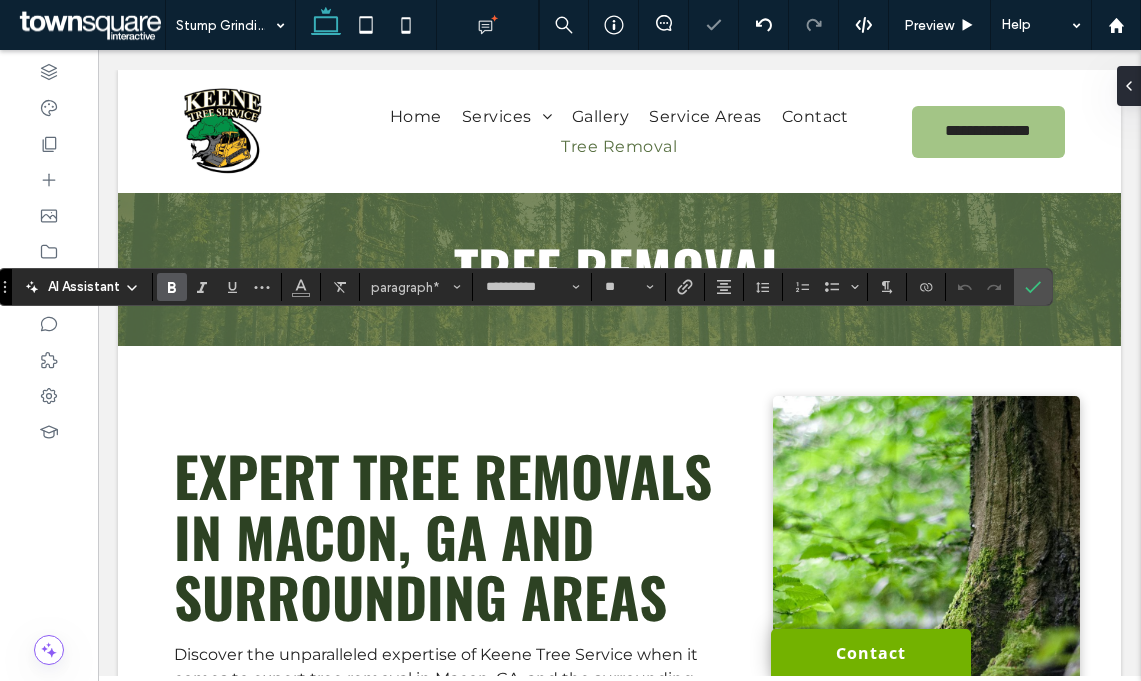 type 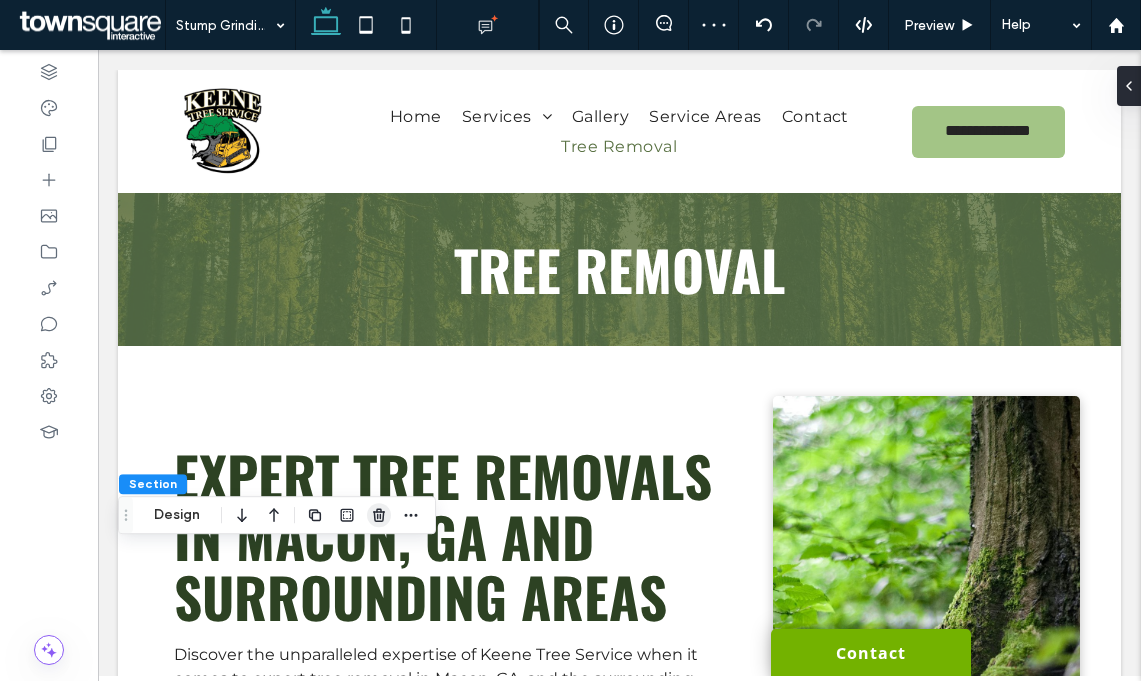 click 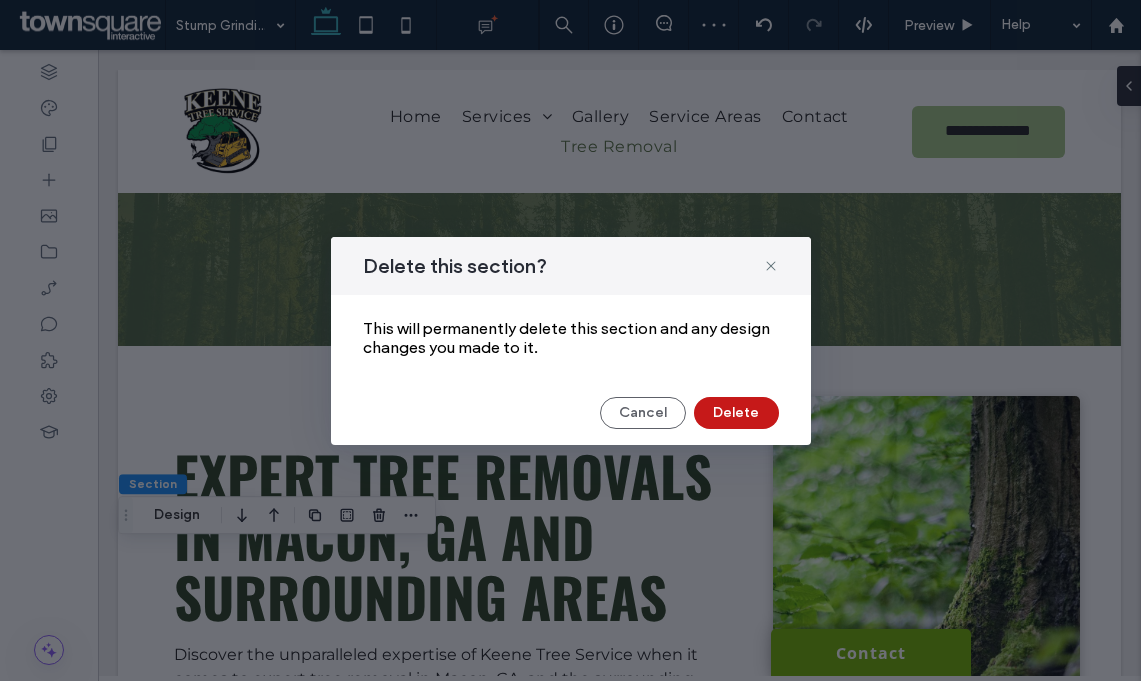 click on "Delete" at bounding box center [736, 413] 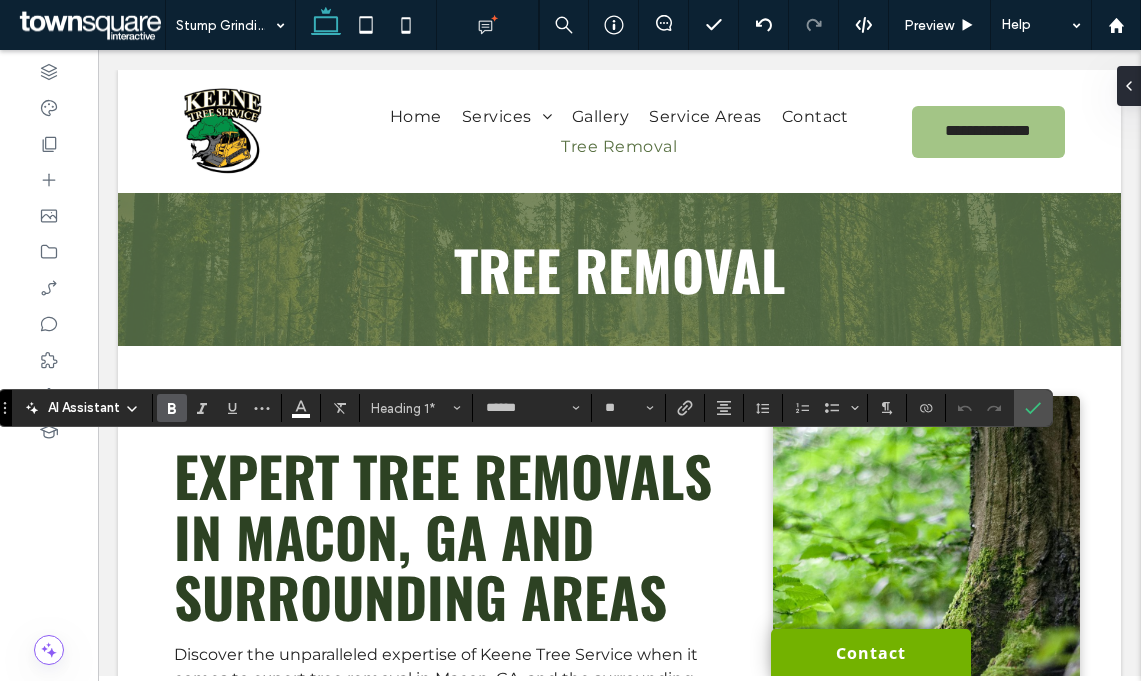 type 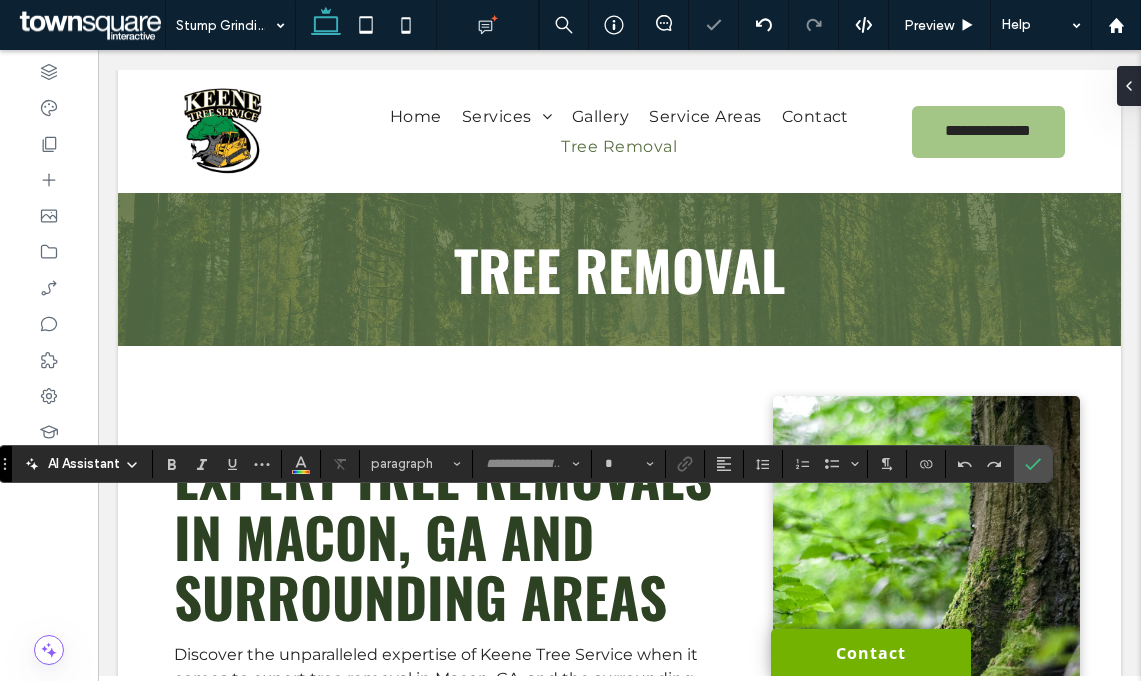 type on "**********" 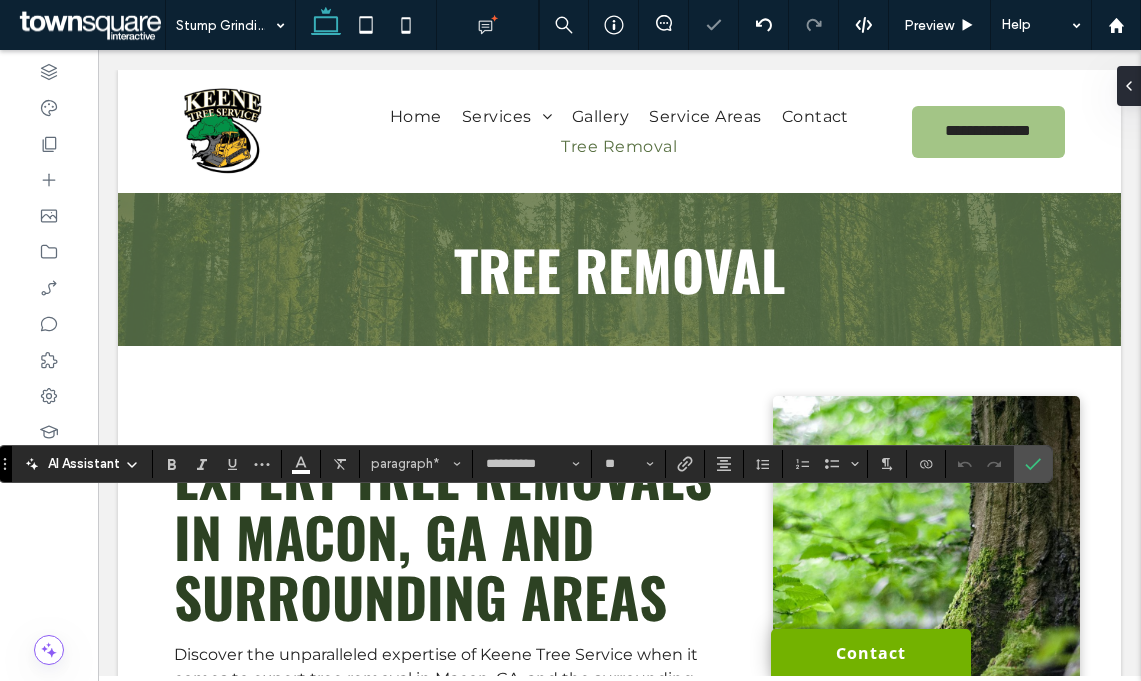 type 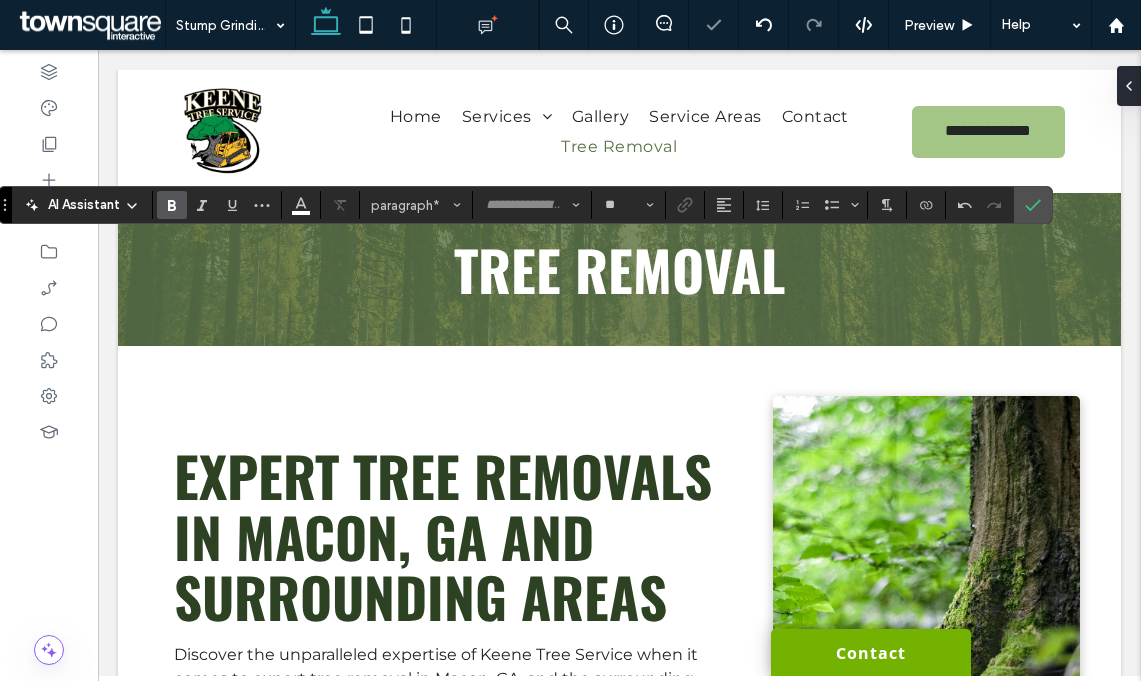 type on "**********" 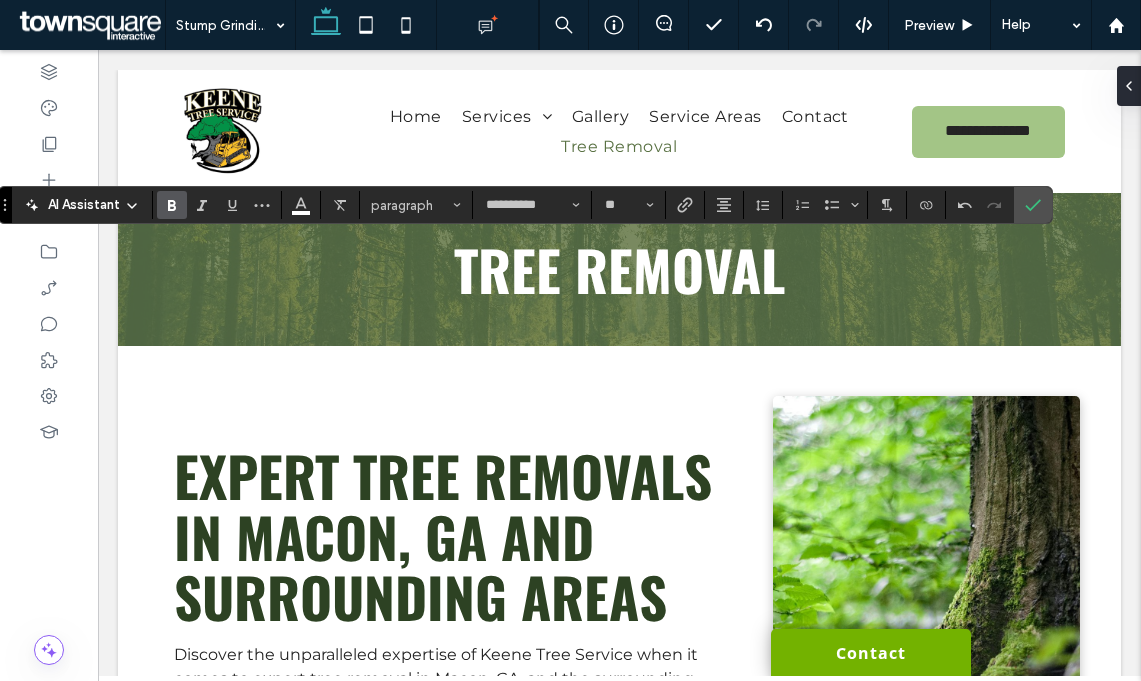 click 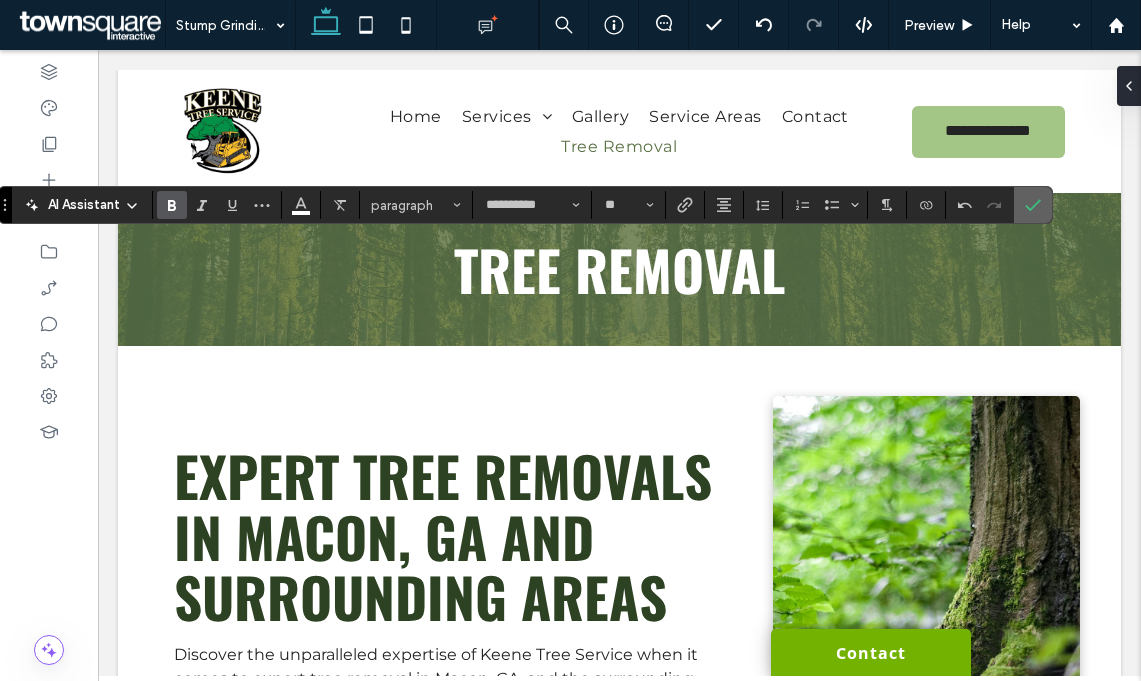 click at bounding box center [1033, 205] 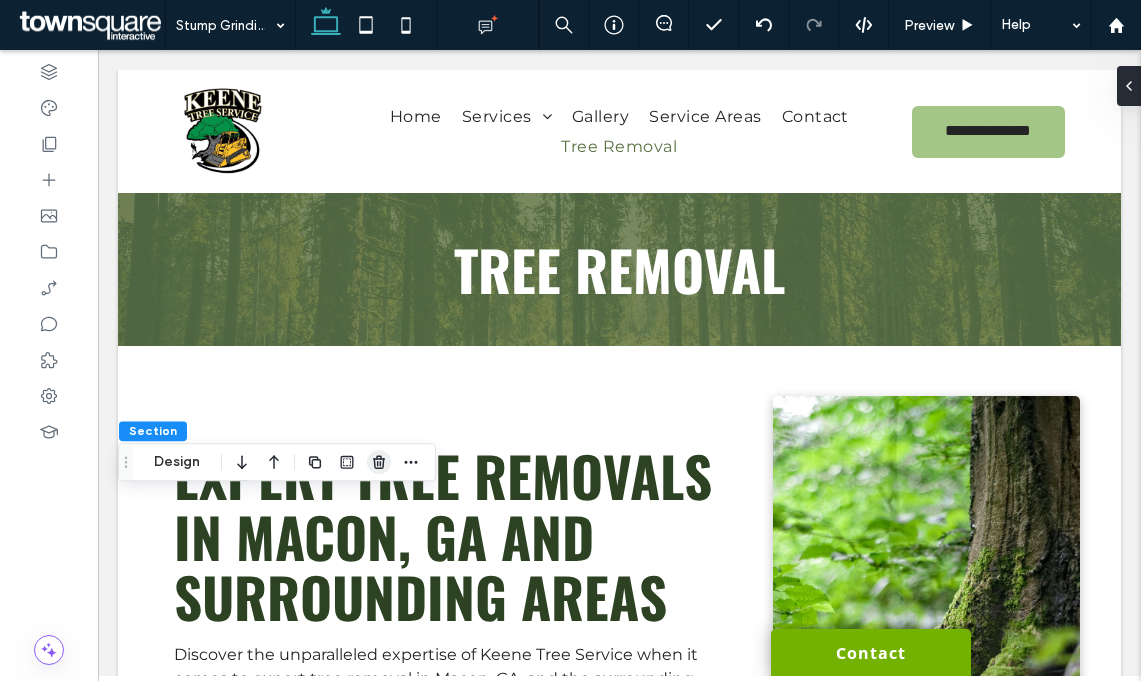click 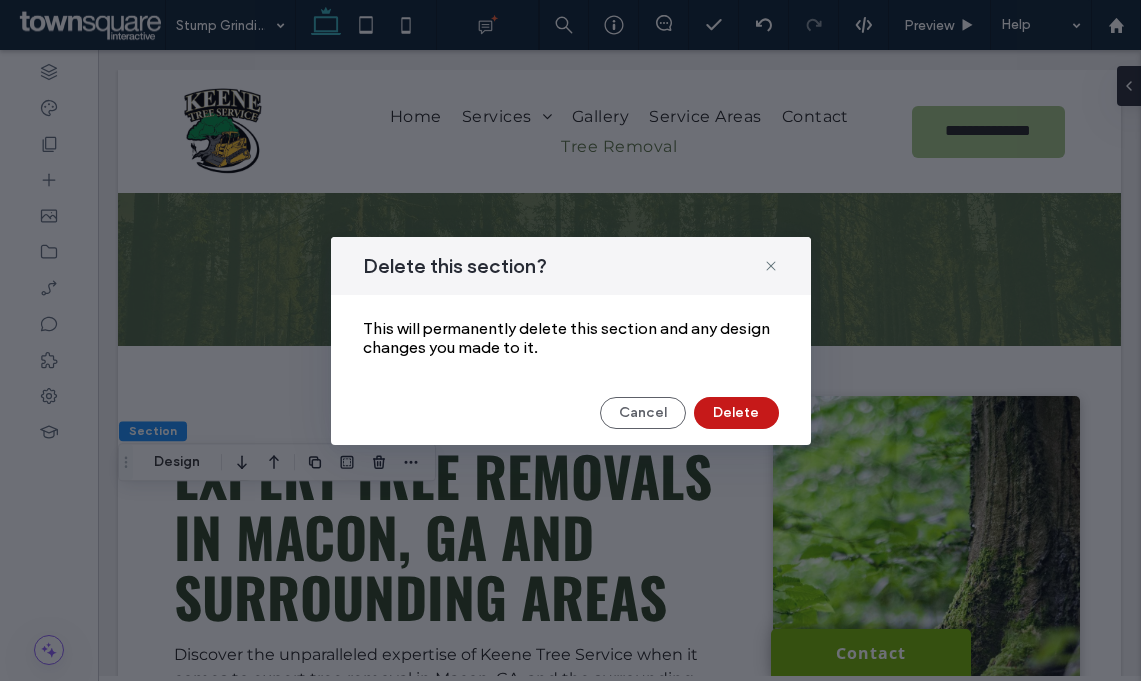 click on "Delete" at bounding box center [736, 413] 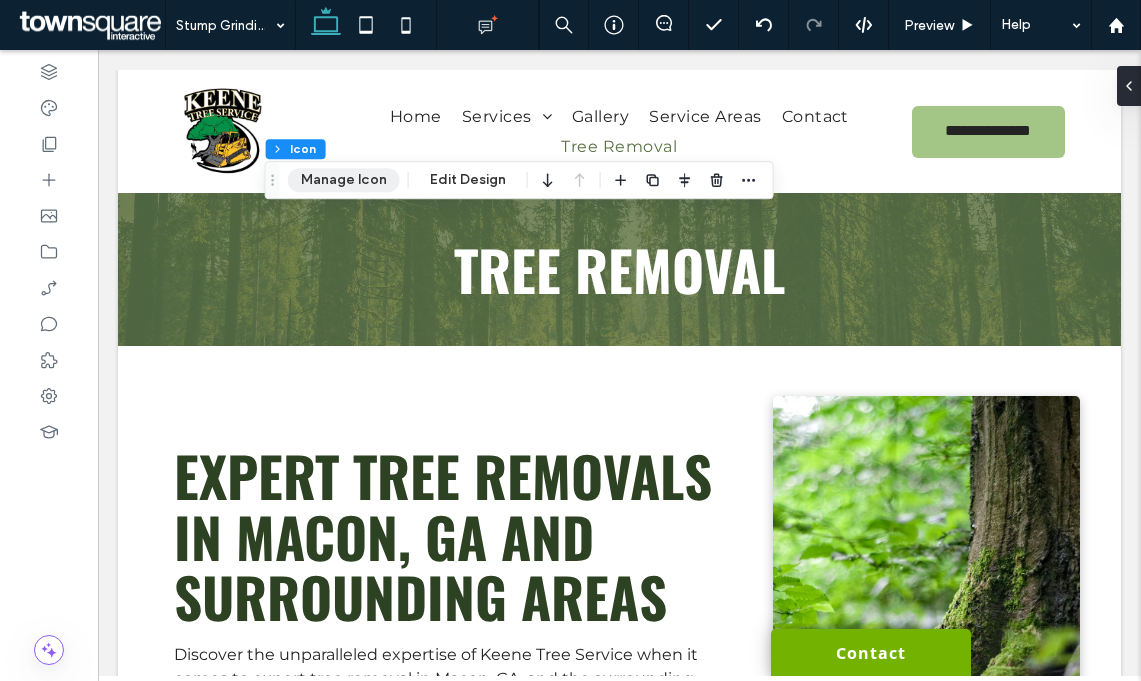 click on "Manage Icon" at bounding box center (344, 180) 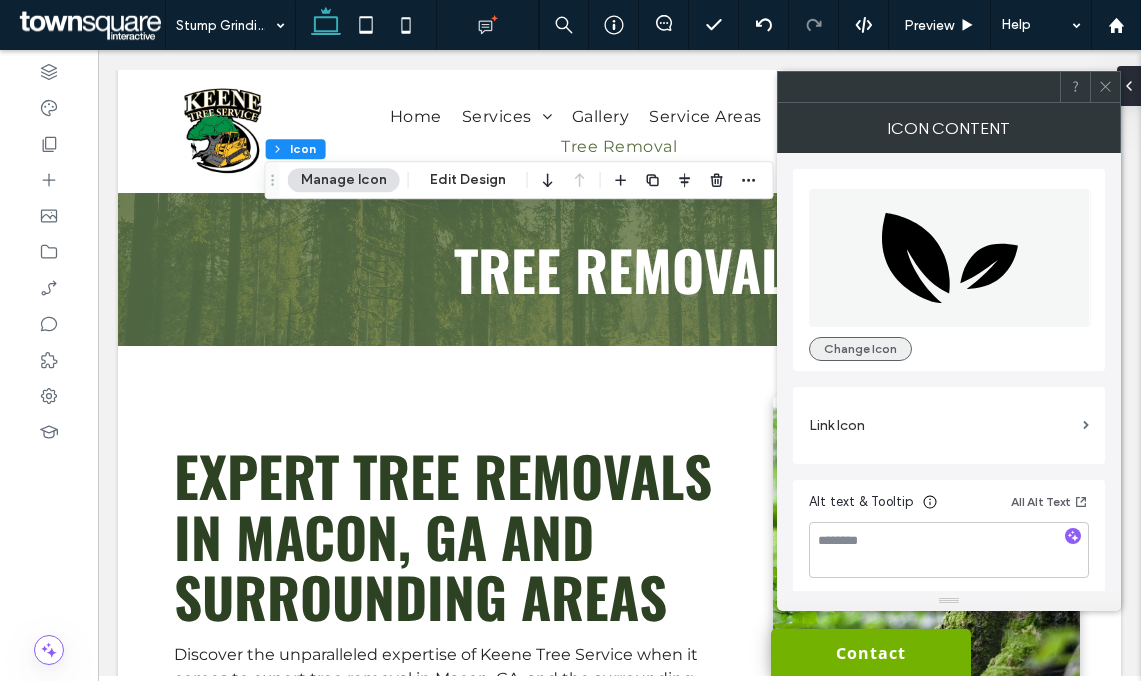 click on "Change Icon" at bounding box center [860, 349] 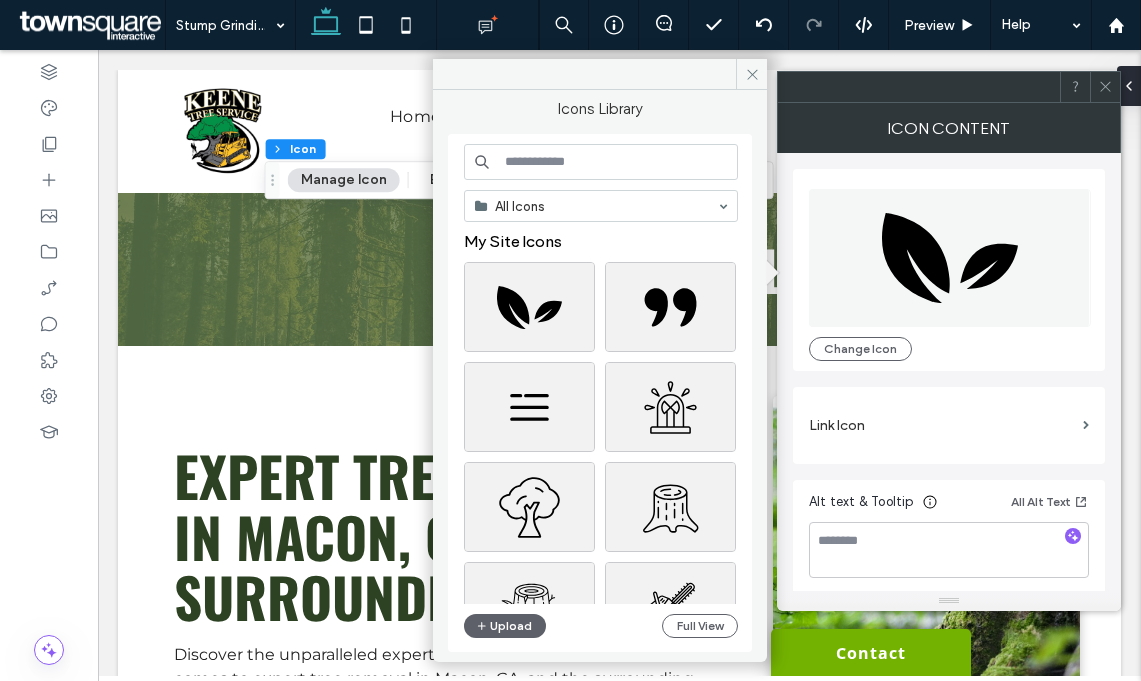 click at bounding box center (601, 162) 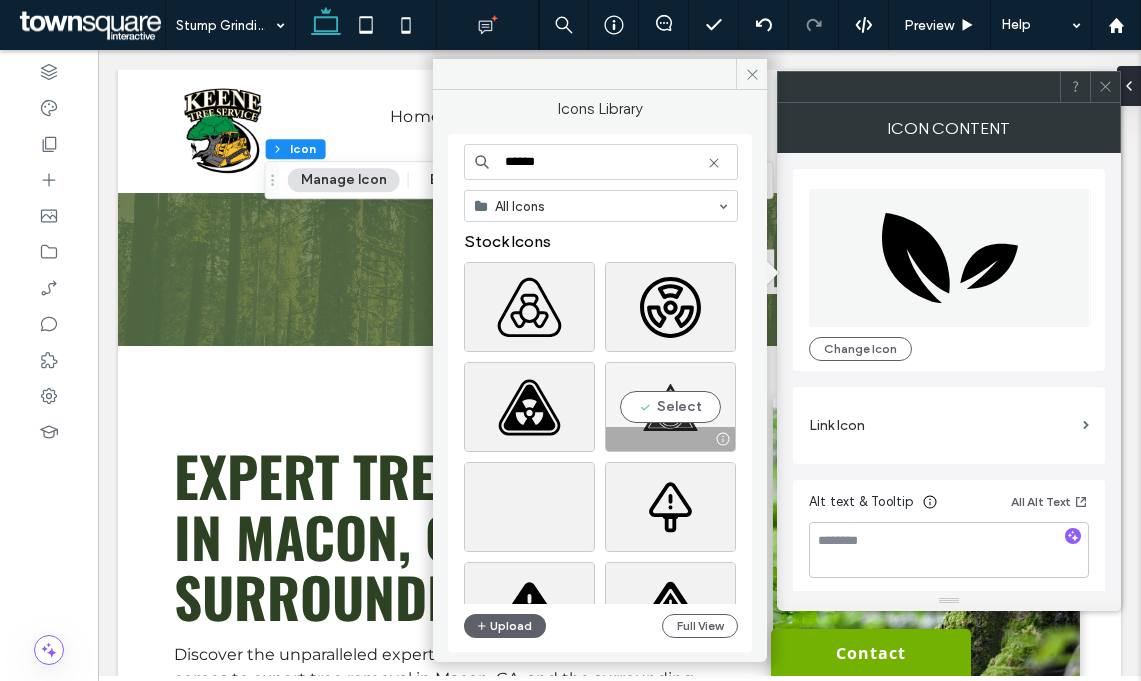 type on "******" 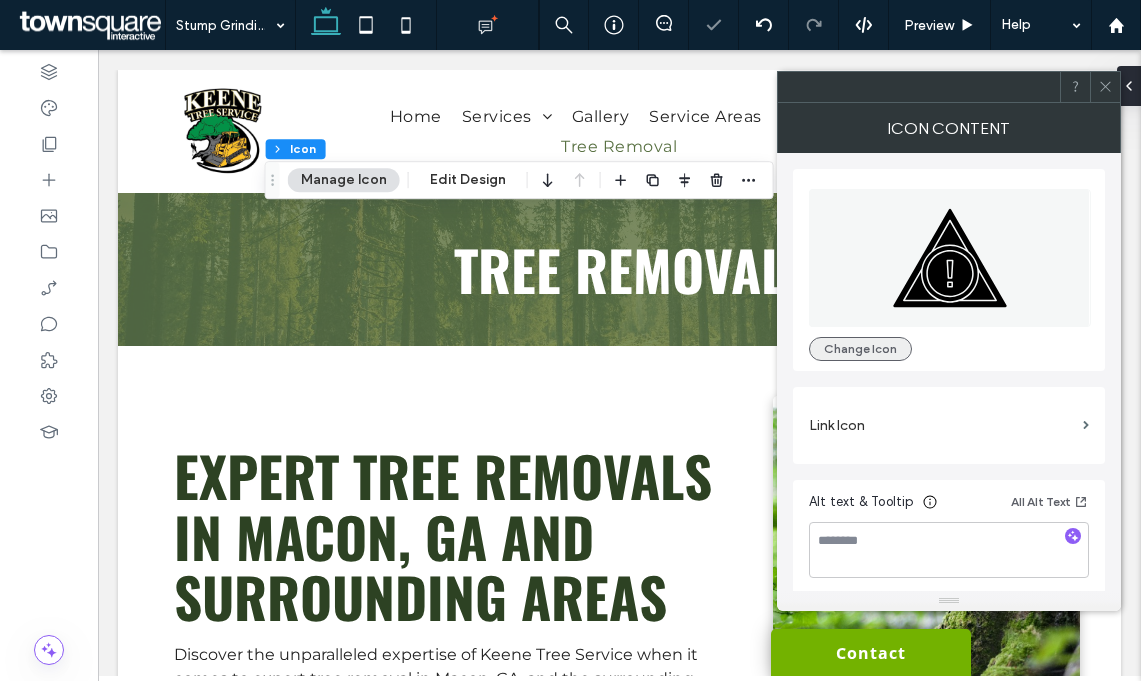 click on "Change Icon" at bounding box center (860, 349) 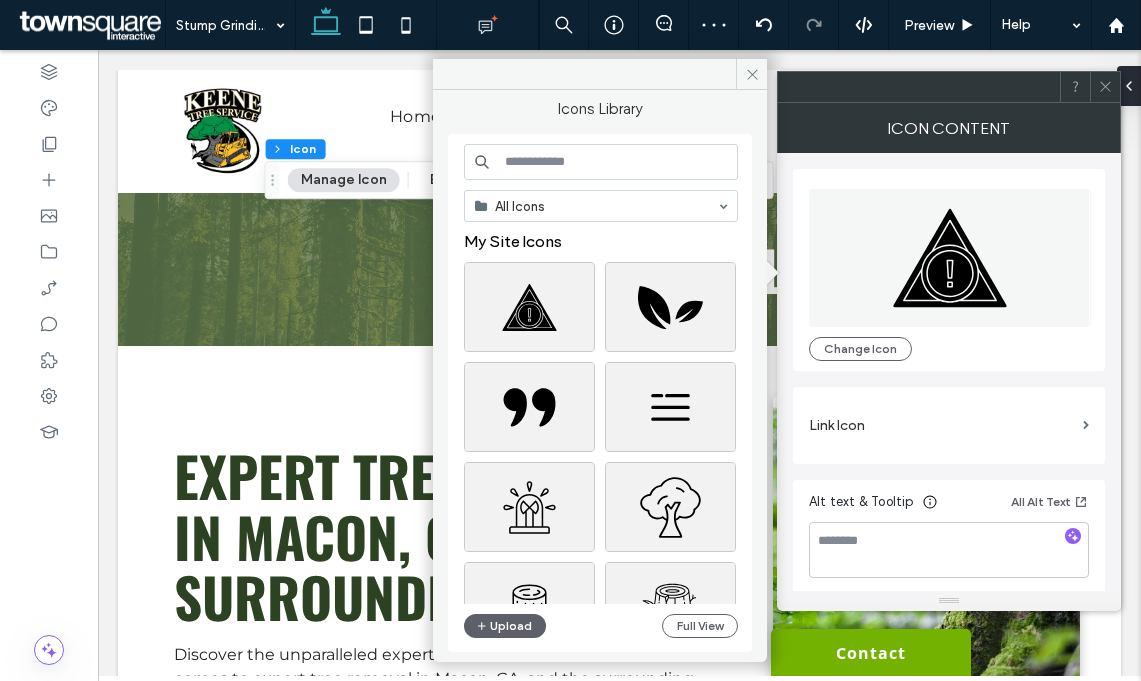 click at bounding box center (601, 162) 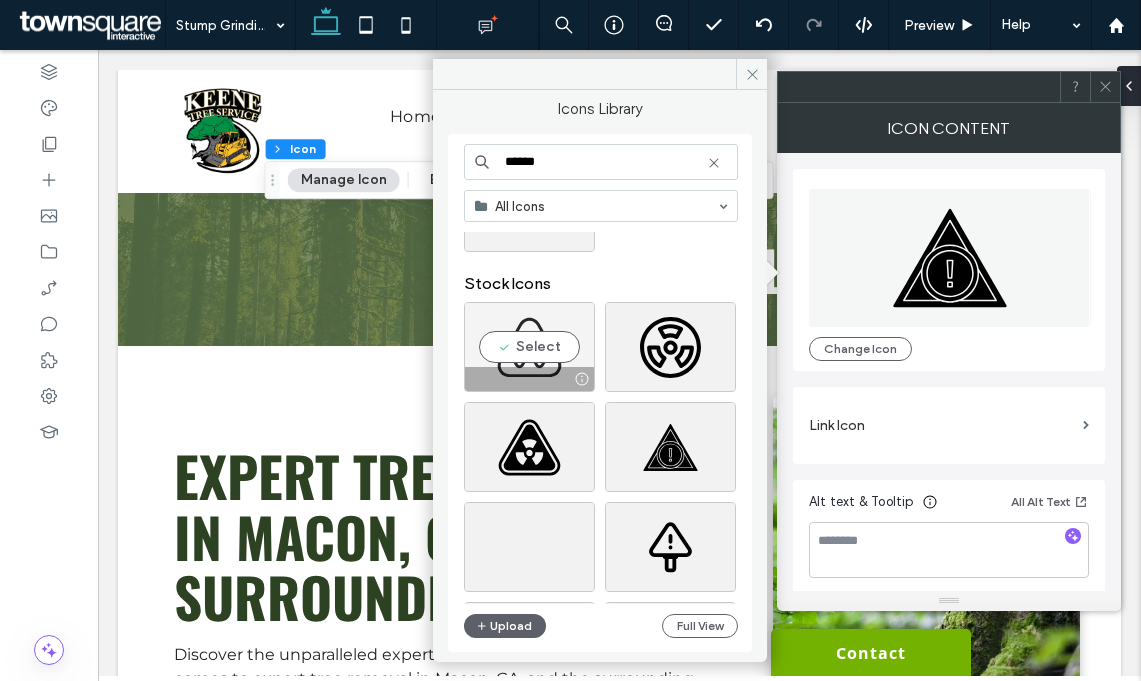 scroll, scrollTop: 117, scrollLeft: 0, axis: vertical 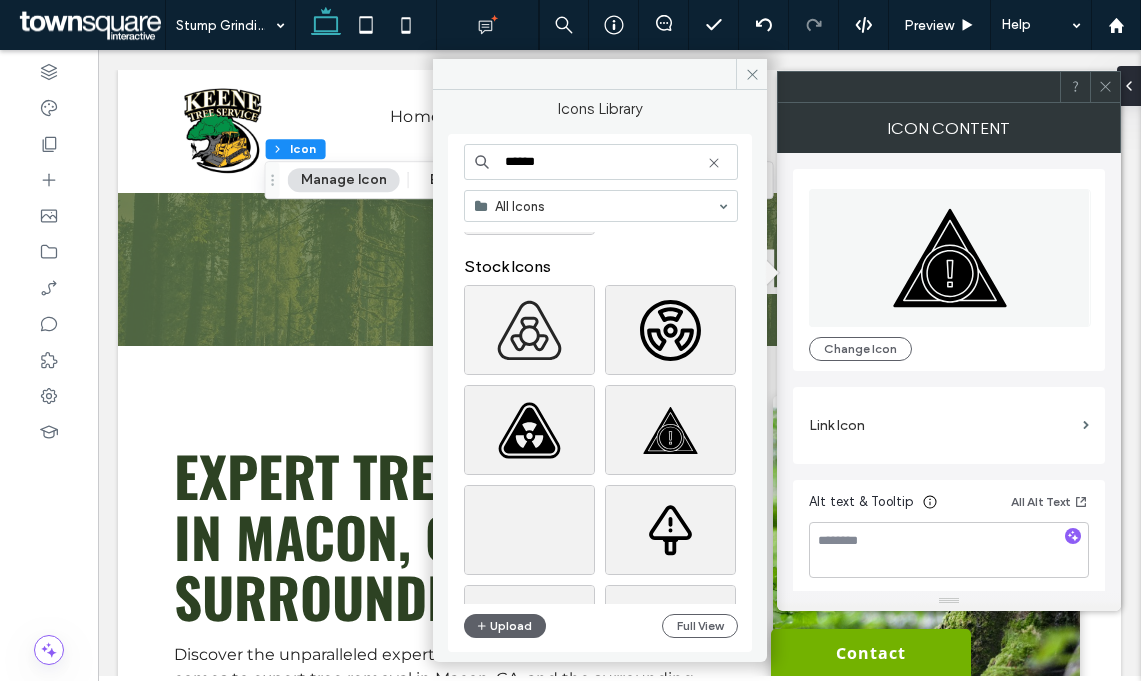 type on "******" 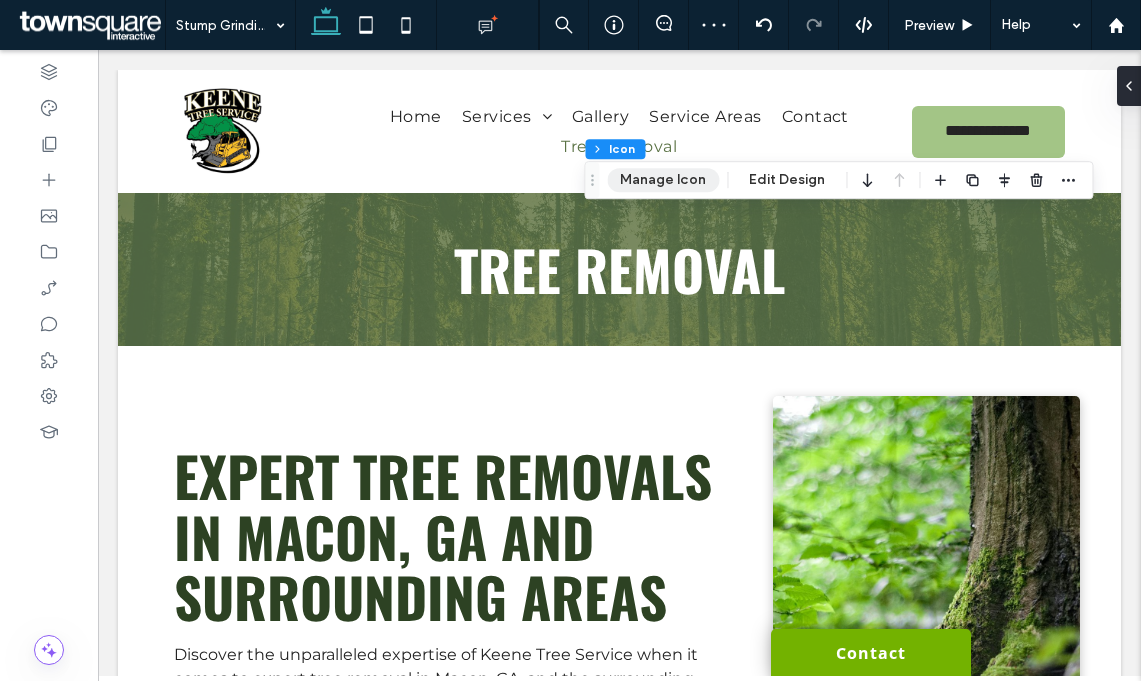 click on "Manage Icon" at bounding box center [663, 180] 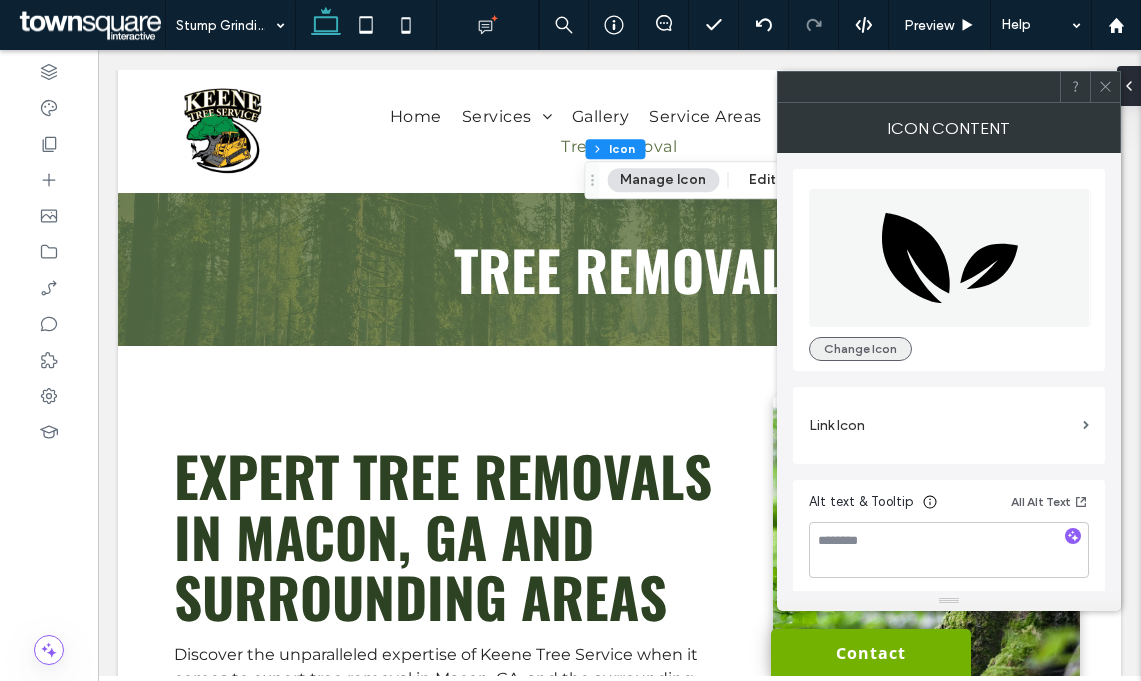 click on "Change Icon" at bounding box center [860, 349] 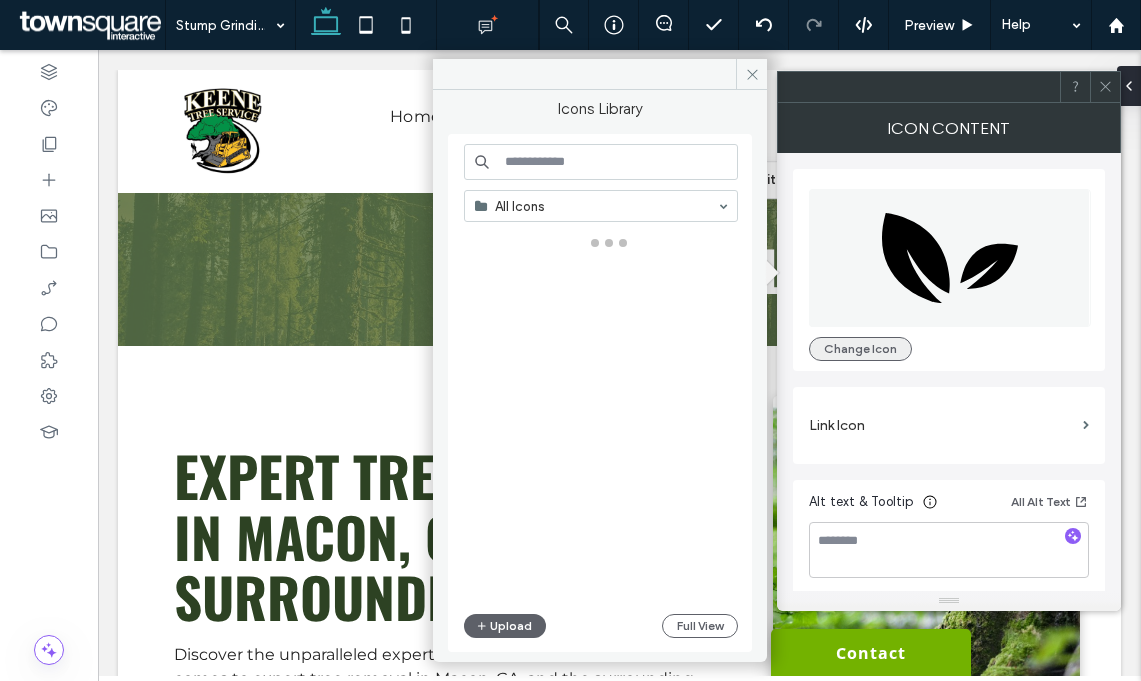 type 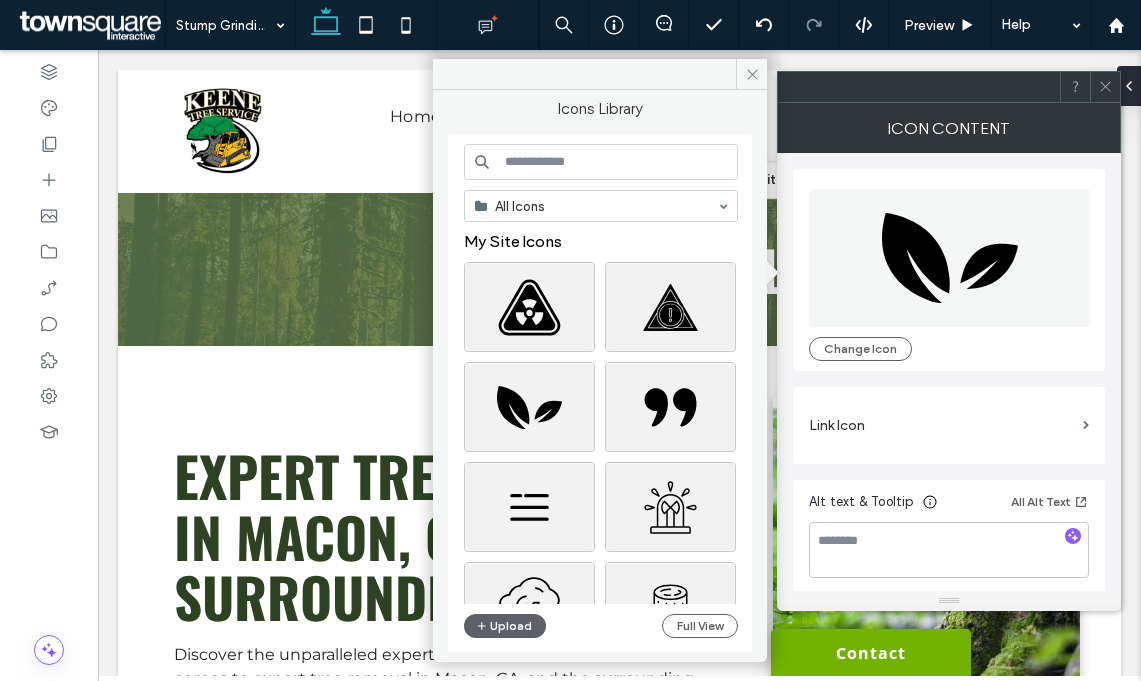 click at bounding box center (601, 162) 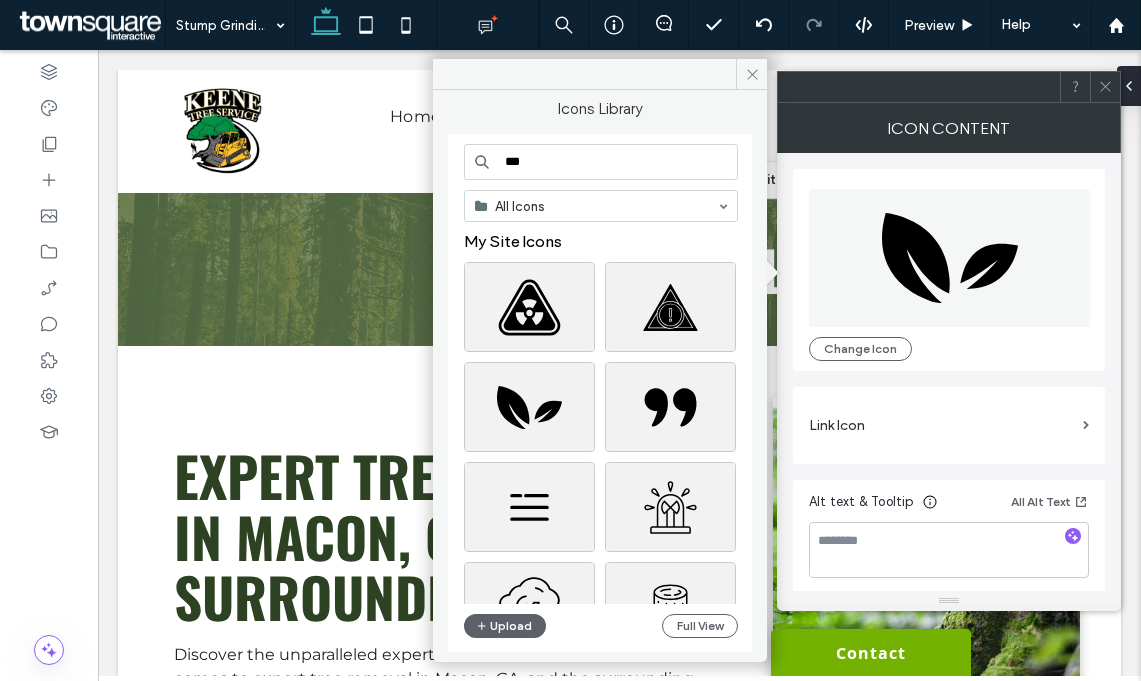 type on "****" 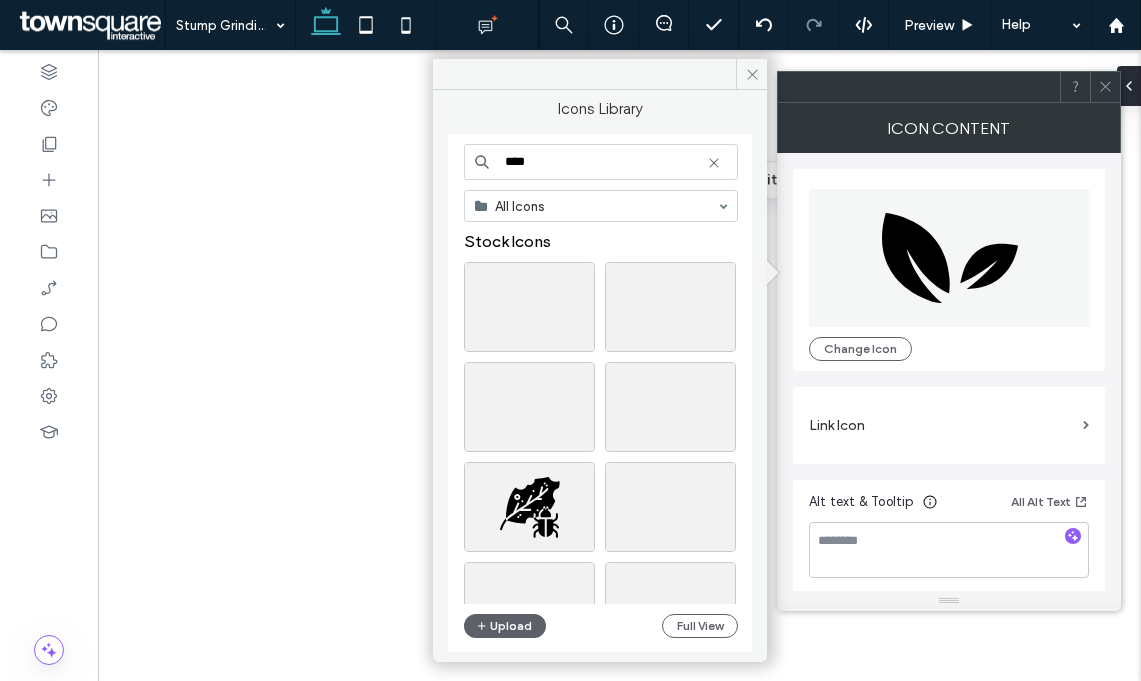 scroll, scrollTop: 0, scrollLeft: 0, axis: both 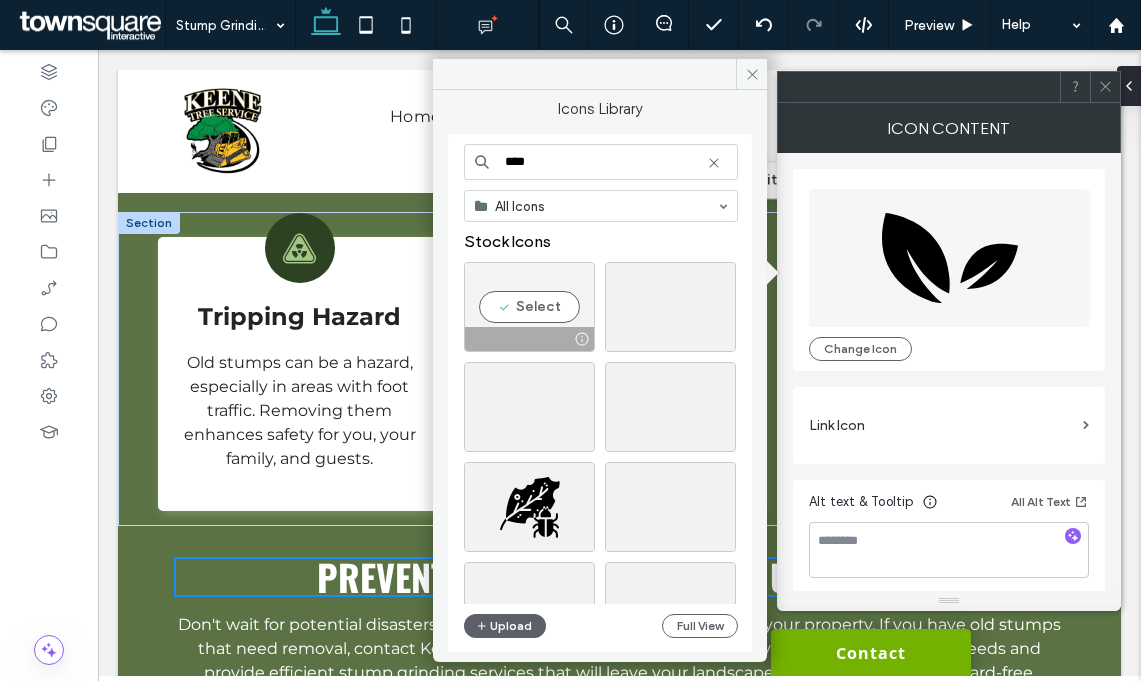 type on "****" 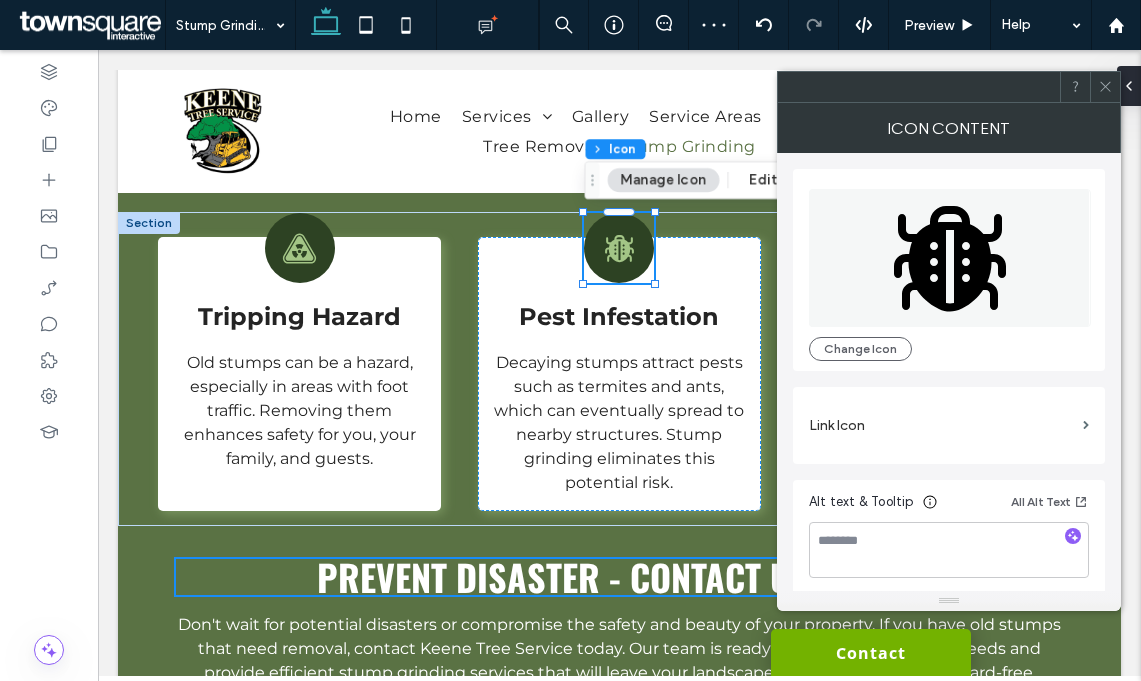 click 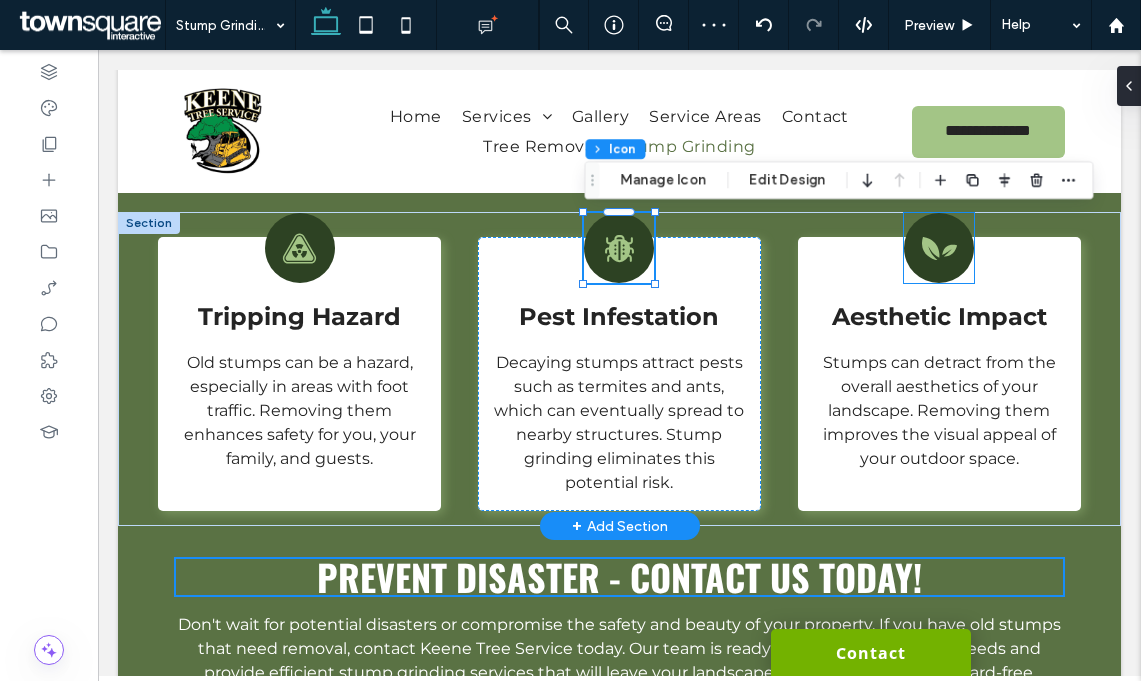 click 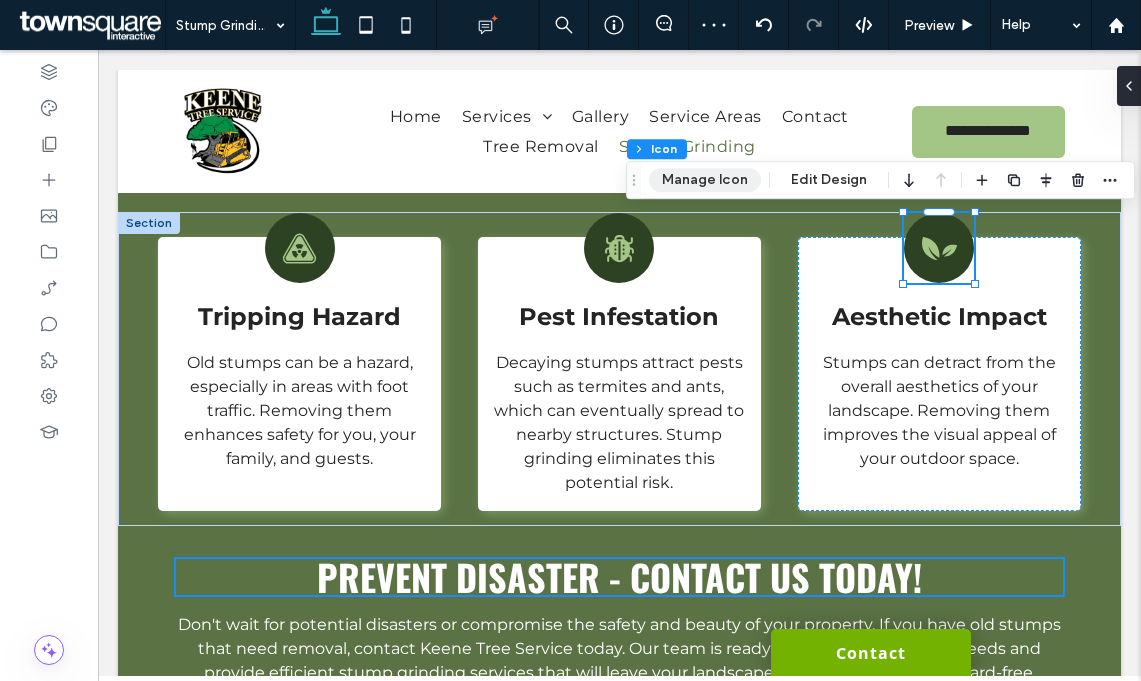 click on "Manage Icon" at bounding box center (705, 180) 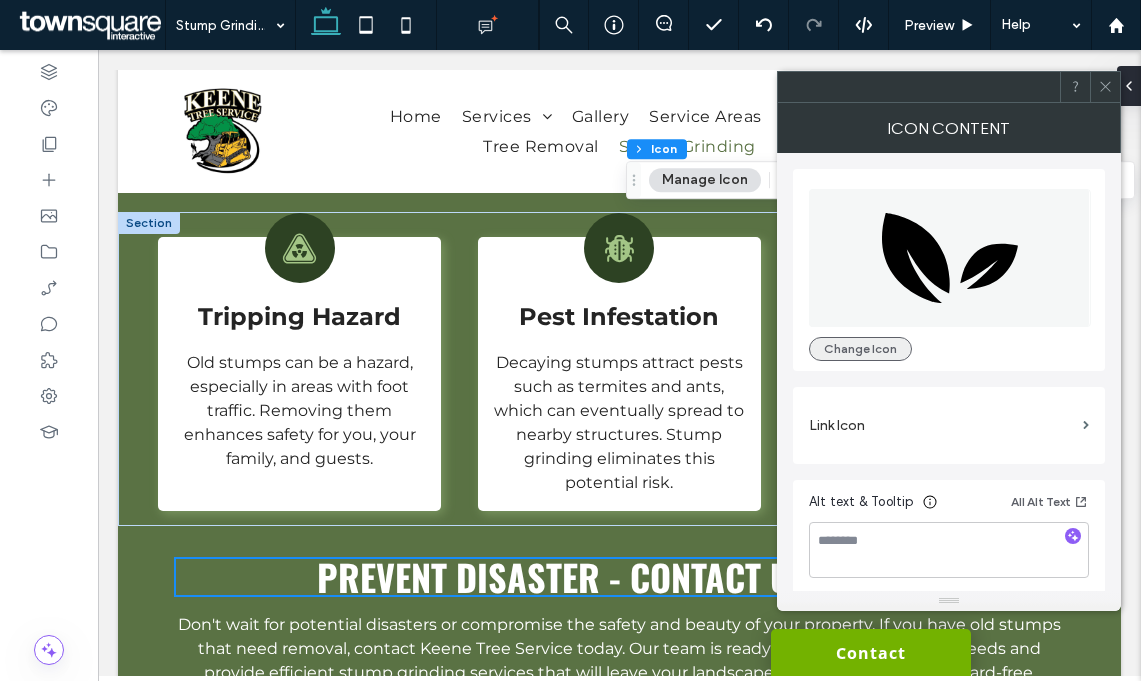 click on "Change Icon" at bounding box center [860, 349] 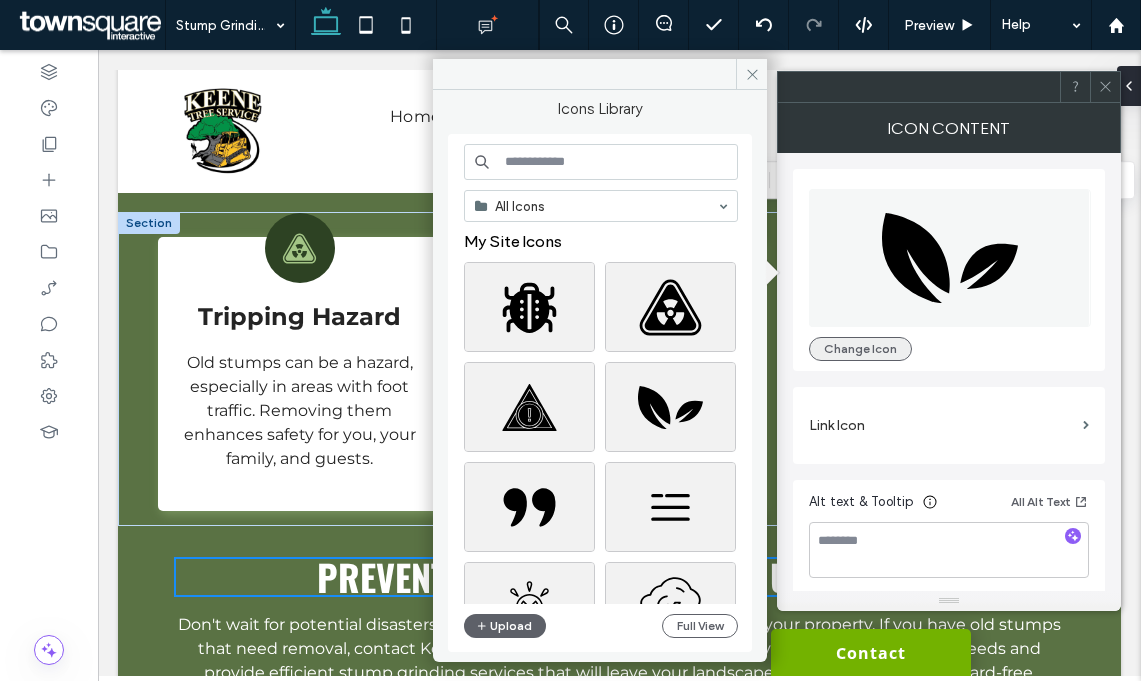 type 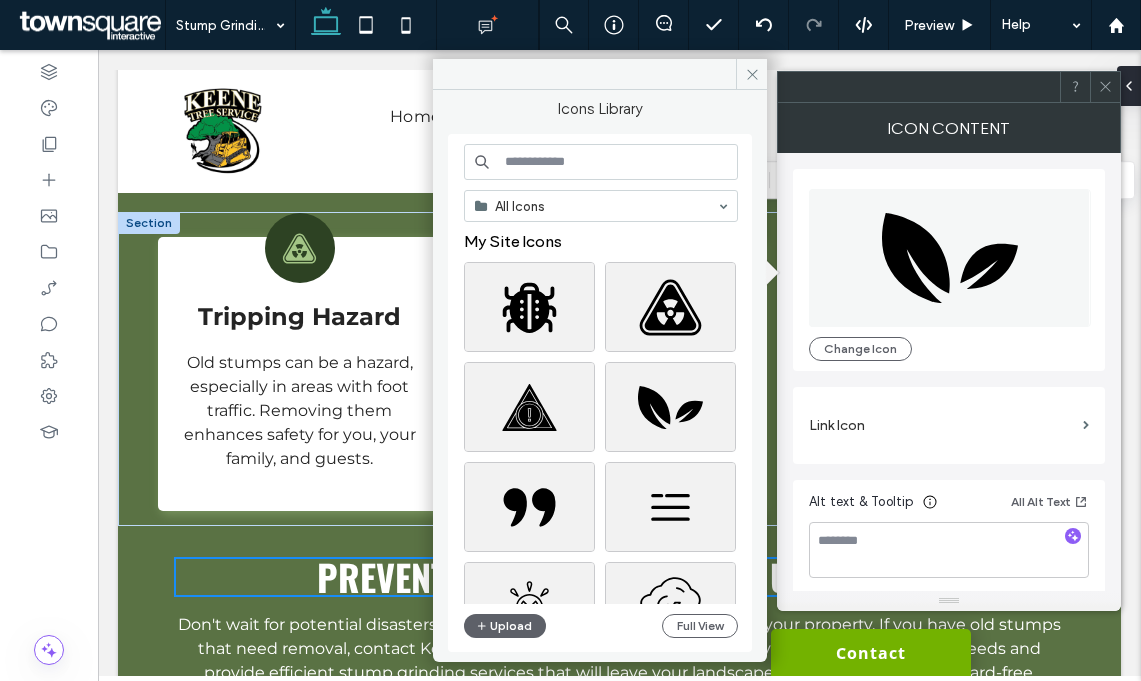 click at bounding box center (601, 162) 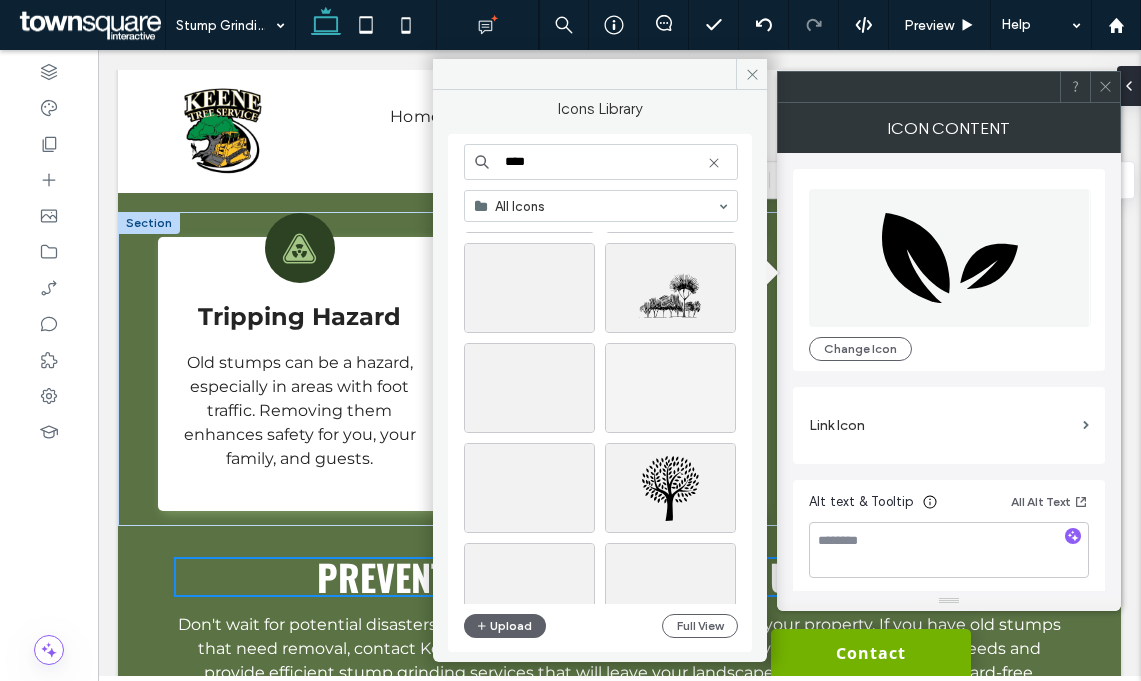 scroll, scrollTop: 269, scrollLeft: 0, axis: vertical 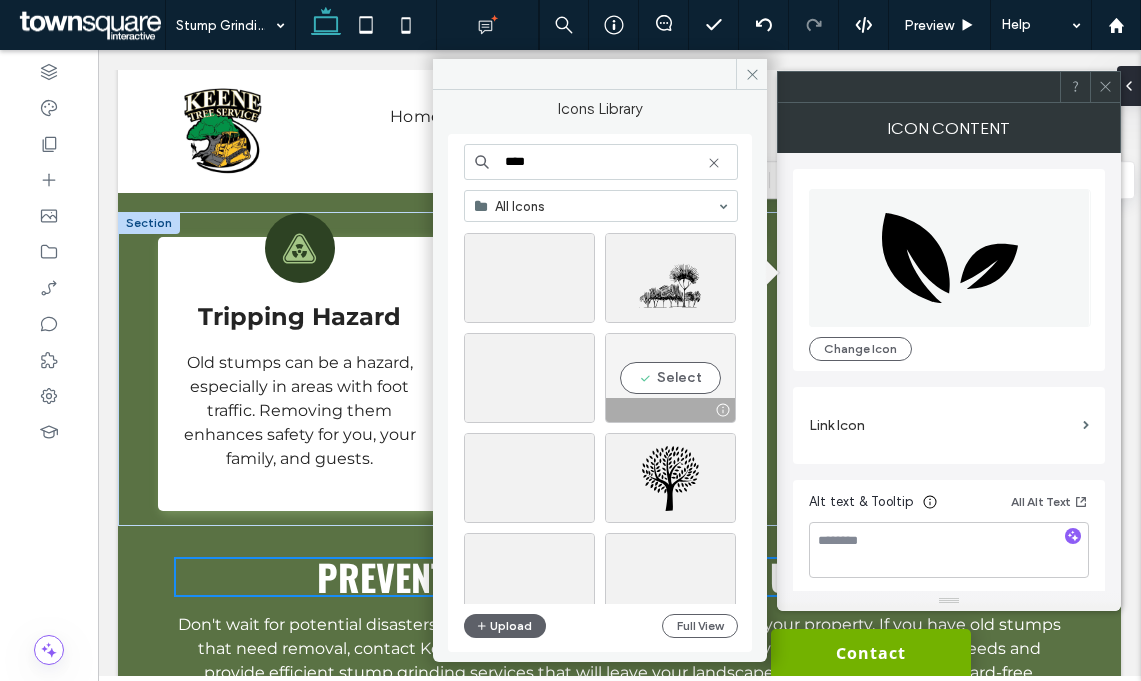type on "****" 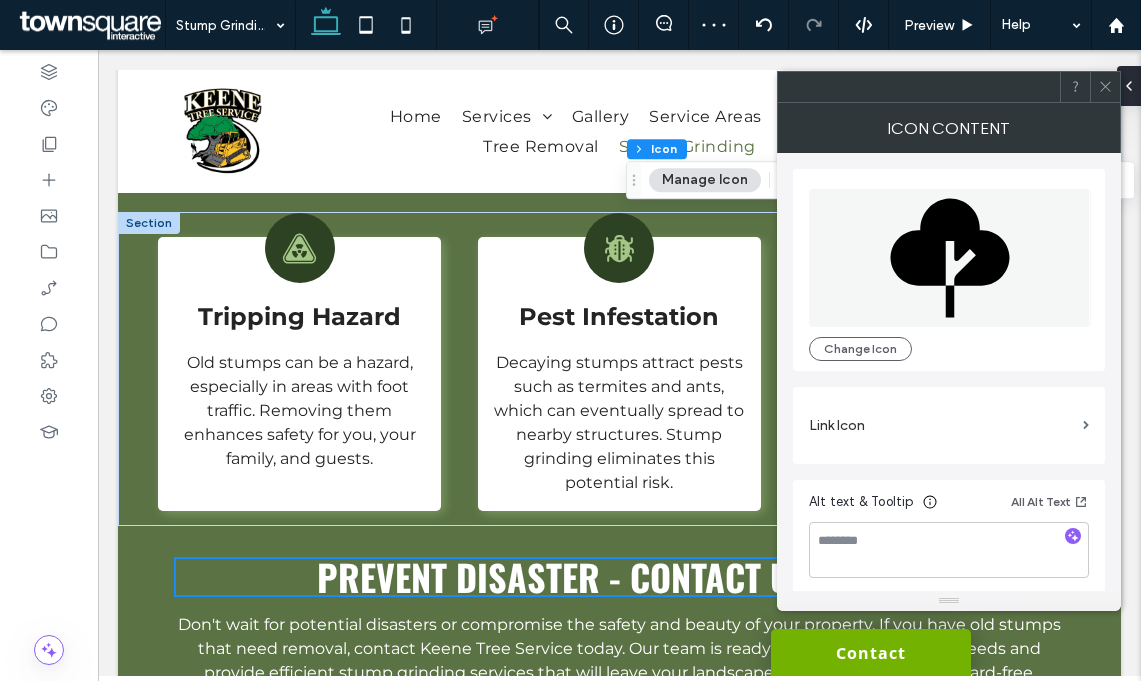 click 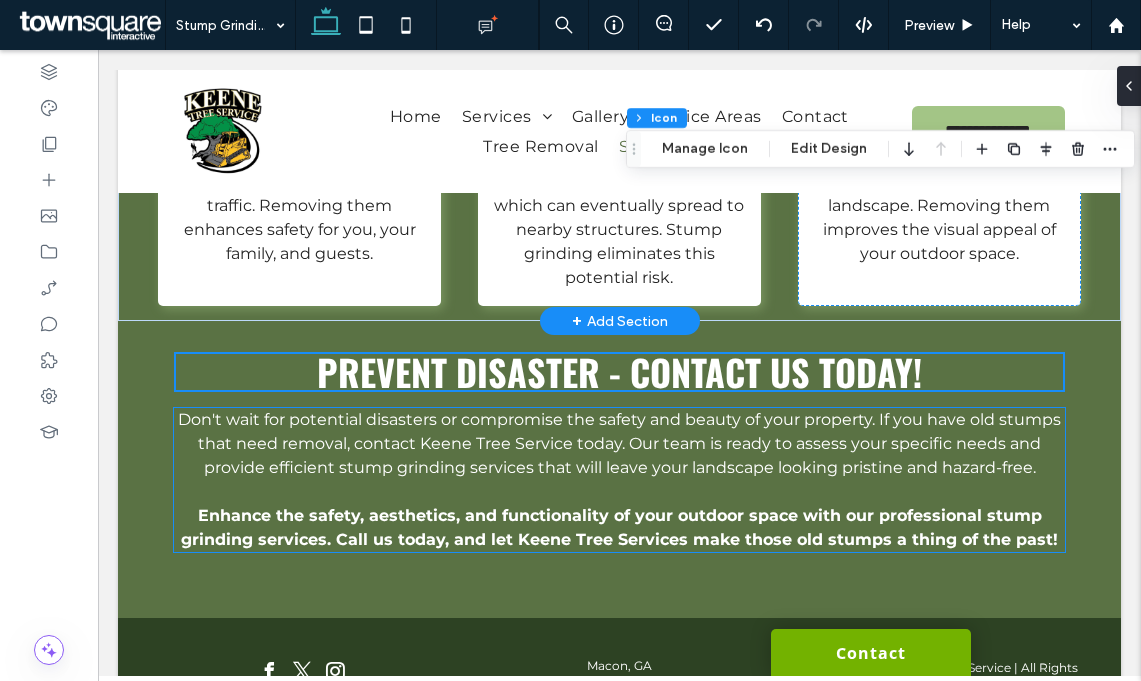 scroll, scrollTop: 1774, scrollLeft: 0, axis: vertical 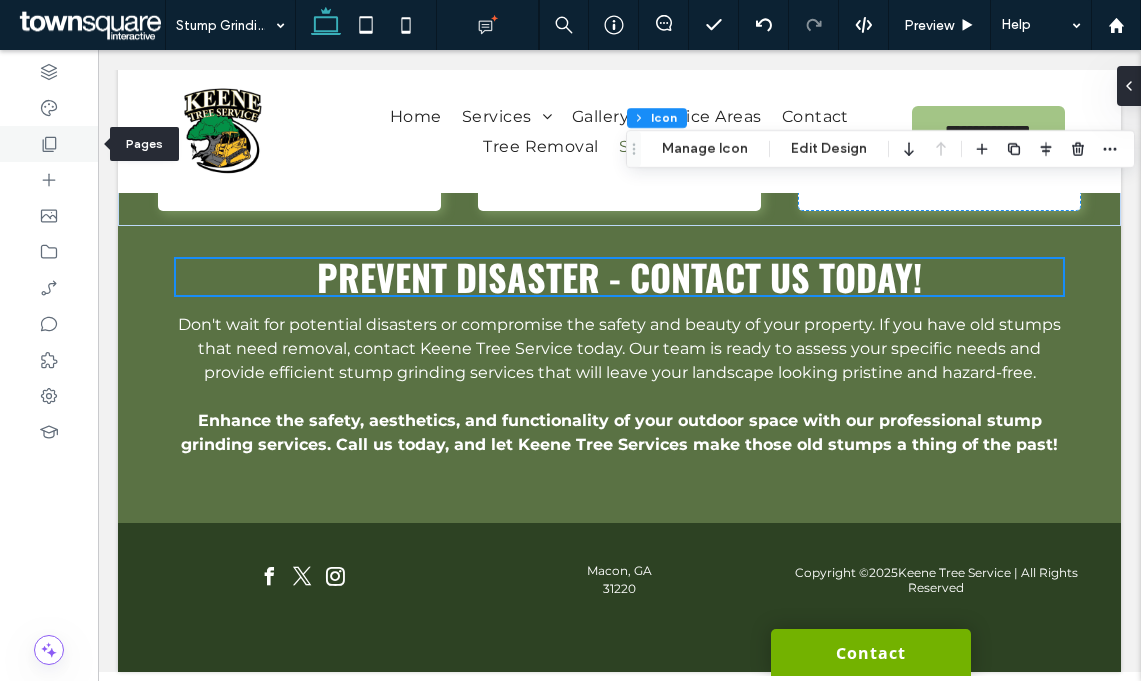 click 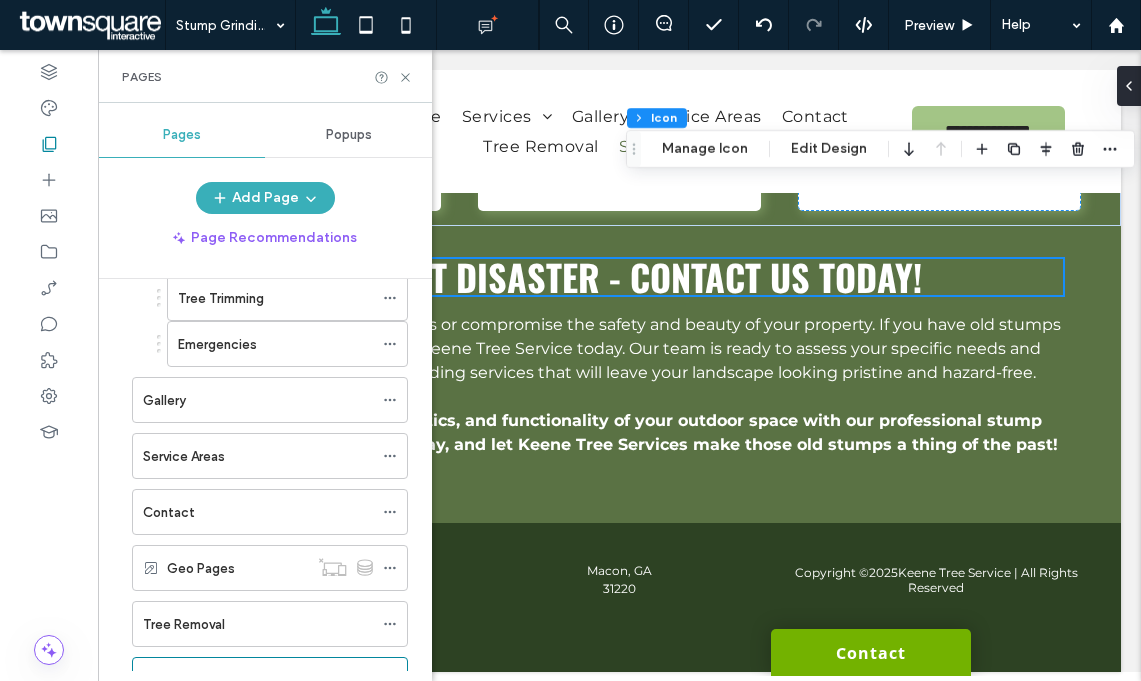 scroll, scrollTop: 314, scrollLeft: 0, axis: vertical 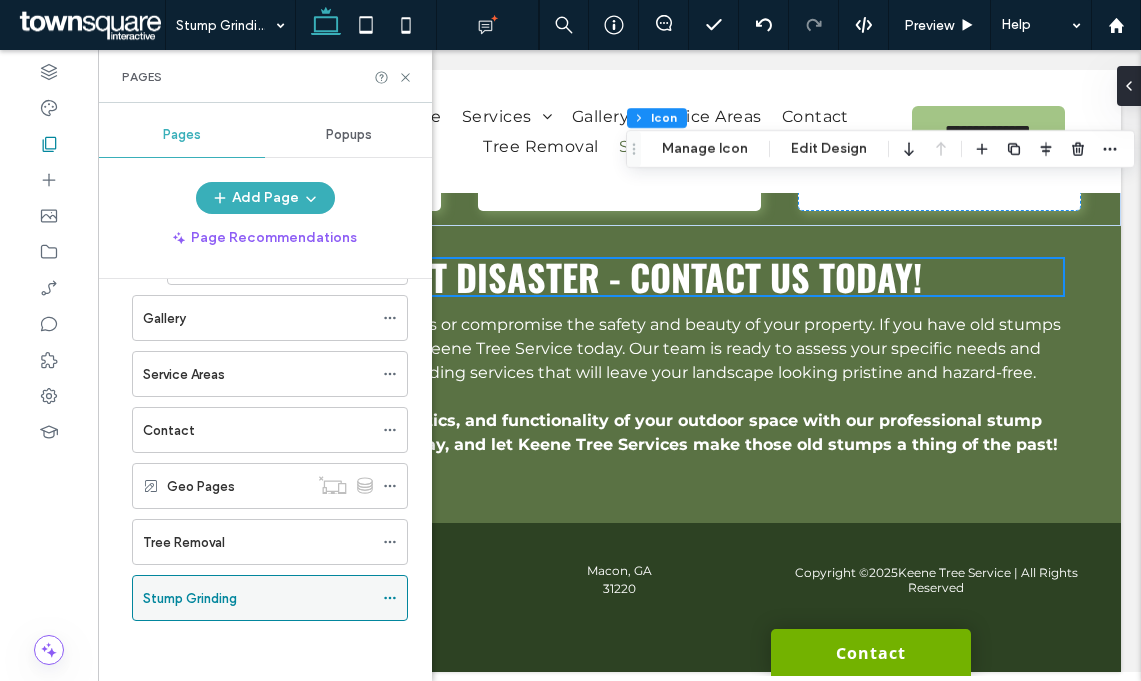 click 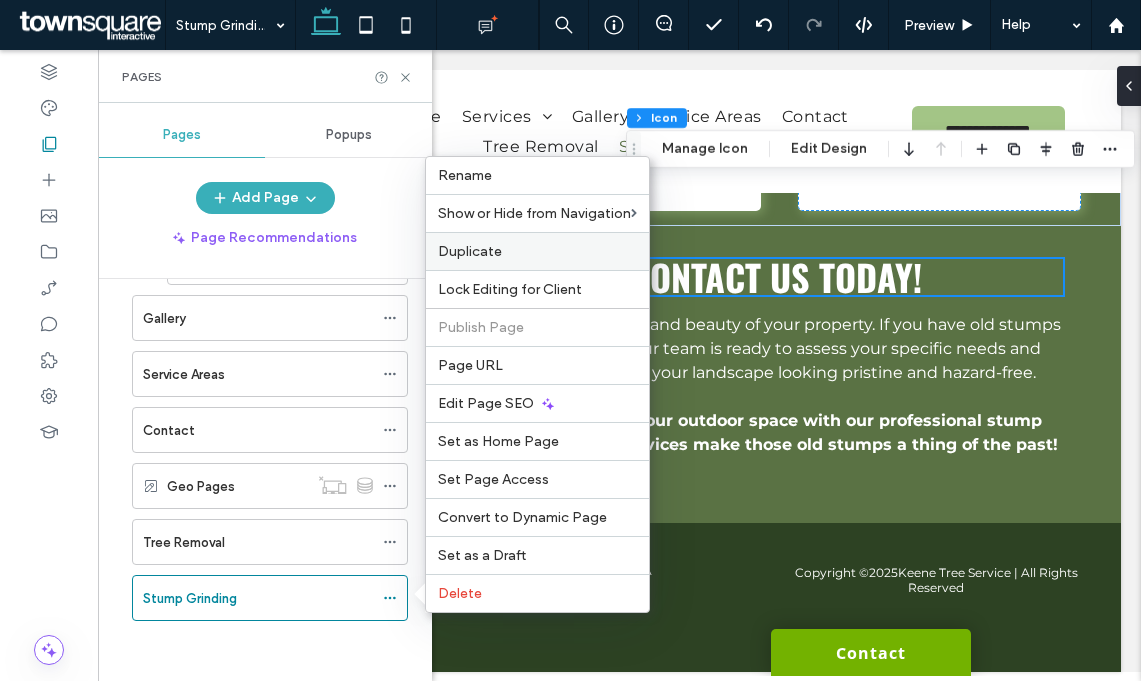 click on "Duplicate" at bounding box center [537, 251] 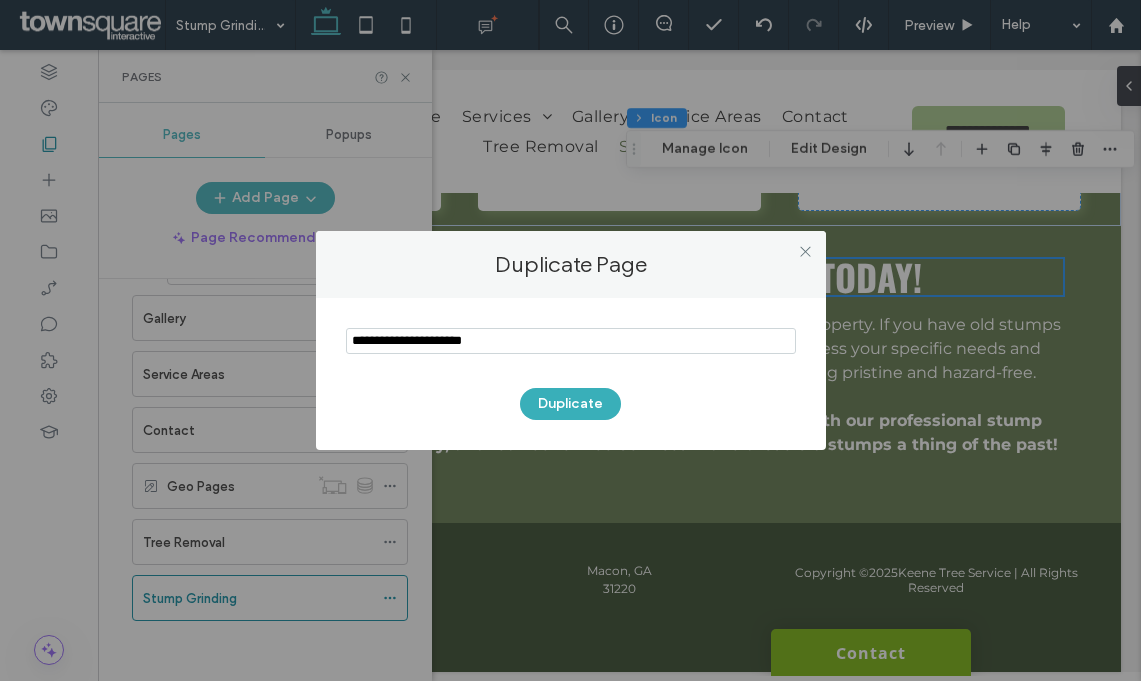drag, startPoint x: 550, startPoint y: 341, endPoint x: 284, endPoint y: 340, distance: 266.0019 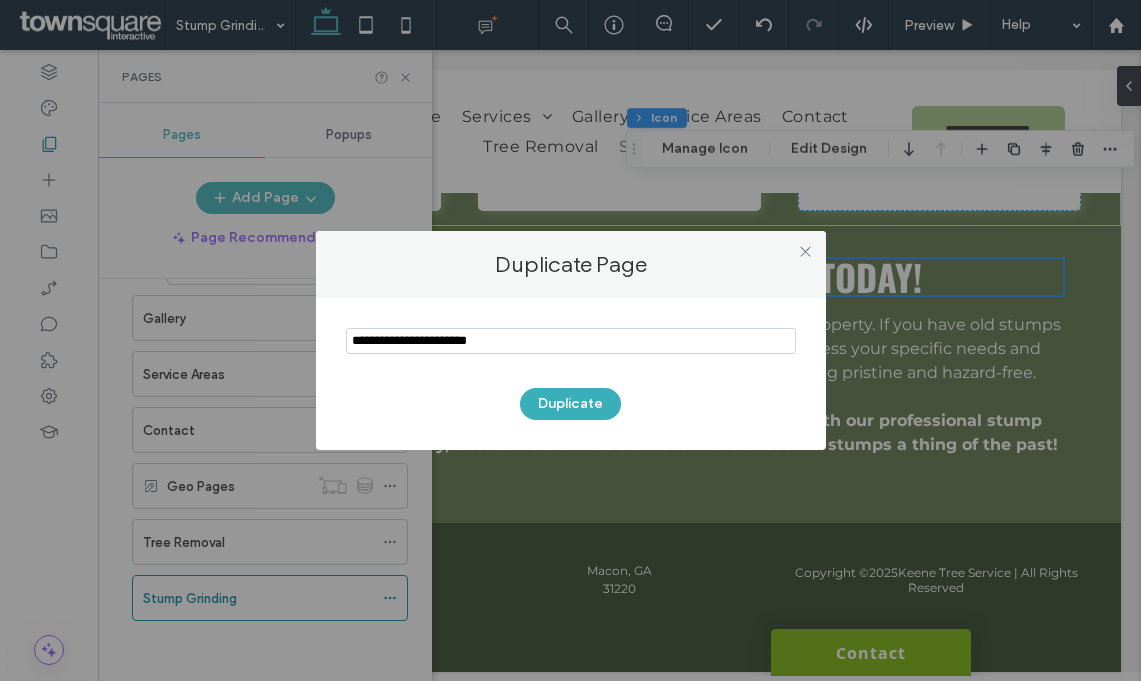 type on "**********" 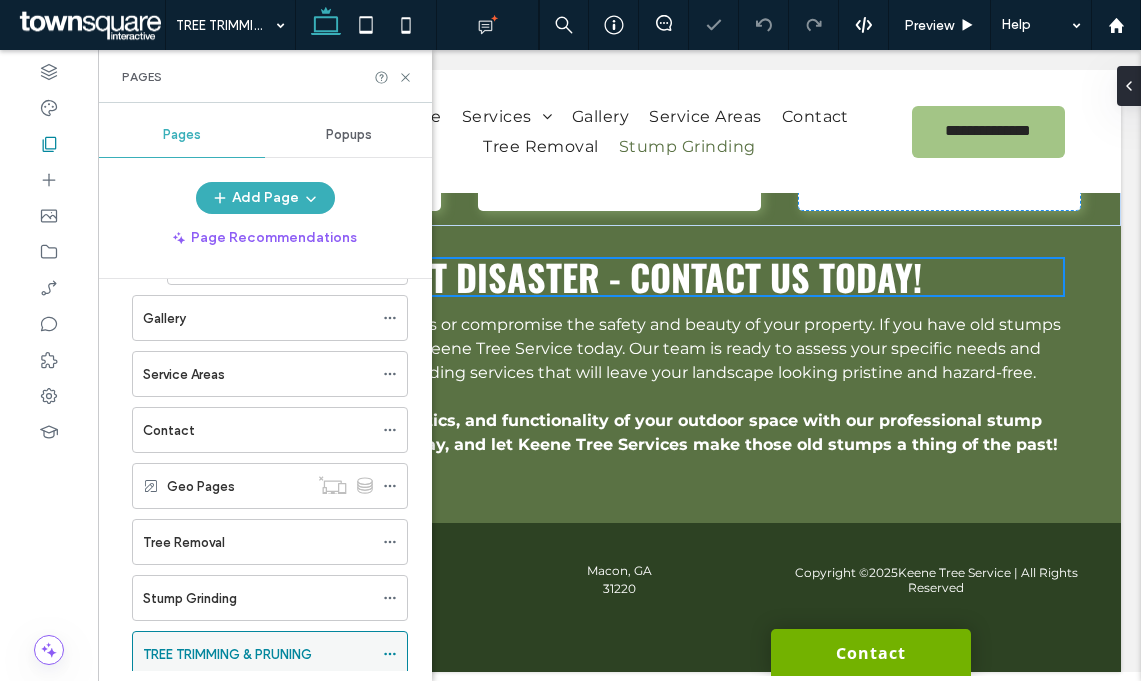 click 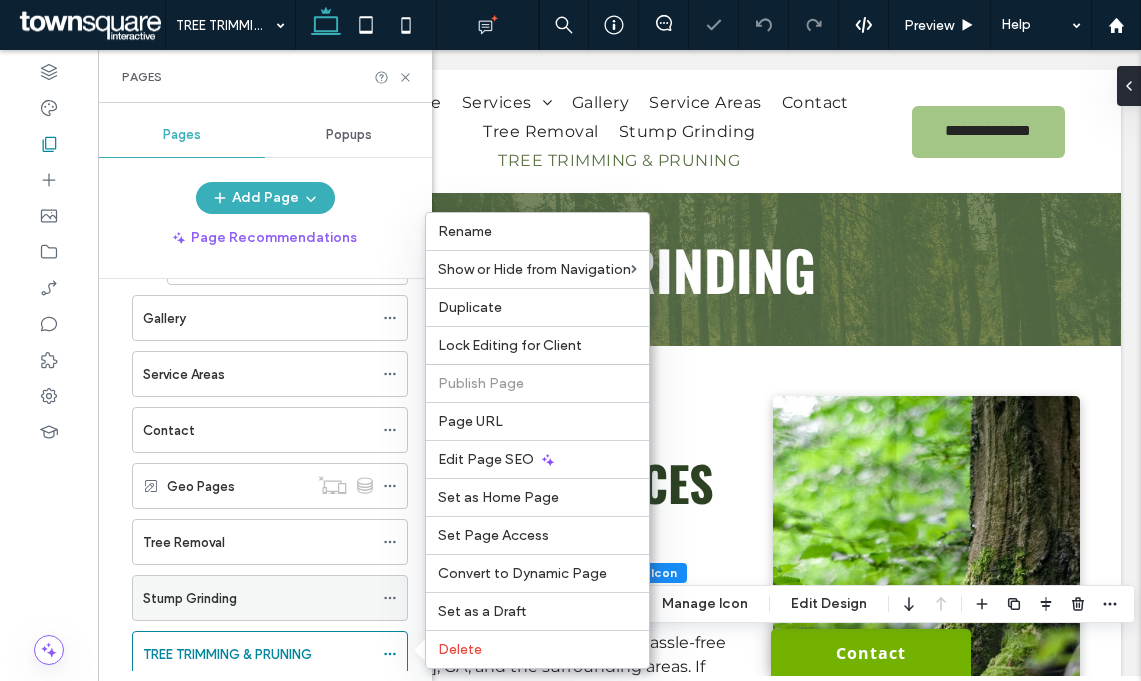 scroll, scrollTop: 1359, scrollLeft: 0, axis: vertical 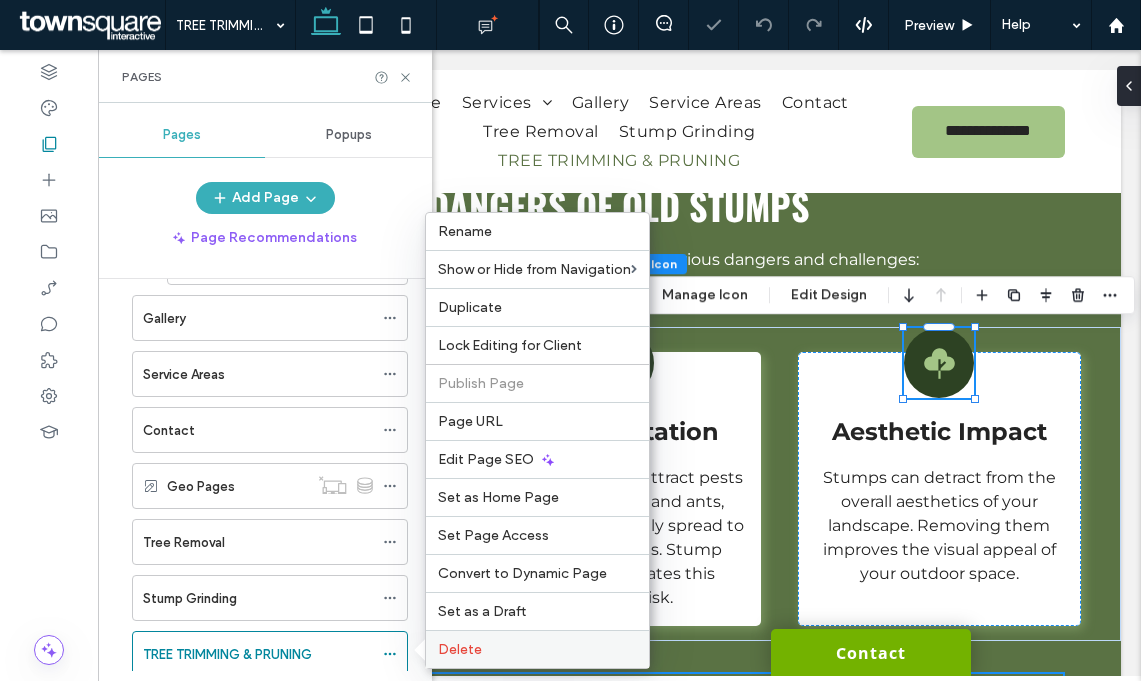 click on "Delete" at bounding box center [460, 649] 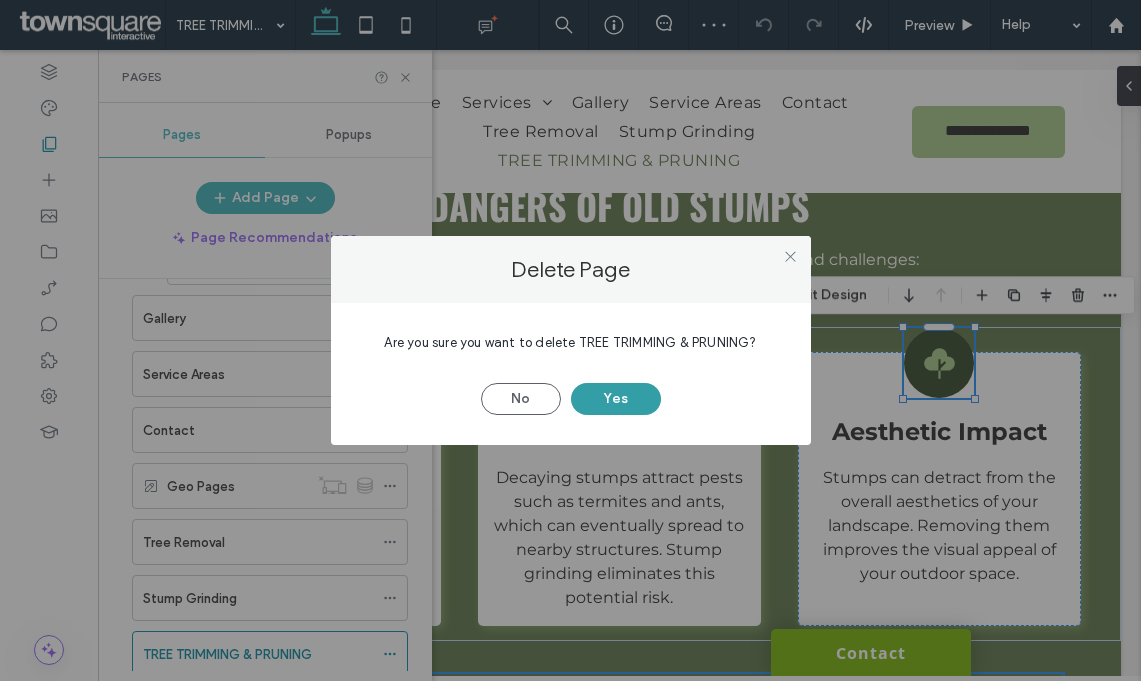 click on "Yes" at bounding box center [616, 399] 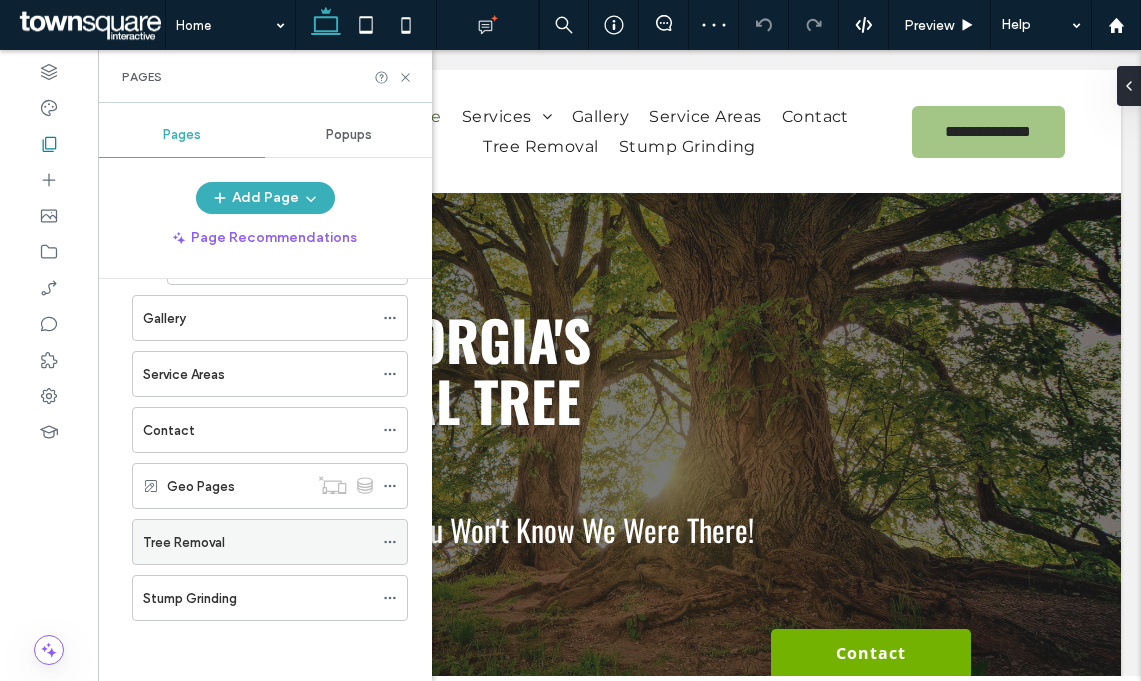 scroll, scrollTop: 0, scrollLeft: 0, axis: both 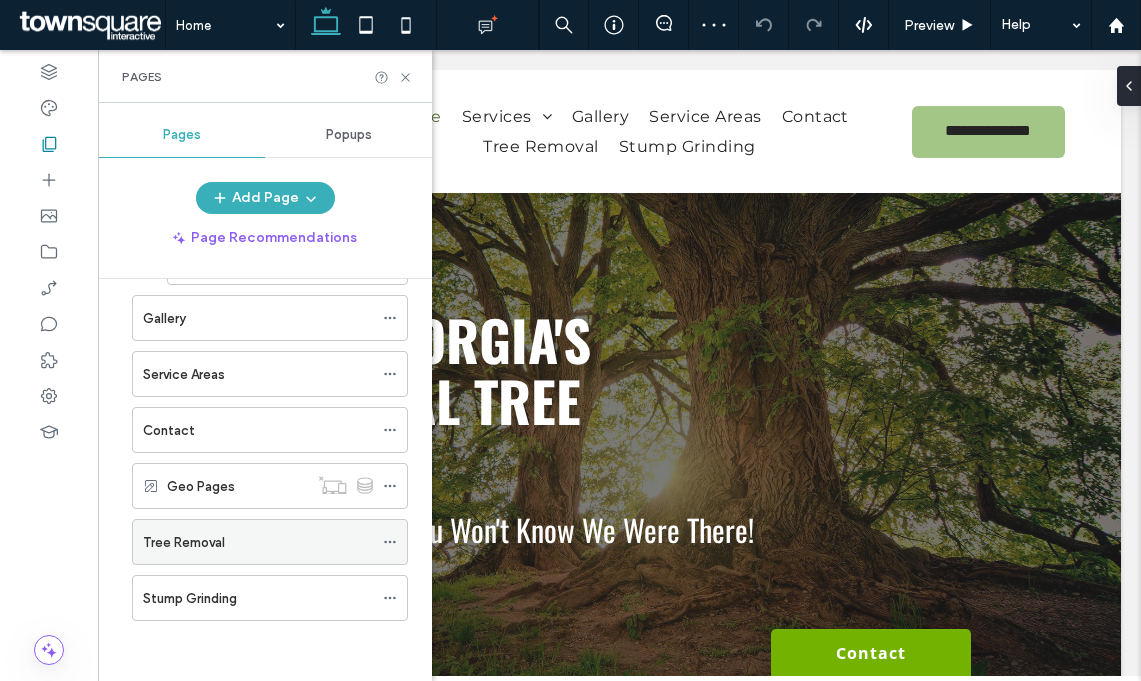 click 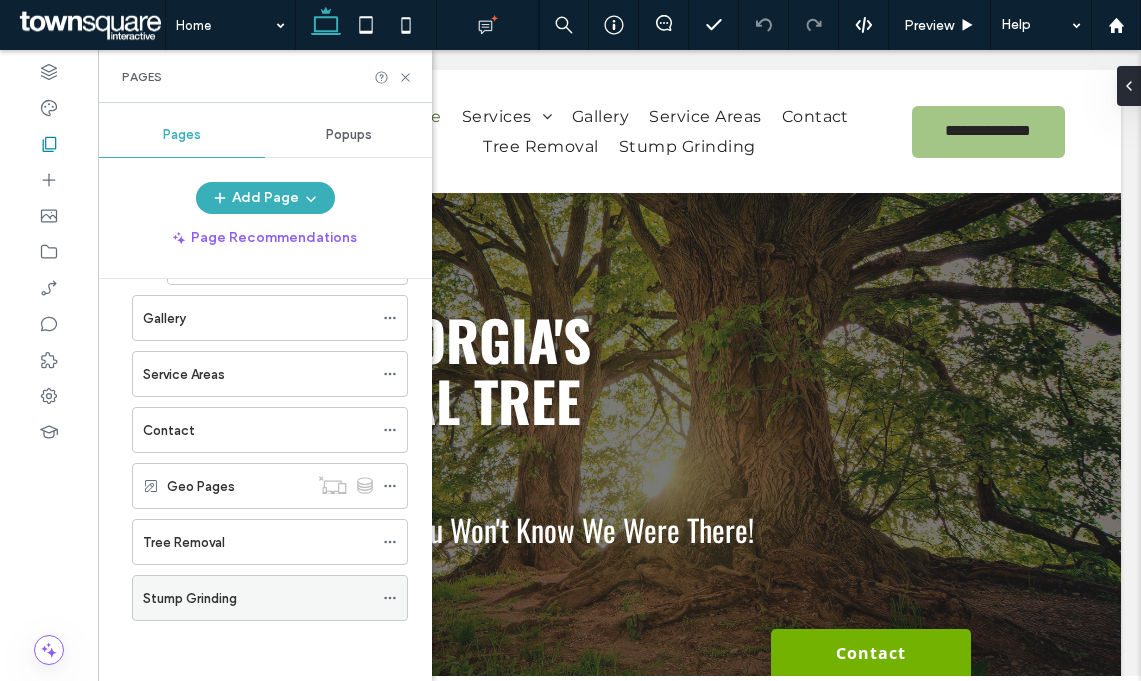 click 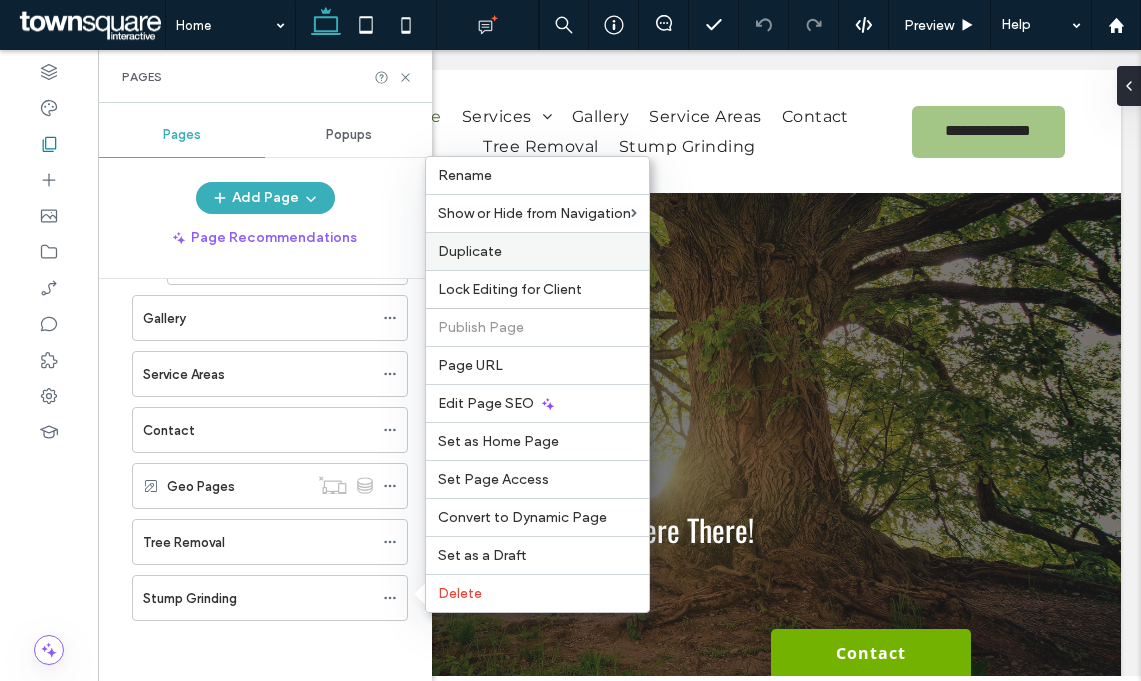 click on "Duplicate" at bounding box center [537, 251] 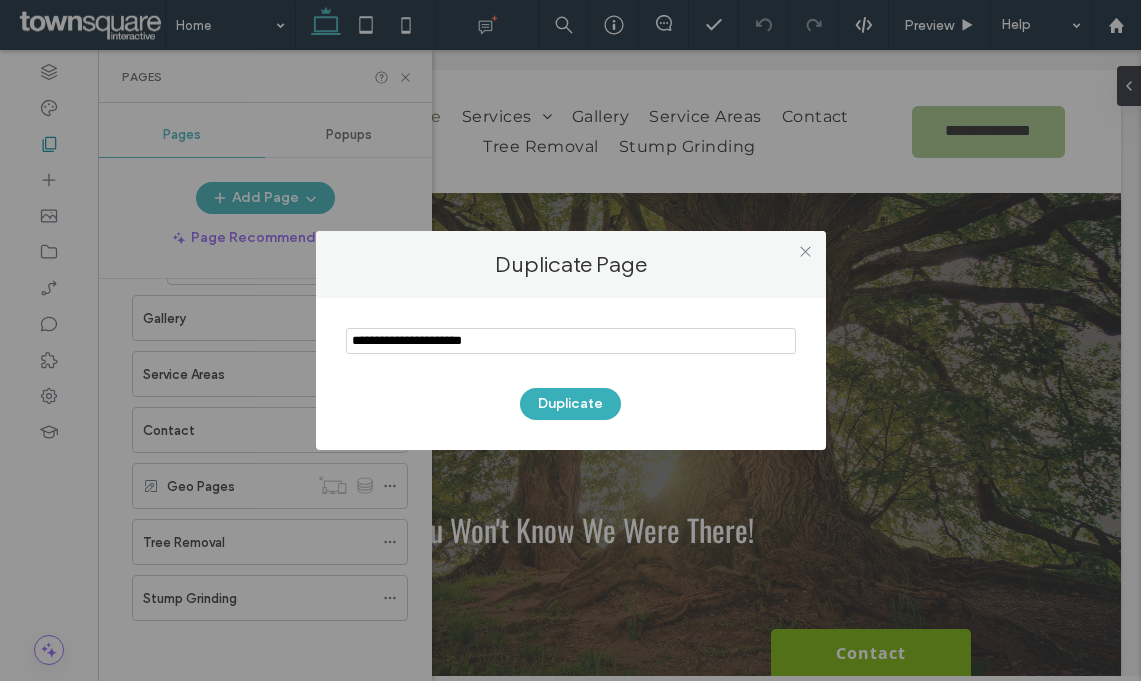 drag, startPoint x: 549, startPoint y: 349, endPoint x: 328, endPoint y: 334, distance: 221.50847 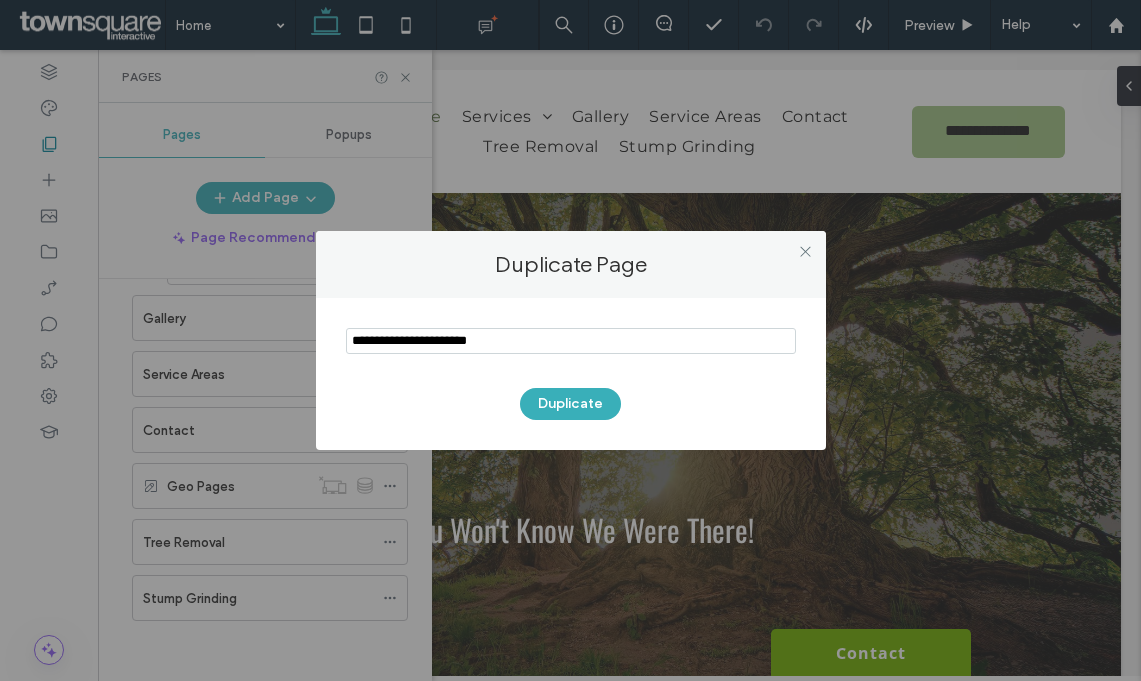 drag, startPoint x: 380, startPoint y: 345, endPoint x: 359, endPoint y: 344, distance: 21.023796 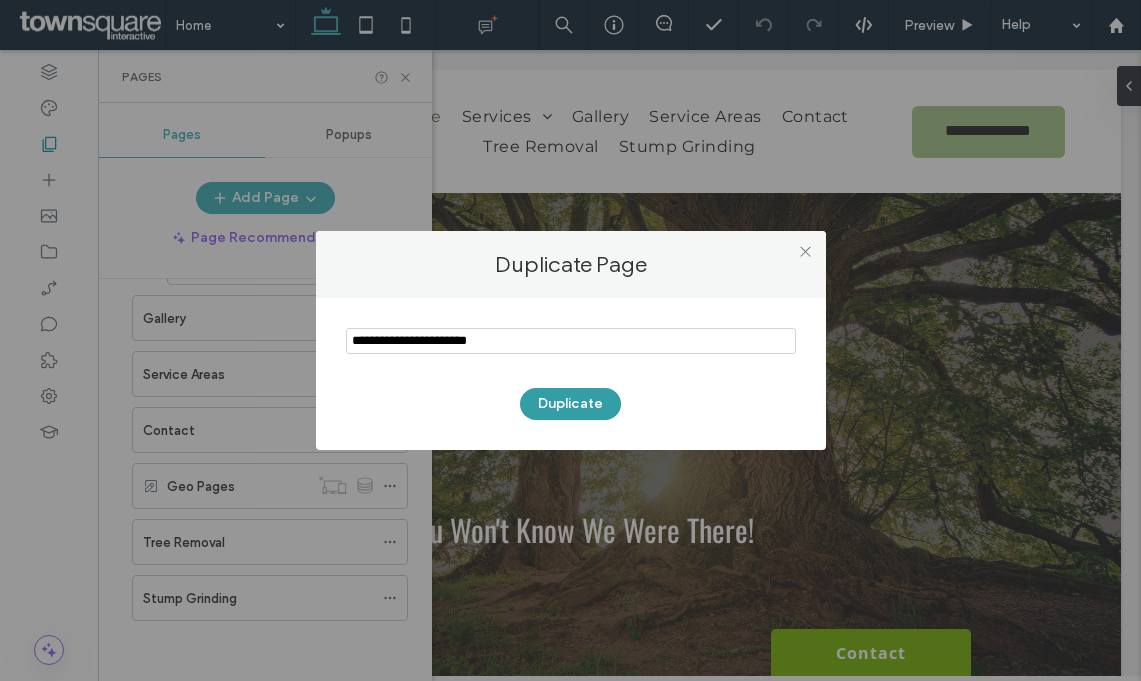 click on "Duplicate" at bounding box center [570, 404] 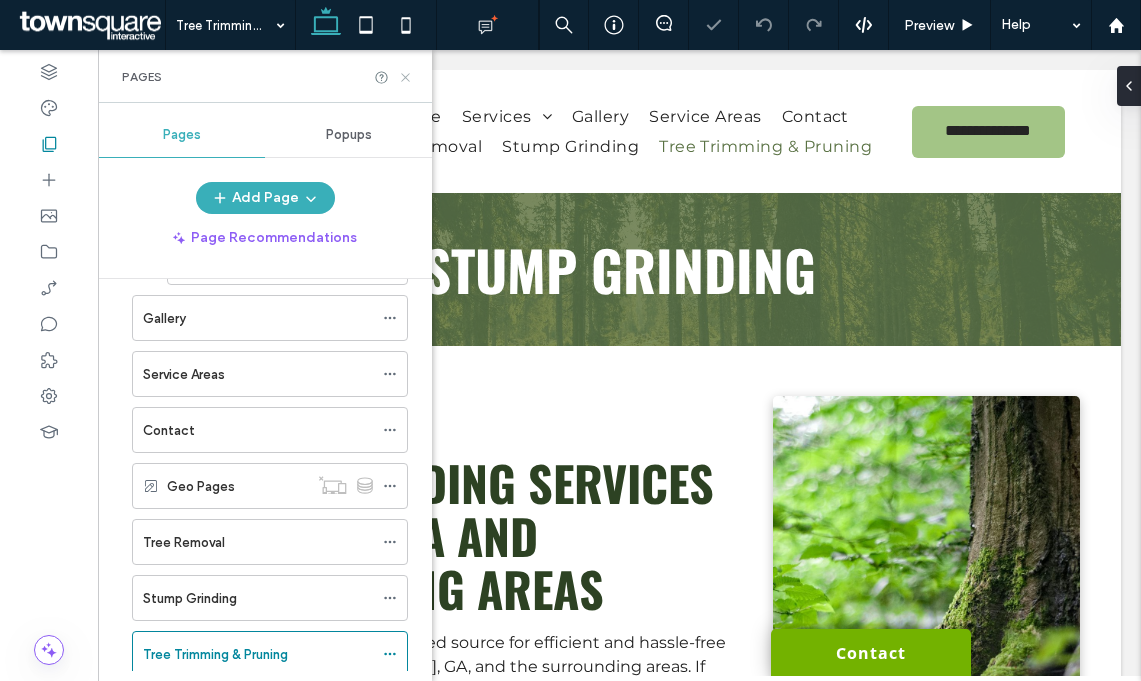 scroll, scrollTop: 0, scrollLeft: 0, axis: both 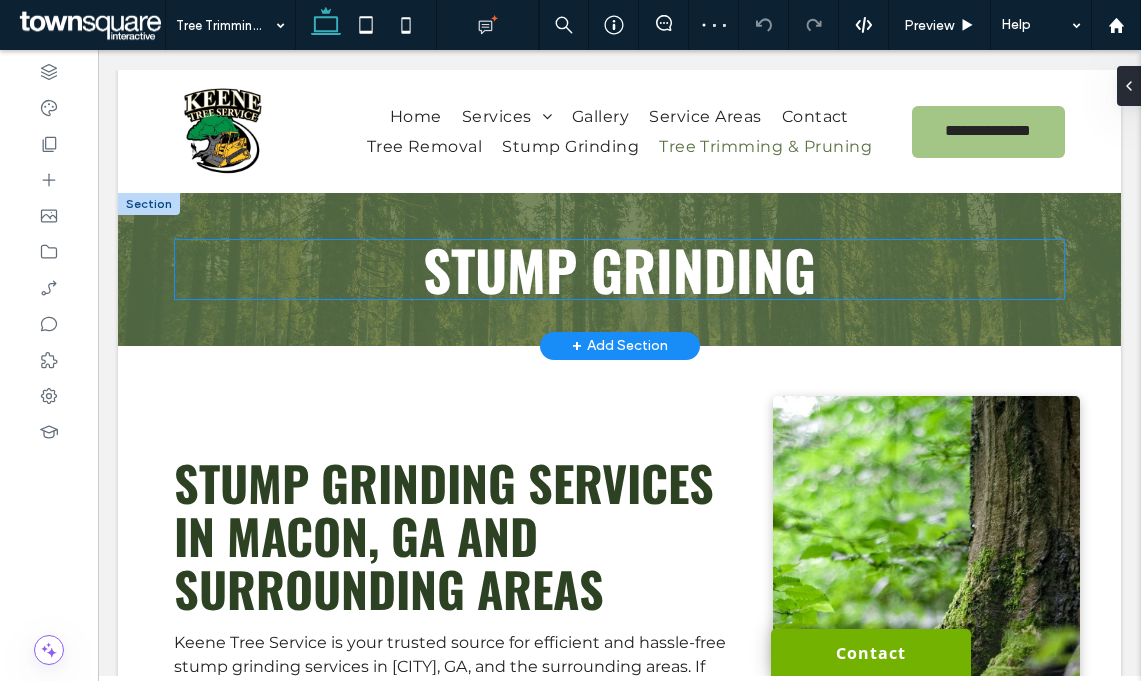 click on "Stump Grinding" at bounding box center [619, 269] 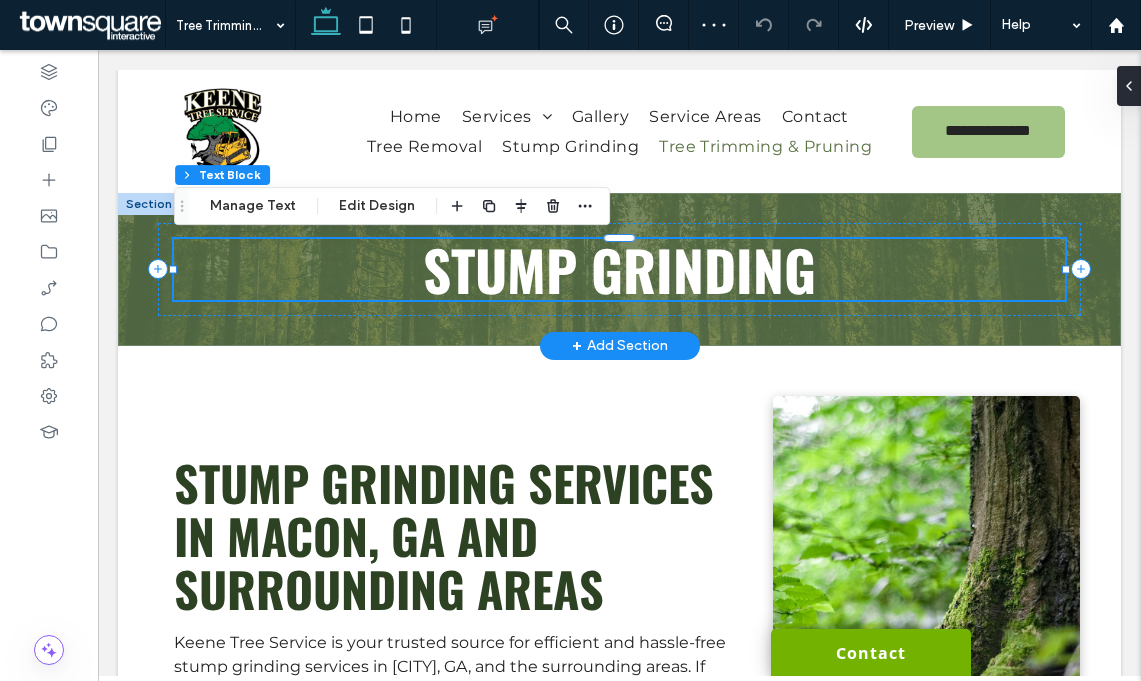 click on "Stump Grinding" at bounding box center (619, 269) 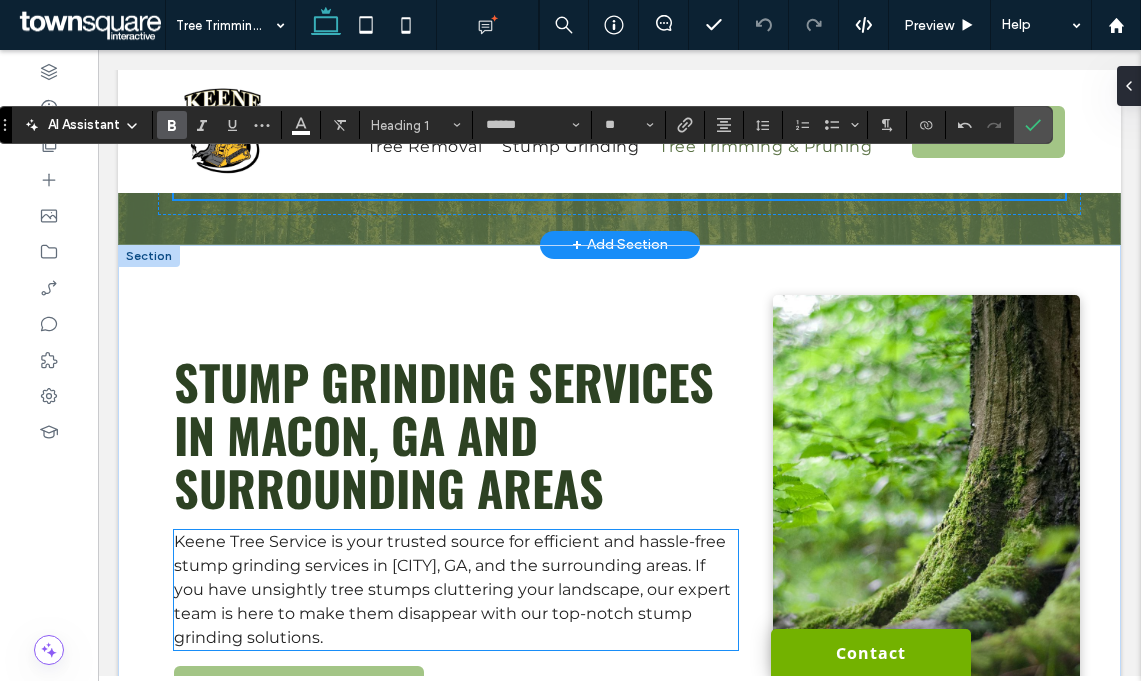 scroll, scrollTop: 141, scrollLeft: 0, axis: vertical 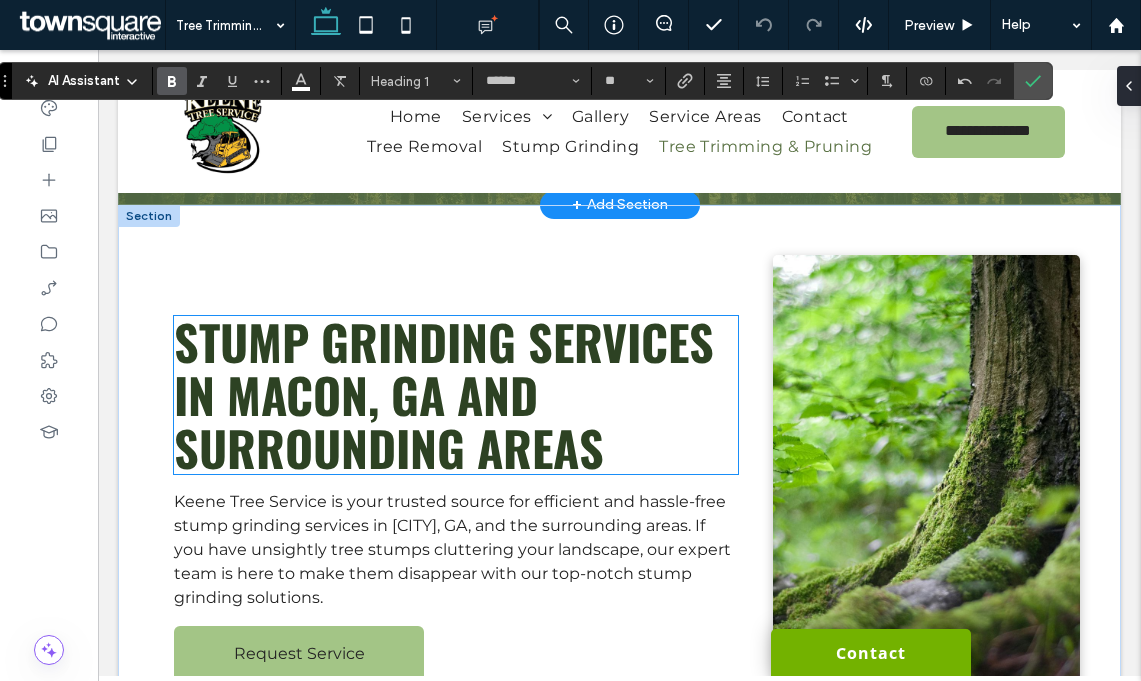 click on "Stump Grinding Services in Macon, GA and Surrounding Areas" at bounding box center [456, 395] 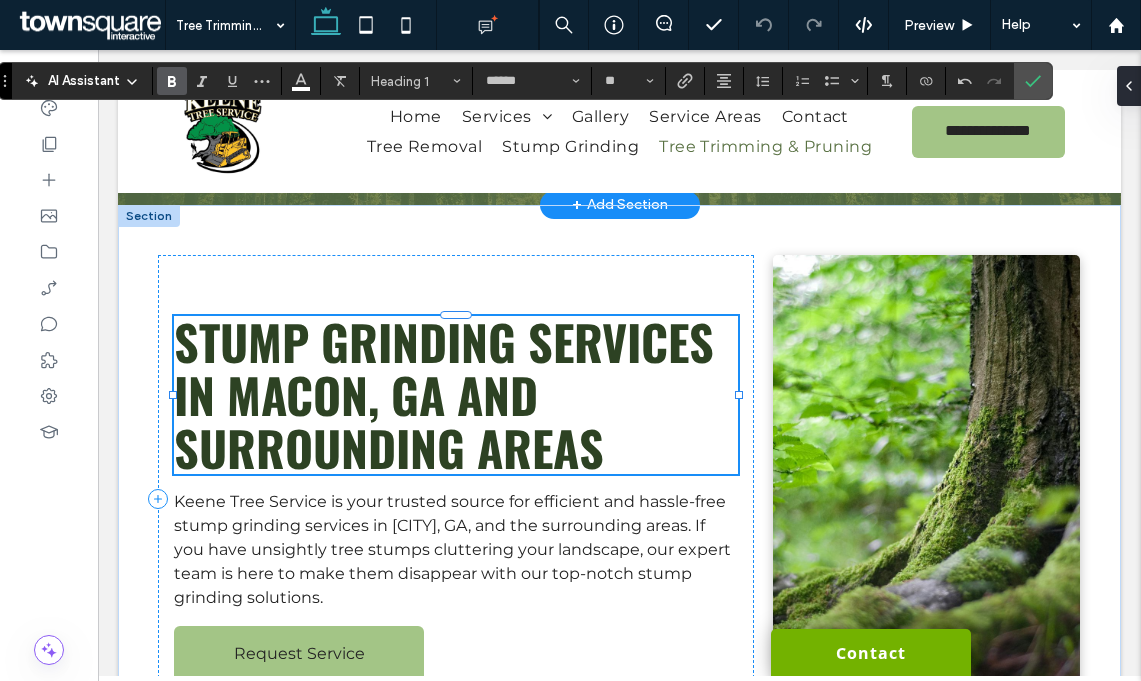 click on "Stump Grinding Services in Macon, GA and Surrounding Areas" at bounding box center [456, 395] 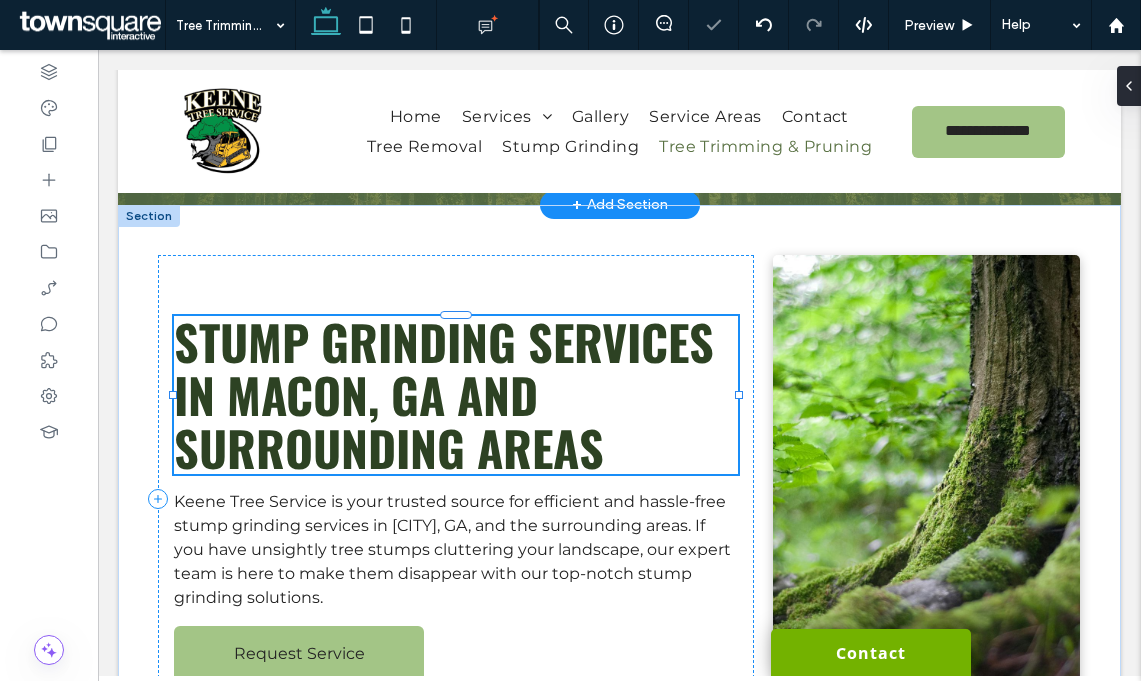 type on "******" 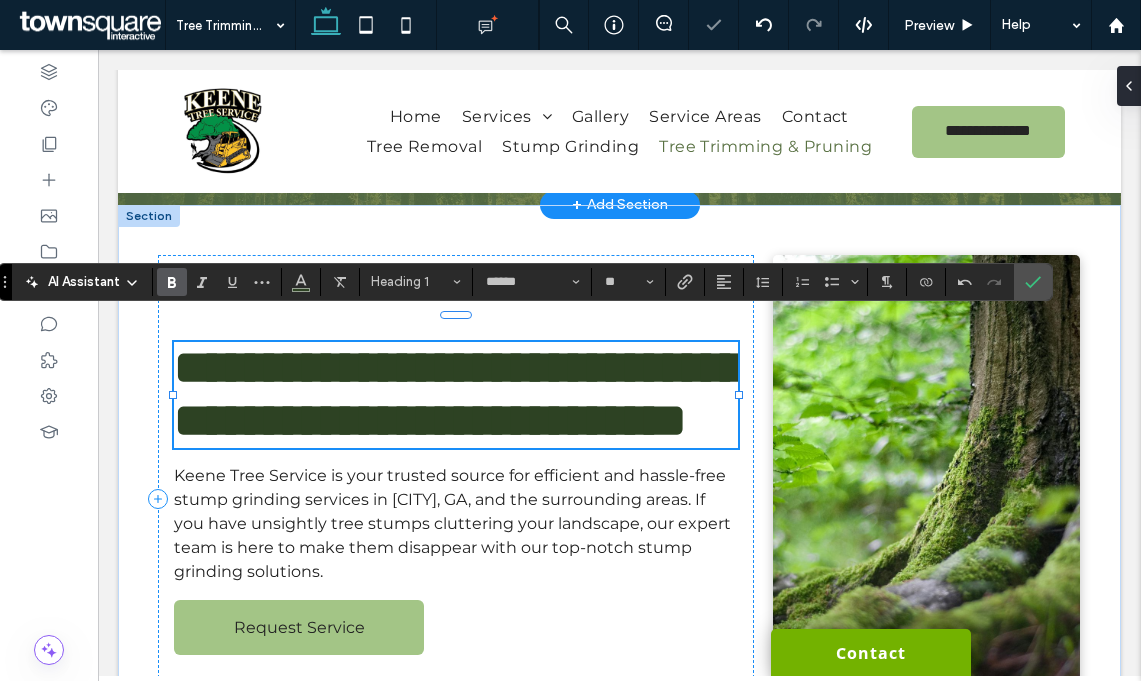 scroll, scrollTop: 9, scrollLeft: 0, axis: vertical 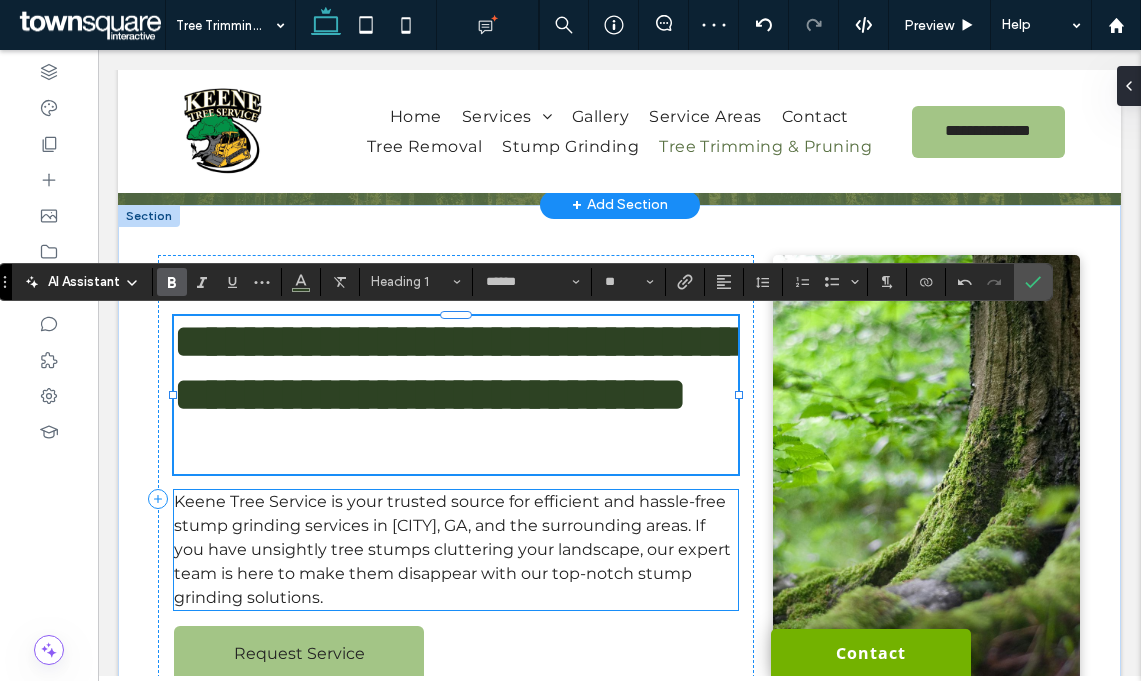 click on "Keene Tree Service is your trusted source for efficient and hassle-free stump grinding services in [CITY], GA, and the surrounding areas. If you have unsightly tree stumps cluttering your landscape, our expert team is here to make them disappear with our top-notch stump grinding solutions." at bounding box center [452, 549] 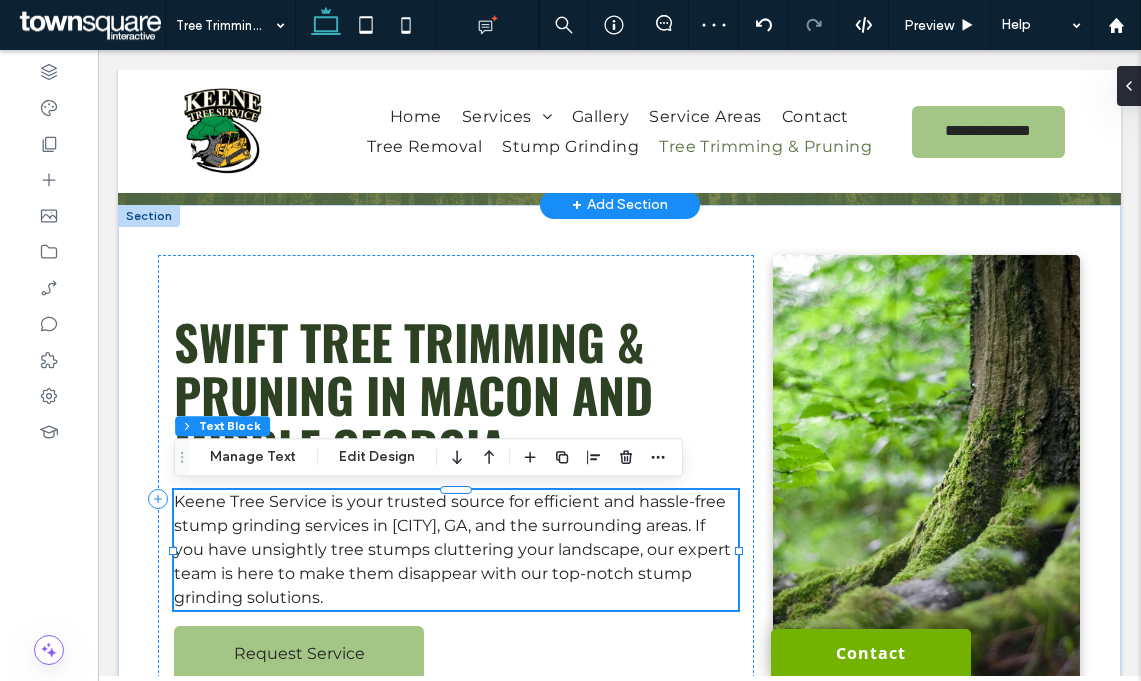 click on "Keene Tree Service is your trusted source for efficient and hassle-free stump grinding services in [CITY], GA, and the surrounding areas. If you have unsightly tree stumps cluttering your landscape, our expert team is here to make them disappear with our top-notch stump grinding solutions." at bounding box center [452, 549] 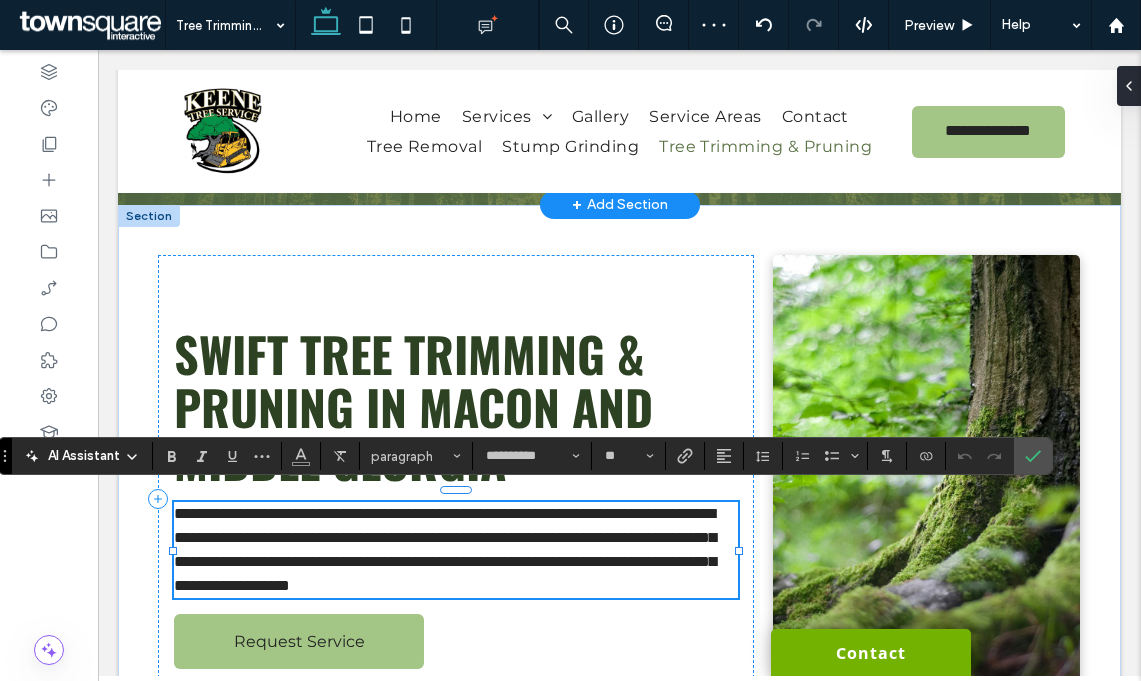 paste 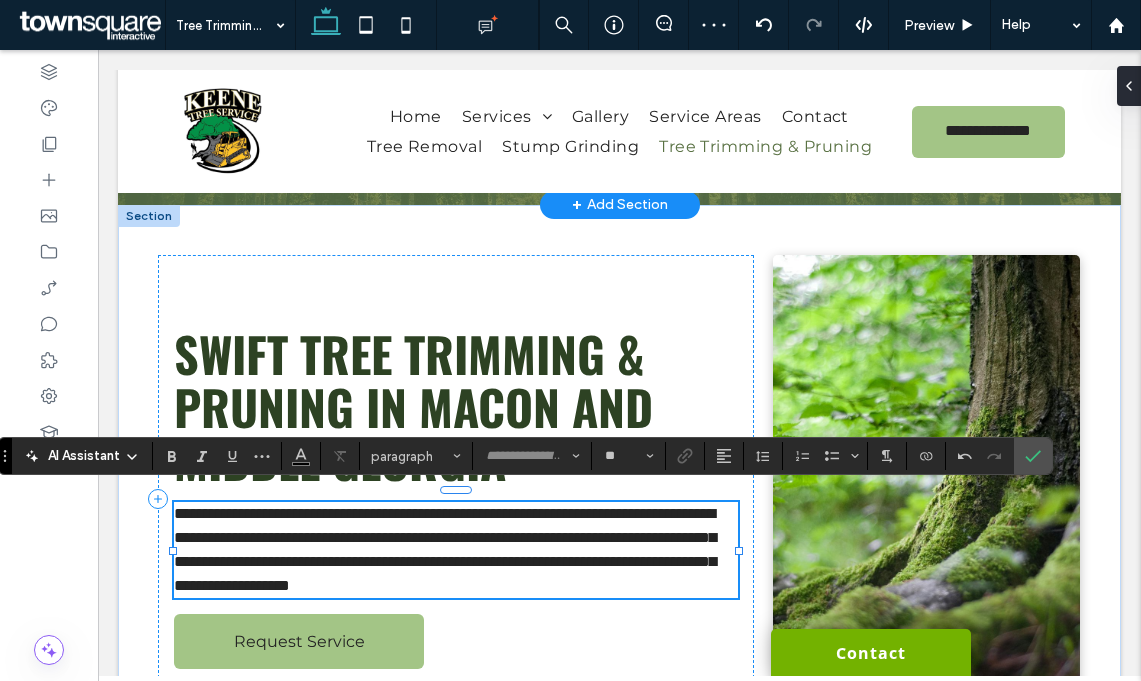 scroll, scrollTop: 0, scrollLeft: 0, axis: both 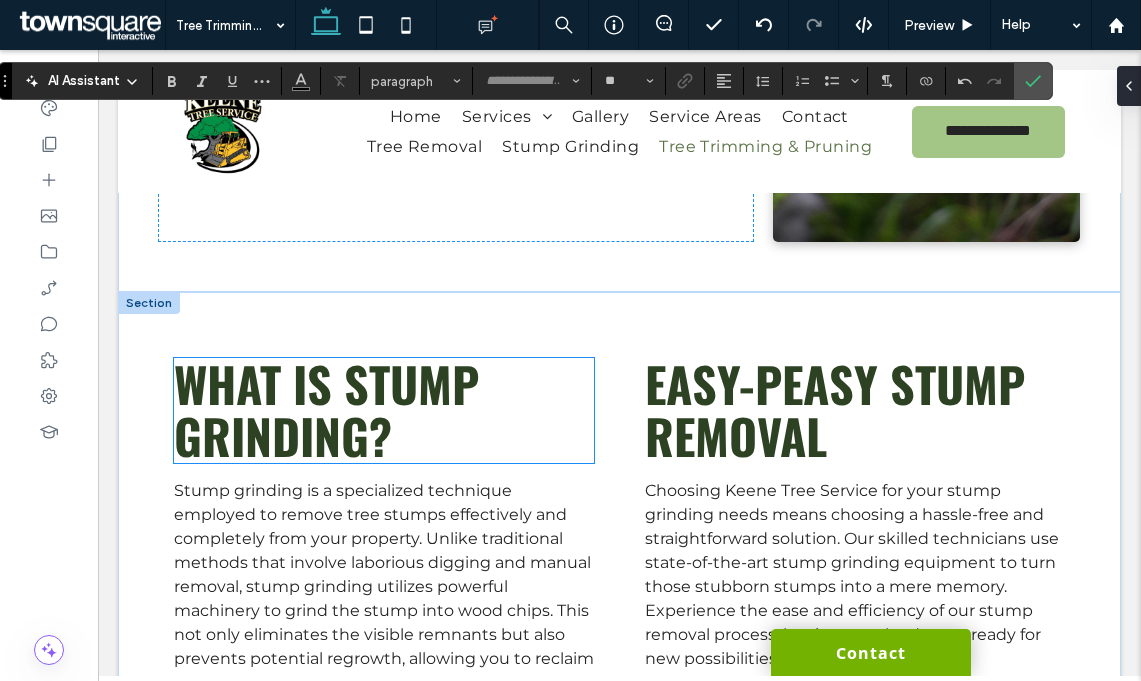 click on "What is Stump Grinding?" at bounding box center [384, 411] 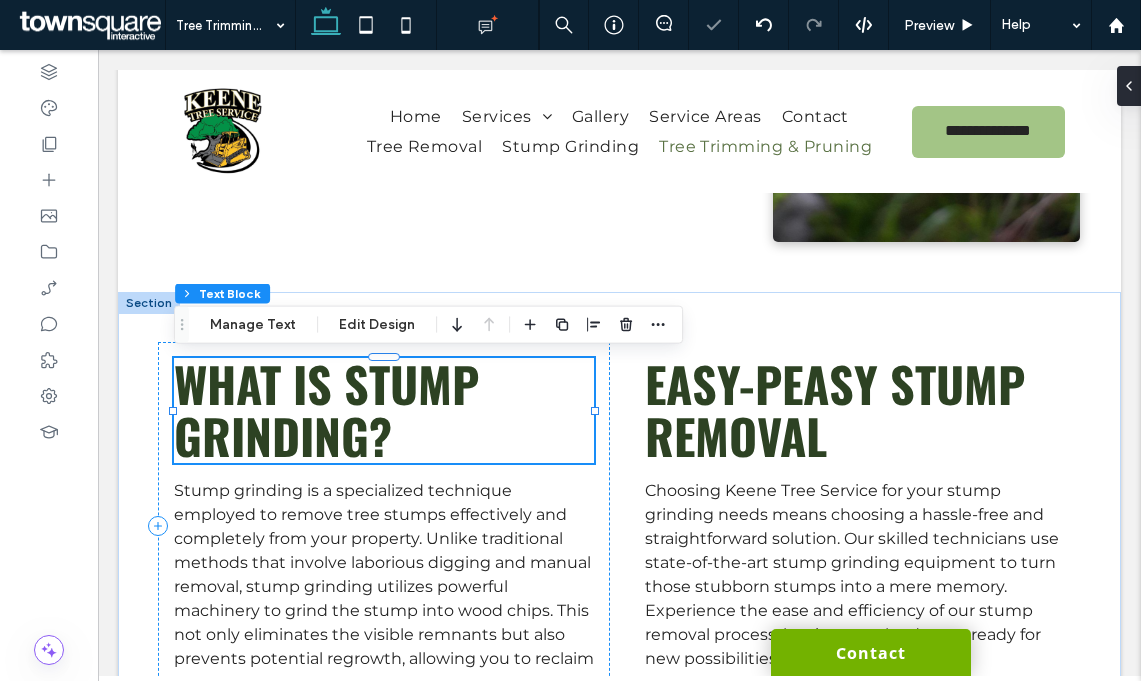 click on "What is Stump Grinding?" at bounding box center (384, 411) 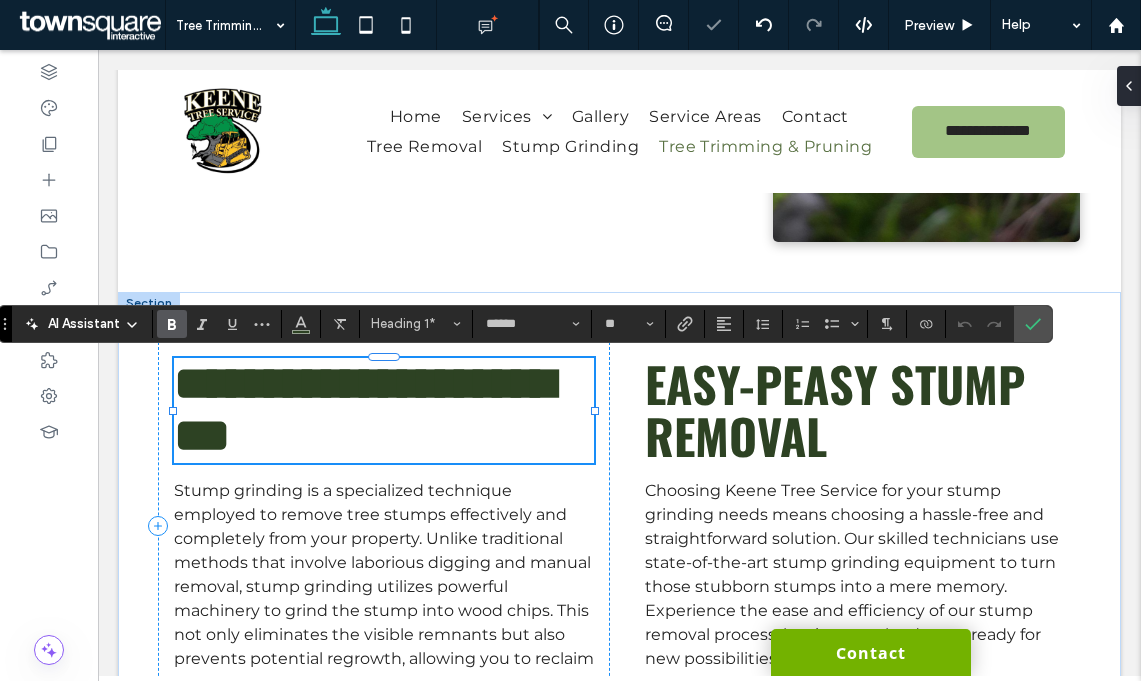 paste 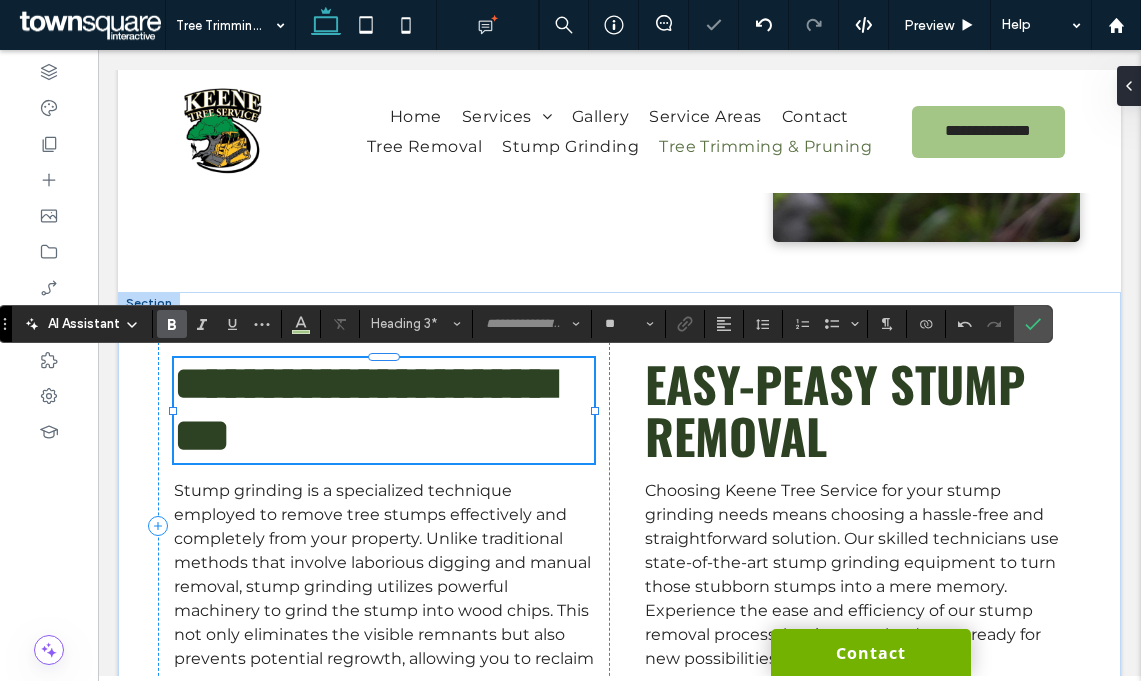 scroll, scrollTop: 0, scrollLeft: 0, axis: both 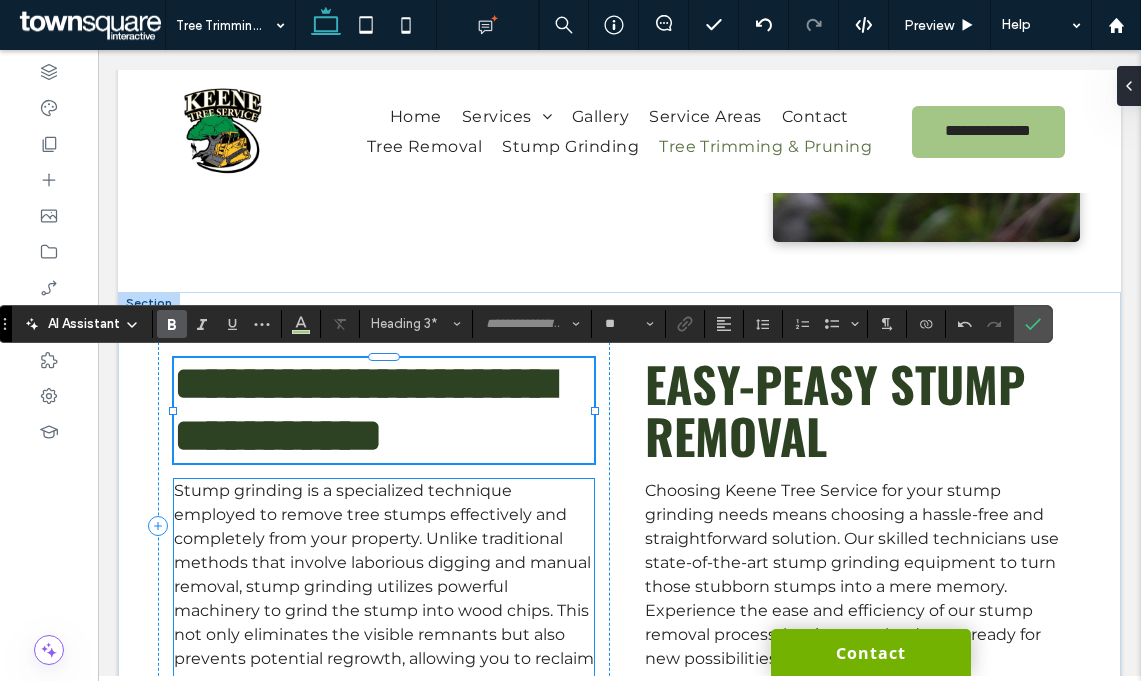 click on "Stump grinding is a specialized technique employed to remove tree stumps effectively and completely from your property. Unlike traditional methods that involve laborious digging and manual removal, stump grinding utilizes powerful machinery to grind the stump into wood chips. This not only eliminates the visible remnants but also prevents potential regrowth, allowing you to reclaim valuable space in your outdoor environment." at bounding box center [384, 586] 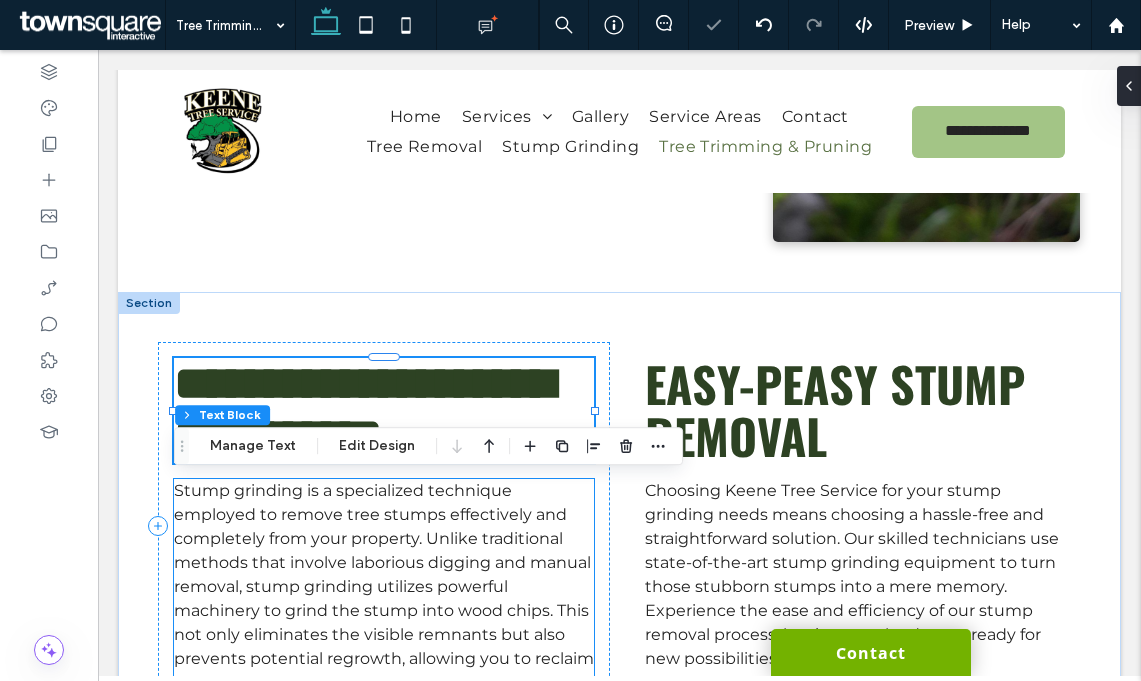 click on "Stump grinding is a specialized technique employed to remove tree stumps effectively and completely from your property. Unlike traditional methods that involve laborious digging and manual removal, stump grinding utilizes powerful machinery to grind the stump into wood chips. This not only eliminates the visible remnants but also prevents potential regrowth, allowing you to reclaim valuable space in your outdoor environment." at bounding box center (384, 586) 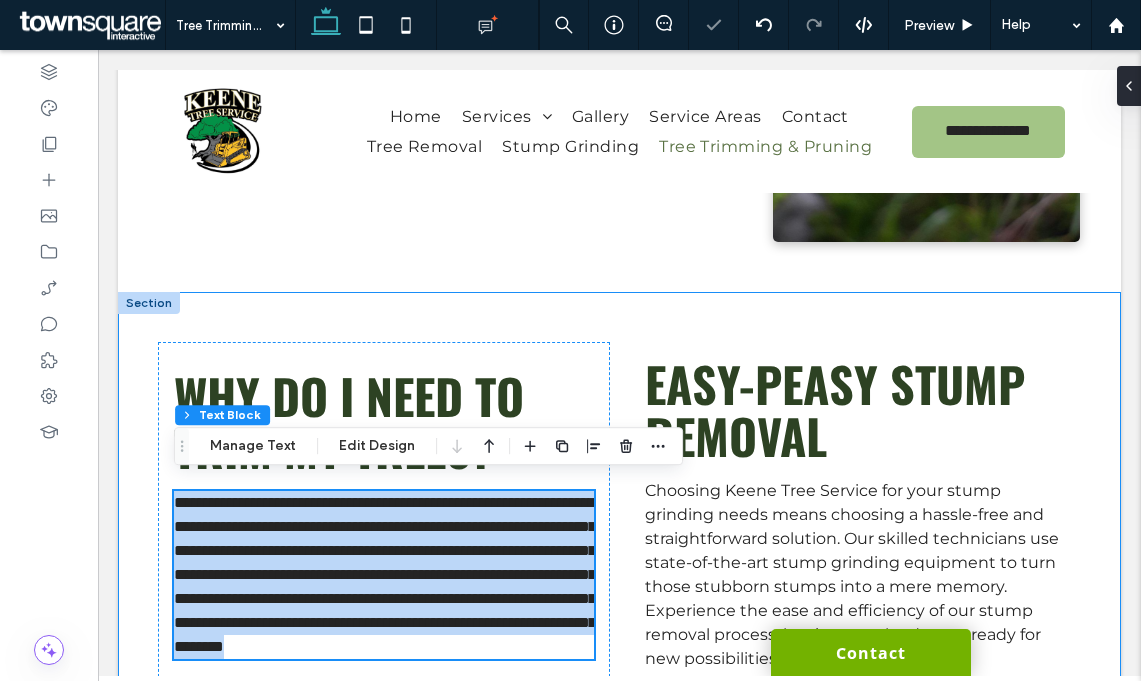 scroll, scrollTop: 866, scrollLeft: 0, axis: vertical 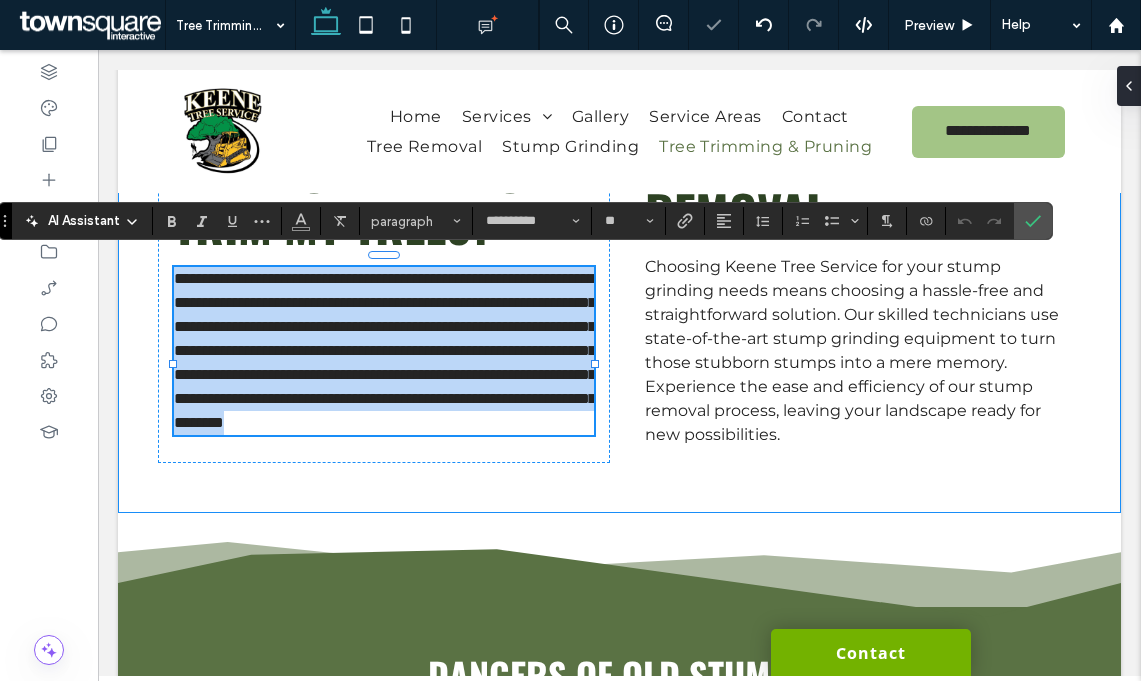 paste 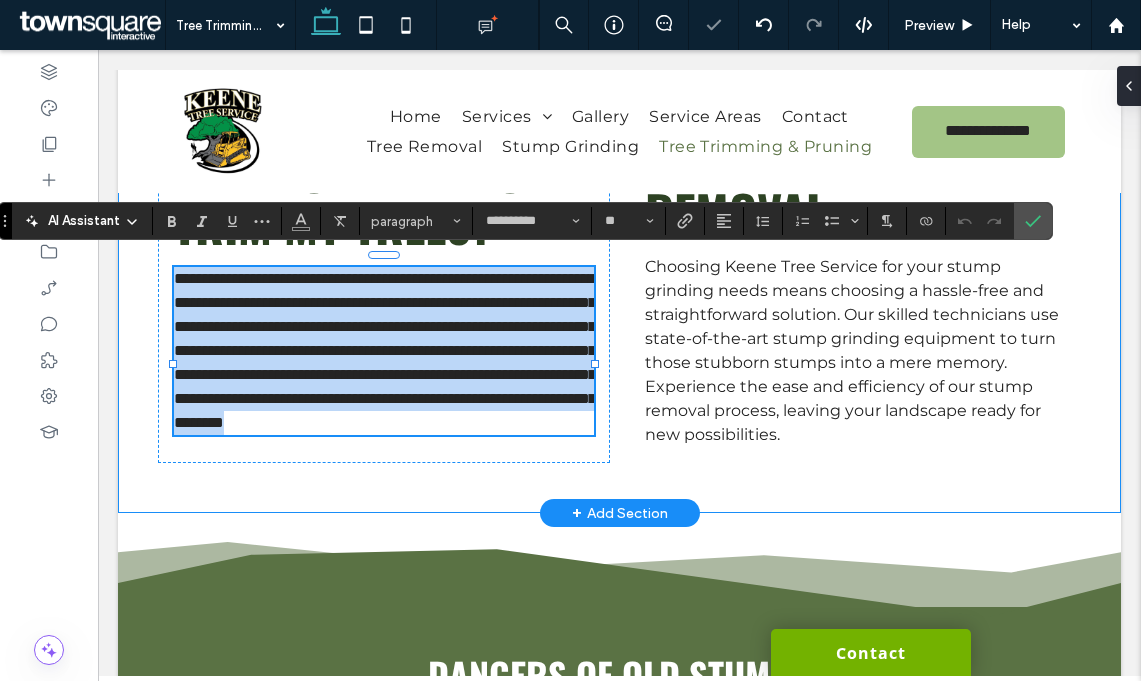 type 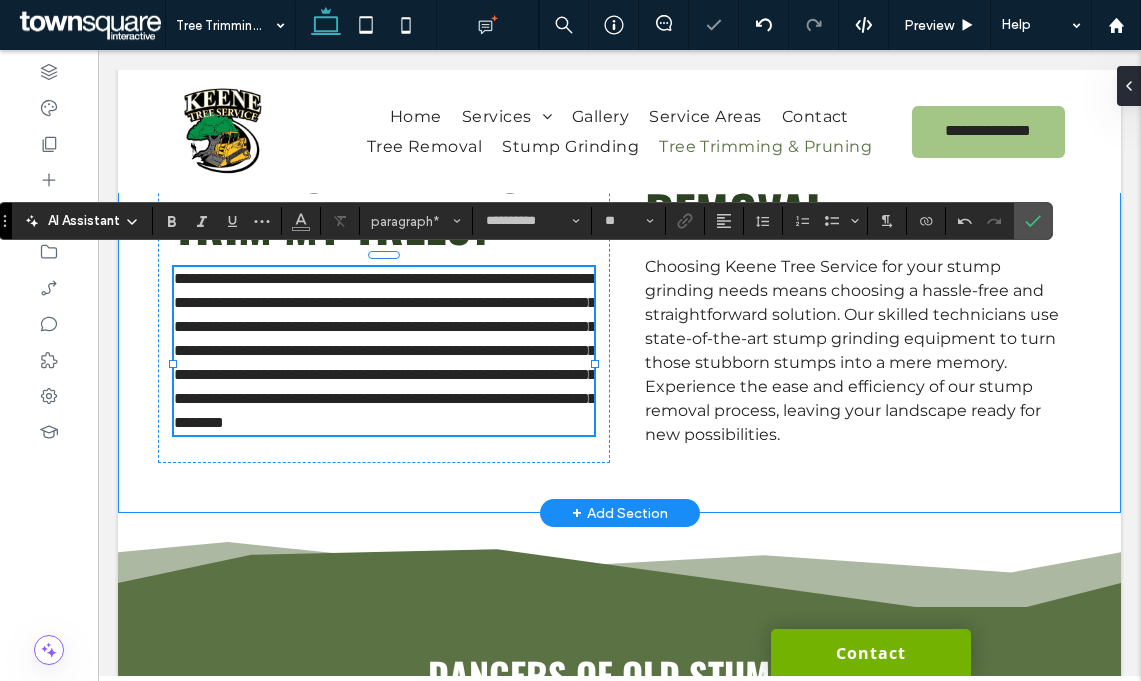 scroll, scrollTop: 209, scrollLeft: 0, axis: vertical 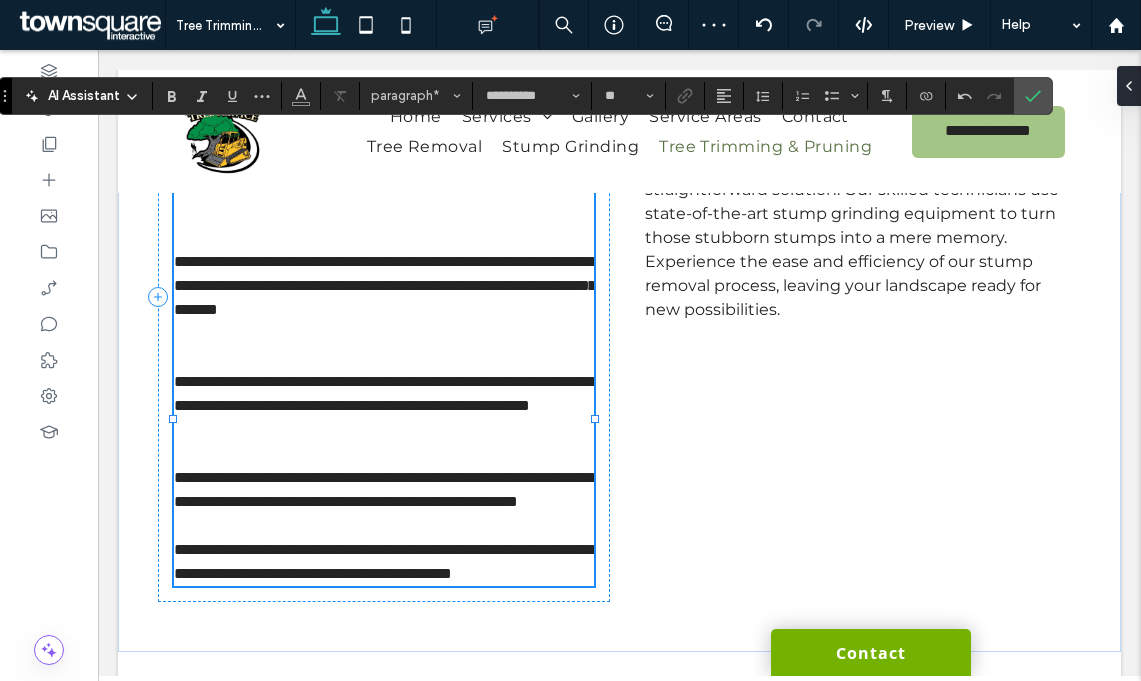 click at bounding box center [384, 358] 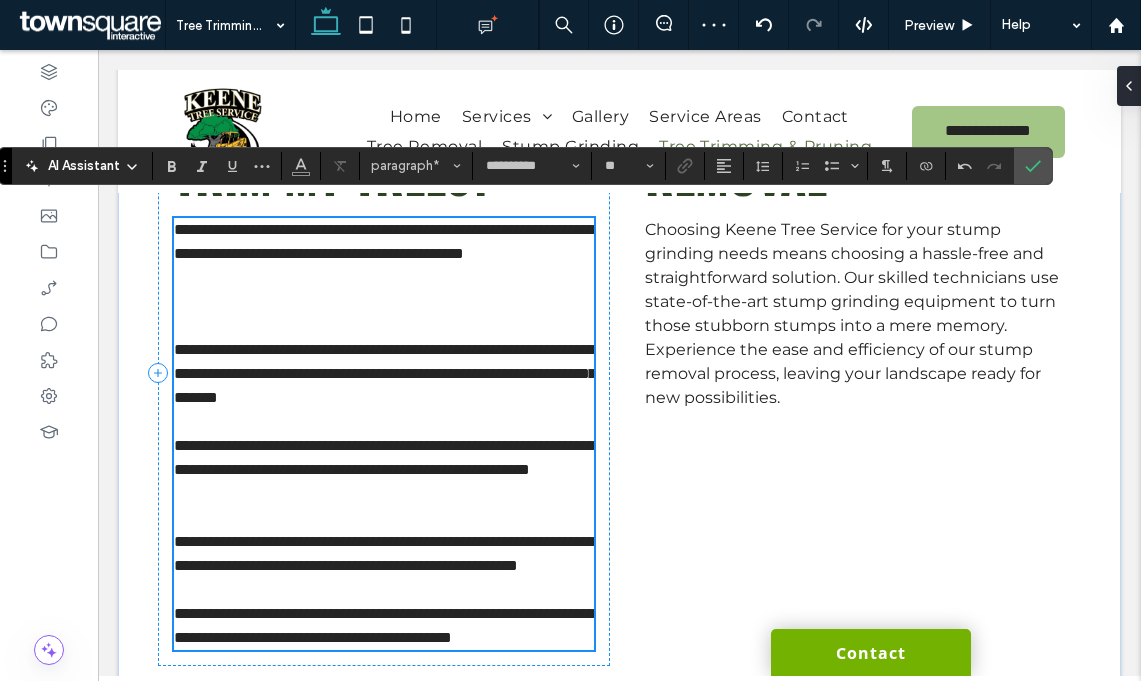 scroll, scrollTop: 892, scrollLeft: 0, axis: vertical 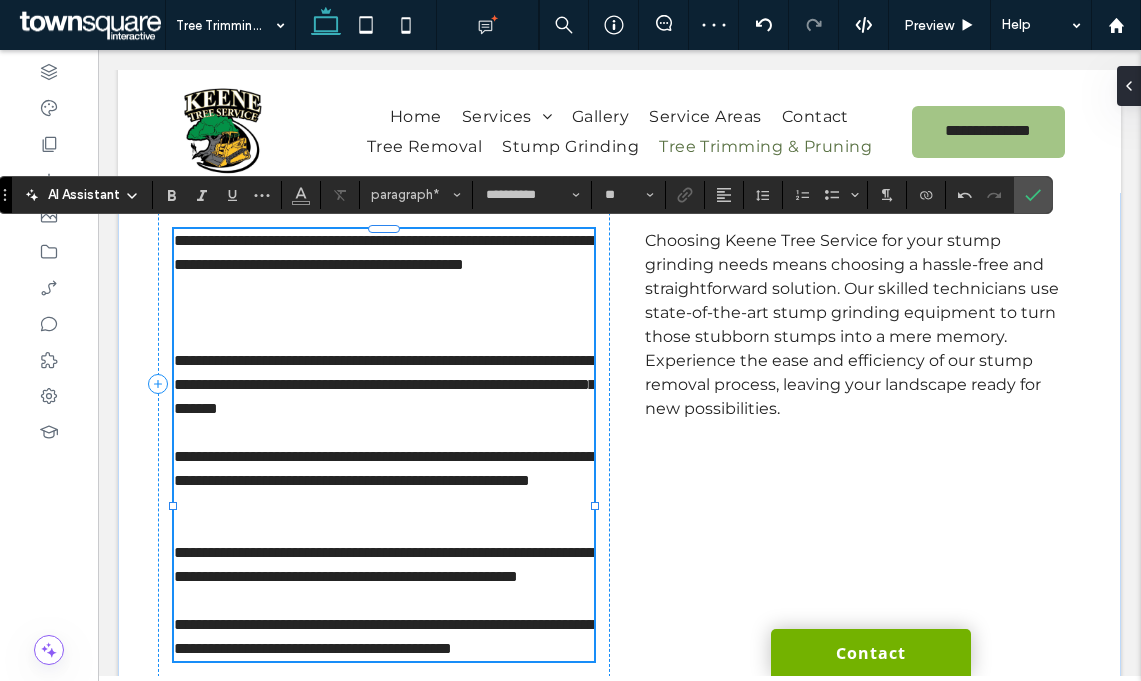 click at bounding box center [384, 313] 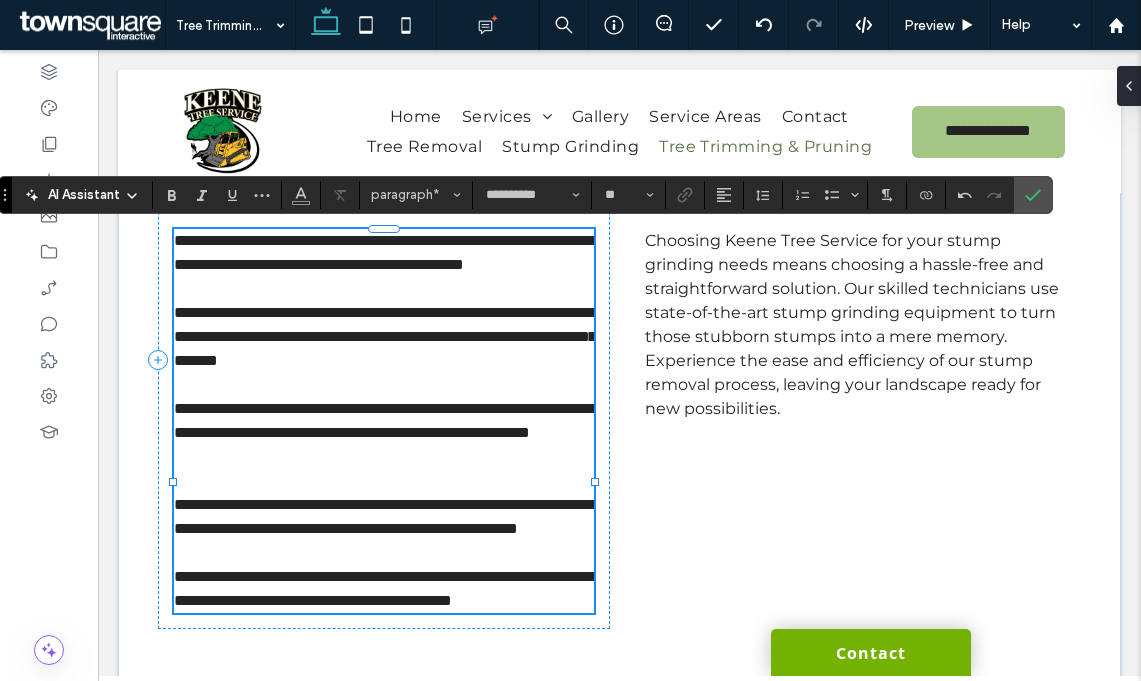 click on "﻿" at bounding box center (384, 457) 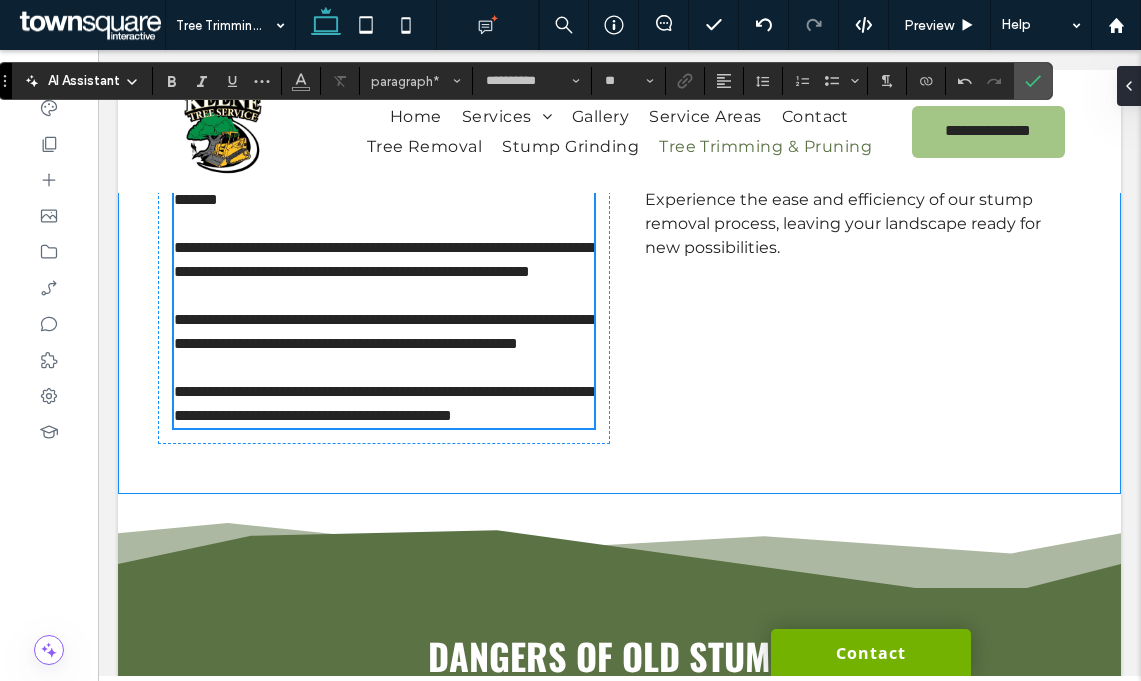 scroll, scrollTop: 1059, scrollLeft: 0, axis: vertical 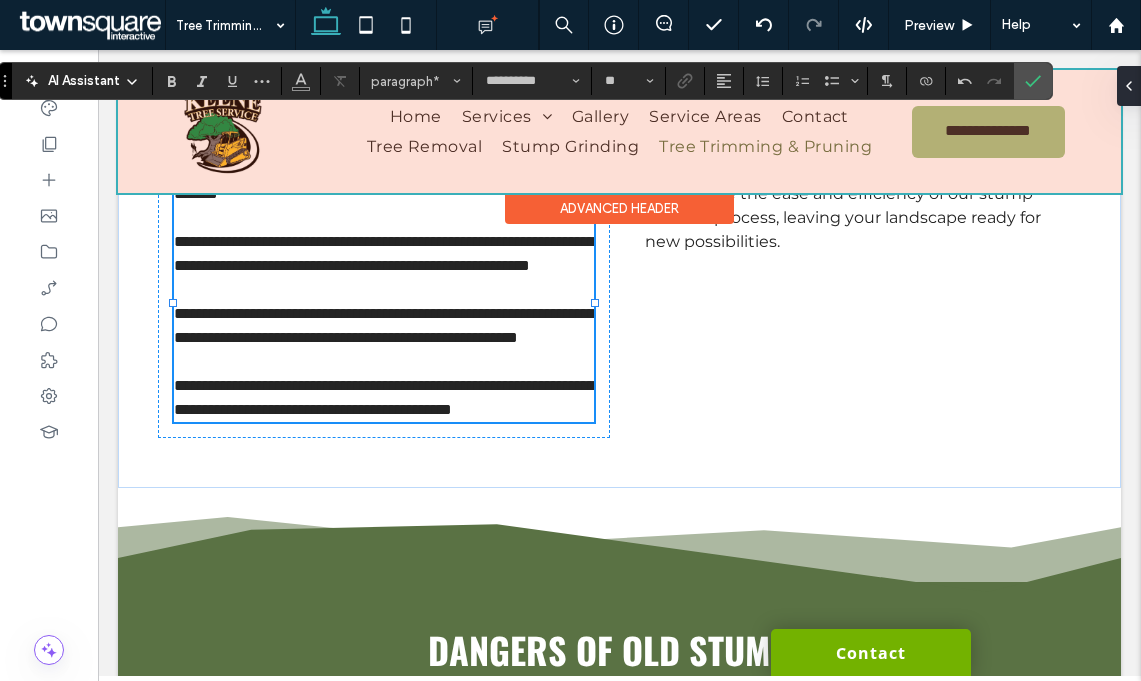 drag, startPoint x: 426, startPoint y: 540, endPoint x: 290, endPoint y: 161, distance: 402.66238 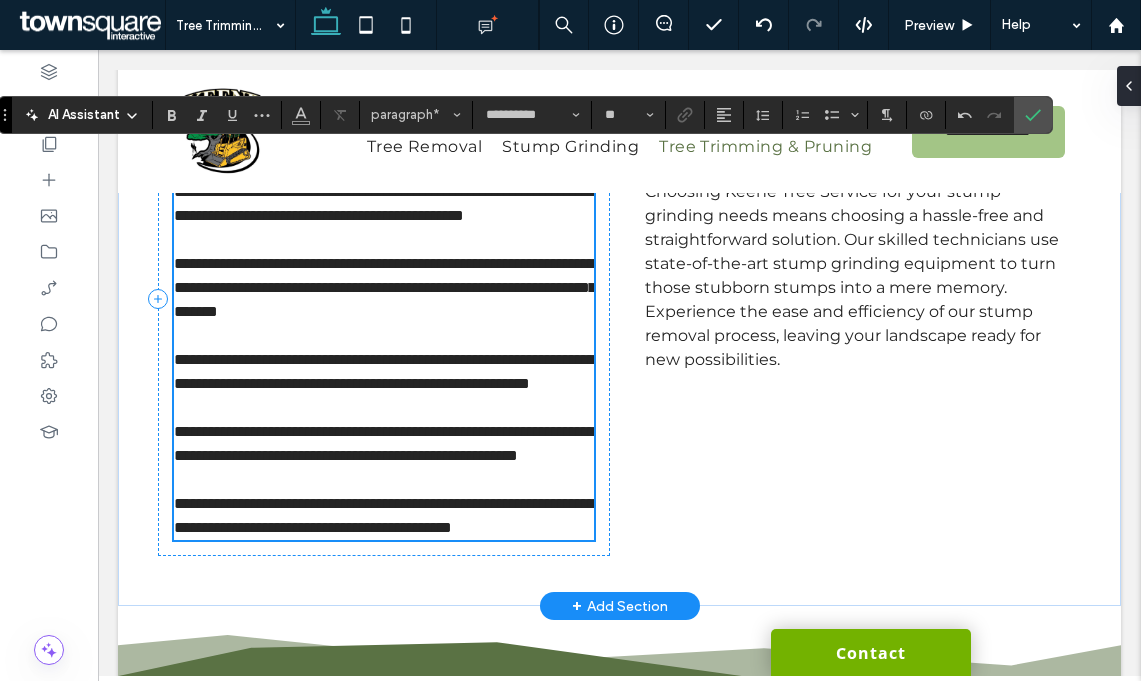 scroll, scrollTop: 810, scrollLeft: 0, axis: vertical 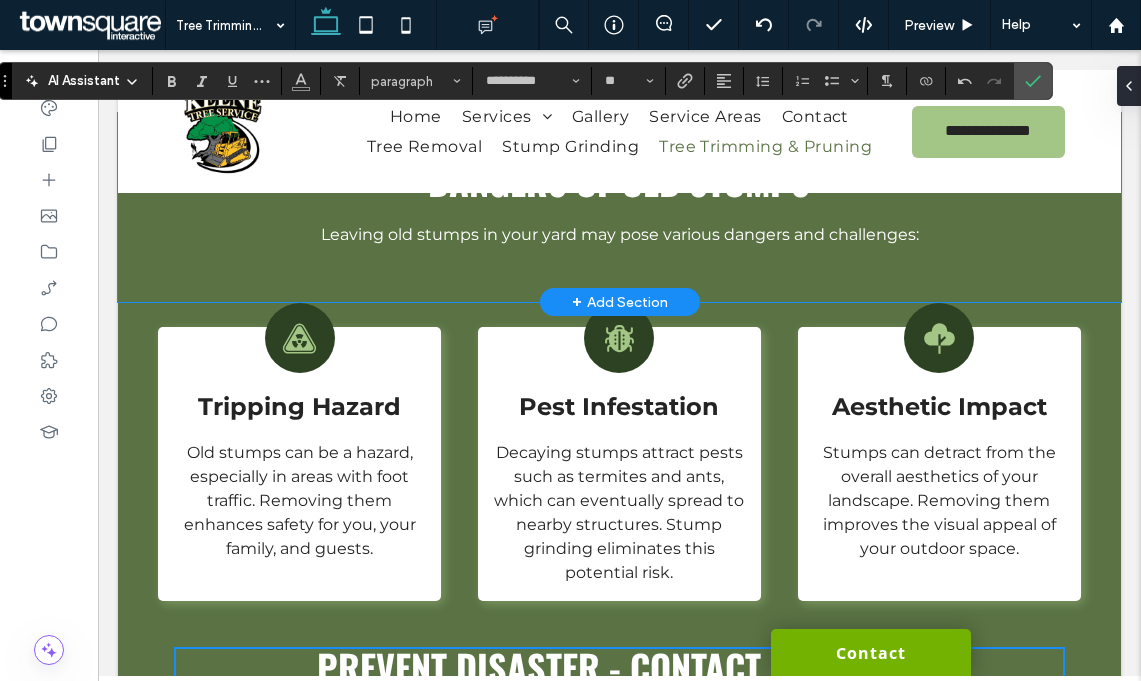 drag, startPoint x: 174, startPoint y: 427, endPoint x: 389, endPoint y: 233, distance: 289.58765 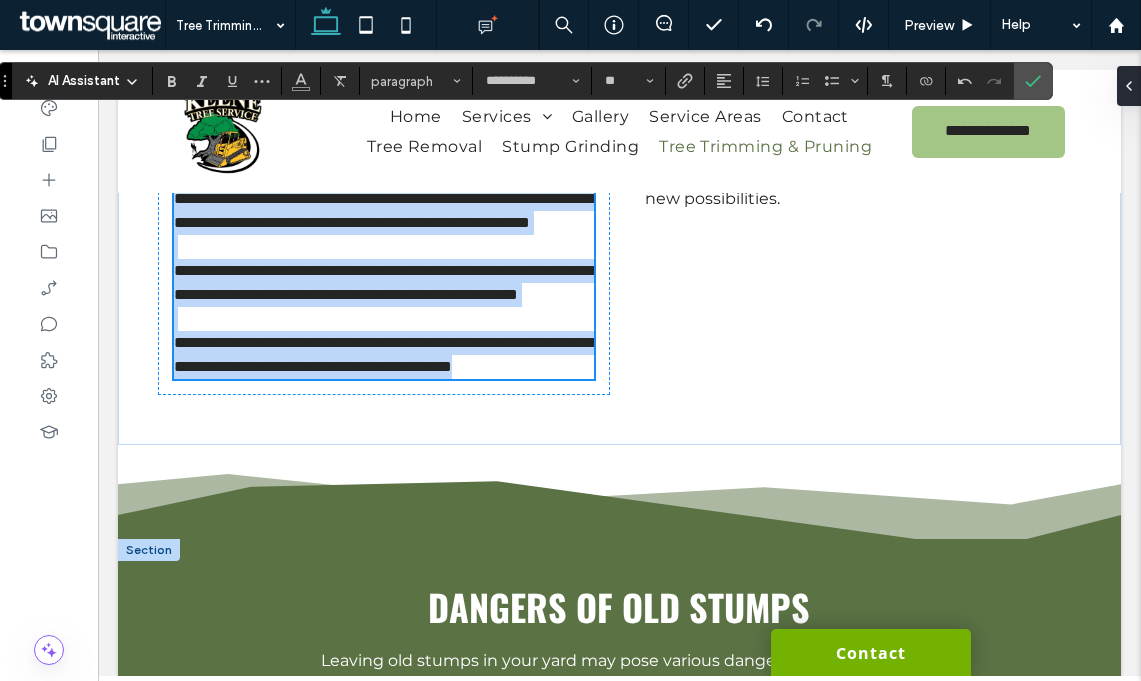 scroll, scrollTop: 1097, scrollLeft: 0, axis: vertical 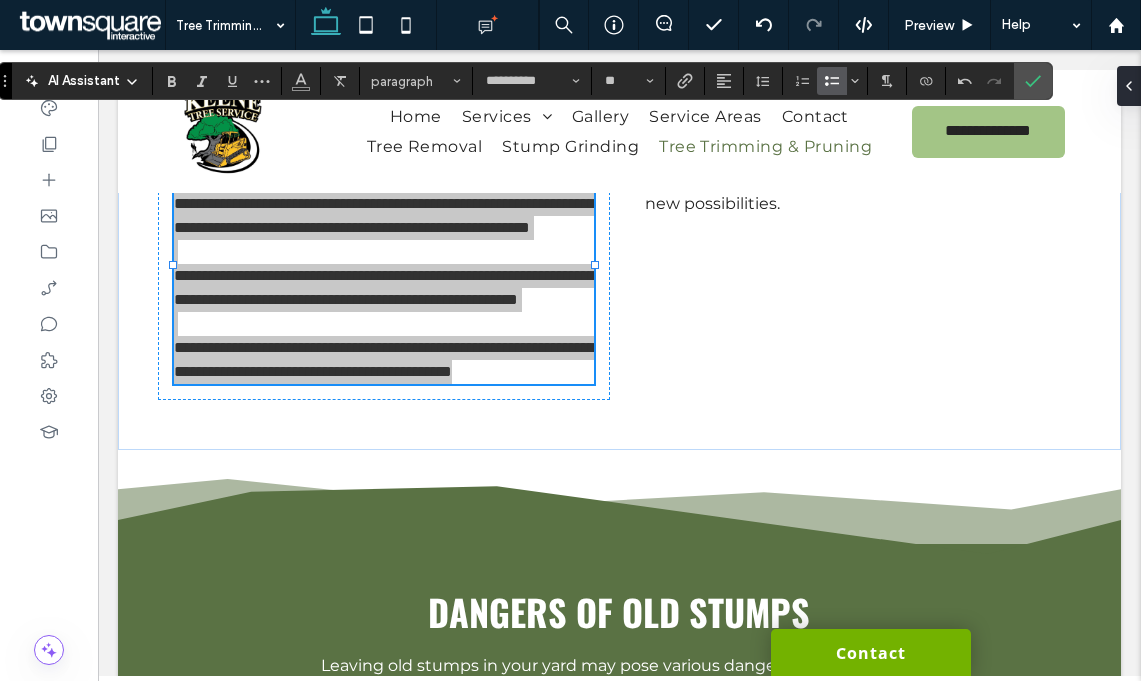 click 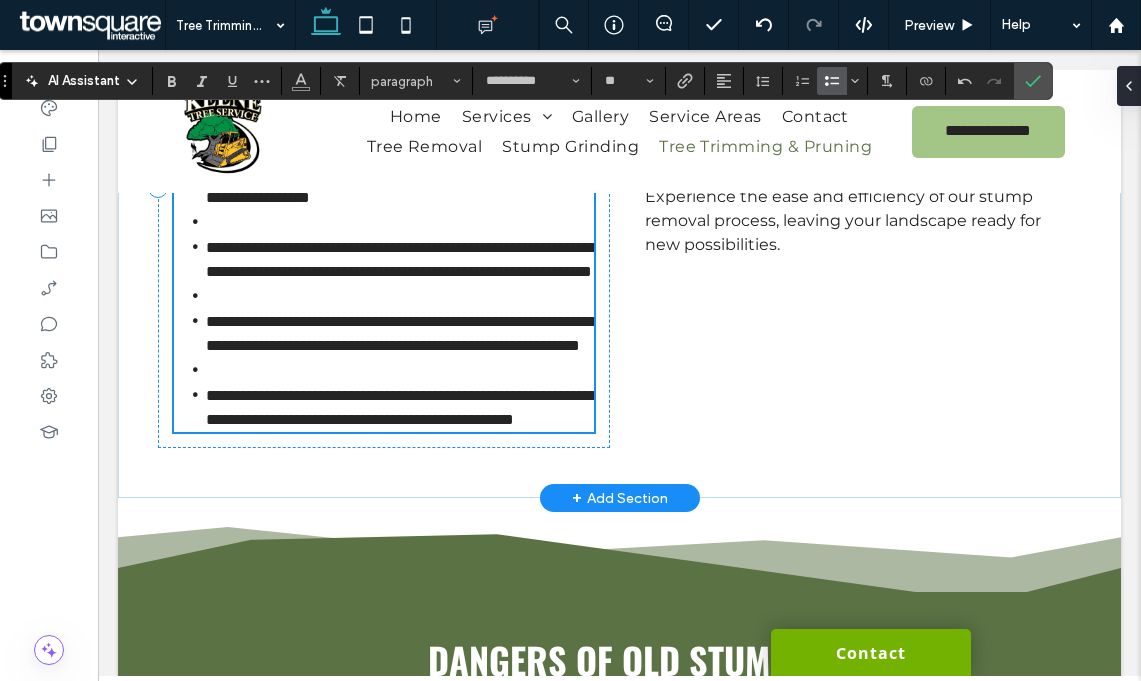 scroll, scrollTop: 1050, scrollLeft: 0, axis: vertical 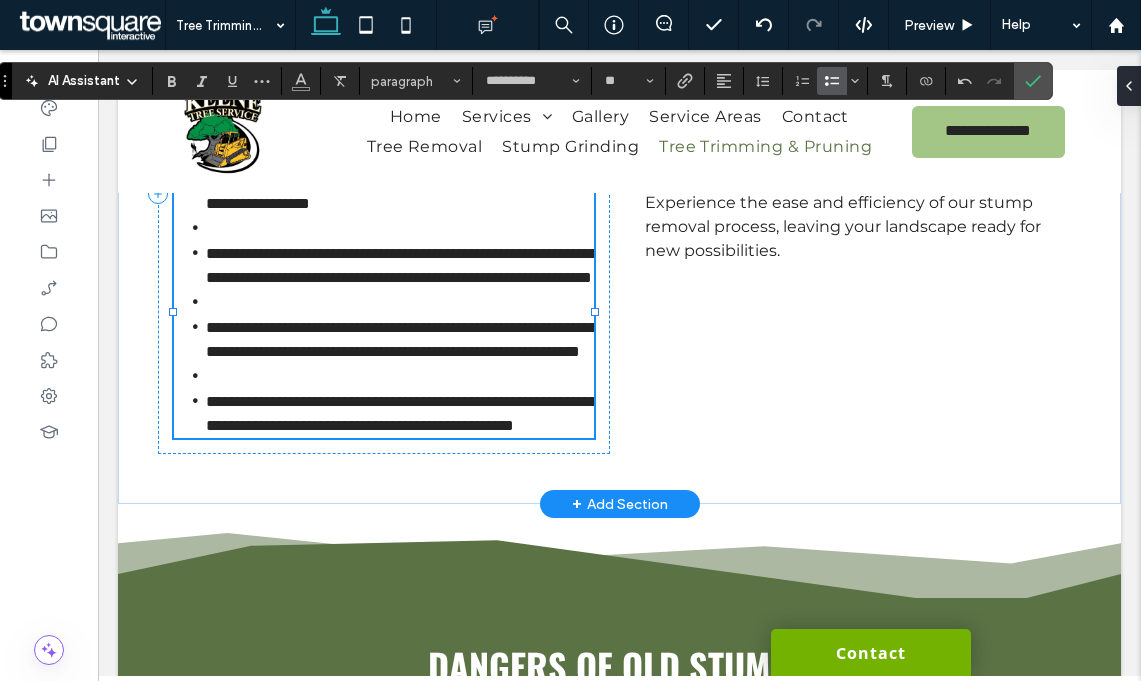 click at bounding box center [400, 302] 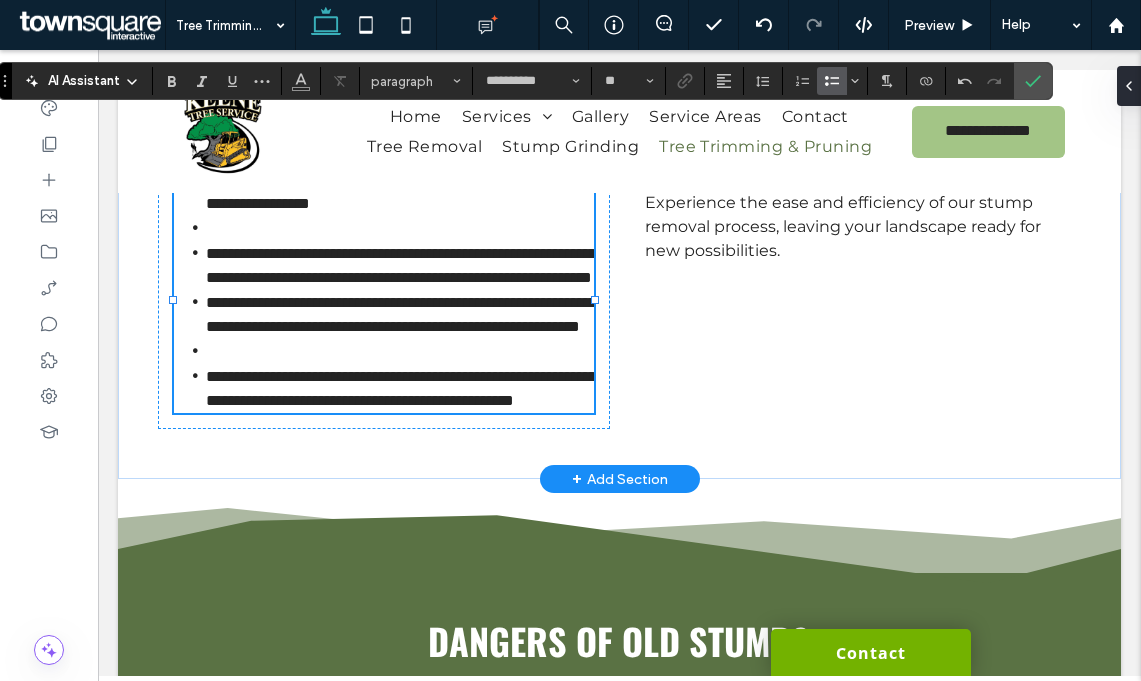 click at bounding box center (400, 228) 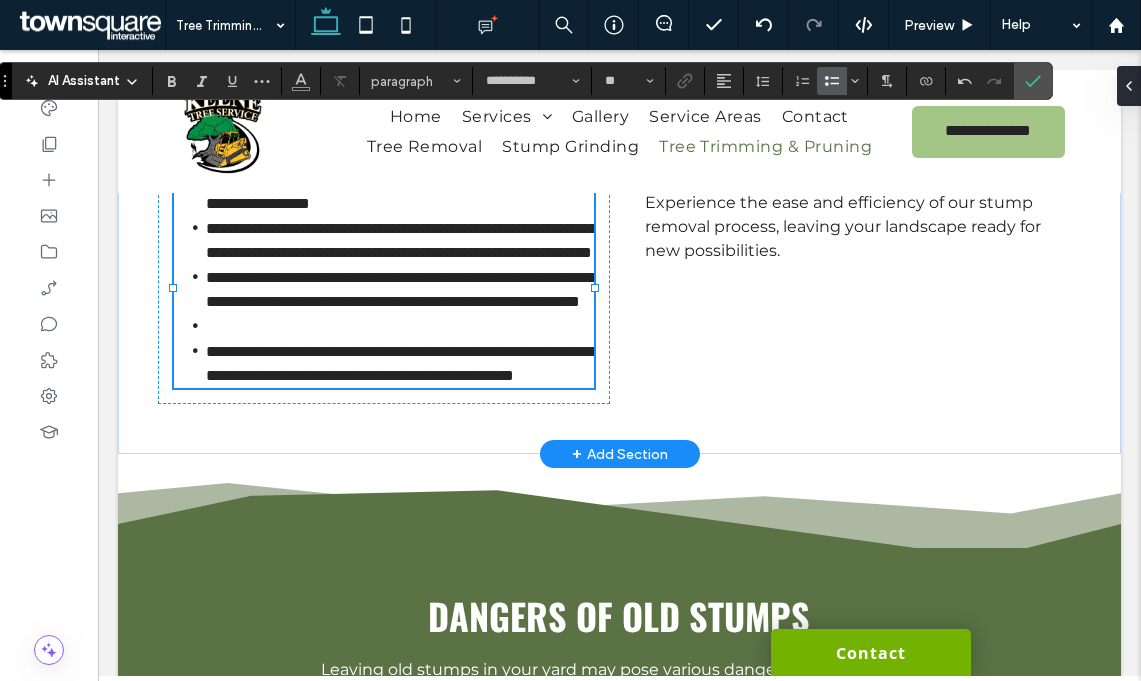 click at bounding box center [400, 326] 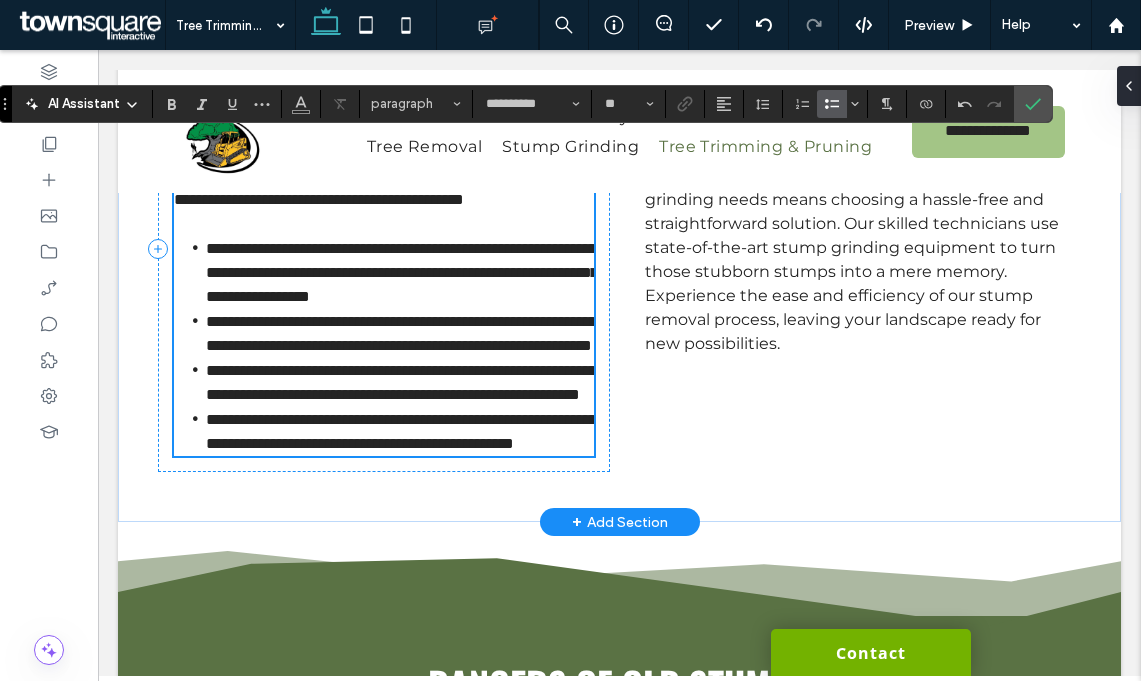 scroll, scrollTop: 812, scrollLeft: 0, axis: vertical 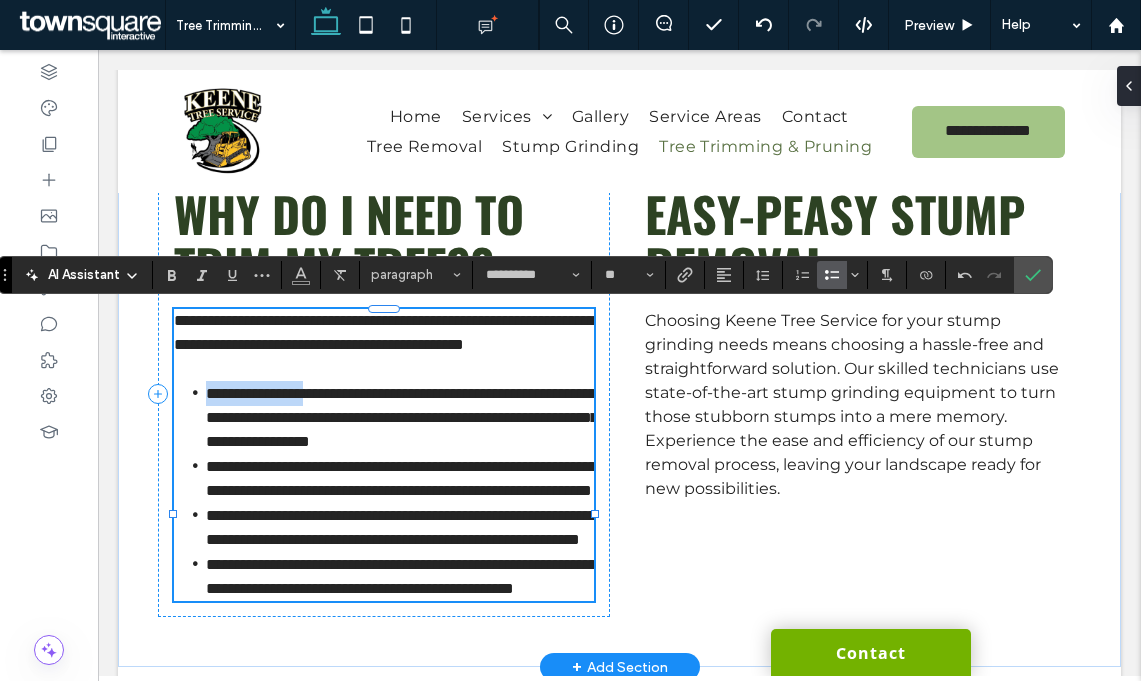drag, startPoint x: 350, startPoint y: 420, endPoint x: 207, endPoint y: 418, distance: 143.01399 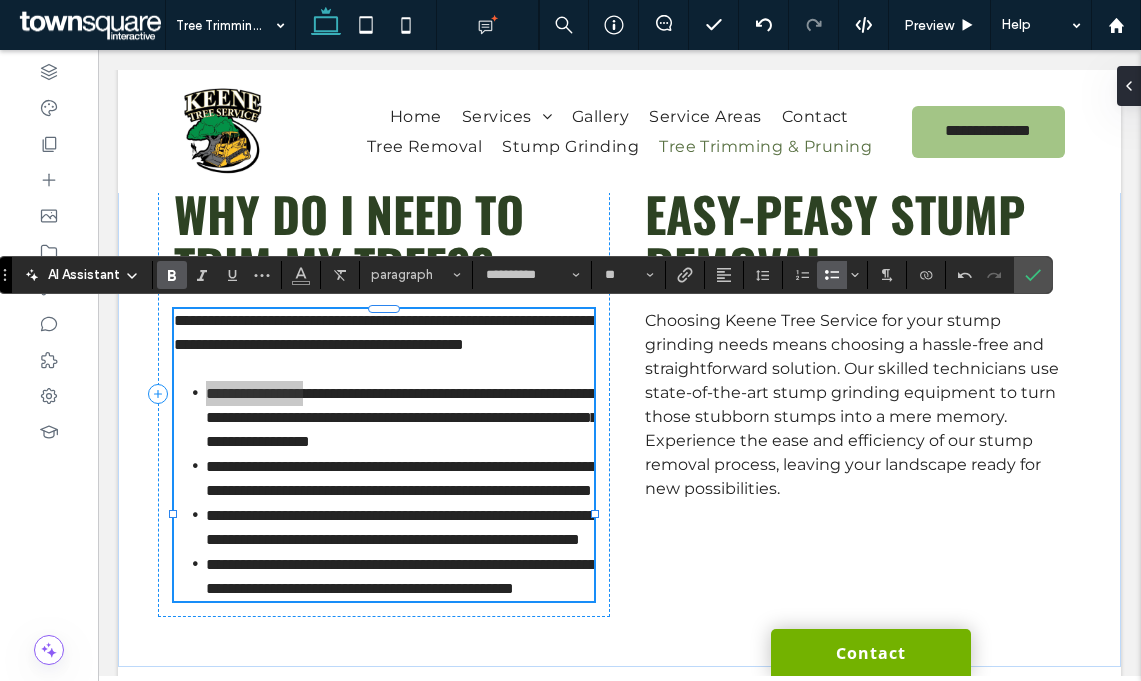drag, startPoint x: 172, startPoint y: 276, endPoint x: 81, endPoint y: 294, distance: 92.76314 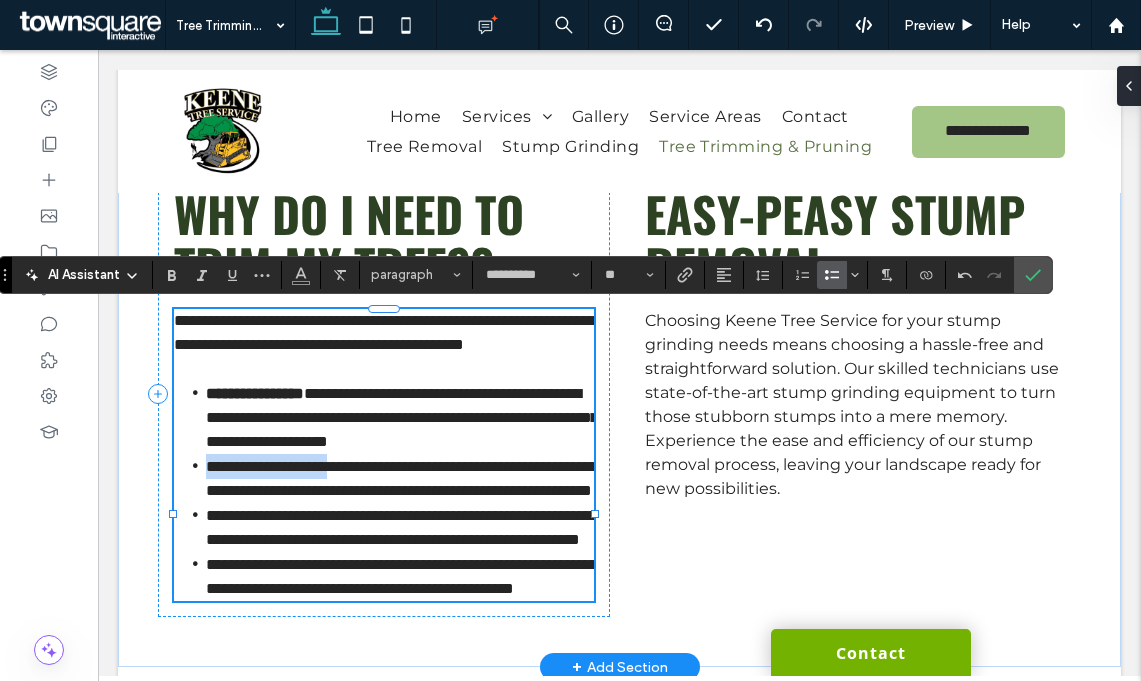 drag, startPoint x: 378, startPoint y: 516, endPoint x: 209, endPoint y: 516, distance: 169 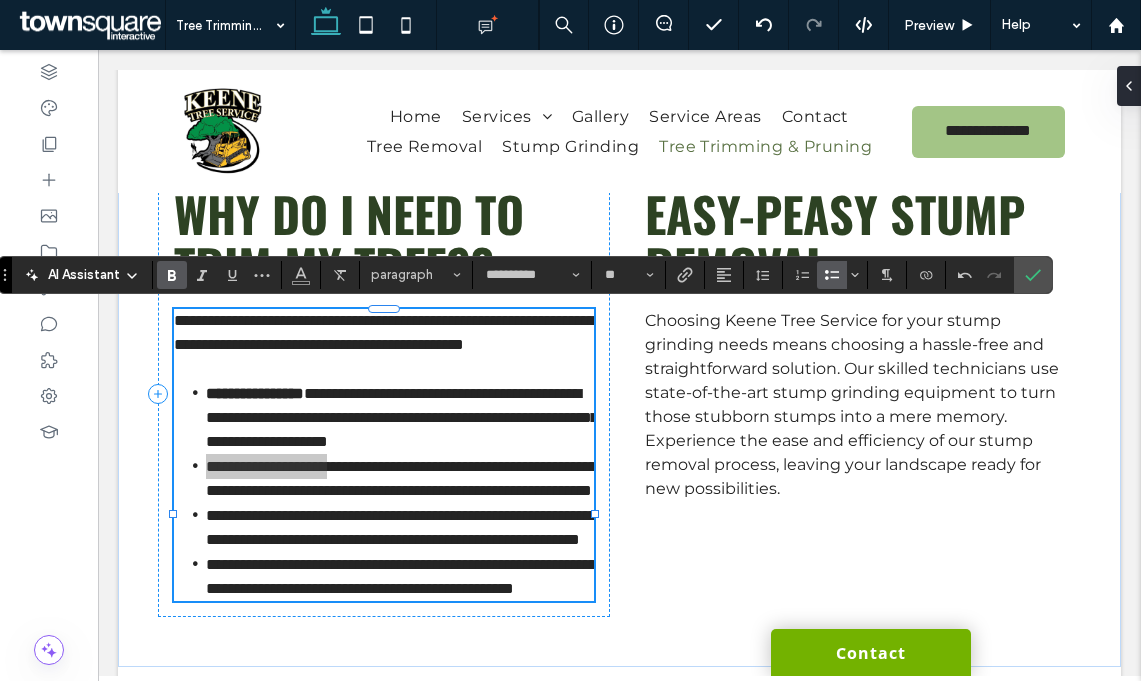 click 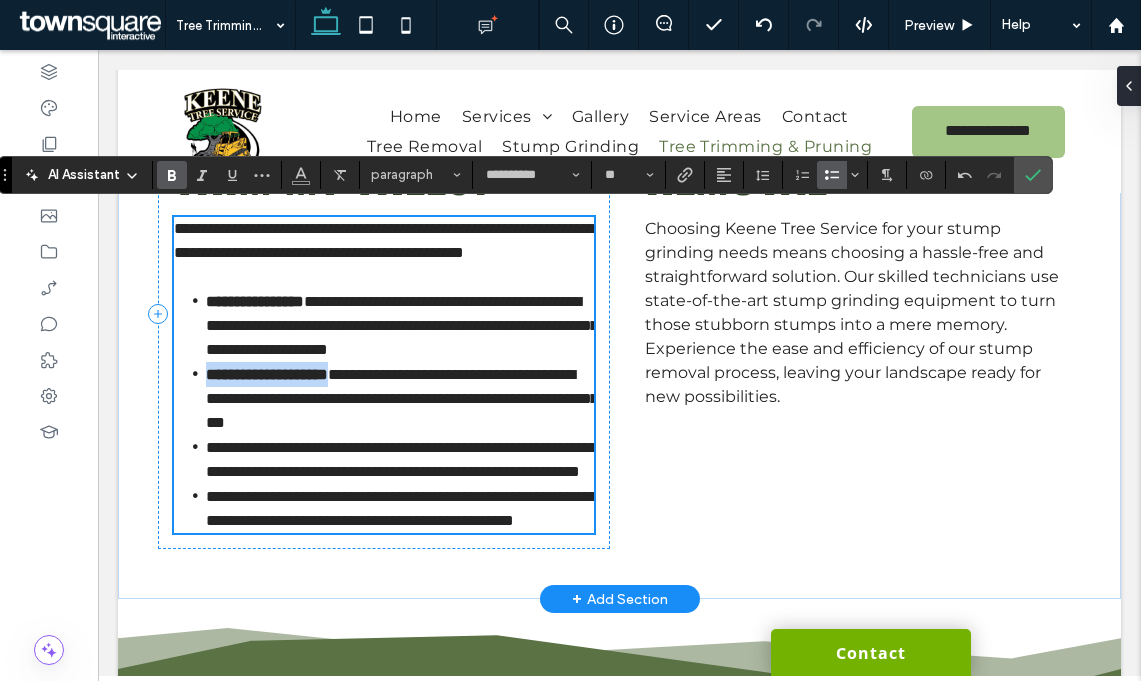 scroll, scrollTop: 920, scrollLeft: 0, axis: vertical 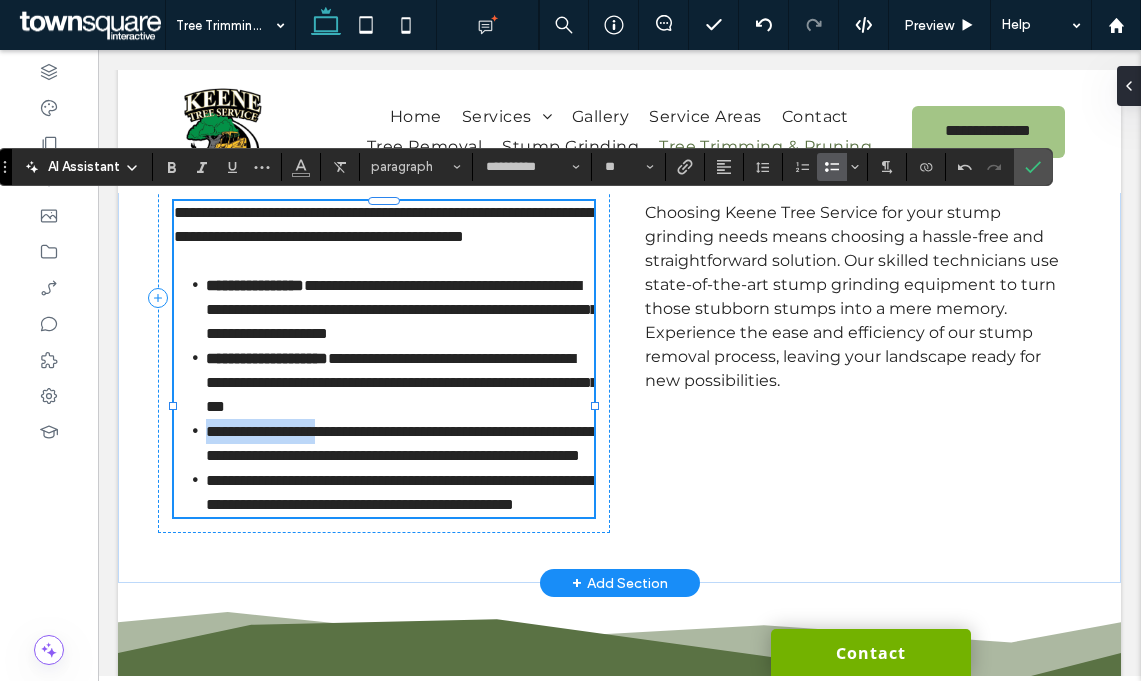 drag, startPoint x: 350, startPoint y: 480, endPoint x: 190, endPoint y: 477, distance: 160.02812 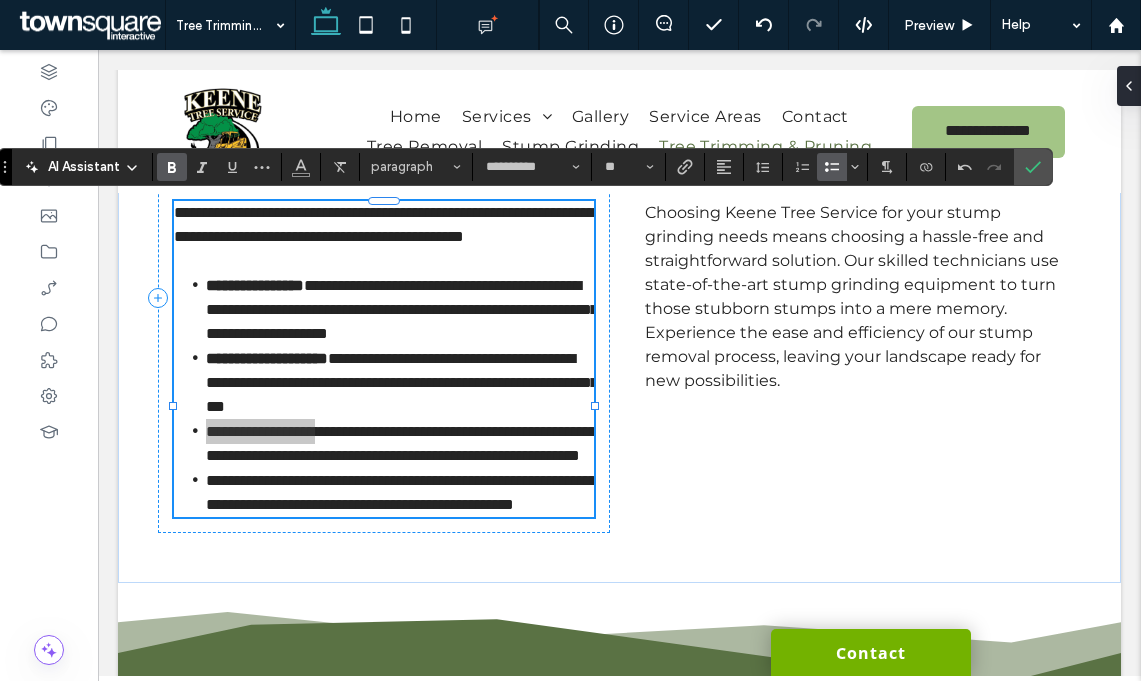 click 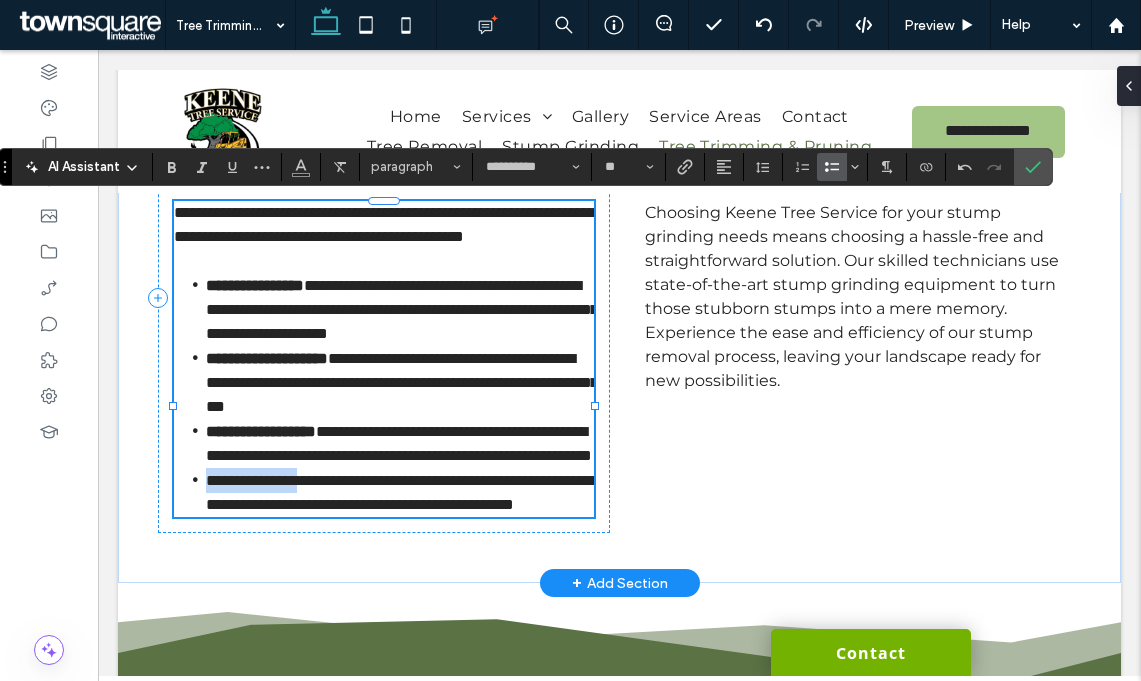 drag, startPoint x: 328, startPoint y: 551, endPoint x: 184, endPoint y: 549, distance: 144.01389 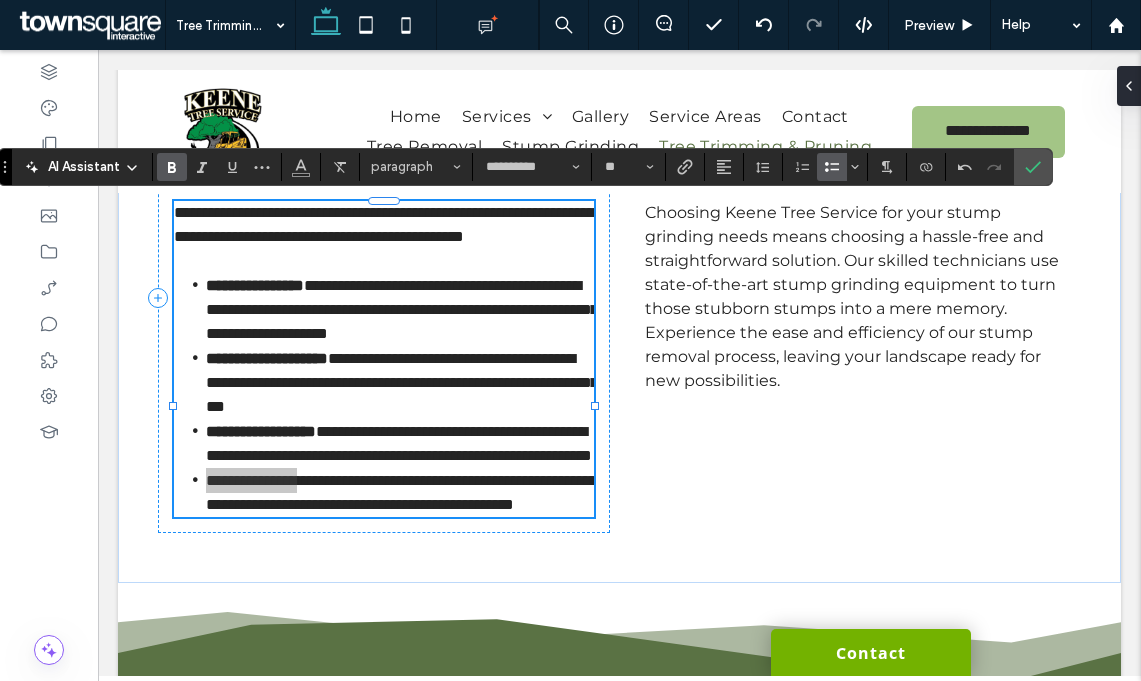 click 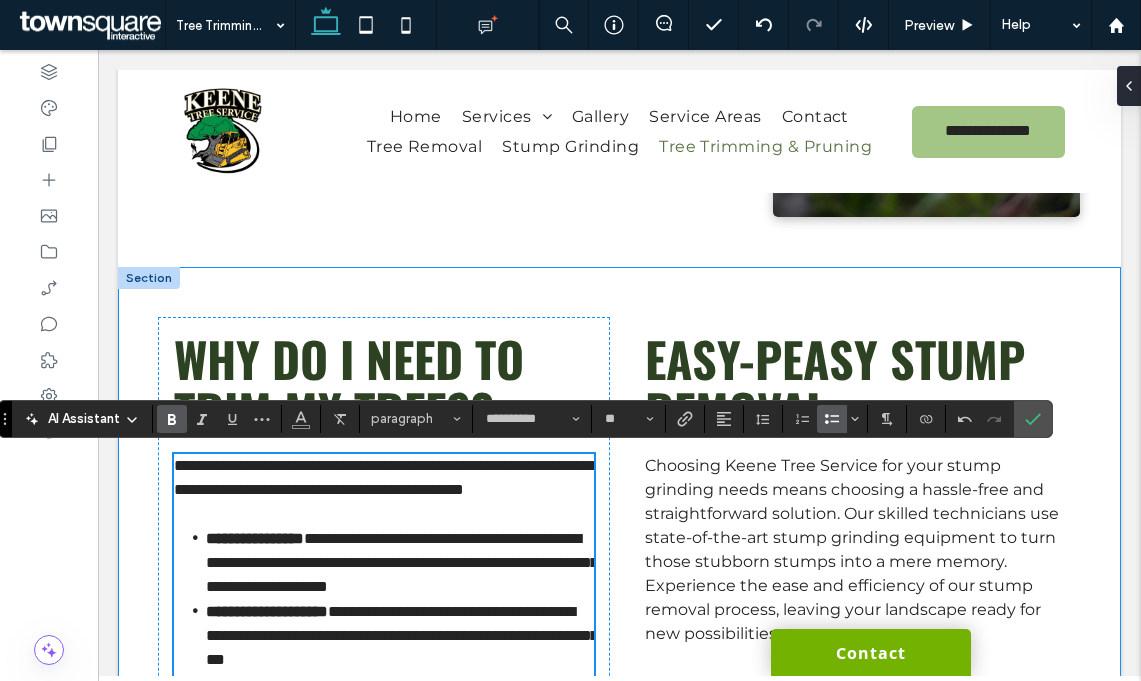scroll, scrollTop: 665, scrollLeft: 0, axis: vertical 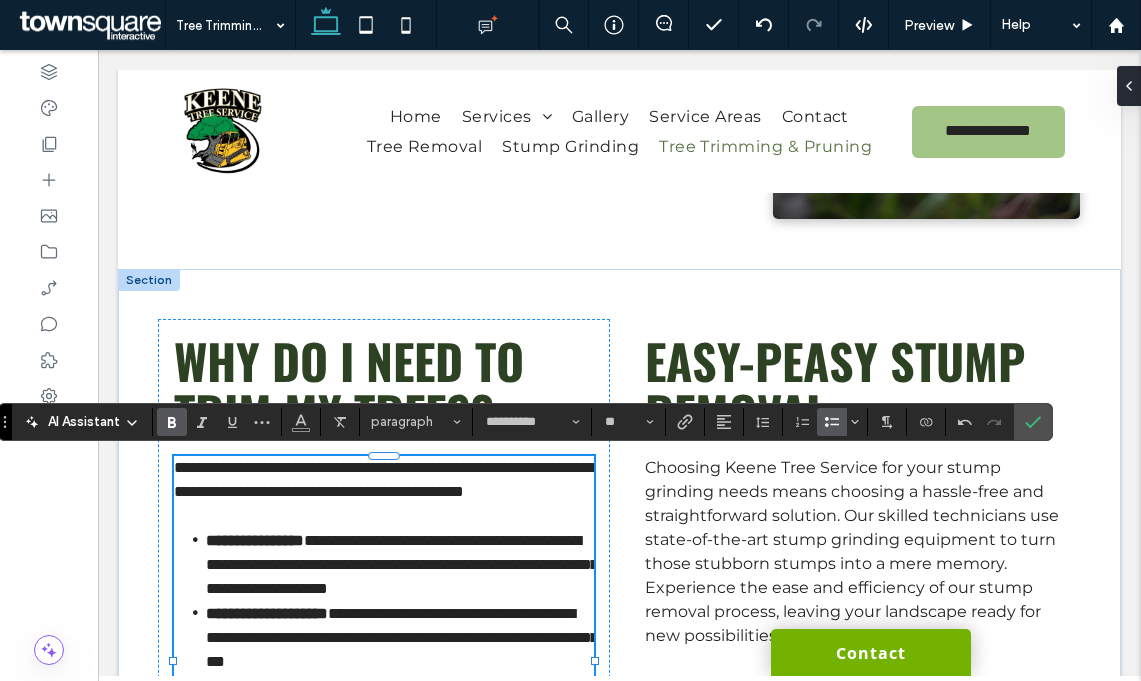 click on "Easy-Peasy Stump Removal" at bounding box center (835, 387) 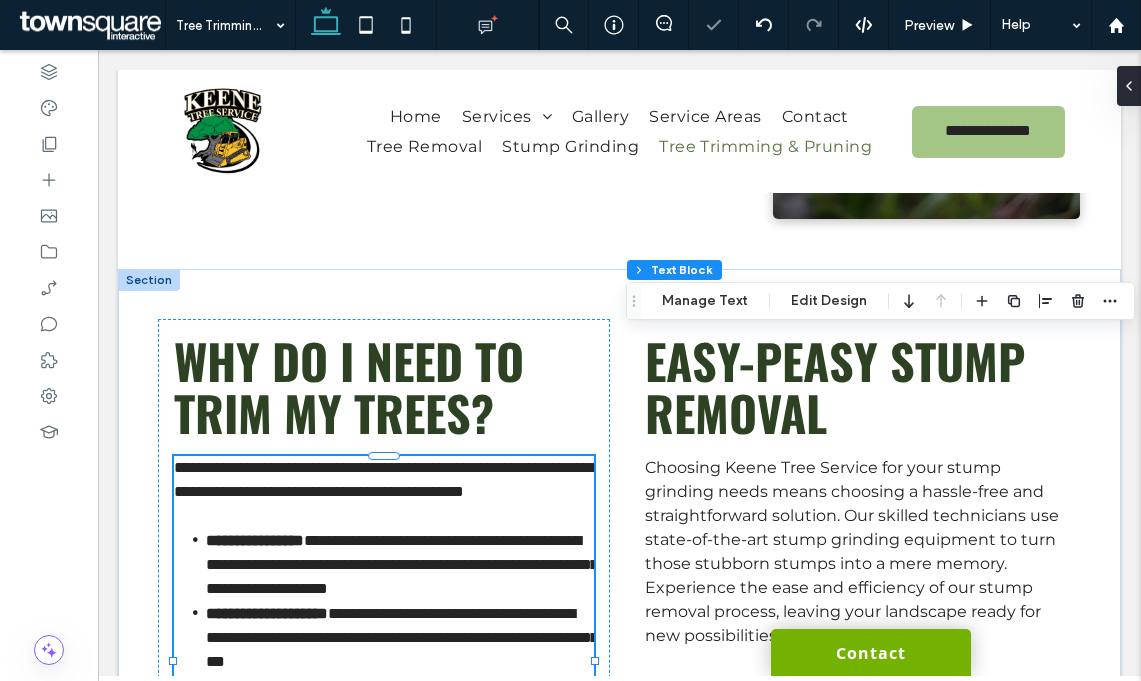 click on "Easy-Peasy Stump Removal" at bounding box center [835, 387] 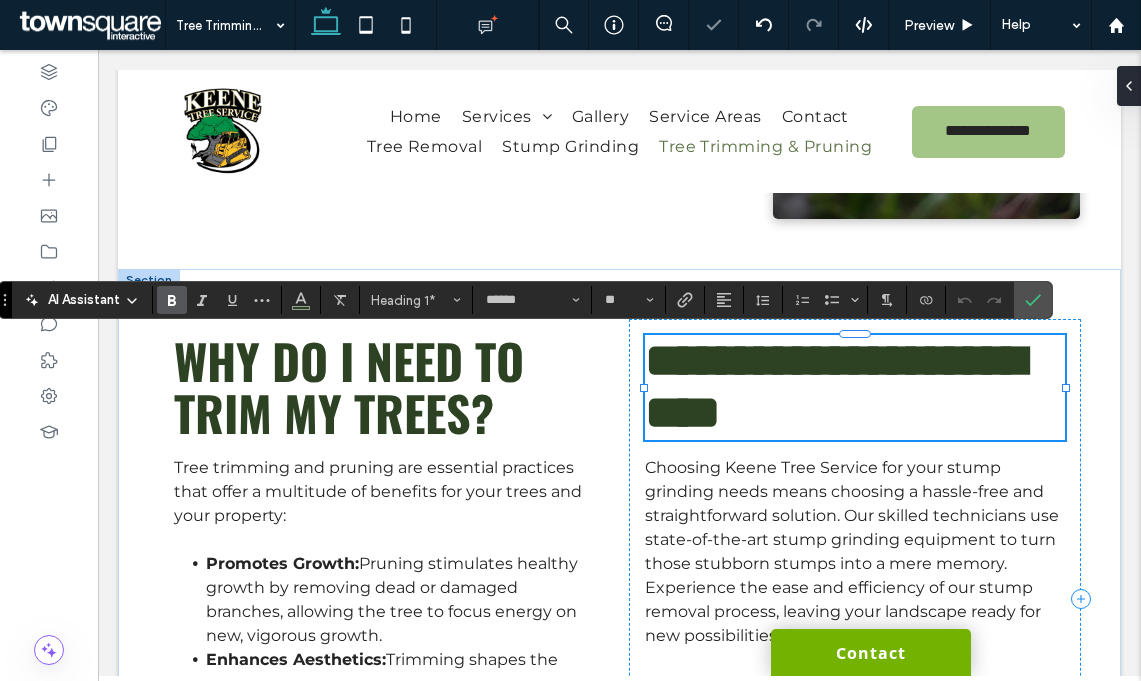 paste 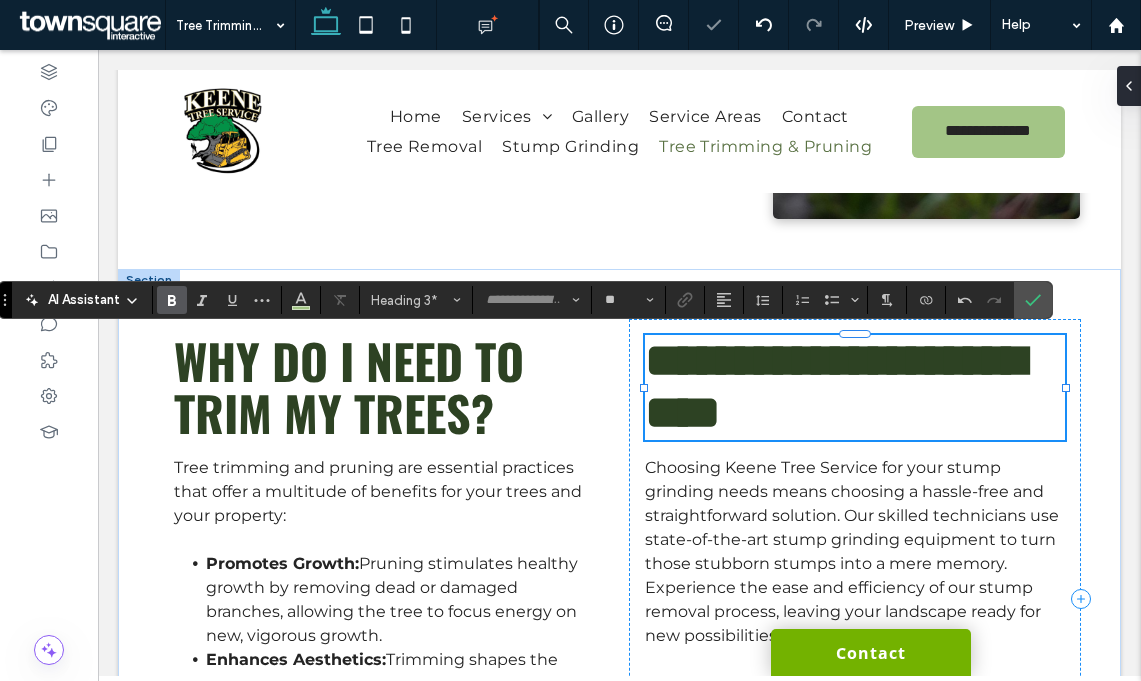 scroll, scrollTop: 9, scrollLeft: 0, axis: vertical 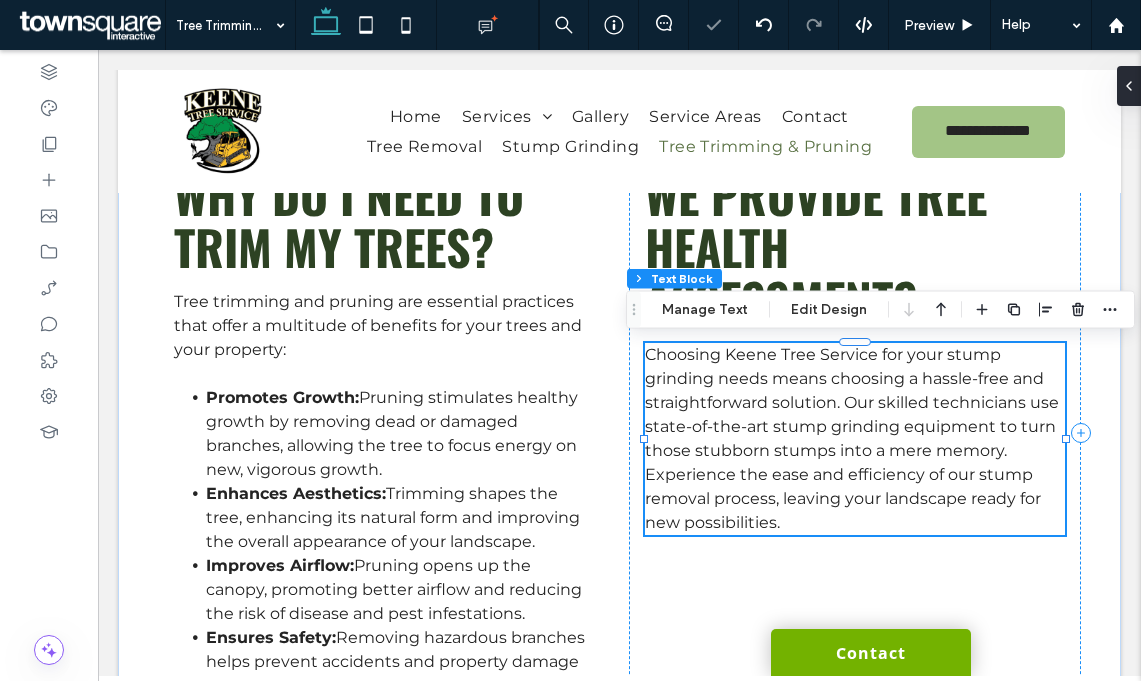 click on "Choosing Keene Tree Service for your stump grinding needs means choosing a hassle-free and straightforward solution. Our skilled technicians use state-of-the-art stump grinding equipment to turn those stubborn stumps into a mere memory. Experience the ease and efficiency of our stump removal process, leaving your landscape ready for new possibilities." at bounding box center [852, 438] 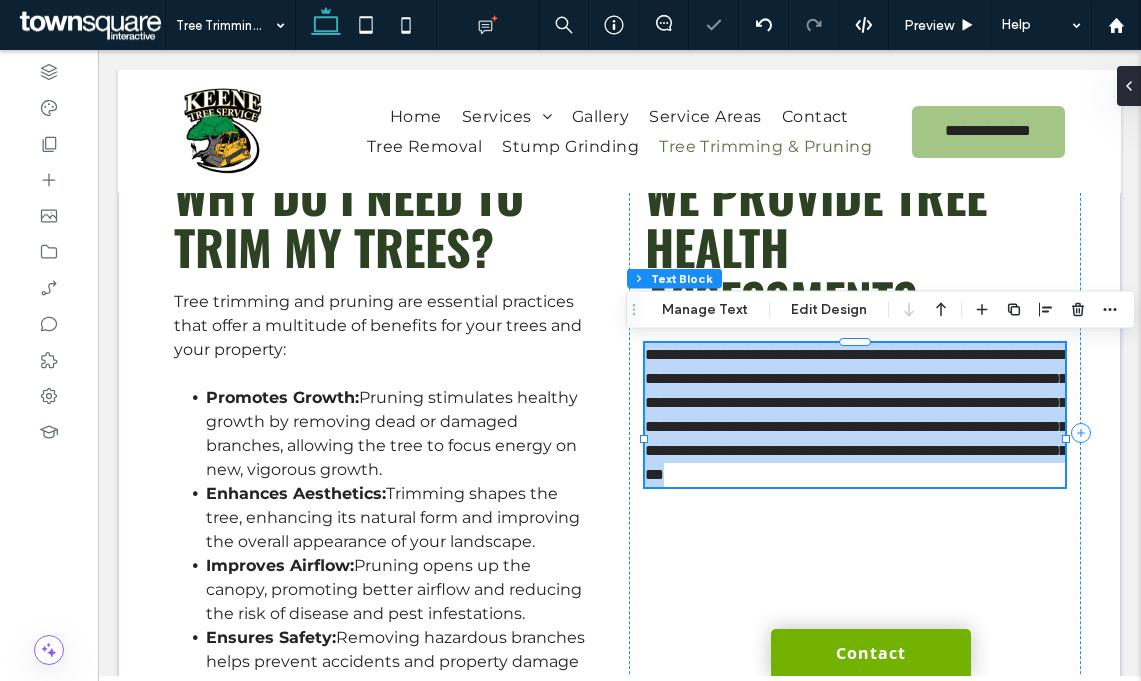 paste 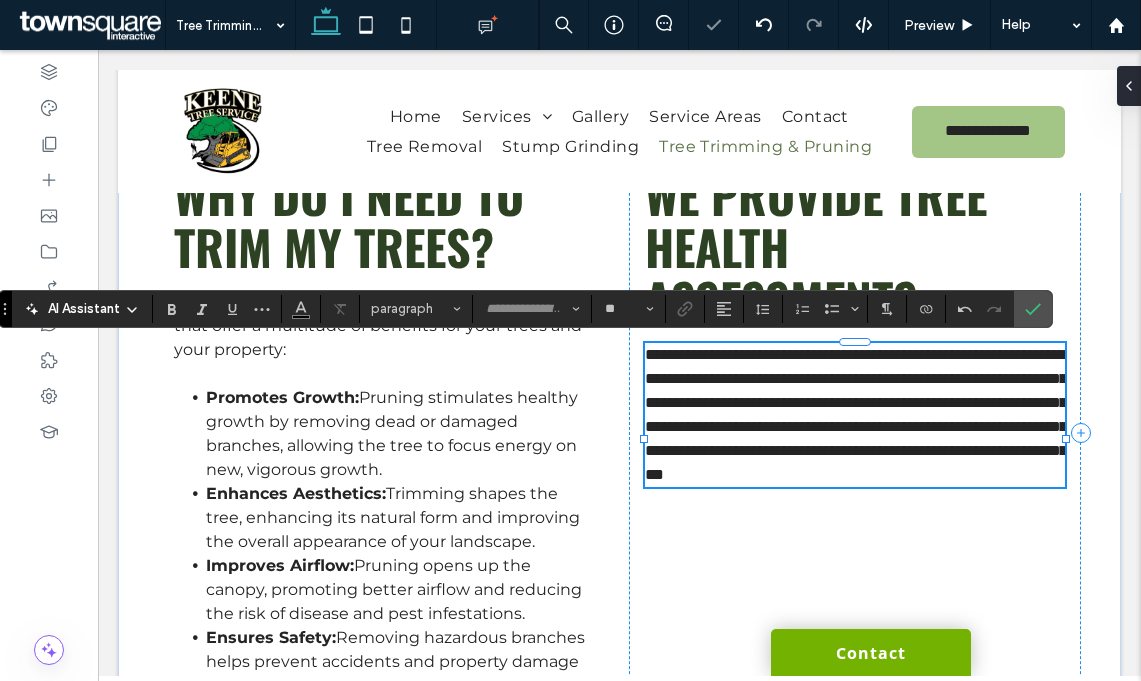 scroll, scrollTop: 1, scrollLeft: 0, axis: vertical 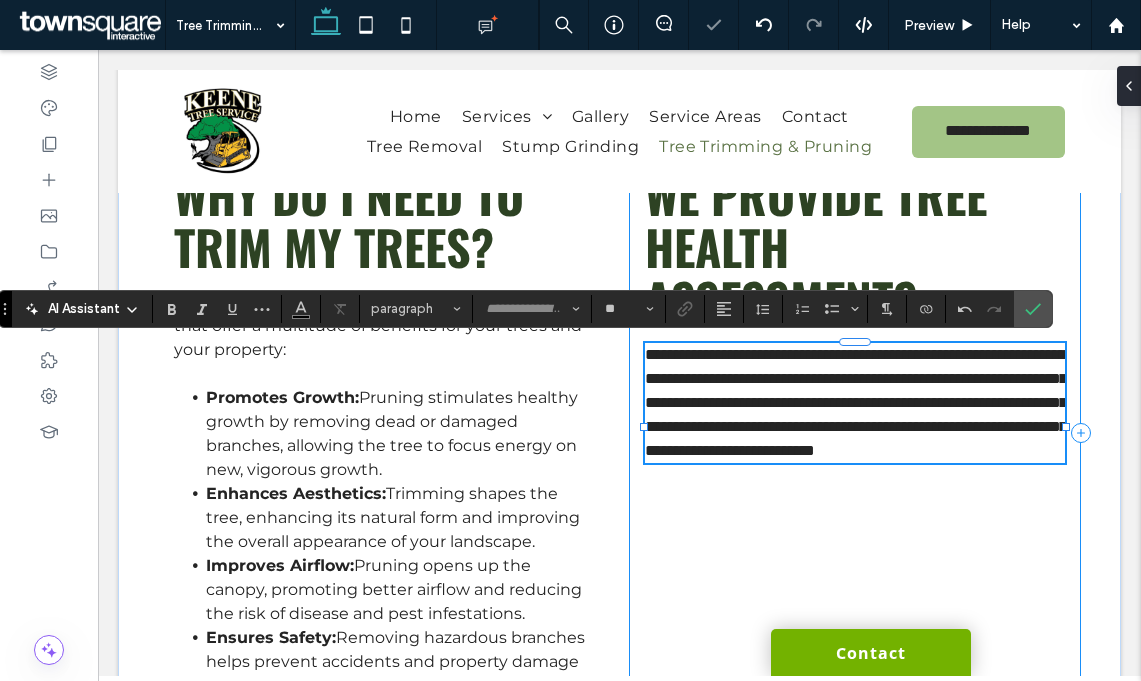 click on "**********" at bounding box center [855, 434] 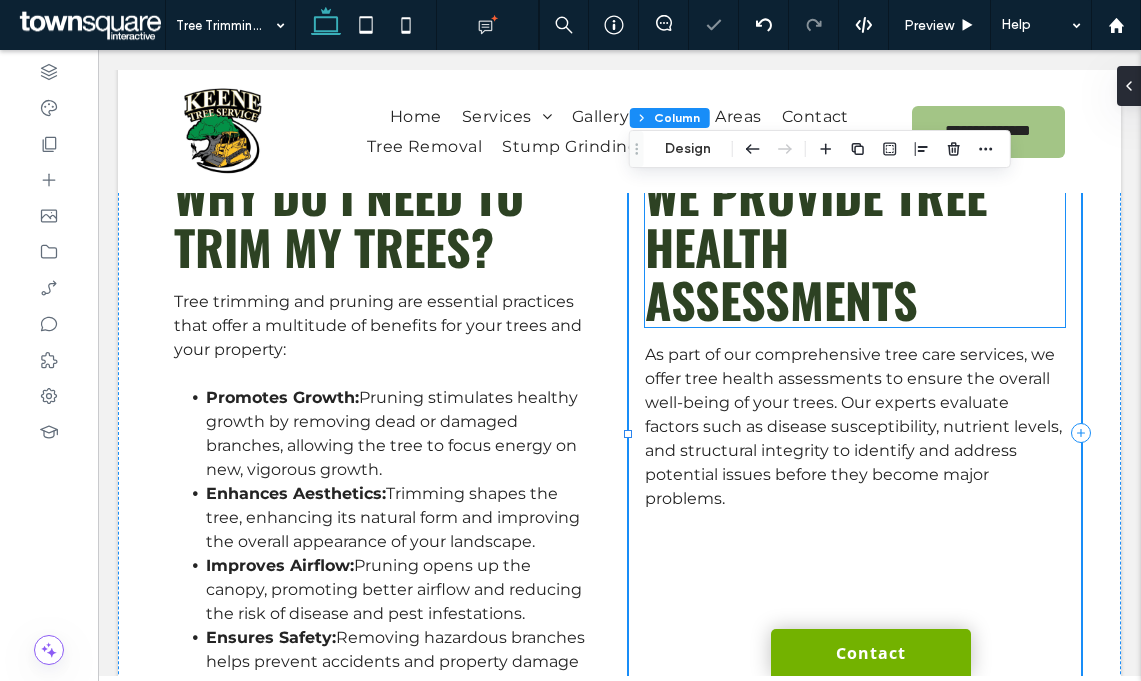 click on "We Provide Tree Health Assessments" at bounding box center [855, 248] 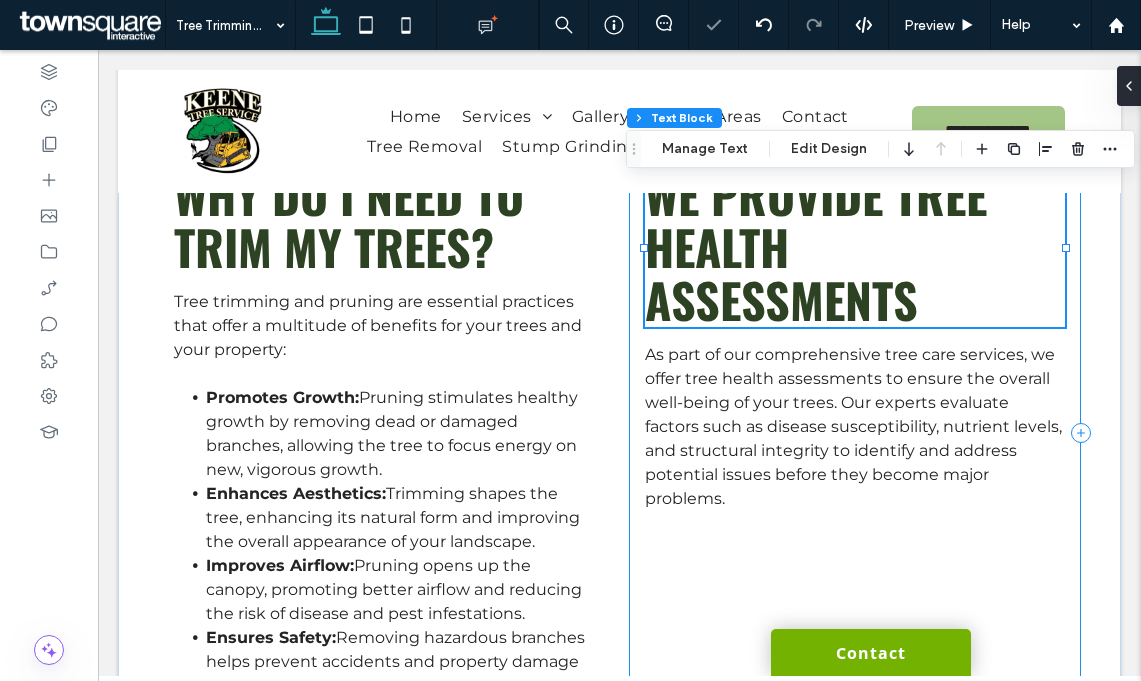 click on "We Provide Tree Health Assessments
As part of our comprehensive tree care services, we offer tree health assessments to ensure the overall well-being of your trees. Our experts evaluate factors such as disease susceptibility, nutrient levels, and structural integrity to identify and address potential issues before they become major problems." at bounding box center (855, 434) 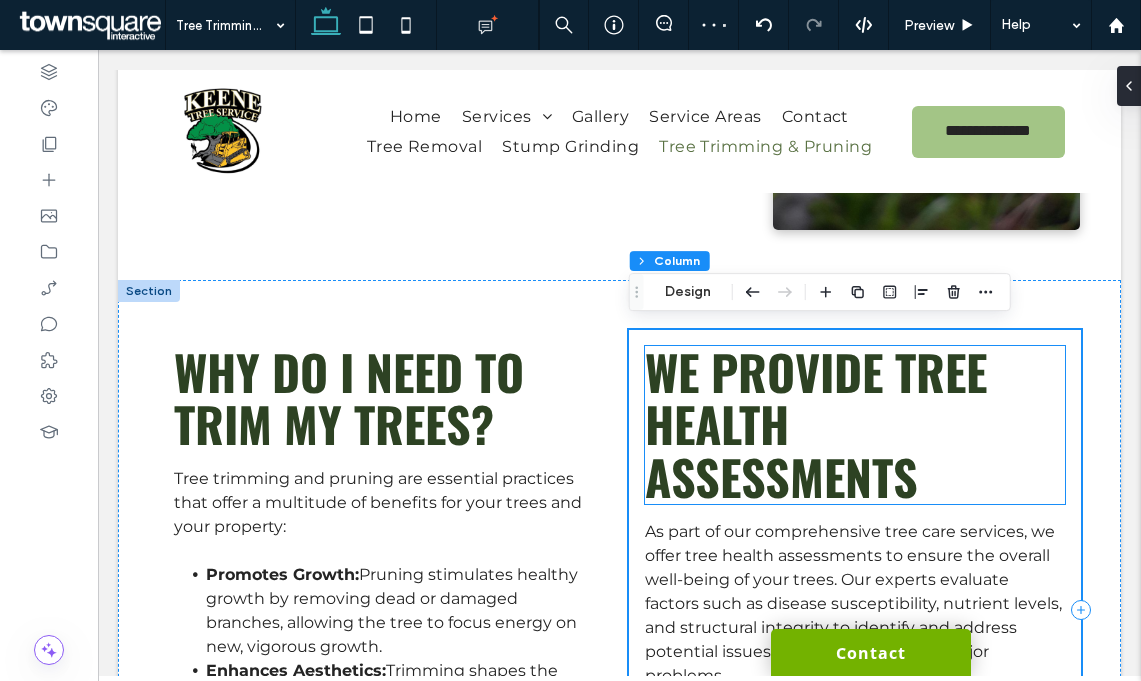 scroll, scrollTop: 653, scrollLeft: 0, axis: vertical 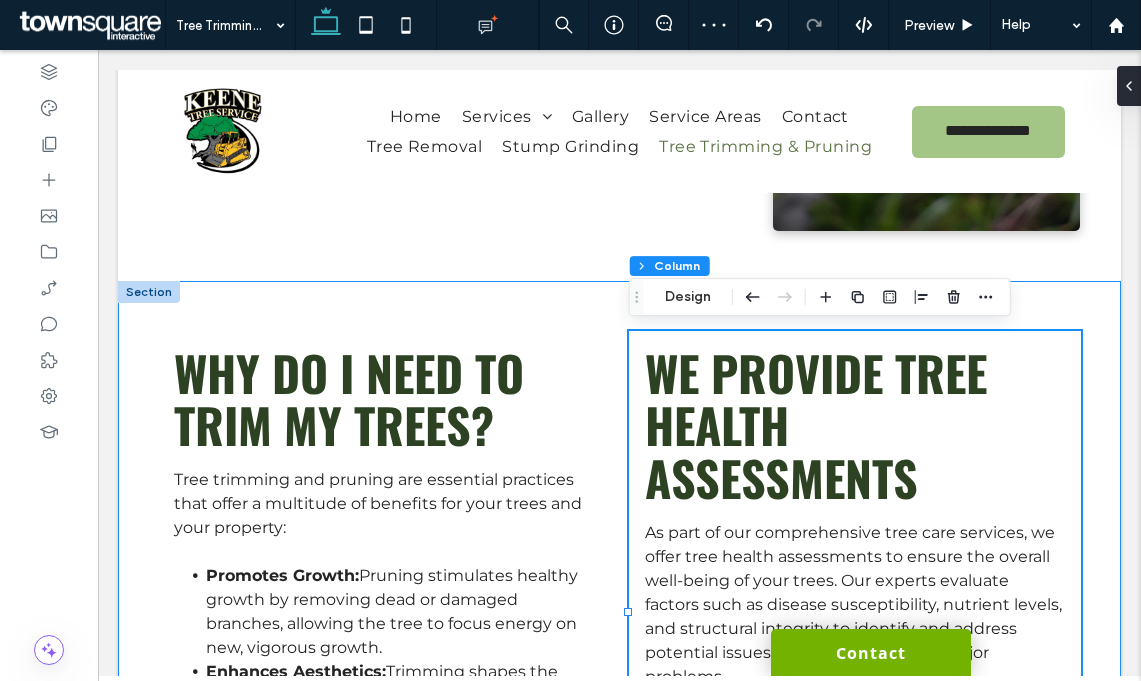 click on "Why Do I Need to Trim My Trees?
Tree trimming and pruning are essential practices that offer a multitude of benefits for your trees and your property: Promotes Growth:  Pruning stimulates healthy growth by removing dead or damaged branches, allowing the tree to focus energy on new, vigorous growth. Enhances Aesthetics:  Trimming shapes the tree, enhancing its natural form and improving the overall appearance of your landscape. Improves Airflow:  Pruning opens up the canopy, promoting better airflow and reducing the risk of disease and pest infestations. Ensures Safety:  Removing hazardous branches helps prevent accidents and property damage during storms or high winds.
We Provide Tree Health Assessments" at bounding box center (619, 612) 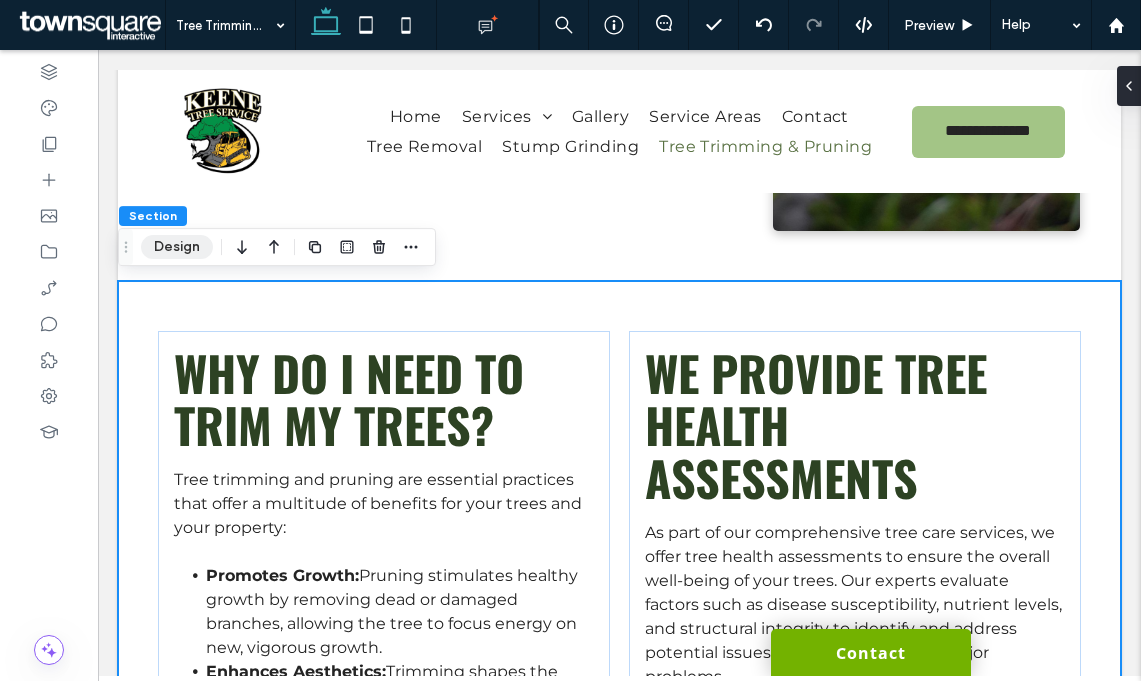 click on "Design" at bounding box center (177, 247) 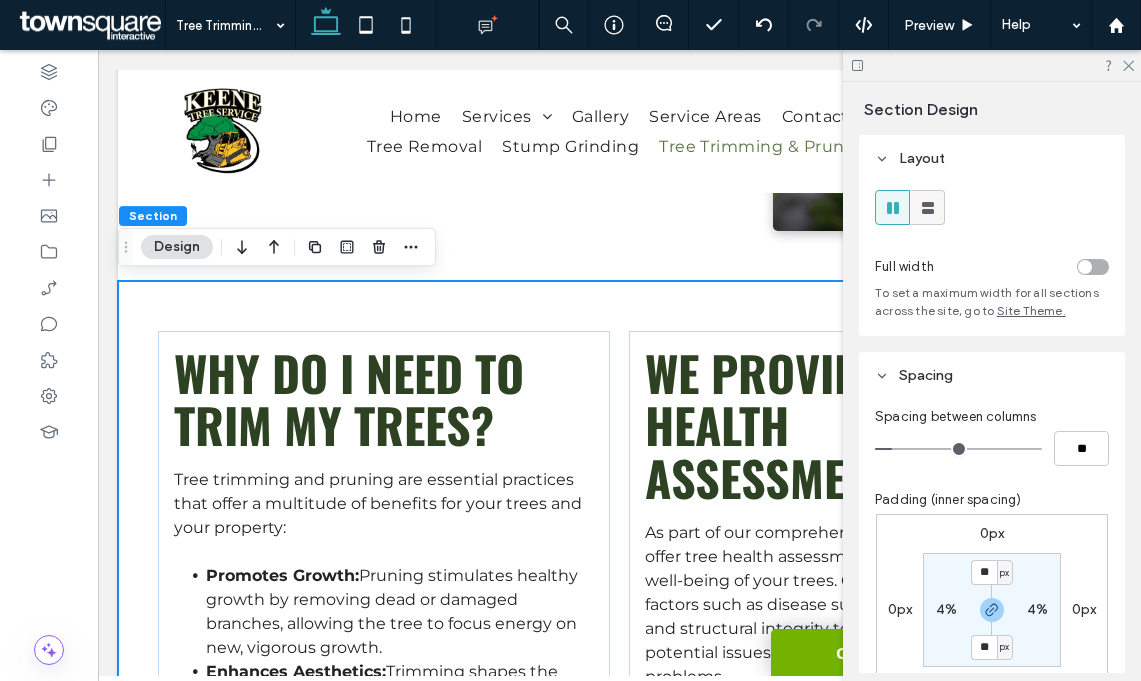 click 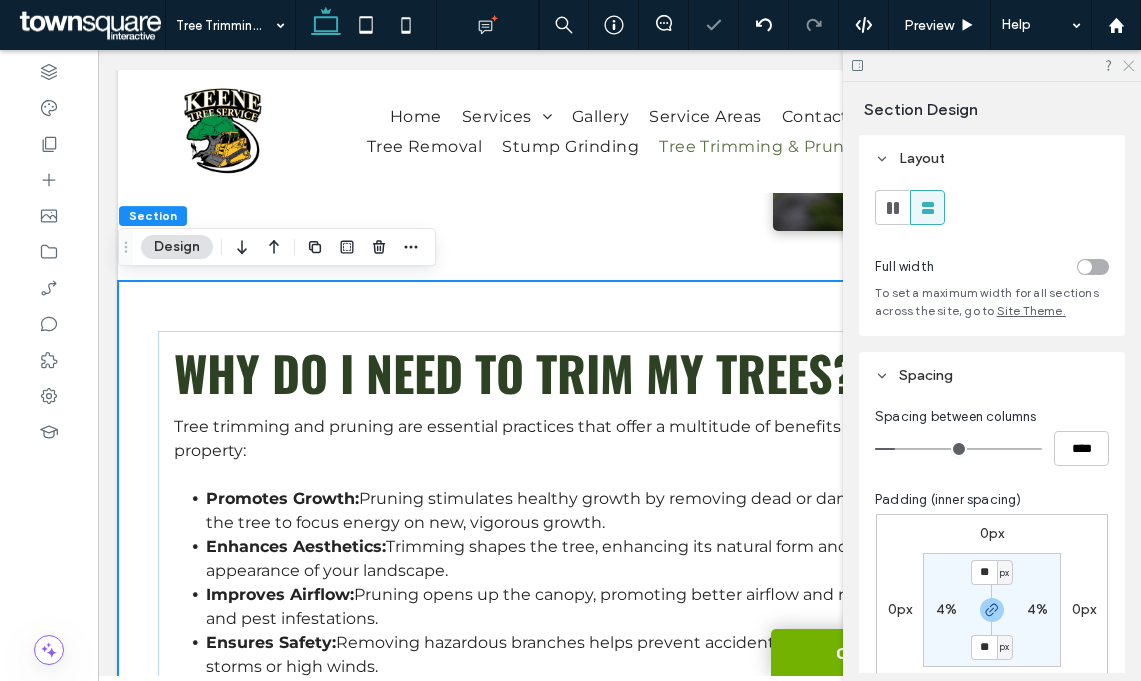 drag, startPoint x: 1127, startPoint y: 65, endPoint x: 815, endPoint y: 246, distance: 360.7007 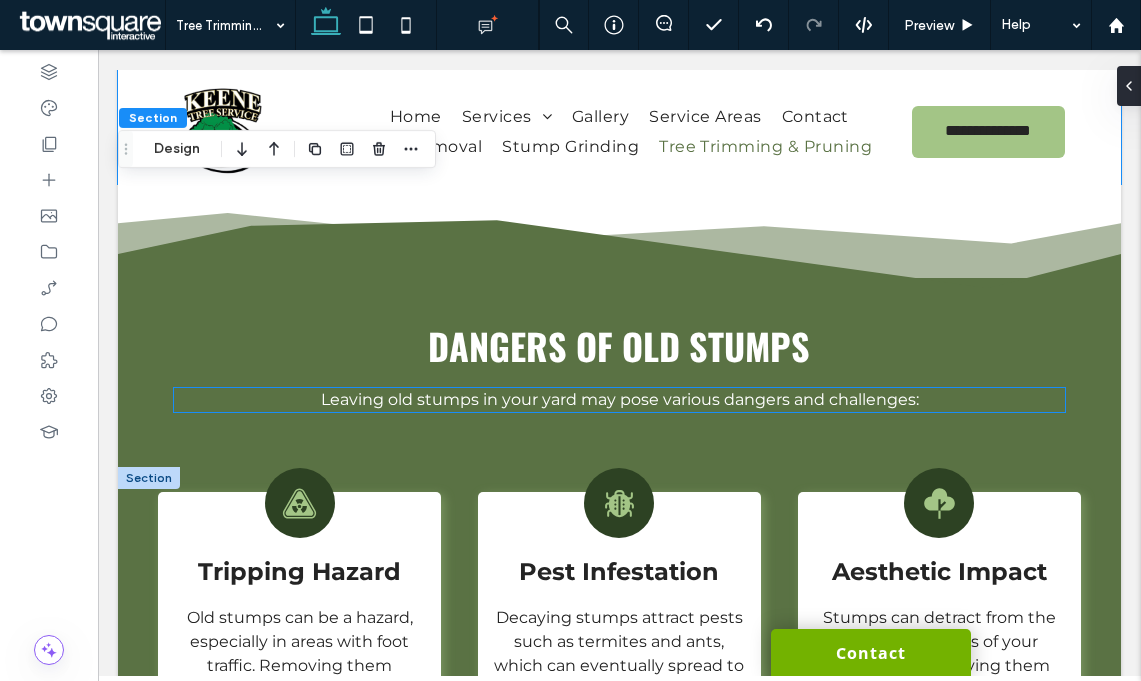 scroll, scrollTop: 1436, scrollLeft: 0, axis: vertical 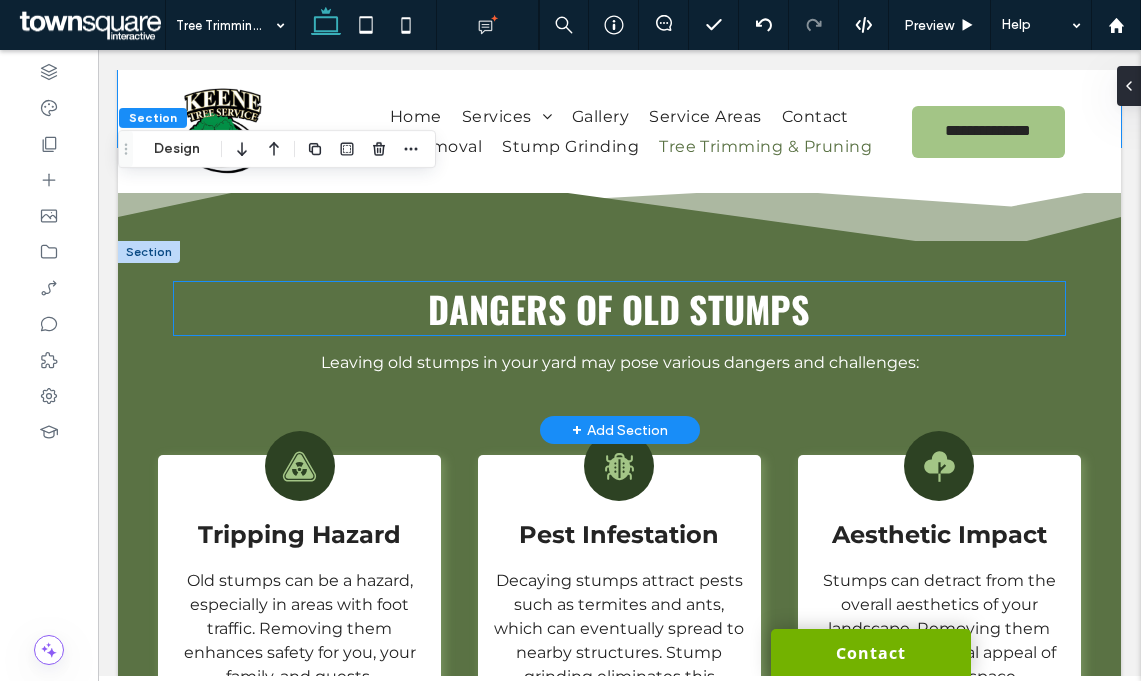 click on "Dangers of Old Stumps" at bounding box center (619, 308) 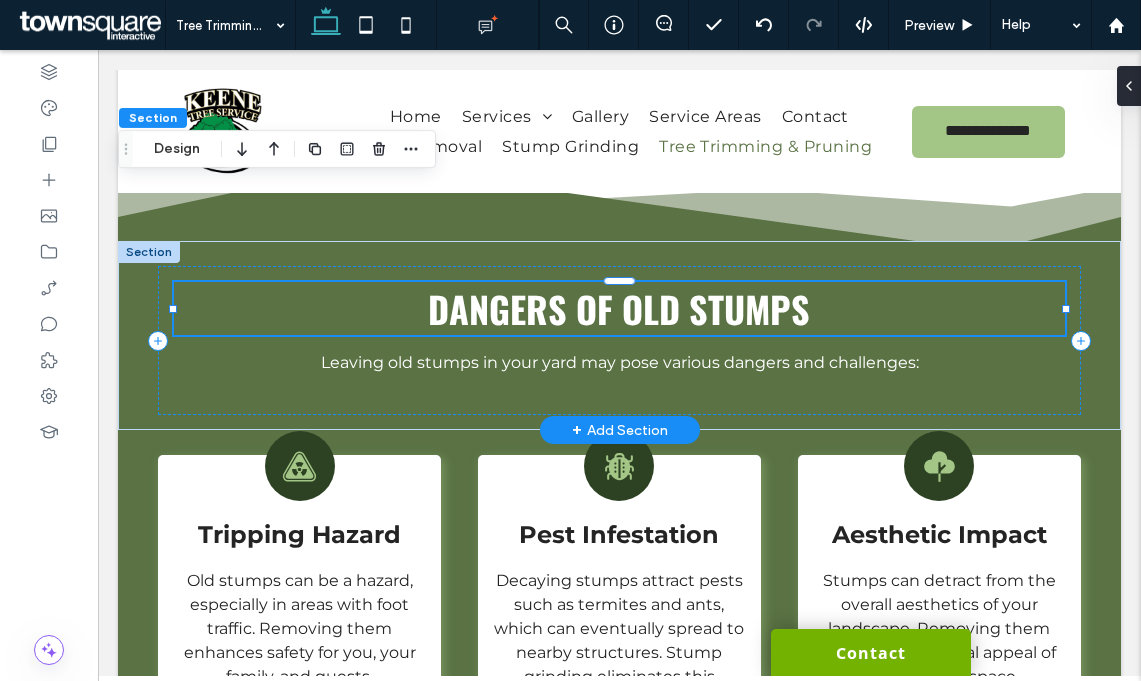 click on "Dangers of Old Stumps" at bounding box center (619, 308) 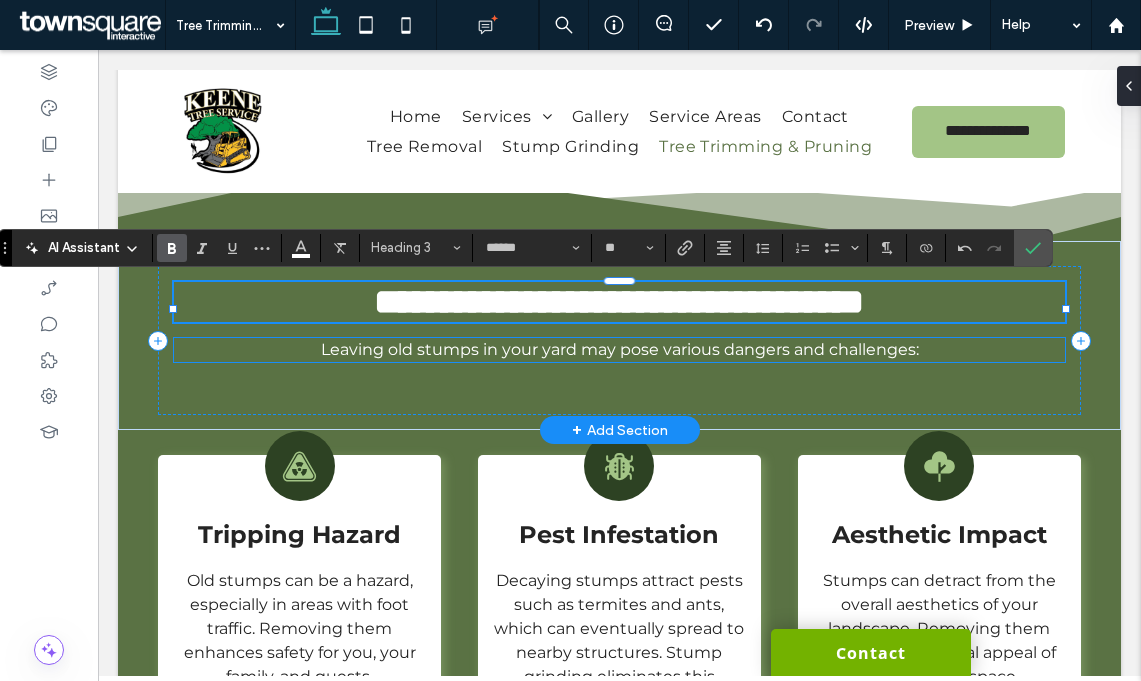 click on "Leaving old stumps in your yard may pose various dangers and challenges:" at bounding box center [620, 349] 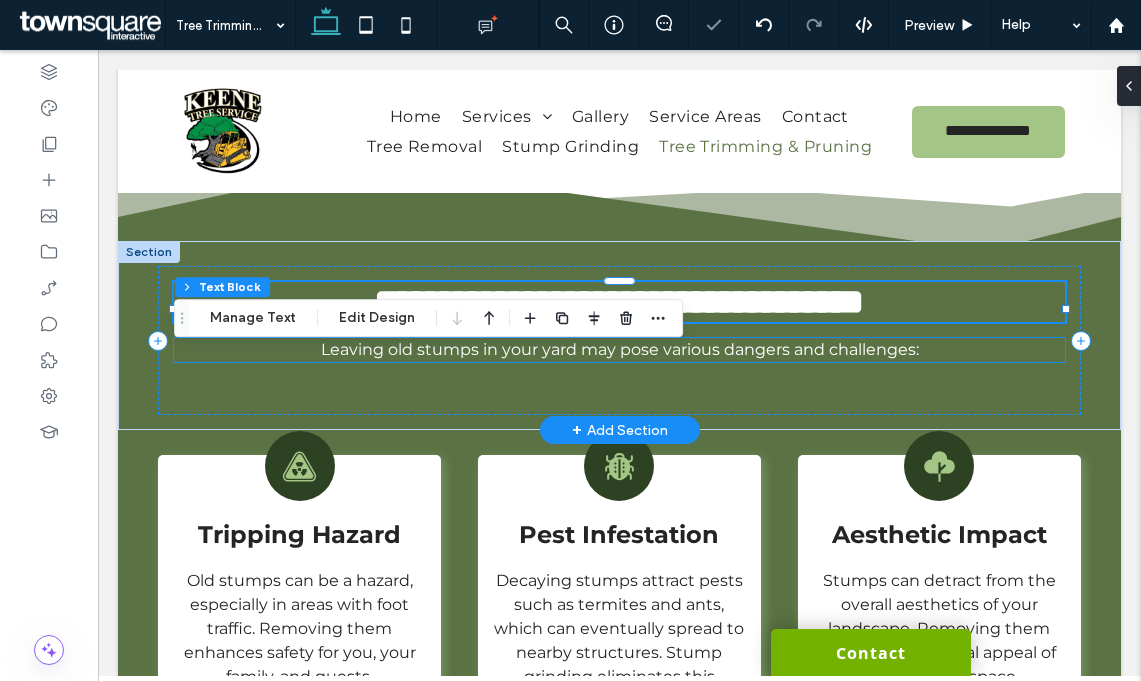 click on "Leaving old stumps in your yard may pose various dangers and challenges:" at bounding box center [620, 349] 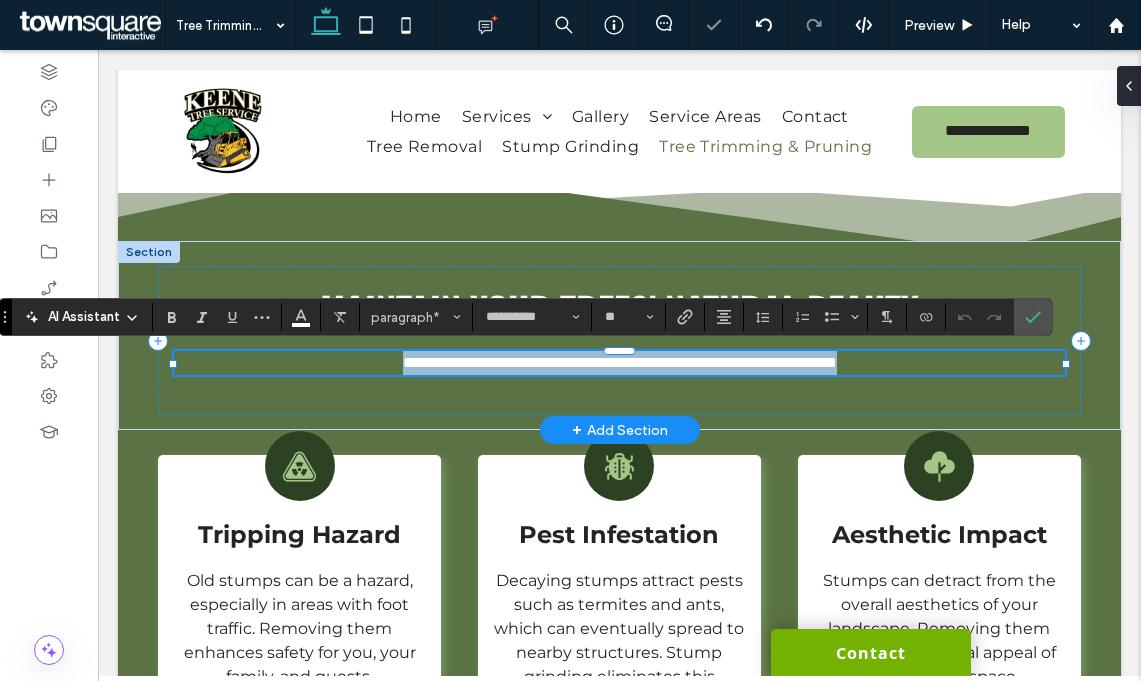 paste 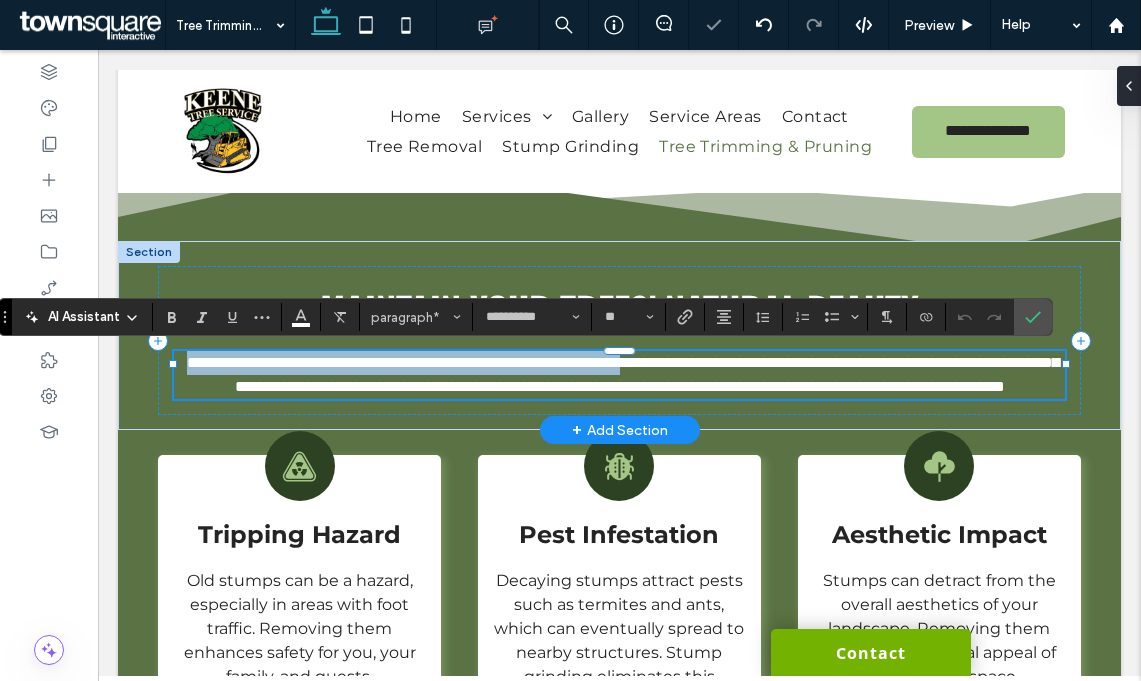 type 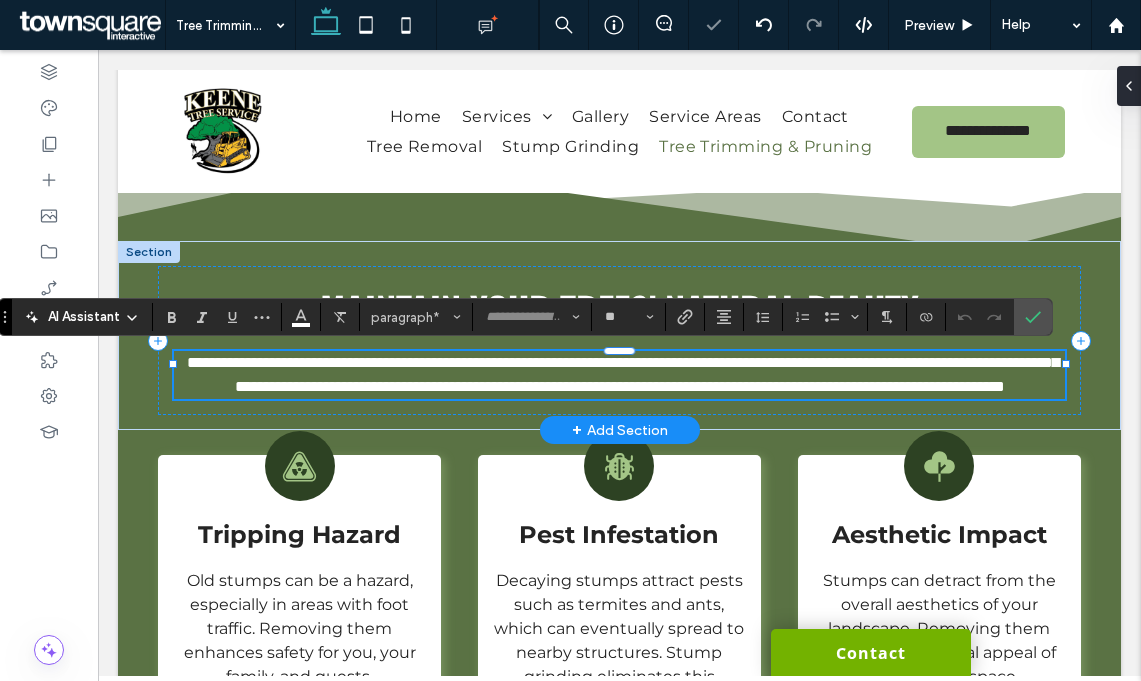 scroll, scrollTop: 1, scrollLeft: 0, axis: vertical 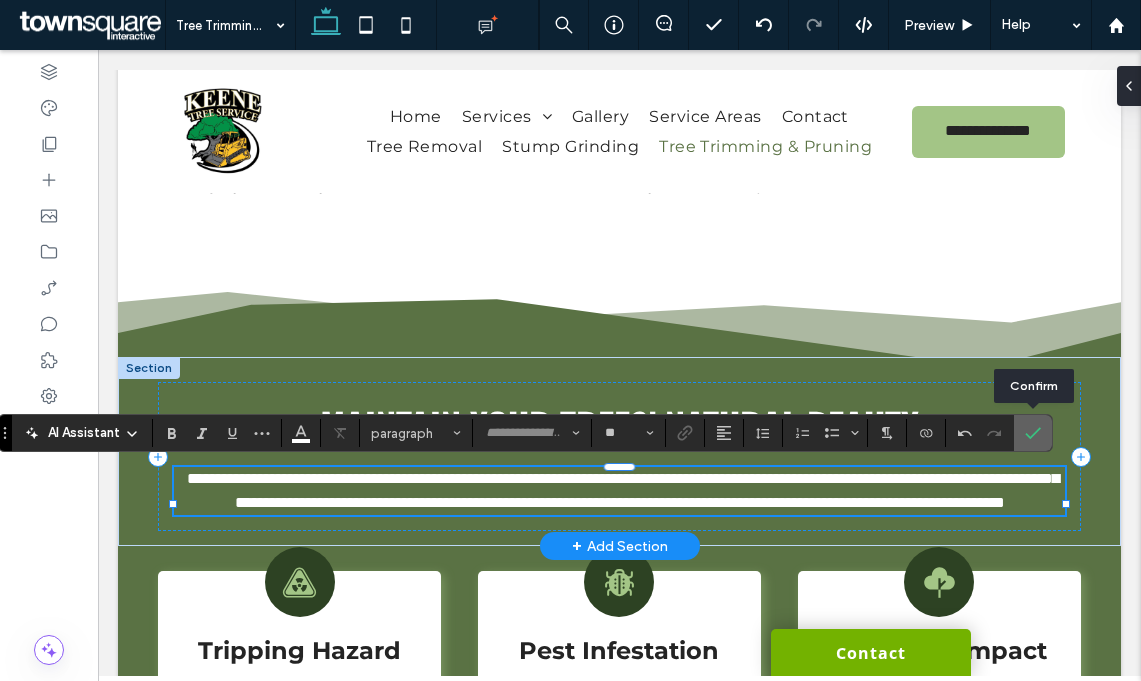 drag, startPoint x: 1031, startPoint y: 432, endPoint x: 921, endPoint y: 395, distance: 116.05602 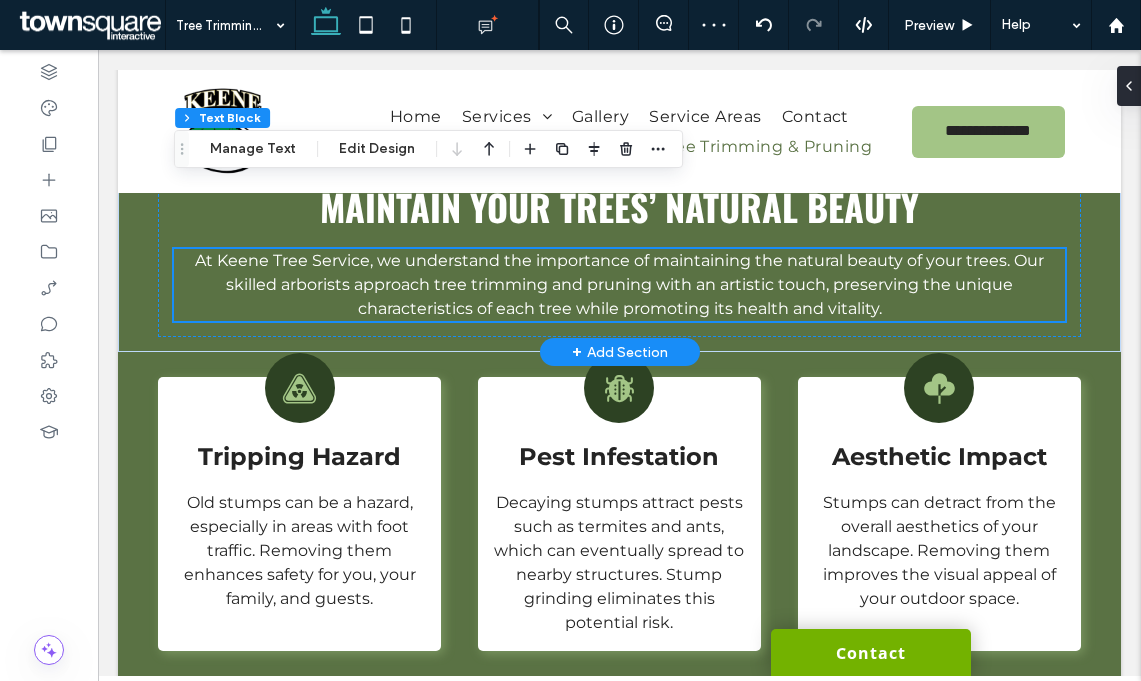 scroll, scrollTop: 1516, scrollLeft: 0, axis: vertical 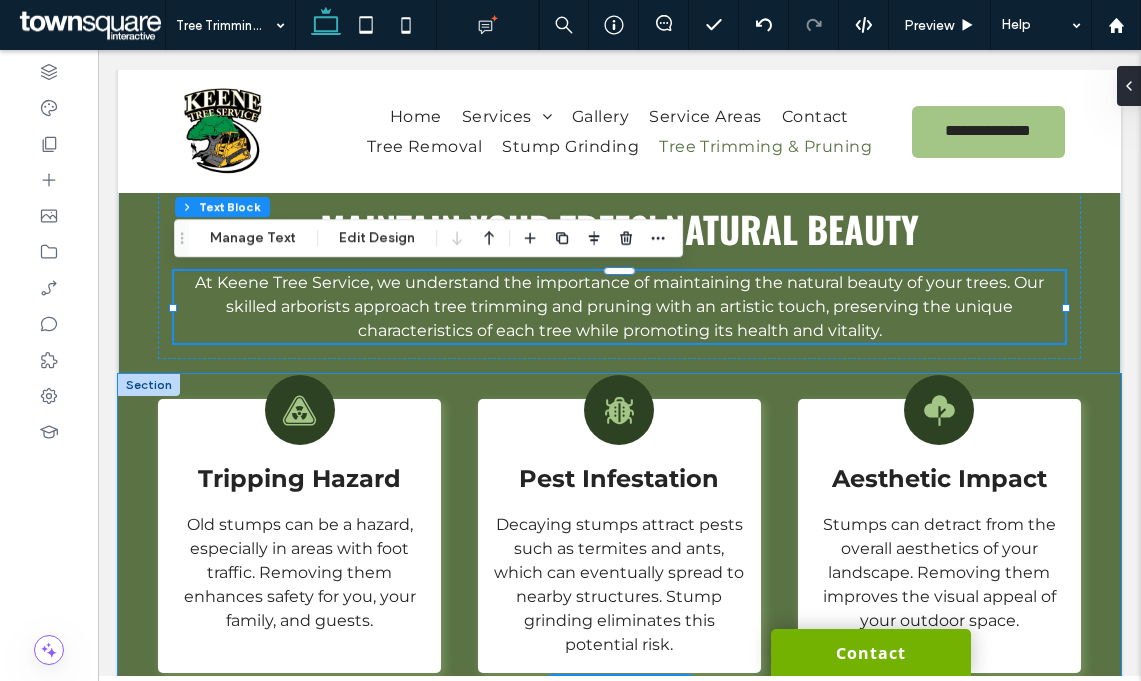 click on "Tripping Hazard
Old stumps can be a hazard, especially in areas with foot traffic. Removing them enhances safety for you, your family, and guests.
Pest Infestation
Decaying stumps attract pests such as termites and ants, which can eventually spread to nearby structures. Stump grinding eliminates this potential risk.
Aesthetic Impact
Stumps can detract from the overall aesthetics of your landscape. Removing them improves the visual appeal of your outdoor space." at bounding box center [619, 531] 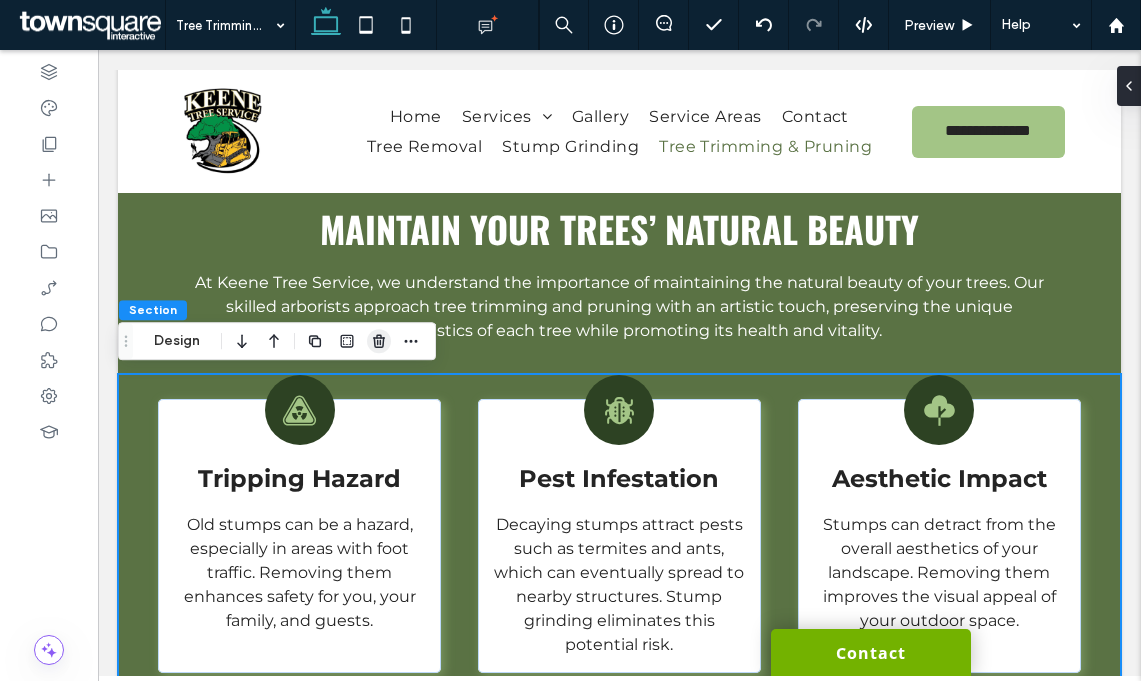 click 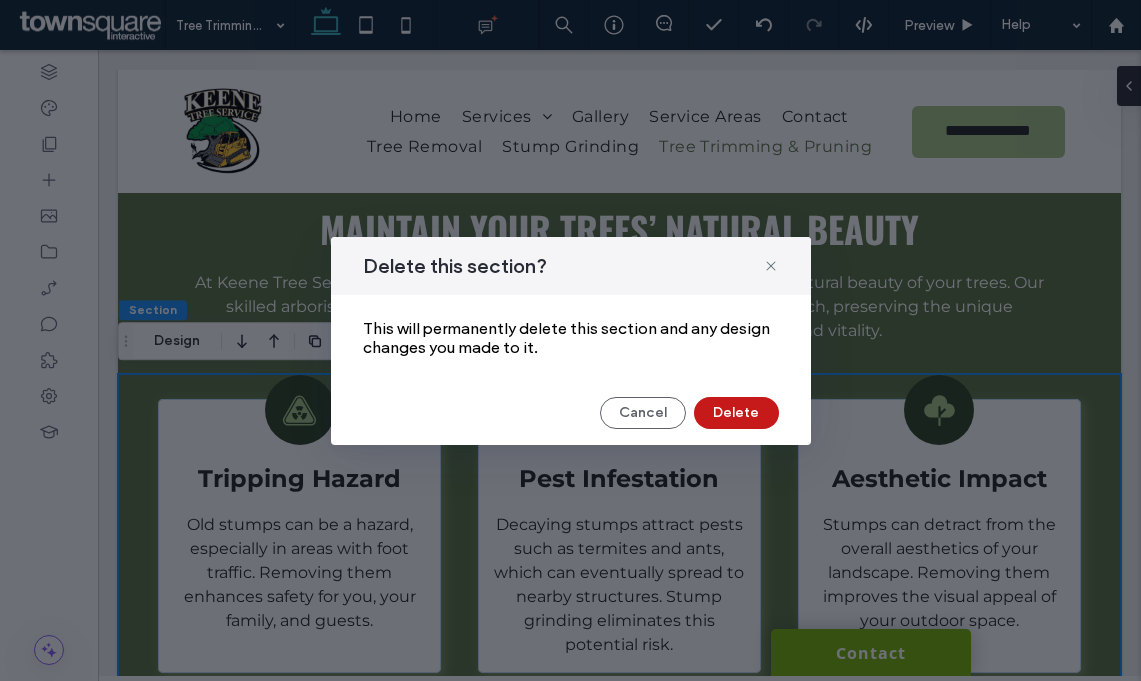 click on "Delete" at bounding box center (736, 413) 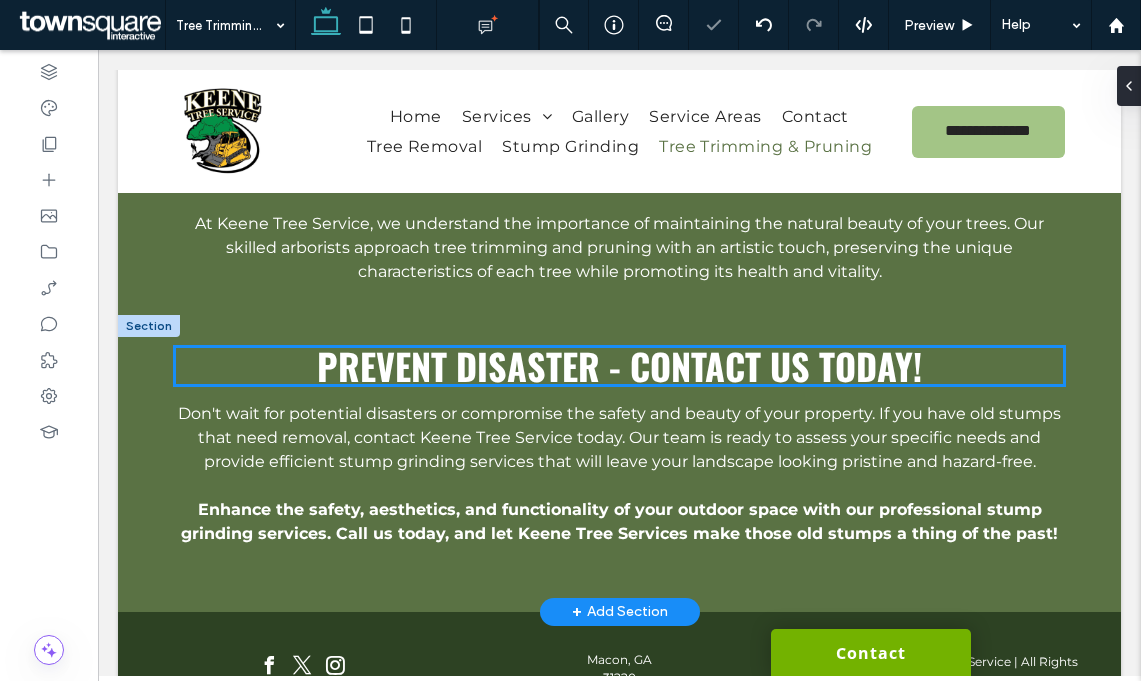 scroll, scrollTop: 1599, scrollLeft: 0, axis: vertical 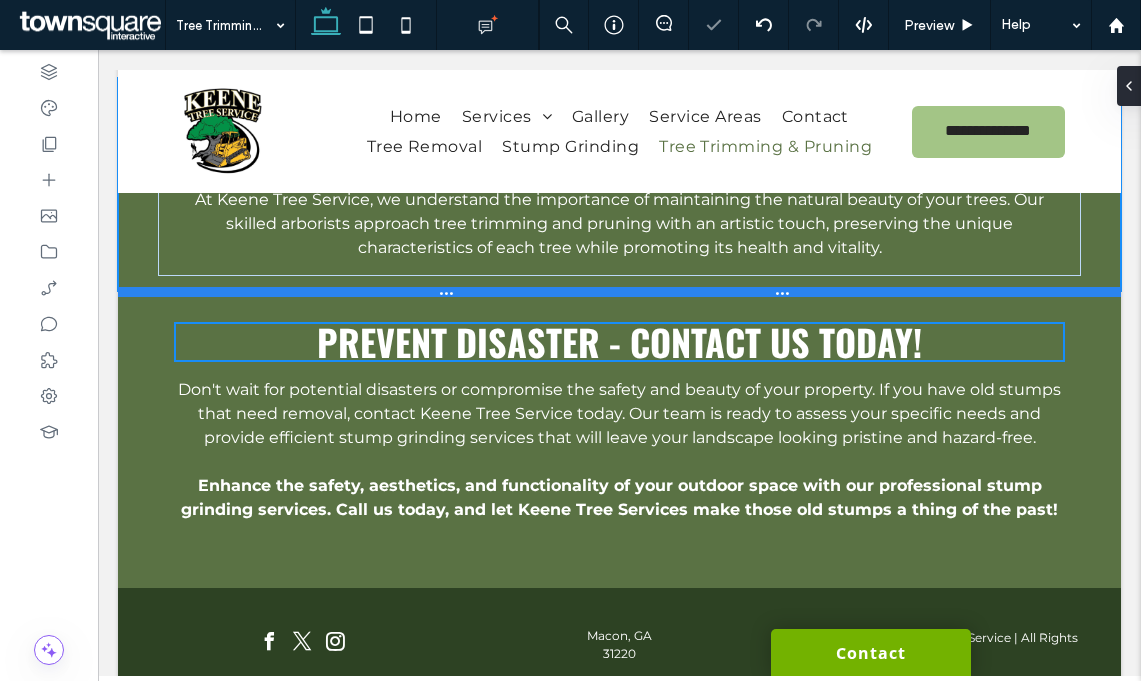 click at bounding box center (619, 292) 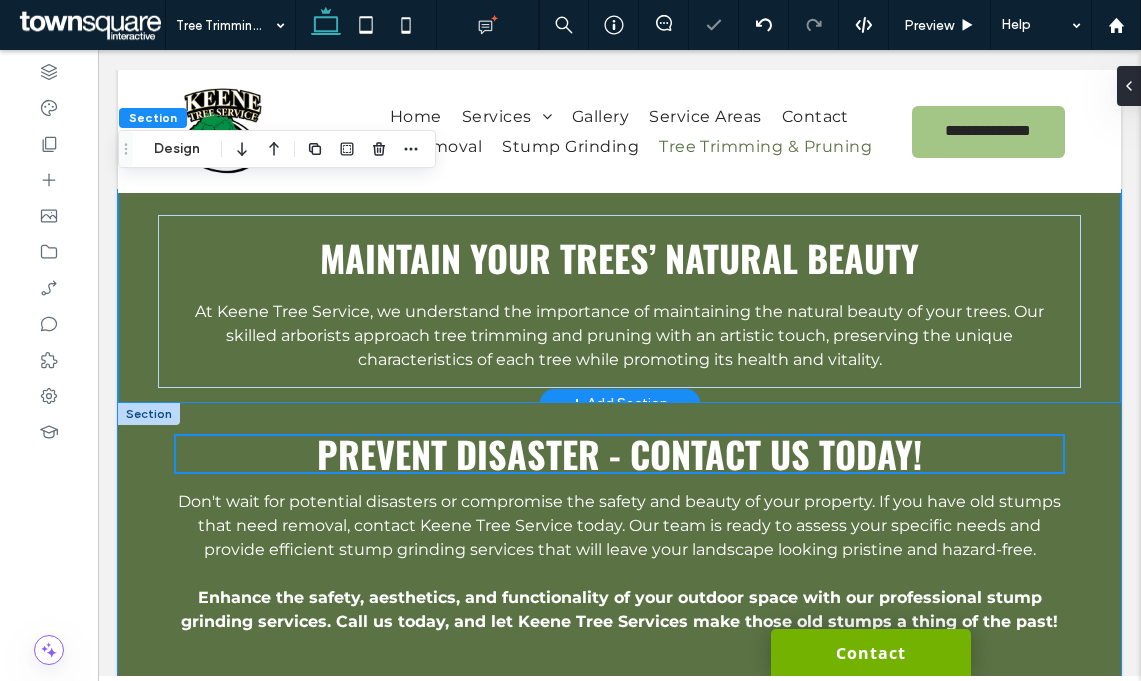 scroll, scrollTop: 1456, scrollLeft: 0, axis: vertical 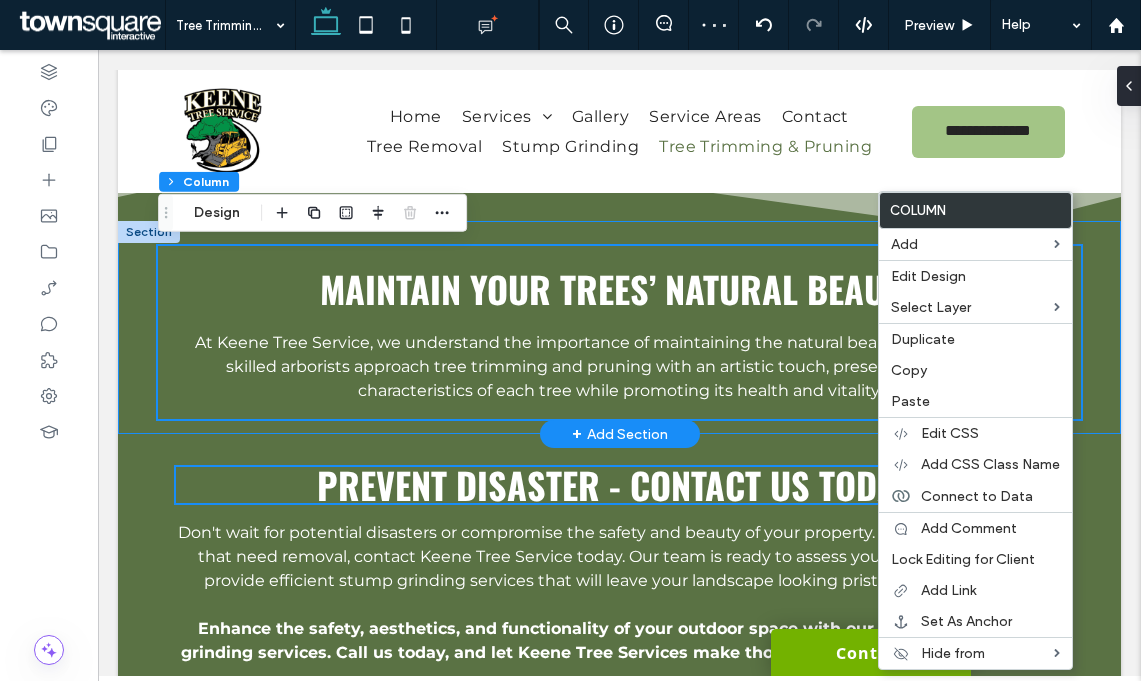 click on "Maintain Your Trees’ Natural Beauty
AtKeene Tree Service, we understand the importance of maintaining the natural beauty of your trees. Our skilled arborists approach tree trimming and pruning with an artistic touch, preserving the unique characteristics of each tree while promoting its health and vitality." at bounding box center (619, 327) 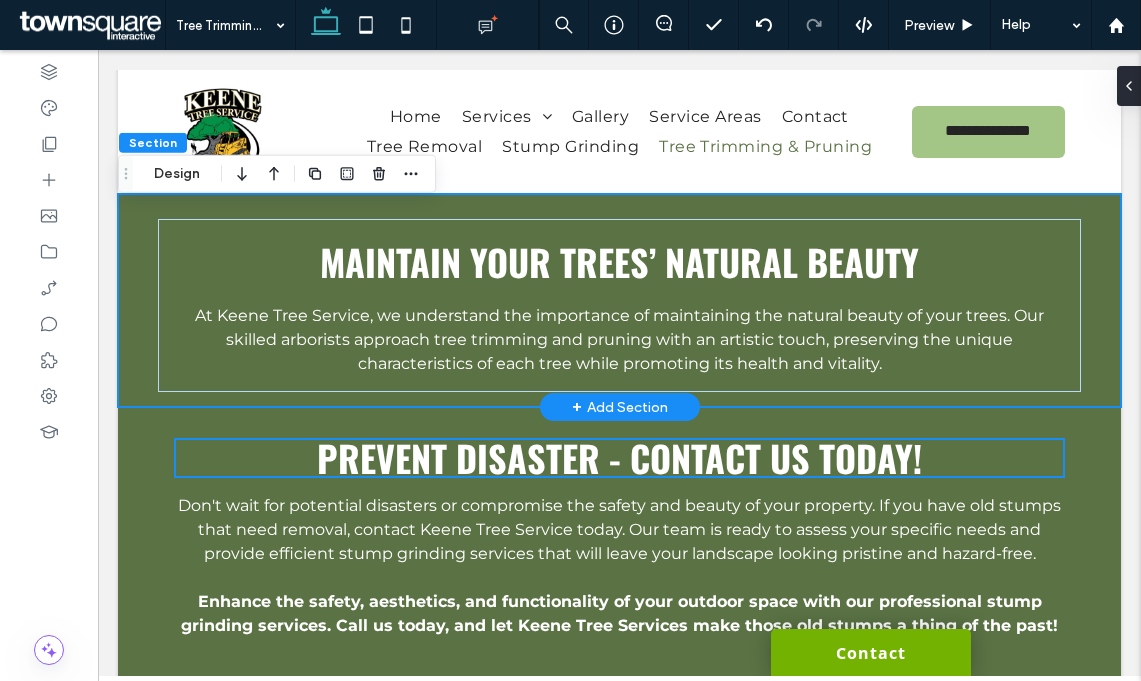 scroll, scrollTop: 1494, scrollLeft: 0, axis: vertical 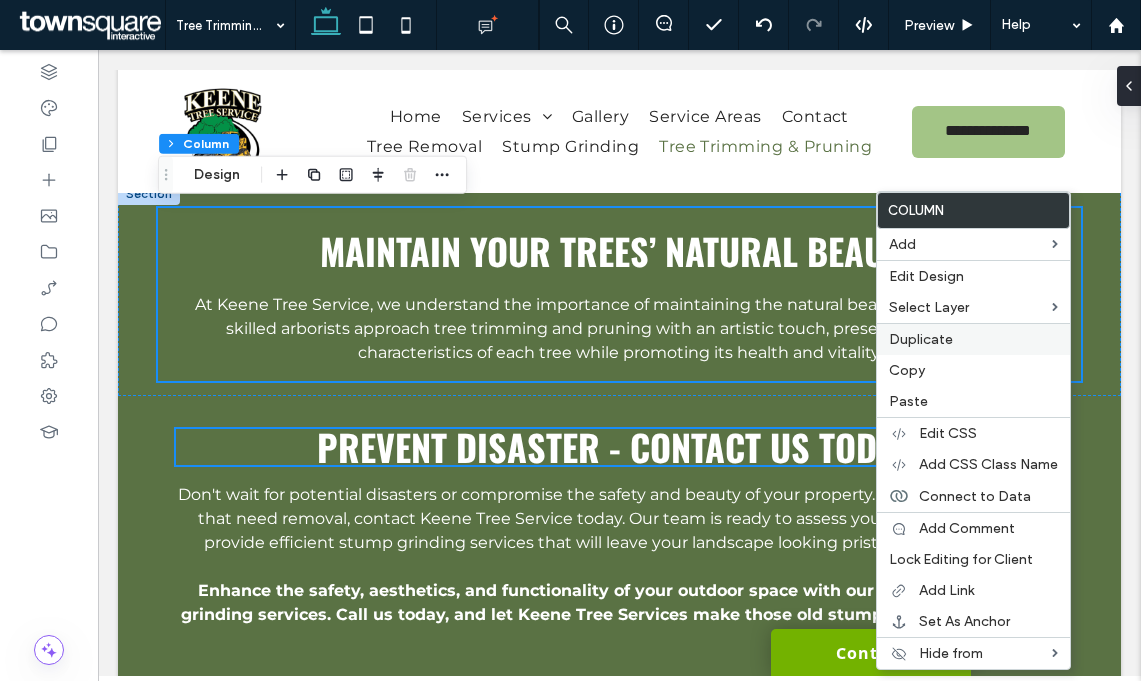 click on "Duplicate" at bounding box center (973, 339) 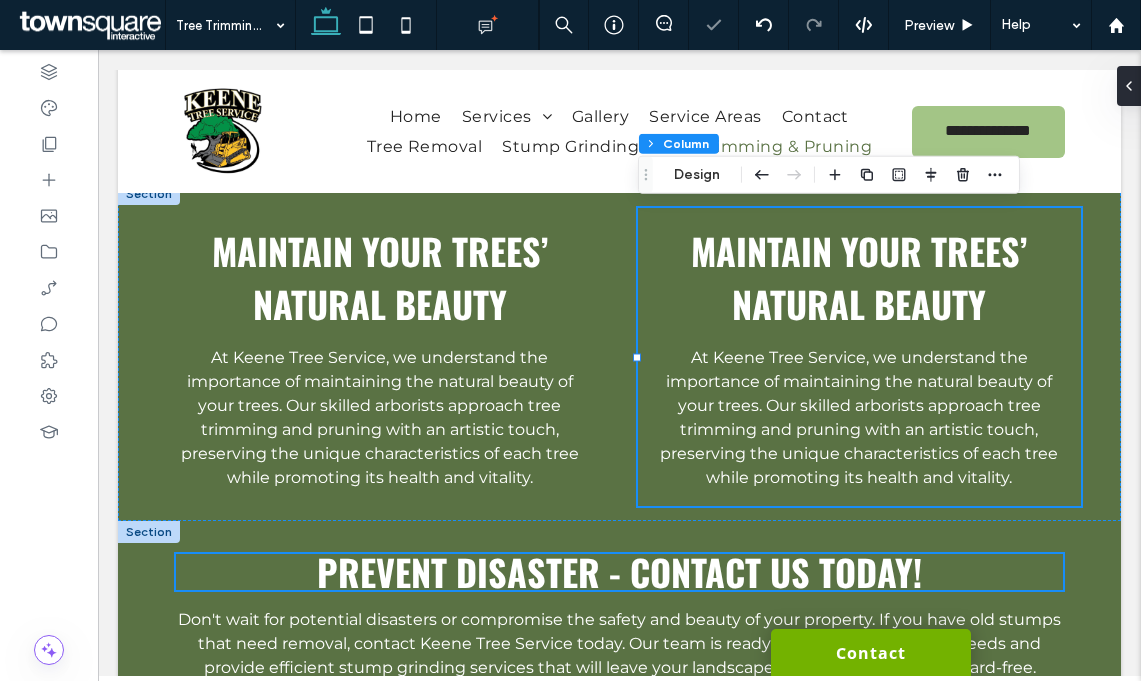 click at bounding box center [149, 532] 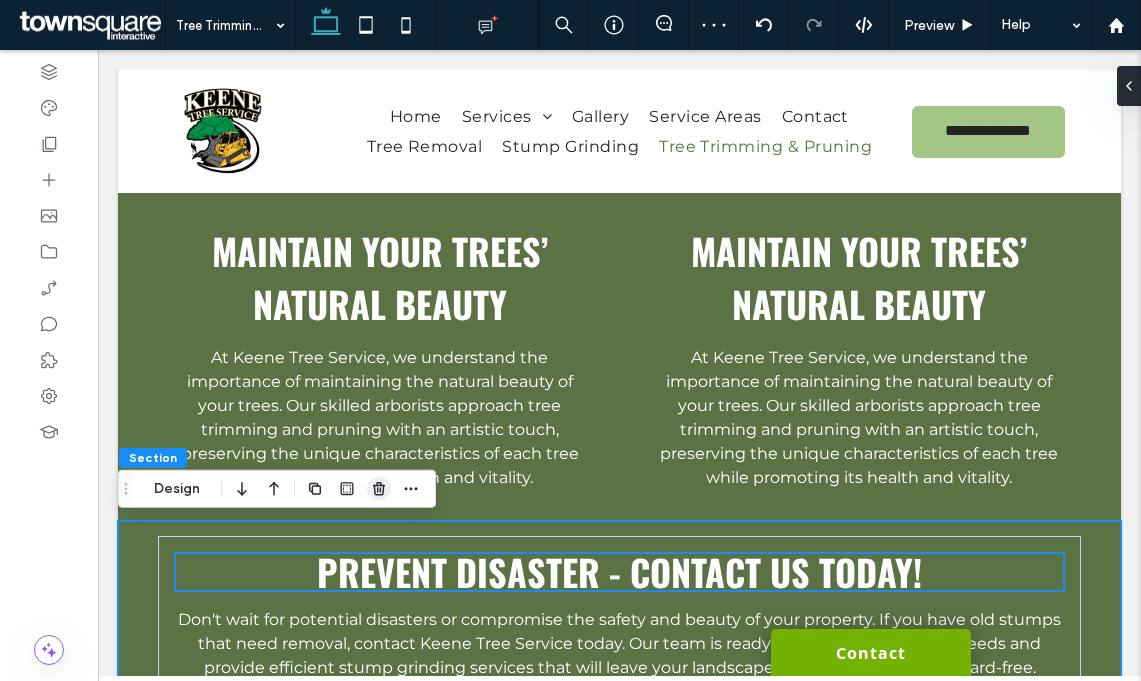 click 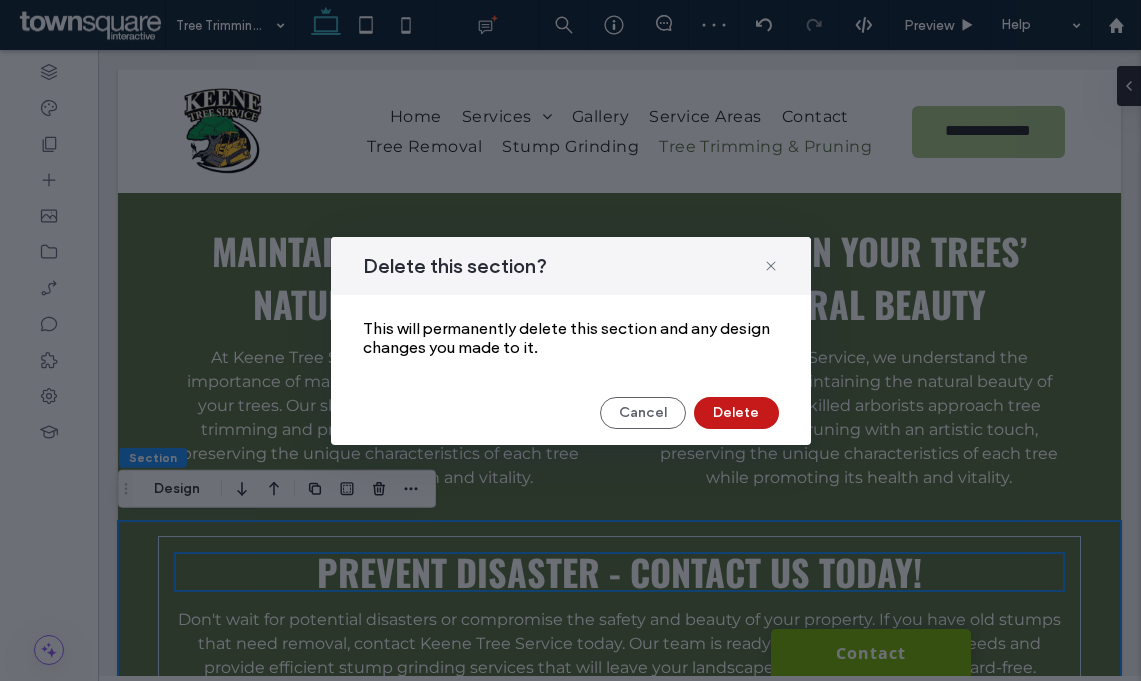 click on "Delete" at bounding box center (736, 413) 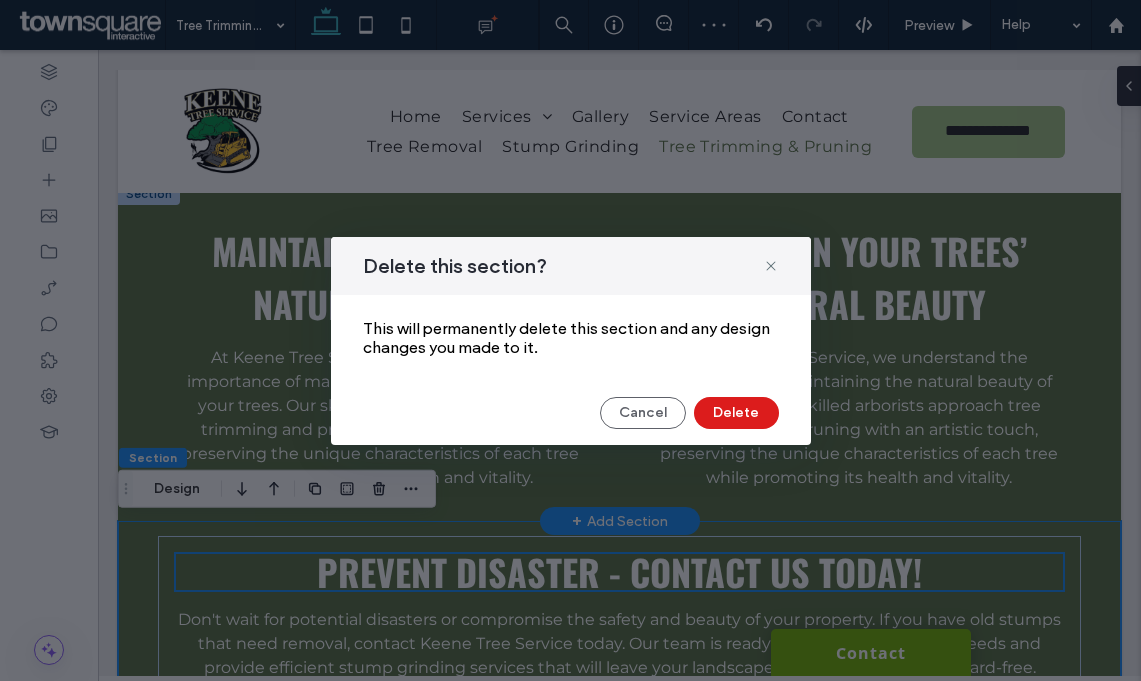 scroll, scrollTop: 1493, scrollLeft: 0, axis: vertical 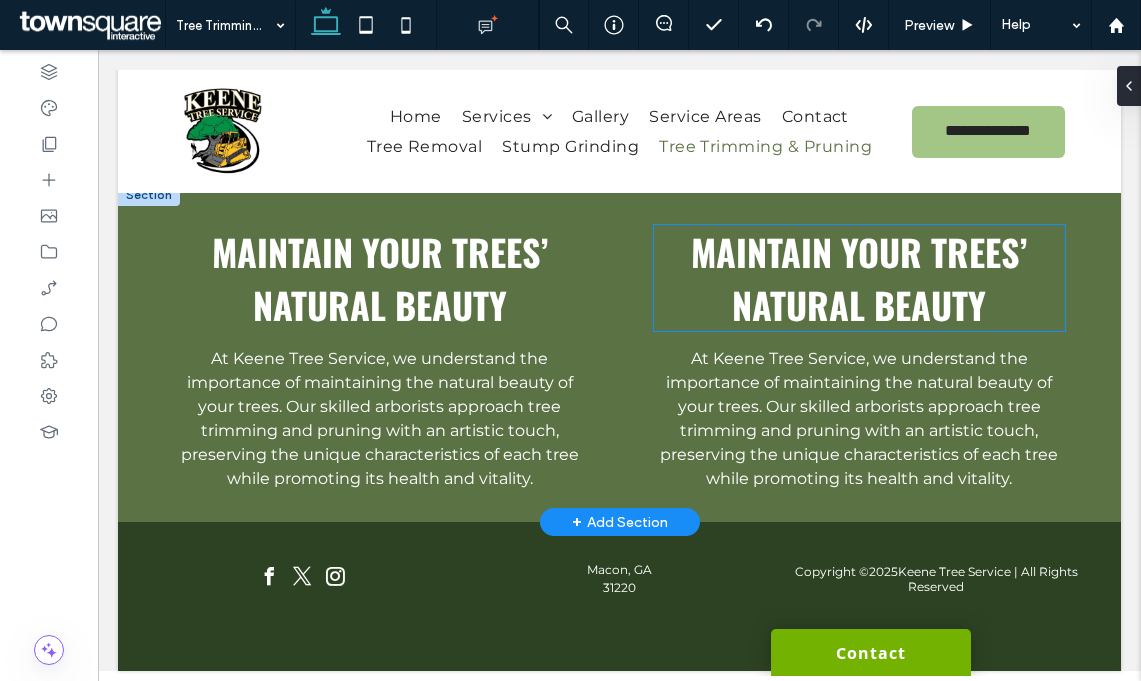 click on "Maintain Your Trees’ Natural Beauty" at bounding box center [859, 278] 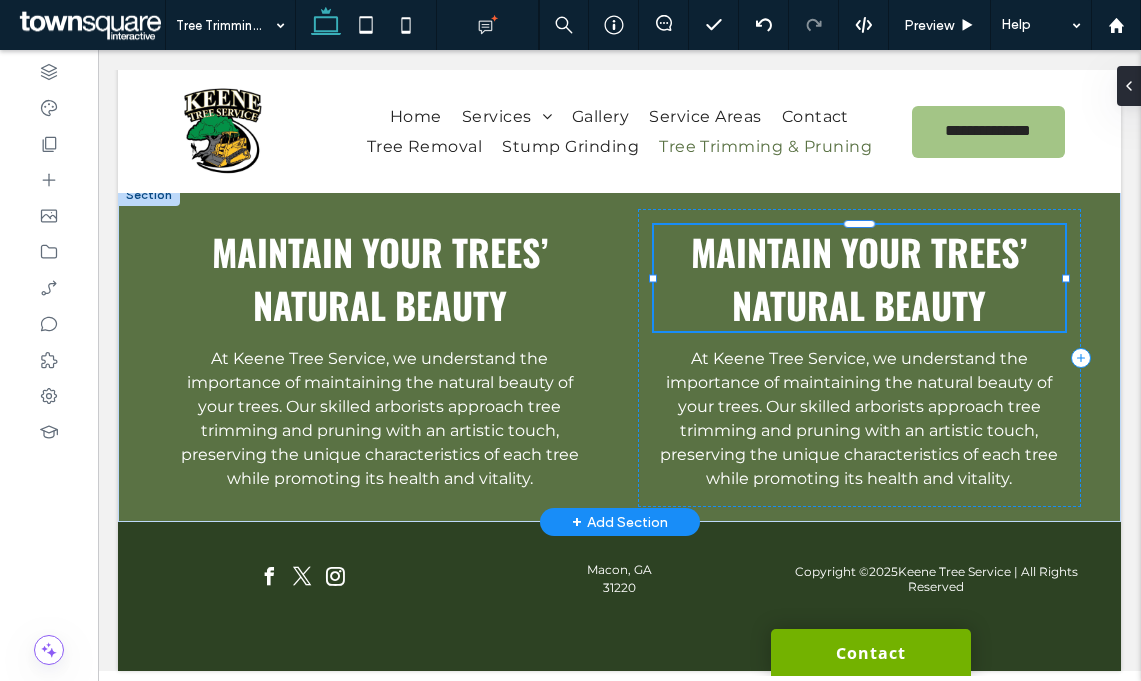 click on "Maintain Your Trees’ Natural Beauty" at bounding box center [859, 278] 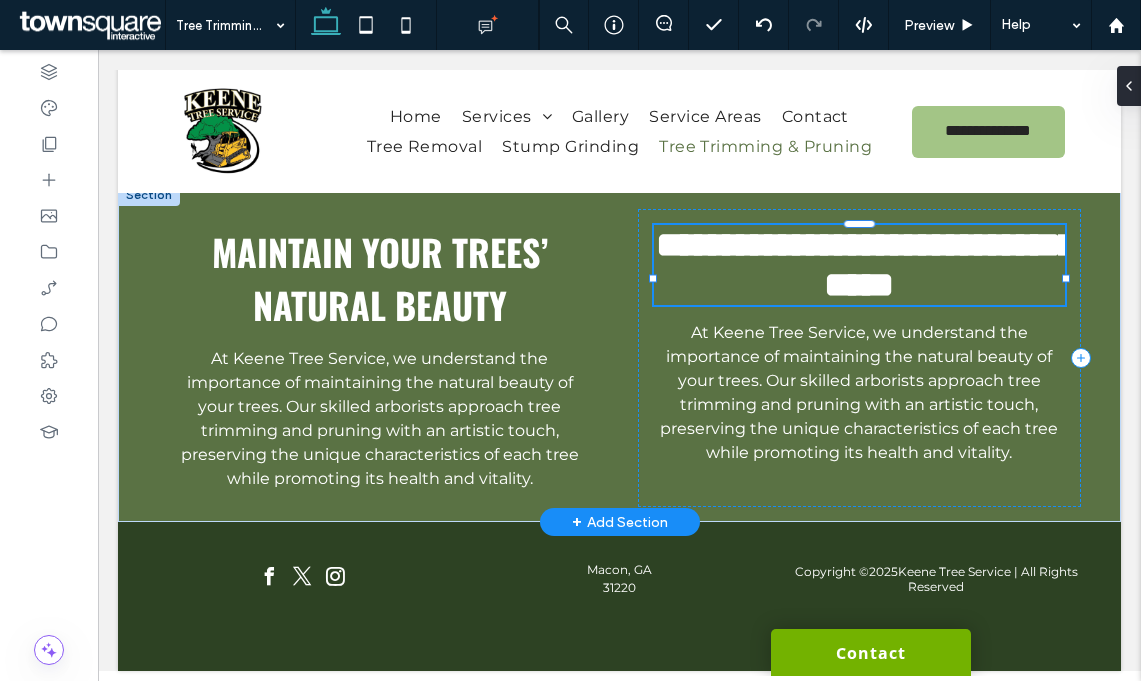 paste 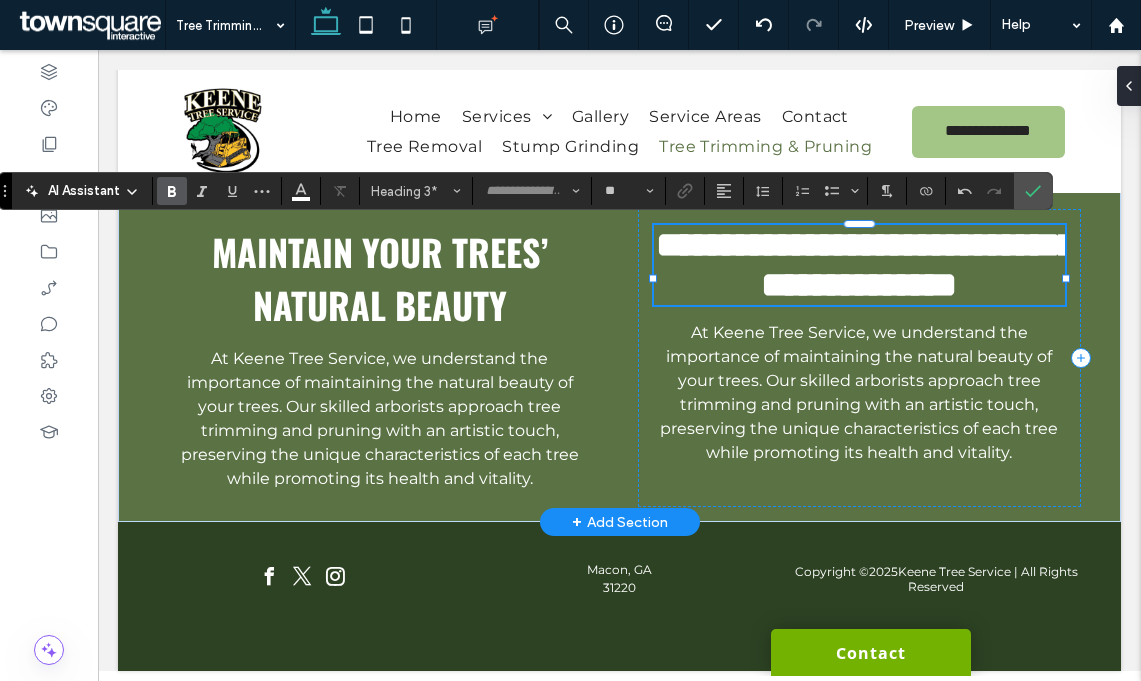 click on "At Keene Tree Service, we understand the importance of maintaining the natural beauty of your trees. Our skilled arborists approach tree trimming and pruning with an artistic touch, preserving the unique characteristics of each tree while promoting its health and vitality." at bounding box center (859, 392) 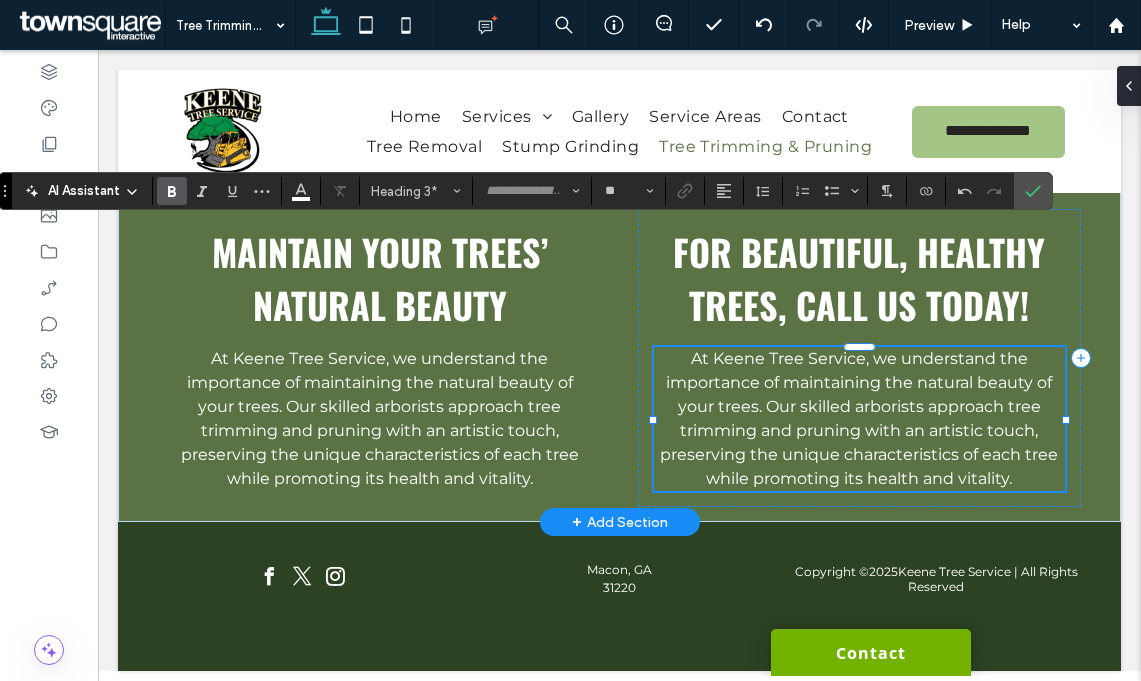click on "At Keene Tree Service, we understand the importance of maintaining the natural beauty of your trees. Our skilled arborists approach tree trimming and pruning with an artistic touch, preserving the unique characteristics of each tree while promoting its health and vitality." at bounding box center (859, 418) 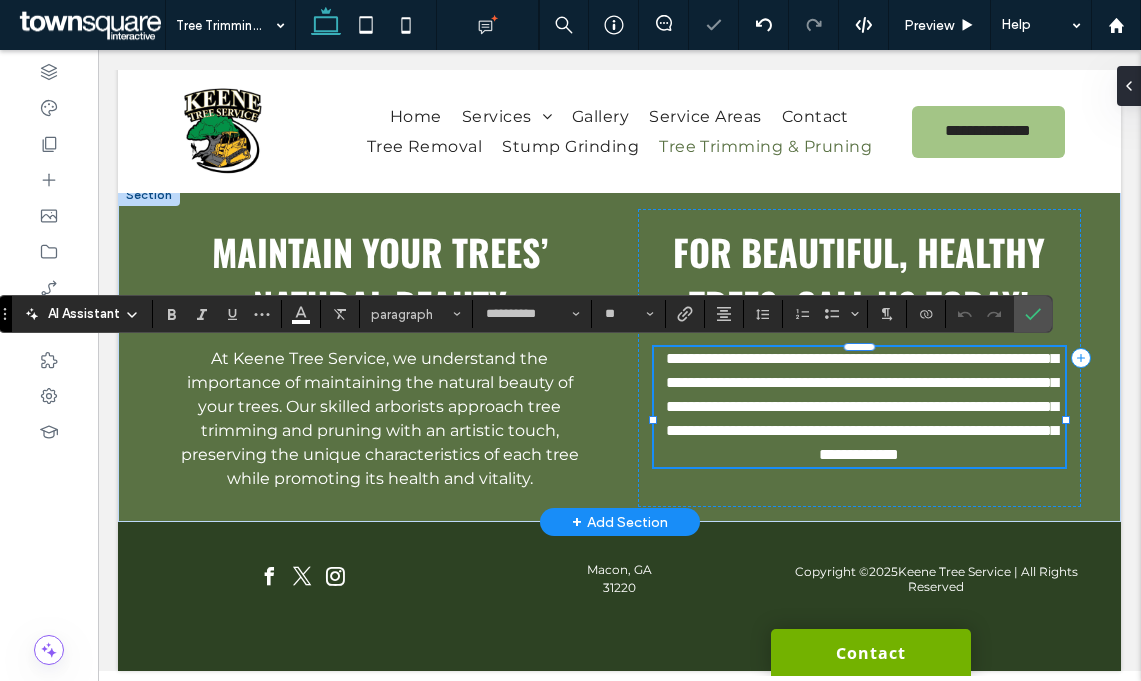 paste 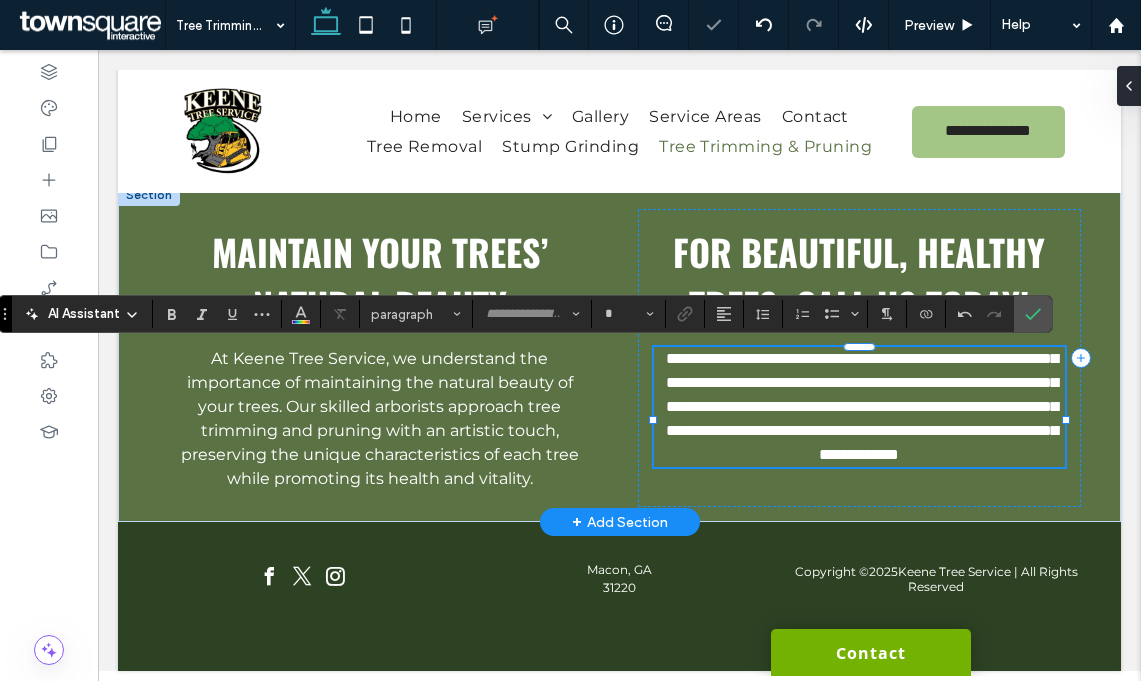 scroll, scrollTop: 158, scrollLeft: 0, axis: vertical 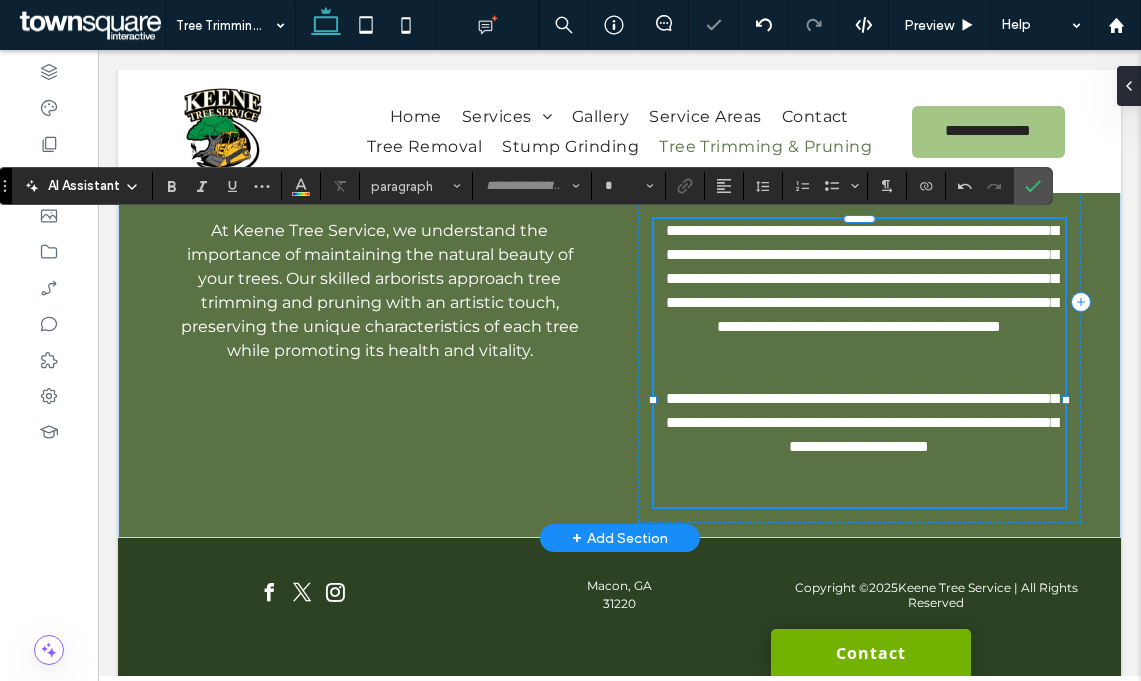 type on "**********" 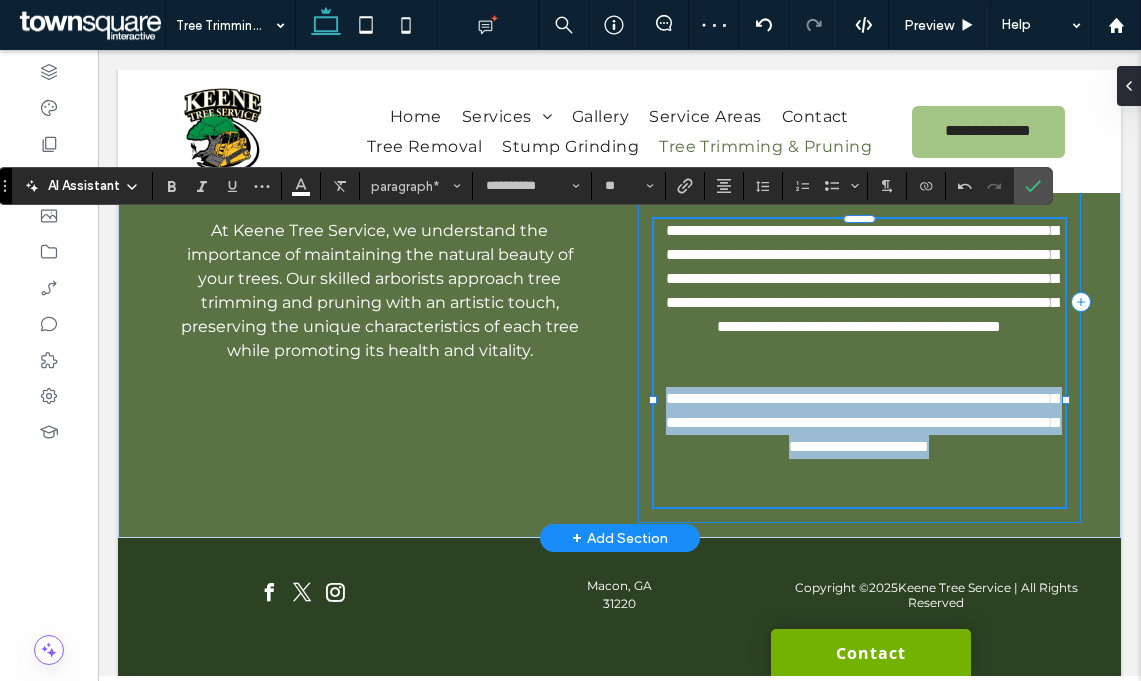 drag, startPoint x: 913, startPoint y: 522, endPoint x: 648, endPoint y: 454, distance: 273.58545 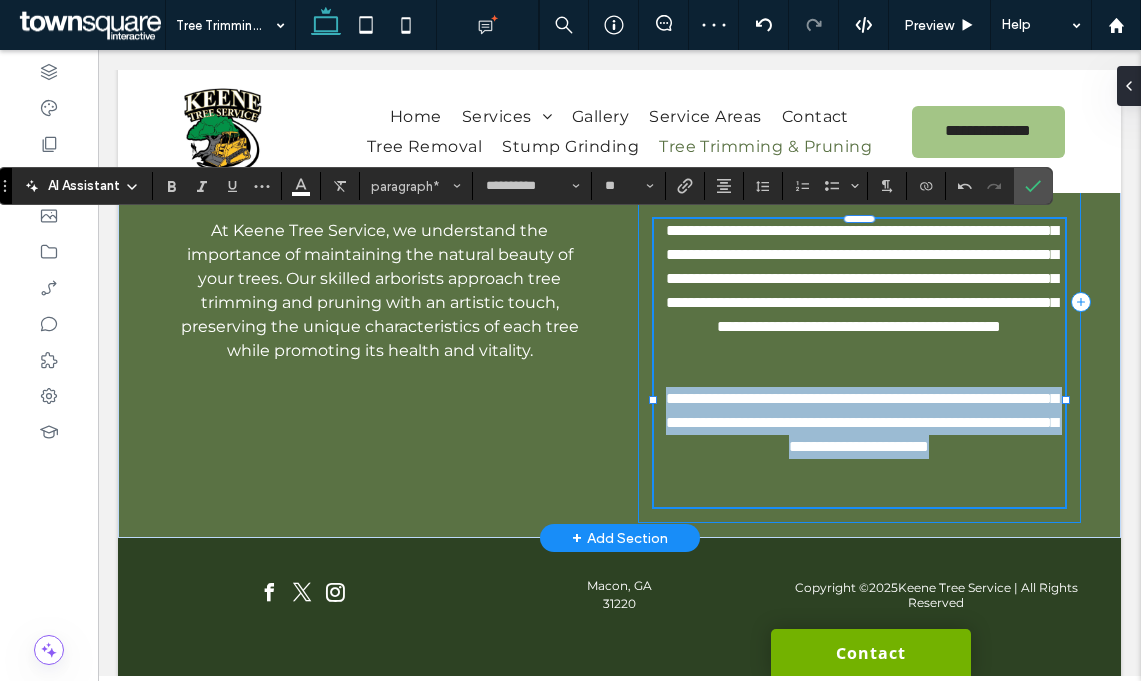 click on "**********" at bounding box center (859, 302) 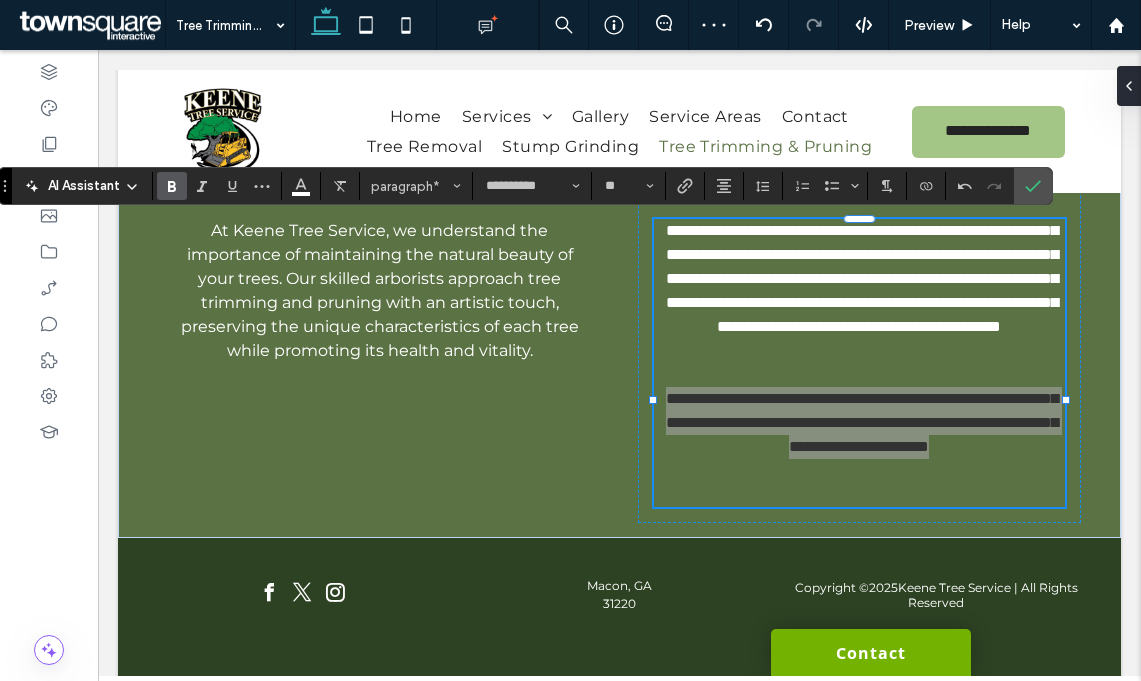 click 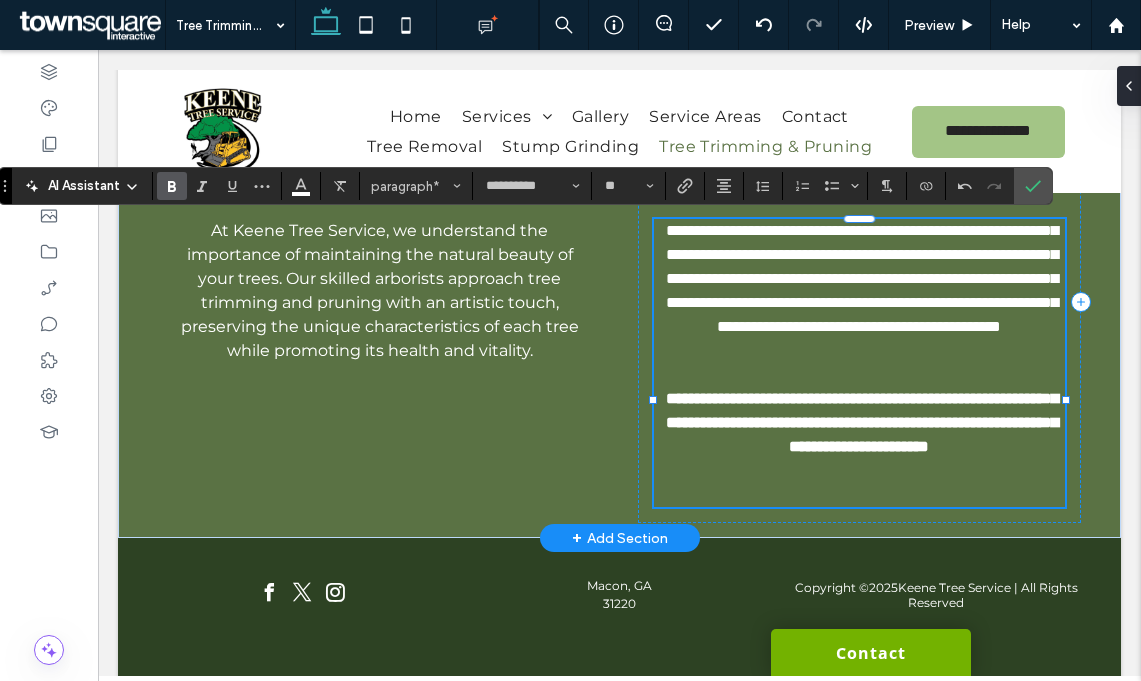 click on "﻿" at bounding box center [859, 495] 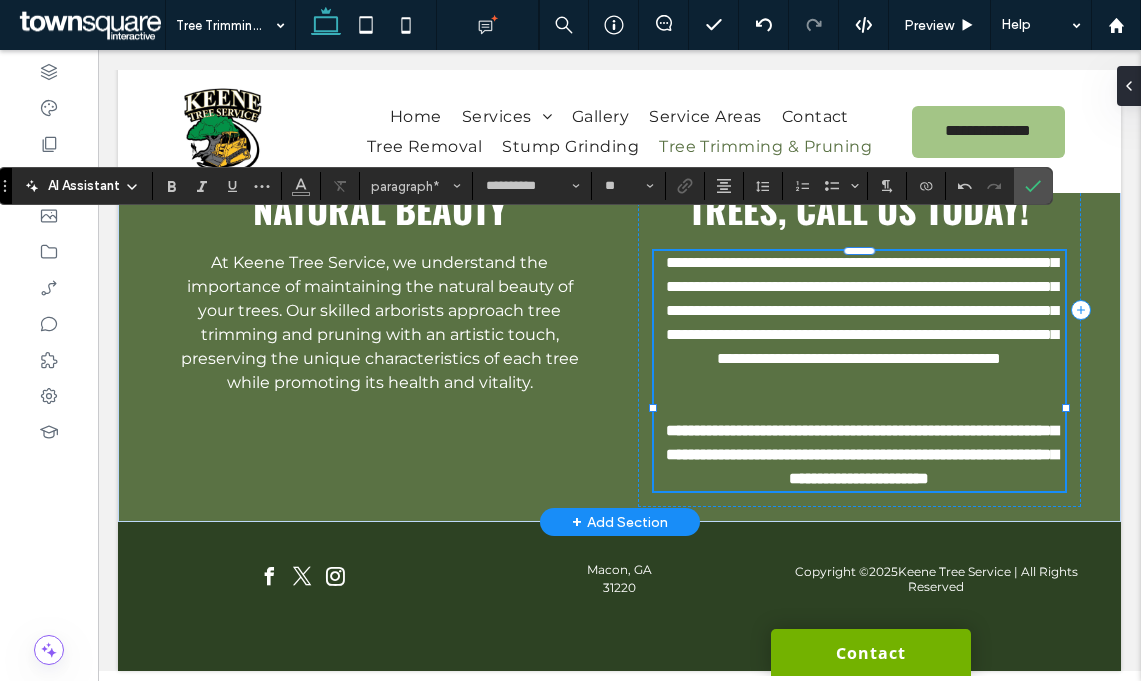 click at bounding box center [859, 407] 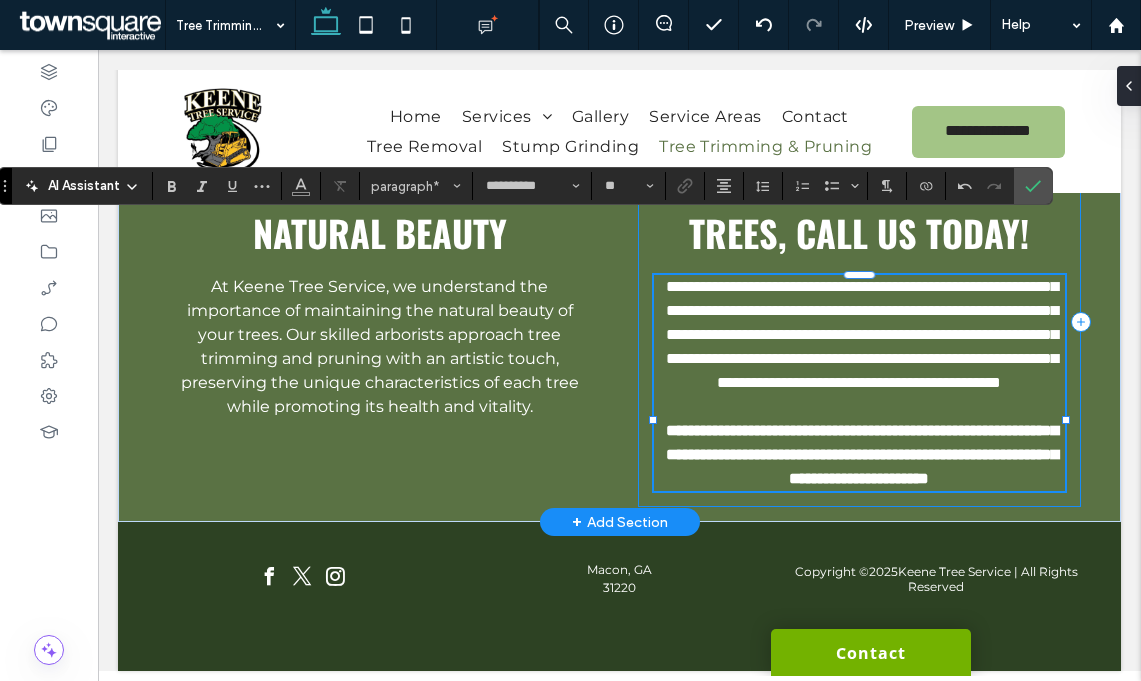 click on "**********" at bounding box center (859, 322) 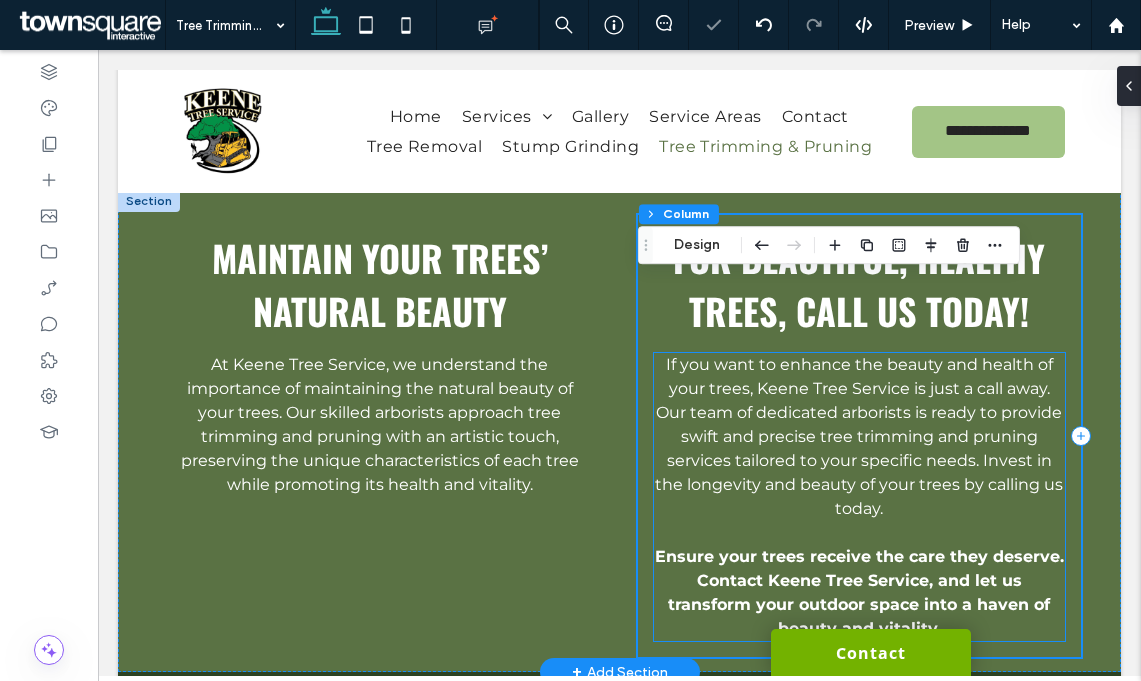 scroll, scrollTop: 1424, scrollLeft: 0, axis: vertical 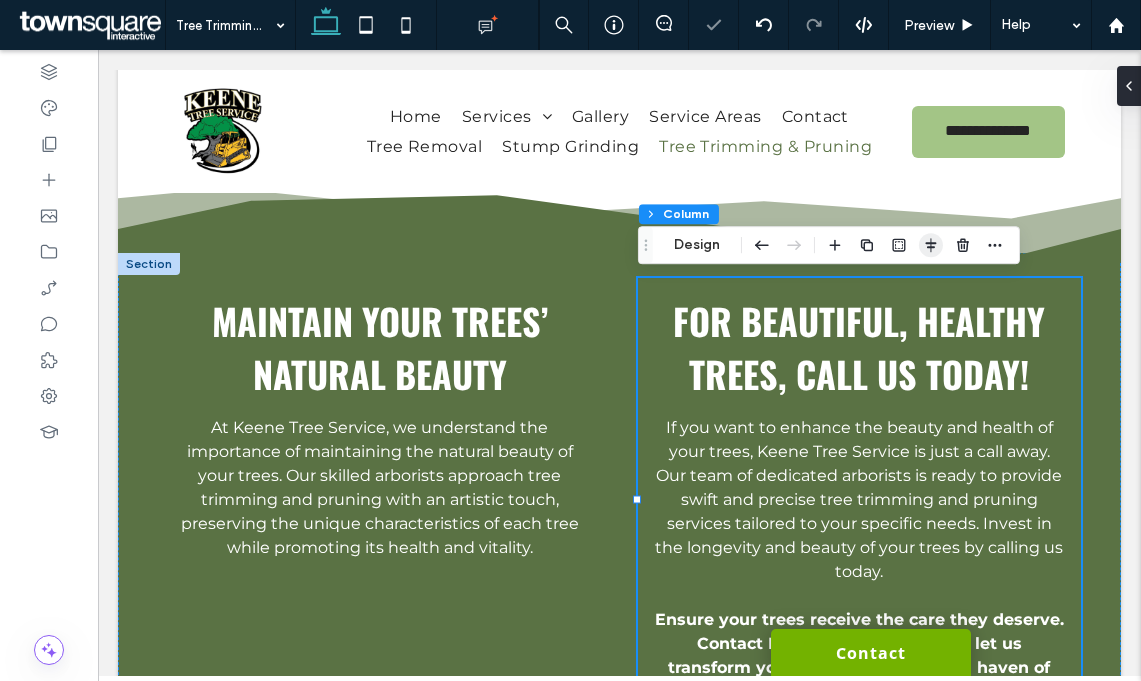 click 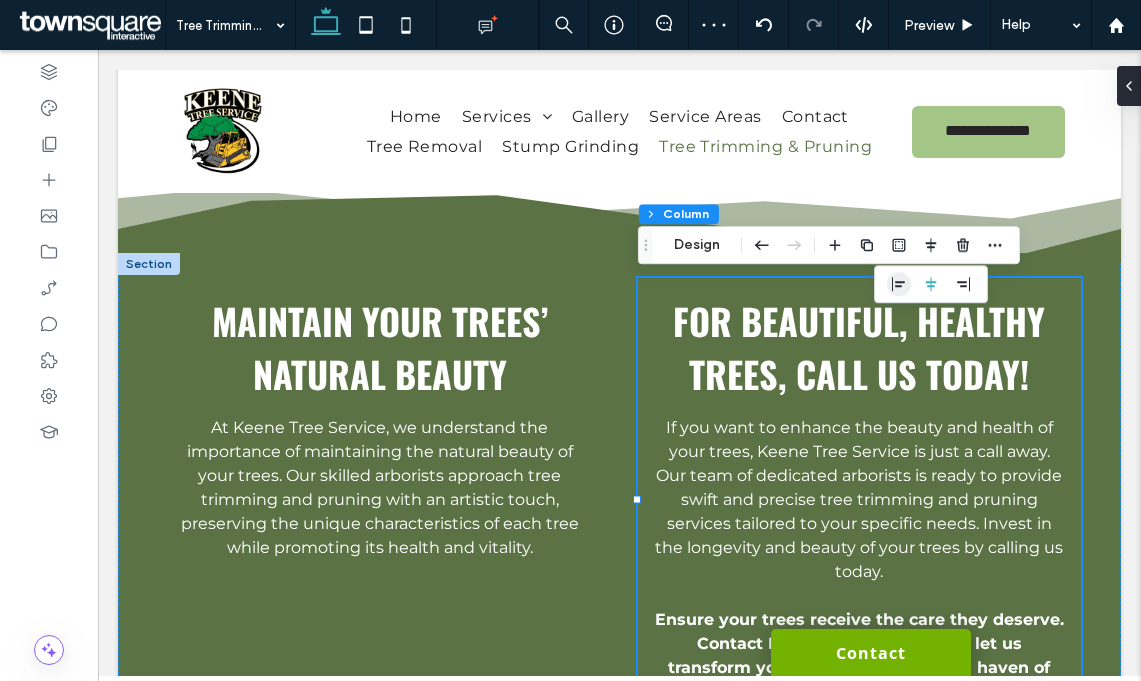 drag, startPoint x: 896, startPoint y: 277, endPoint x: 479, endPoint y: 282, distance: 417.02997 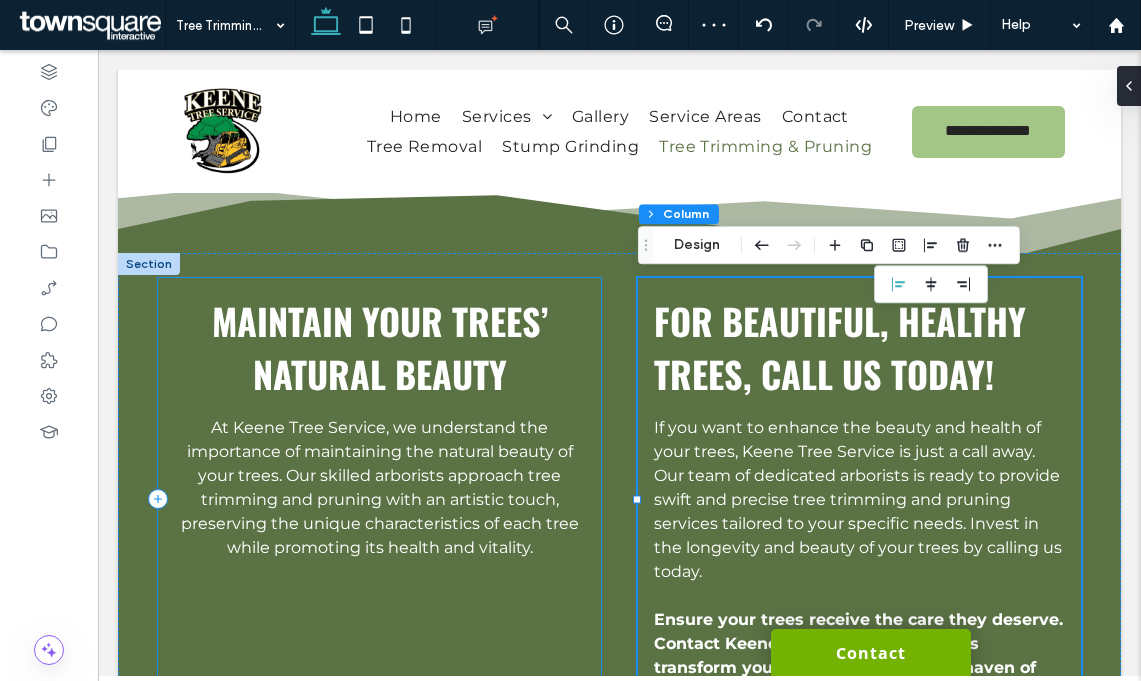 click on "Maintain Your Trees’ Natural Beauty
At Keene Tree Service, we understand the importance of maintaining the natural beauty of your trees. Our skilled arborists approach tree trimming and pruning with an artistic touch, preserving the unique characteristics of each tree while promoting its health and vitality." at bounding box center [379, 499] 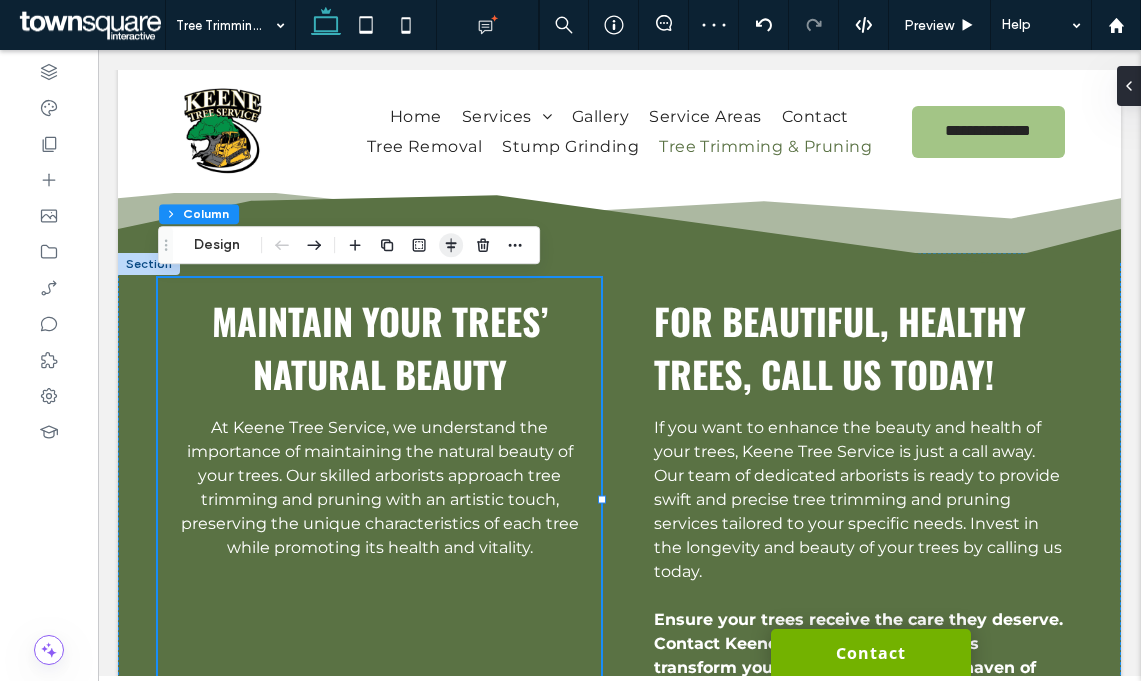 click 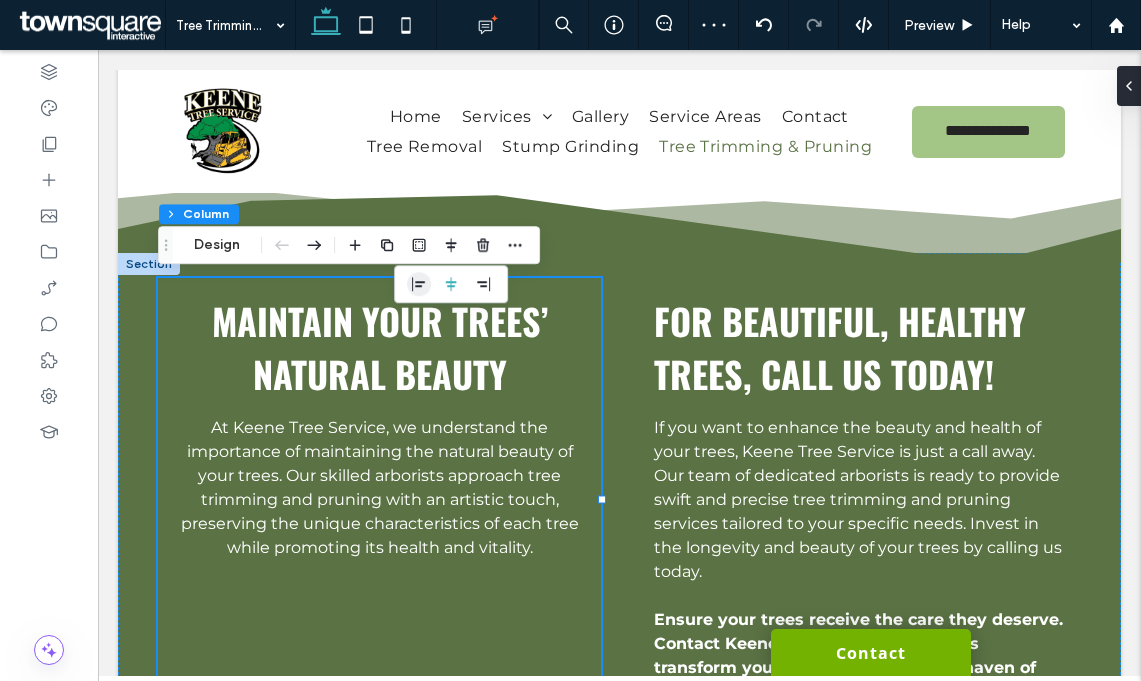 click 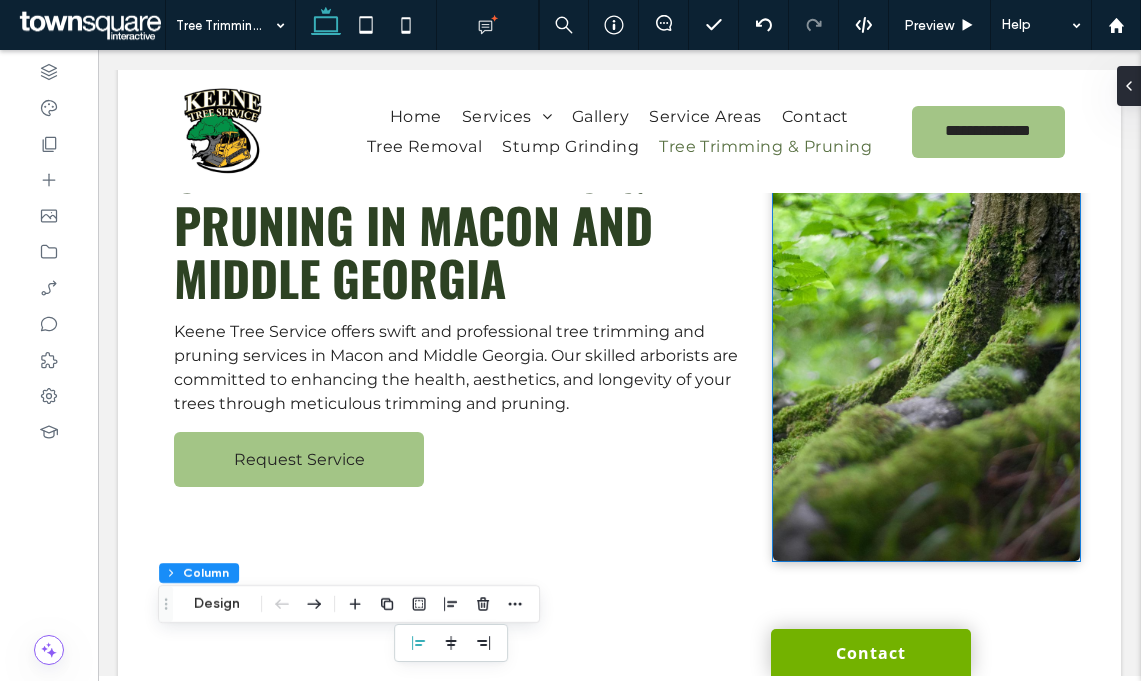 scroll, scrollTop: 254, scrollLeft: 0, axis: vertical 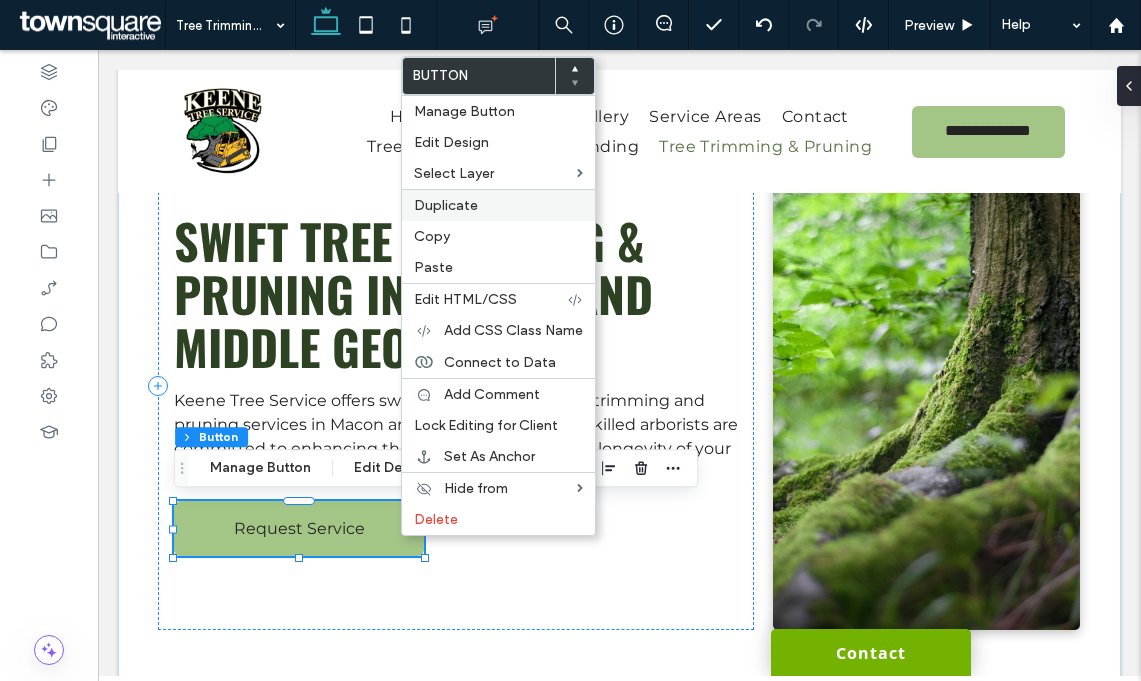 click on "Duplicate" at bounding box center (446, 205) 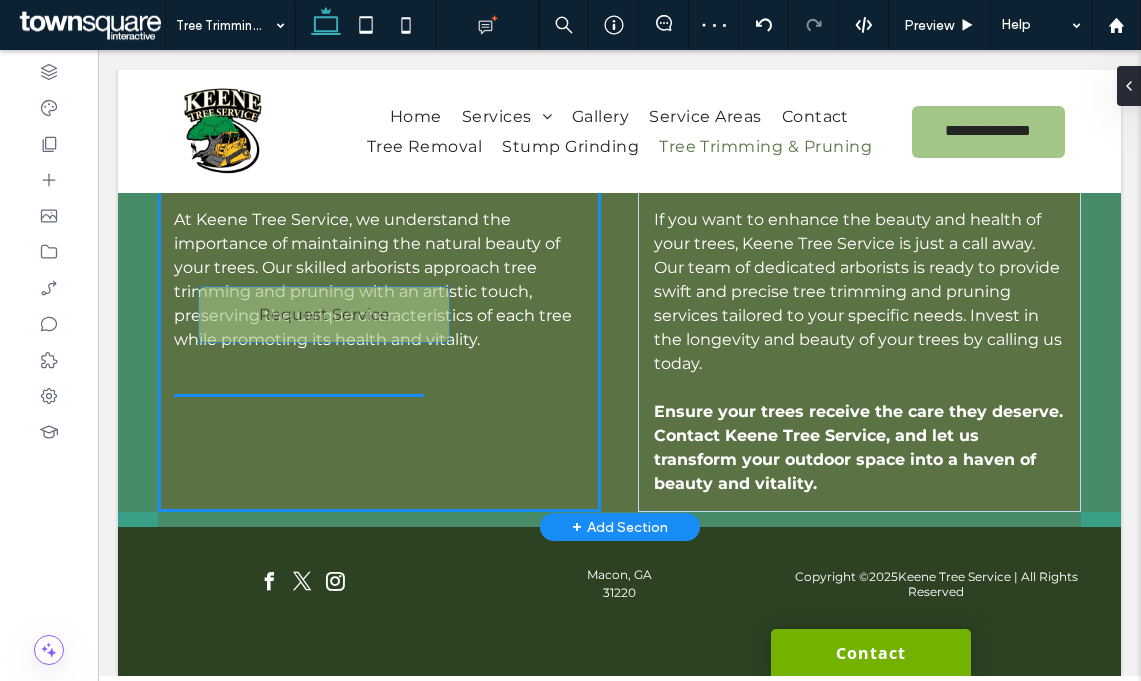 drag, startPoint x: 326, startPoint y: 575, endPoint x: 350, endPoint y: 342, distance: 234.23279 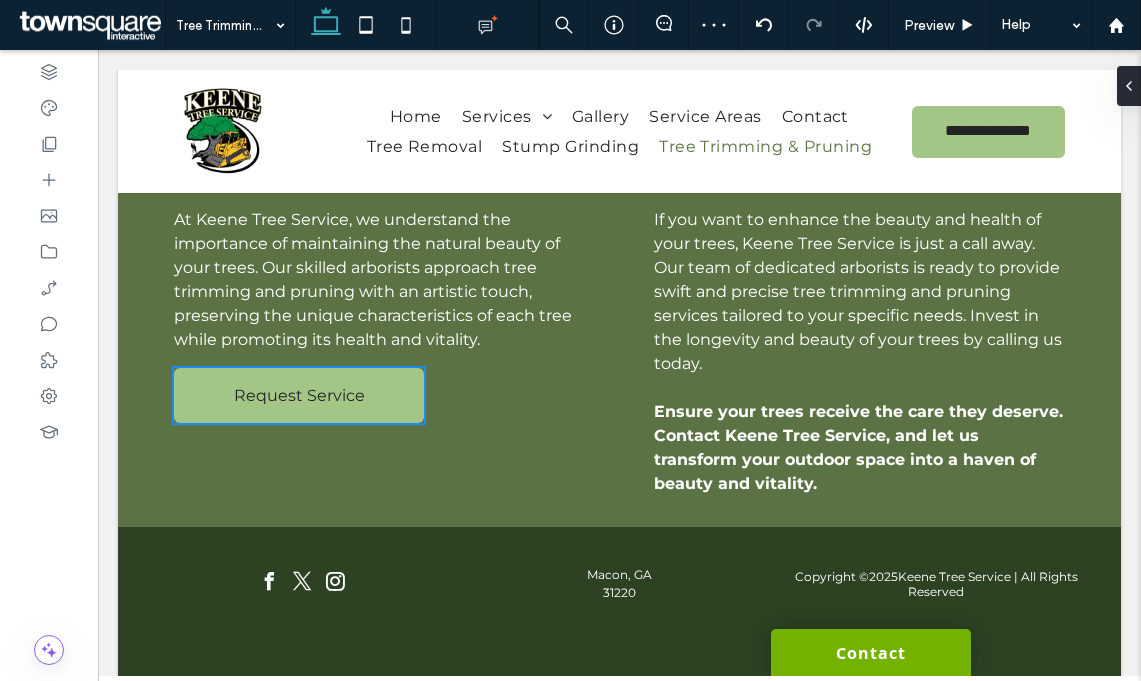scroll, scrollTop: 1637, scrollLeft: 0, axis: vertical 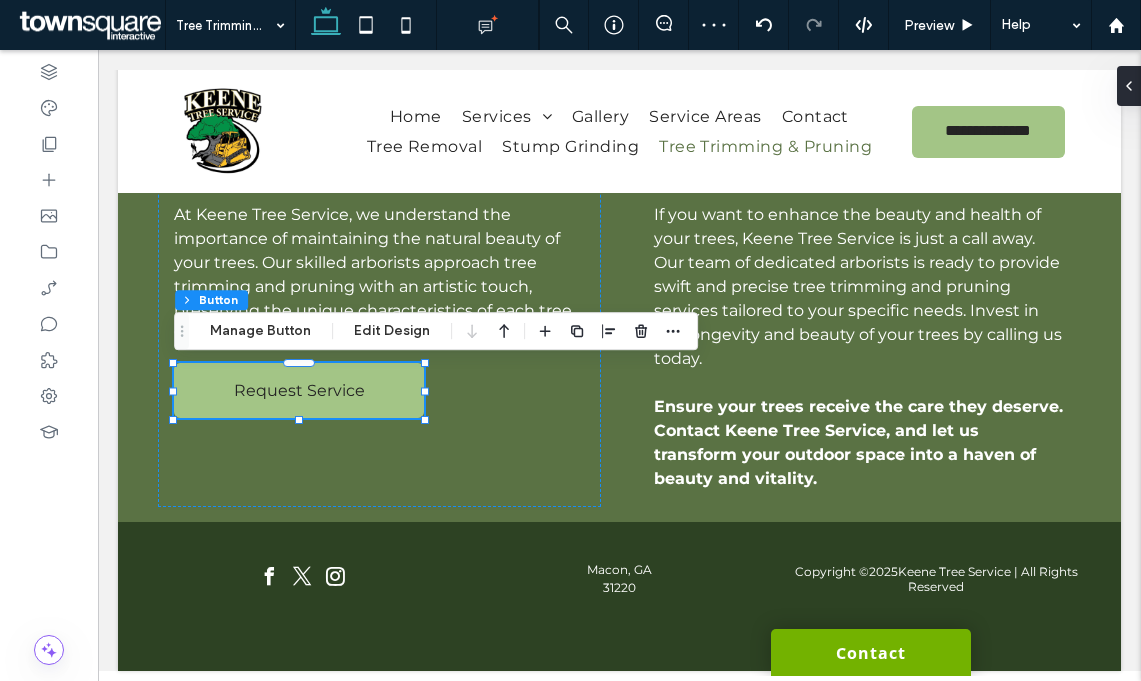 click on "Section Column Button Manage Button Edit Design" at bounding box center (436, 331) 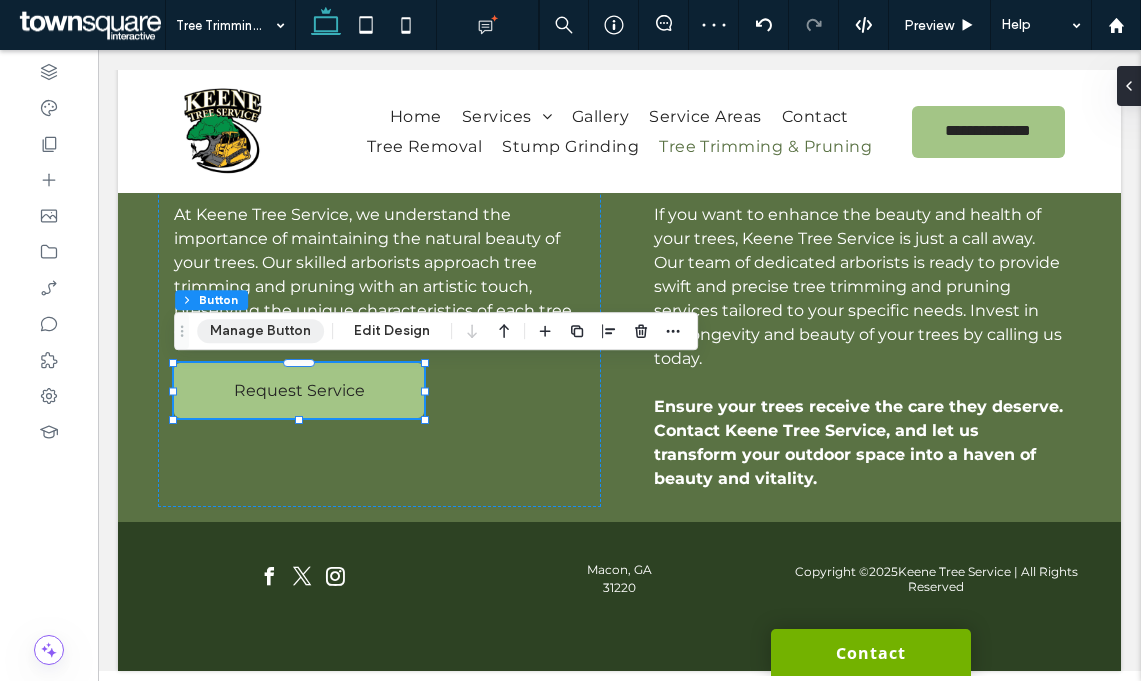 click on "Manage Button" at bounding box center (260, 331) 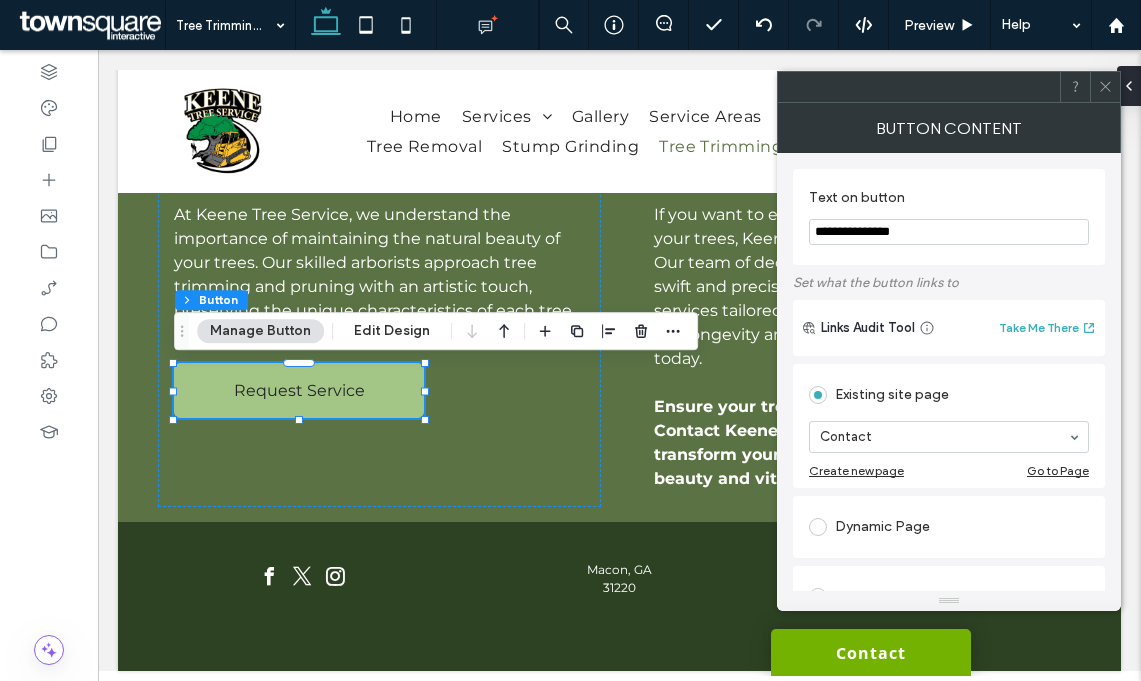 click 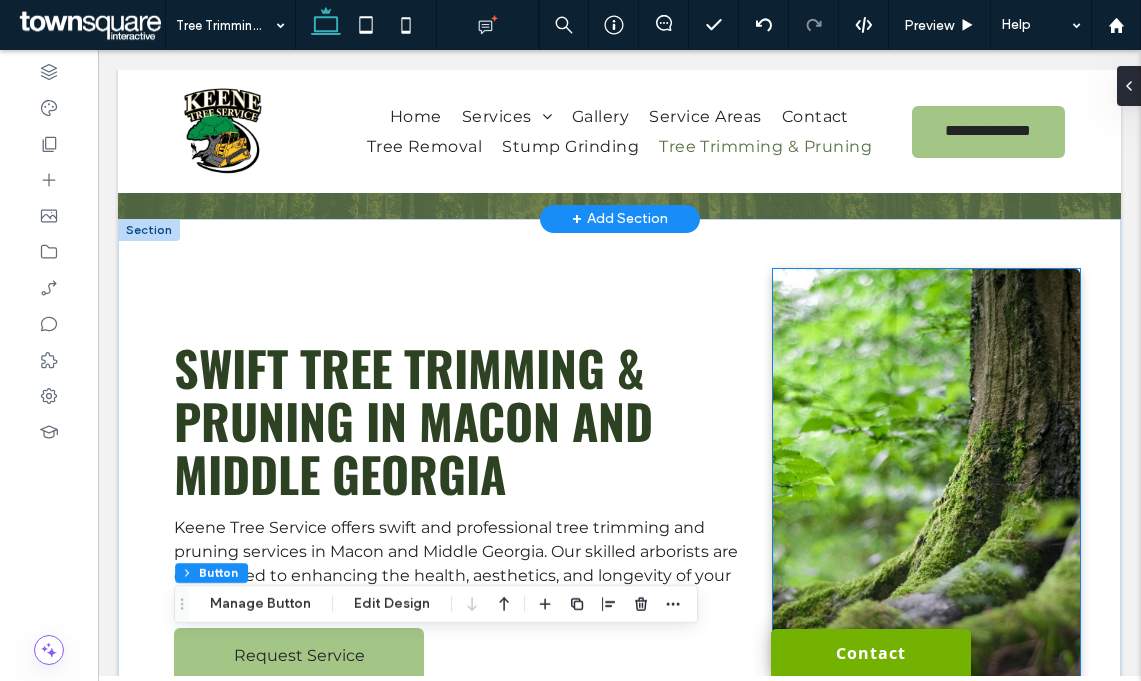 scroll, scrollTop: 128, scrollLeft: 0, axis: vertical 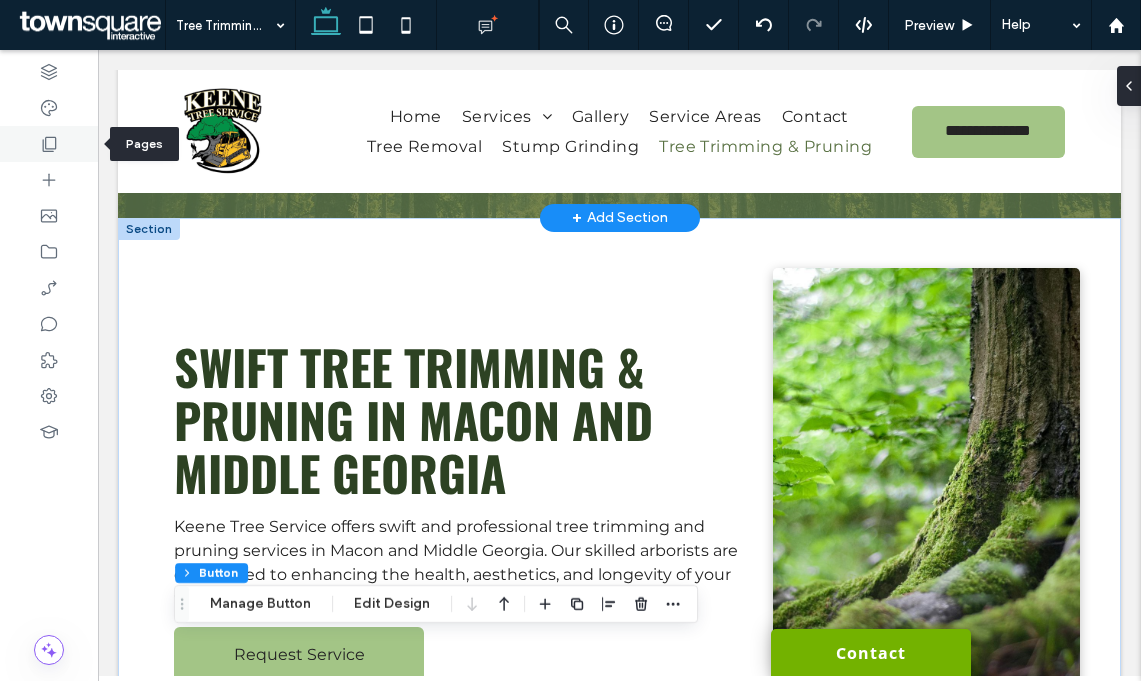 click 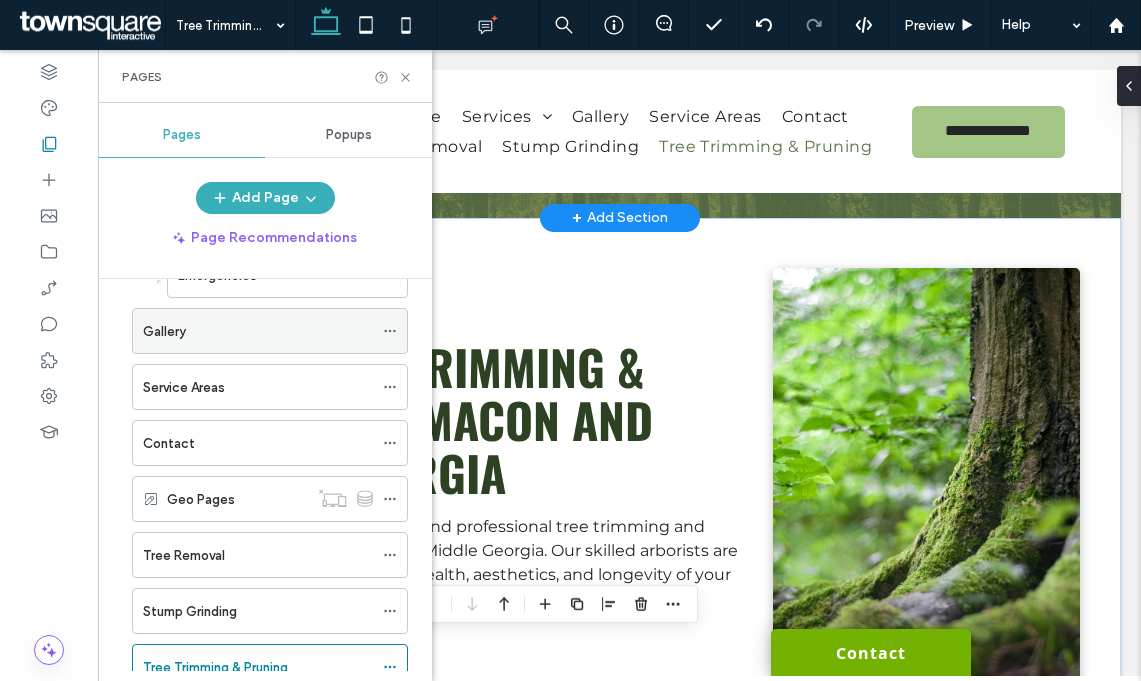 scroll, scrollTop: 337, scrollLeft: 0, axis: vertical 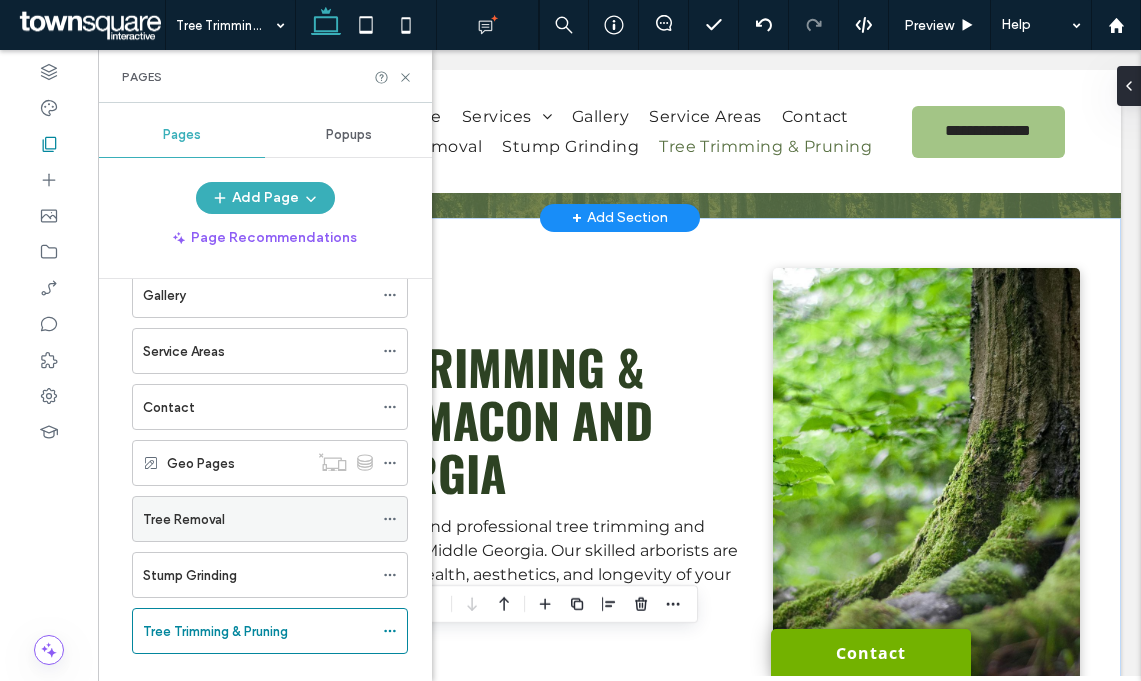 click 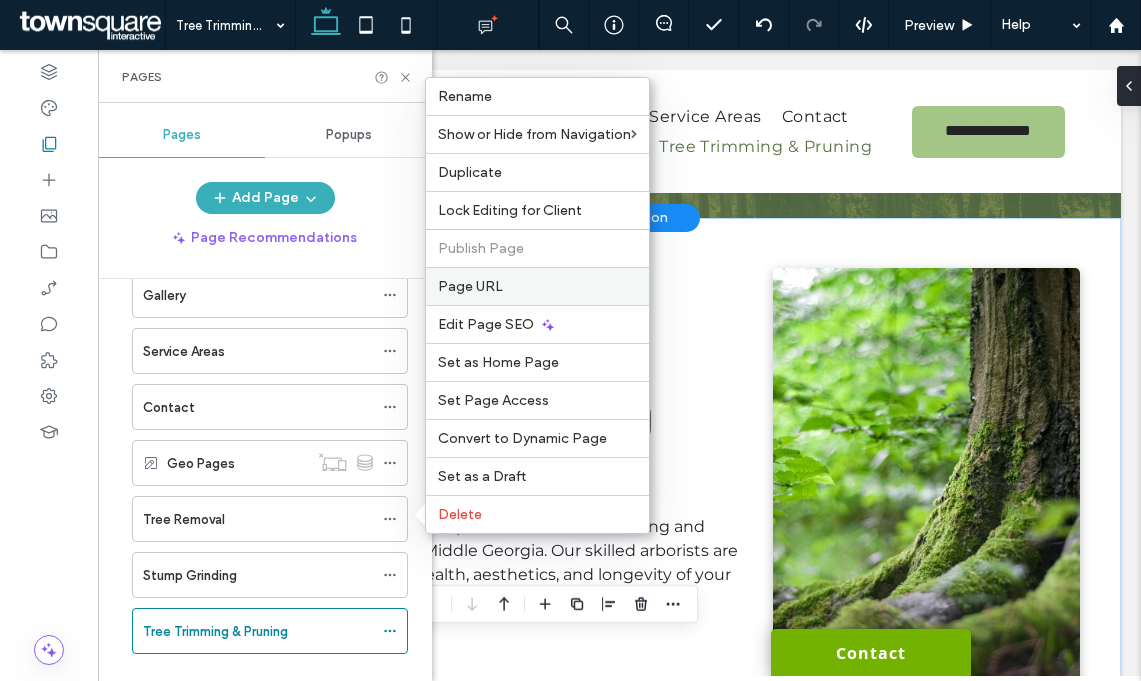 click on "Page URL" at bounding box center (470, 286) 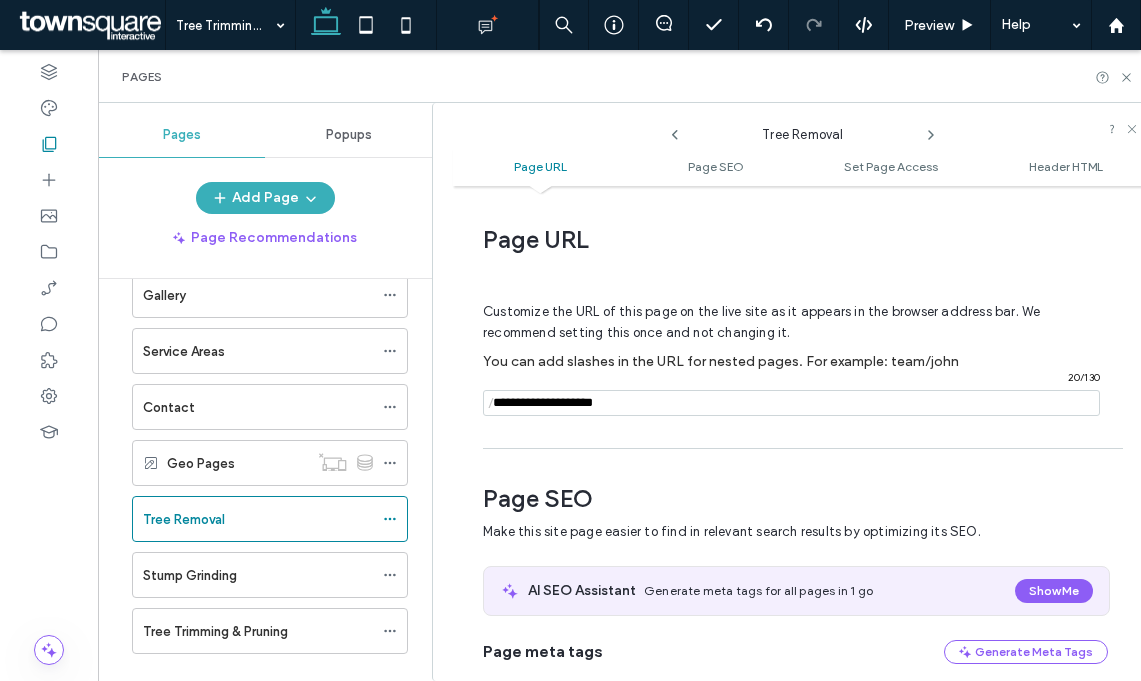 scroll, scrollTop: 10, scrollLeft: 0, axis: vertical 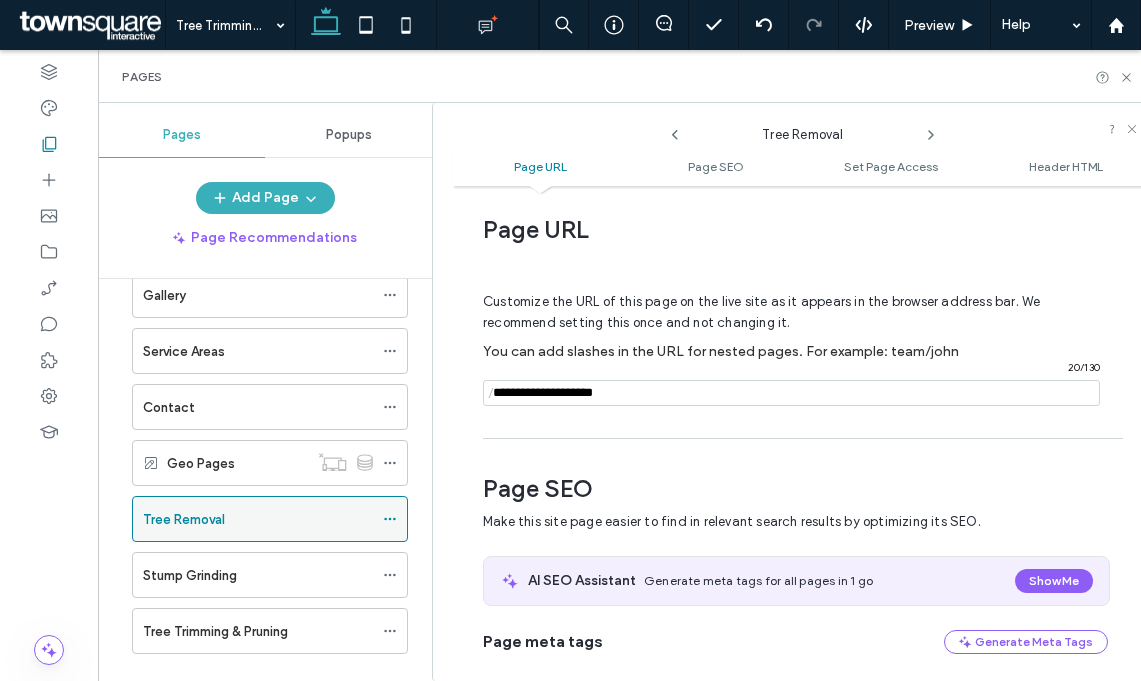click 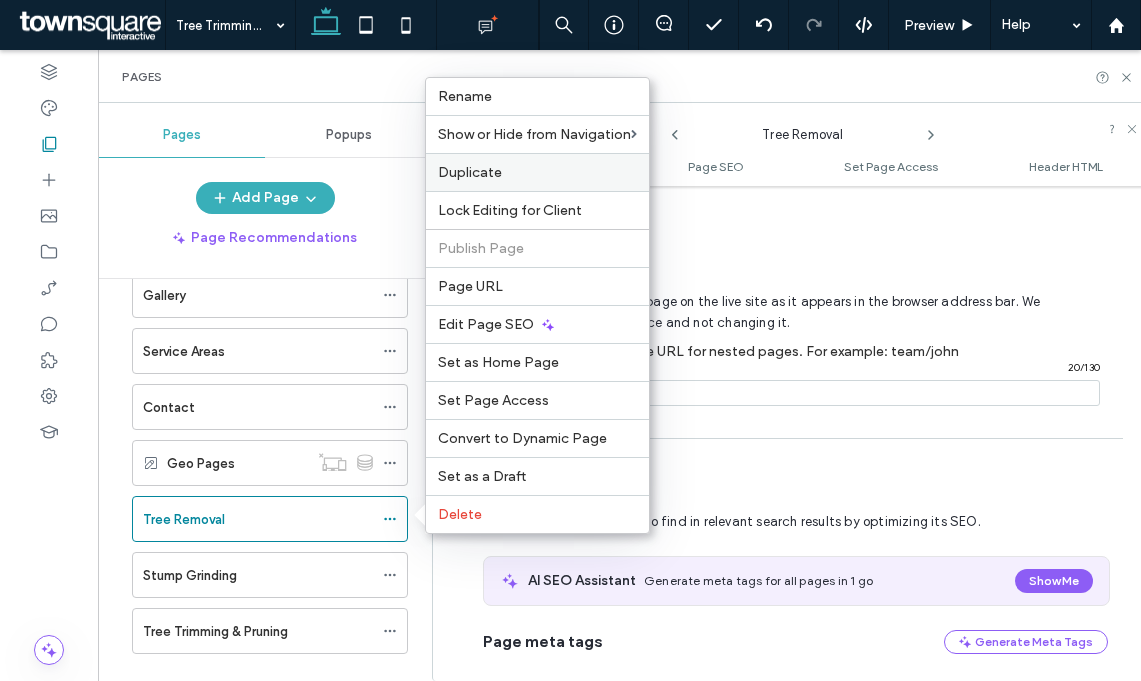 click on "Duplicate" at bounding box center (470, 172) 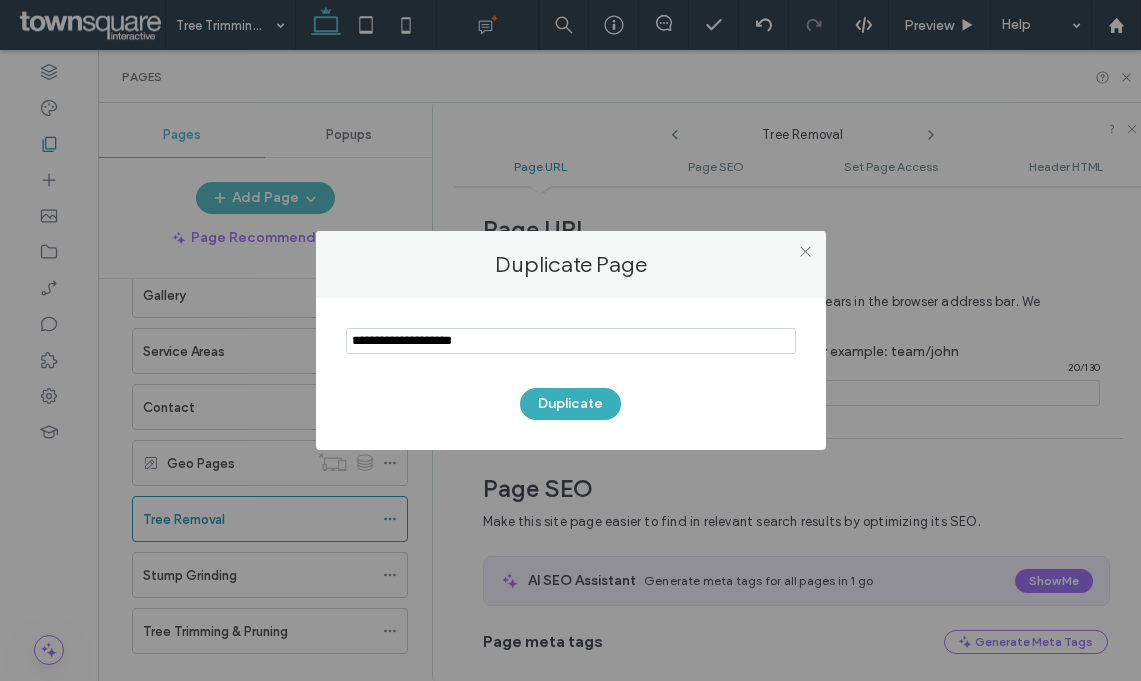 drag, startPoint x: 522, startPoint y: 338, endPoint x: 298, endPoint y: 338, distance: 224 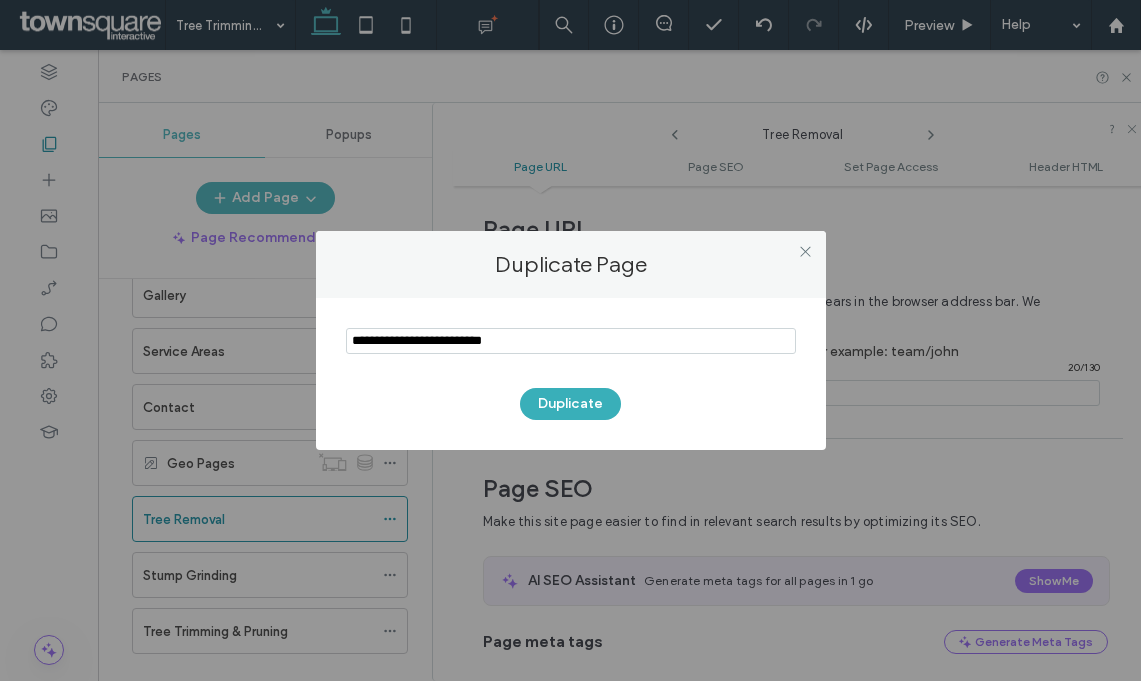 drag, startPoint x: 388, startPoint y: 343, endPoint x: 361, endPoint y: 343, distance: 27 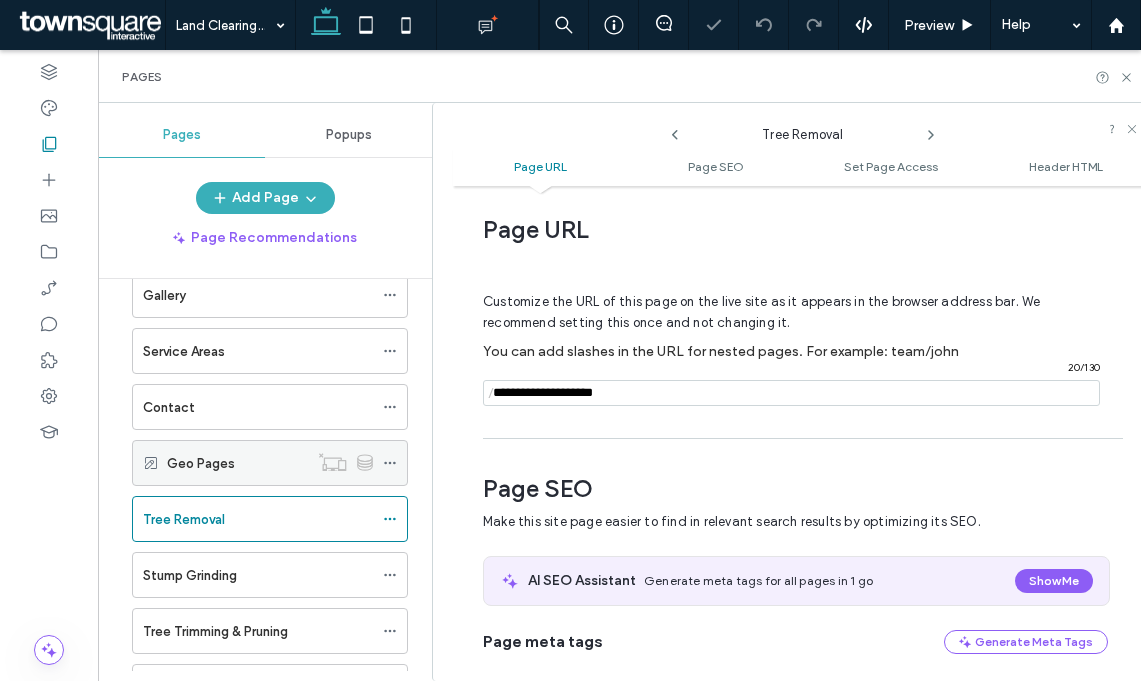 scroll, scrollTop: 426, scrollLeft: 0, axis: vertical 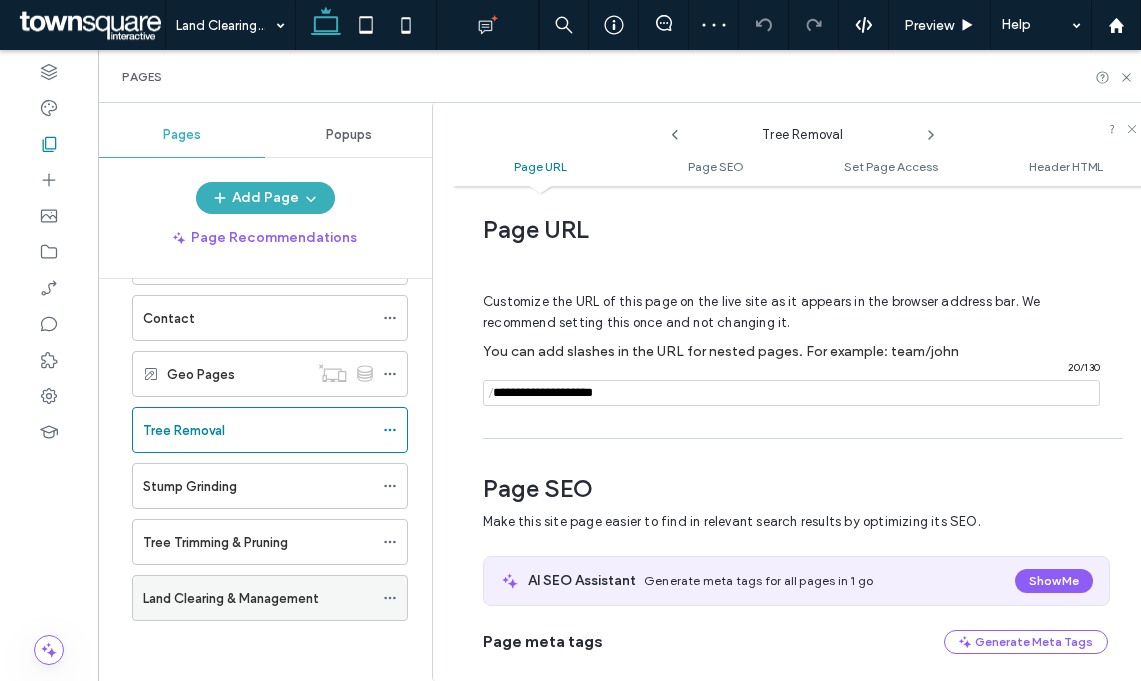 click on "Land Clearing & Management" at bounding box center [231, 598] 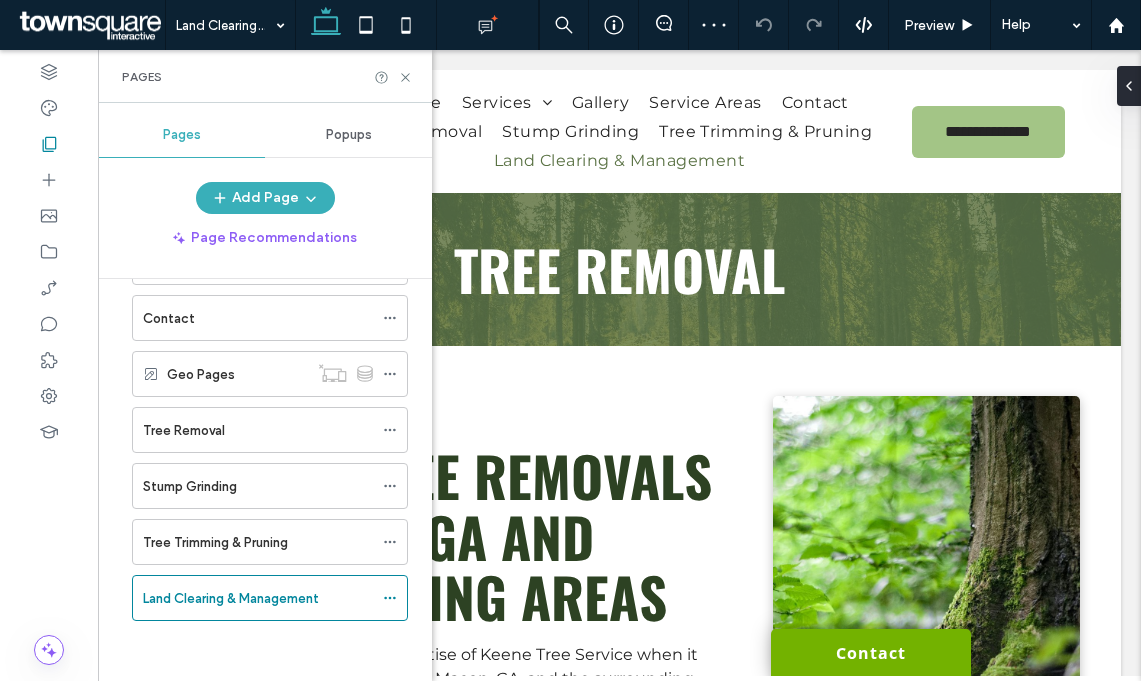 scroll, scrollTop: 0, scrollLeft: 0, axis: both 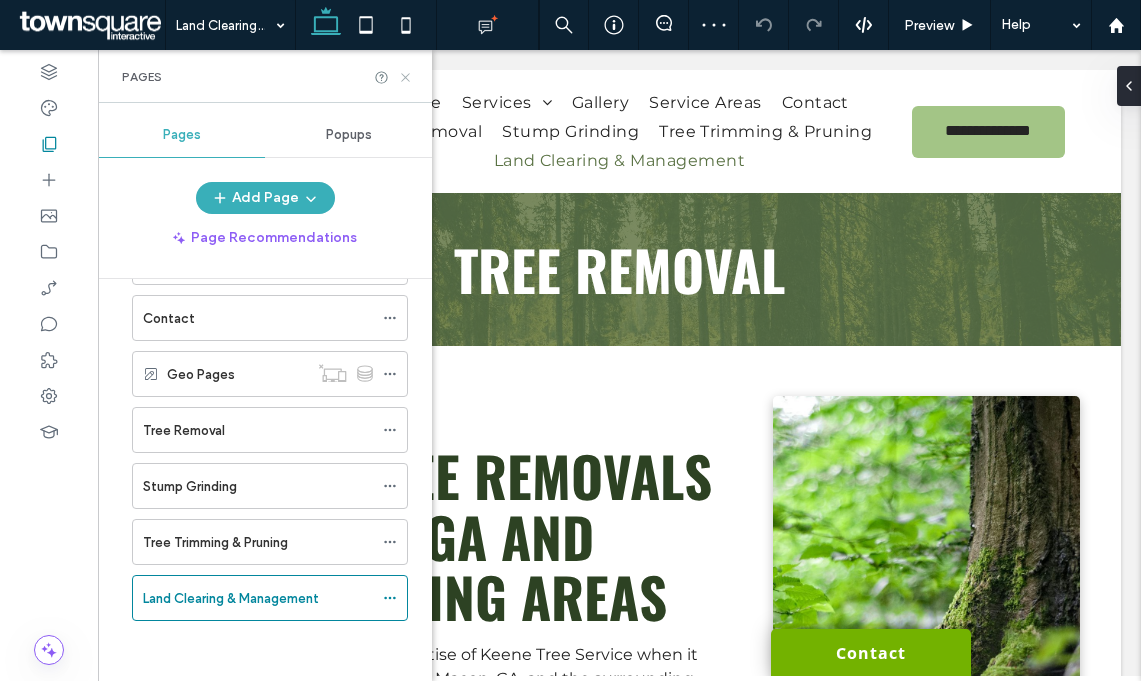 drag, startPoint x: 404, startPoint y: 72, endPoint x: 306, endPoint y: 65, distance: 98.24968 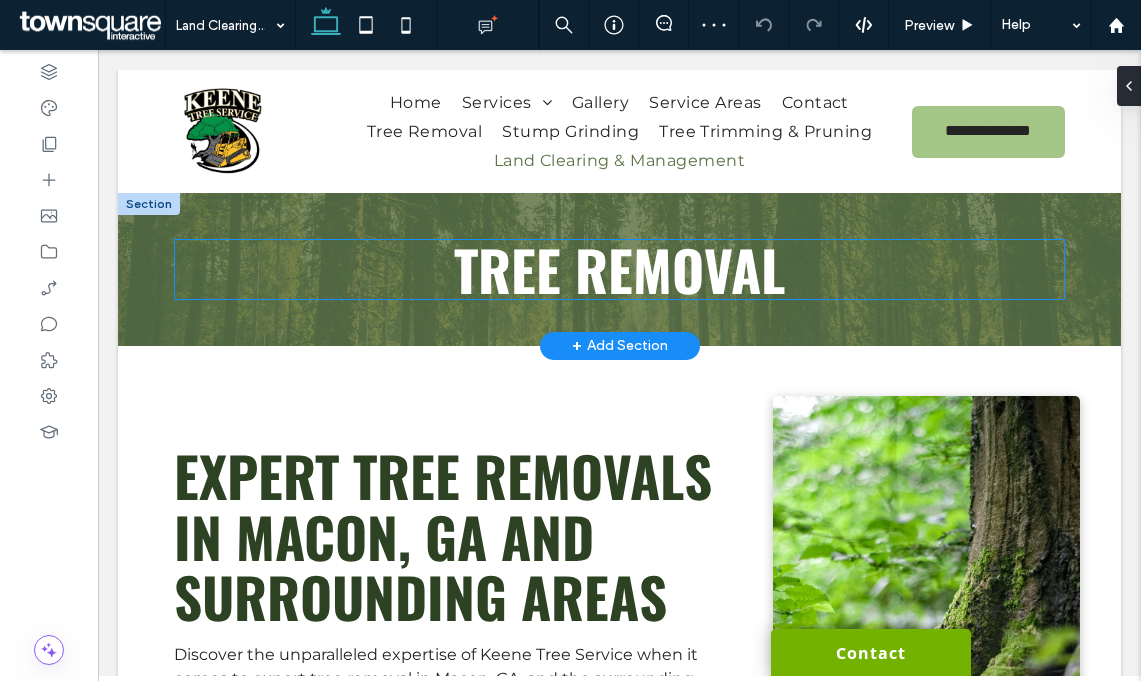 click on "TREE REMOVAL" at bounding box center (619, 269) 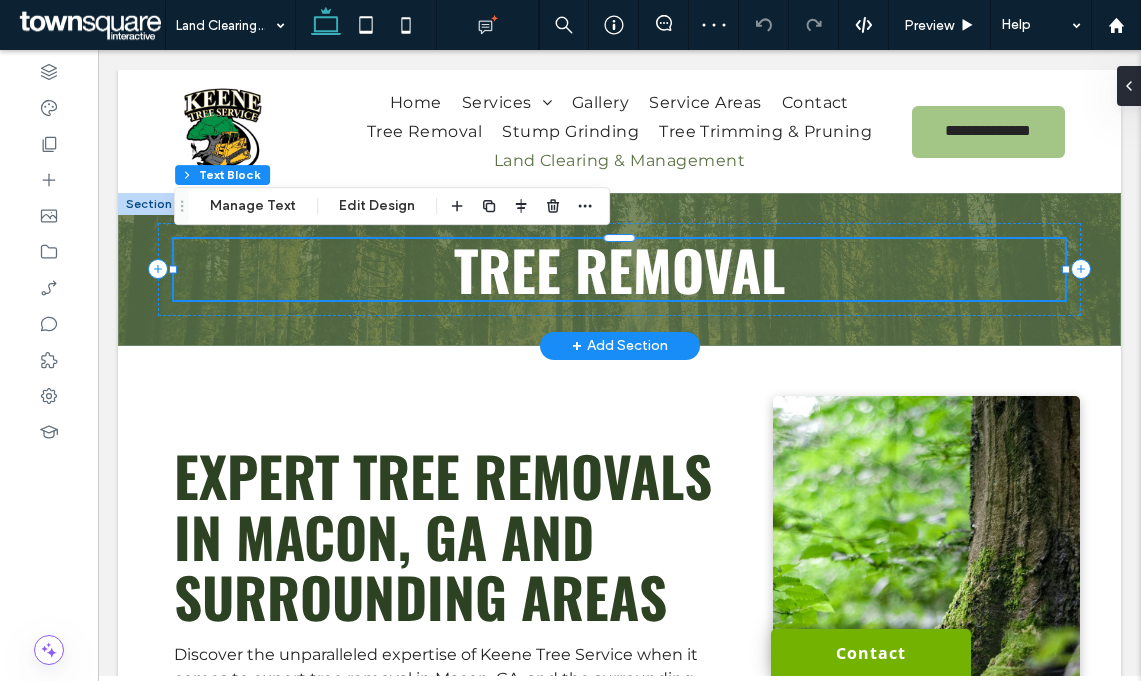 click on "TREE REMOVAL" at bounding box center [619, 269] 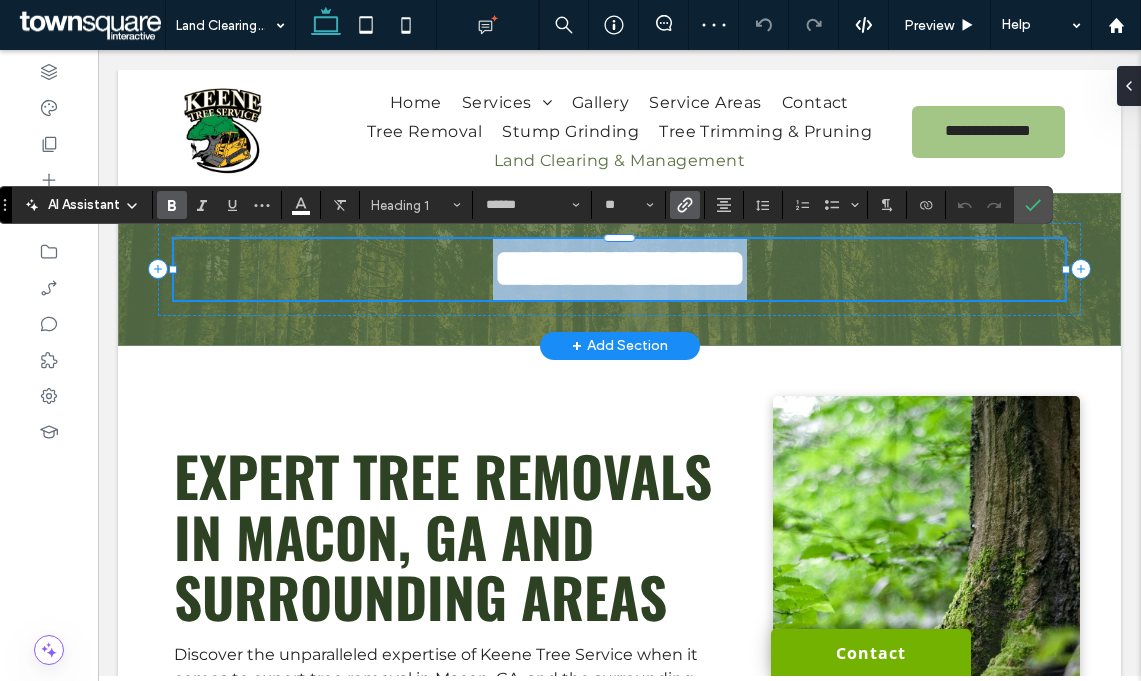 paste 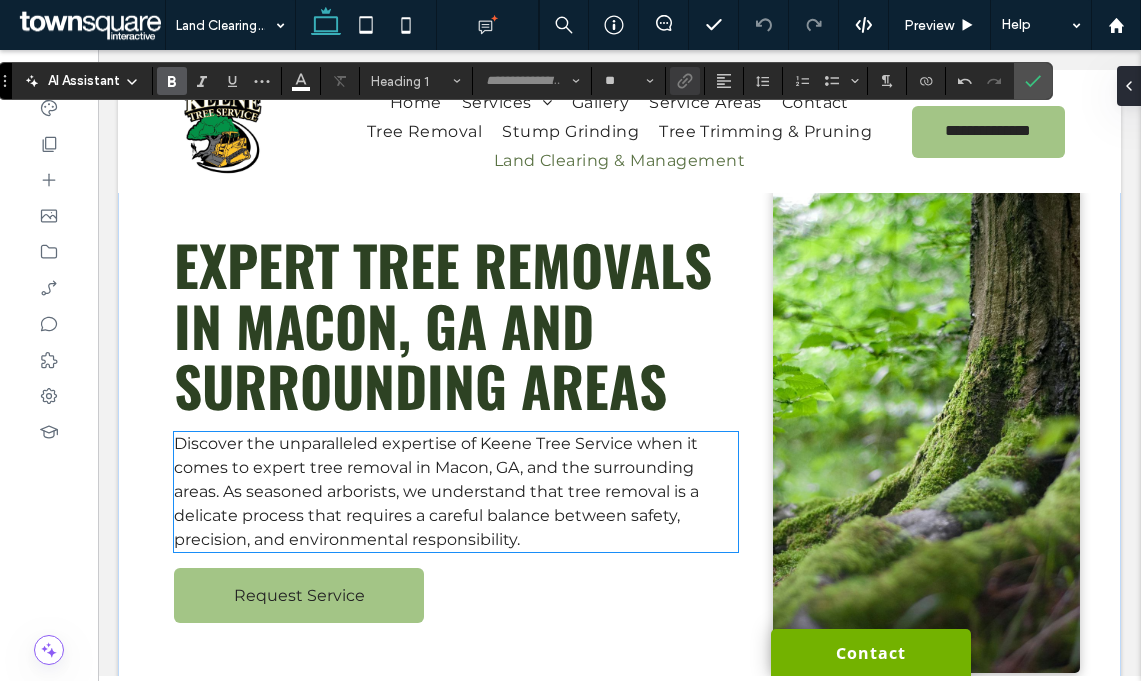 scroll, scrollTop: 231, scrollLeft: 0, axis: vertical 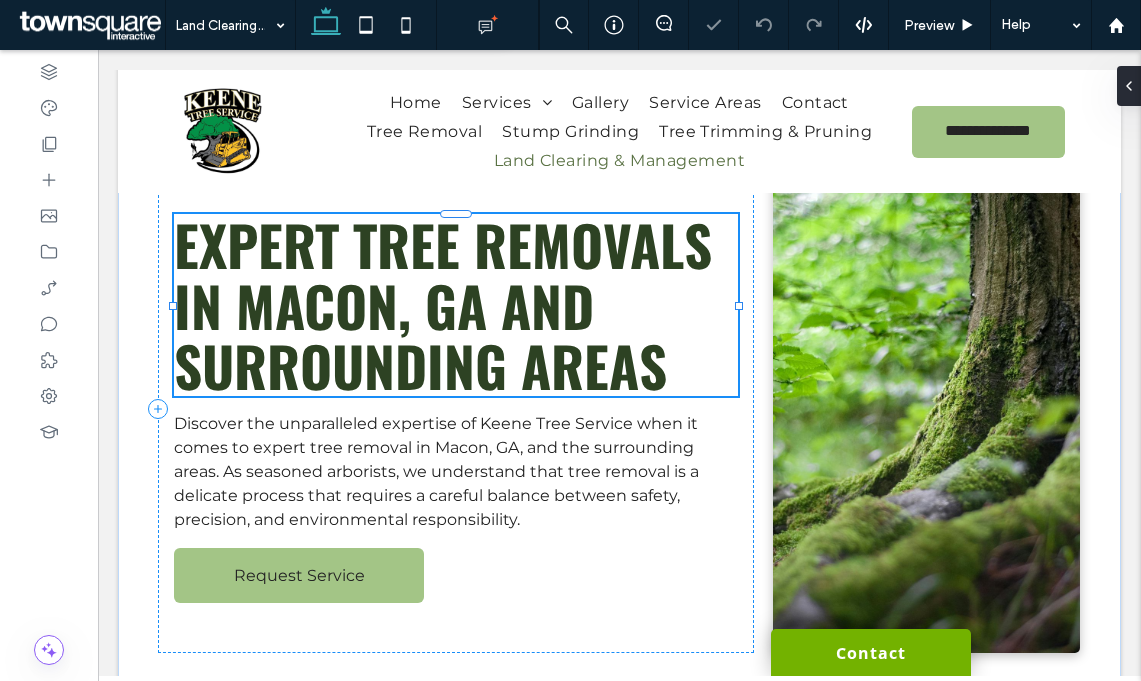 click on "Expert Tree Removals in Macon, GA and Surrounding Areas" at bounding box center [443, 304] 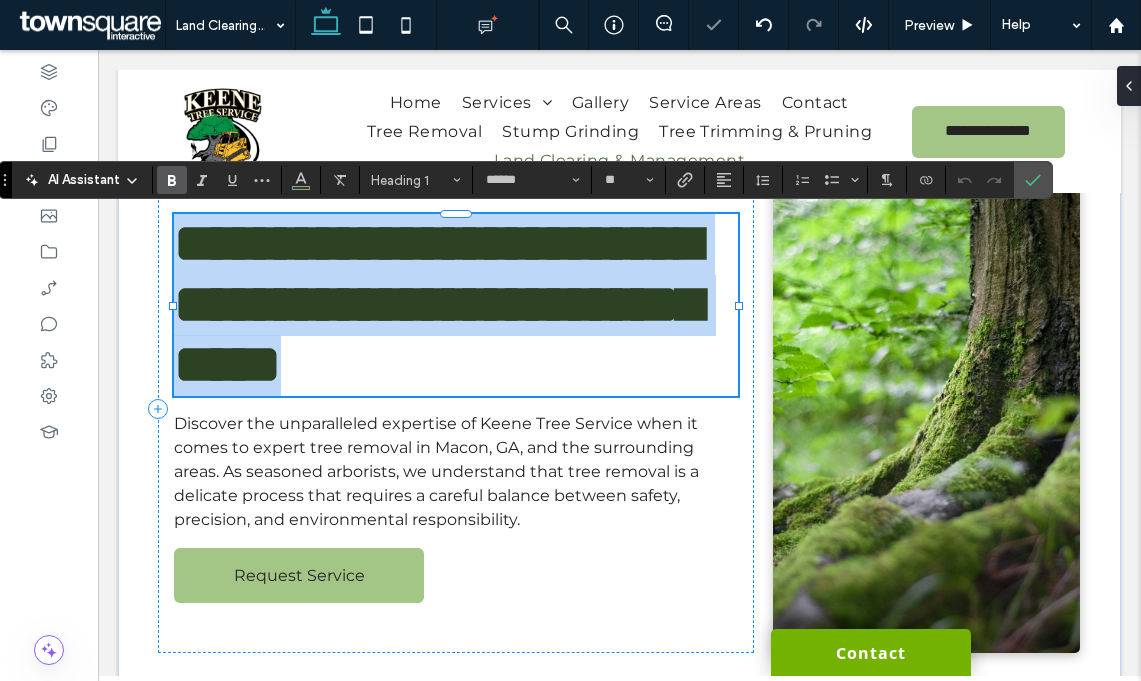 paste 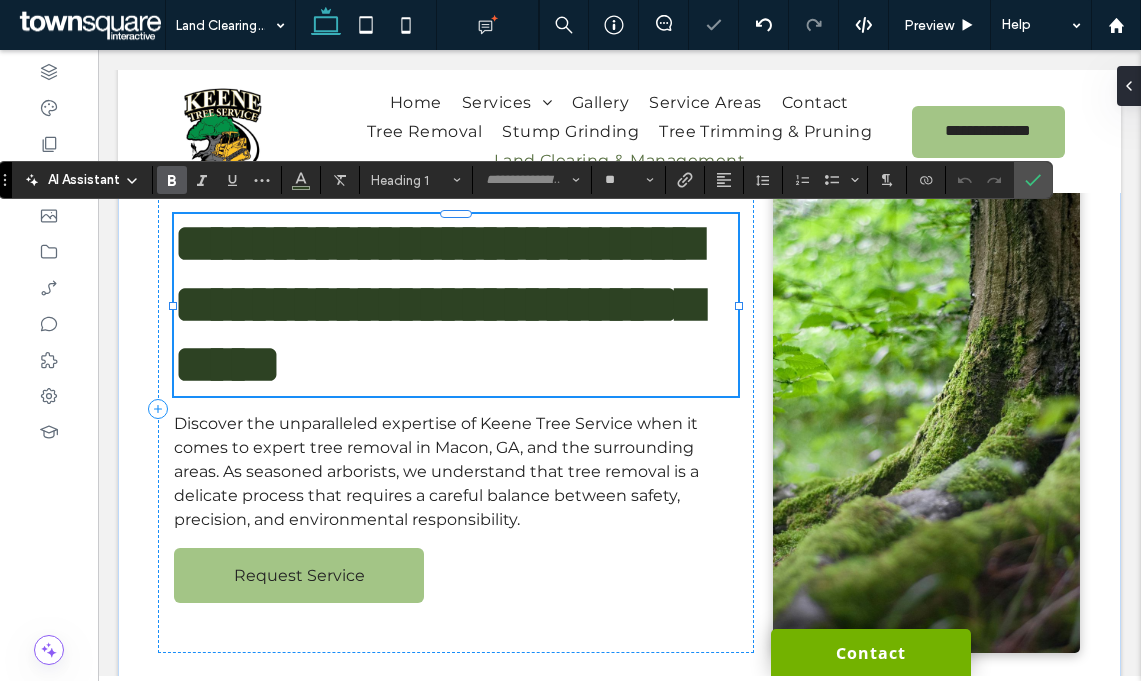 scroll, scrollTop: 10, scrollLeft: 0, axis: vertical 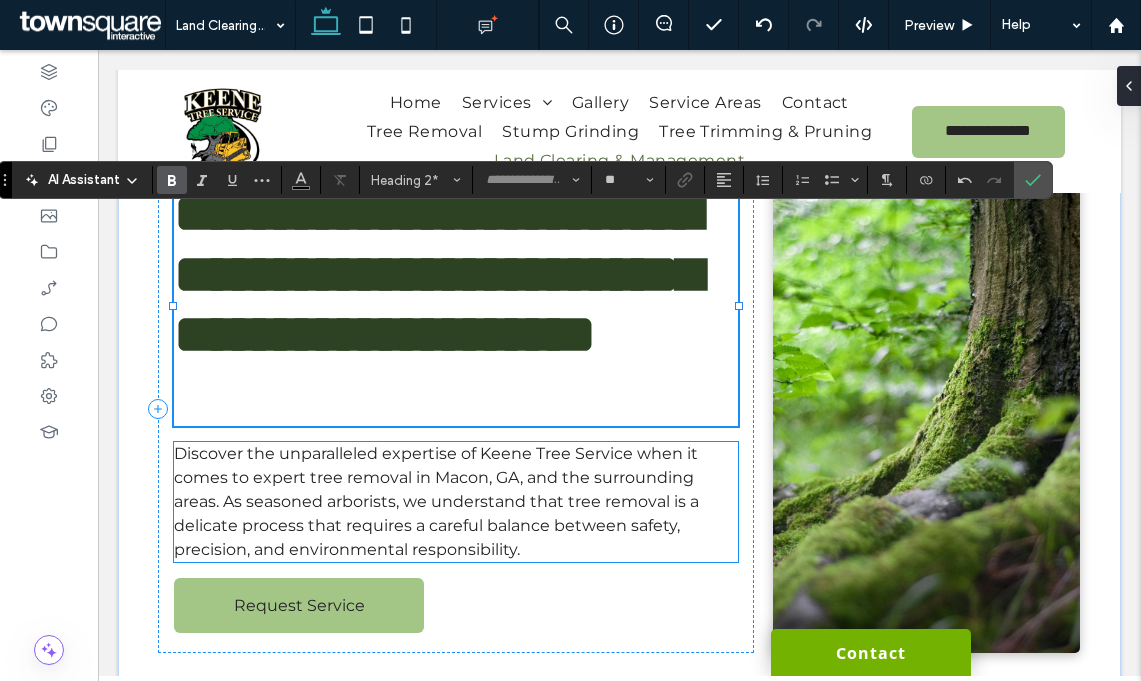 click on "Discover the unparalleled expertise of Keene Tree Service when it comes to expert tree removal in Macon, GA, and the surrounding areas. As seasoned arborists, we understand that tree removal is a delicate process that requires a careful balance between safety, precision, and environmental responsibility." at bounding box center (436, 501) 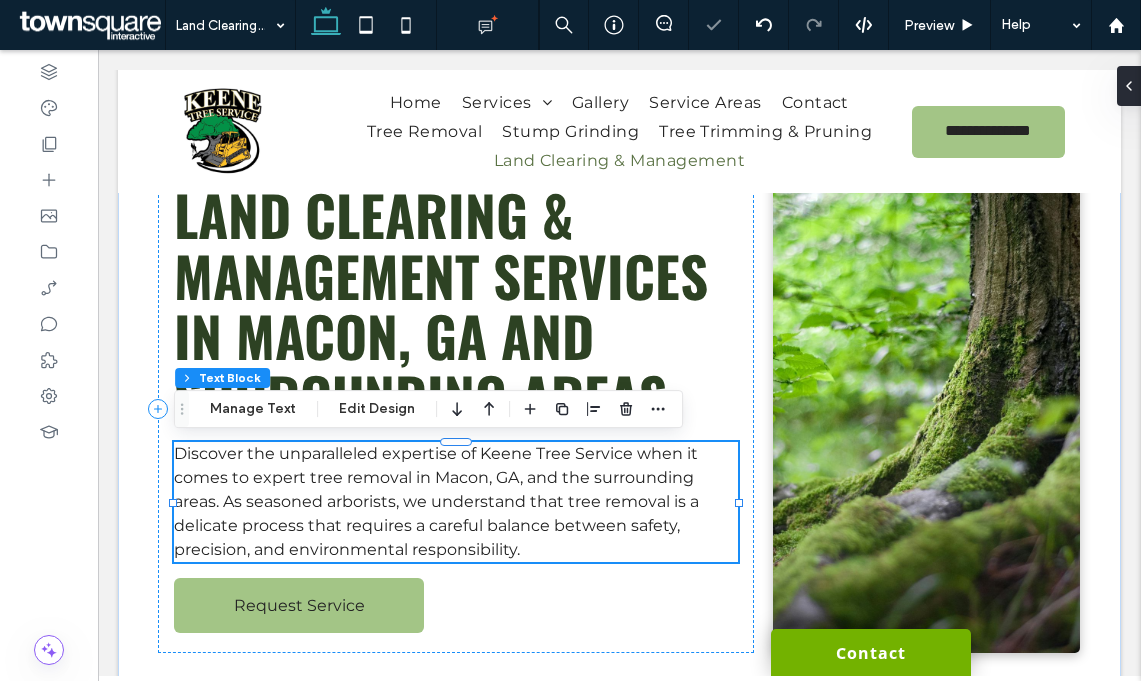 click on "Discover the unparalleled expertise of Keene Tree Service when it comes to expert tree removal in Macon, GA, and the surrounding areas. As seasoned arborists, we understand that tree removal is a delicate process that requires a careful balance between safety, precision, and environmental responsibility." at bounding box center [436, 501] 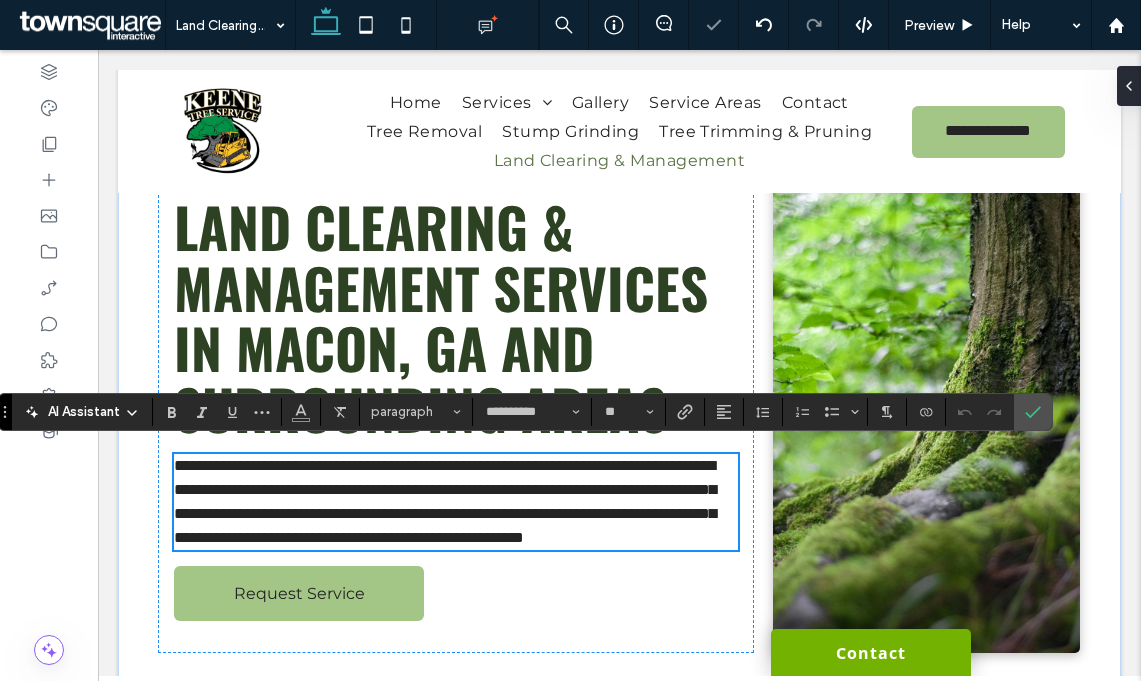 type on "**********" 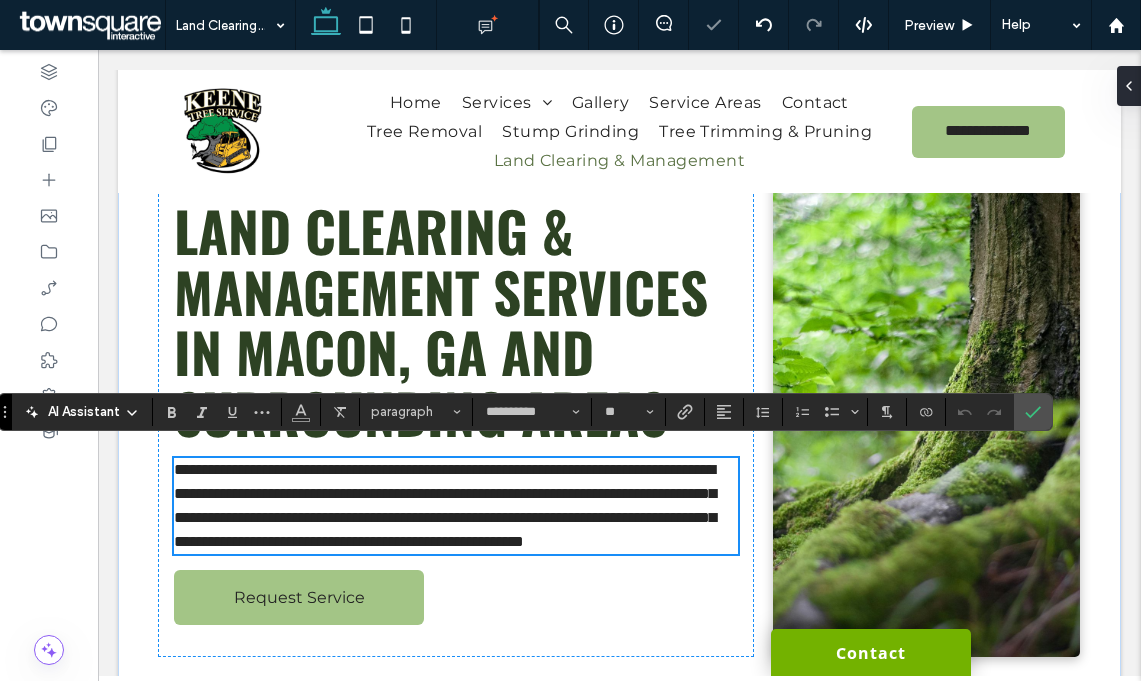 scroll, scrollTop: 1, scrollLeft: 0, axis: vertical 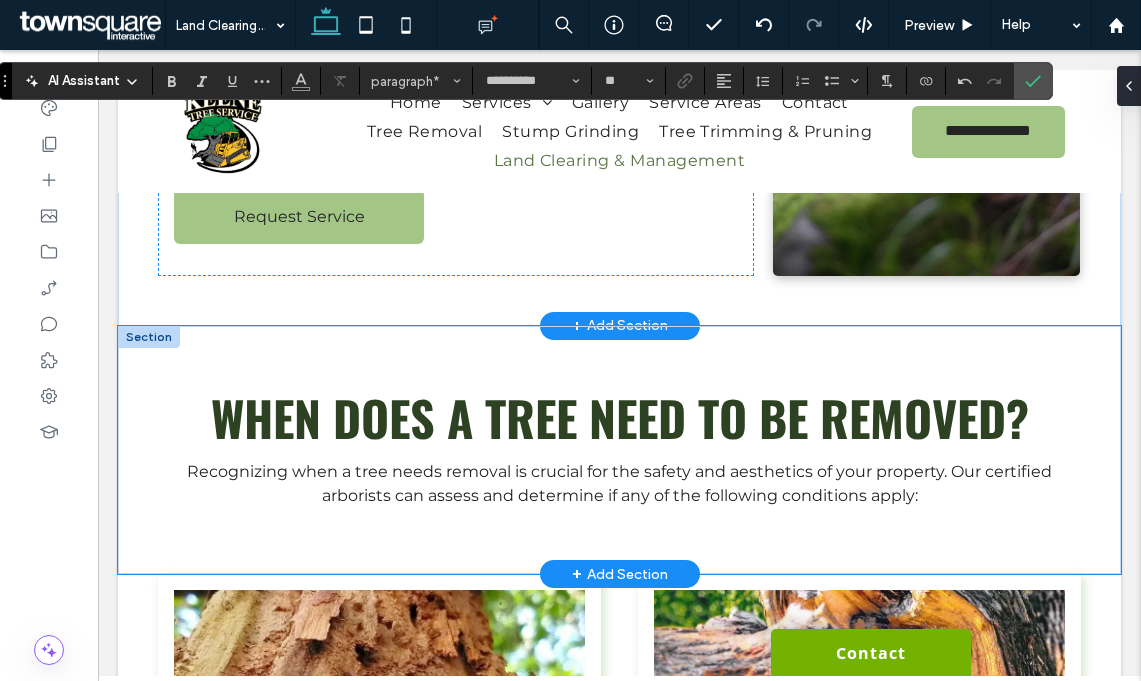 click on "When Does a Tree Need to Be Removed?
Recognizing when a tree needs removal is crucial for the safety and aesthetics of your property. Our certified arborists can assess and determine if any of the following conditions apply:" at bounding box center (619, 450) 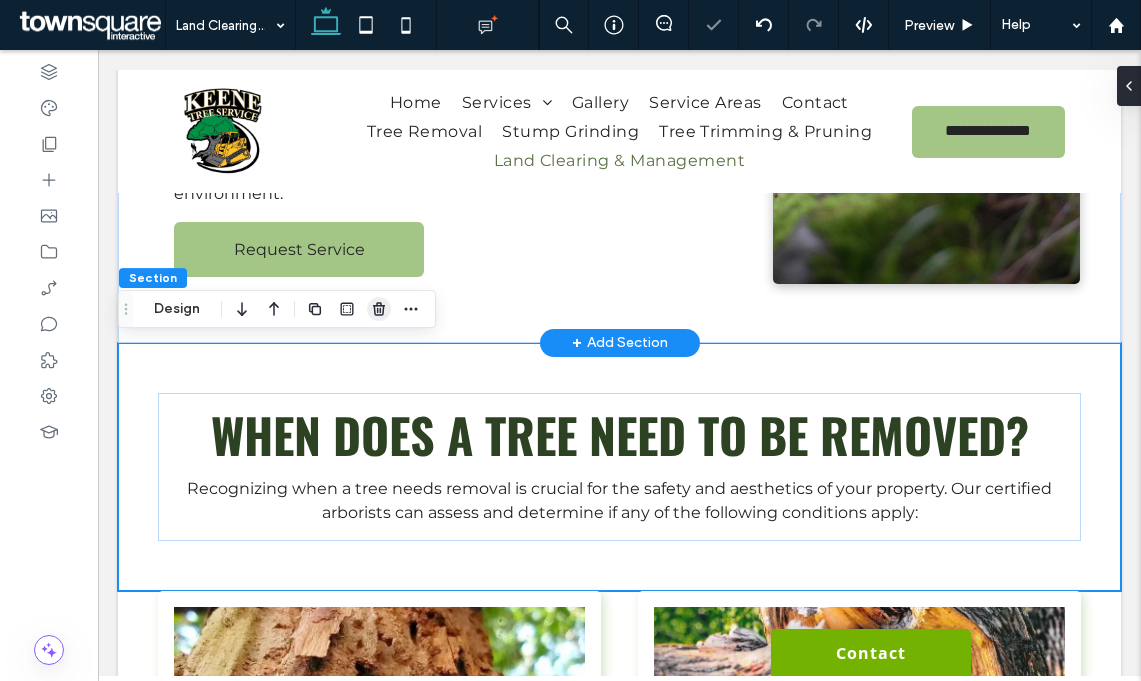 type 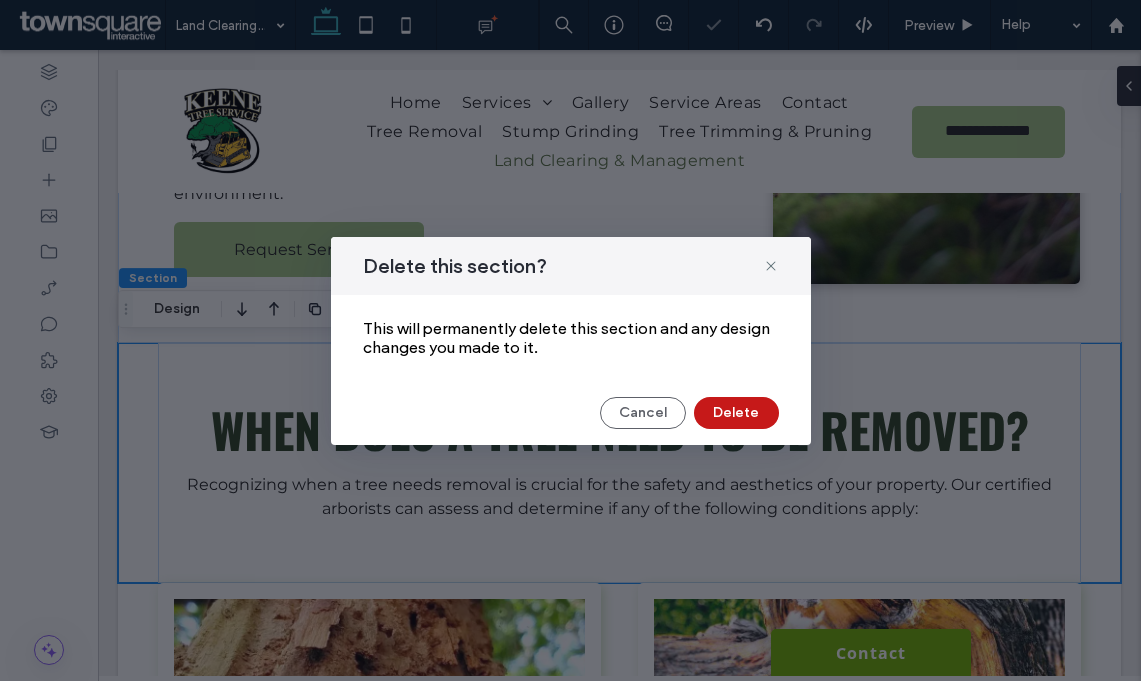 drag, startPoint x: 743, startPoint y: 408, endPoint x: 645, endPoint y: 359, distance: 109.56733 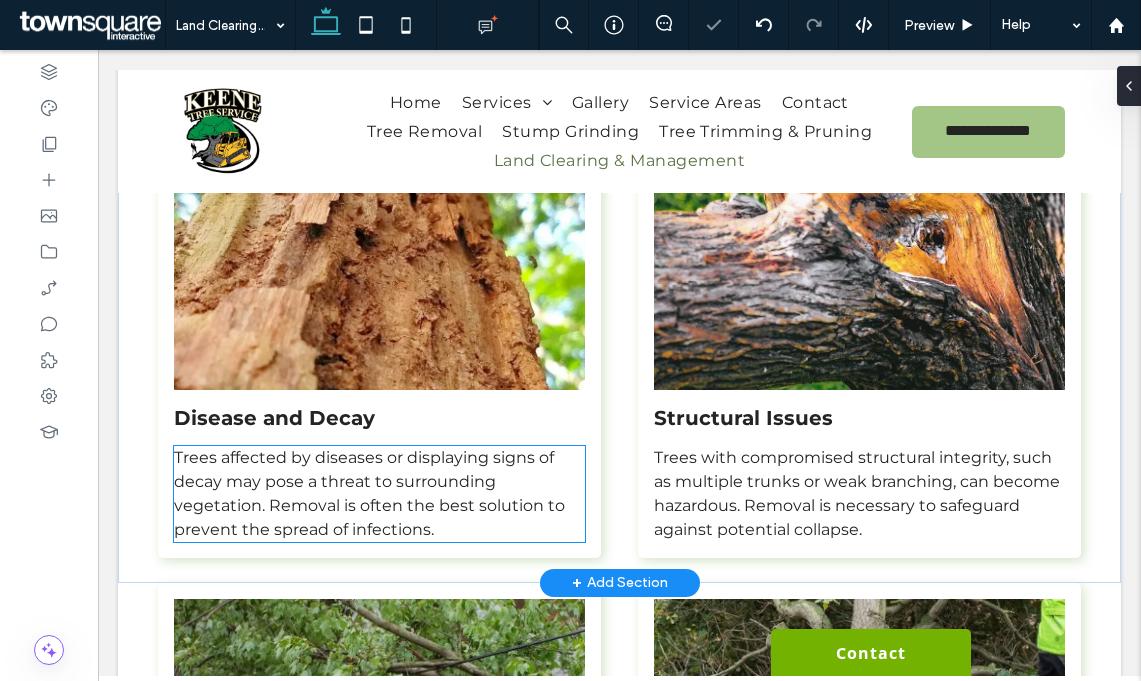 scroll, scrollTop: 802, scrollLeft: 0, axis: vertical 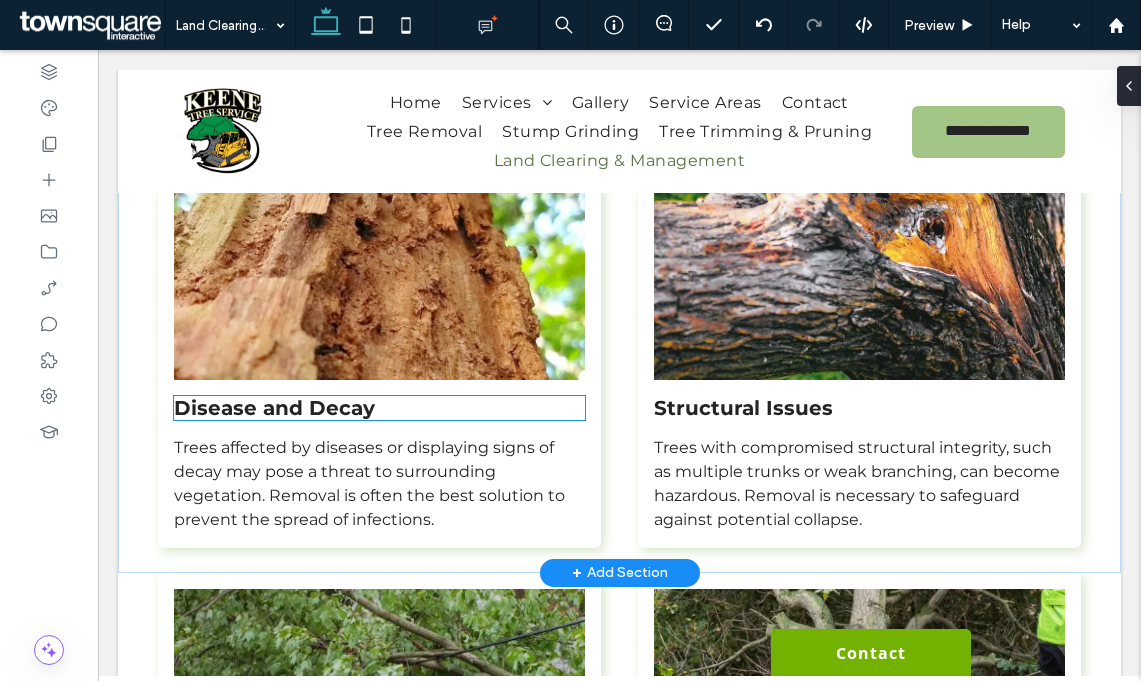 click on "Disease and Decay" at bounding box center [274, 408] 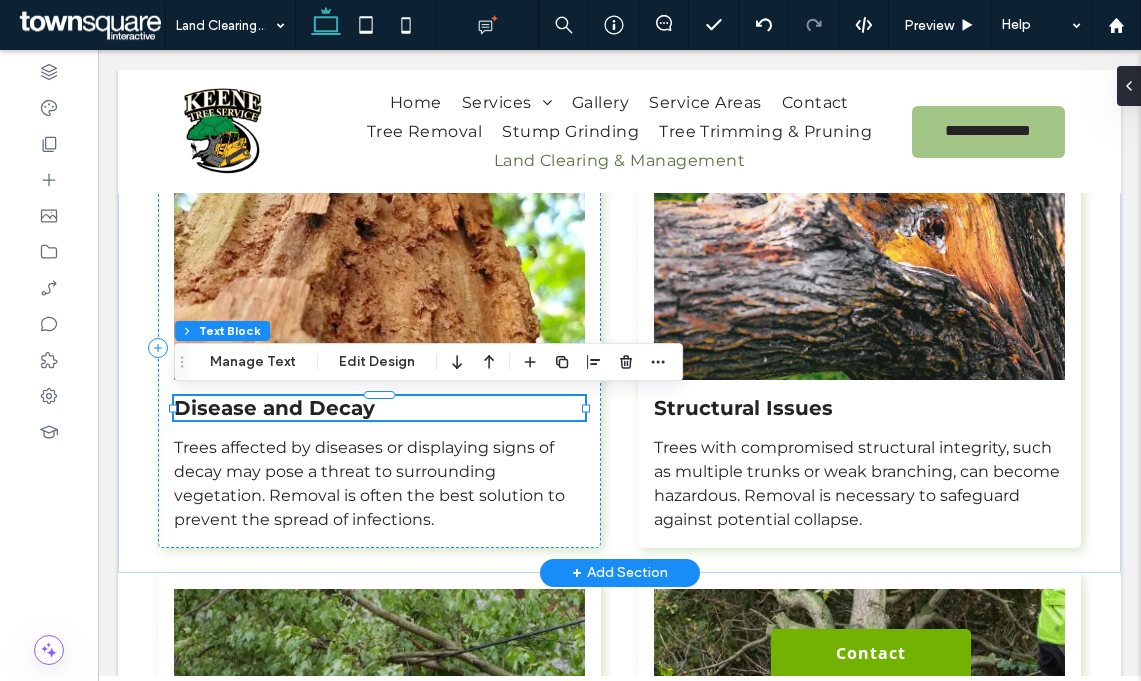 click on "Disease and Decay" at bounding box center (274, 408) 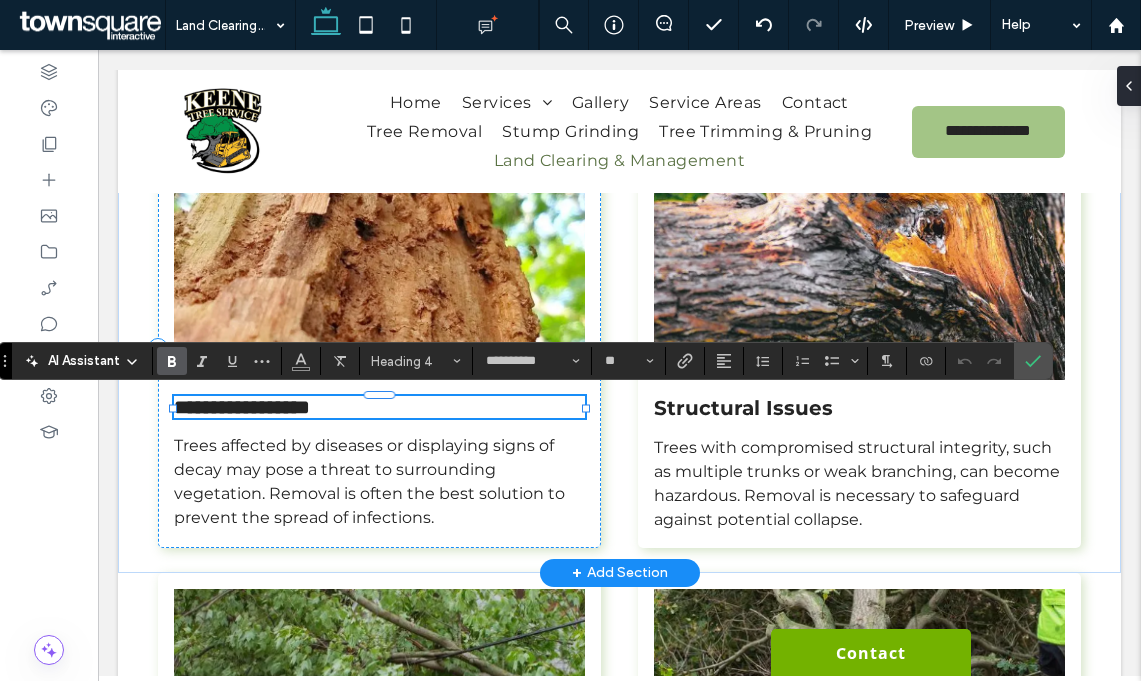paste 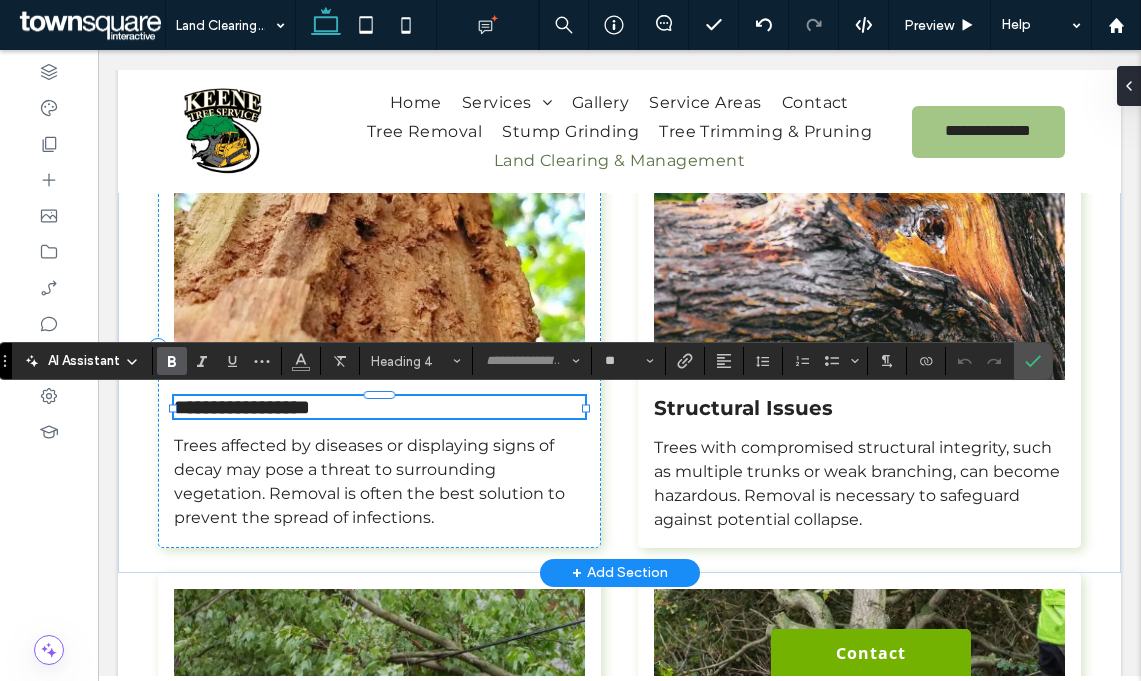 scroll, scrollTop: 0, scrollLeft: 0, axis: both 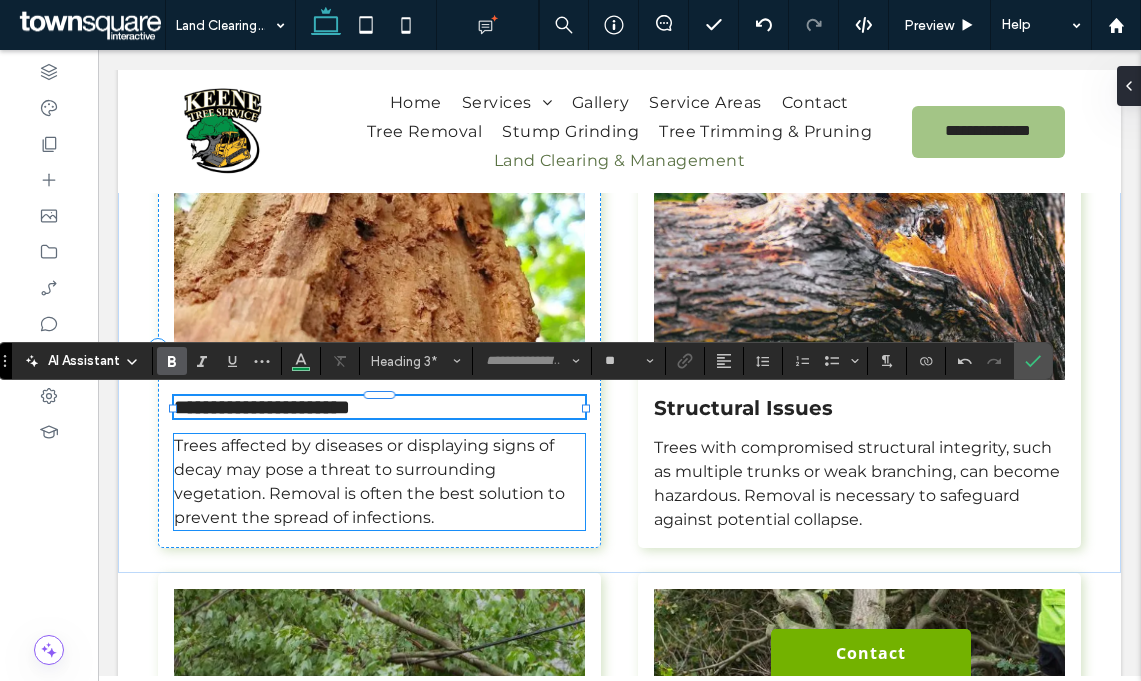 click on "Trees affected by diseases or displaying signs of decay may pose a threat to surrounding vegetation. Removal is often the best solution to prevent the spread of infections." at bounding box center [369, 481] 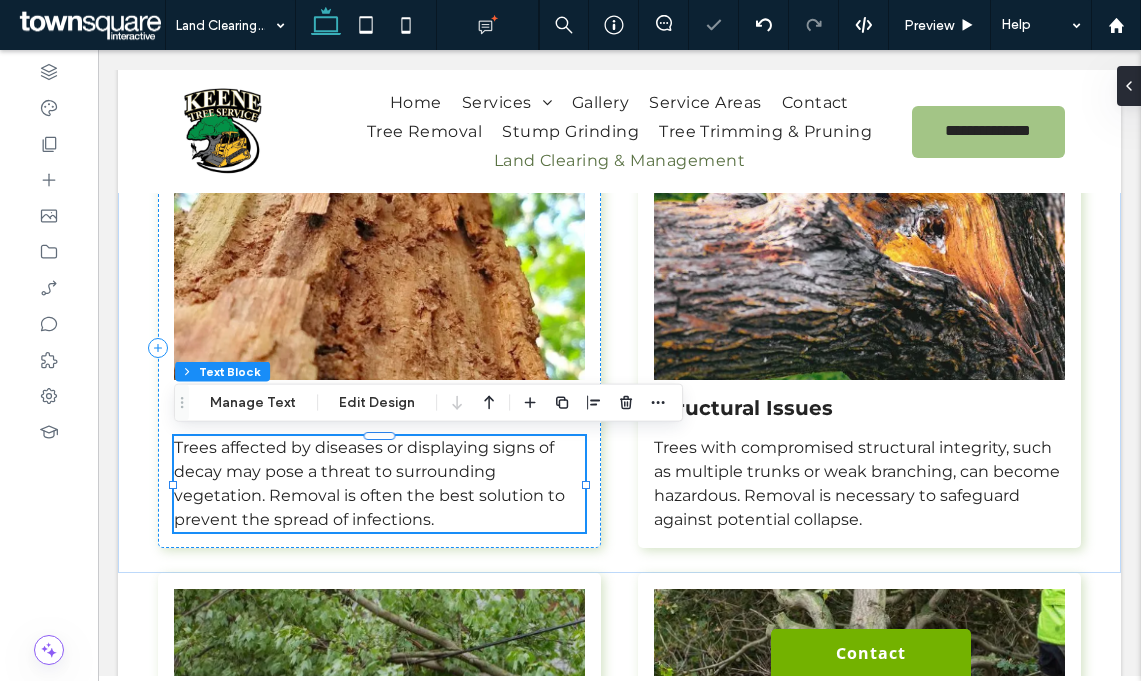 click on "Trees affected by diseases or displaying signs of decay may pose a threat to surrounding vegetation. Removal is often the best solution to prevent the spread of infections." at bounding box center (369, 483) 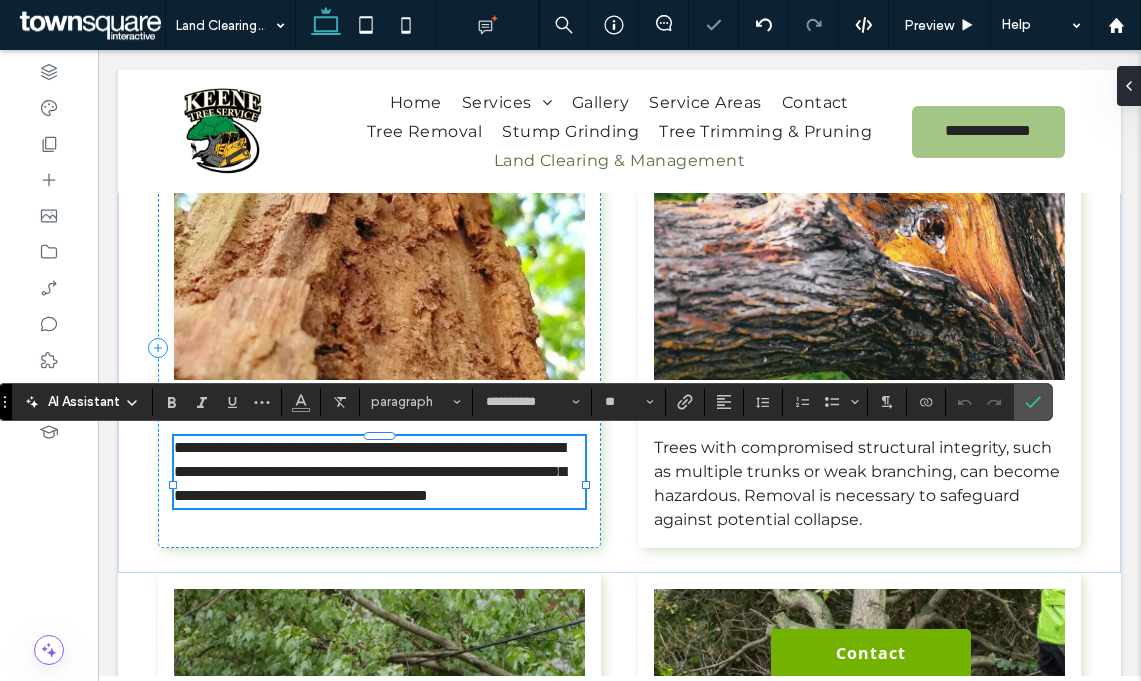 paste 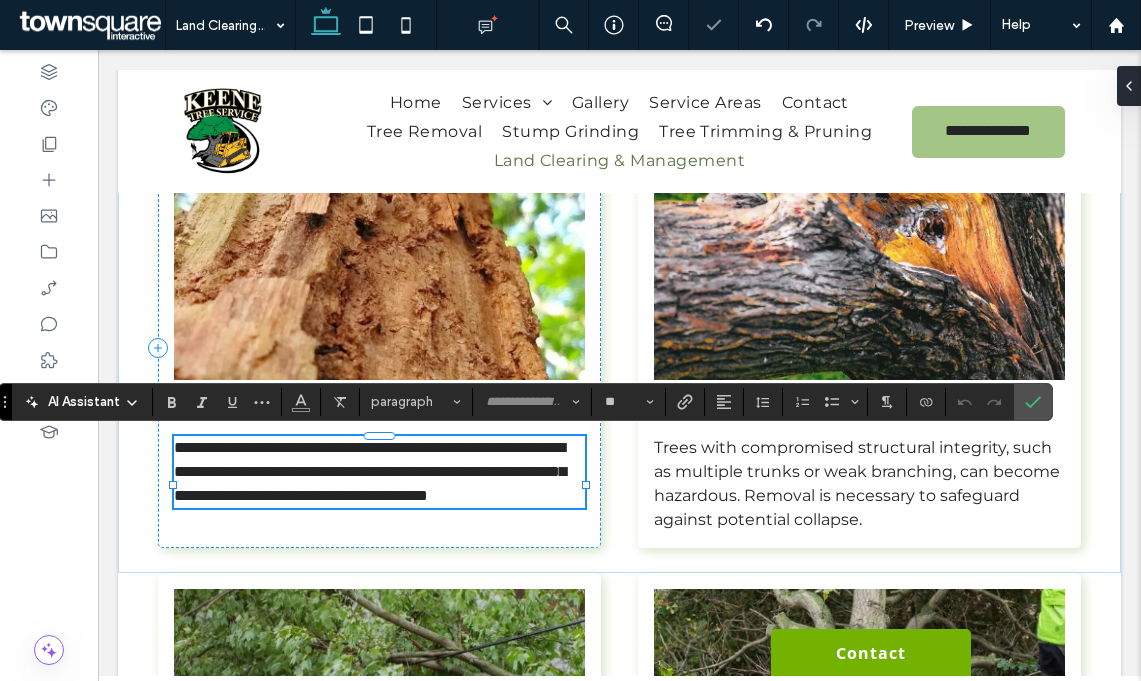 scroll, scrollTop: 0, scrollLeft: 0, axis: both 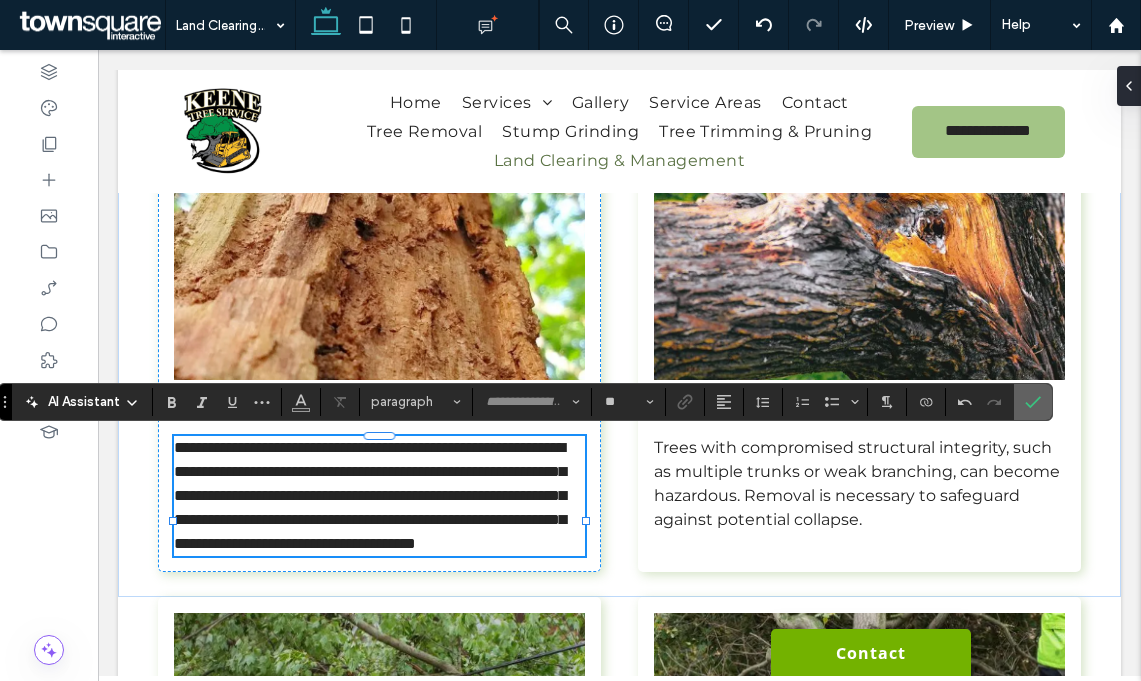 click 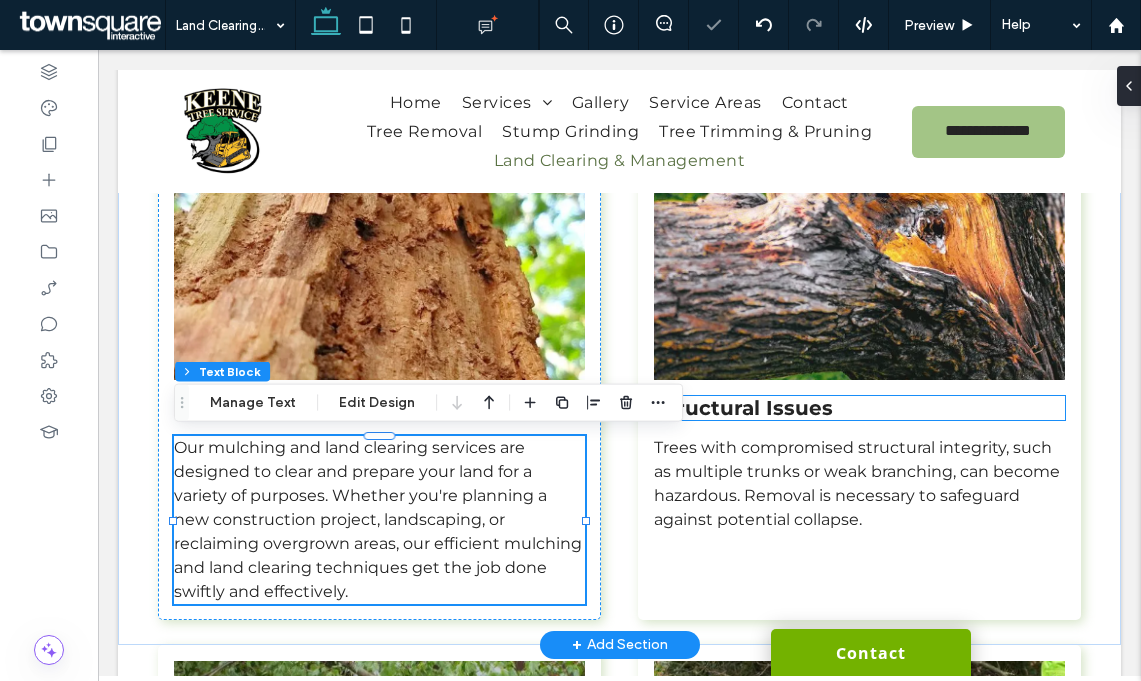 click on "Structural Issues" at bounding box center (859, 408) 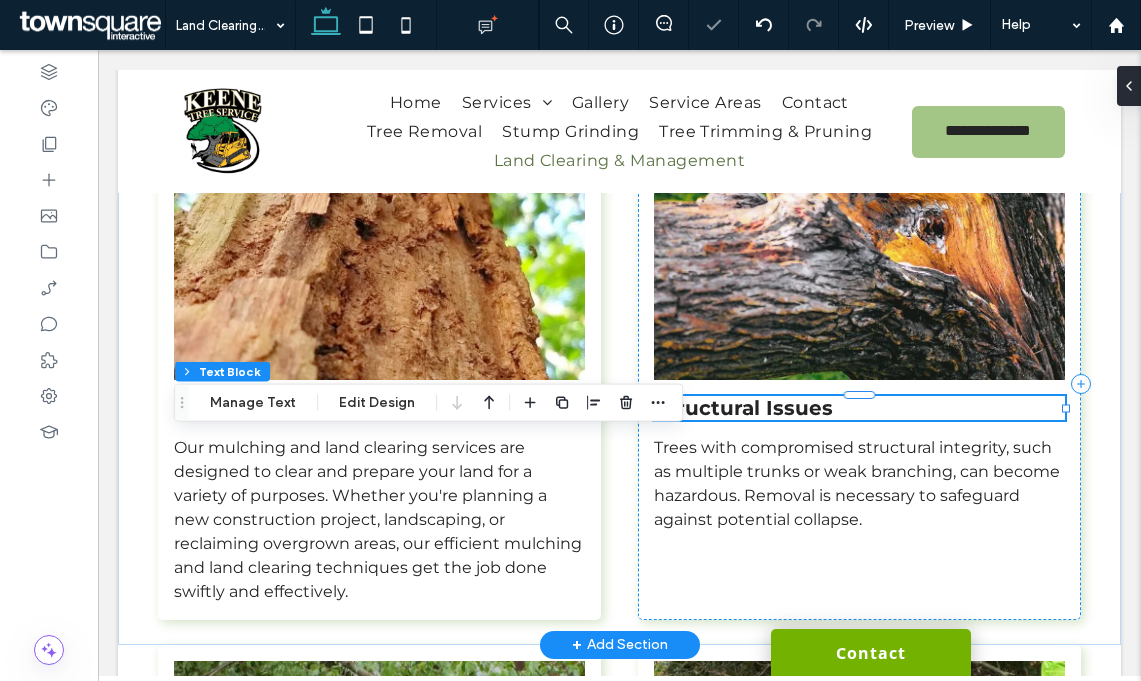 click on "Structural Issues" at bounding box center (859, 408) 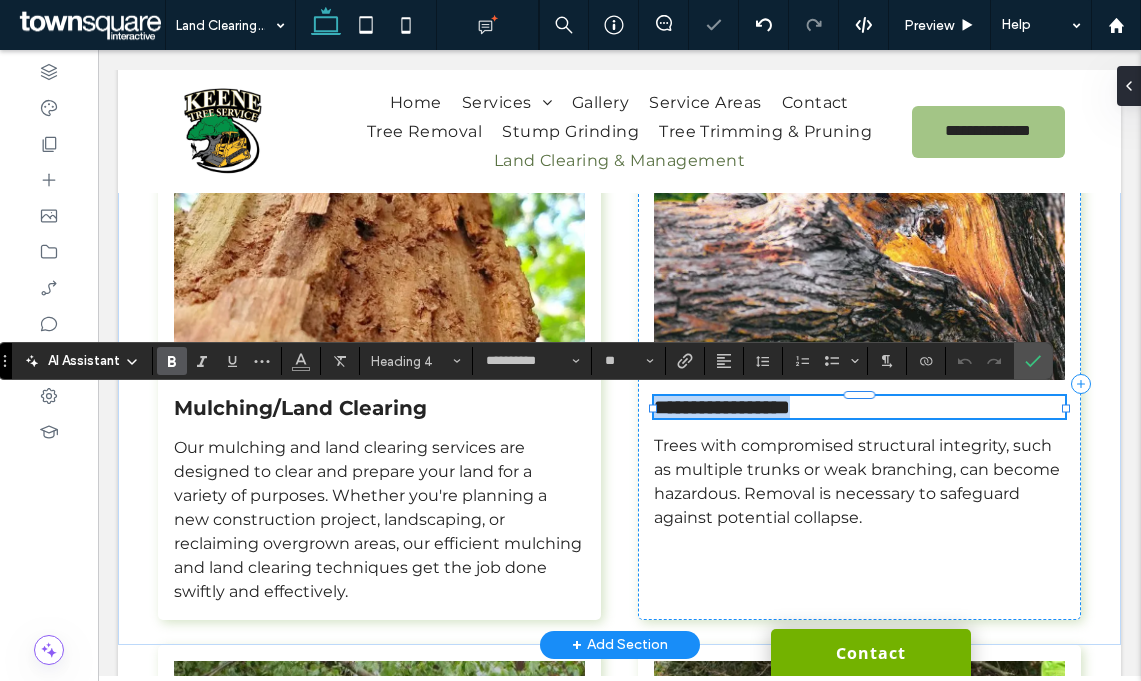 paste 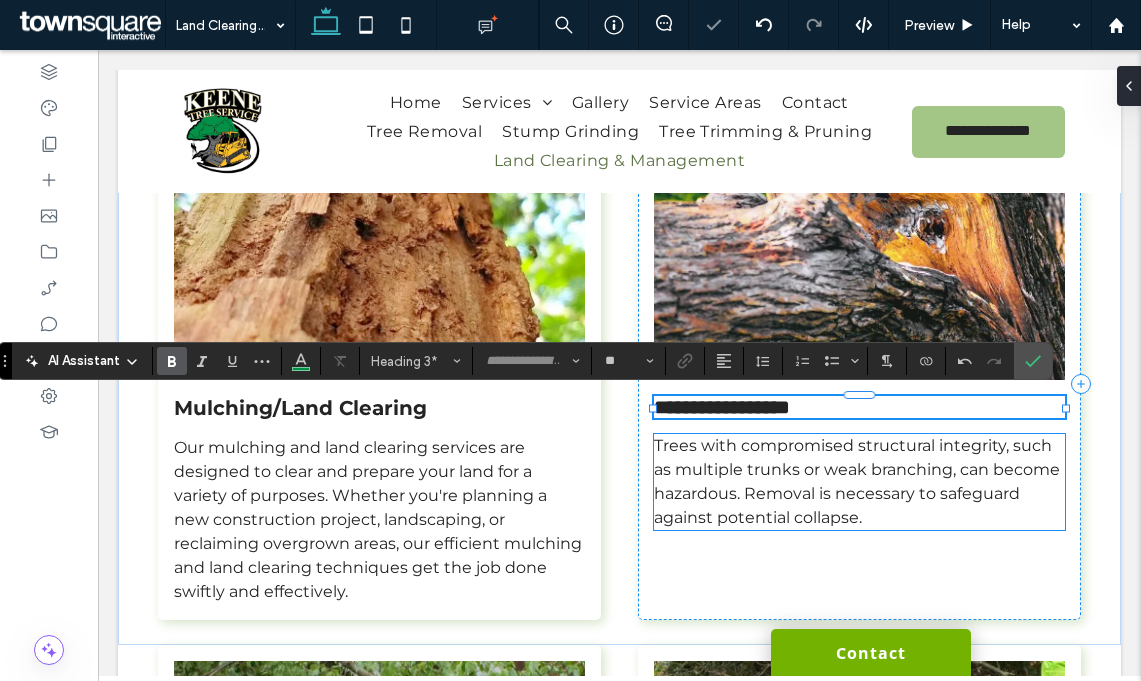 scroll, scrollTop: 0, scrollLeft: 0, axis: both 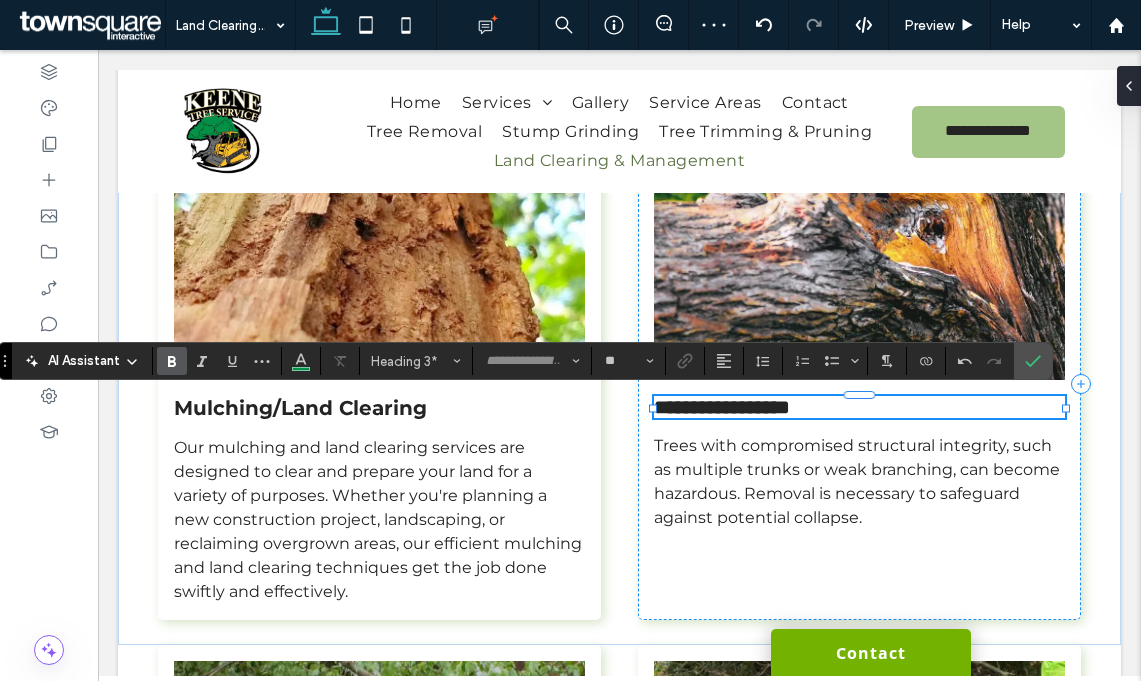 click on "Trees with compromised structural integrity, such as multiple trunks or weak branching, can become hazardous. Removal is necessary to safeguard against potential collapse." at bounding box center (857, 481) 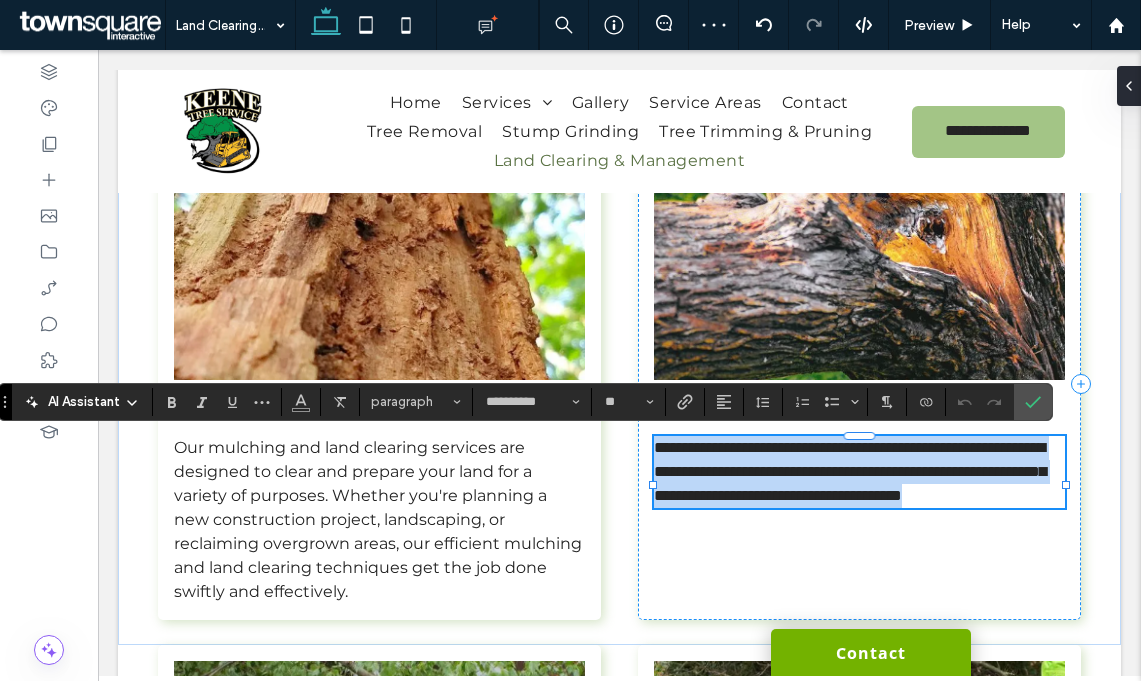 paste 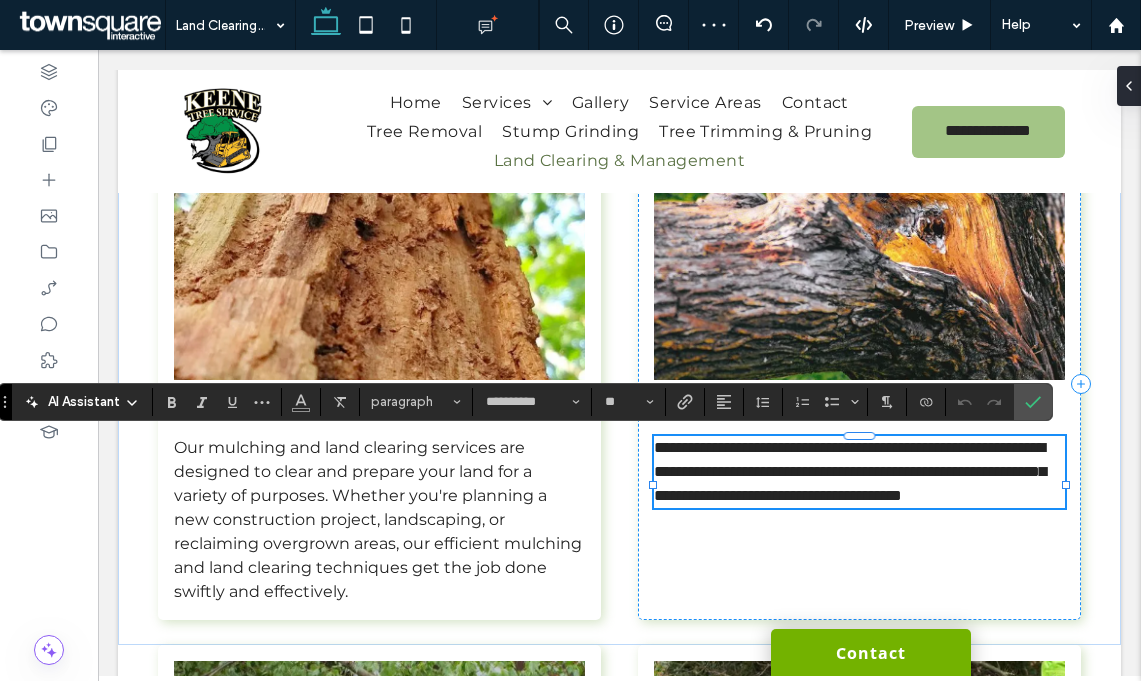 type 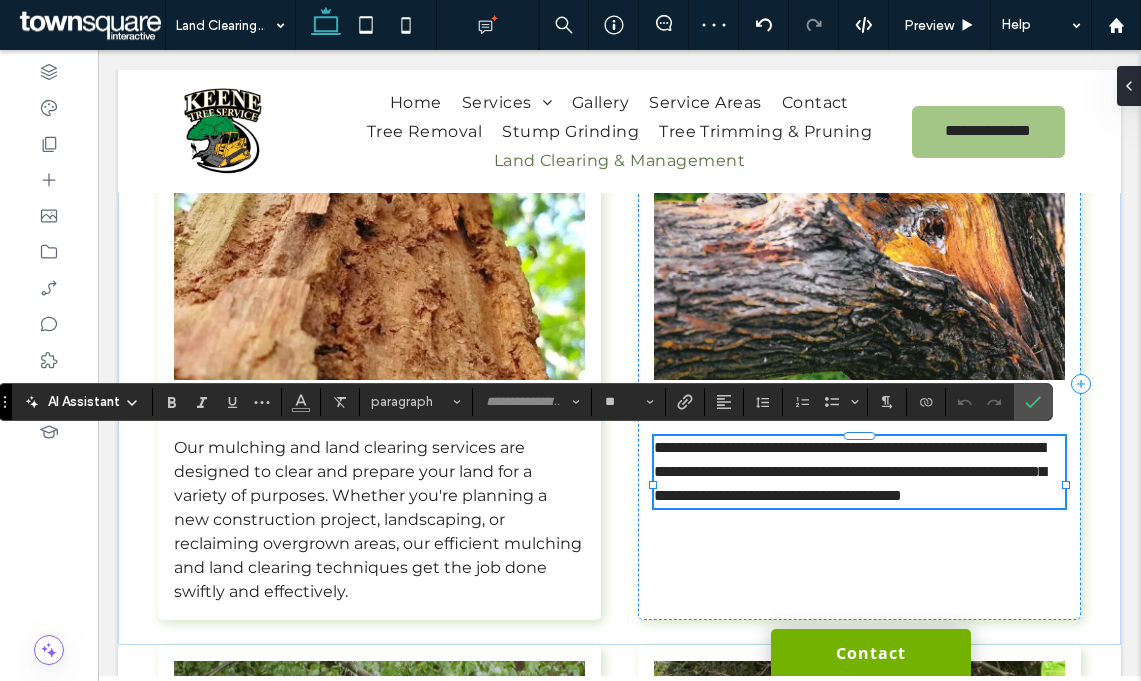 scroll, scrollTop: 0, scrollLeft: 0, axis: both 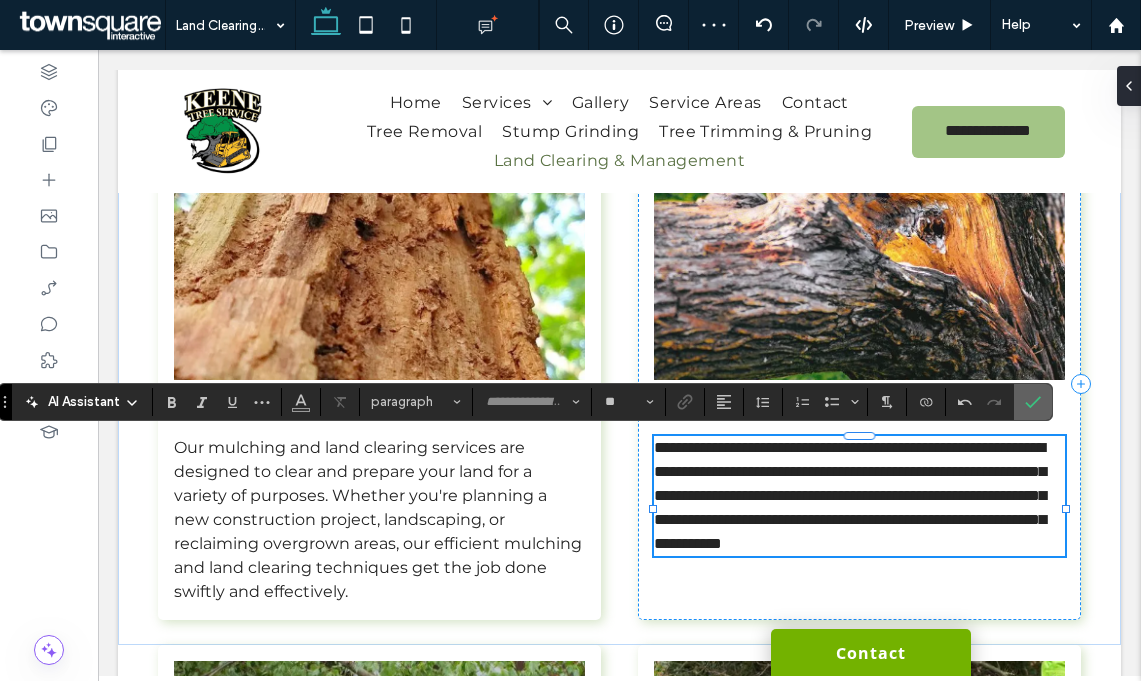 click 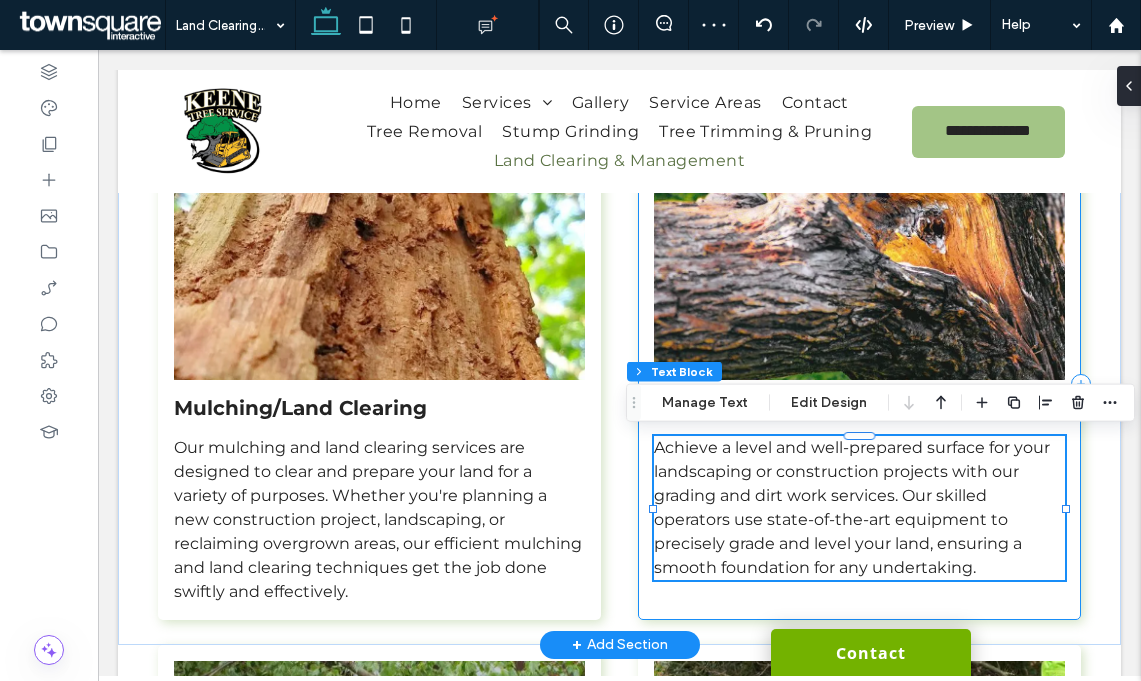 click on "Grading/Dirt Work
Achieve a level and well-prepared surface for your landscaping or construction projects with our grading and dirt work services. Our skilled operators use state-of-the-art equipment to precisely grade and level your land, ensuring a smooth foundation for any undertaking." at bounding box center [859, 384] 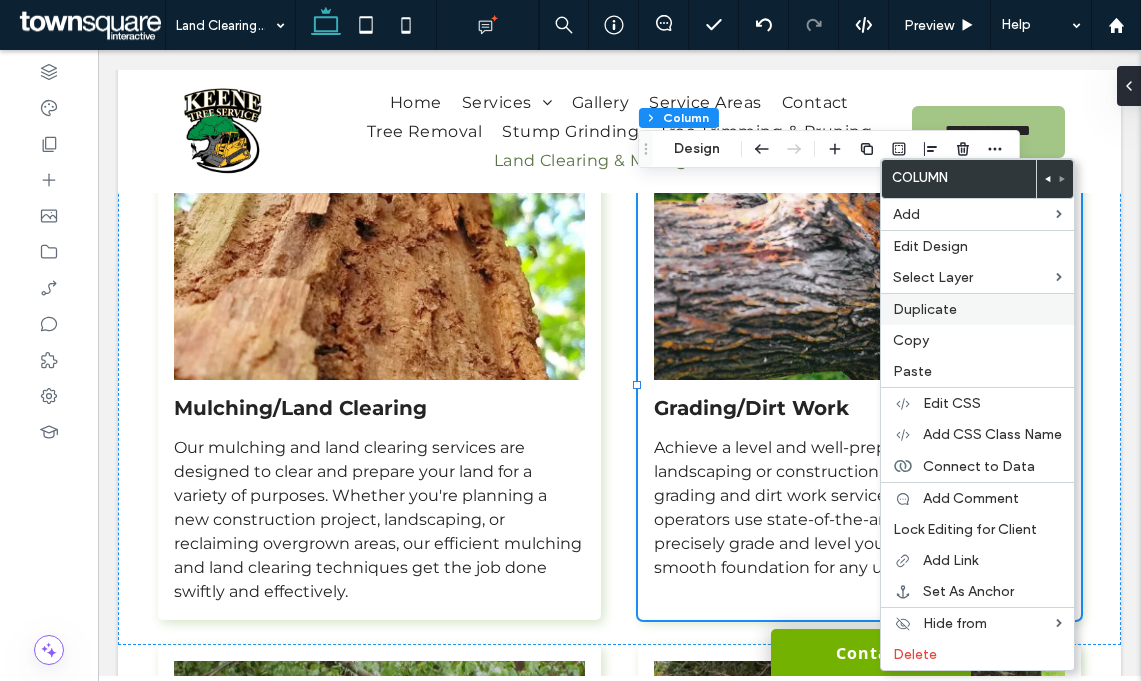click on "Duplicate" at bounding box center [925, 309] 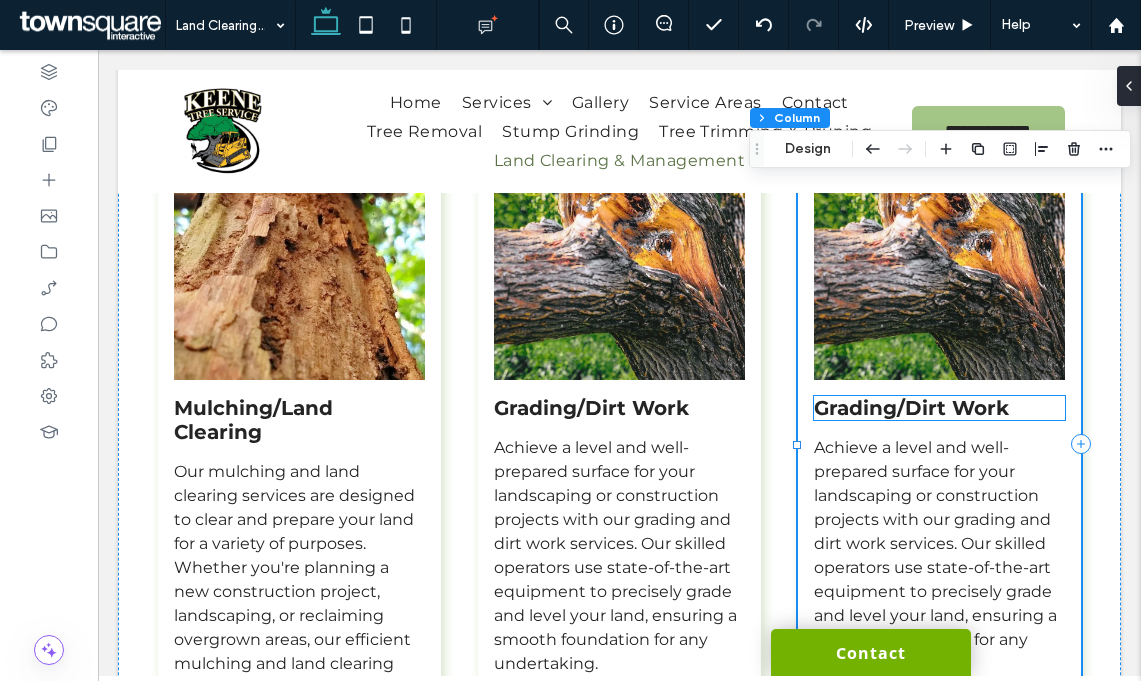 click on "Grading/Dirt Work" at bounding box center (911, 408) 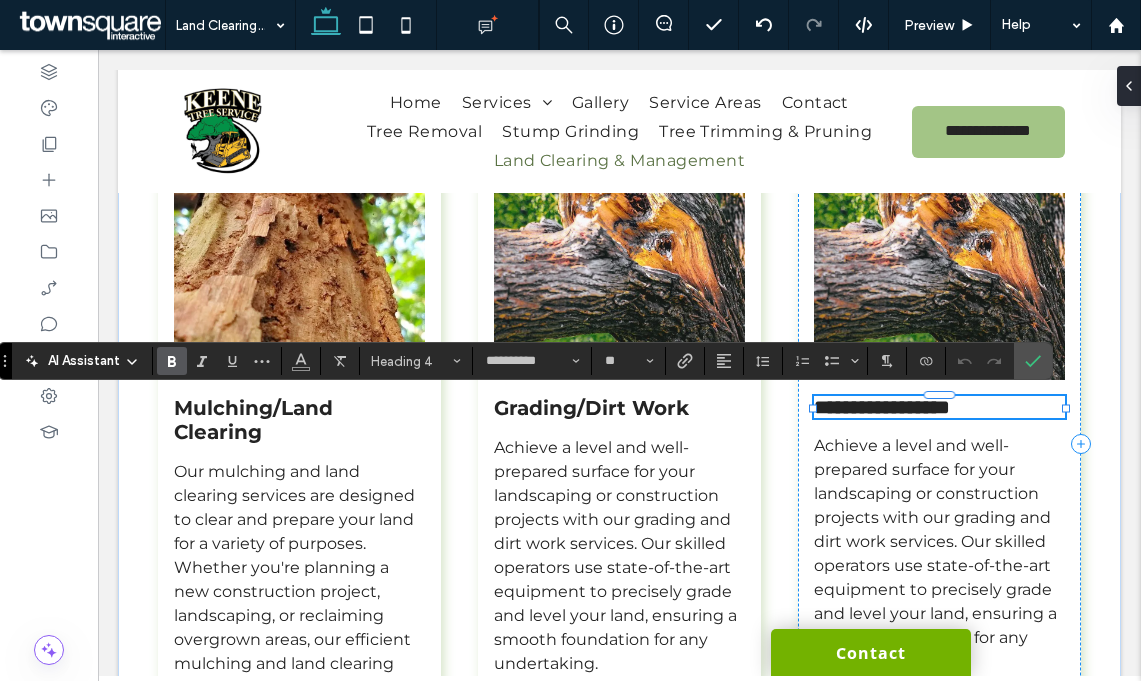 paste 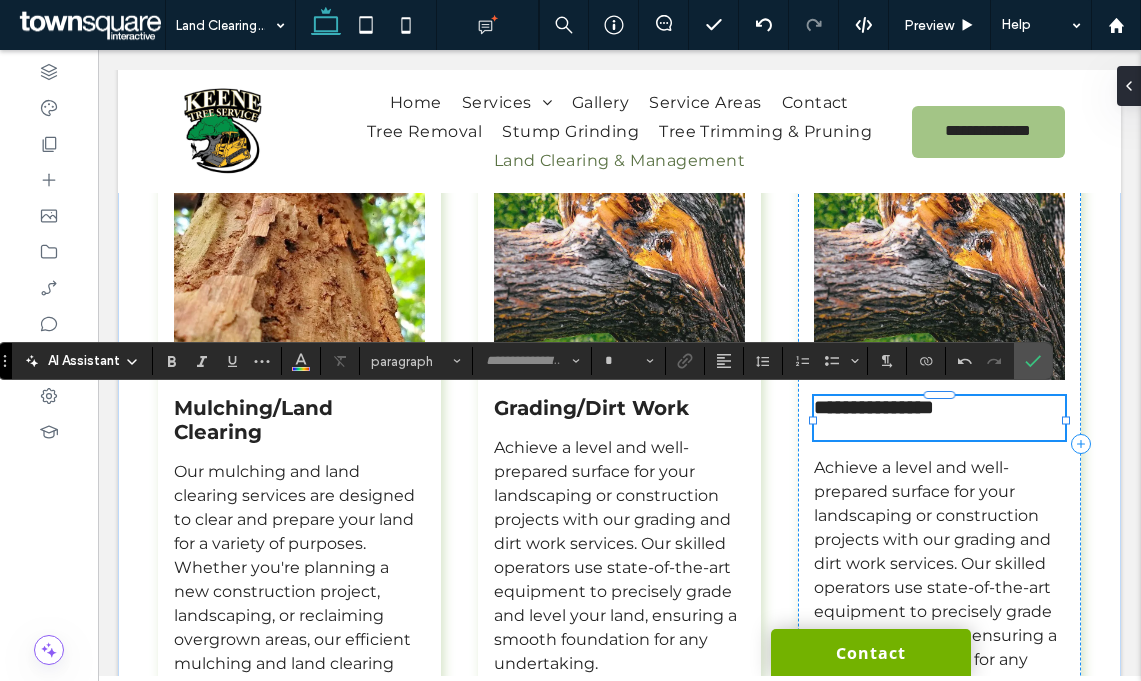 scroll, scrollTop: 27, scrollLeft: 0, axis: vertical 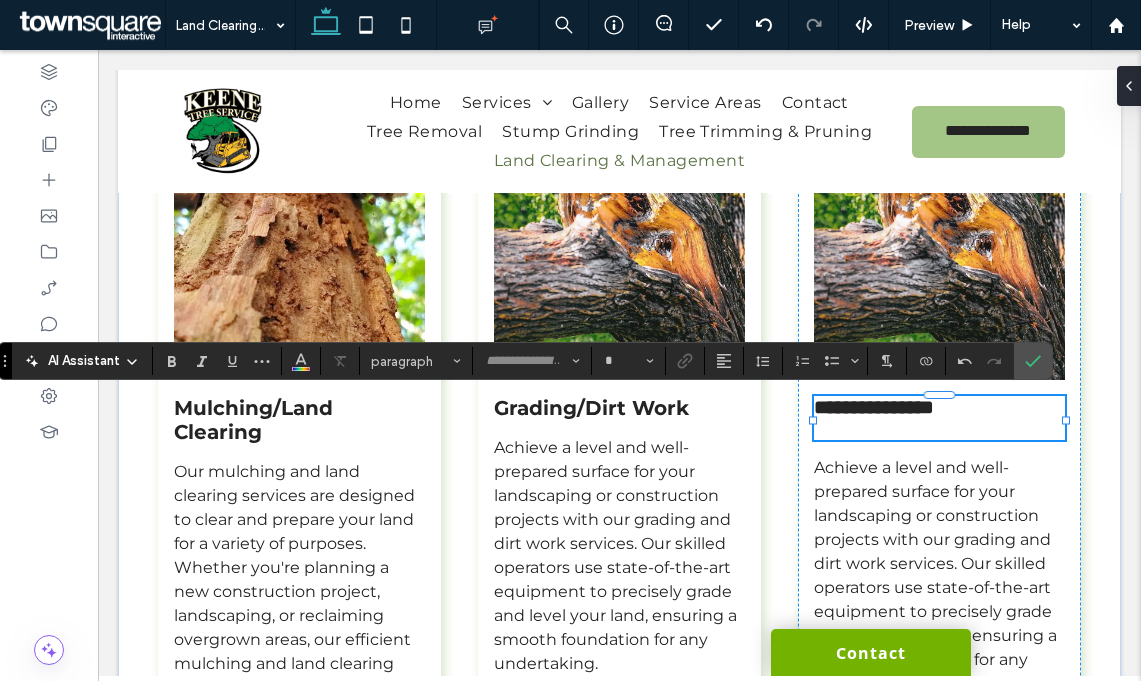 type on "**********" 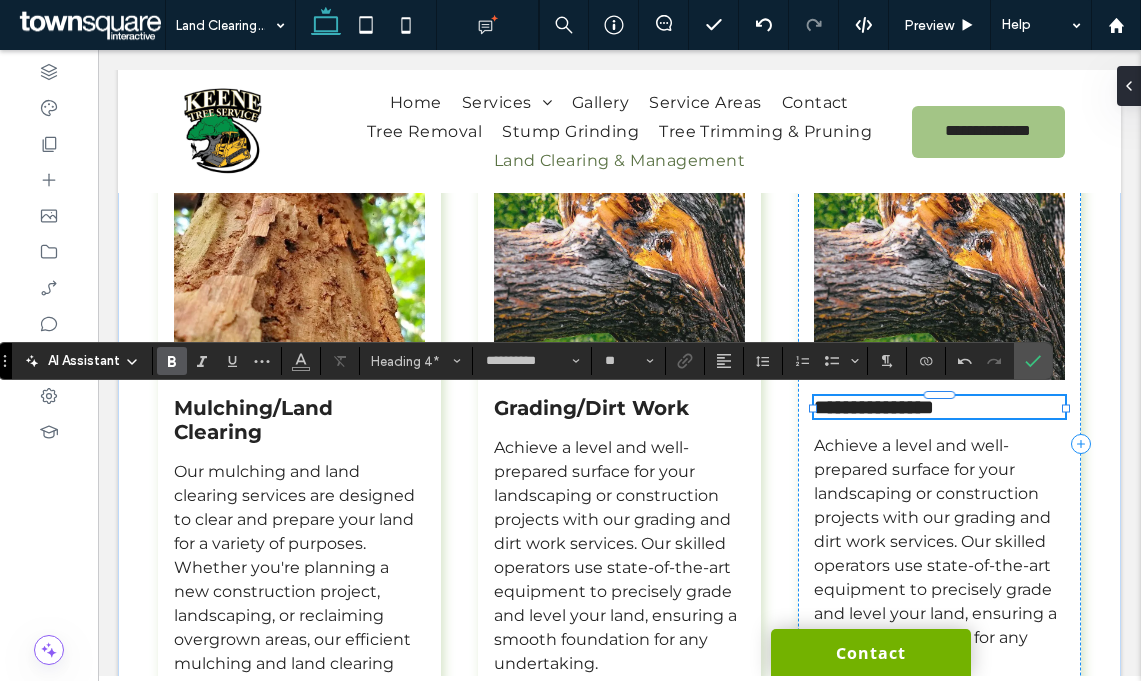 click on "Achieve a level and well-prepared surface for your landscaping or construction projects with our grading and dirt work services. Our skilled operators use state-of-the-art equipment to precisely grade and level your land, ensuring a smooth foundation for any undertaking." at bounding box center (939, 554) 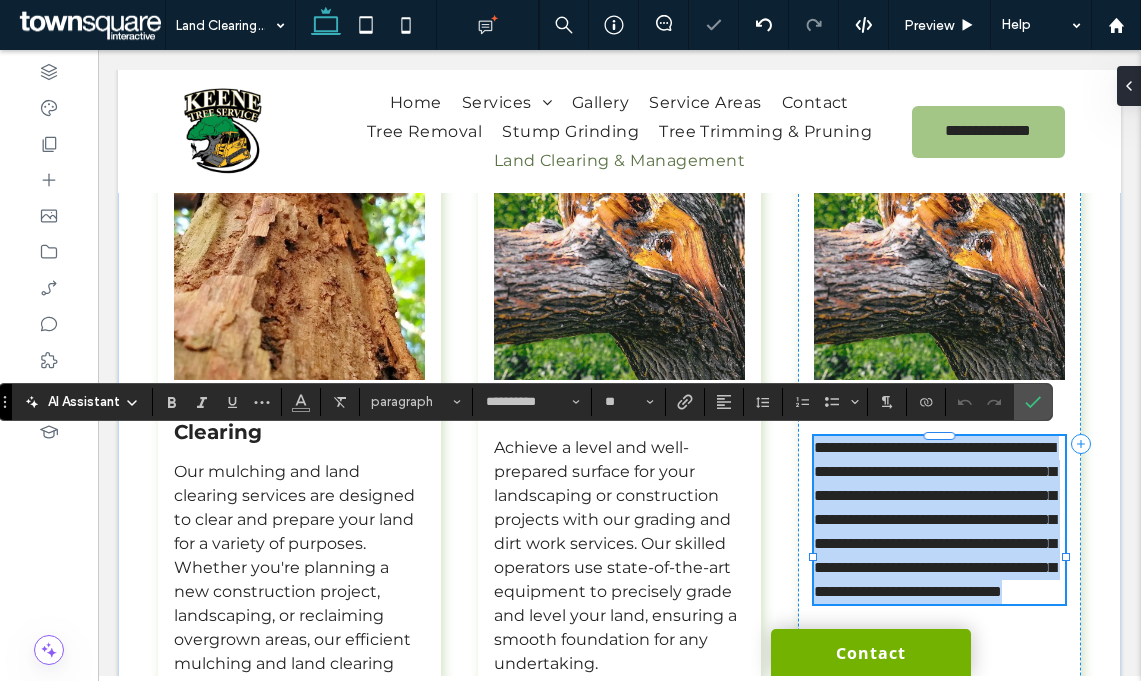 paste 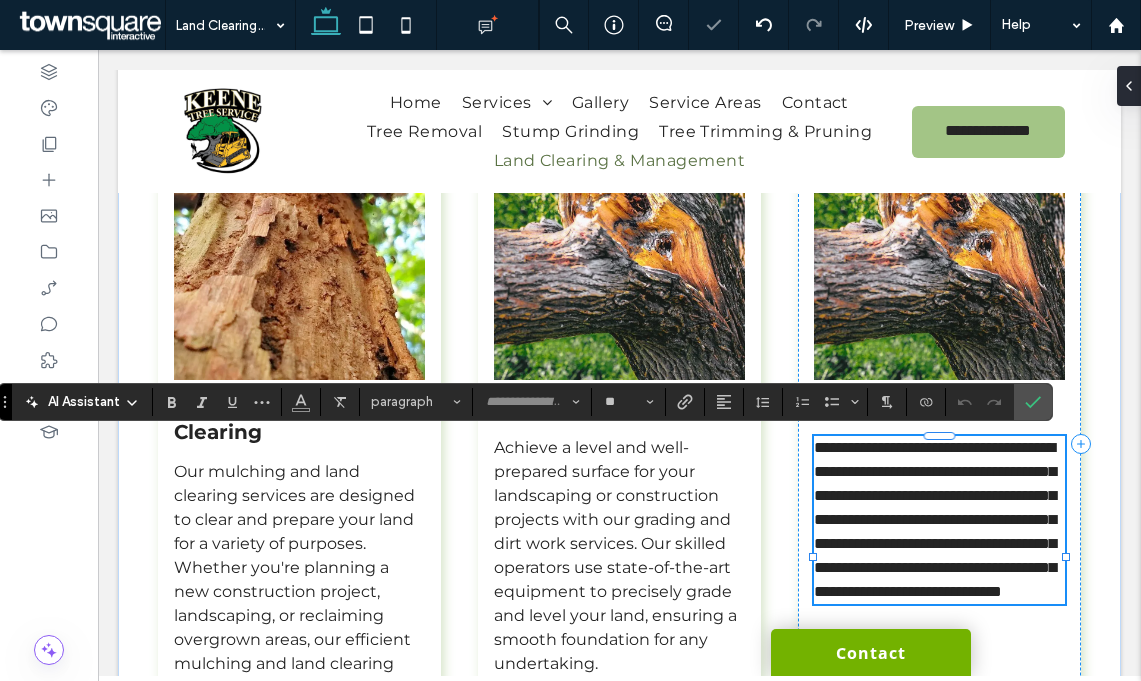 scroll, scrollTop: 0, scrollLeft: 0, axis: both 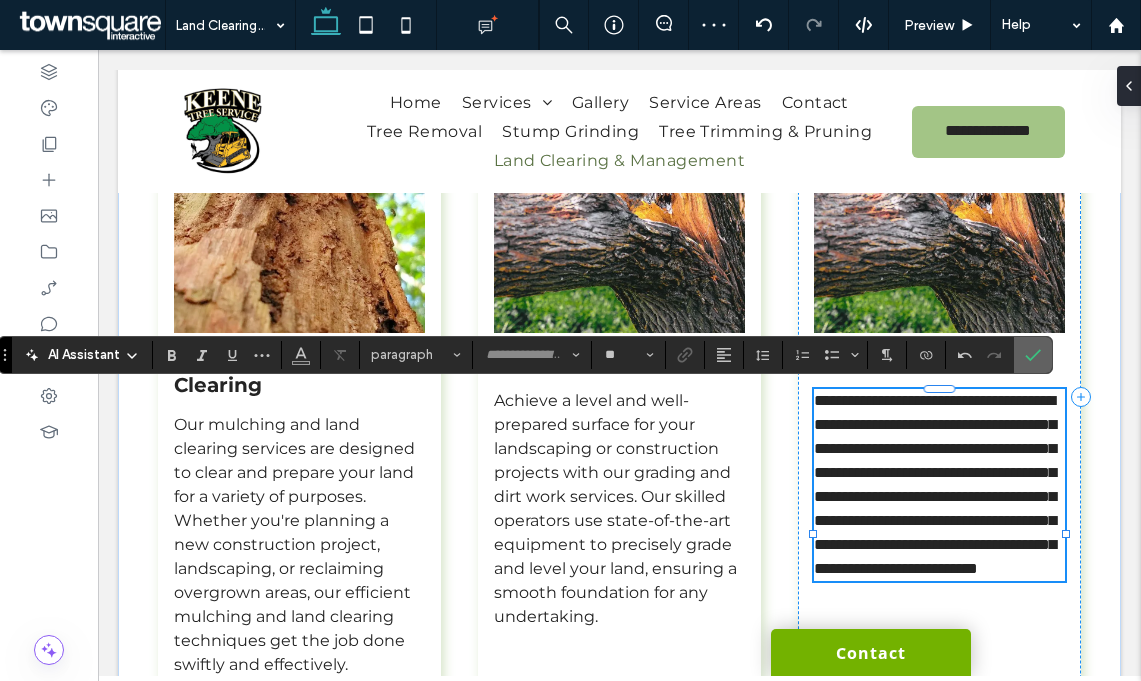 click 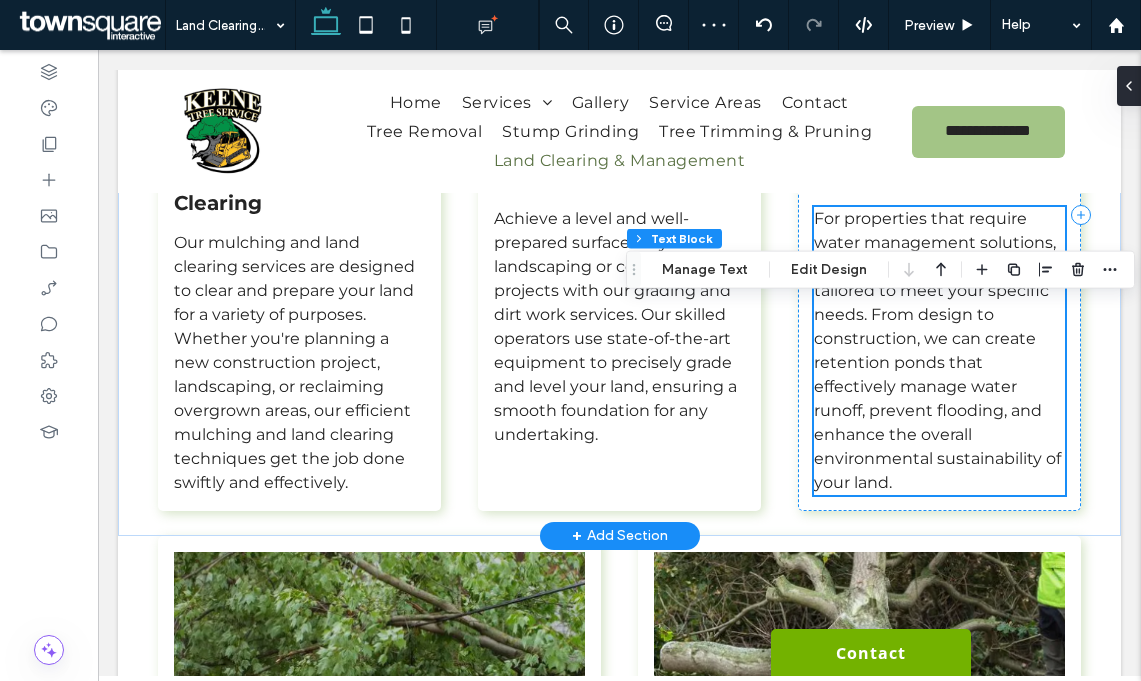 scroll, scrollTop: 1108, scrollLeft: 0, axis: vertical 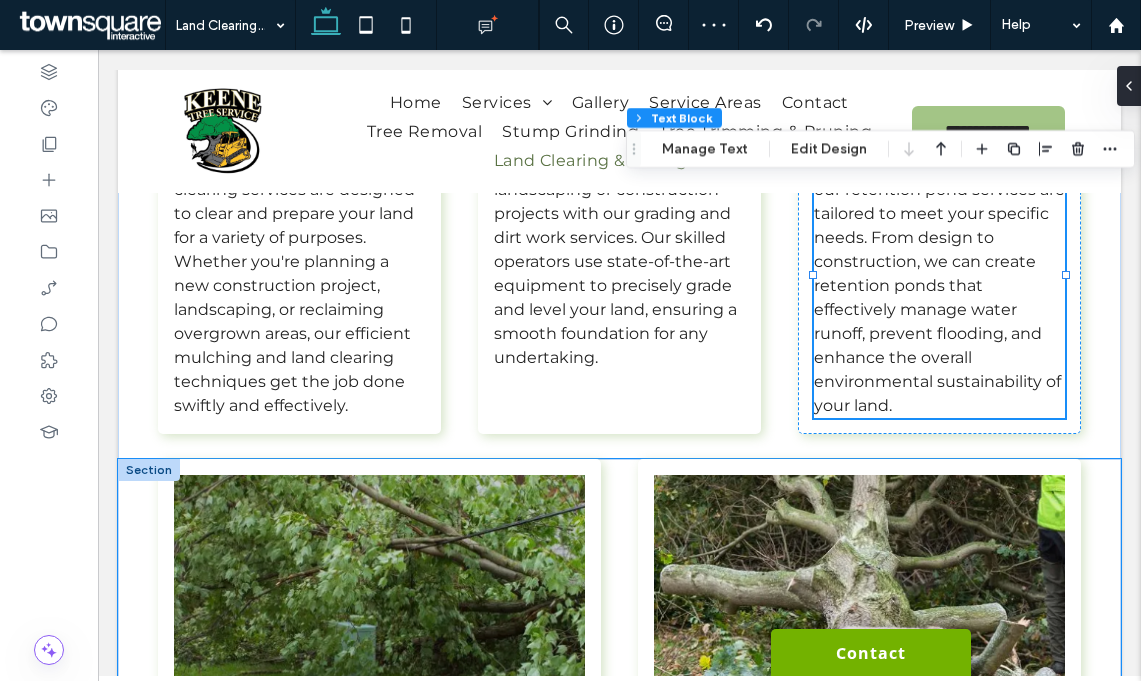 click on "Storm Damage
Trees damaged by storms may have weakened limbs or compromised roots, making them susceptible to further damage. Removing storm-damaged trees is essential for preventing accidents
Overcrowding
In densely populated areas, trees may compete for resources, leading to stunted growth and increased vulnerability to pests and diseases. Removing overcrowded trees improves the overall health of the landscape." at bounding box center (619, 683) 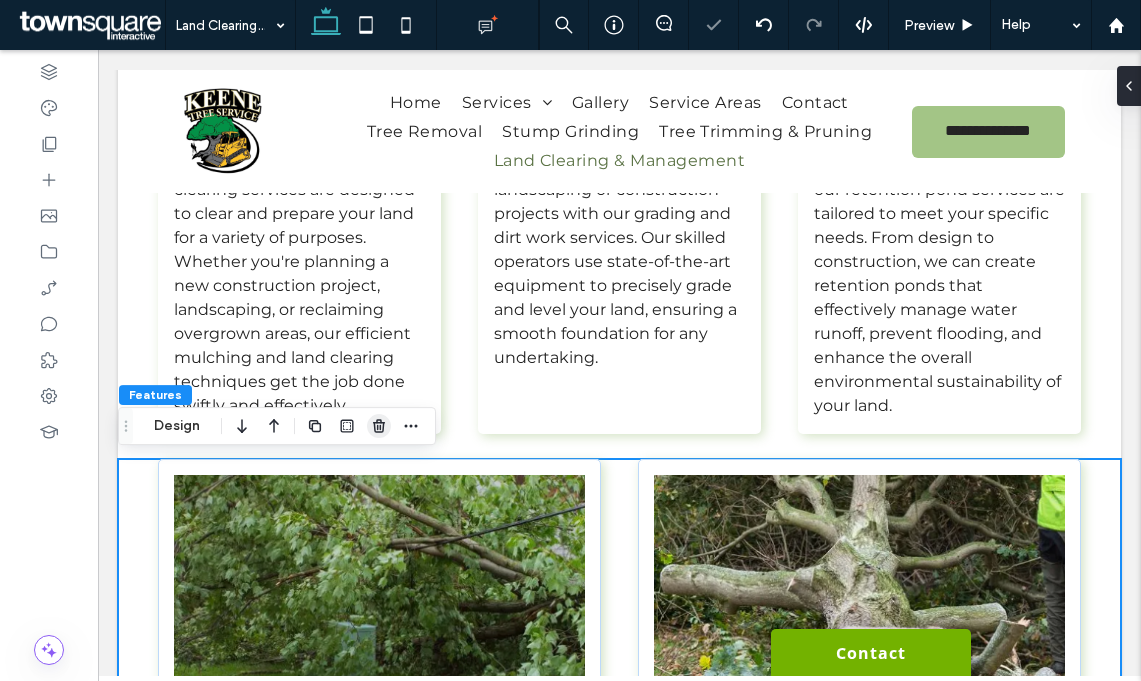 type on "*" 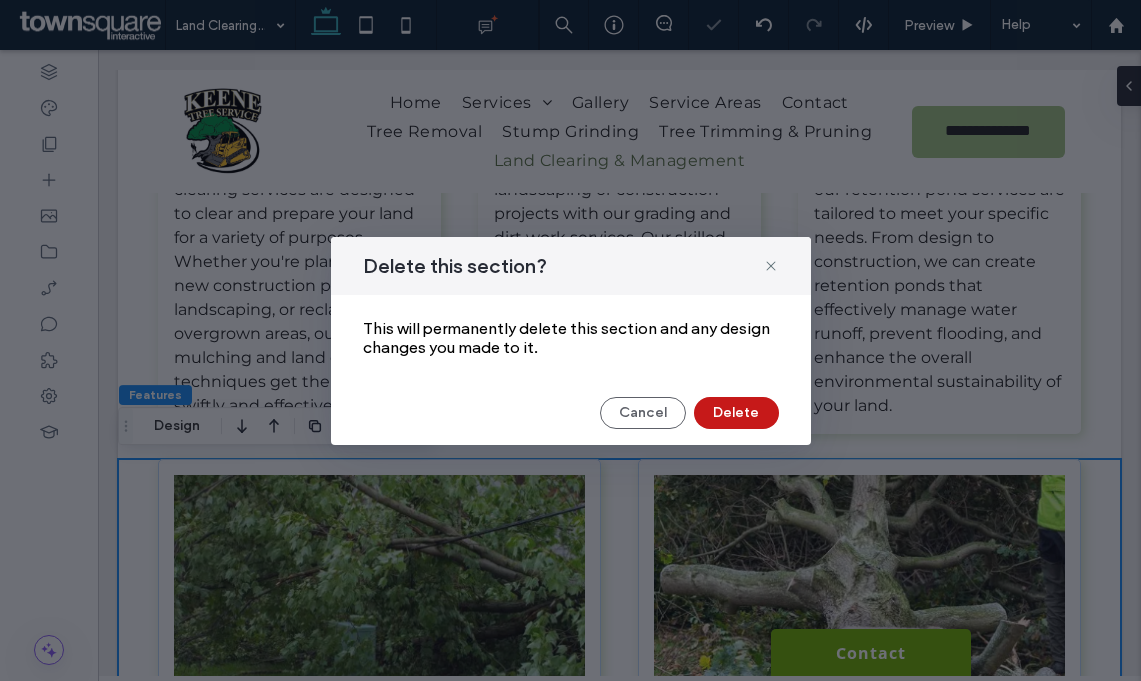 click on "Delete" at bounding box center (736, 413) 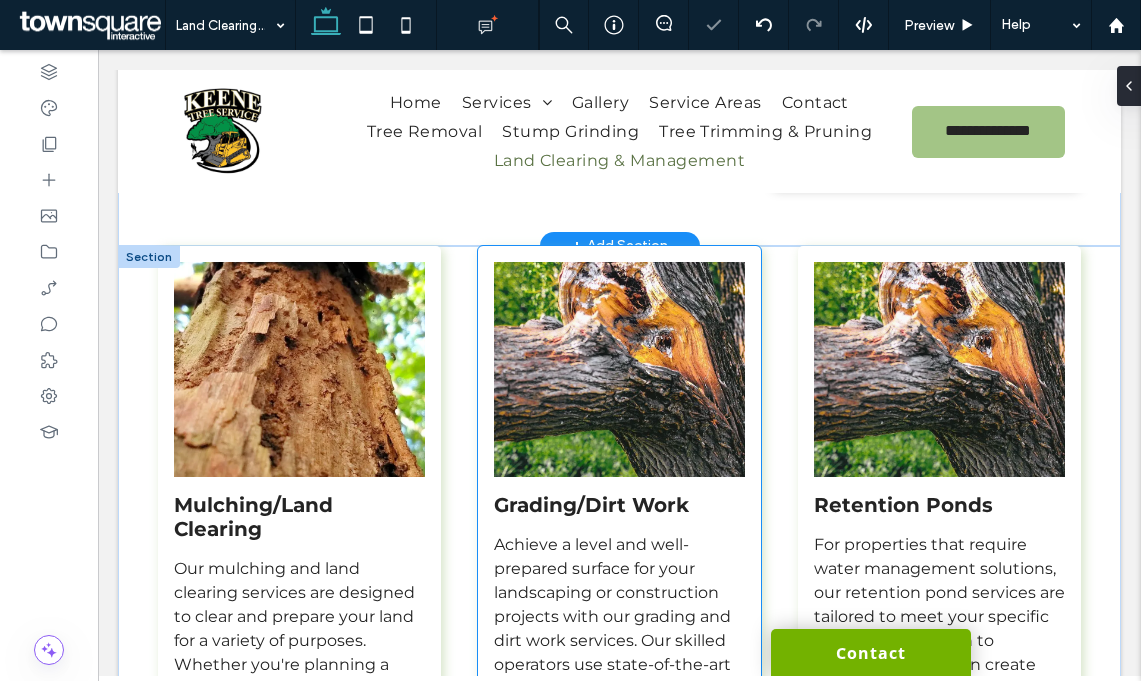 scroll, scrollTop: 698, scrollLeft: 0, axis: vertical 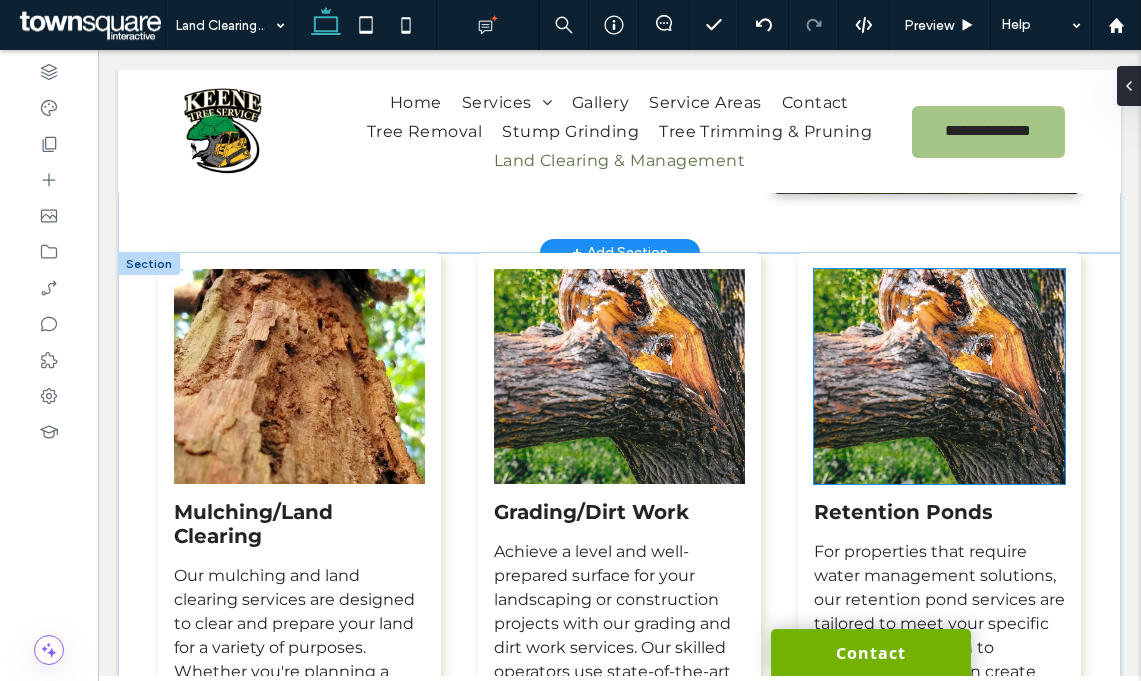 click at bounding box center (939, 376) 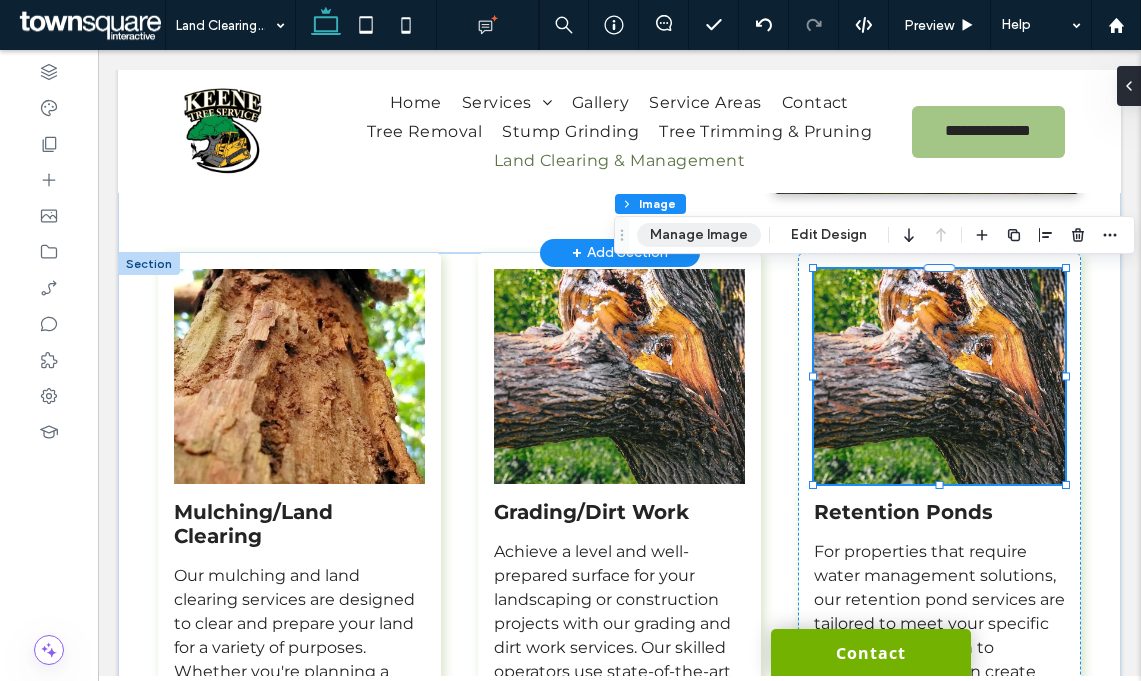 click on "Manage Image" at bounding box center [699, 235] 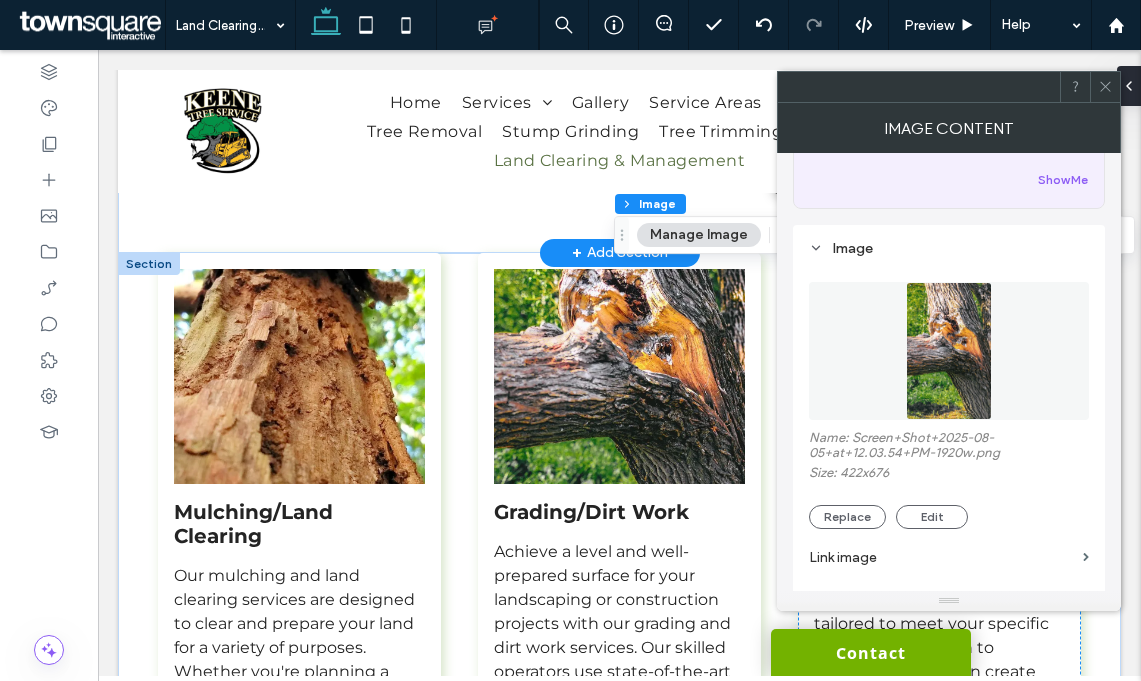 scroll, scrollTop: 139, scrollLeft: 0, axis: vertical 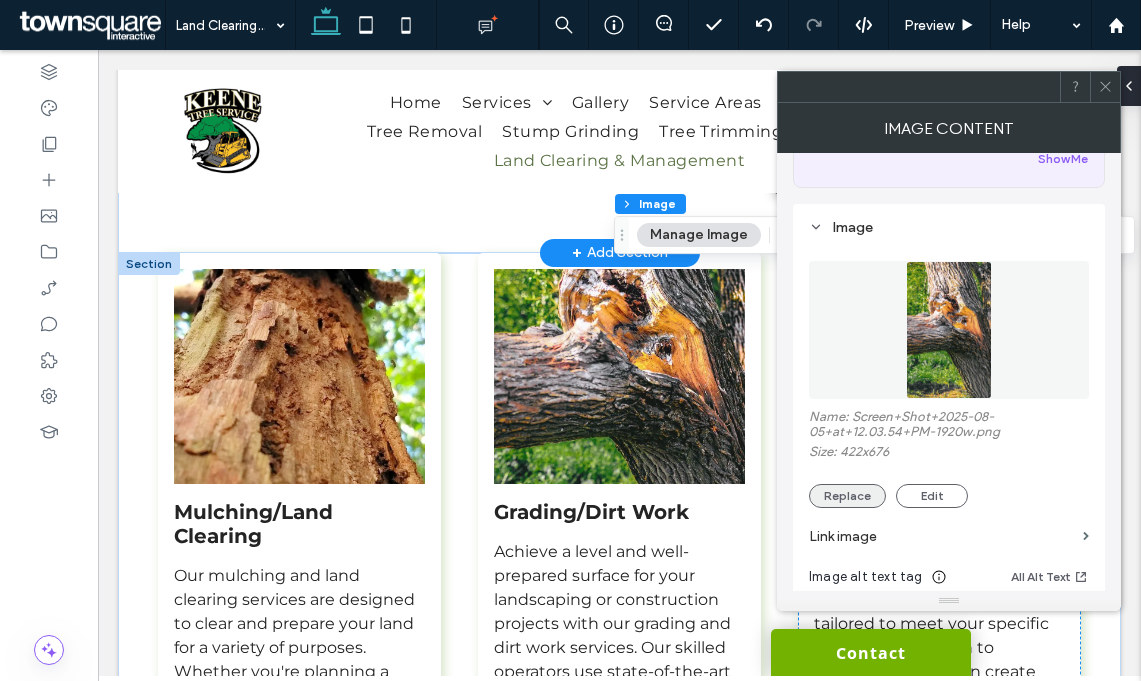 click on "Replace" at bounding box center (847, 496) 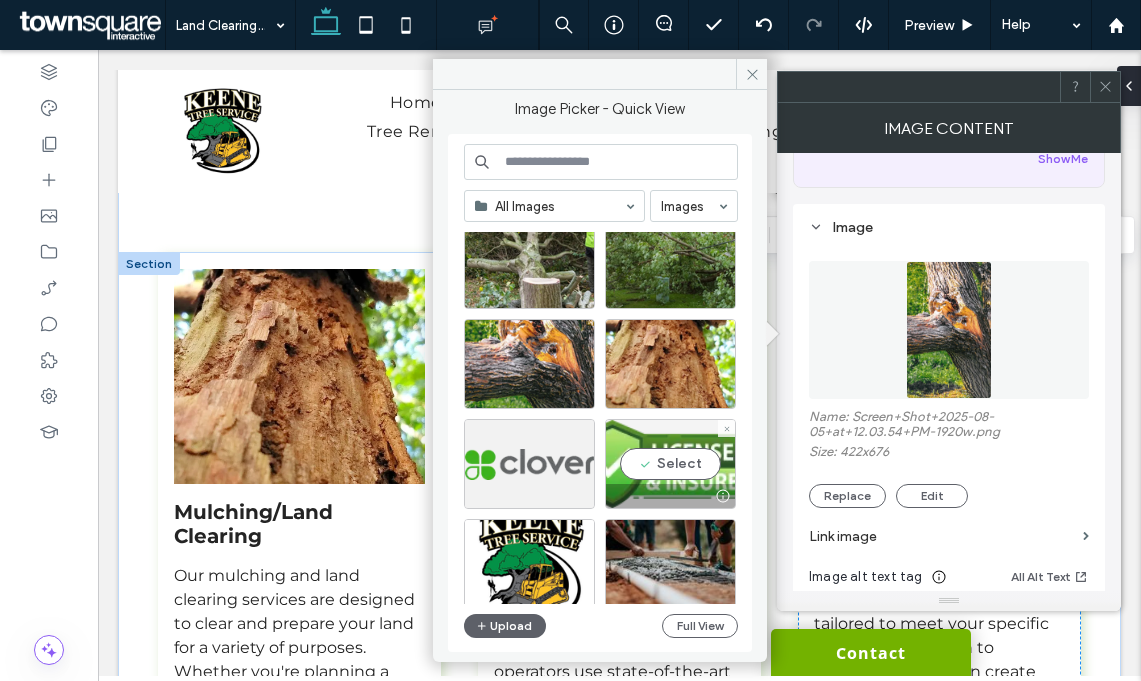 scroll, scrollTop: 47, scrollLeft: 0, axis: vertical 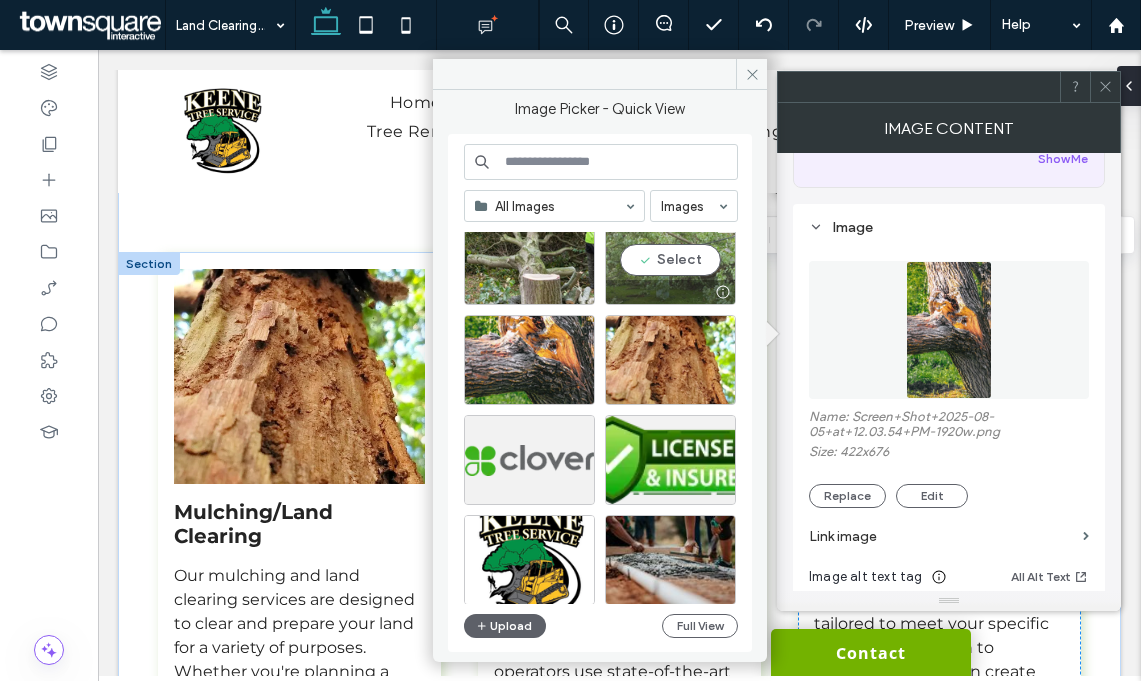 click on "Select" at bounding box center [670, 260] 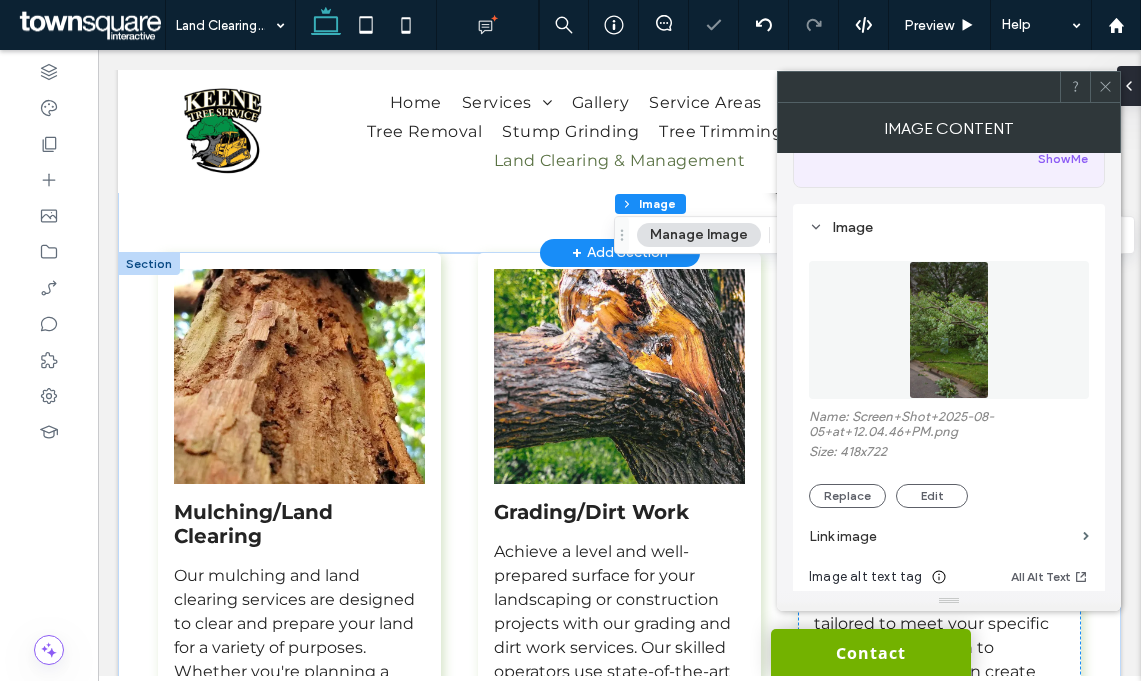 click 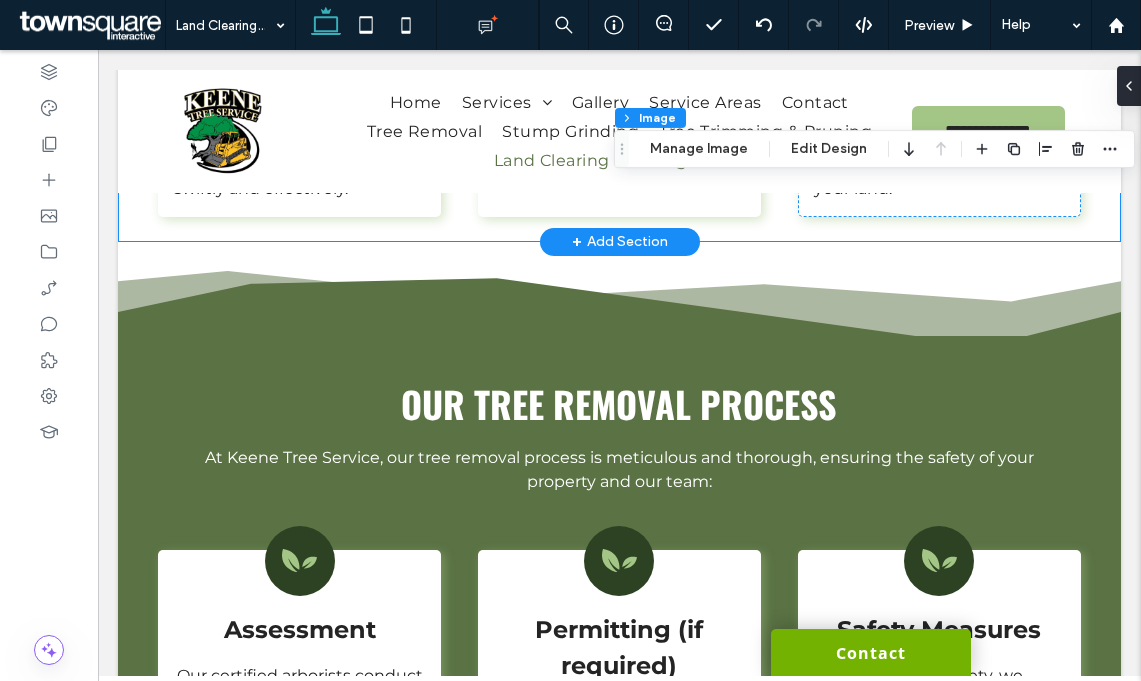 scroll, scrollTop: 1352, scrollLeft: 0, axis: vertical 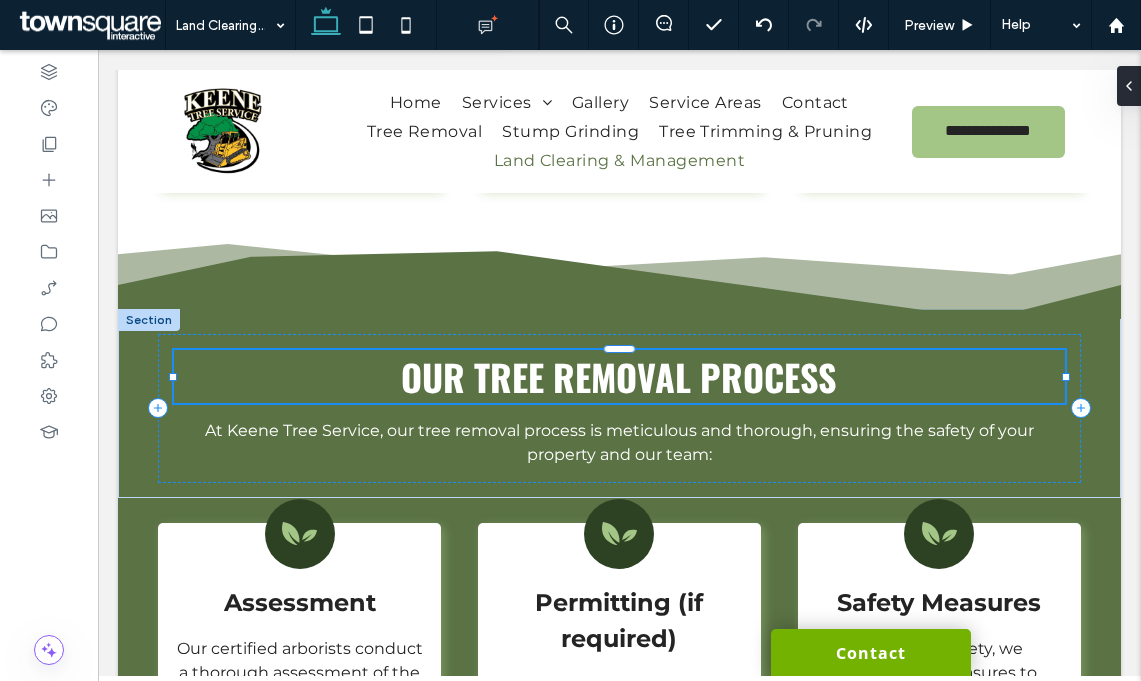 click on "Our Tree Removal Process" at bounding box center (619, 376) 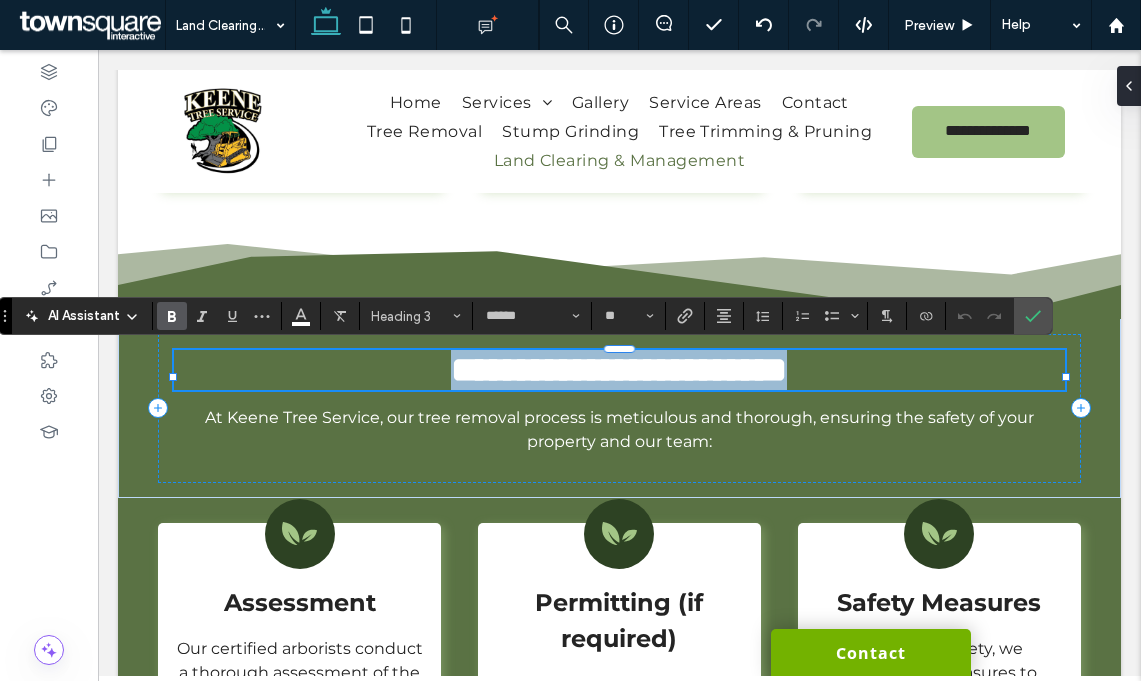 paste 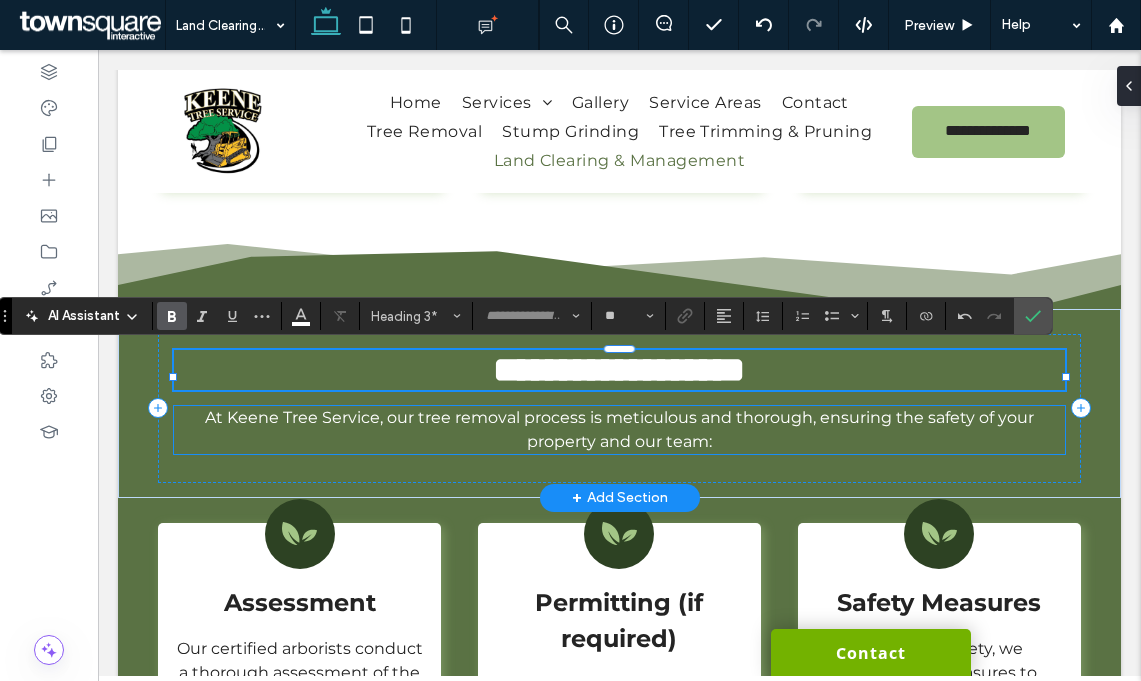 click on "At Keene Tree Service, our tree removal process is meticulous and thorough, ensuring the safety of your property and our team:" at bounding box center [619, 429] 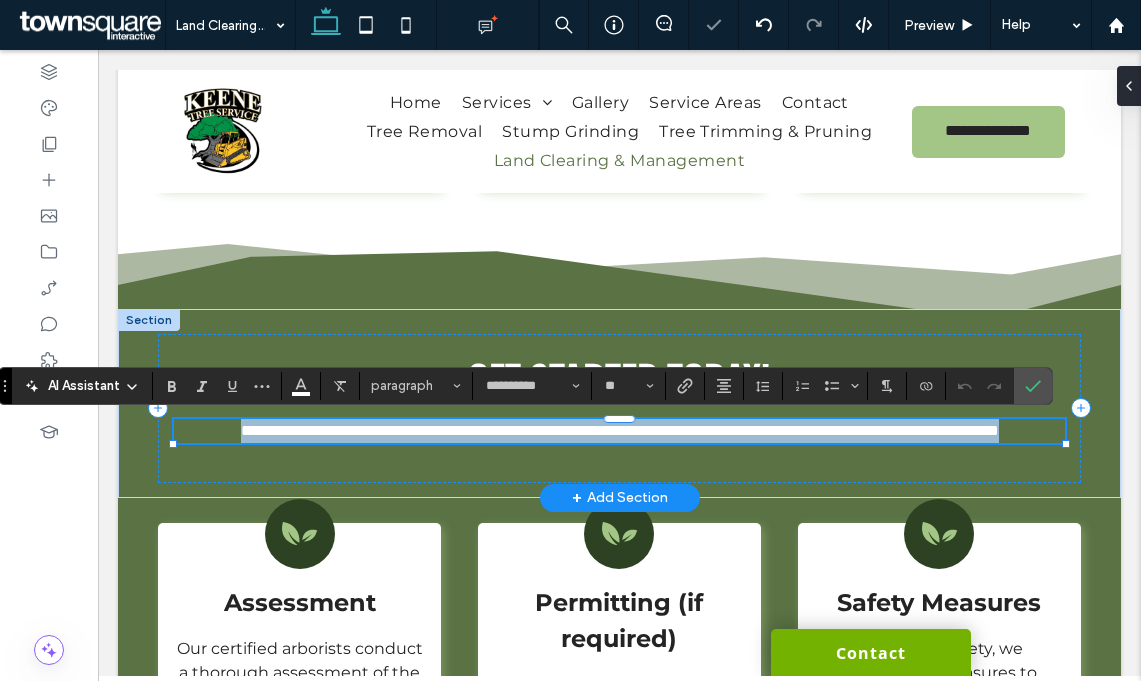 paste 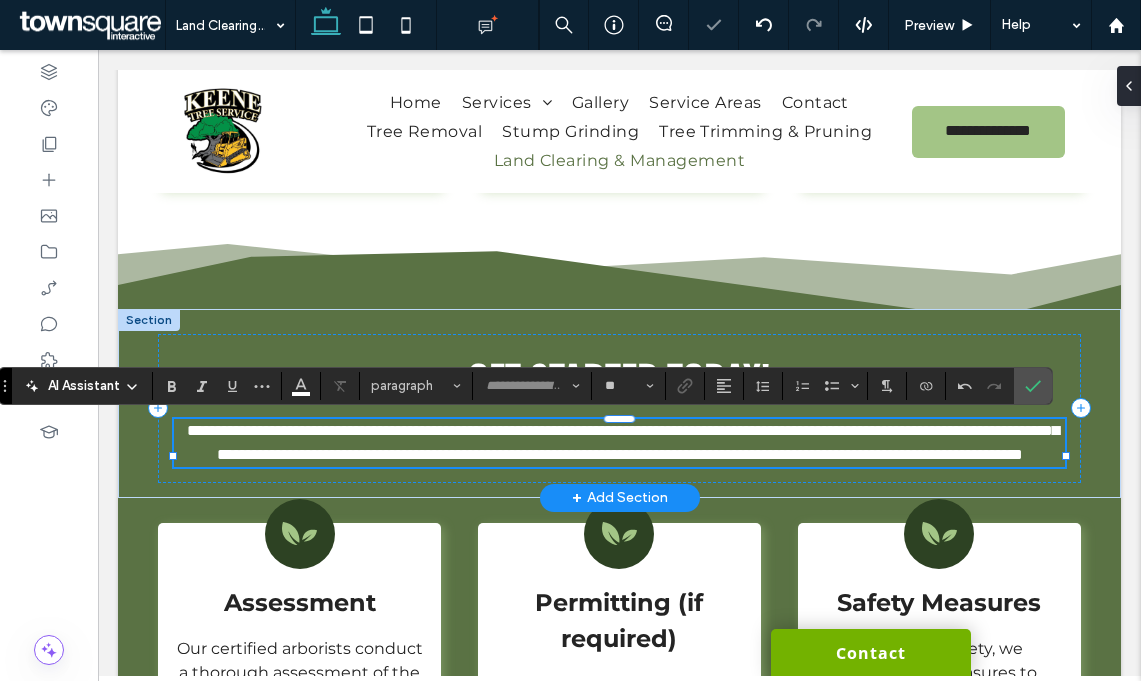 scroll, scrollTop: 1, scrollLeft: 0, axis: vertical 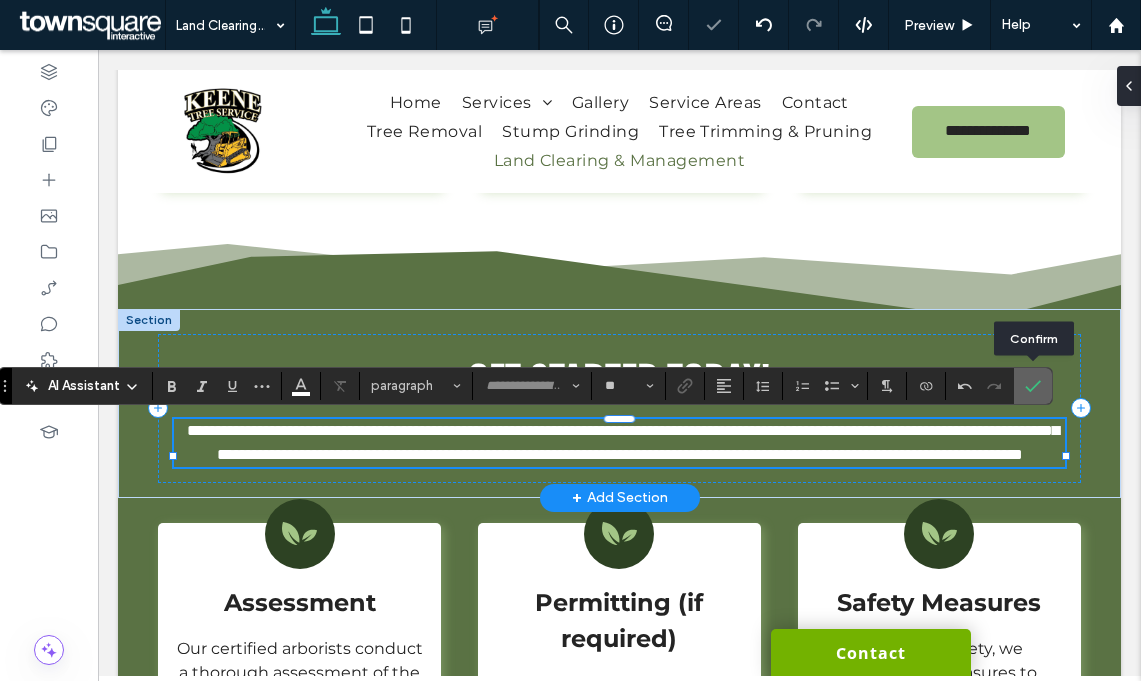 click 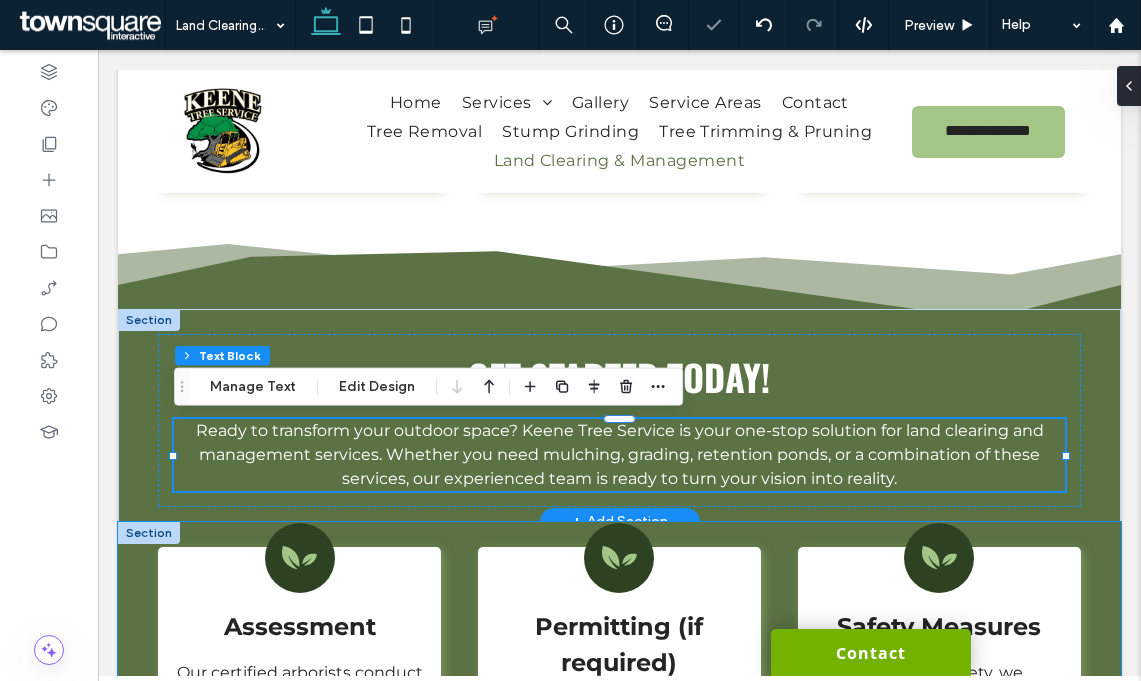 click on "Assessment ﻿
Our certified arborists conduct a thorough assessment of the tree, considering factors such as health, structure, and location.
Permitting (if required)
We handle any necessary permits required for tree removal, ensuring compliance with local regulations.
Safety Measures
Prioritizing safety, we implement measures to protect surrounding structures, landscaping, and individuals during the removal process." at bounding box center (619, 679) 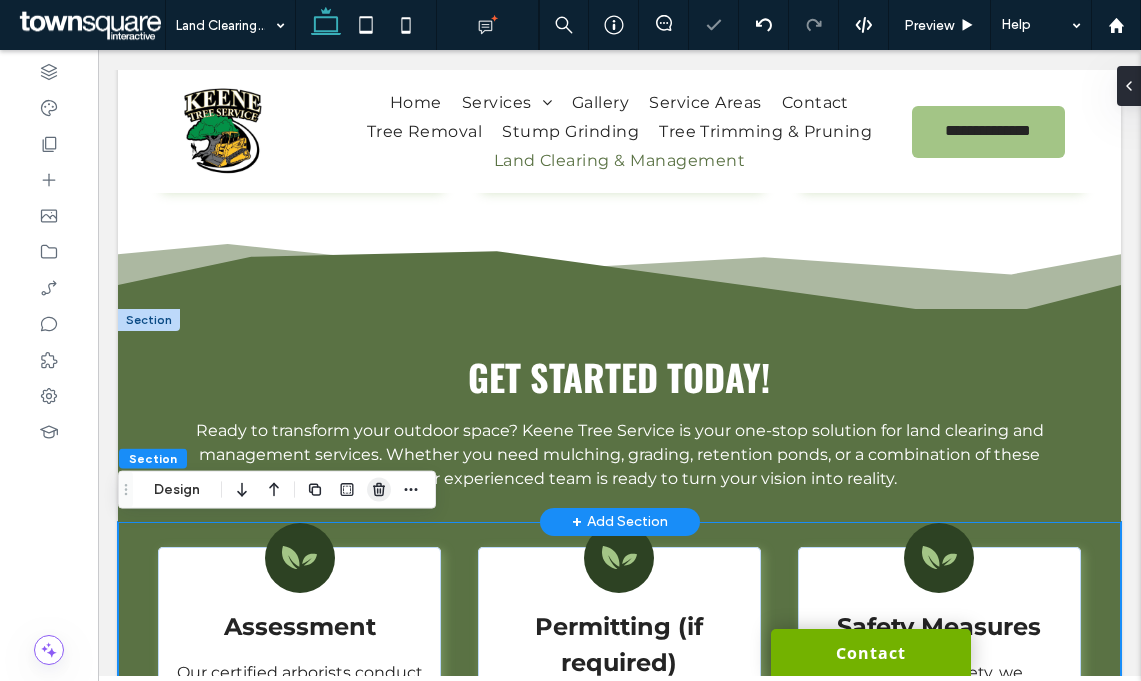 click 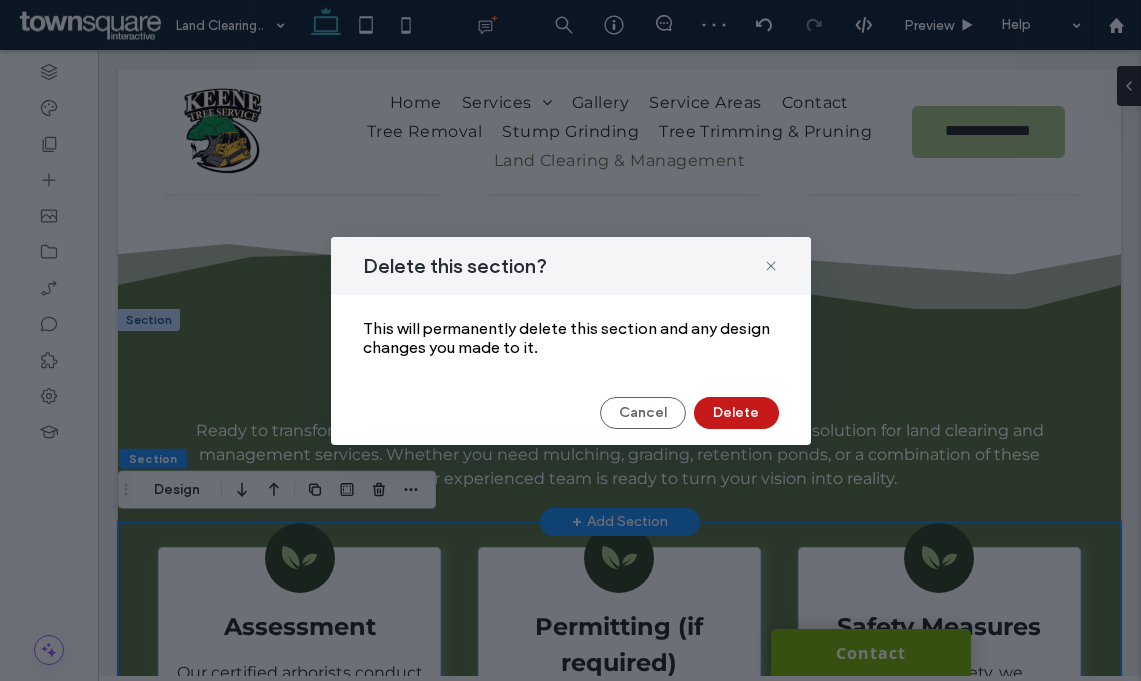 click on "Delete" at bounding box center [736, 413] 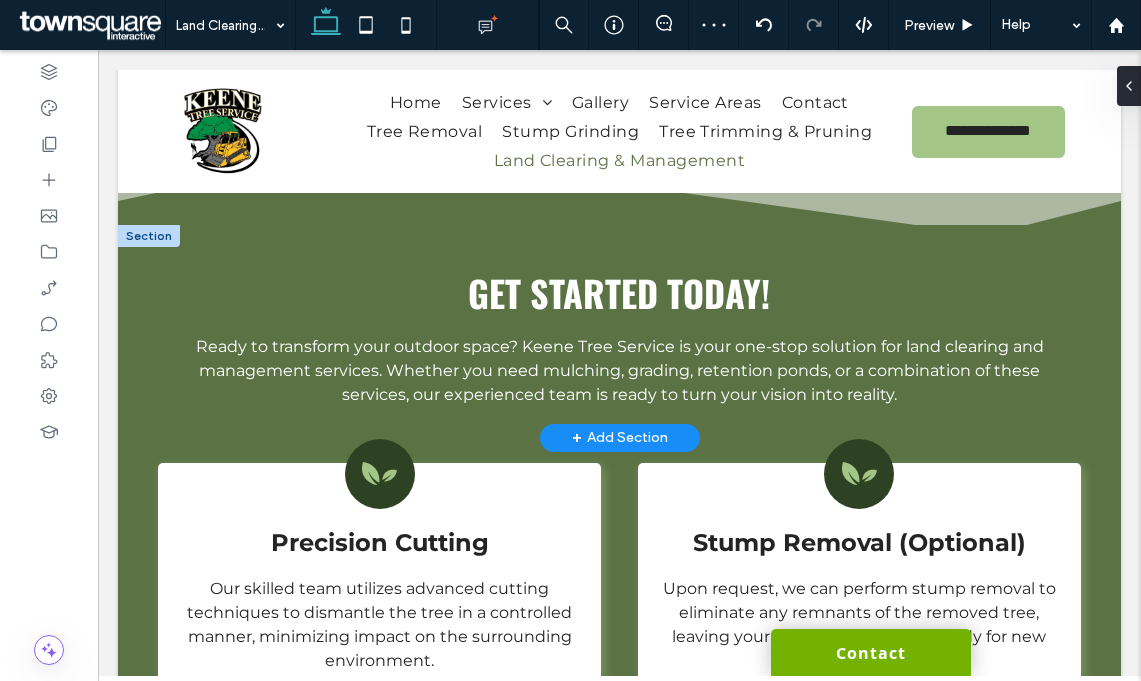 scroll, scrollTop: 1472, scrollLeft: 0, axis: vertical 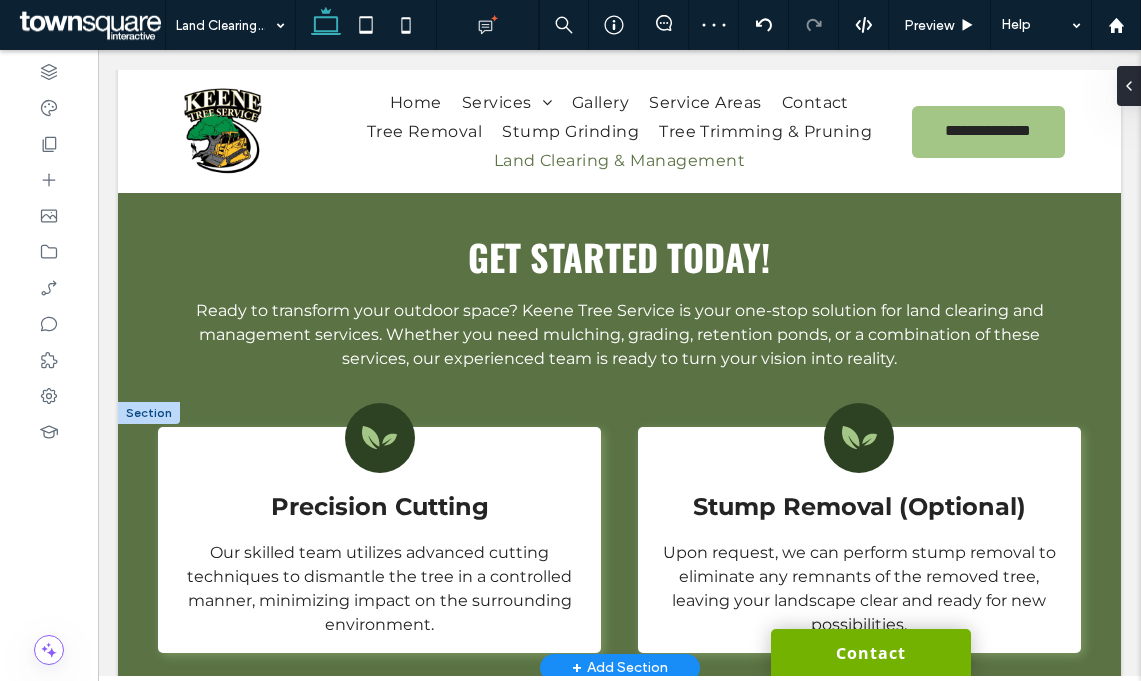 click at bounding box center (149, 413) 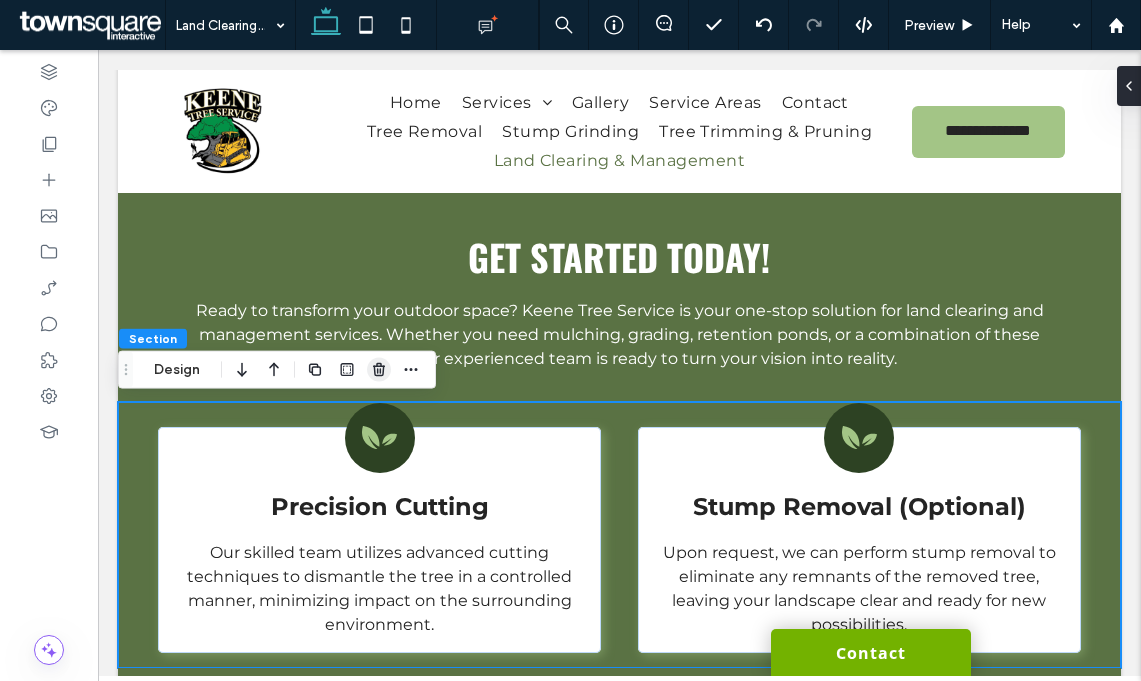 click 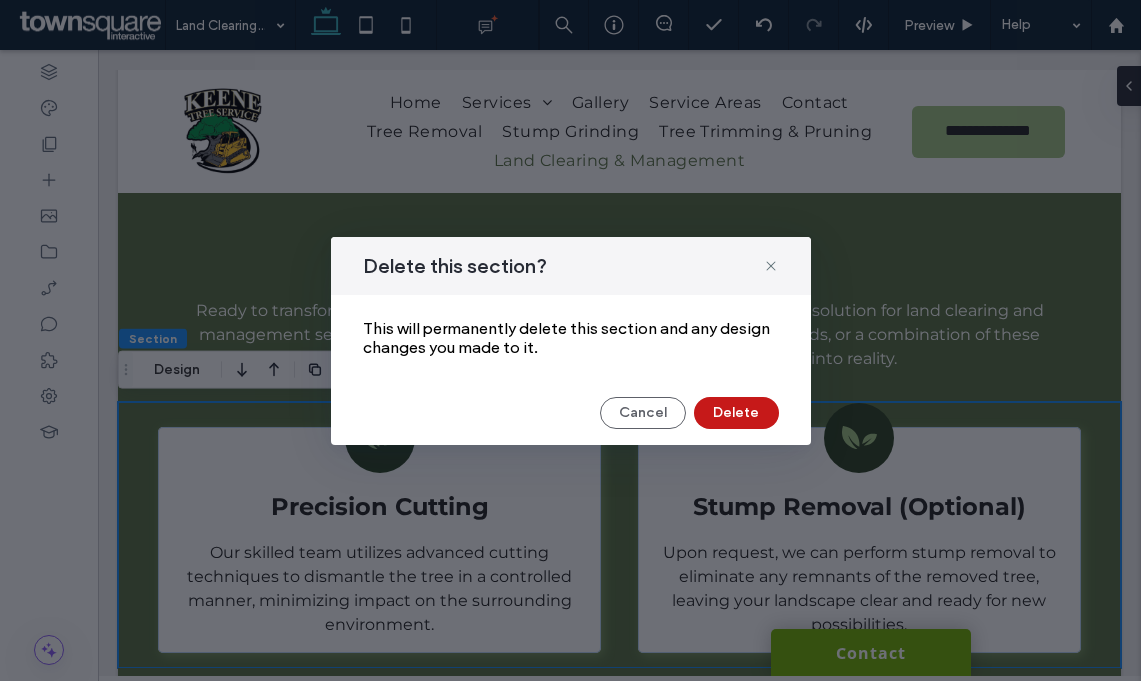 drag, startPoint x: 716, startPoint y: 405, endPoint x: 597, endPoint y: 356, distance: 128.69344 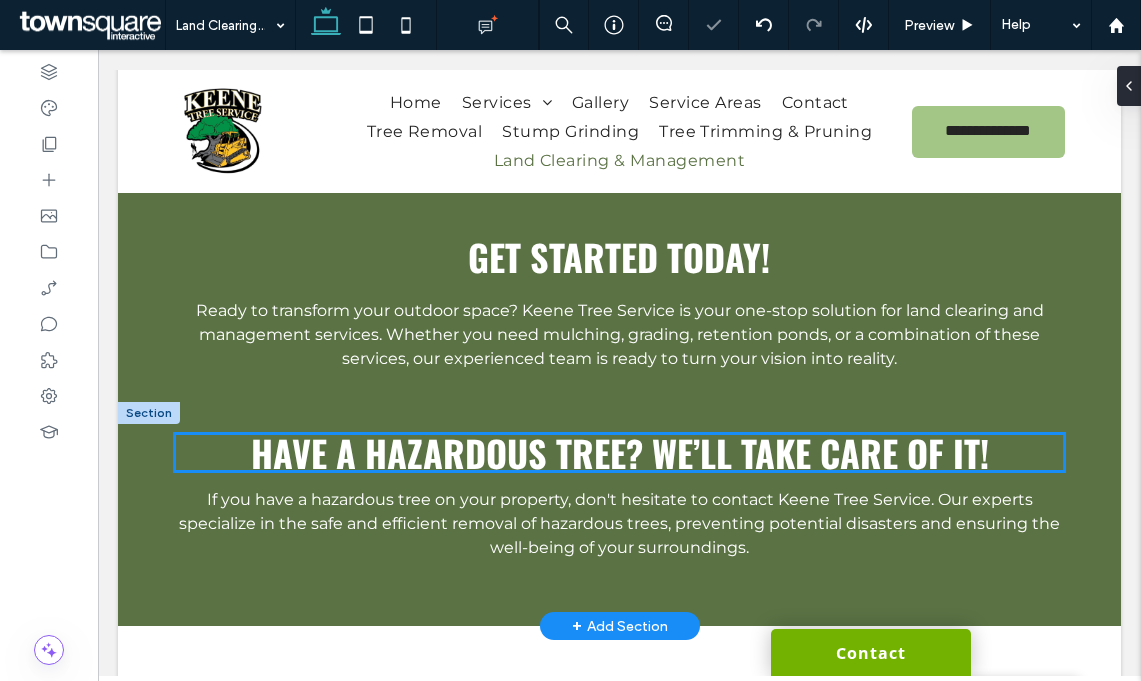 click on "Have a Hazardous Tree? We’ll Take Care of It!" at bounding box center (620, 452) 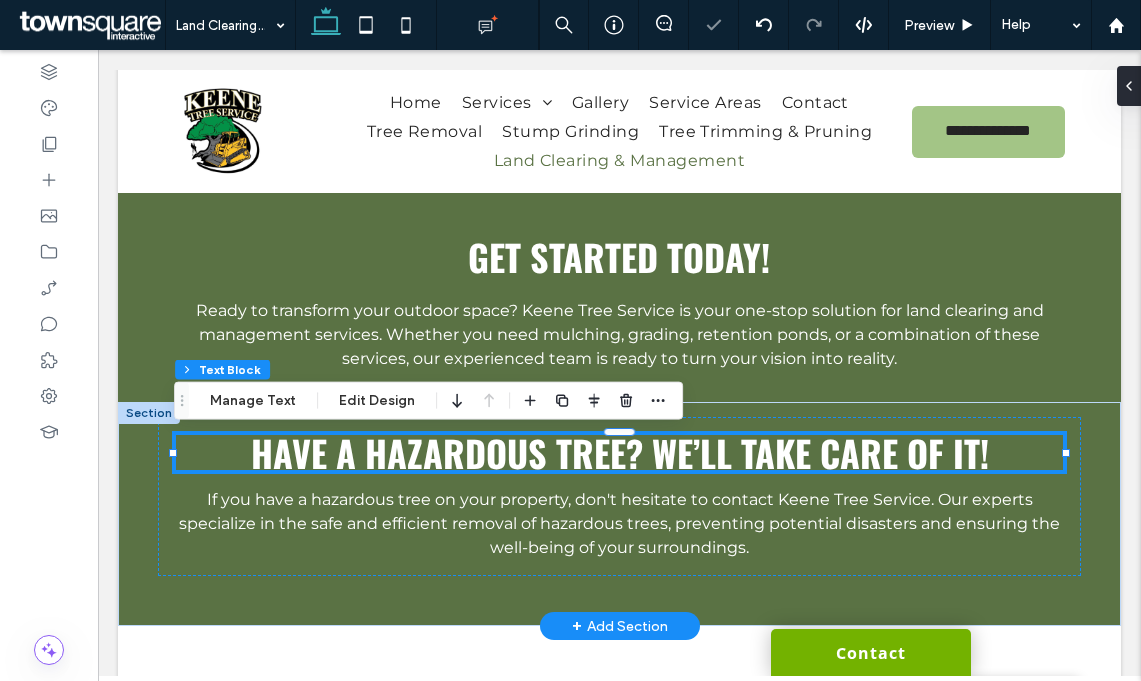 click at bounding box center (149, 413) 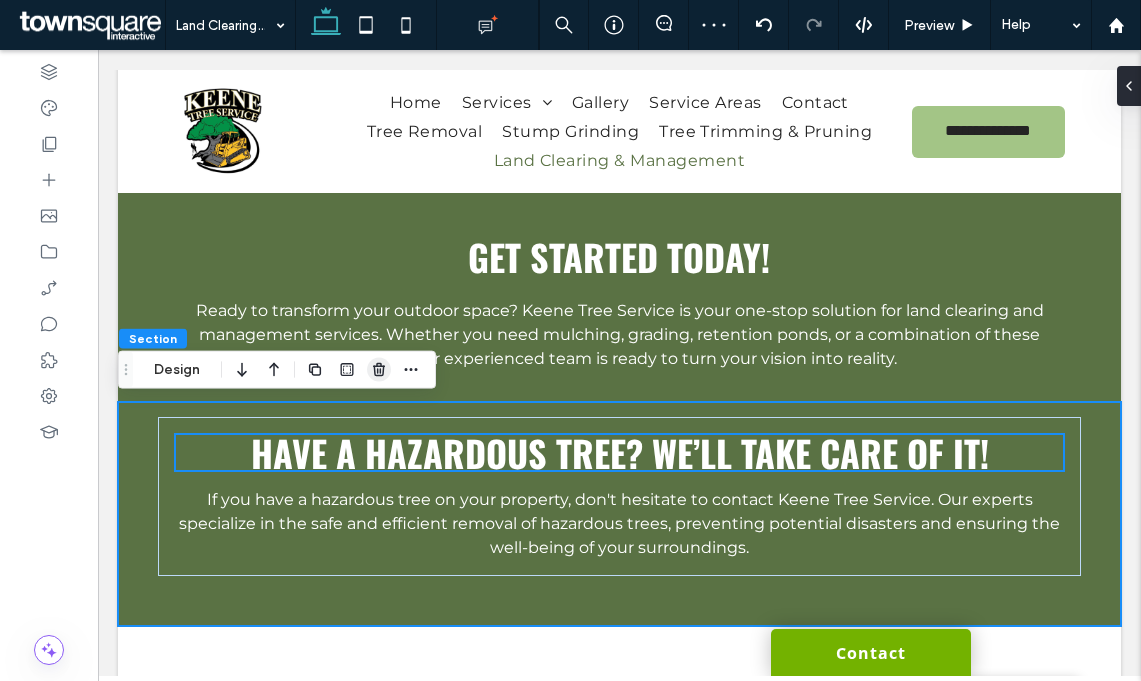 click at bounding box center [379, 370] 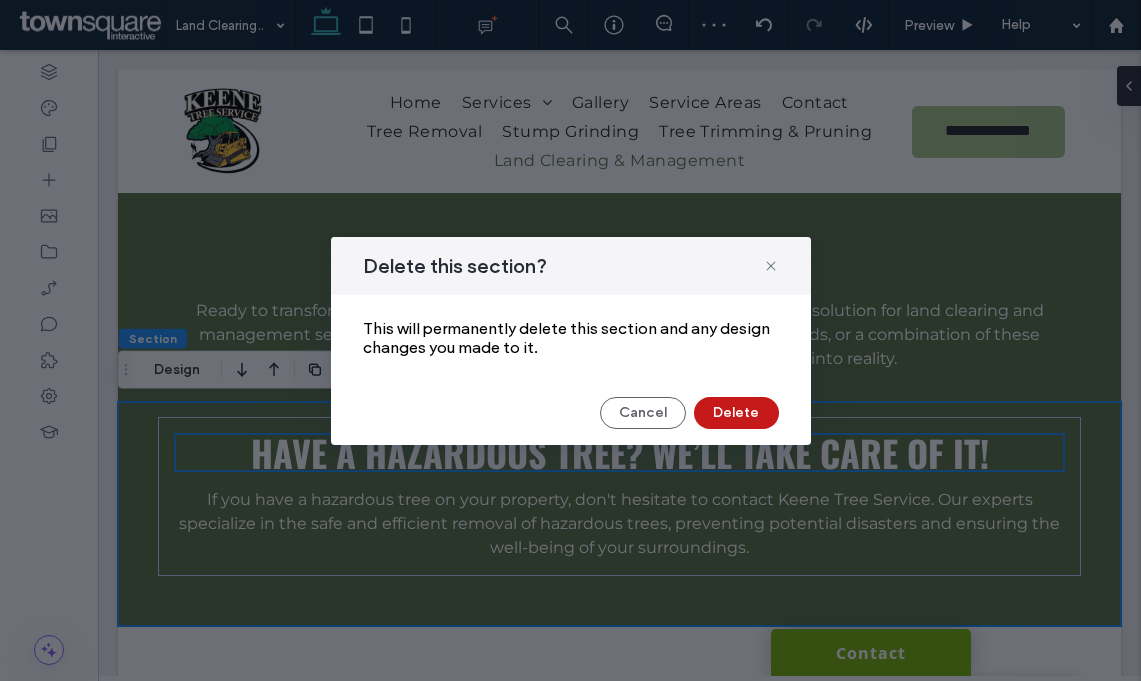 click on "Delete" at bounding box center (736, 413) 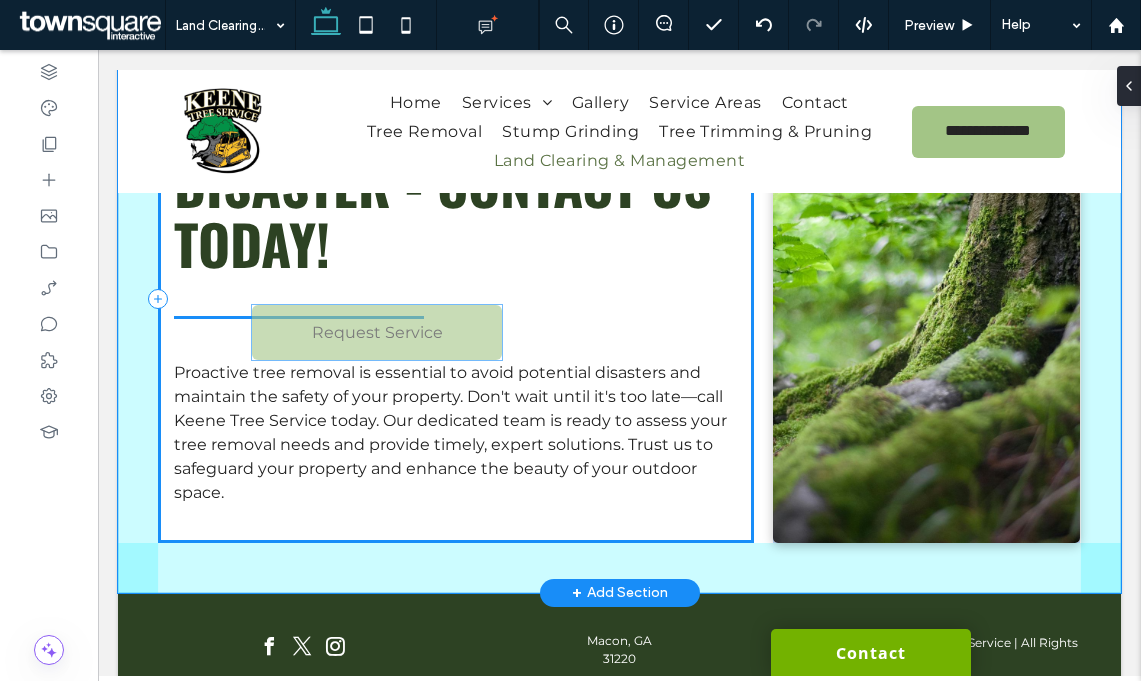 drag, startPoint x: 368, startPoint y: 466, endPoint x: 442, endPoint y: 329, distance: 155.70805 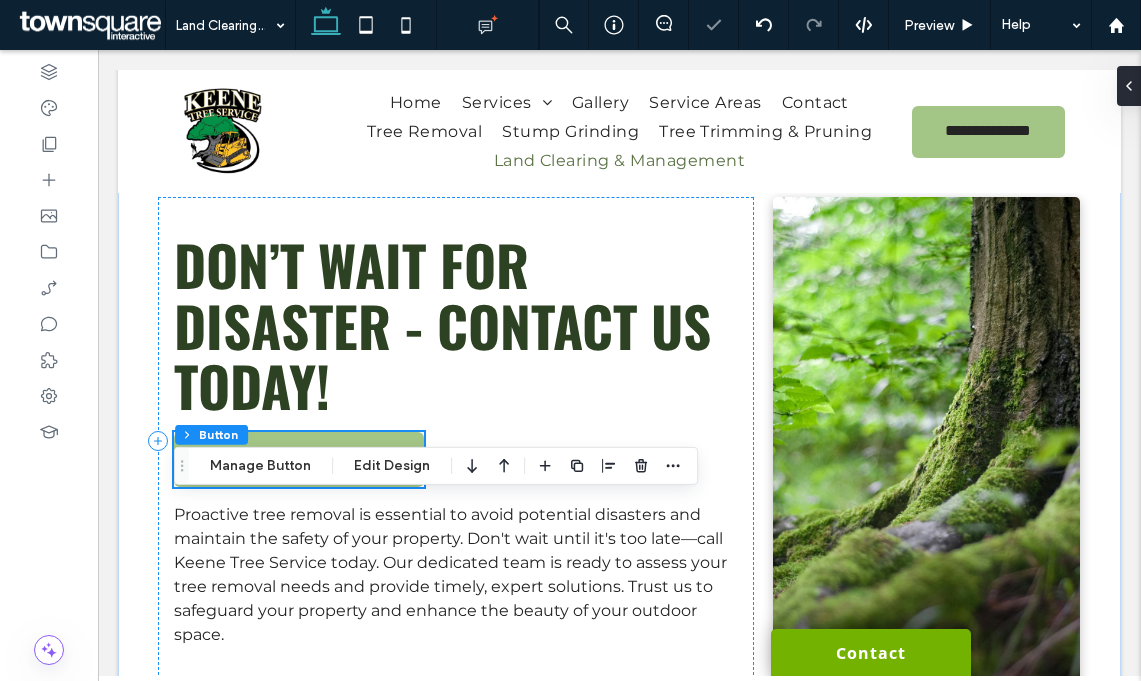 scroll, scrollTop: 1627, scrollLeft: 0, axis: vertical 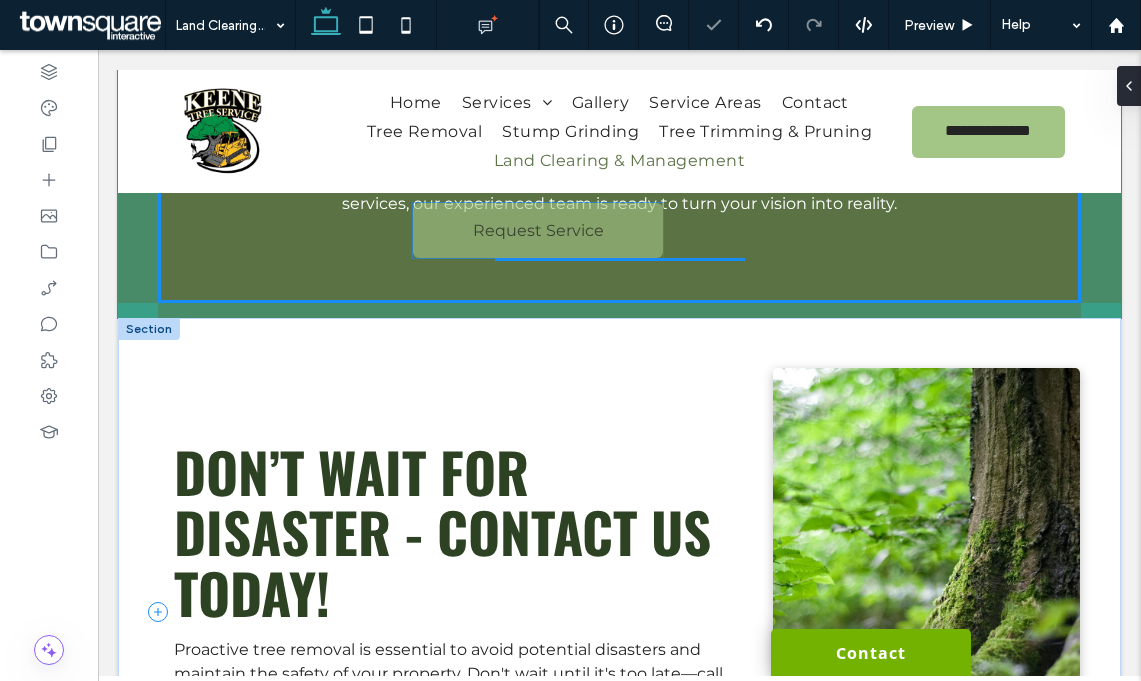 drag, startPoint x: 322, startPoint y: 559, endPoint x: 561, endPoint y: 229, distance: 407.45676 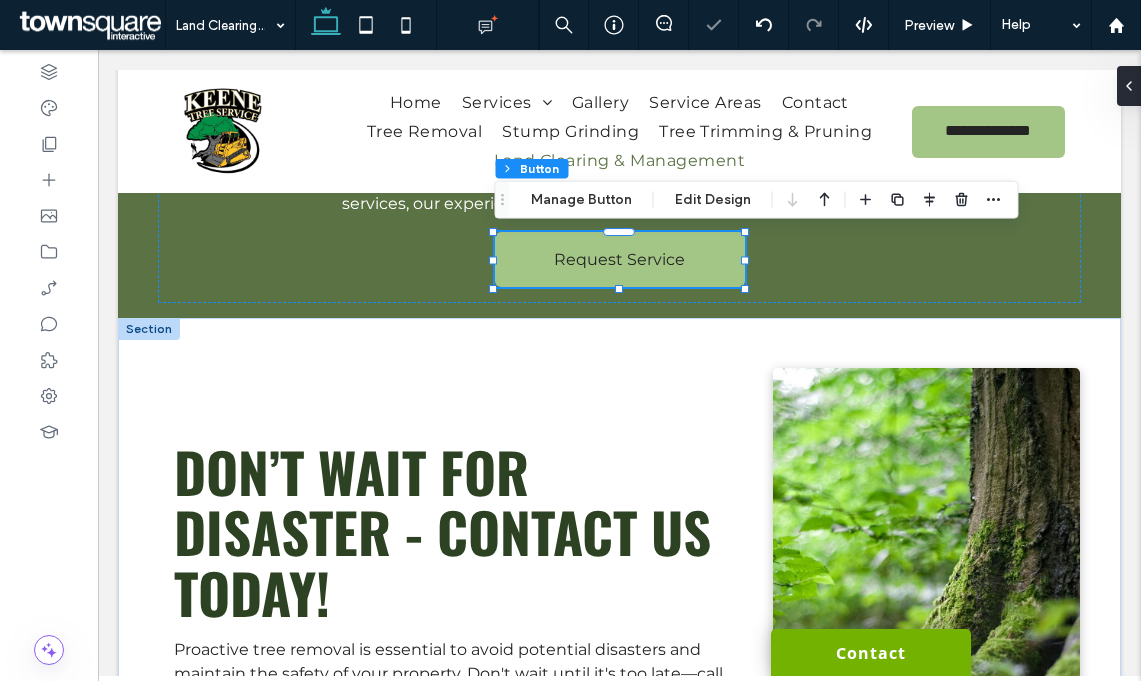 click at bounding box center (149, 329) 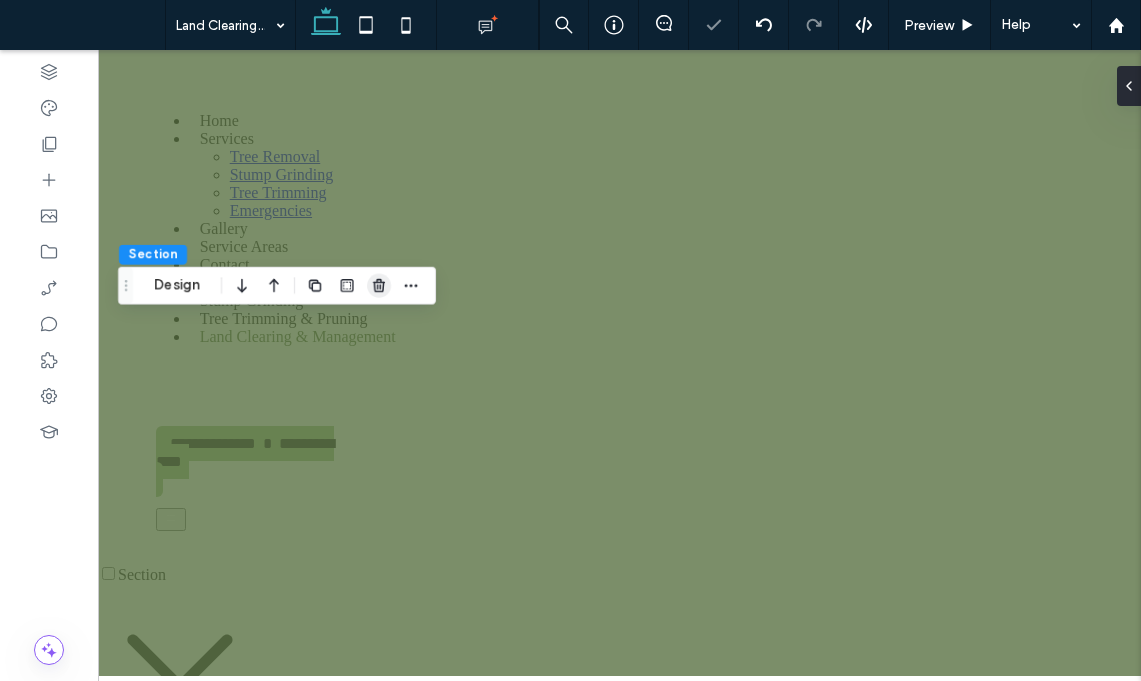 scroll, scrollTop: 1627, scrollLeft: 0, axis: vertical 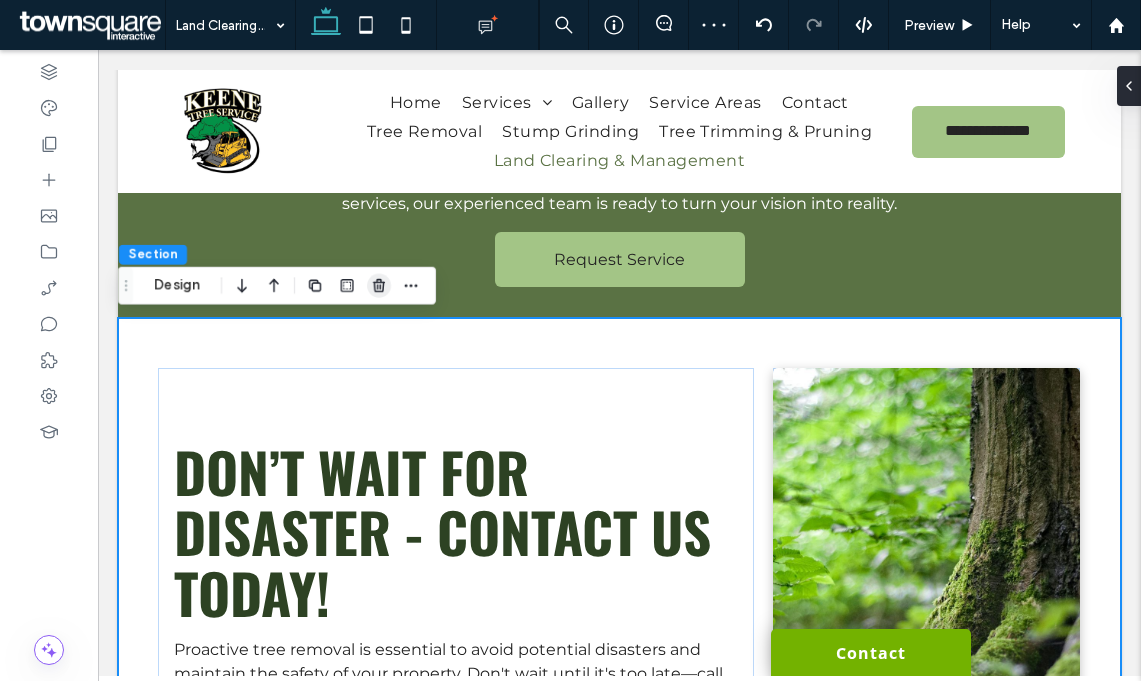click 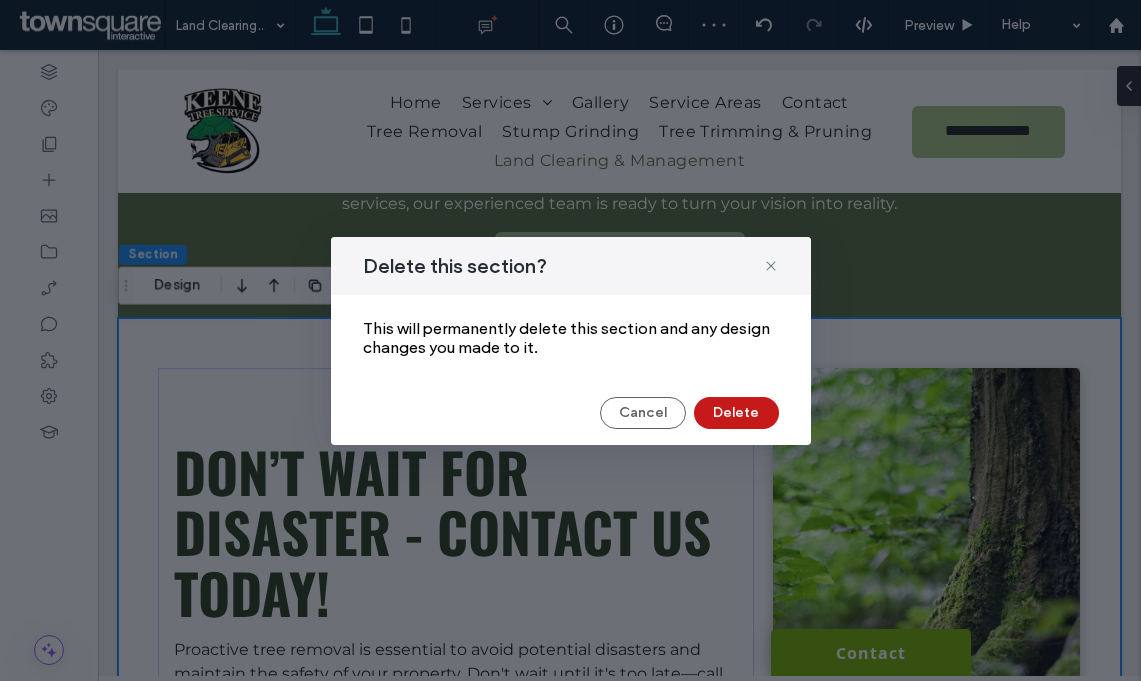 click on "Delete" at bounding box center (736, 413) 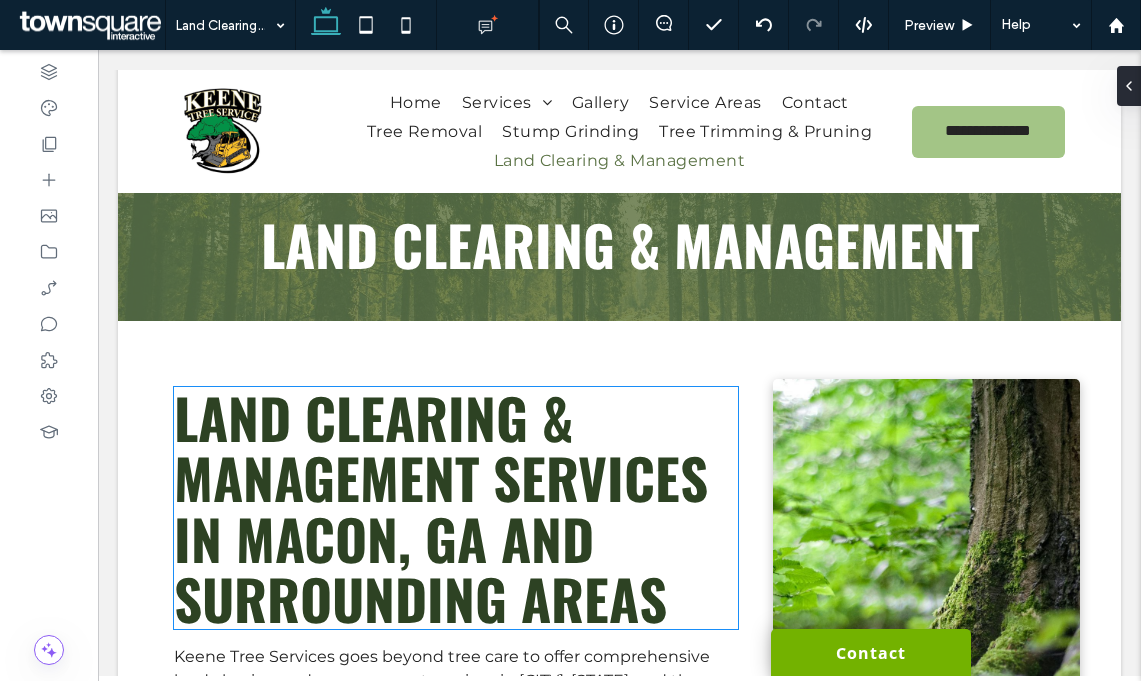 scroll, scrollTop: 0, scrollLeft: 0, axis: both 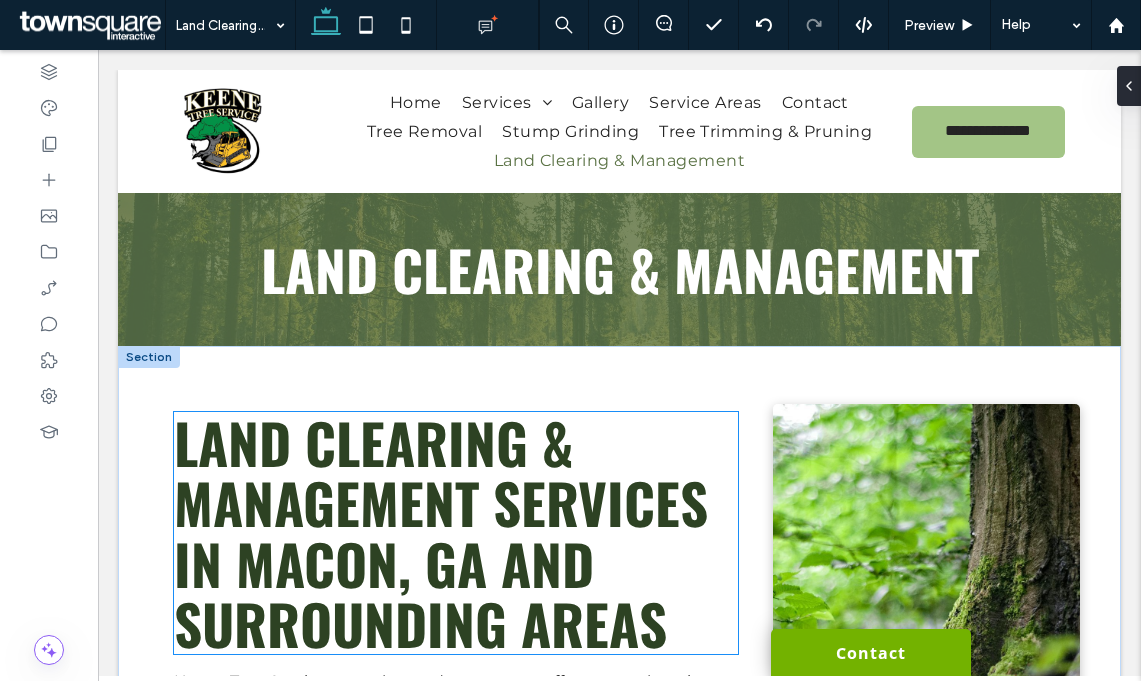 click on "Land Clearing & Management Services in Macon, GA and Surrounding Areas" at bounding box center (441, 533) 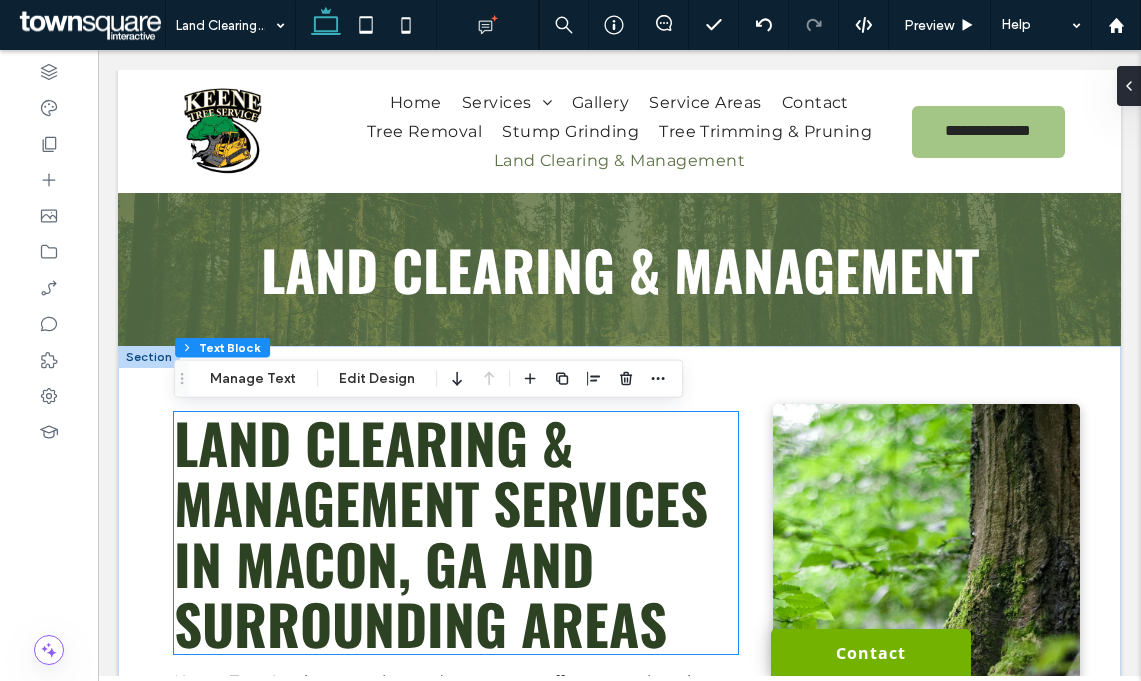click on "Land Clearing & Management Services in Macon, GA and Surrounding Areas" at bounding box center [441, 533] 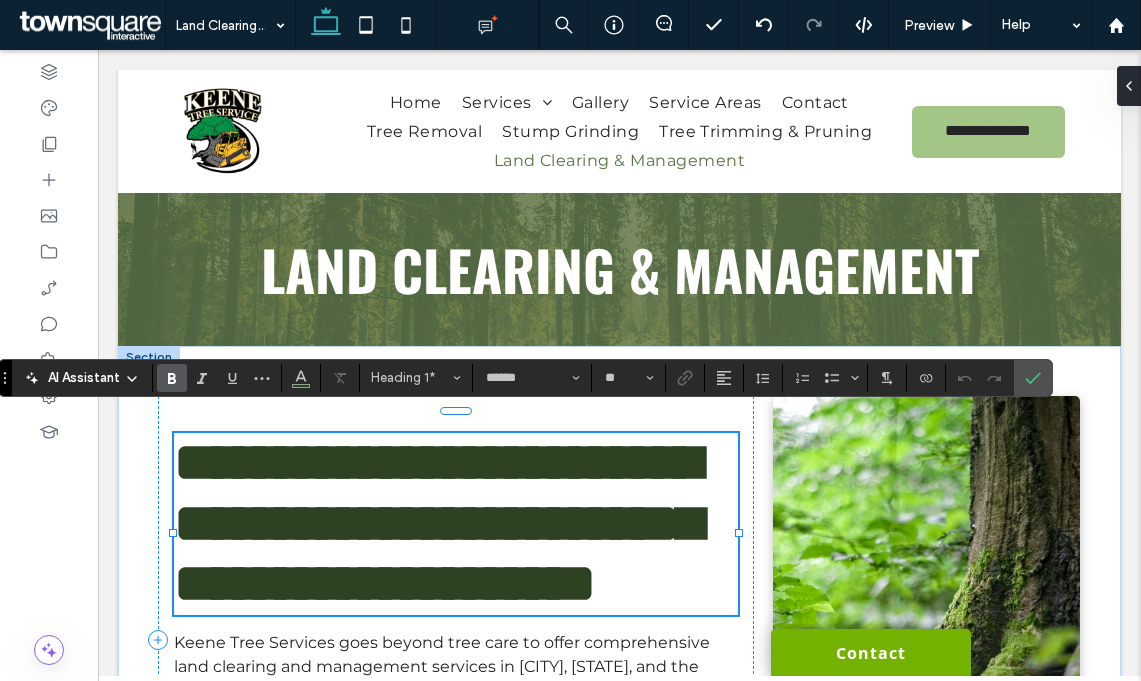 scroll, scrollTop: 10, scrollLeft: 0, axis: vertical 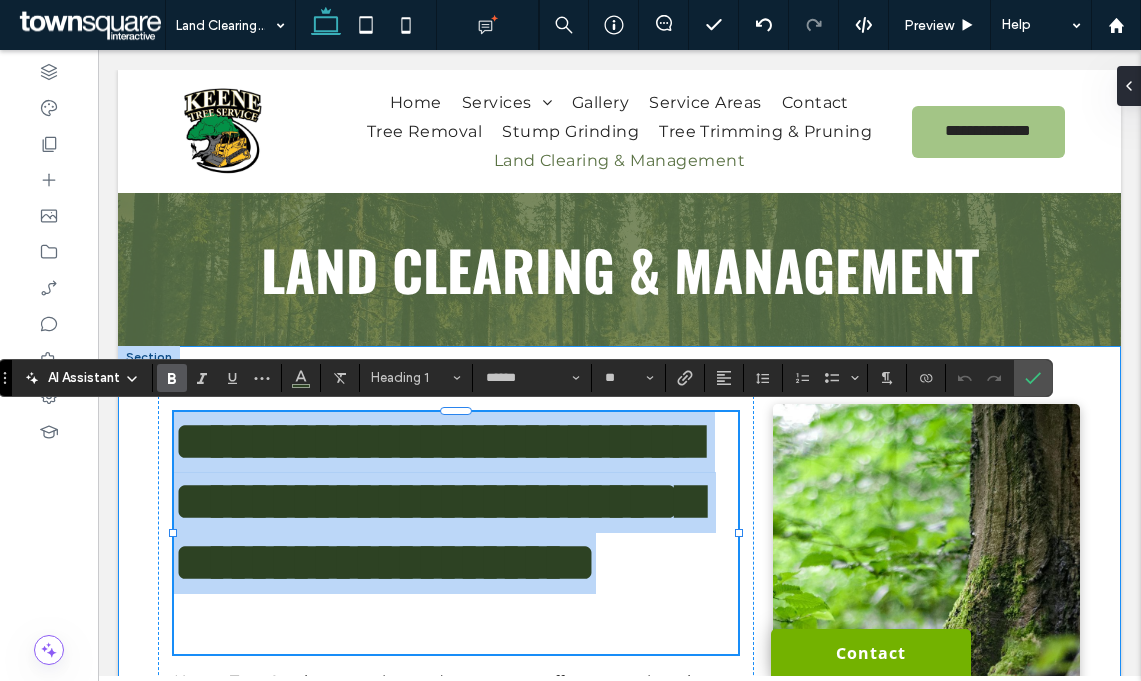 drag, startPoint x: 670, startPoint y: 622, endPoint x: 122, endPoint y: 427, distance: 581.6606 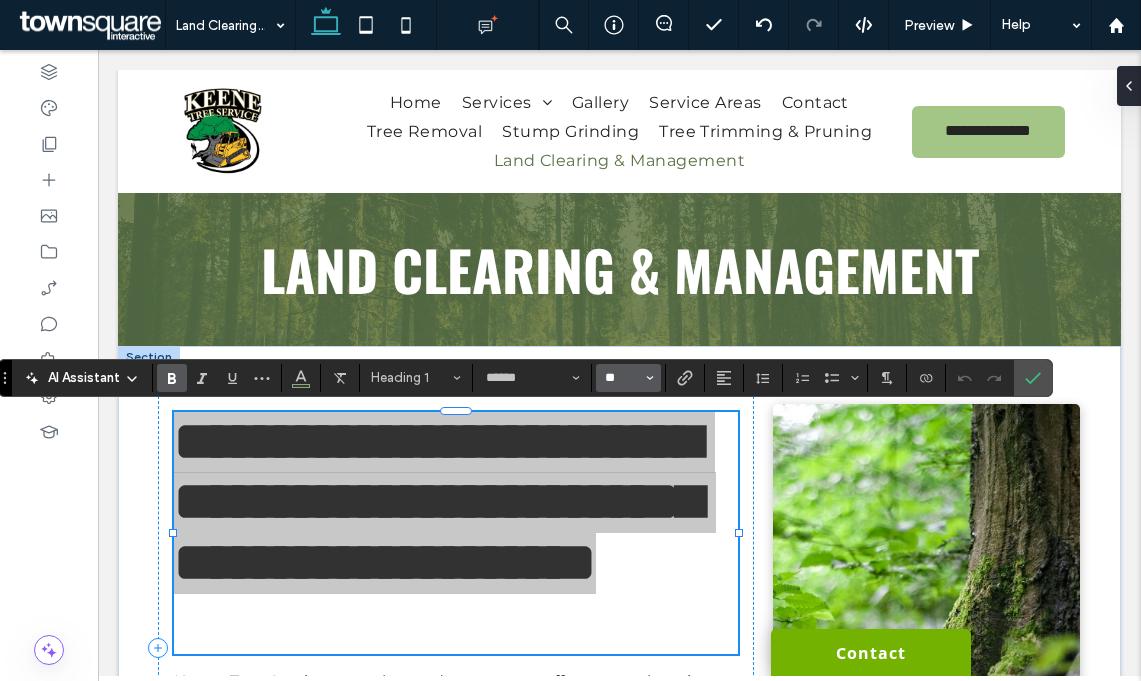 click on "**" at bounding box center [622, 378] 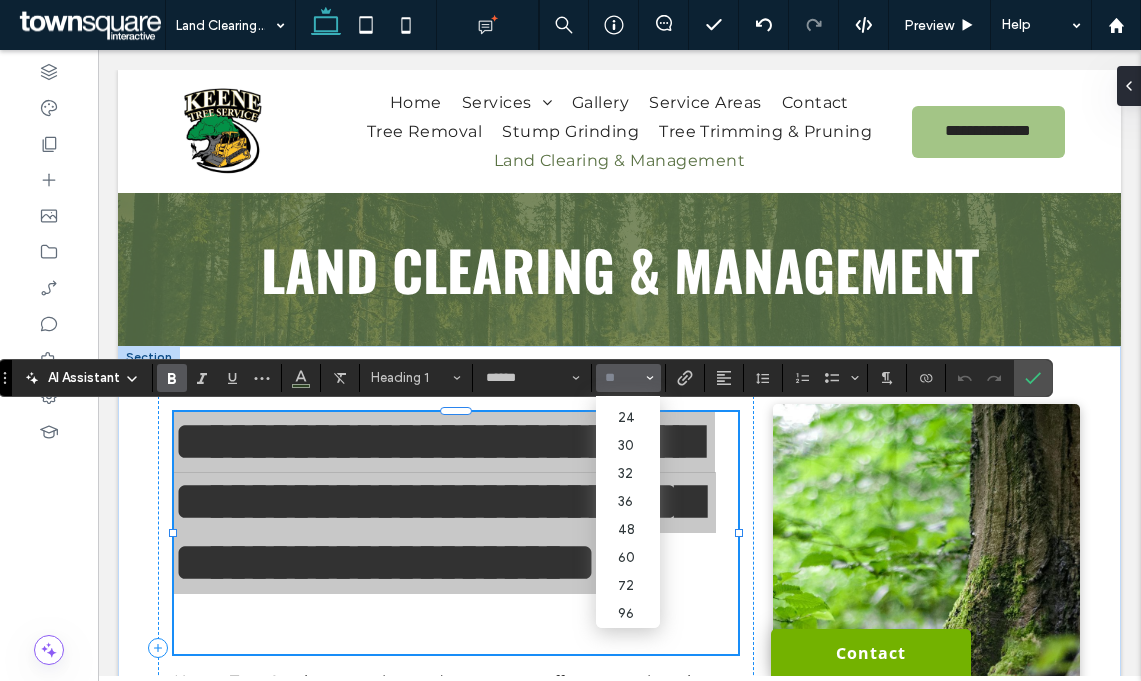 scroll, scrollTop: 232, scrollLeft: 0, axis: vertical 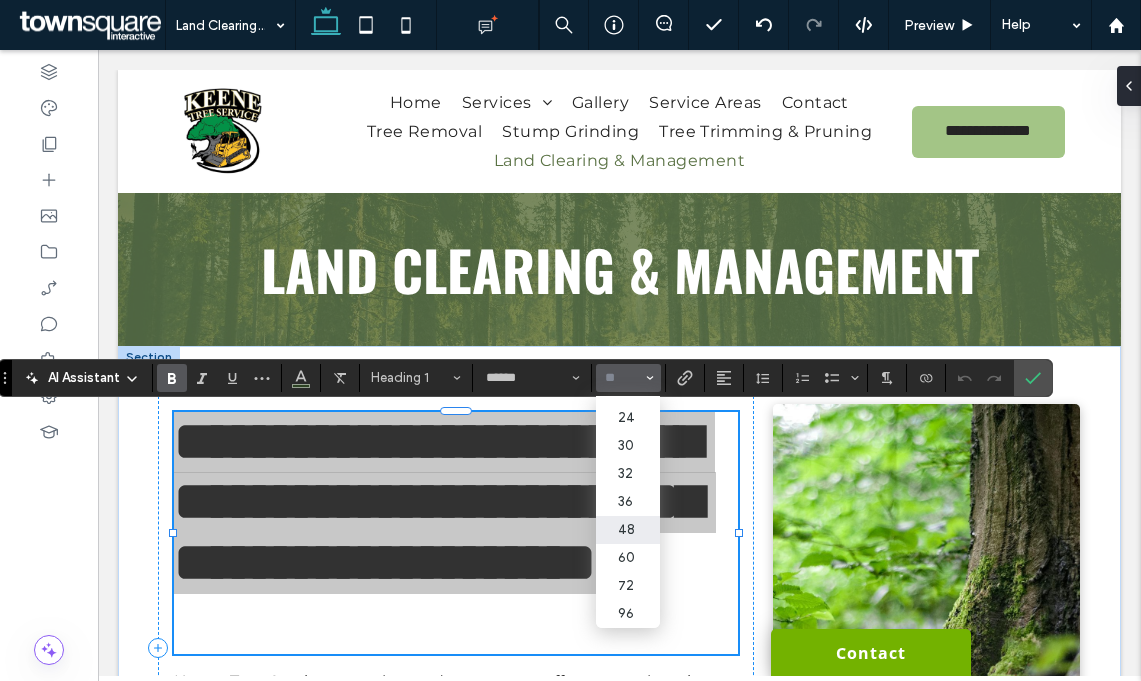 click on "48" at bounding box center (628, 530) 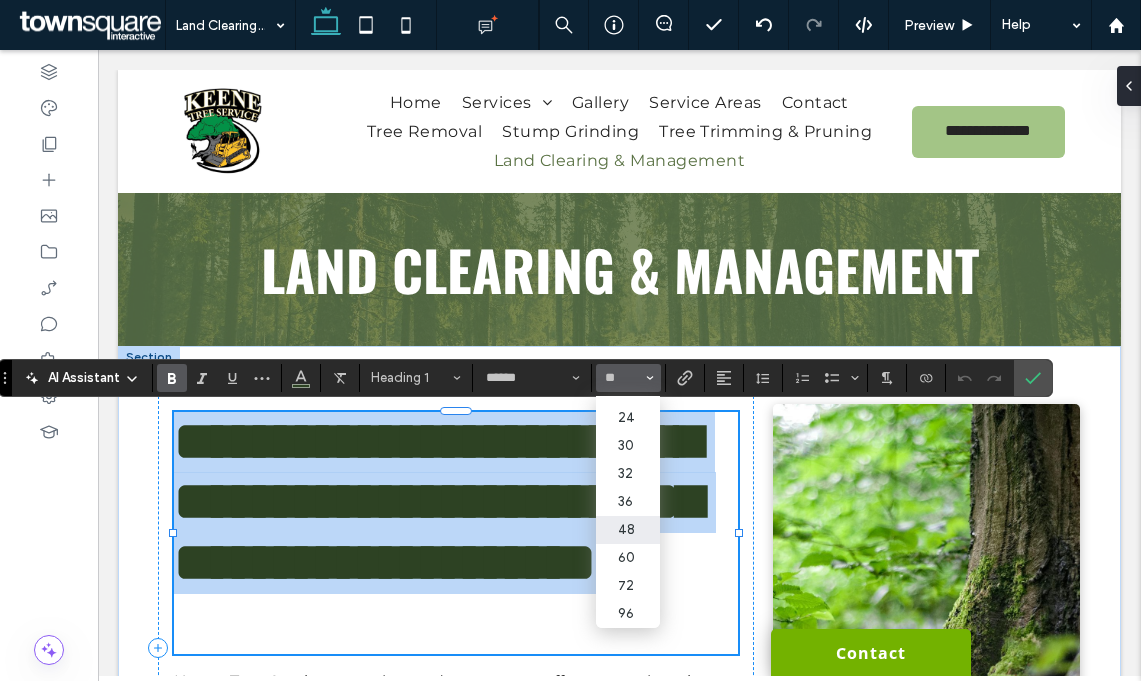 type on "**" 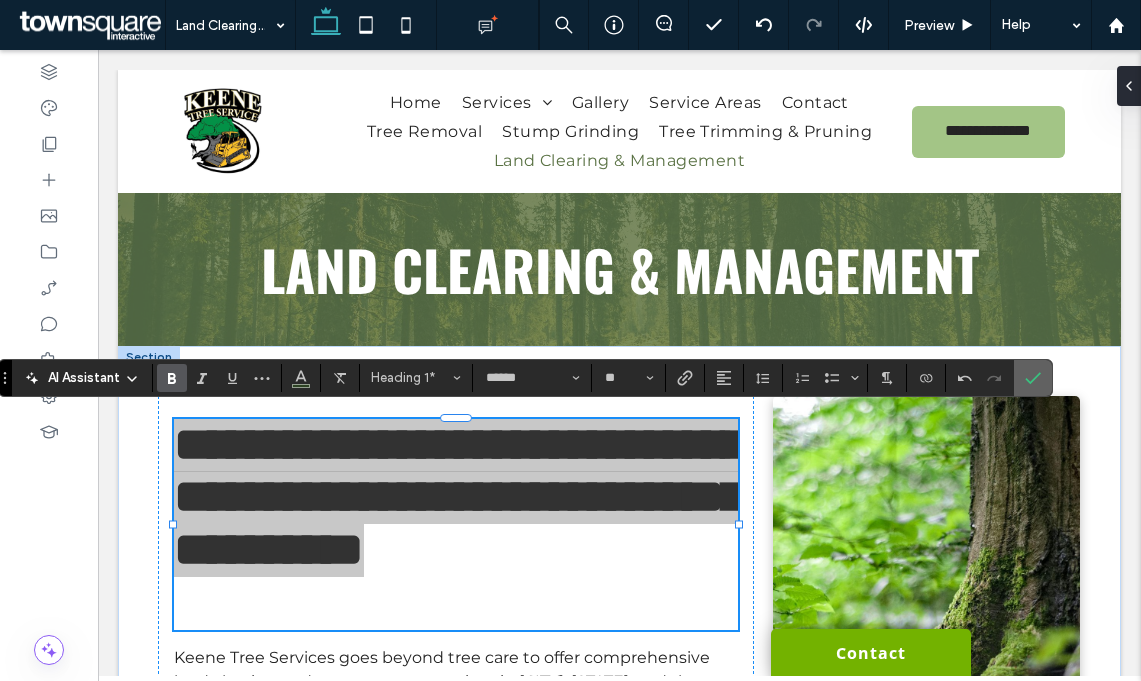 click 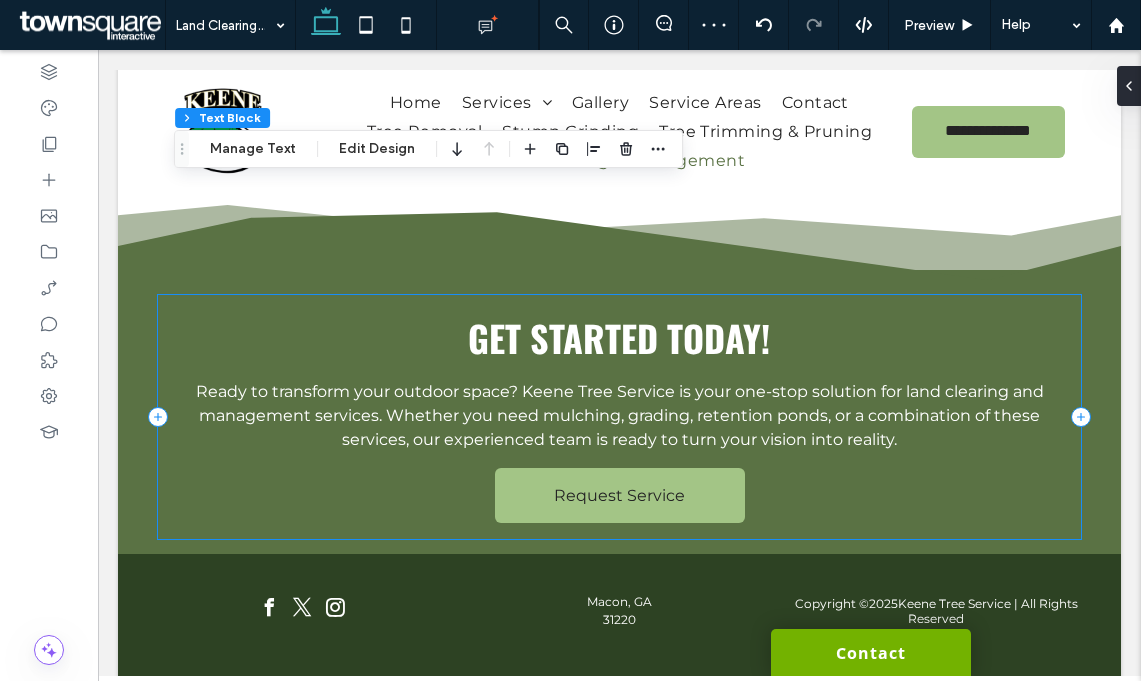 scroll, scrollTop: 1392, scrollLeft: 0, axis: vertical 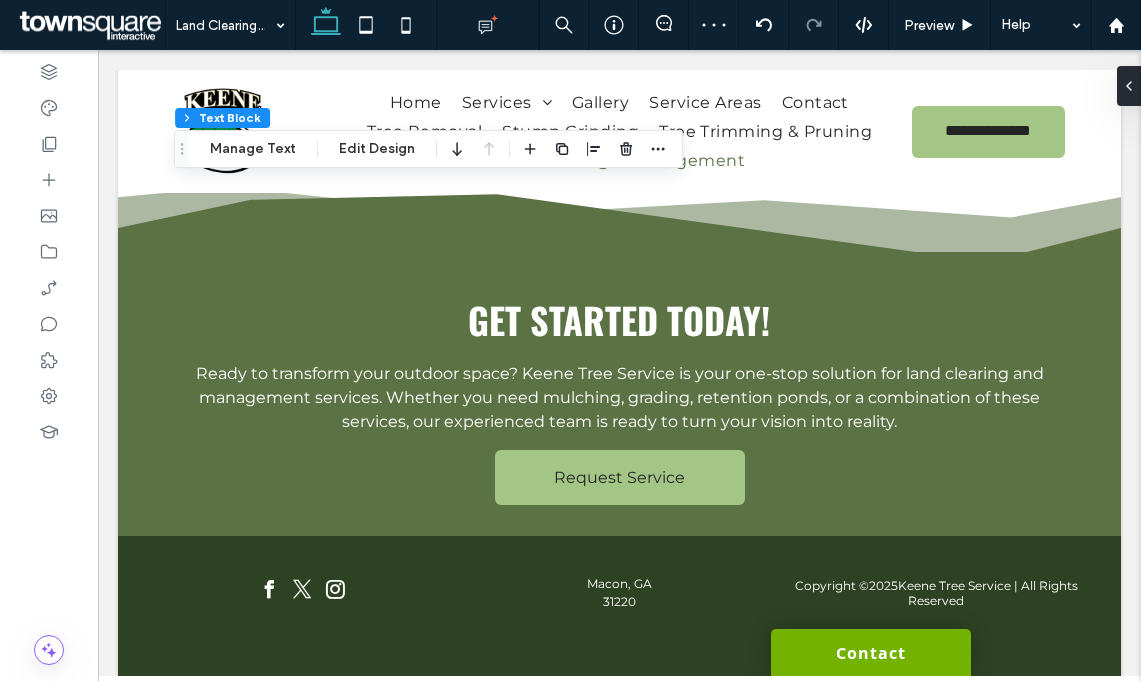 click at bounding box center [49, 365] 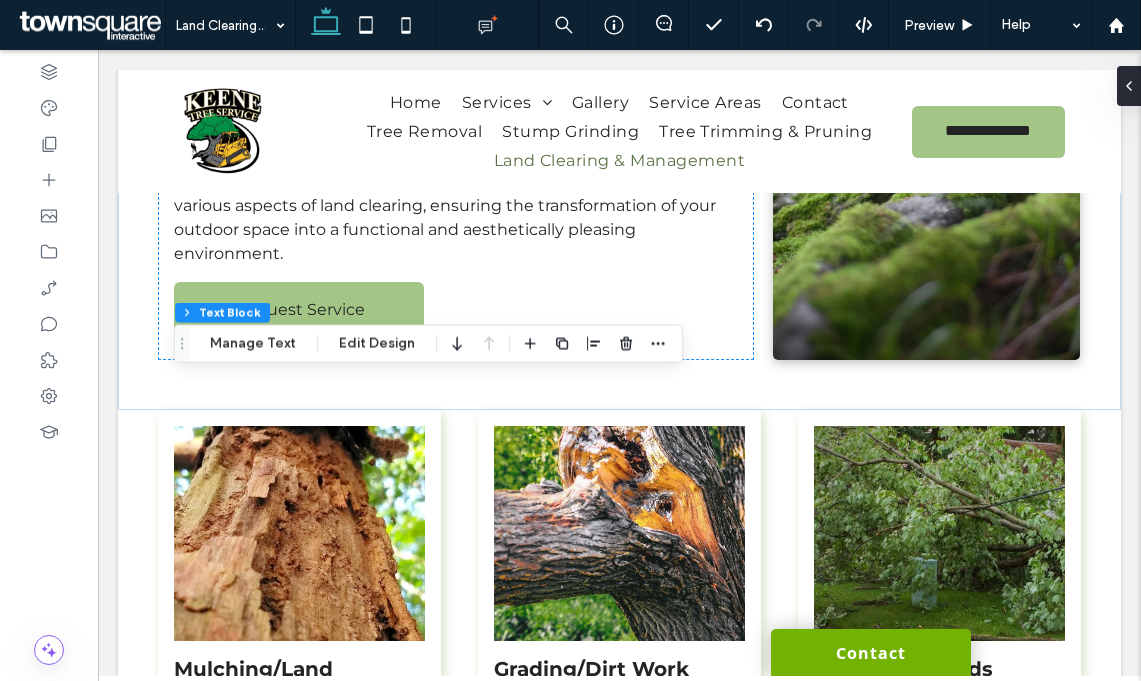 scroll, scrollTop: 0, scrollLeft: 0, axis: both 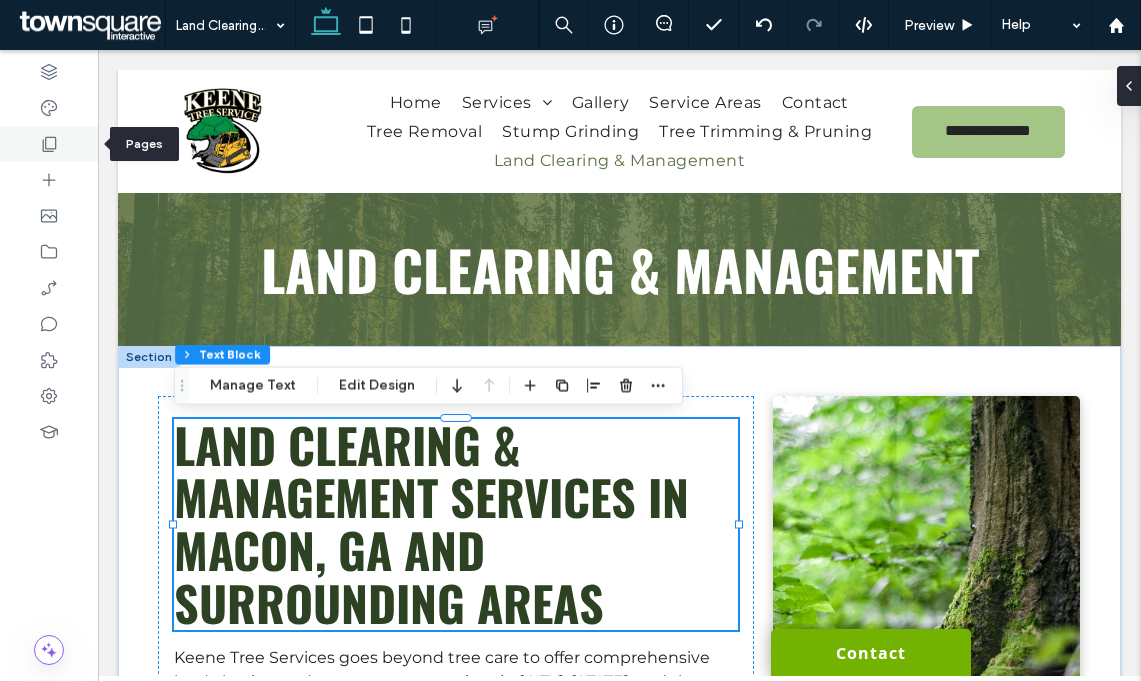 click 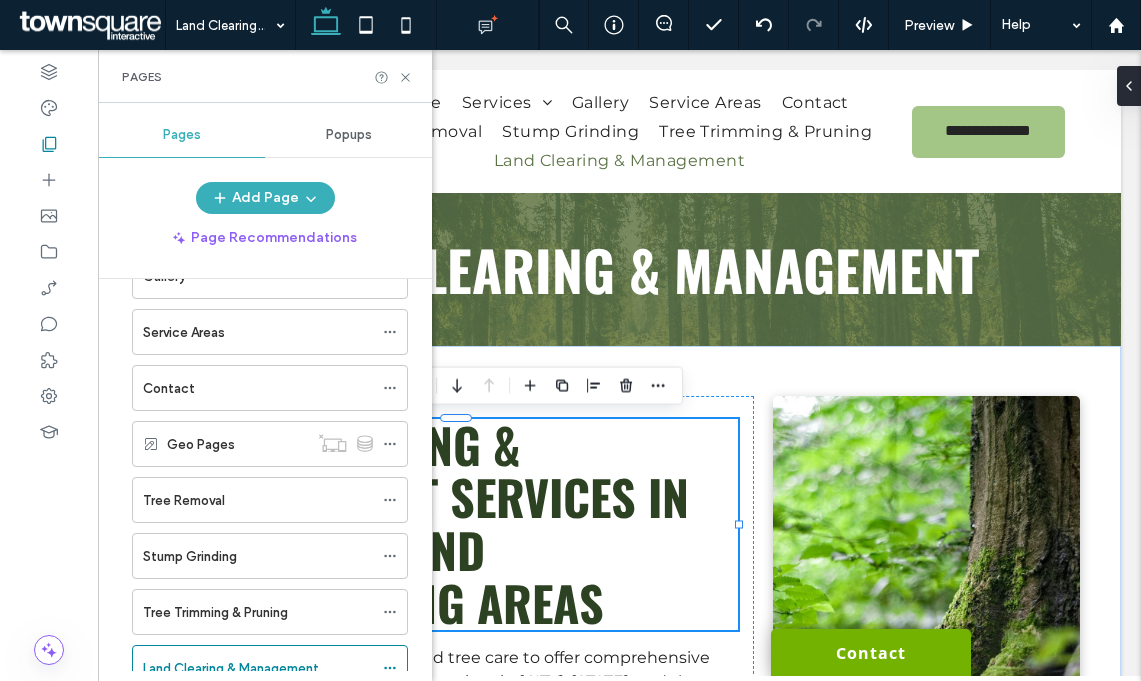 scroll, scrollTop: 426, scrollLeft: 0, axis: vertical 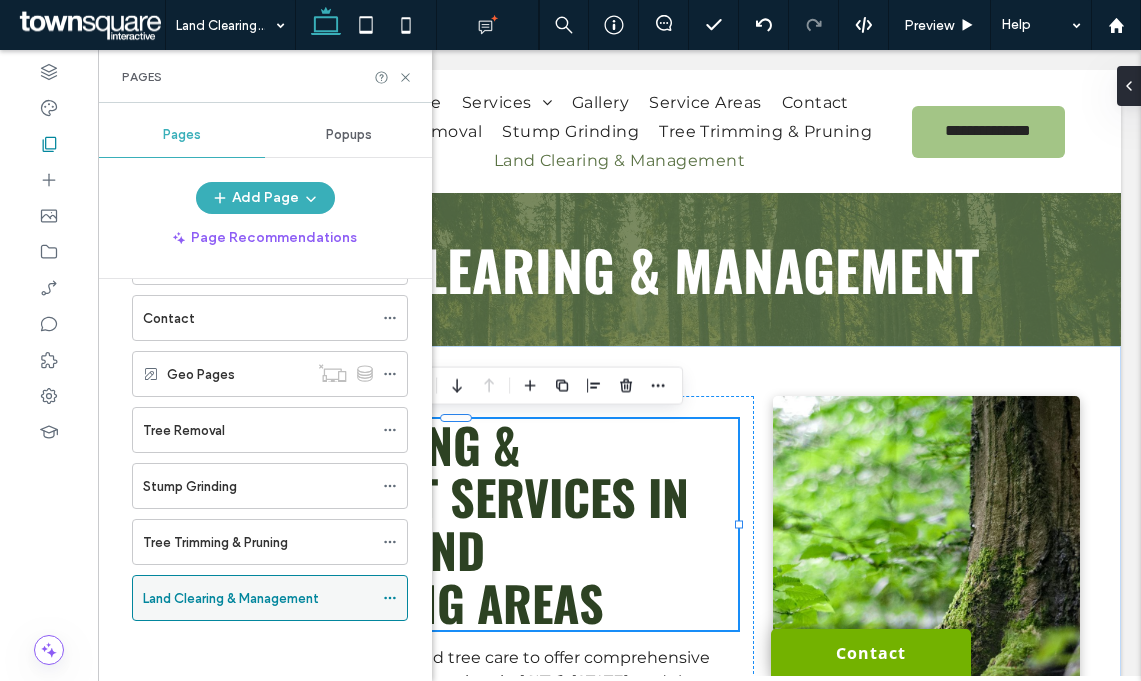 click 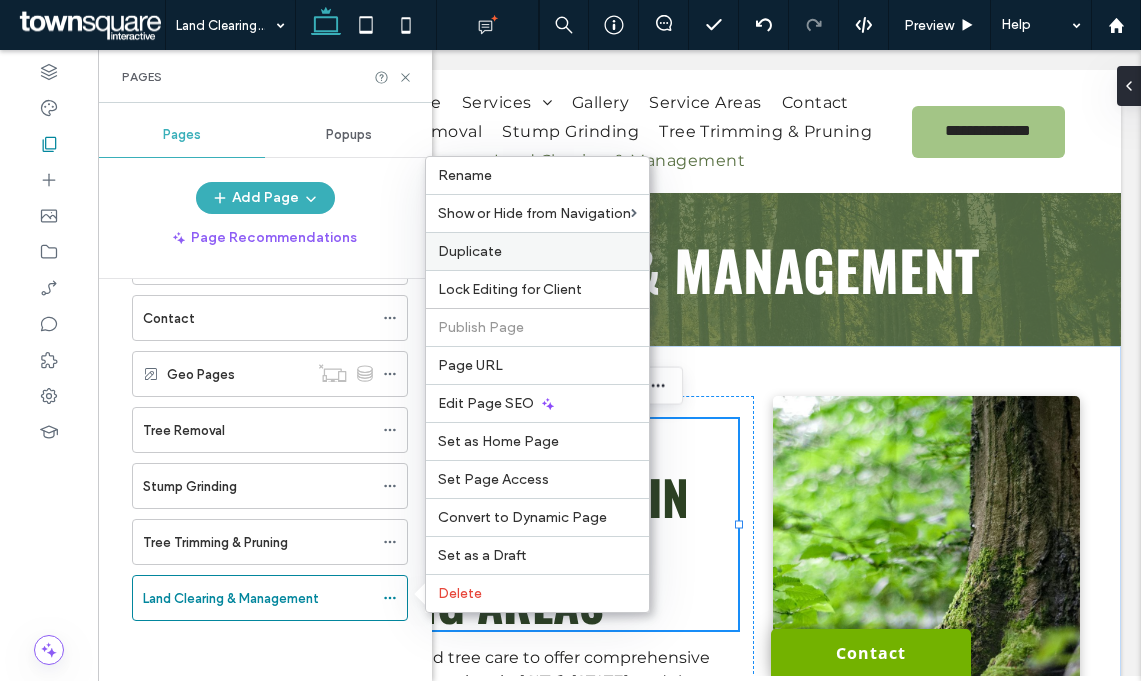 click on "Duplicate" at bounding box center (537, 251) 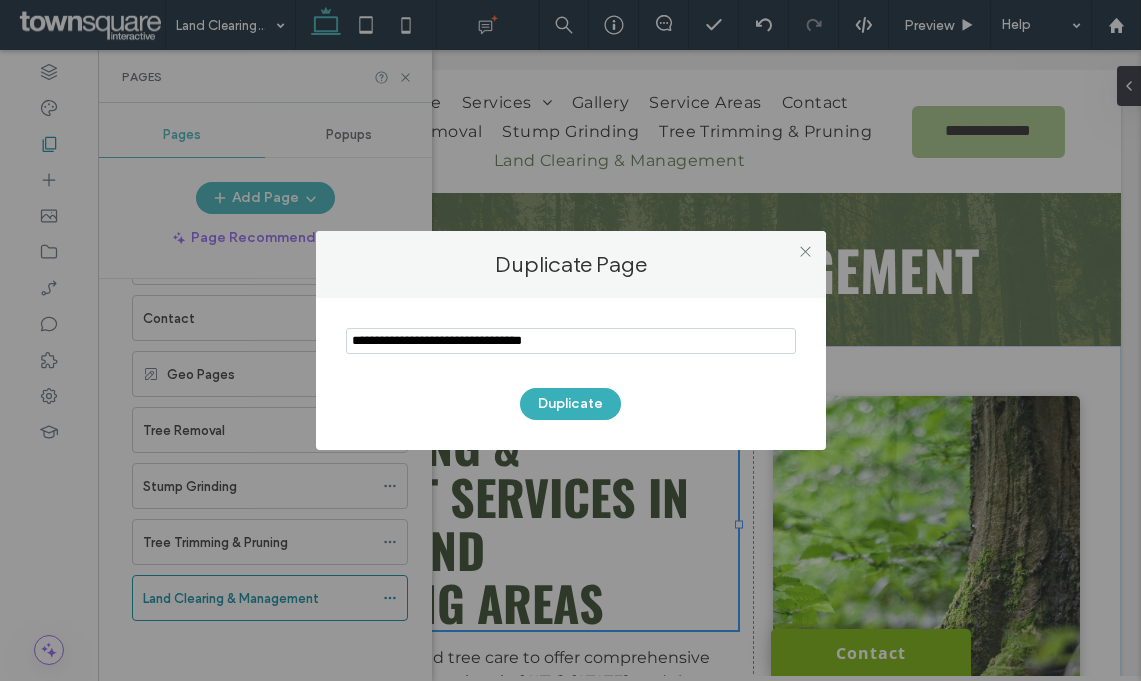drag, startPoint x: 615, startPoint y: 339, endPoint x: 334, endPoint y: 334, distance: 281.0445 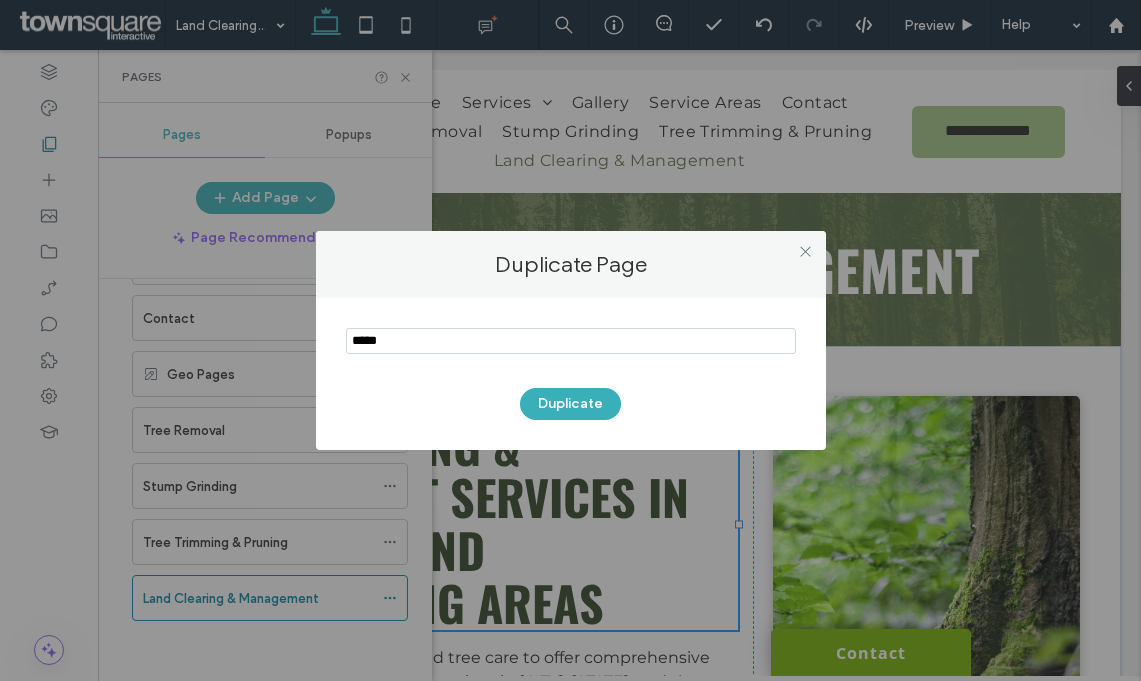 type on "*****" 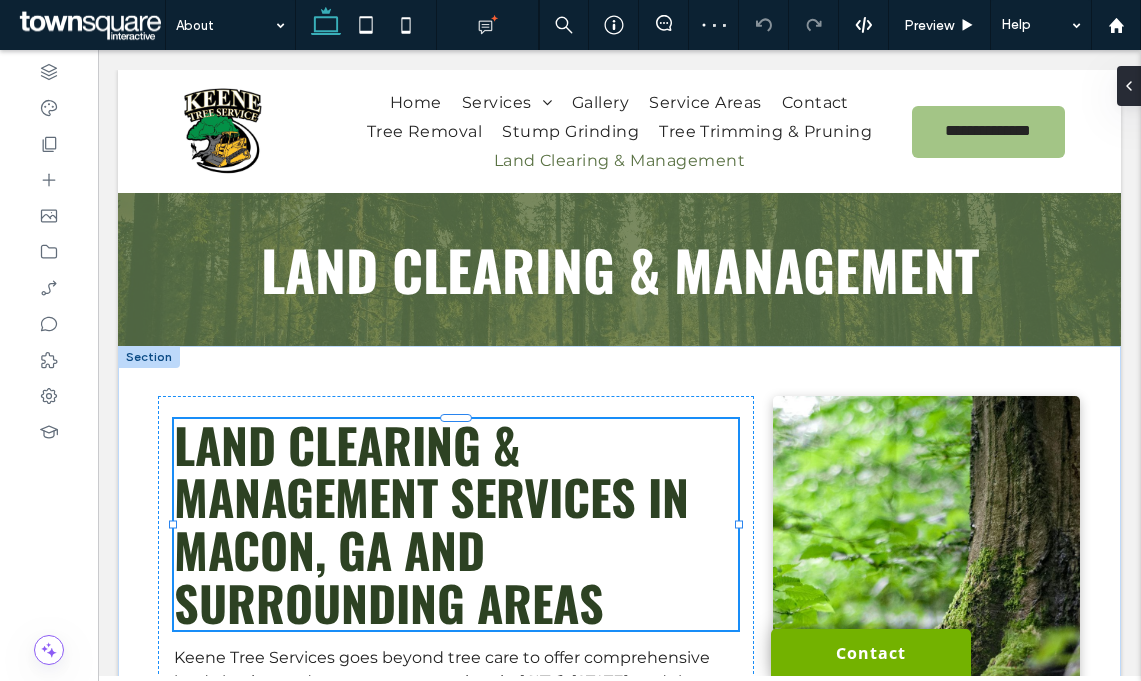 type on "******" 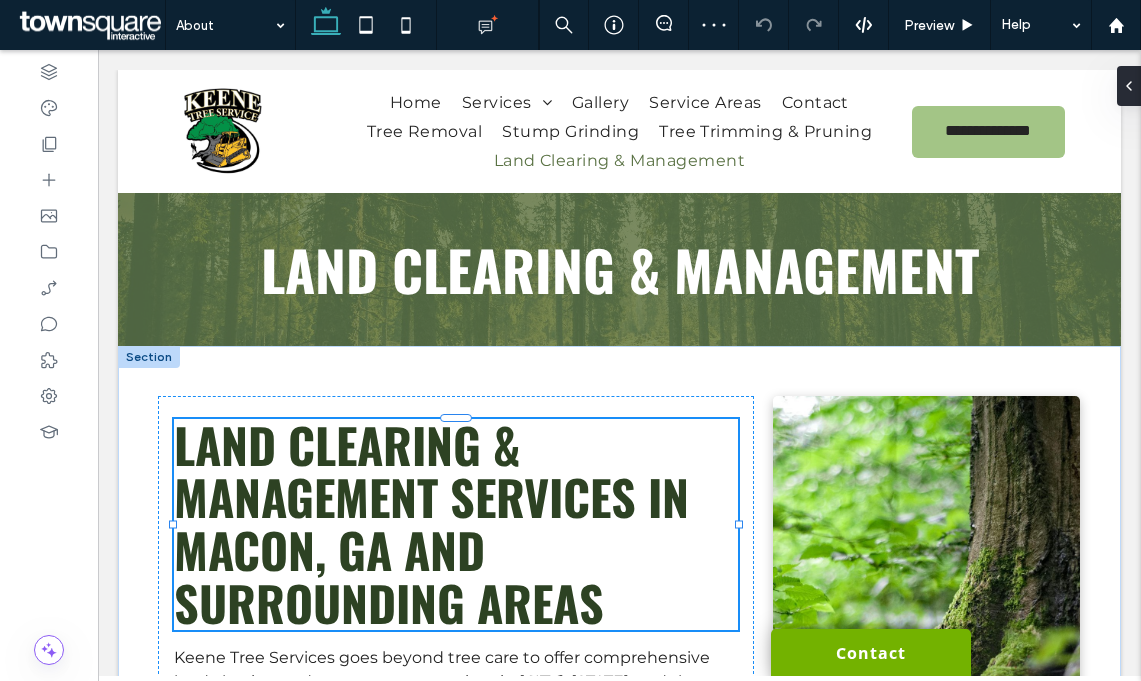 type on "**" 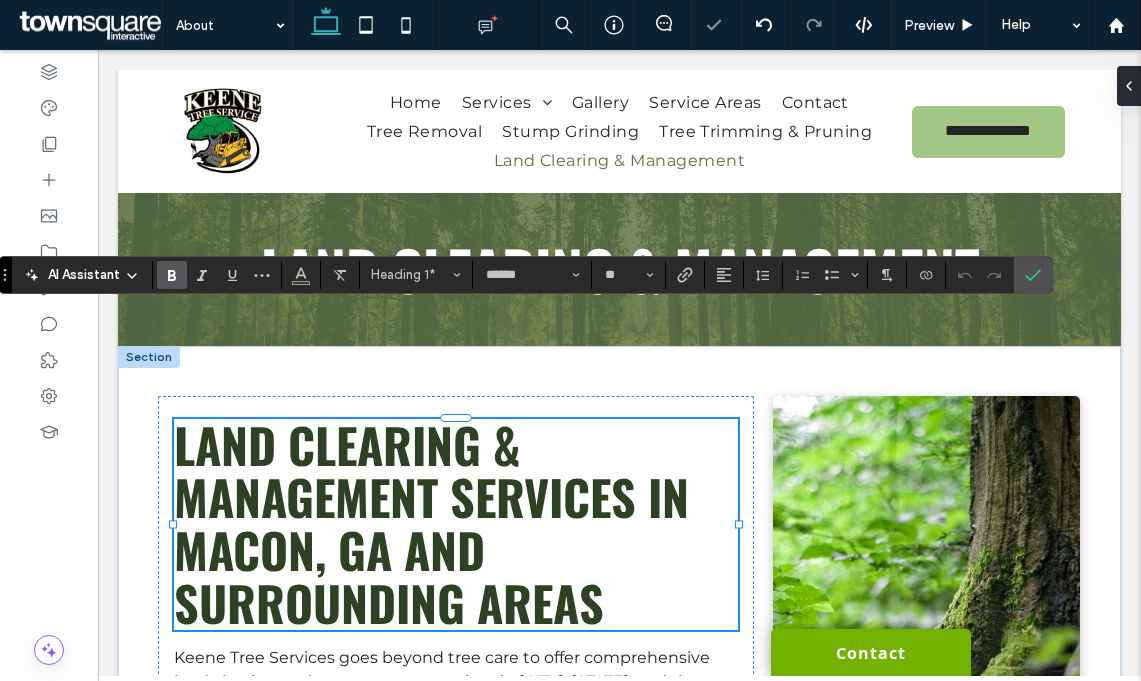type 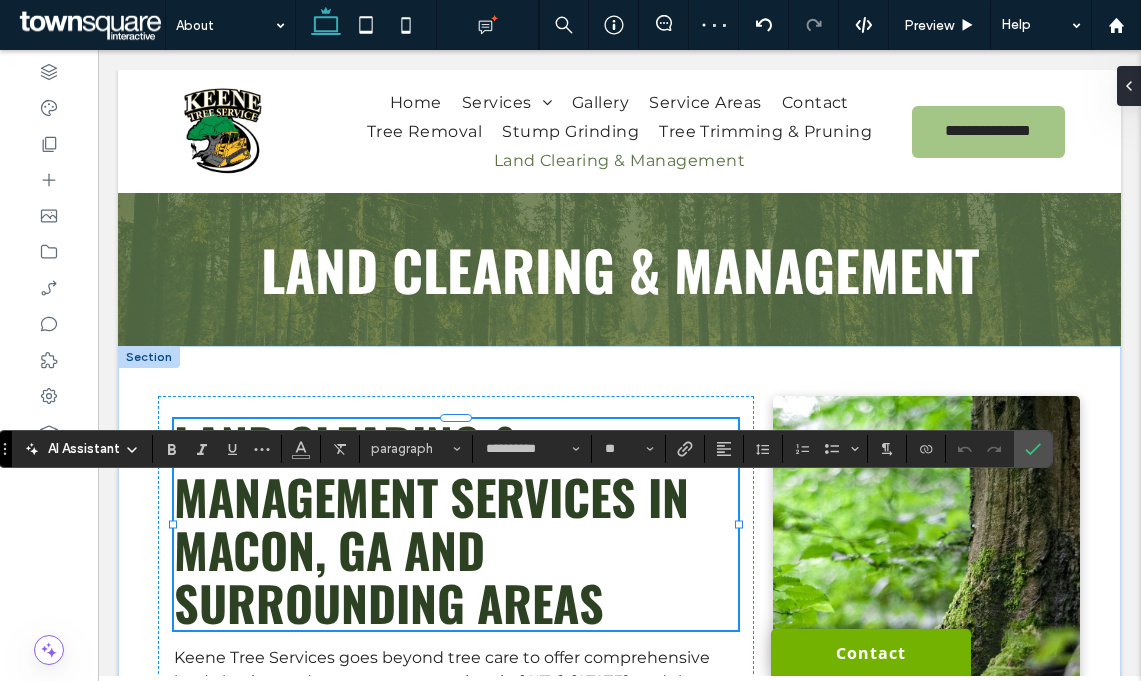 type 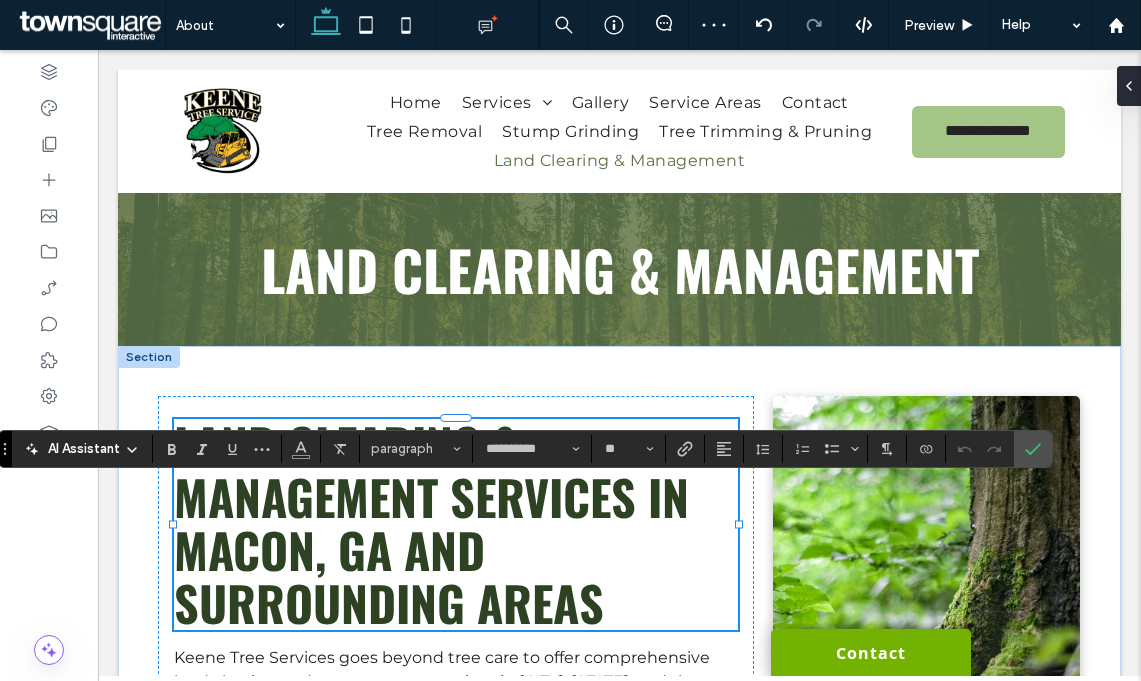 type on "**" 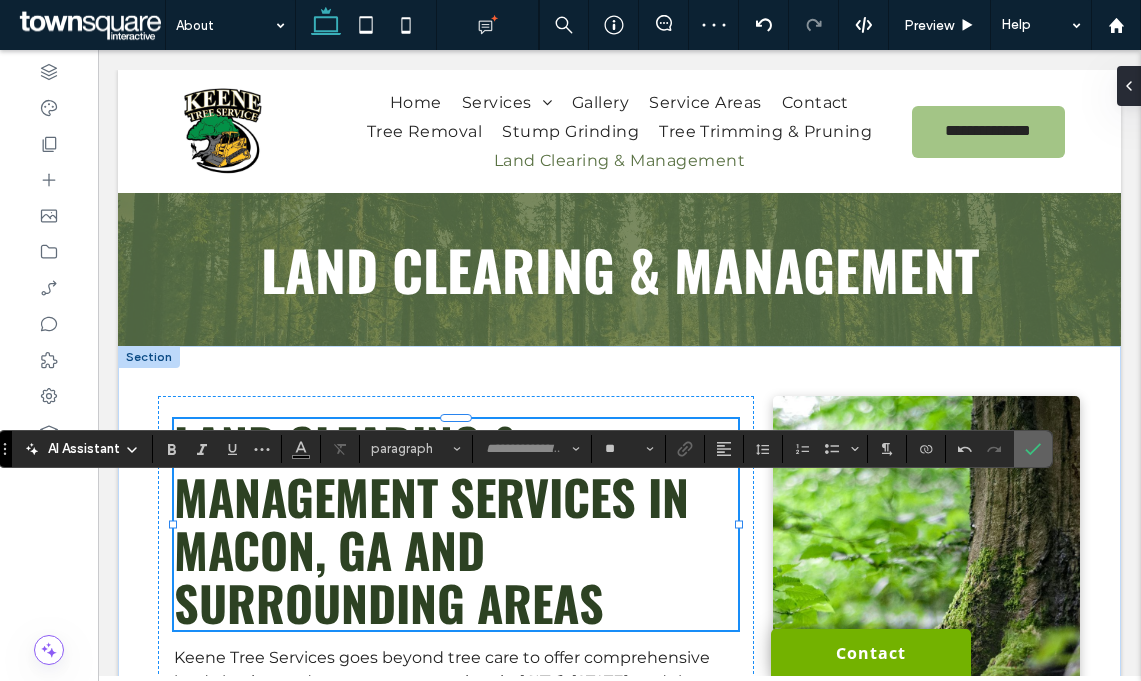 click at bounding box center [1033, 449] 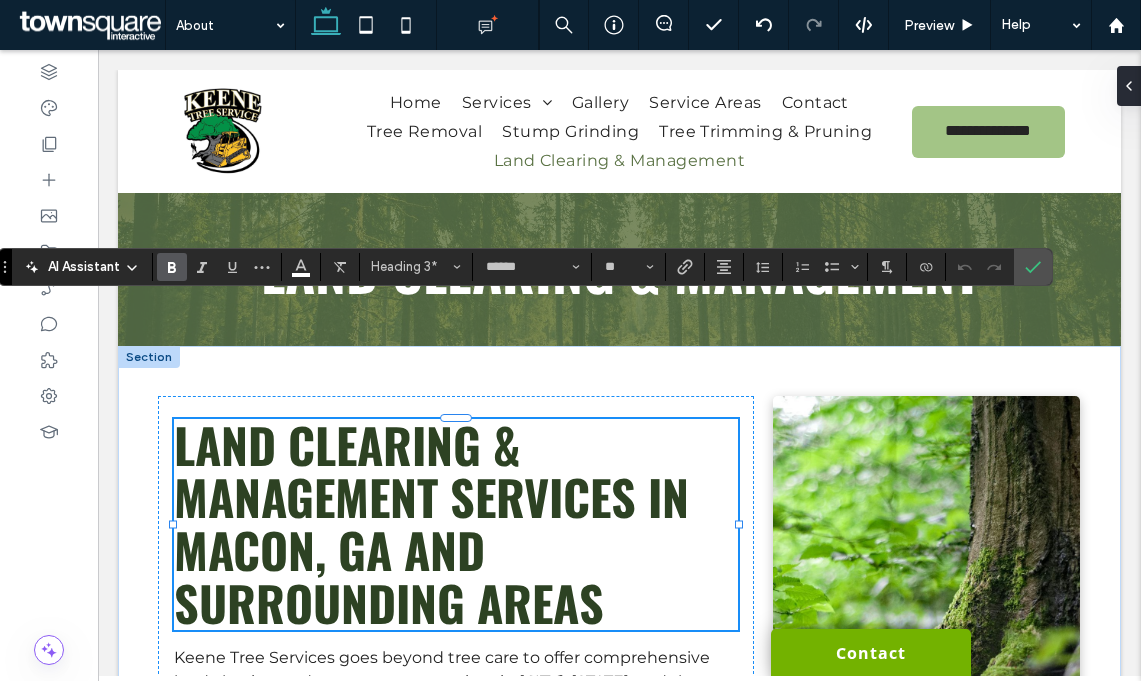 type 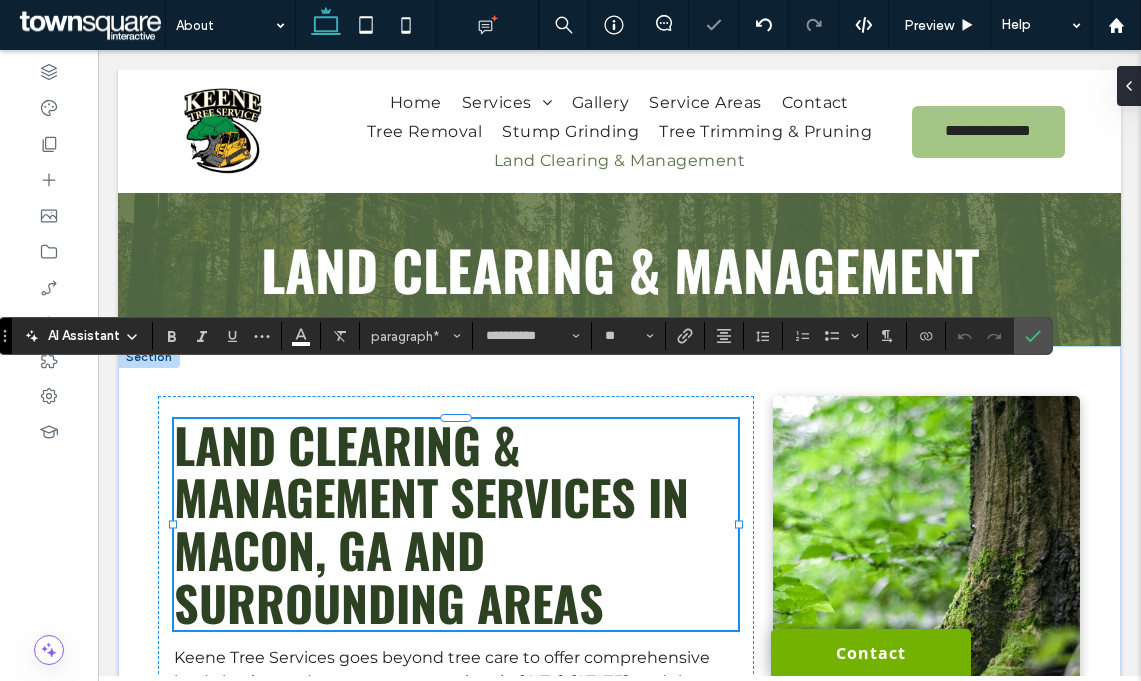 type 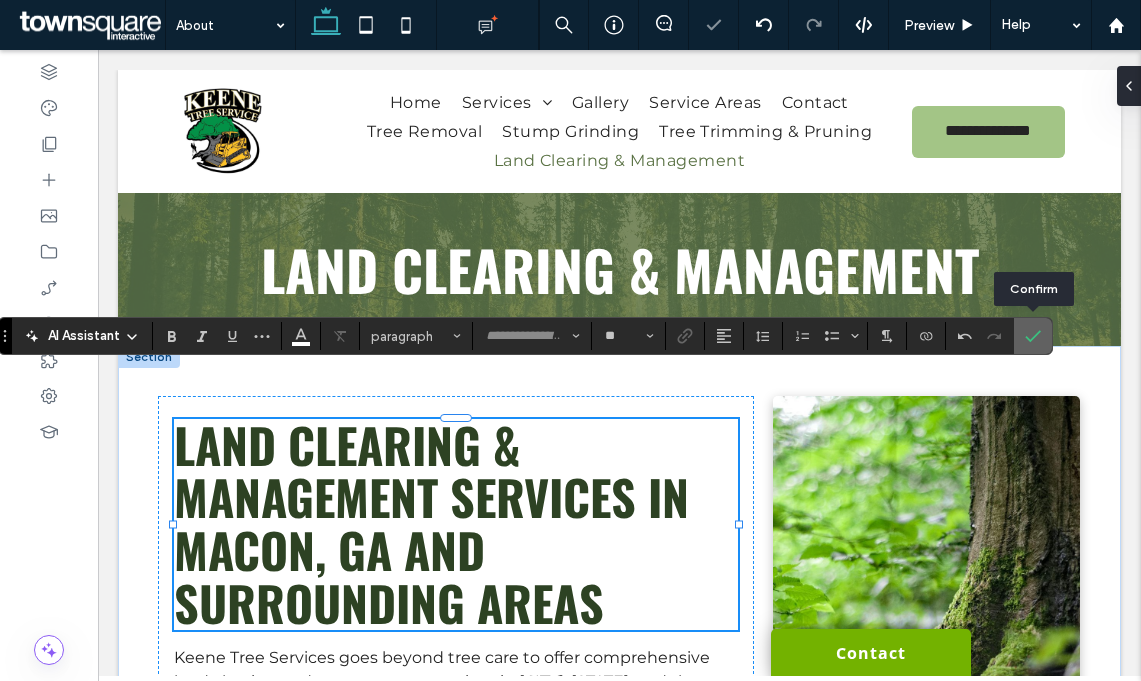 click 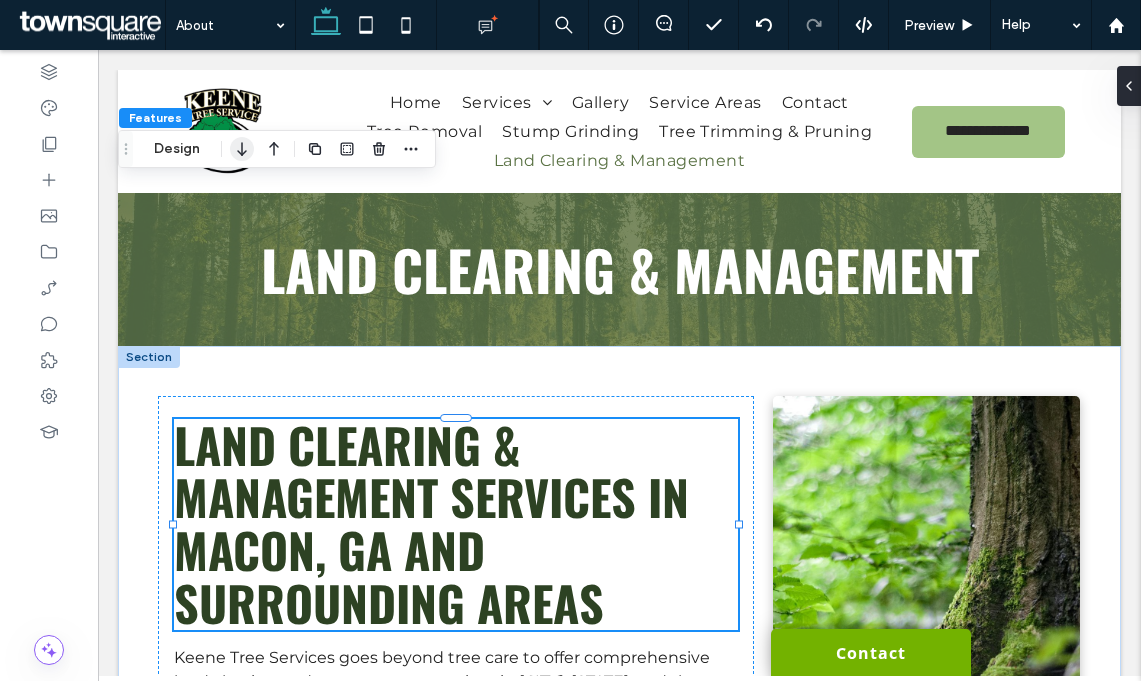 click 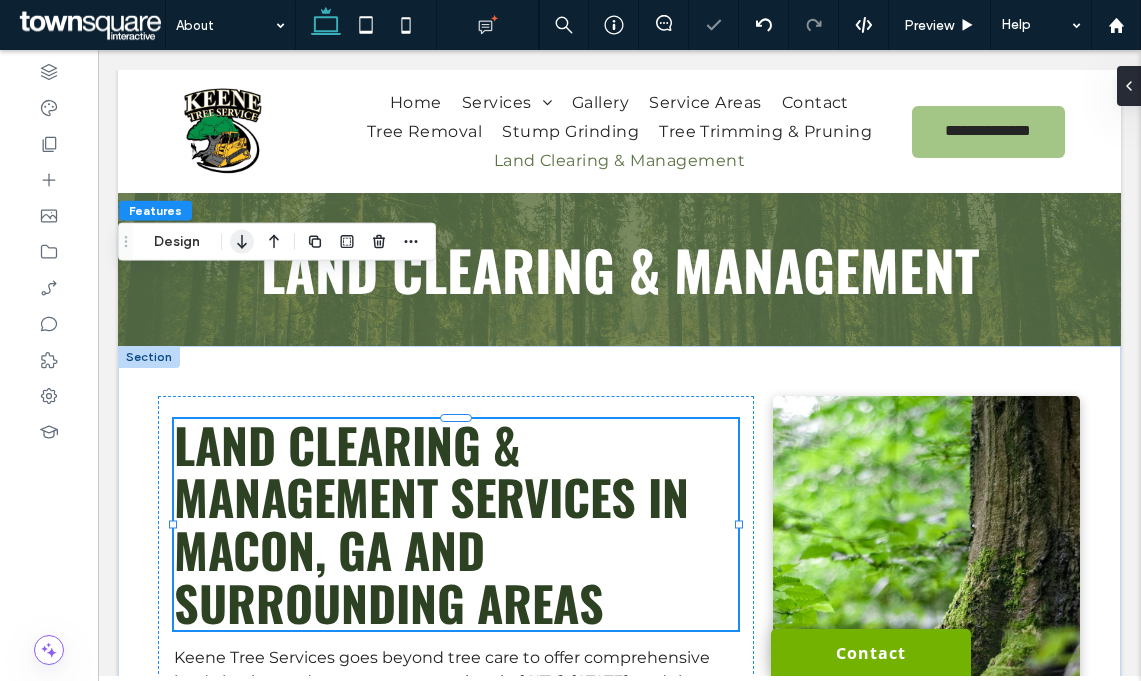 click 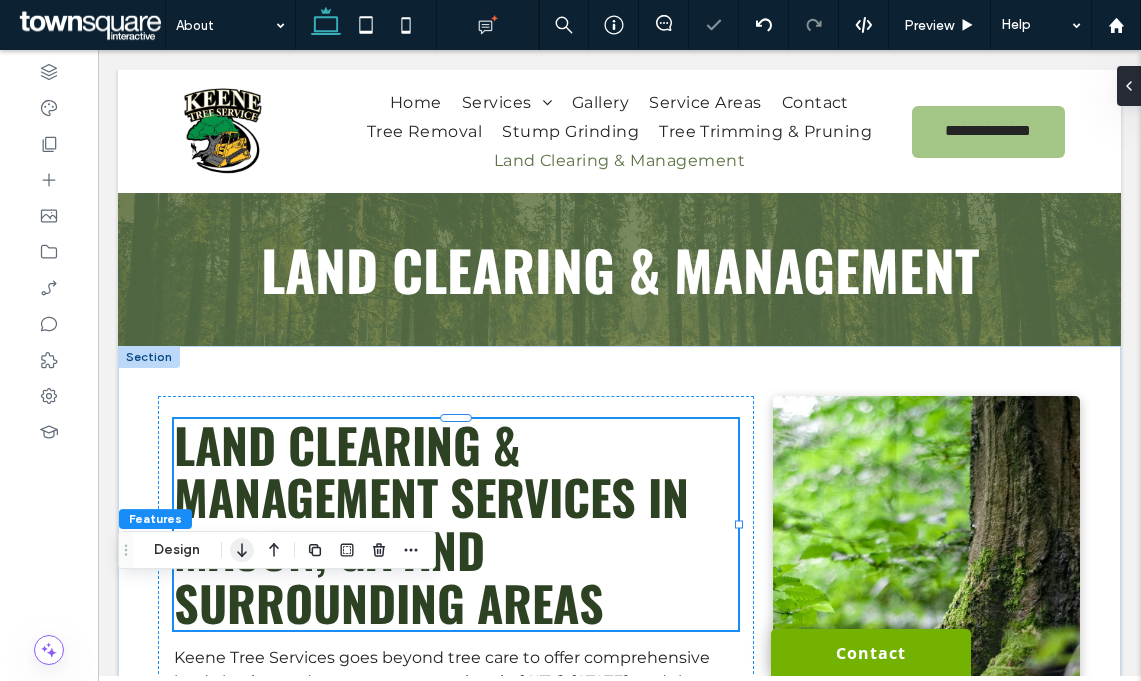 click 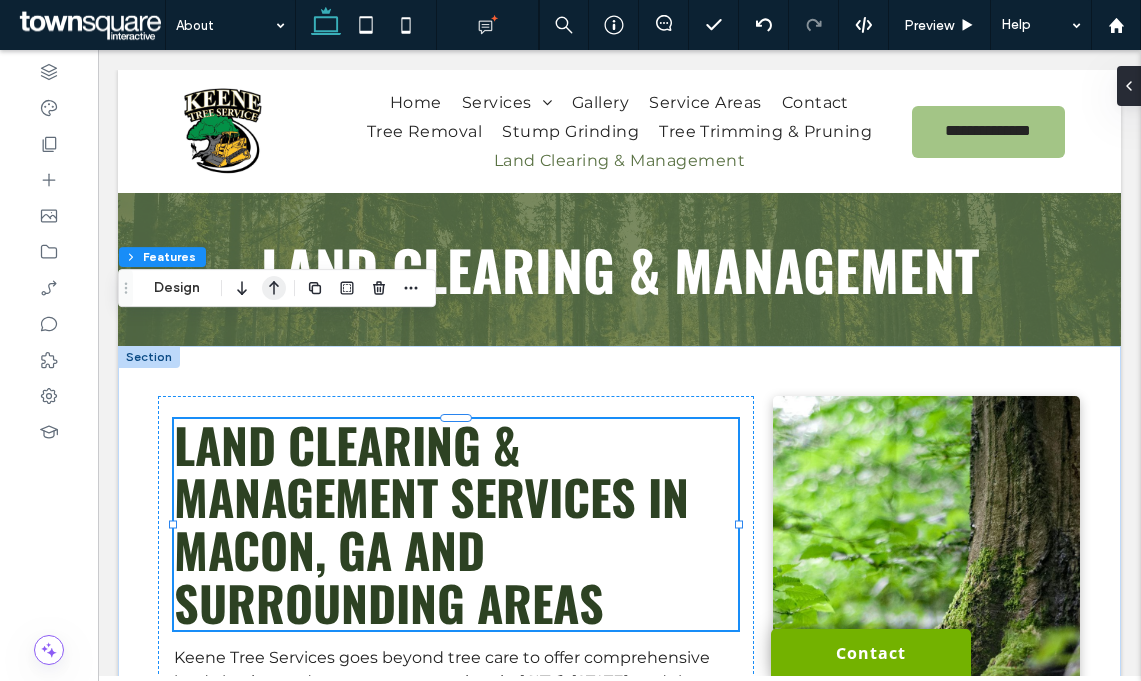 click 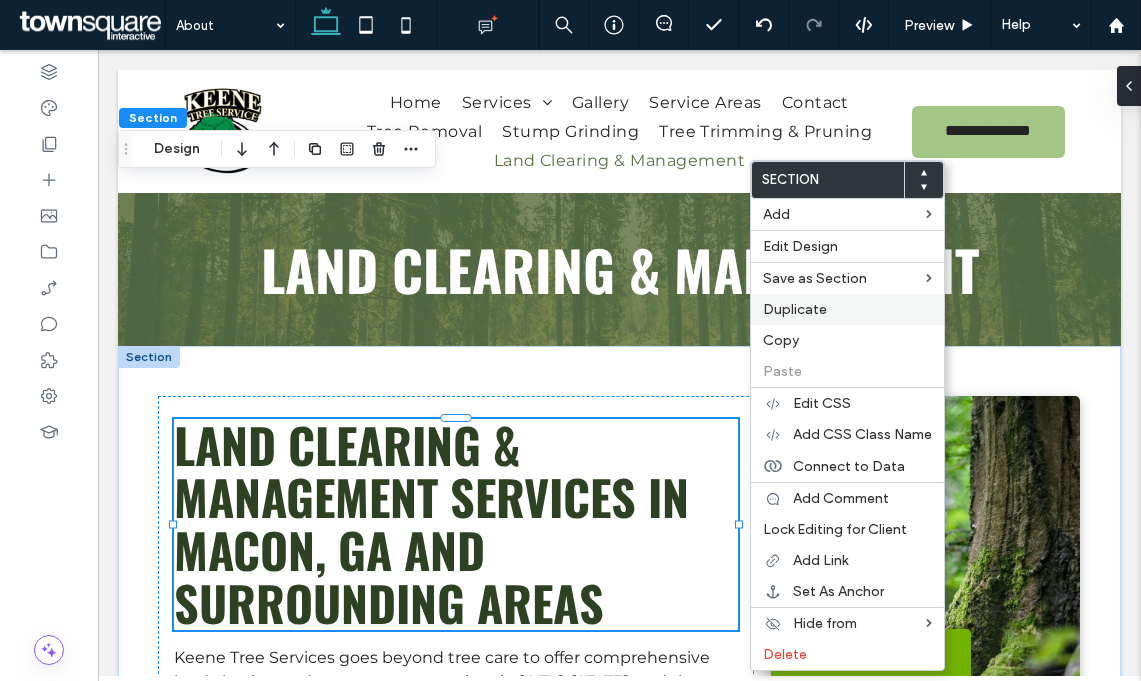 click on "Duplicate" at bounding box center [795, 309] 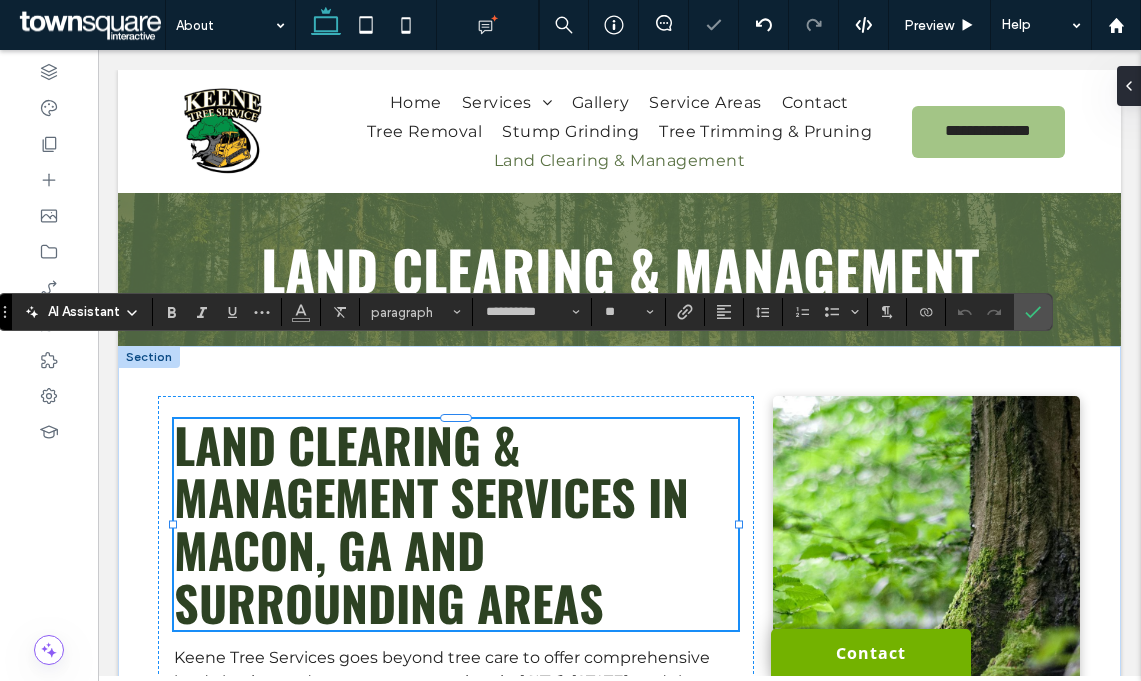 type 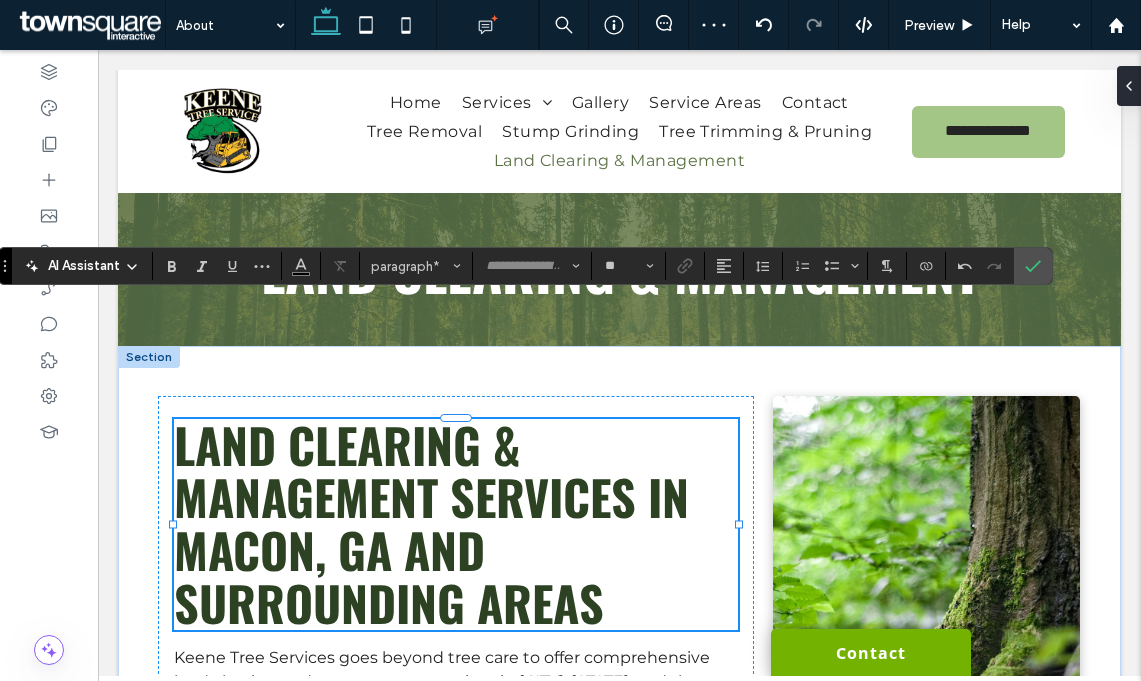 type on "**********" 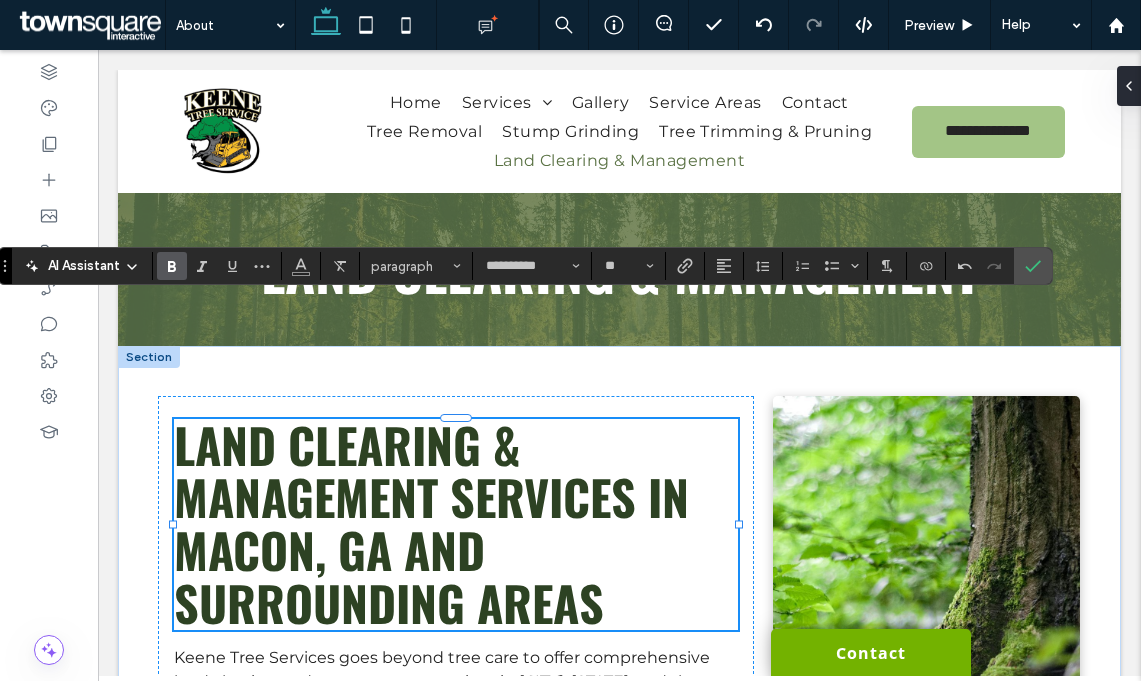 click 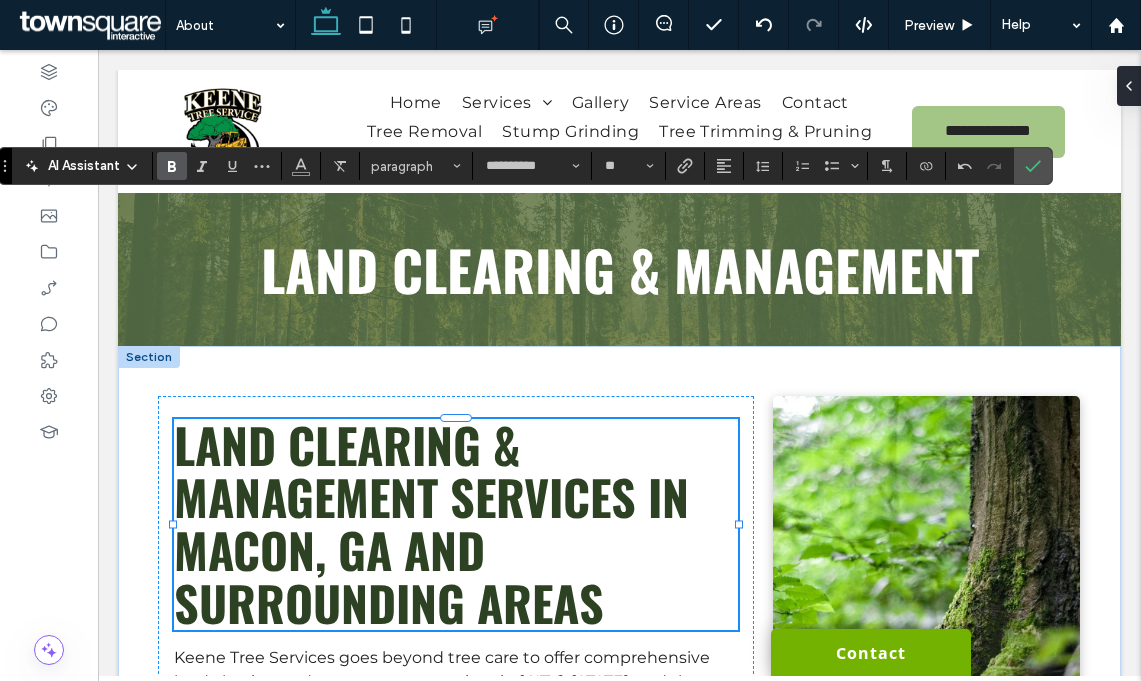 click 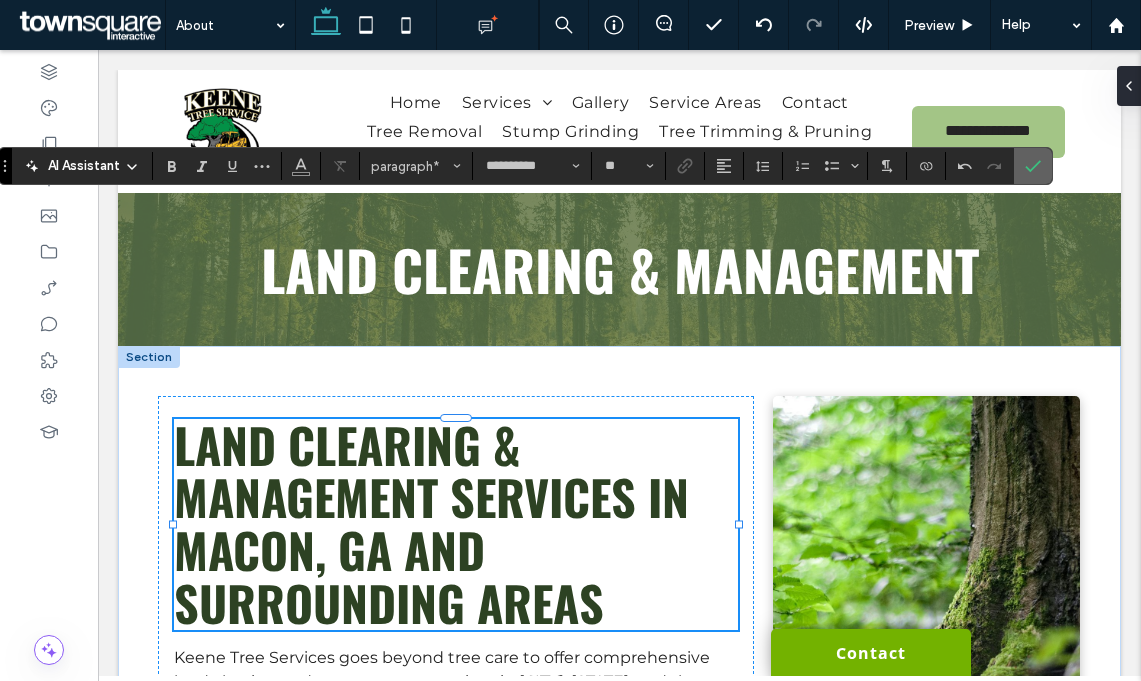 click 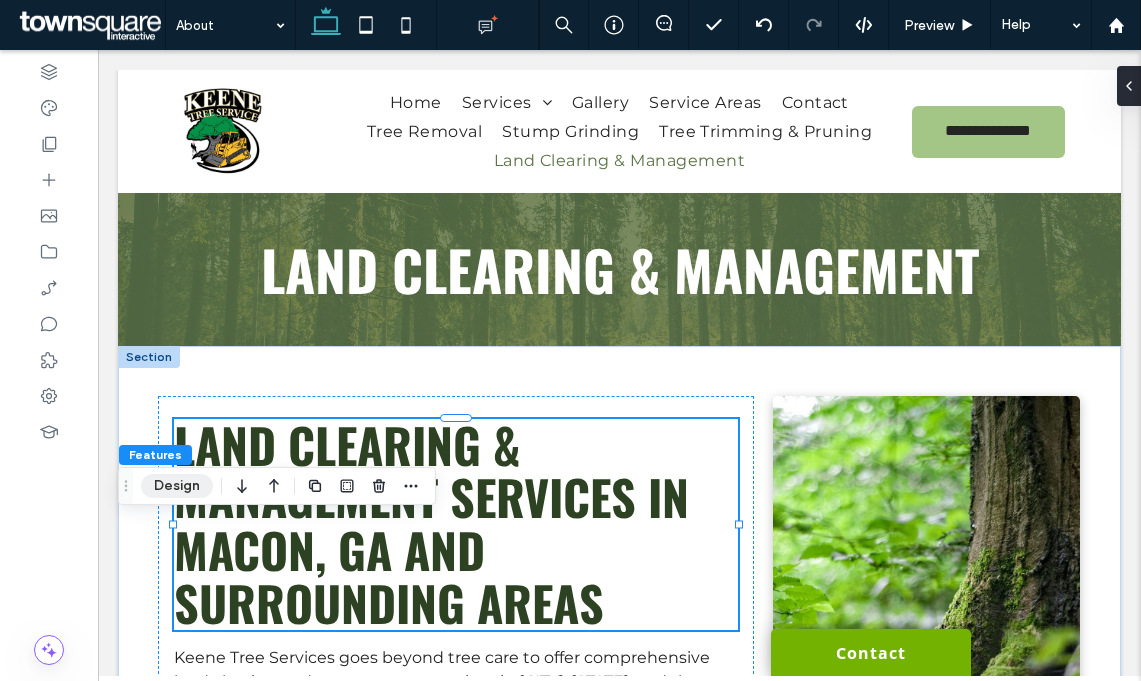 click on "Design" at bounding box center [177, 486] 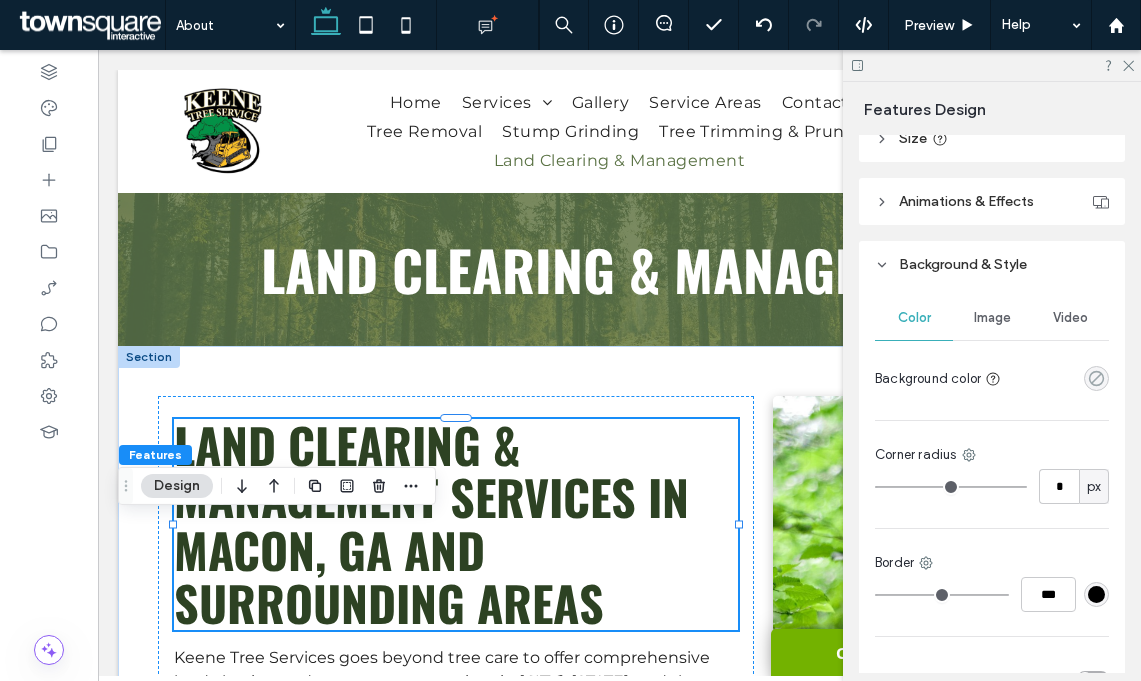 scroll, scrollTop: 713, scrollLeft: 0, axis: vertical 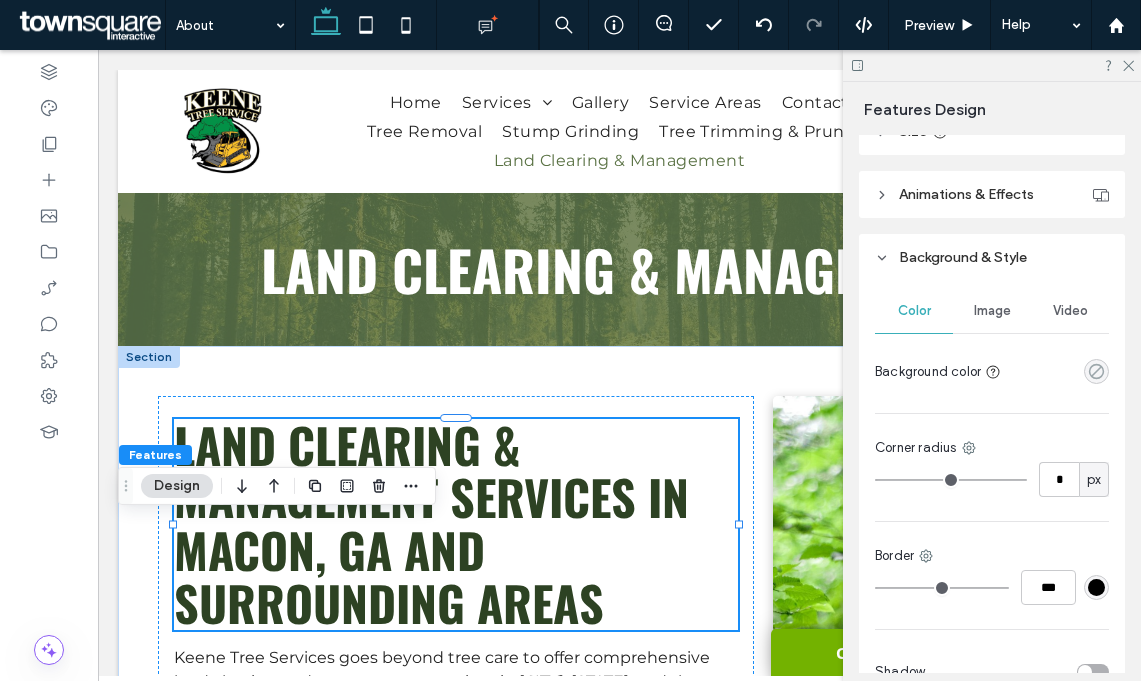 click 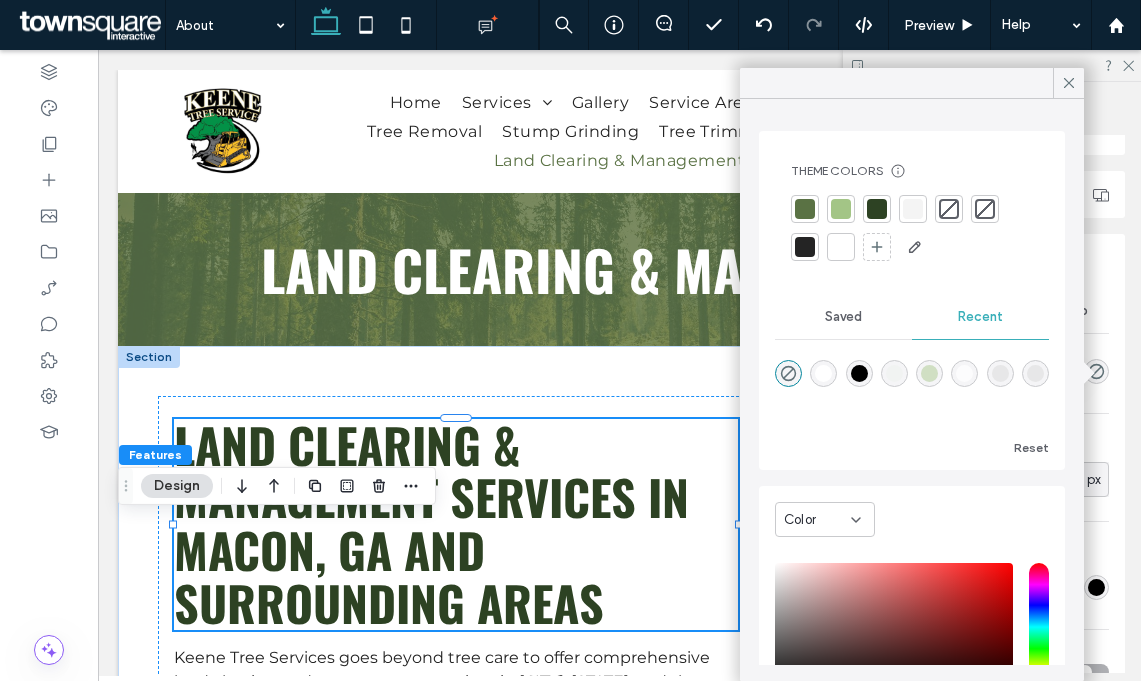 click at bounding box center (805, 209) 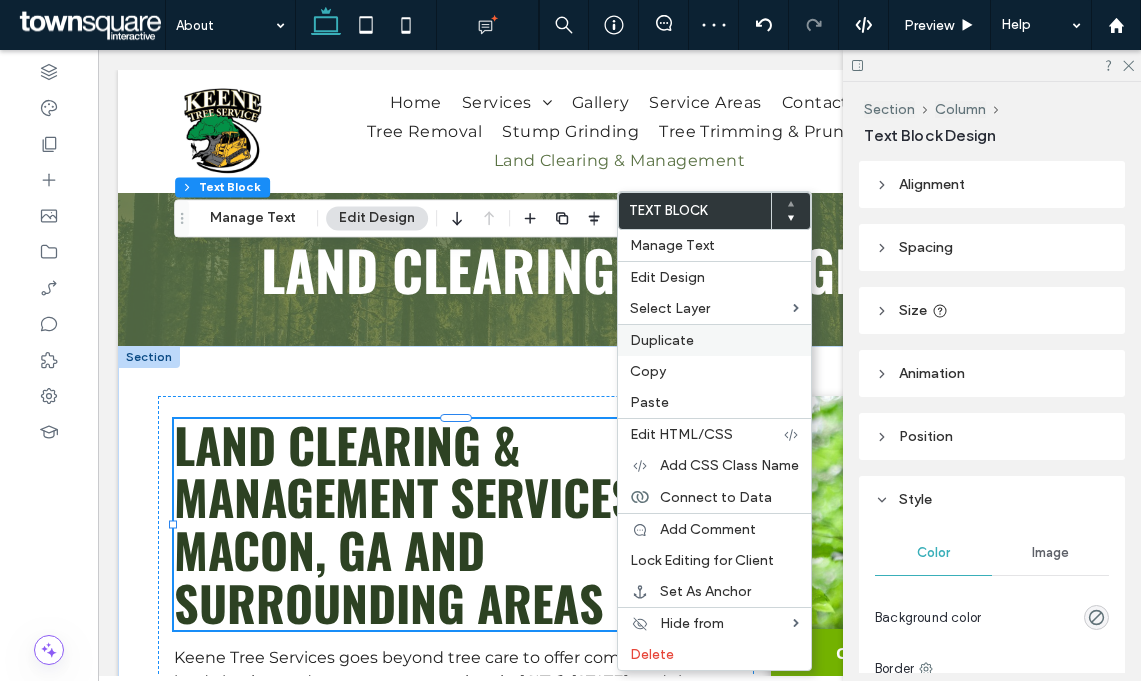 click on "Duplicate" at bounding box center [662, 340] 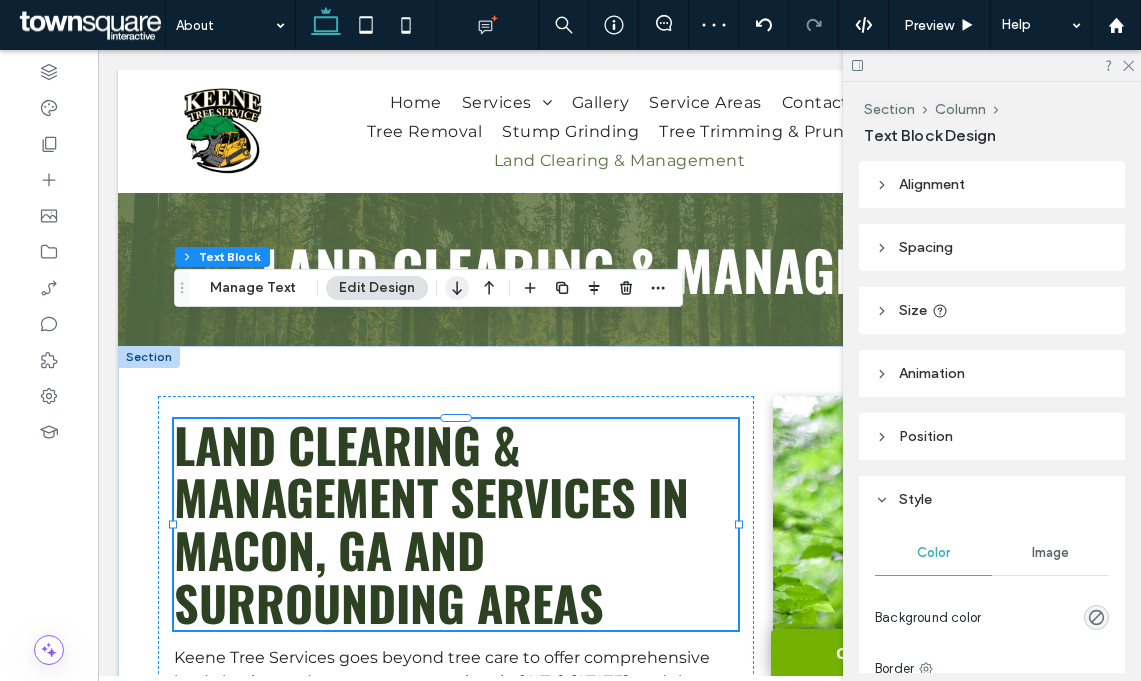 click 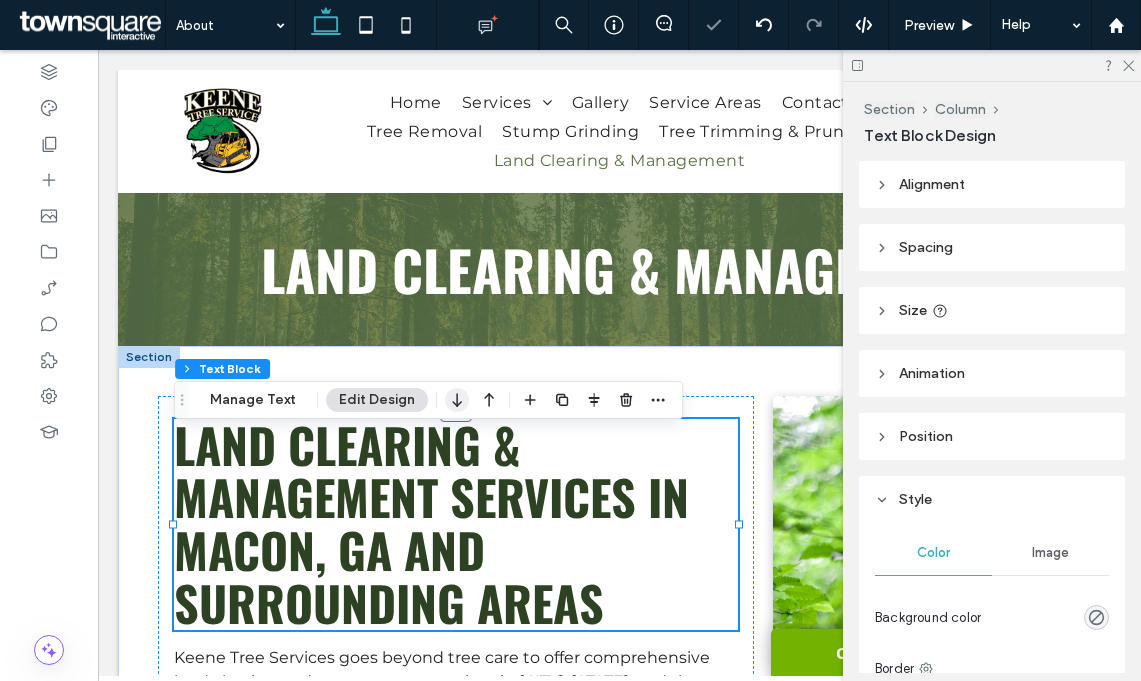 click 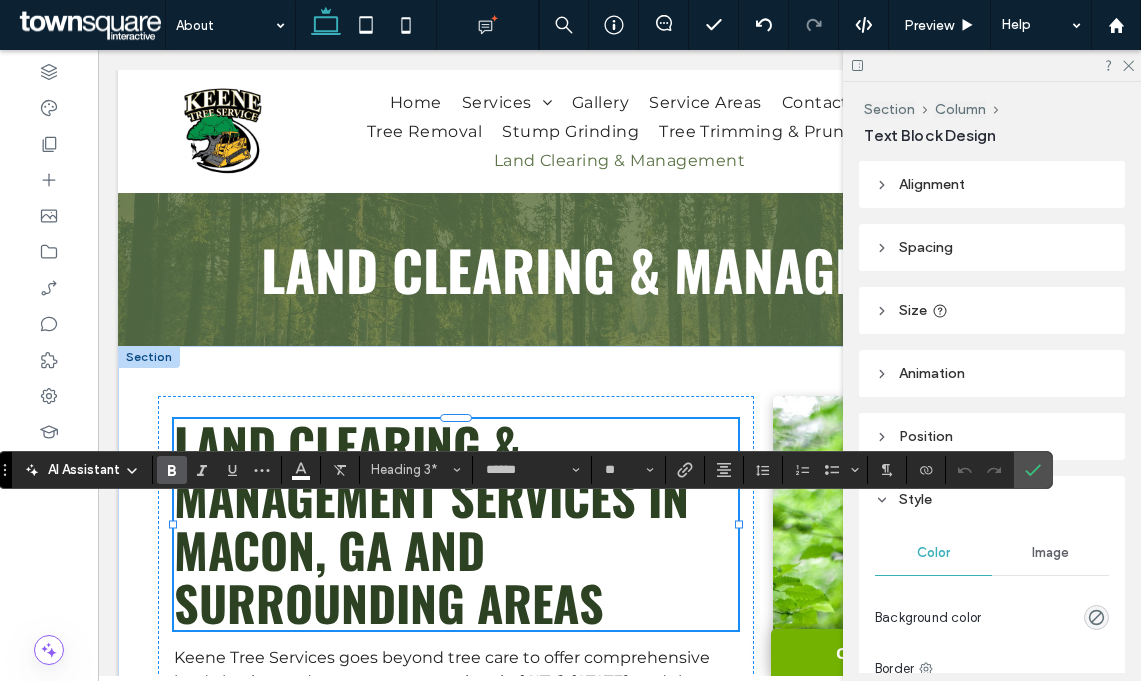 type 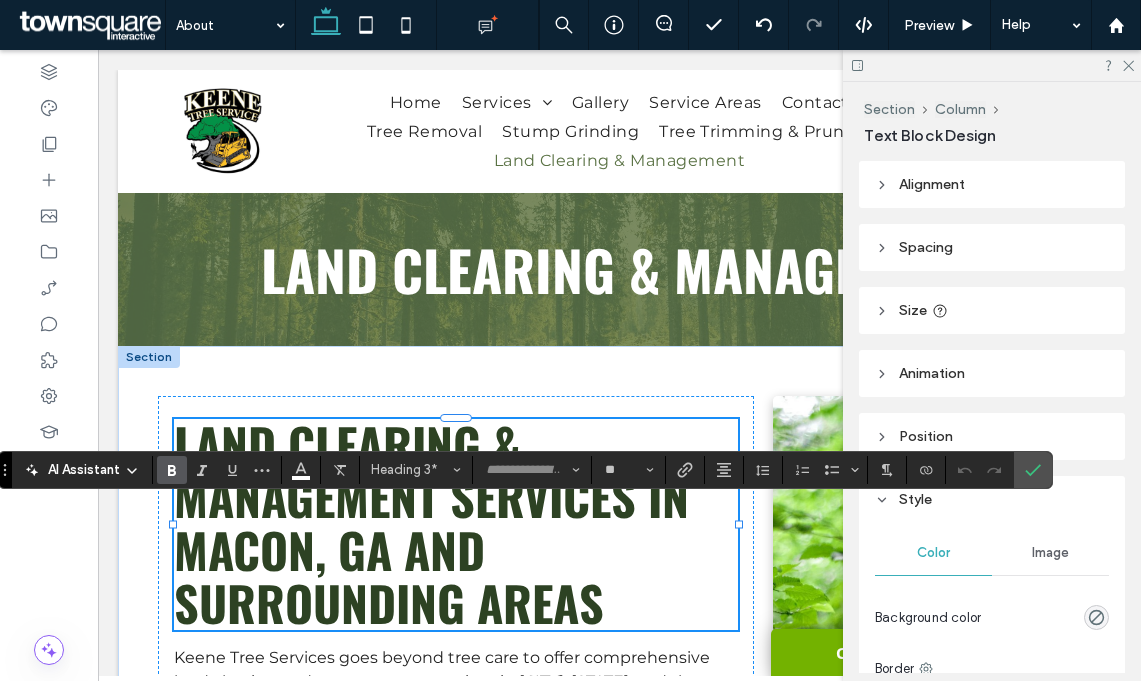 type on "**" 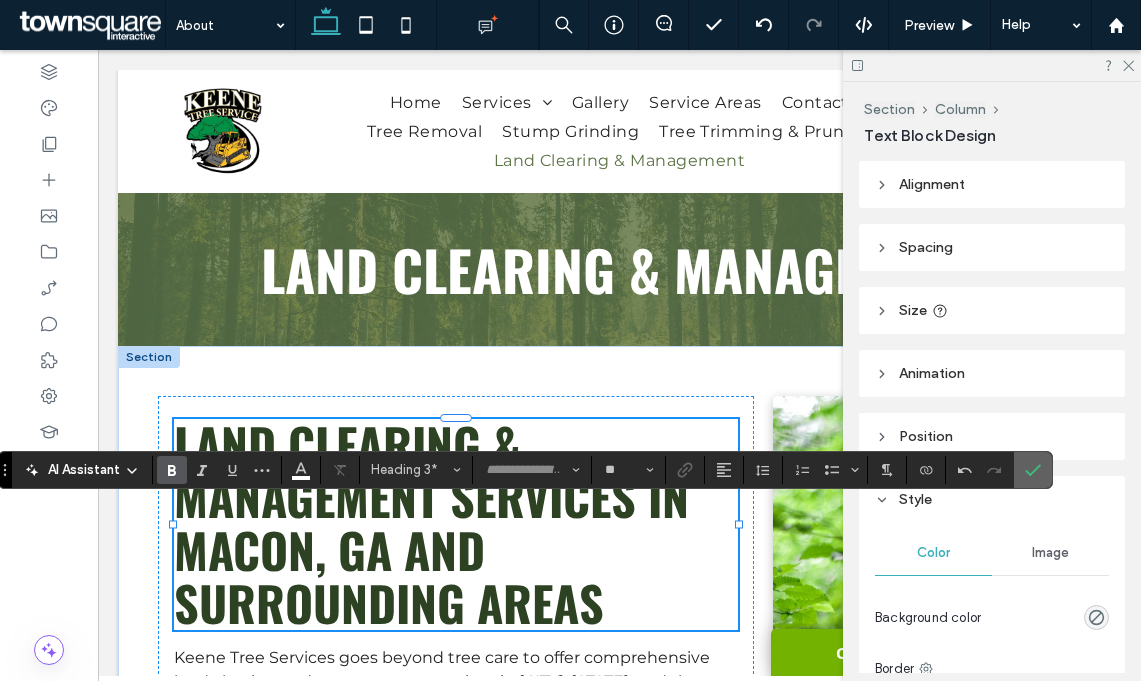 click 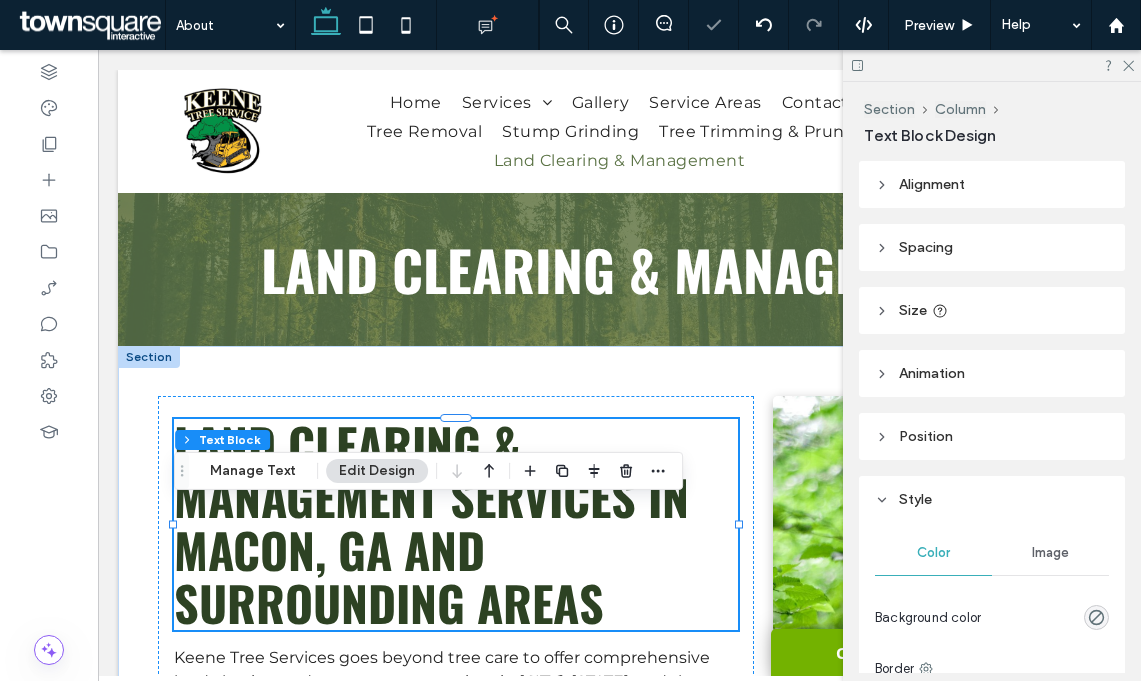 click on "Size" at bounding box center [992, 310] 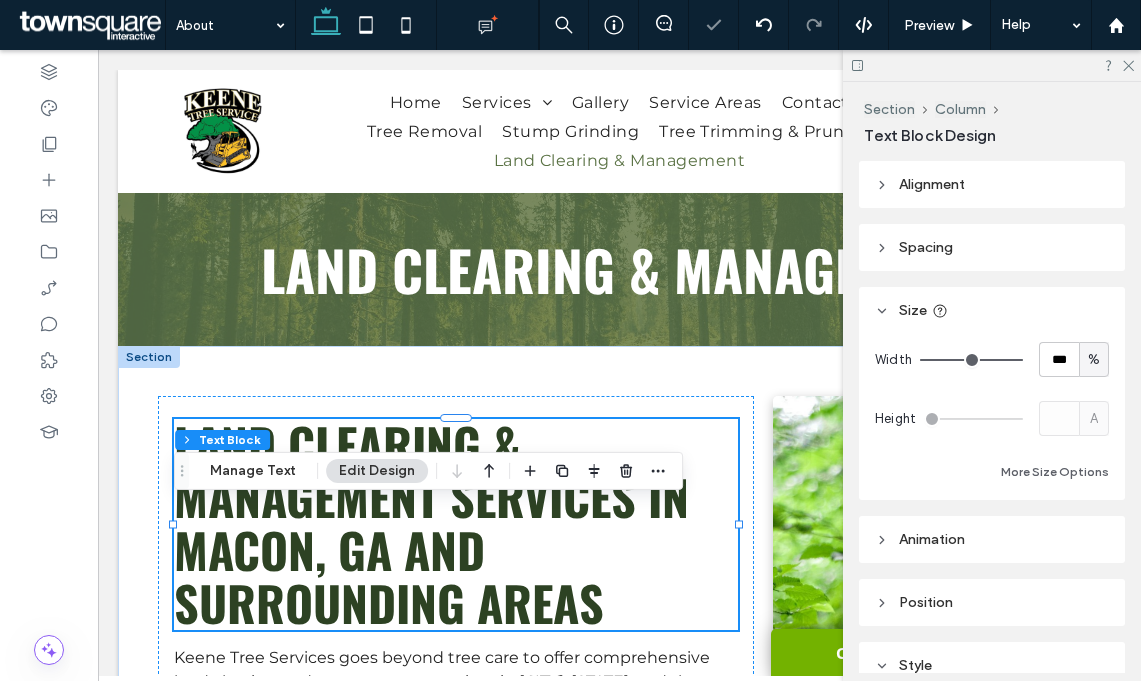 click on "Spacing" at bounding box center (992, 247) 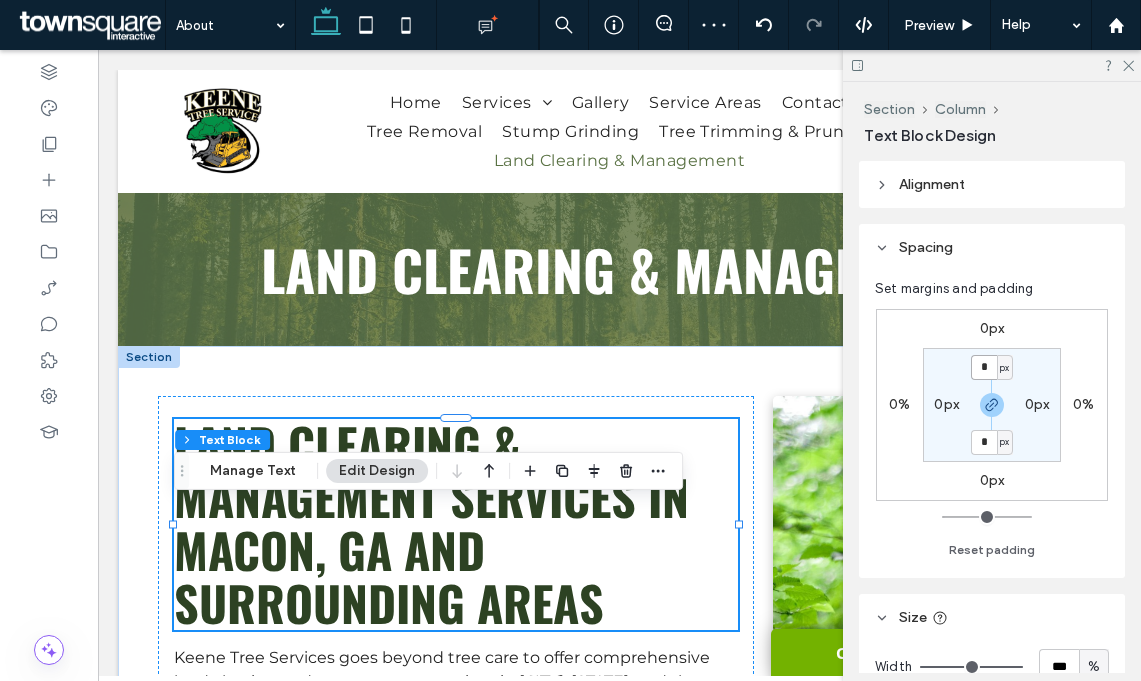 click on "*" at bounding box center [984, 367] 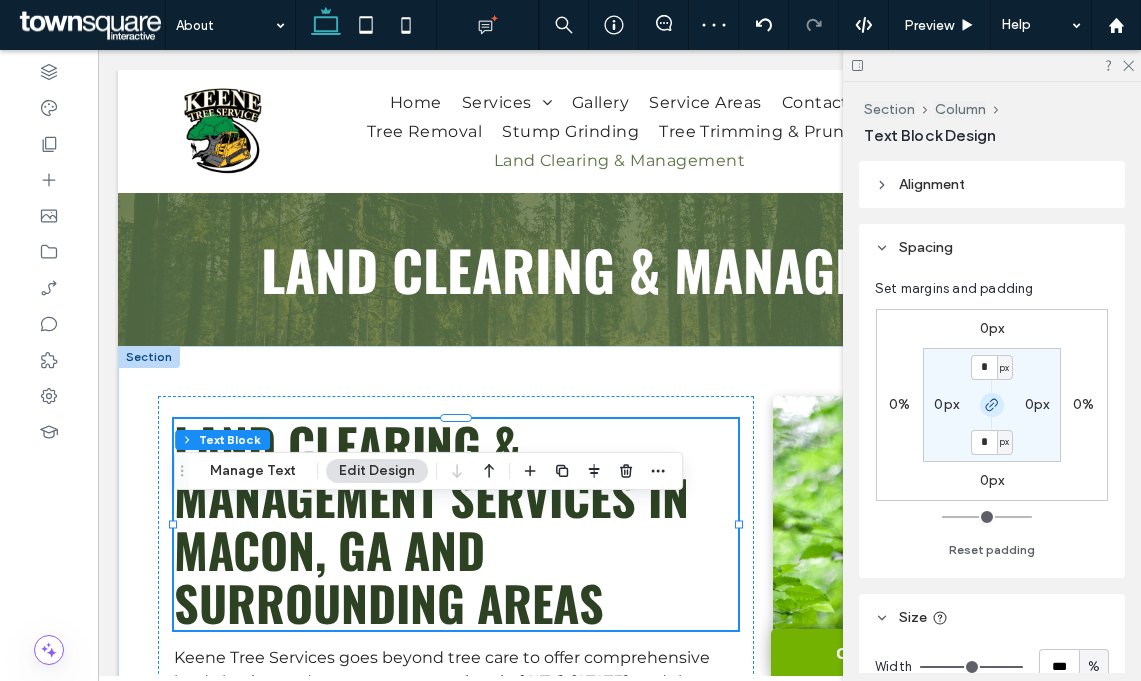 click 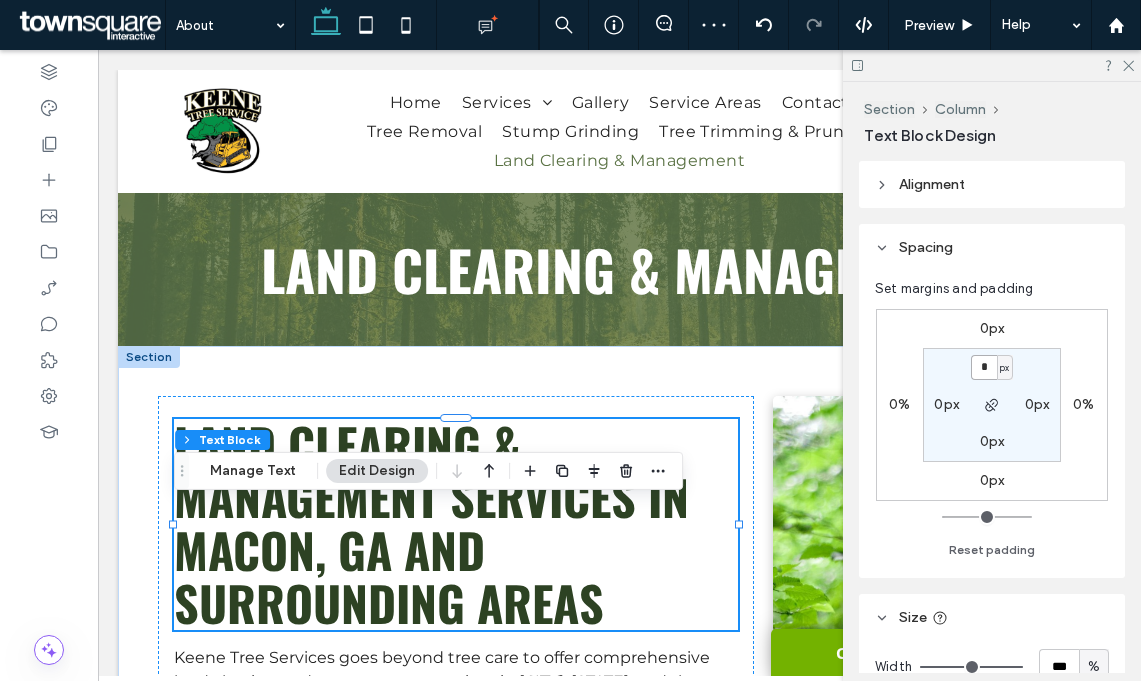 click on "*" at bounding box center [984, 367] 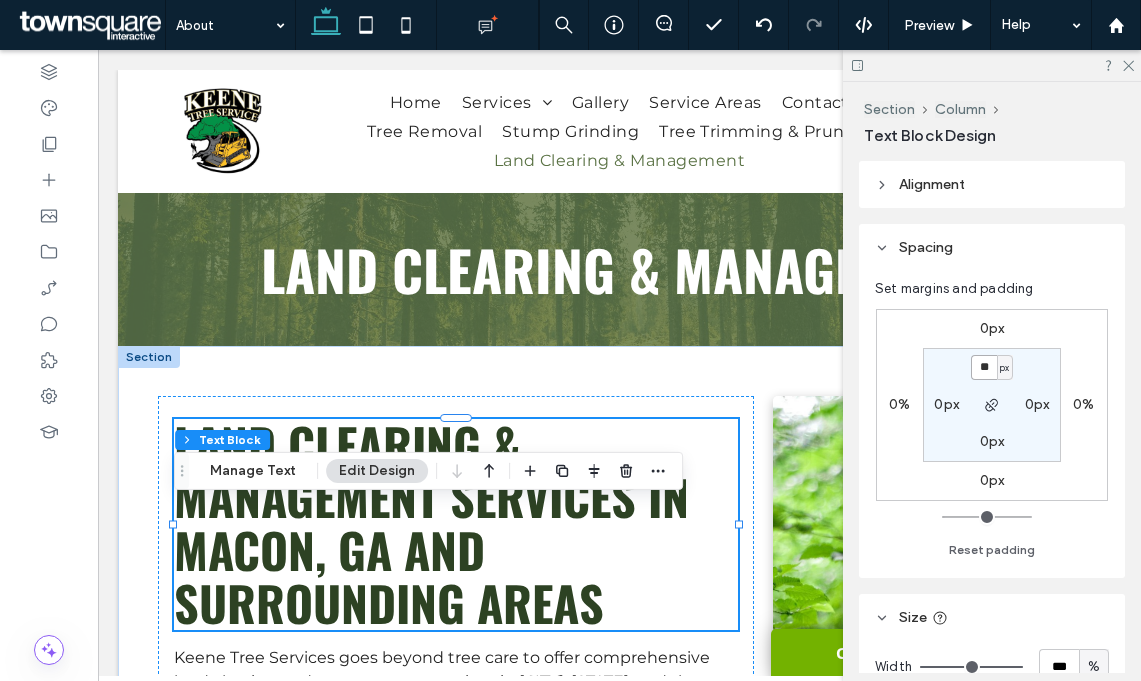 type on "**" 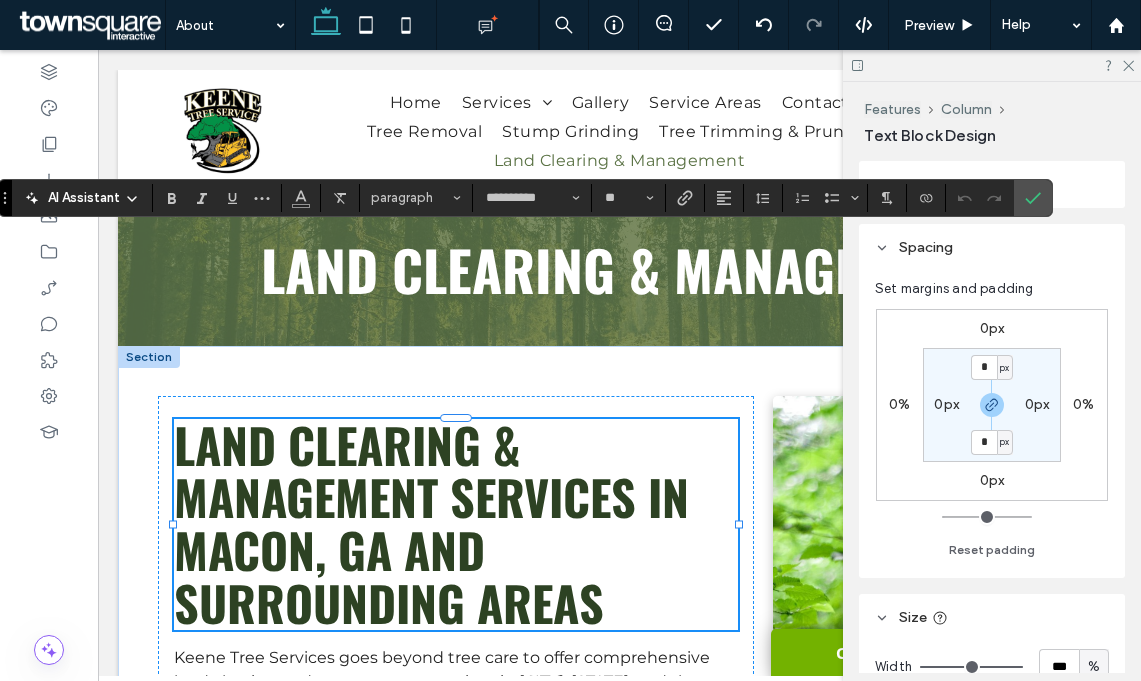 type 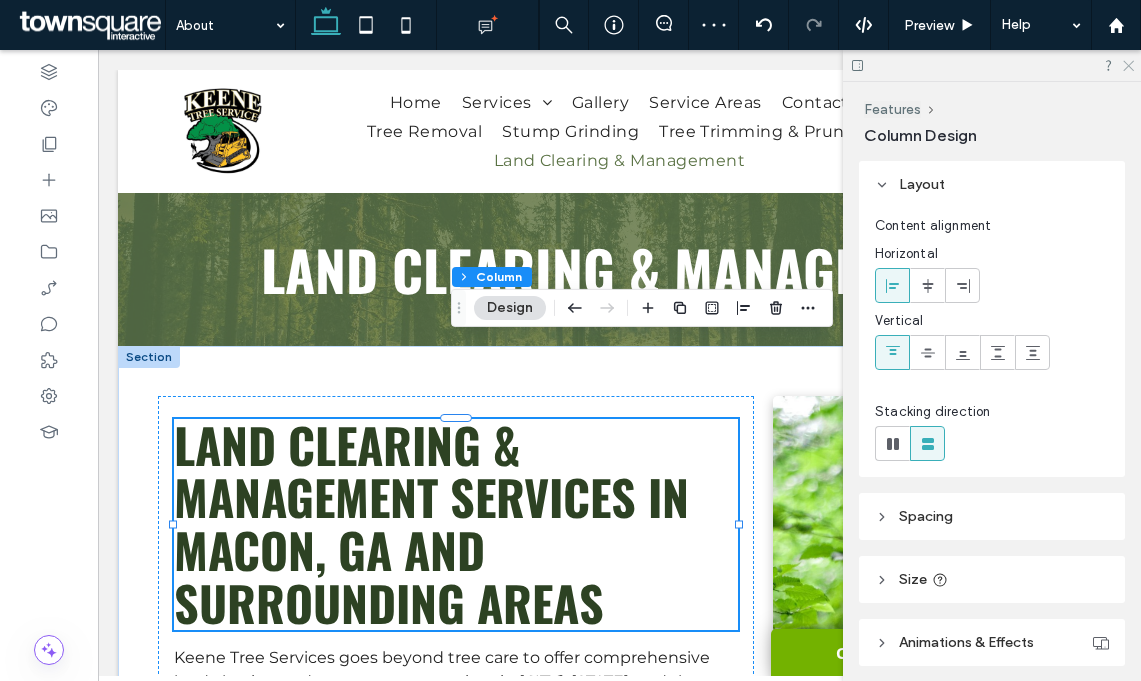 click 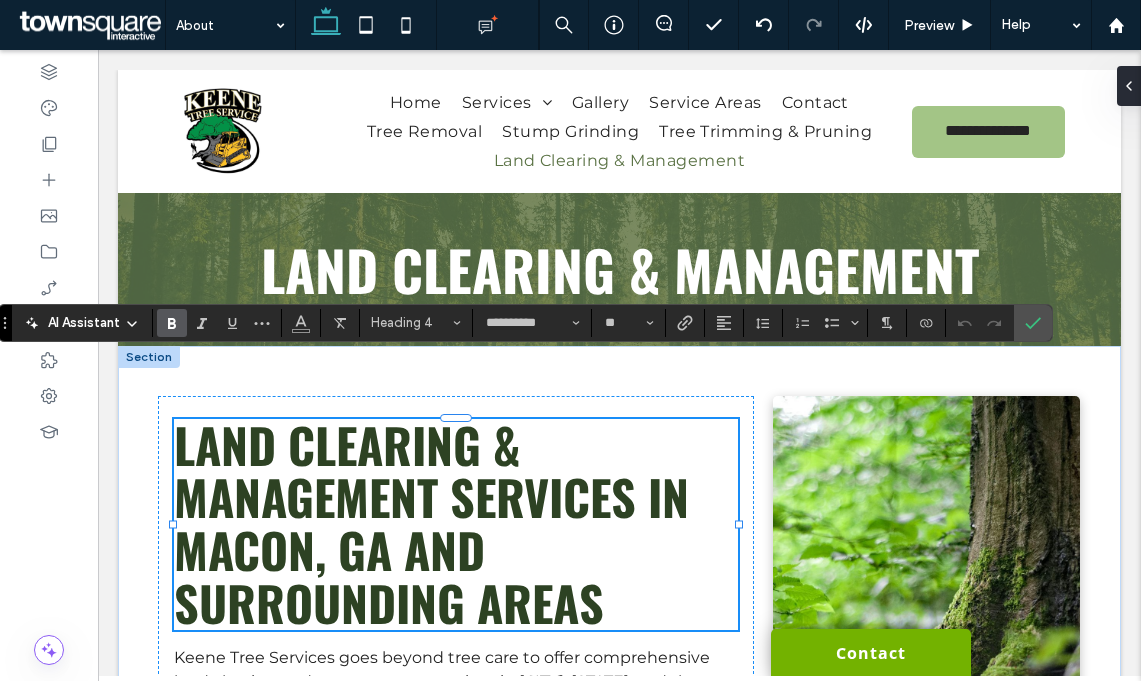 type 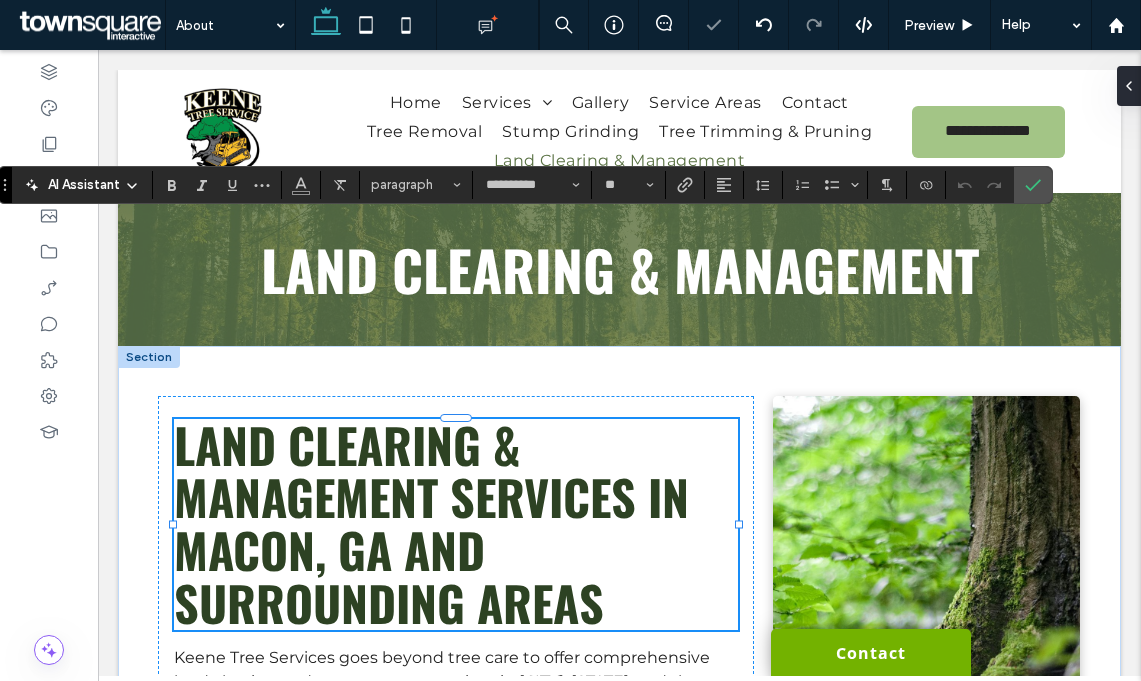 type 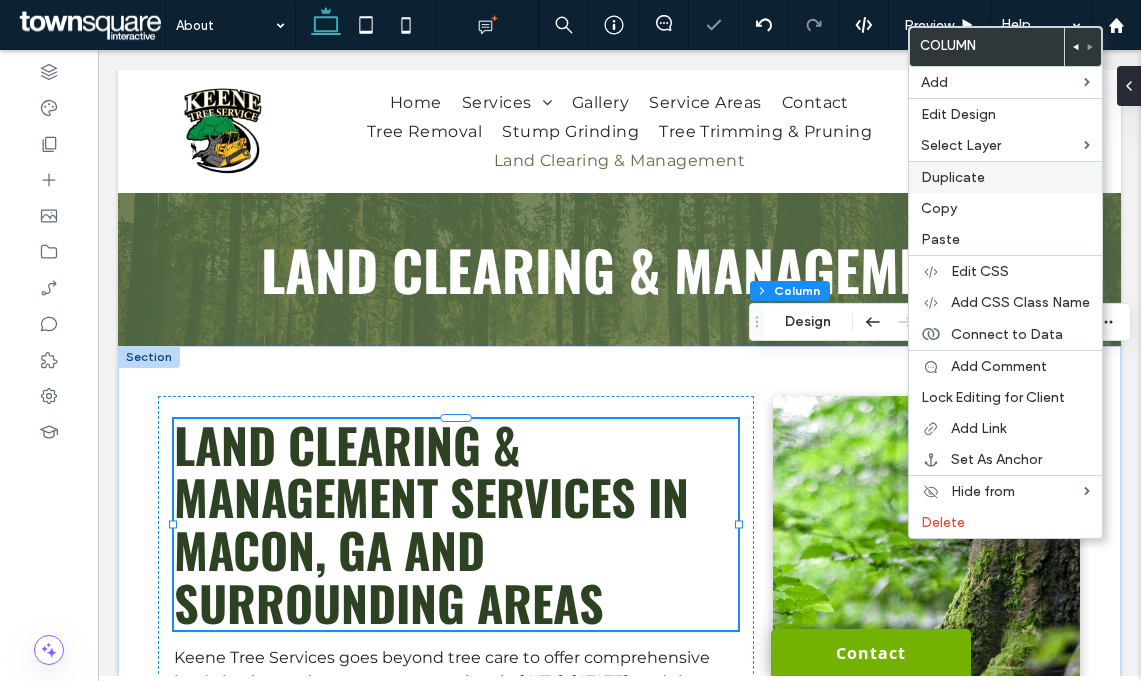 click on "Duplicate" at bounding box center (1005, 177) 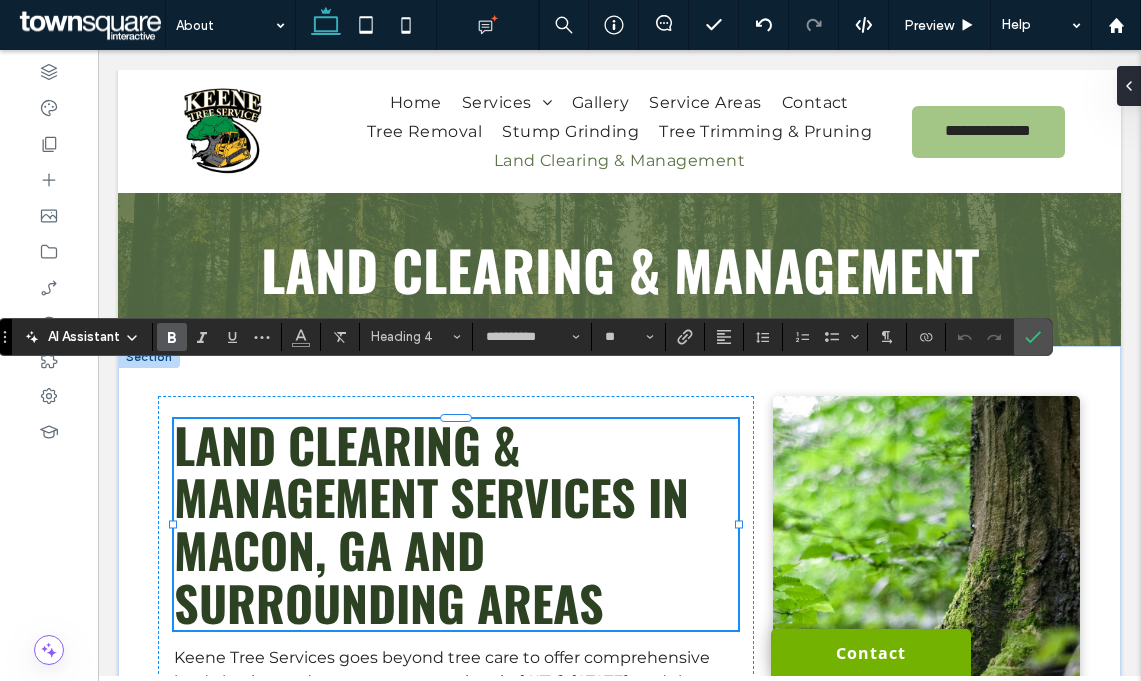 type 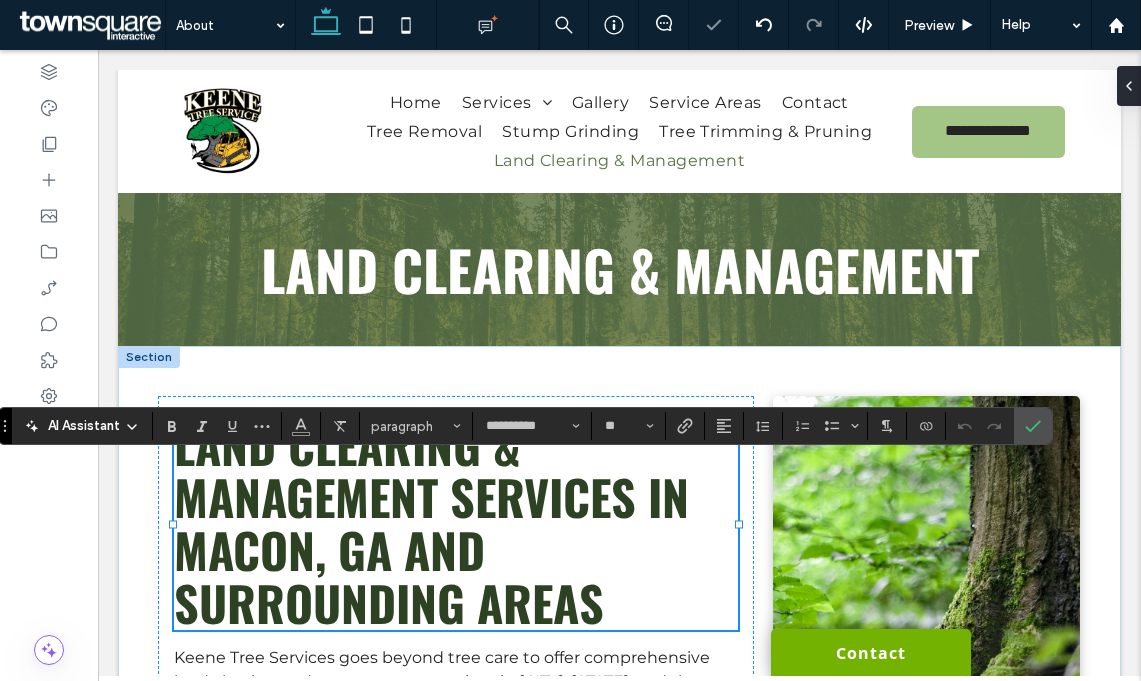 type 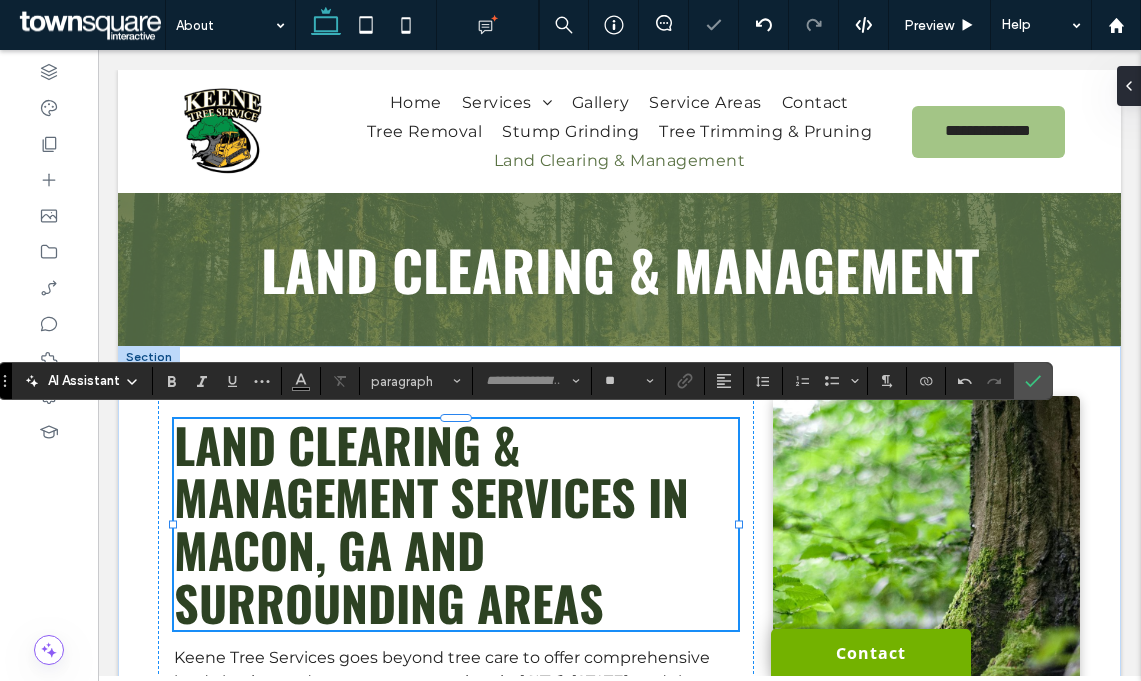 type on "**********" 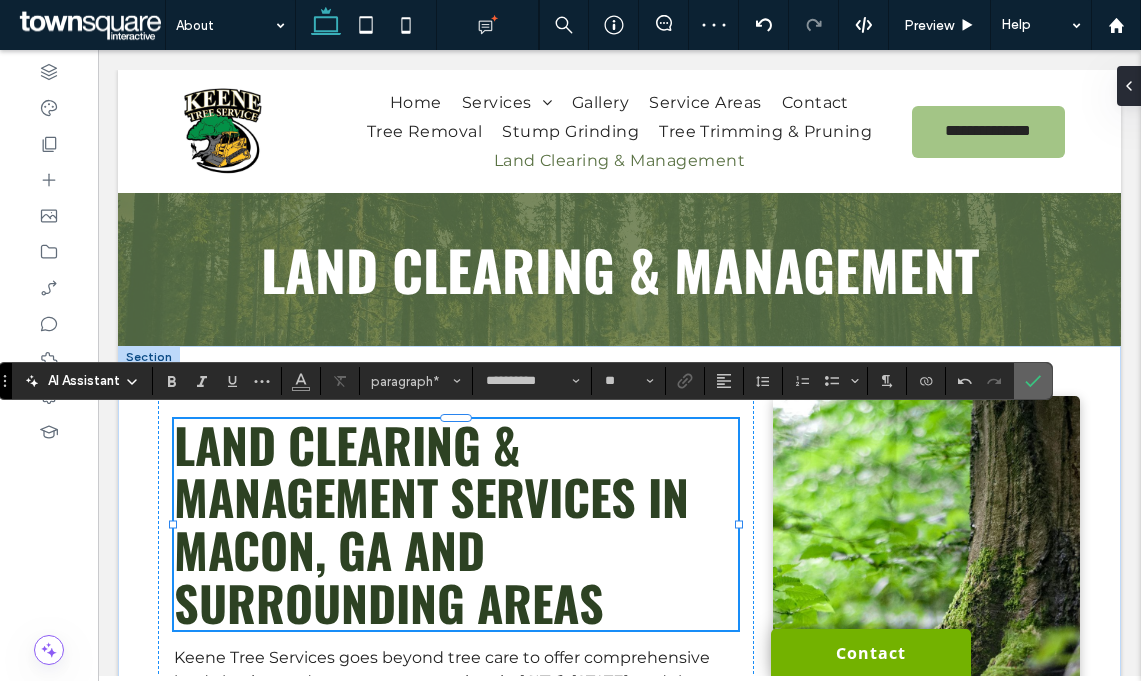 click 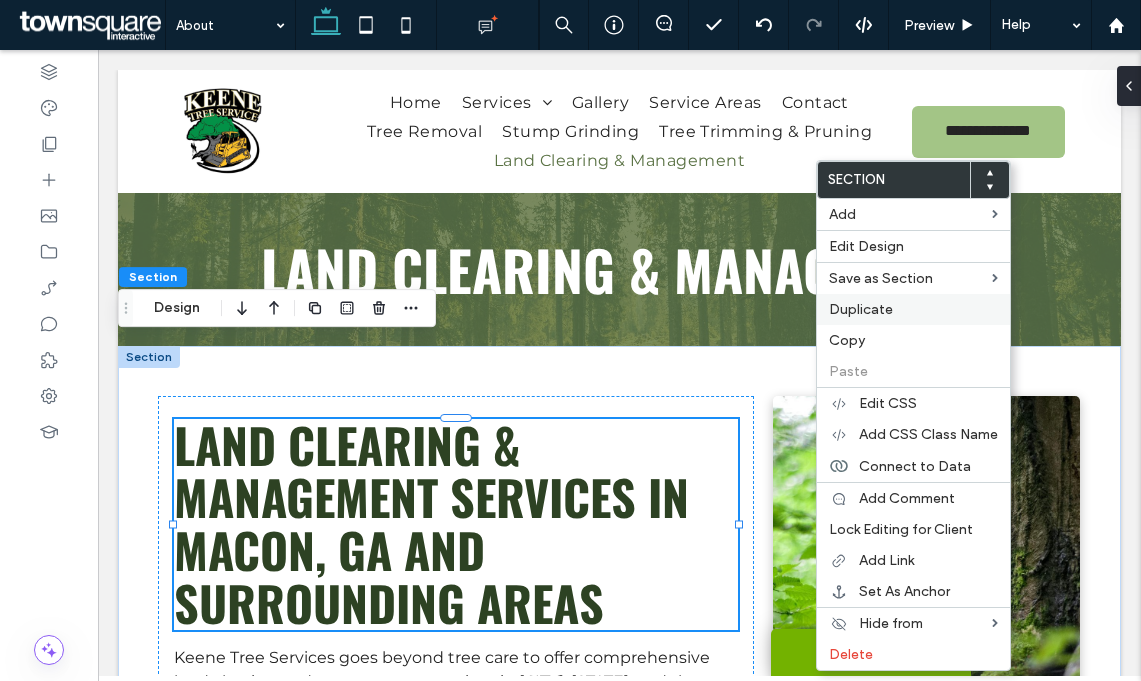 click on "Duplicate" at bounding box center (913, 309) 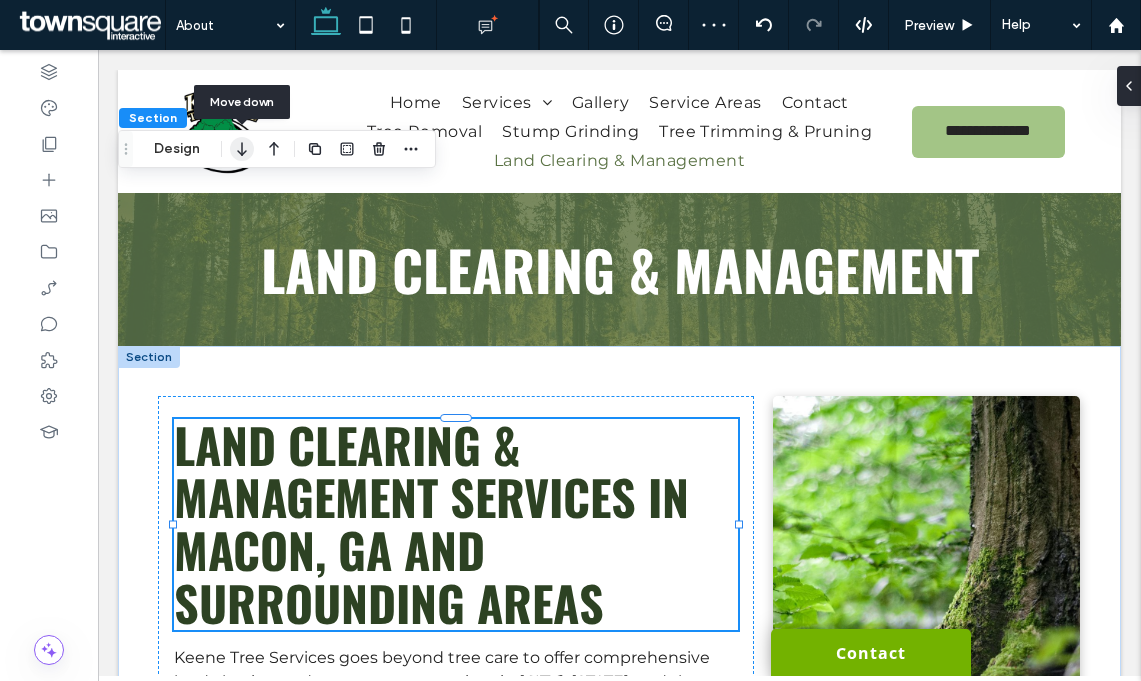click 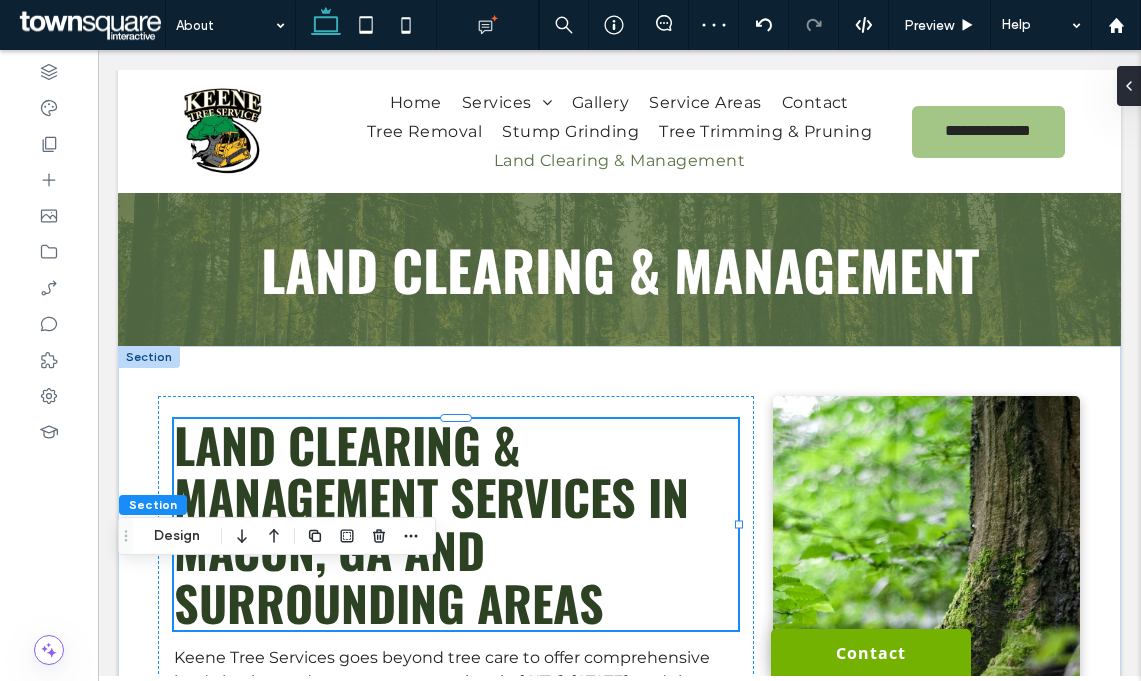 click 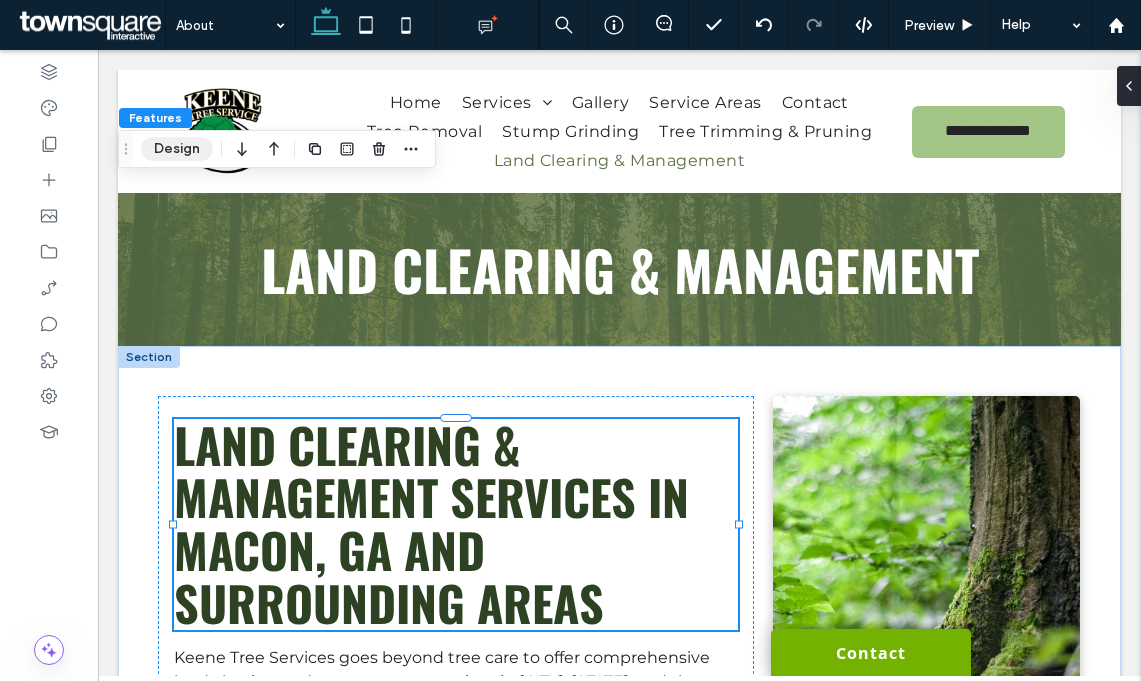 click on "Design" at bounding box center [177, 149] 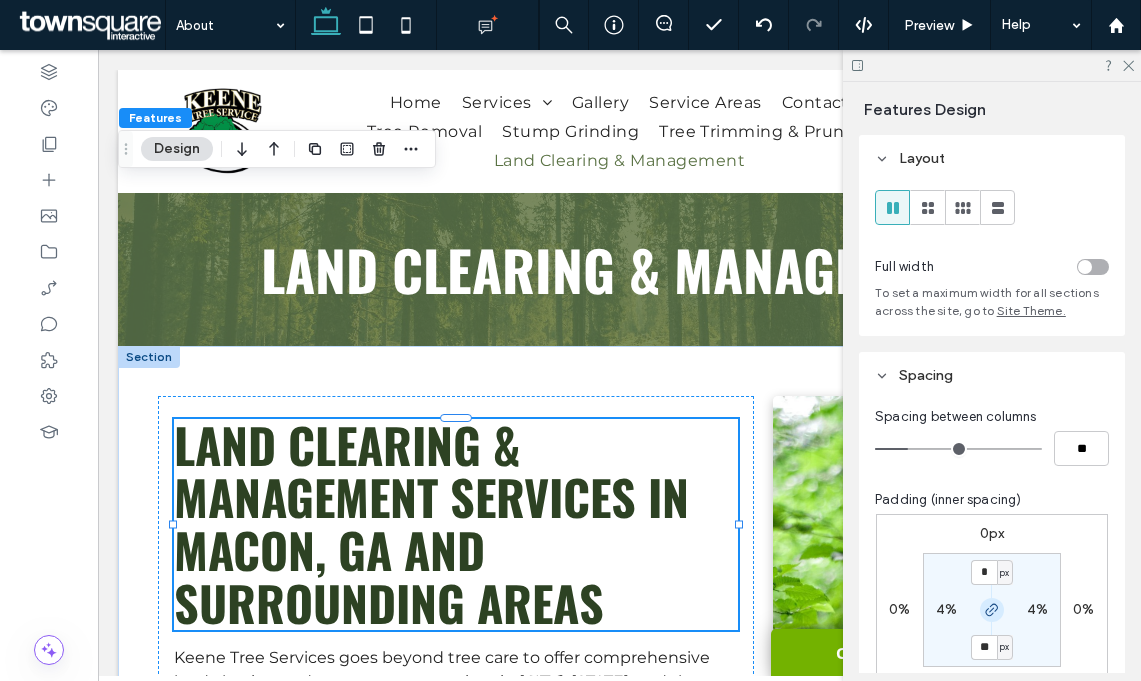 click 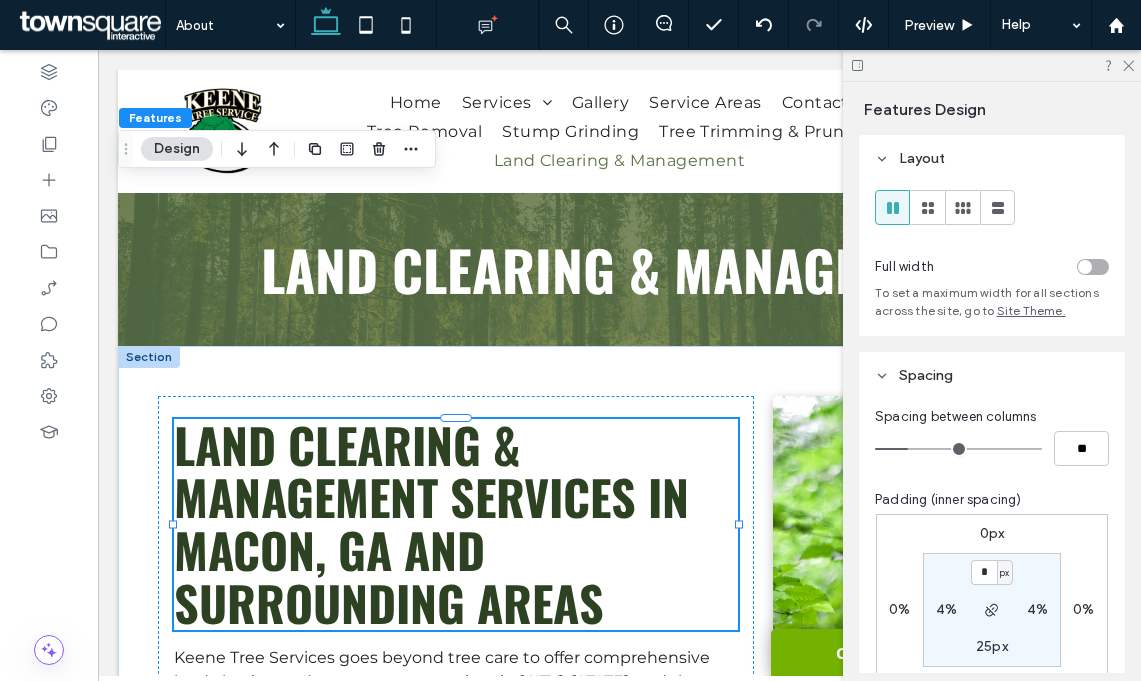 click on "25px" at bounding box center (992, 646) 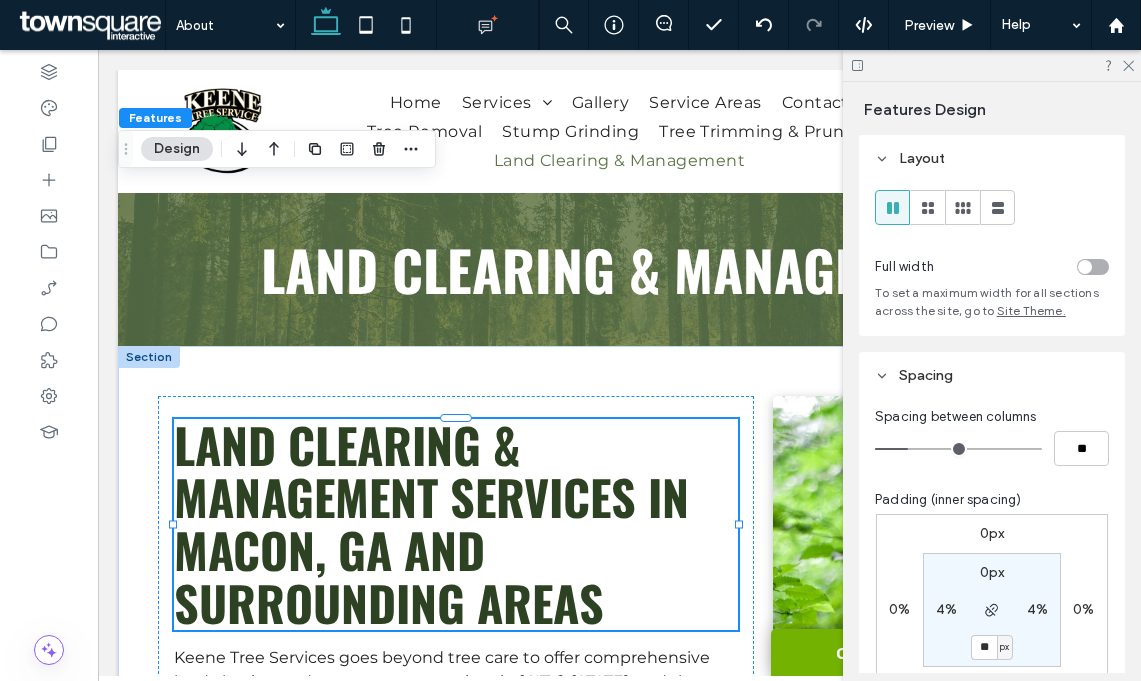 type on "**" 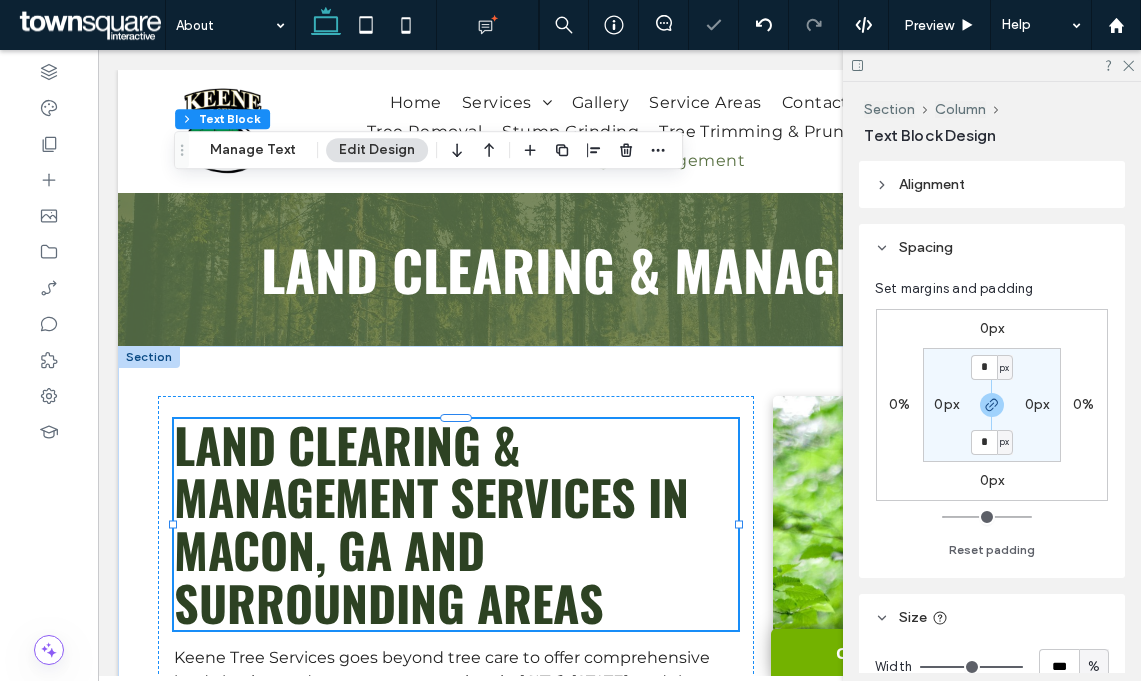 type on "**********" 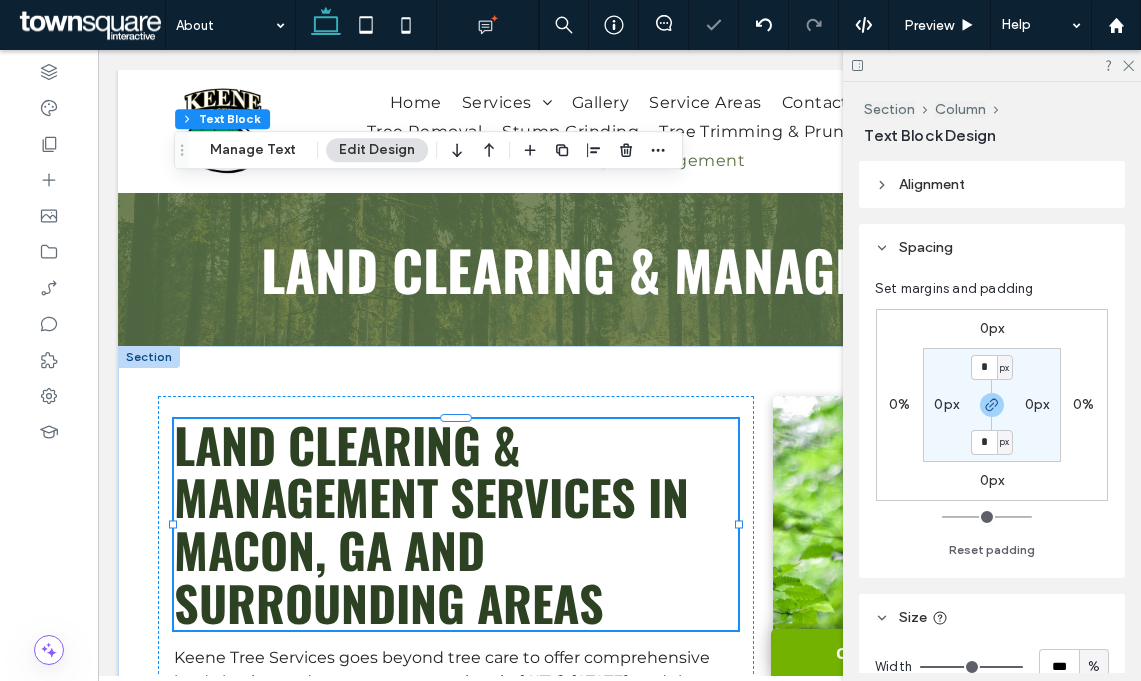 type on "**" 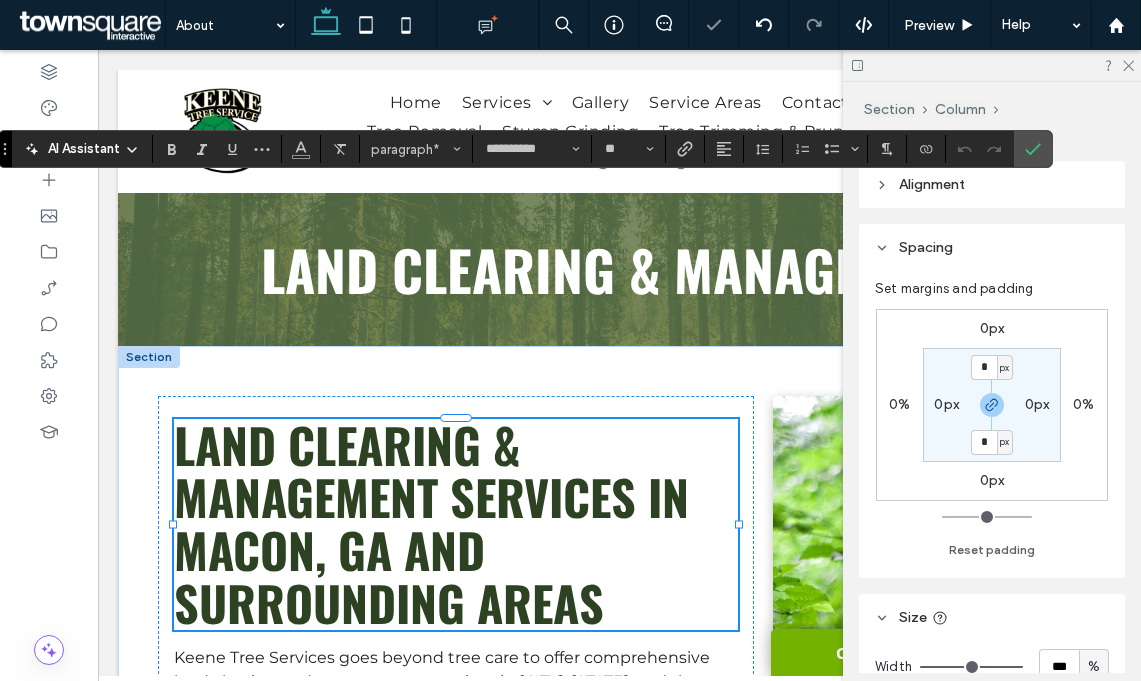 type 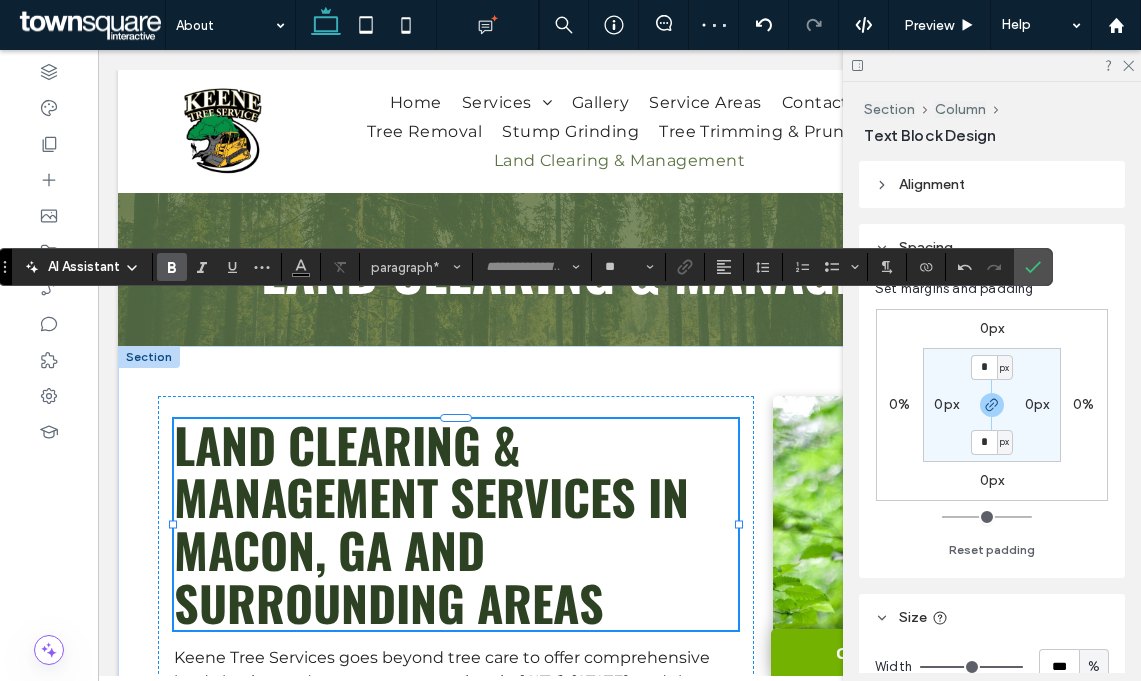 type on "**********" 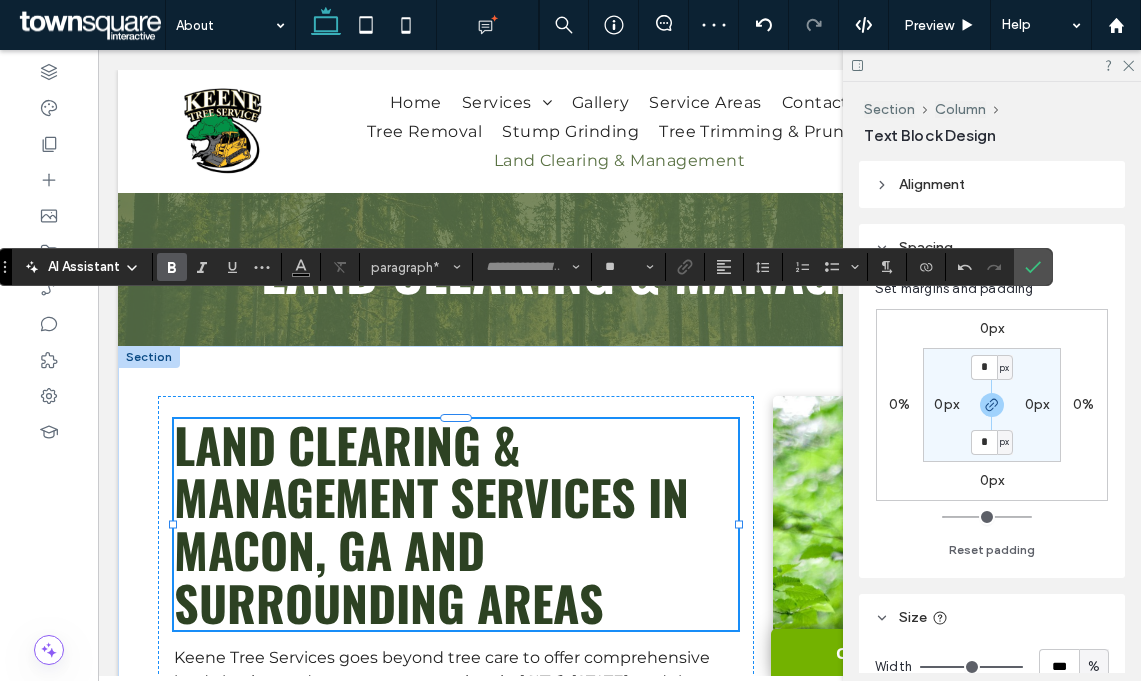 type on "**" 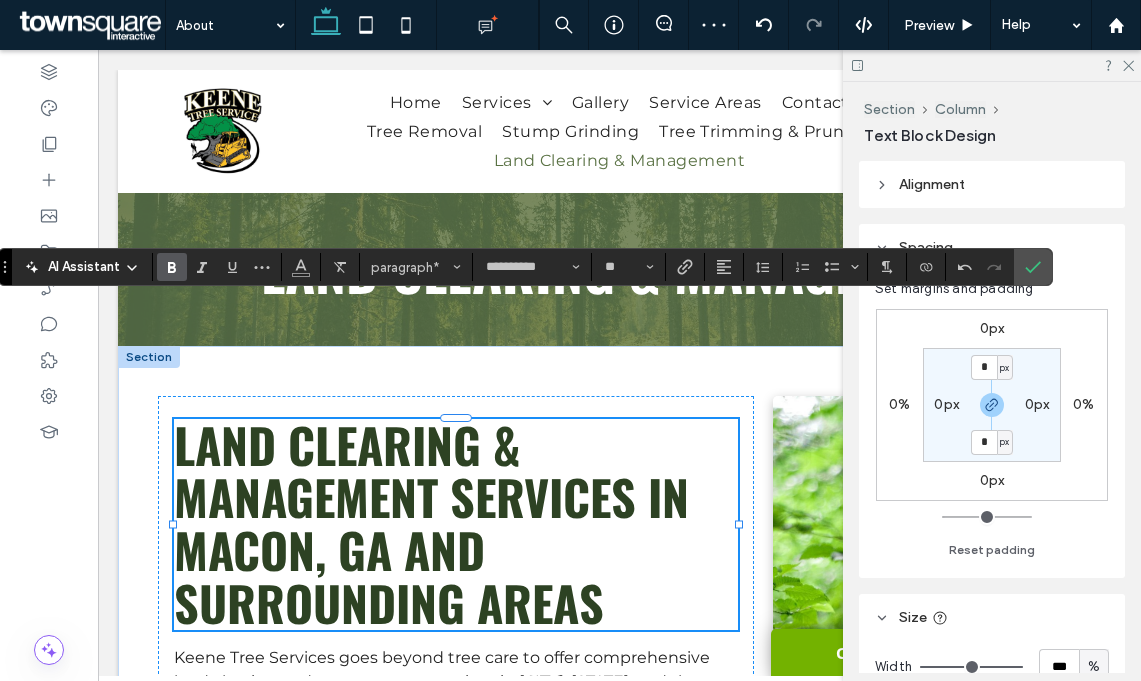 click 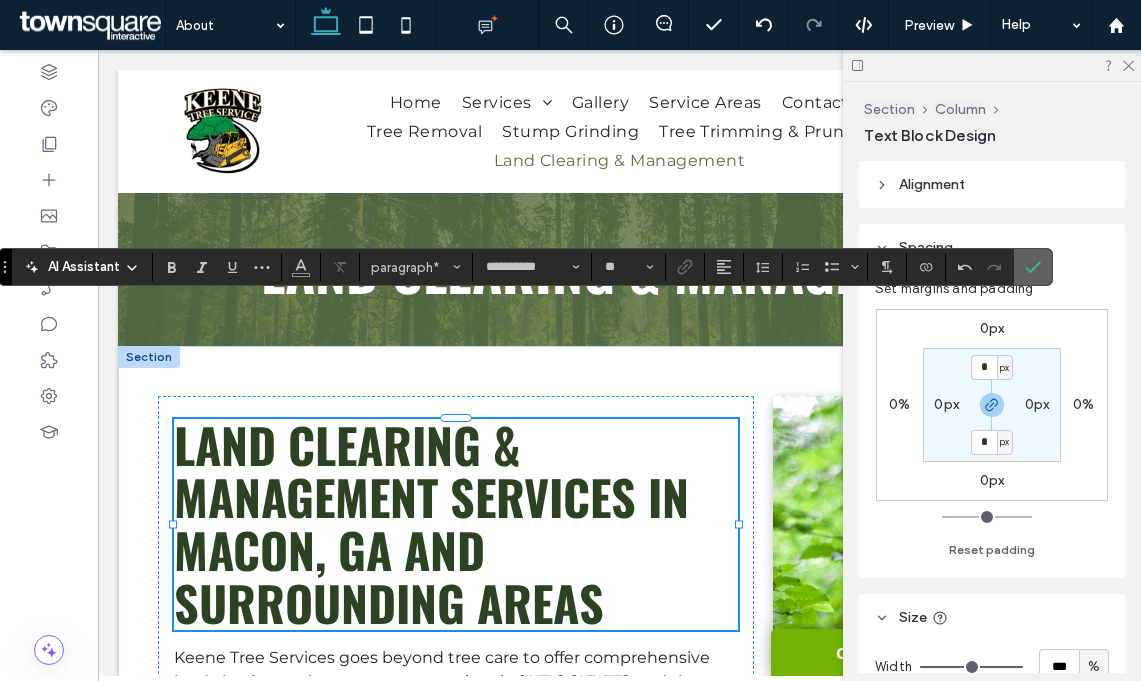 click 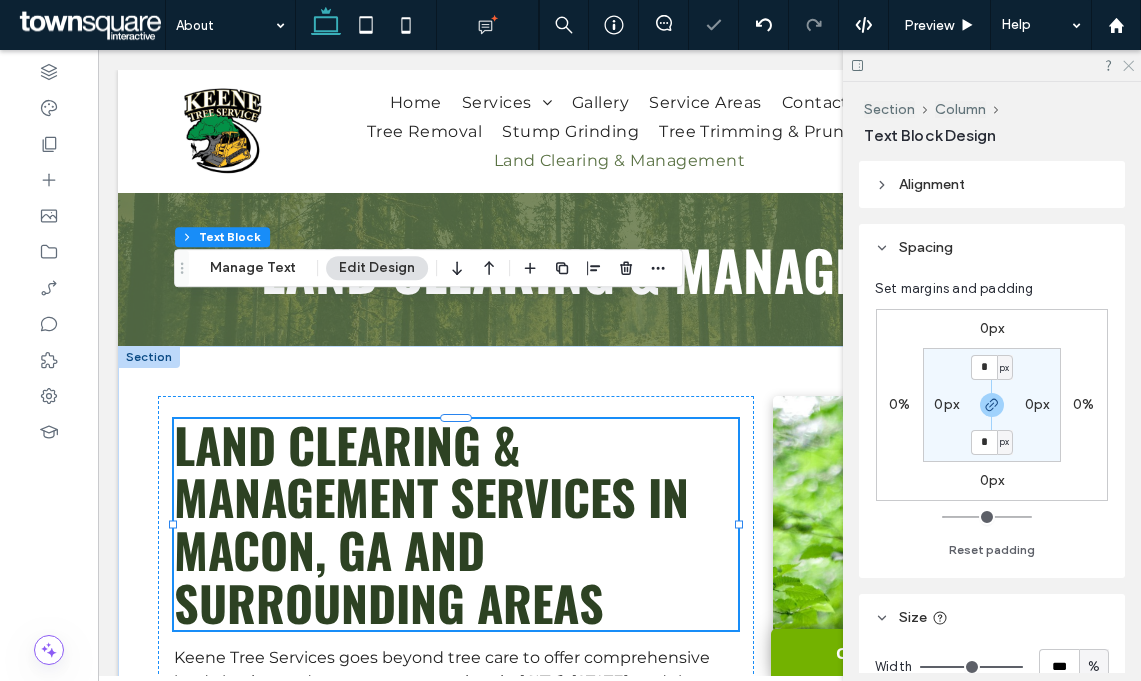 click 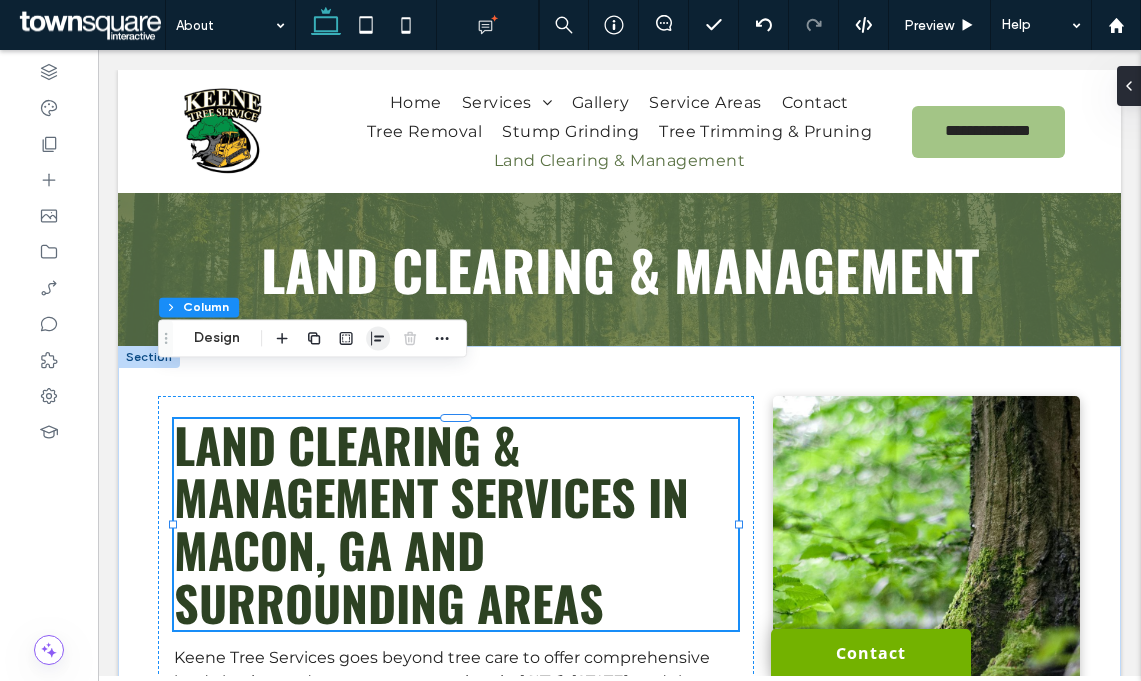 click 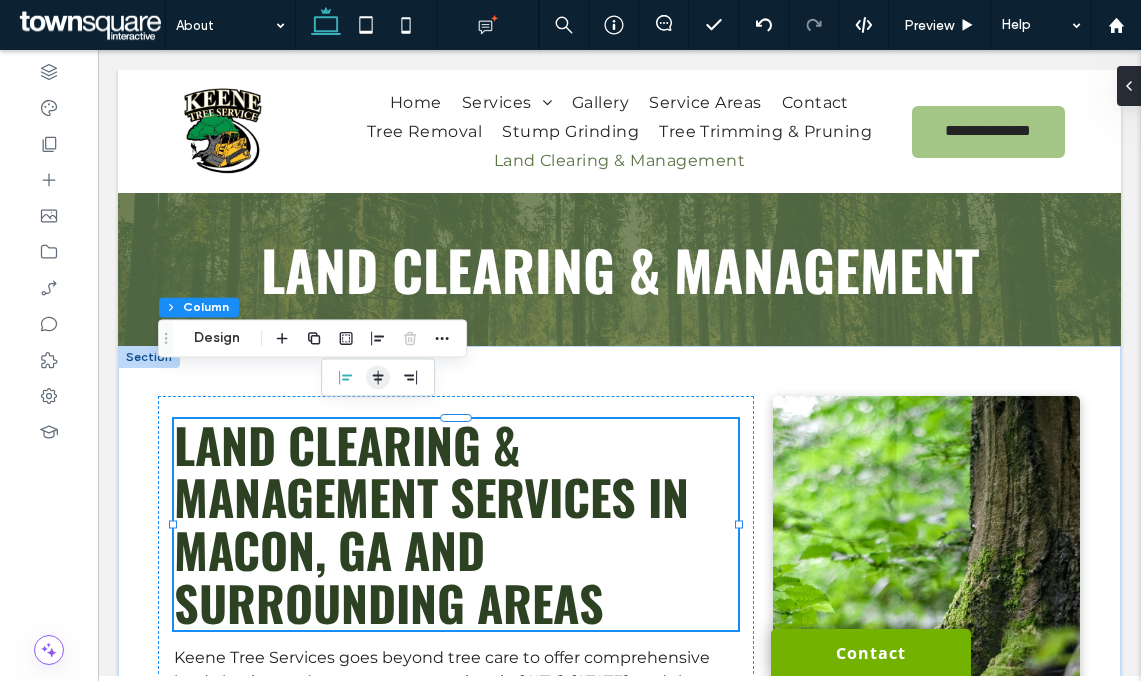 click 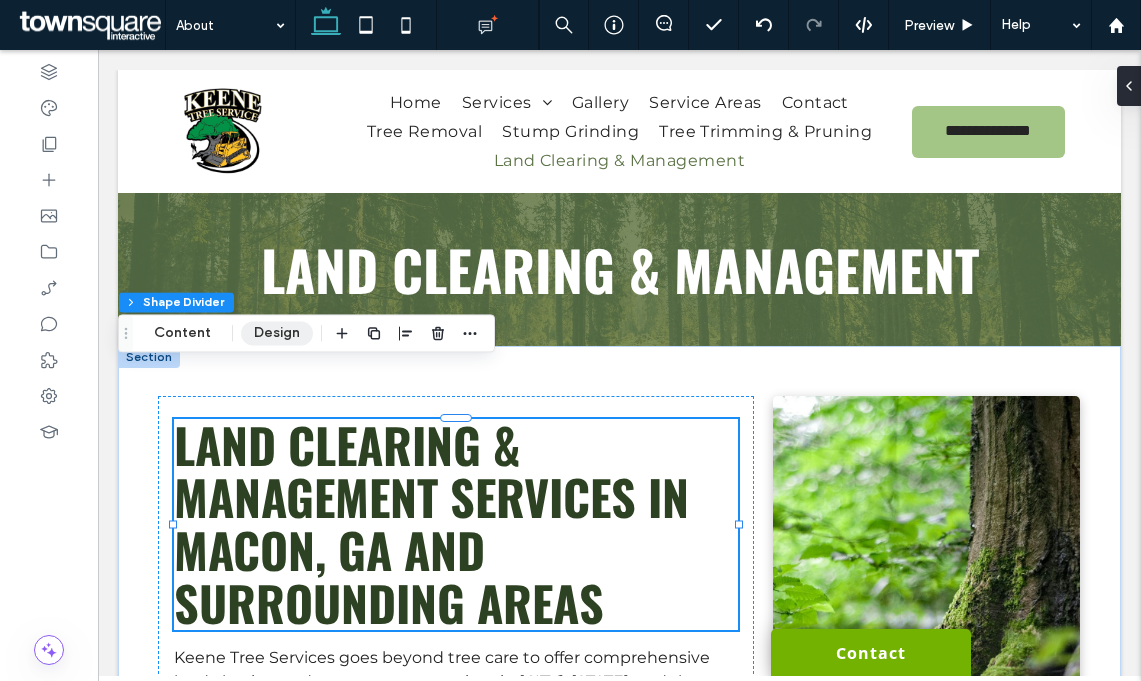 click on "Design" at bounding box center [277, 333] 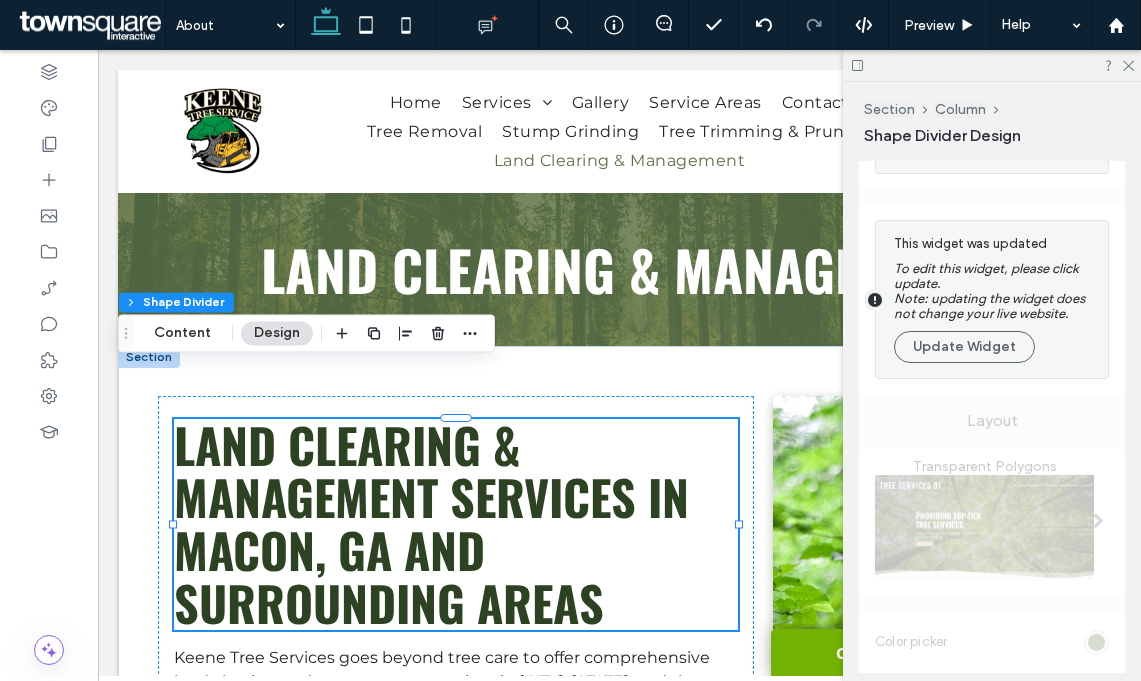 scroll, scrollTop: 567, scrollLeft: 0, axis: vertical 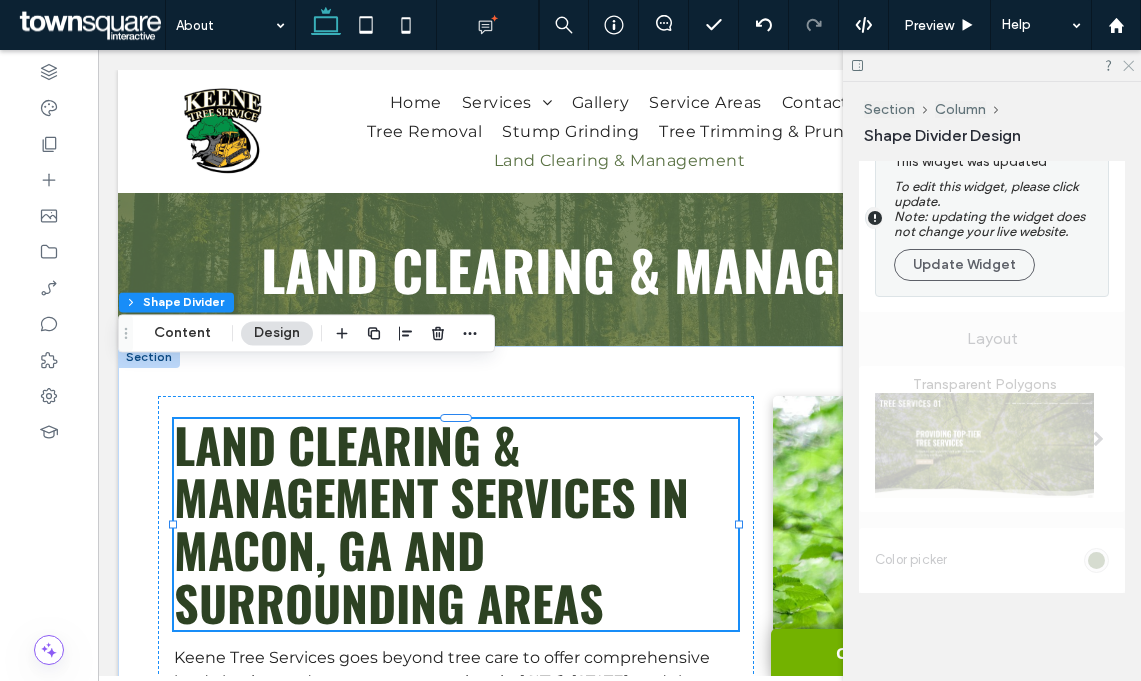 click 